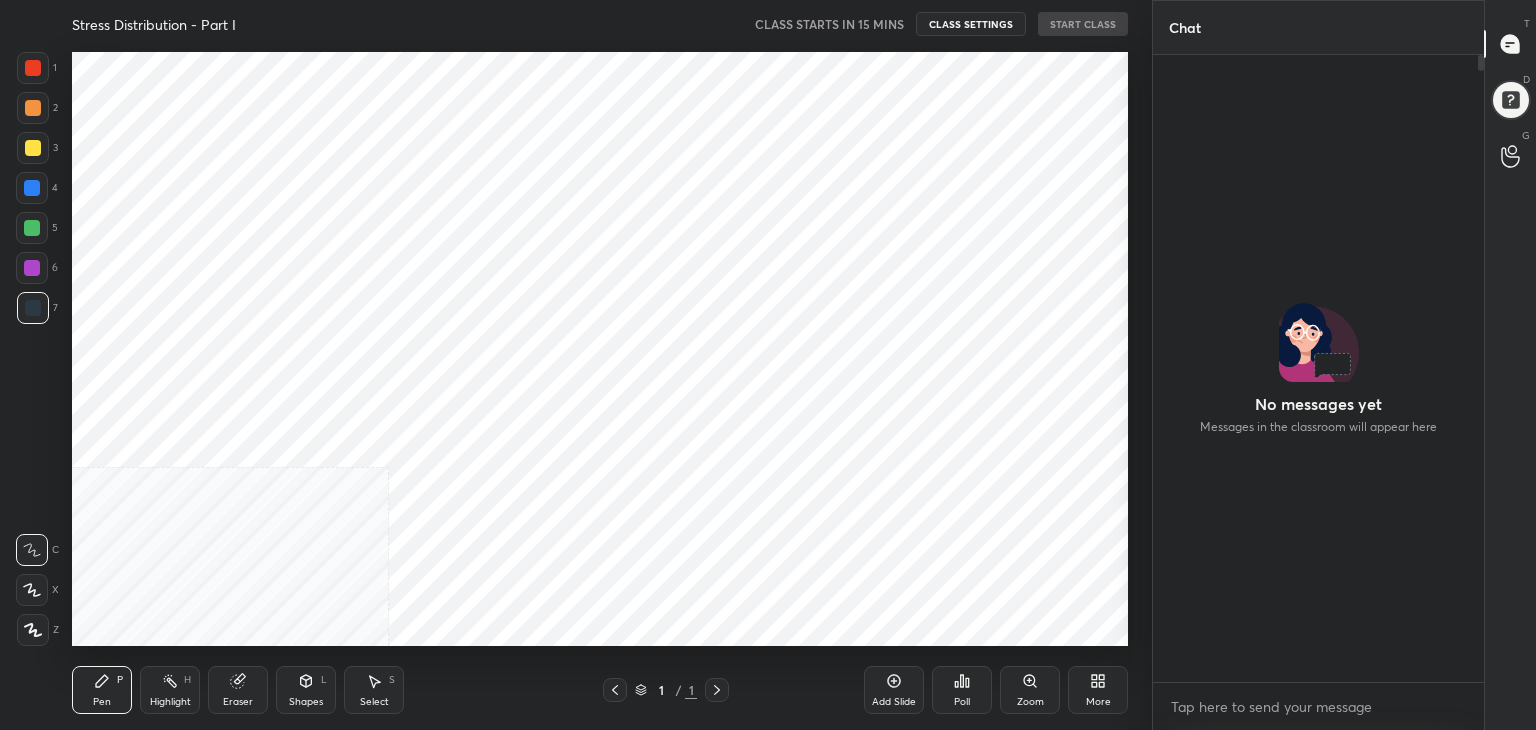 scroll, scrollTop: 0, scrollLeft: 0, axis: both 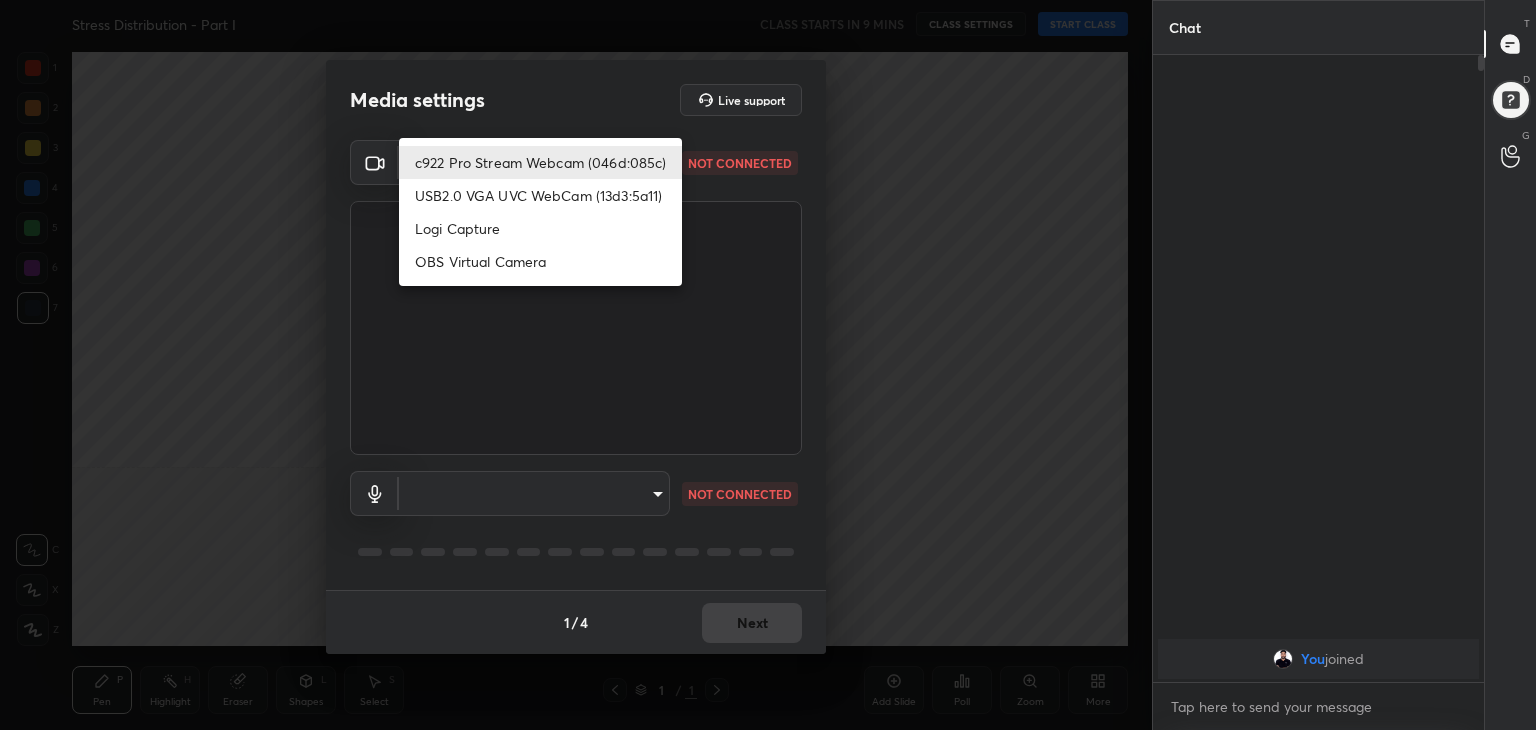 click on "1 2 3 4 5 6 7 C X Z C X Z E E Erase all H H Stress Distribution - Part I CLASS STARTS IN 9 MINS CLASS SETTINGS START CLASS Setting up your live class Back Stress Distribution - Part I • L71 of Complete Course on Soil Mechanics Praveen Kumar Pen P Highlight H Eraser Shapes L Select S 1 / 1 Add Slide Poll Zoom More Chat You joined 1 NEW MESSAGE Enable hand raising Enable raise hand to speak to learners. Once enabled, chat will be turned off temporarily. Enable x introducing Raise a hand with a doubt Now learners can raise their hand along with a doubt How it works? Doubts asked by learners will show up here Raise hand disabled You have disabled Raise hand currently. Enable it to invite learners to speak Enable Can't raise hand Looks like educator just invited you to speak. Please wait before you can raise your hand again. Got it T Messages (T) D Doubts (D) G Raise Hand (G) Report an issue Reason for reporting Buffering Chat not working Audio - Video sync issue Educator video quality low Report 1" at bounding box center (768, 365) 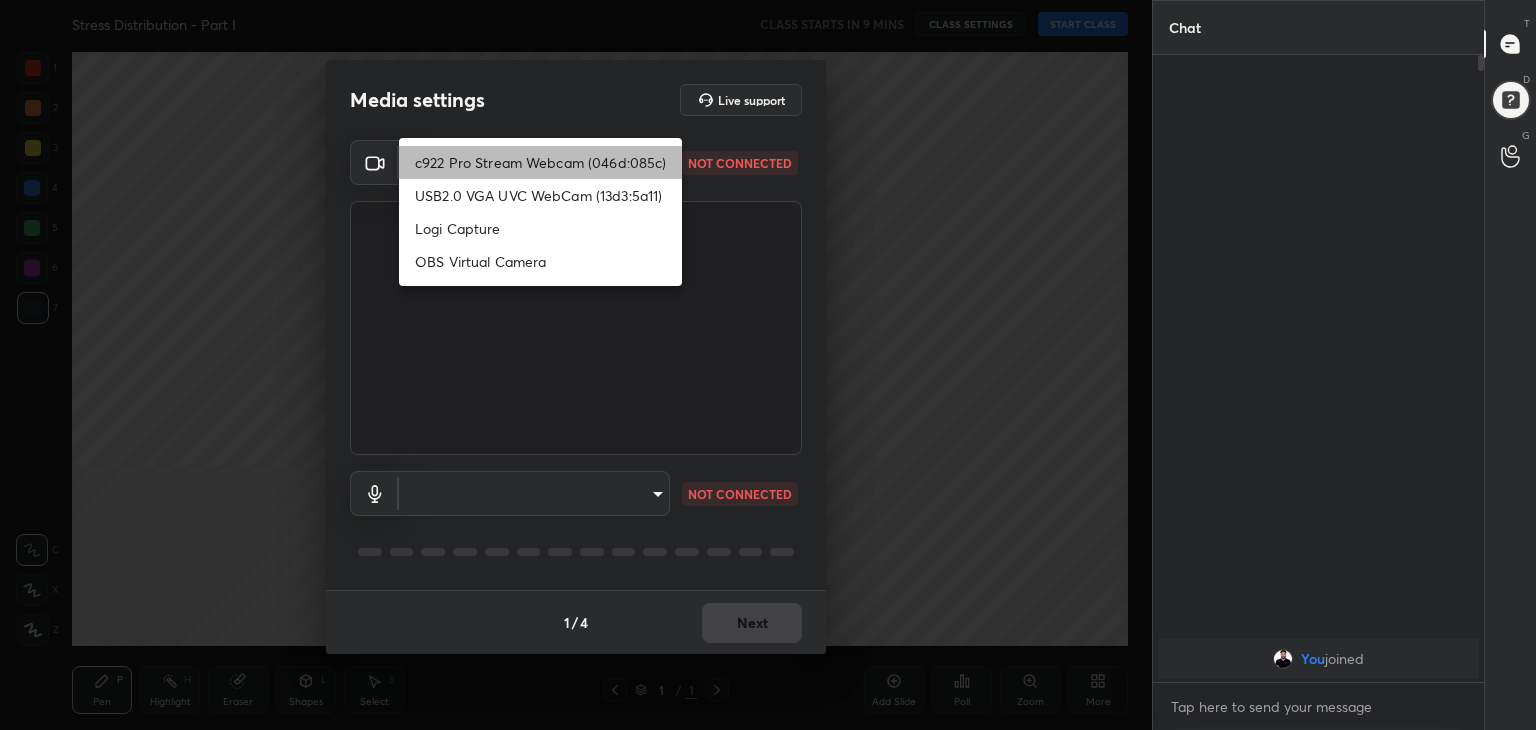 click on "c922 Pro Stream Webcam (046d:085c)" at bounding box center [540, 162] 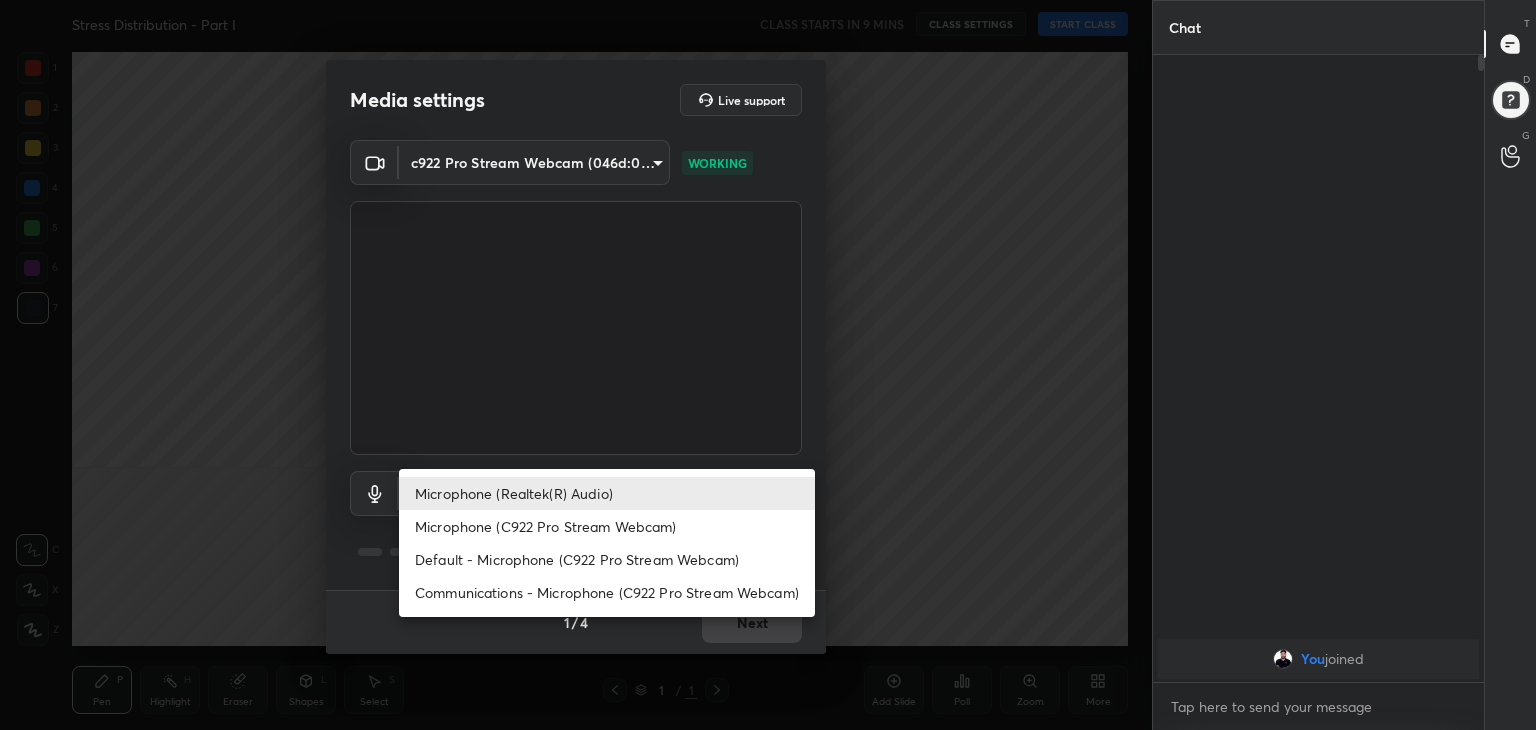 click on "1 2 3 4 5 6 7 C X Z C X Z E E Erase all H H Stress Distribution - Part I CLASS STARTS IN 9 MINS CLASS SETTINGS START CLASS Setting up your live class Back Stress Distribution - Part I • L71 of Complete Course on Soil Mechanics Praveen Kumar Pen P Highlight H Eraser Shapes L Select S 1 / 1 Add Slide Poll Zoom More Chat You joined 1 NEW MESSAGE Enable hand raising Enable raise hand to speak to learners. Once enabled, chat will be turned off temporarily. Enable x introducing Raise a hand with a doubt Now learners can raise their hand along with a doubt How it works? Doubts asked by learners will show up here Raise hand disabled You have disabled Raise hand currently. Enable it to invite learners to speak Enable Can't raise hand Looks like educator just invited you to speak. Please wait before you can raise your hand again. Got it T Messages (T) D Doubts (D) G Raise Hand (G) Report an issue Reason for reporting Buffering Chat not working Audio - Video sync issue Educator video quality low Report 1" at bounding box center (768, 365) 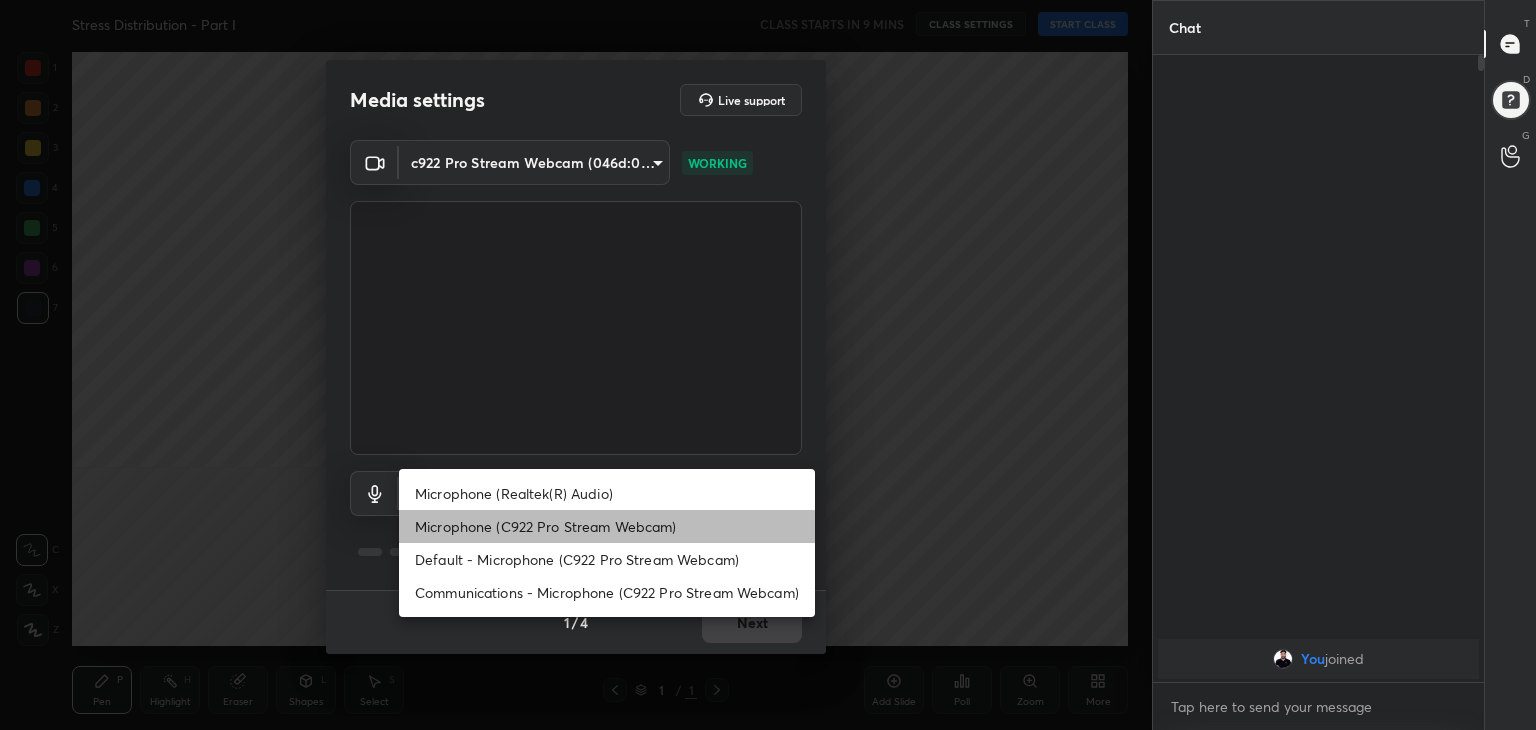 click on "Microphone (C922 Pro Stream Webcam)" at bounding box center (607, 526) 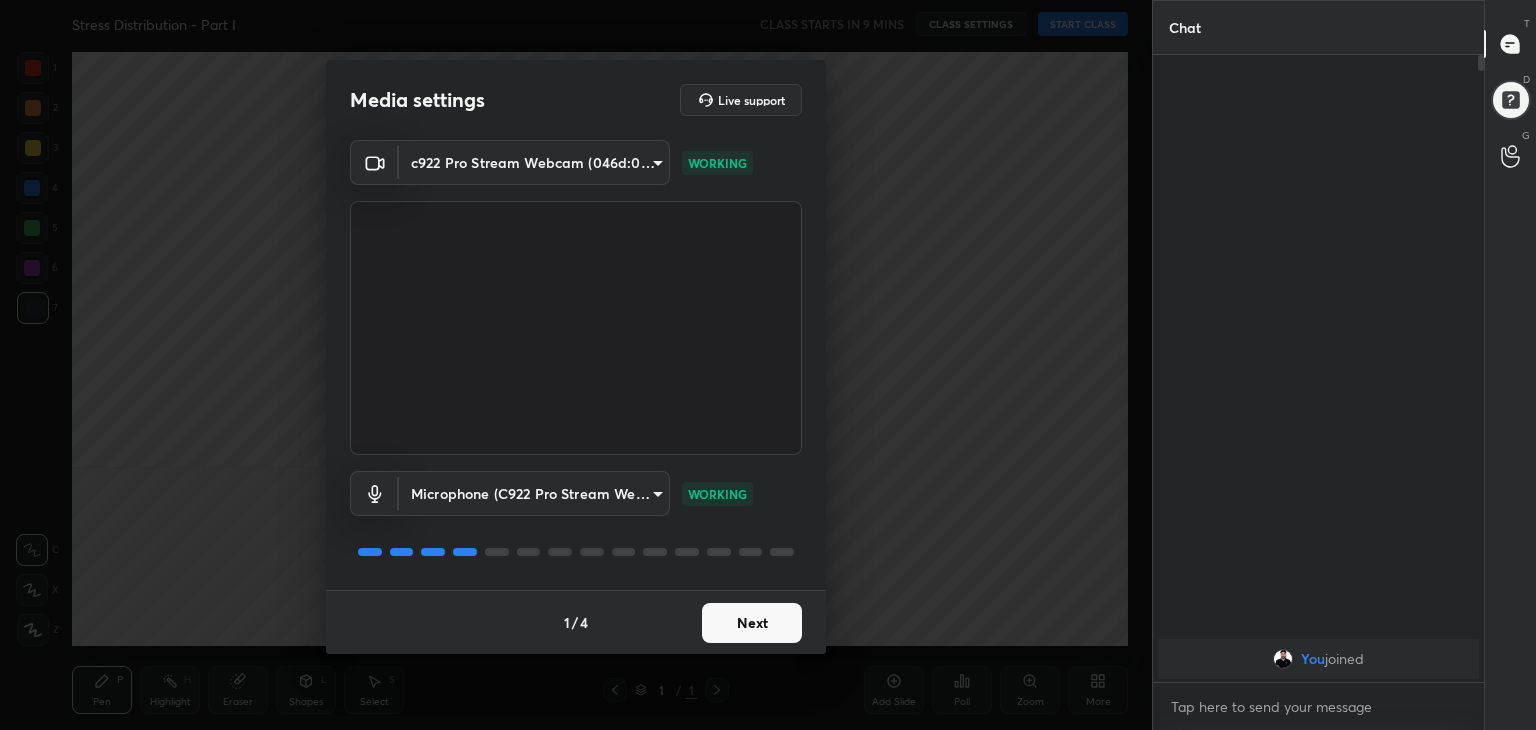 click on "Next" at bounding box center [752, 623] 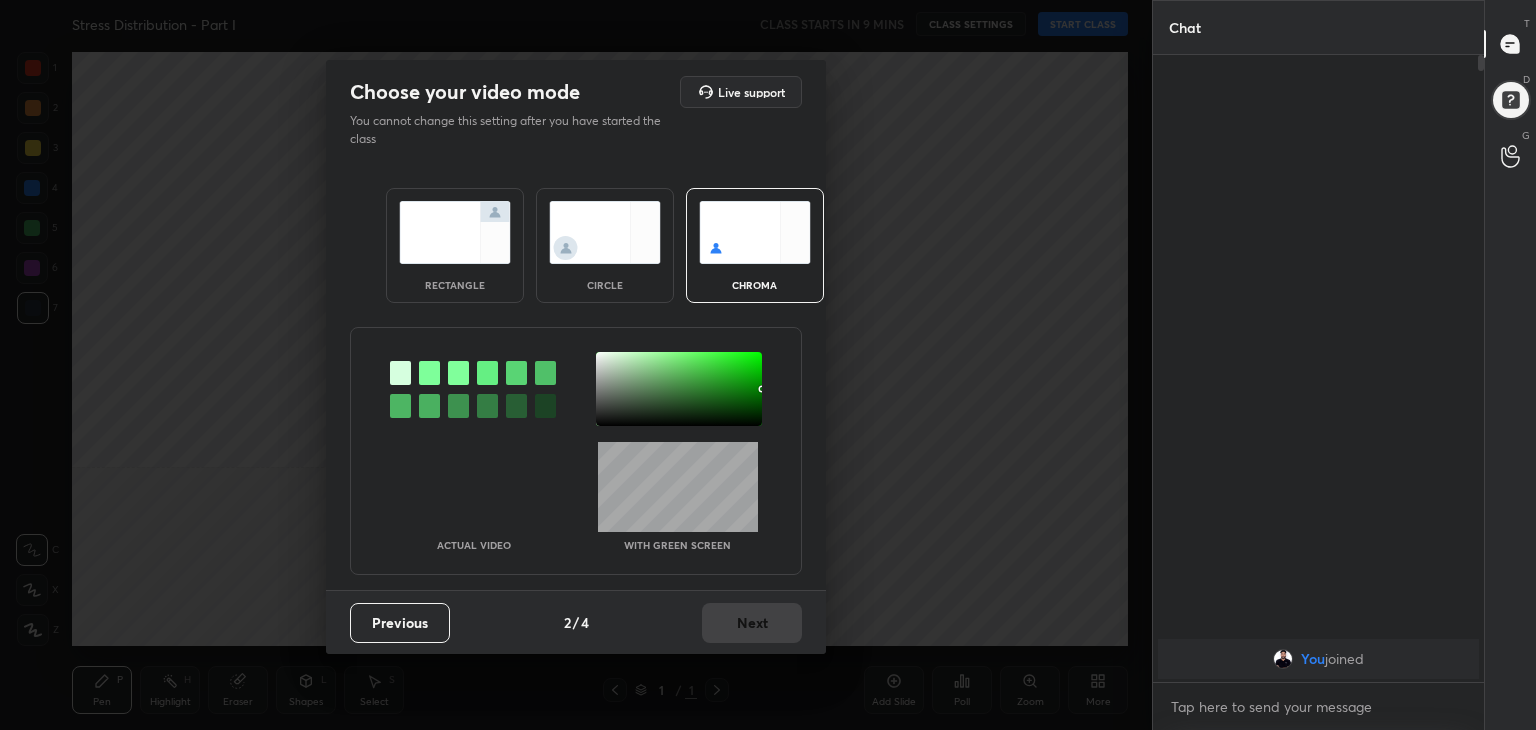 click at bounding box center [455, 232] 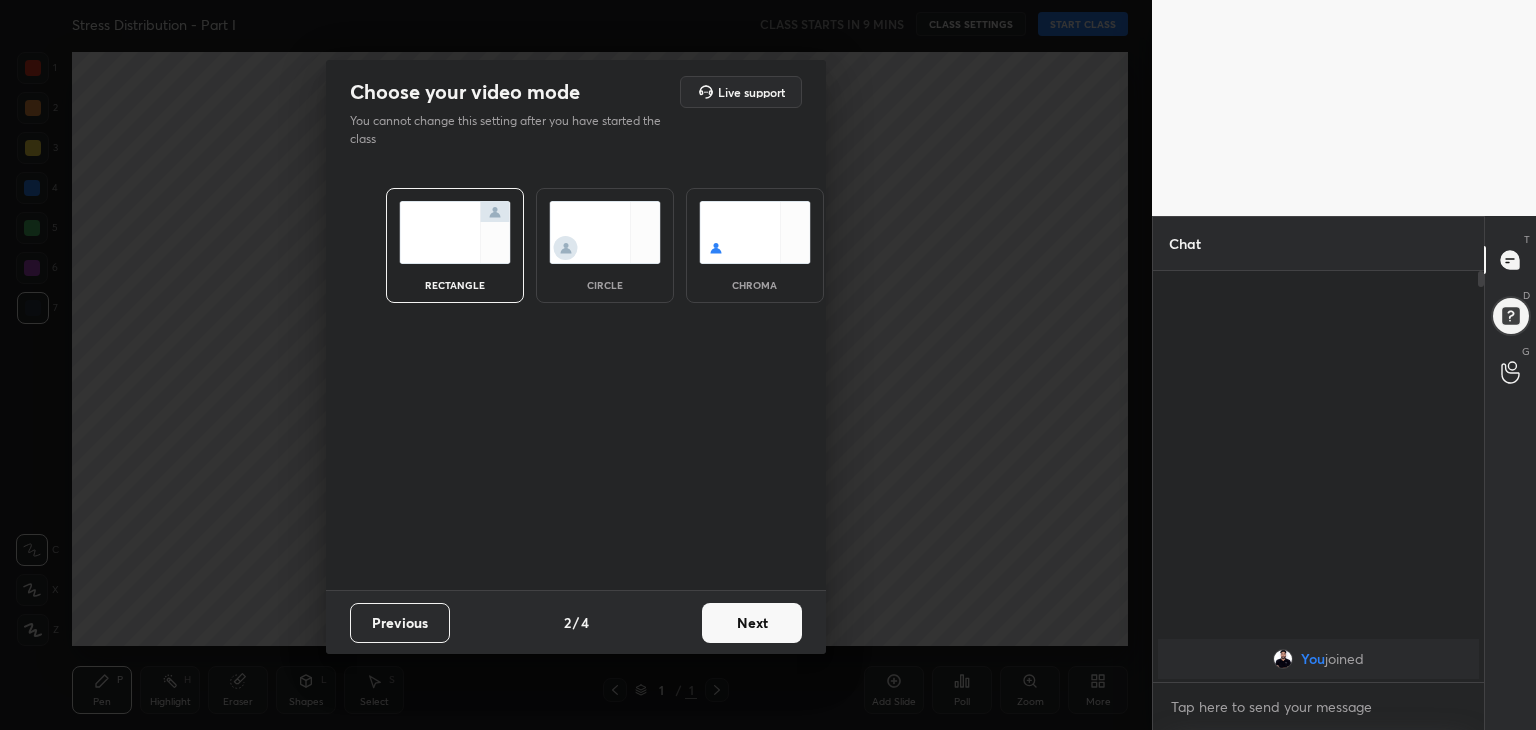 click on "Next" at bounding box center [752, 623] 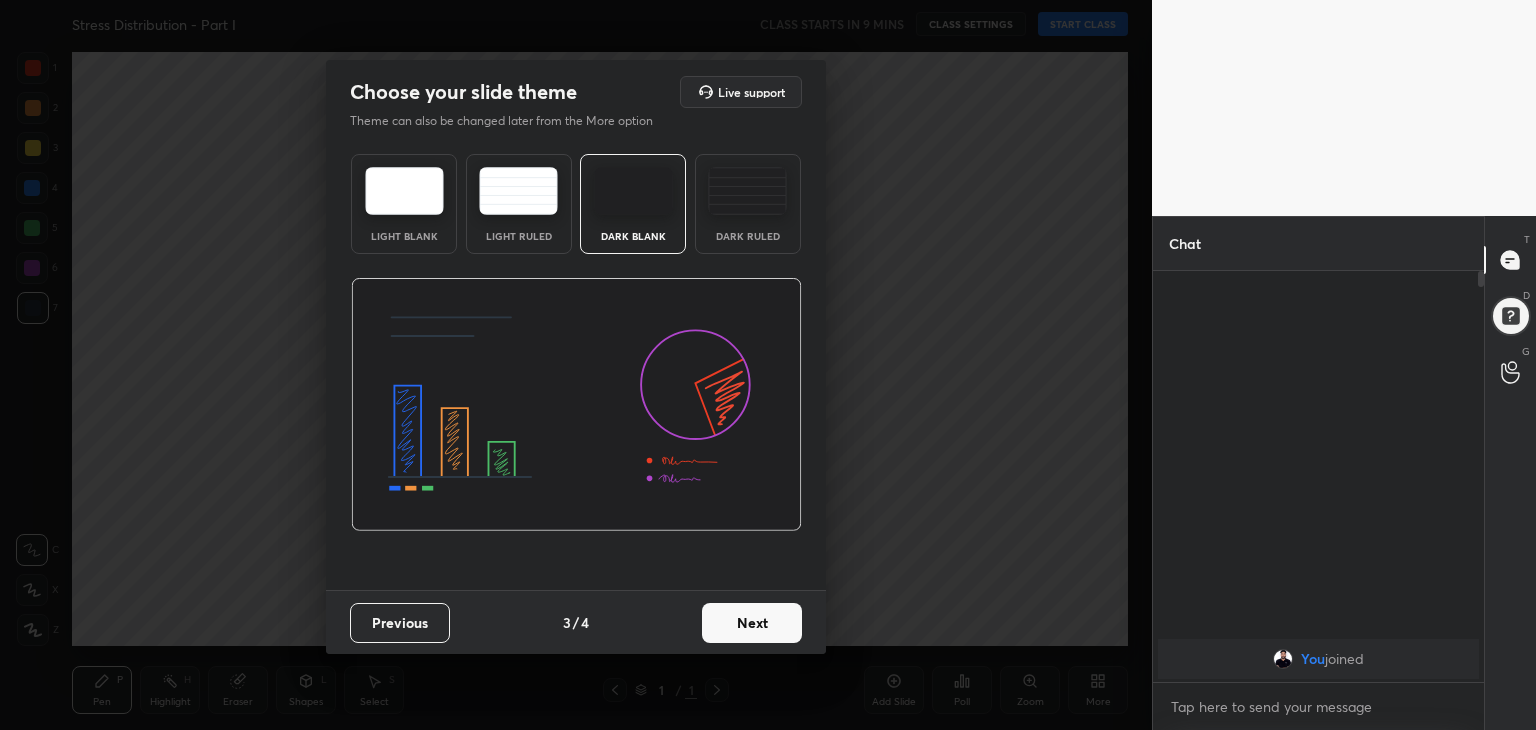 click on "Light Blank" at bounding box center (404, 236) 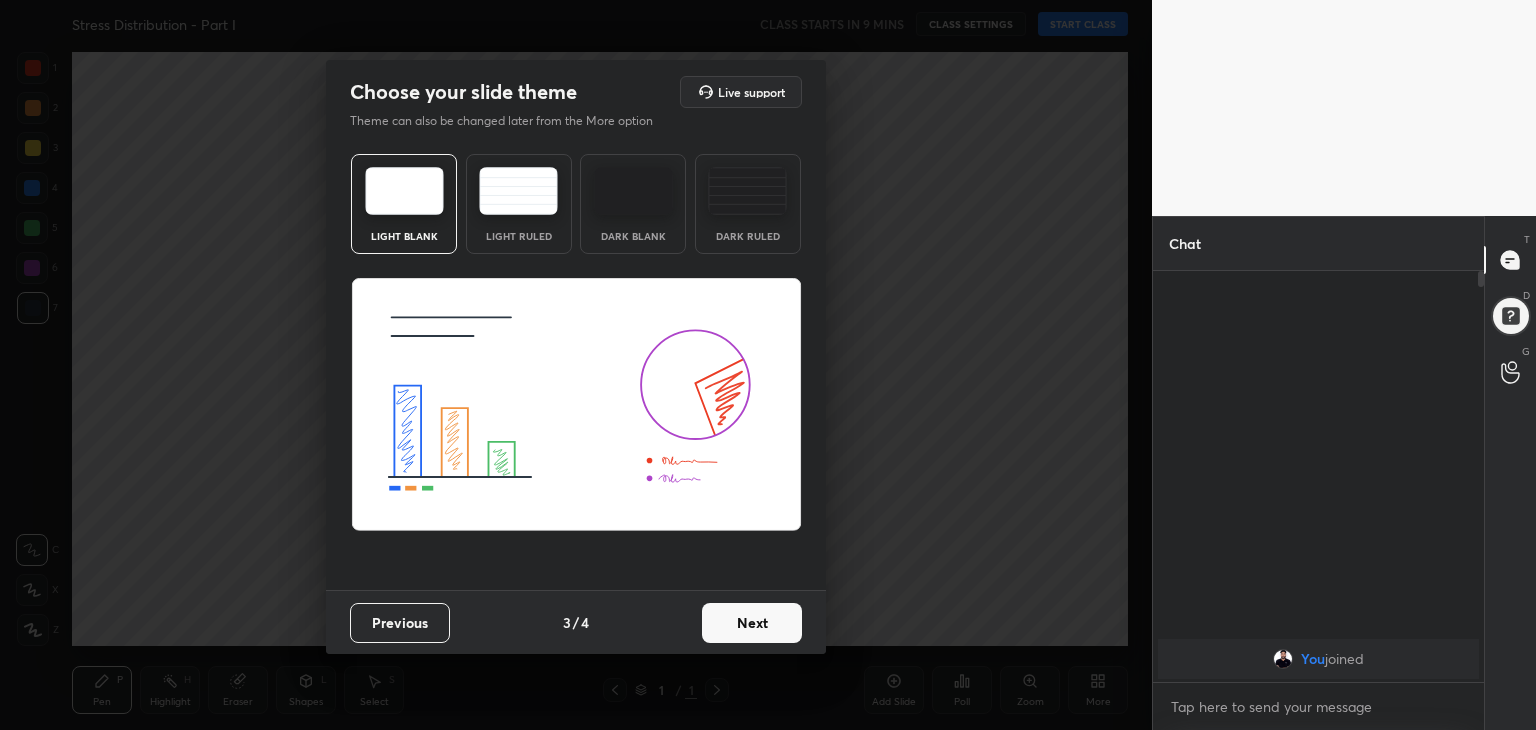 click on "Next" at bounding box center [752, 623] 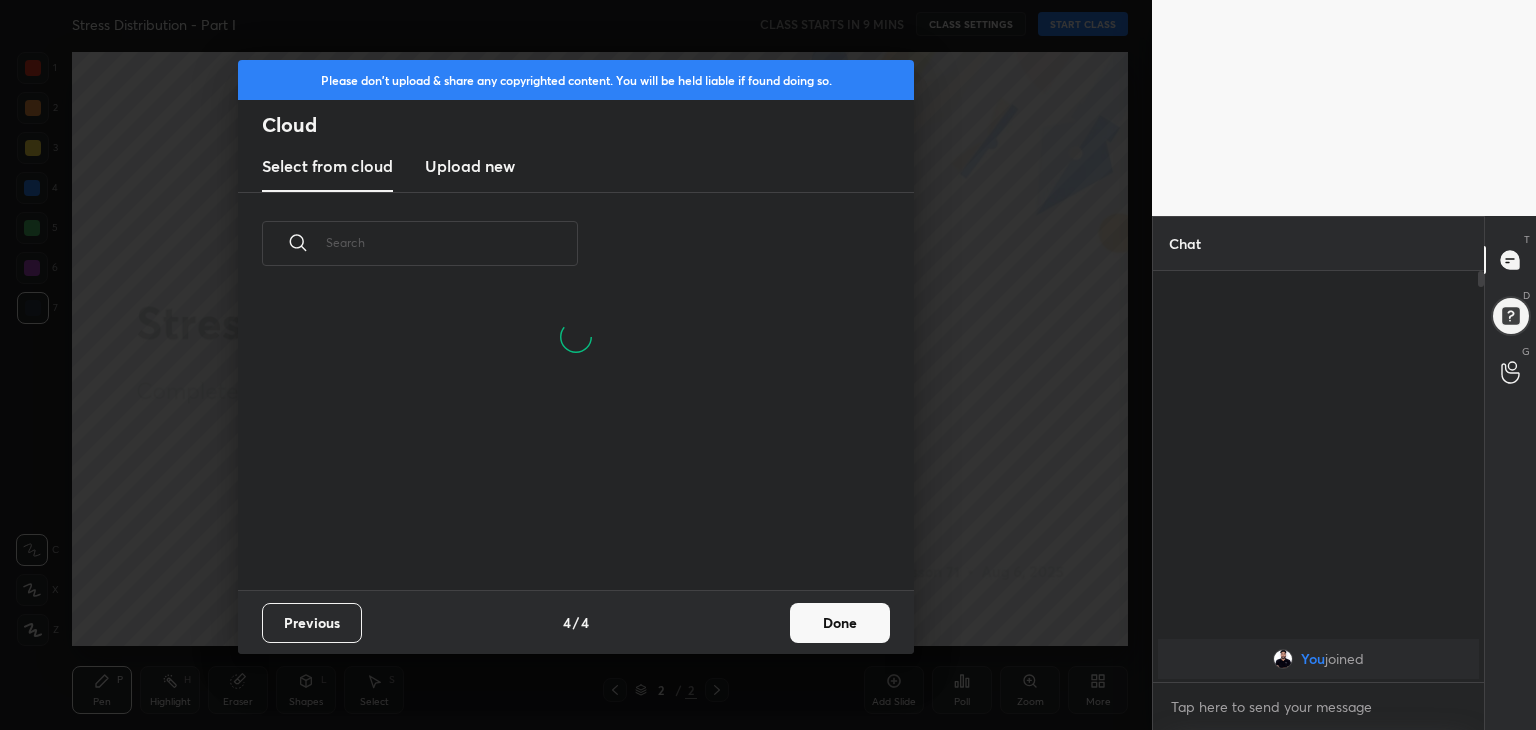click on "Done" at bounding box center [840, 623] 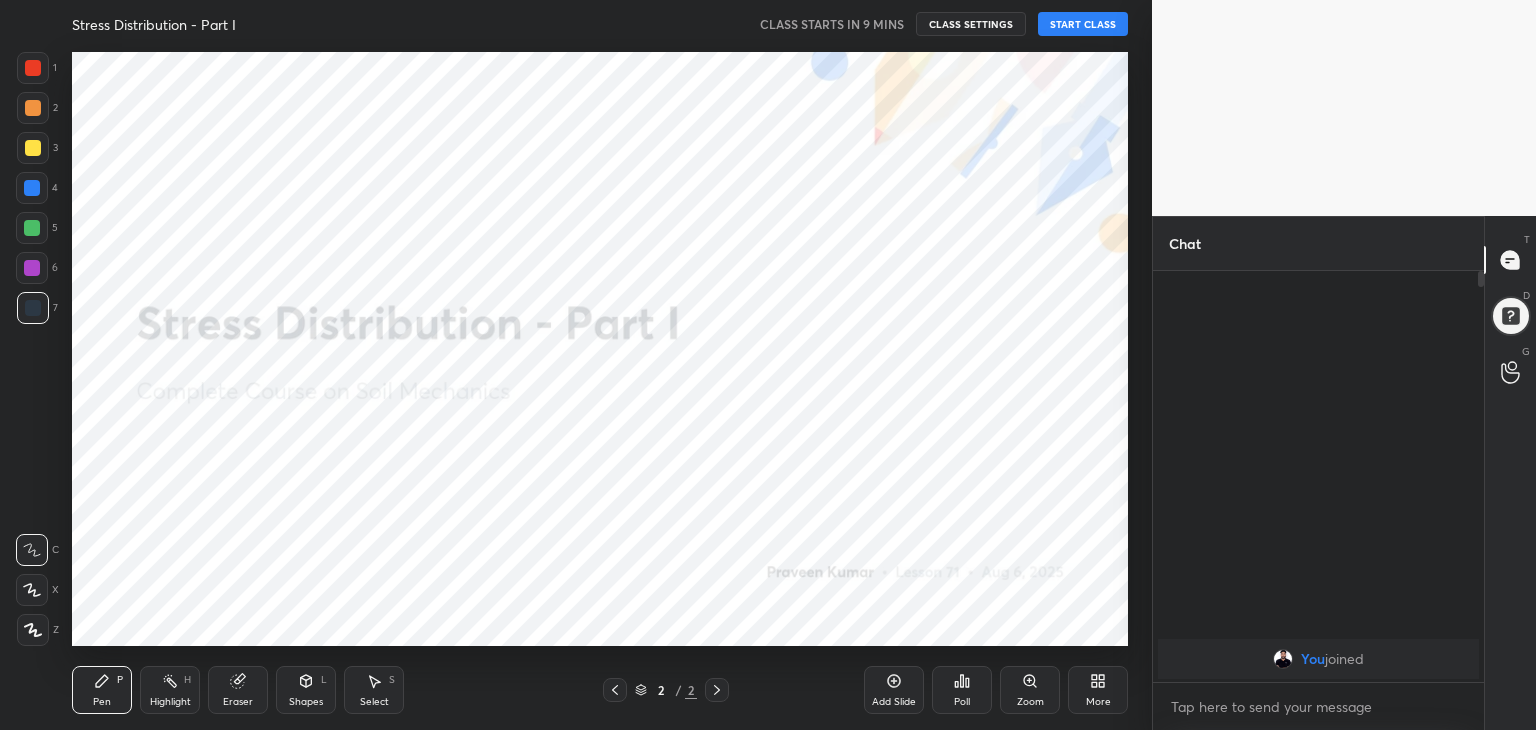 scroll, scrollTop: 0, scrollLeft: 0, axis: both 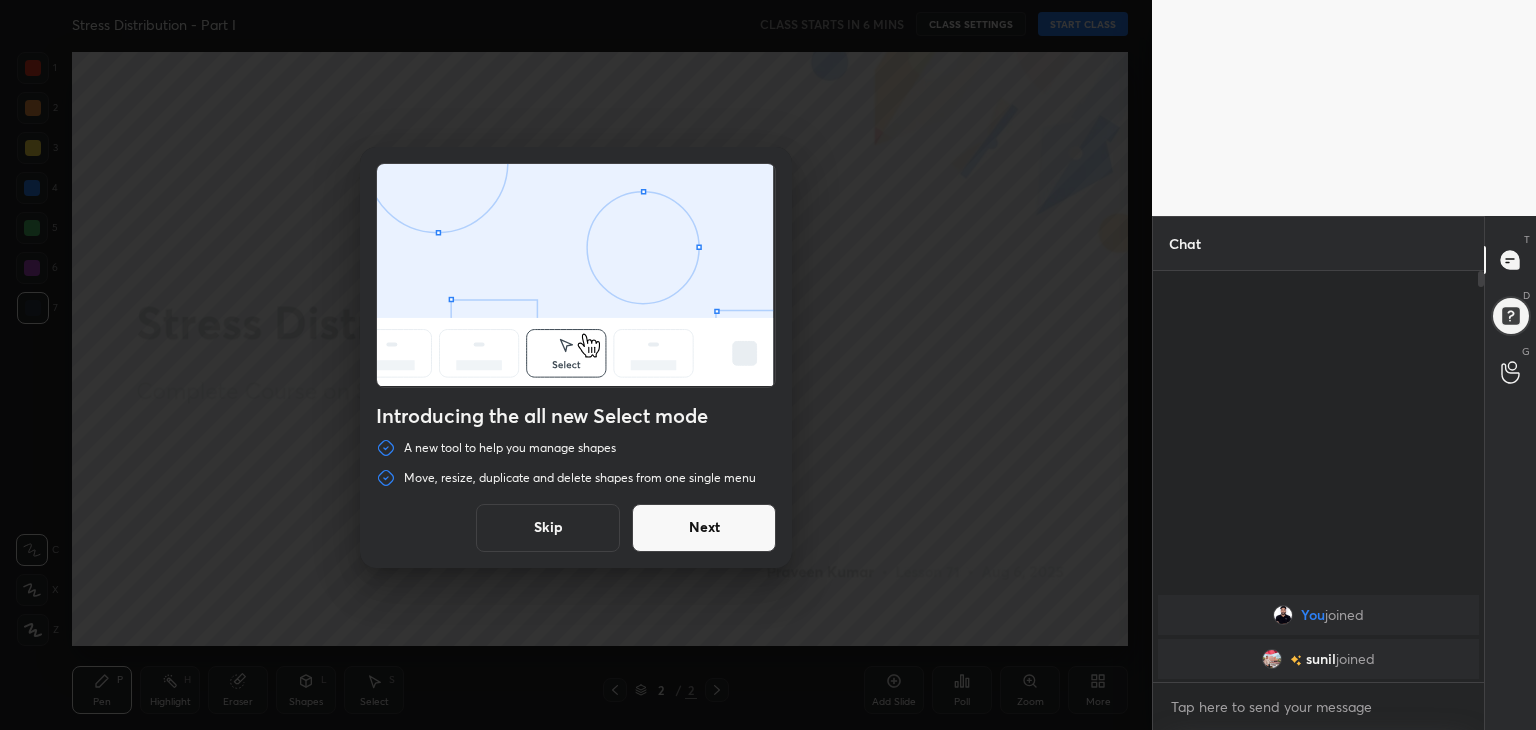 click on "Skip" at bounding box center [548, 528] 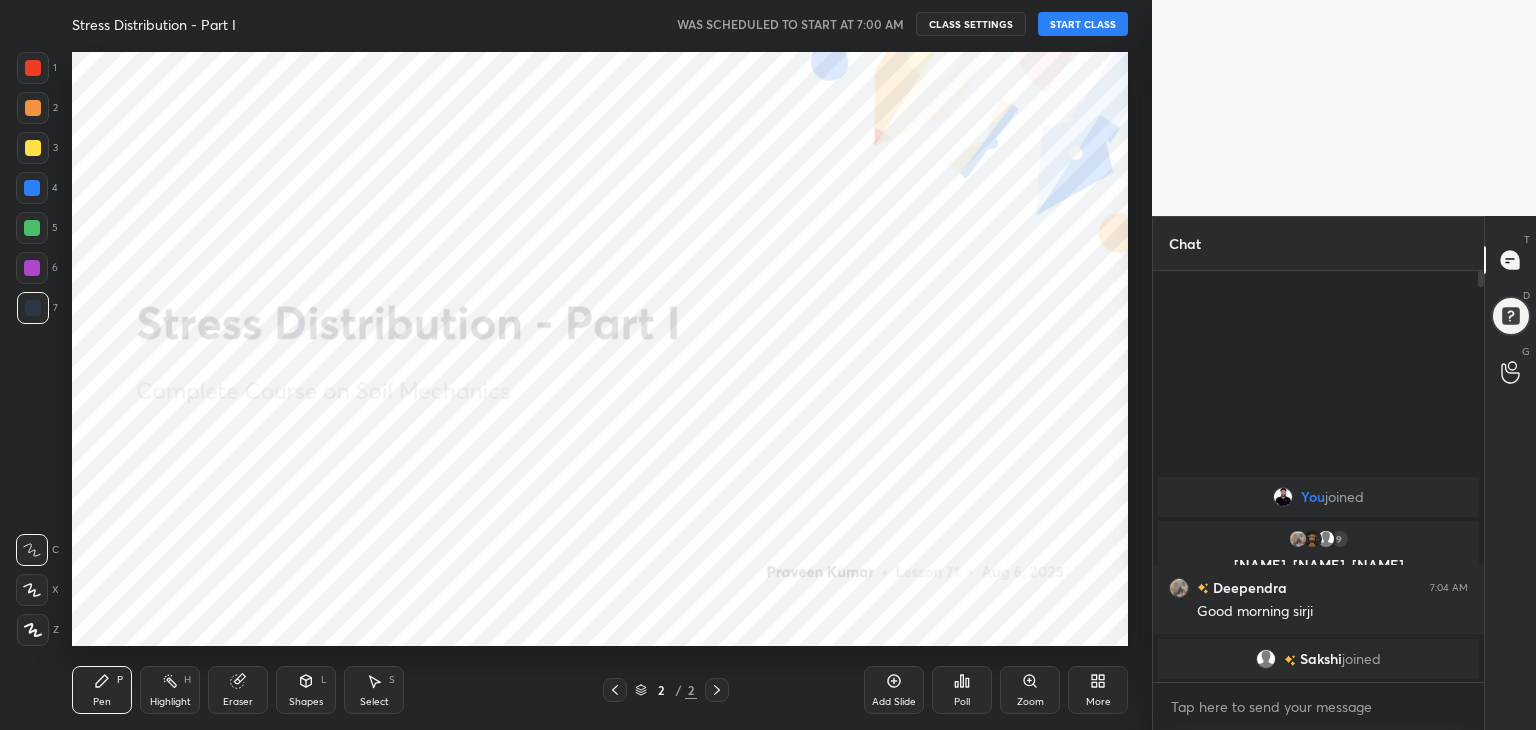click on "START CLASS" at bounding box center (1083, 24) 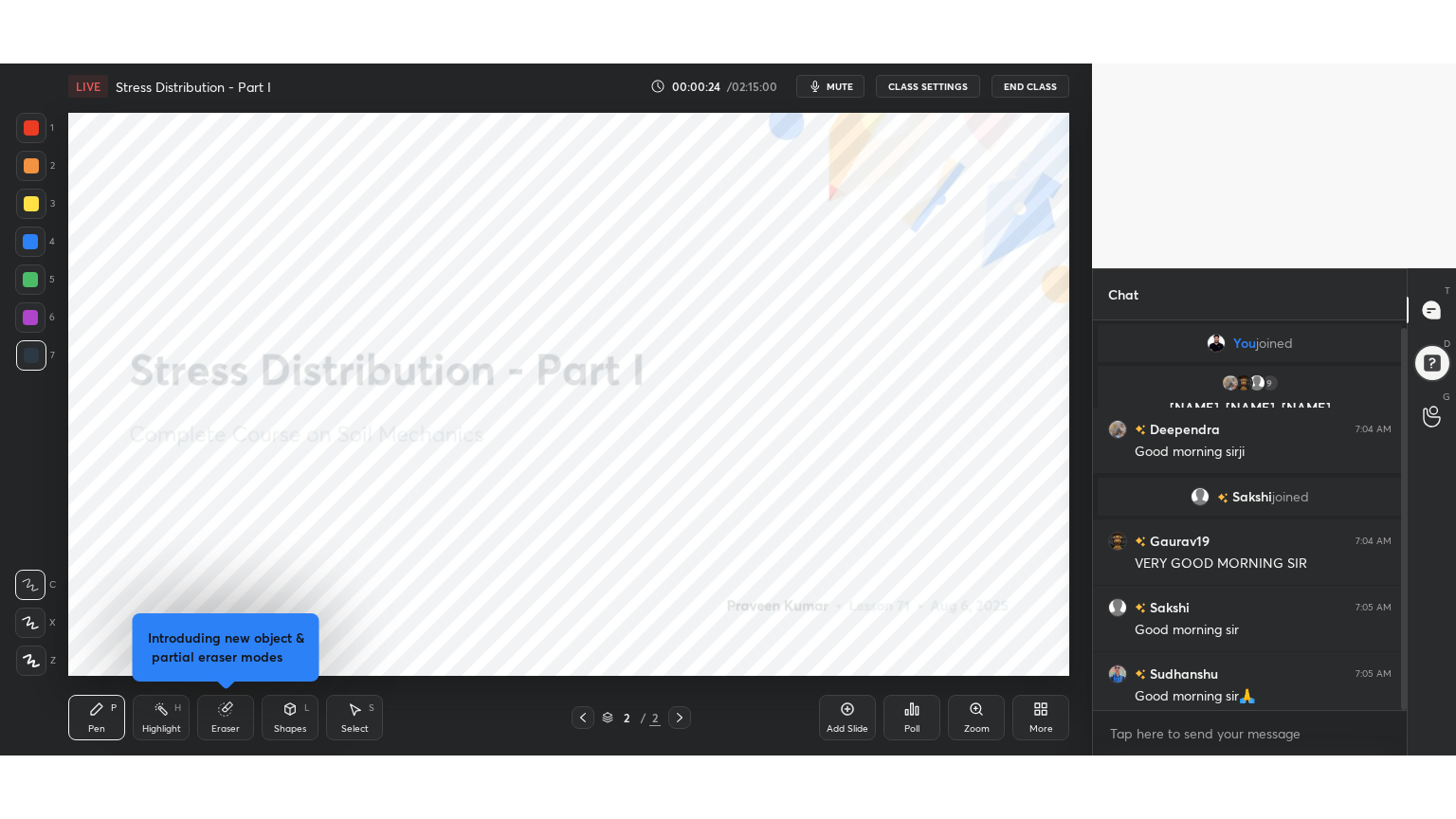 scroll, scrollTop: 8, scrollLeft: 0, axis: vertical 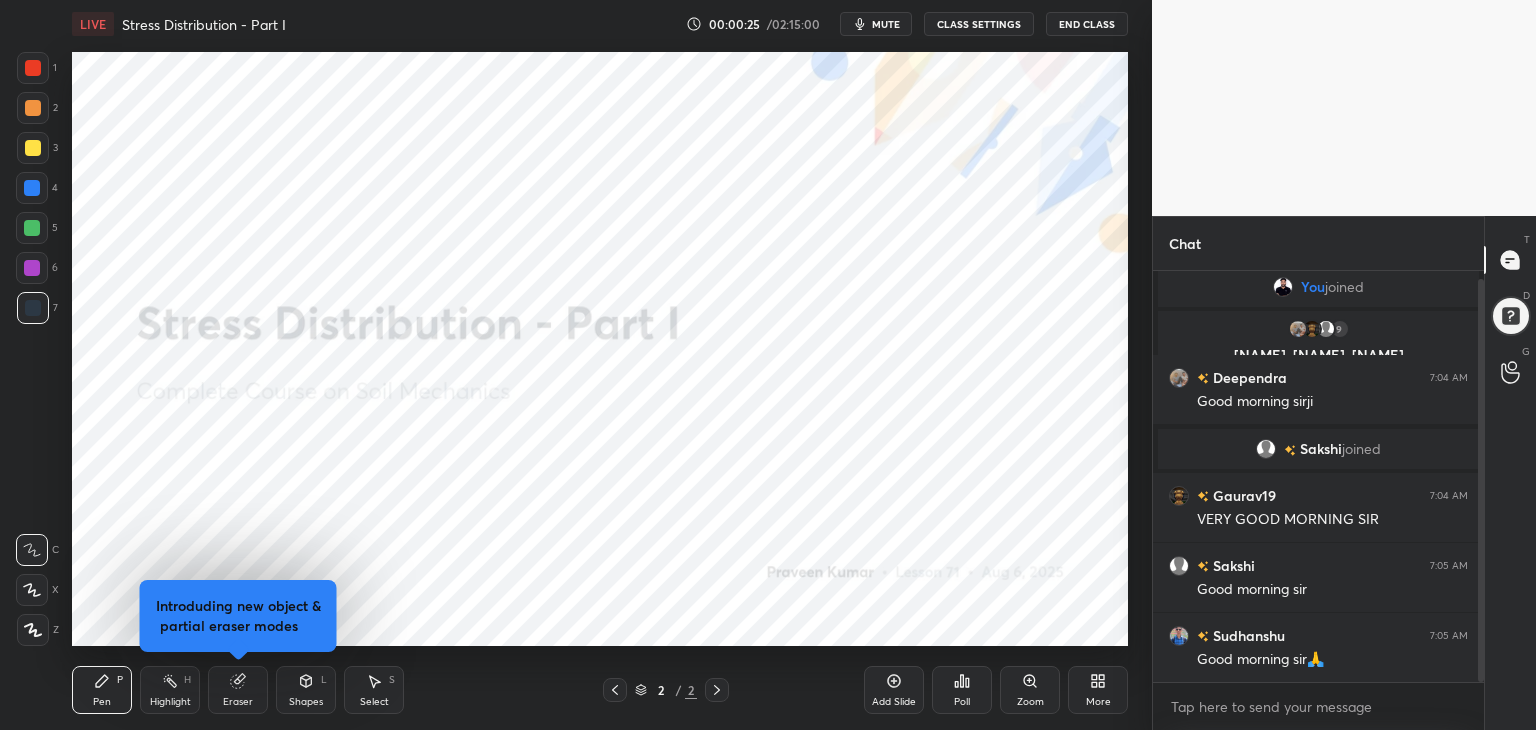 click on "More" at bounding box center [1098, 690] 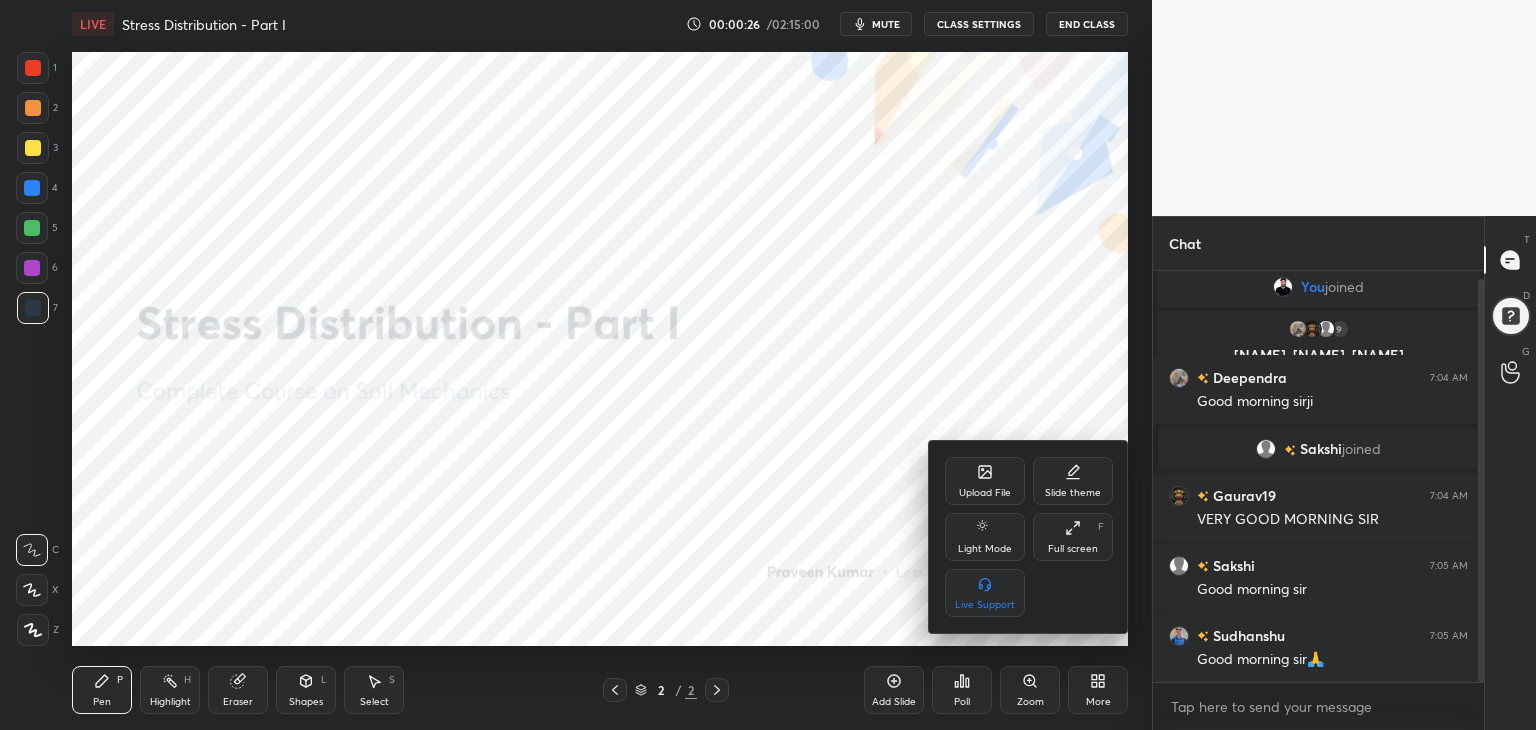click on "Full screen F" at bounding box center (1073, 537) 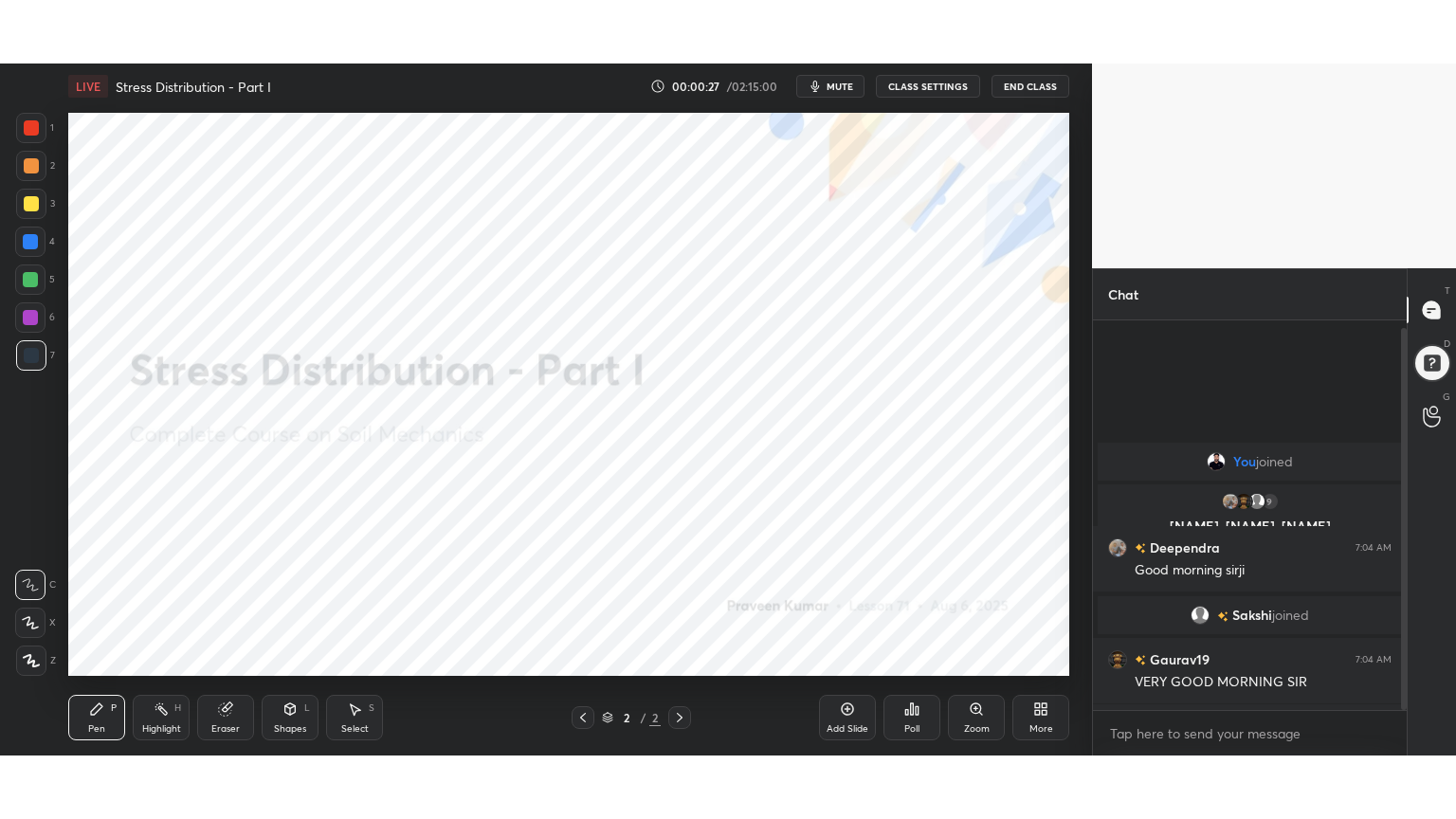 scroll, scrollTop: 94094, scrollLeft: 93776, axis: both 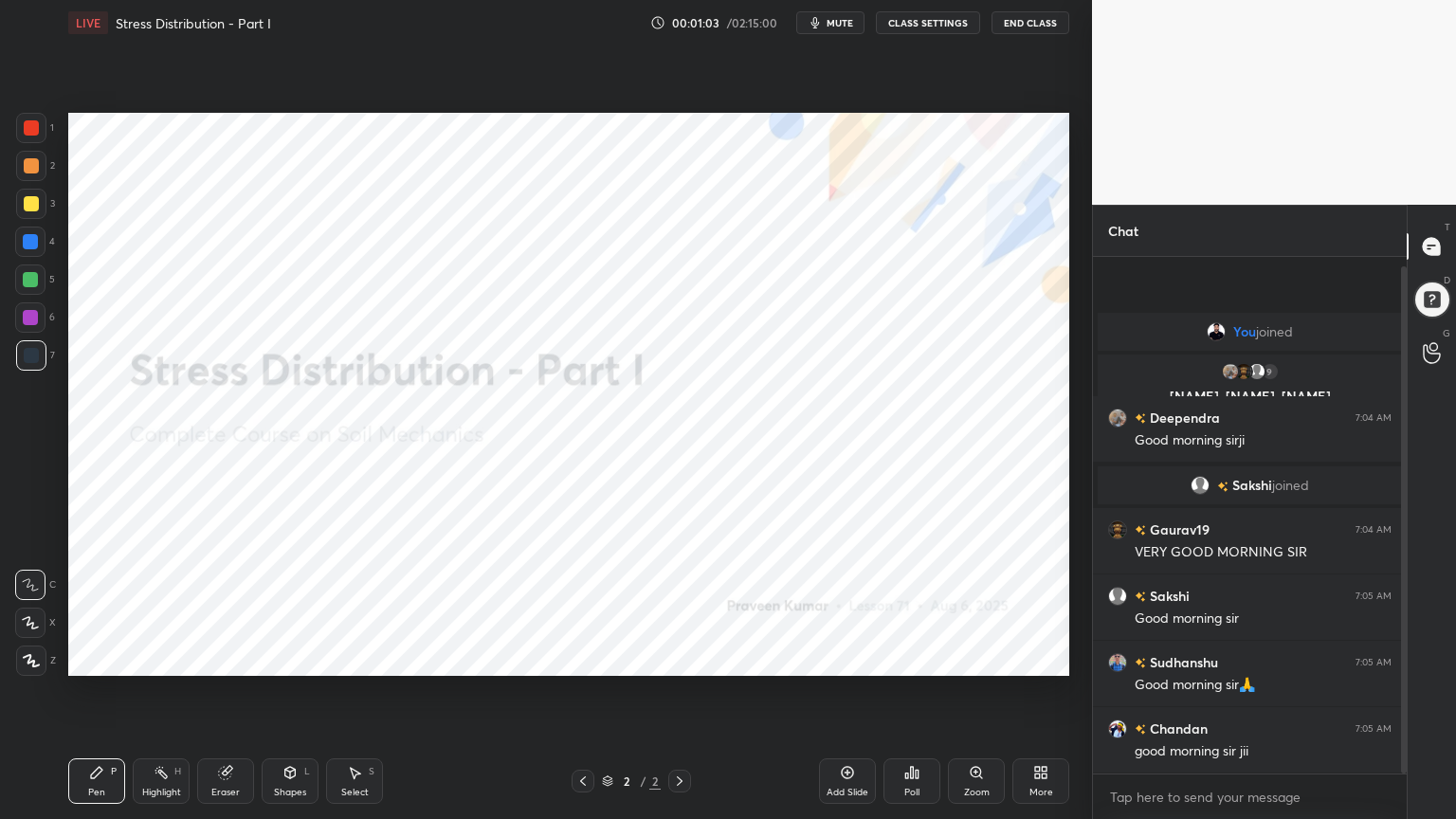 click on "End Class" at bounding box center [1030, 23] 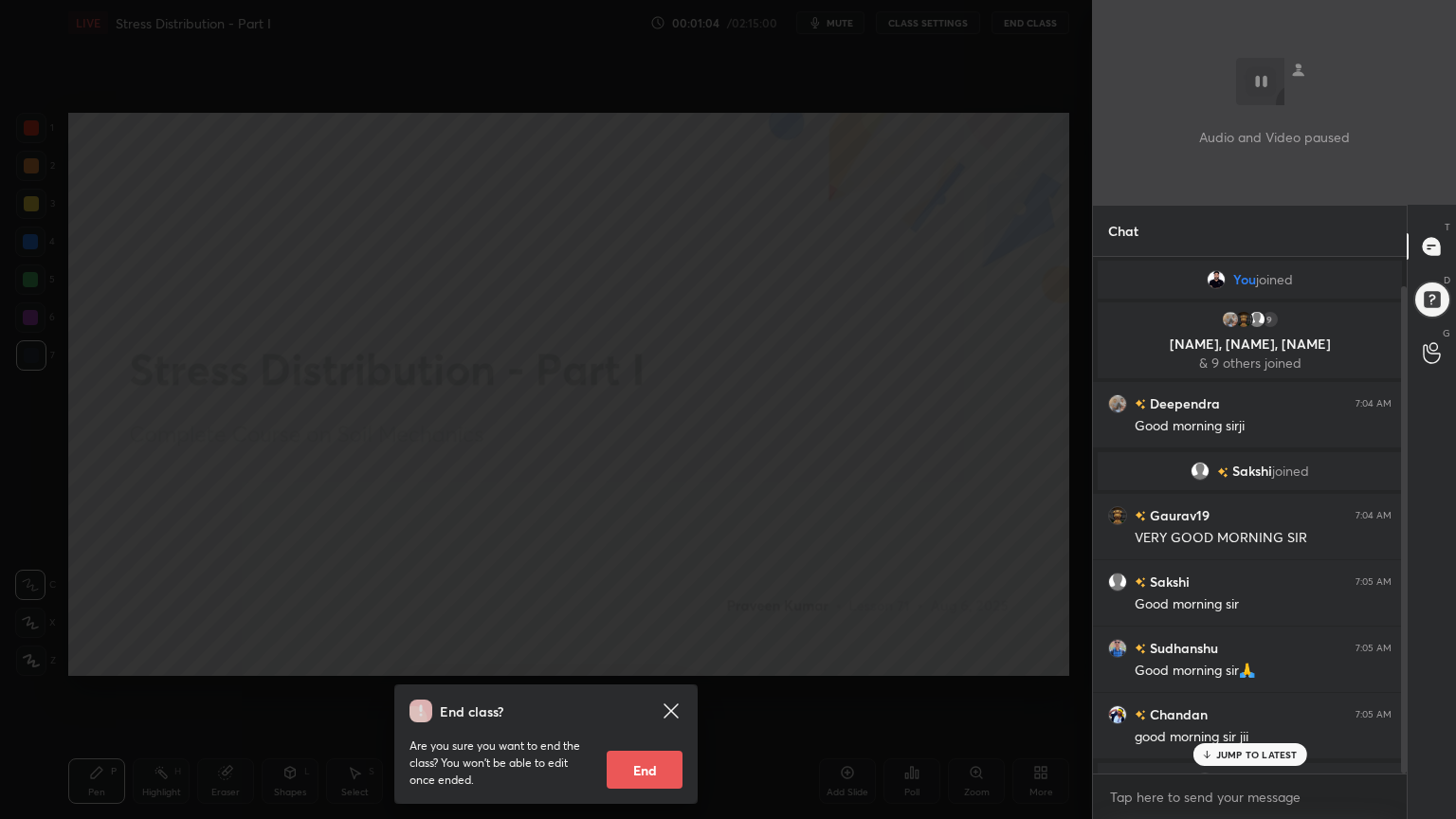scroll, scrollTop: 30, scrollLeft: 0, axis: vertical 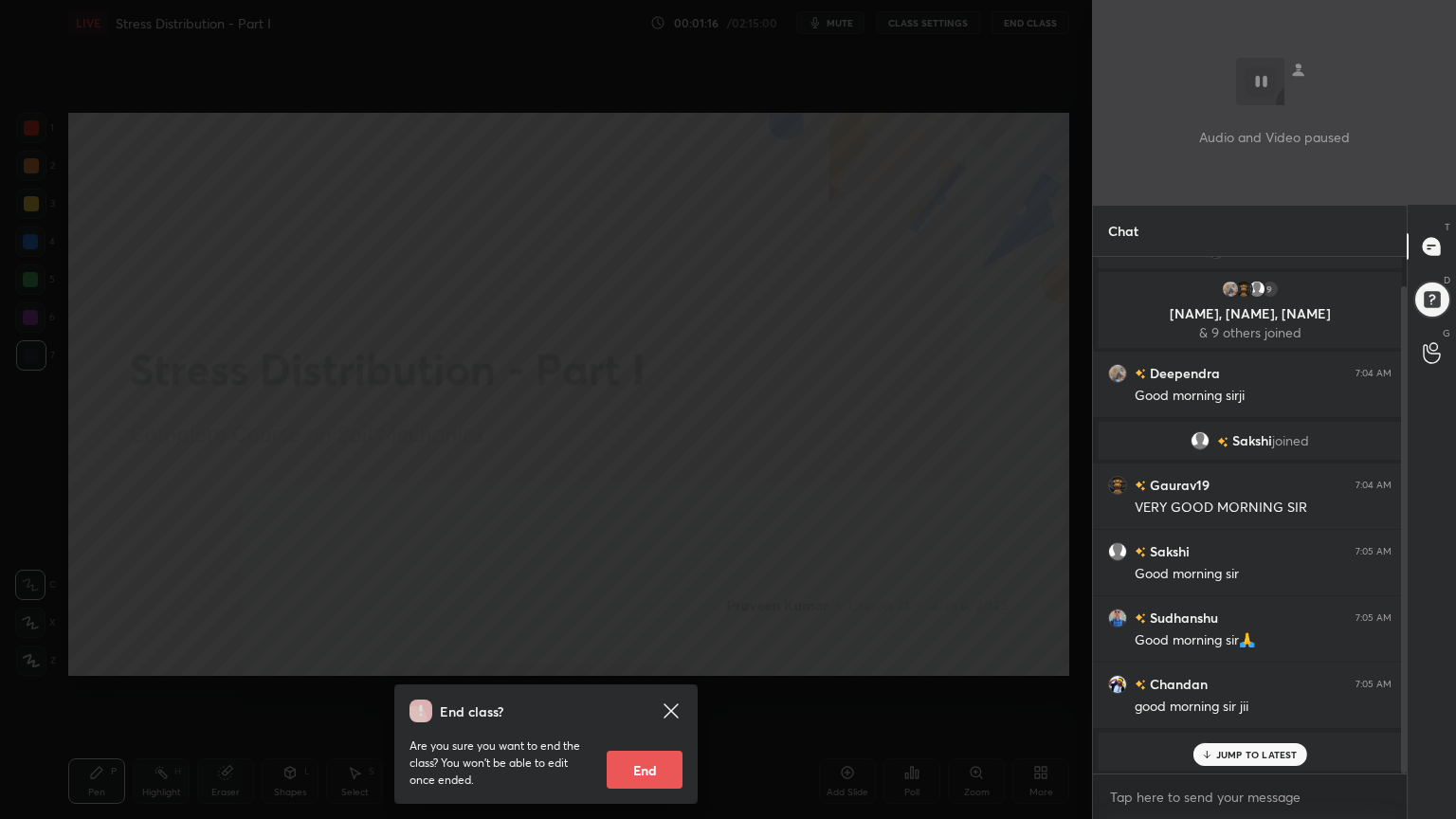click on "End class? Are you sure you want to end the class? You won’t be able to edit once ended. End" at bounding box center [546, 410] 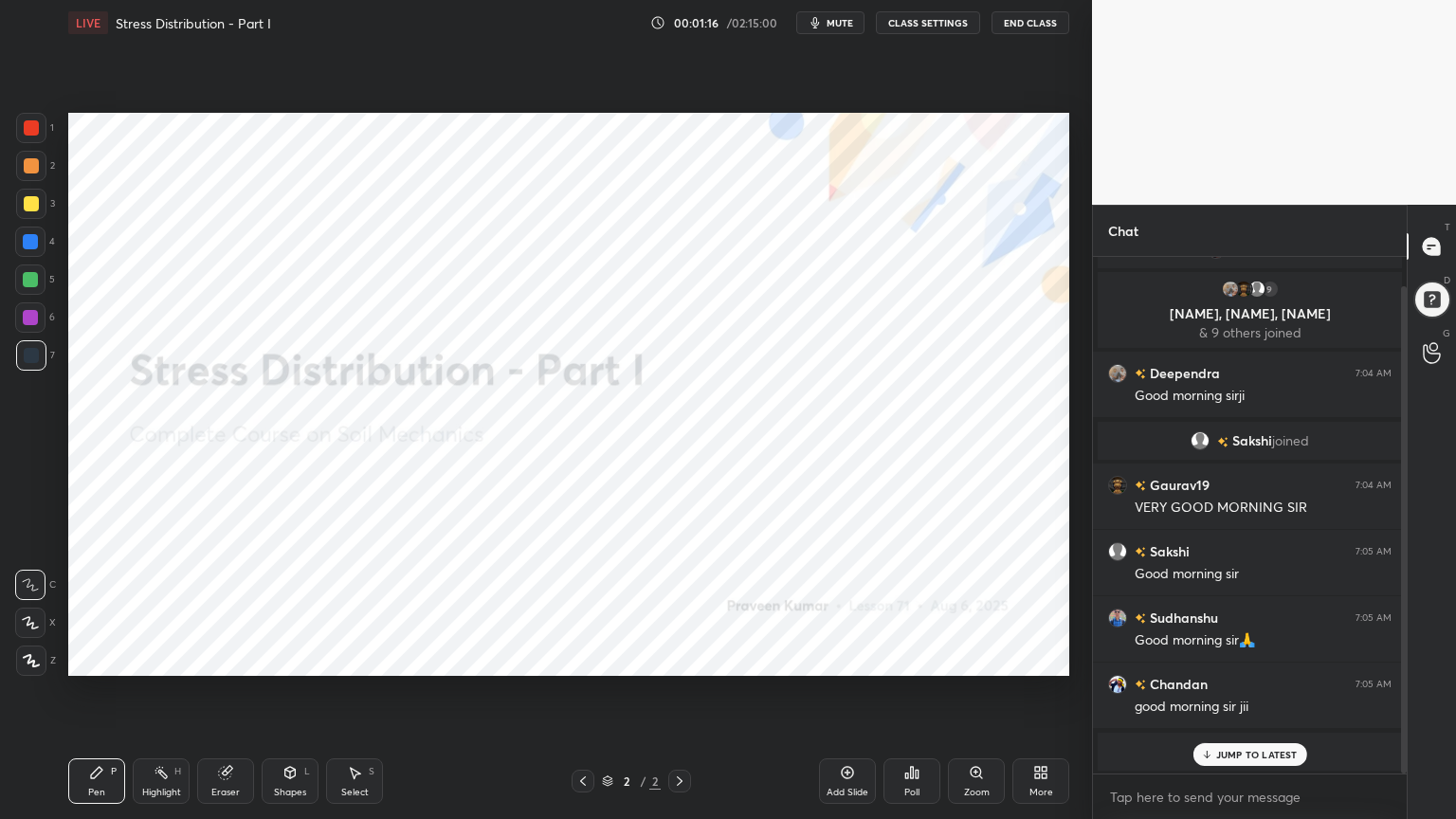 click at bounding box center [546, 410] 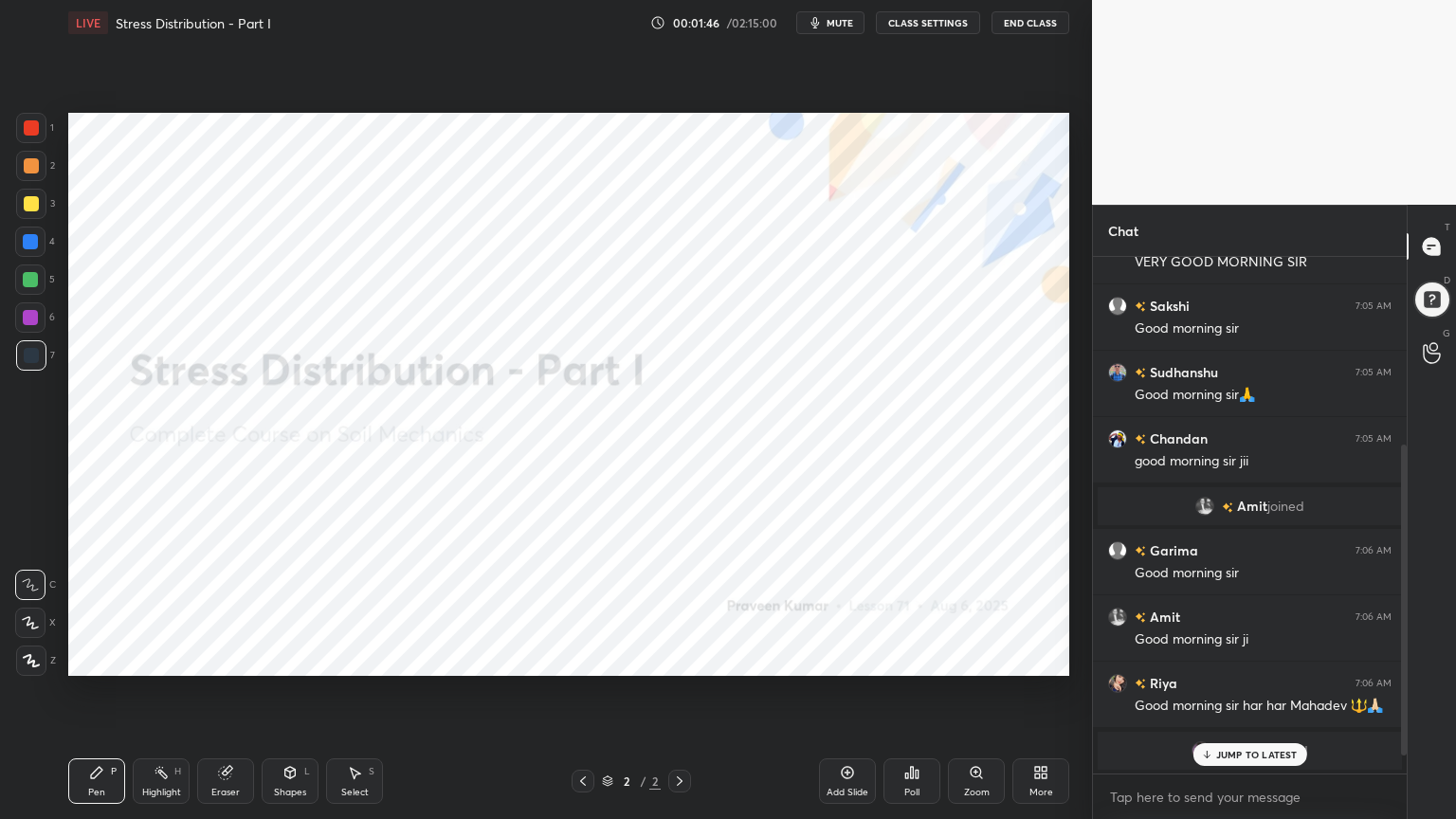 scroll, scrollTop: 311, scrollLeft: 0, axis: vertical 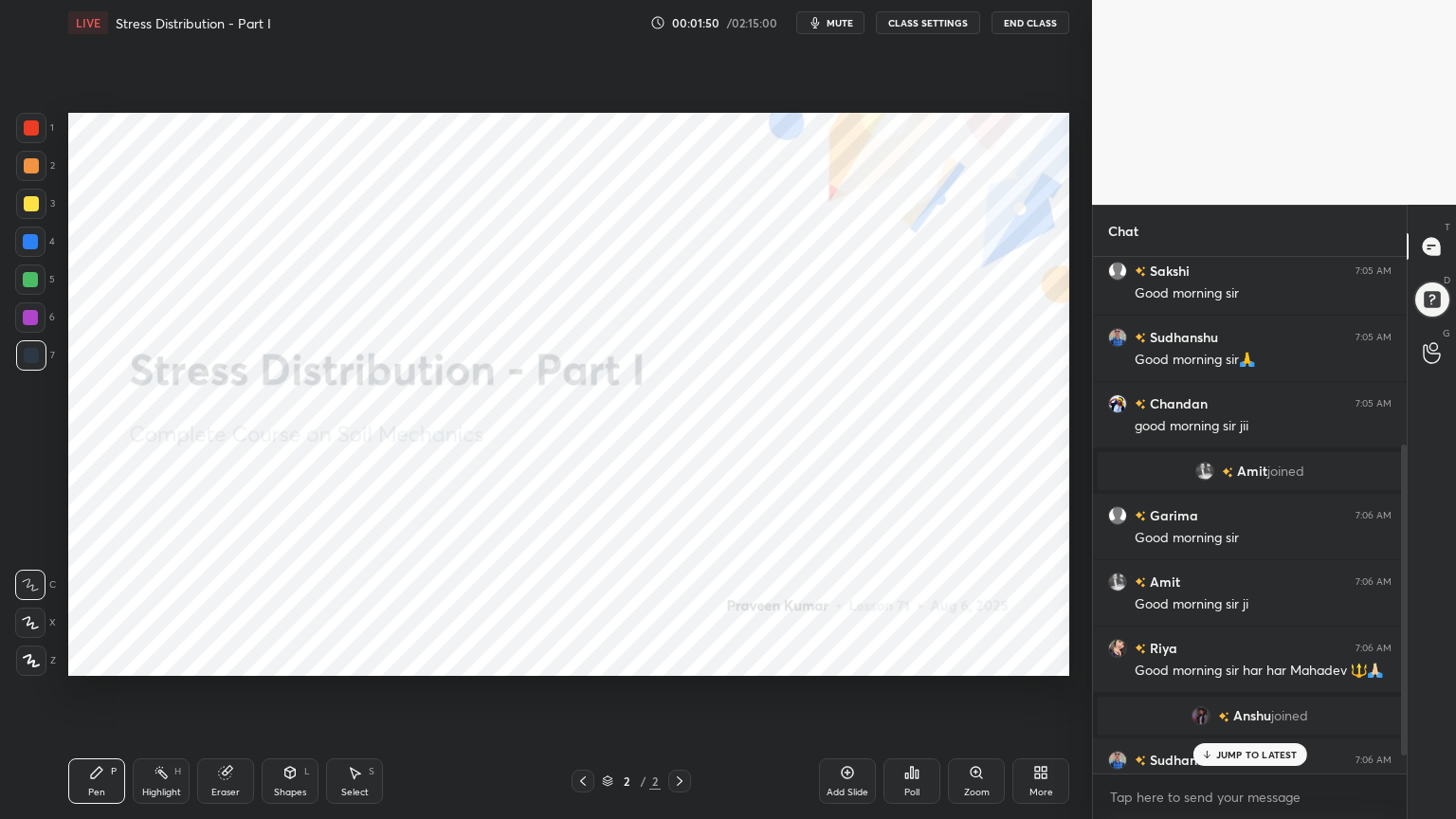 click on "JUMP TO LATEST" at bounding box center [1257, 755] 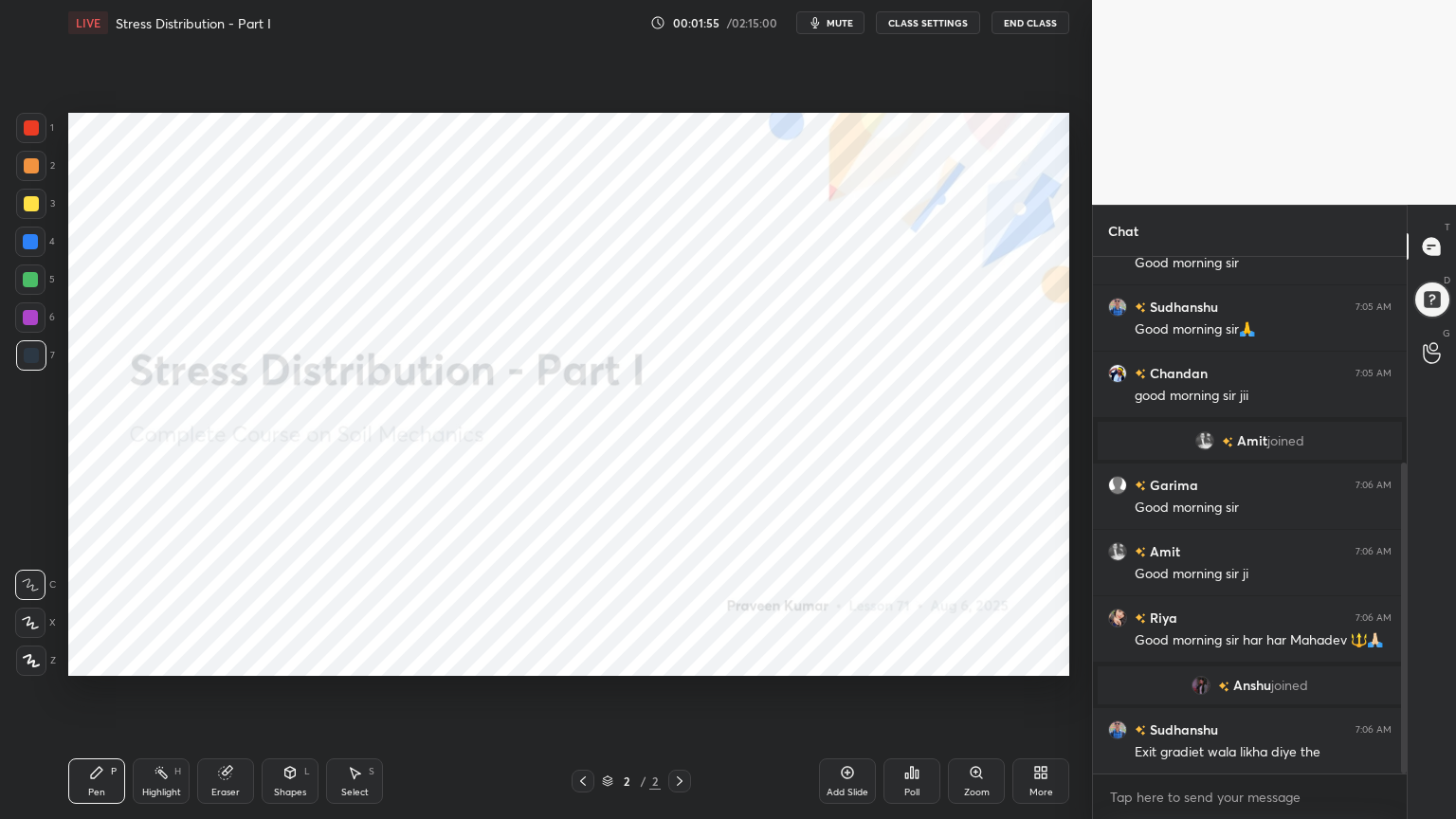 click 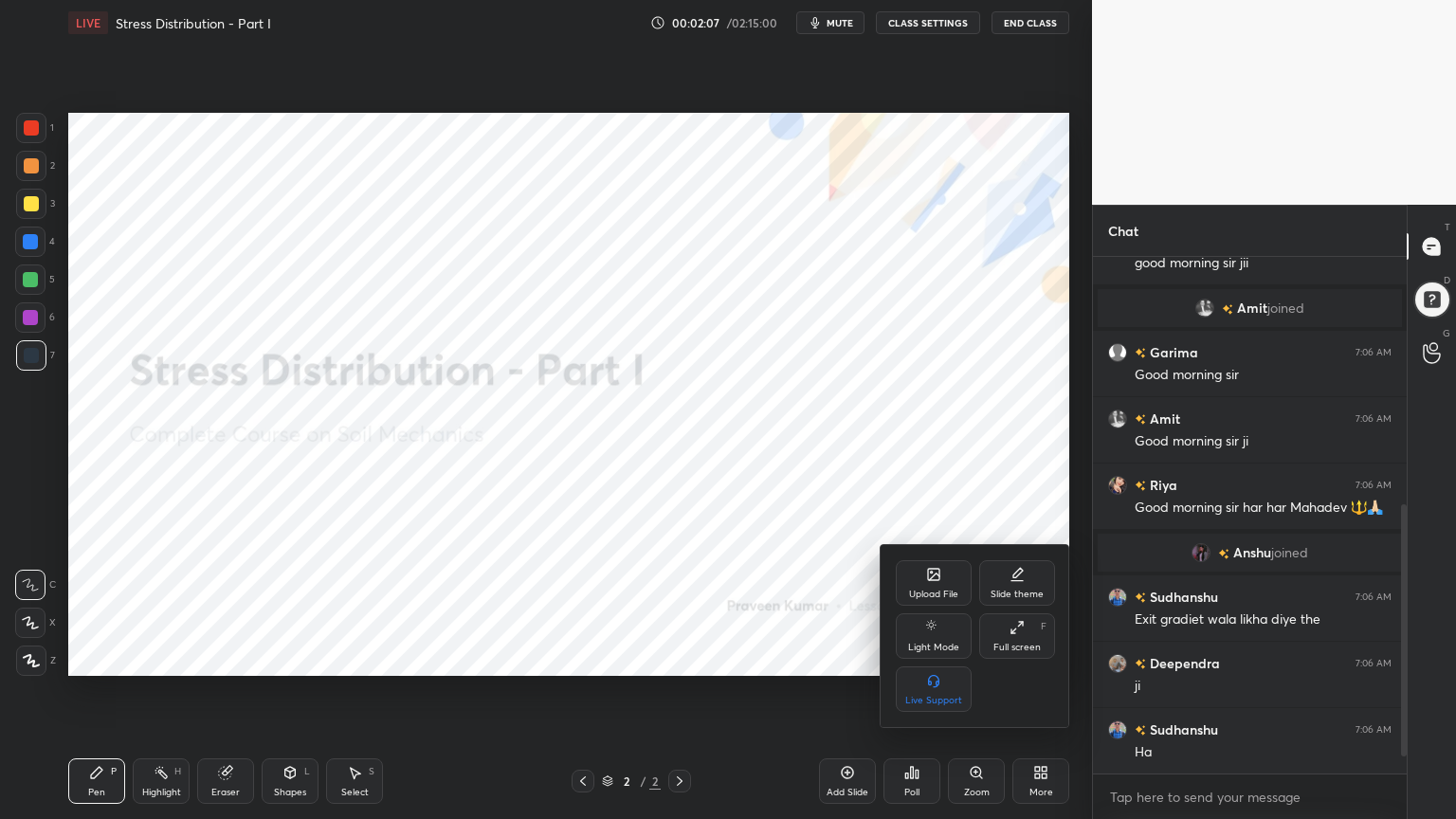scroll, scrollTop: 541, scrollLeft: 0, axis: vertical 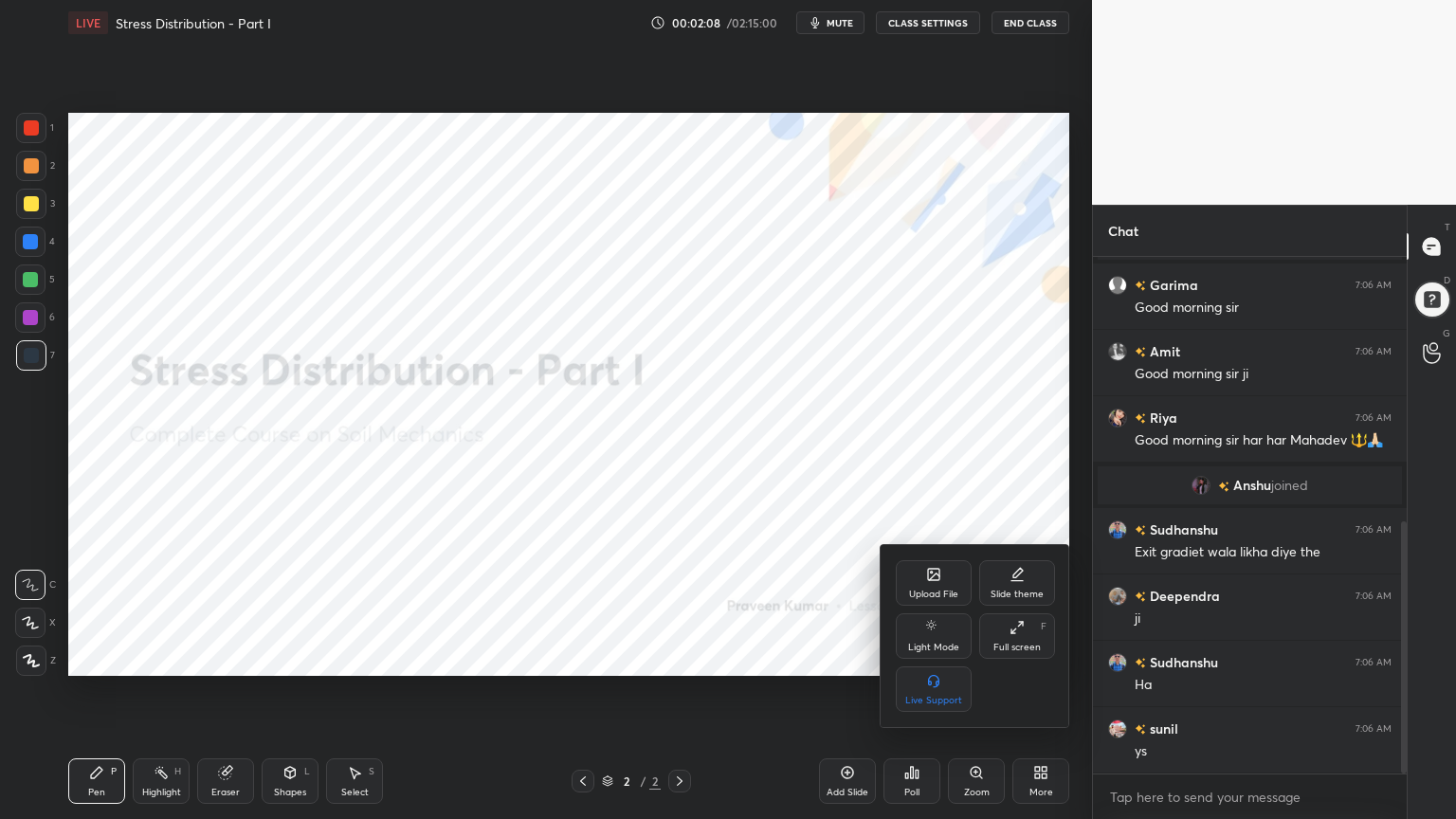 click at bounding box center (728, 410) 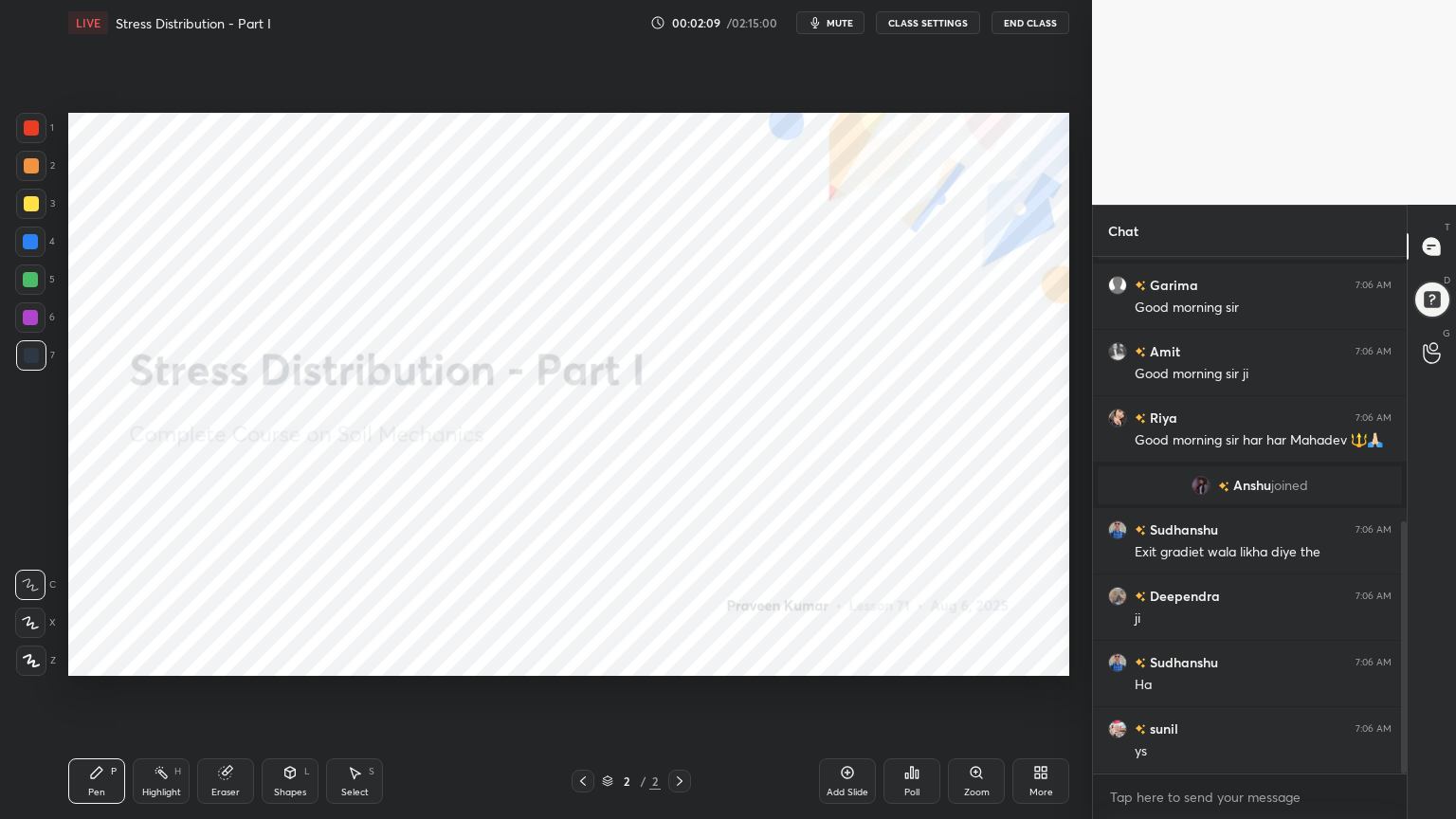 click on "More" at bounding box center (1041, 781) 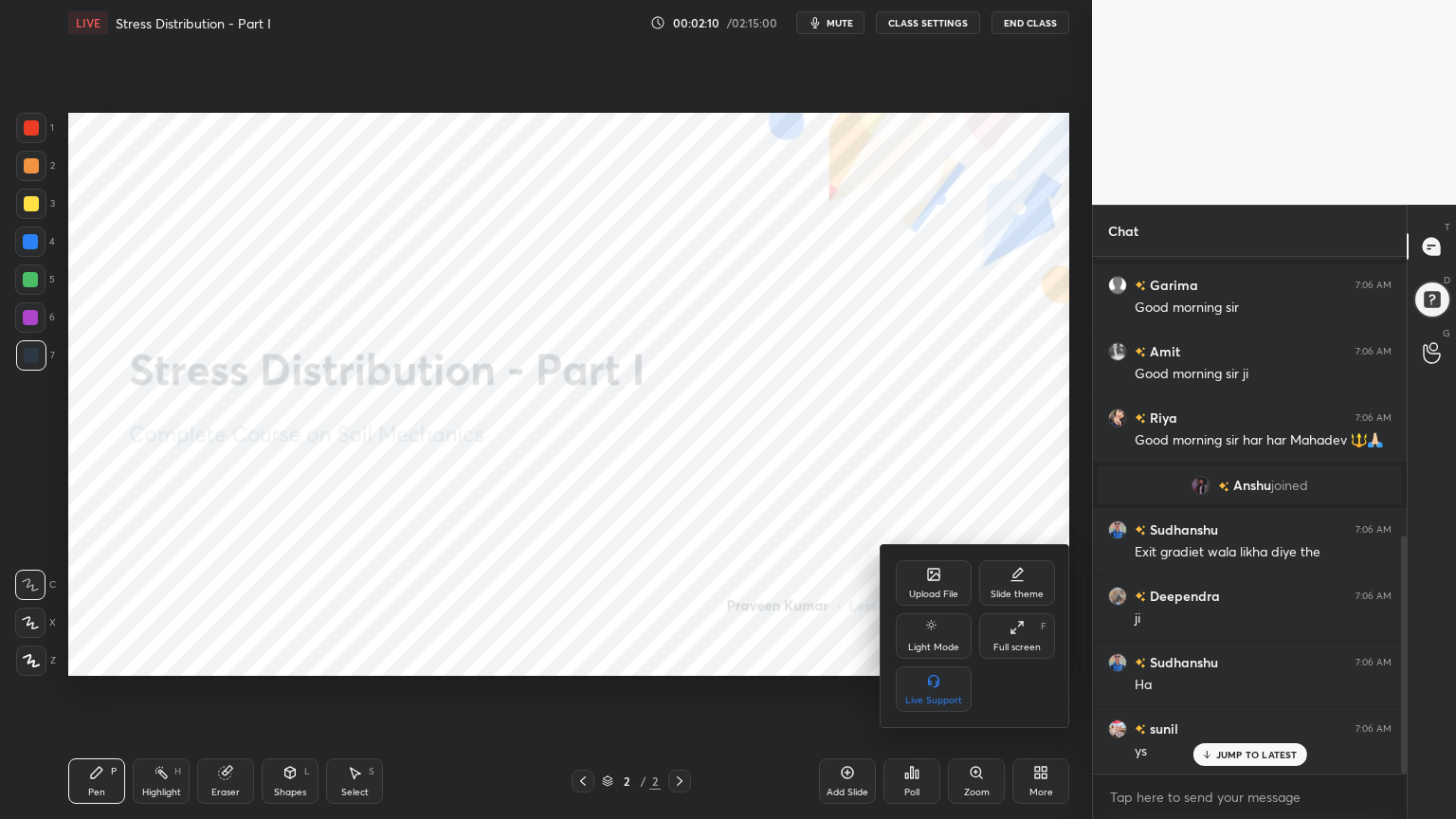 scroll, scrollTop: 607, scrollLeft: 0, axis: vertical 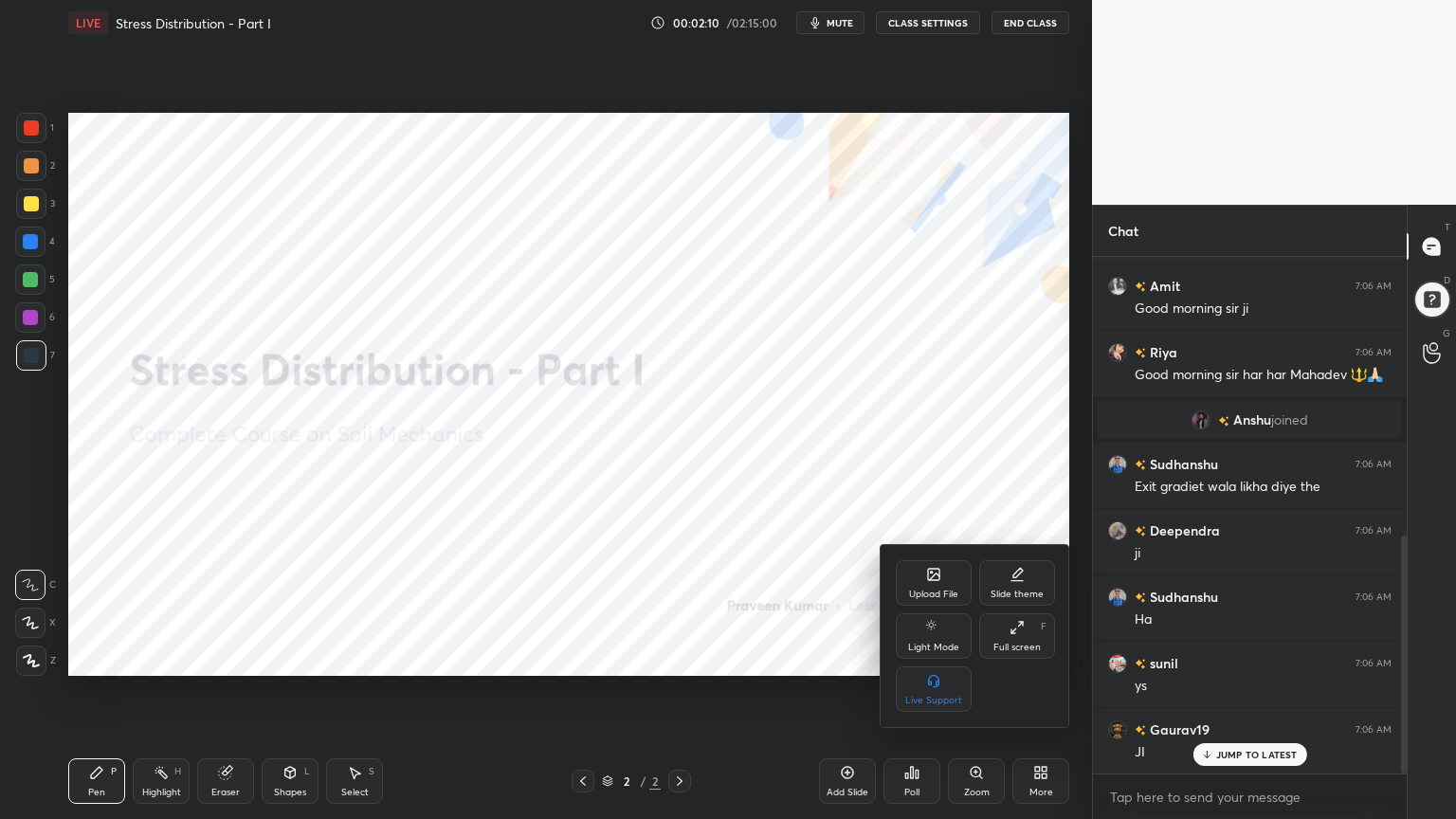 click on "Slide theme" at bounding box center (1017, 583) 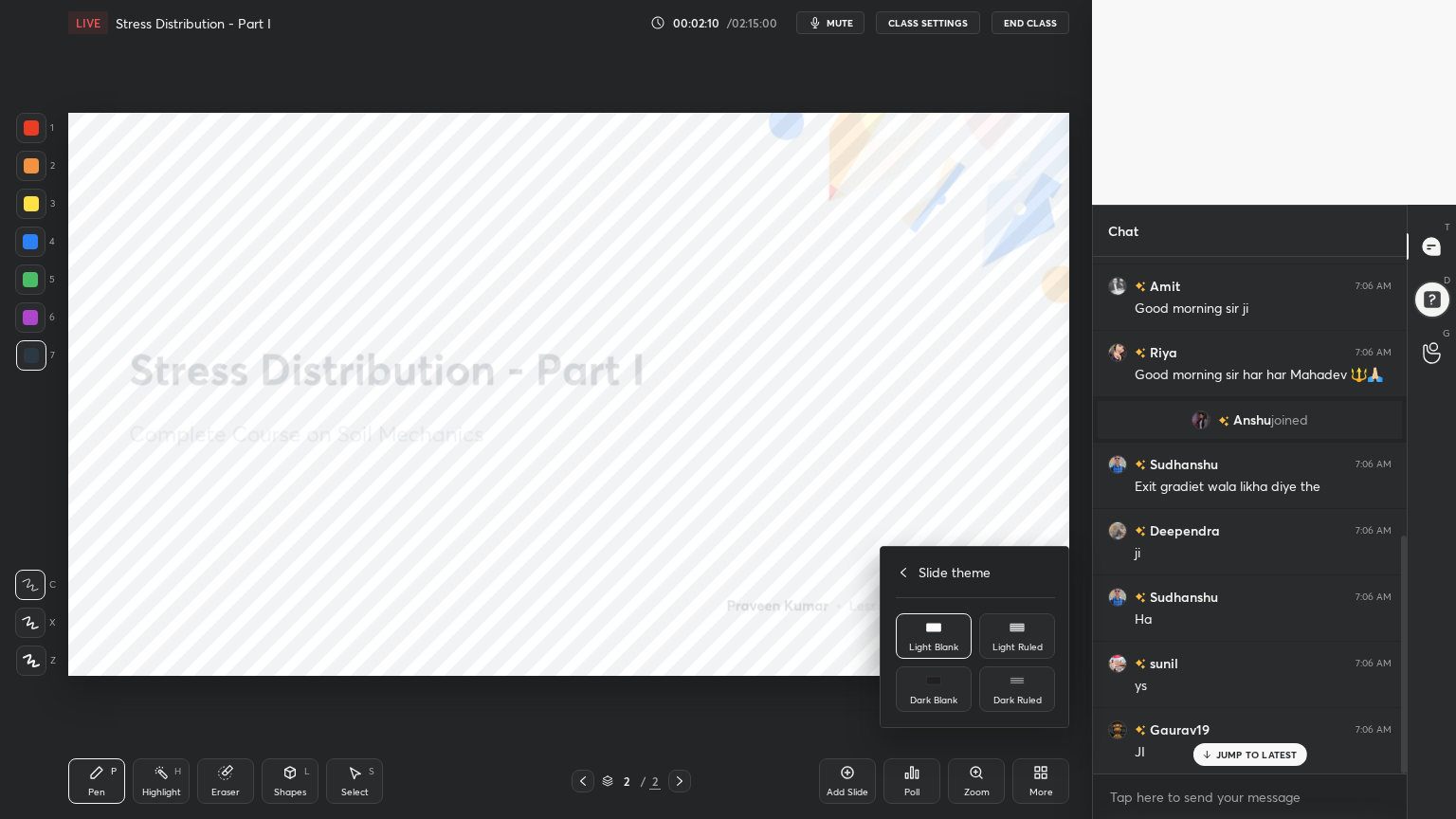 click on "Dark Blank" at bounding box center [934, 689] 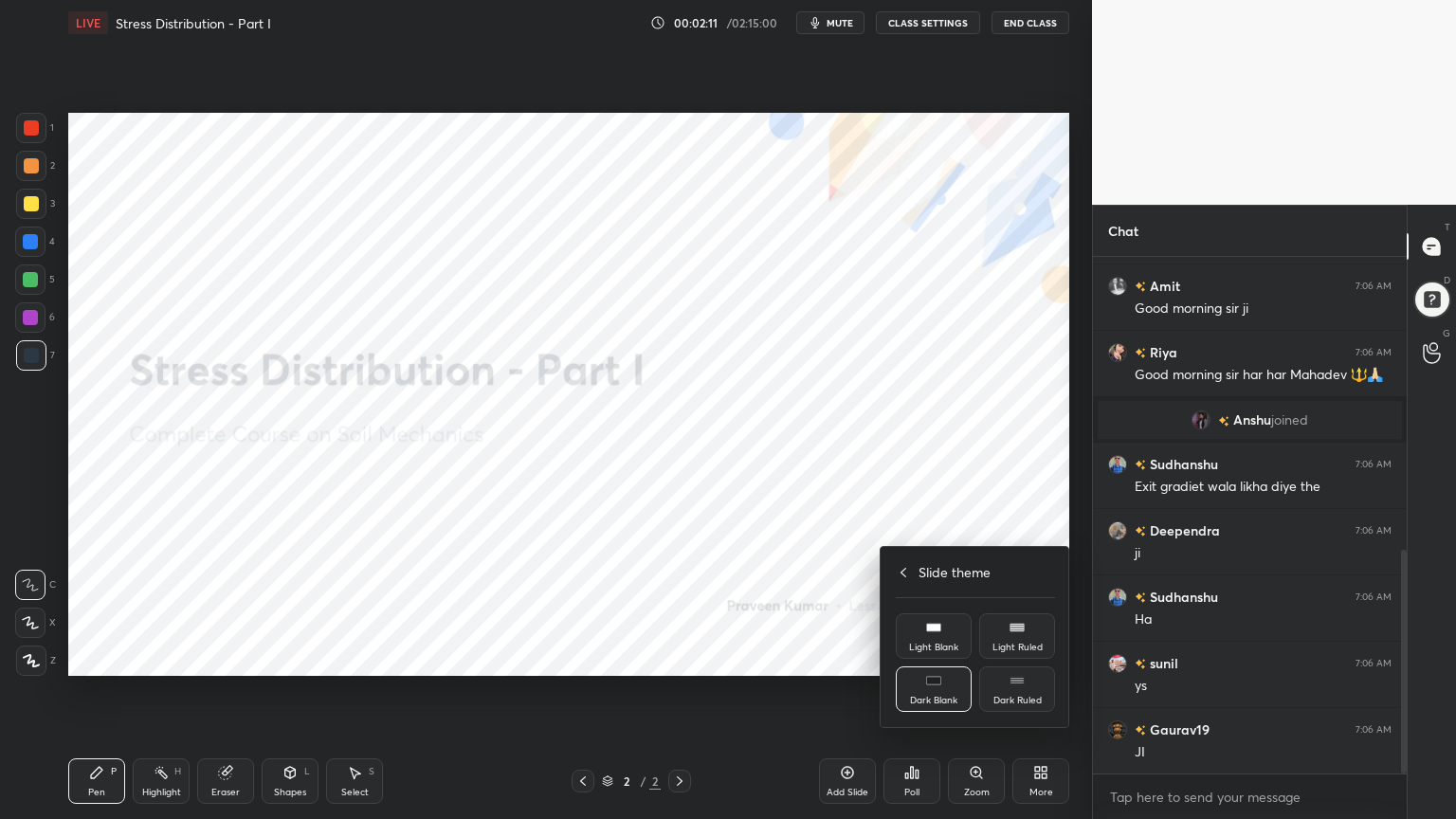 scroll, scrollTop: 674, scrollLeft: 0, axis: vertical 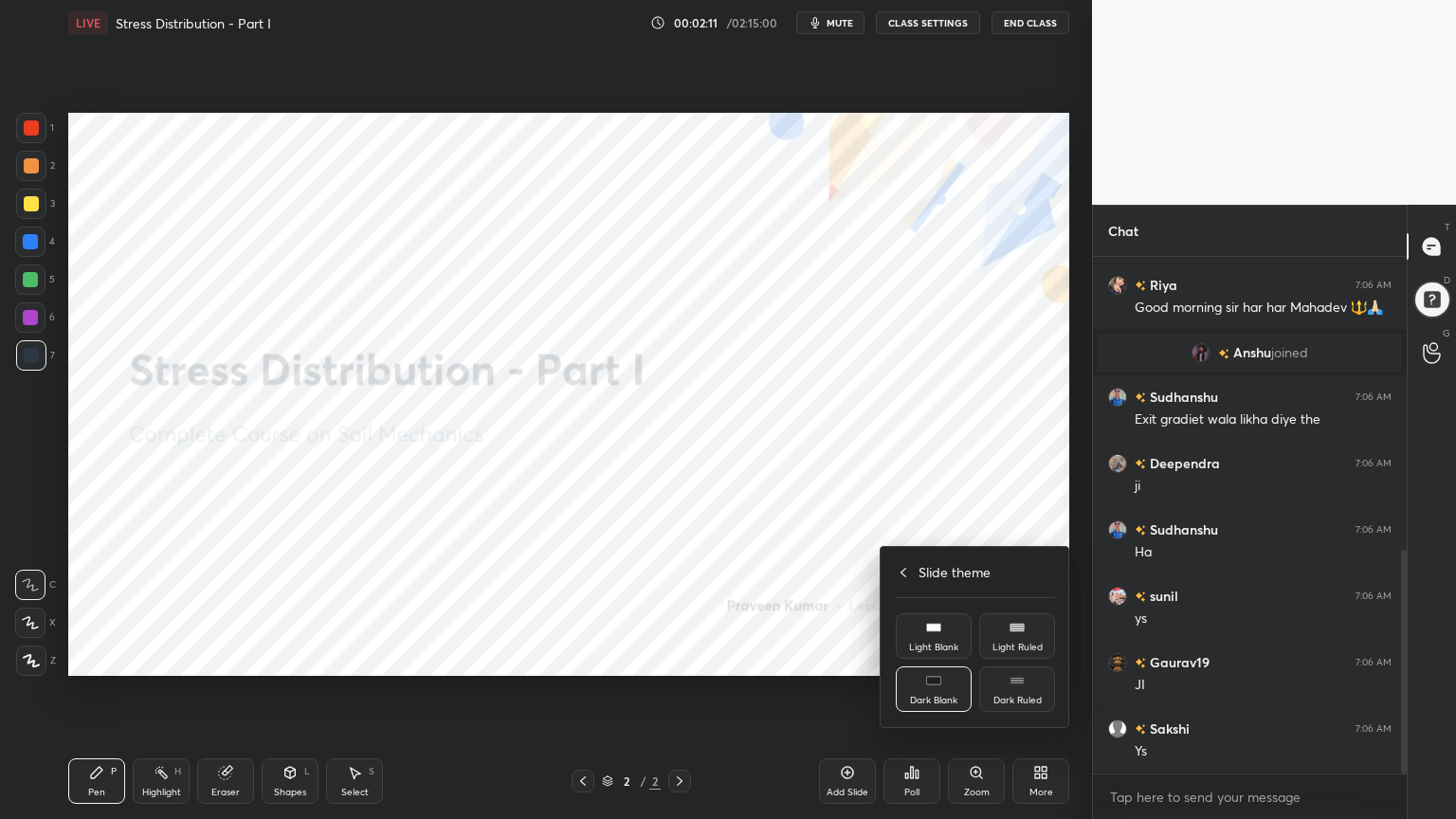 click at bounding box center (728, 410) 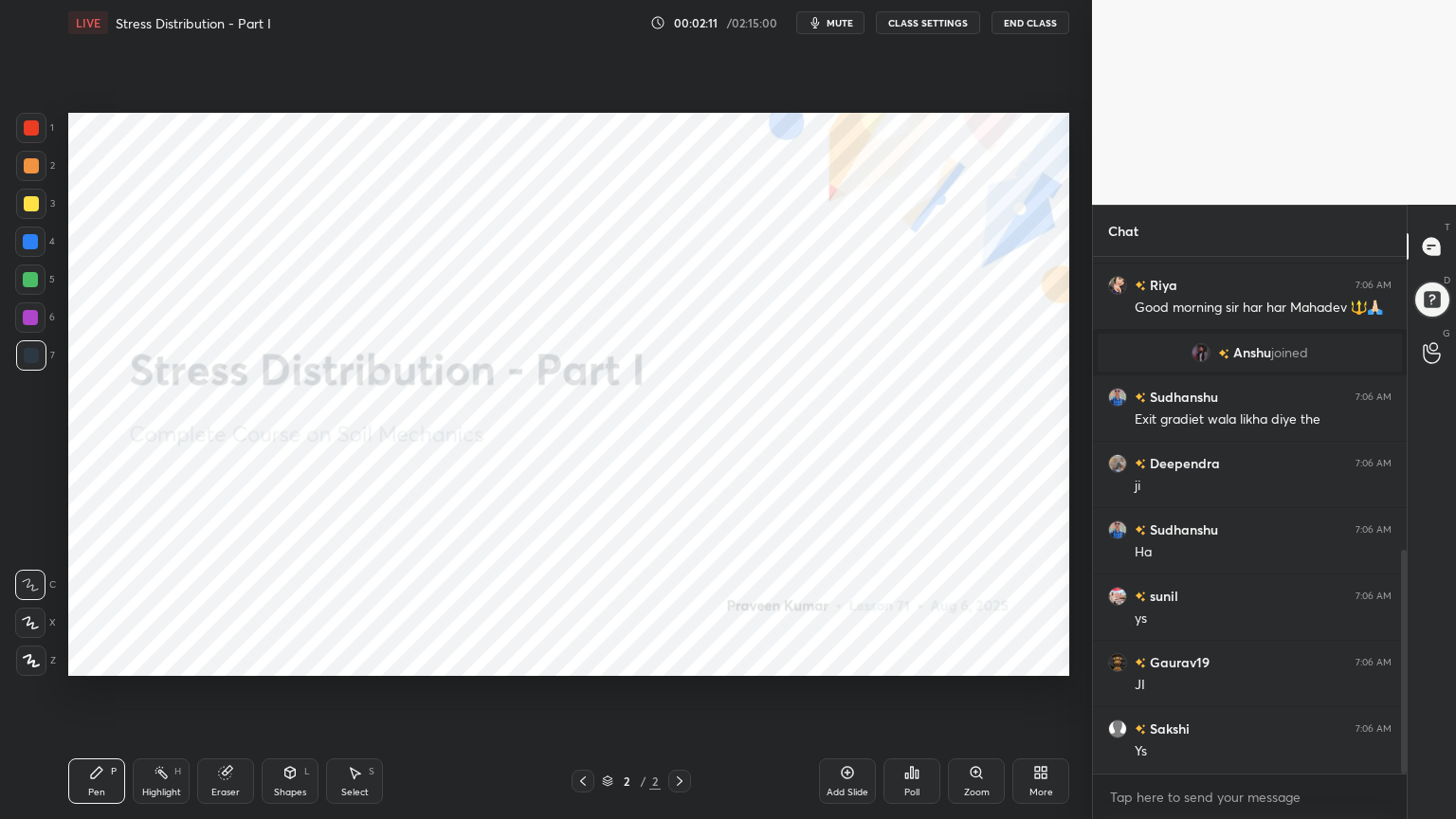 click on "Add Slide" at bounding box center [847, 792] 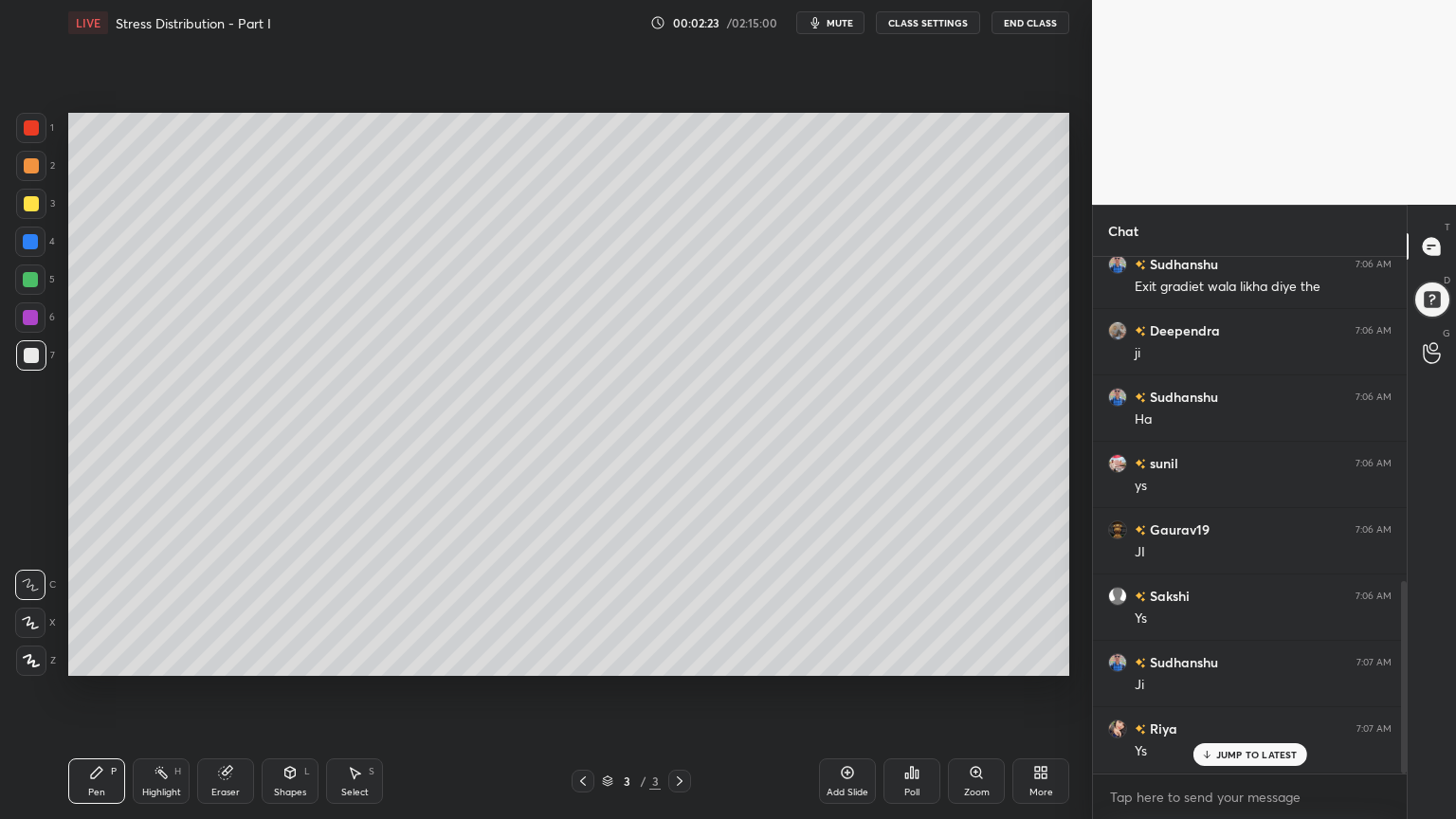 scroll, scrollTop: 872, scrollLeft: 0, axis: vertical 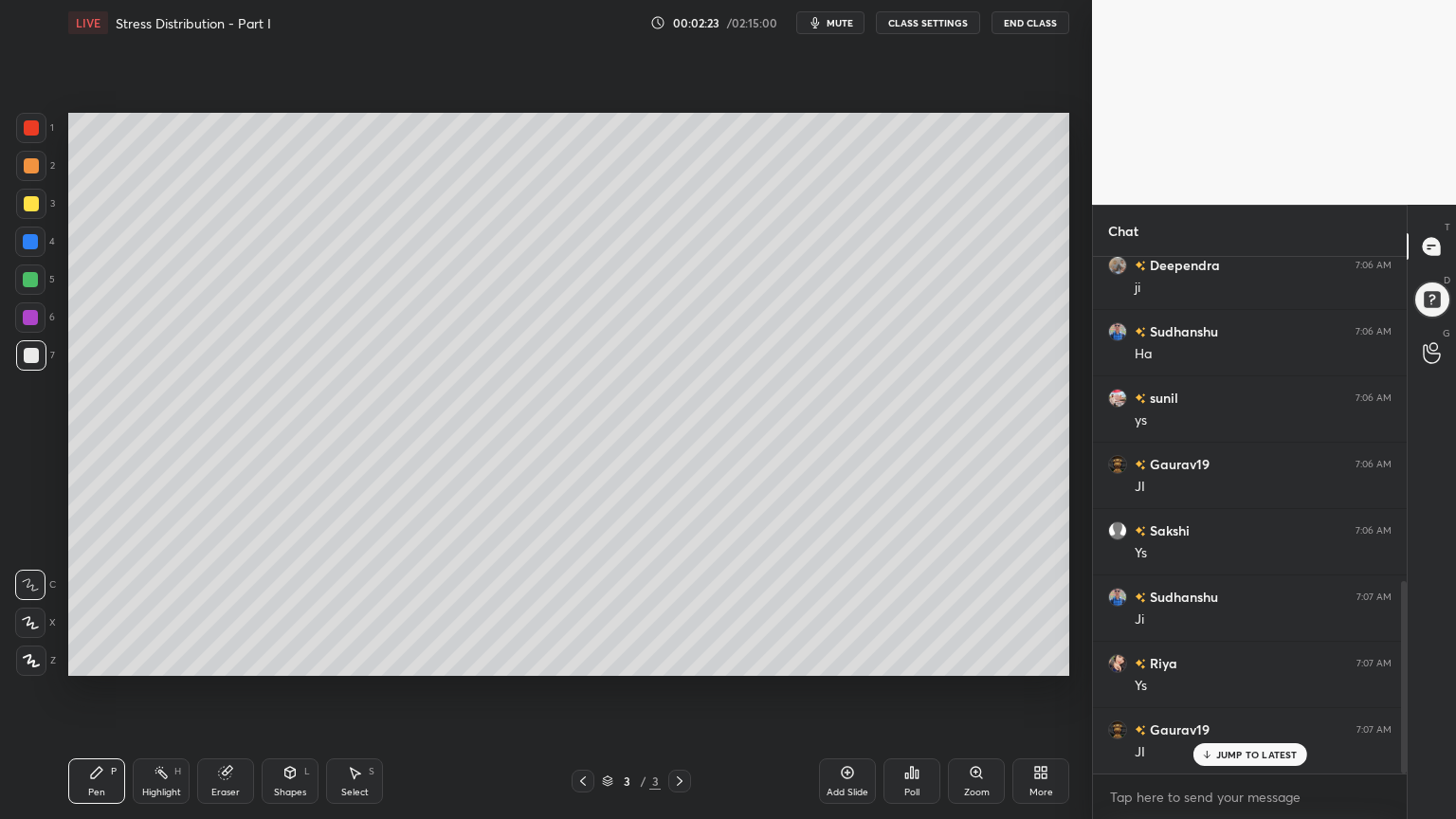 click at bounding box center [31, 204] 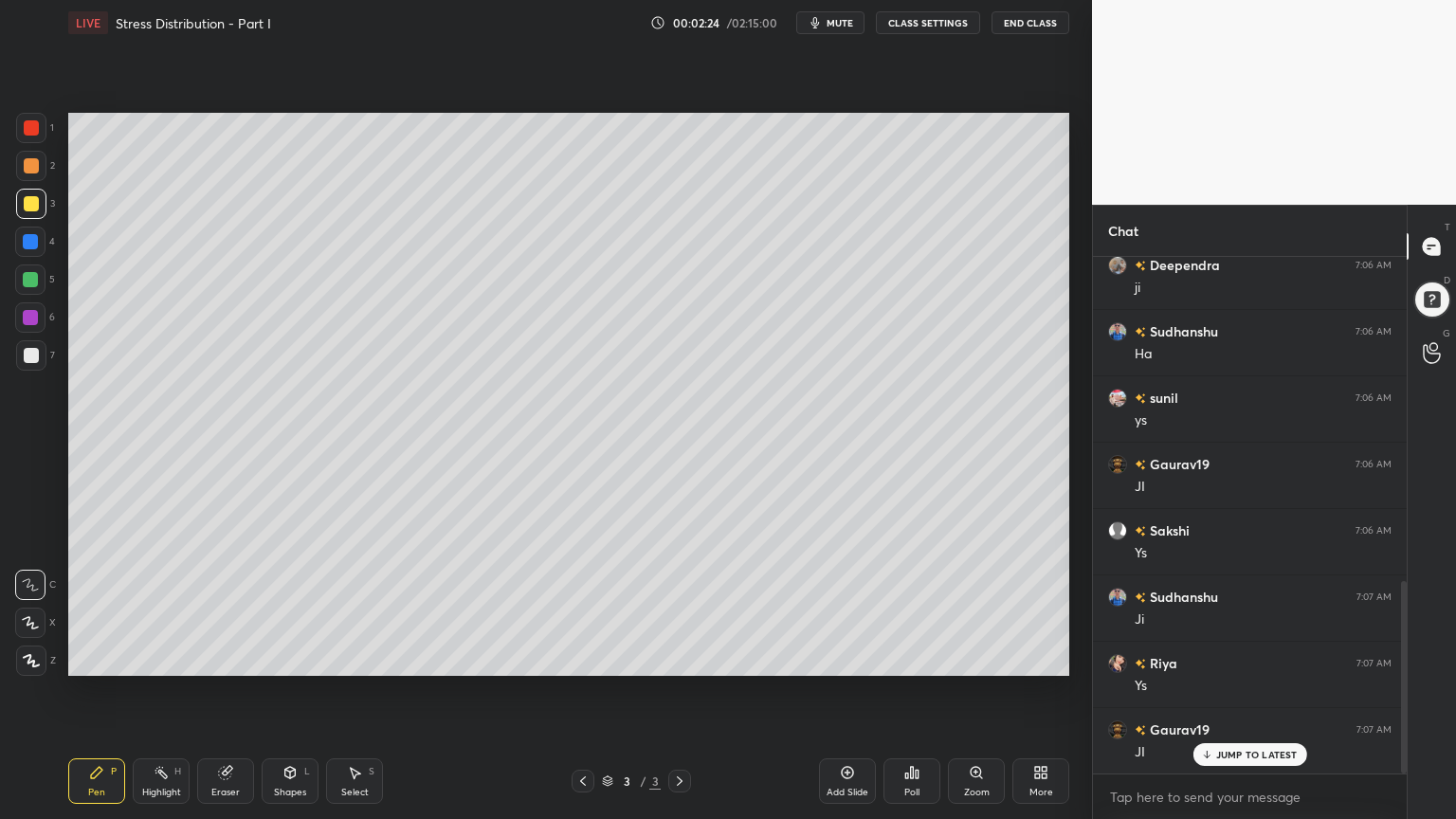 click 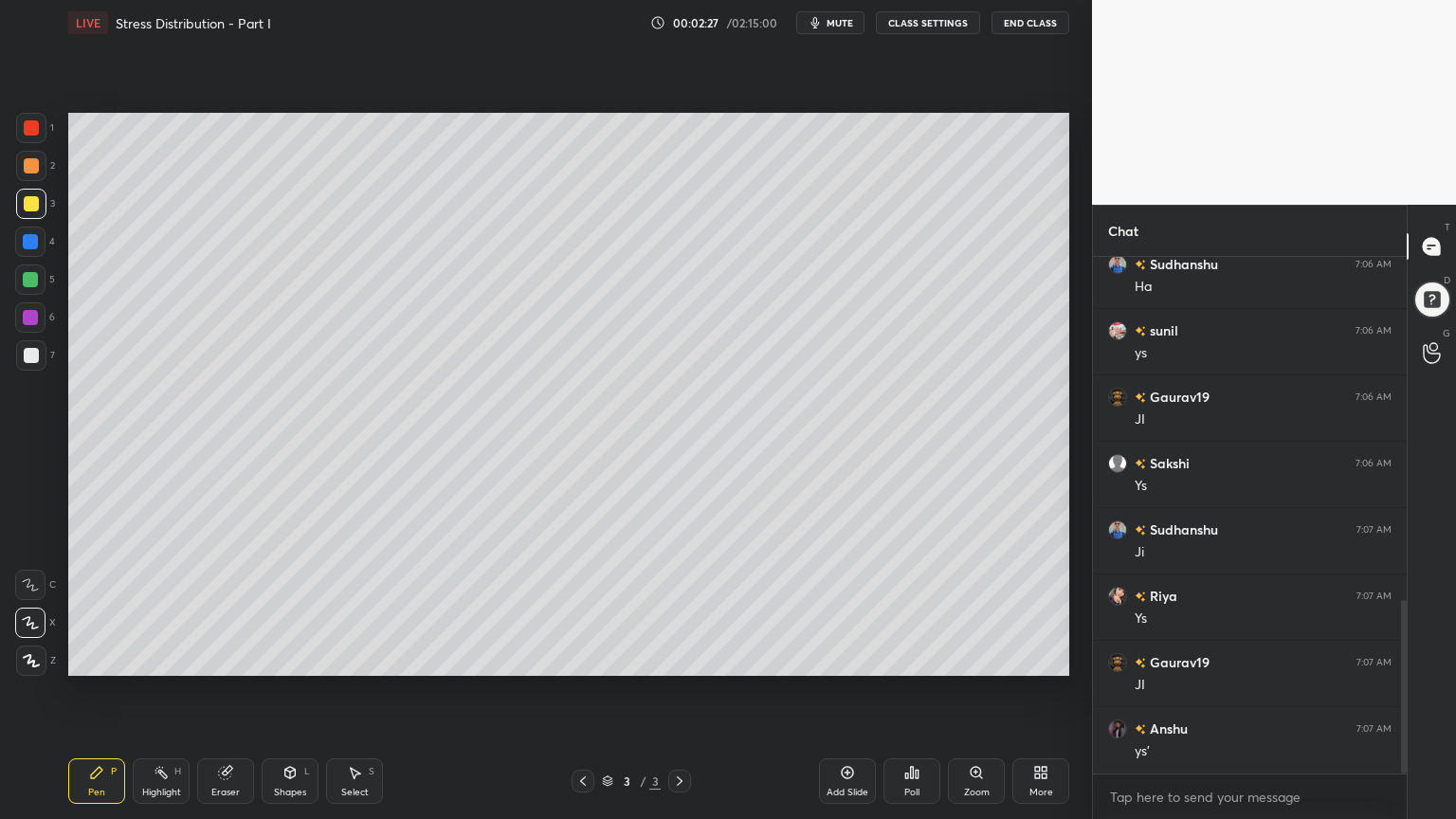 scroll, scrollTop: 1023, scrollLeft: 0, axis: vertical 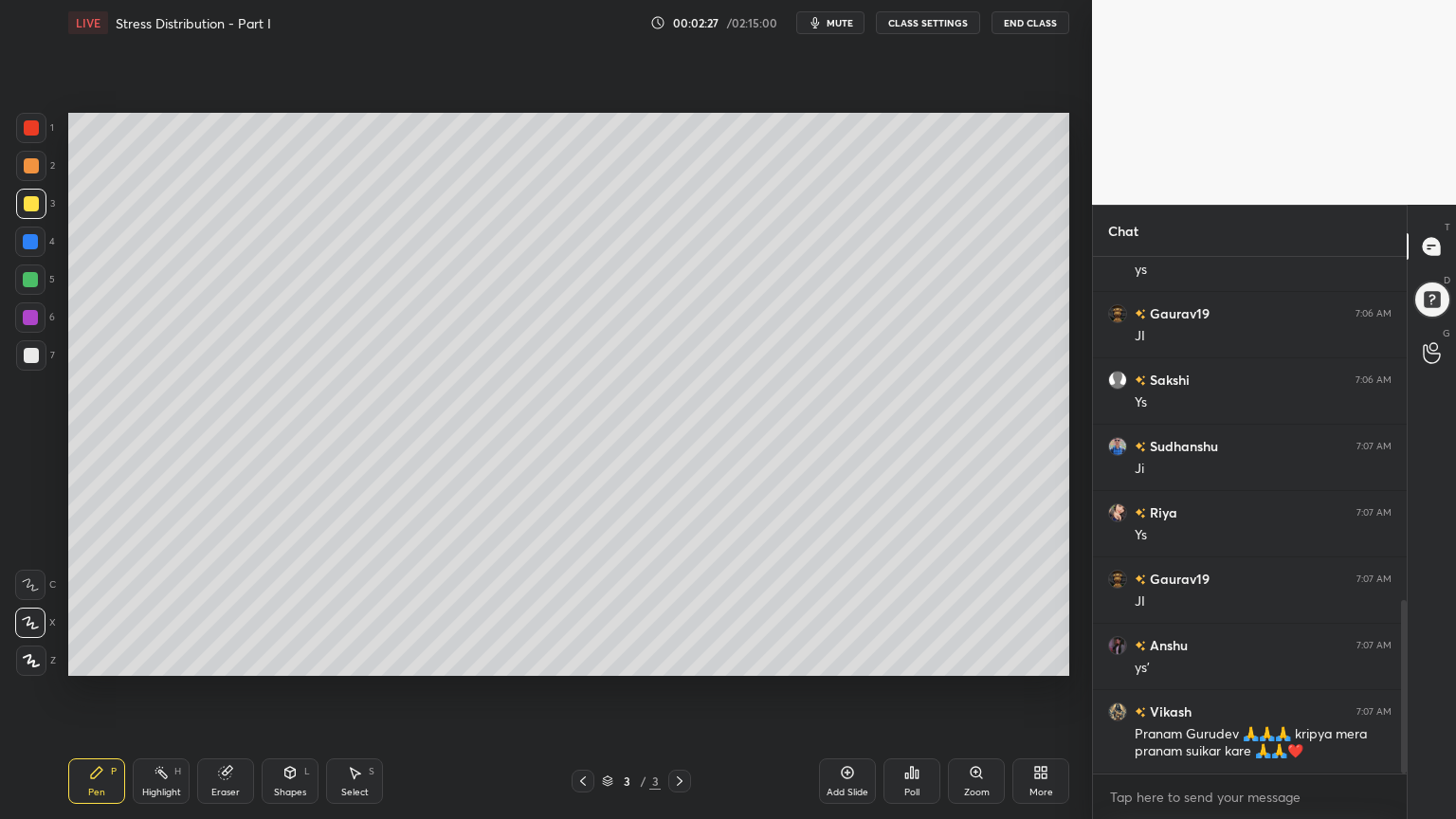 click at bounding box center [31, 204] 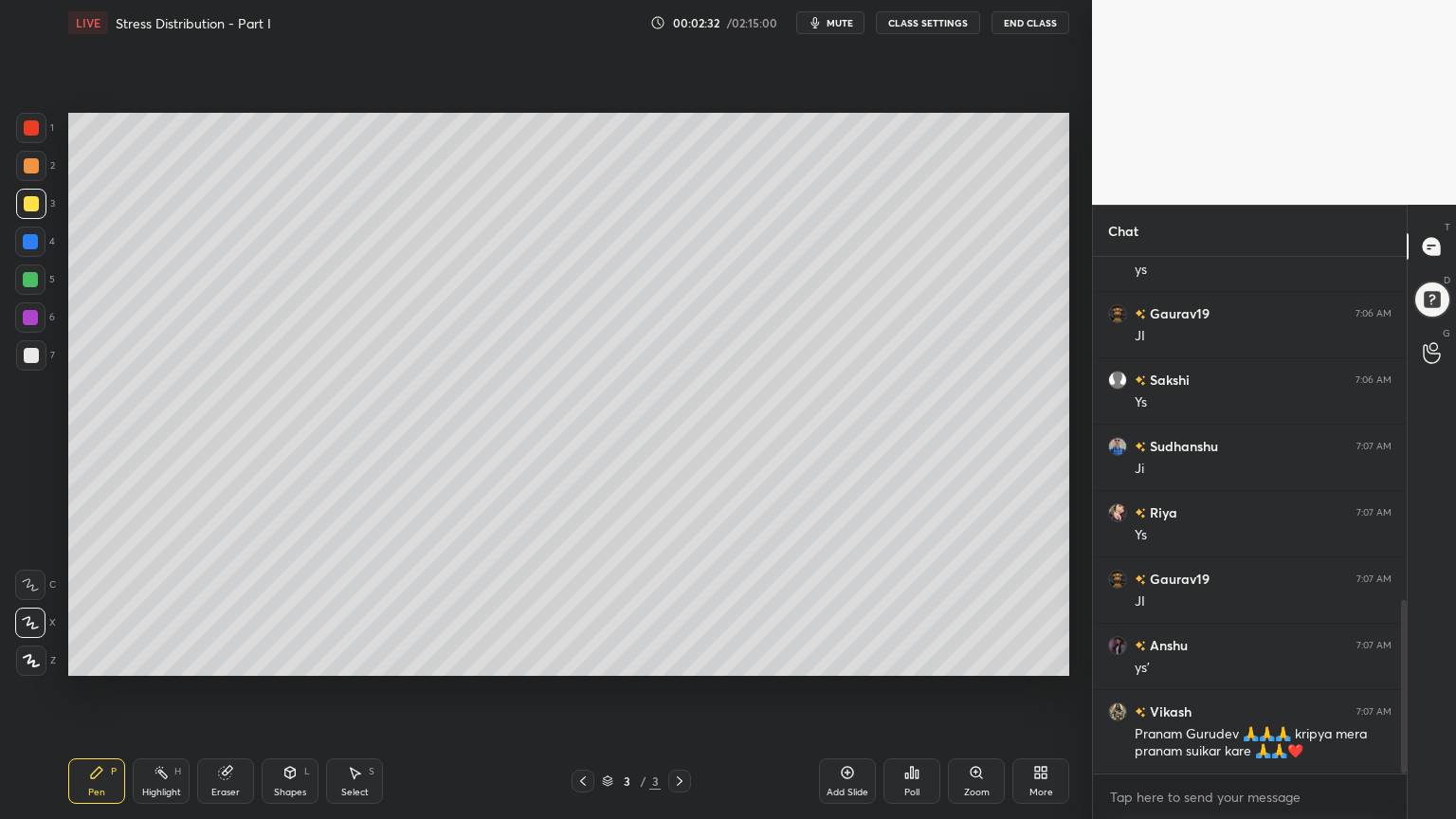 click at bounding box center [31, 128] 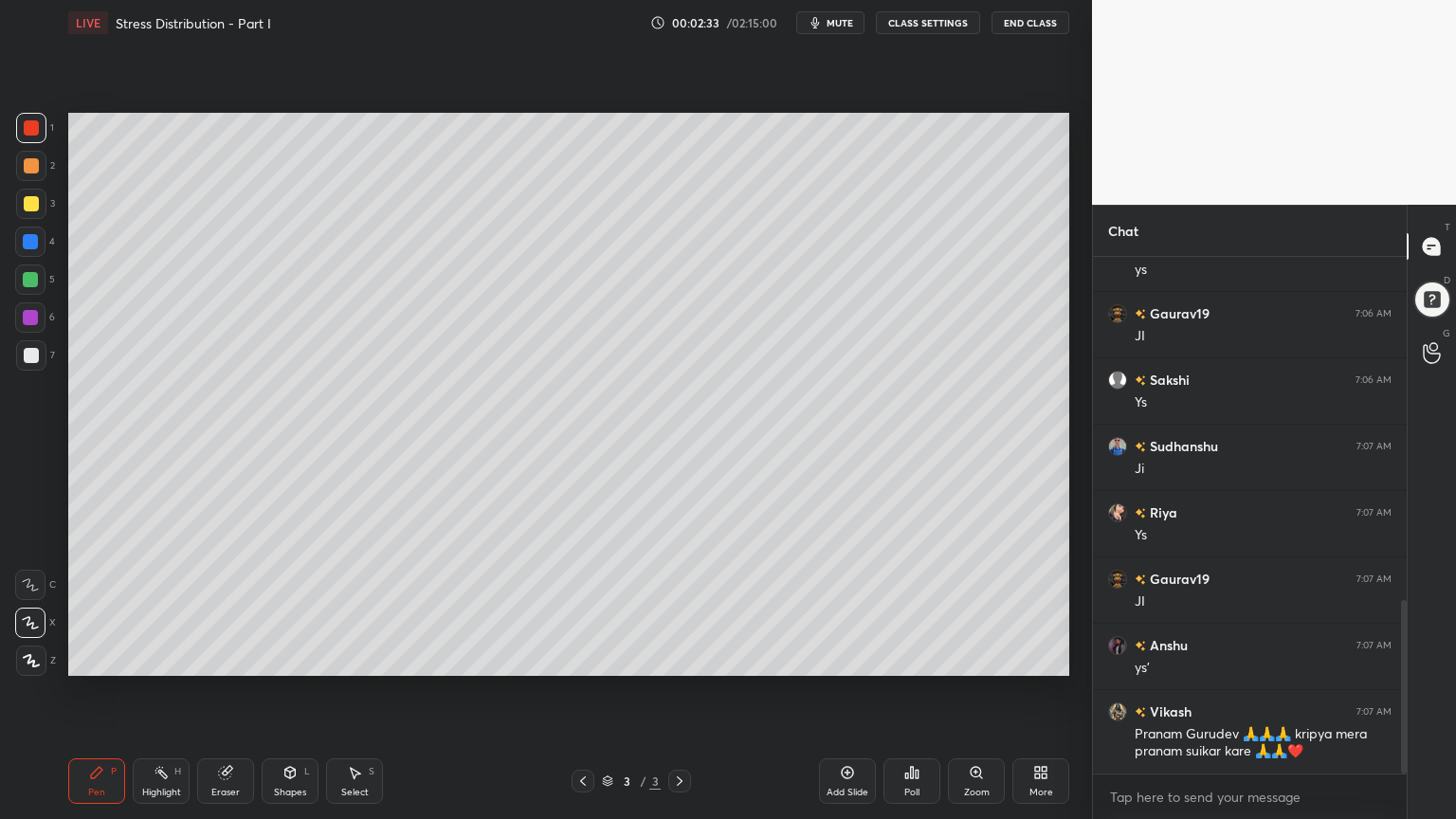 click at bounding box center [30, 623] 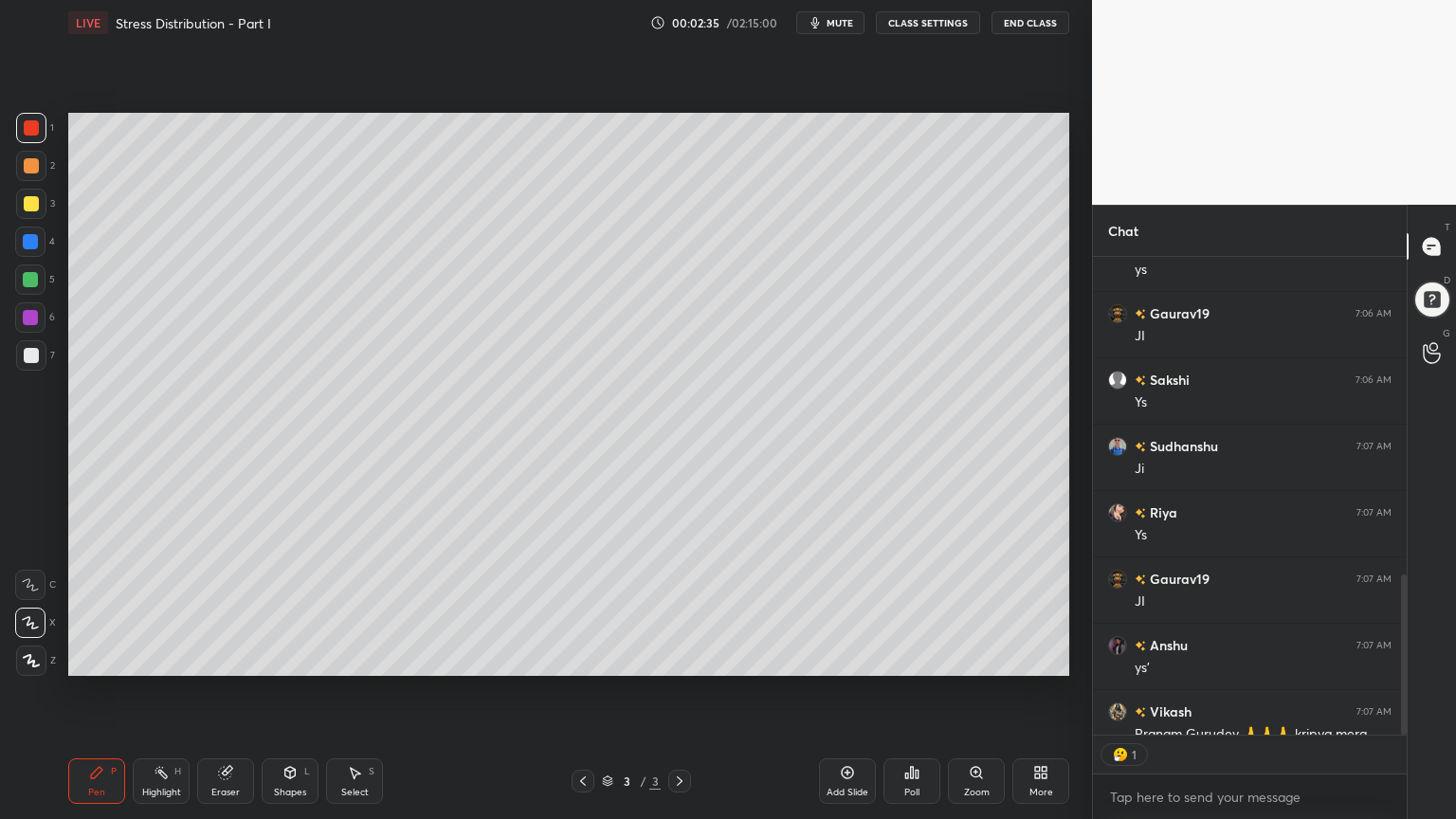 scroll, scrollTop: 473, scrollLeft: 308, axis: both 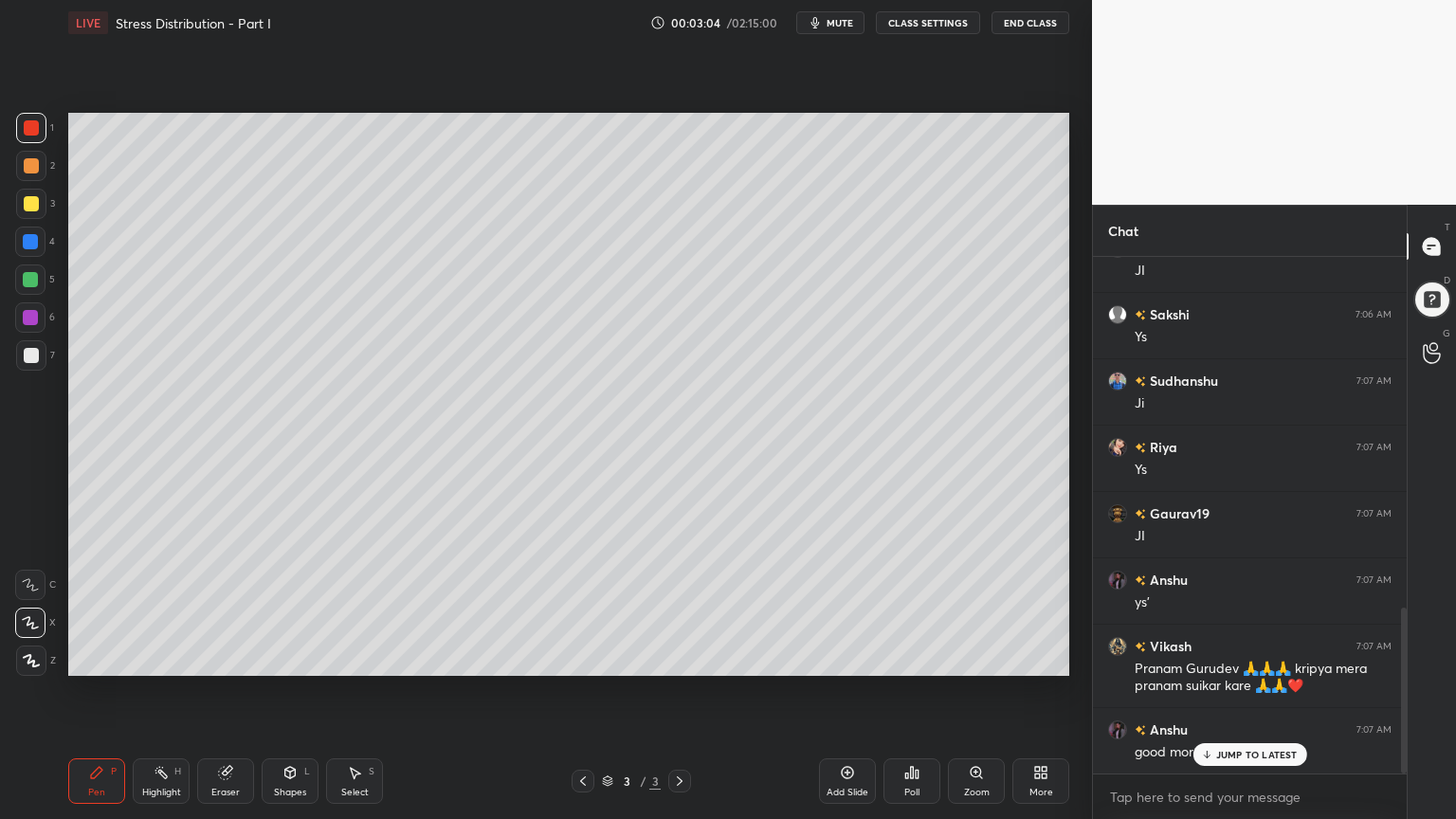 click 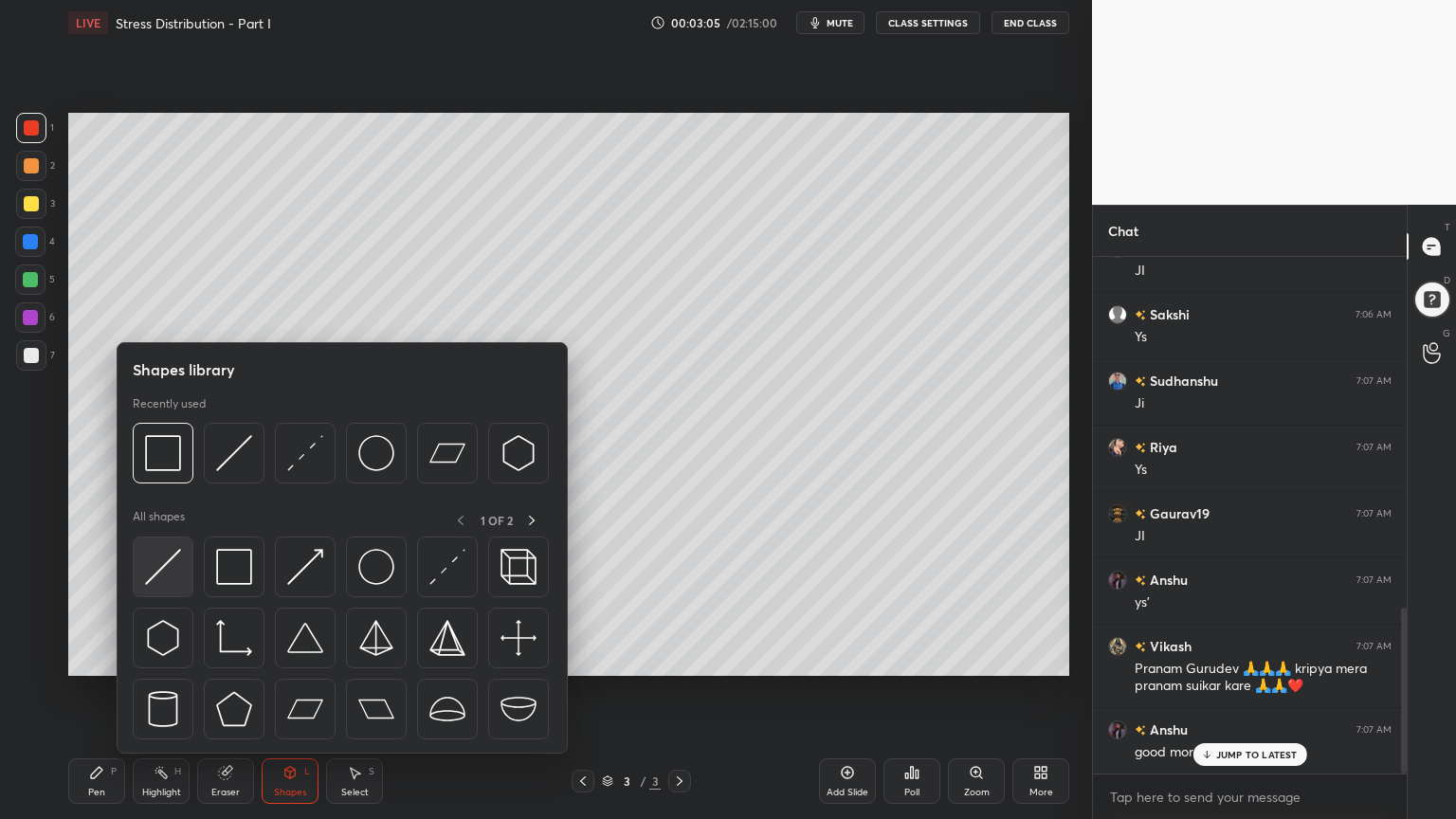 click at bounding box center [163, 567] 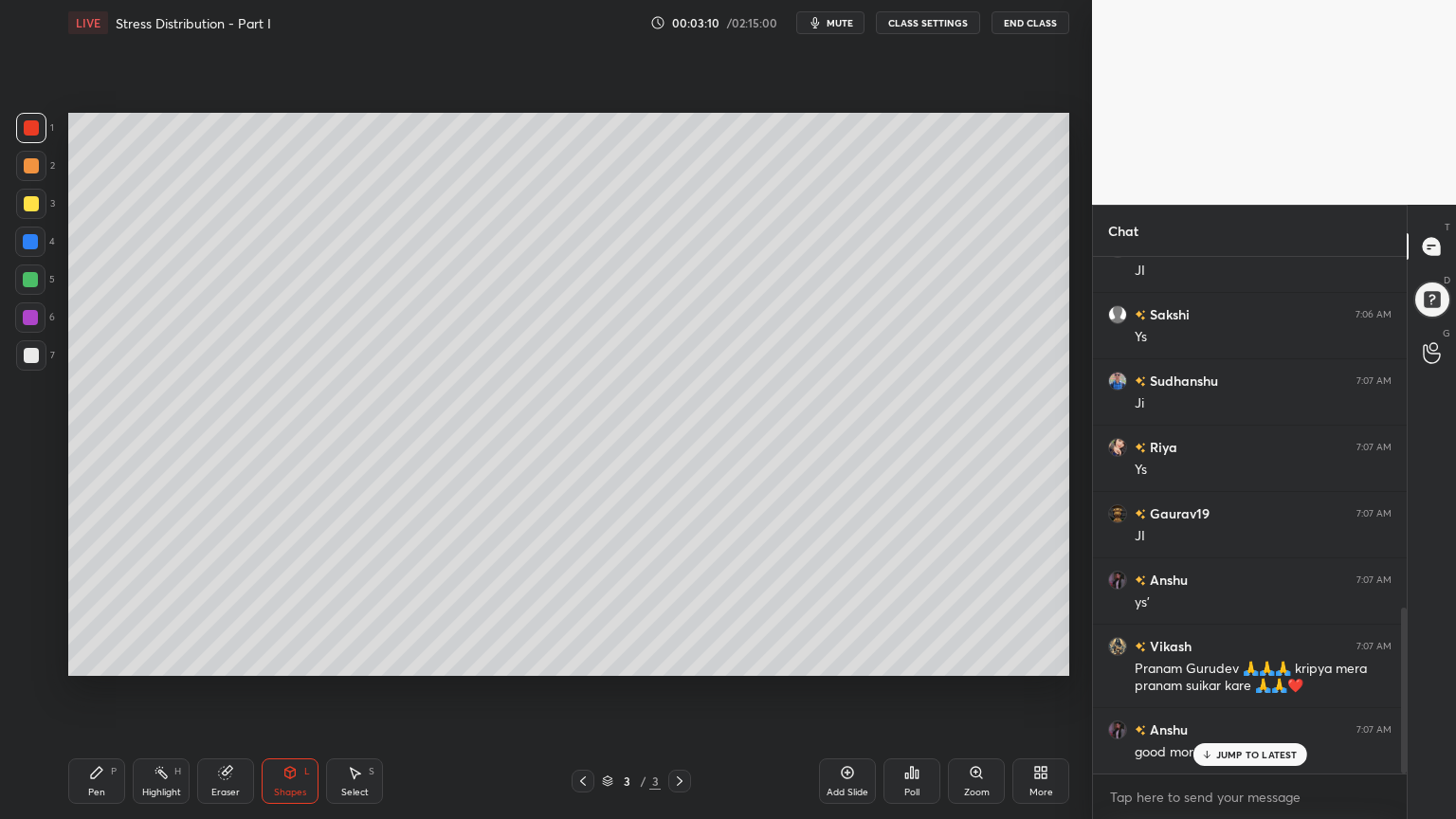 click on "Pen P" at bounding box center (97, 781) 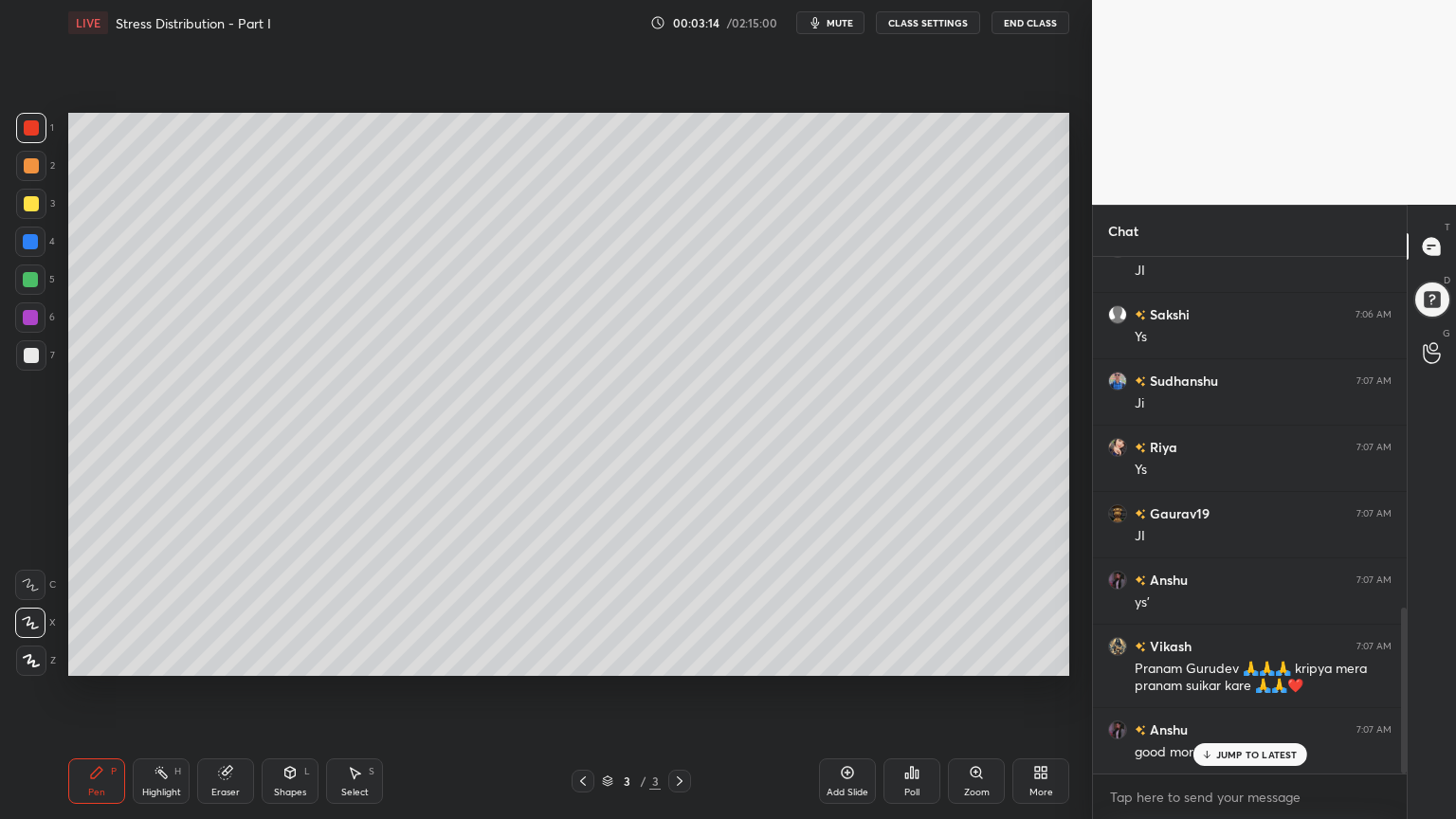 click at bounding box center [31, 204] 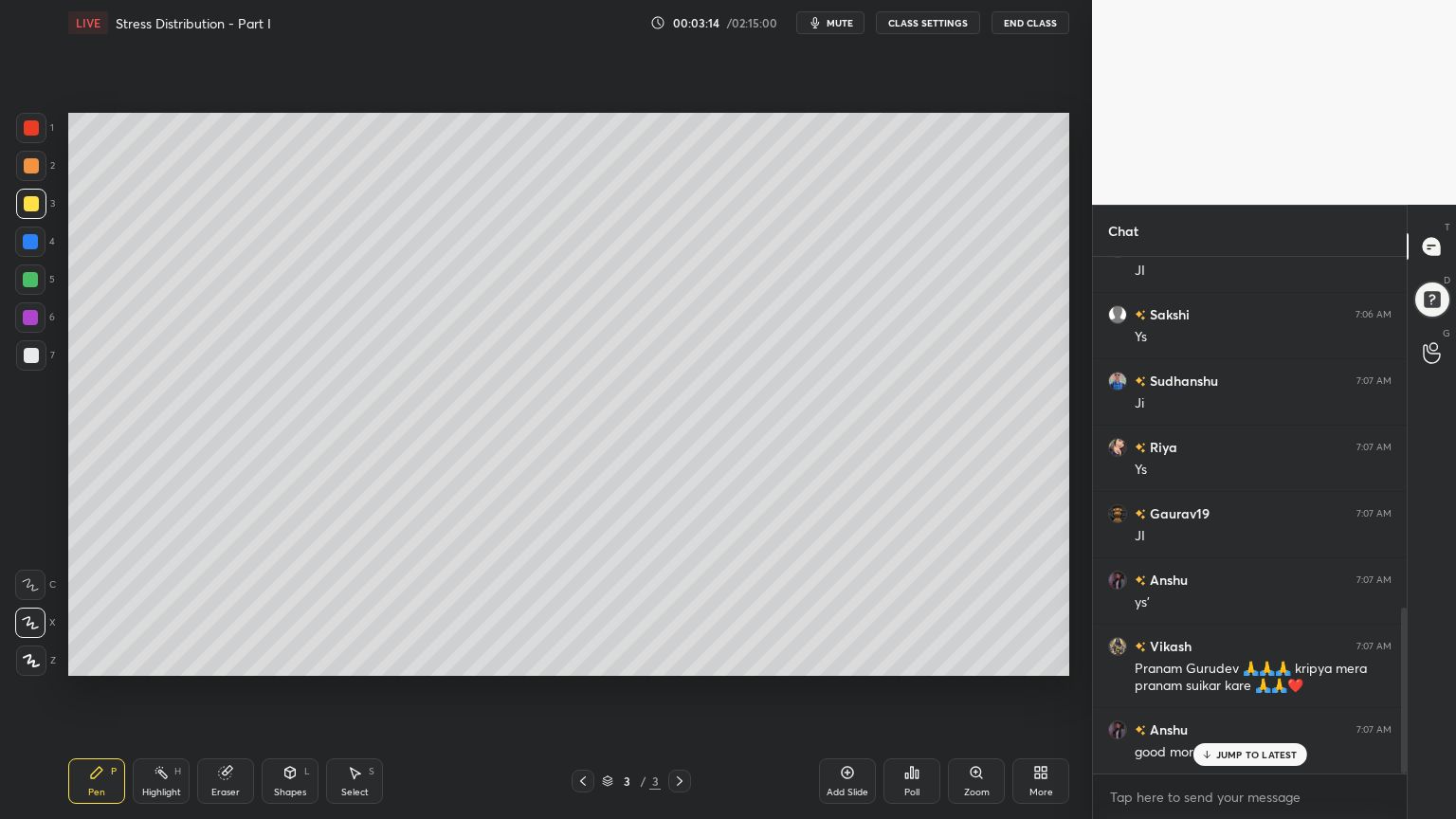 click at bounding box center [31, 355] 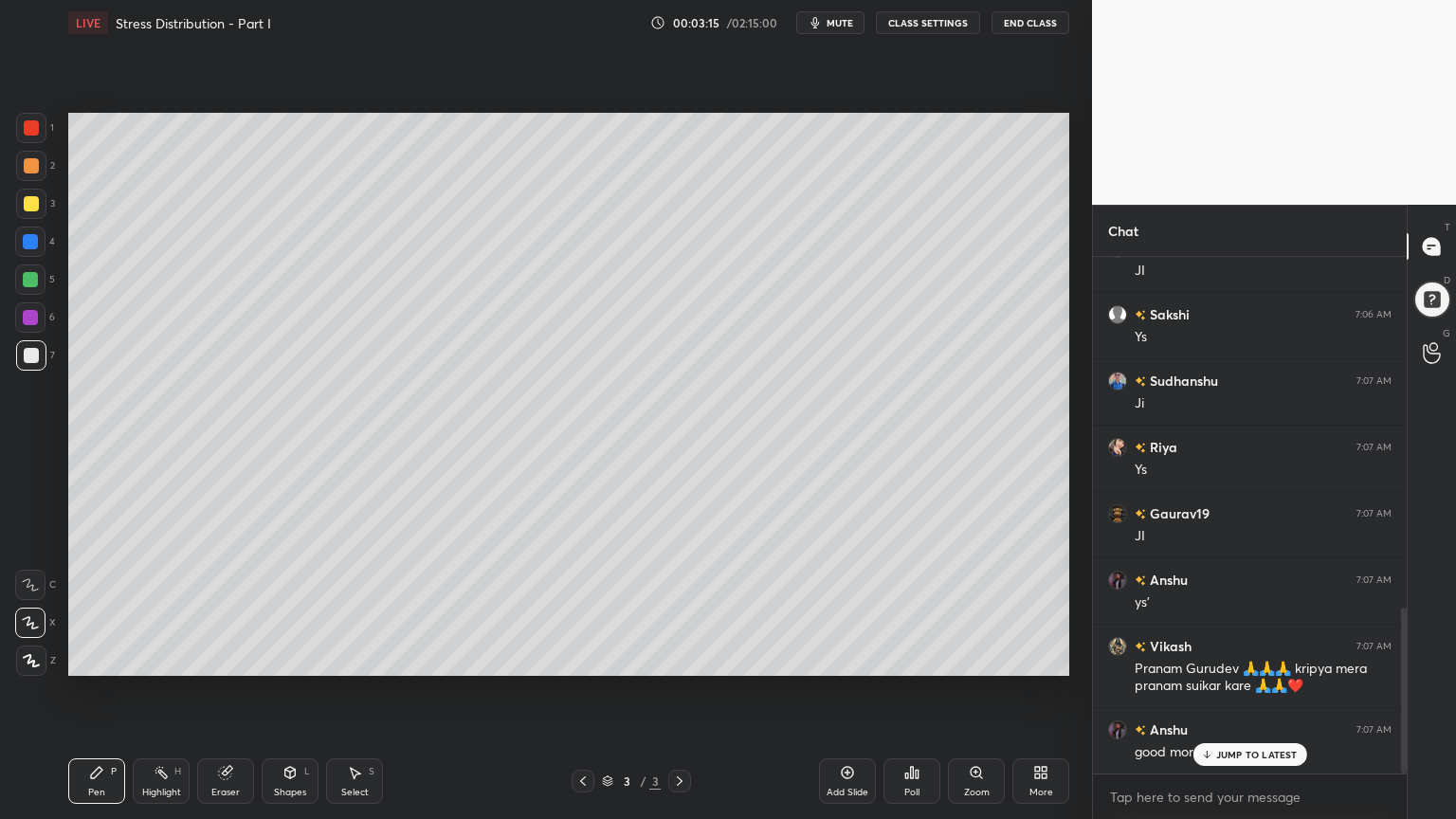 click on "Pen" at bounding box center (97, 792) 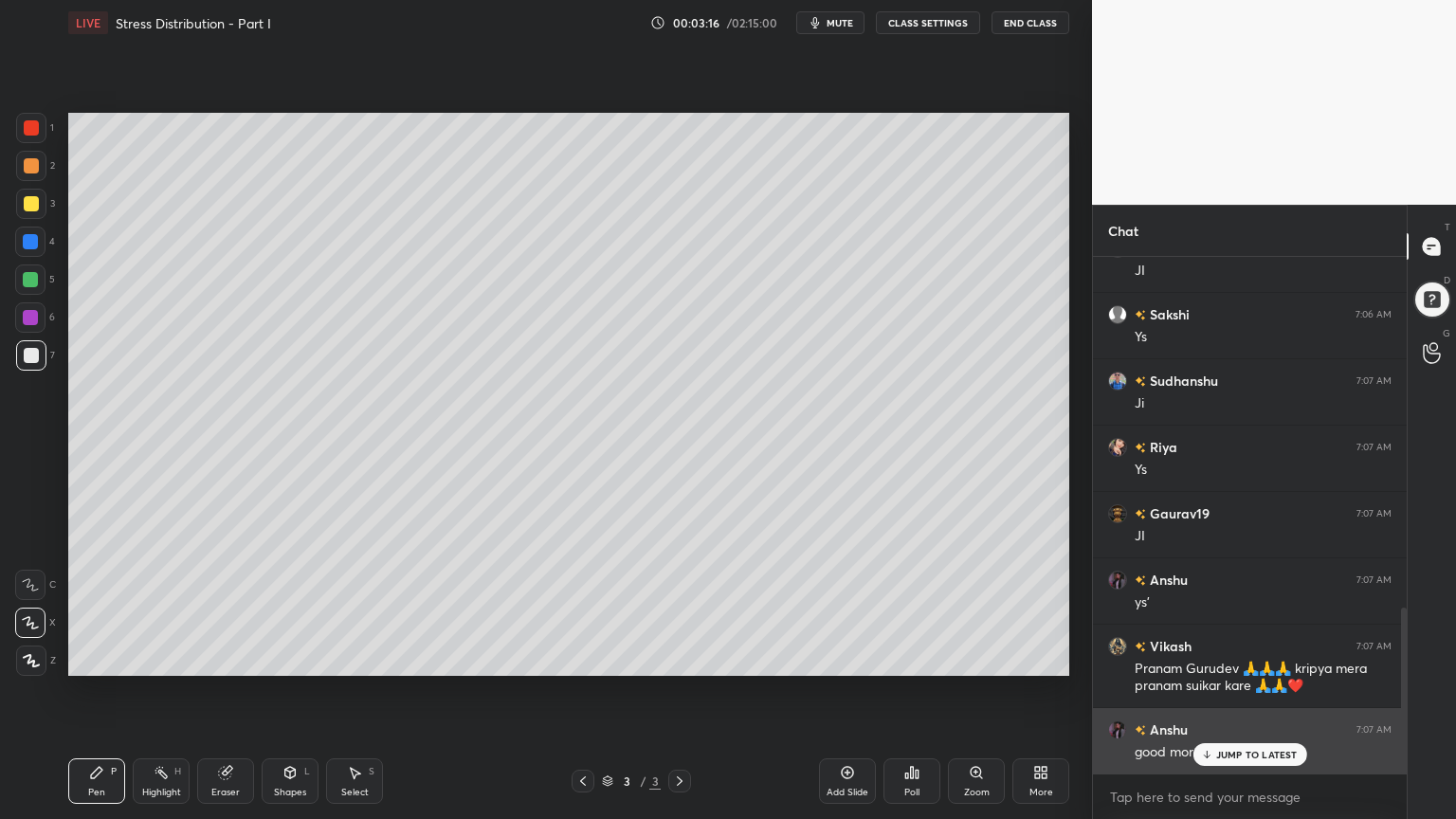 click on "JUMP TO LATEST" at bounding box center [1257, 755] 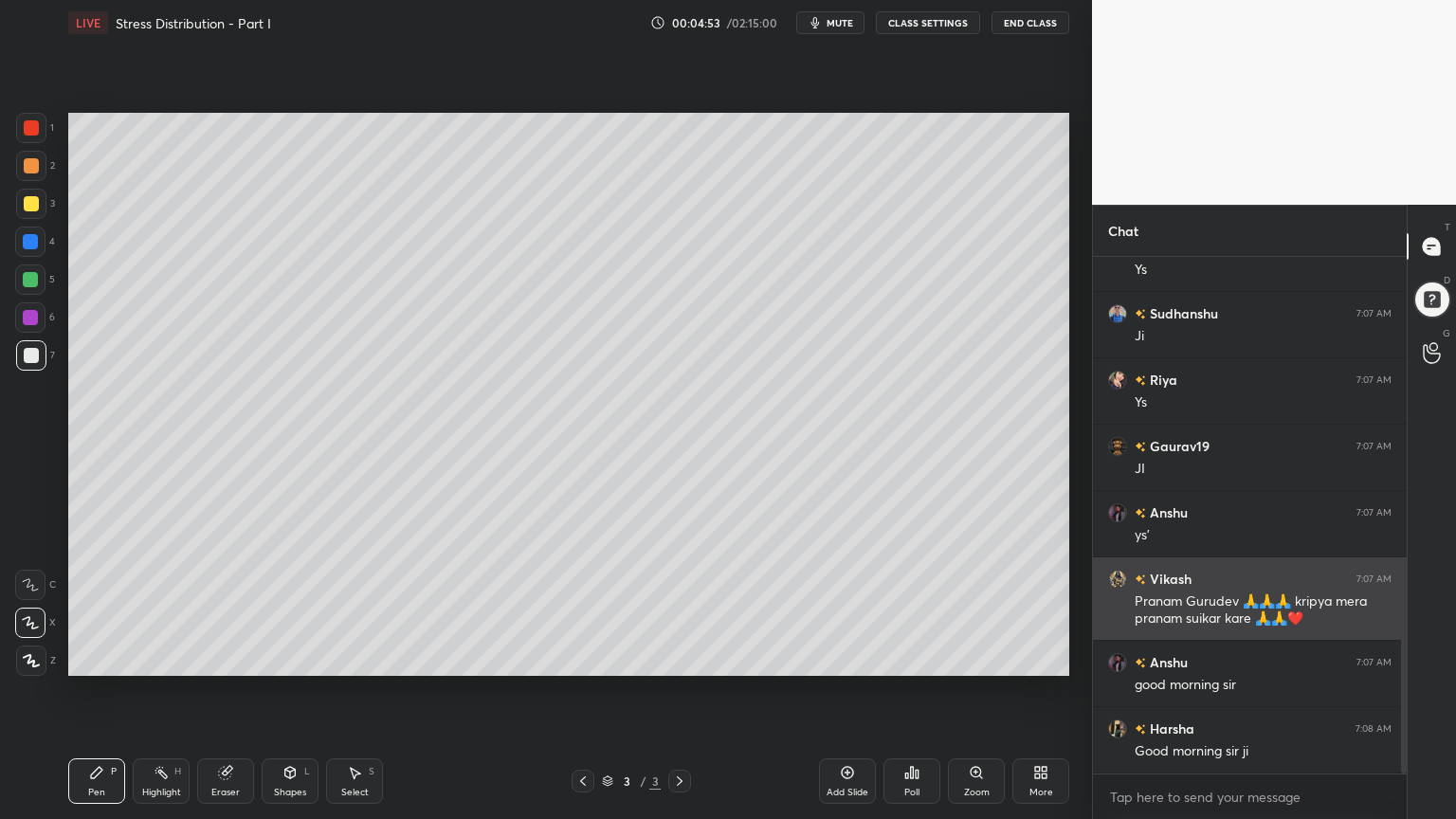 scroll, scrollTop: 1201, scrollLeft: 0, axis: vertical 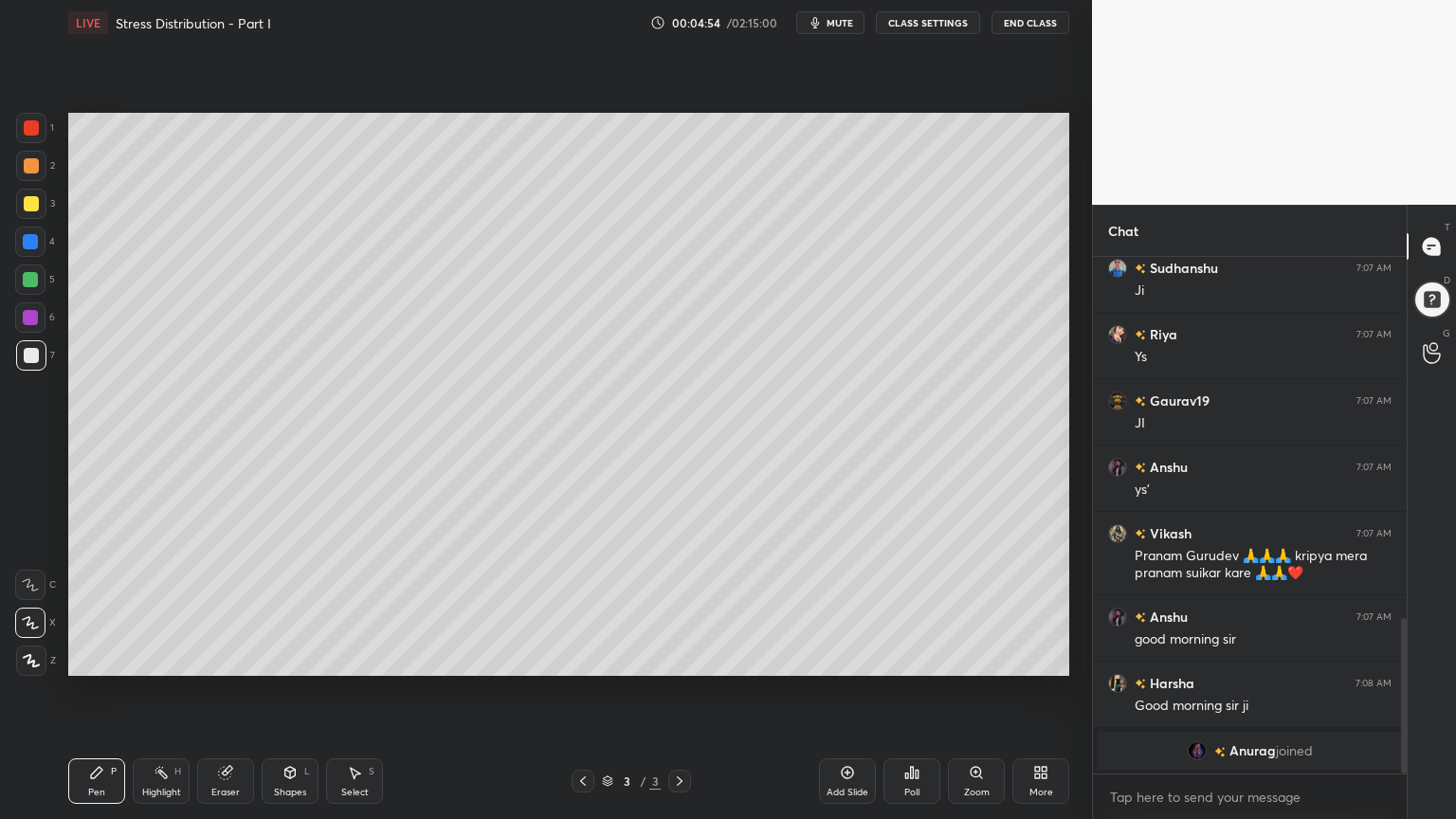 click on "Eraser" at bounding box center [226, 781] 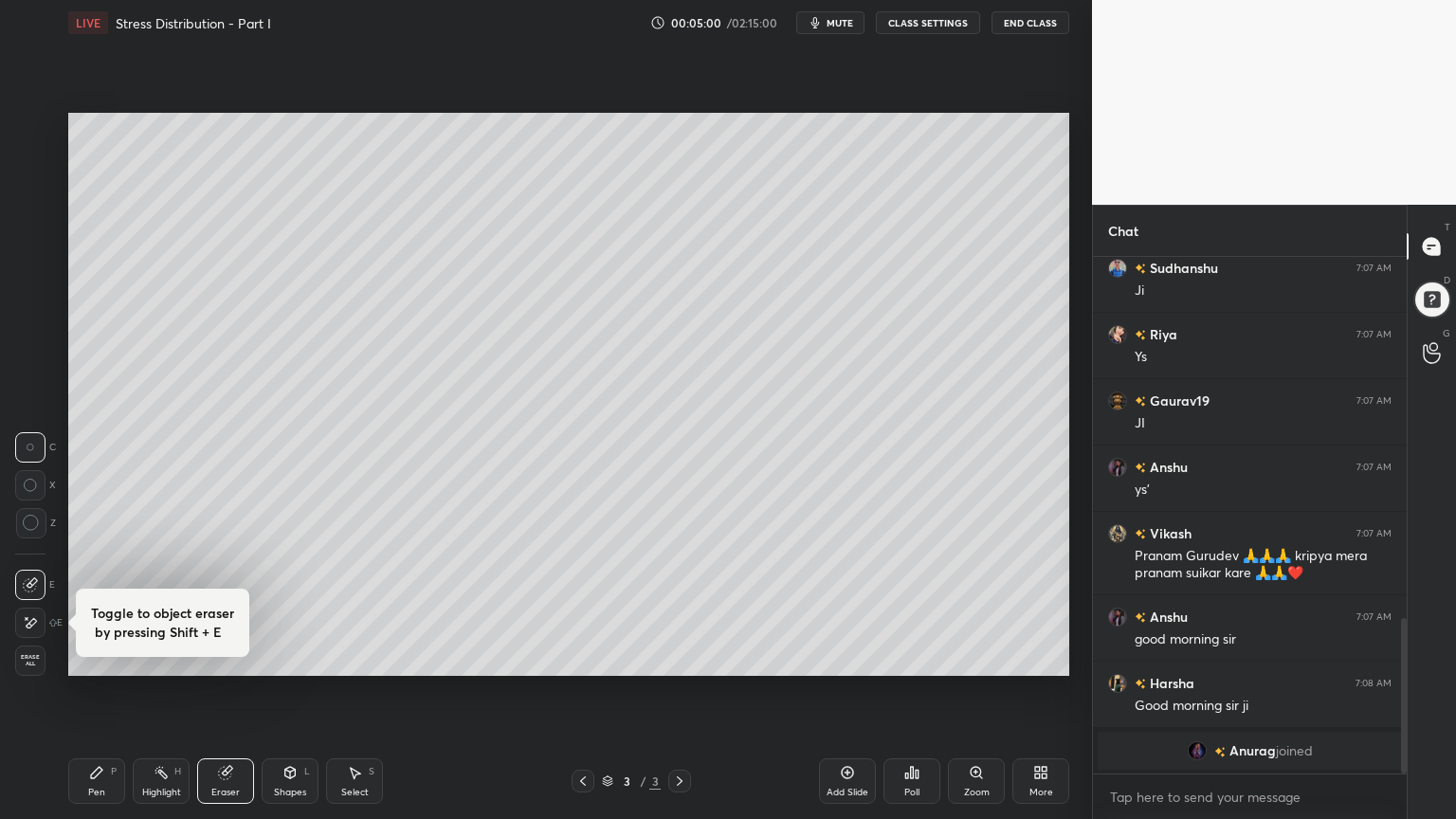click on "Pen P" at bounding box center (97, 781) 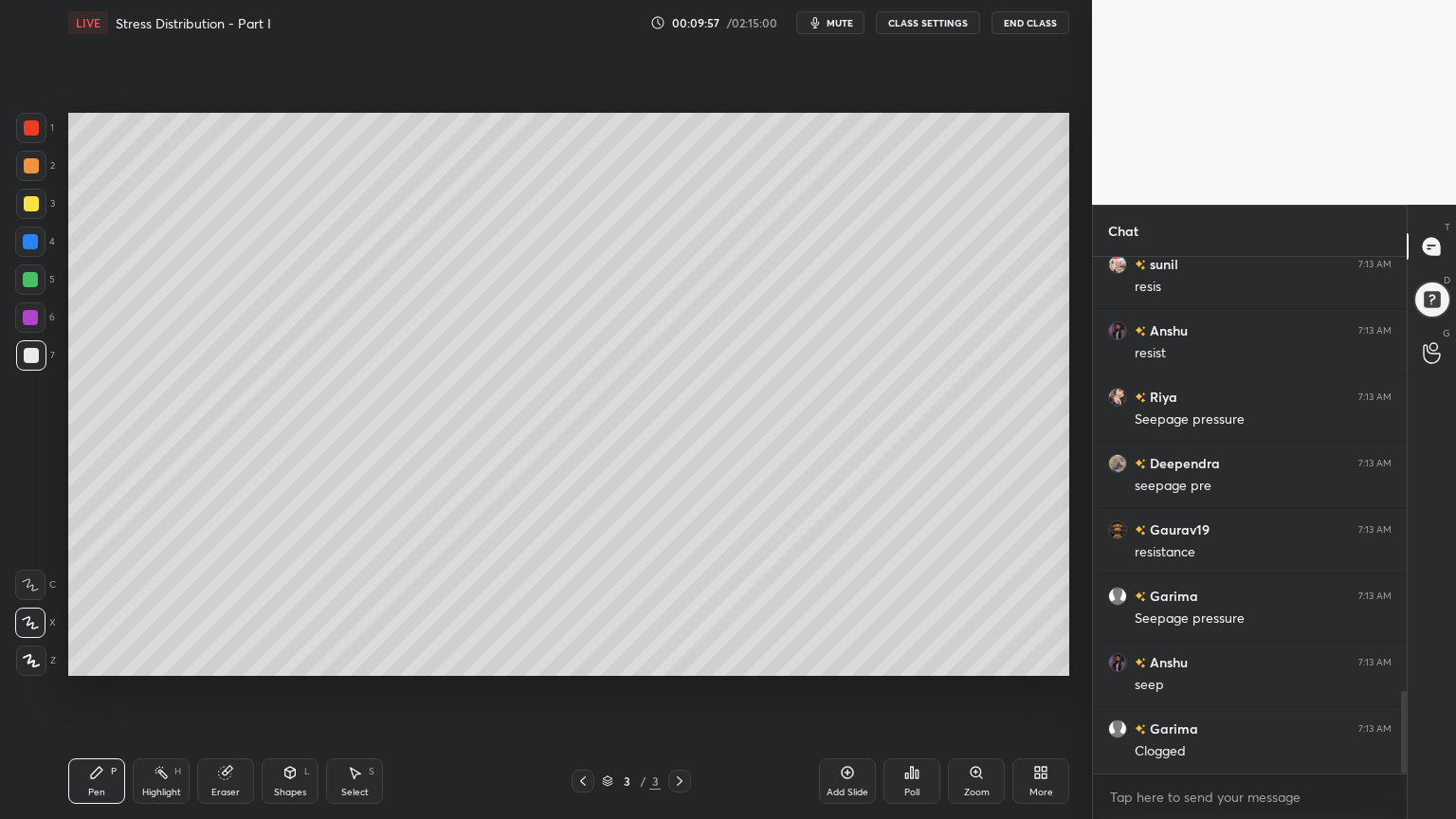 scroll, scrollTop: 2802, scrollLeft: 0, axis: vertical 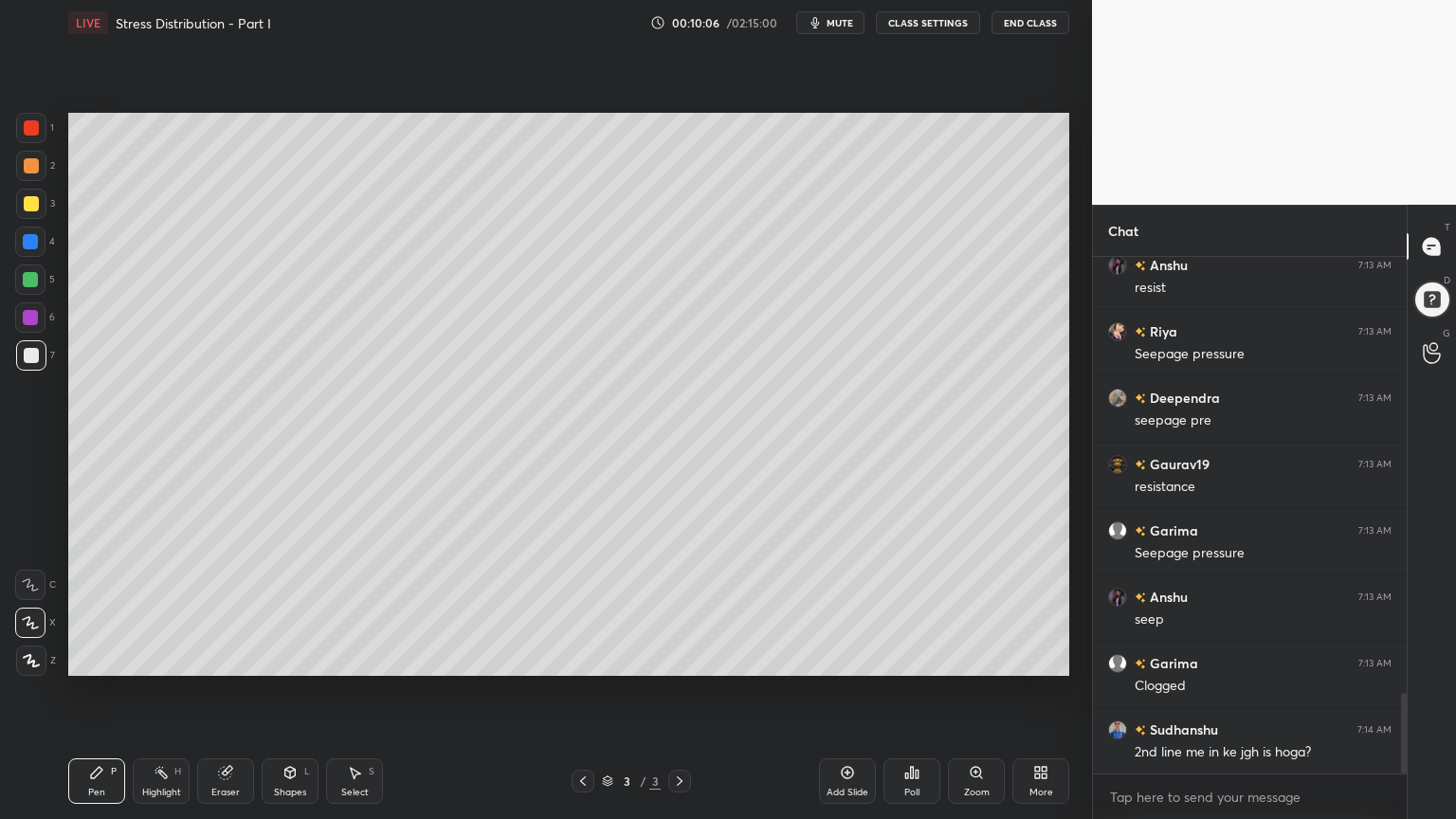 click on "Eraser" at bounding box center [226, 781] 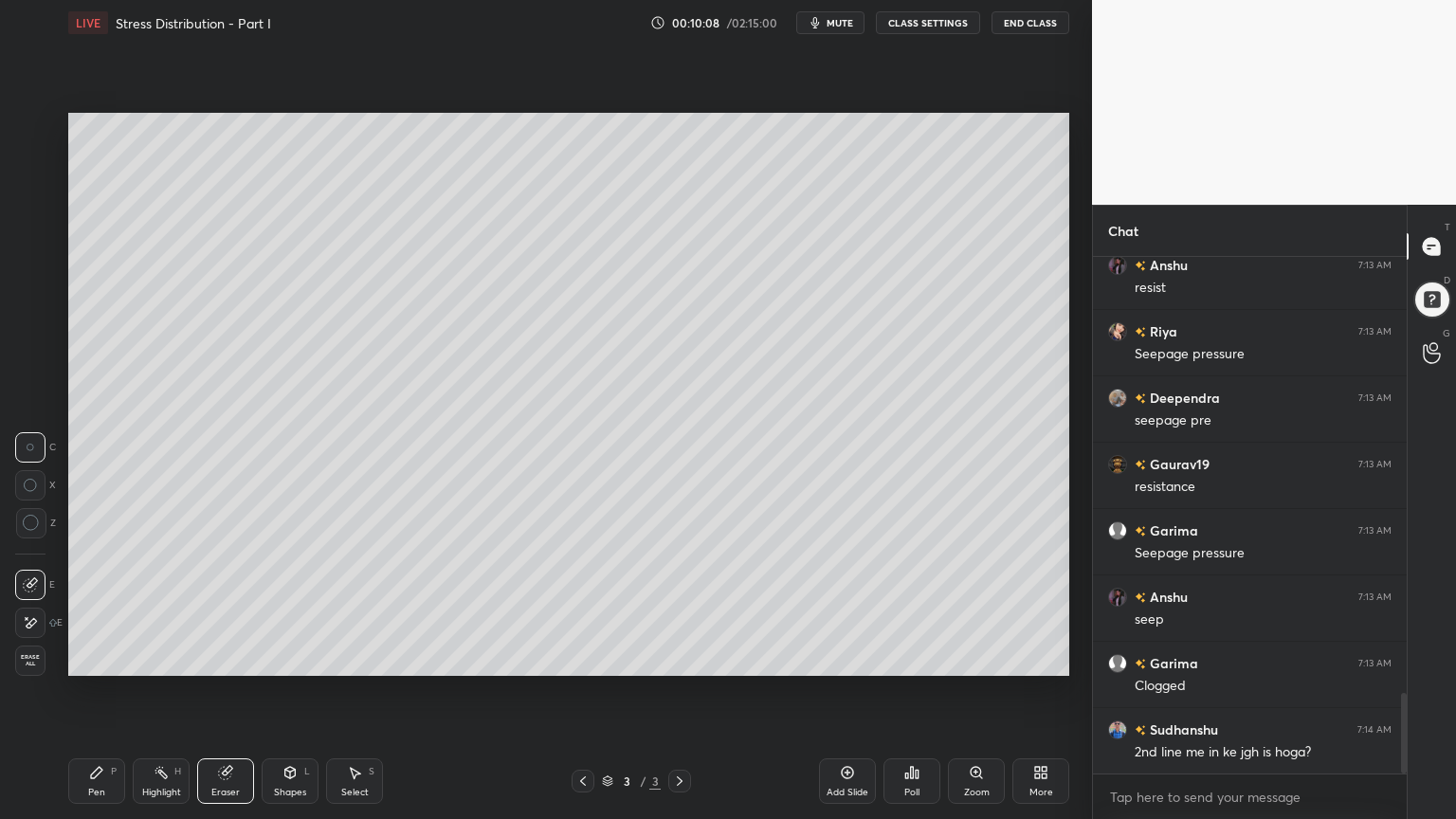 click on "Pen" at bounding box center [97, 792] 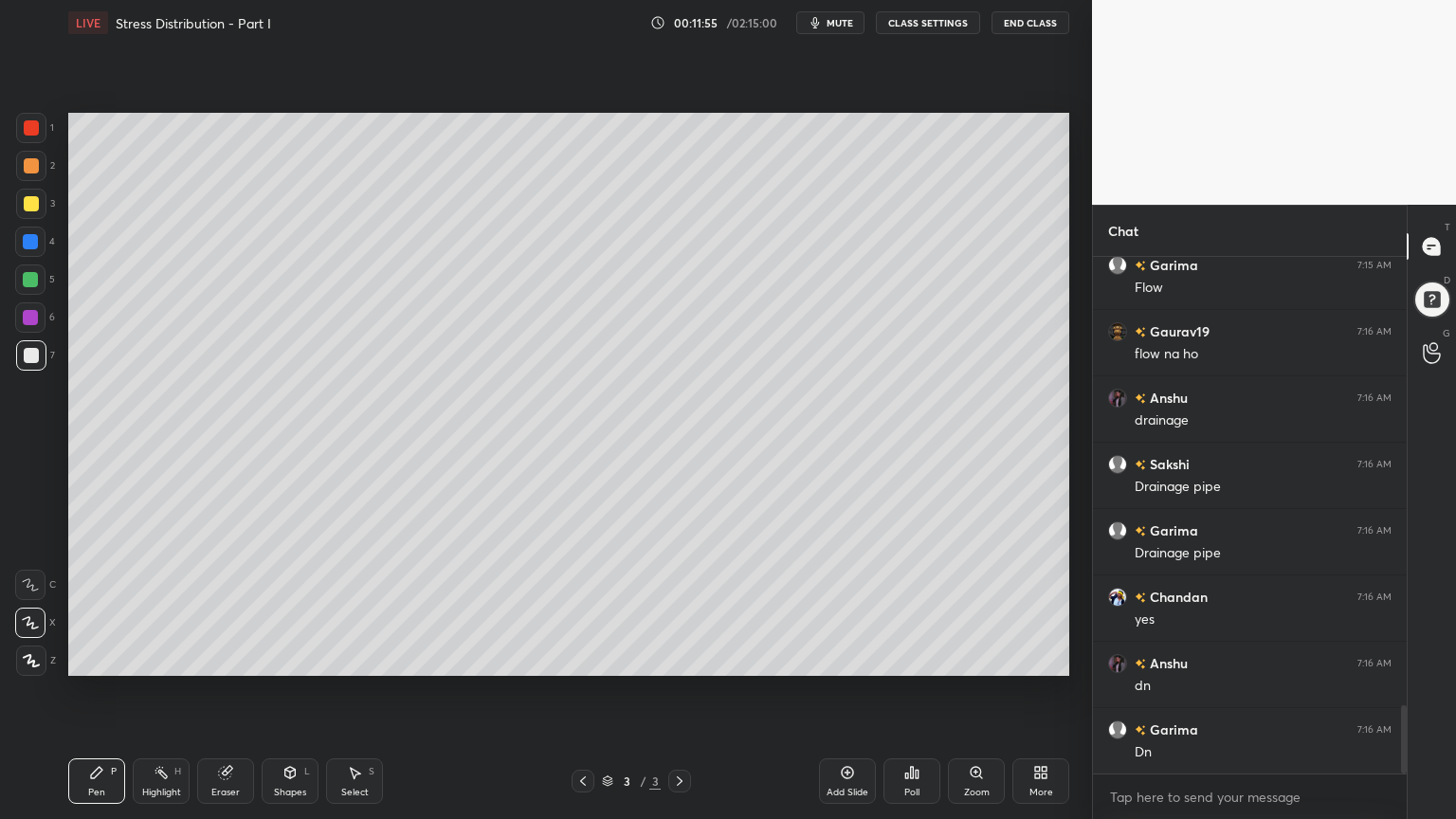 scroll, scrollTop: 3400, scrollLeft: 0, axis: vertical 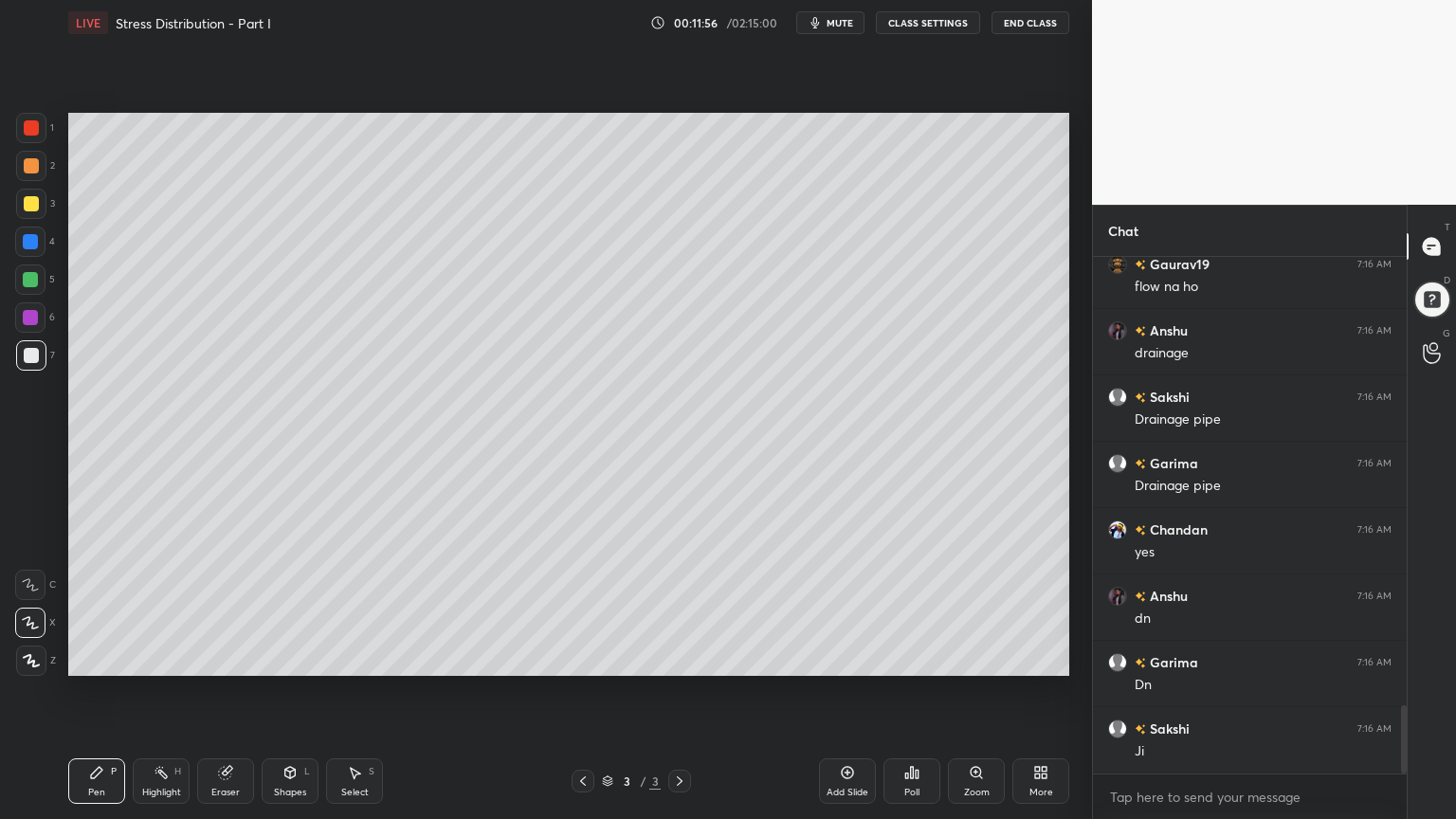 click on "Add Slide" at bounding box center [847, 792] 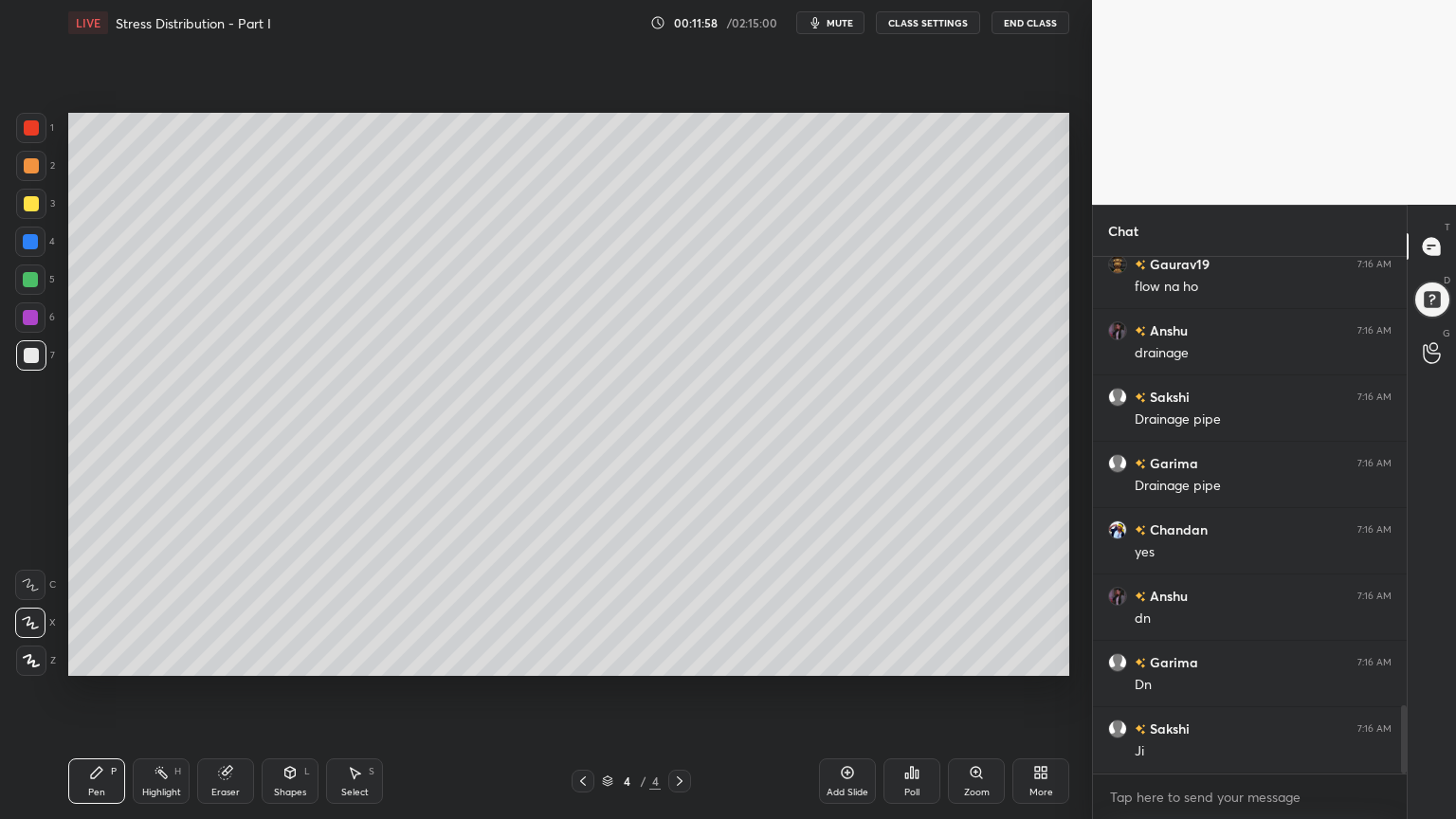 click at bounding box center [31, 355] 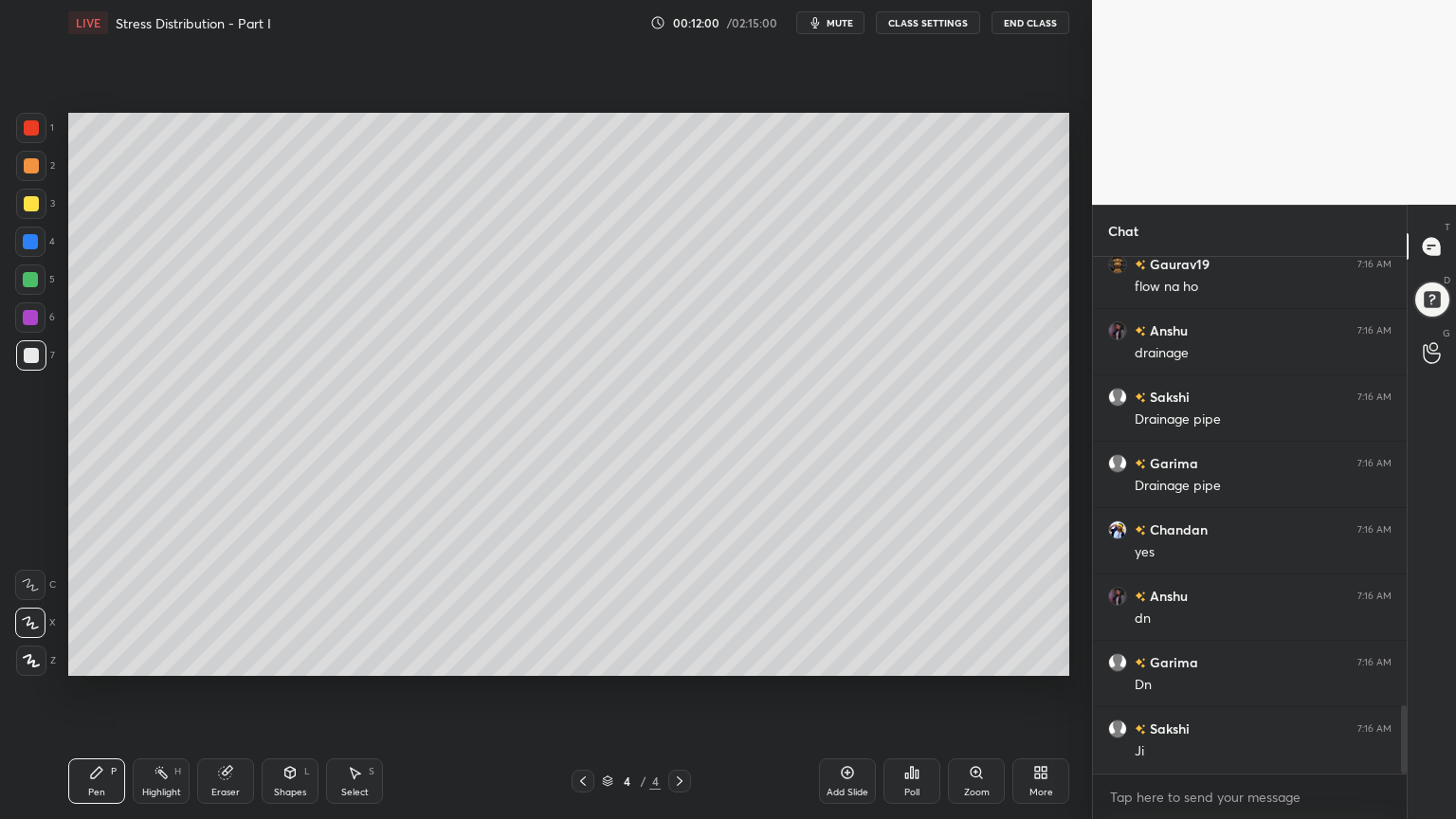scroll, scrollTop: 3466, scrollLeft: 0, axis: vertical 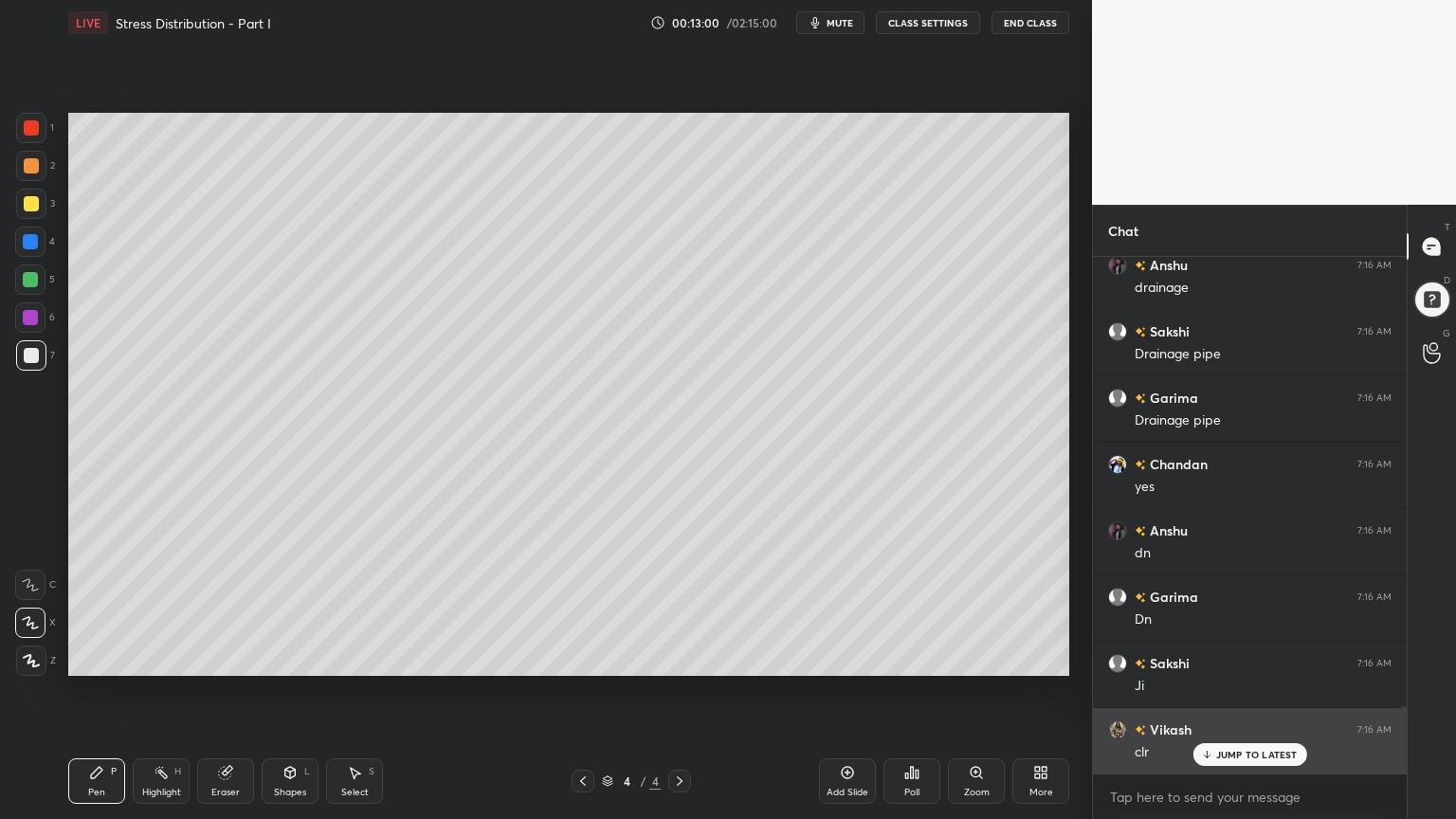 click on "JUMP TO LATEST" at bounding box center (1249, 755) 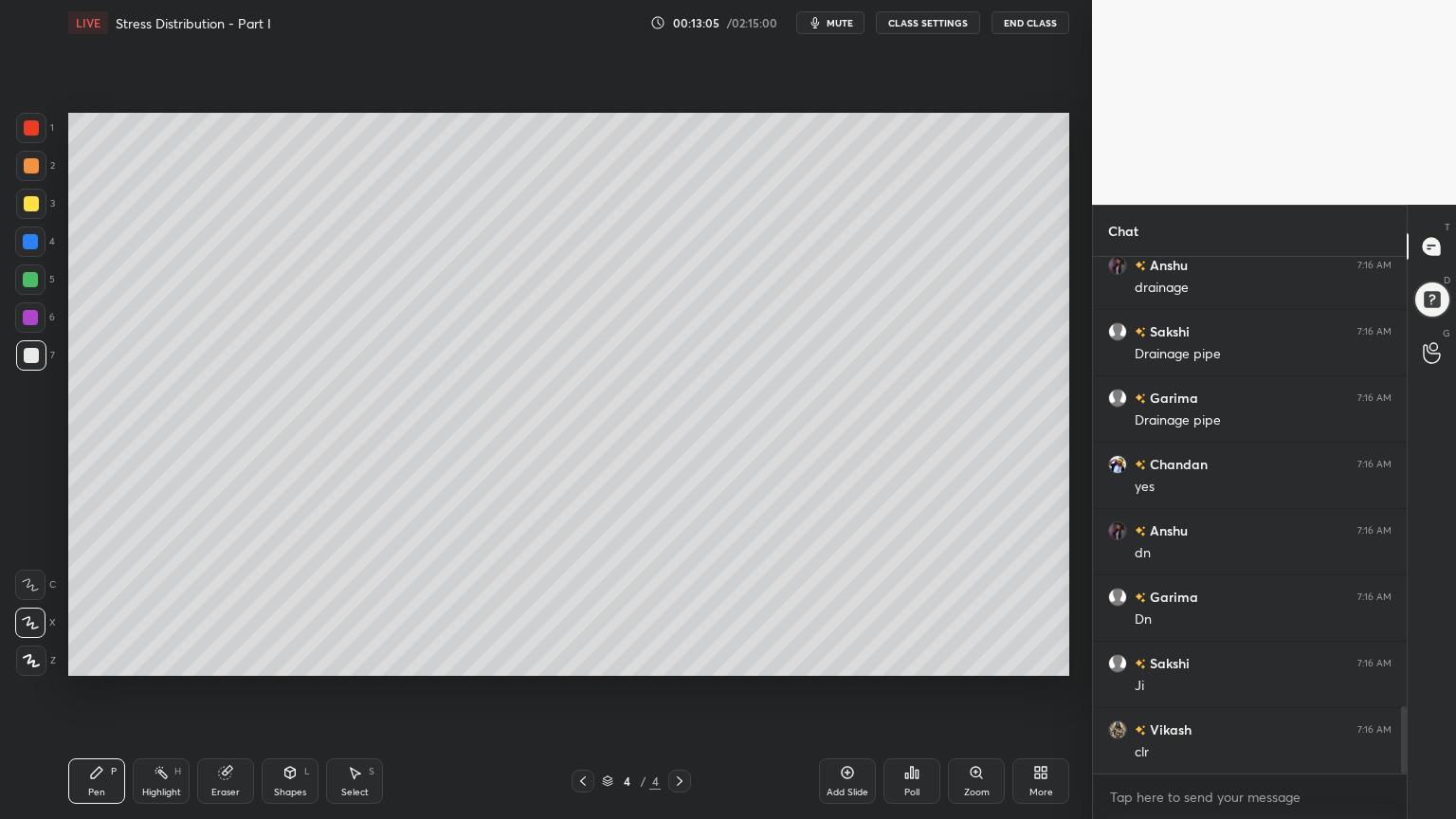 click at bounding box center (31, 204) 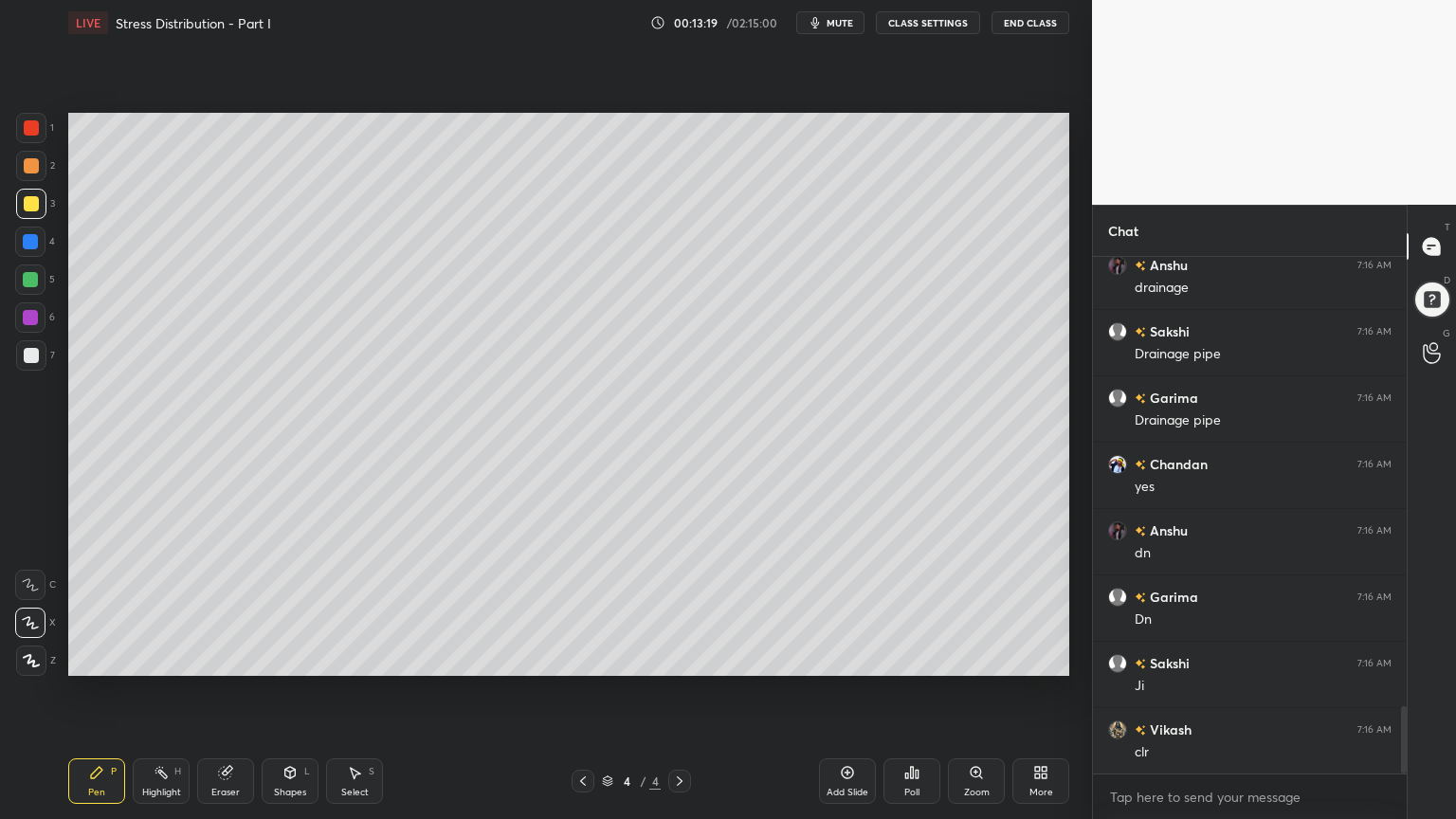 click 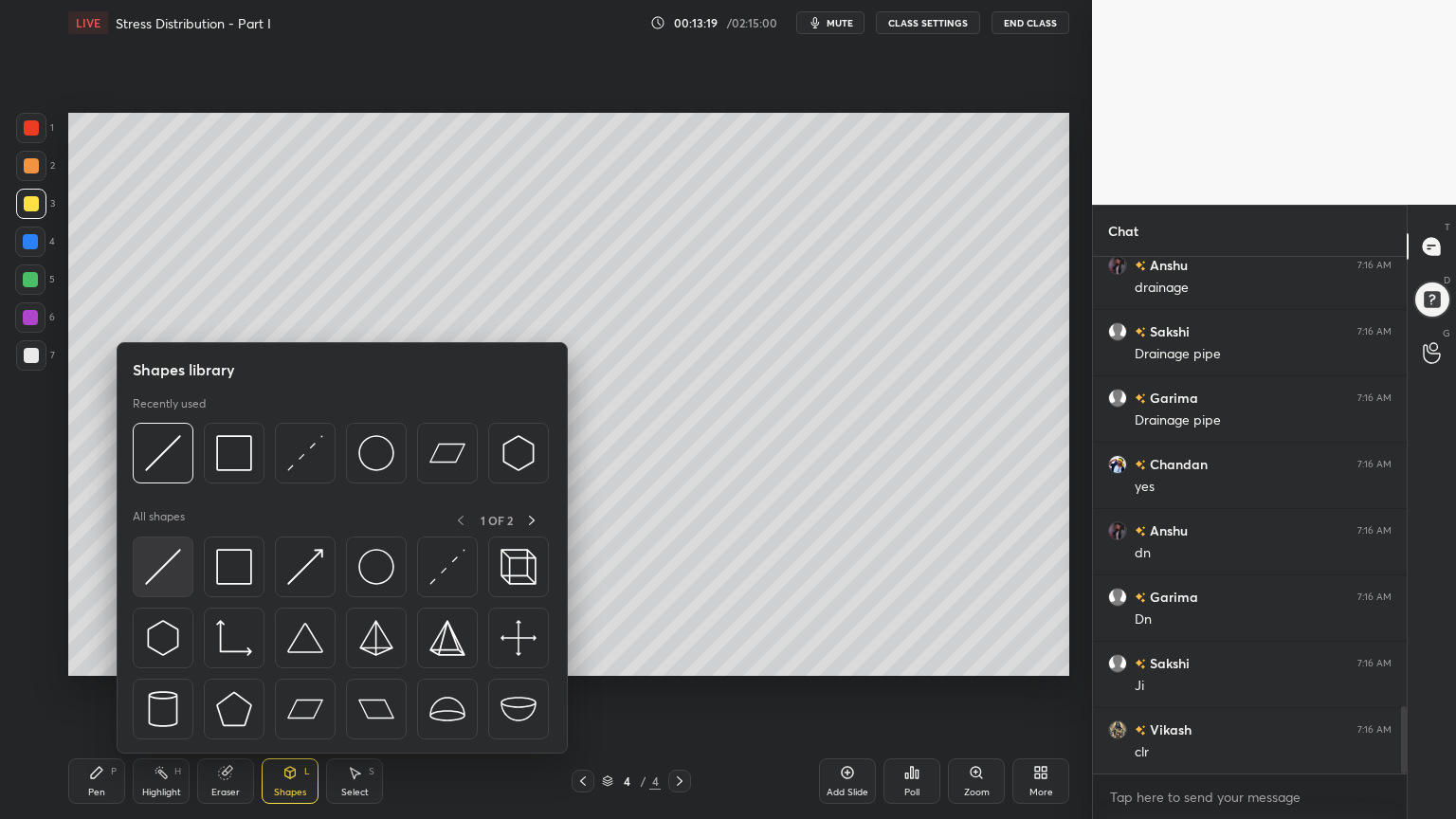 click at bounding box center (163, 567) 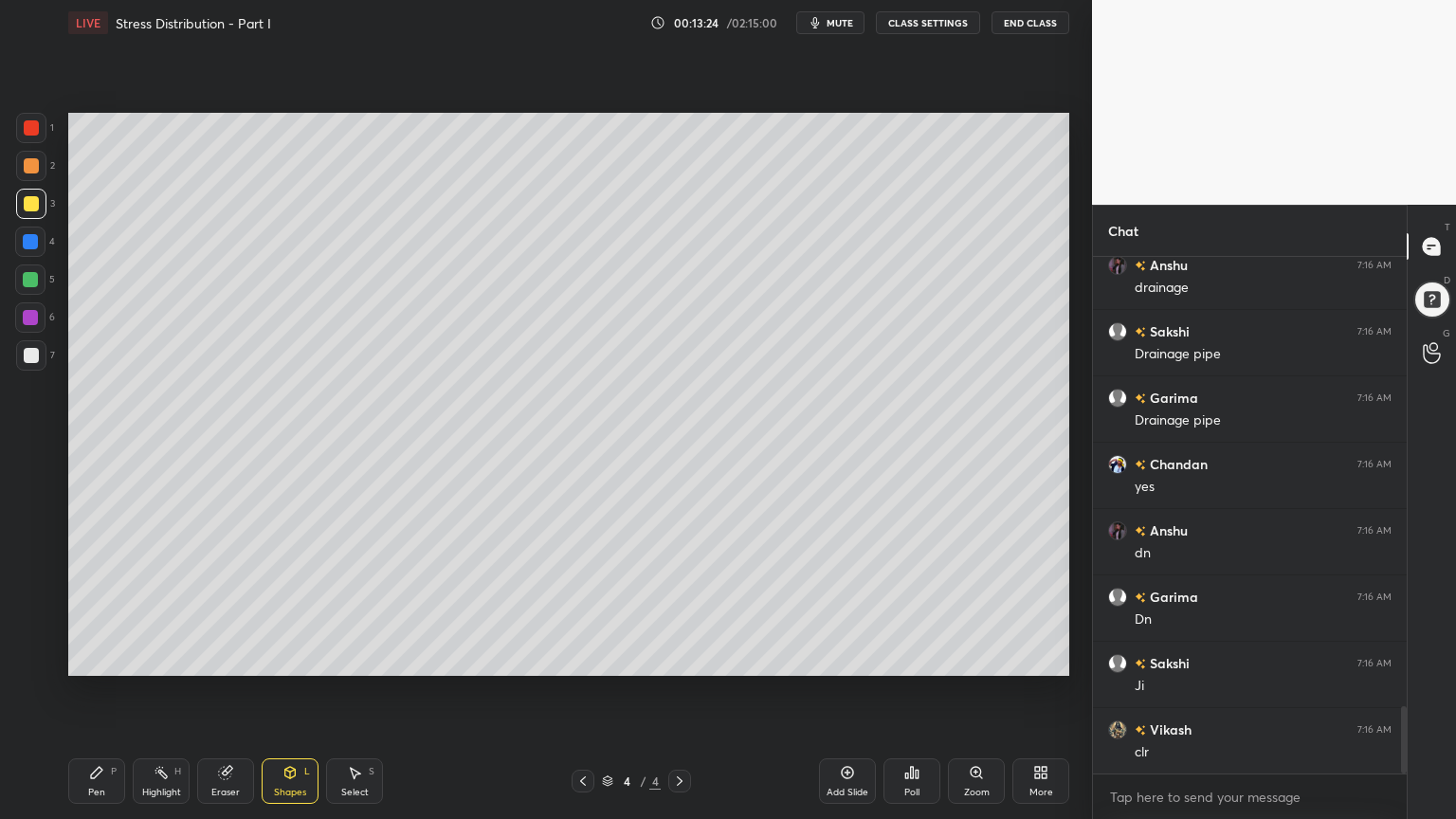 click on "Pen" at bounding box center (97, 792) 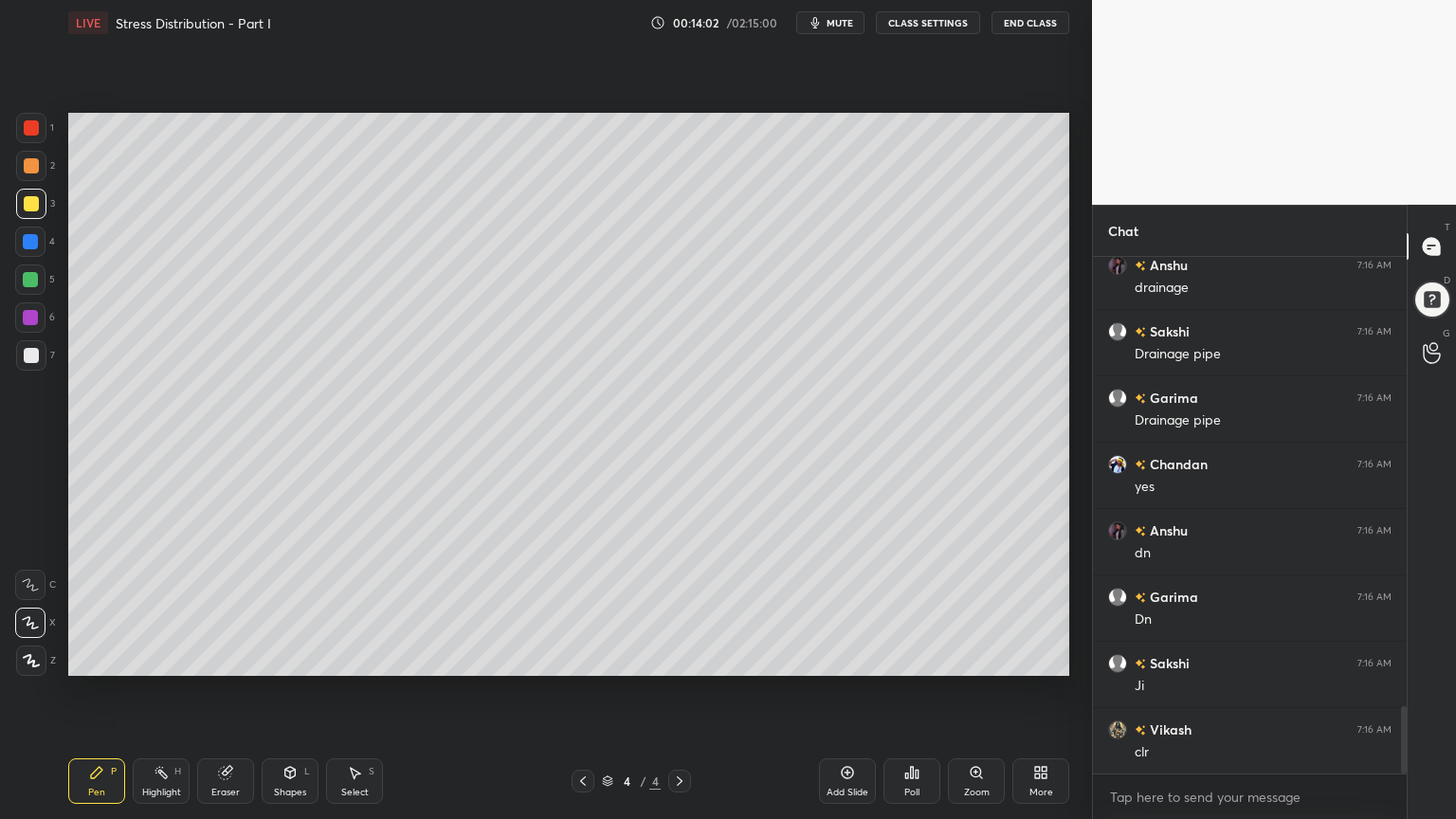 click on "Shapes L" at bounding box center (290, 781) 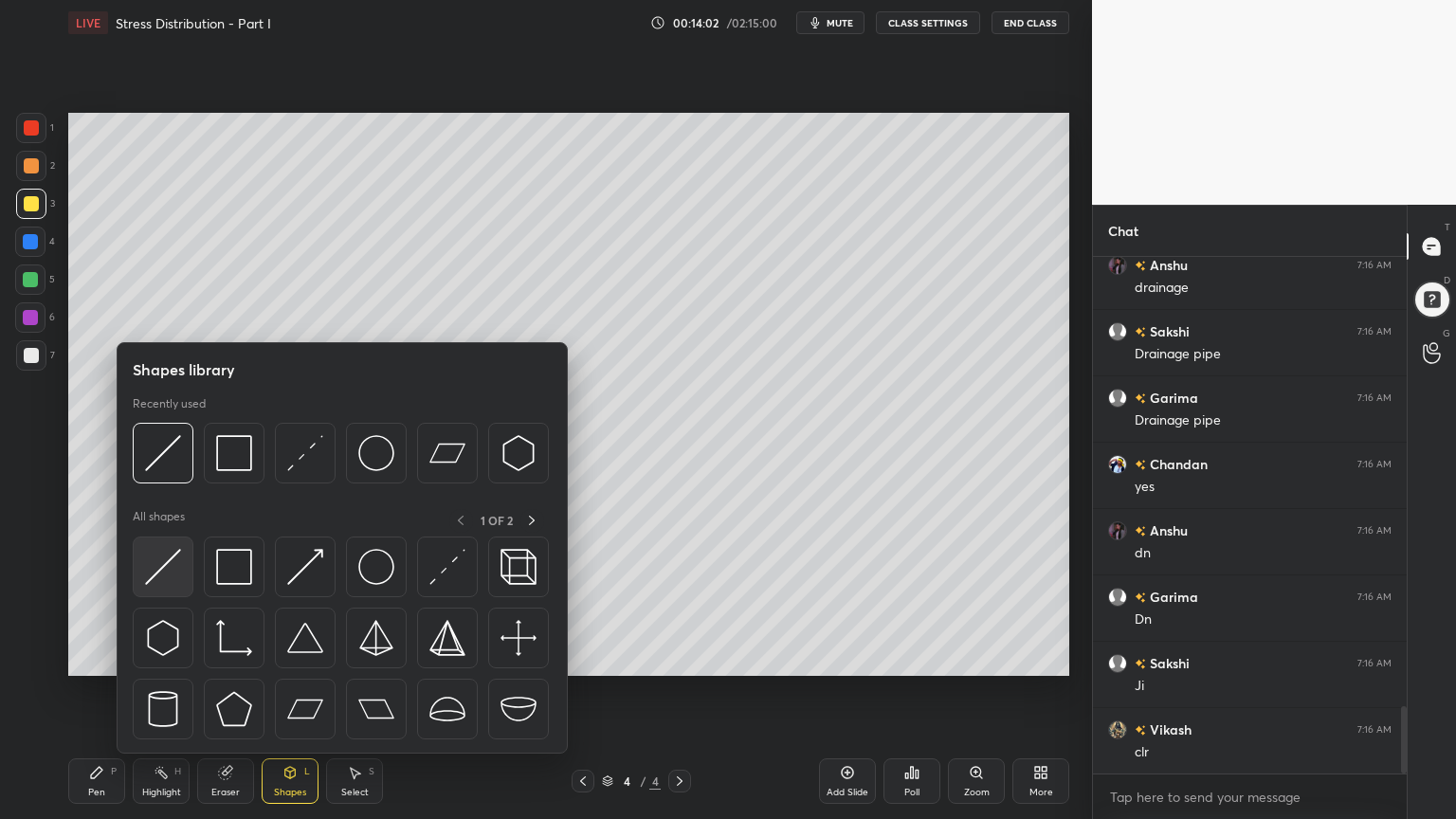 click at bounding box center [163, 567] 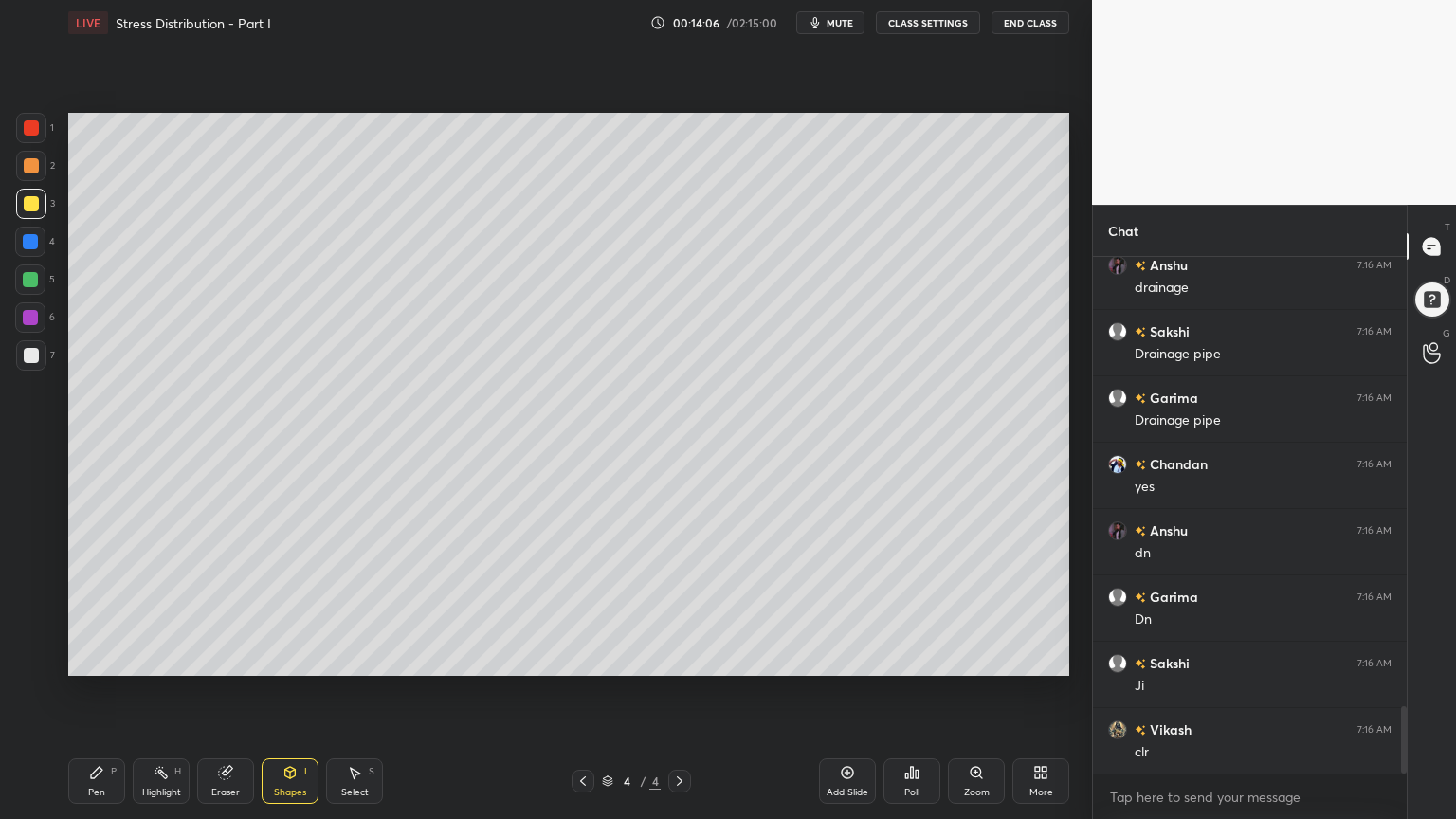 click 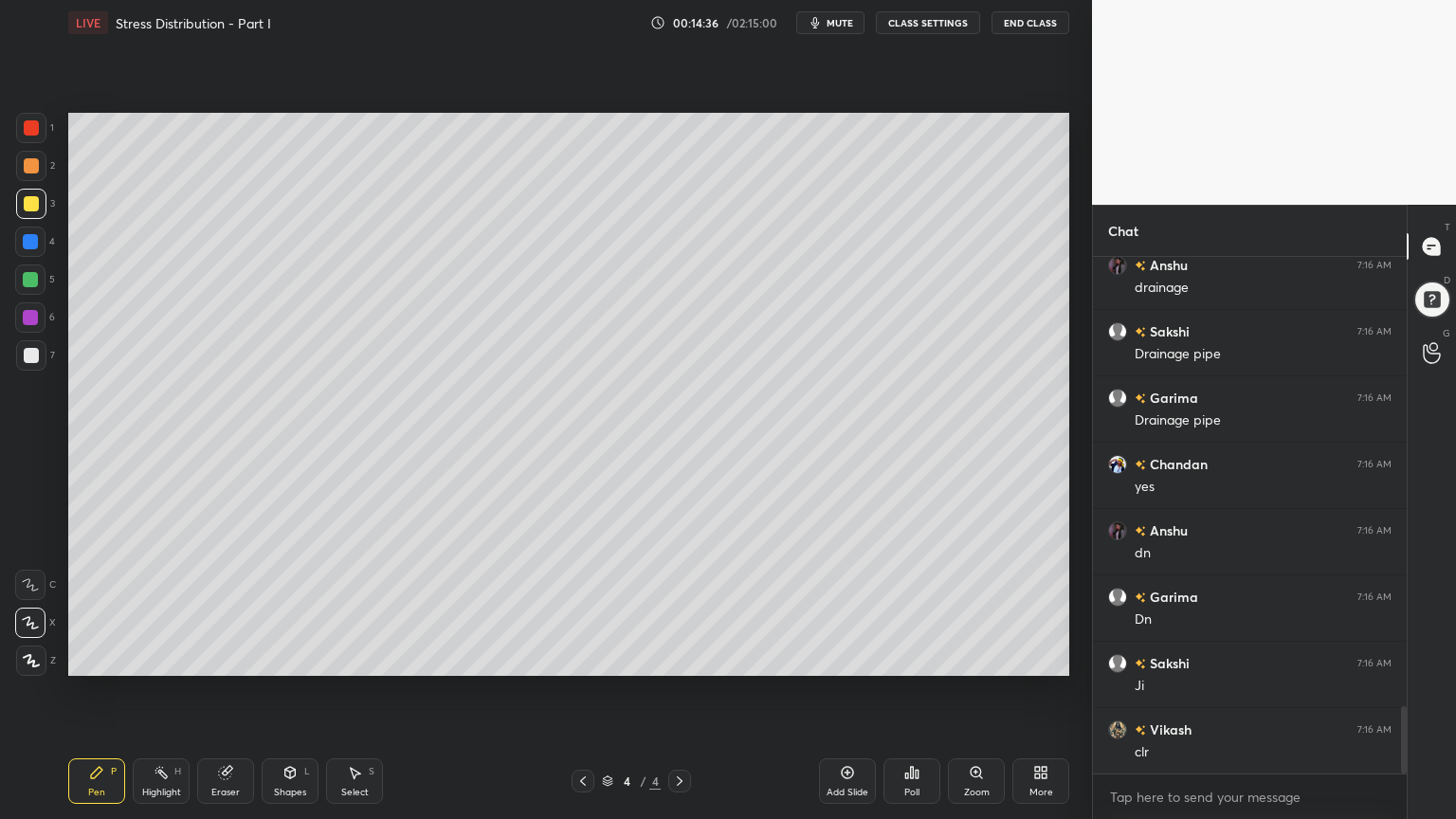click 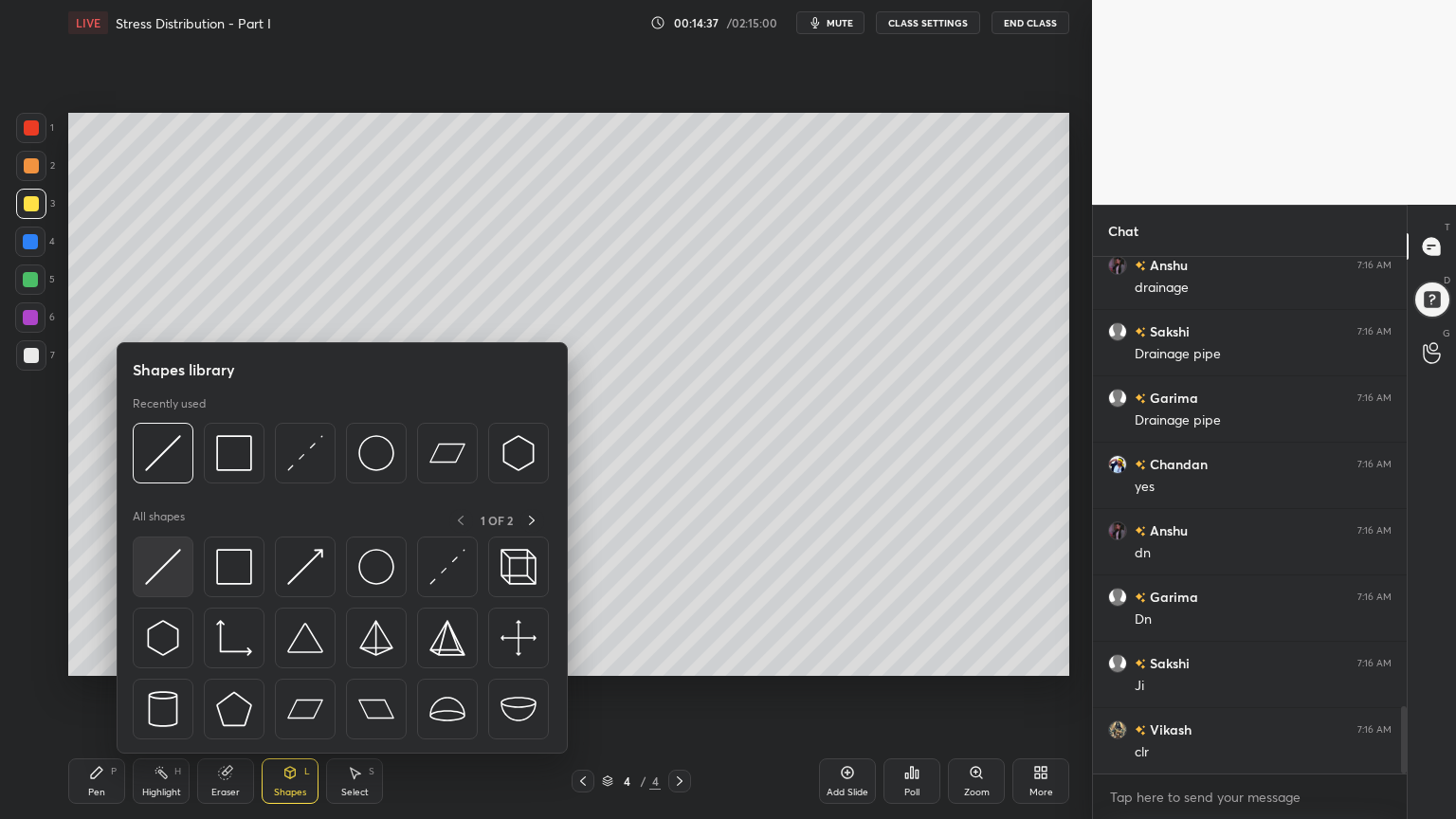 click at bounding box center [163, 567] 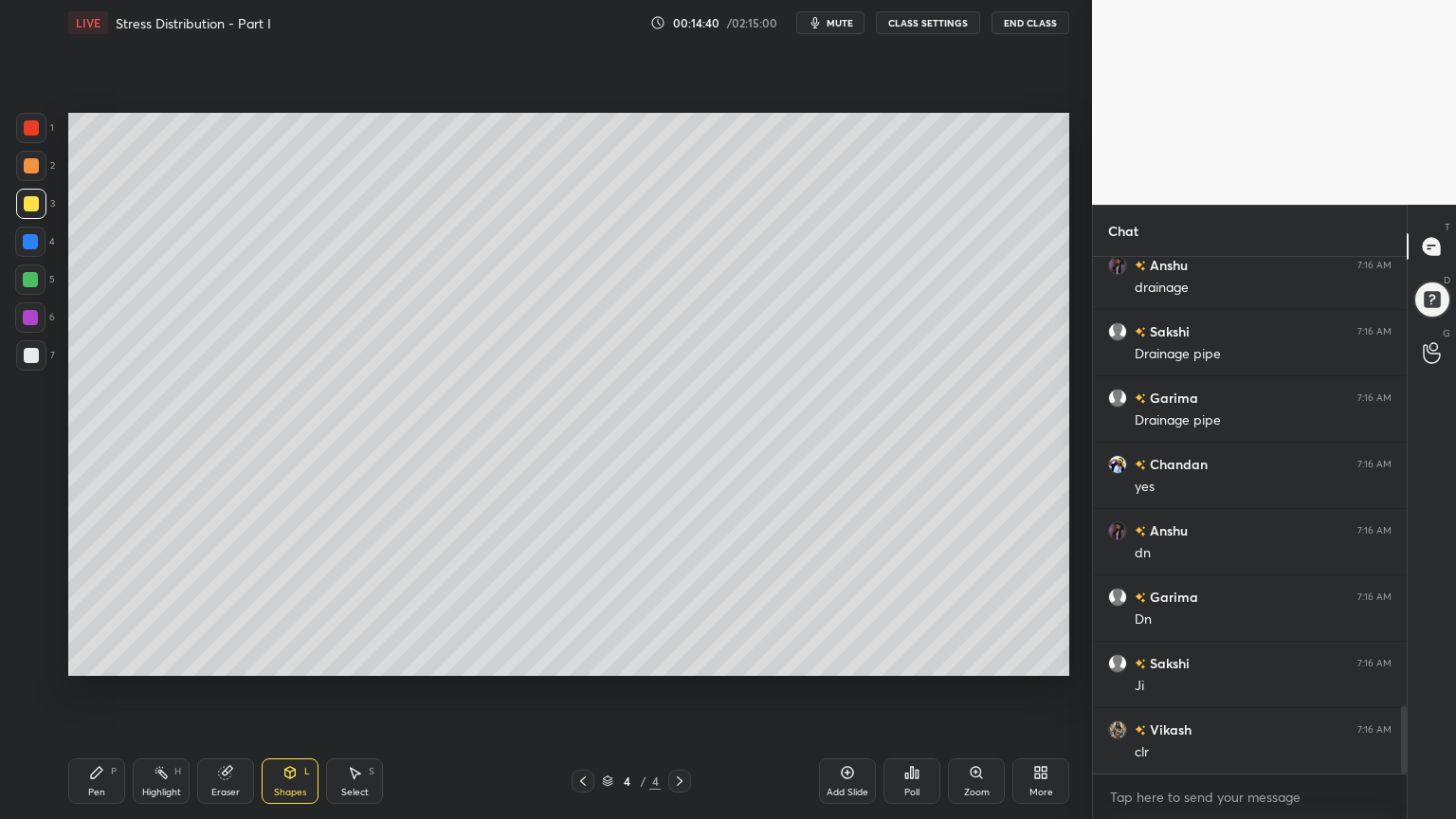 click 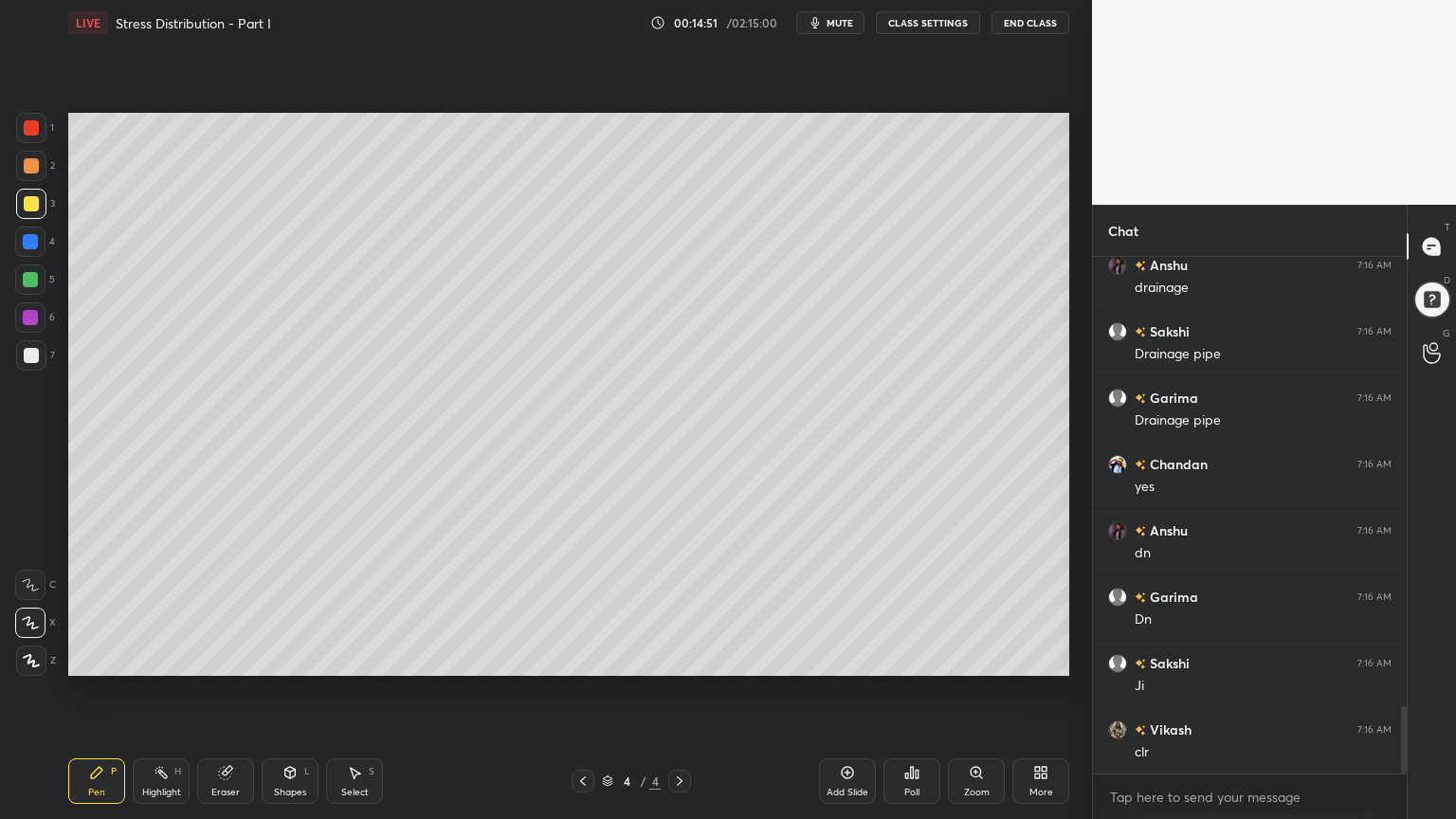 click on "Eraser" at bounding box center [226, 781] 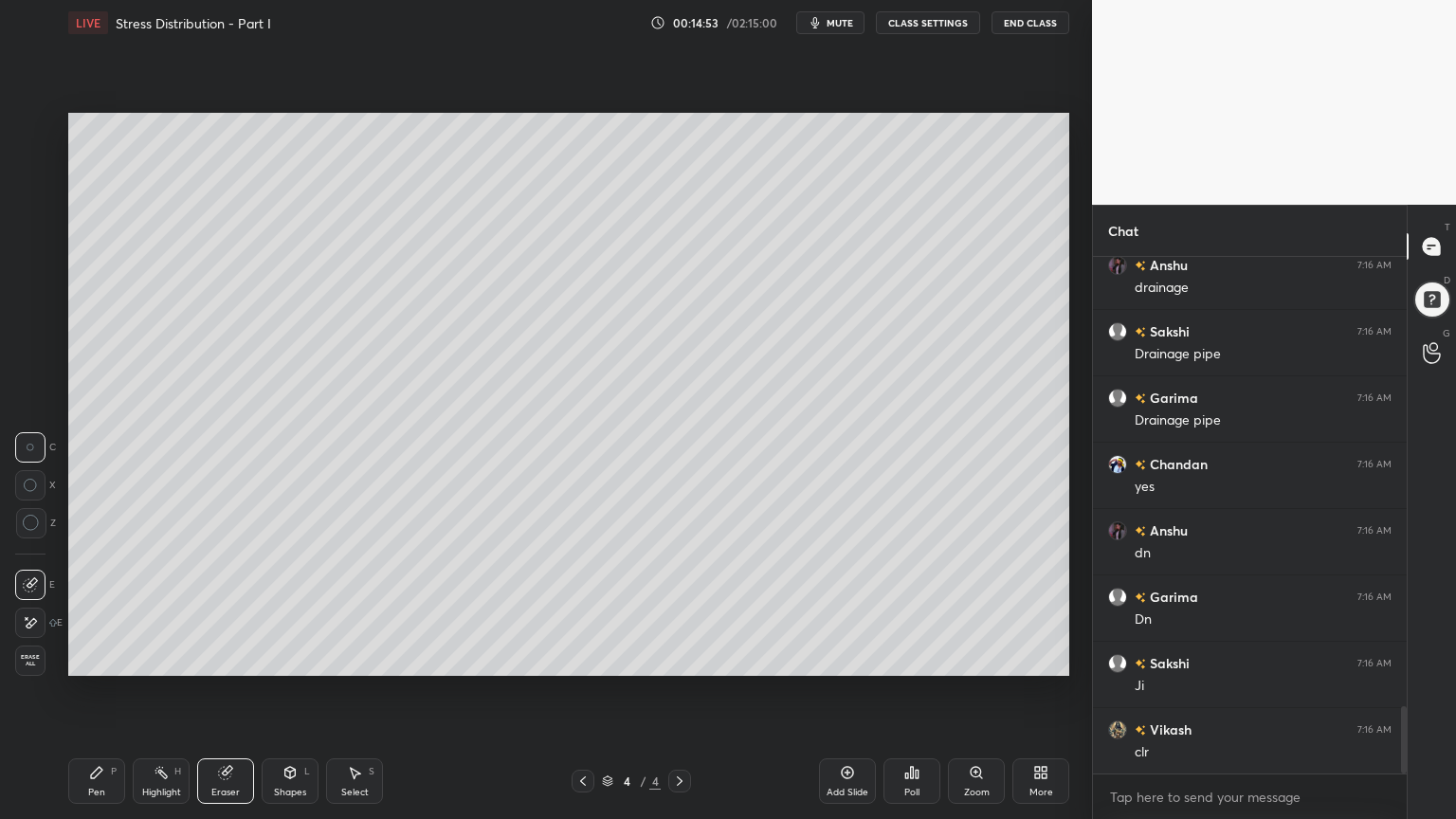 click on "Pen P" at bounding box center (97, 781) 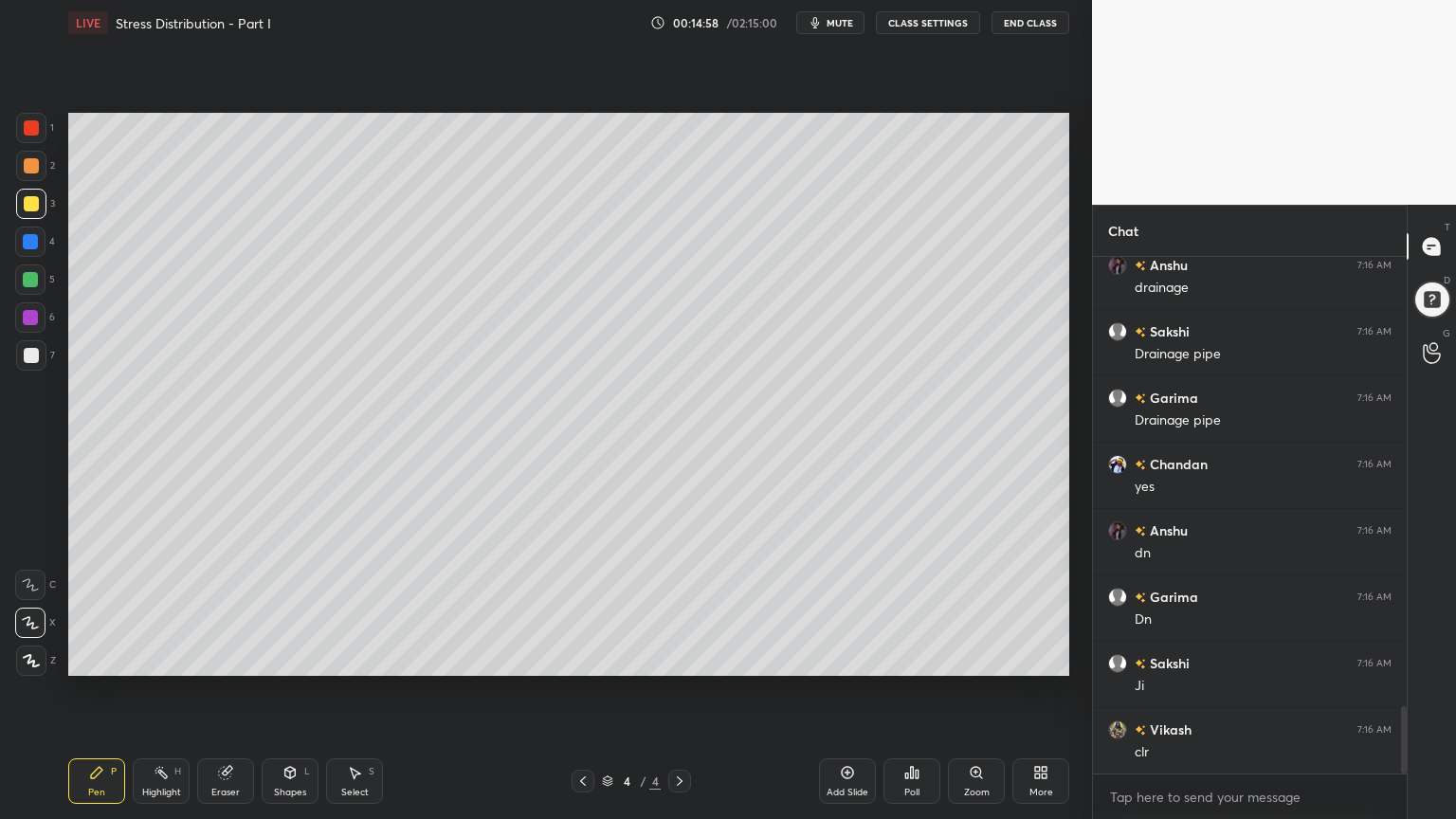 click 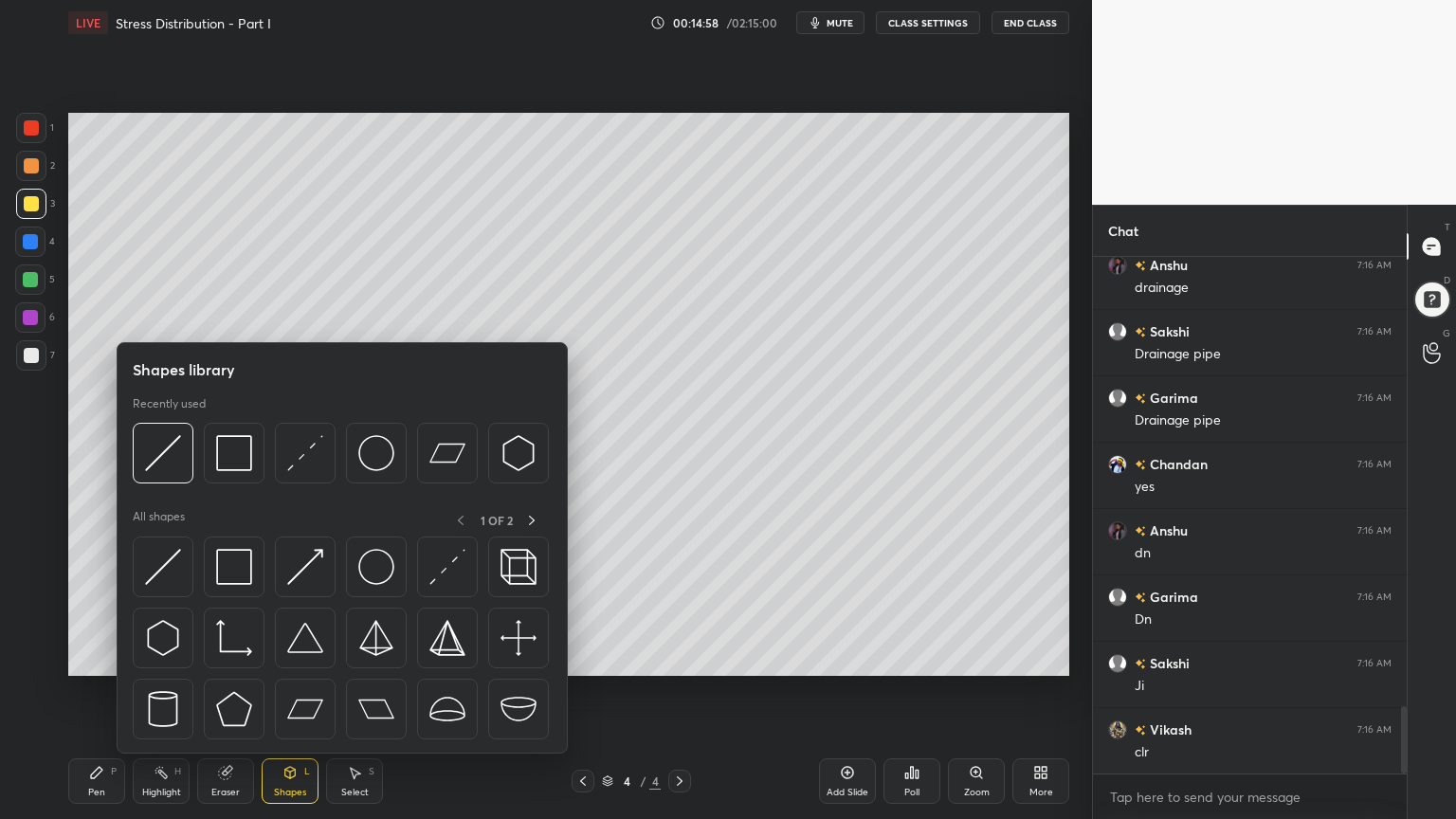 click on "1 2 3 4 5 6 7 C X Z C X Z E E Erase all   H H LIVE Stress Distribution - Part I 00:14:58 /  02:15:00 mute CLASS SETTINGS End Class Setting up your live class Poll for   secs No correct answer Start poll Back Stress Distribution - Part I • L71 of Complete Course on Soil Mechanics Praveen Kumar Pen P Highlight H Eraser Shapes L Select S 4 / 4 Add Slide Poll Zoom More" at bounding box center (538, 410) 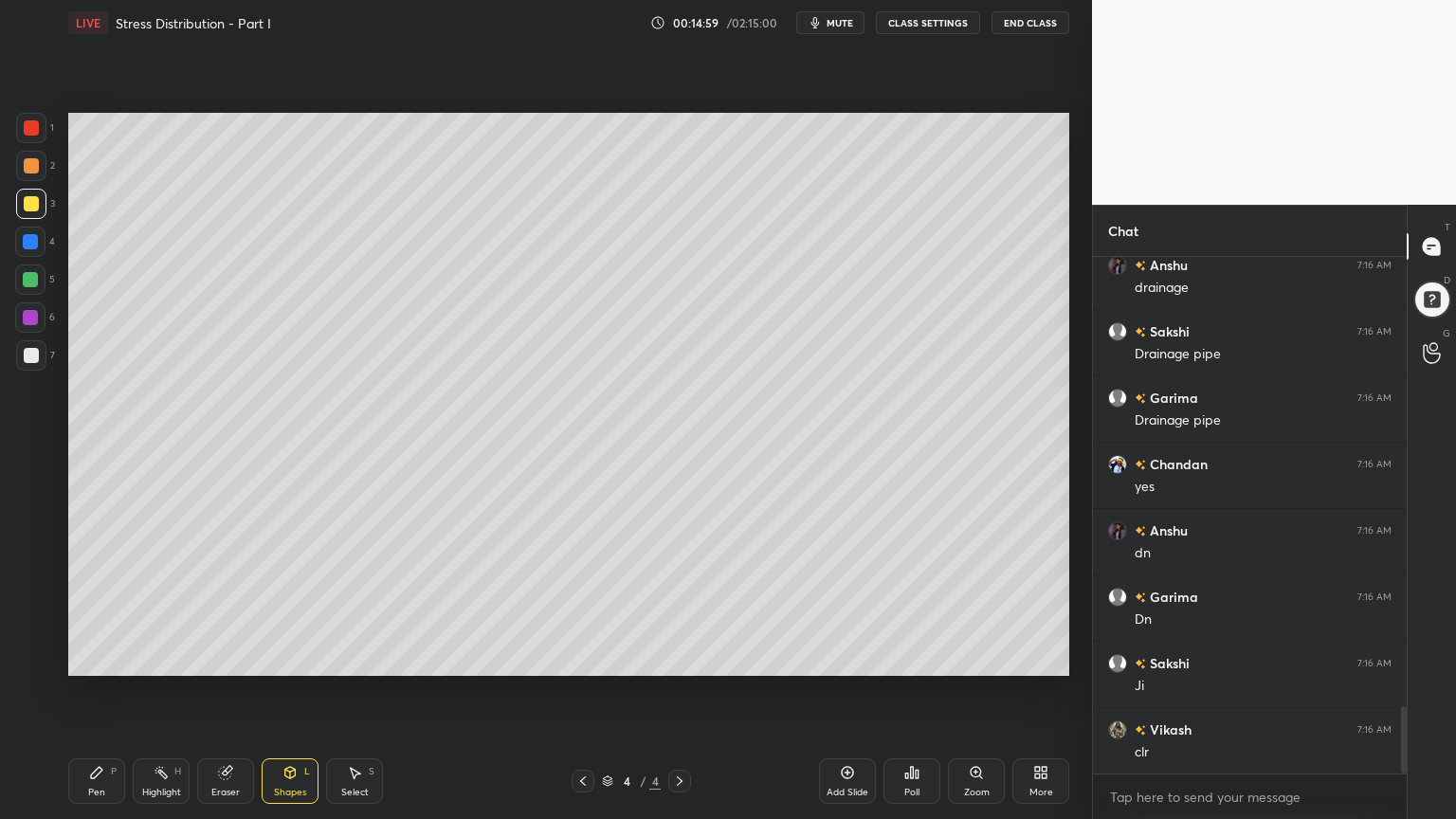 click on "Pen P" at bounding box center (97, 781) 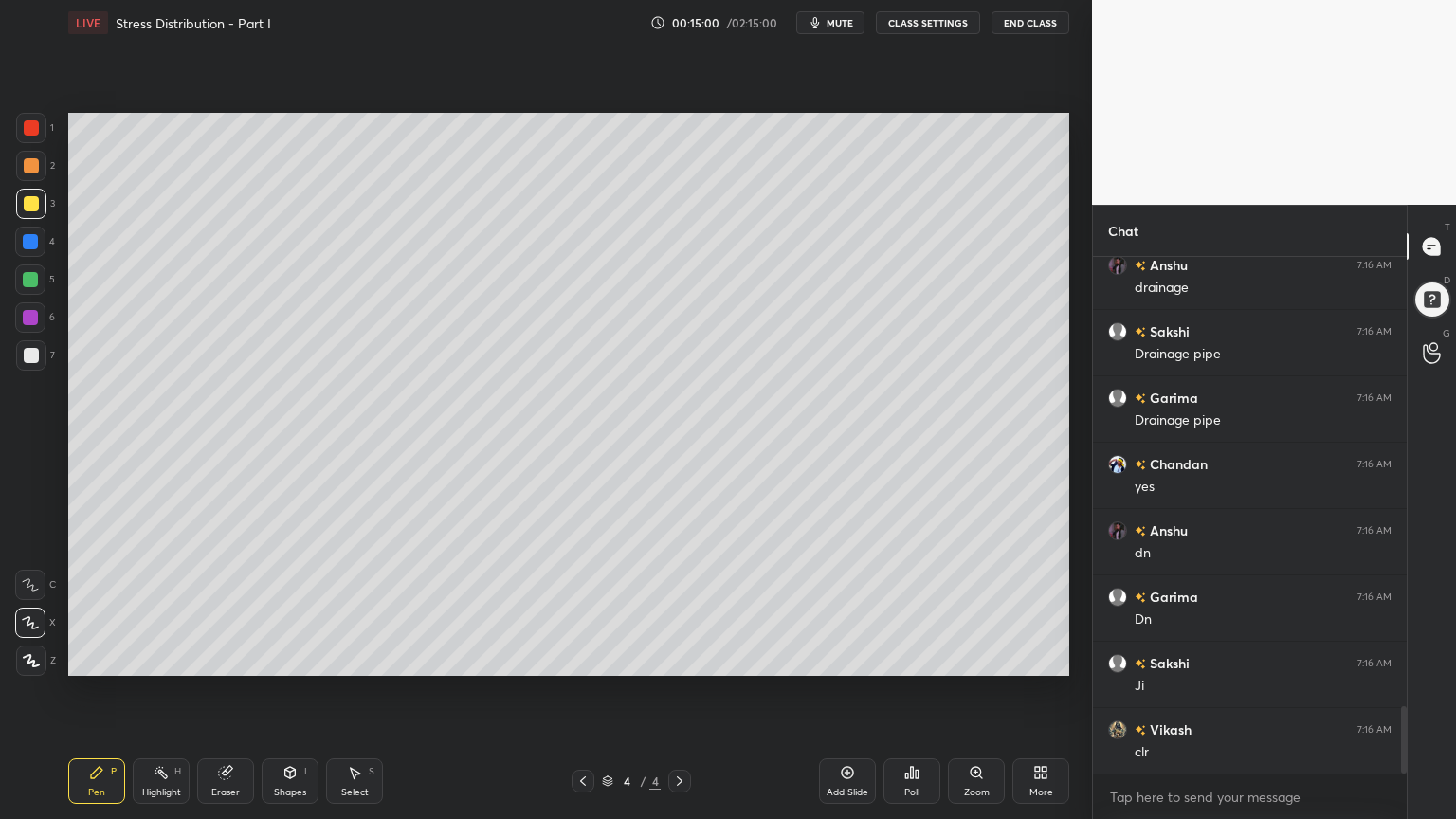 click 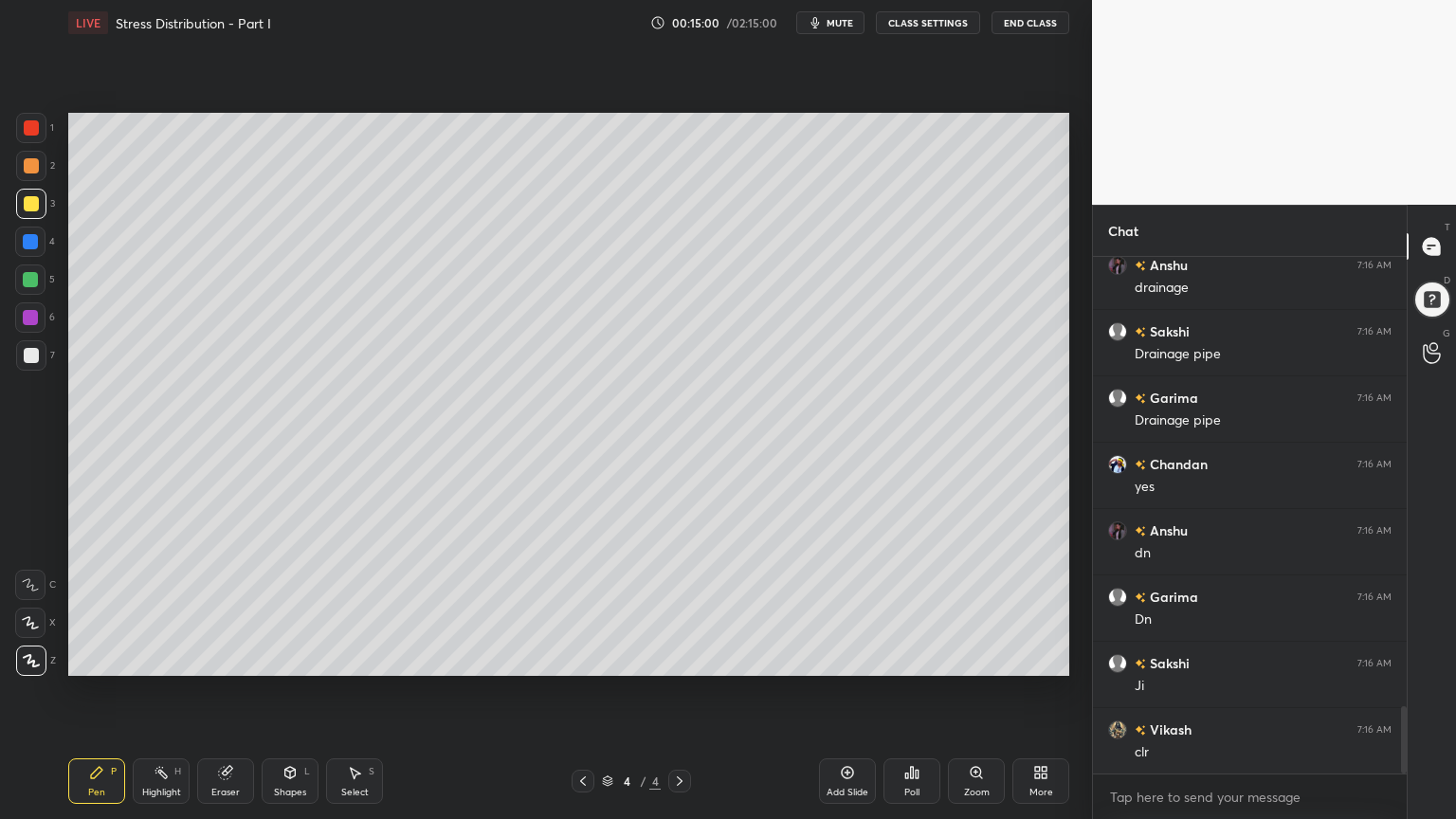 click 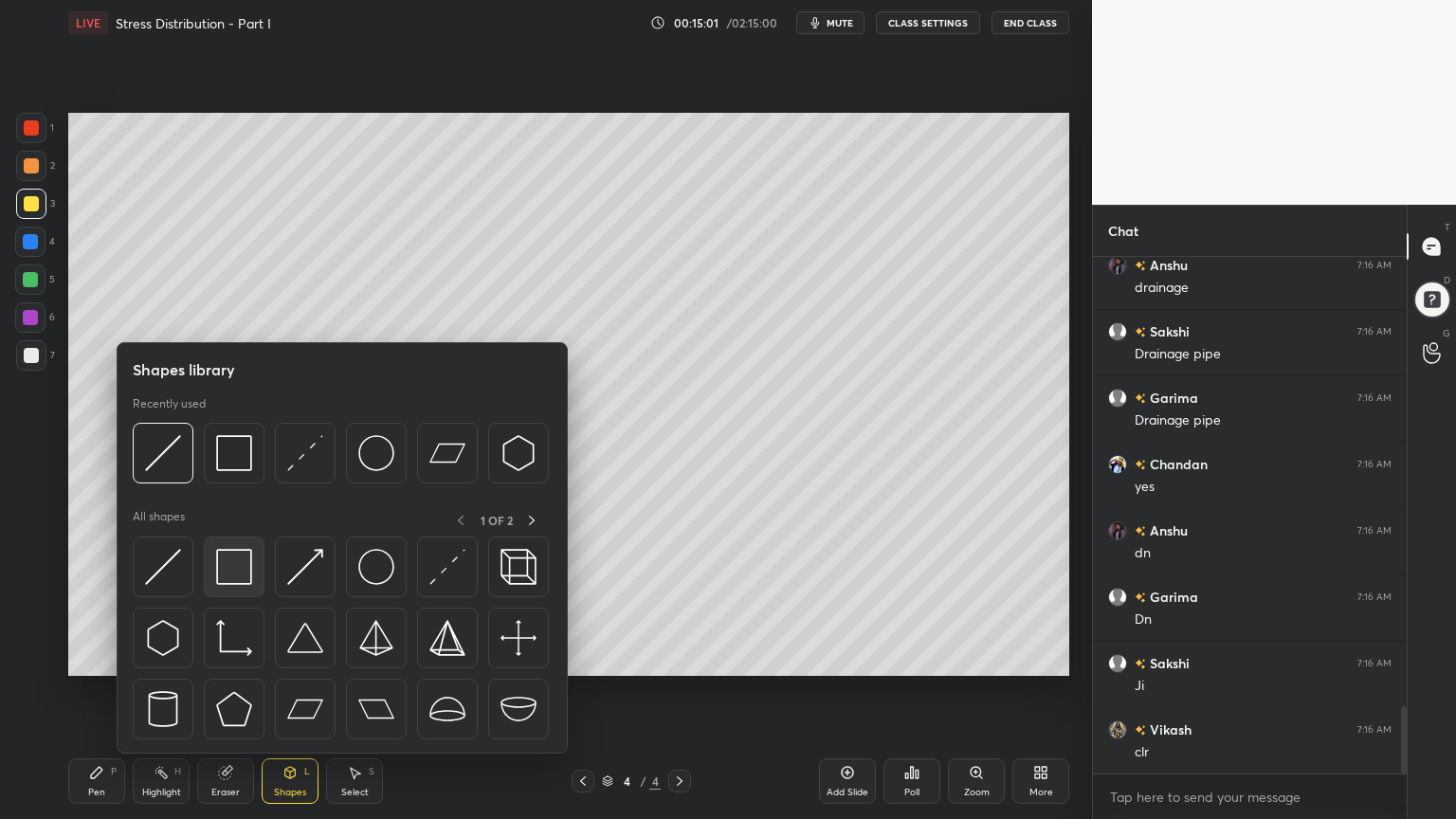 click at bounding box center (234, 567) 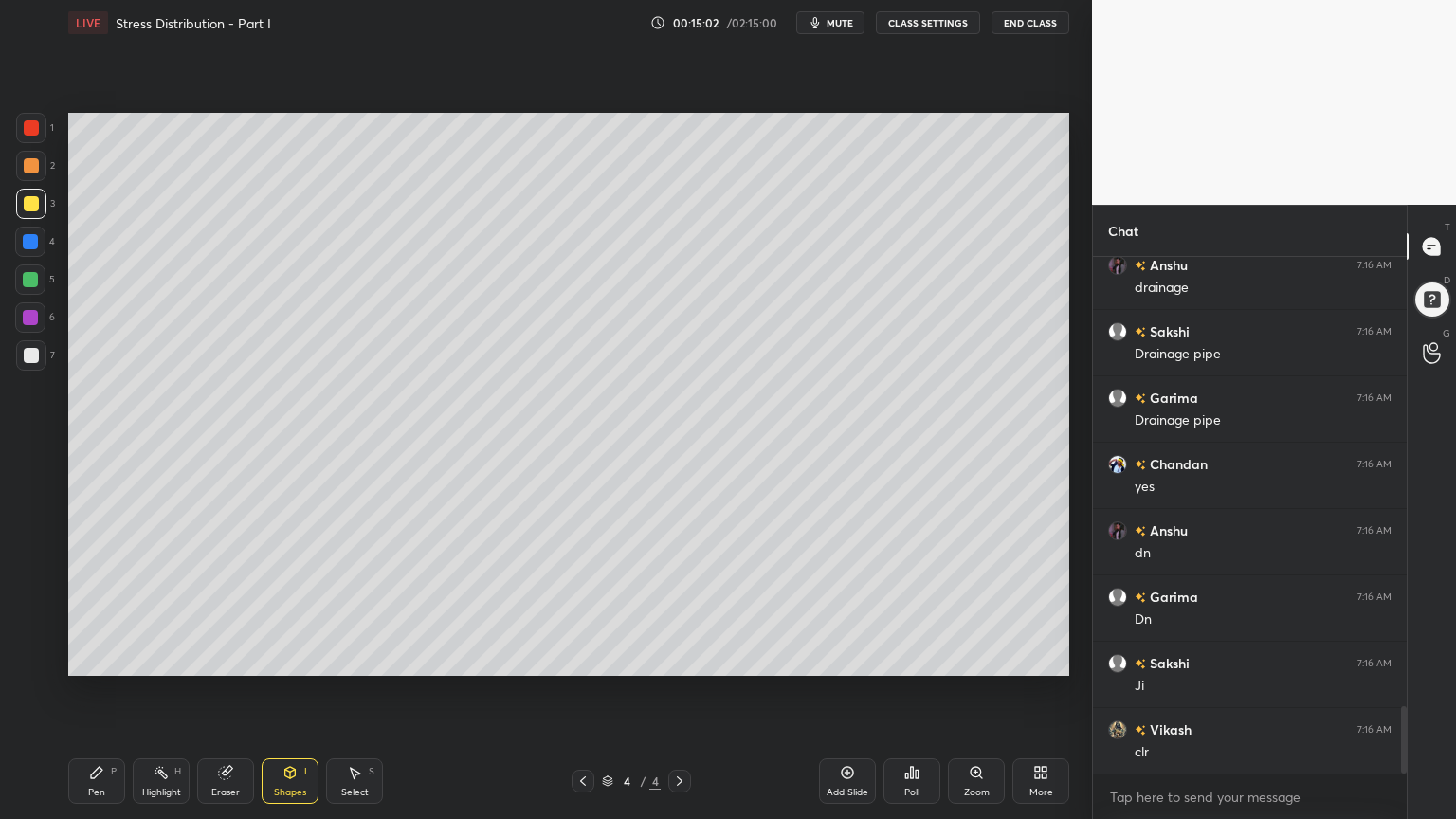 click at bounding box center [31, 128] 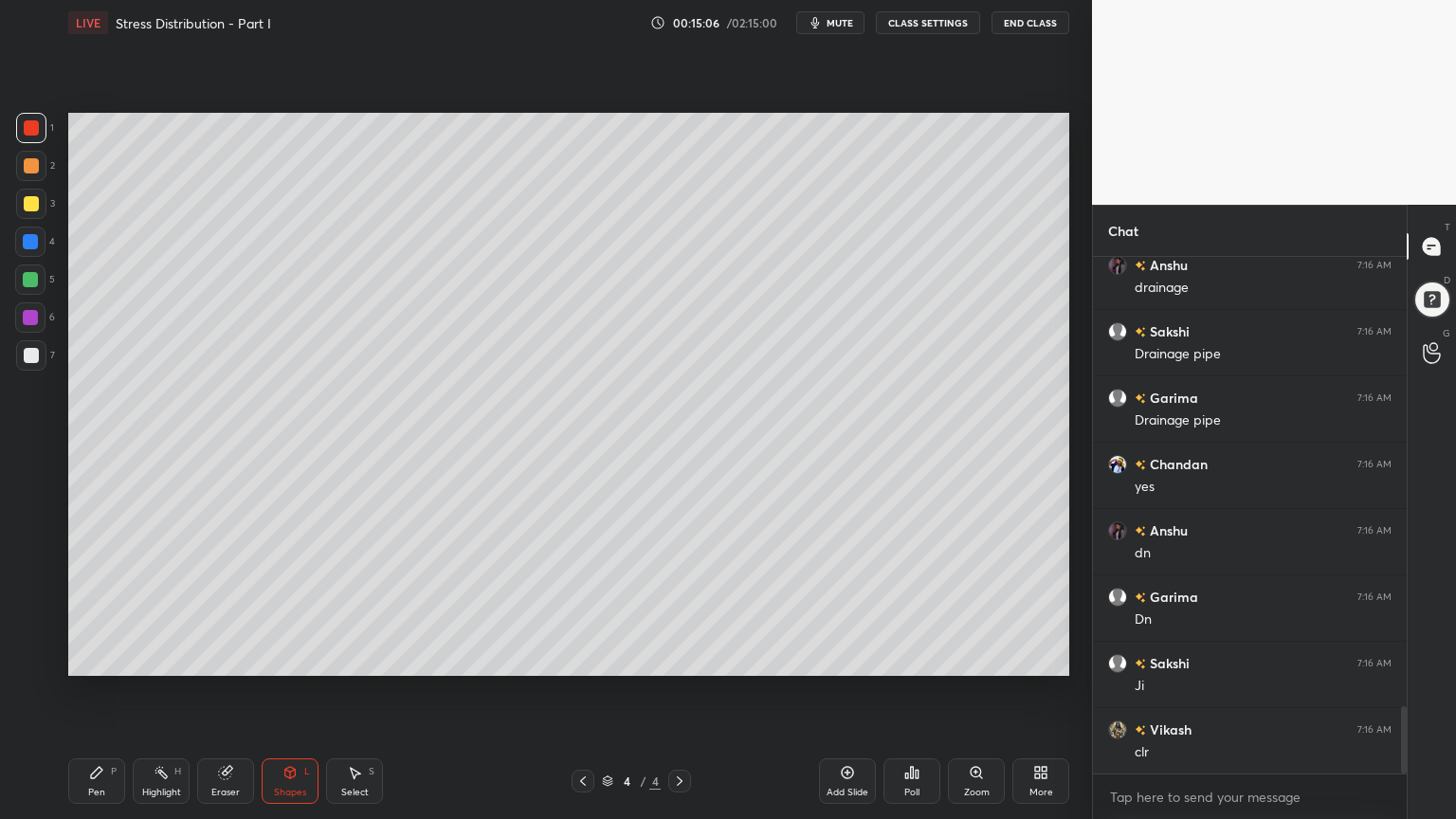 click on "Pen P" at bounding box center [97, 781] 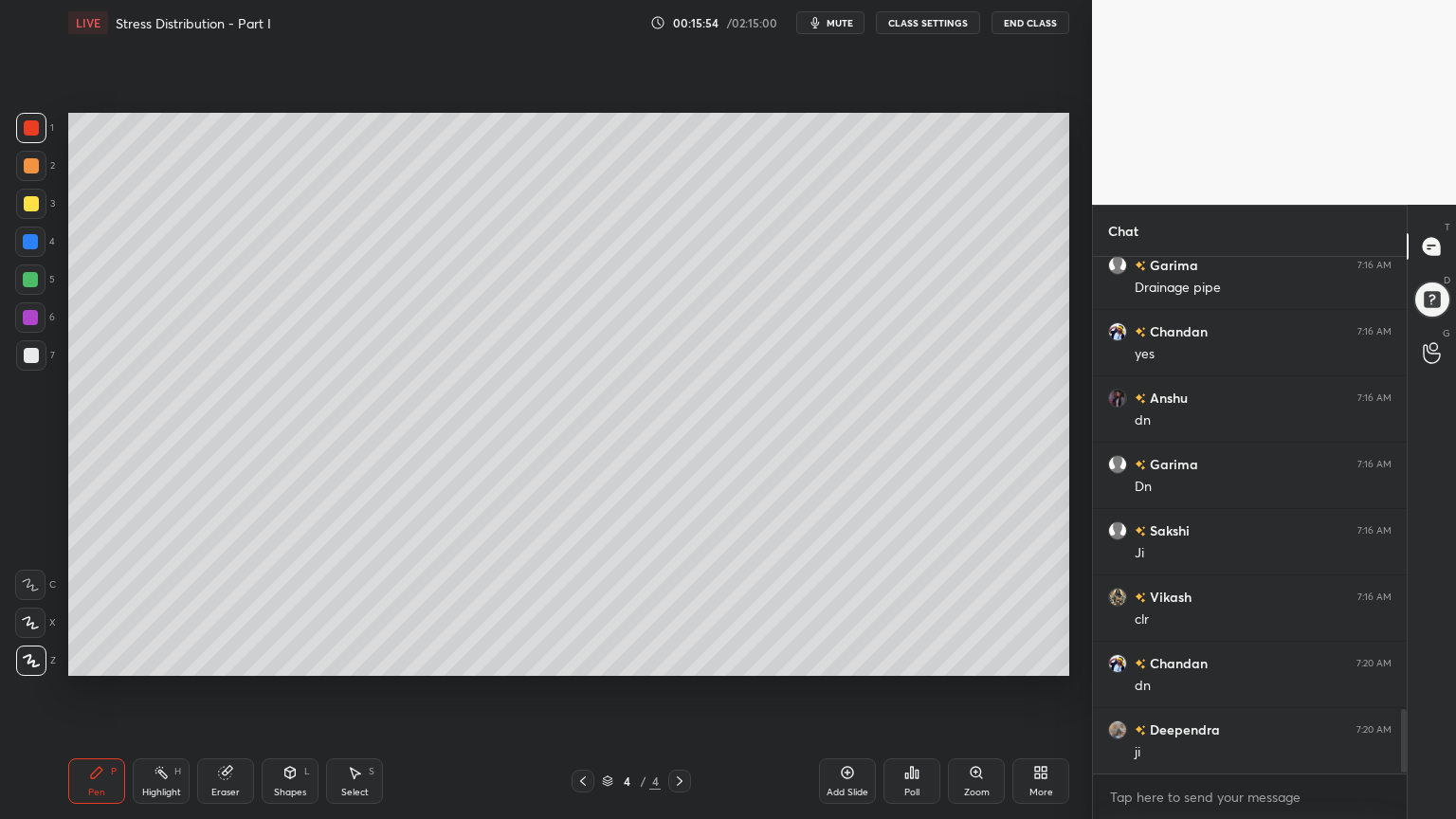 scroll, scrollTop: 3666, scrollLeft: 0, axis: vertical 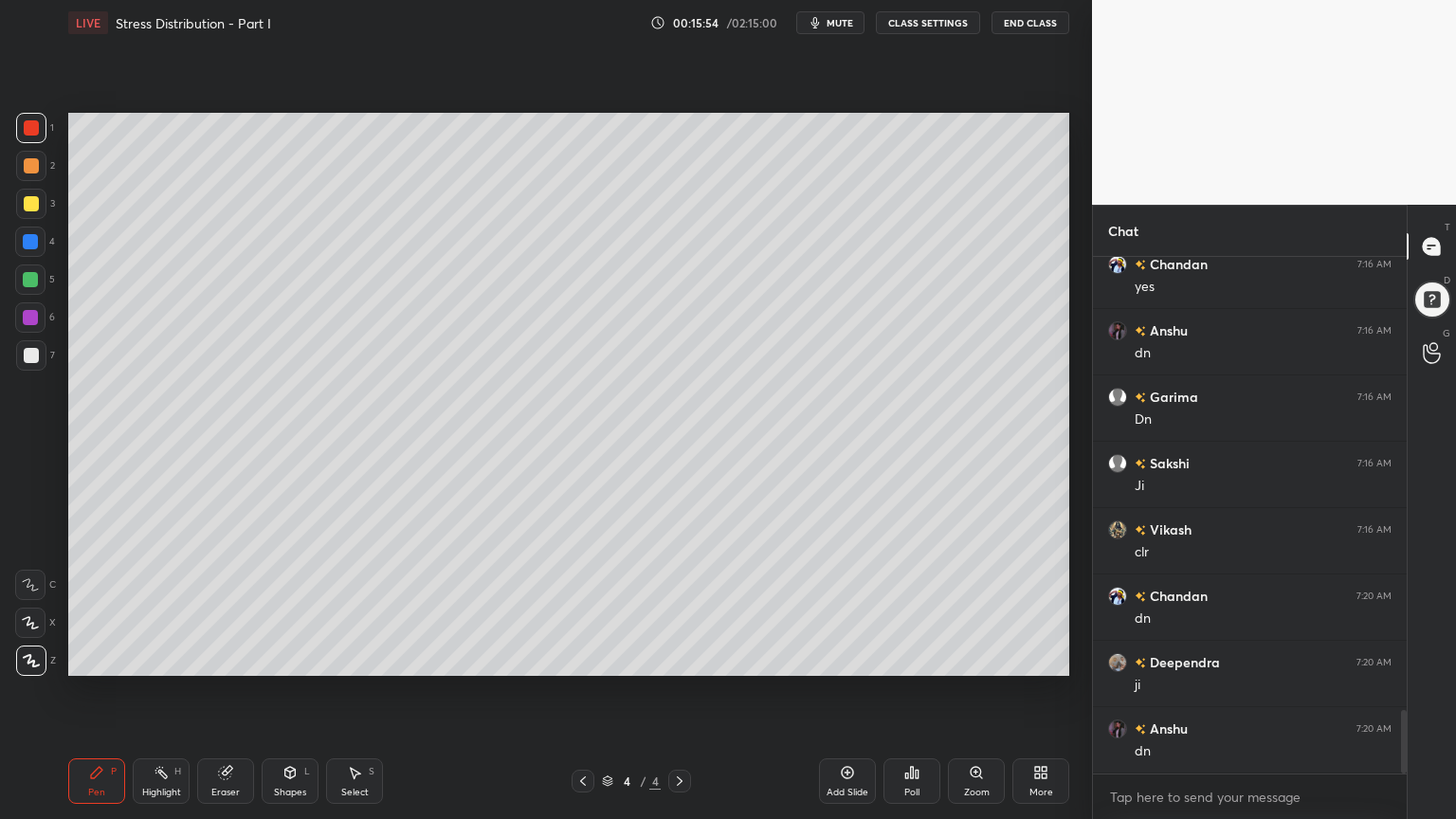 click on "Add Slide" at bounding box center (847, 781) 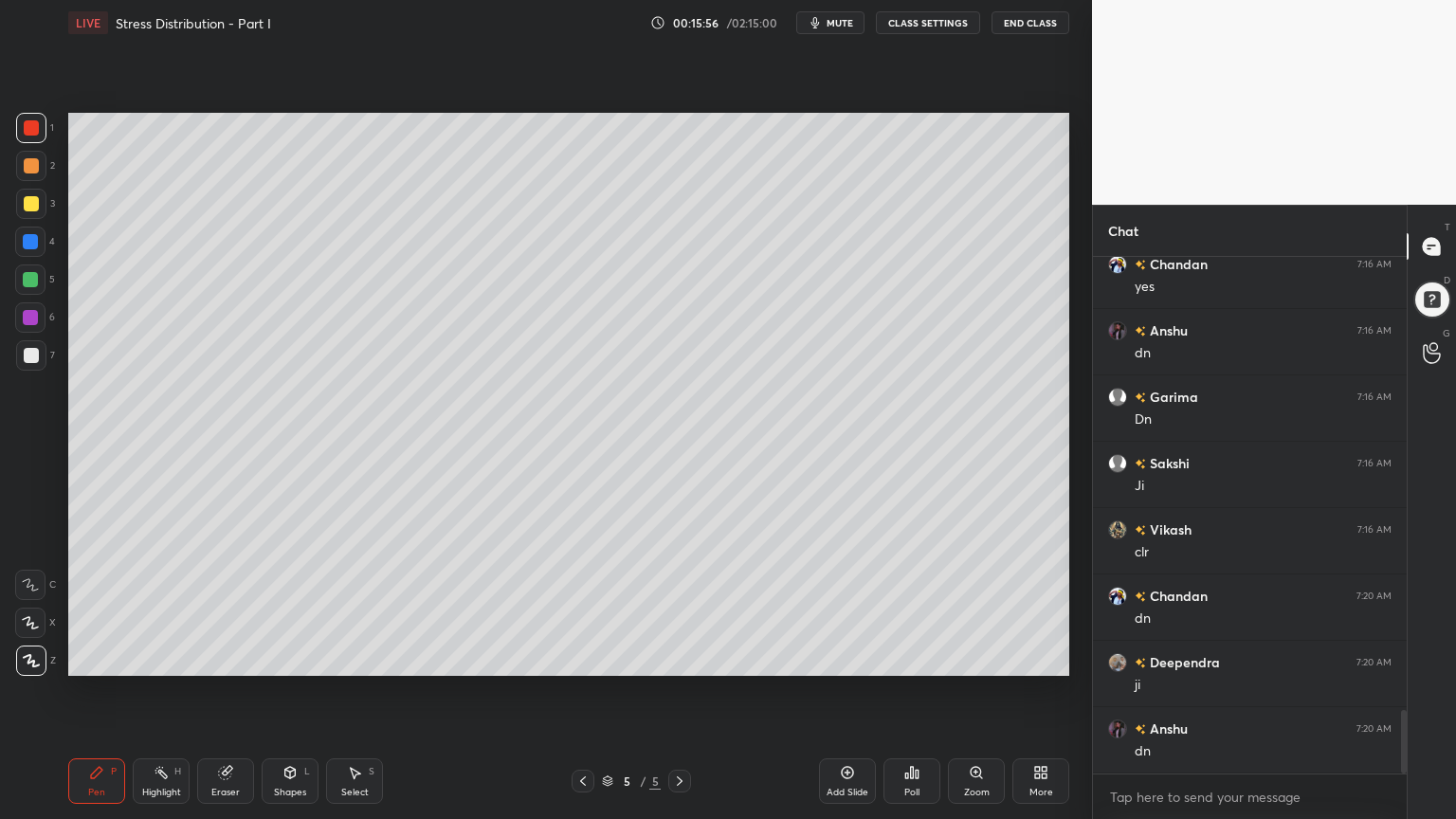 click on "3" at bounding box center [35, 204] 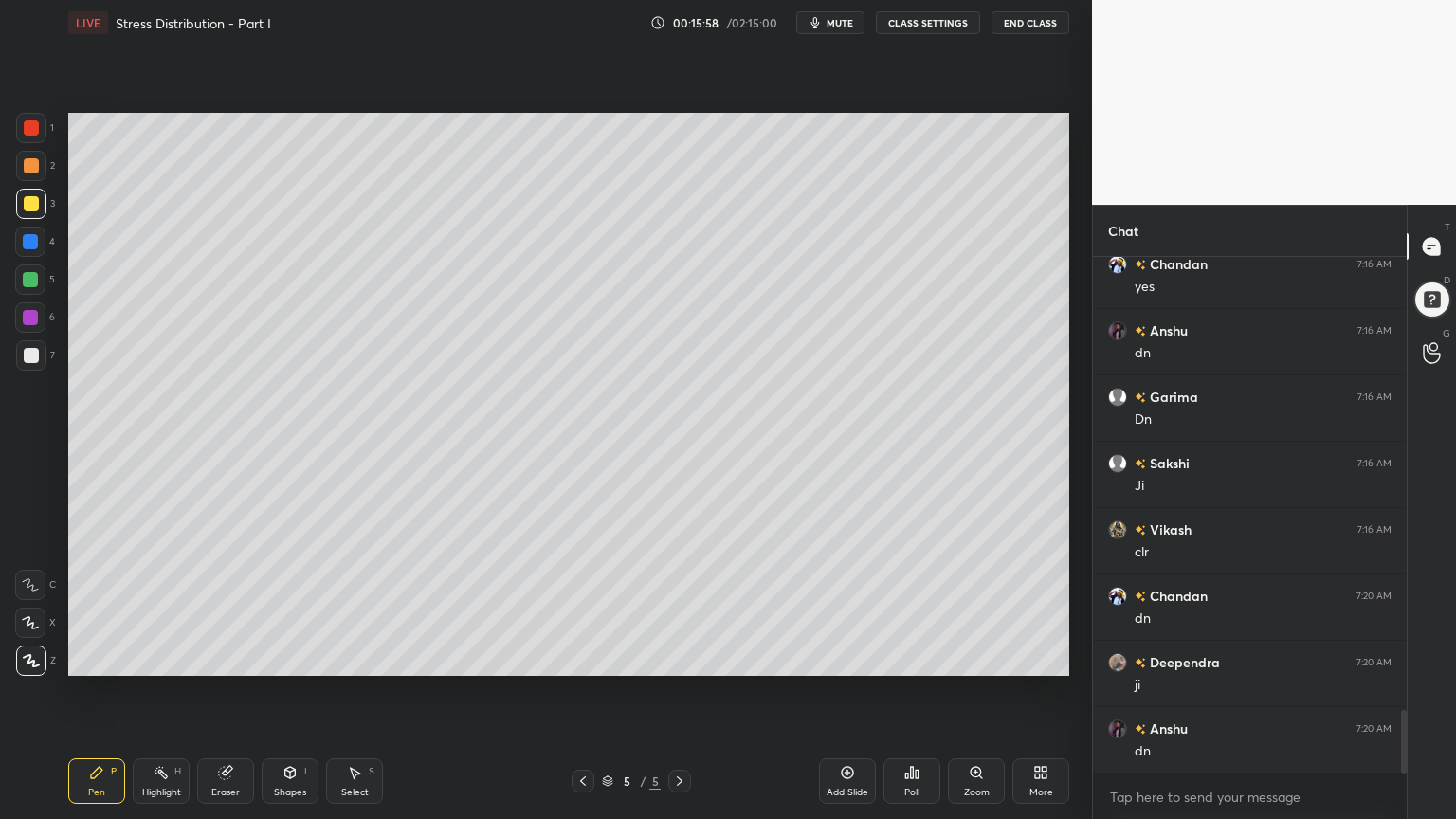 click at bounding box center (31, 661) 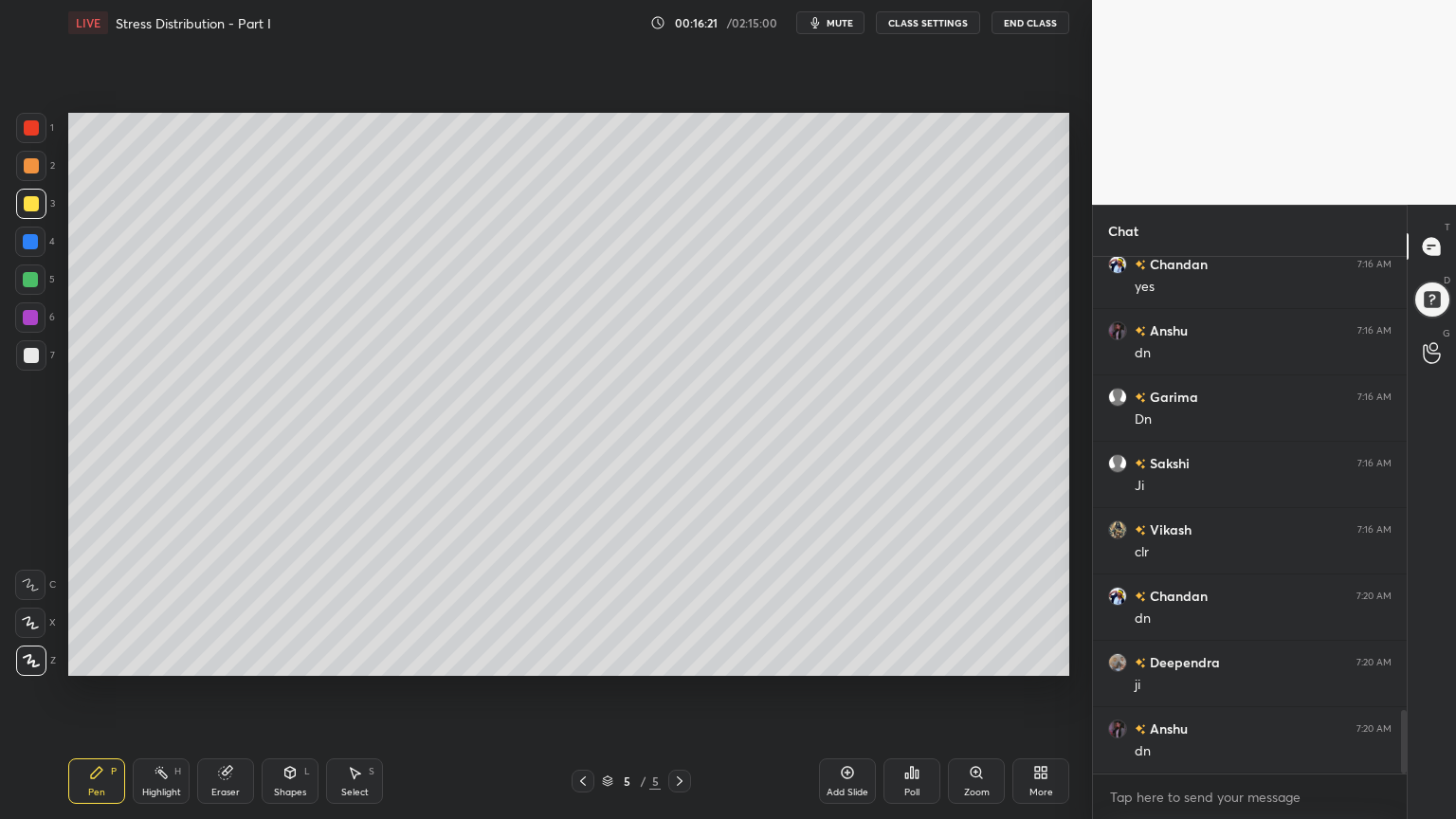 click 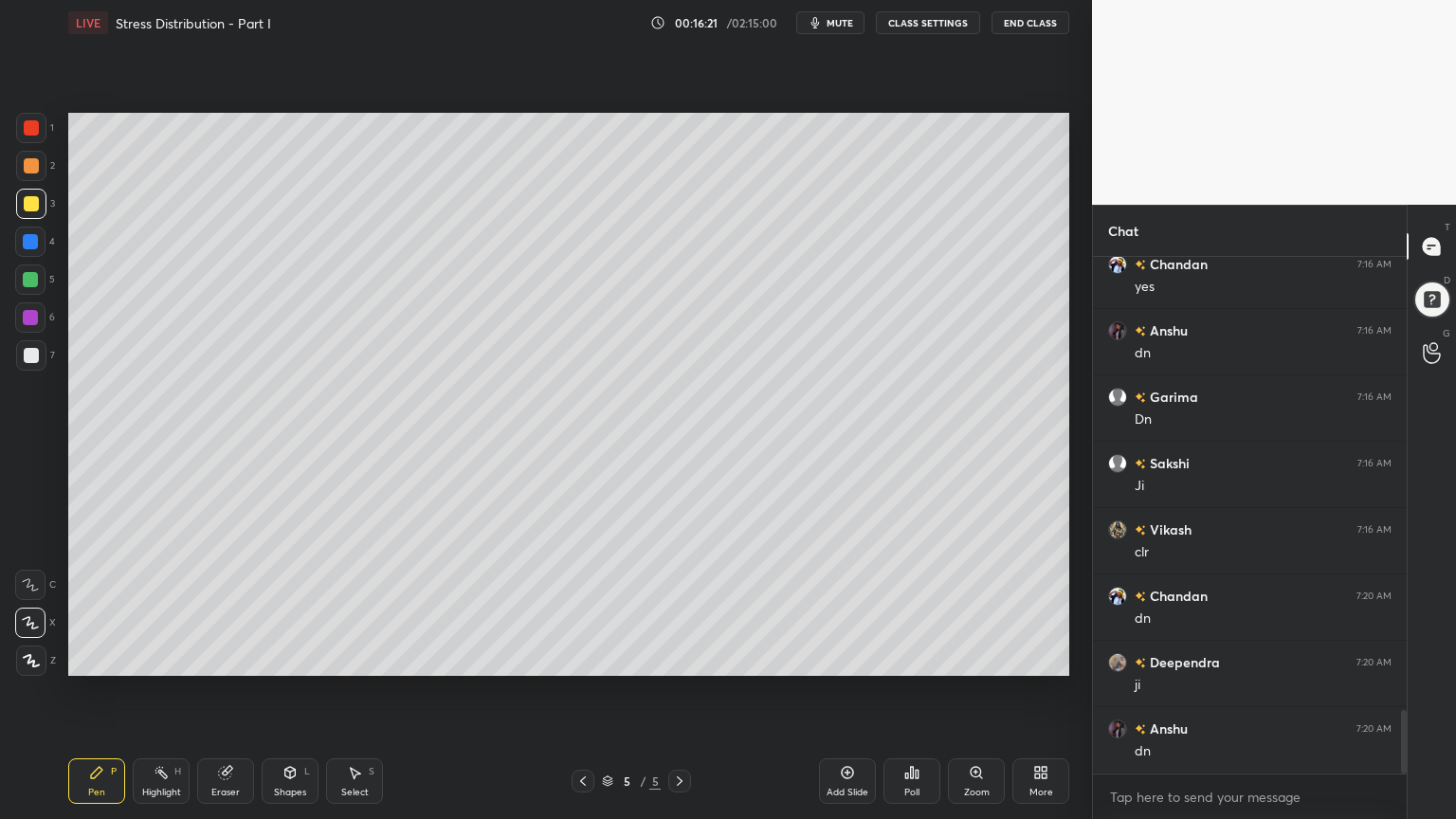 click on "Shapes L" at bounding box center (290, 781) 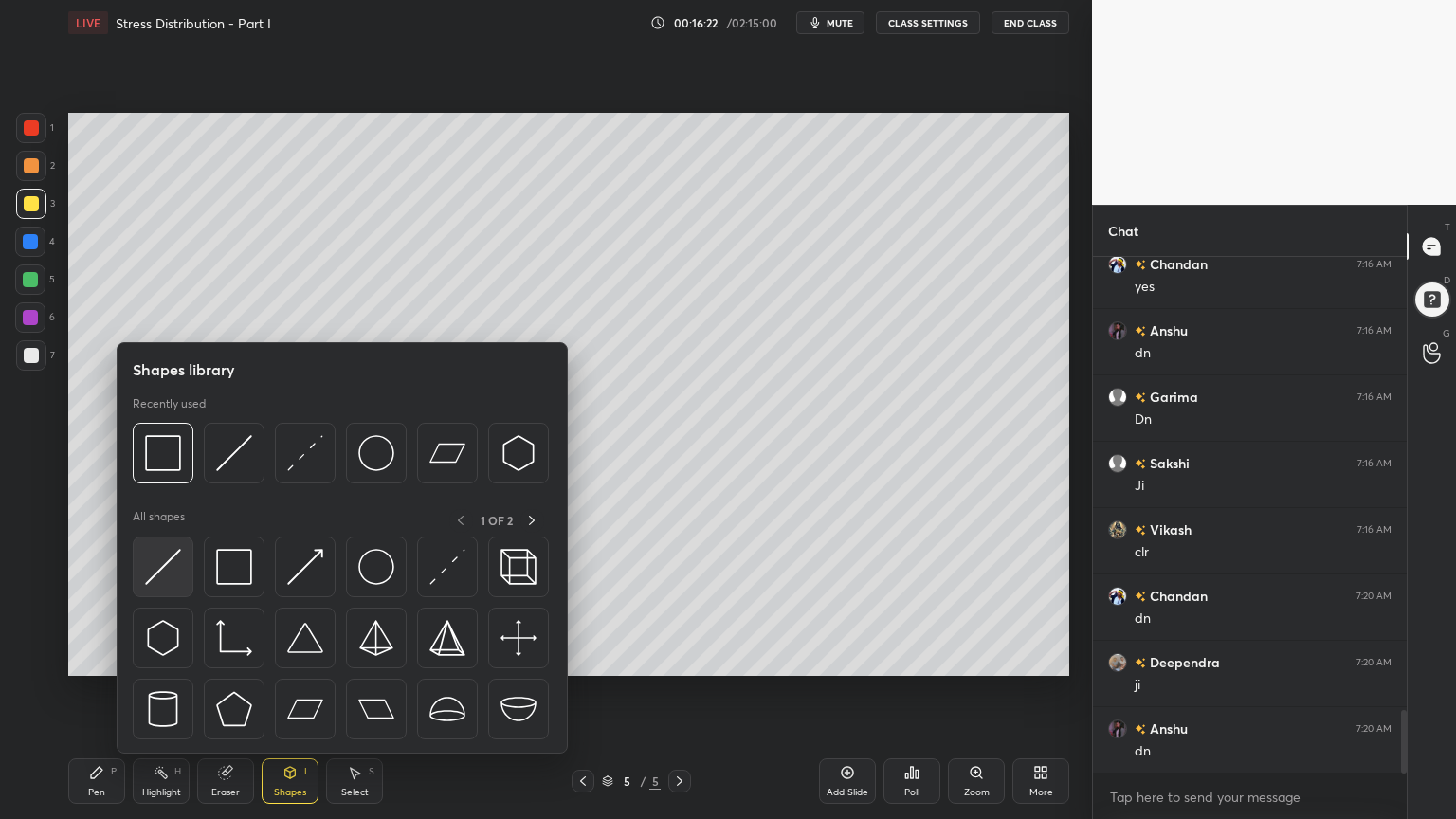 click at bounding box center (163, 567) 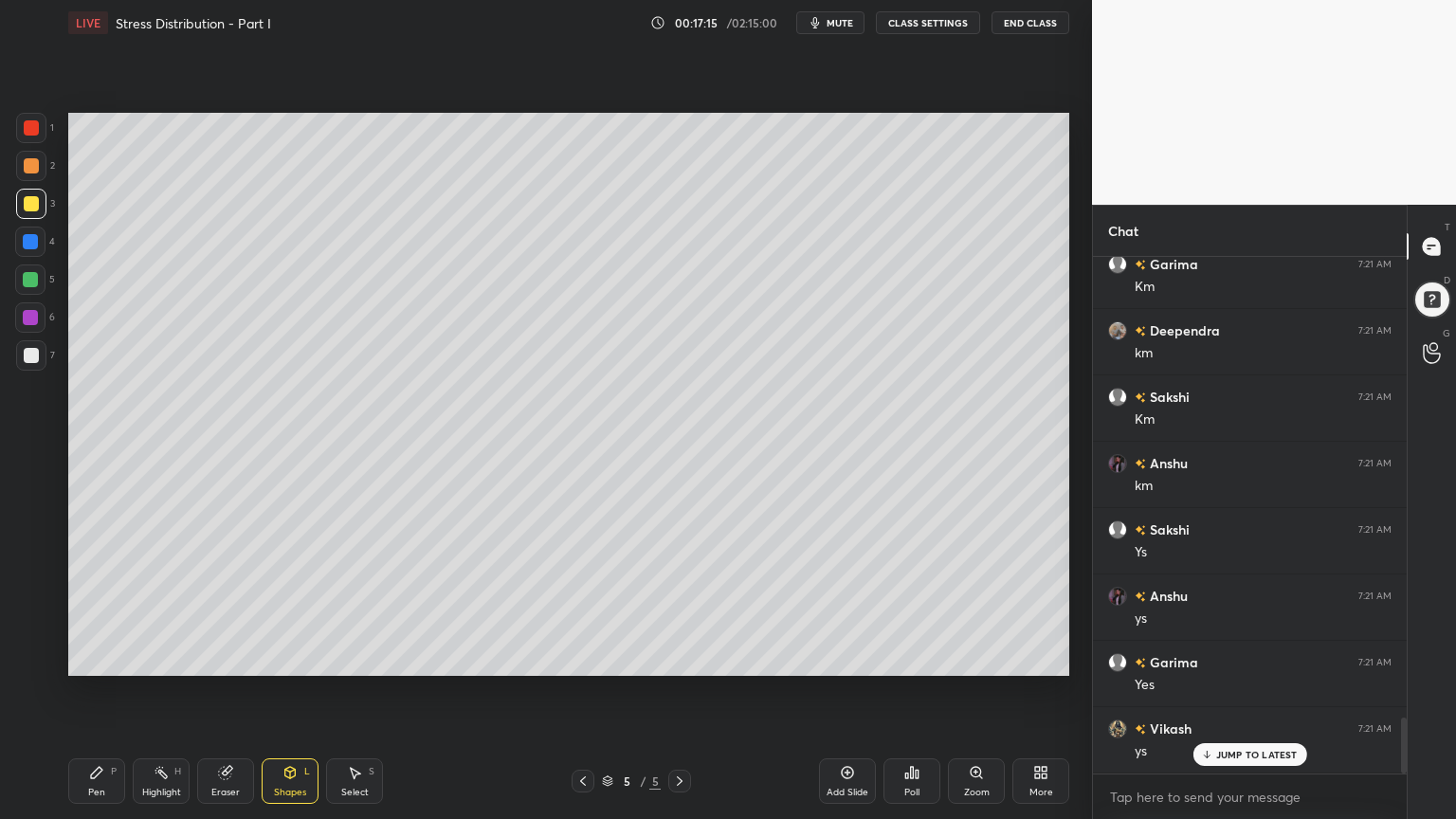 scroll, scrollTop: 4262, scrollLeft: 0, axis: vertical 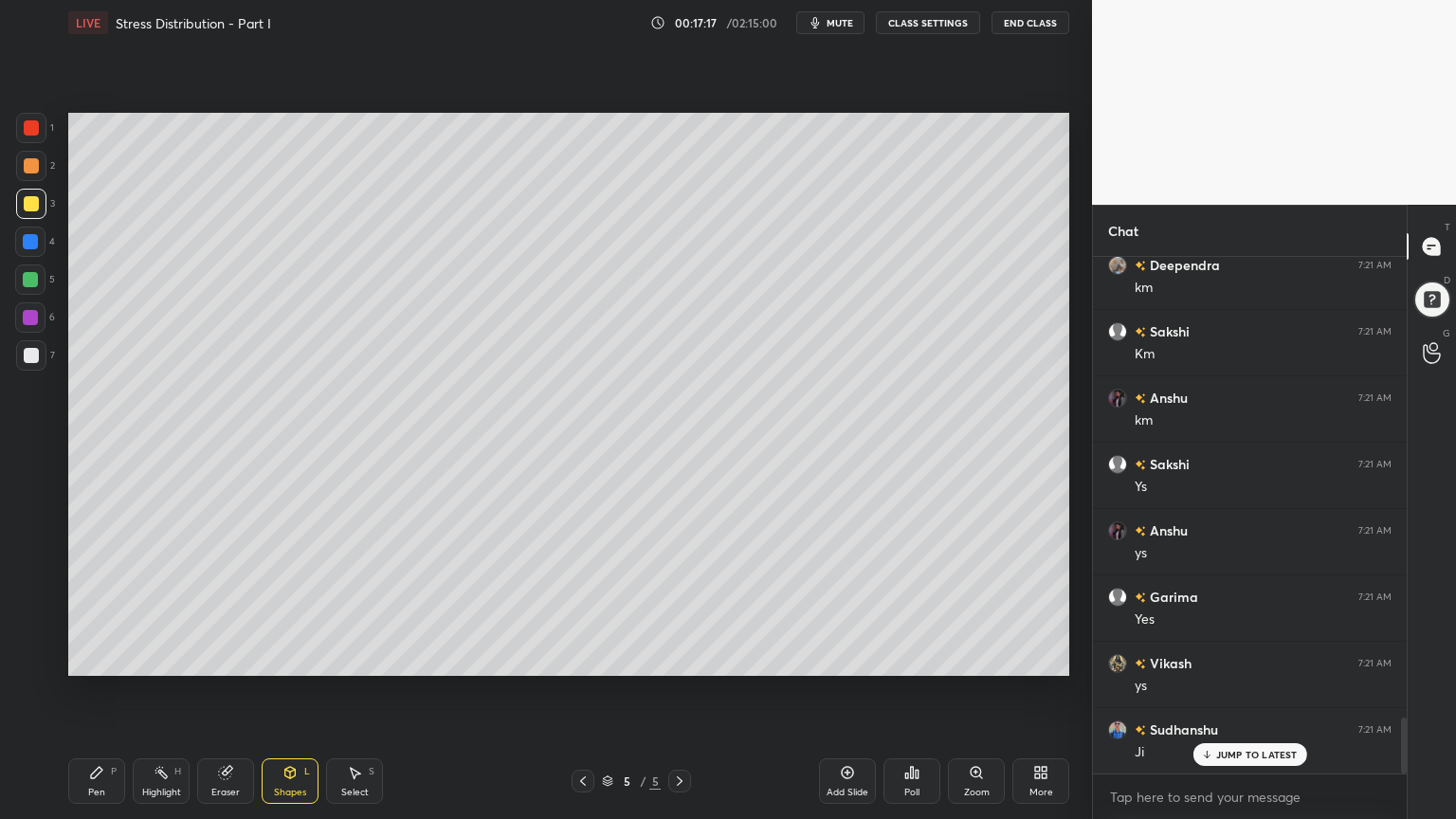 click at bounding box center (31, 355) 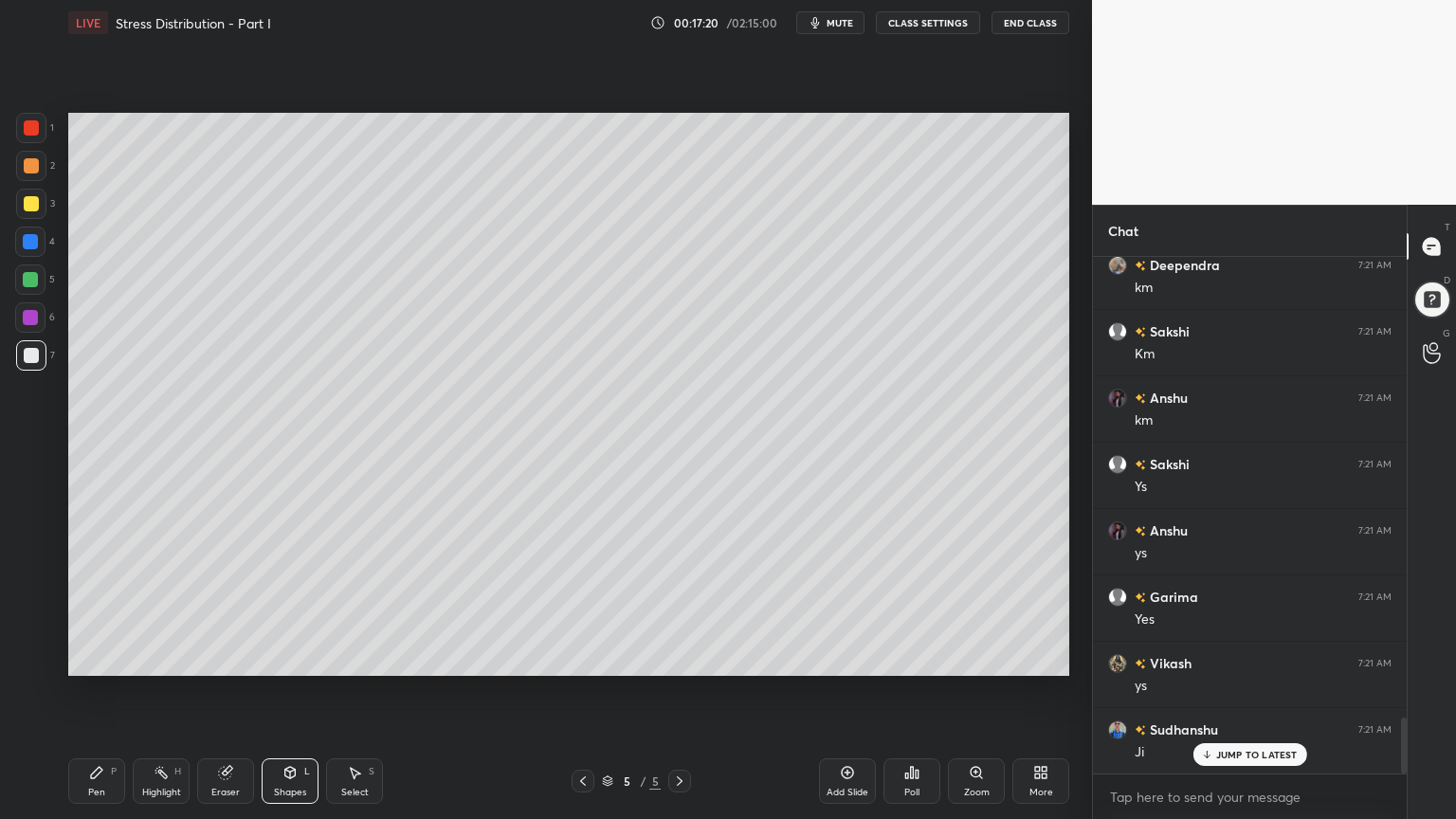 click on "Pen P" at bounding box center [97, 781] 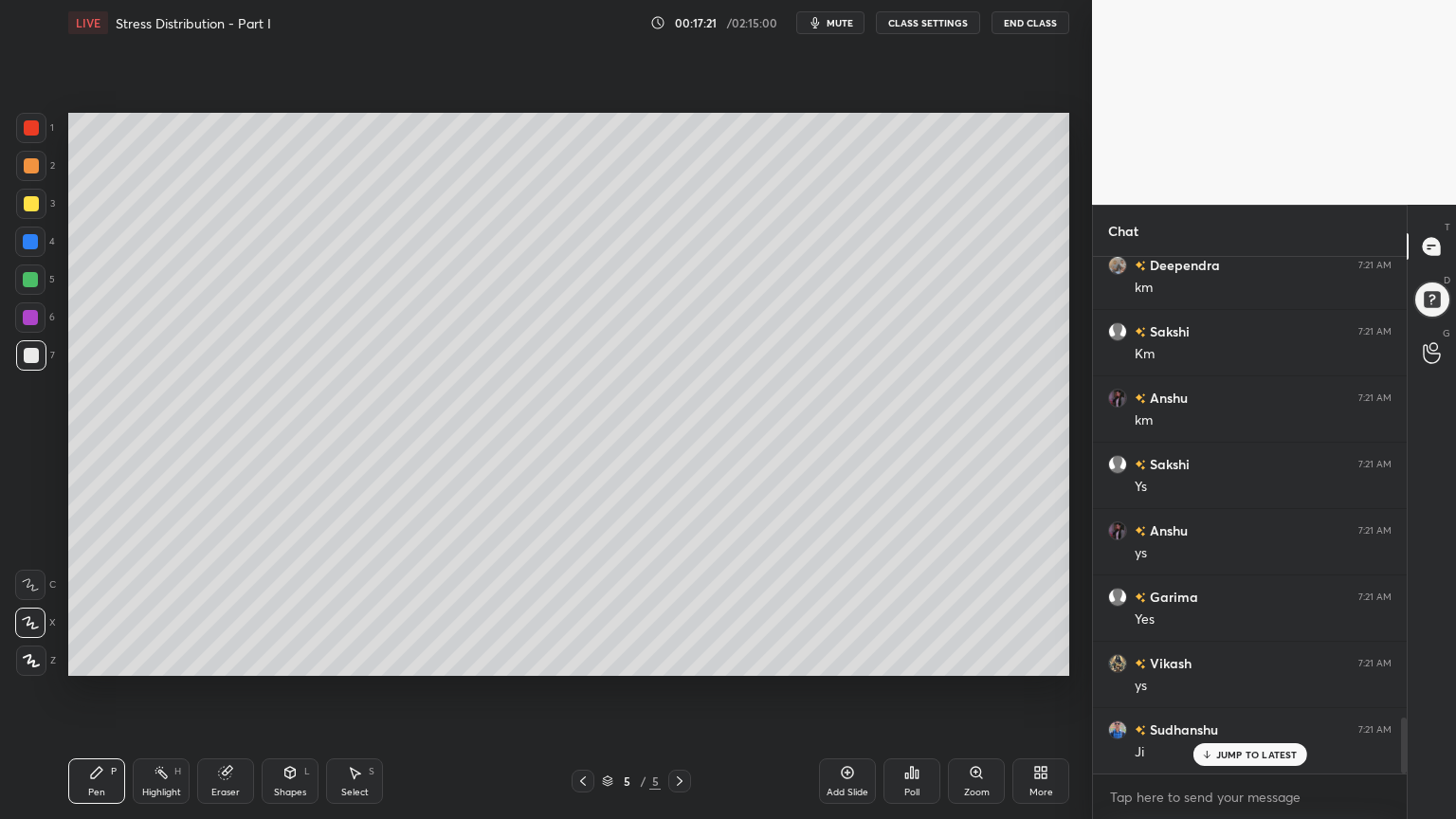 click at bounding box center (30, 280) 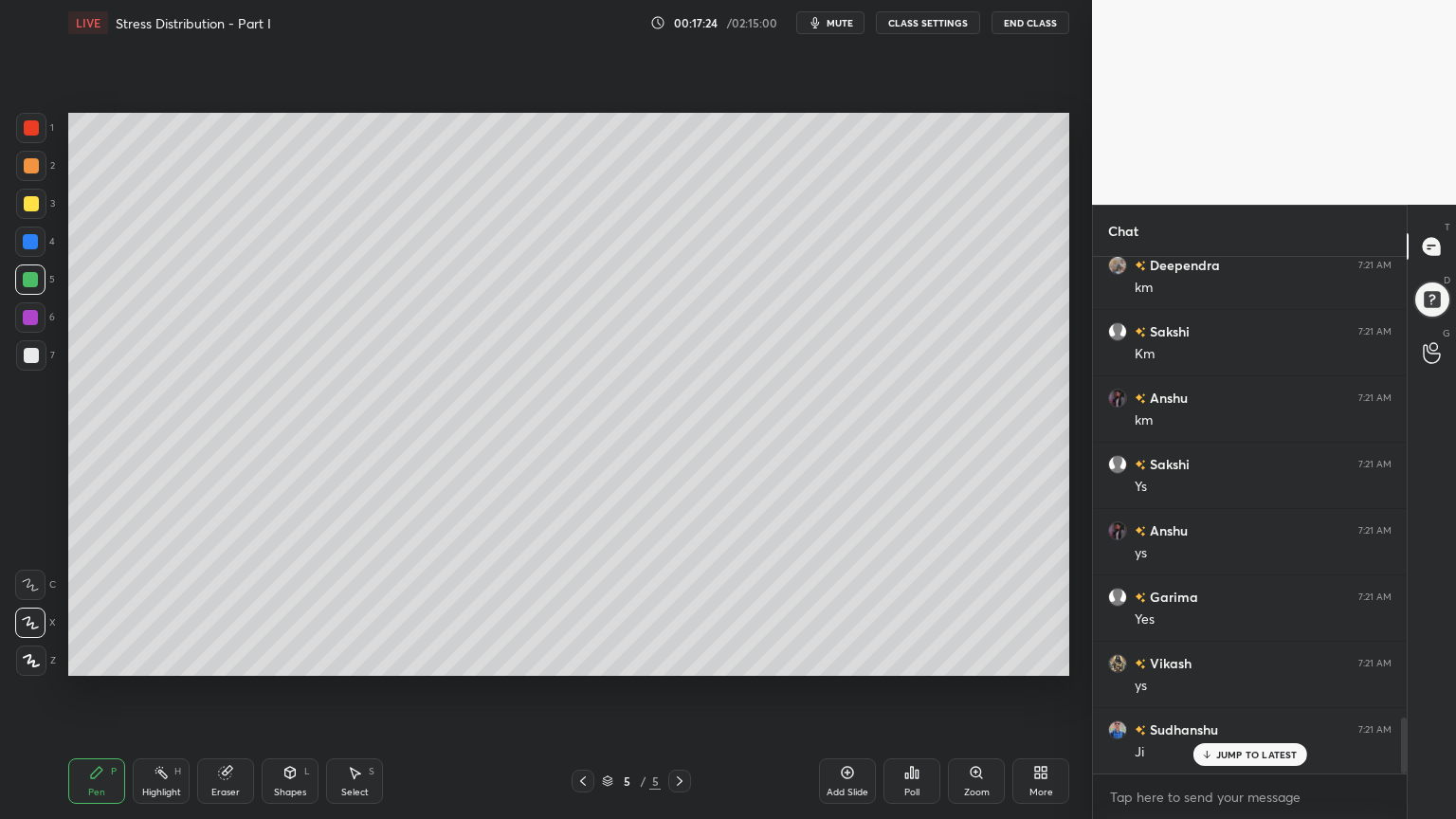 click 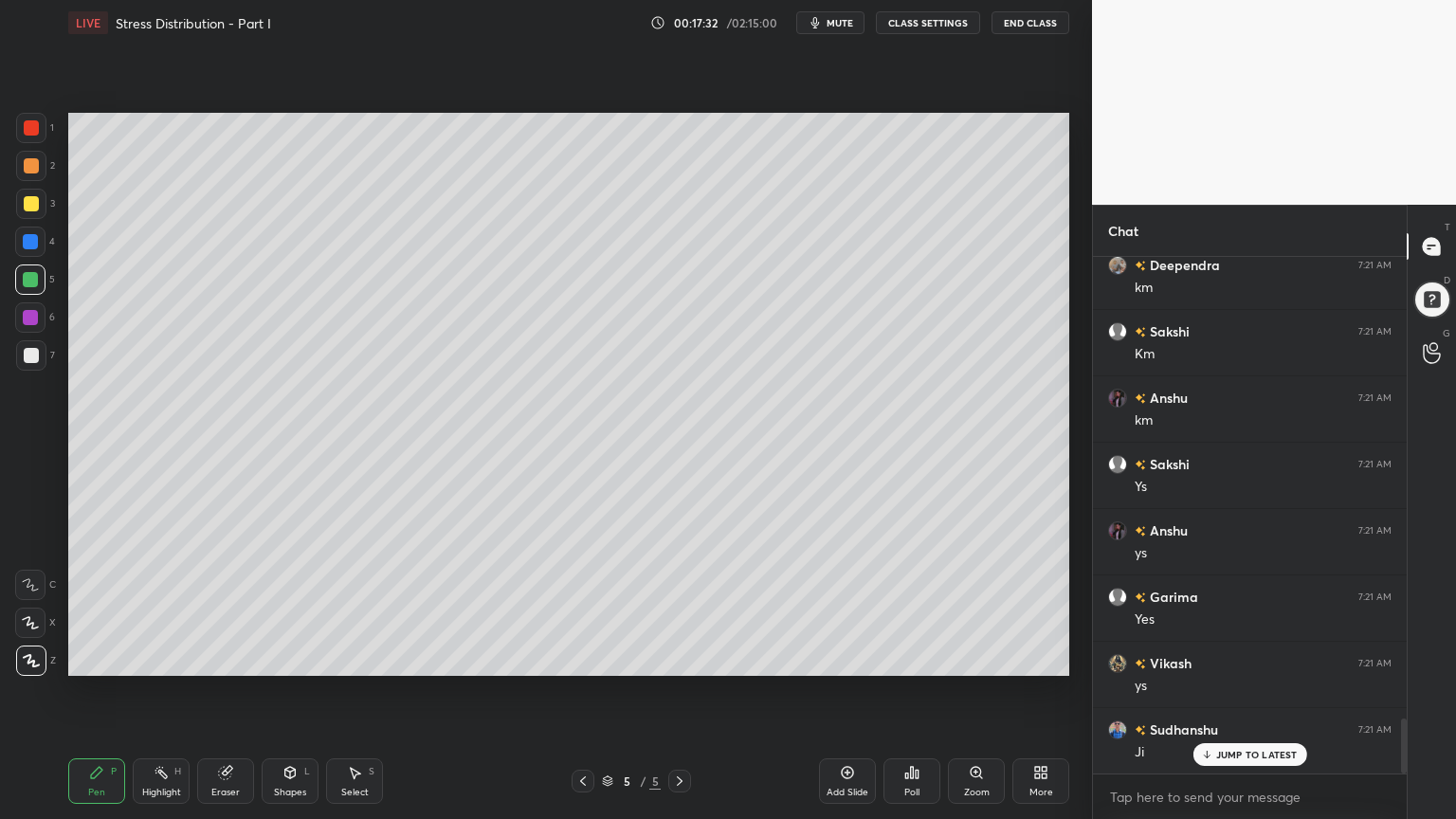 scroll, scrollTop: 4307, scrollLeft: 0, axis: vertical 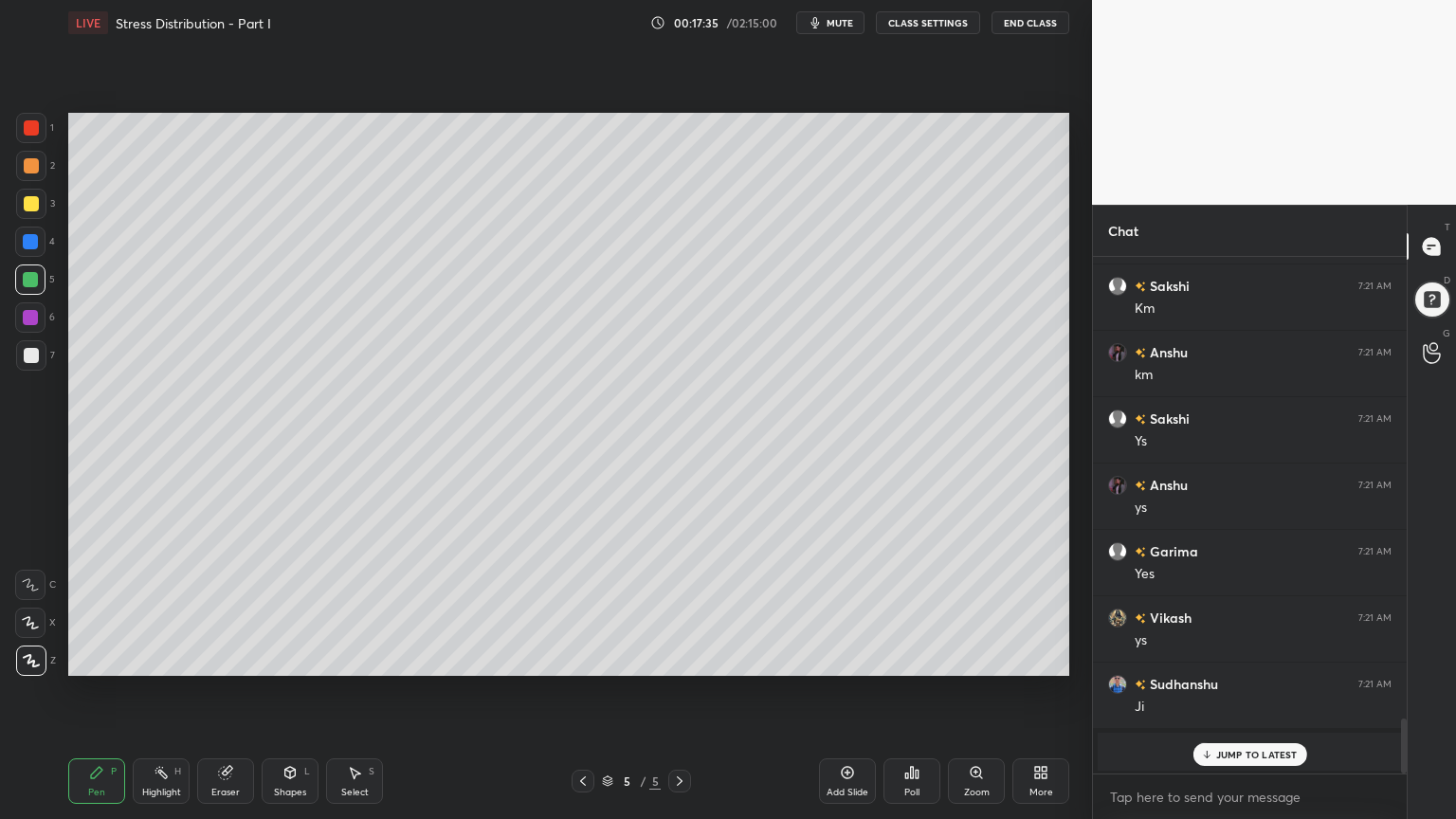 click on "Shapes L" at bounding box center [290, 781] 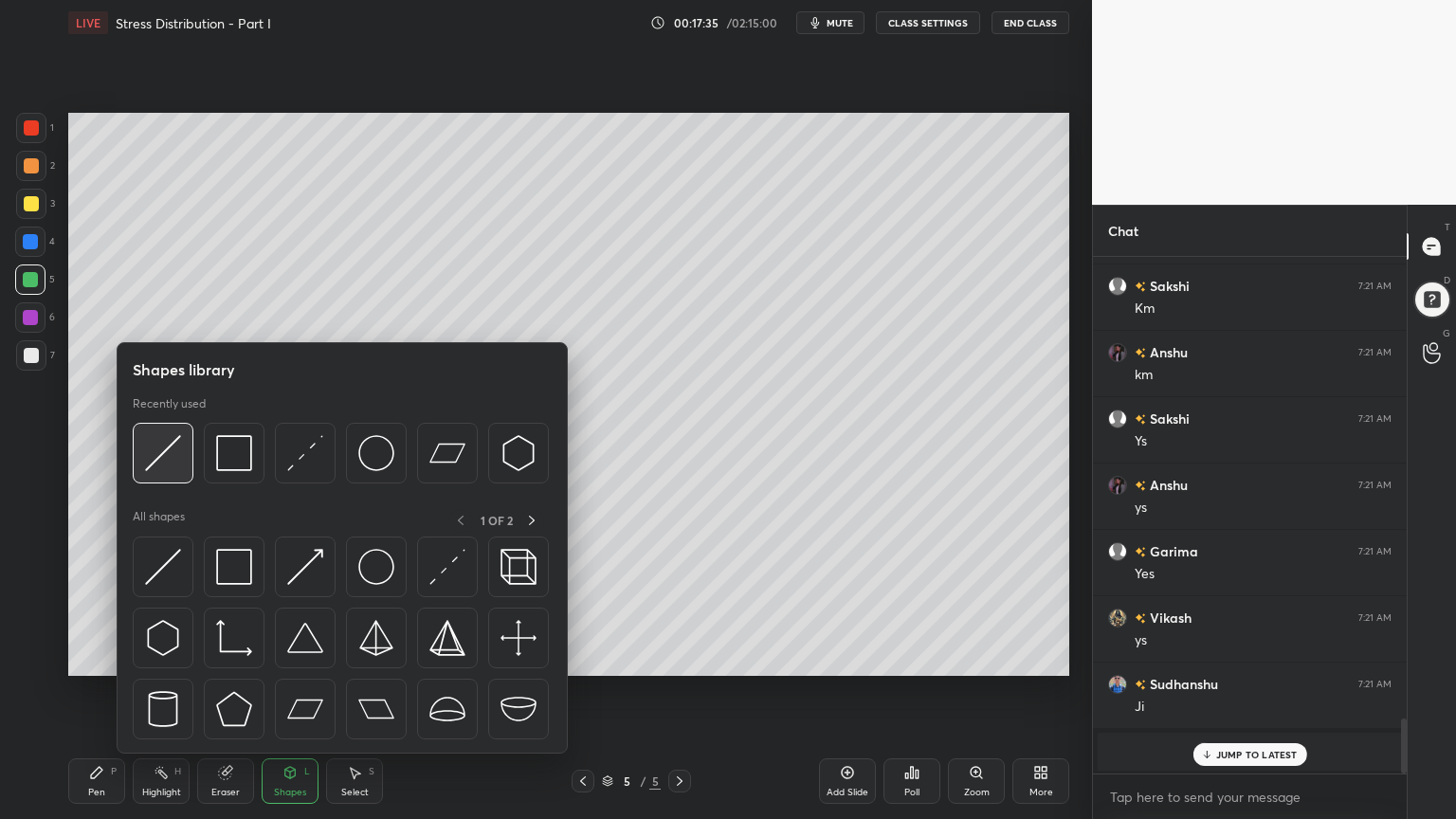 click at bounding box center [163, 453] 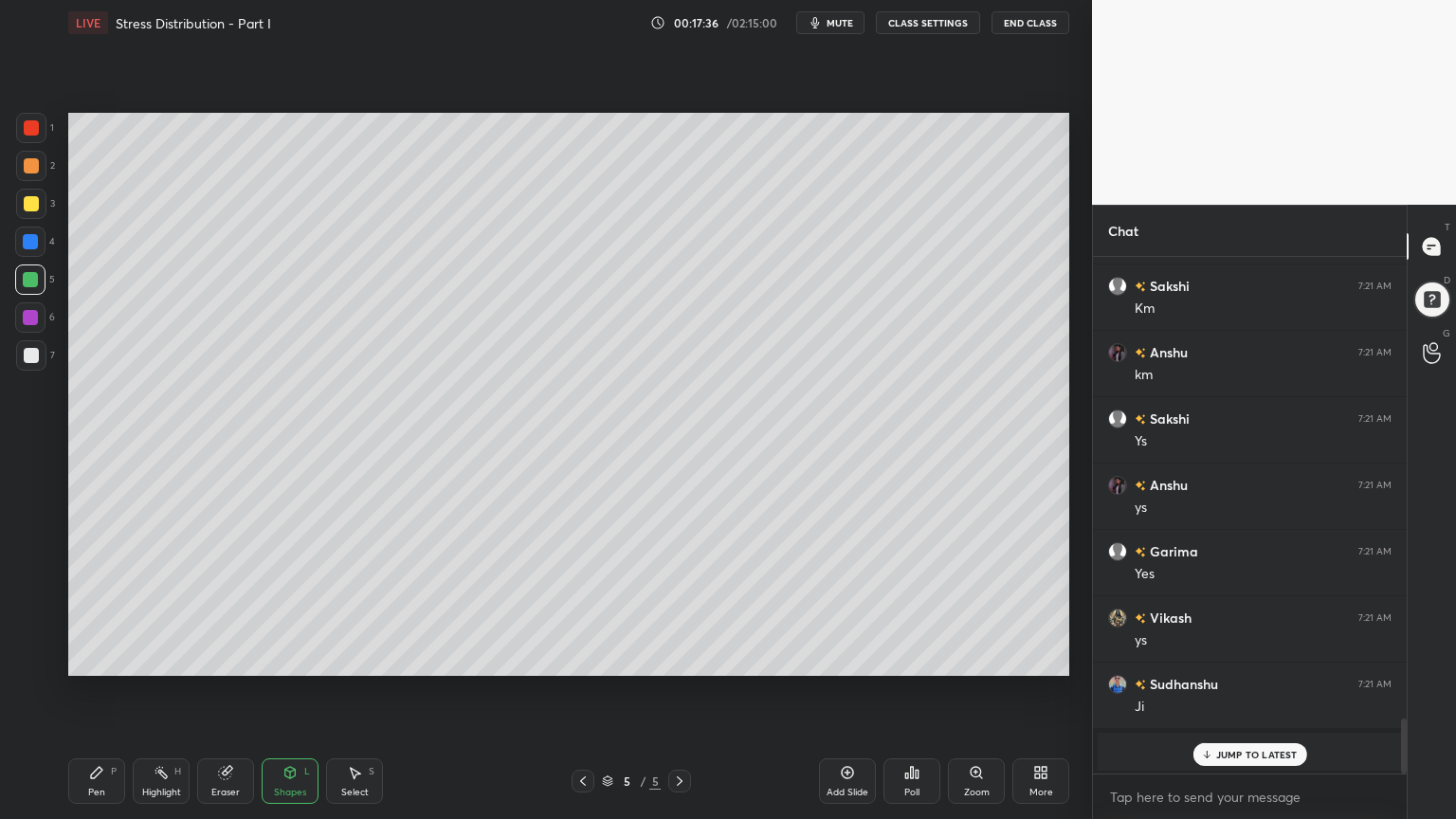 click at bounding box center [31, 128] 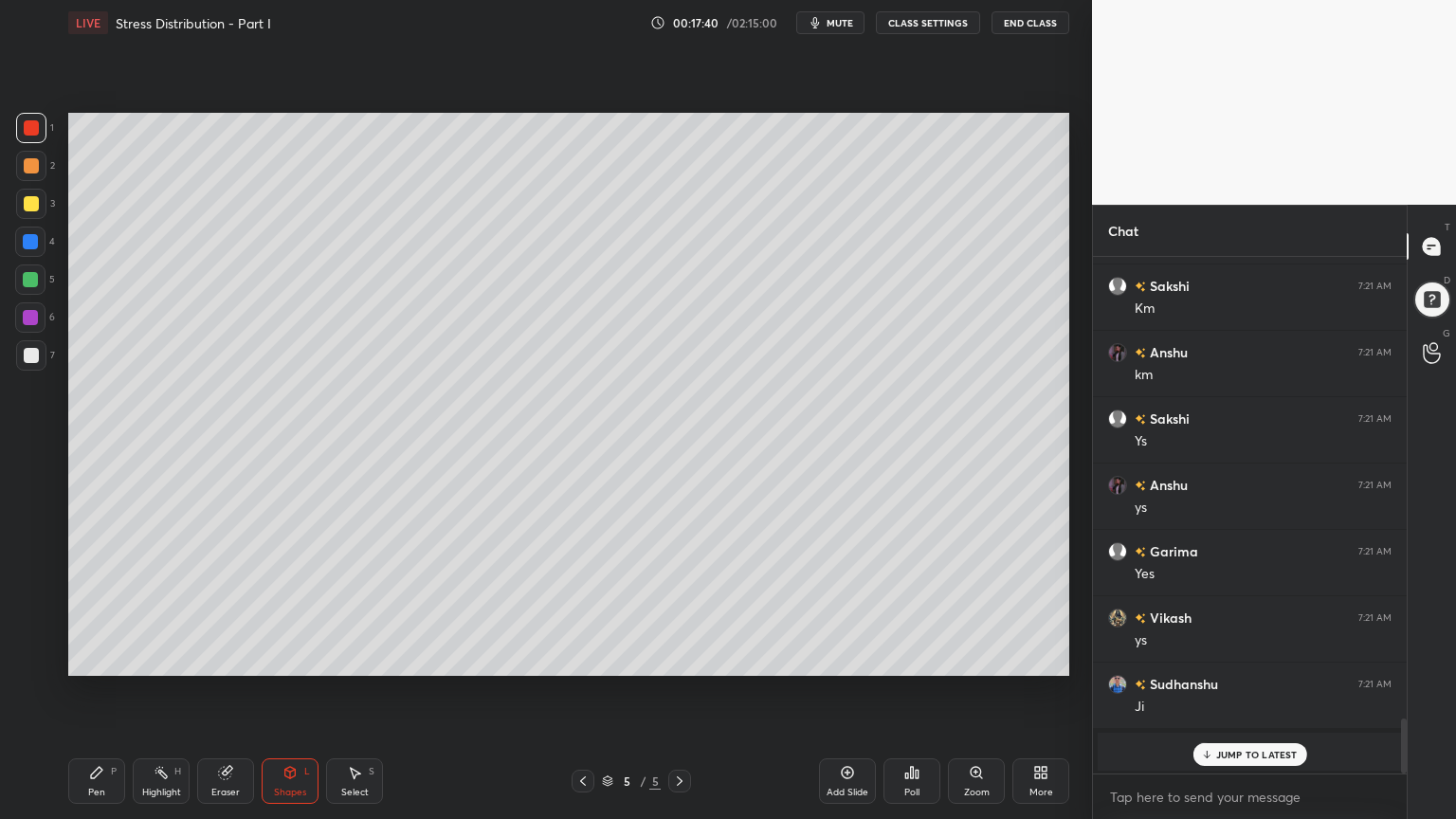 click at bounding box center (30, 280) 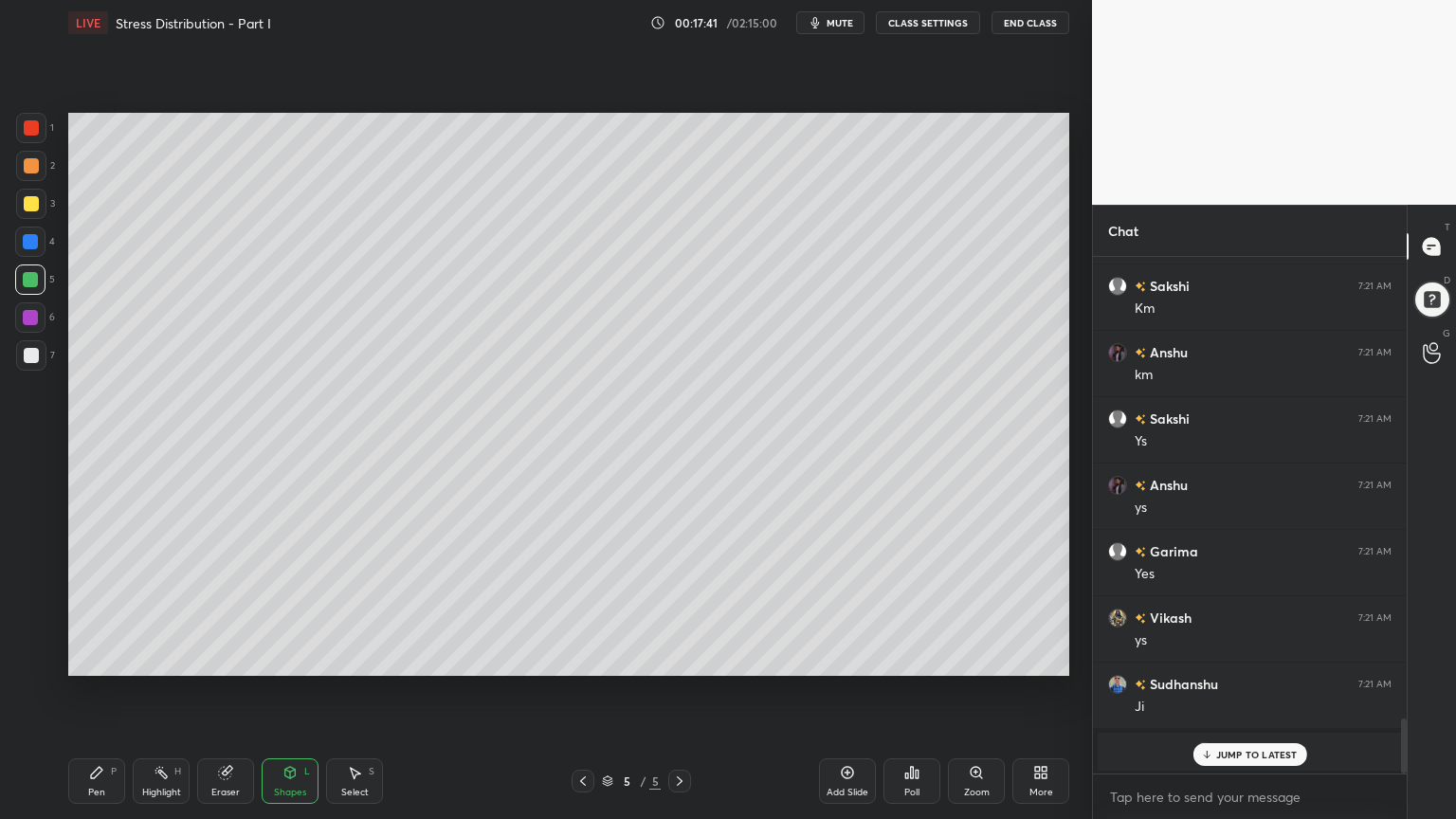 click on "Pen" at bounding box center [97, 792] 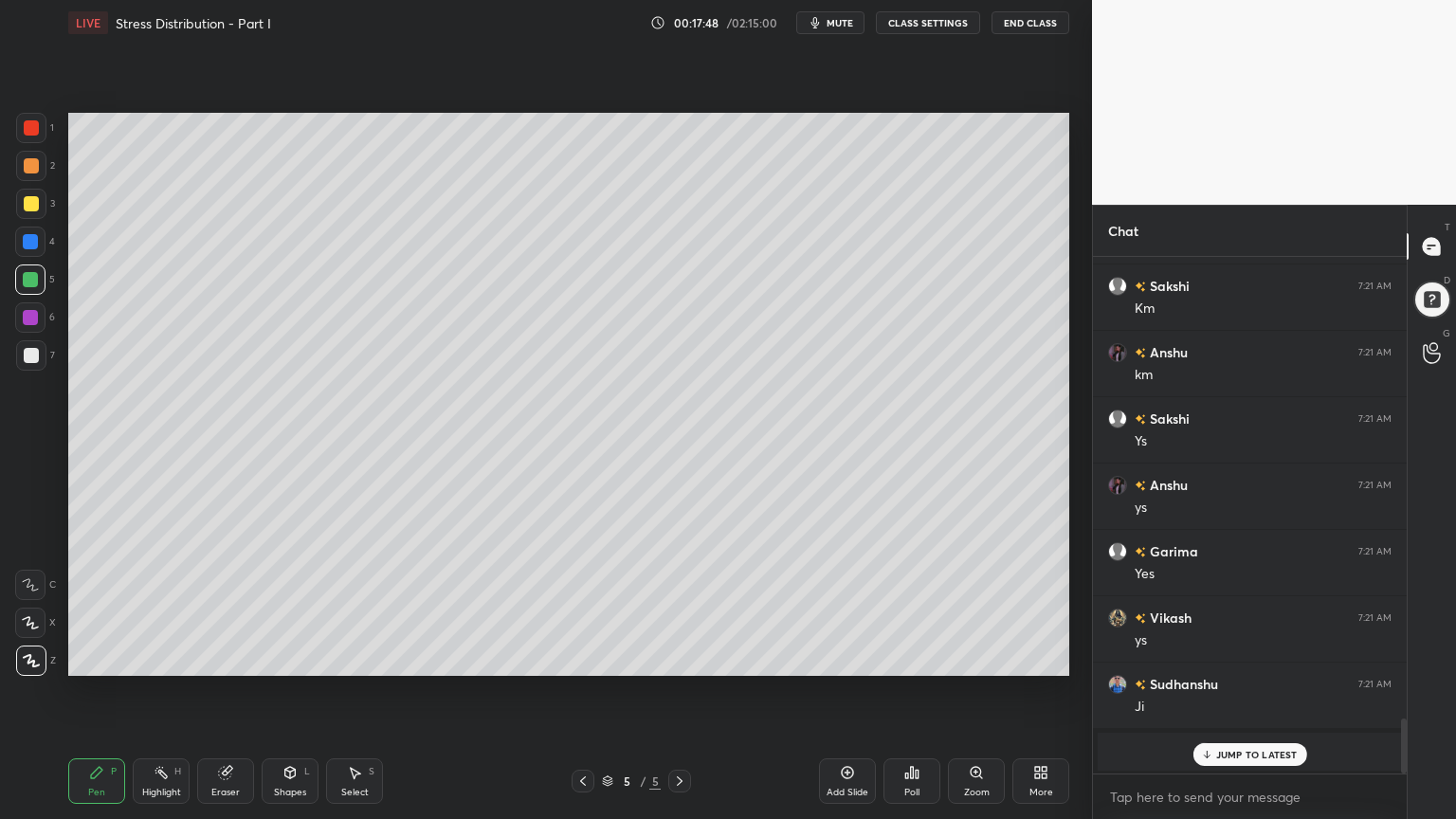 click at bounding box center (30, 318) 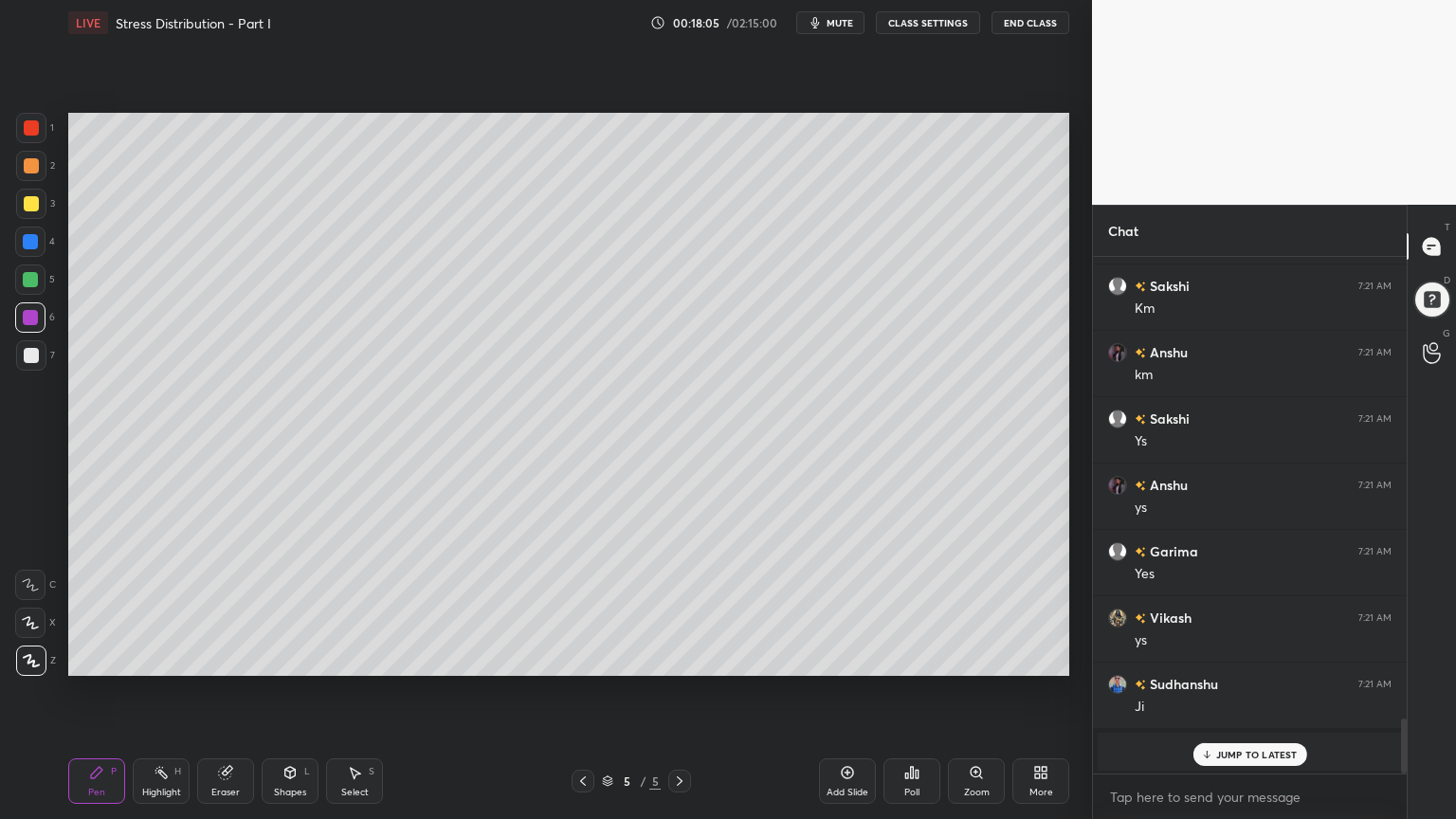 click at bounding box center [30, 280] 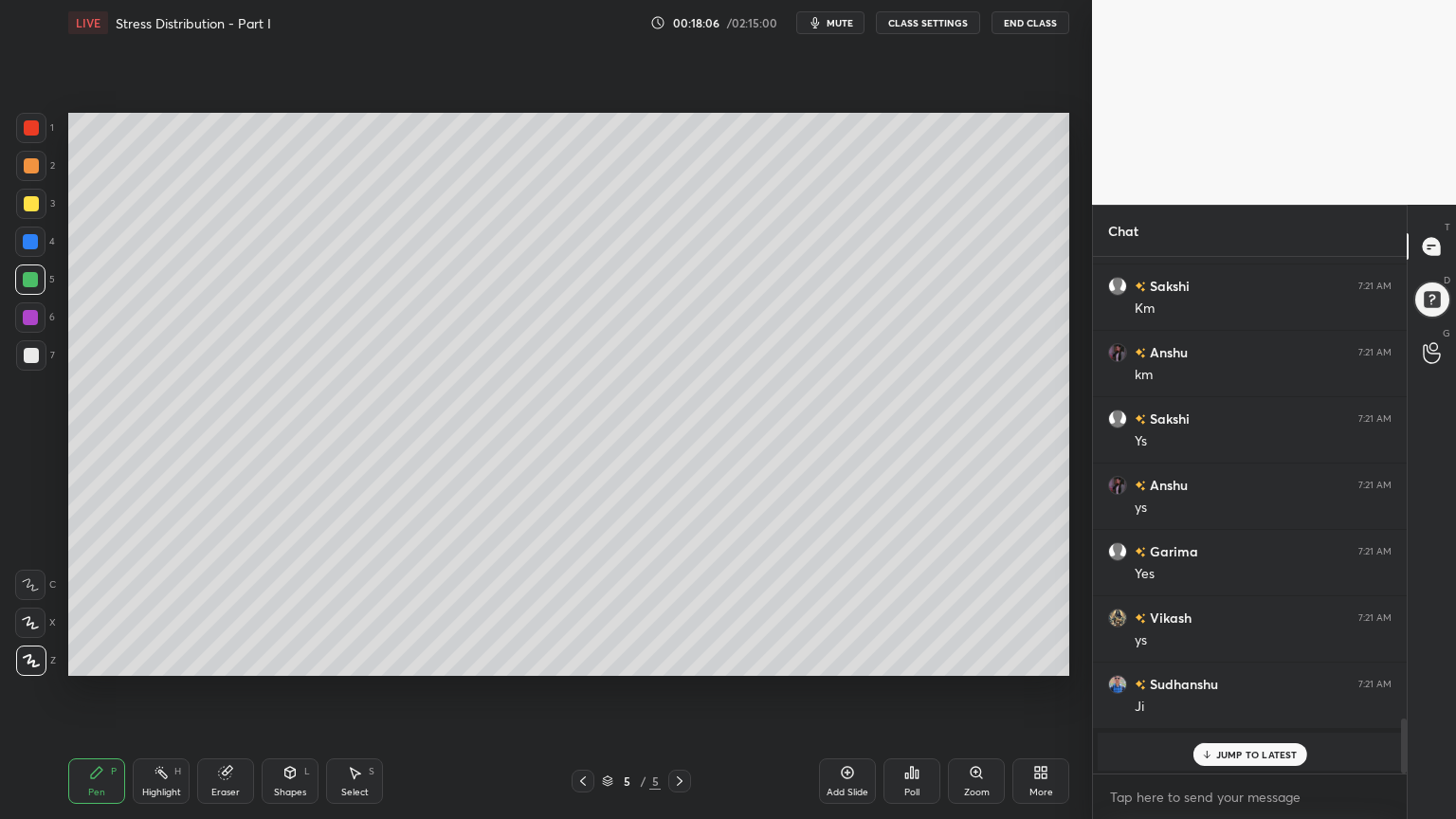 click at bounding box center (30, 623) 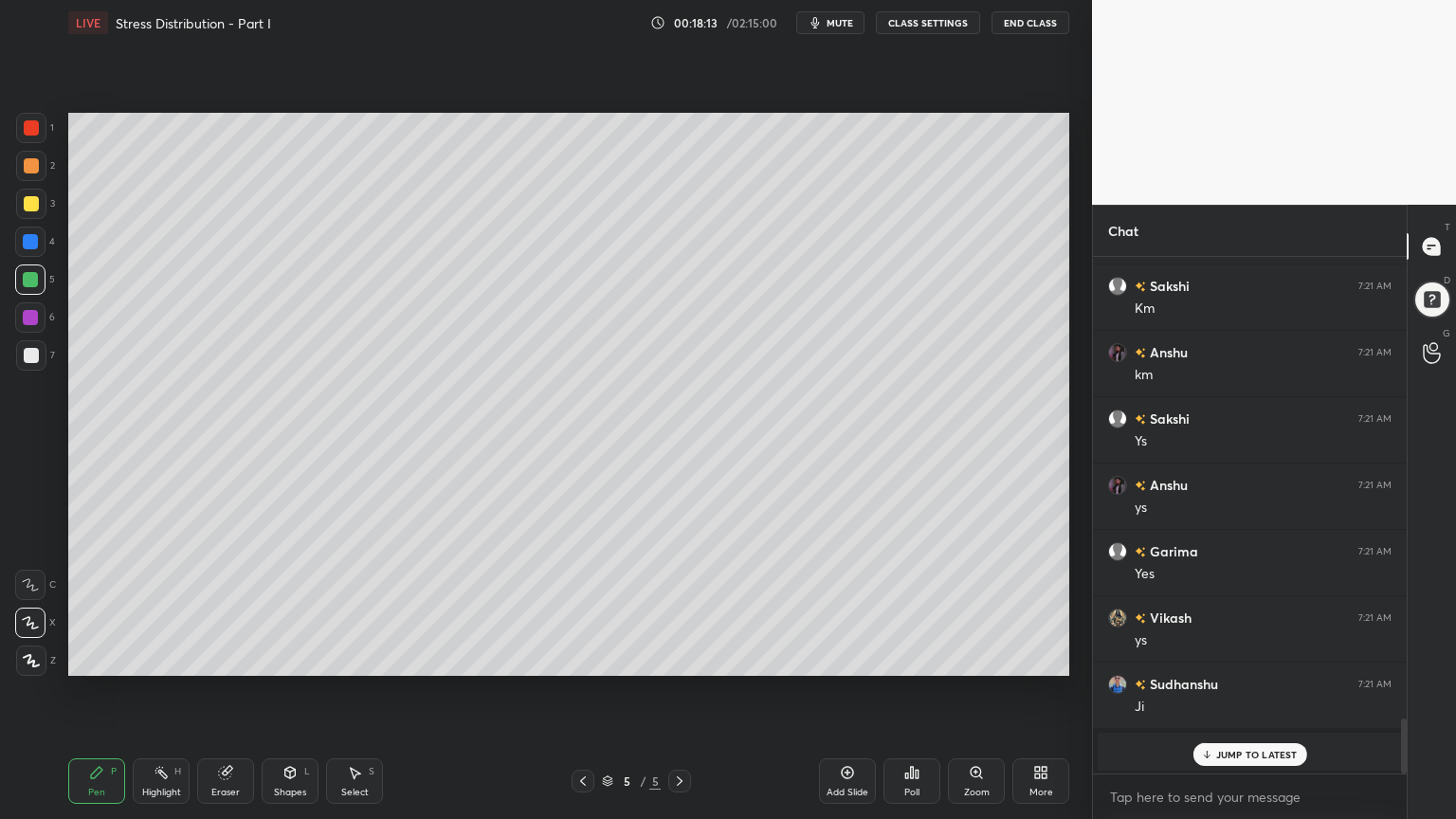 click at bounding box center (30, 318) 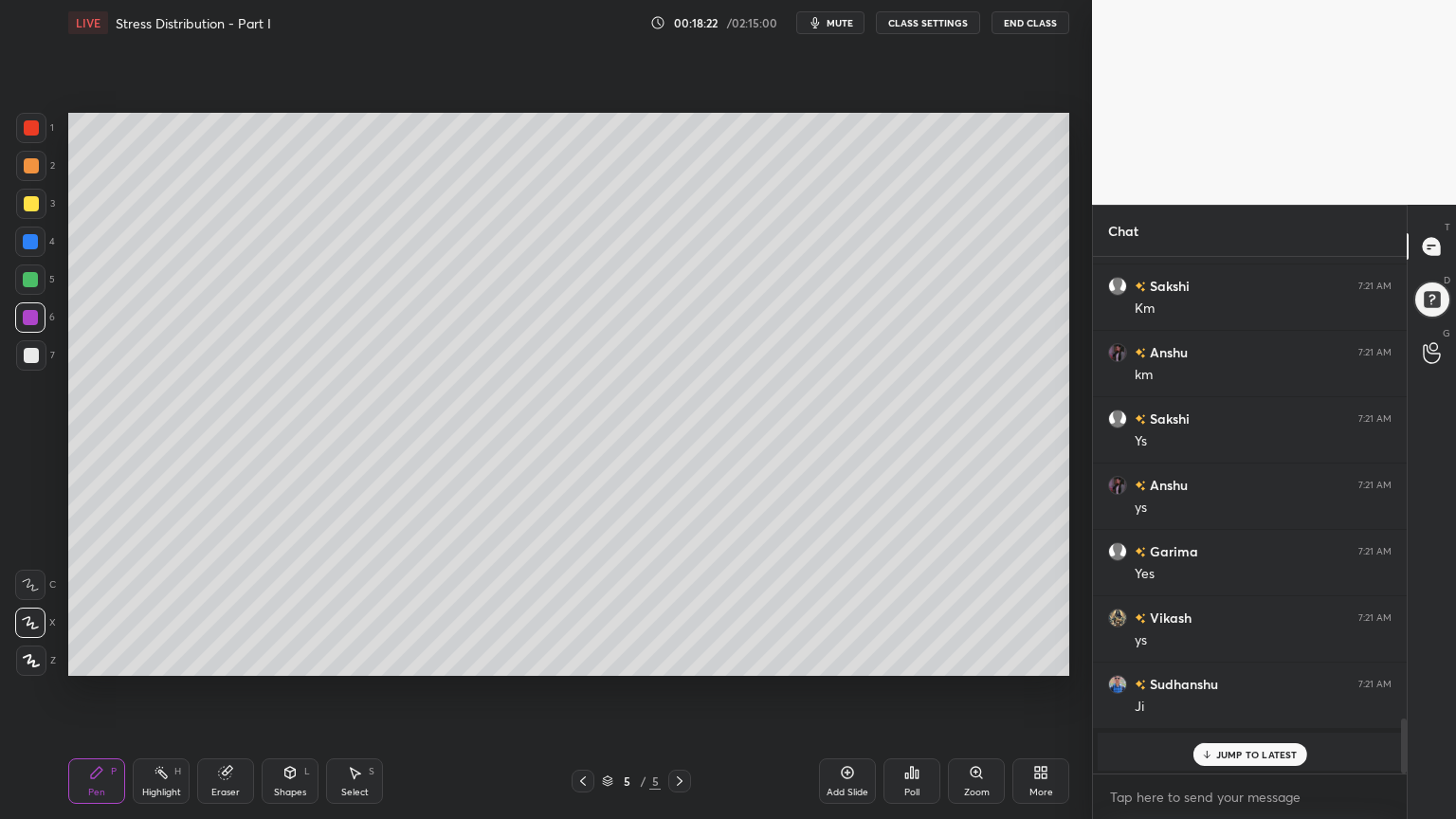 click on "Shapes L" at bounding box center [290, 781] 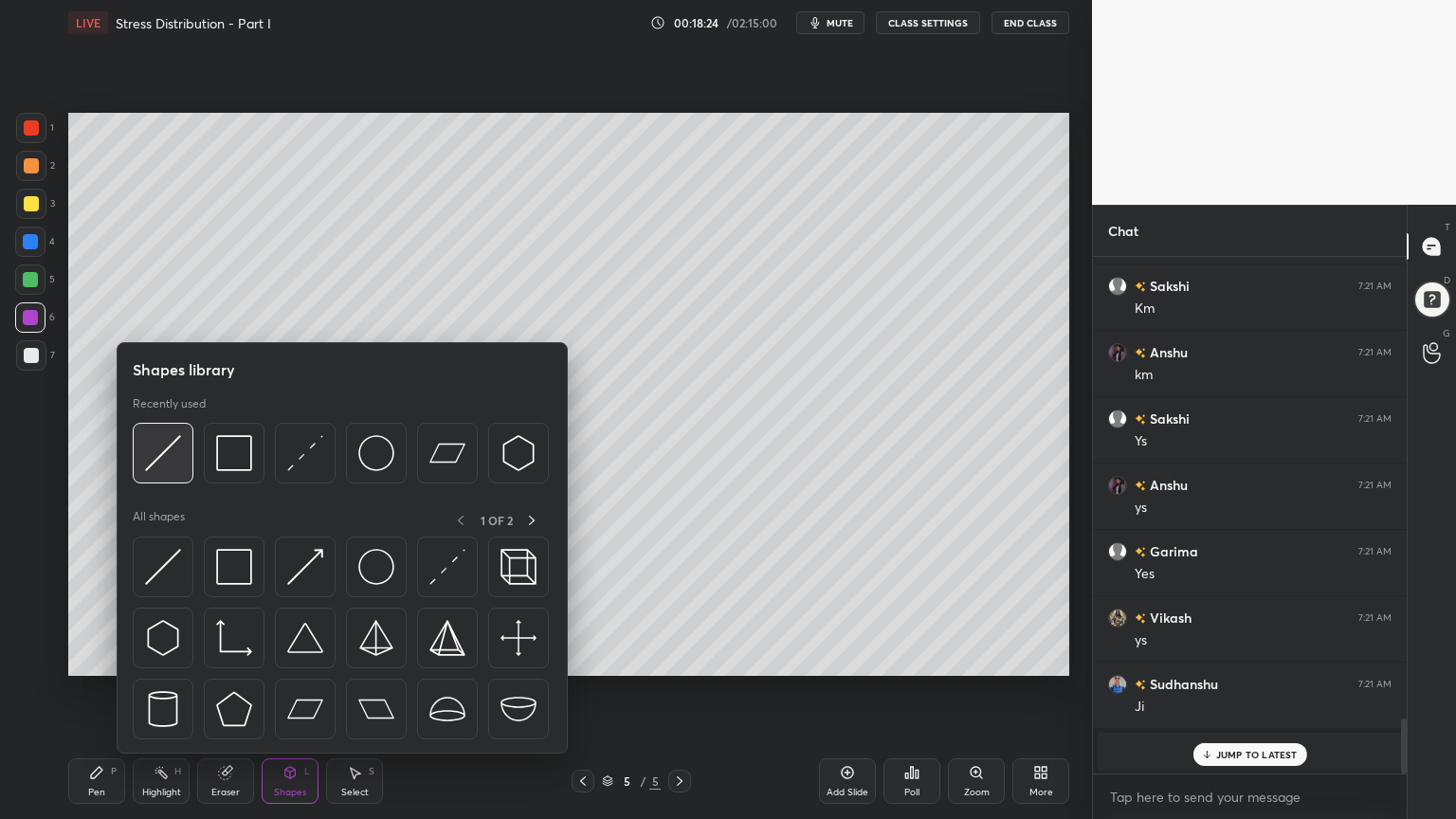click at bounding box center (163, 453) 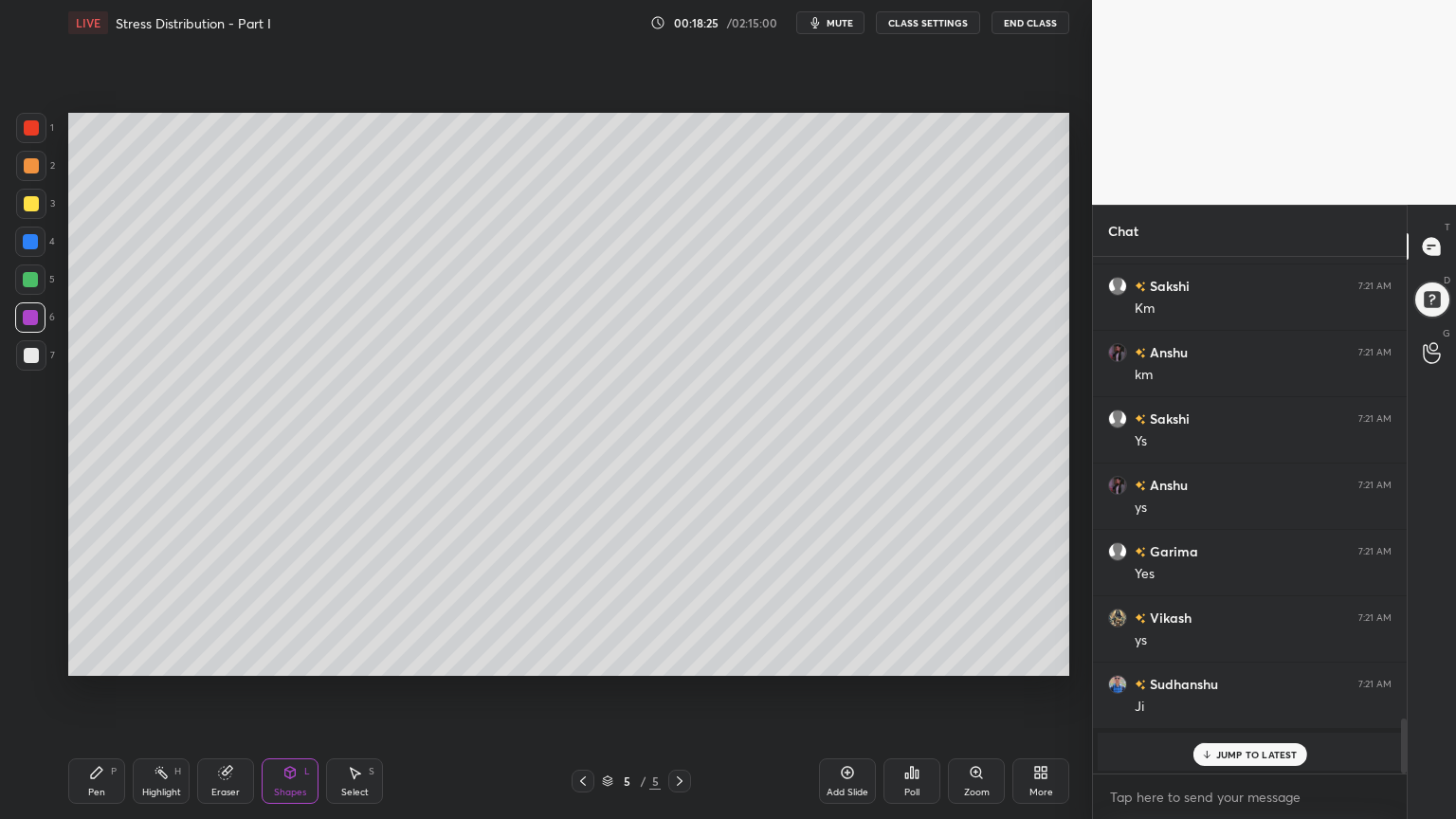 click at bounding box center (30, 242) 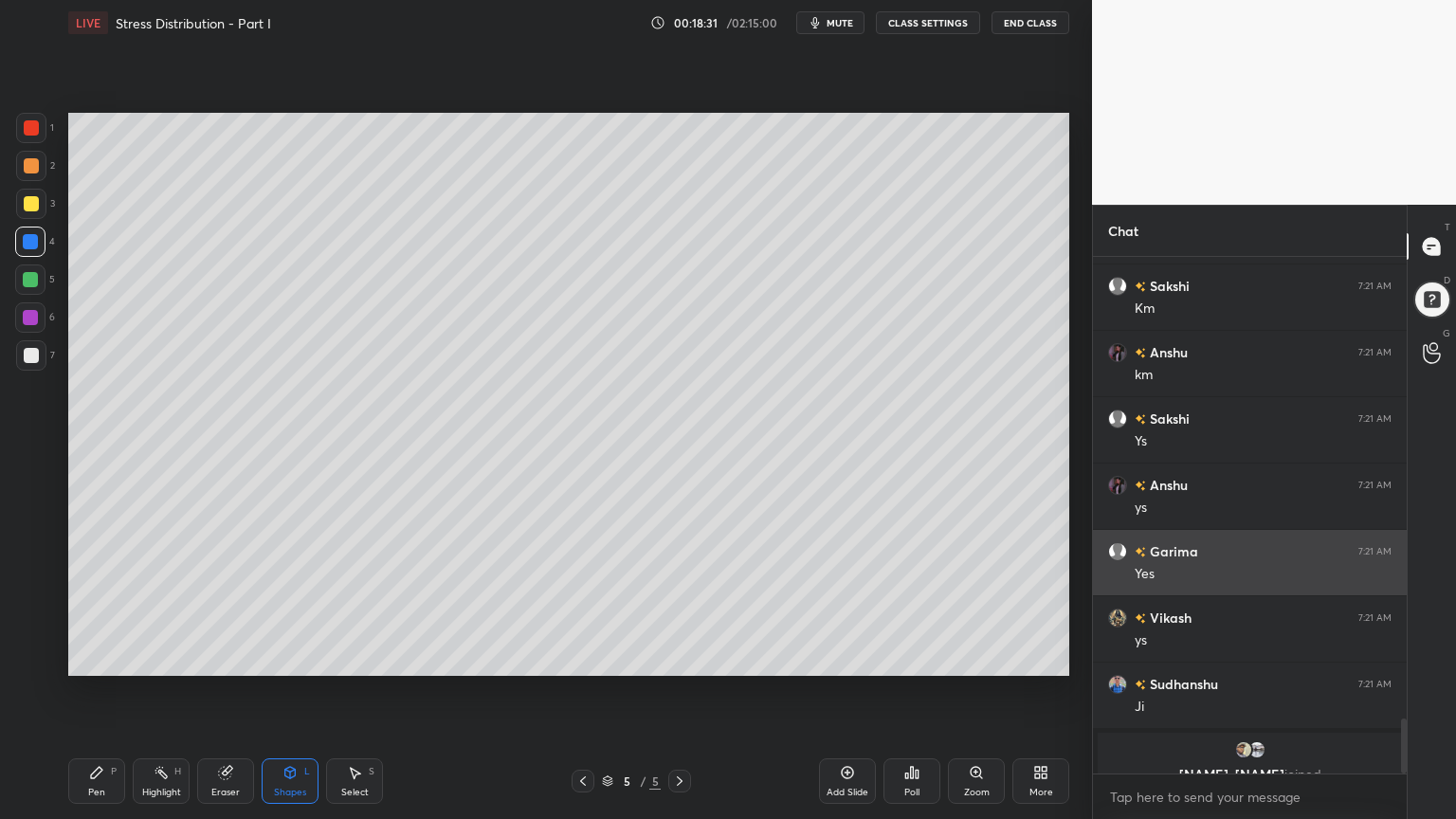 scroll, scrollTop: 4375, scrollLeft: 0, axis: vertical 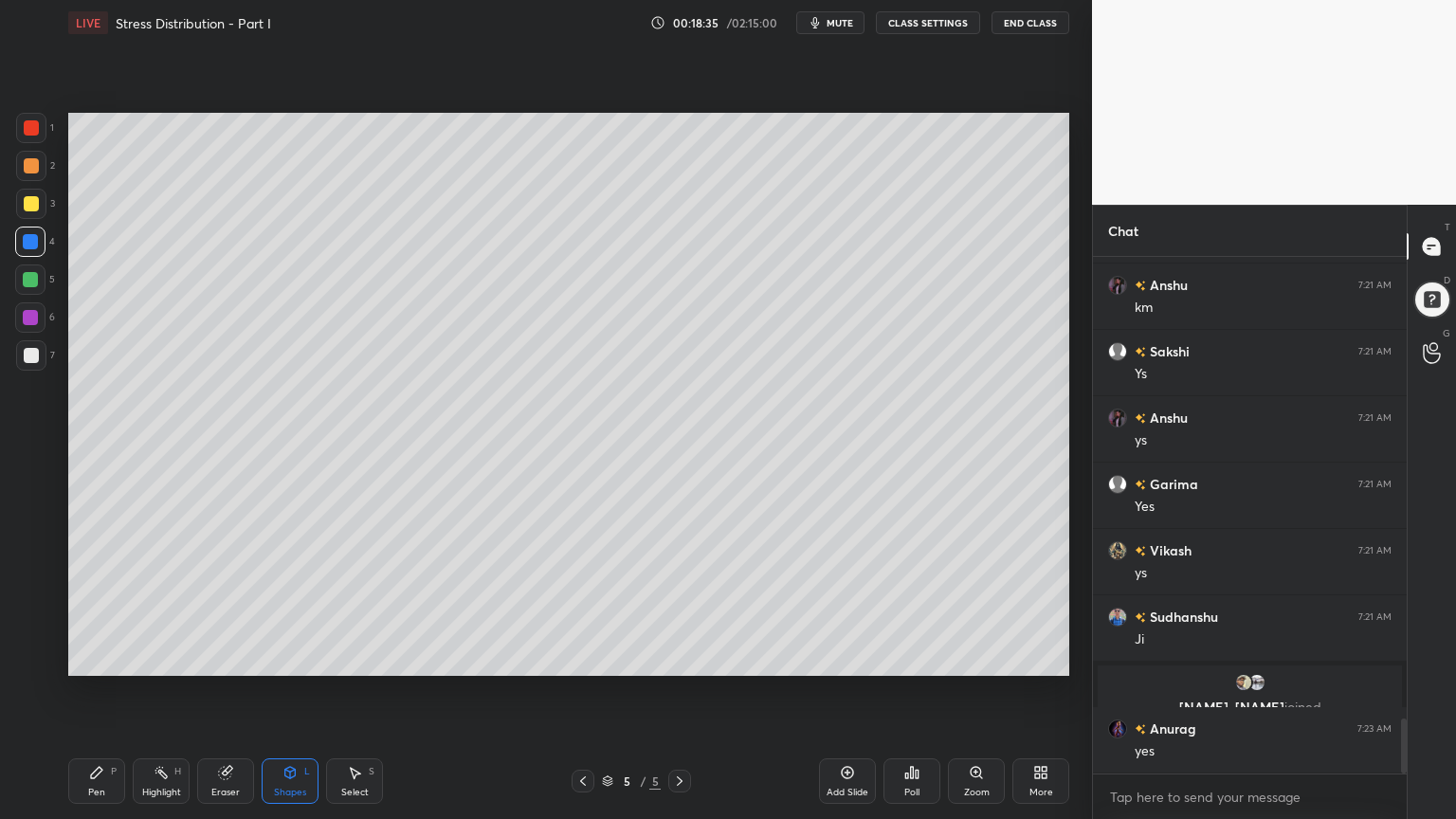 click at bounding box center [31, 128] 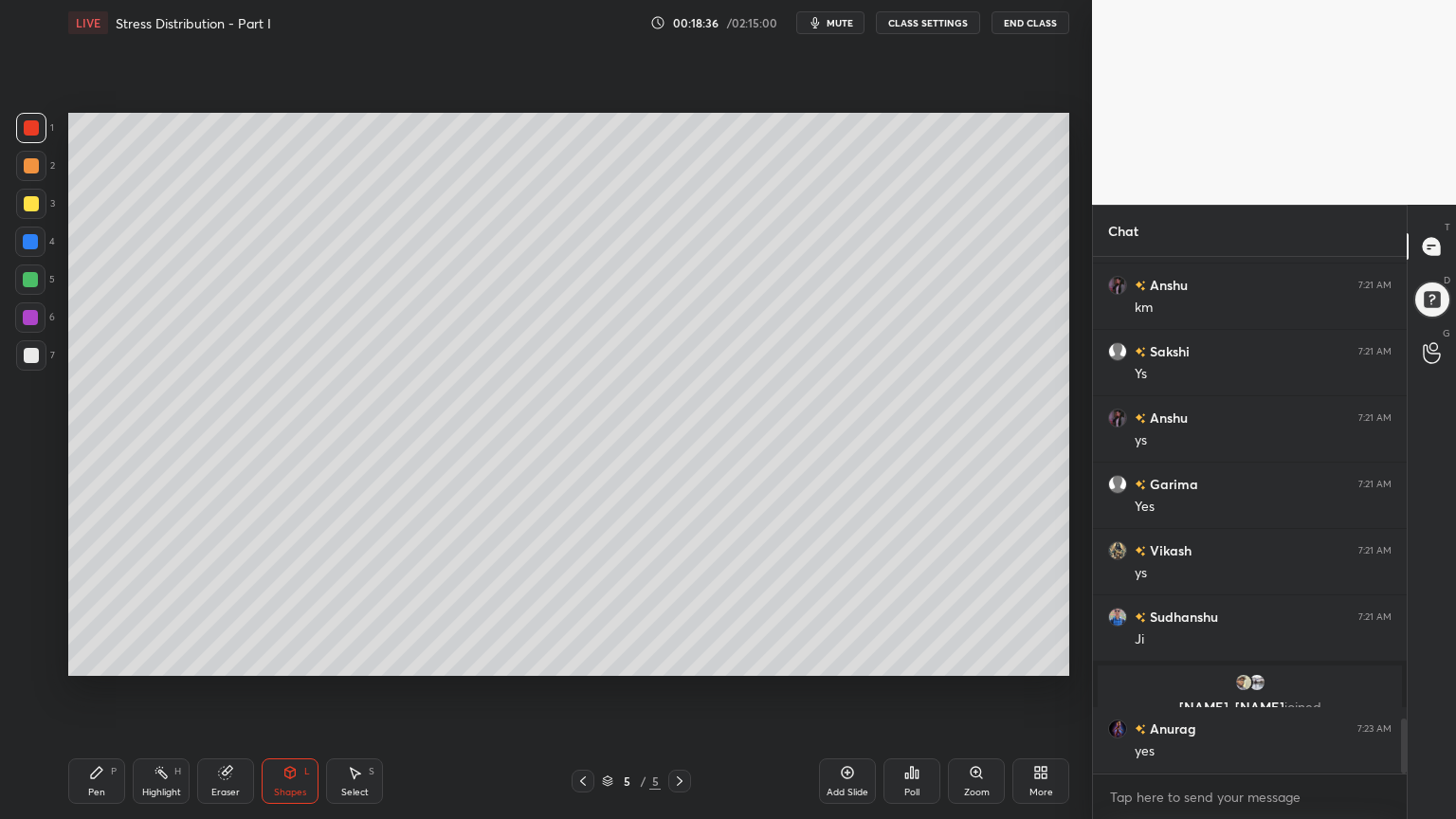 click on "Pen P" at bounding box center (97, 781) 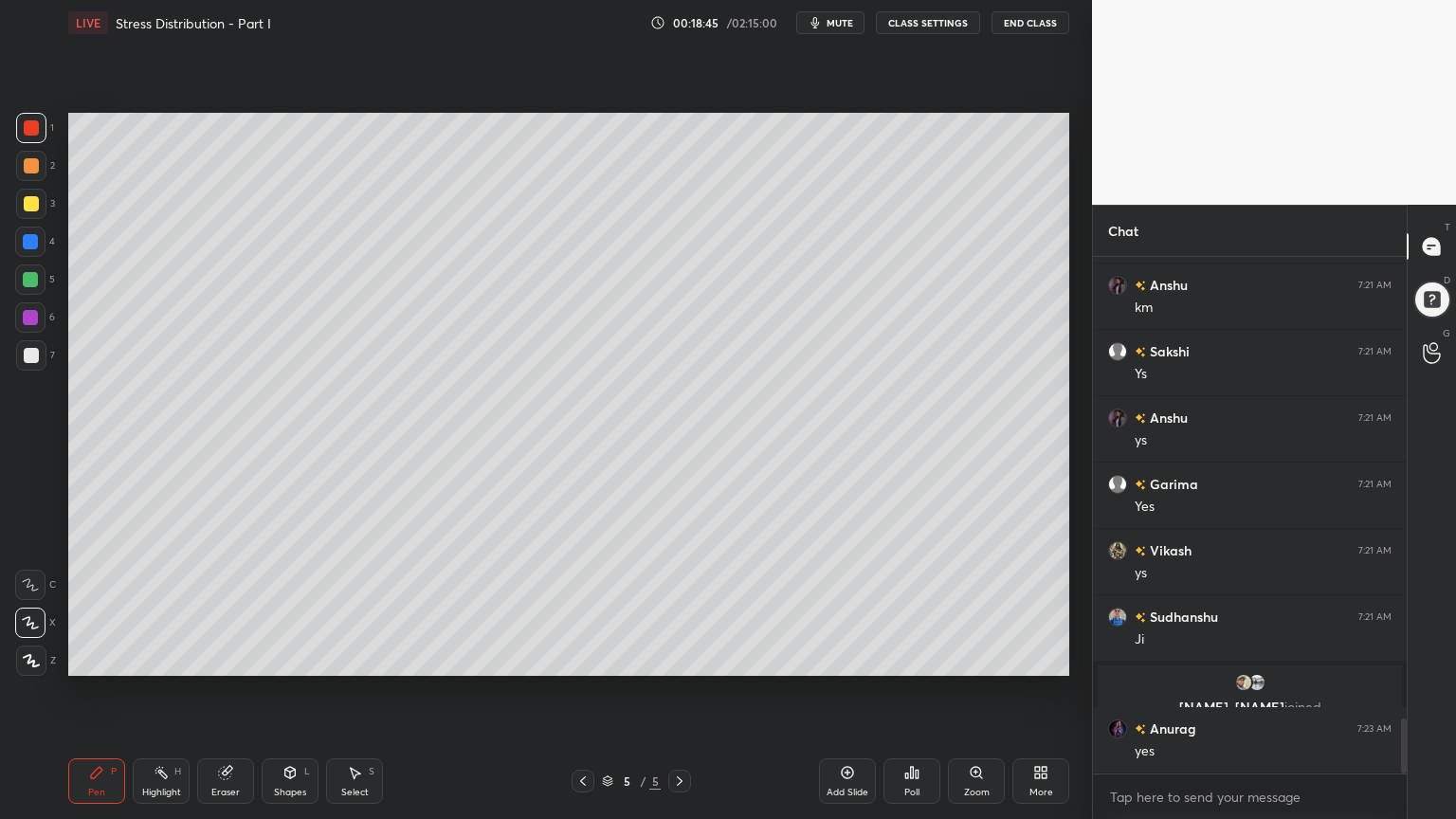 click on "Shapes" at bounding box center [290, 792] 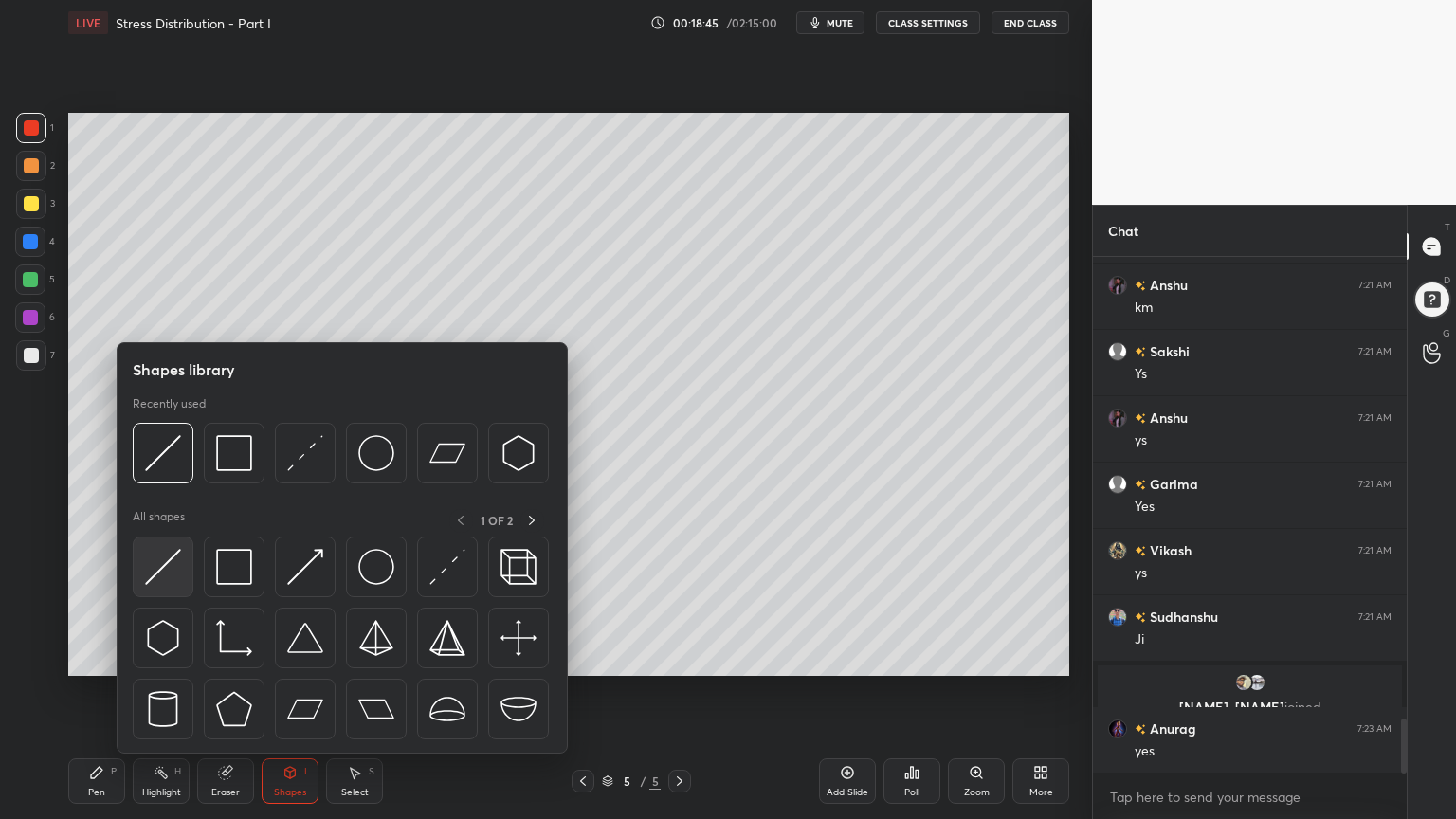 click at bounding box center (163, 567) 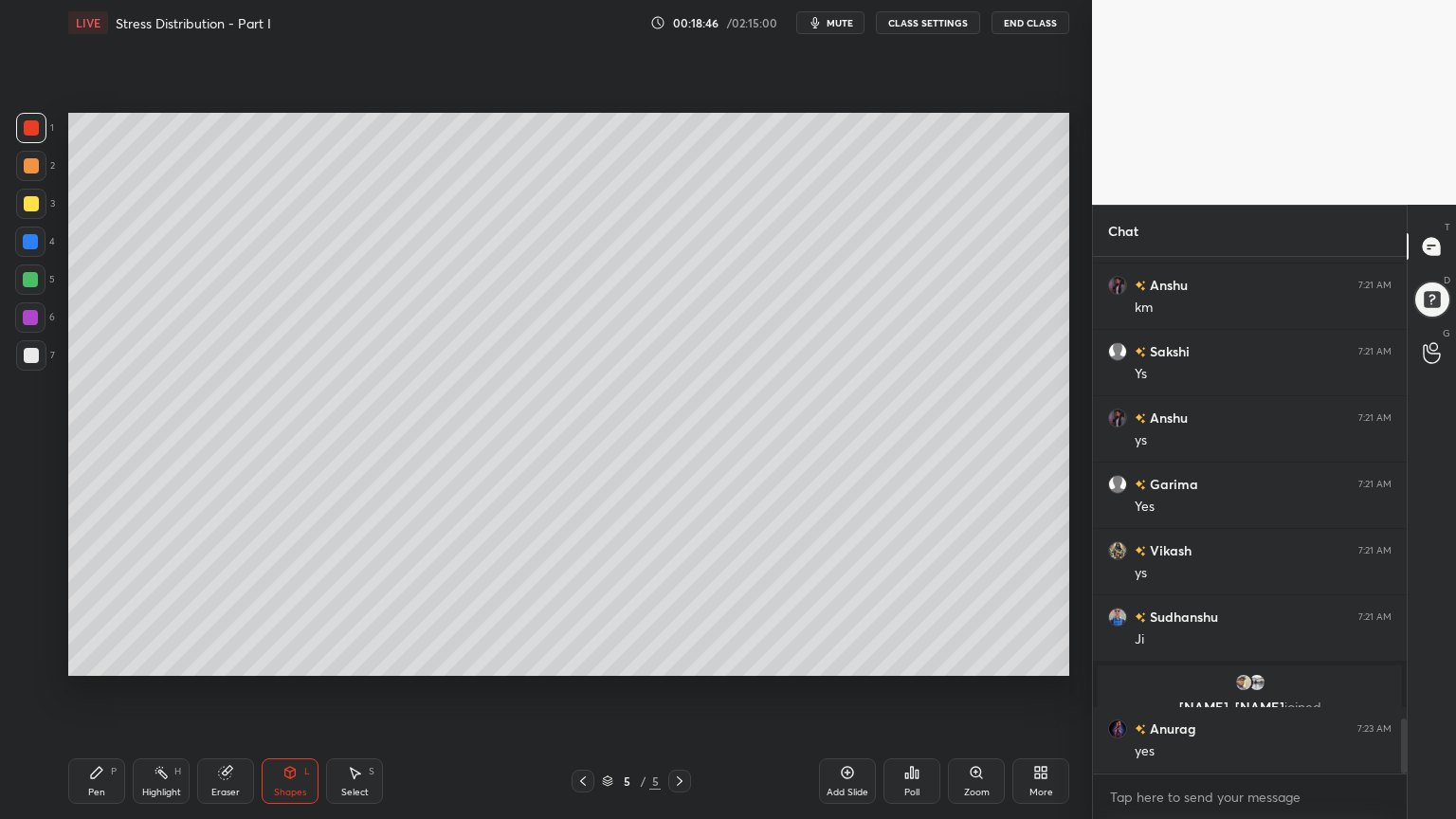click at bounding box center (30, 242) 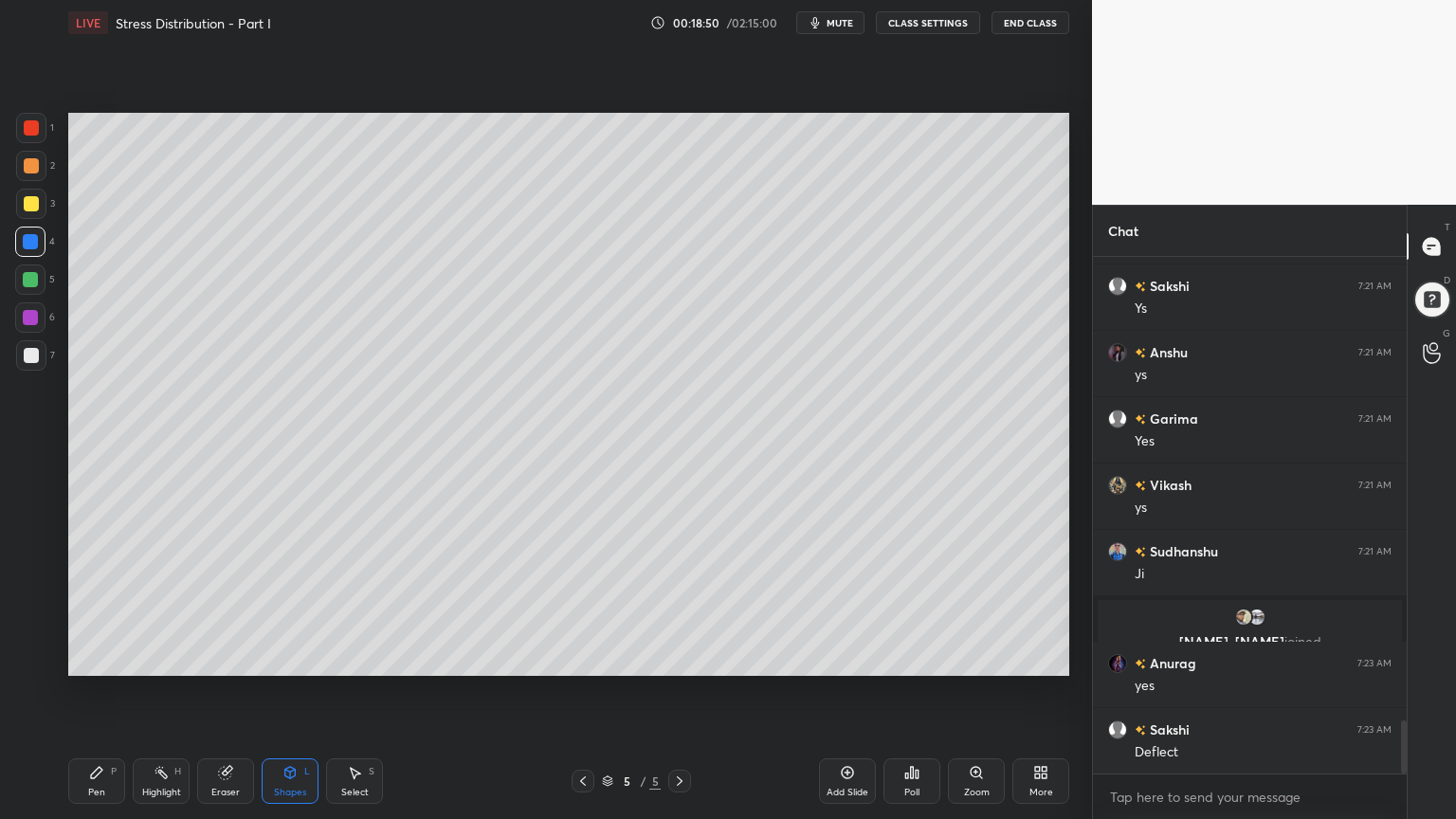 scroll, scrollTop: 4507, scrollLeft: 0, axis: vertical 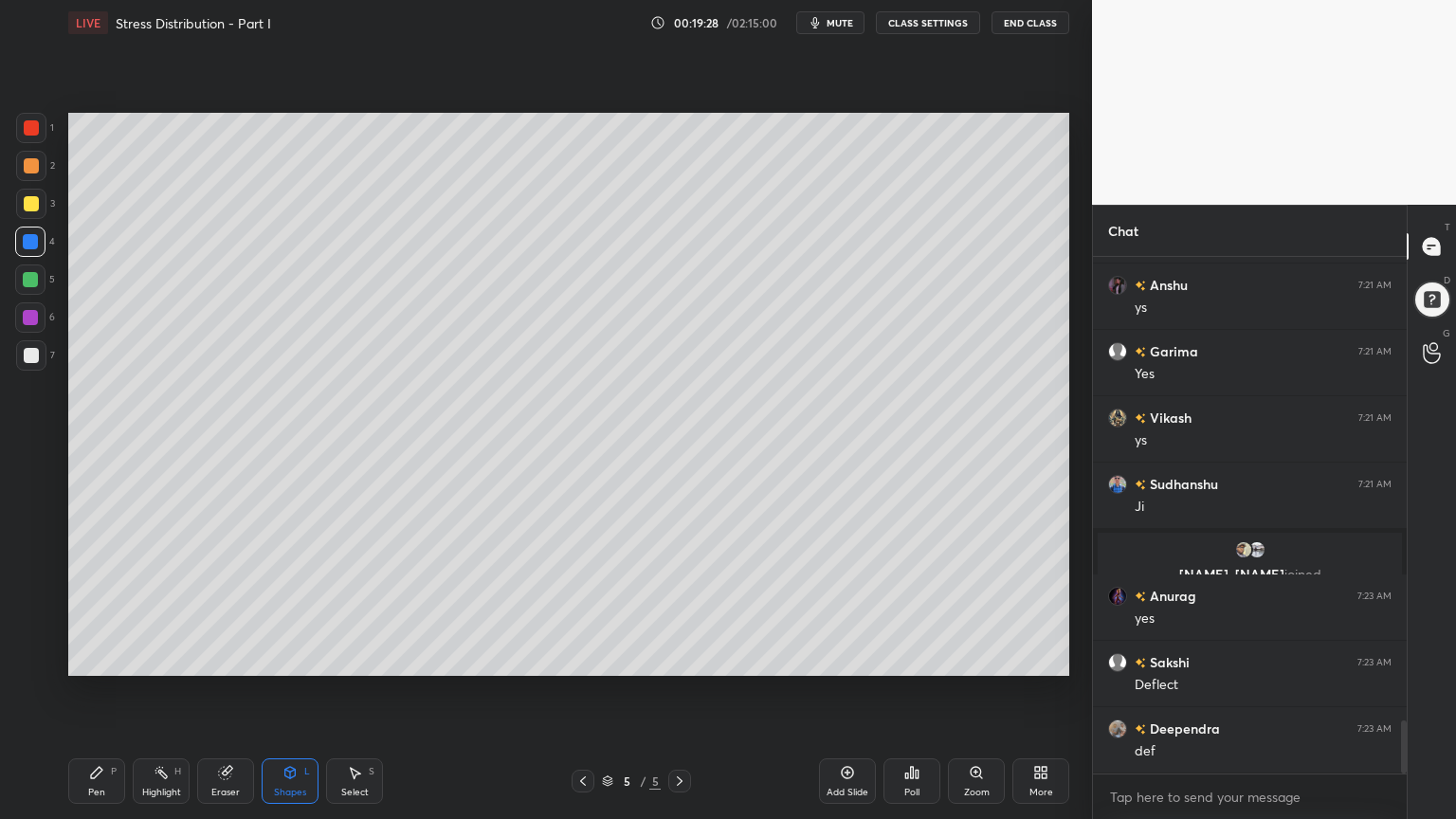 click at bounding box center [31, 355] 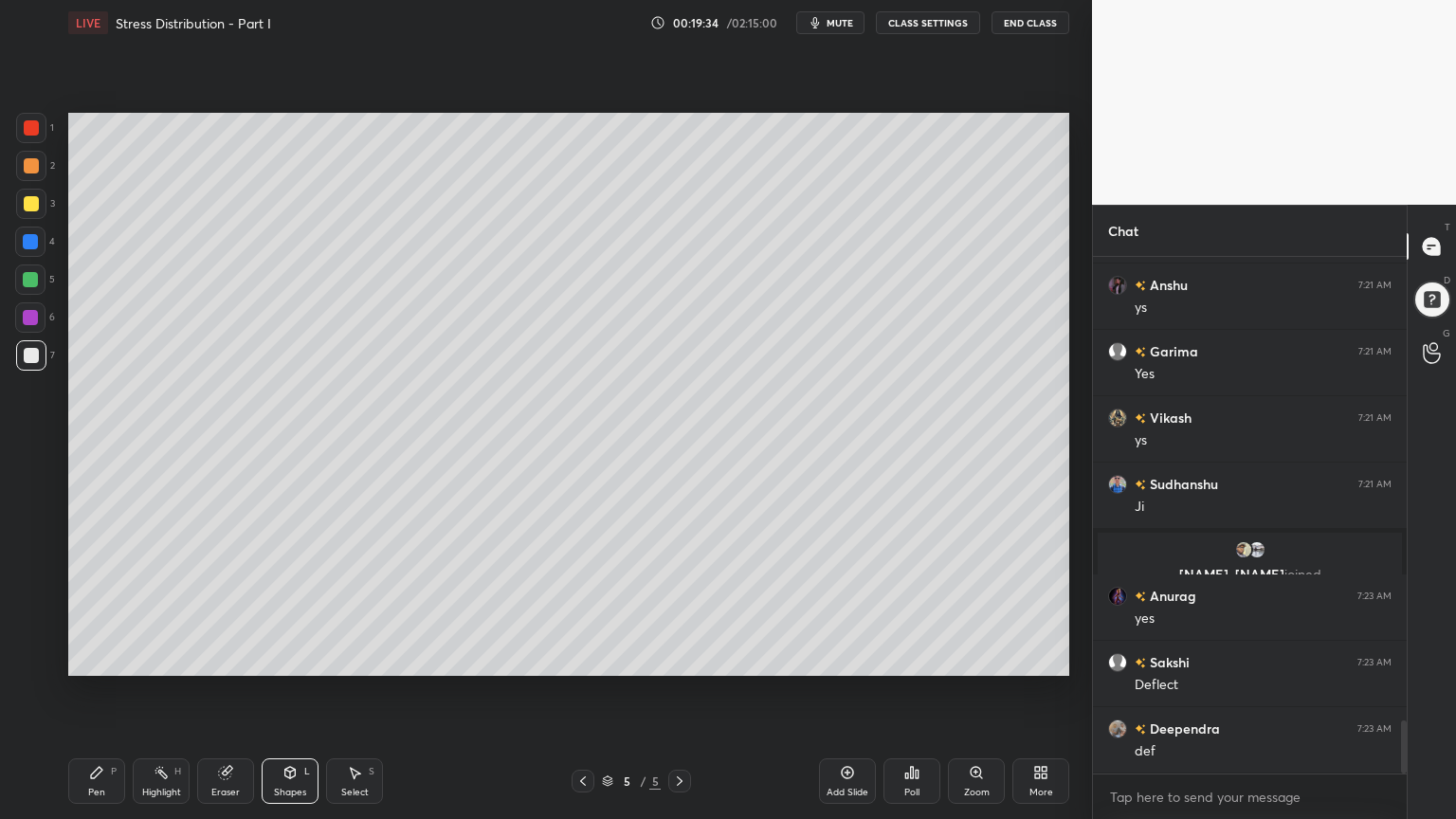 click at bounding box center [31, 166] 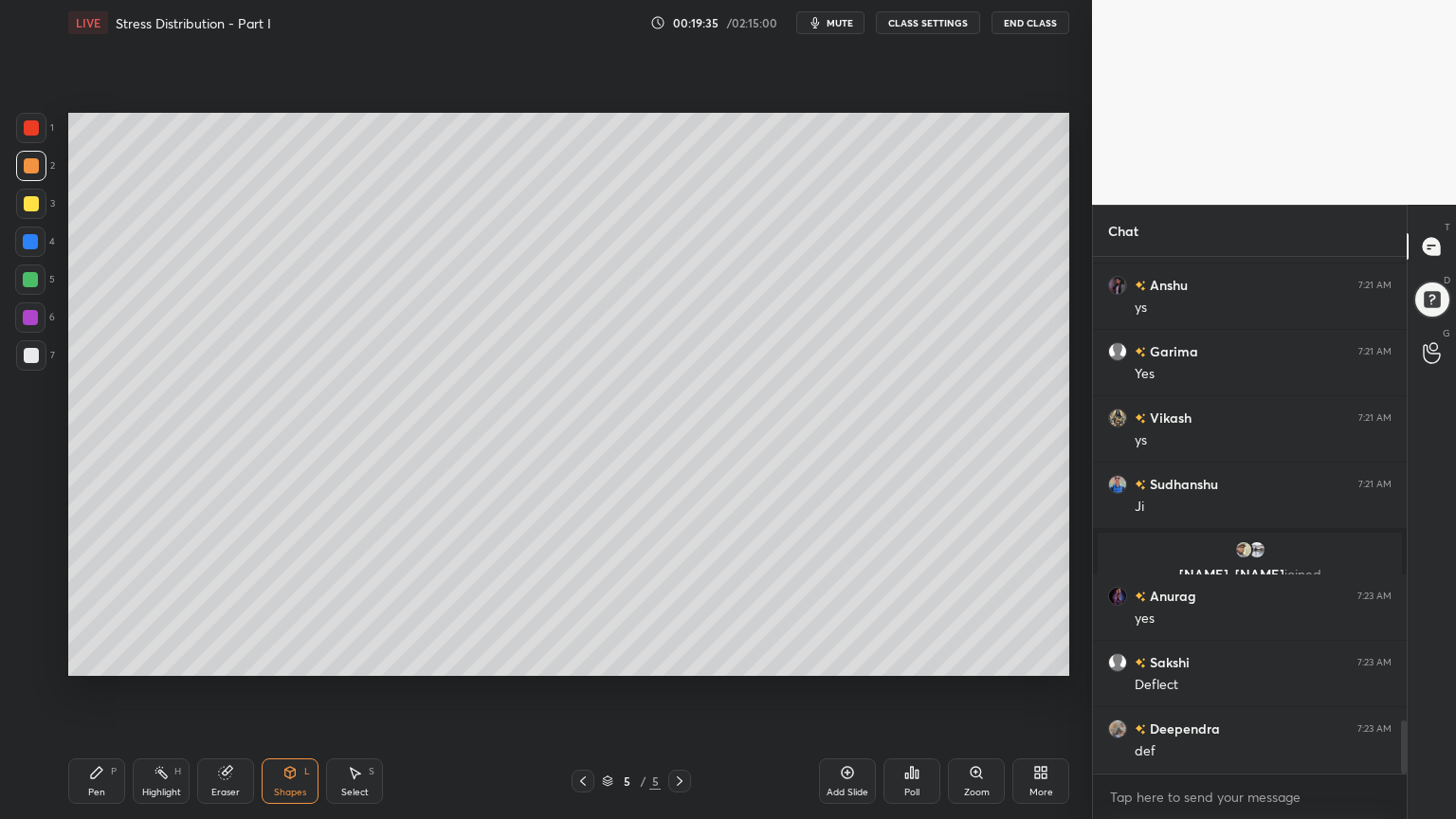 click 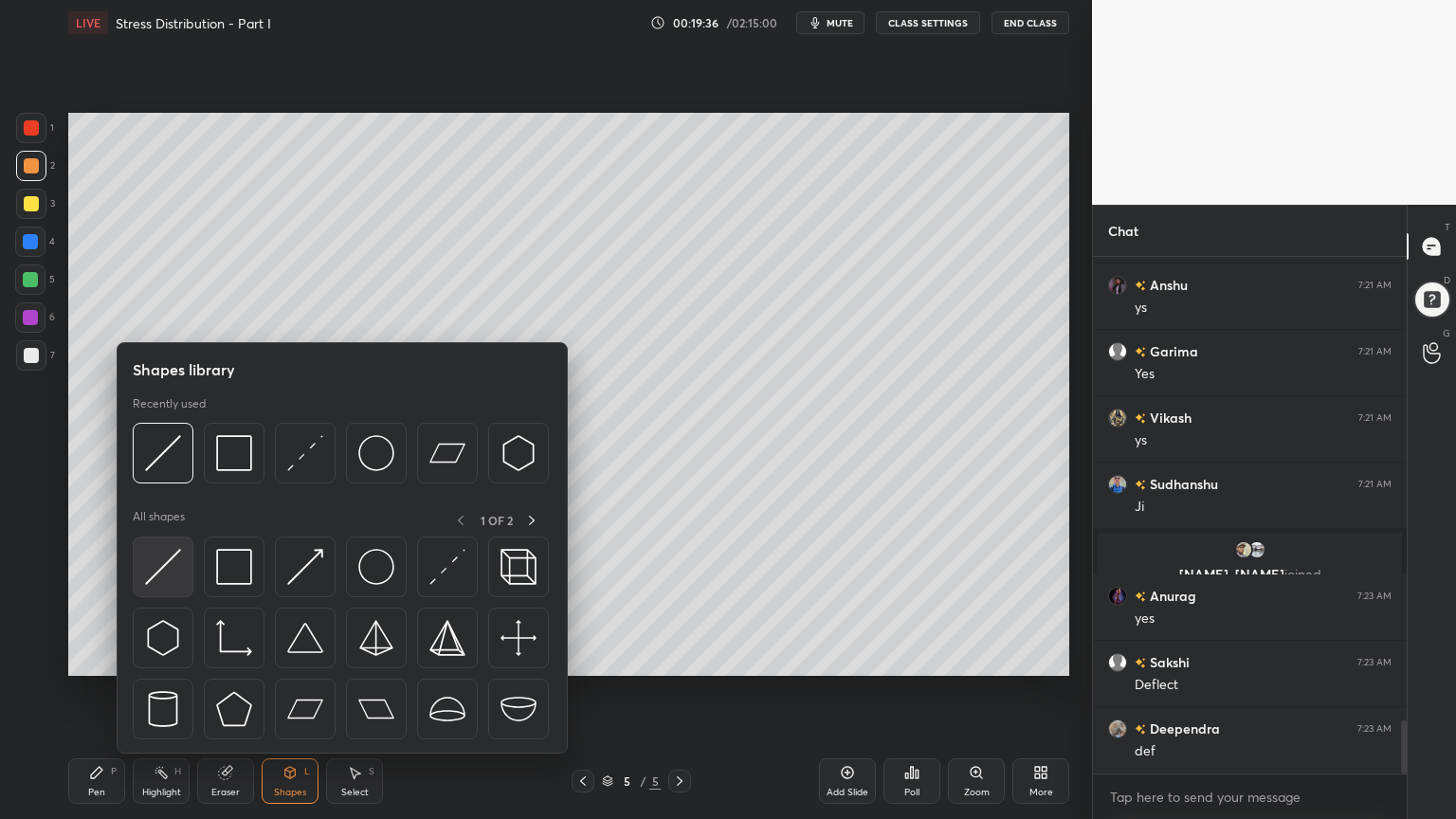 click at bounding box center [163, 567] 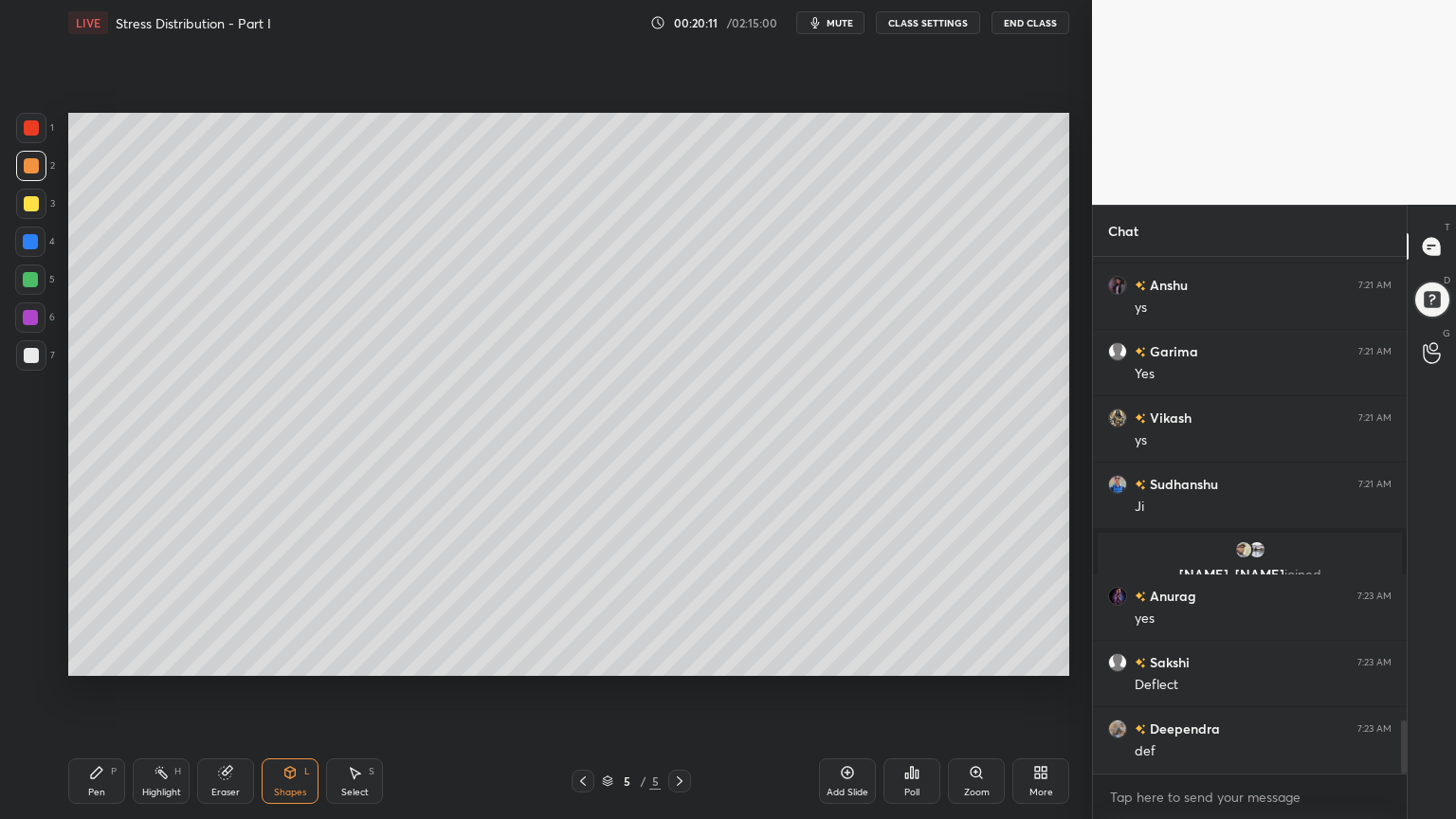 click on "Pen P" at bounding box center (97, 781) 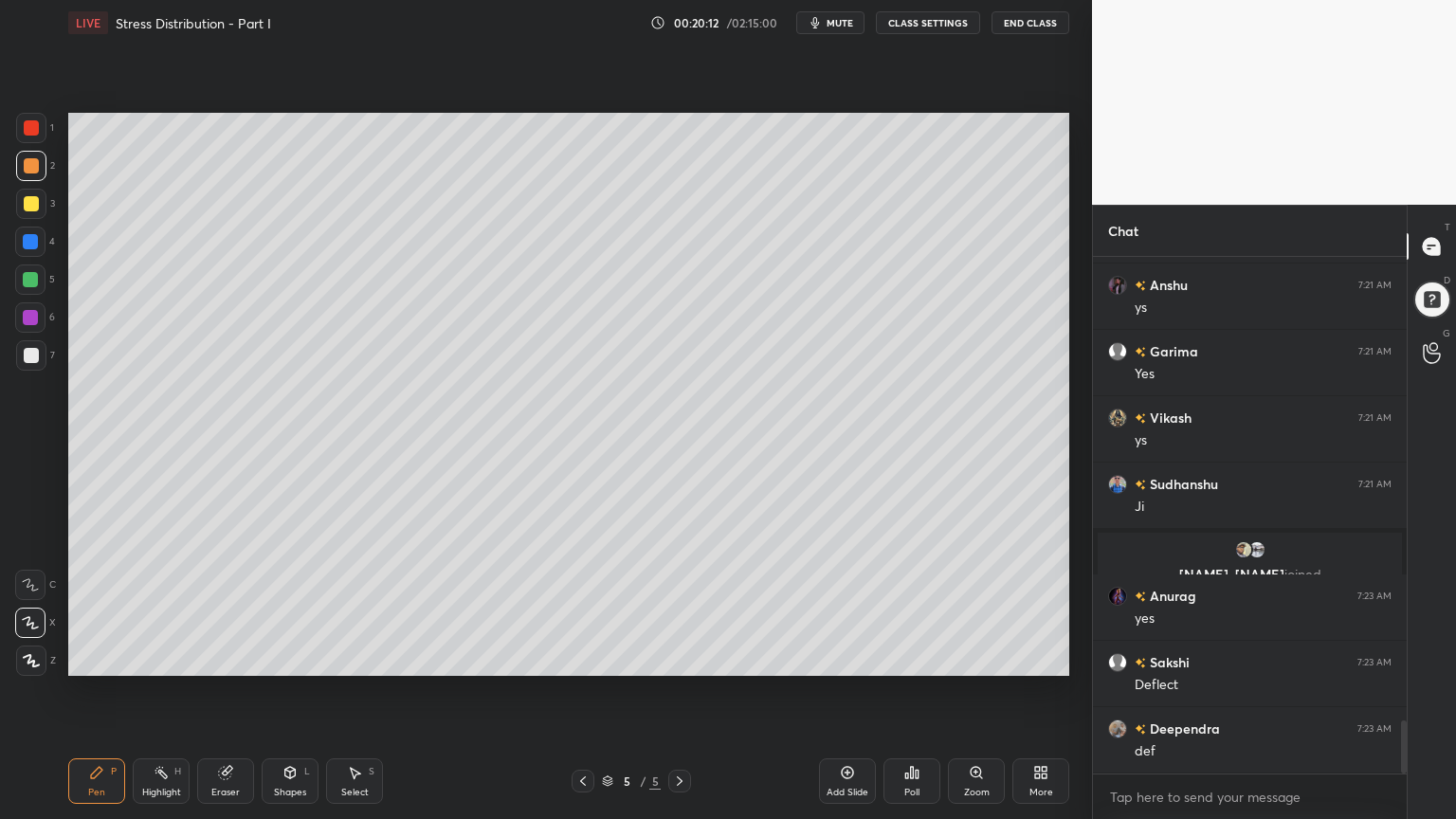 click at bounding box center [31, 166] 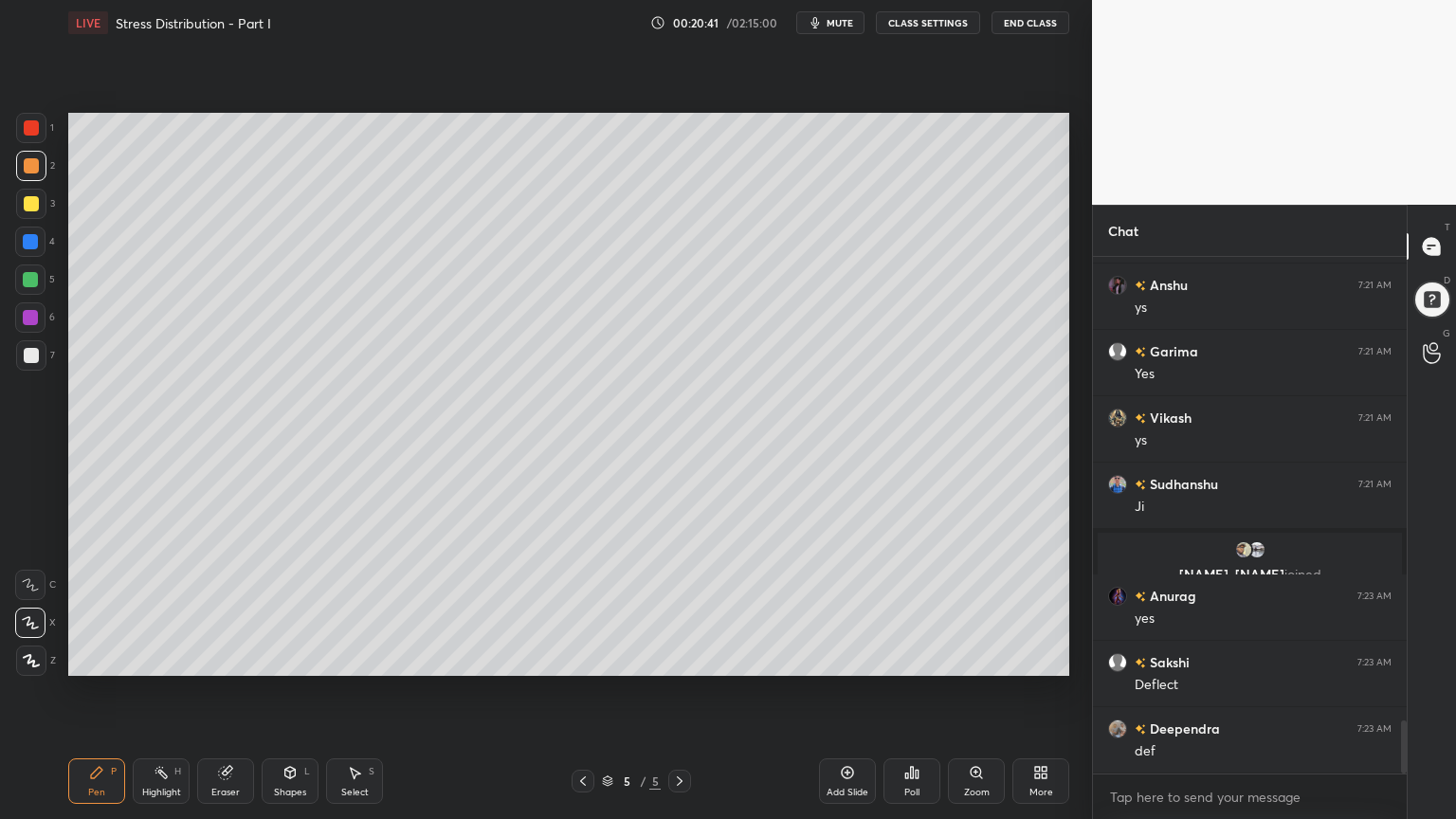 click at bounding box center (31, 204) 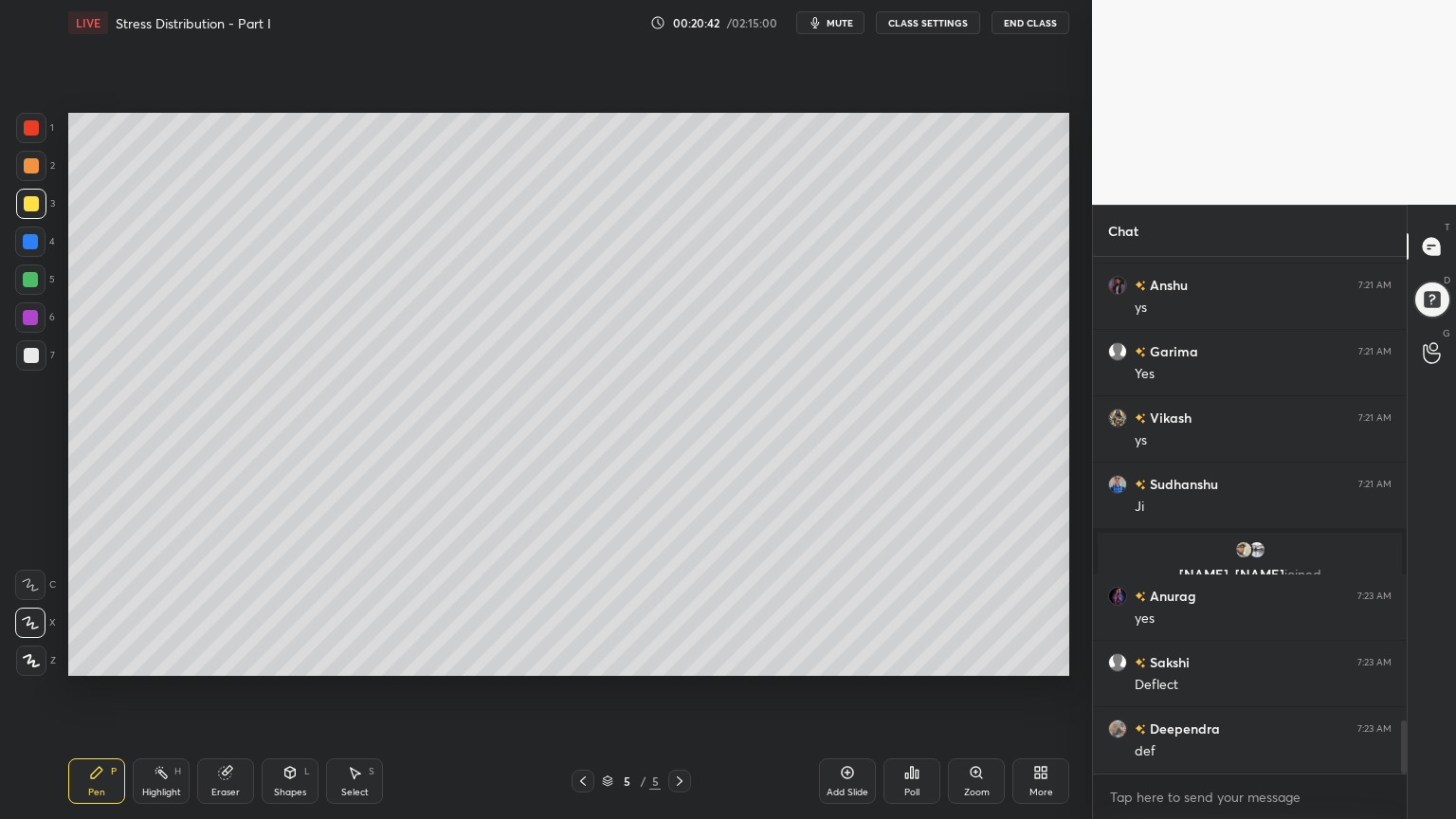 click 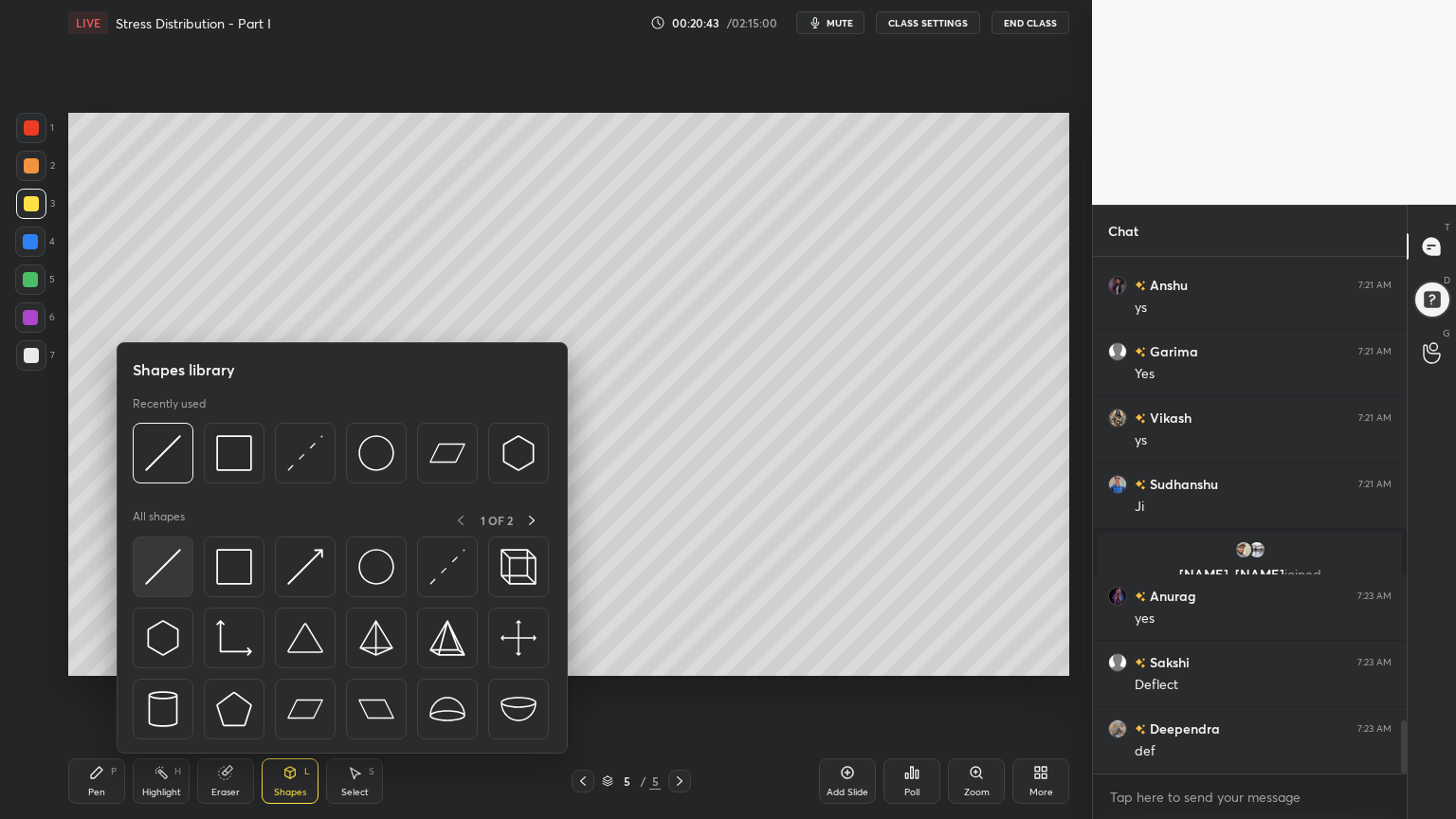 click at bounding box center [163, 567] 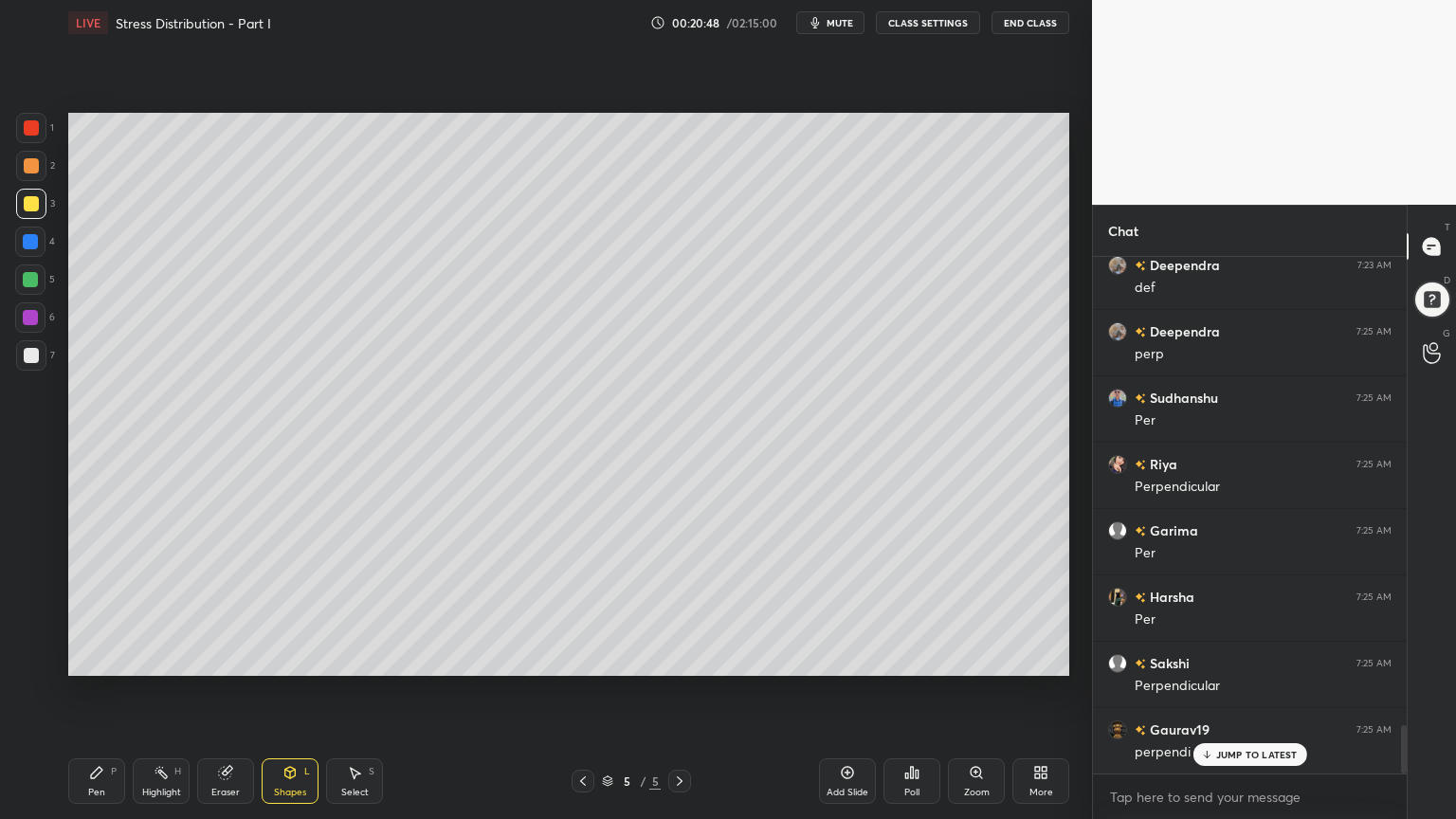 scroll, scrollTop: 5038, scrollLeft: 0, axis: vertical 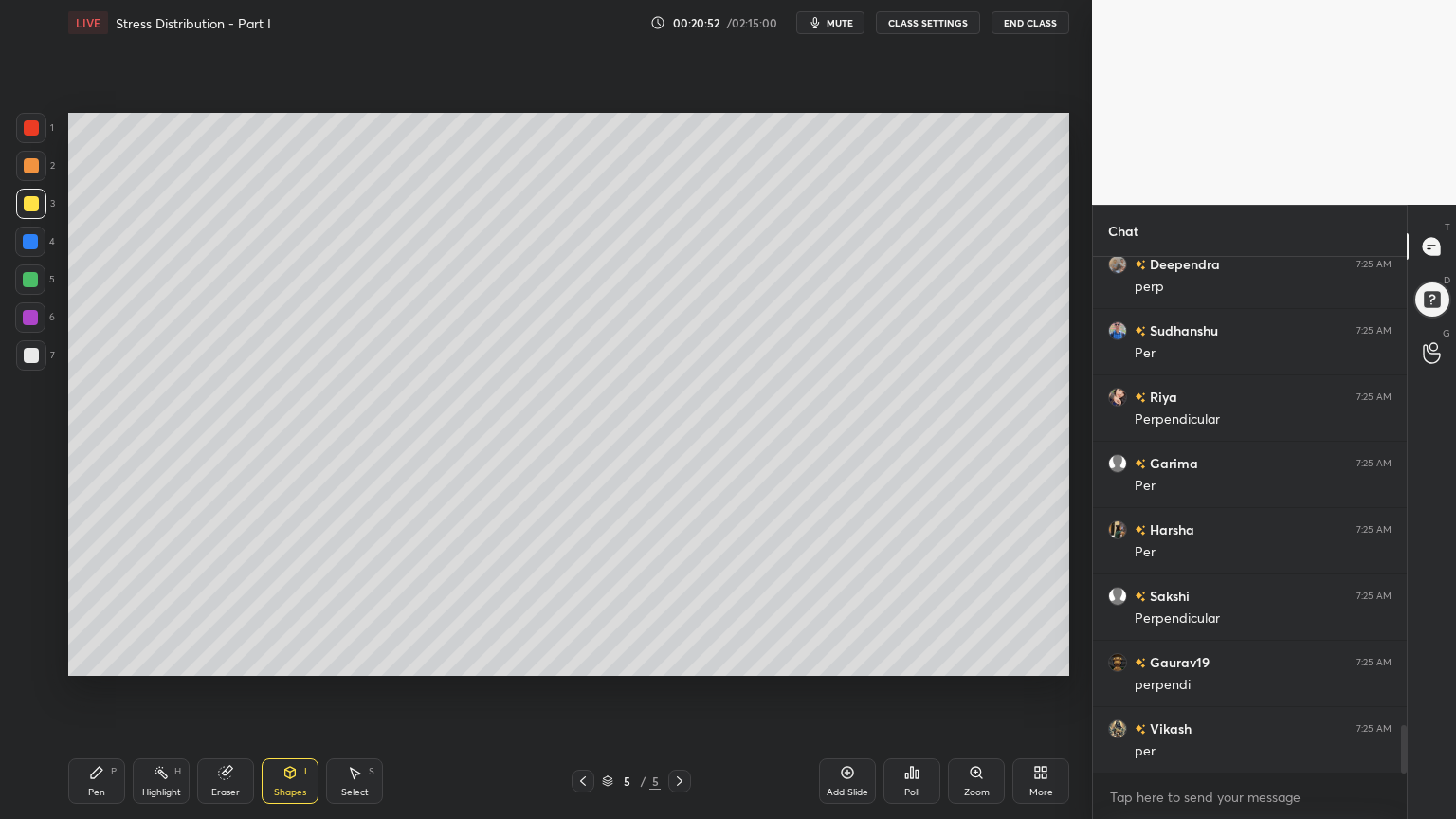 click on "Pen P" at bounding box center [97, 781] 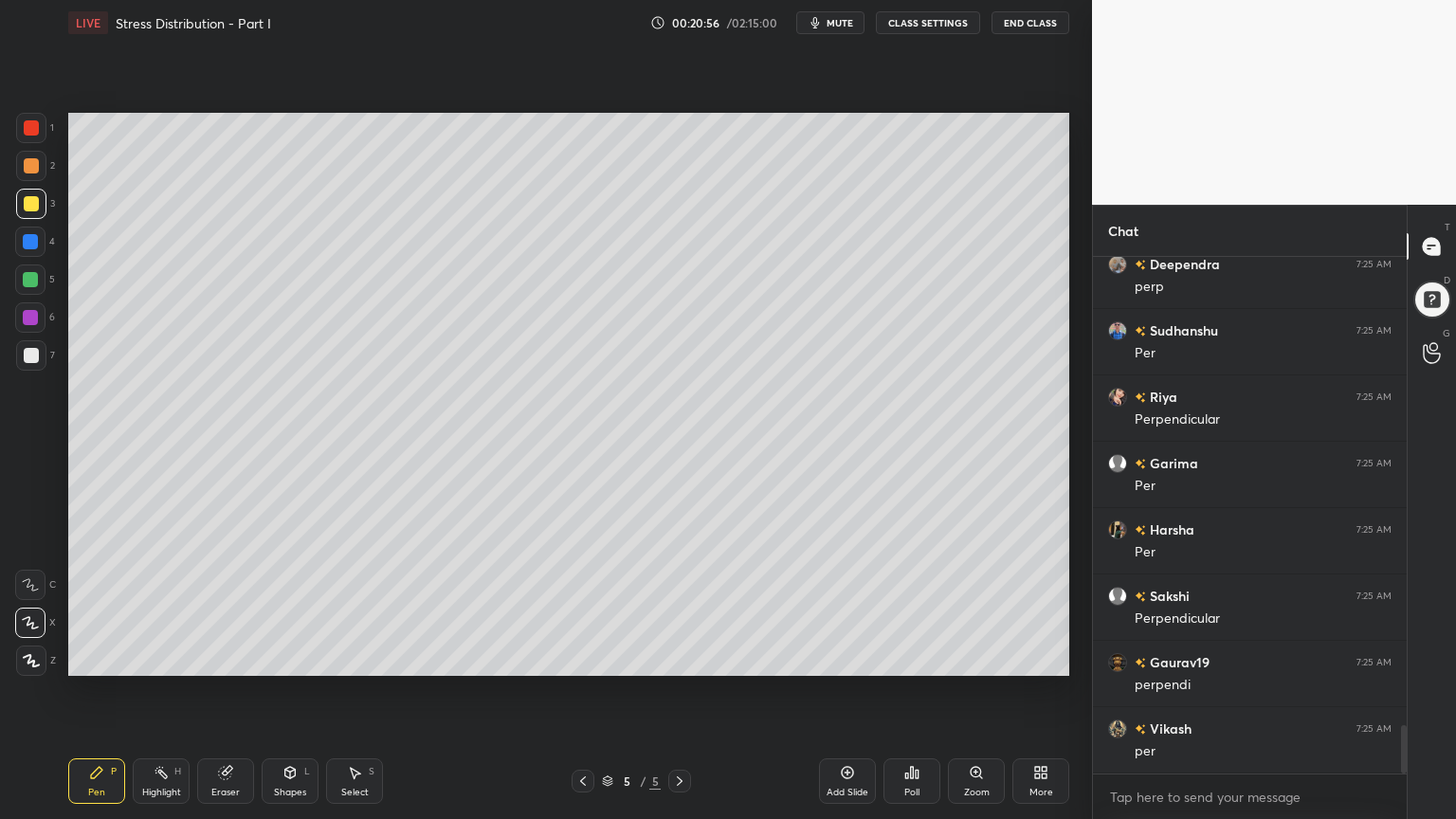 click 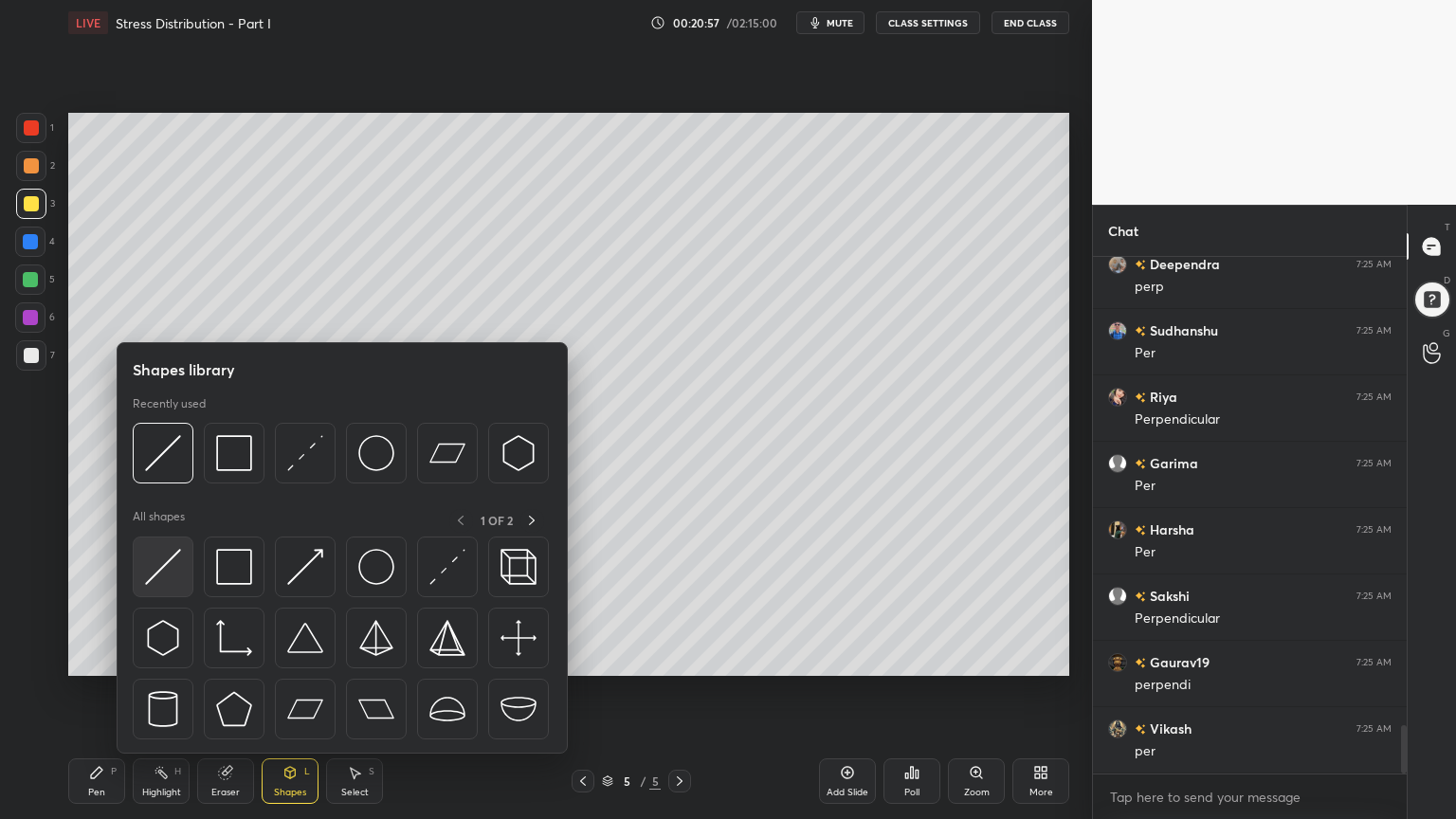 click at bounding box center (163, 567) 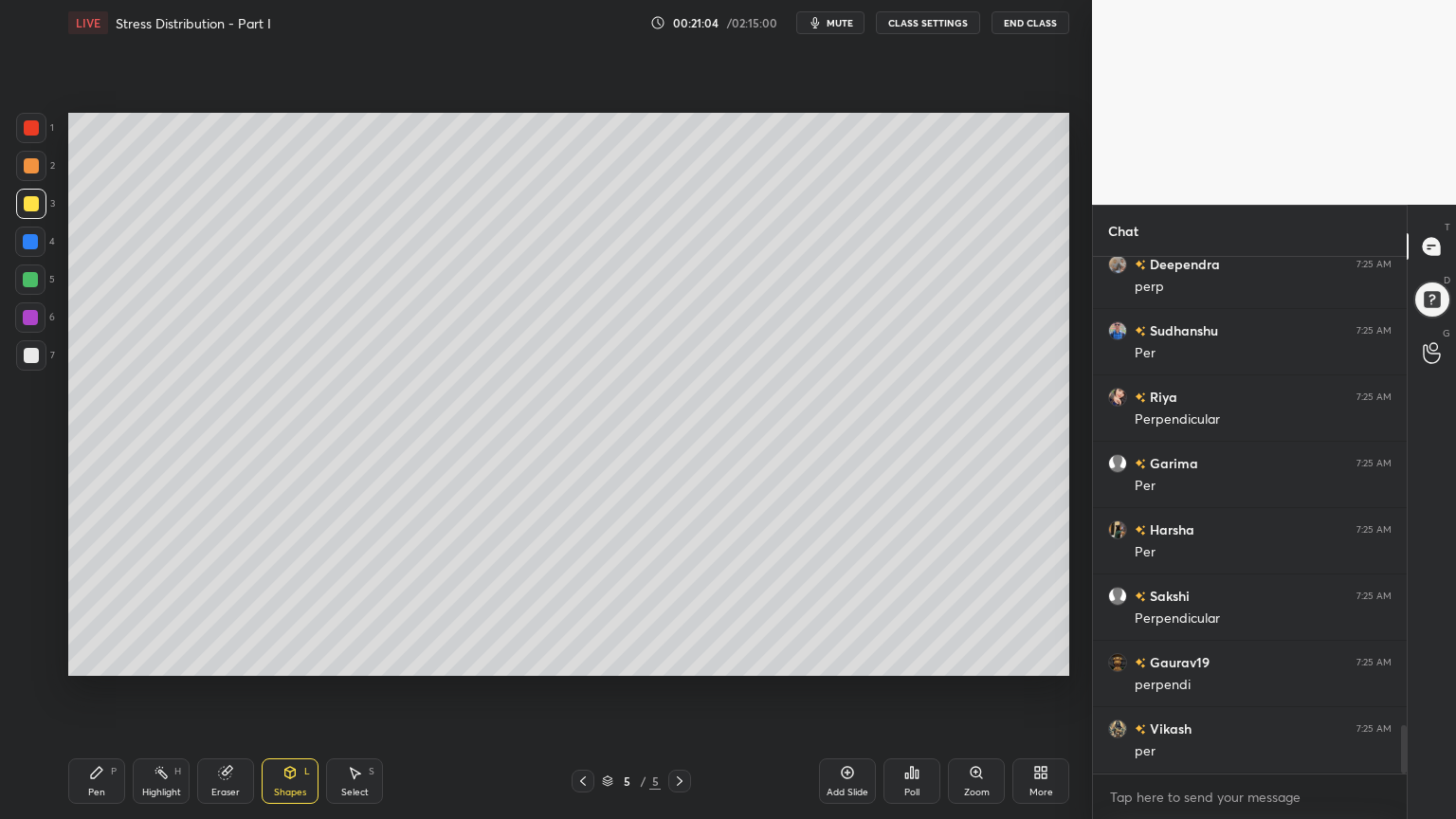 click on "Pen" at bounding box center (97, 792) 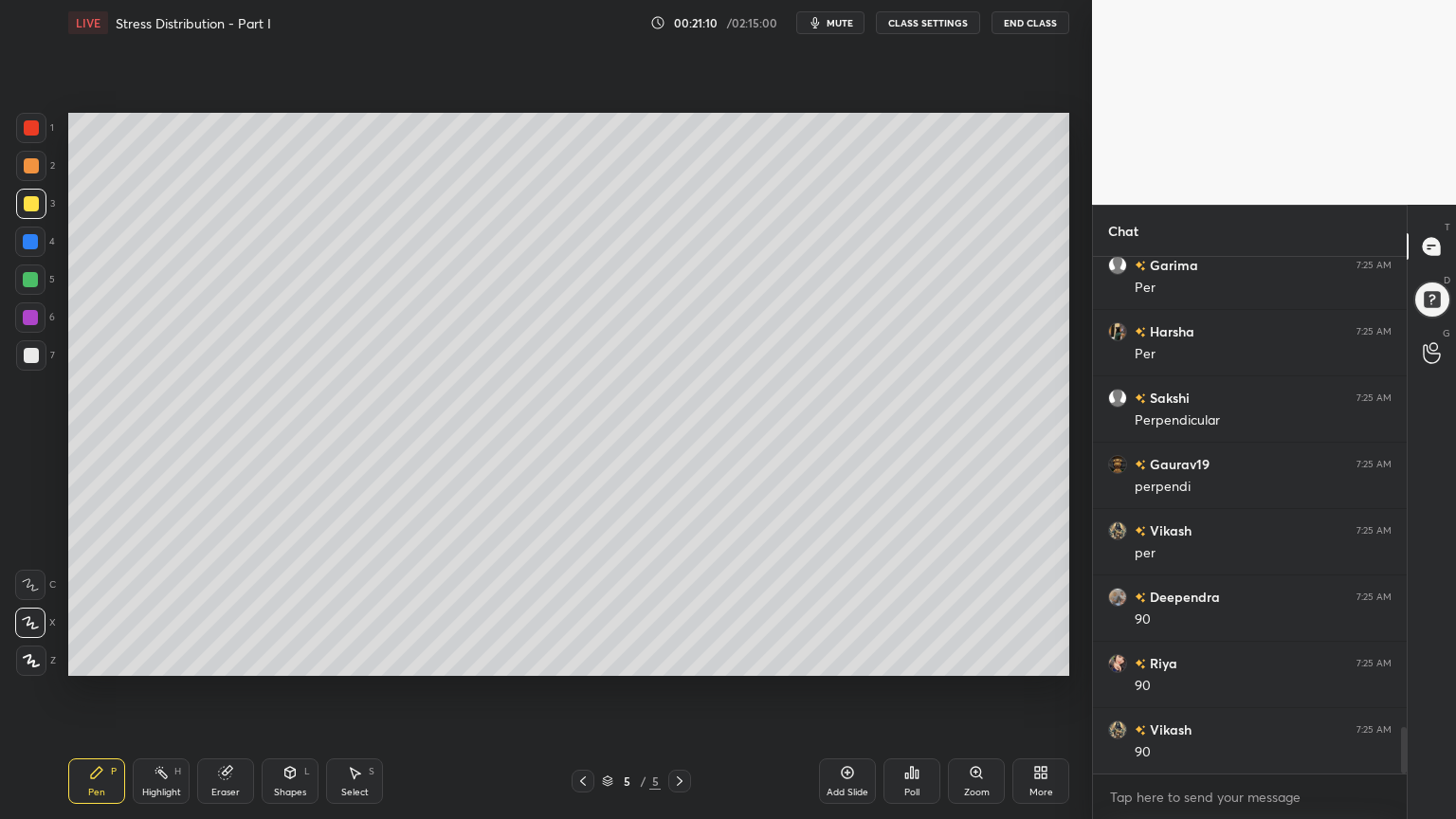 scroll, scrollTop: 5304, scrollLeft: 0, axis: vertical 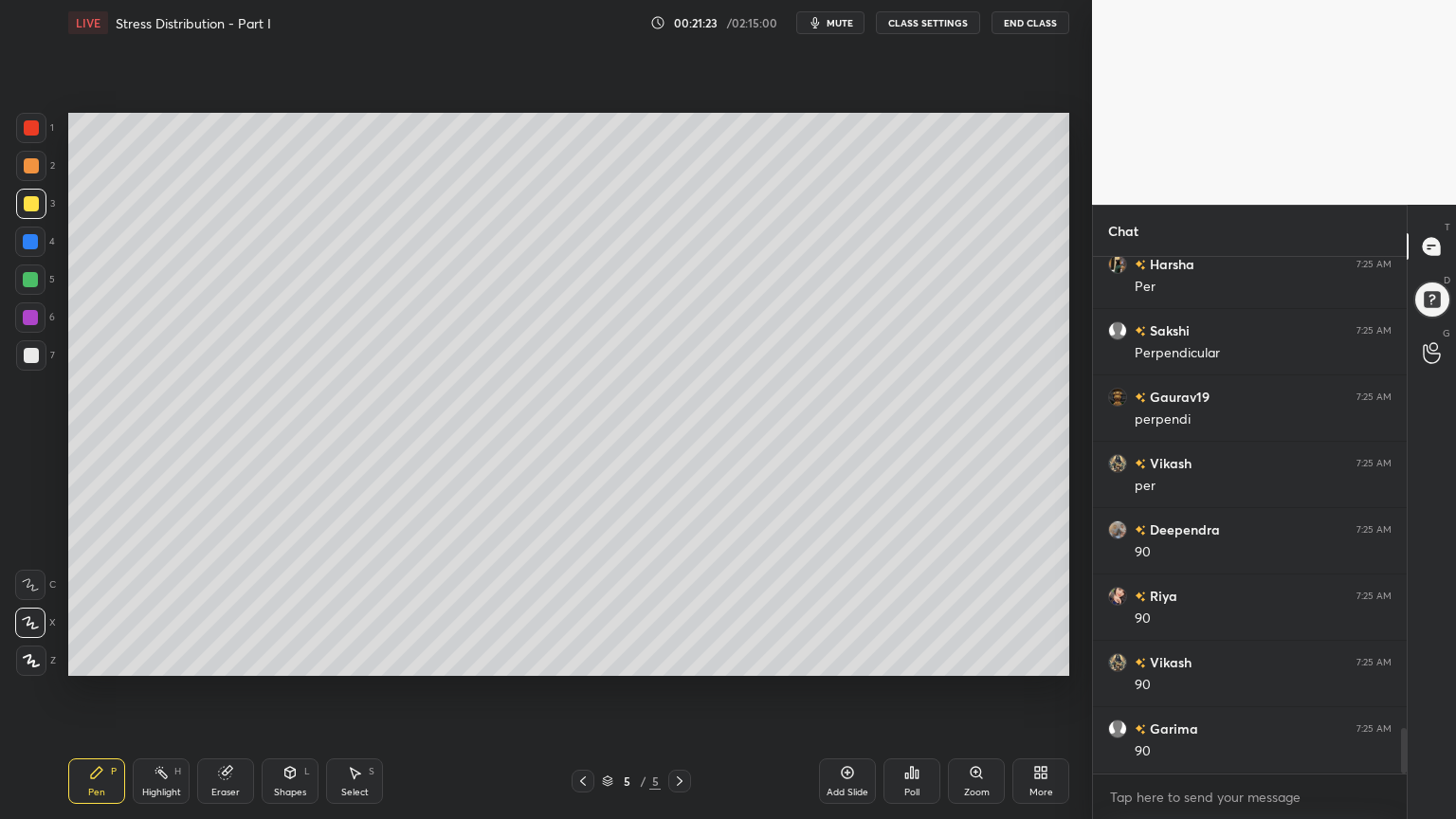 click on "Eraser" at bounding box center (226, 792) 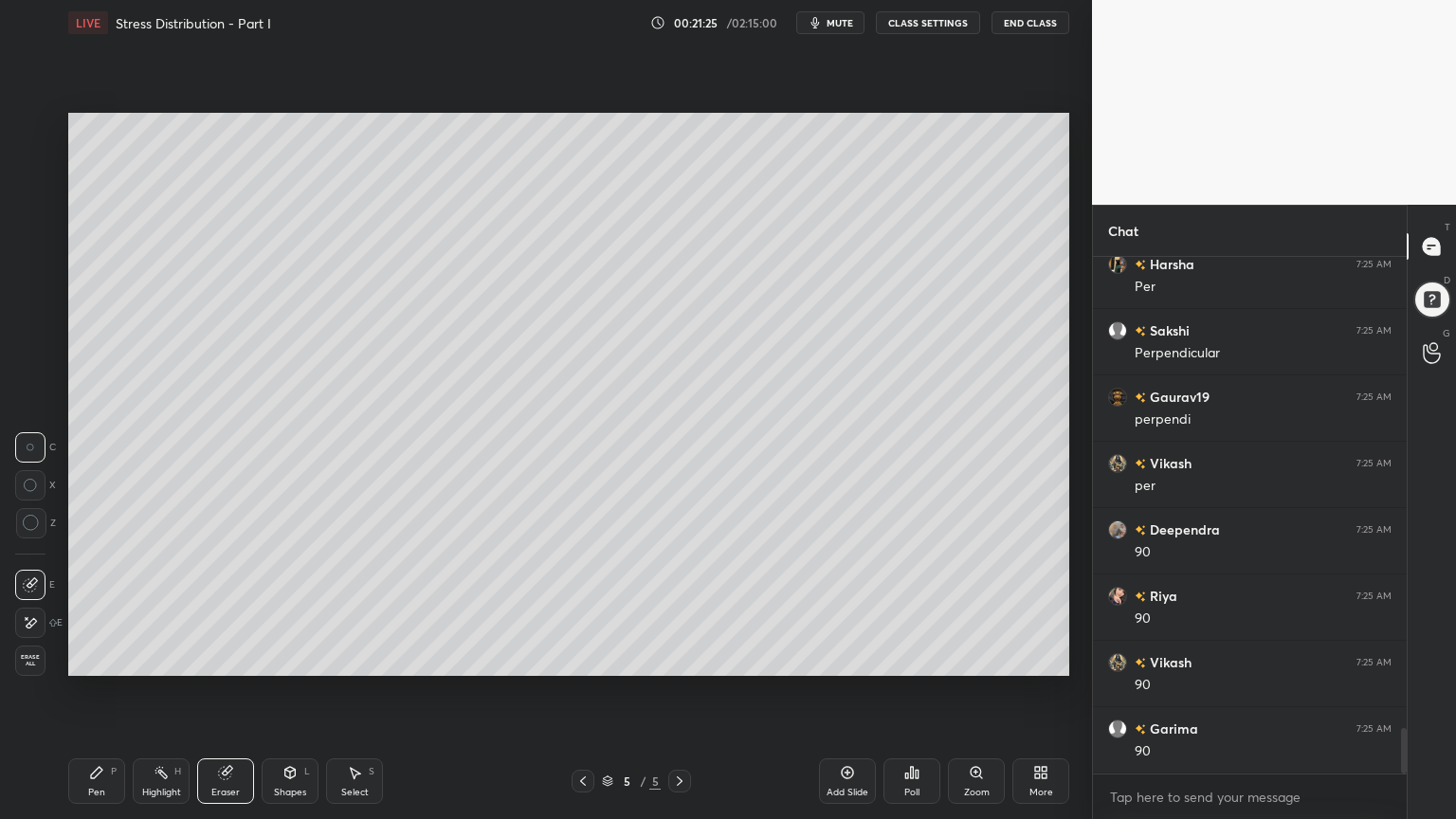 click 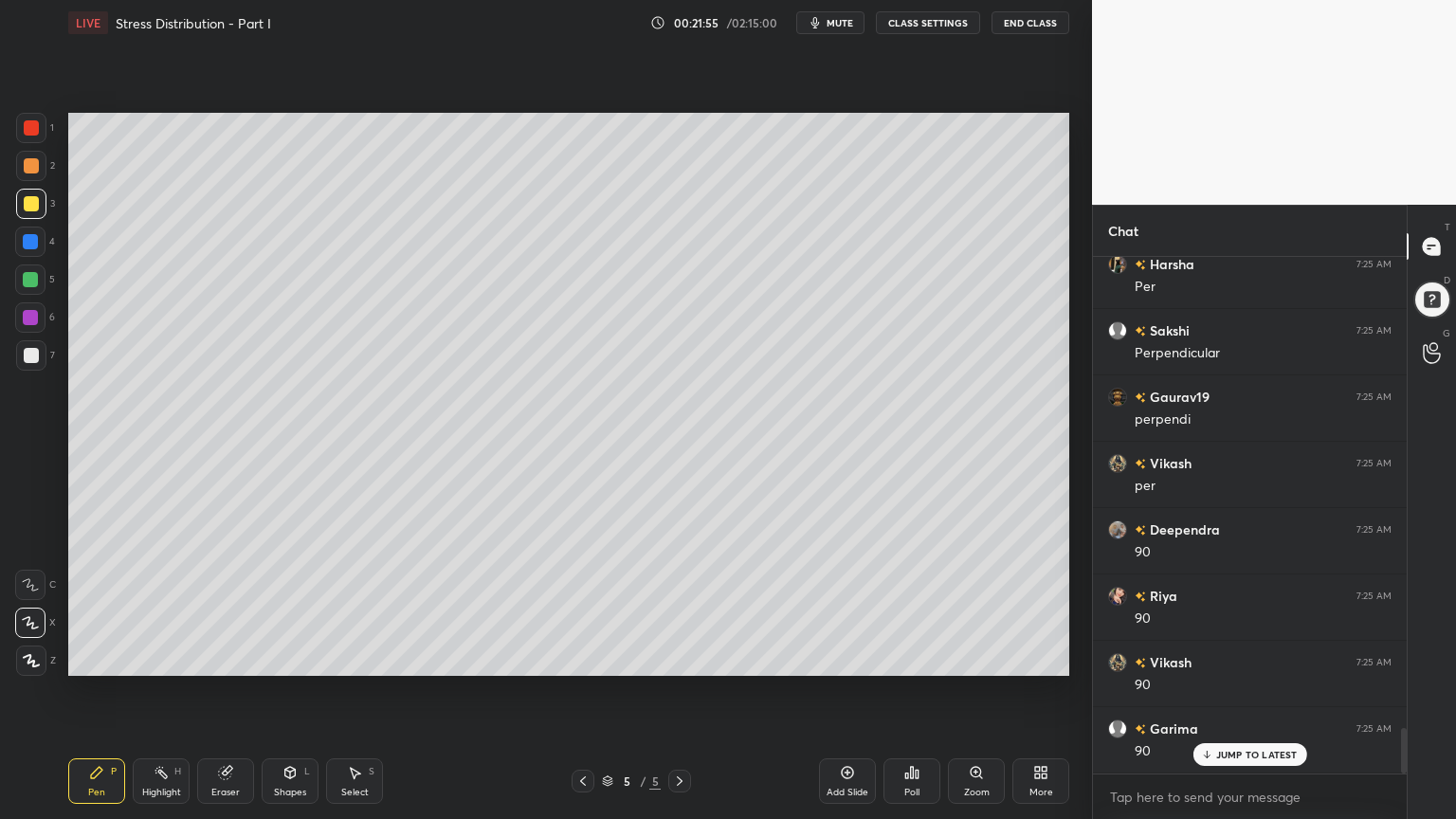 scroll, scrollTop: 5369, scrollLeft: 0, axis: vertical 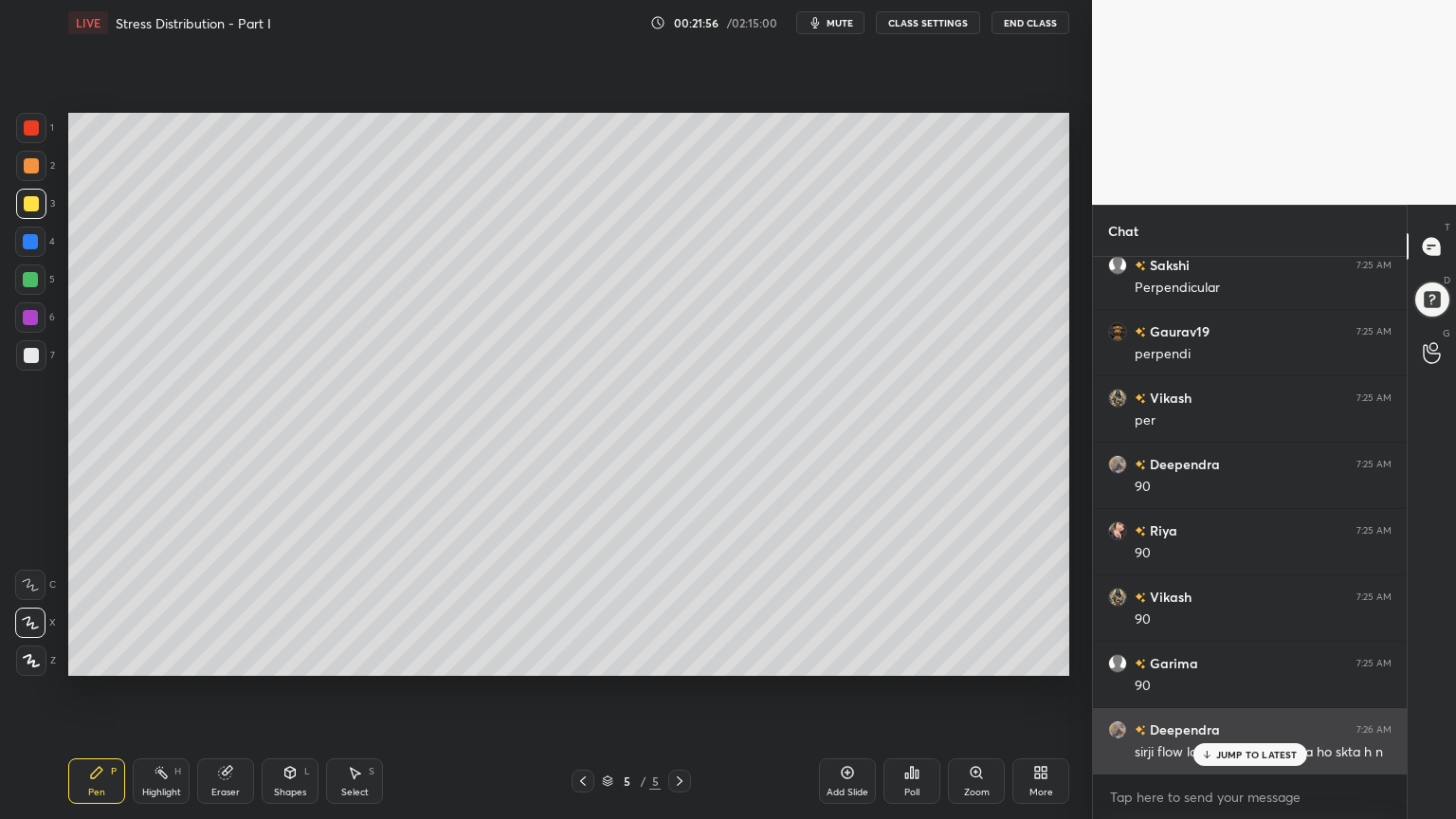 click on "JUMP TO LATEST" at bounding box center (1249, 755) 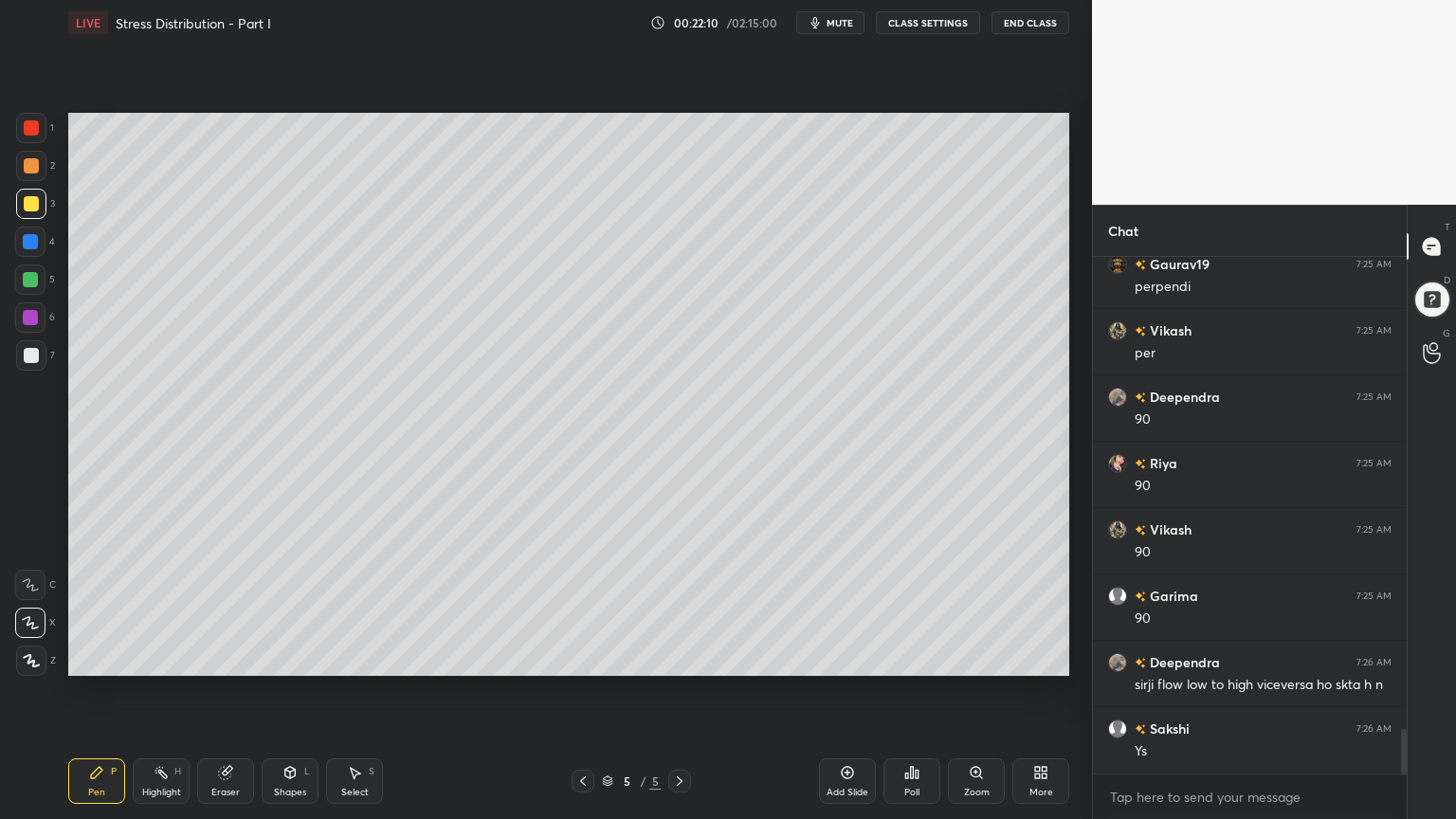 scroll, scrollTop: 5502, scrollLeft: 0, axis: vertical 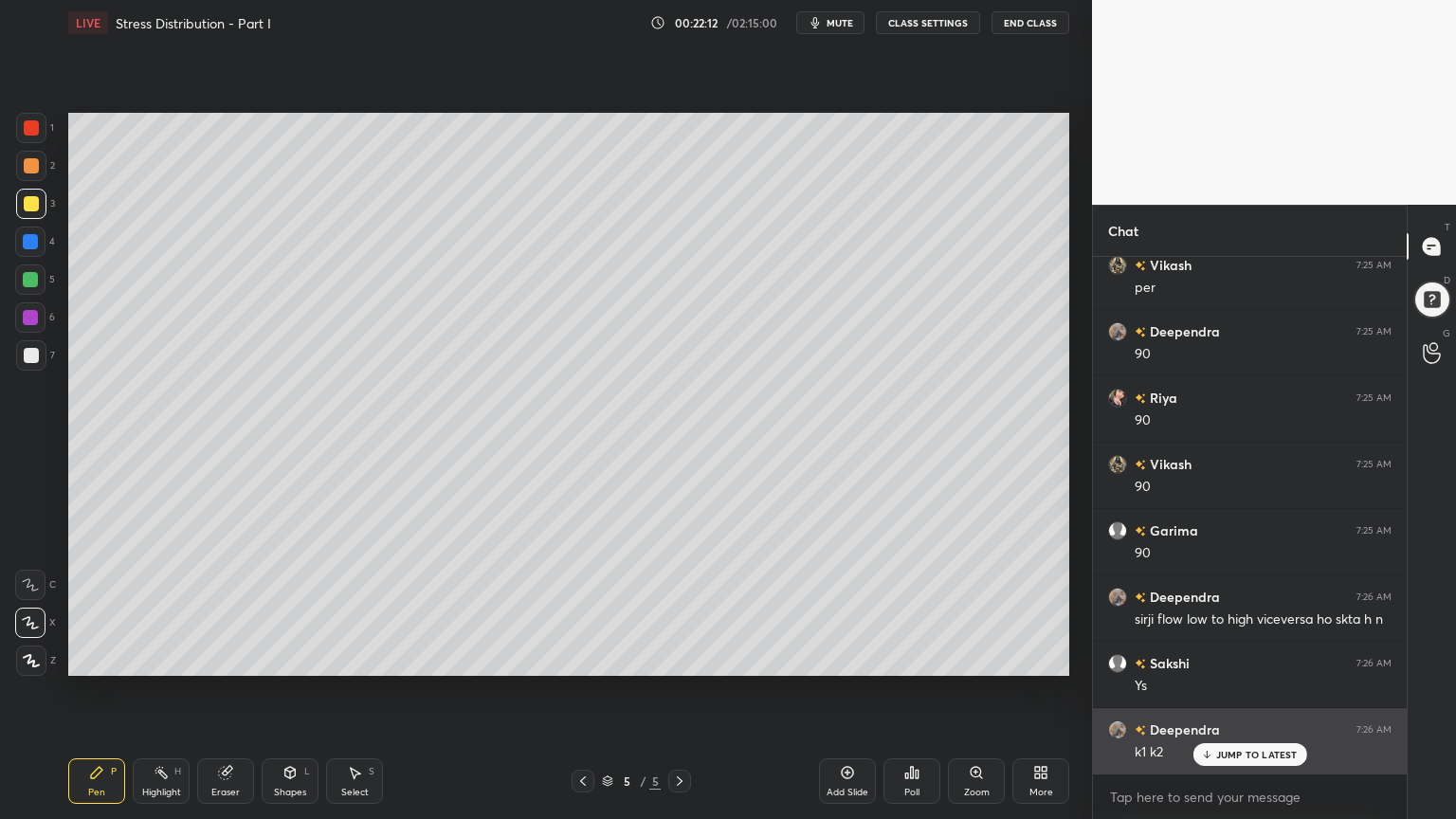 click on "JUMP TO LATEST" at bounding box center [1257, 755] 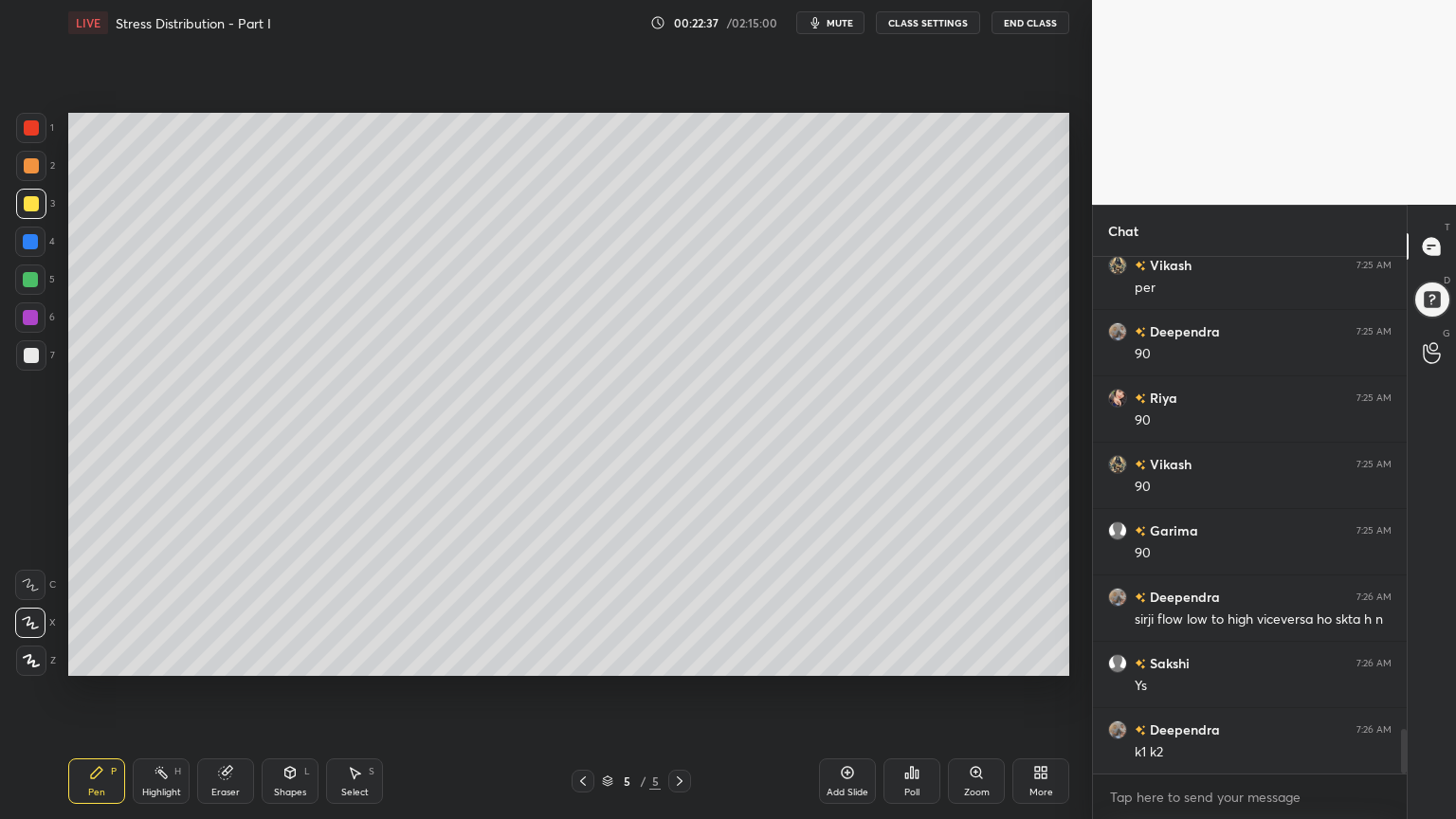 click at bounding box center (31, 128) 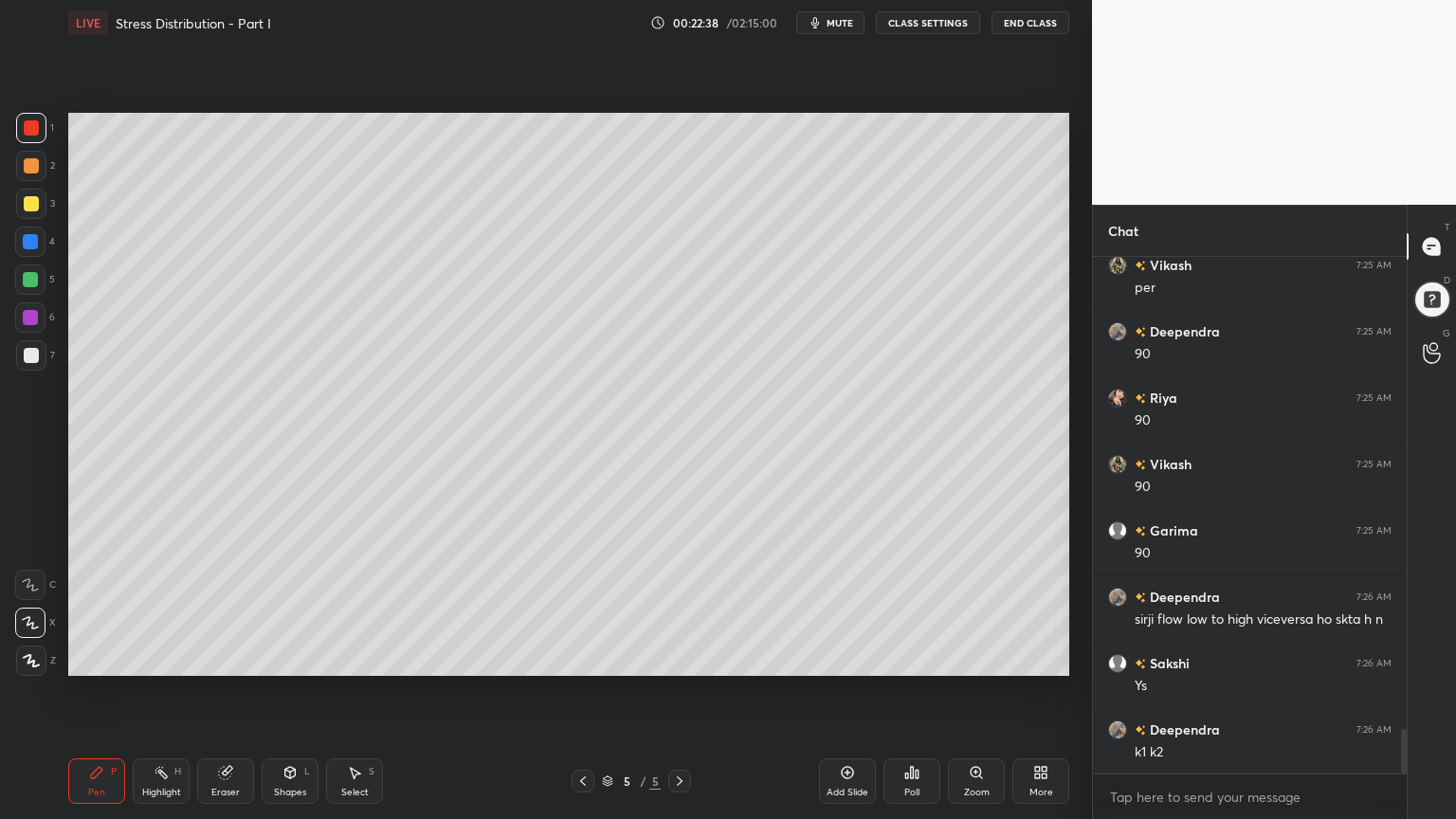 click on "Shapes L" at bounding box center [290, 781] 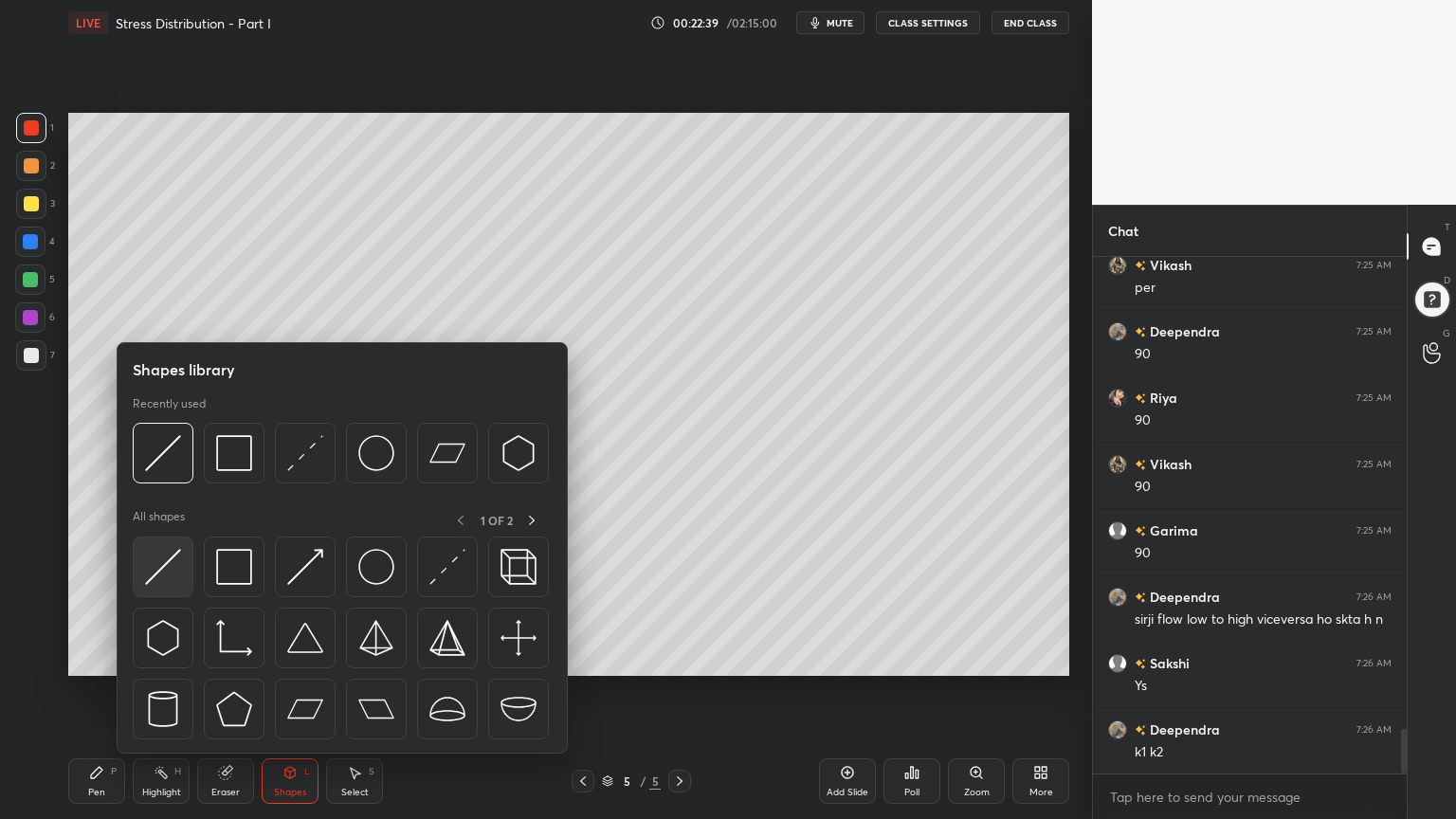 click at bounding box center (163, 567) 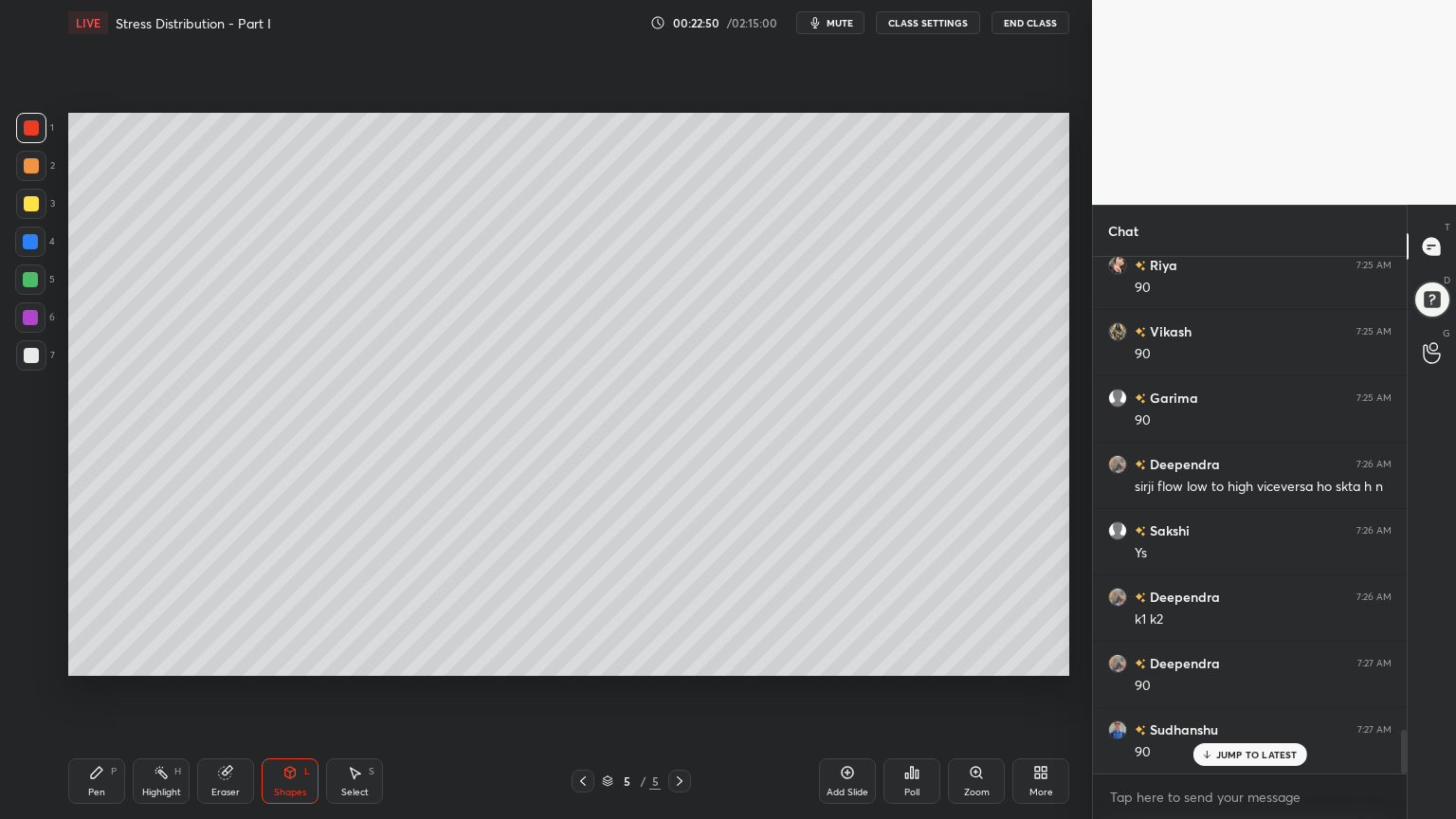 scroll, scrollTop: 5702, scrollLeft: 0, axis: vertical 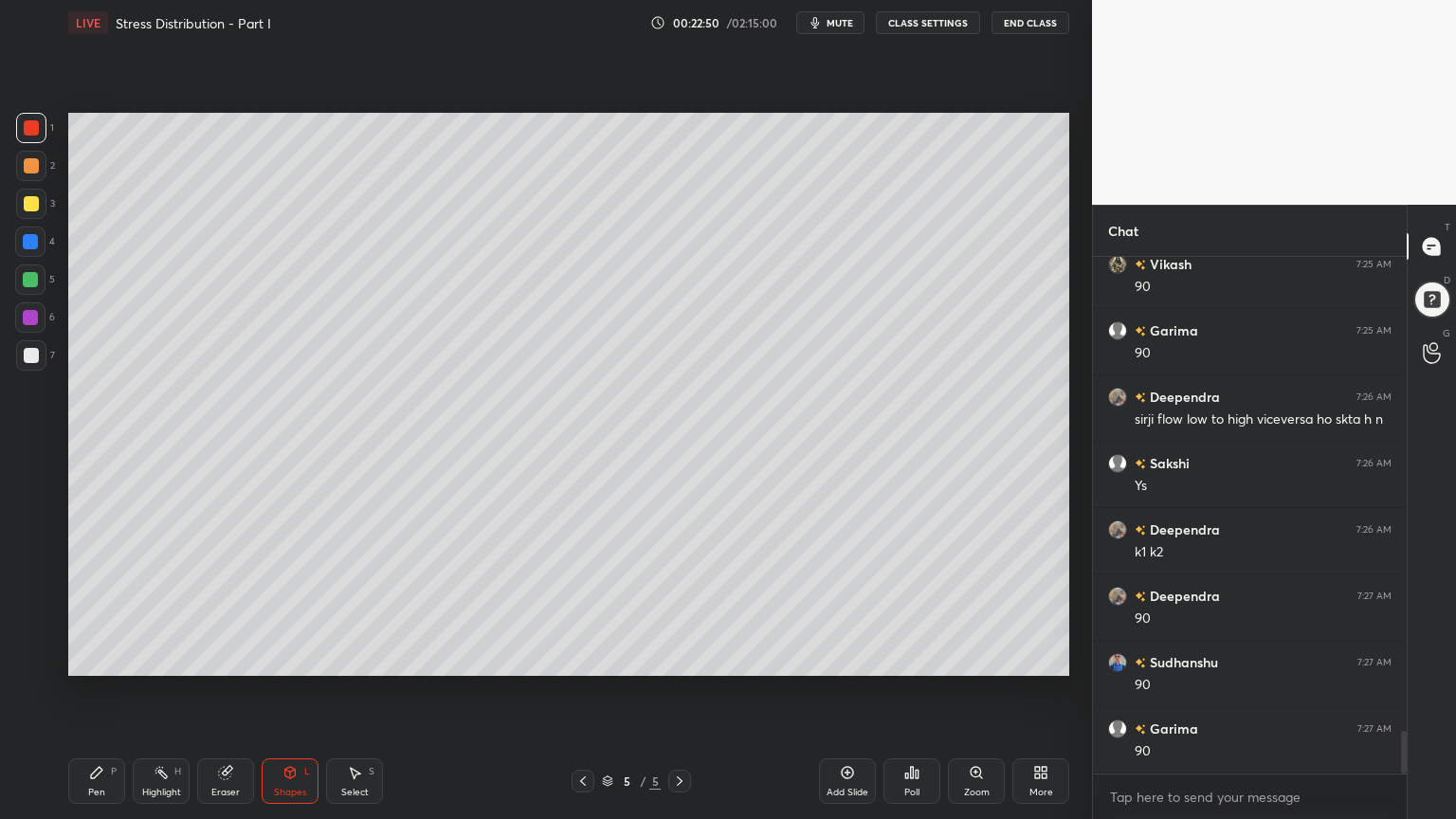 click on "Pen P Highlight H Eraser Shapes L Select S 5 / 5 Add Slide Poll Zoom More" at bounding box center [569, 781] 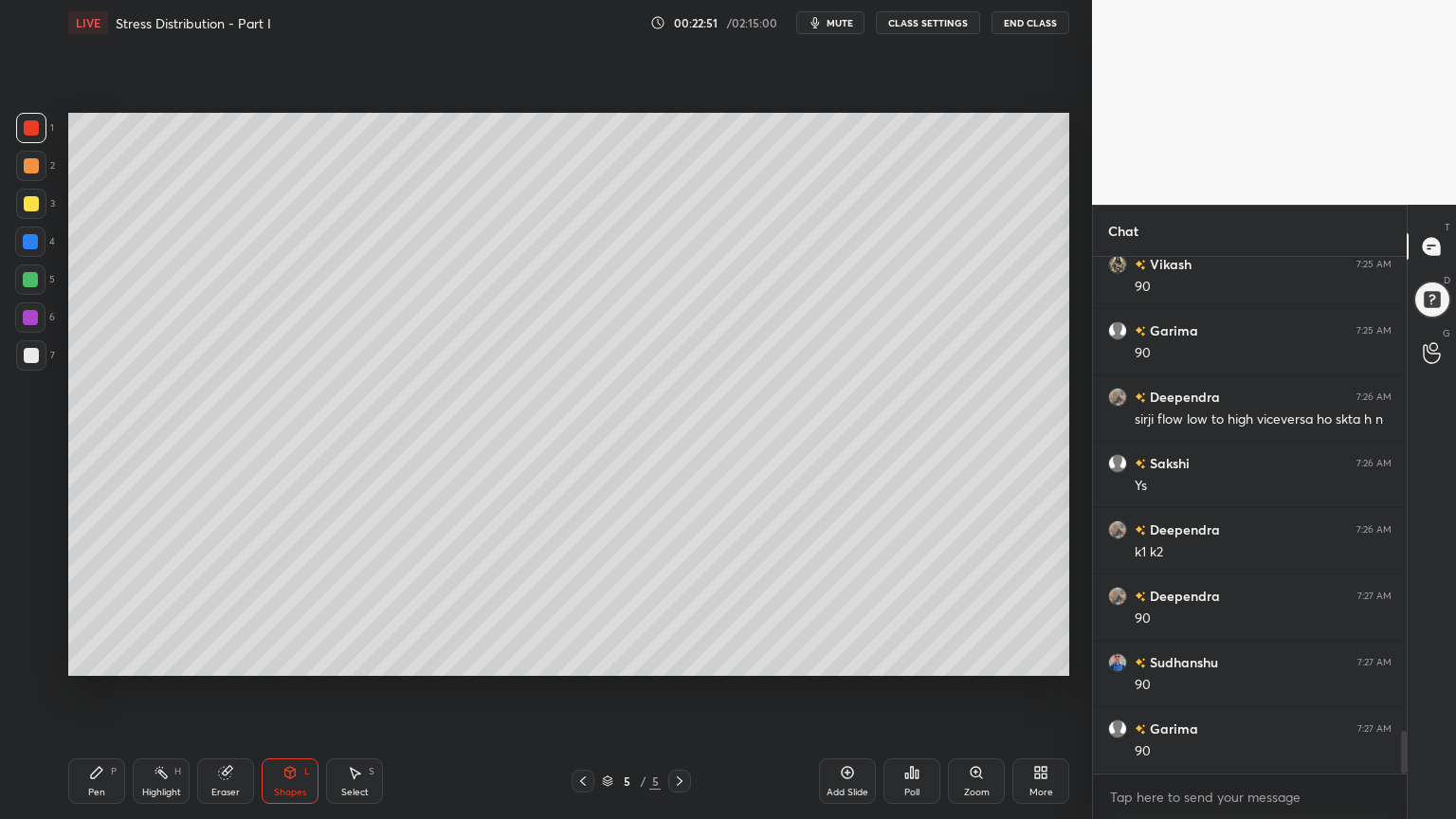 click at bounding box center [31, 204] 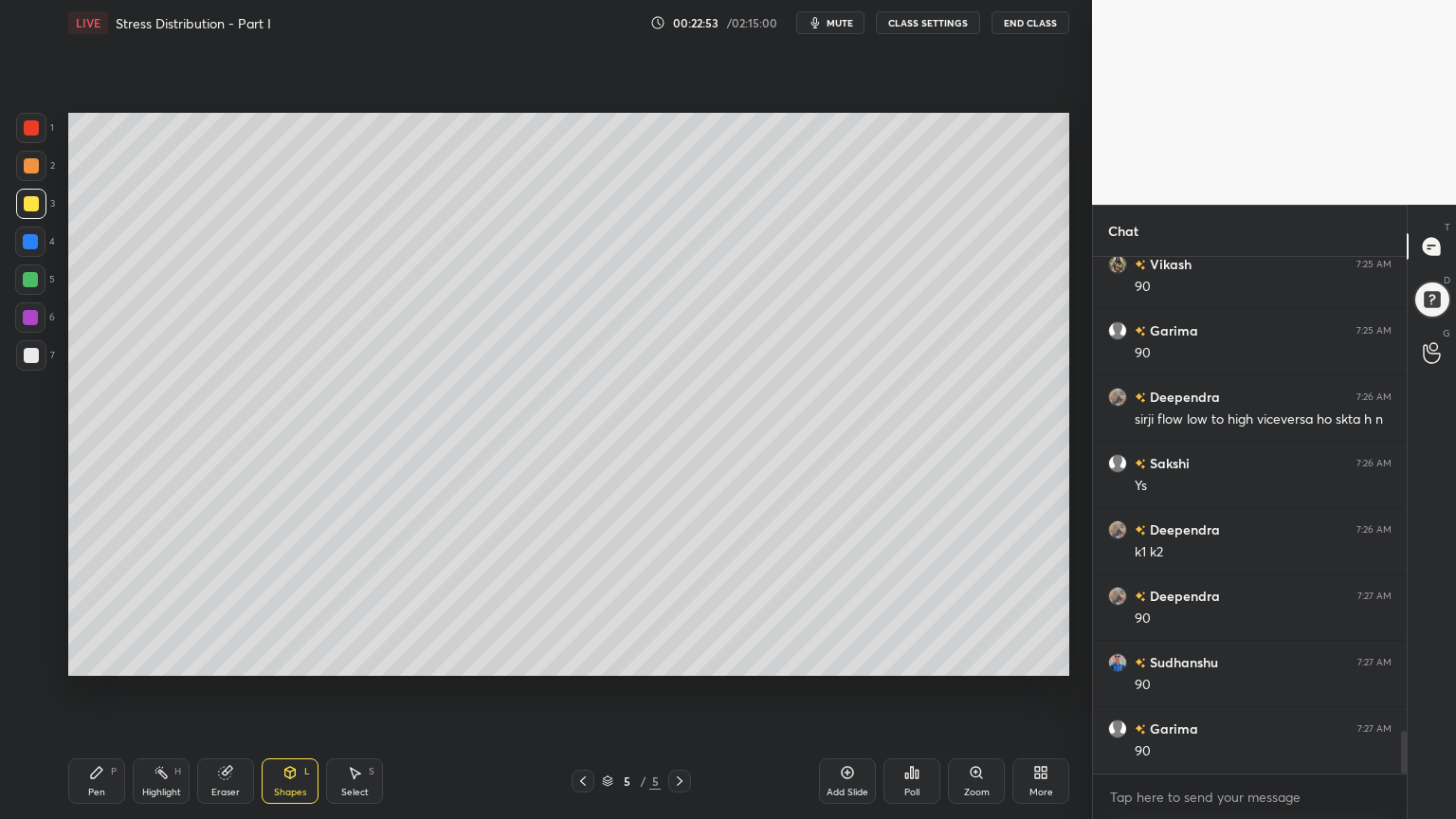 click at bounding box center (31, 355) 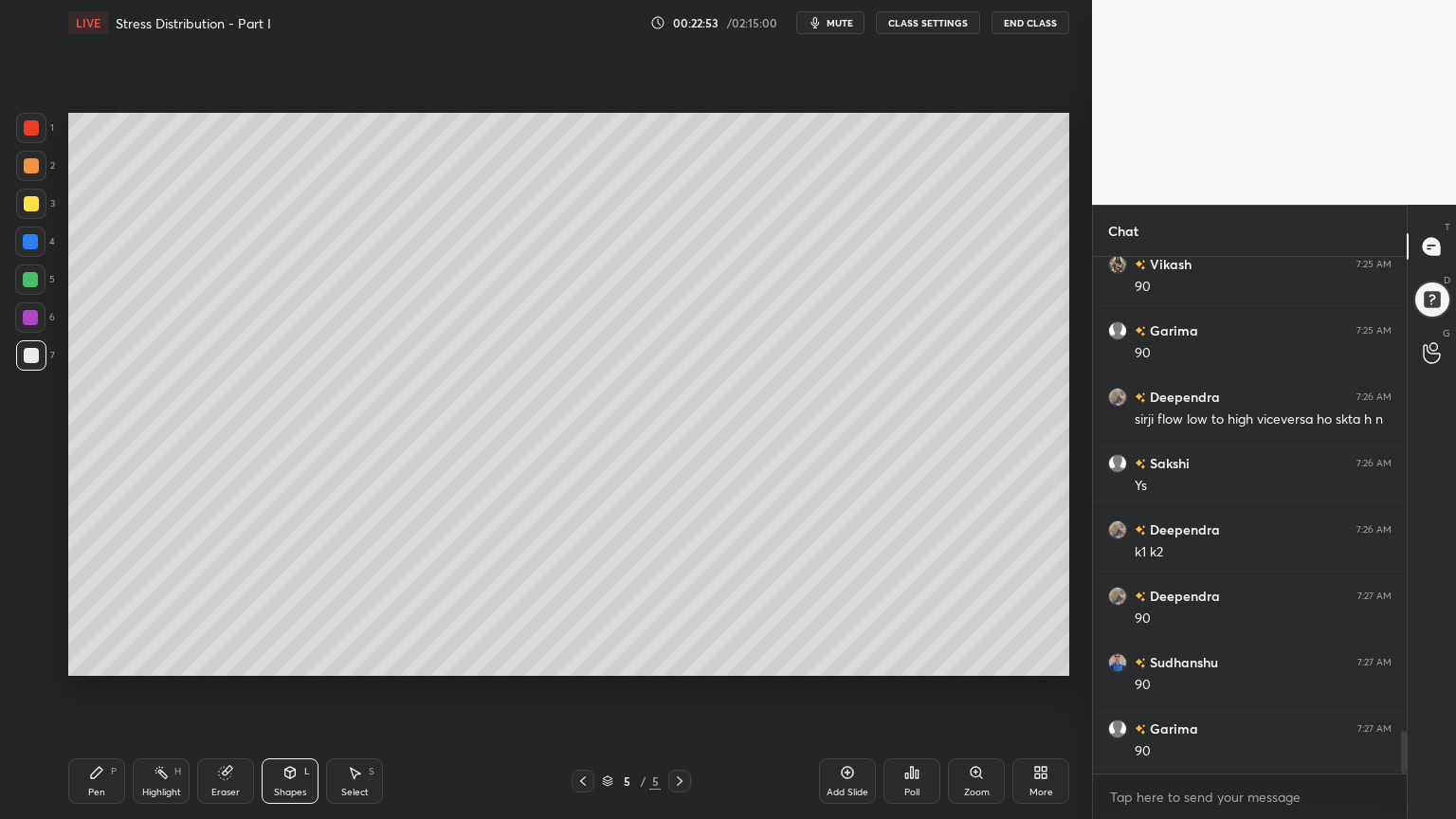 click on "Pen P" at bounding box center [97, 781] 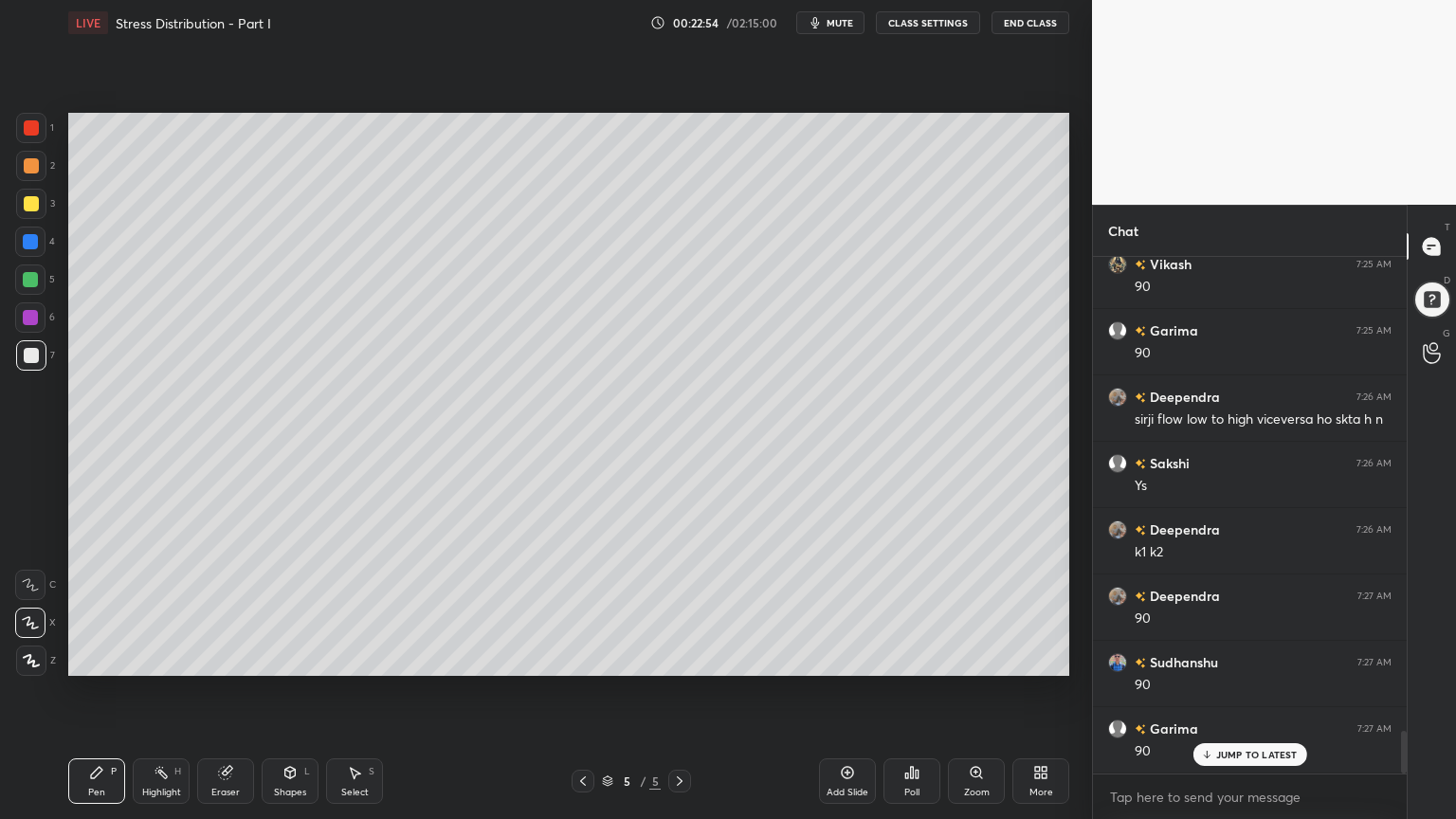scroll, scrollTop: 5767, scrollLeft: 0, axis: vertical 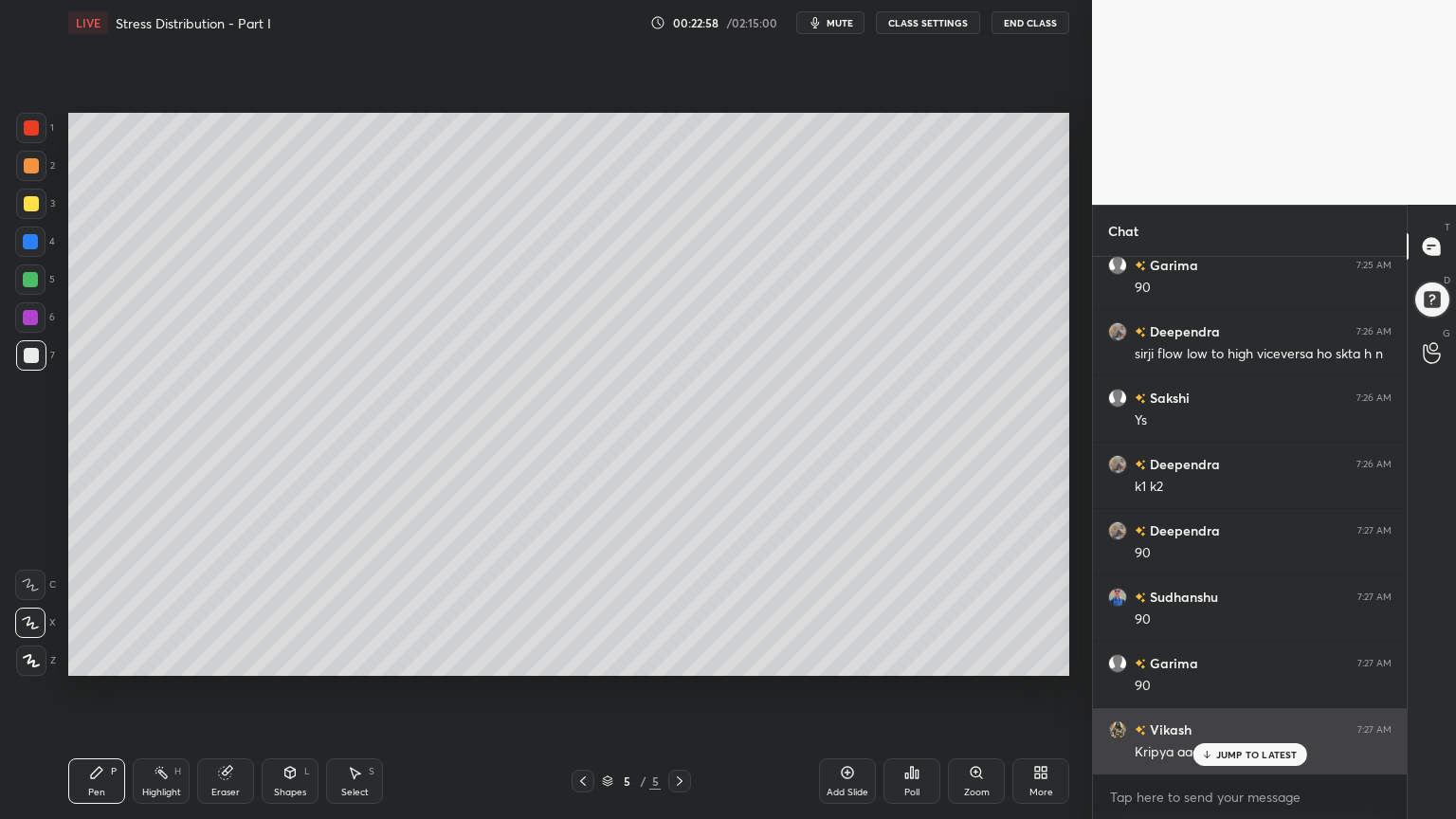 click on "JUMP TO LATEST" at bounding box center [1257, 755] 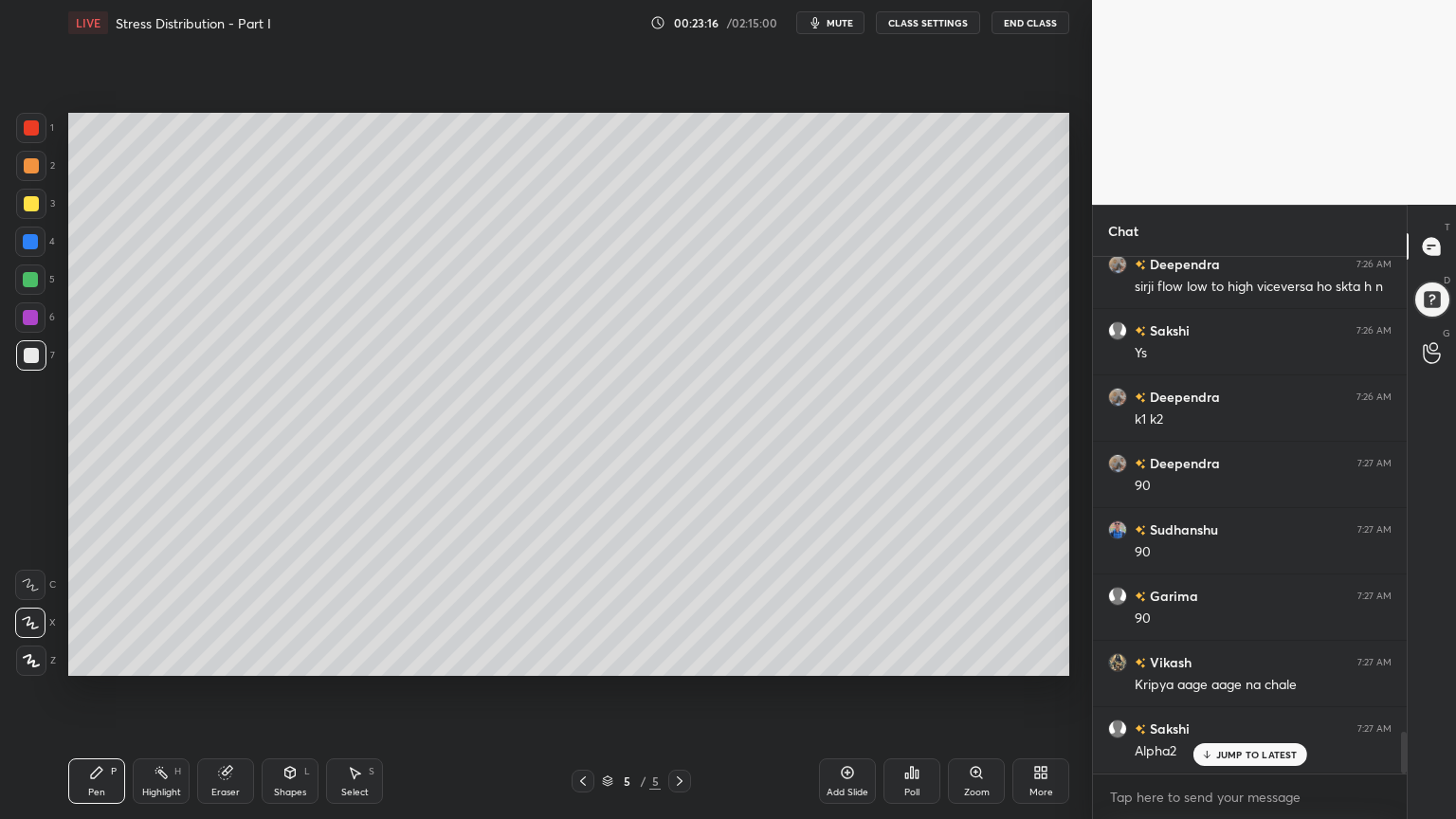 scroll, scrollTop: 5900, scrollLeft: 0, axis: vertical 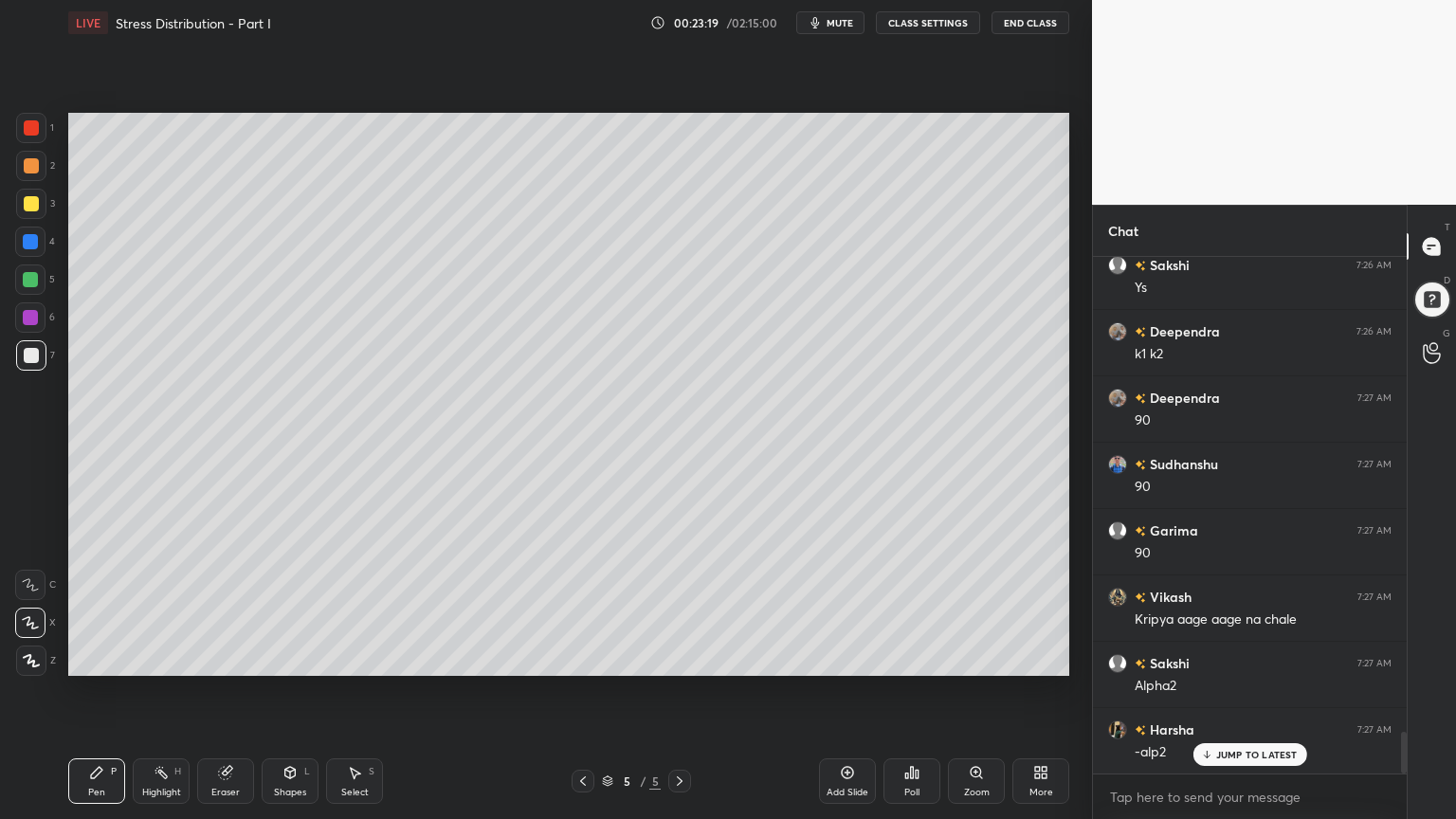click on "3" at bounding box center [35, 204] 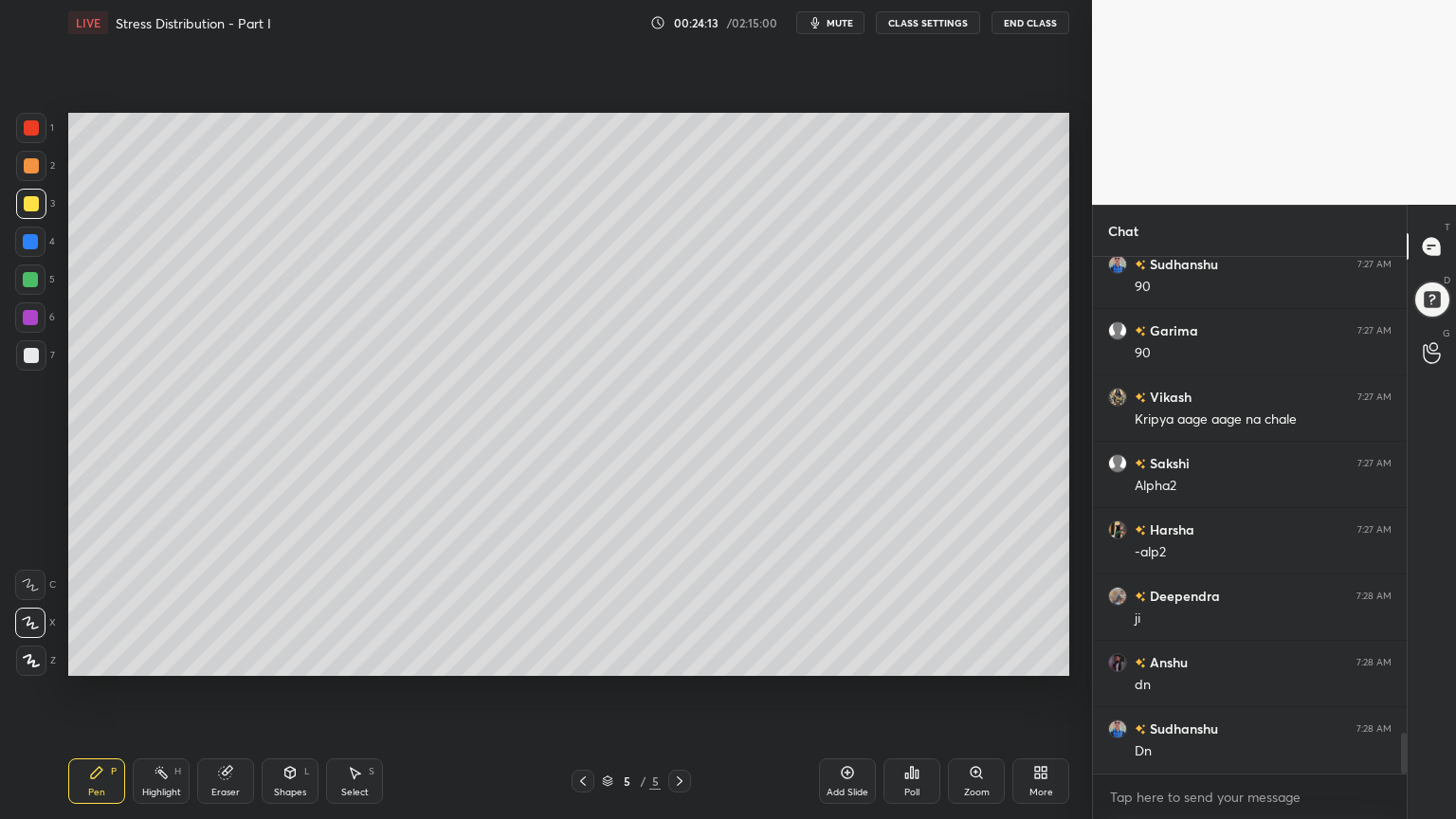scroll, scrollTop: 6165, scrollLeft: 0, axis: vertical 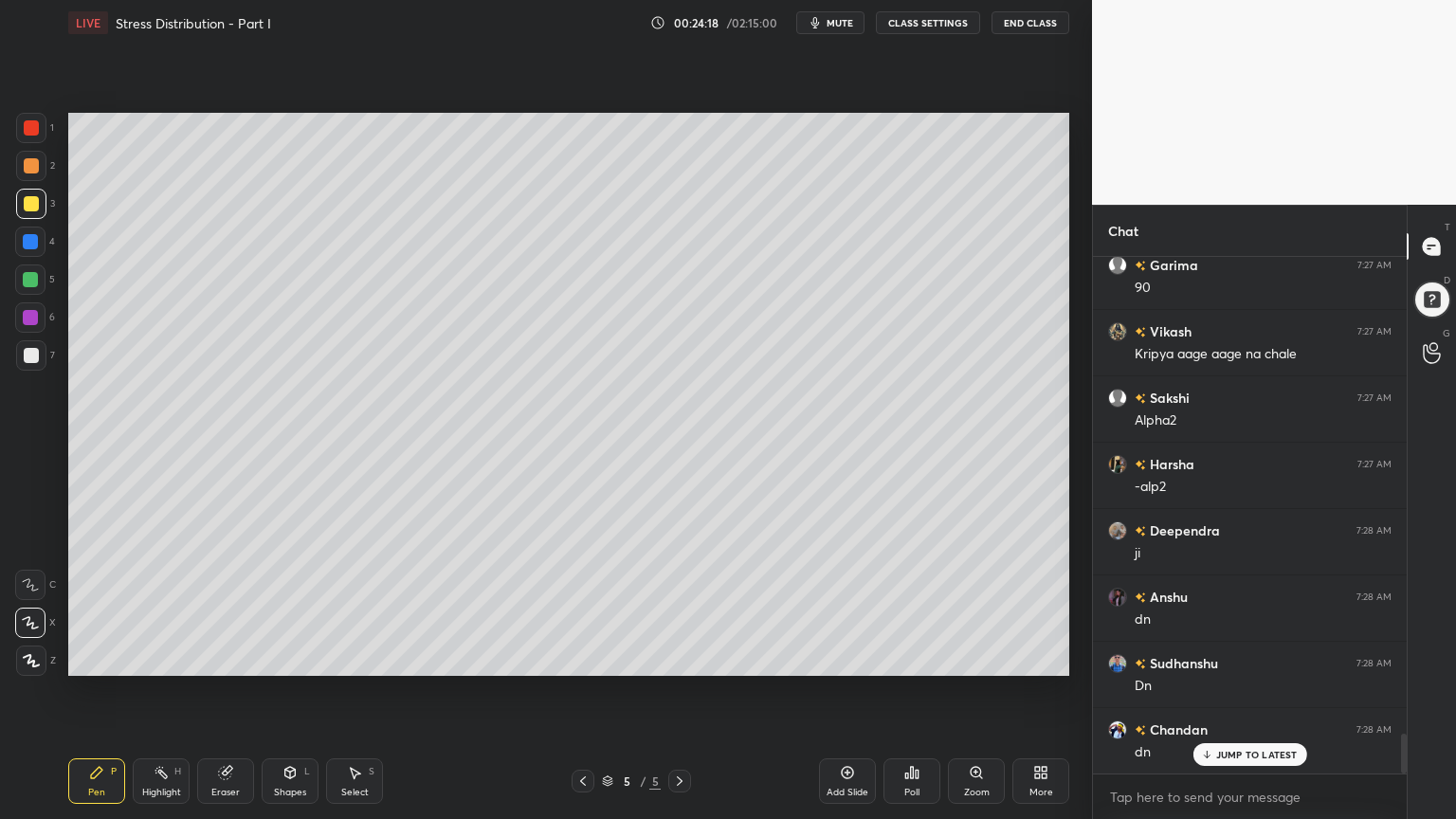 click on "Add Slide" at bounding box center (847, 781) 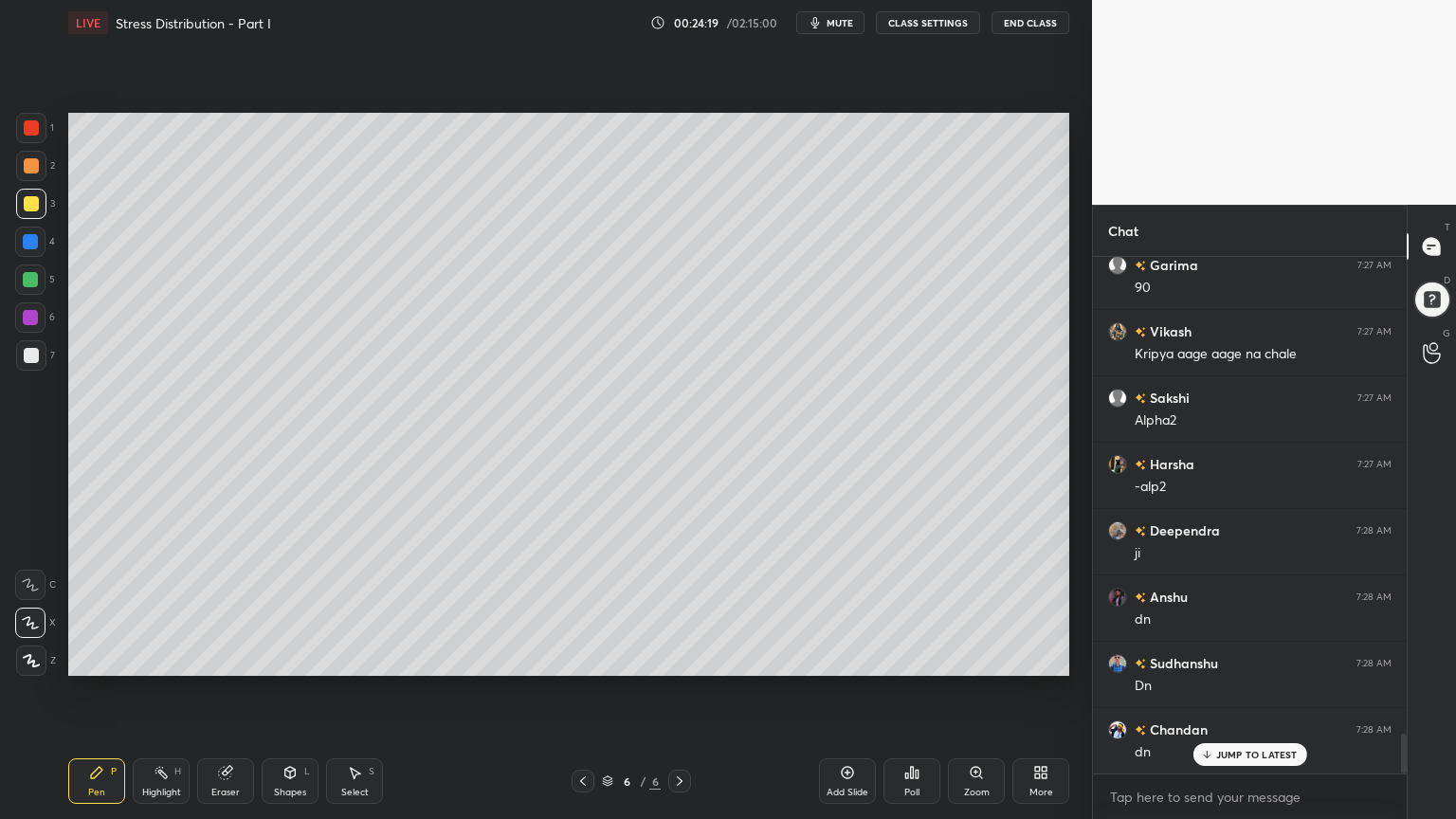 click at bounding box center [31, 355] 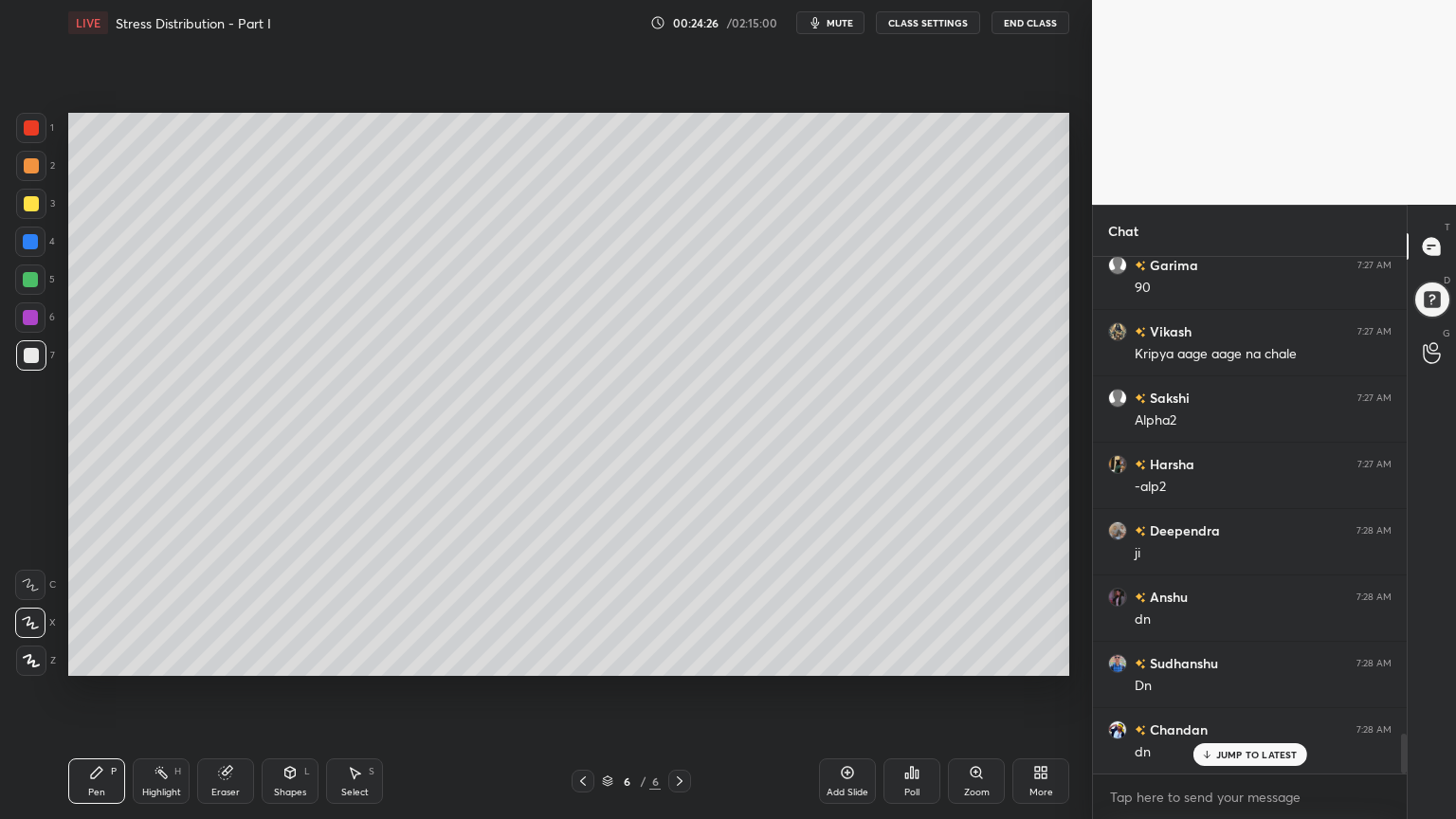 click on "Shapes L" at bounding box center (290, 781) 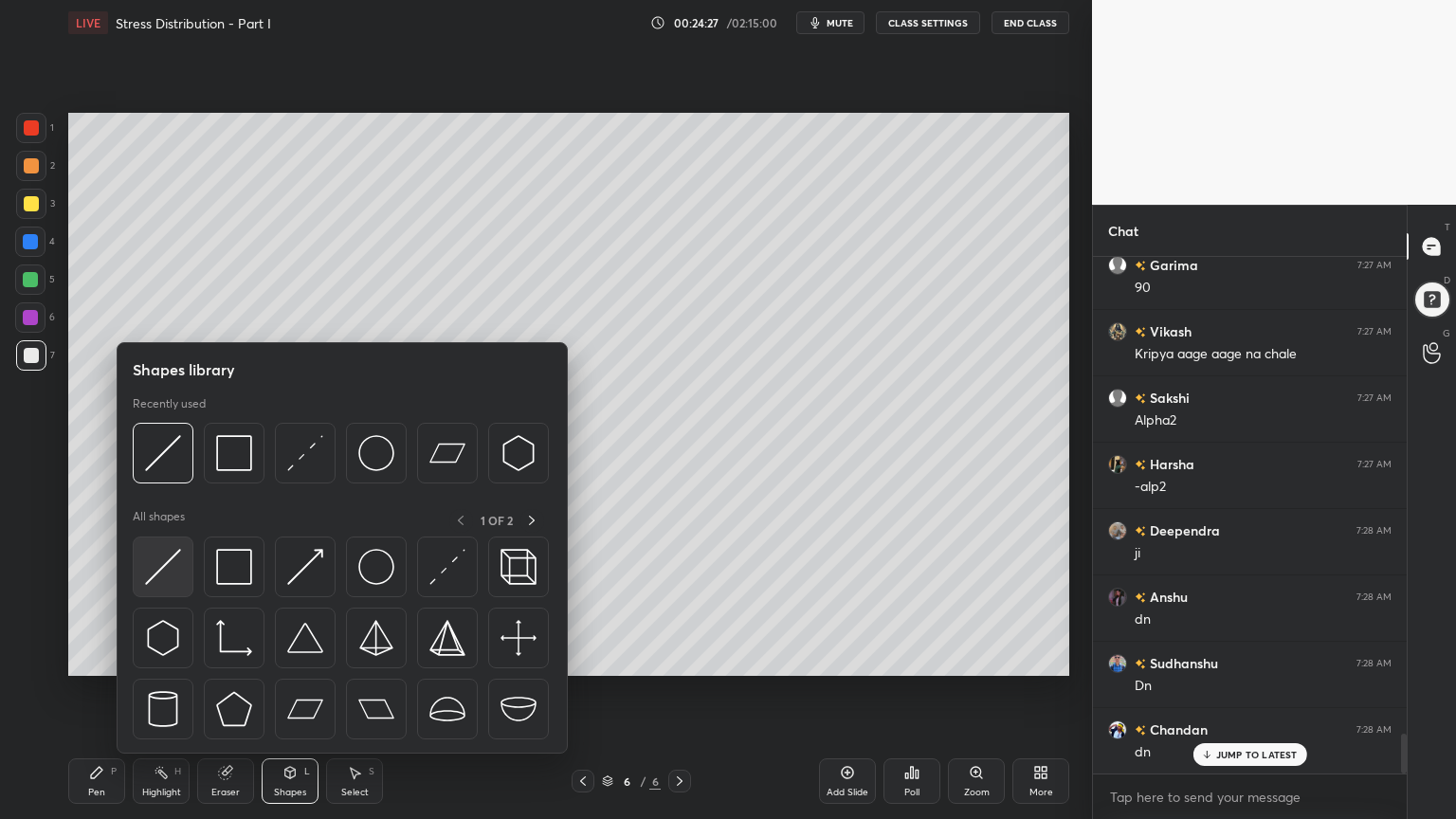 click at bounding box center [163, 567] 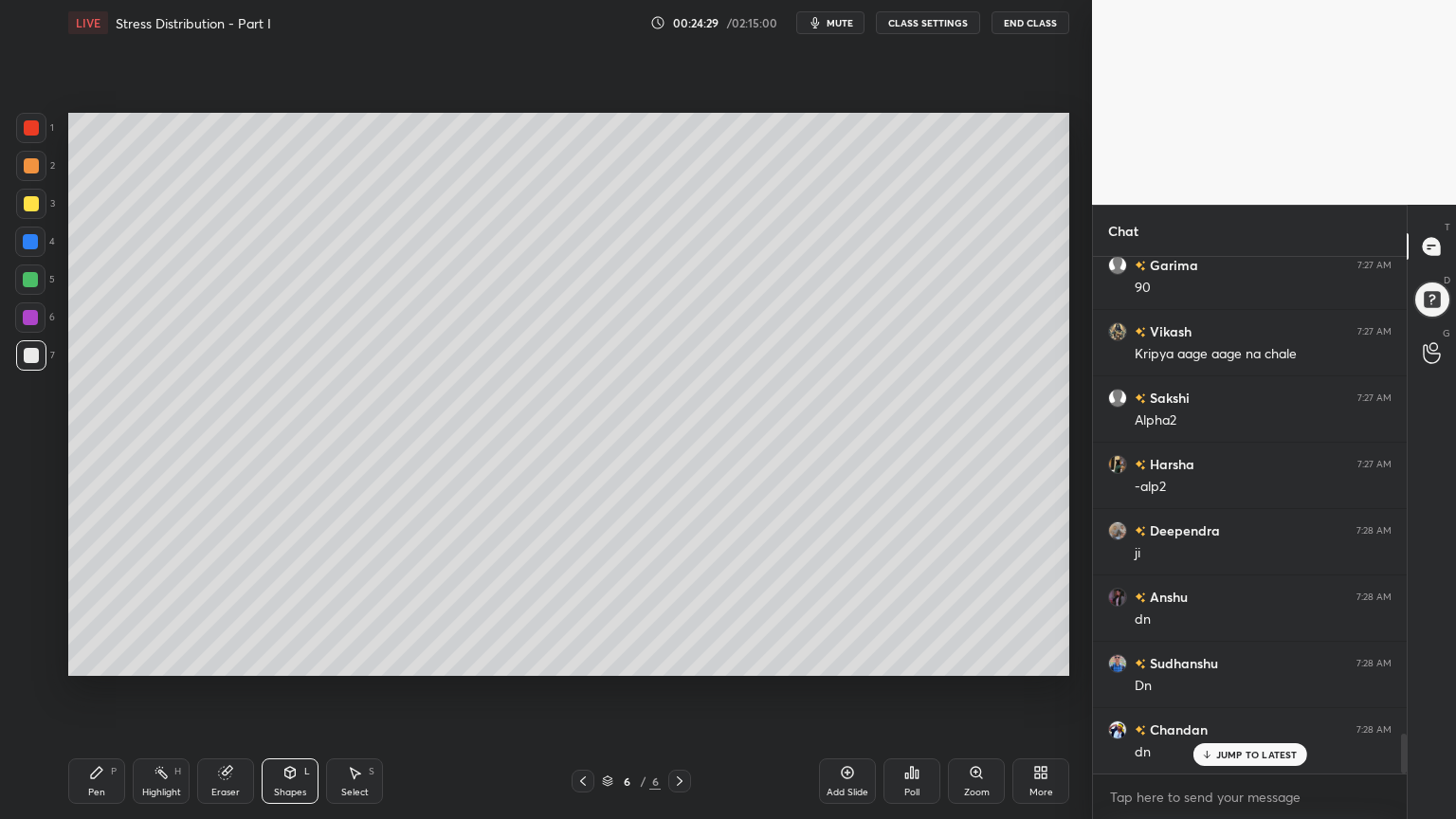 click on "Pen P" at bounding box center (97, 781) 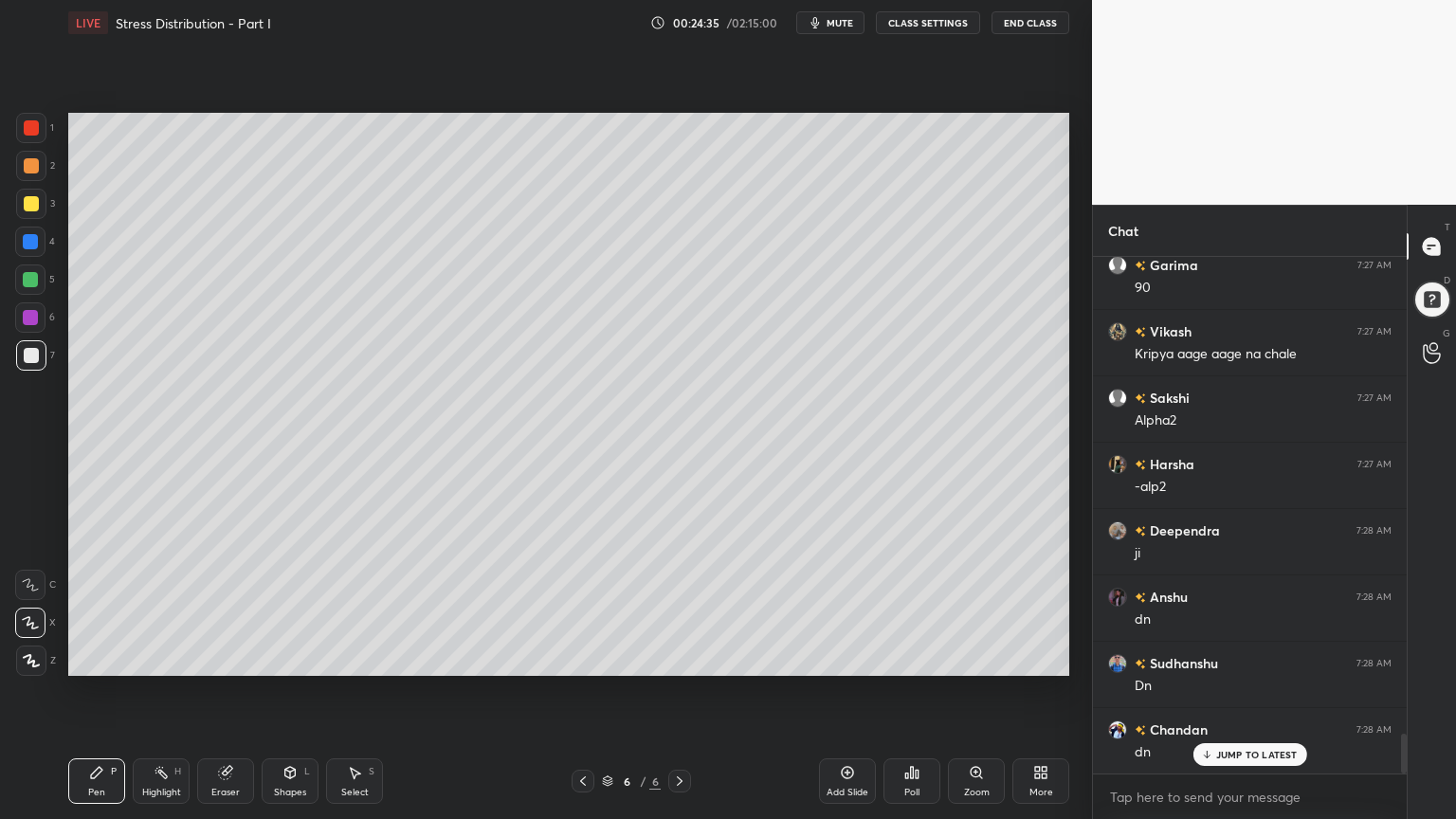 click on "Shapes L" at bounding box center [290, 781] 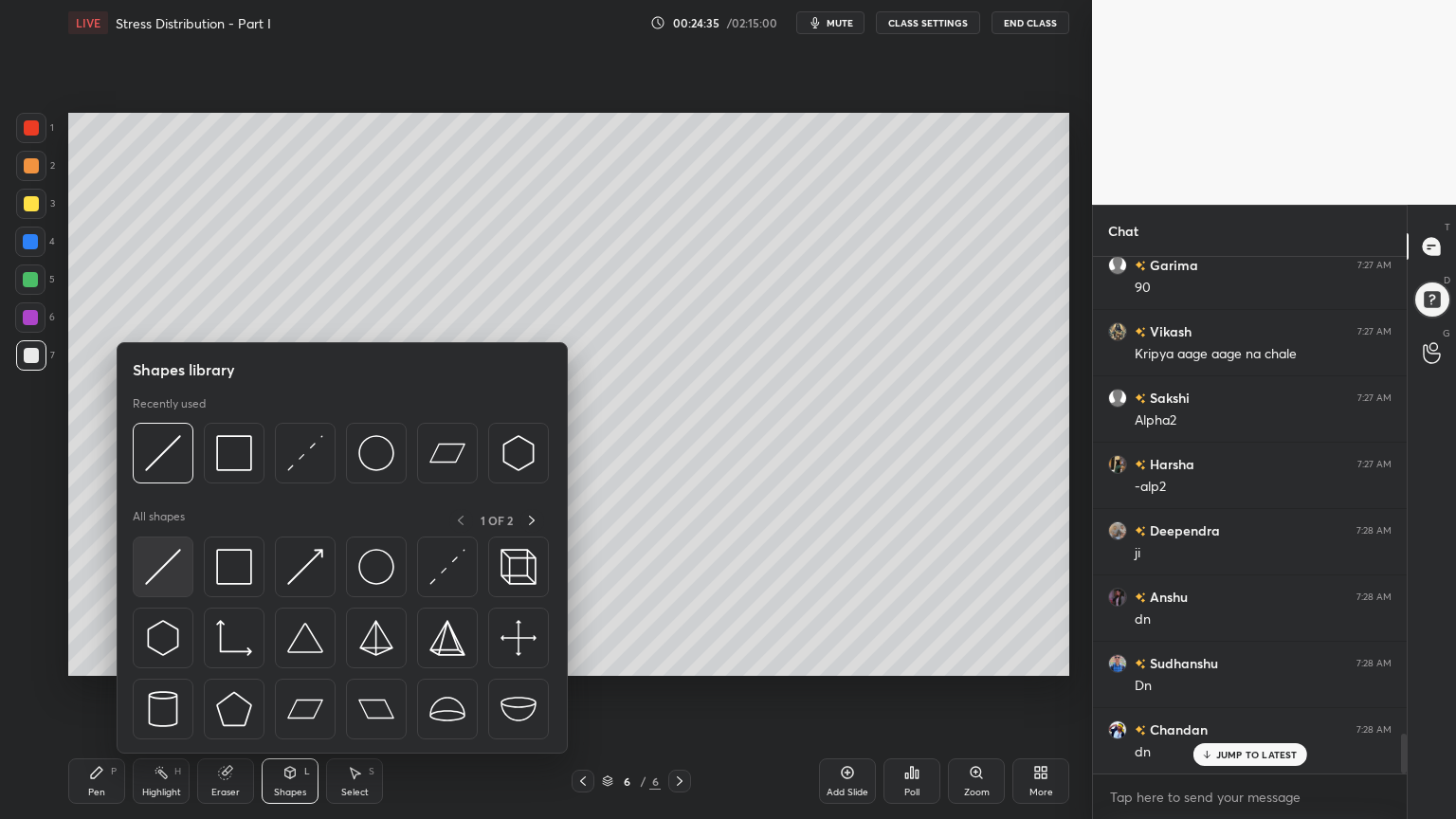 click at bounding box center [163, 567] 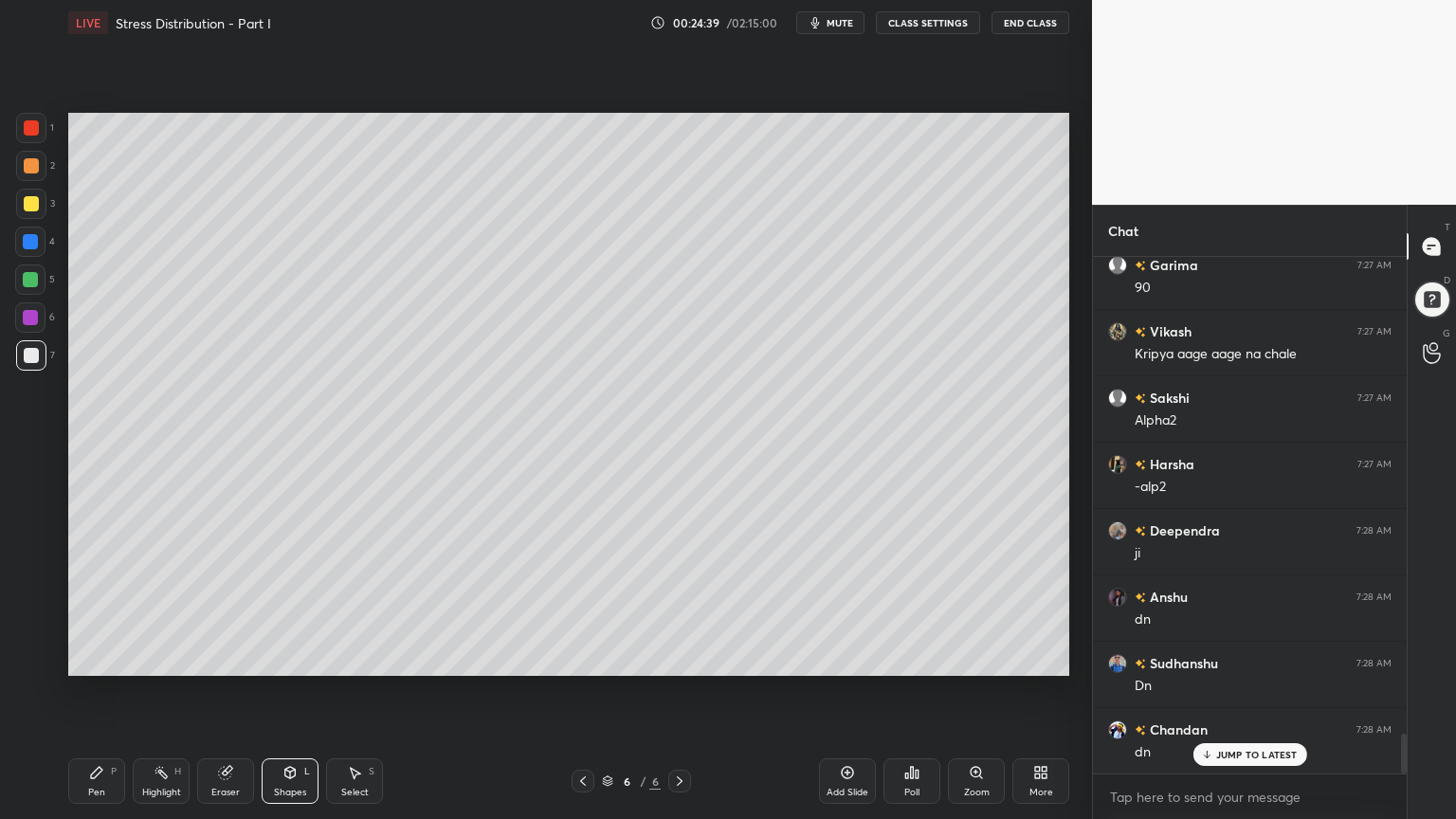 click 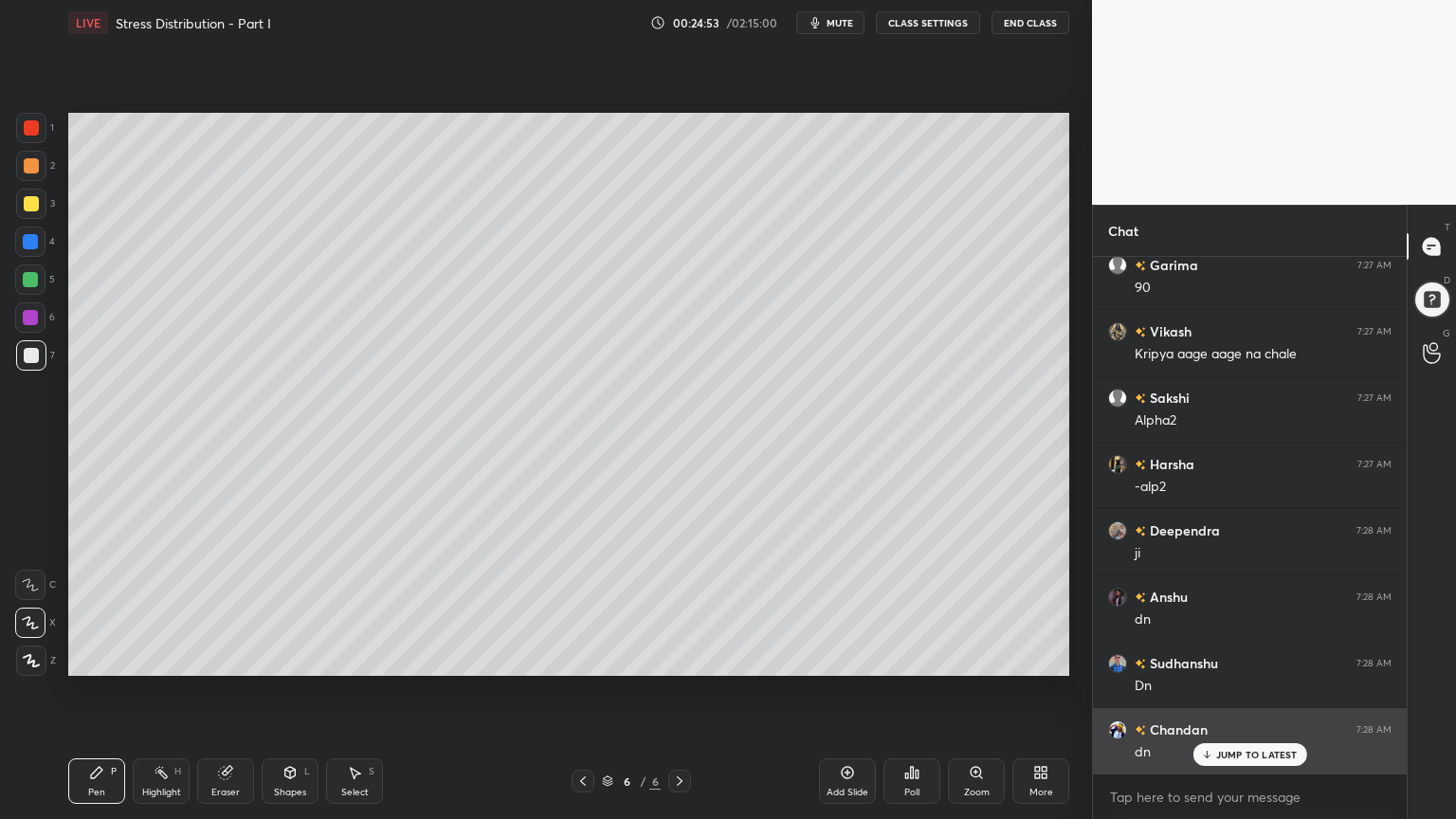 click on "JUMP TO LATEST" at bounding box center [1257, 755] 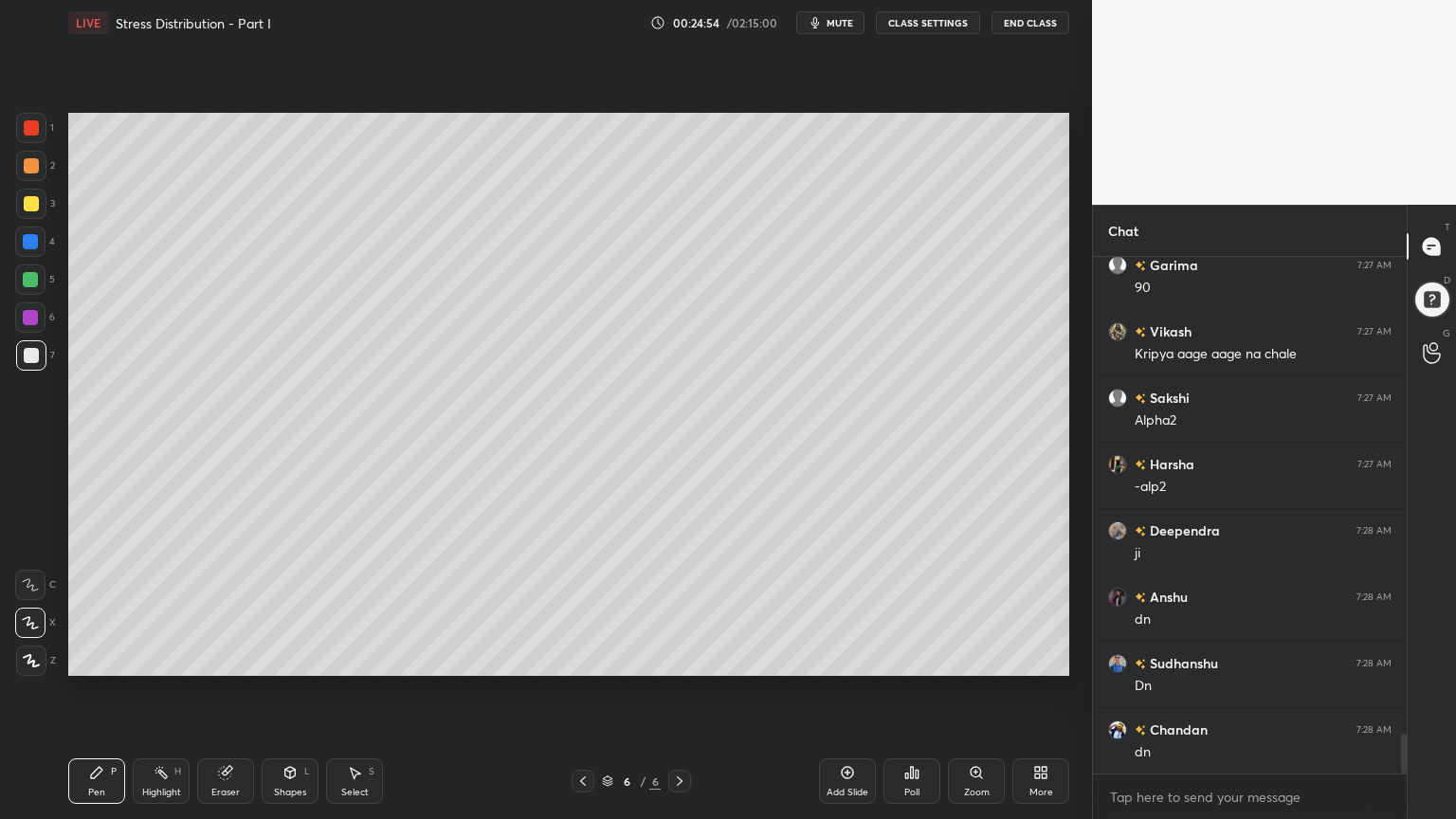 click 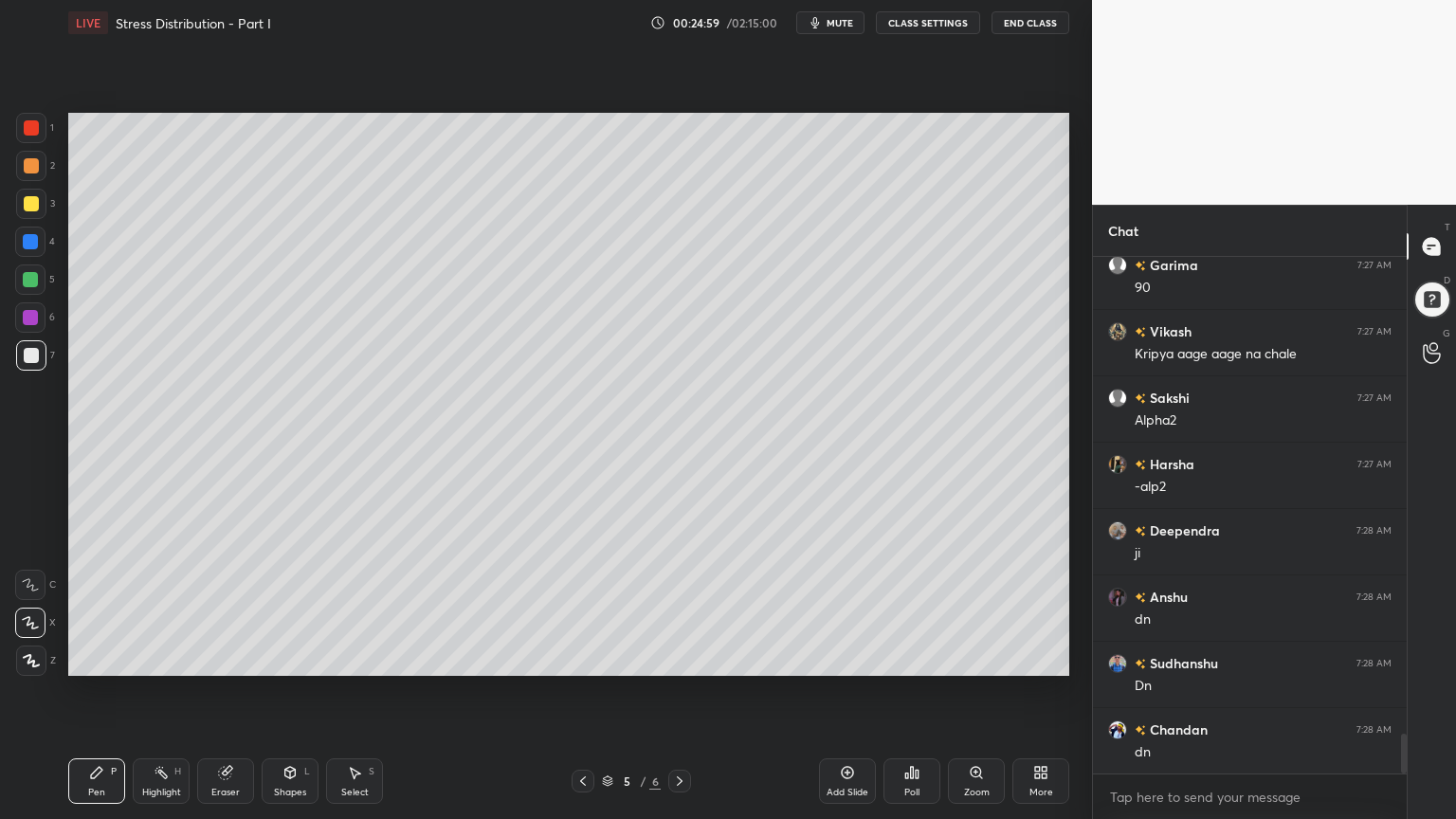 scroll, scrollTop: 6233, scrollLeft: 0, axis: vertical 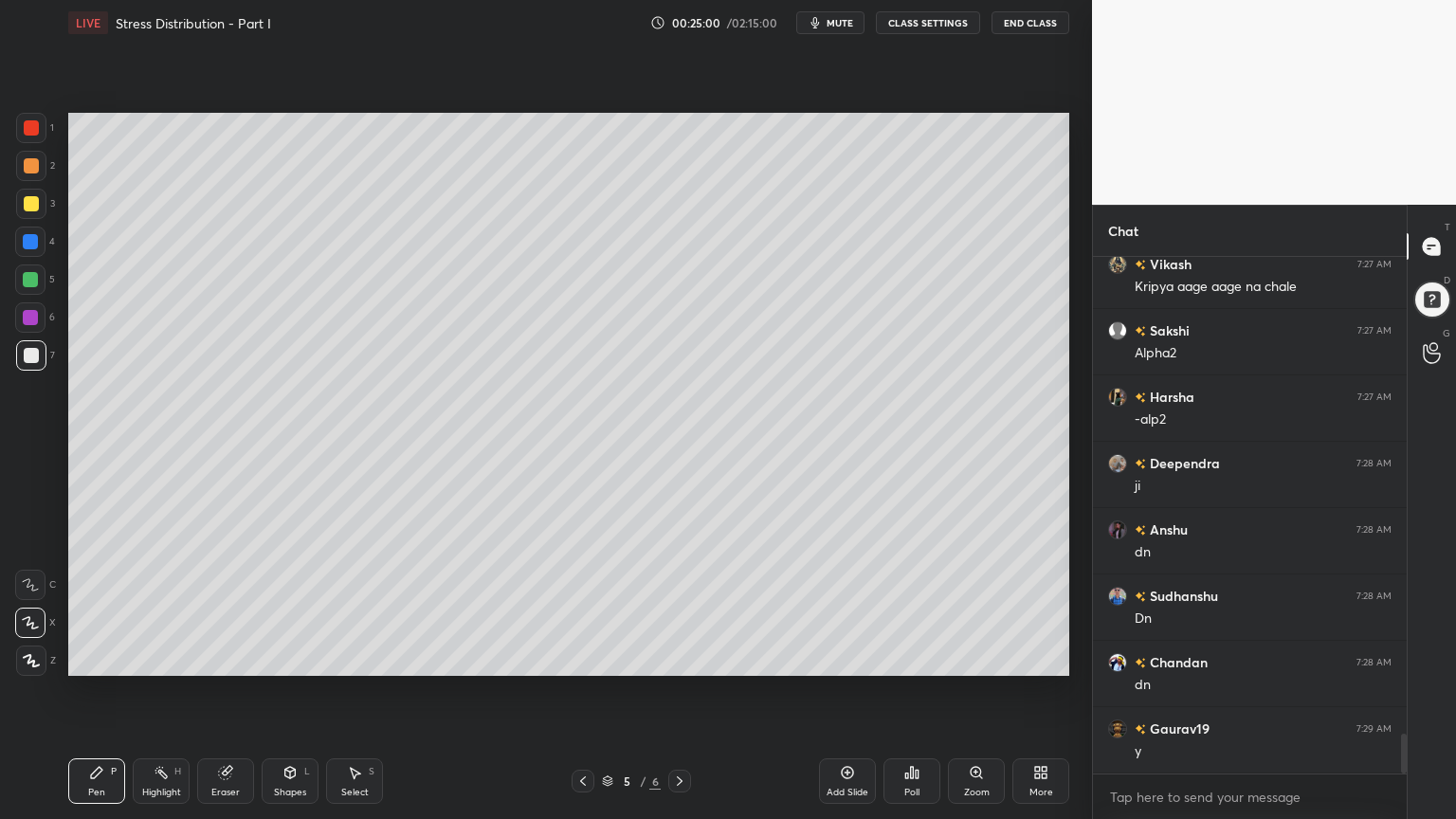 click at bounding box center [30, 242] 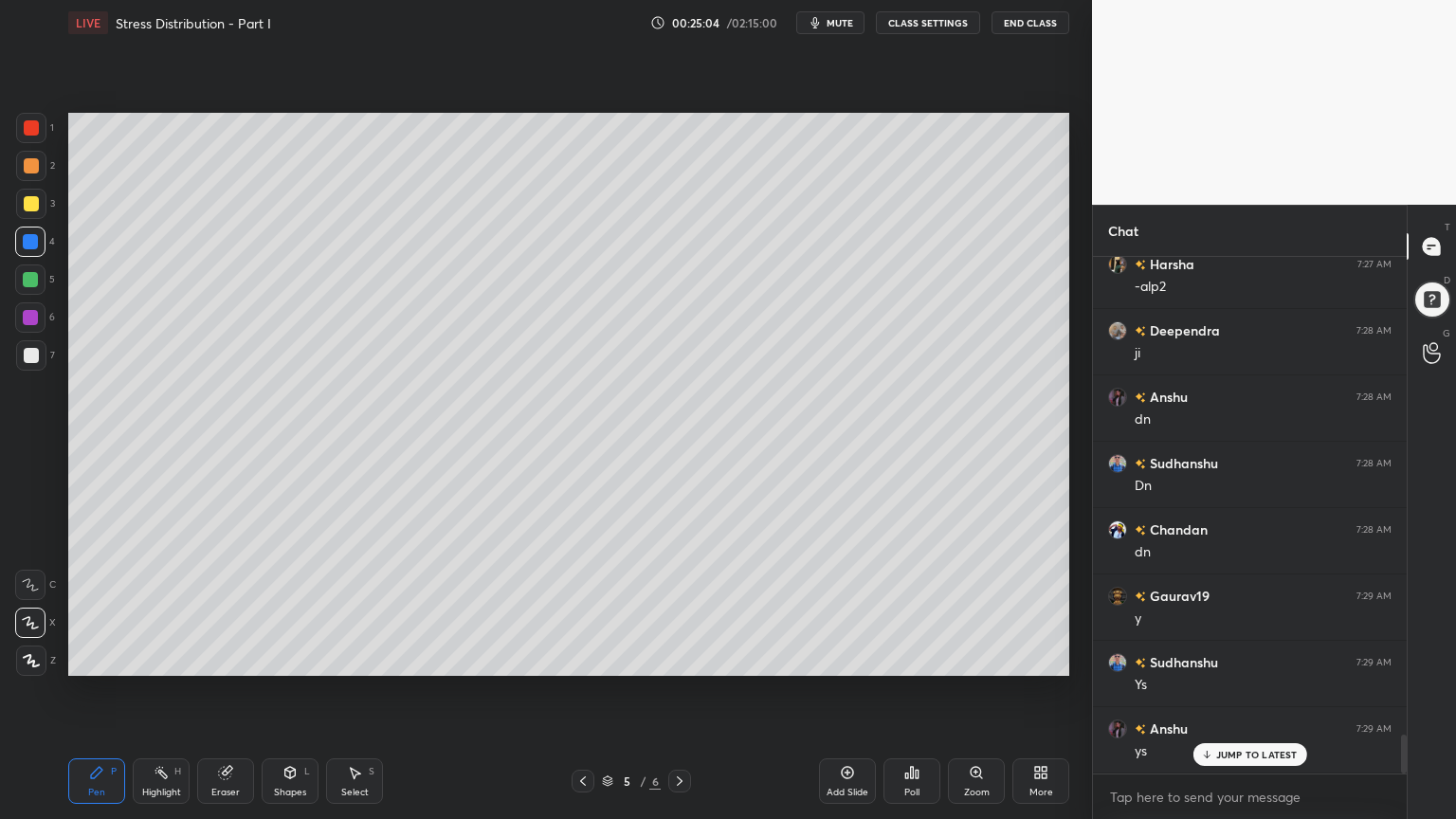 scroll, scrollTop: 6431, scrollLeft: 0, axis: vertical 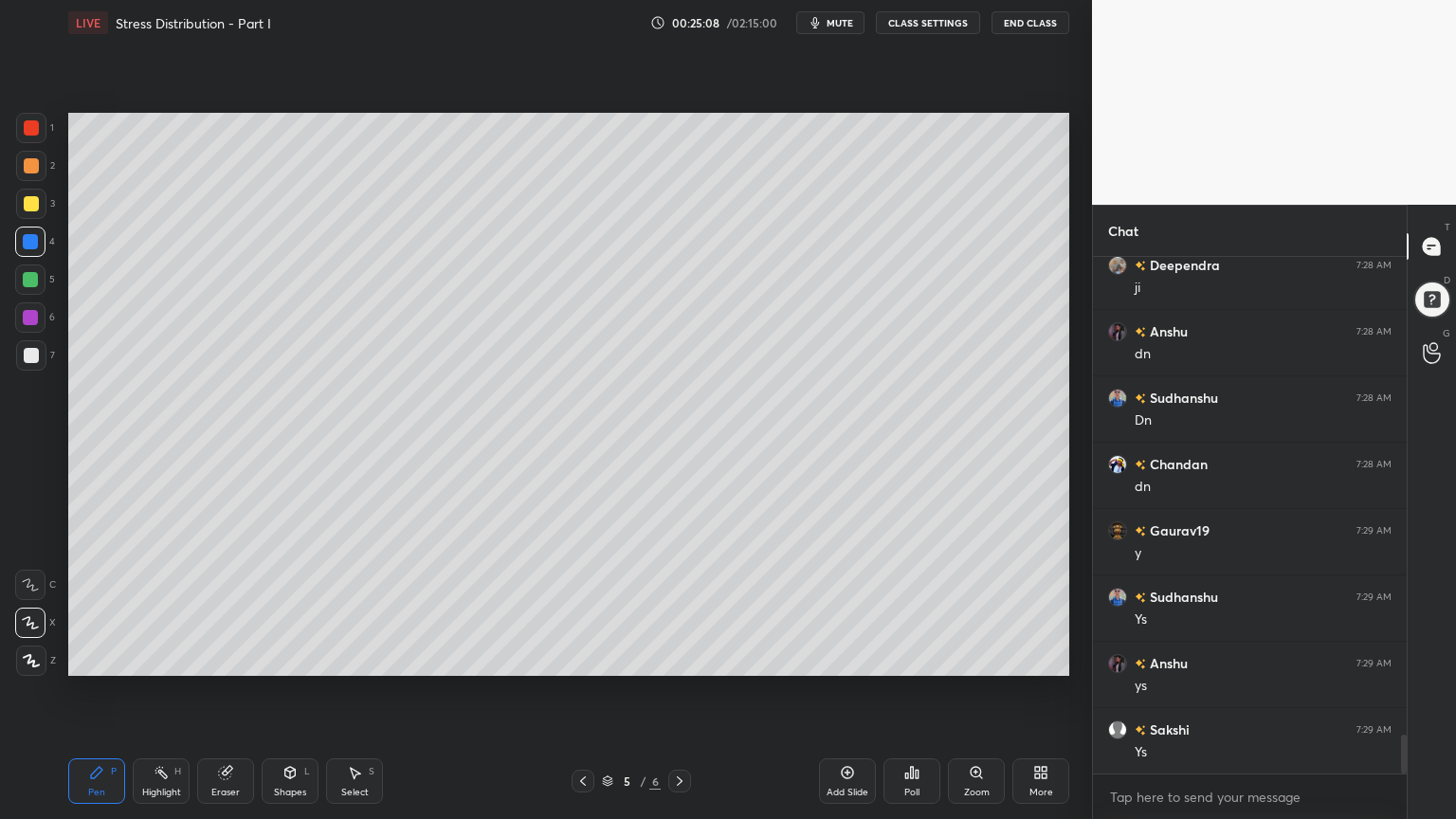 click at bounding box center (31, 355) 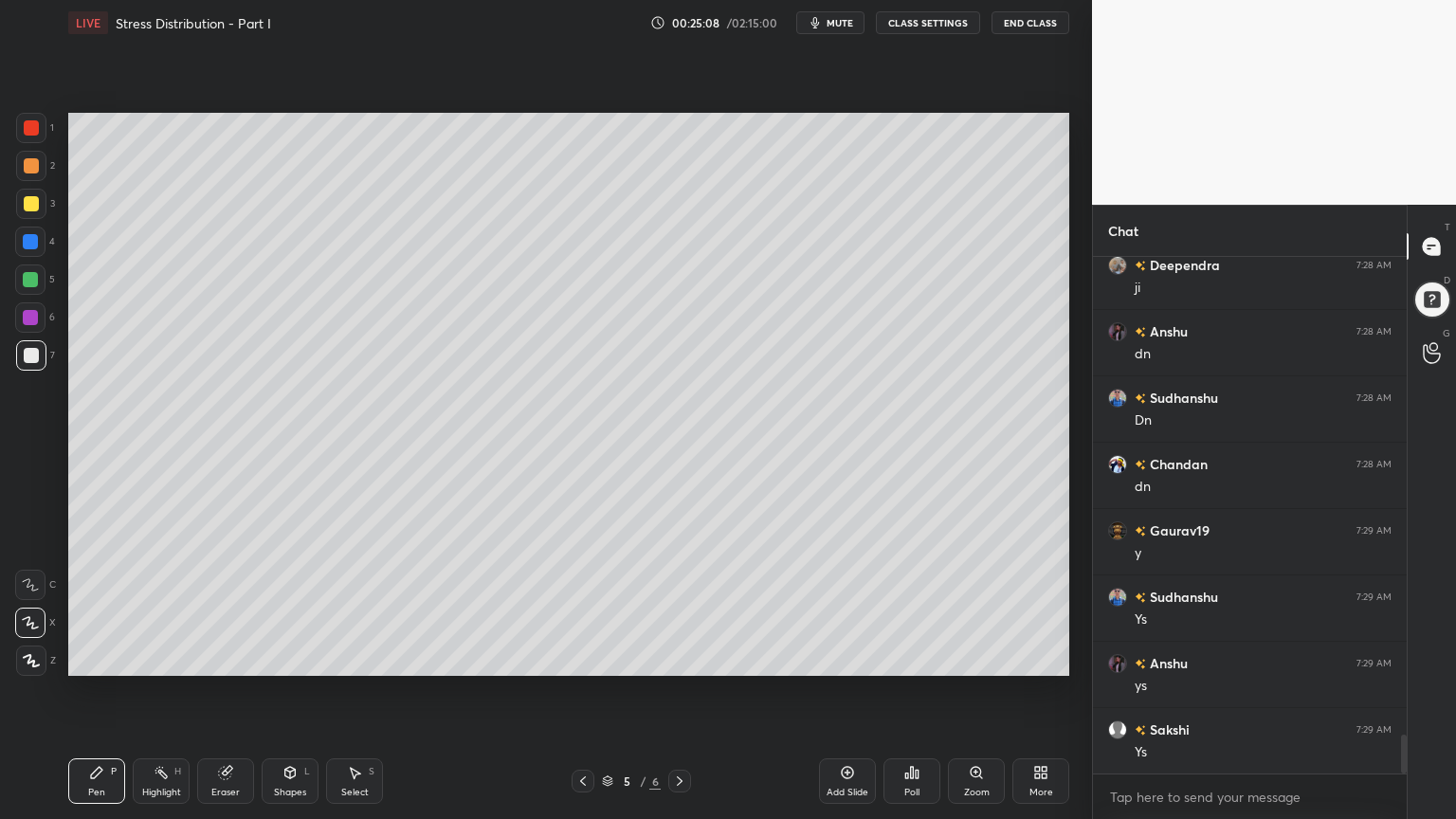 click at bounding box center (31, 166) 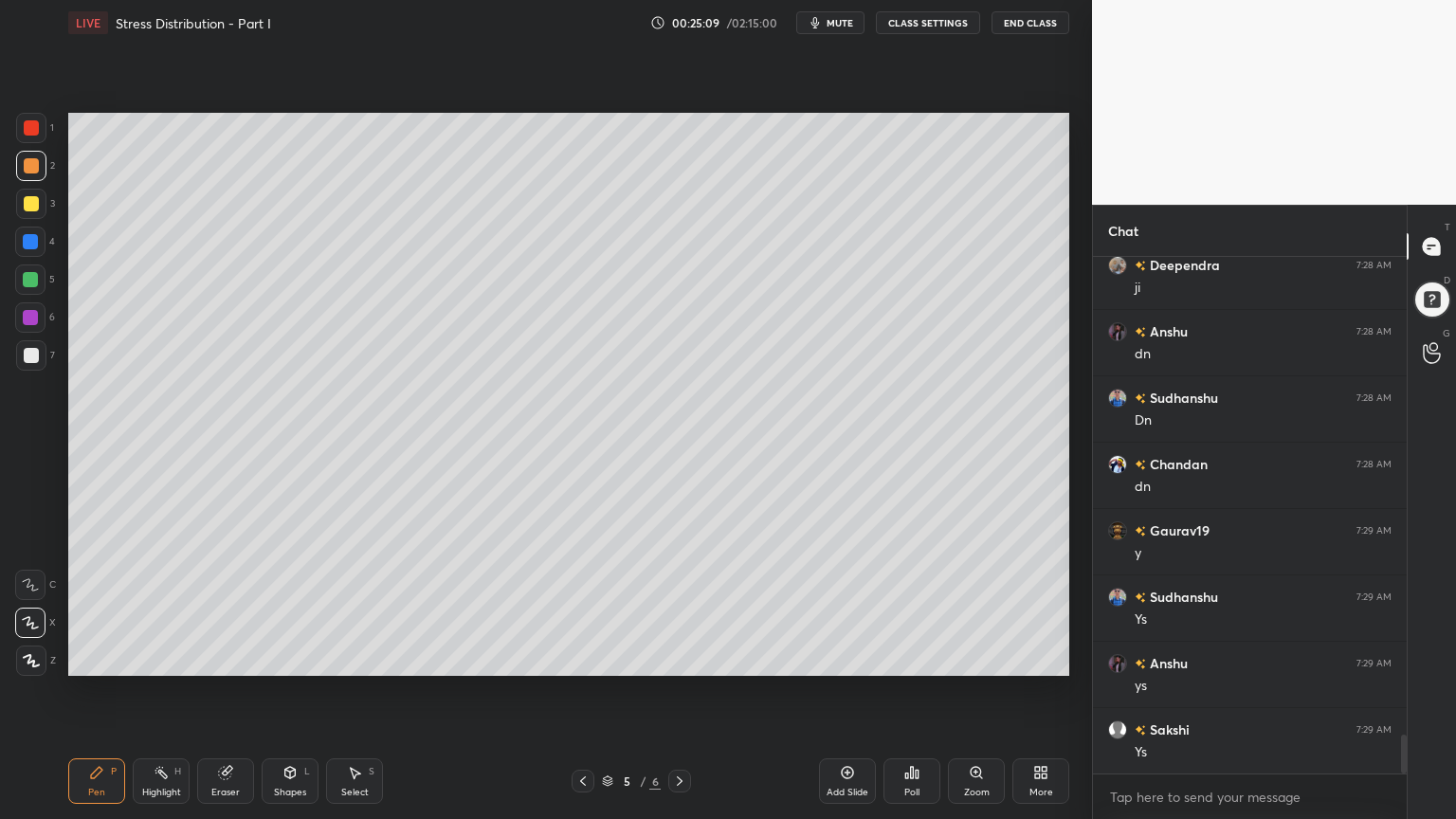 click at bounding box center [31, 166] 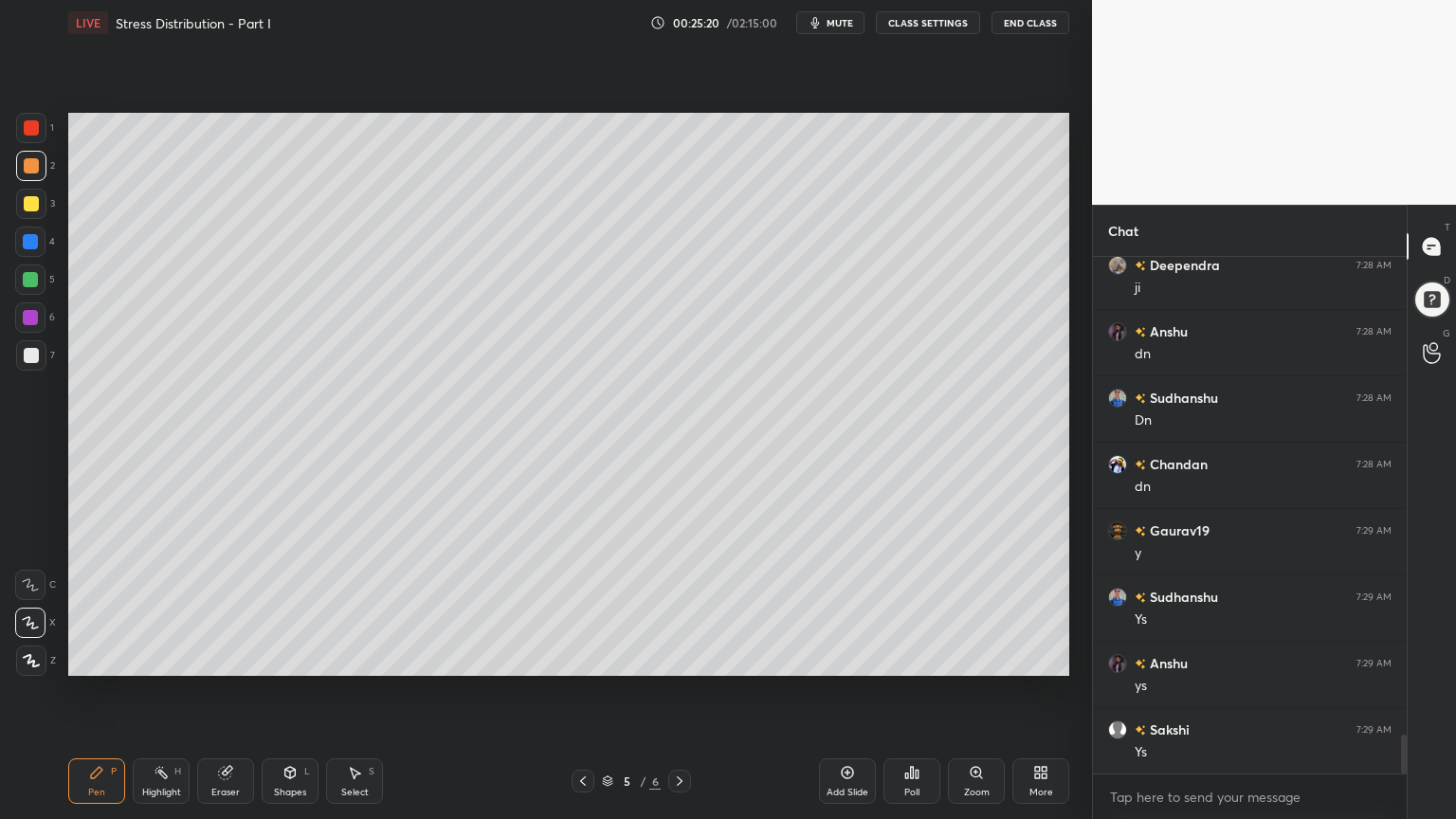 scroll, scrollTop: 6498, scrollLeft: 0, axis: vertical 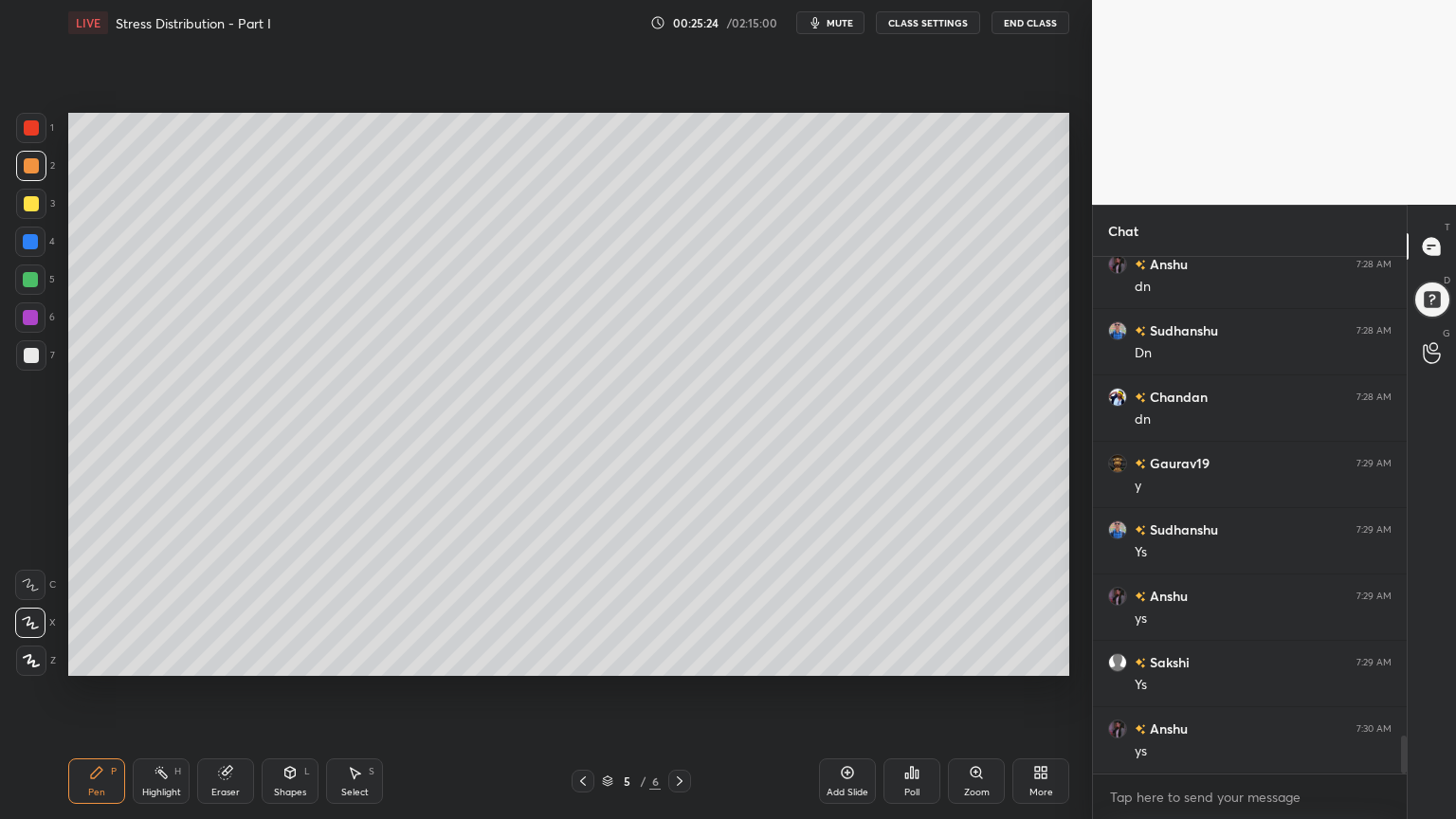 click 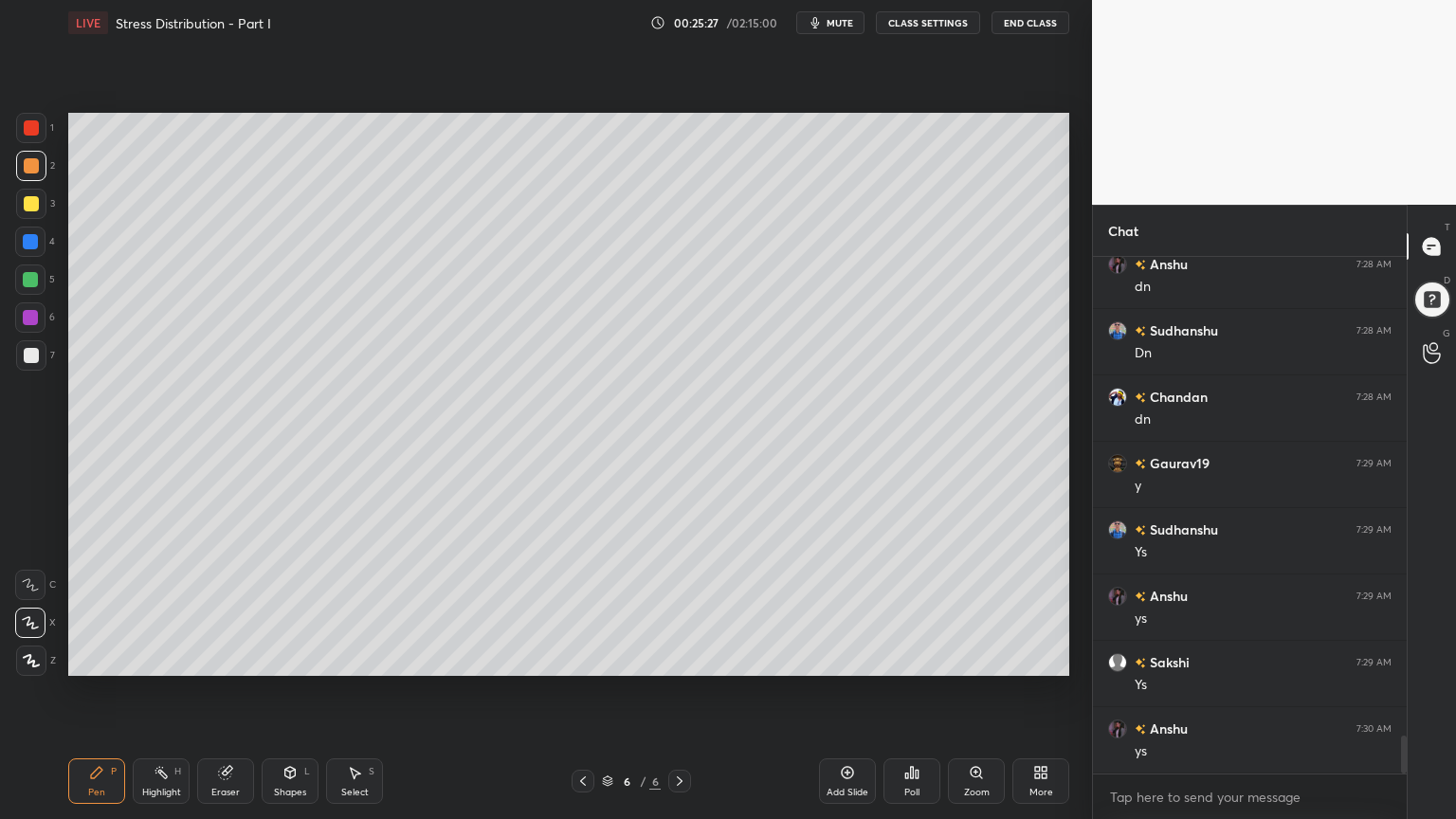 click at bounding box center (31, 355) 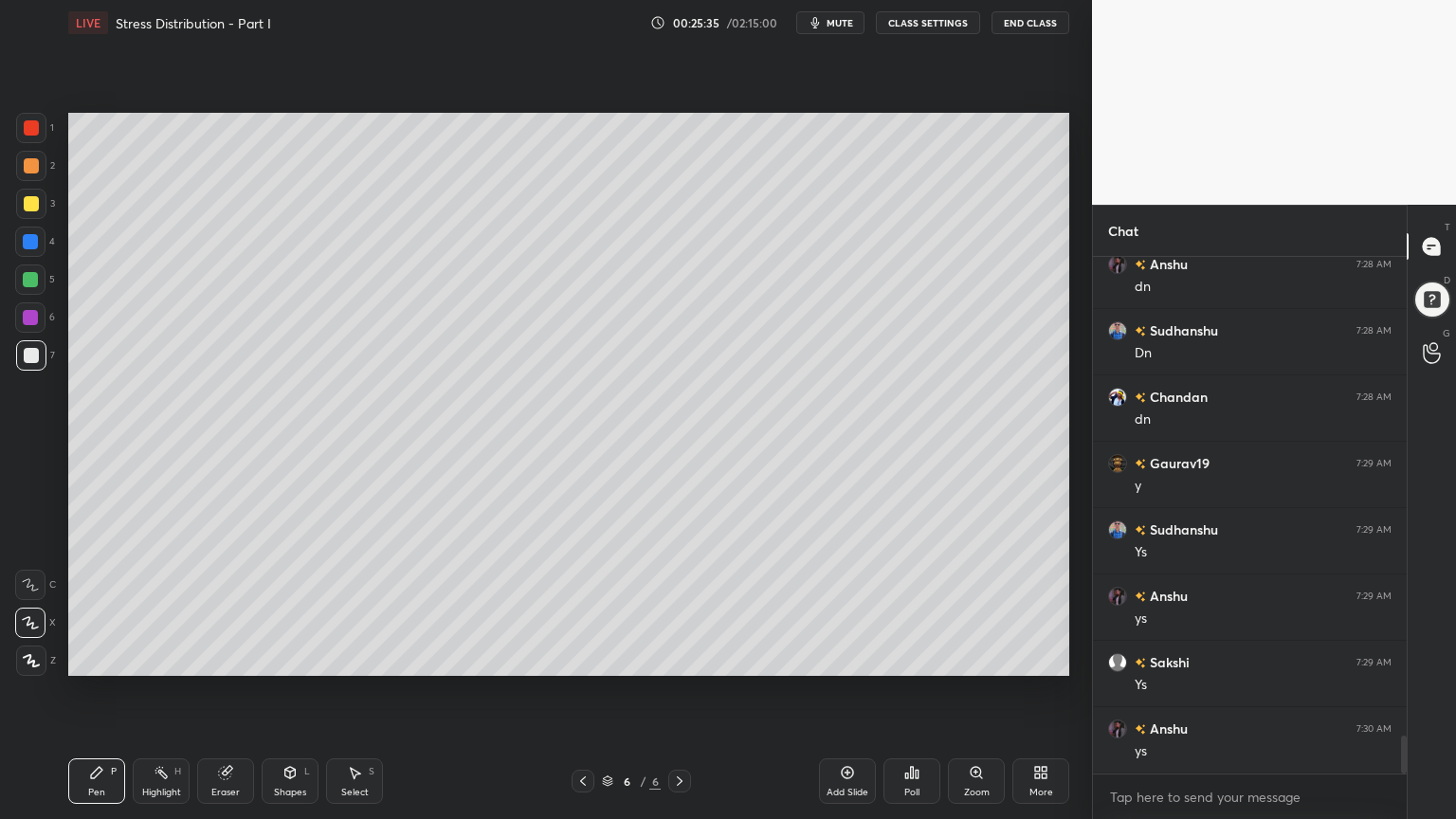 click 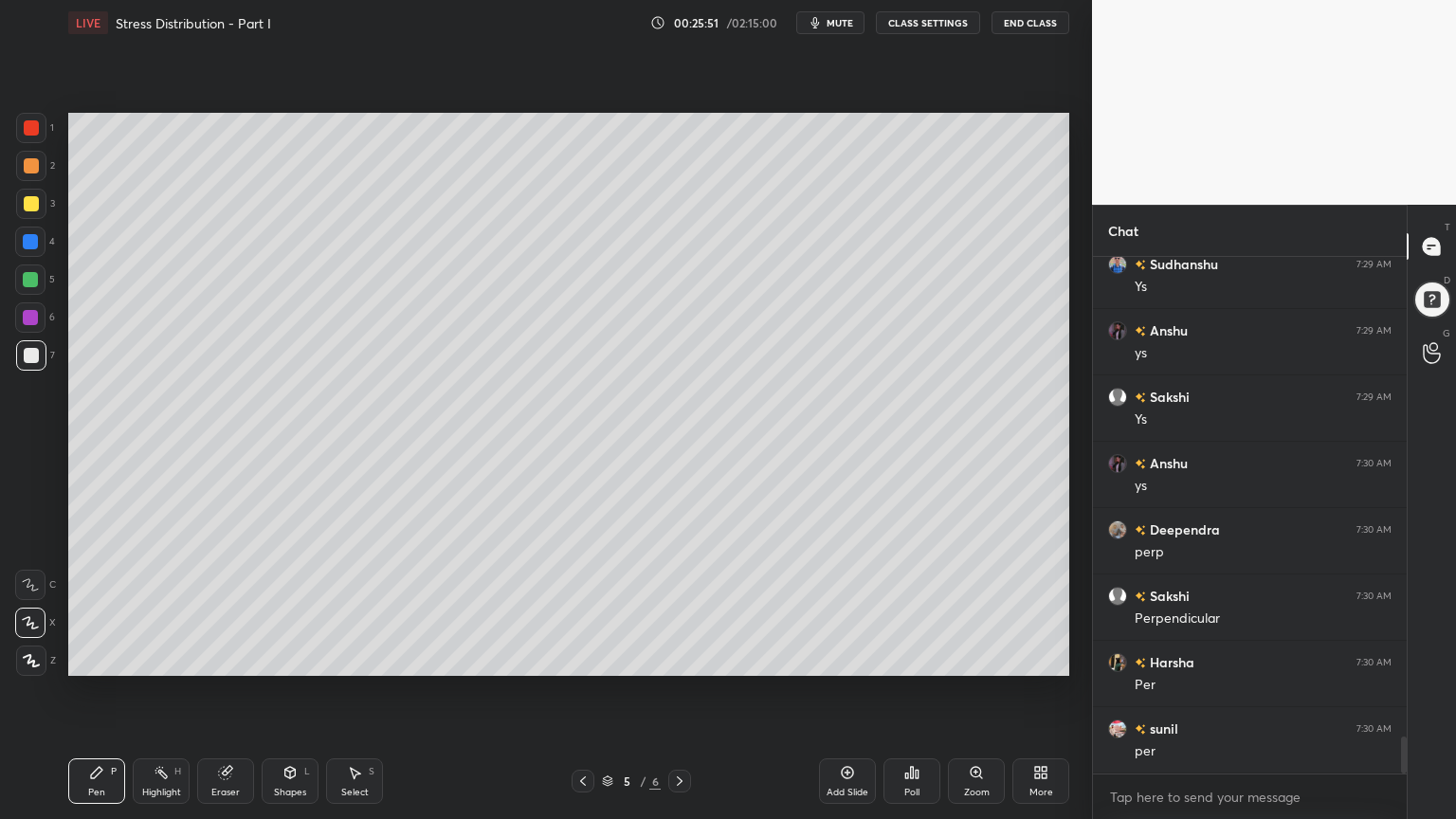 scroll, scrollTop: 6896, scrollLeft: 0, axis: vertical 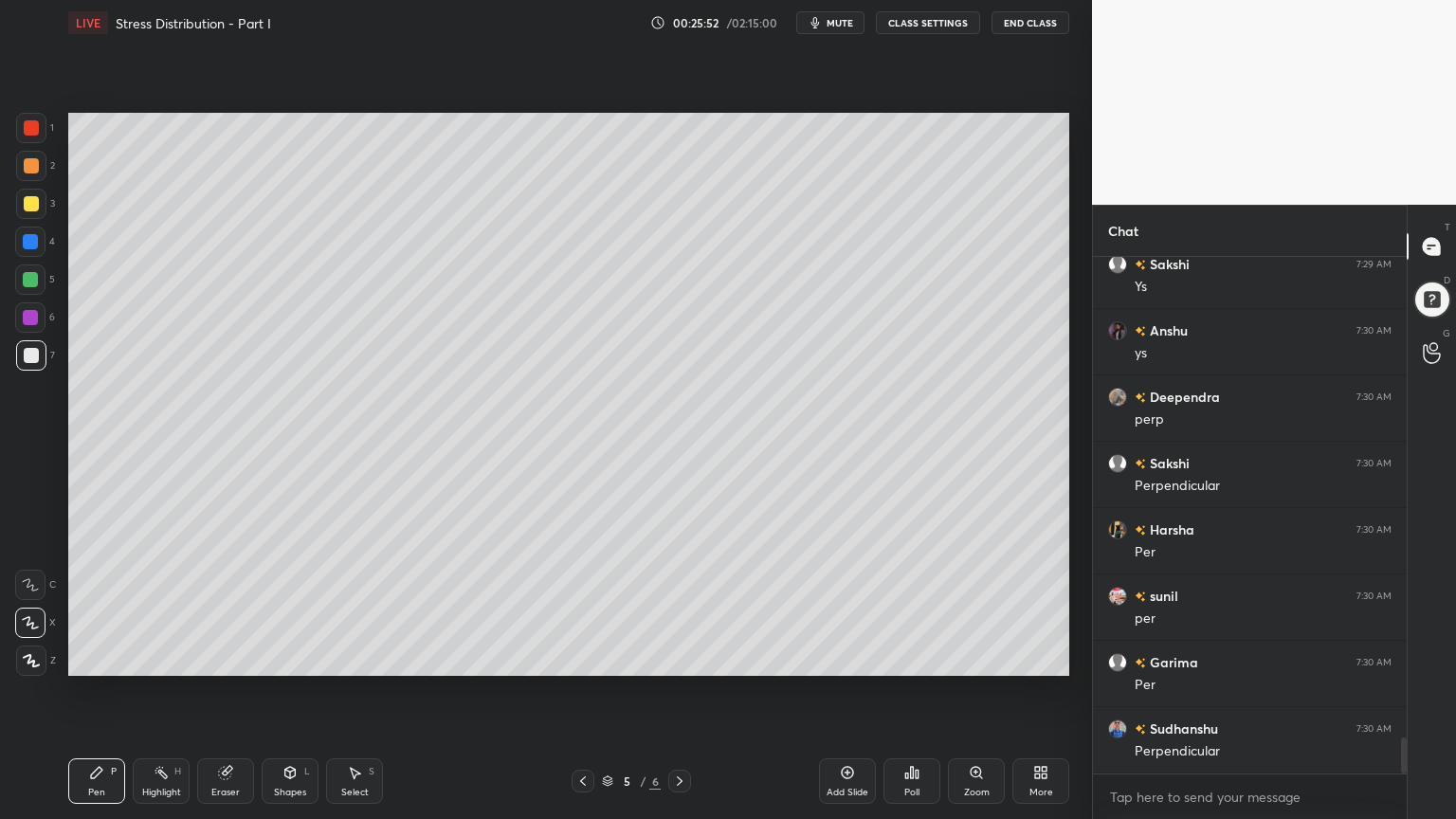 click 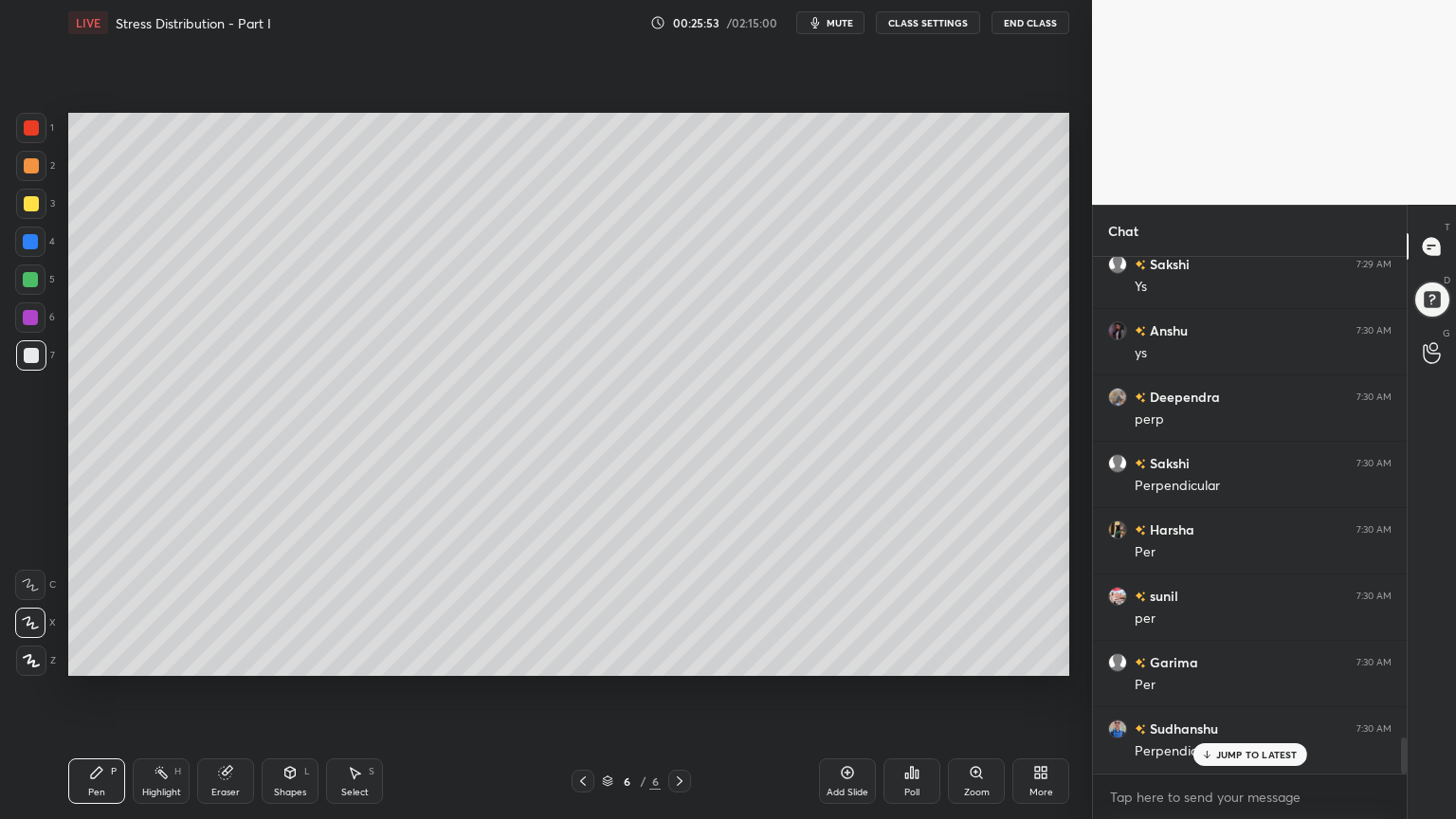scroll, scrollTop: 6962, scrollLeft: 0, axis: vertical 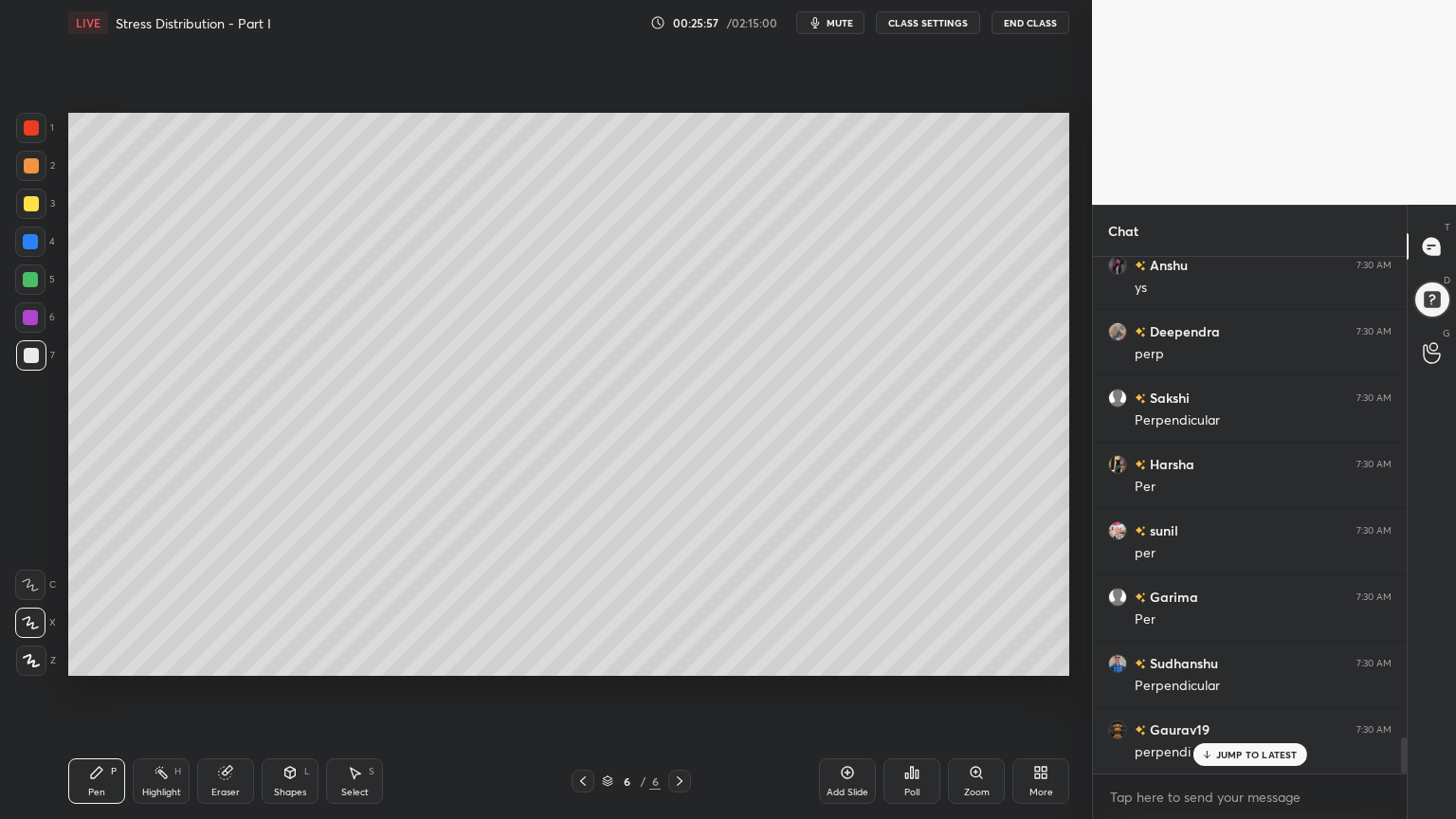 click at bounding box center [583, 781] 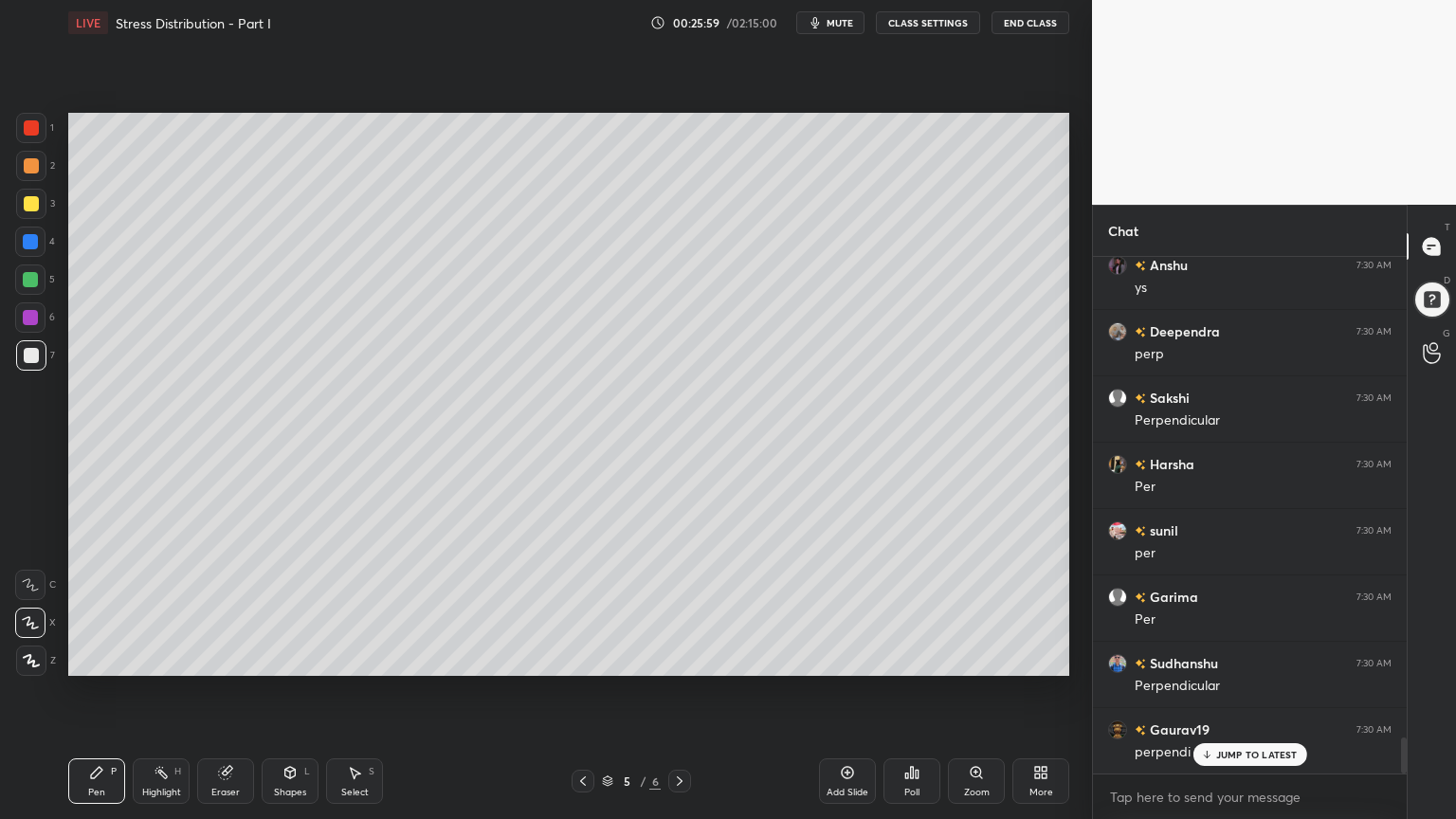 click 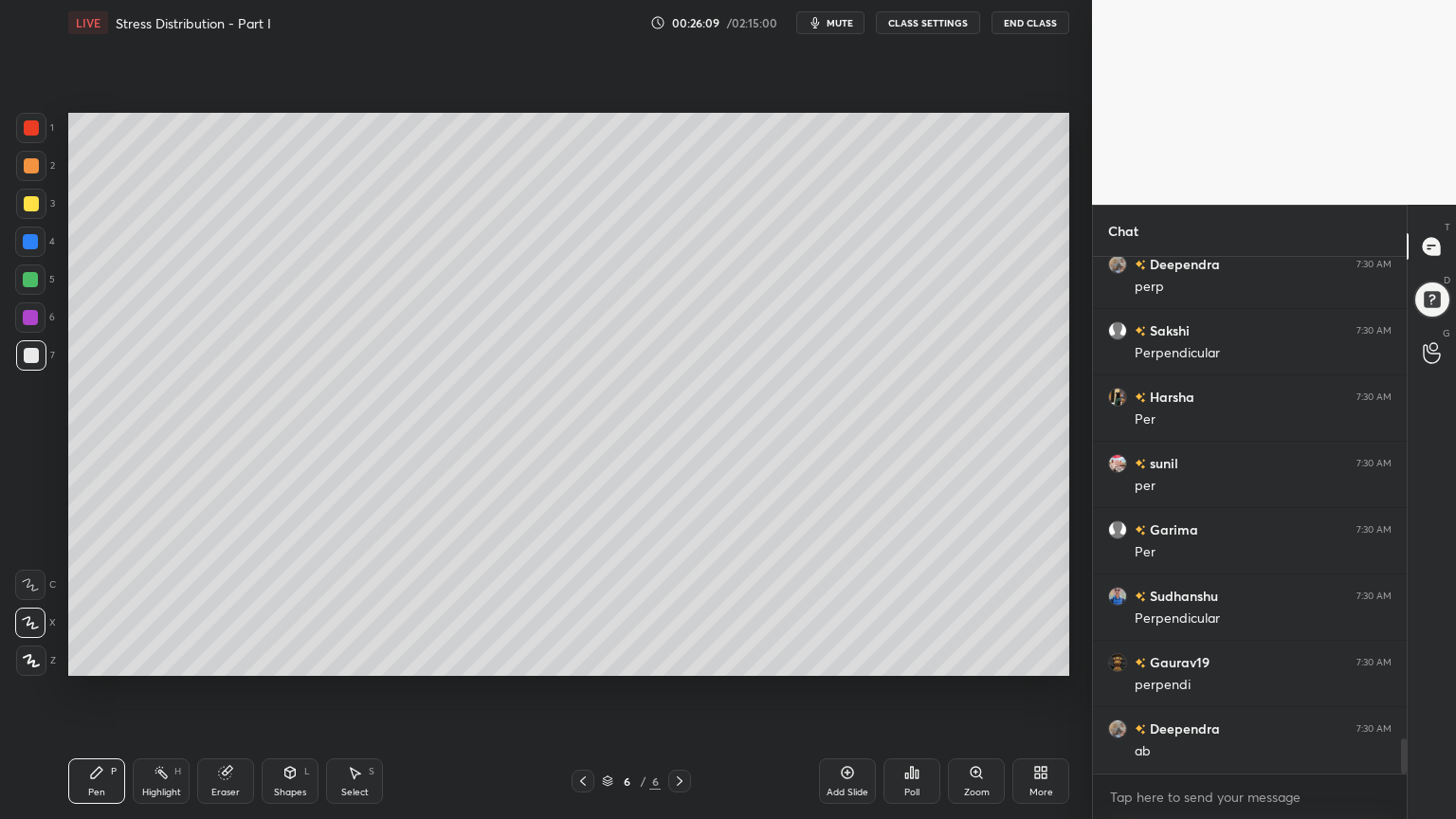 scroll, scrollTop: 7094, scrollLeft: 0, axis: vertical 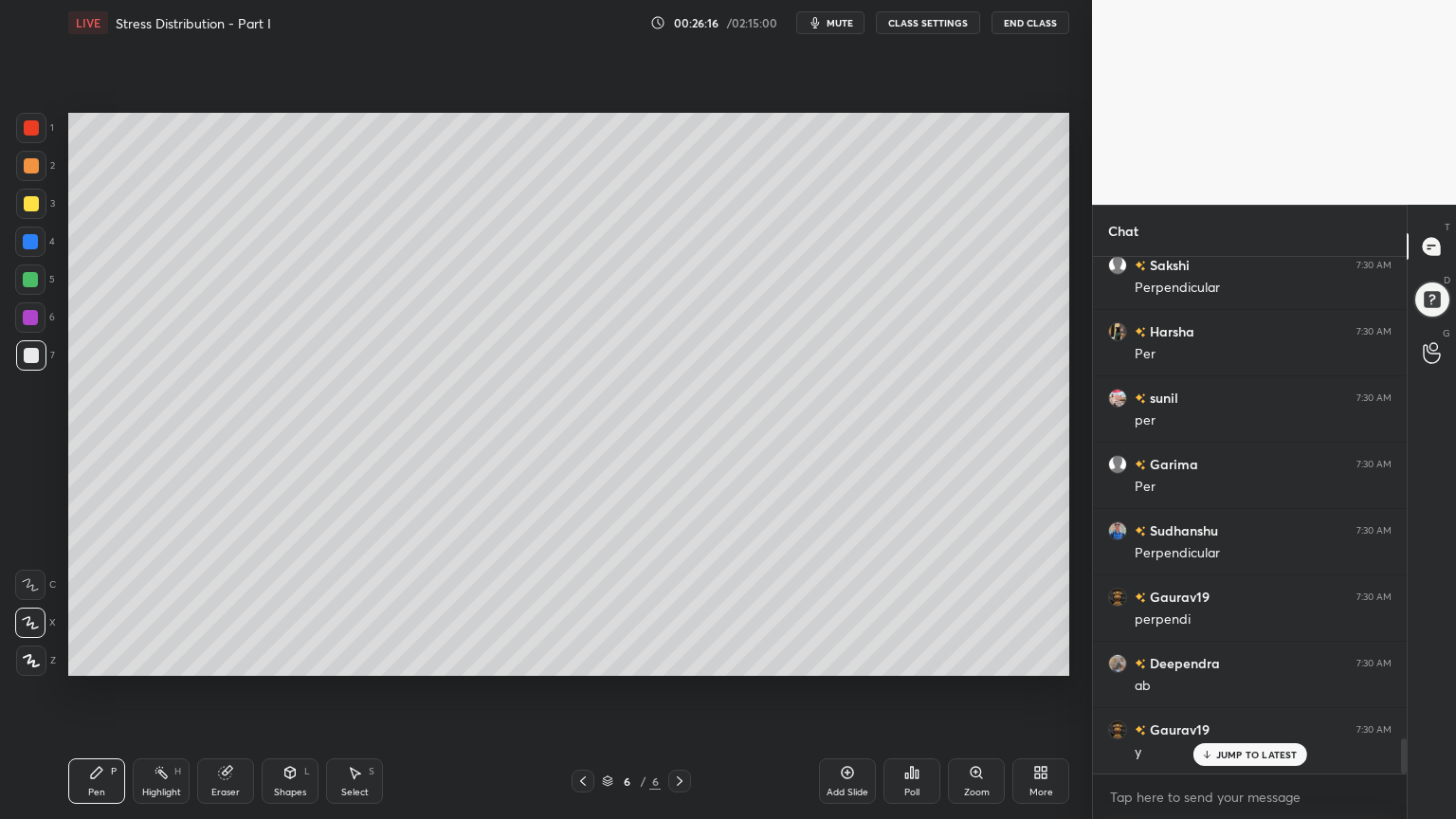click 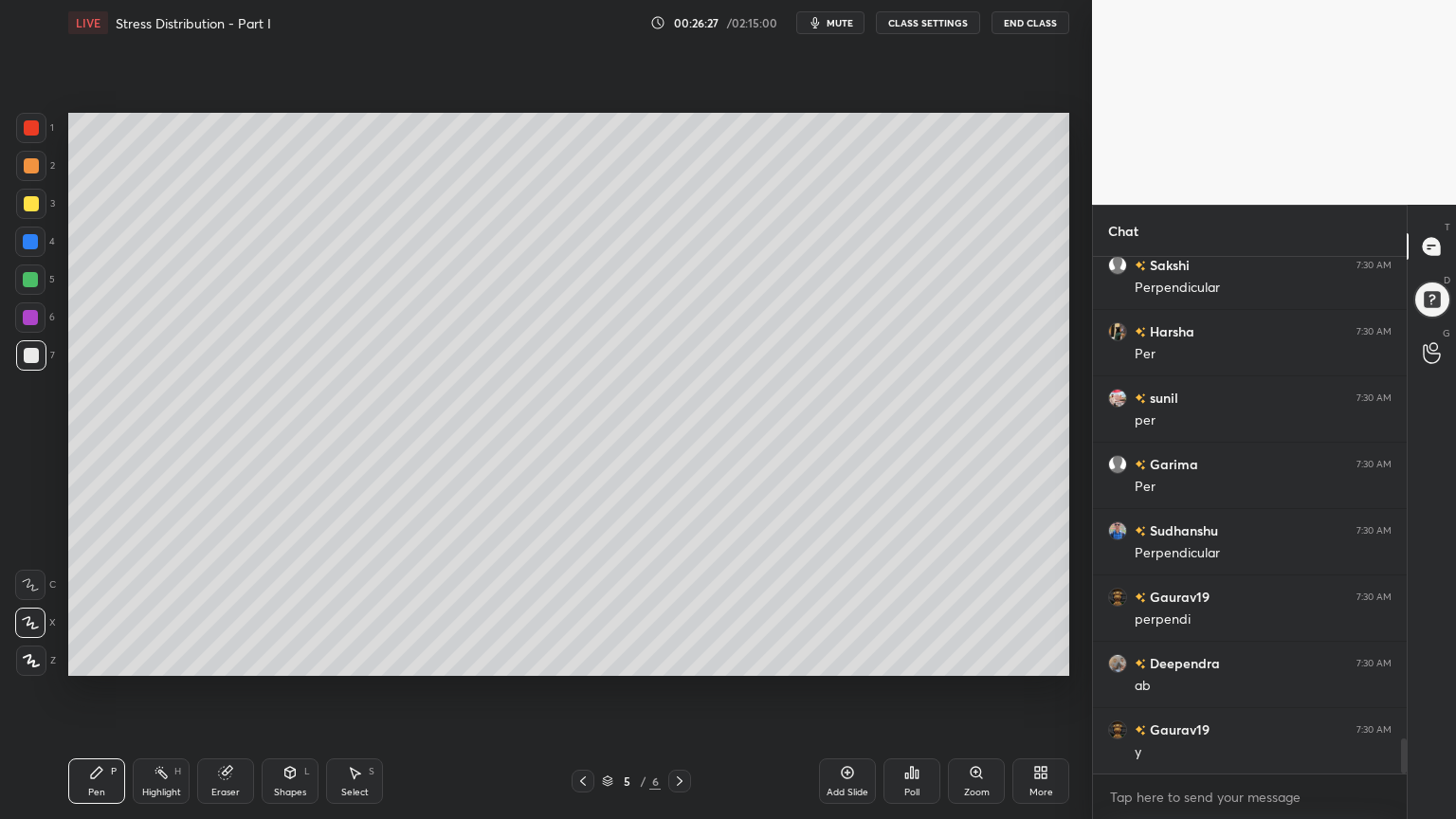 scroll, scrollTop: 7162, scrollLeft: 0, axis: vertical 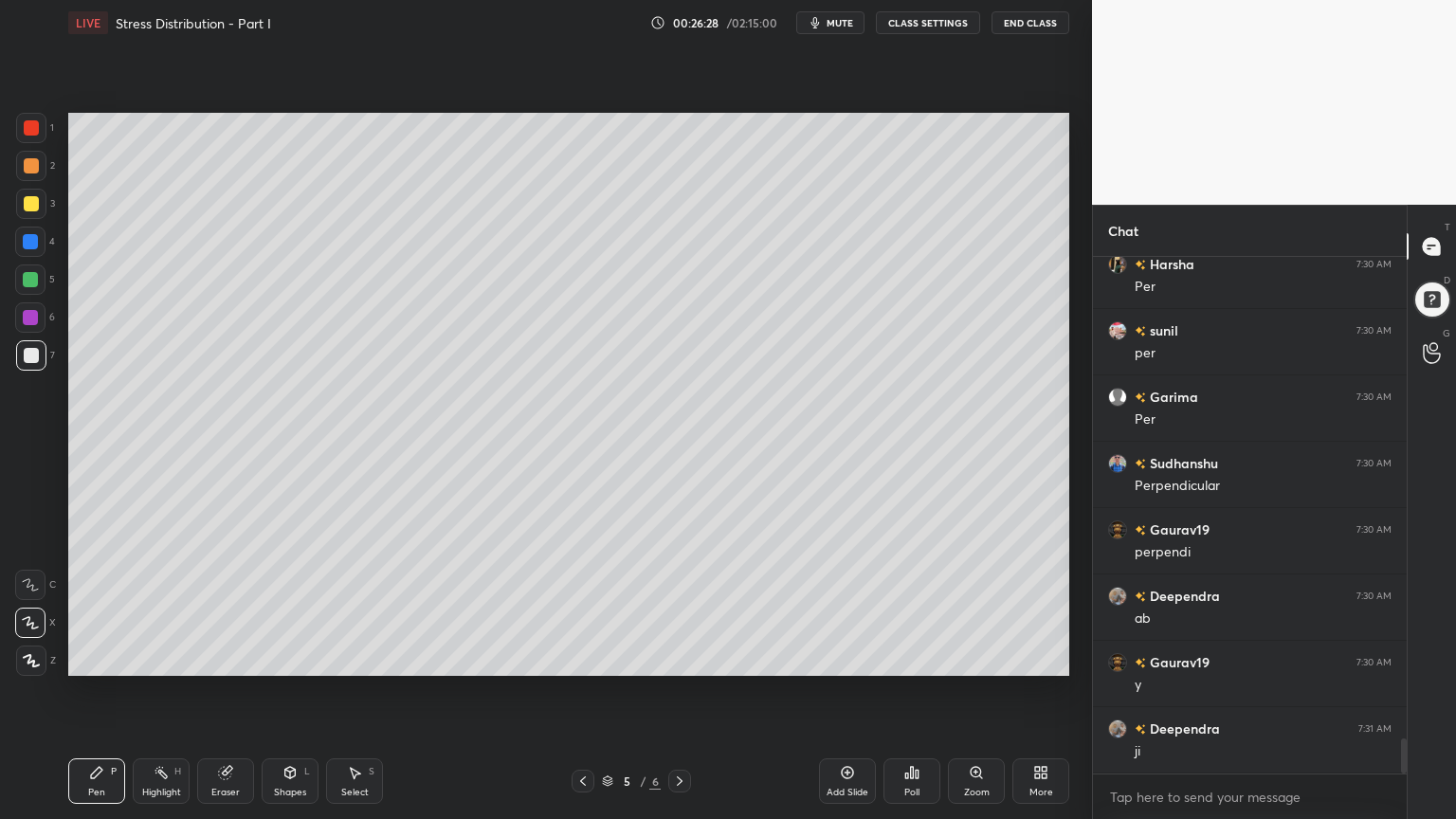 click 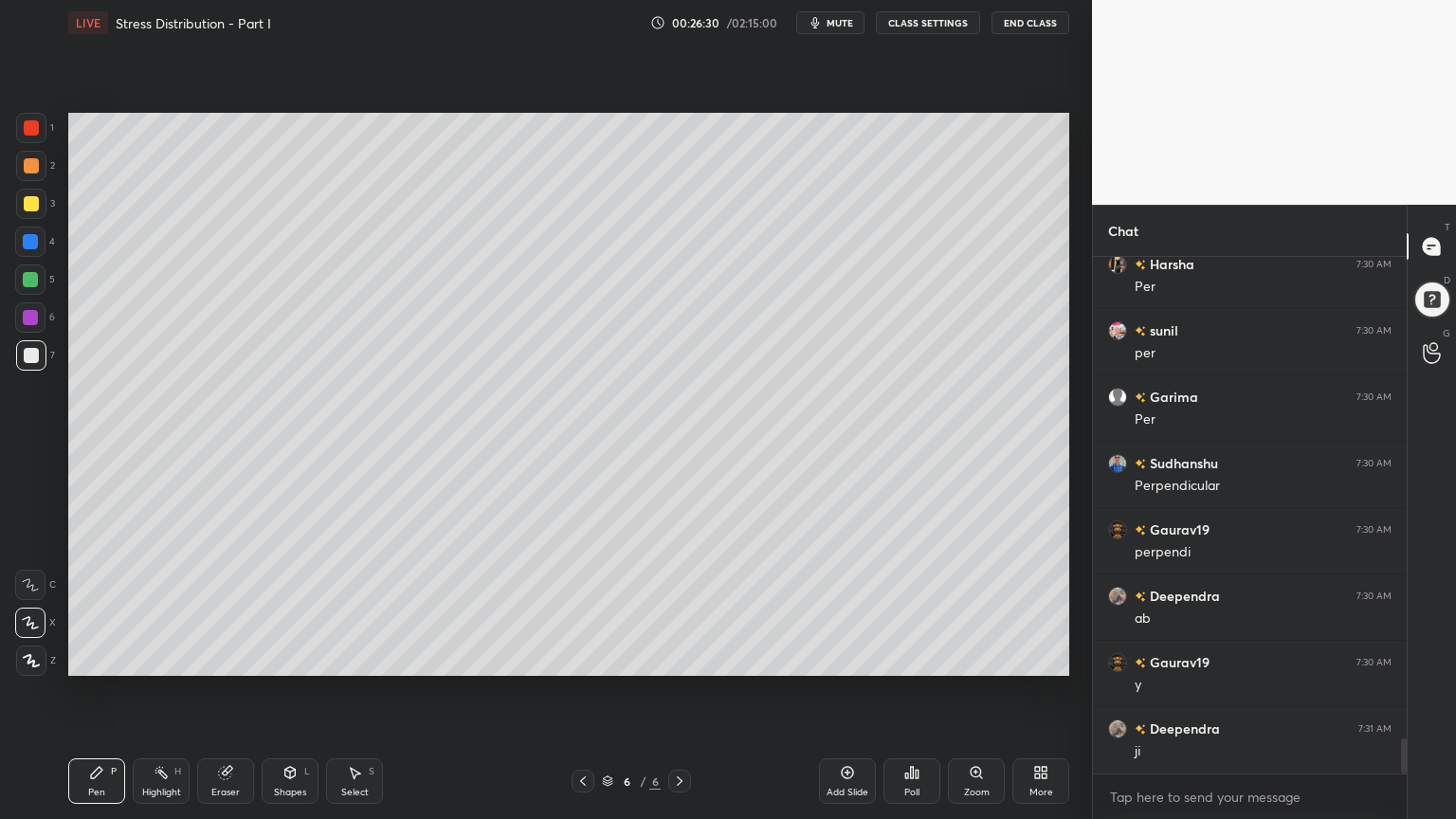 click 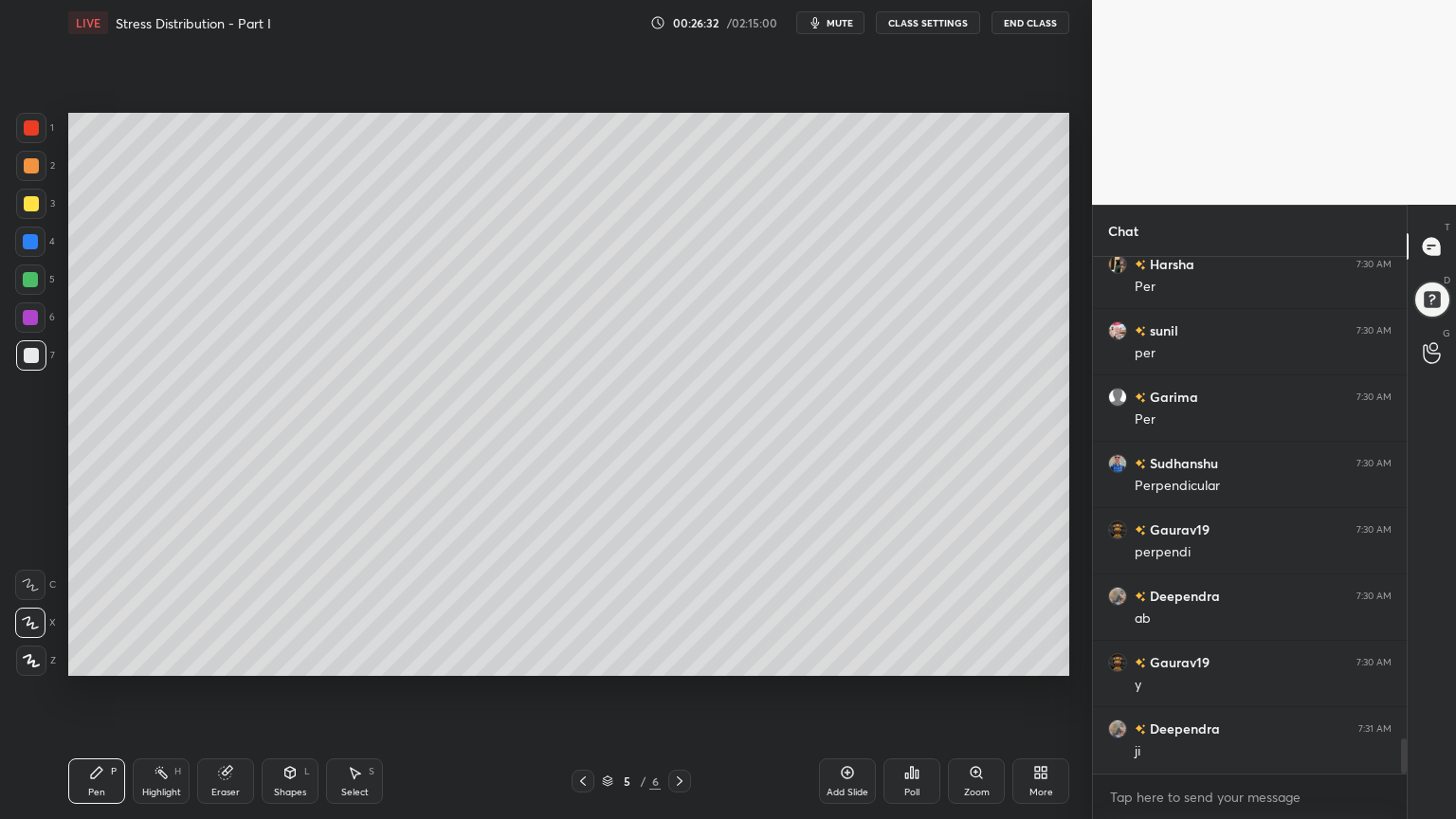 click at bounding box center [30, 318] 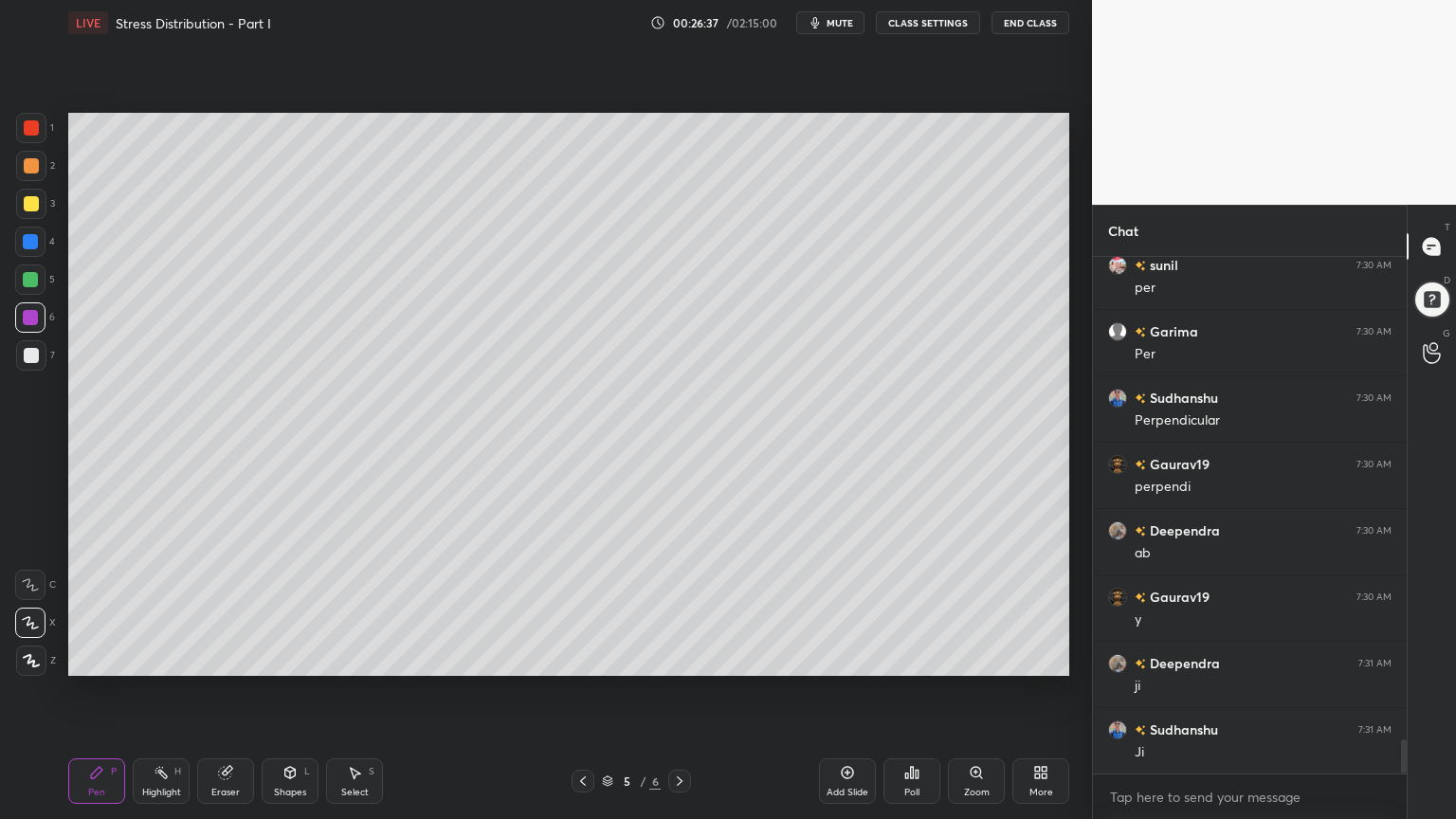scroll, scrollTop: 7294, scrollLeft: 0, axis: vertical 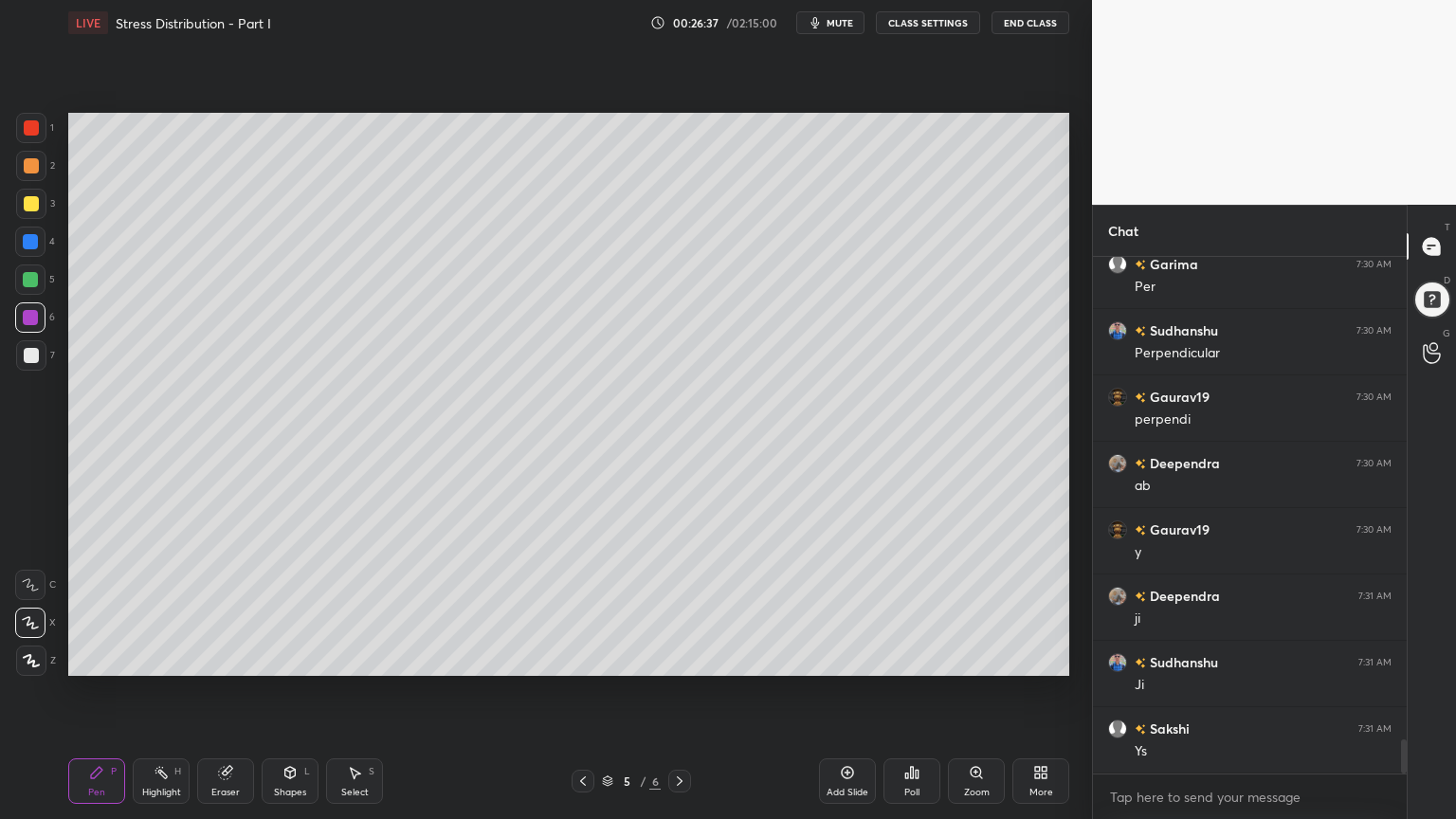 click 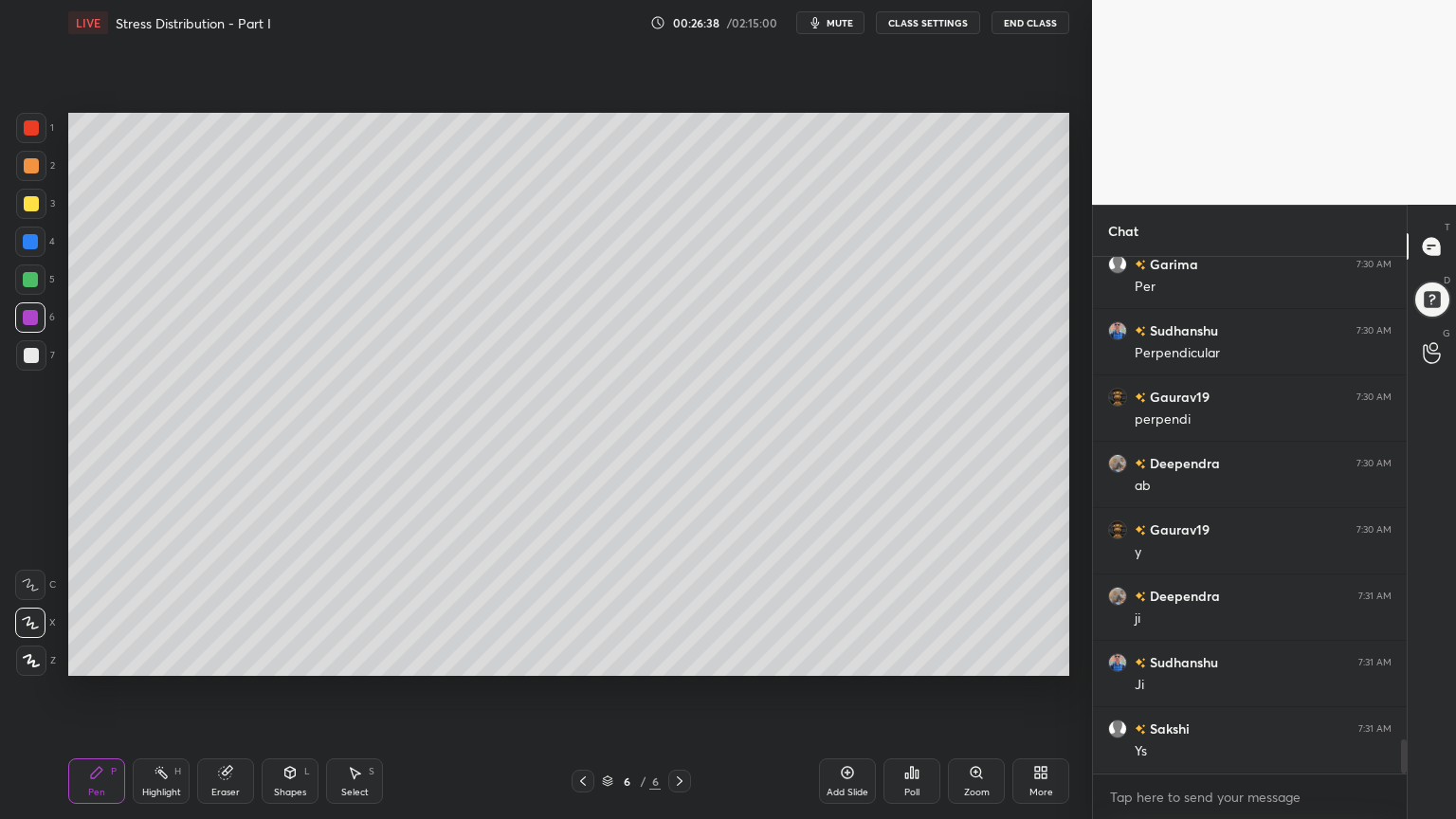 click at bounding box center (31, 355) 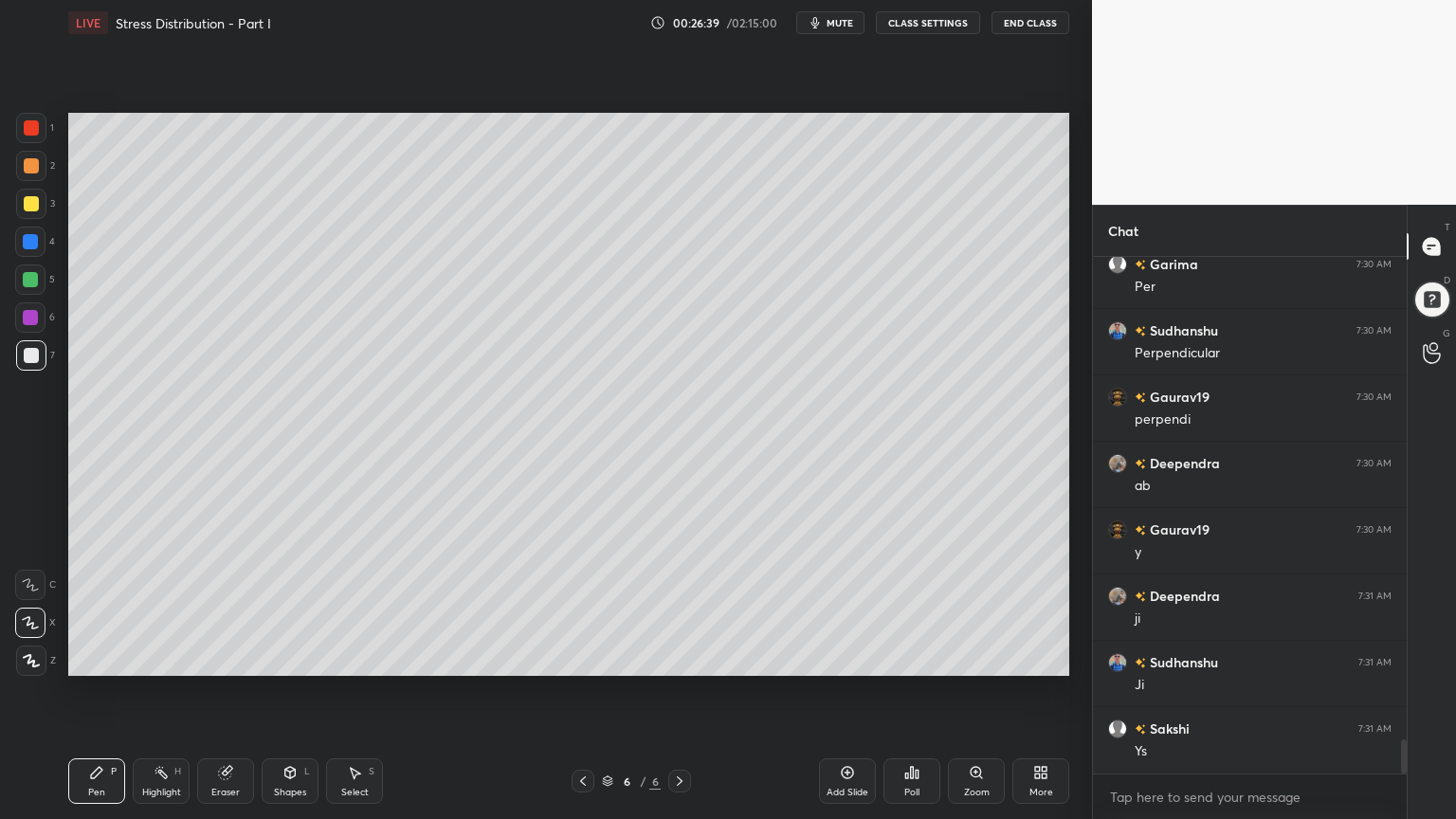 scroll, scrollTop: 7360, scrollLeft: 0, axis: vertical 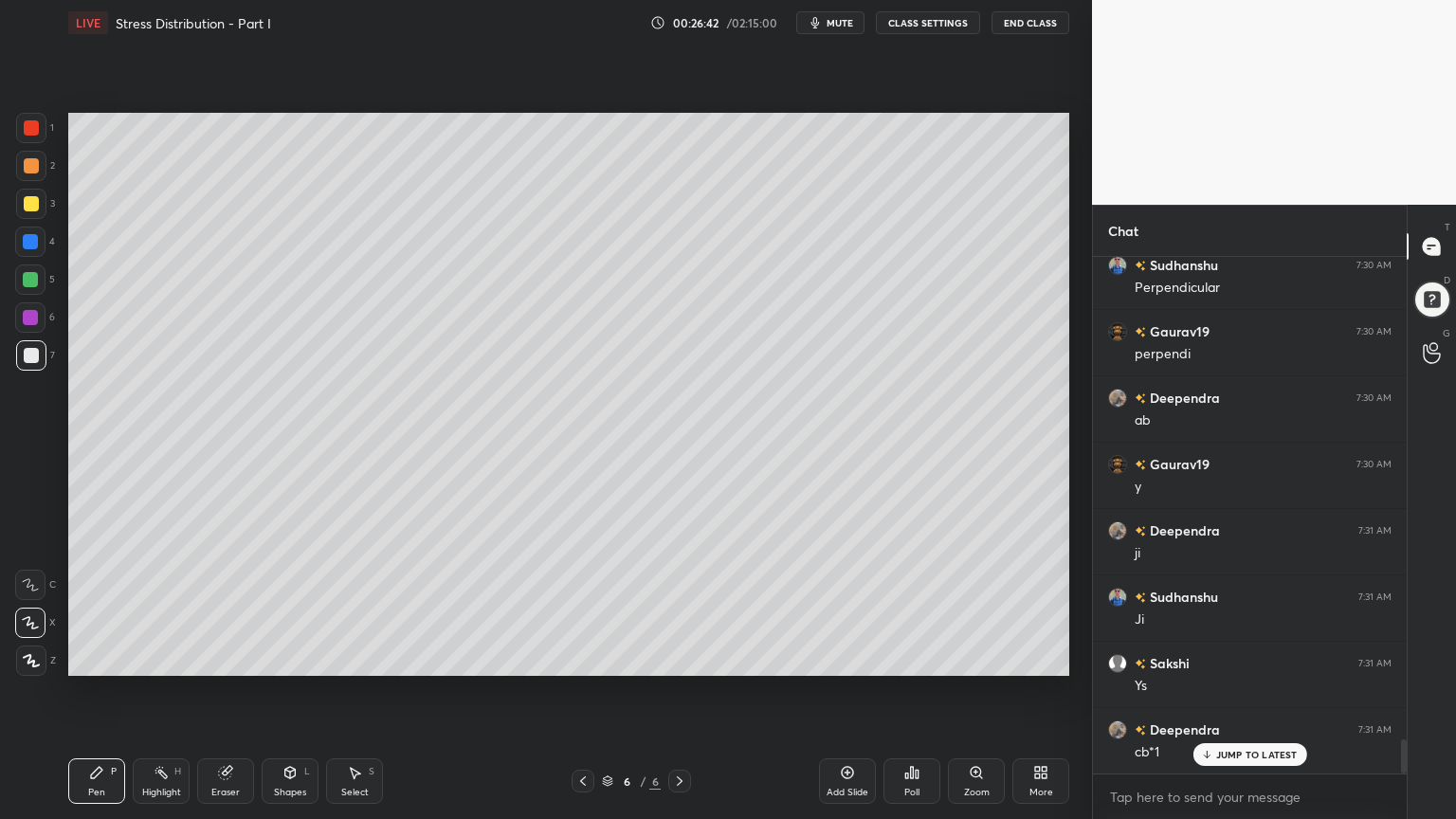 click 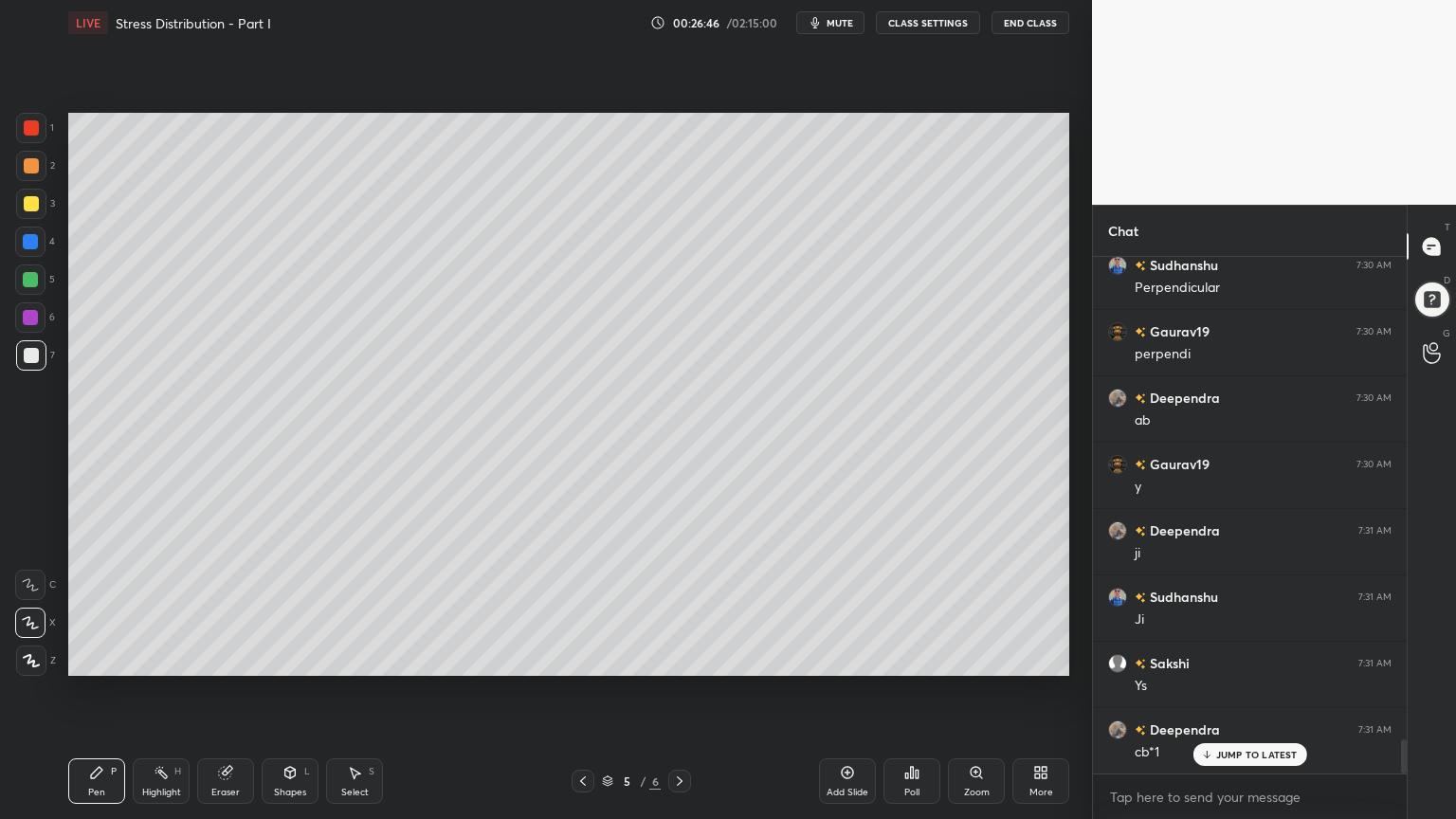 scroll, scrollTop: 7427, scrollLeft: 0, axis: vertical 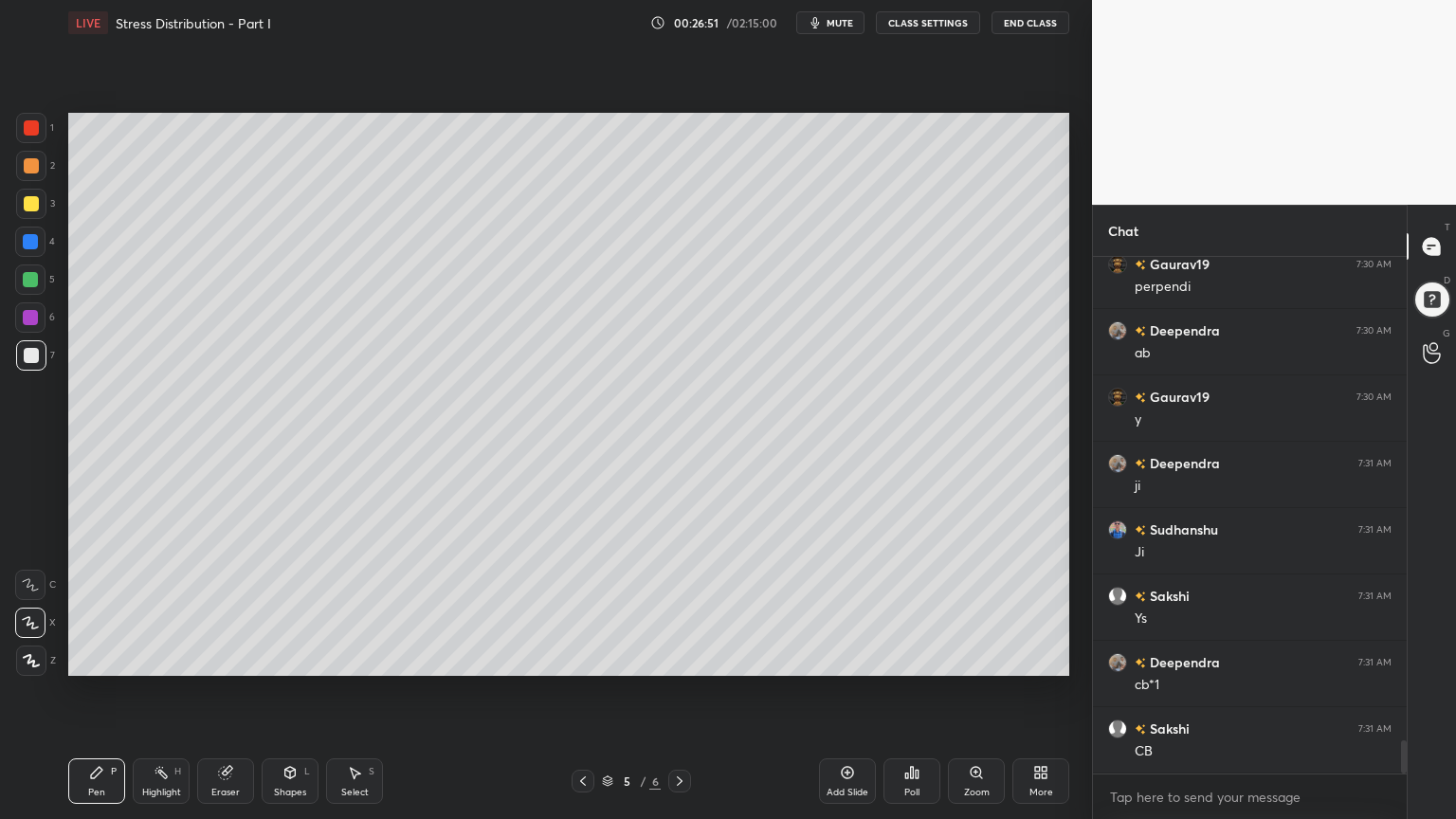 click 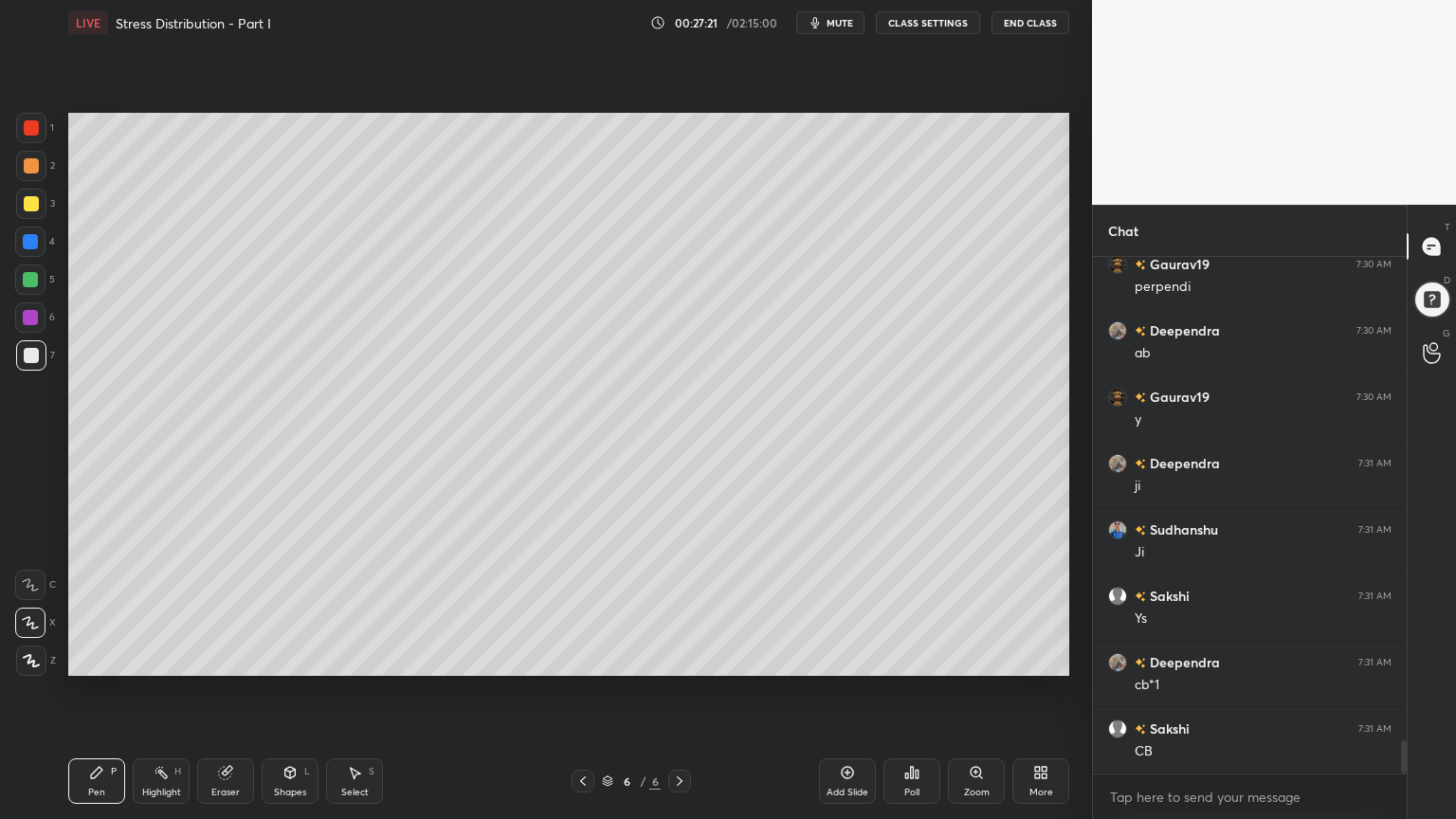 click 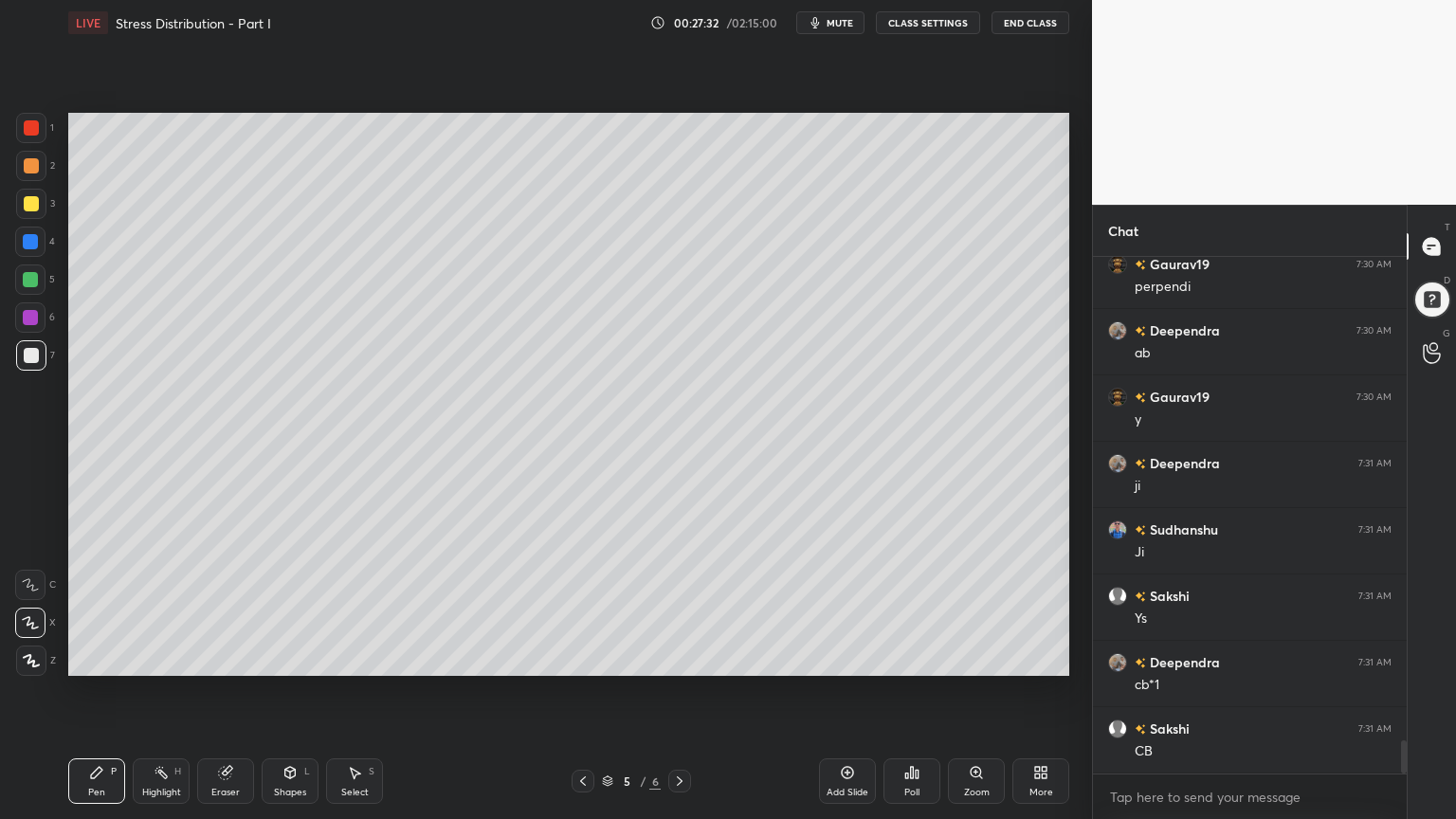 click 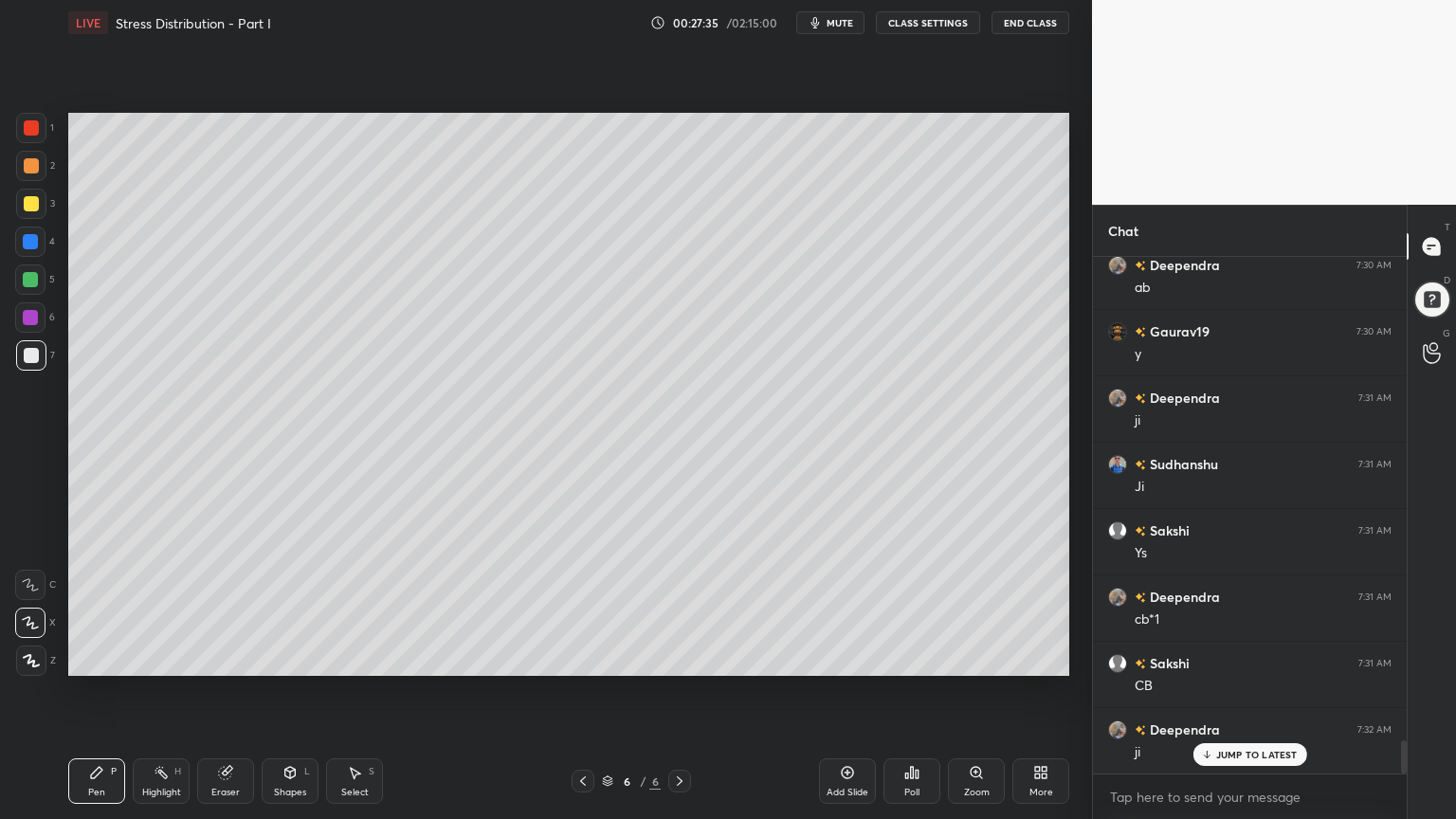 scroll, scrollTop: 7560, scrollLeft: 0, axis: vertical 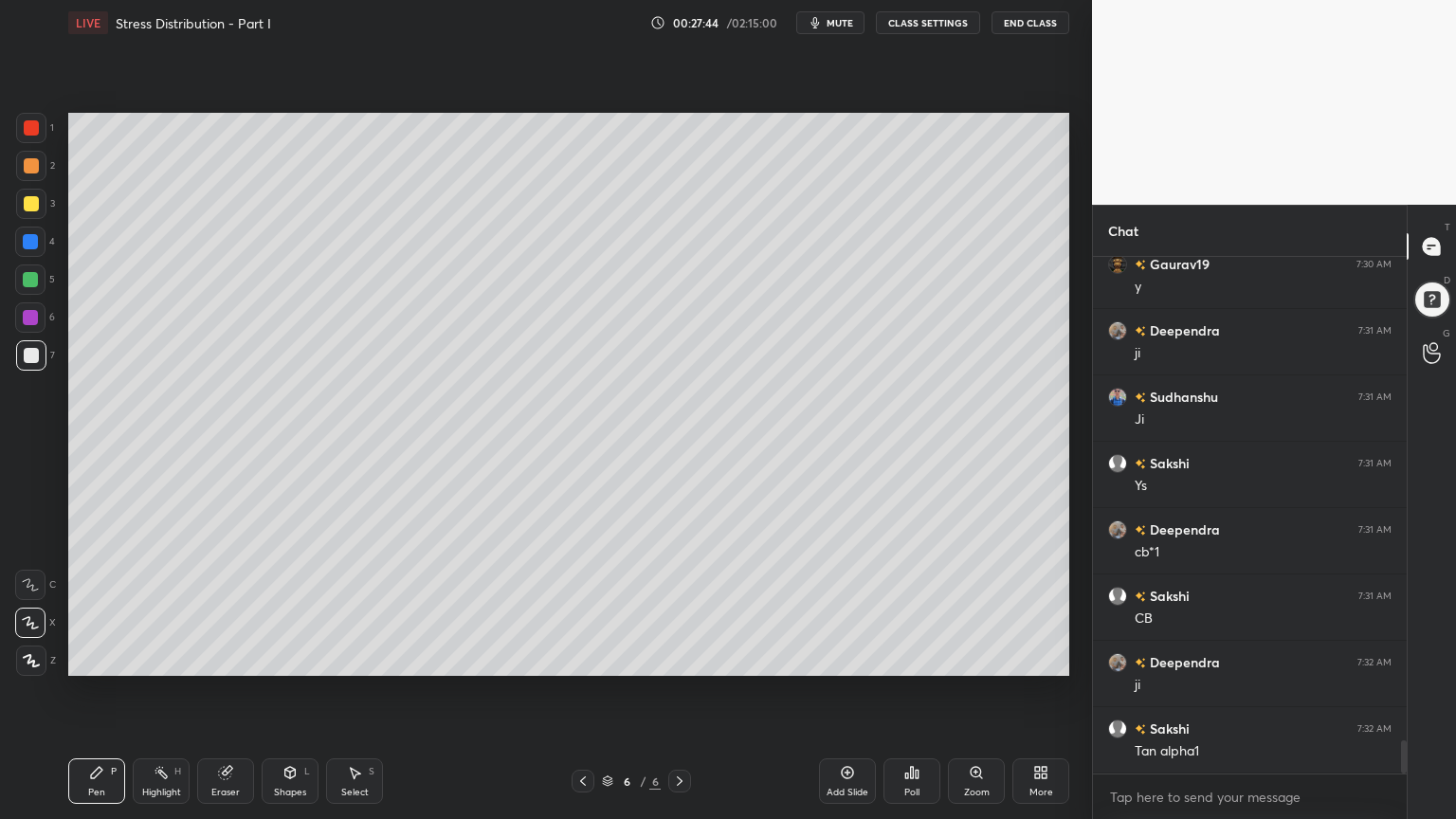 click 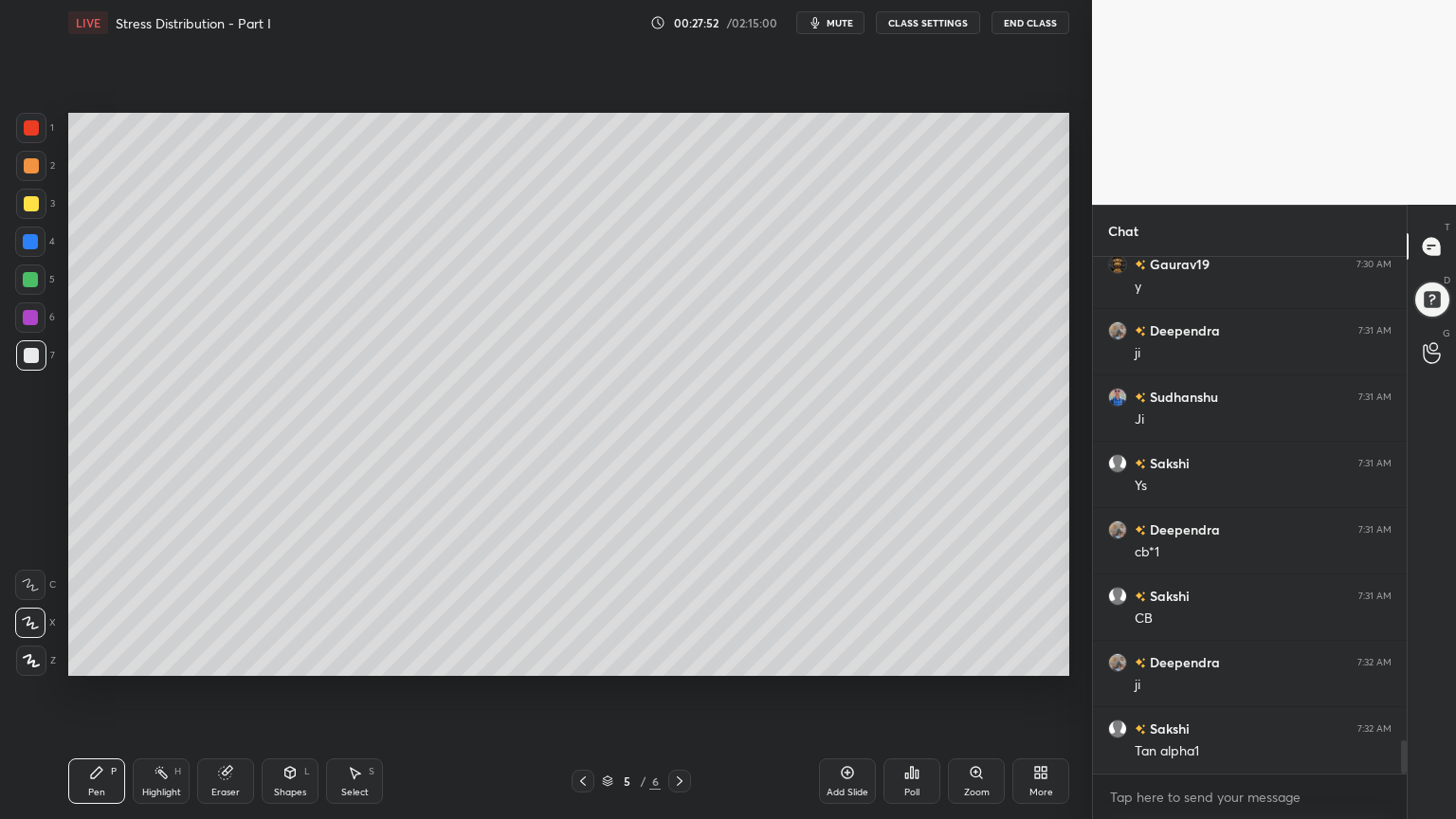 click 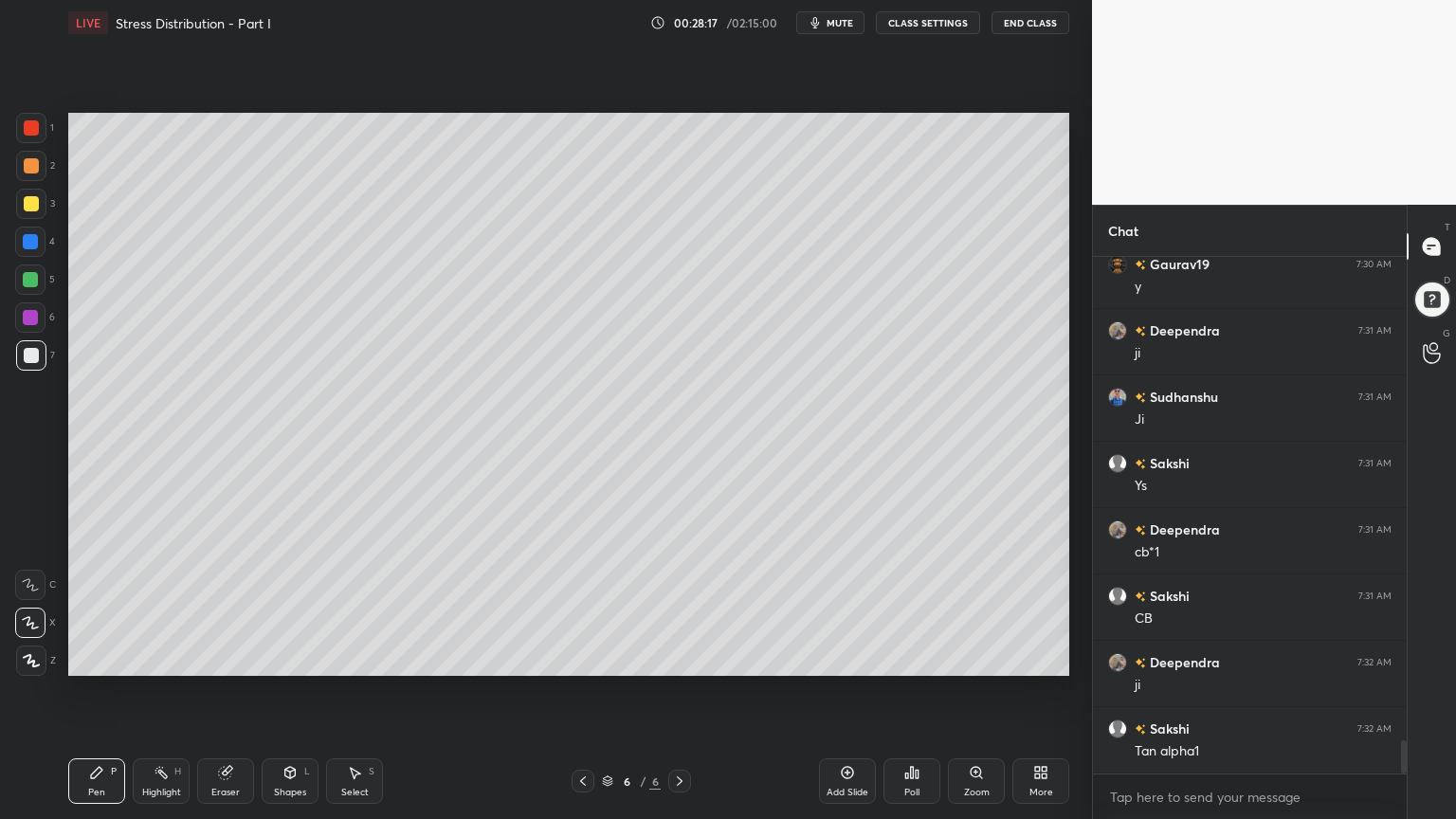 click at bounding box center (31, 204) 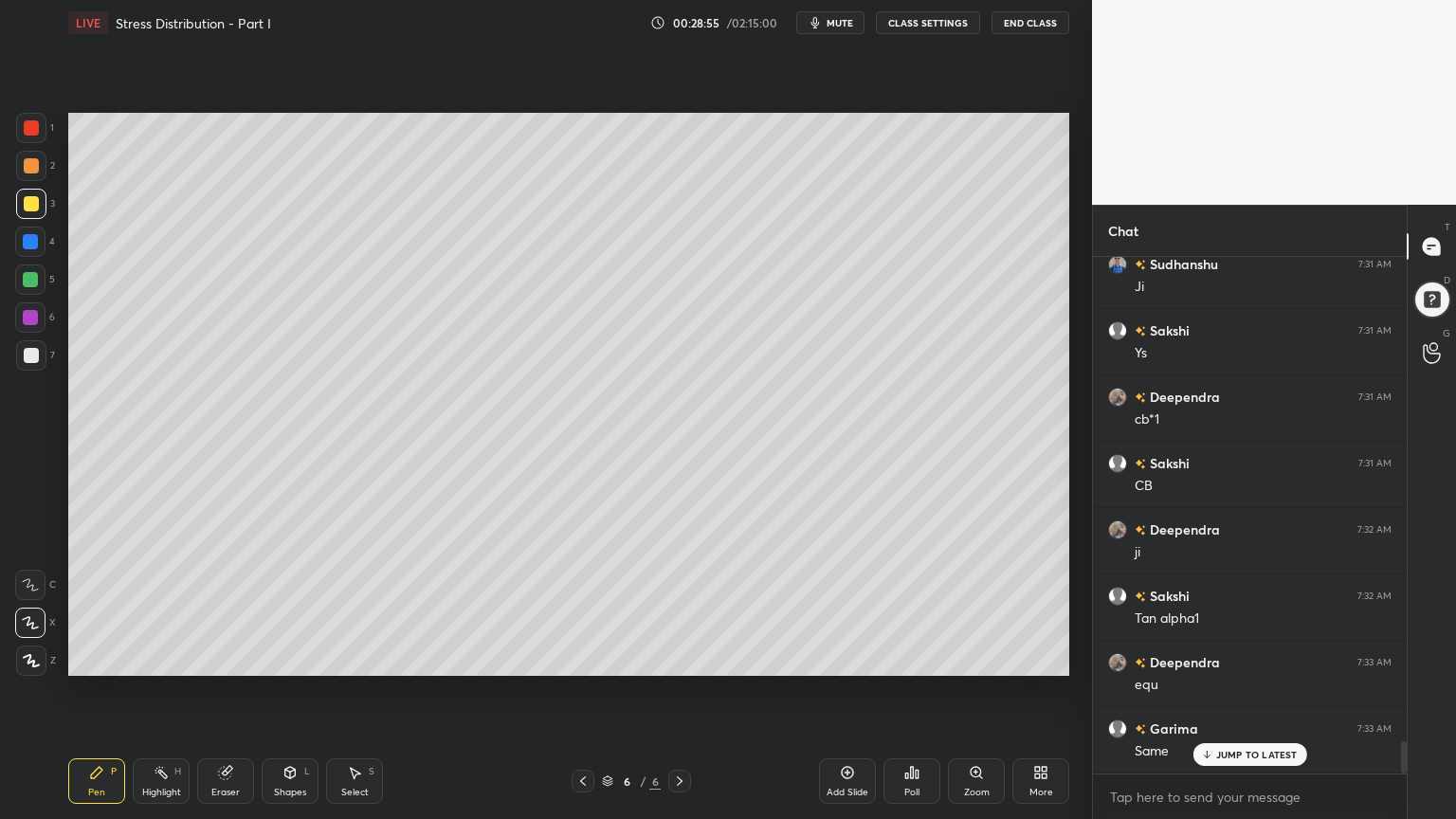 scroll, scrollTop: 7758, scrollLeft: 0, axis: vertical 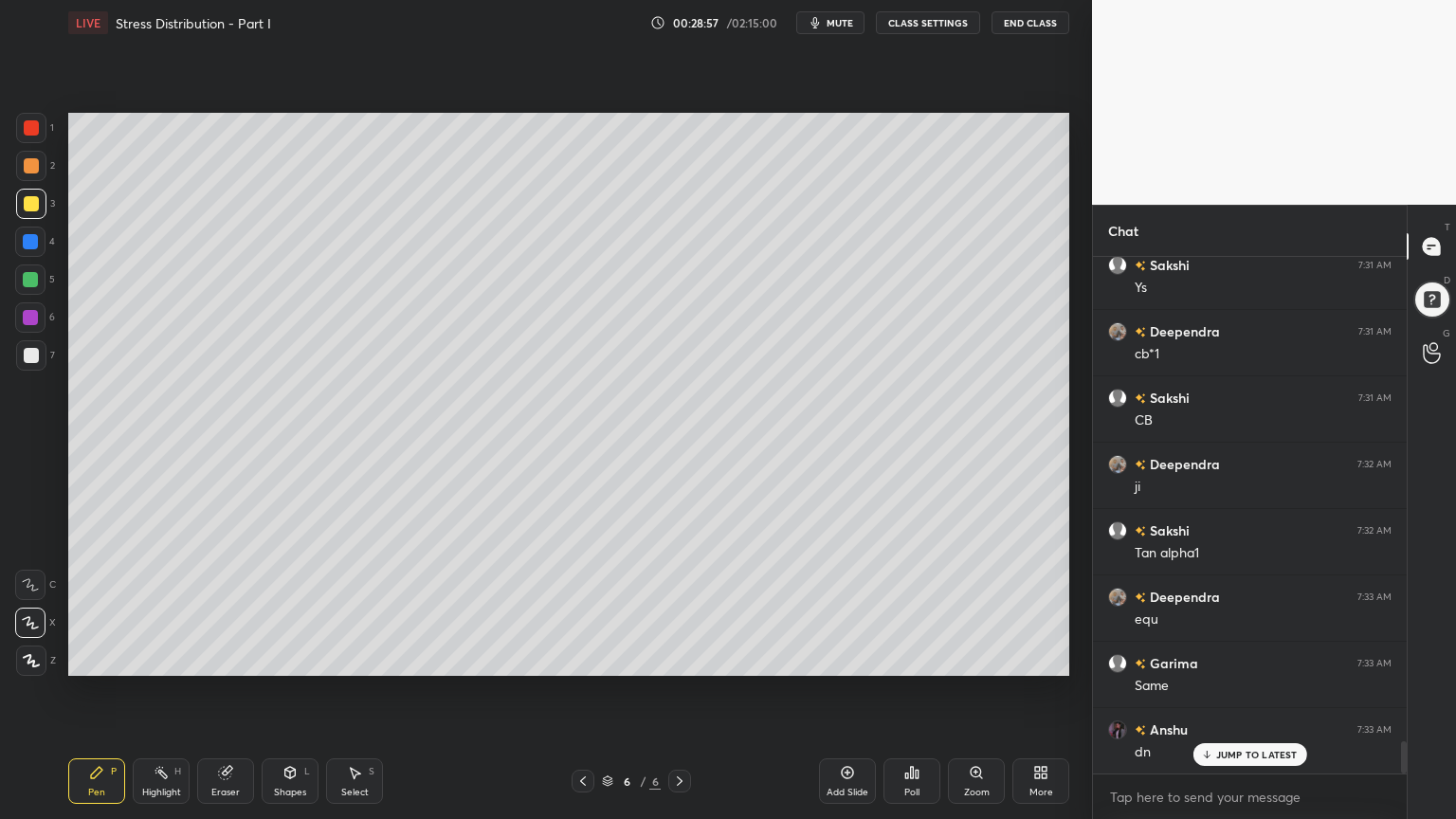click on "Add Slide" at bounding box center [847, 781] 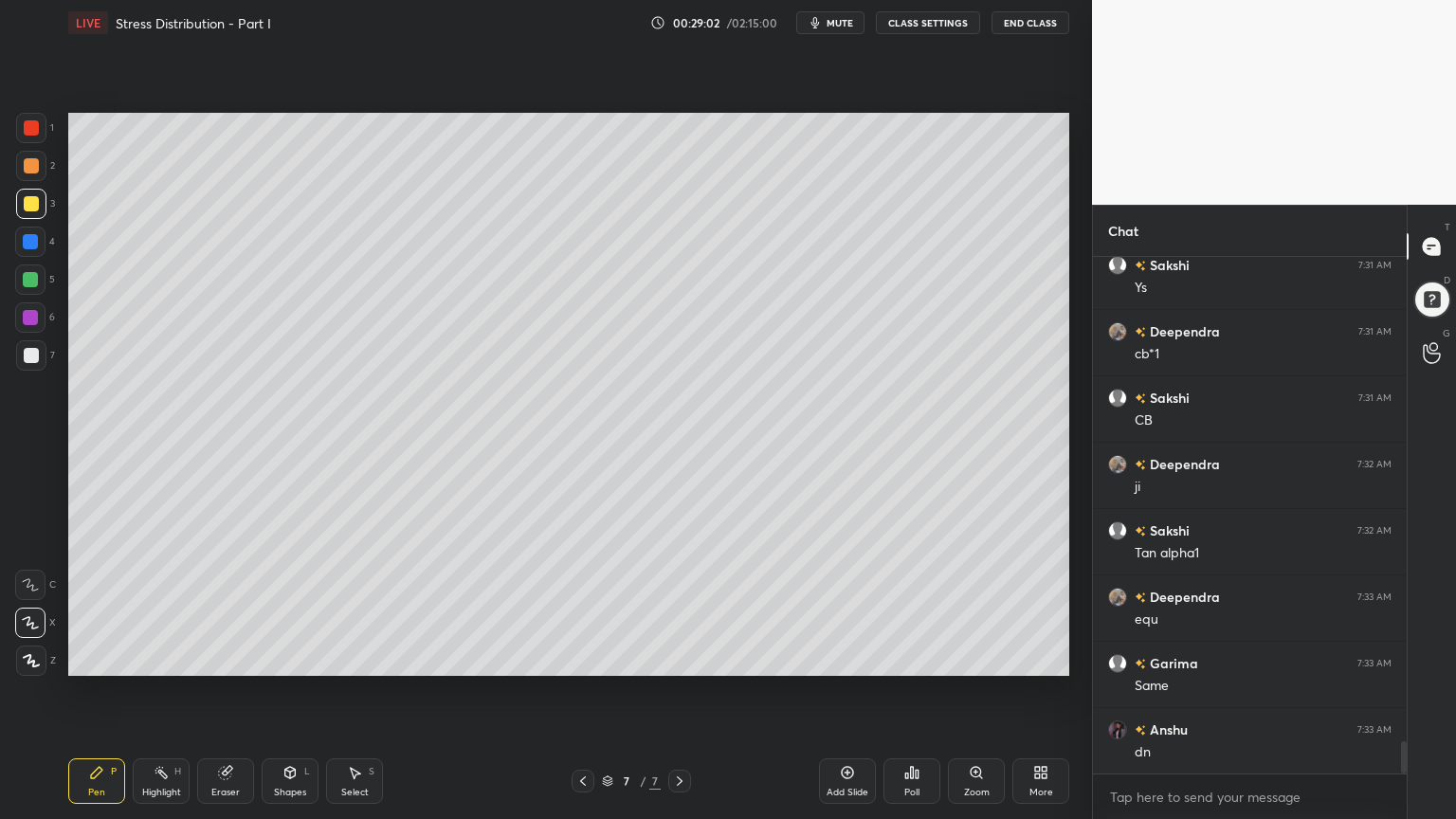 scroll, scrollTop: 7825, scrollLeft: 0, axis: vertical 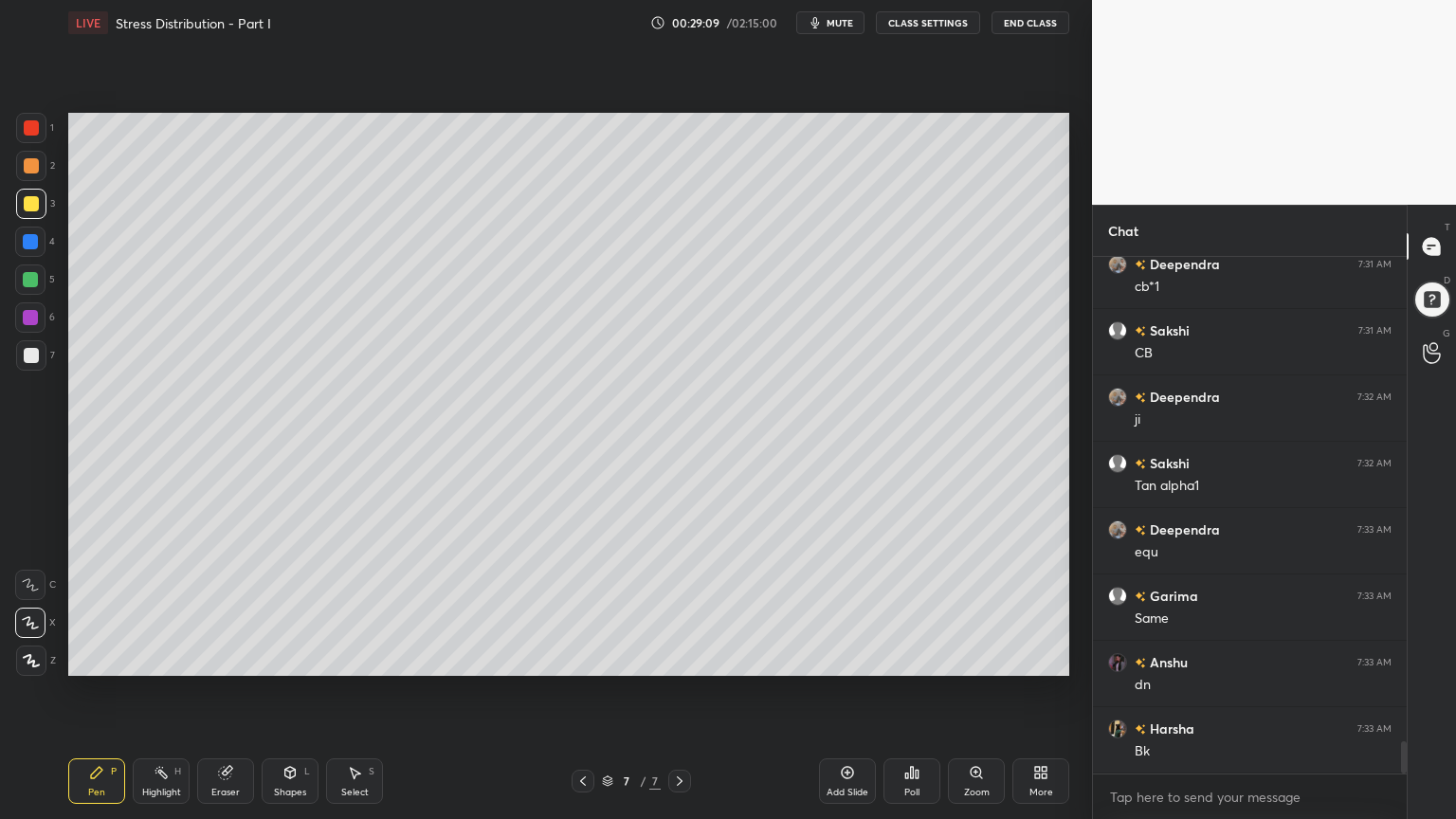 click on "Shapes" at bounding box center (290, 792) 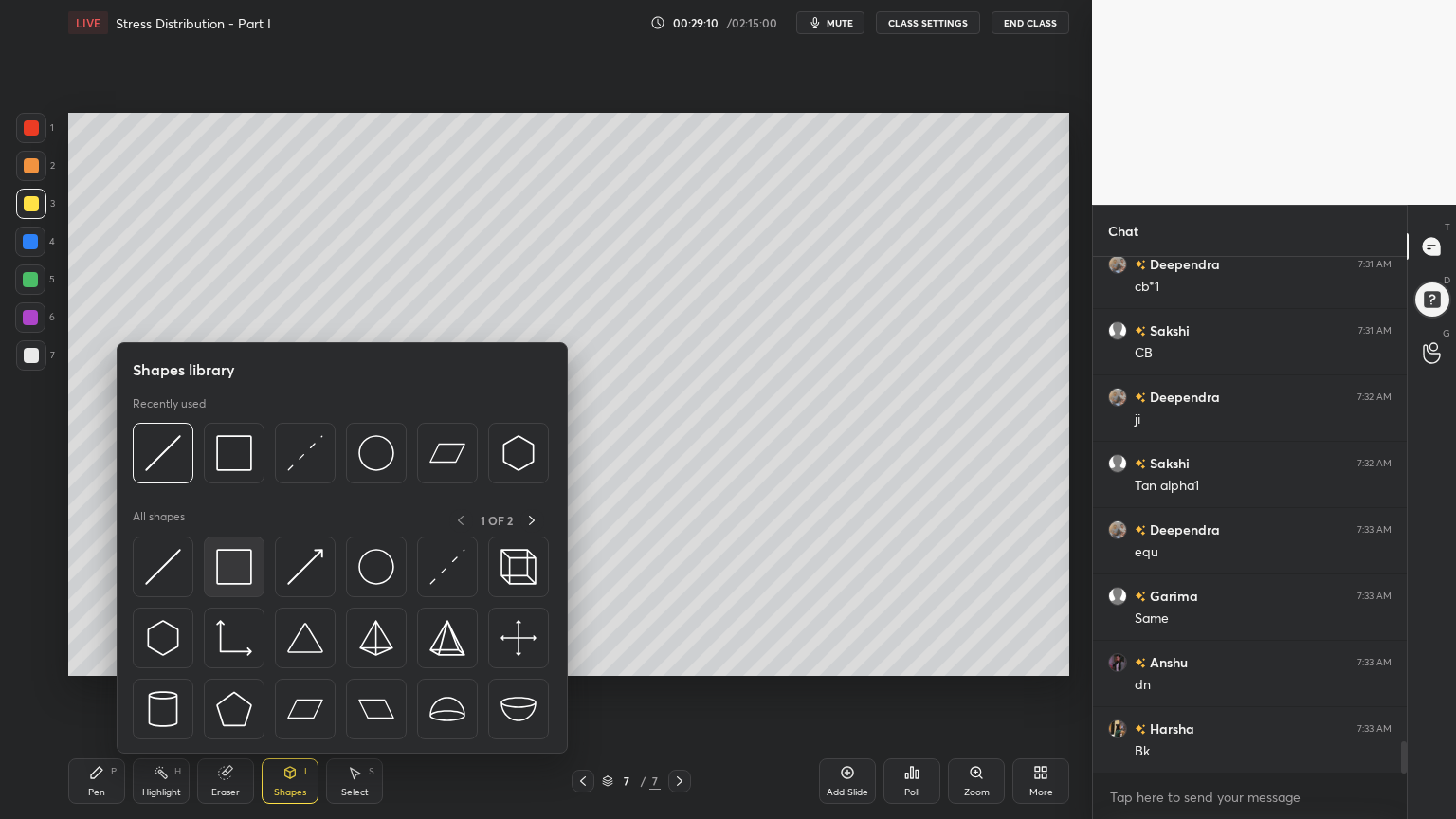click at bounding box center [234, 567] 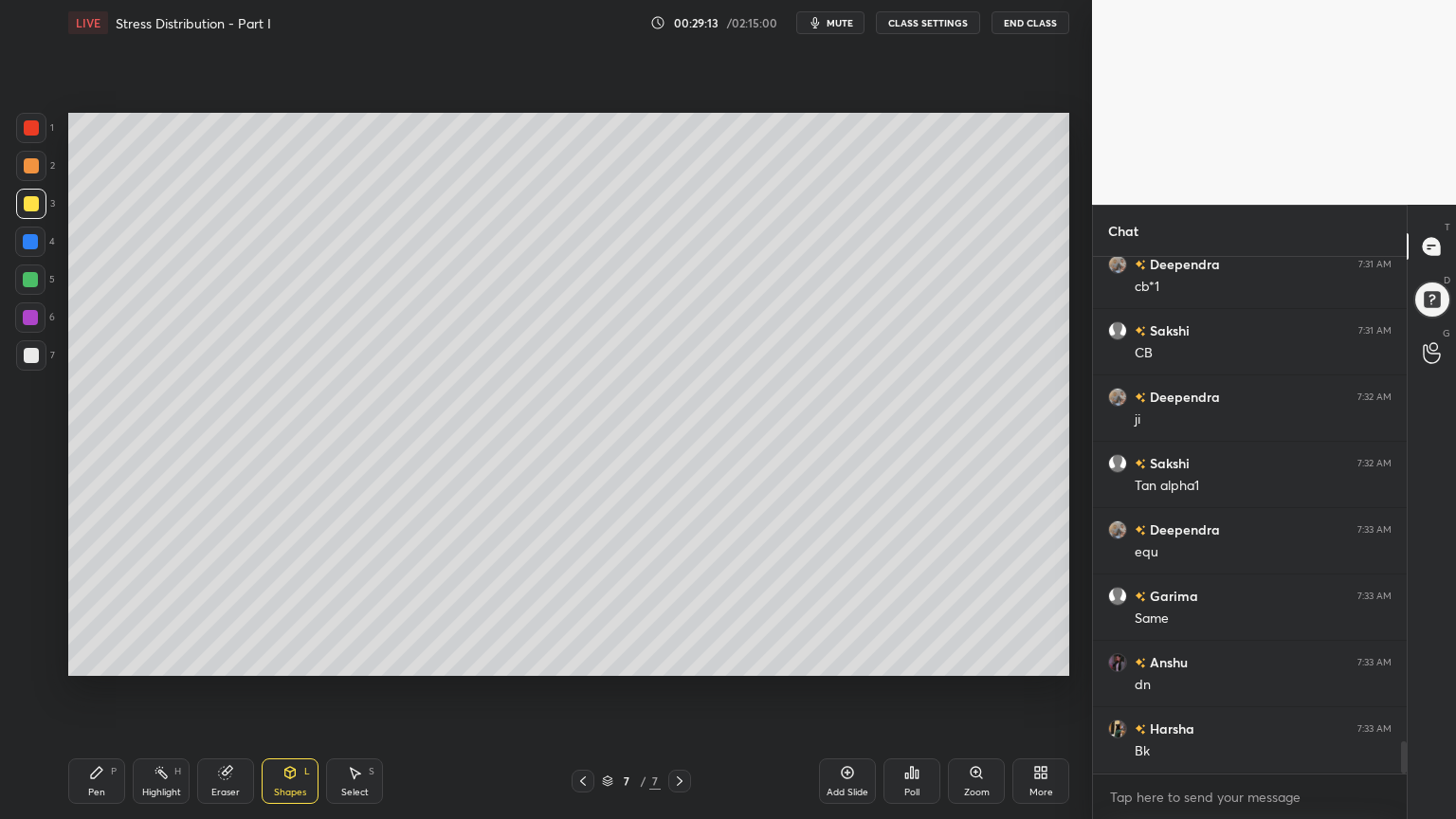 click 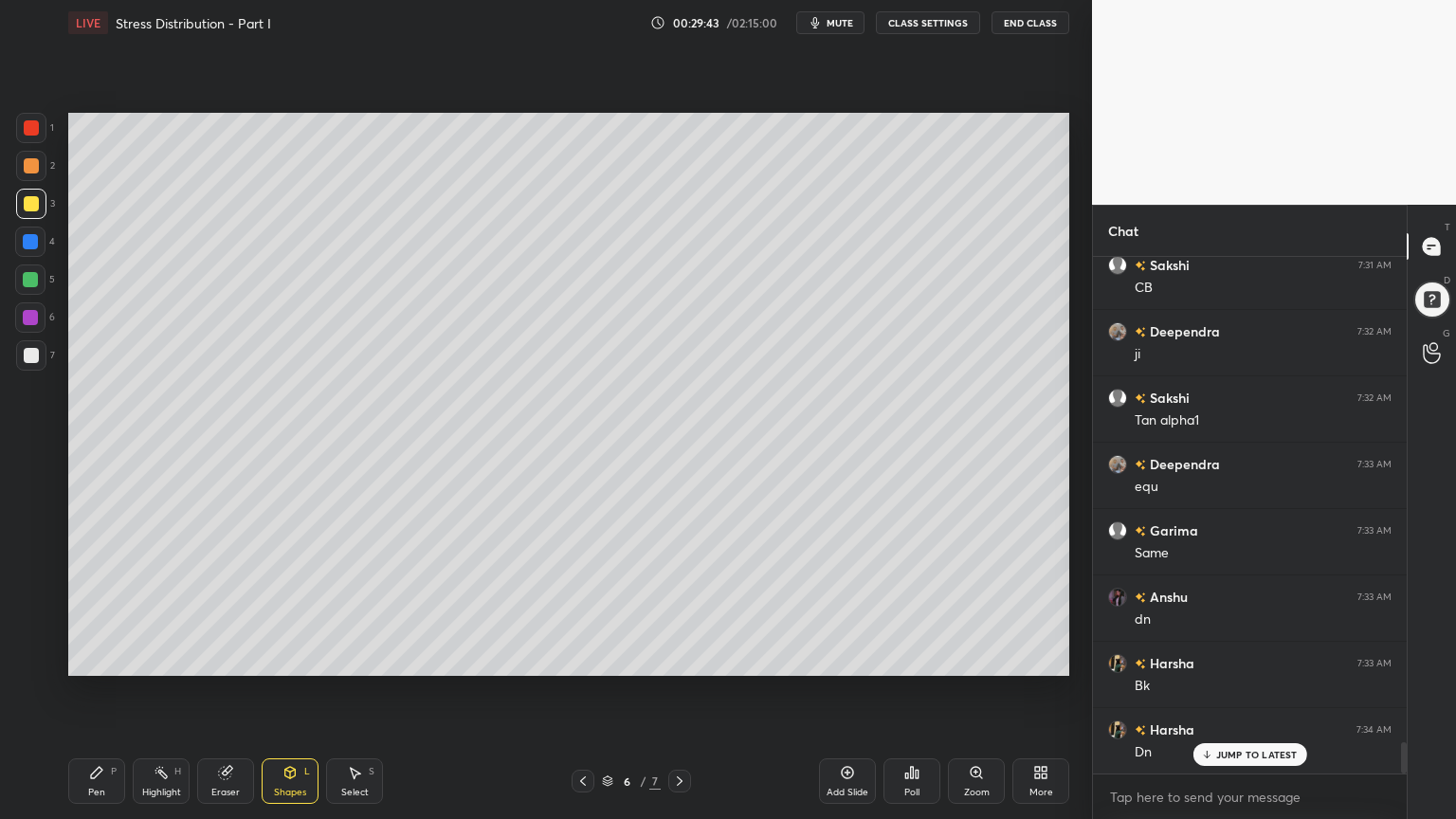scroll, scrollTop: 7958, scrollLeft: 0, axis: vertical 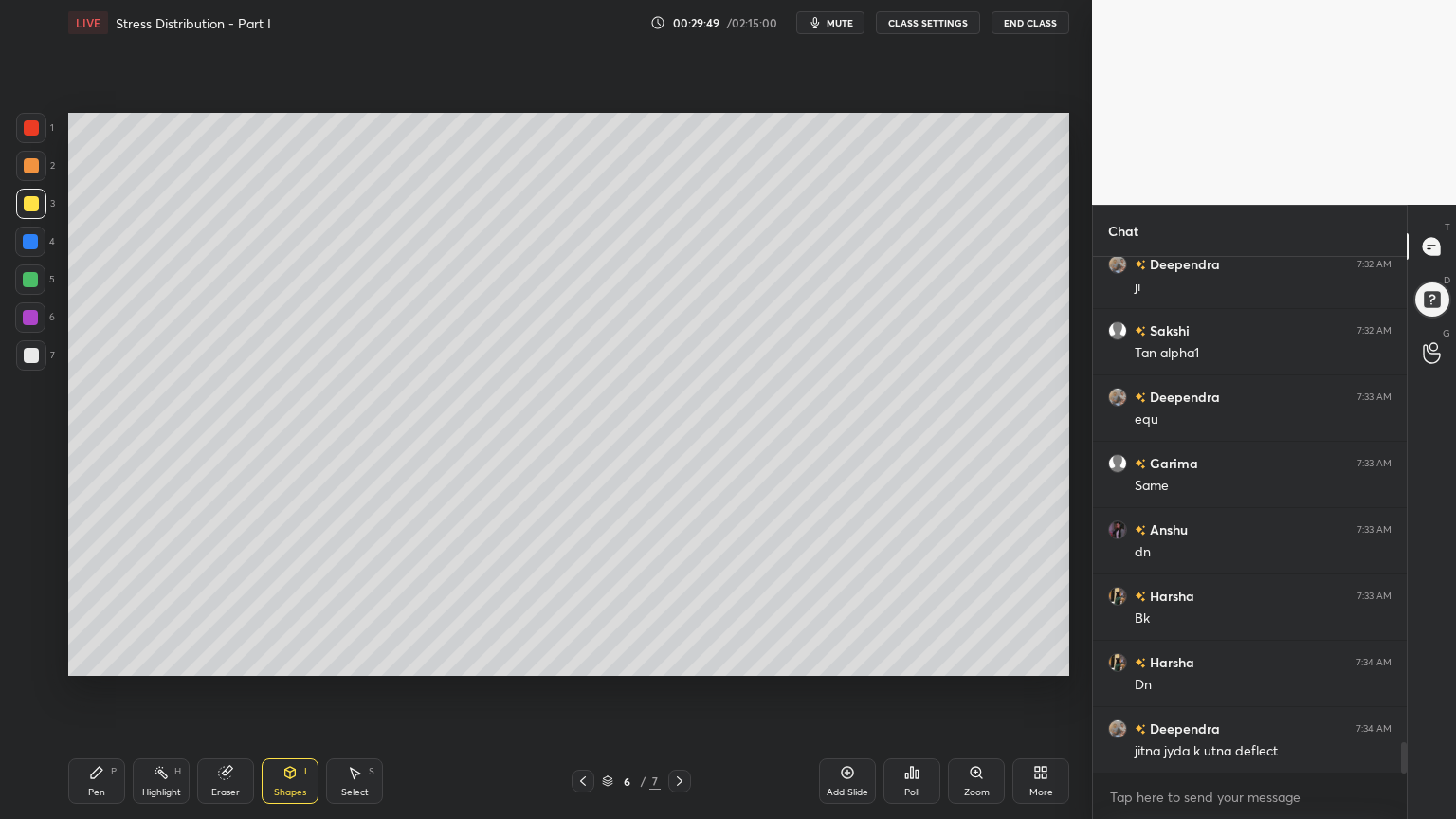 click 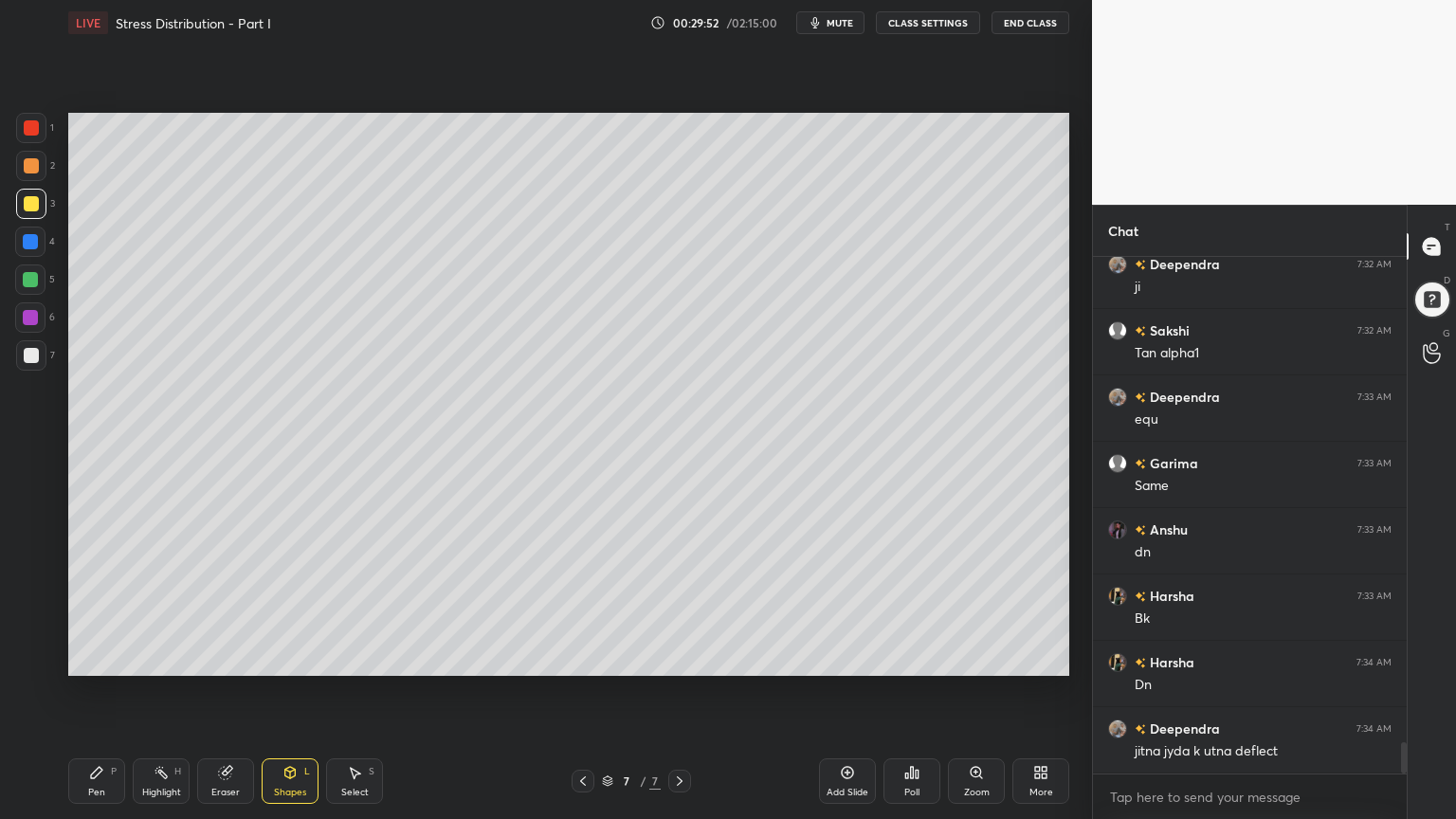 click on "Pen P" at bounding box center [97, 781] 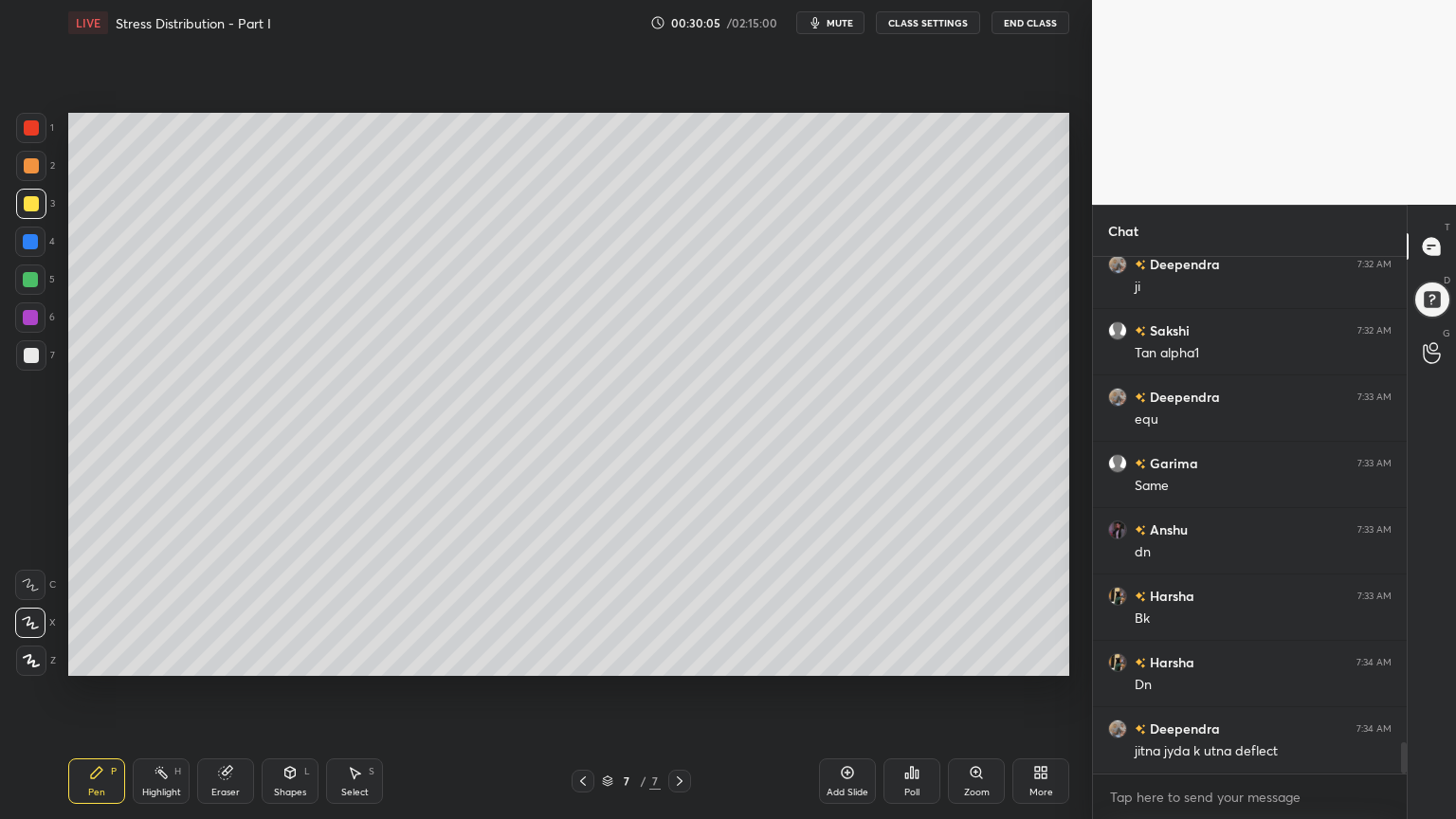 click 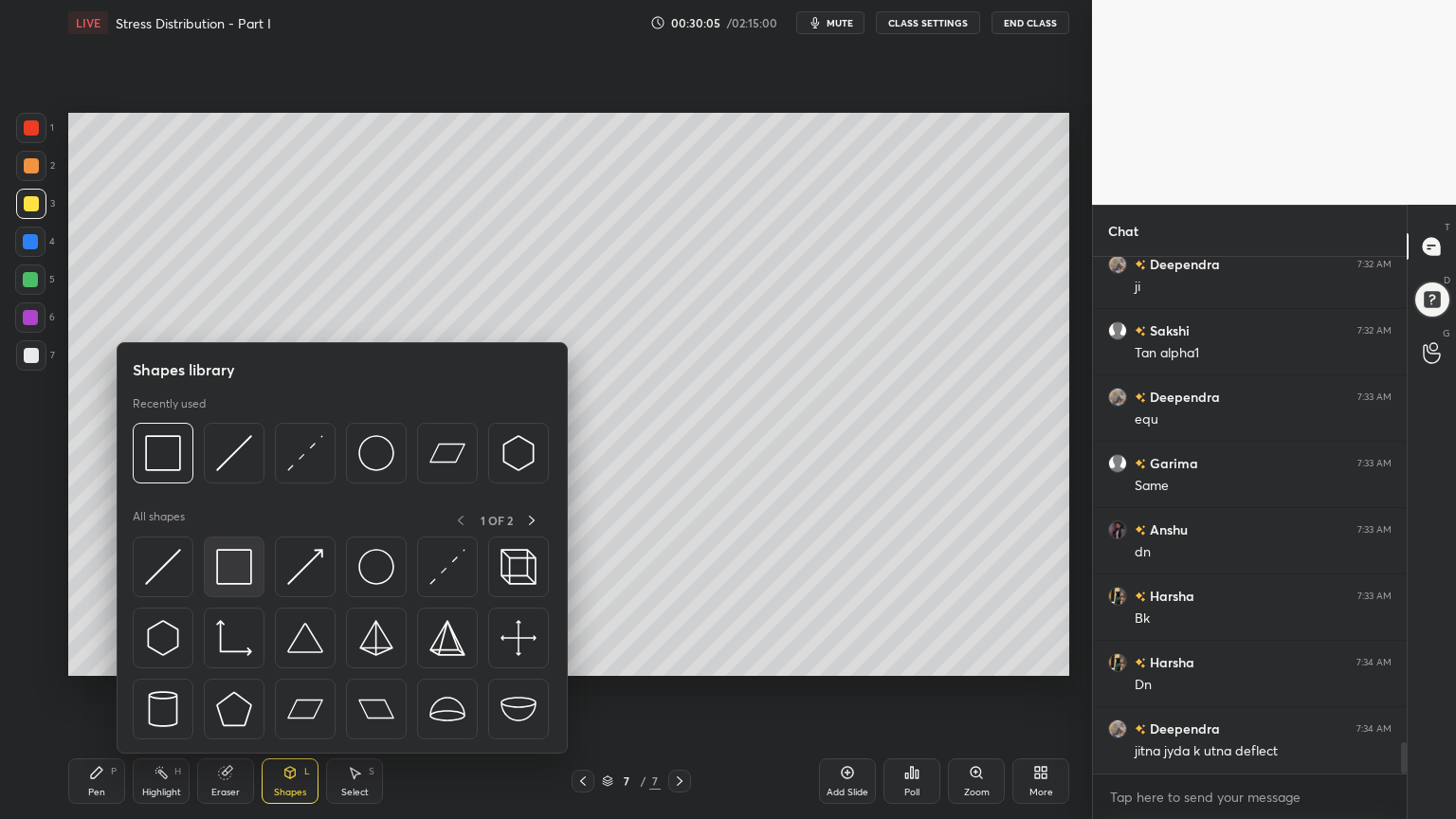 click at bounding box center (234, 567) 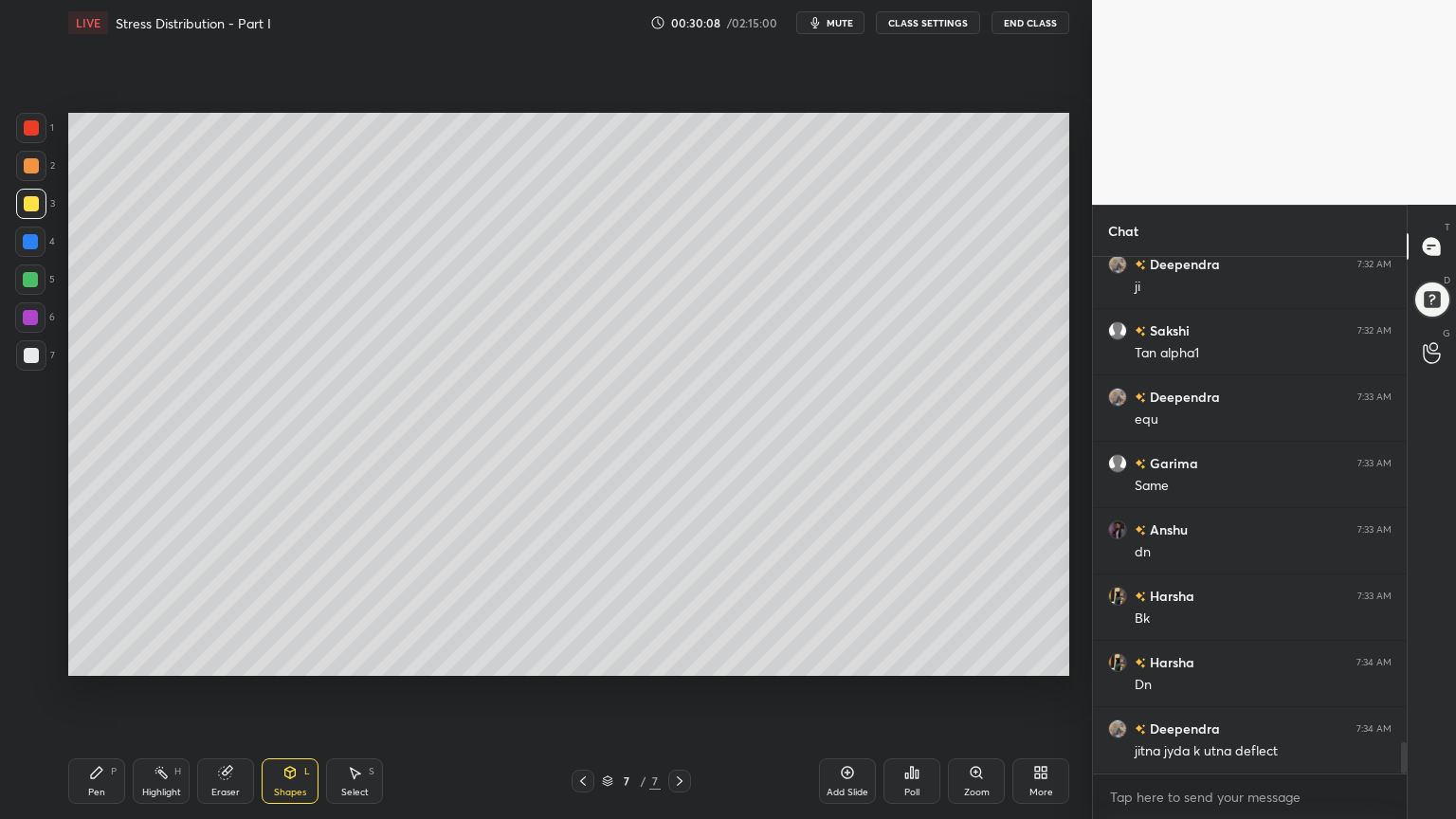 click on "Pen P" at bounding box center [97, 781] 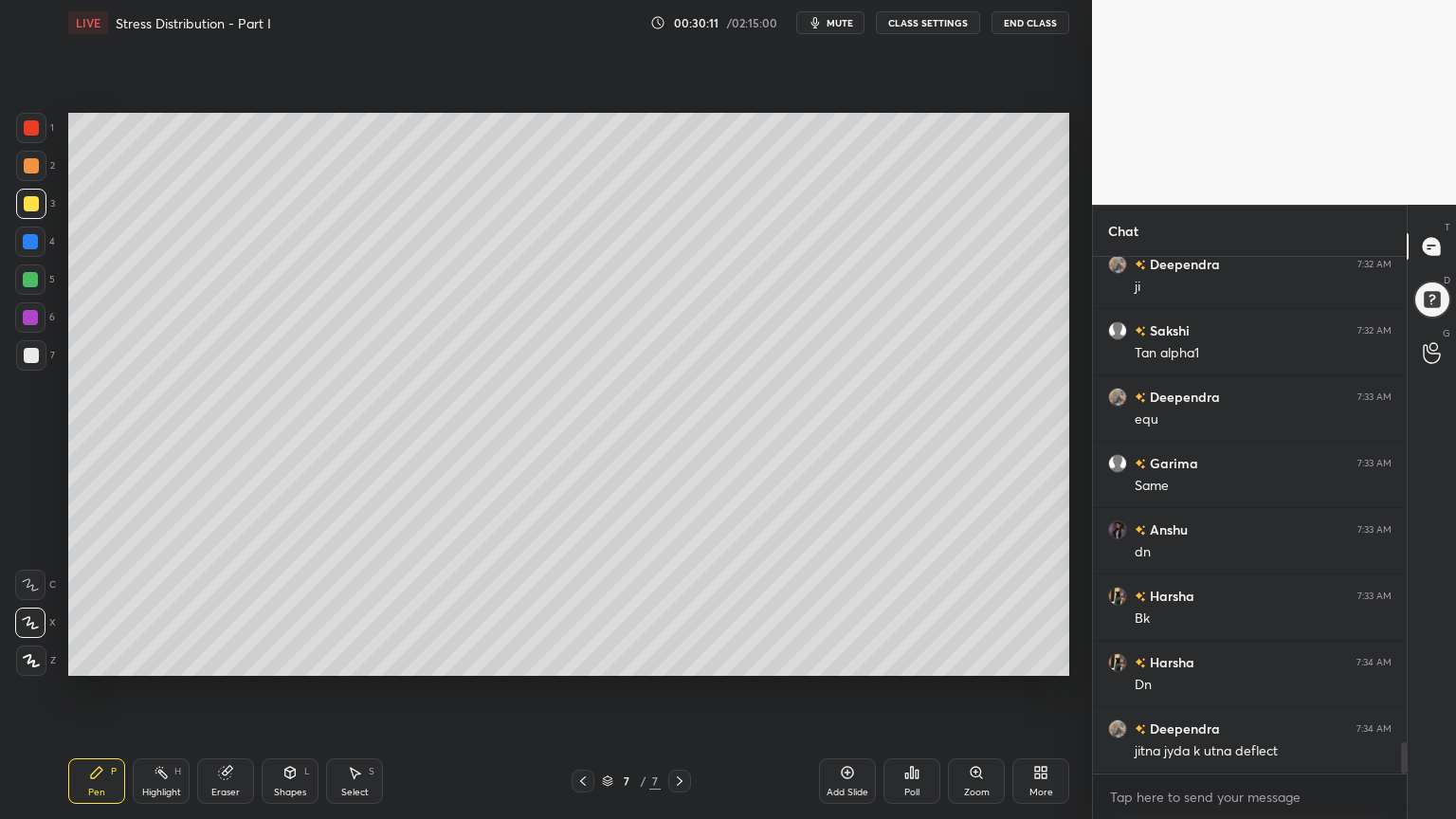 click at bounding box center (31, 355) 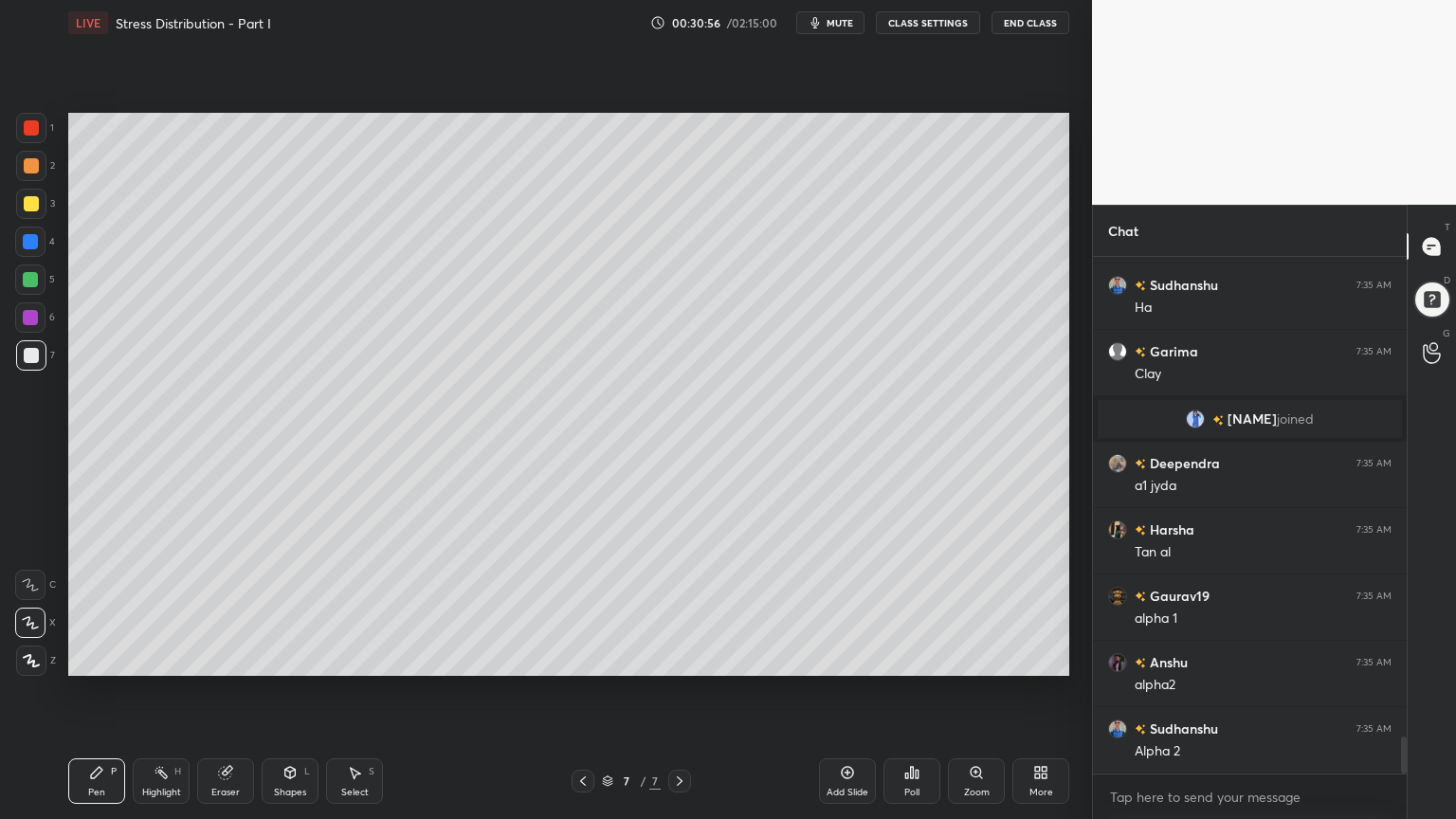 scroll, scrollTop: 6704, scrollLeft: 0, axis: vertical 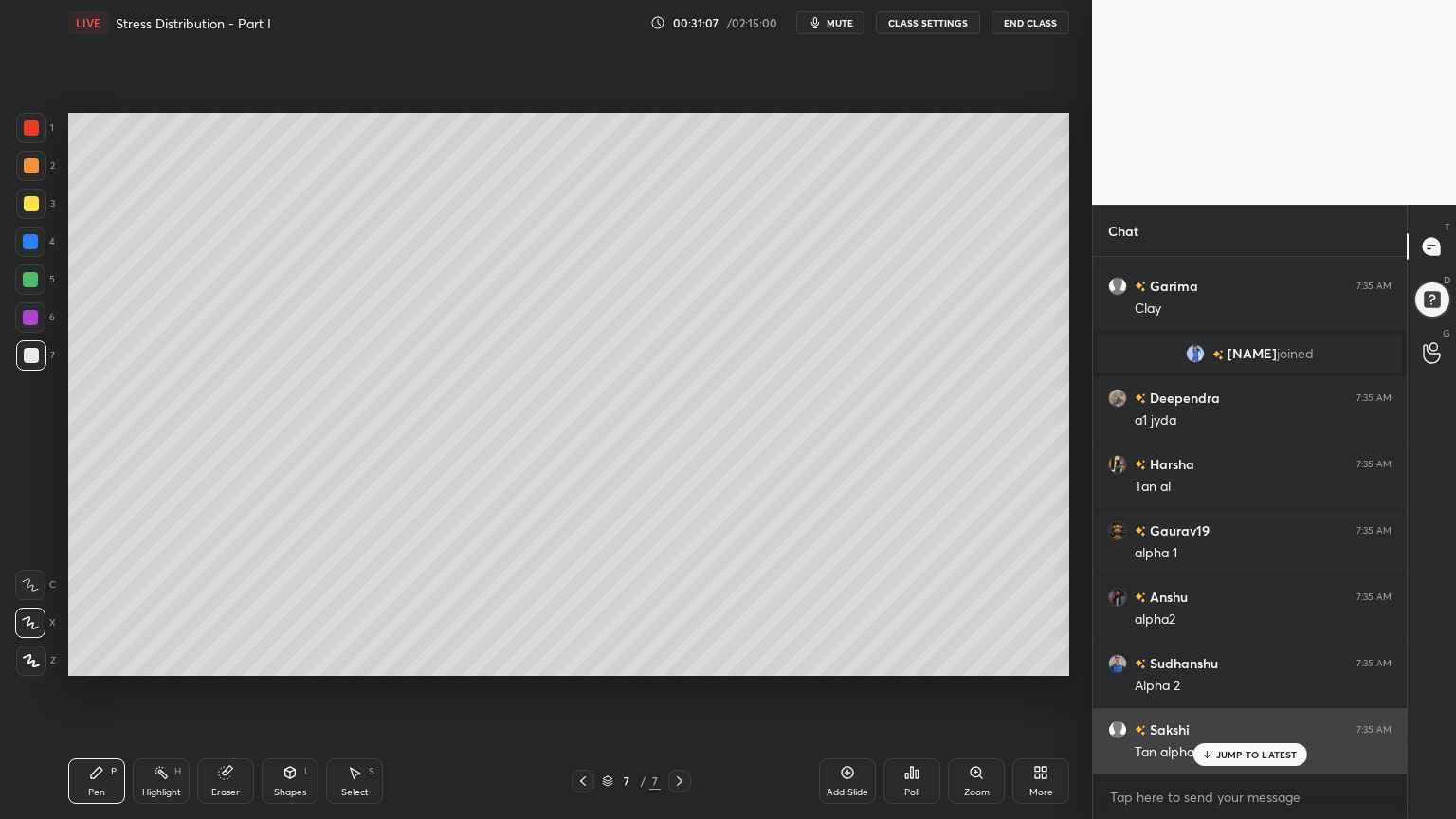 click on "JUMP TO LATEST" at bounding box center (1249, 755) 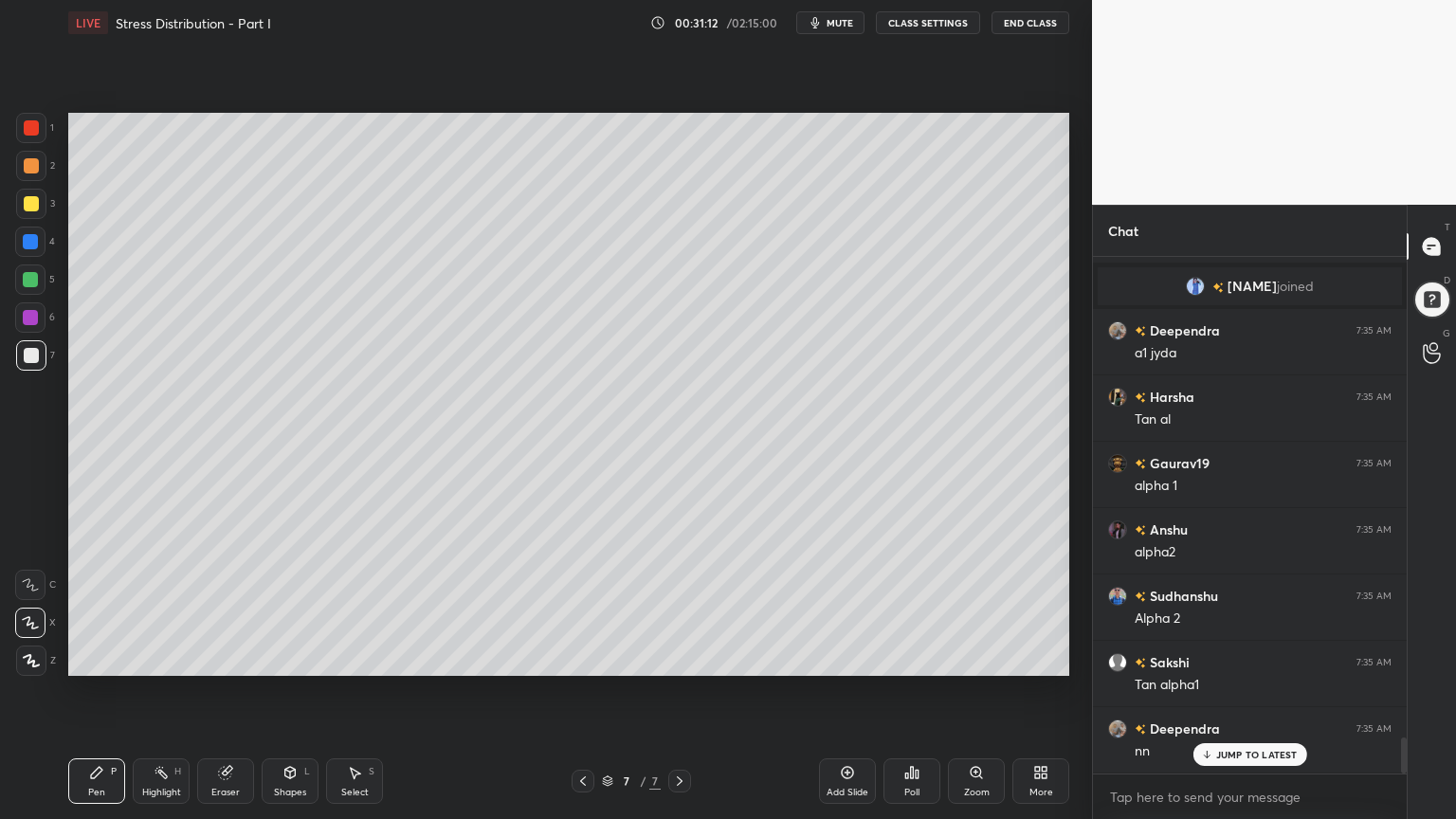 scroll, scrollTop: 6836, scrollLeft: 0, axis: vertical 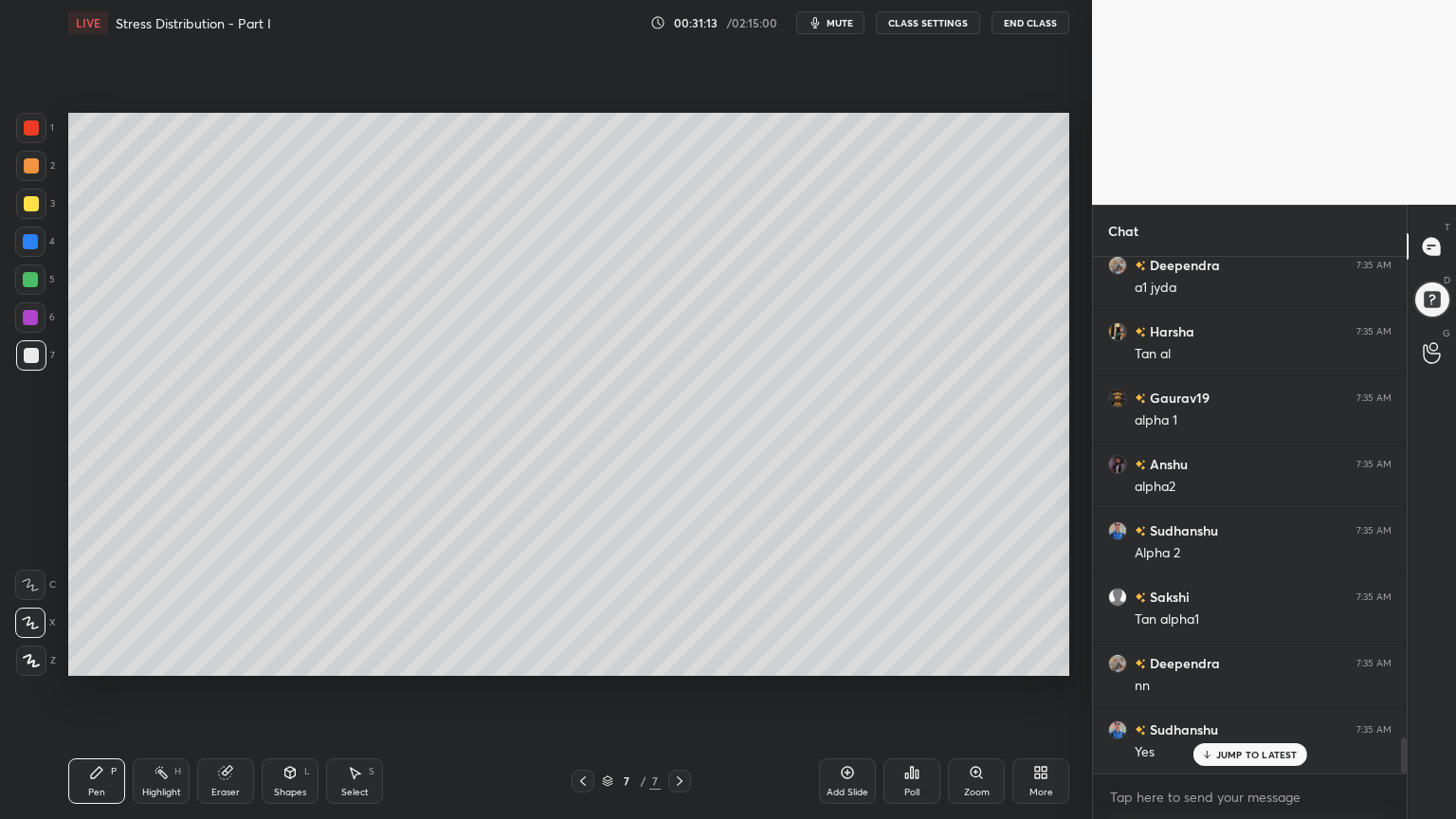 click on "Eraser" at bounding box center [226, 781] 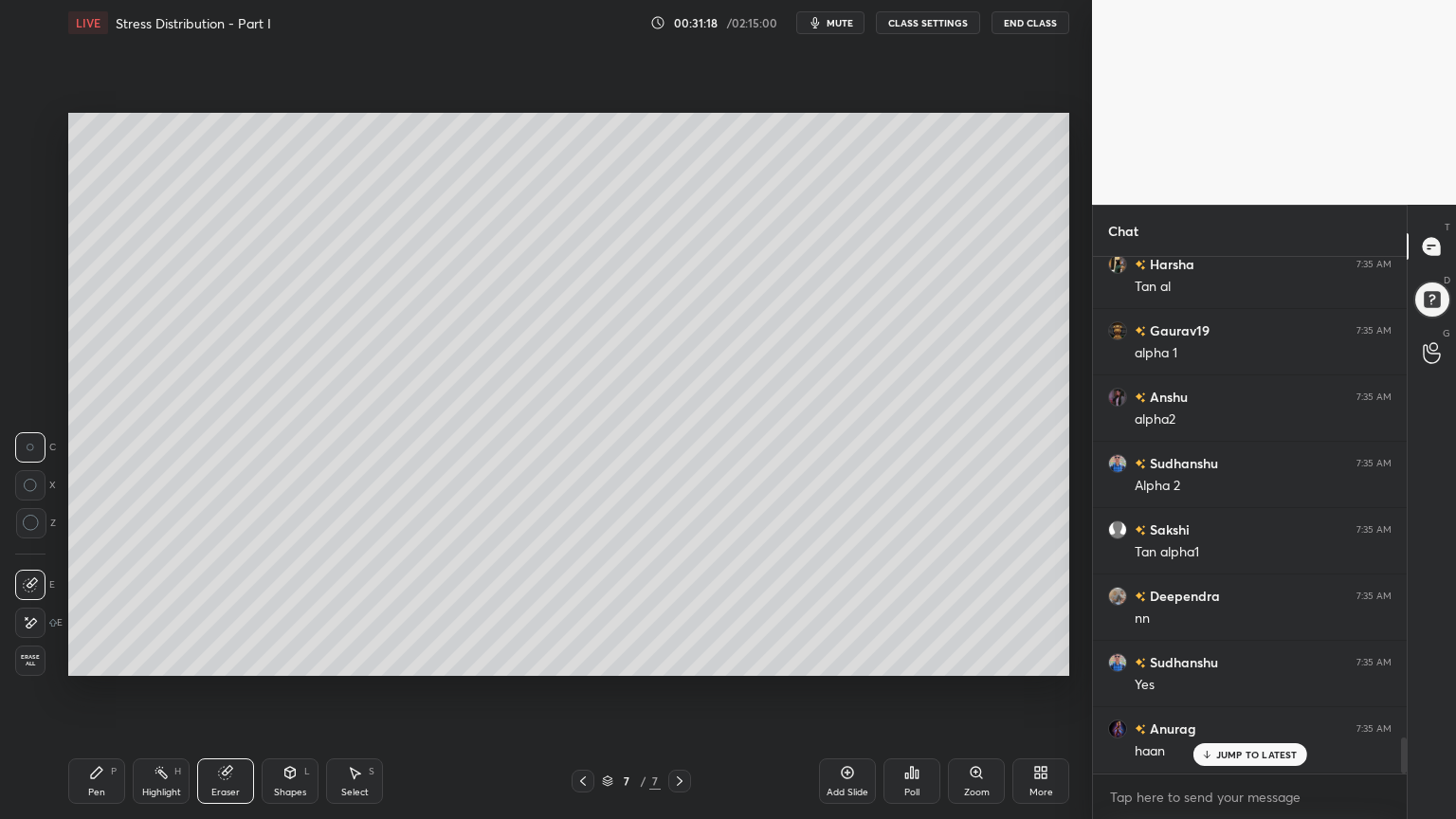 scroll, scrollTop: 6969, scrollLeft: 0, axis: vertical 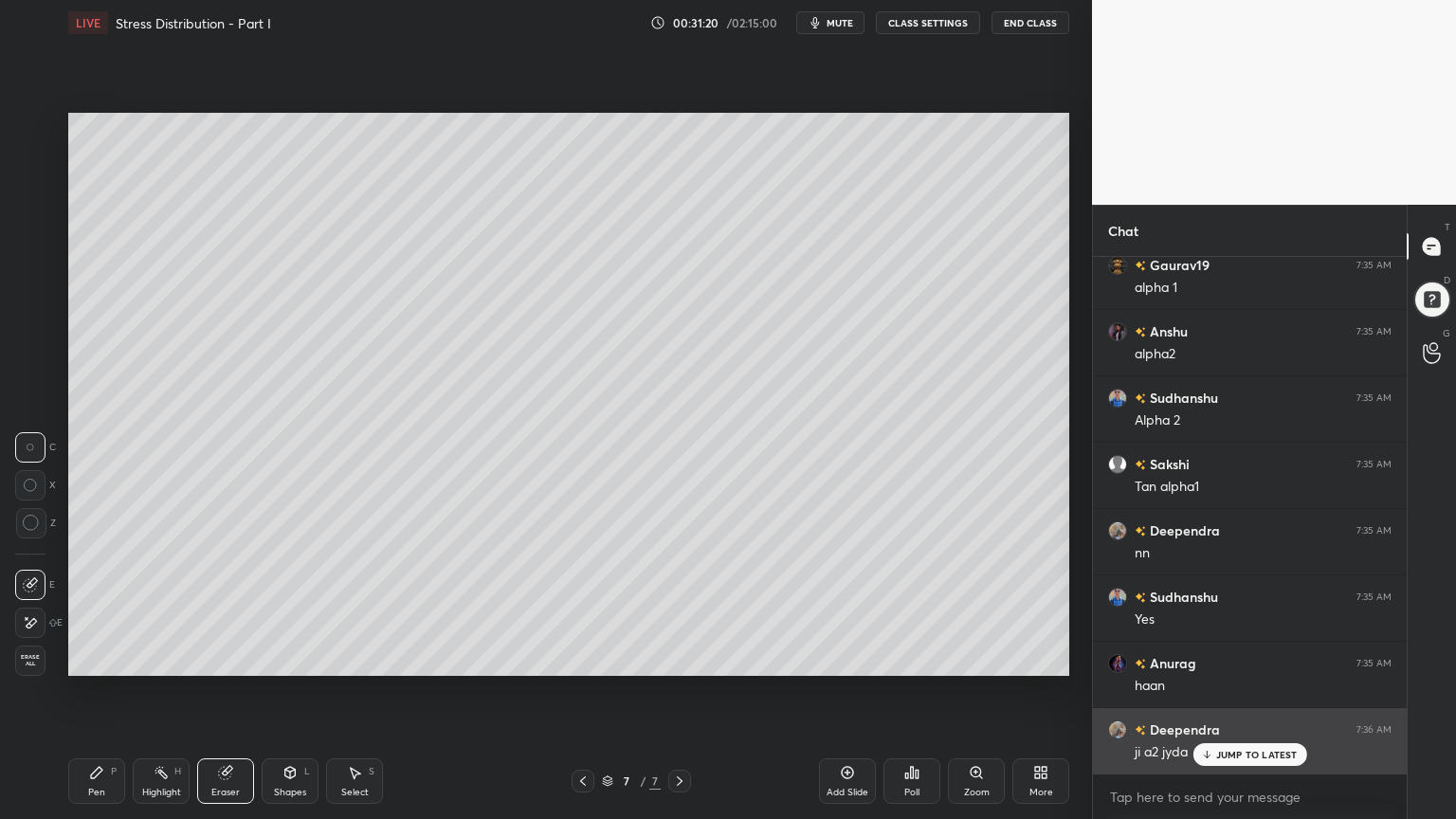 click on "JUMP TO LATEST" at bounding box center (1257, 755) 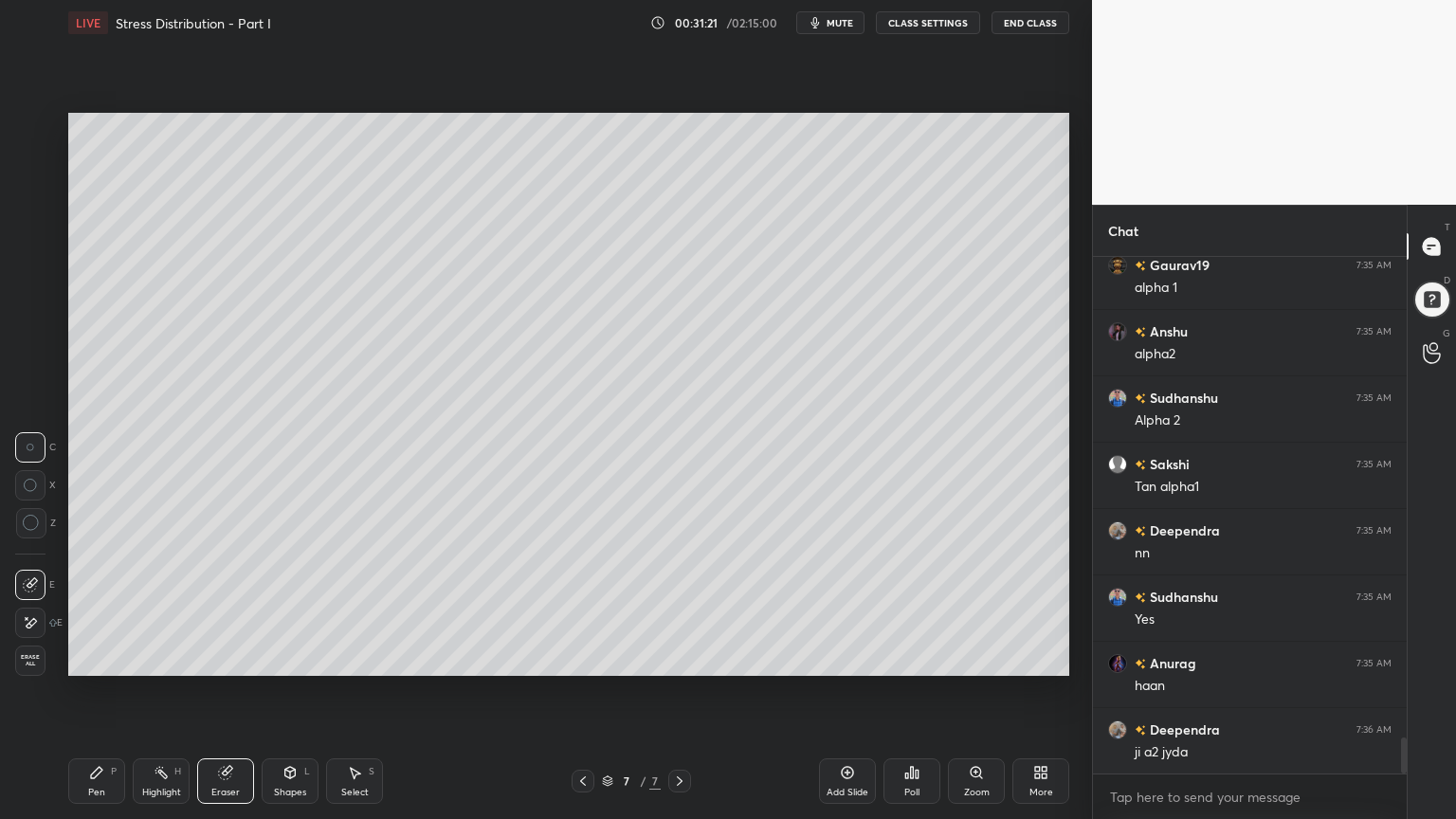 click 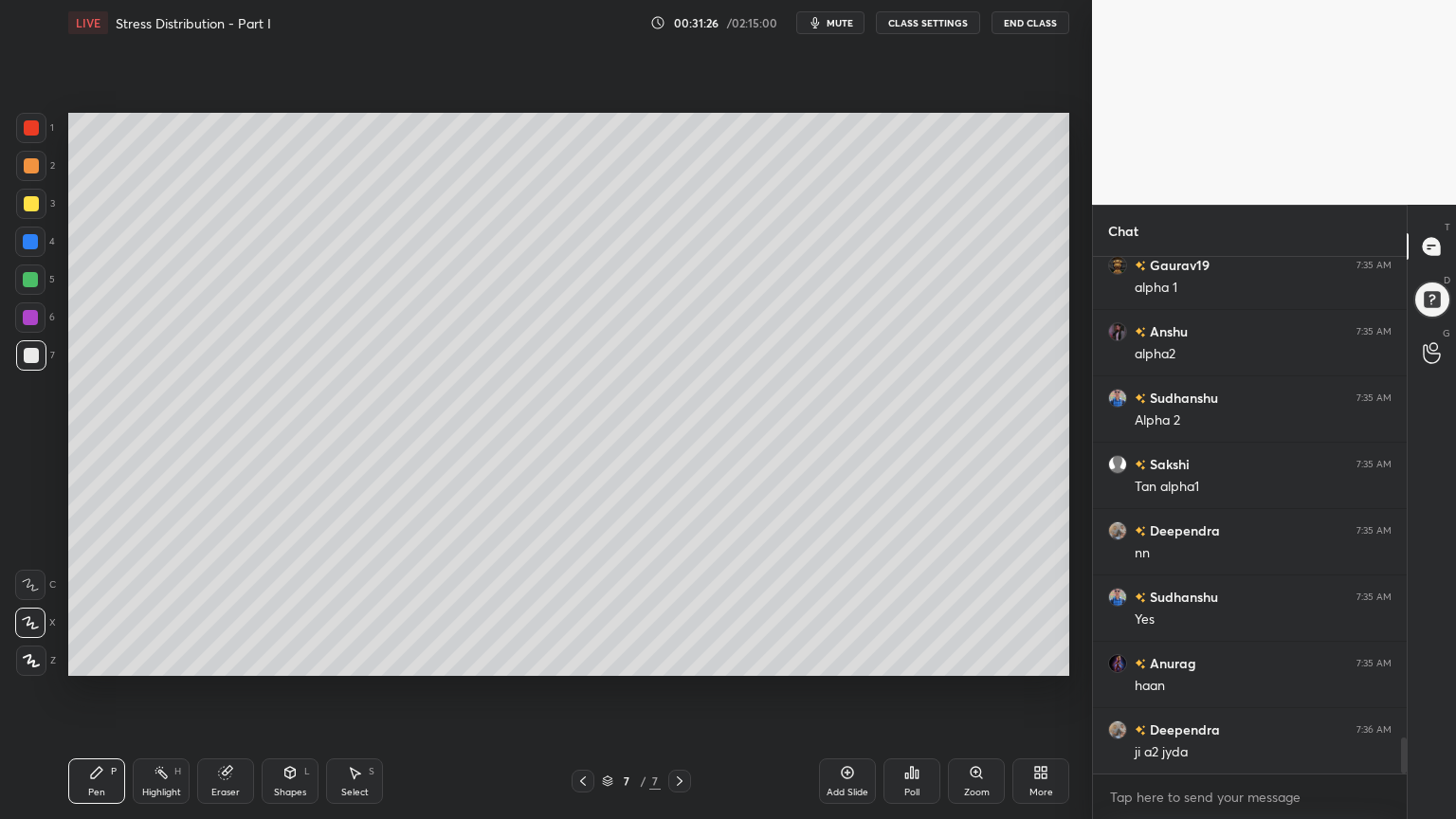 click 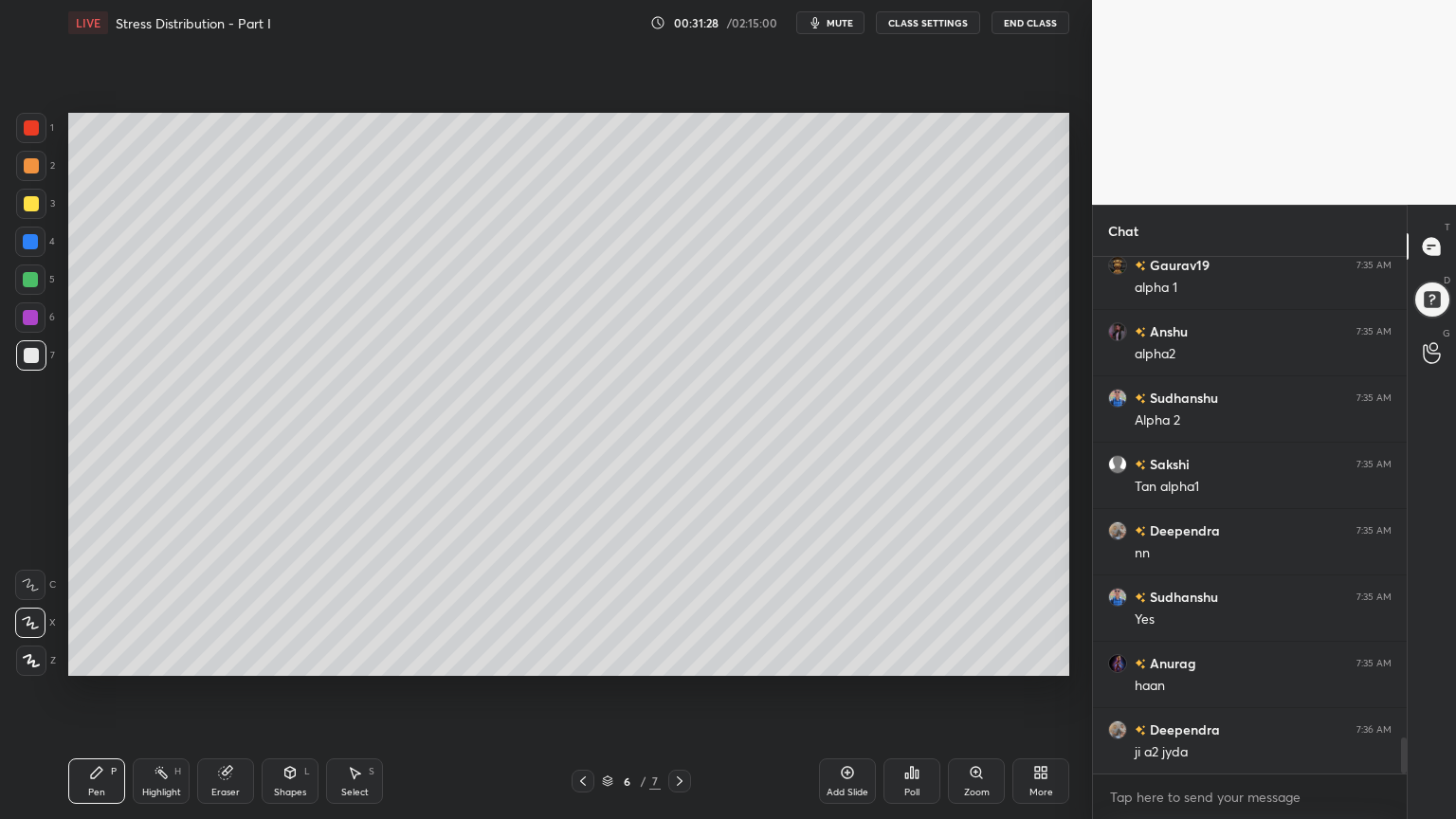 click 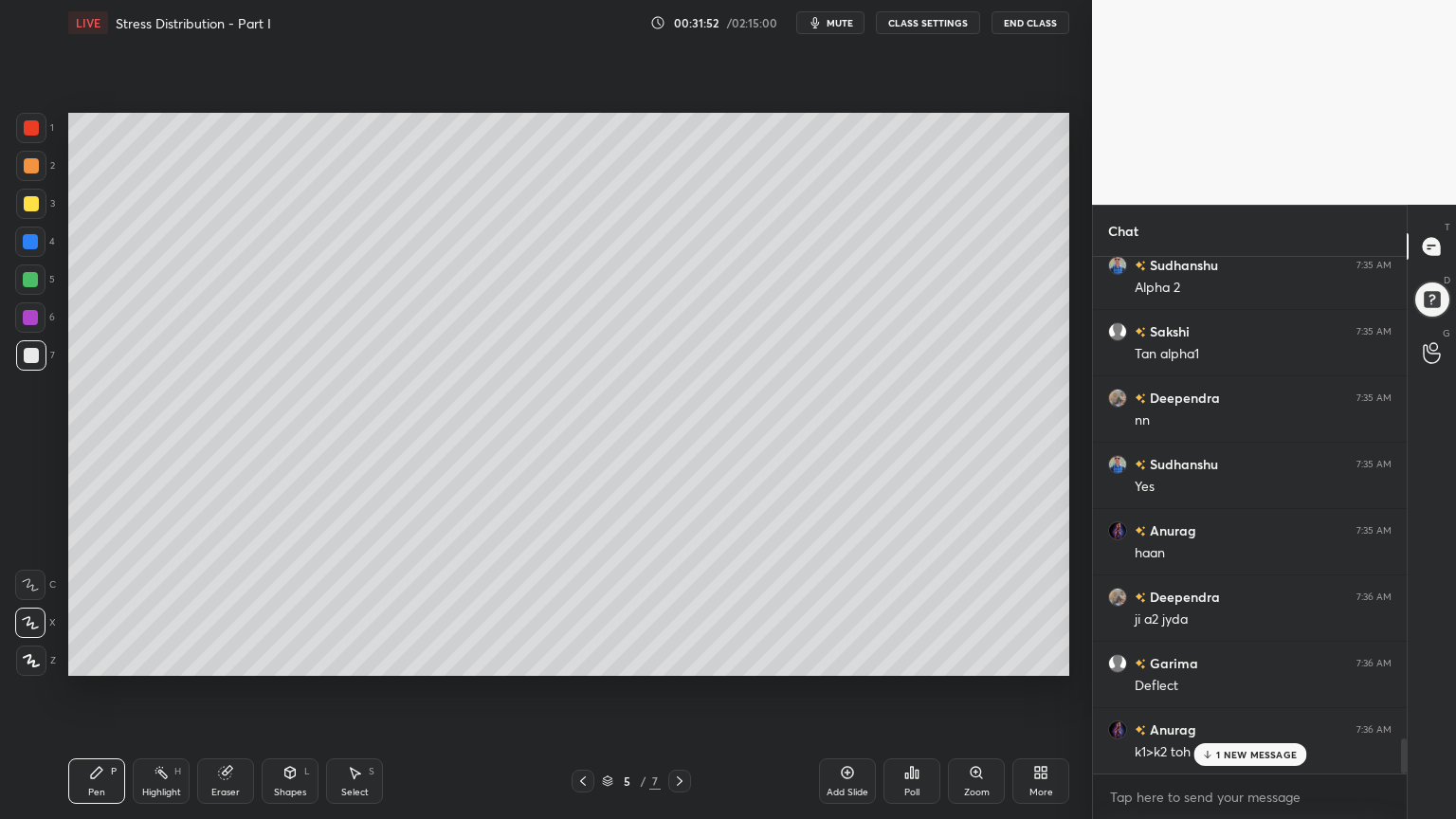 scroll, scrollTop: 7169, scrollLeft: 0, axis: vertical 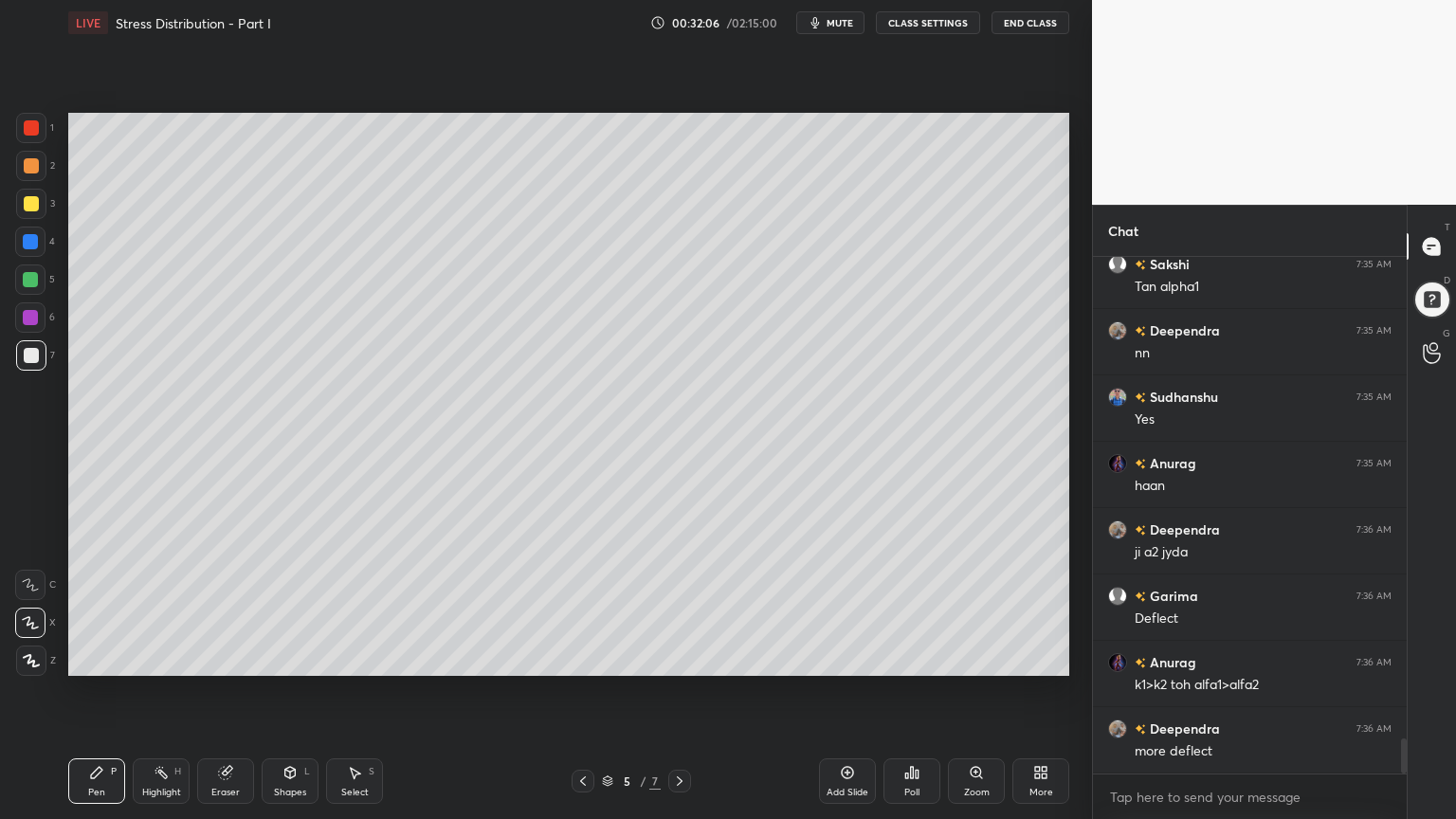 click 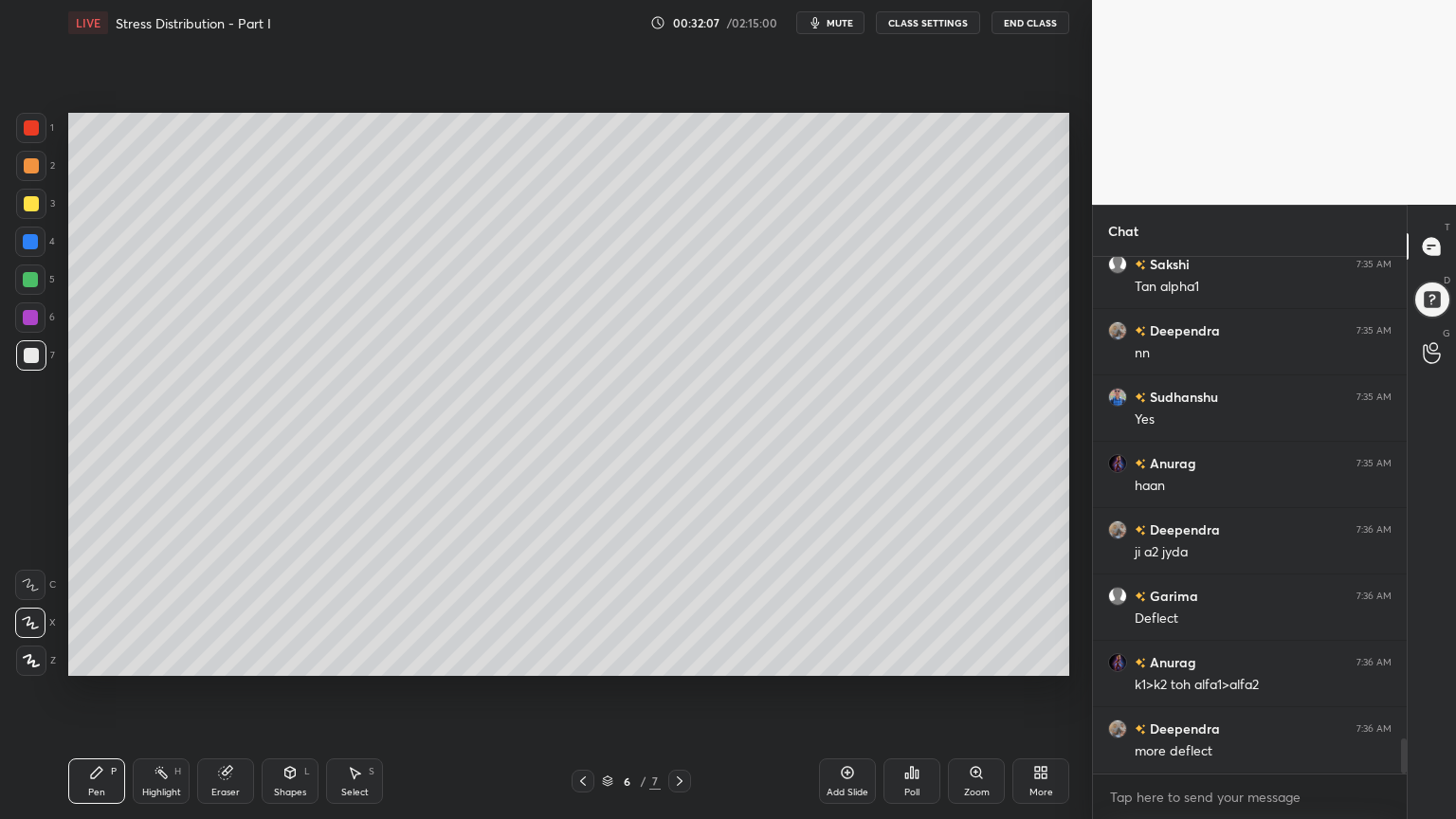 click 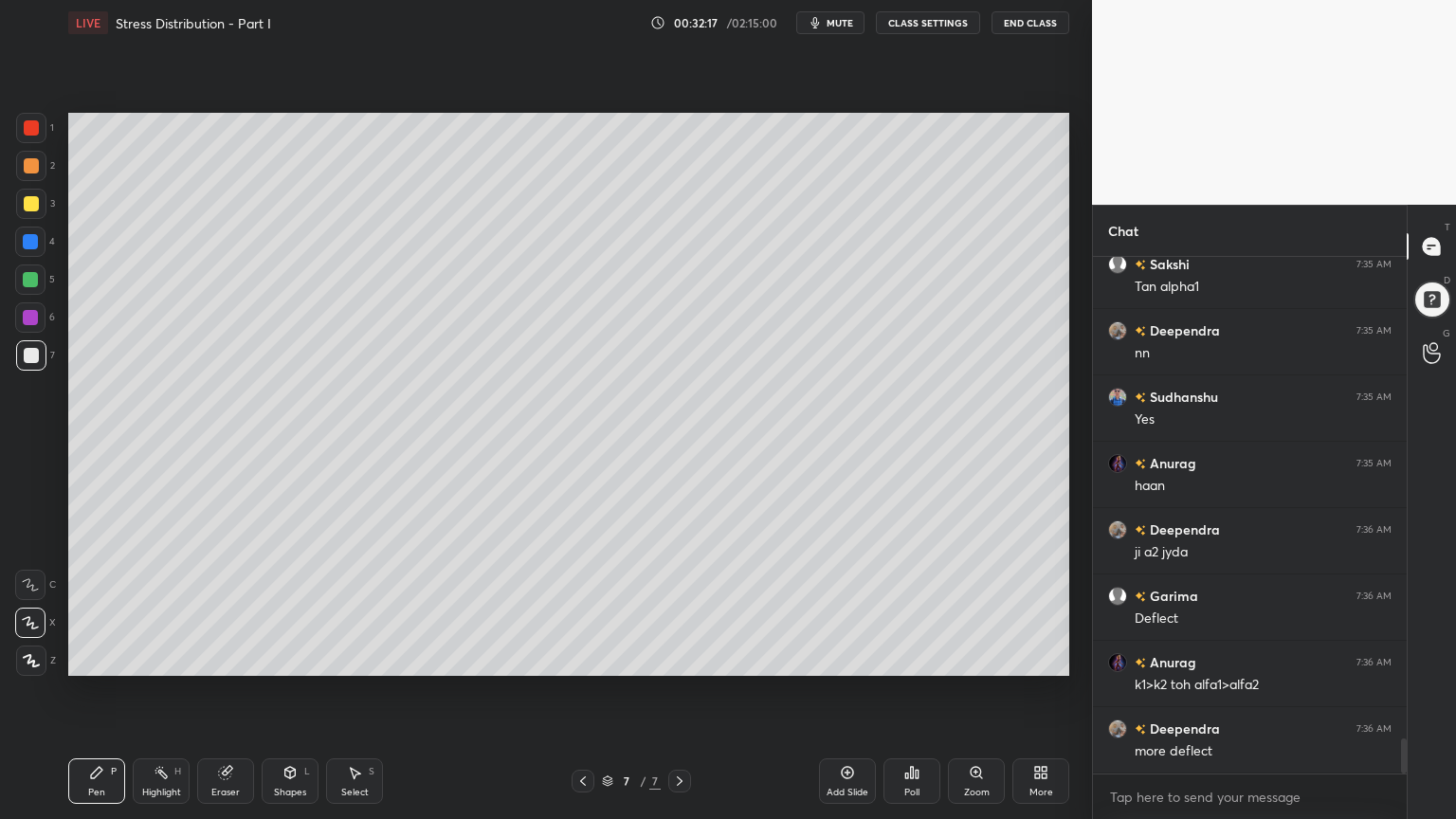 click 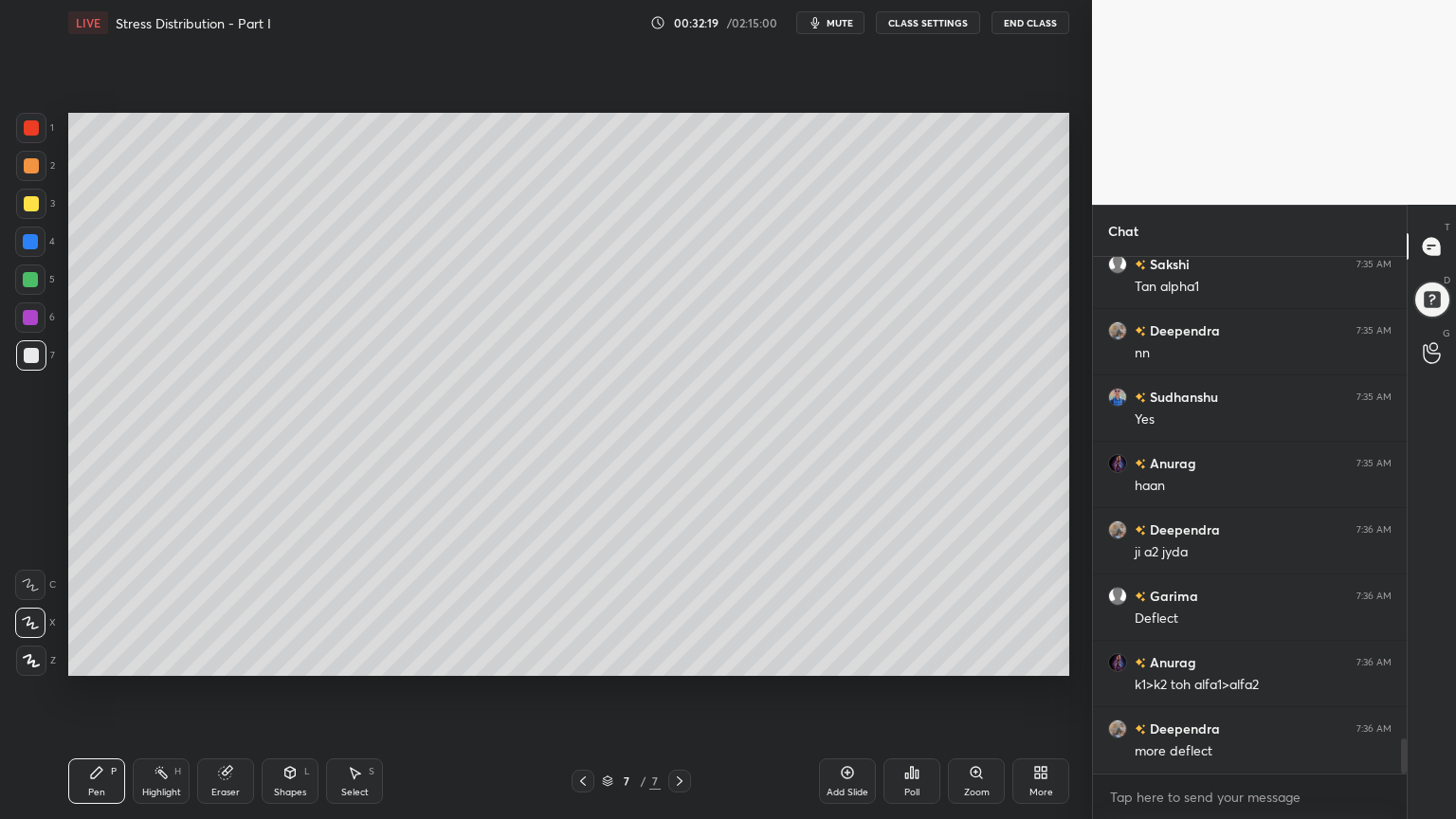 click on "Eraser" at bounding box center [226, 781] 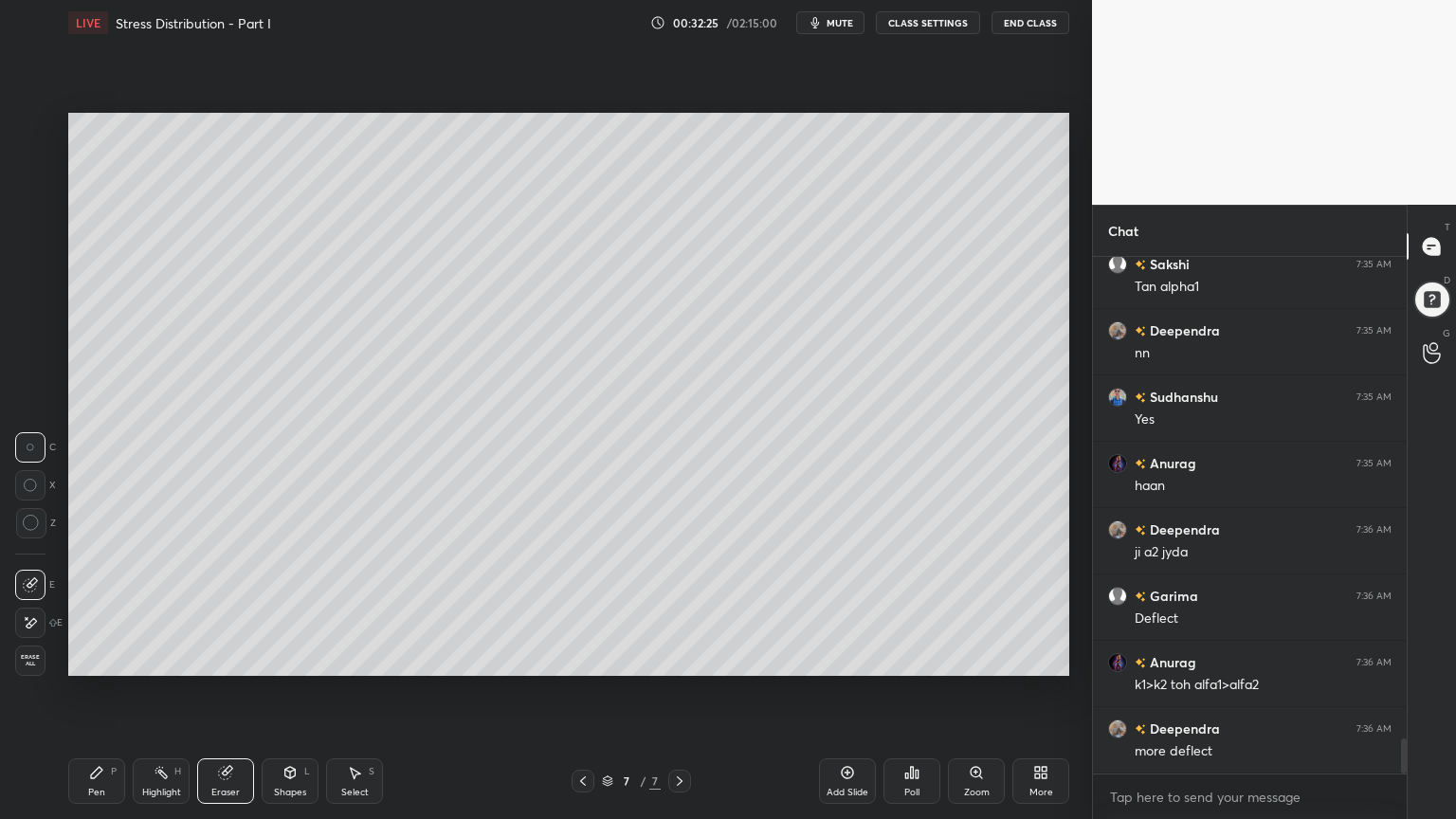 click on "Pen P" at bounding box center [97, 781] 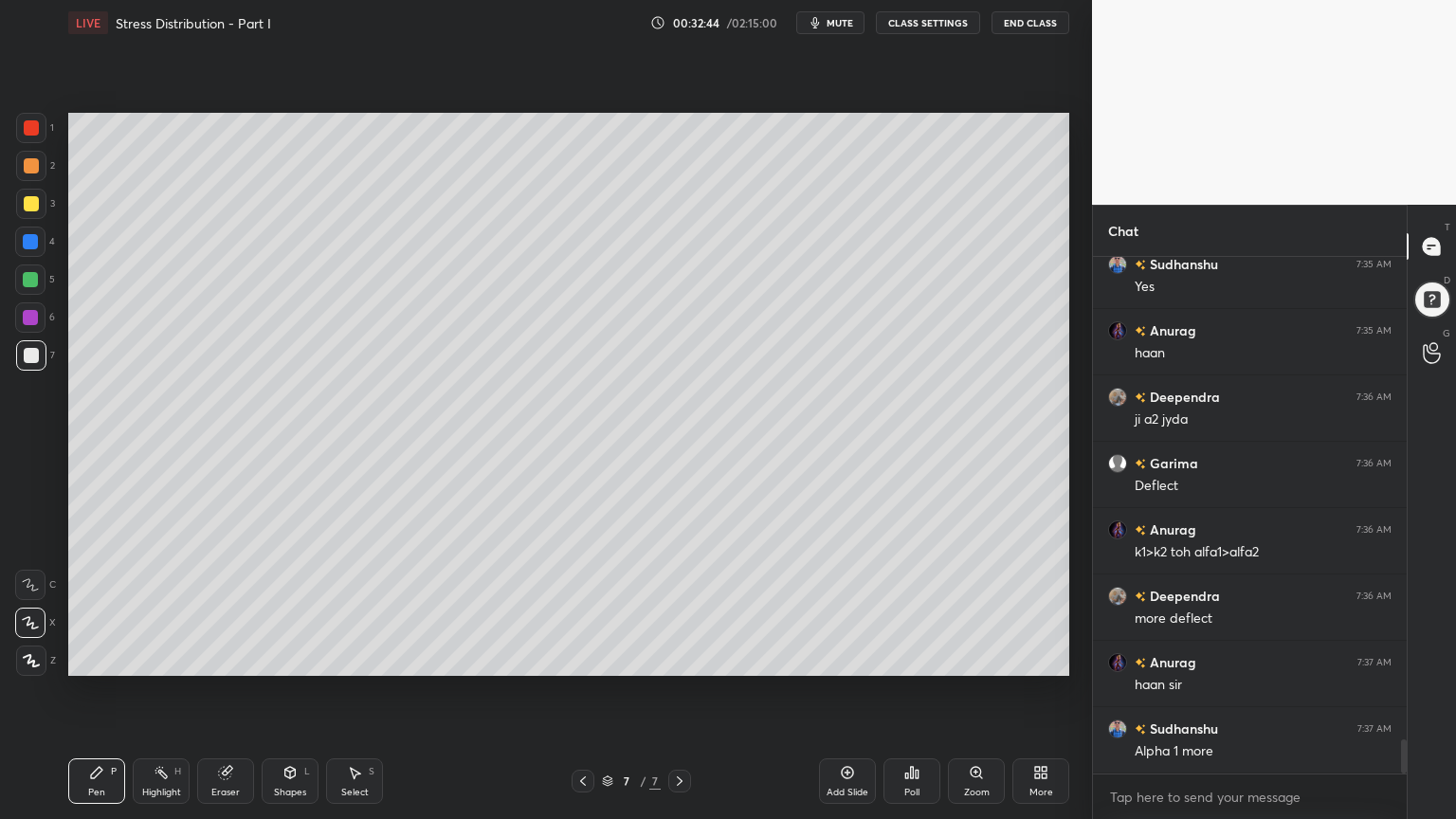 scroll, scrollTop: 7367, scrollLeft: 0, axis: vertical 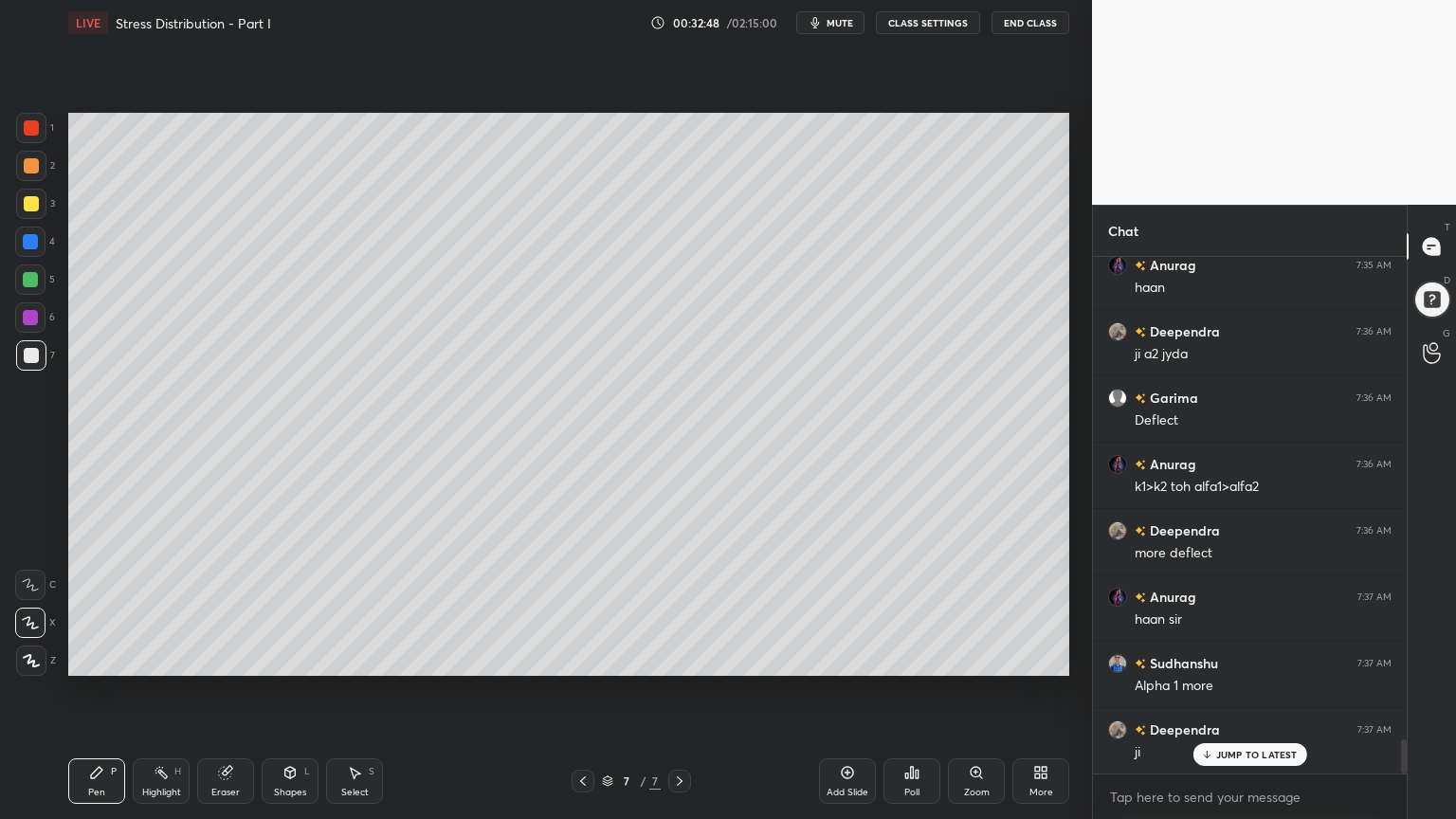 click 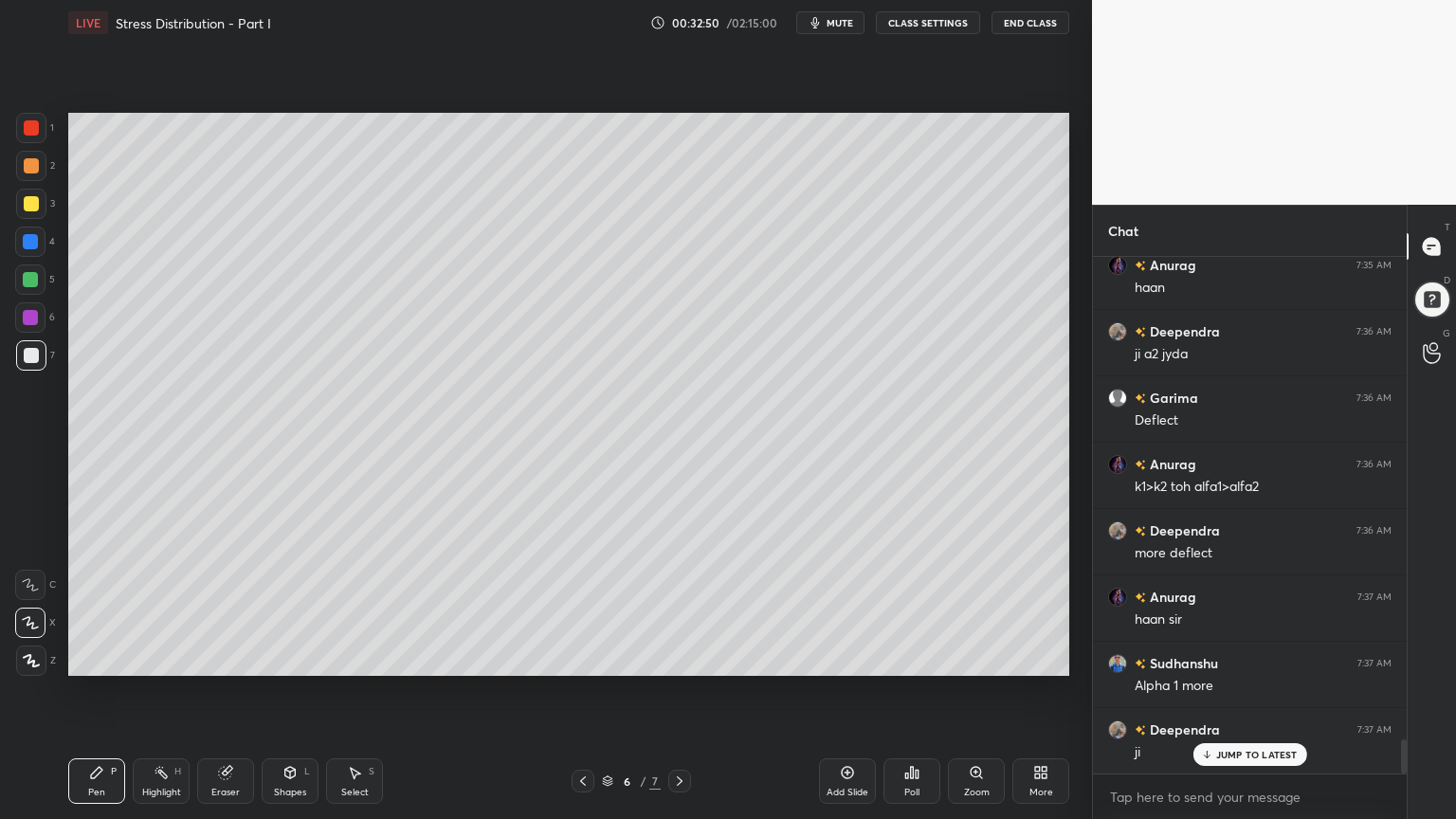 click 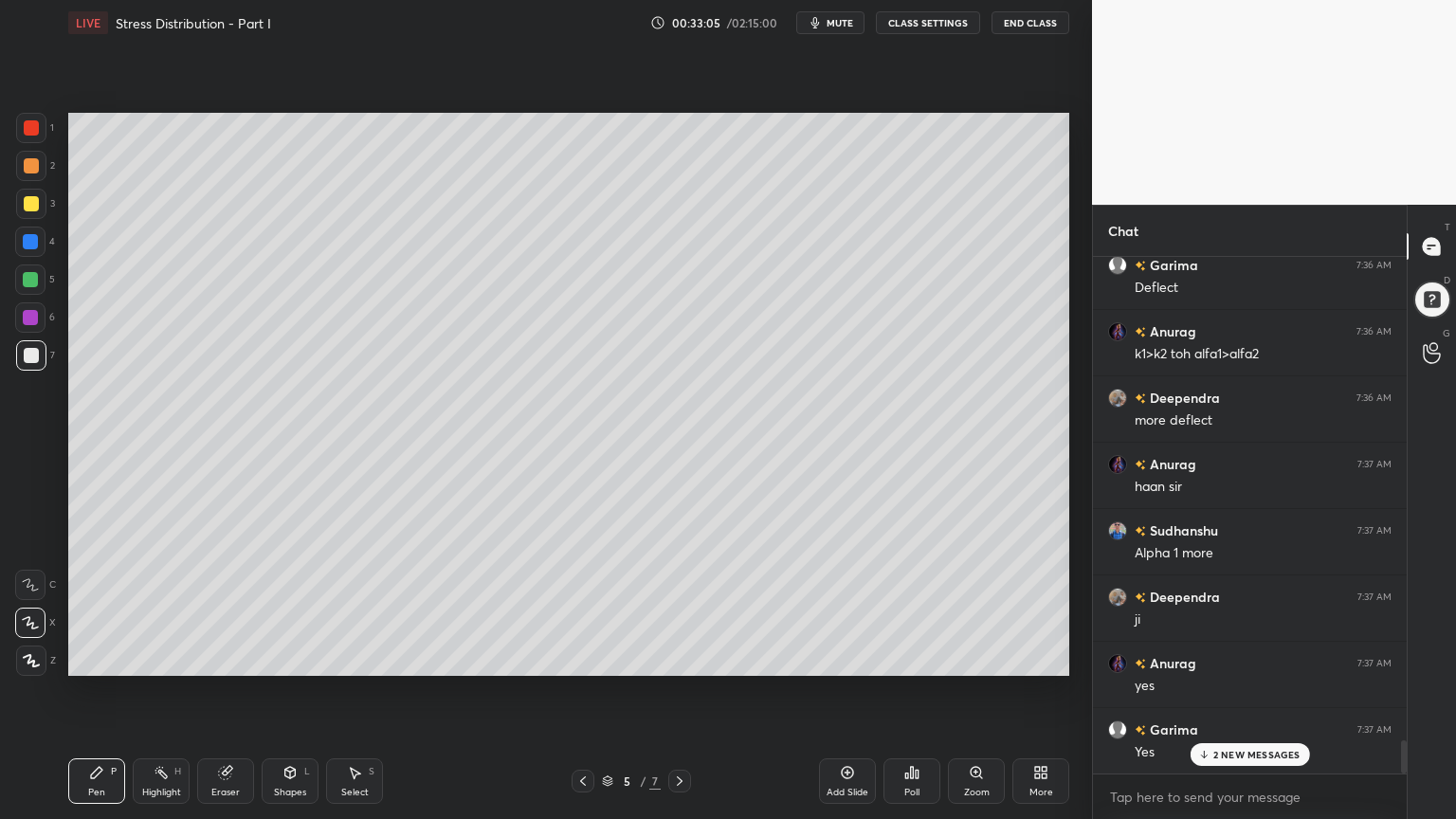 scroll, scrollTop: 7633, scrollLeft: 0, axis: vertical 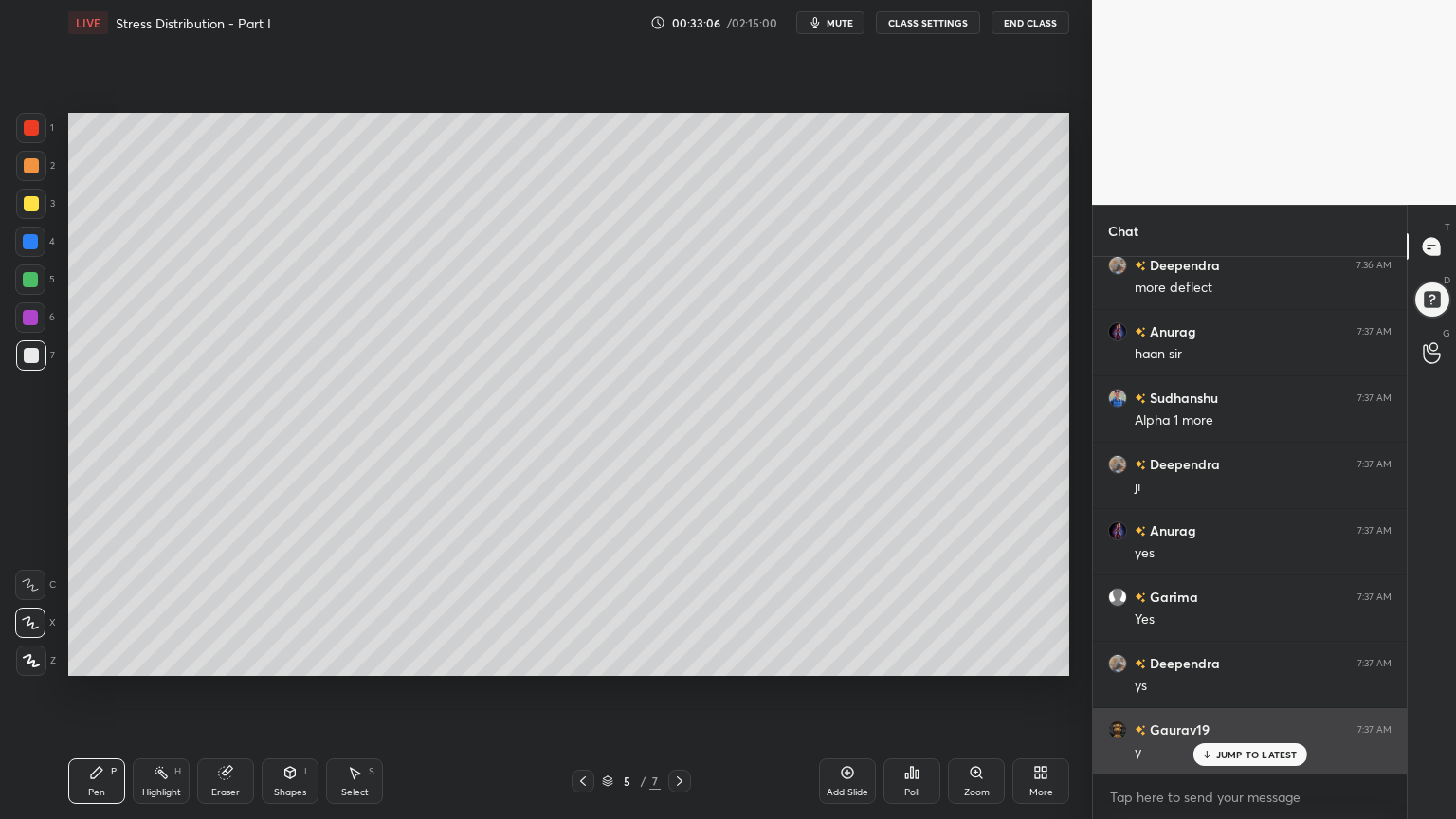 click on "JUMP TO LATEST" at bounding box center (1257, 755) 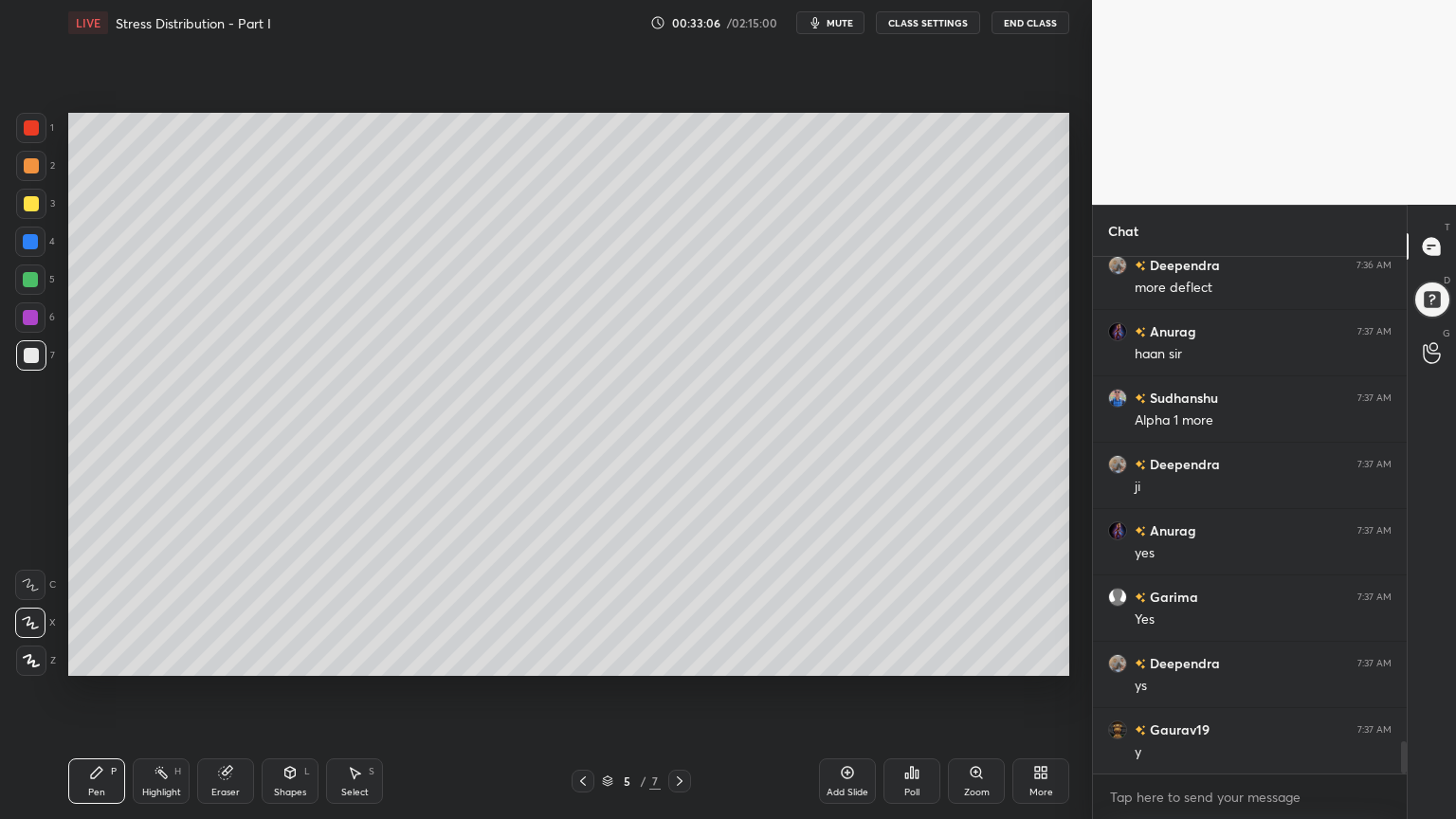 scroll, scrollTop: 7700, scrollLeft: 0, axis: vertical 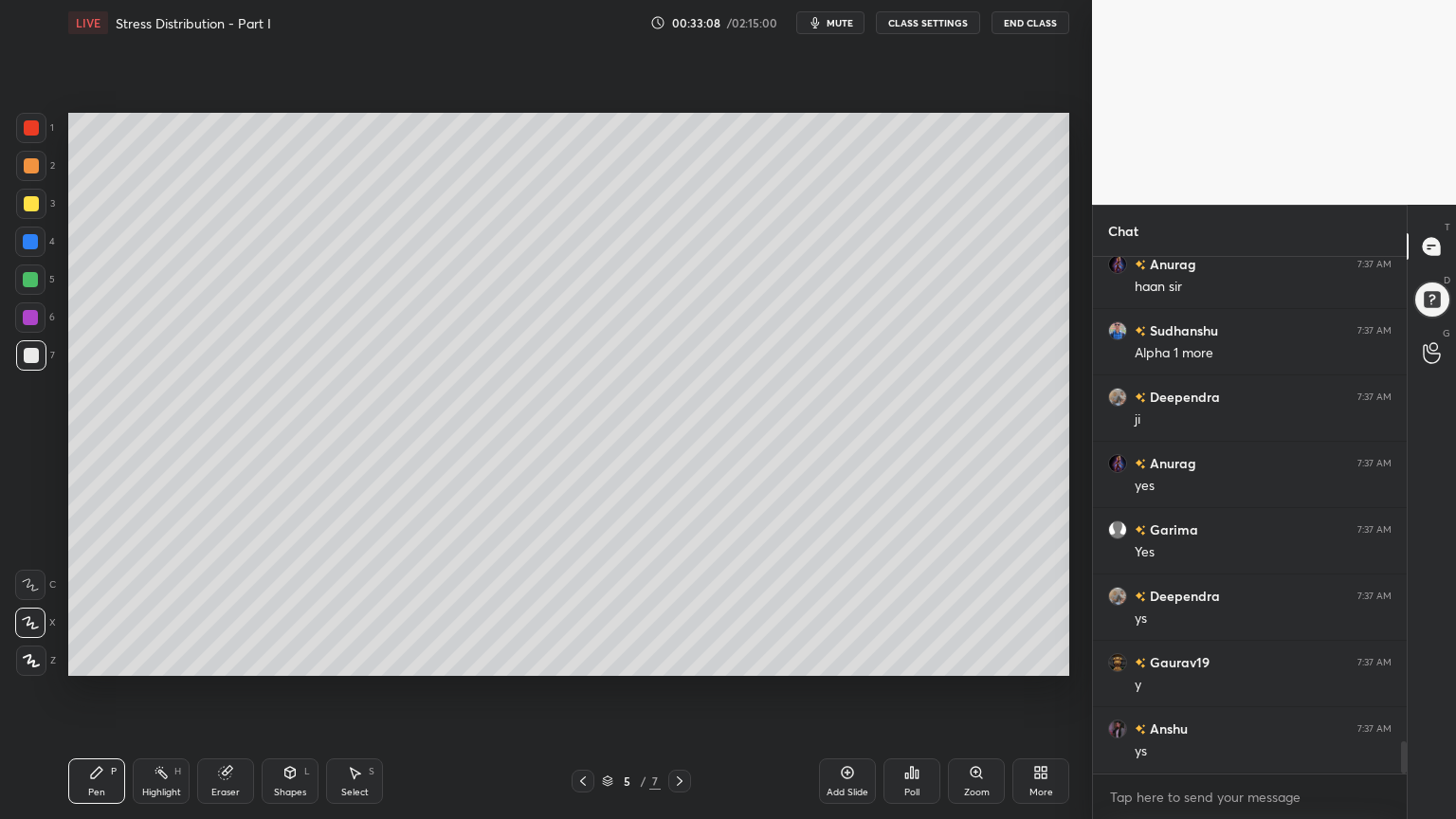 click 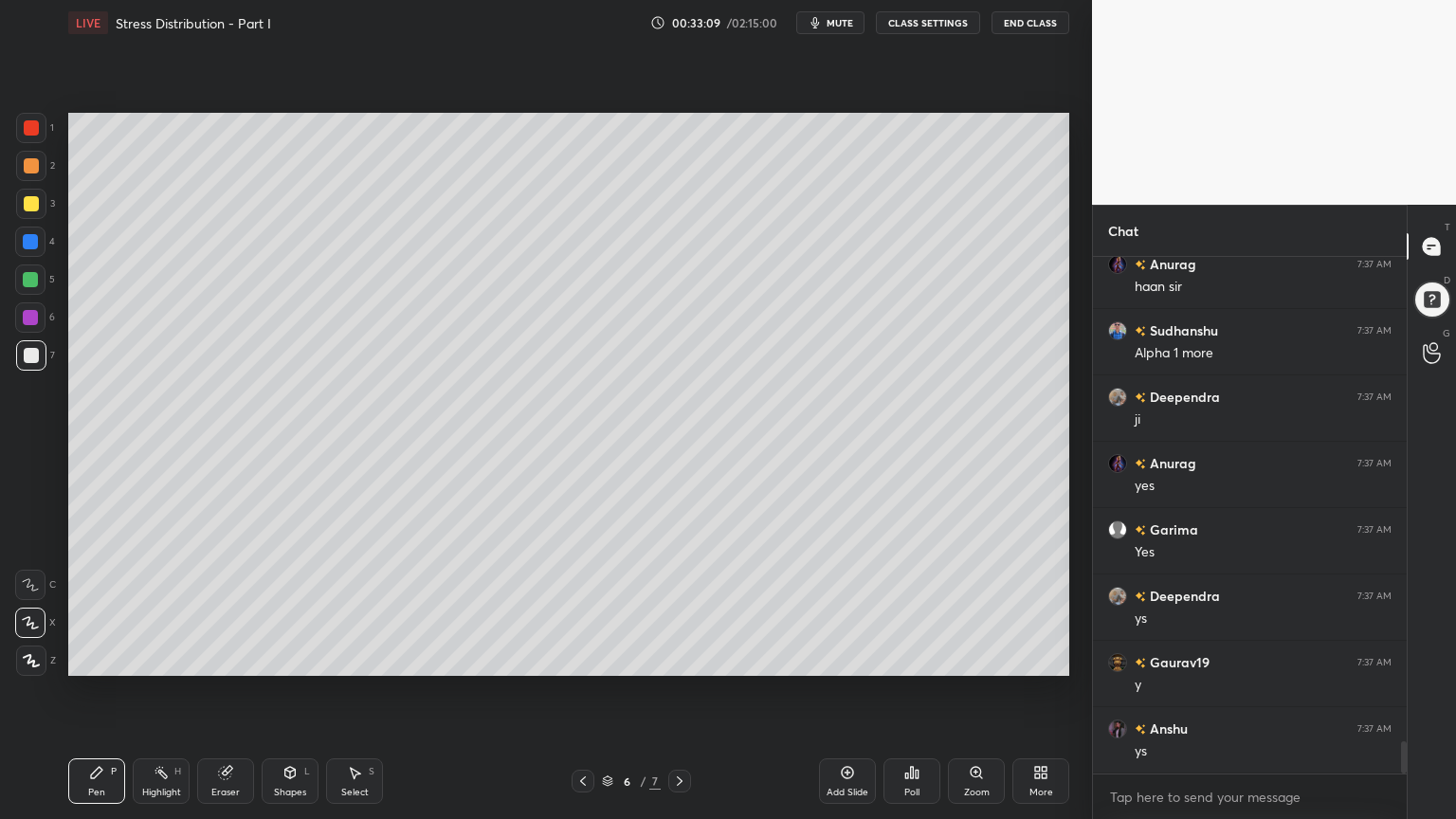 click 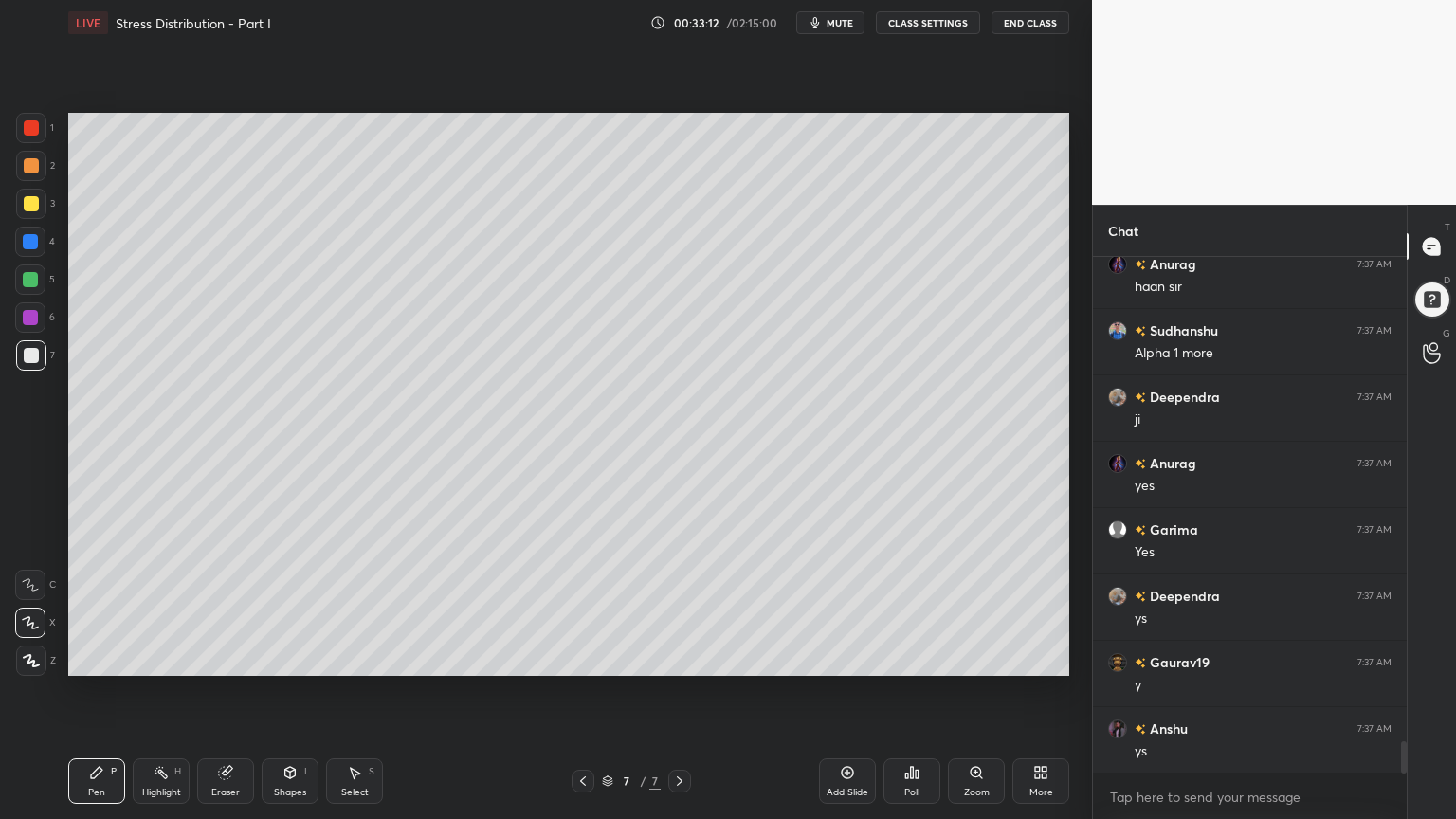 click 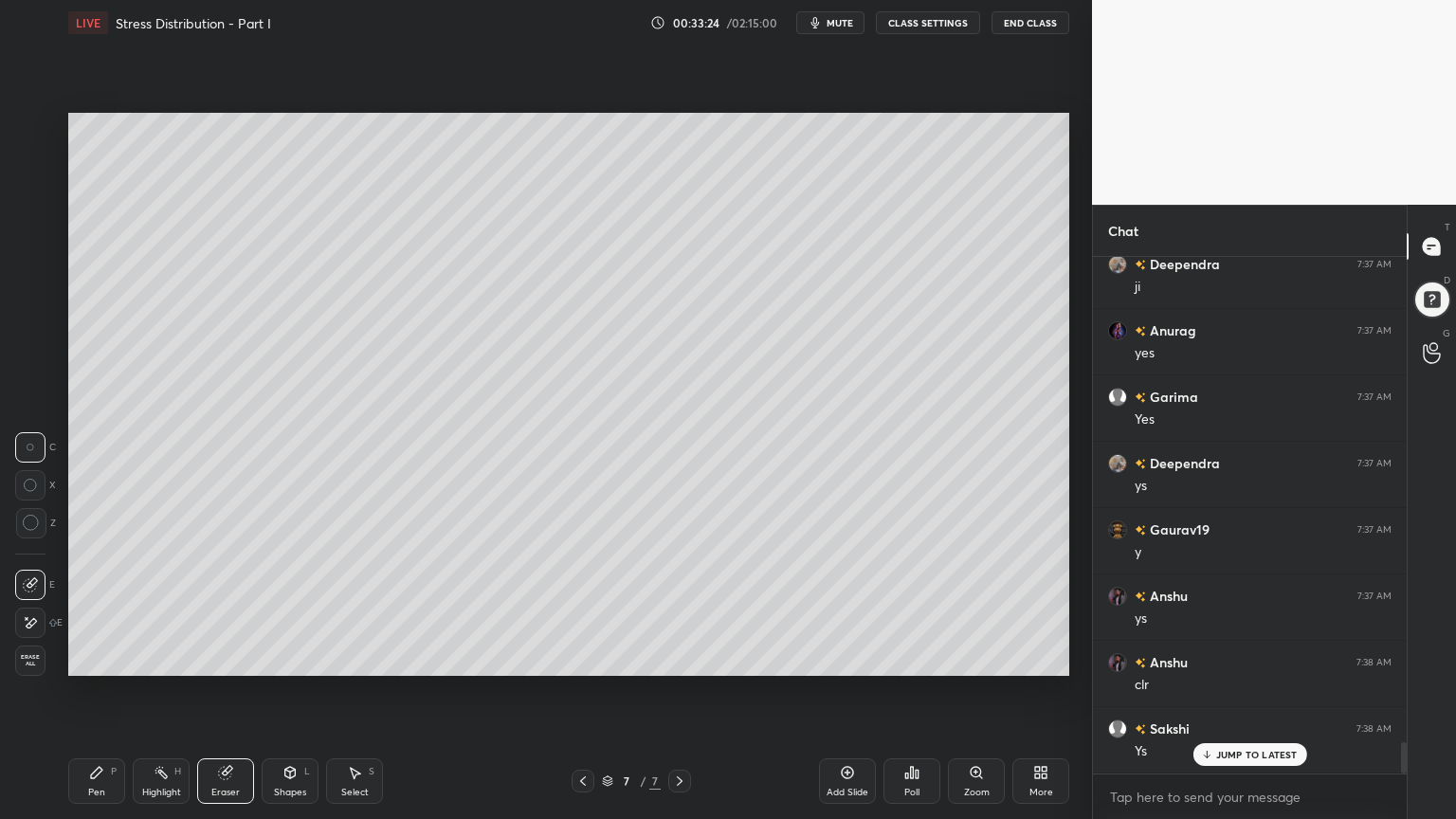 scroll, scrollTop: 7898, scrollLeft: 0, axis: vertical 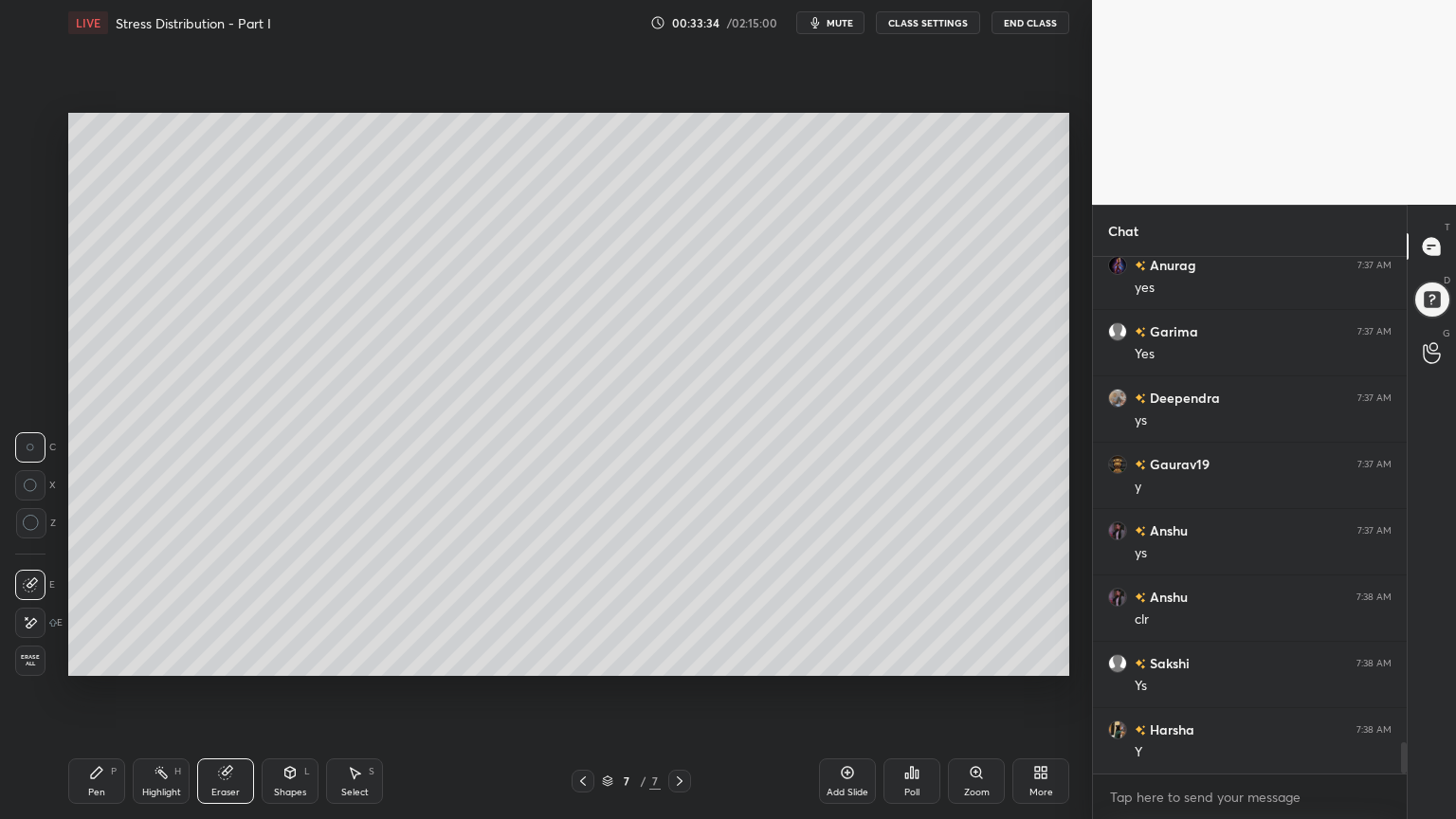 click on "Pen P" at bounding box center [97, 781] 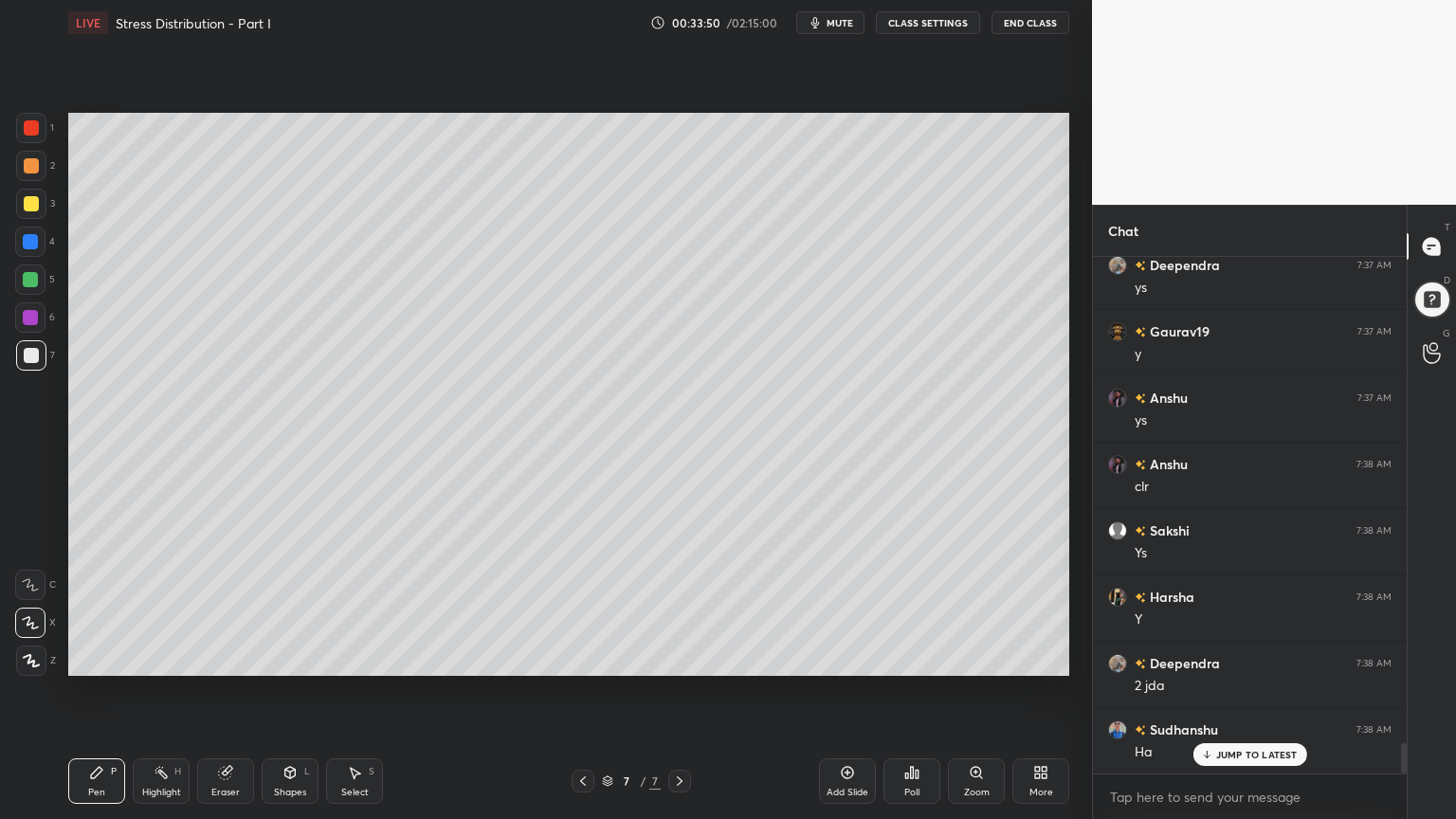 scroll, scrollTop: 8163, scrollLeft: 0, axis: vertical 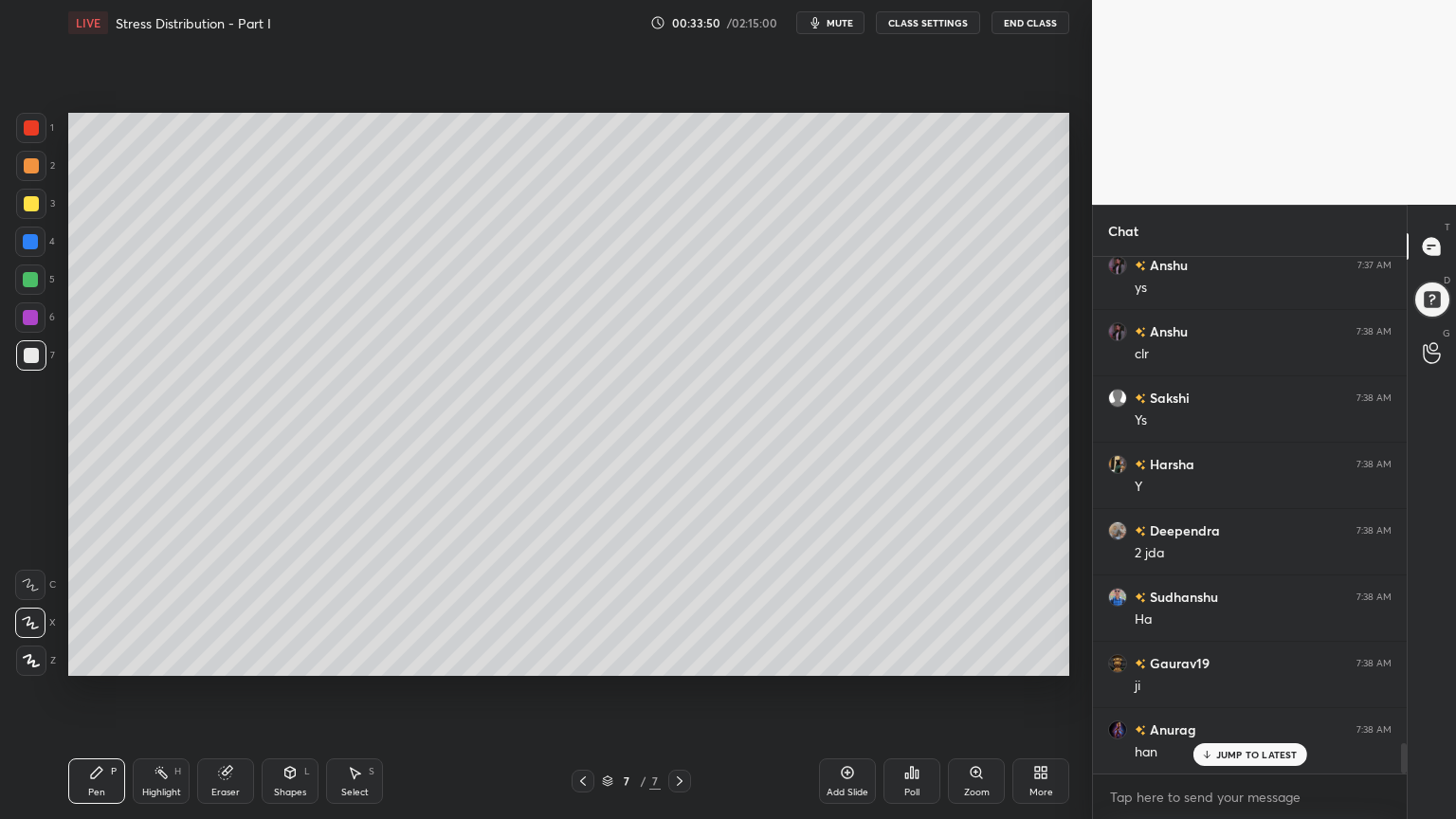 click 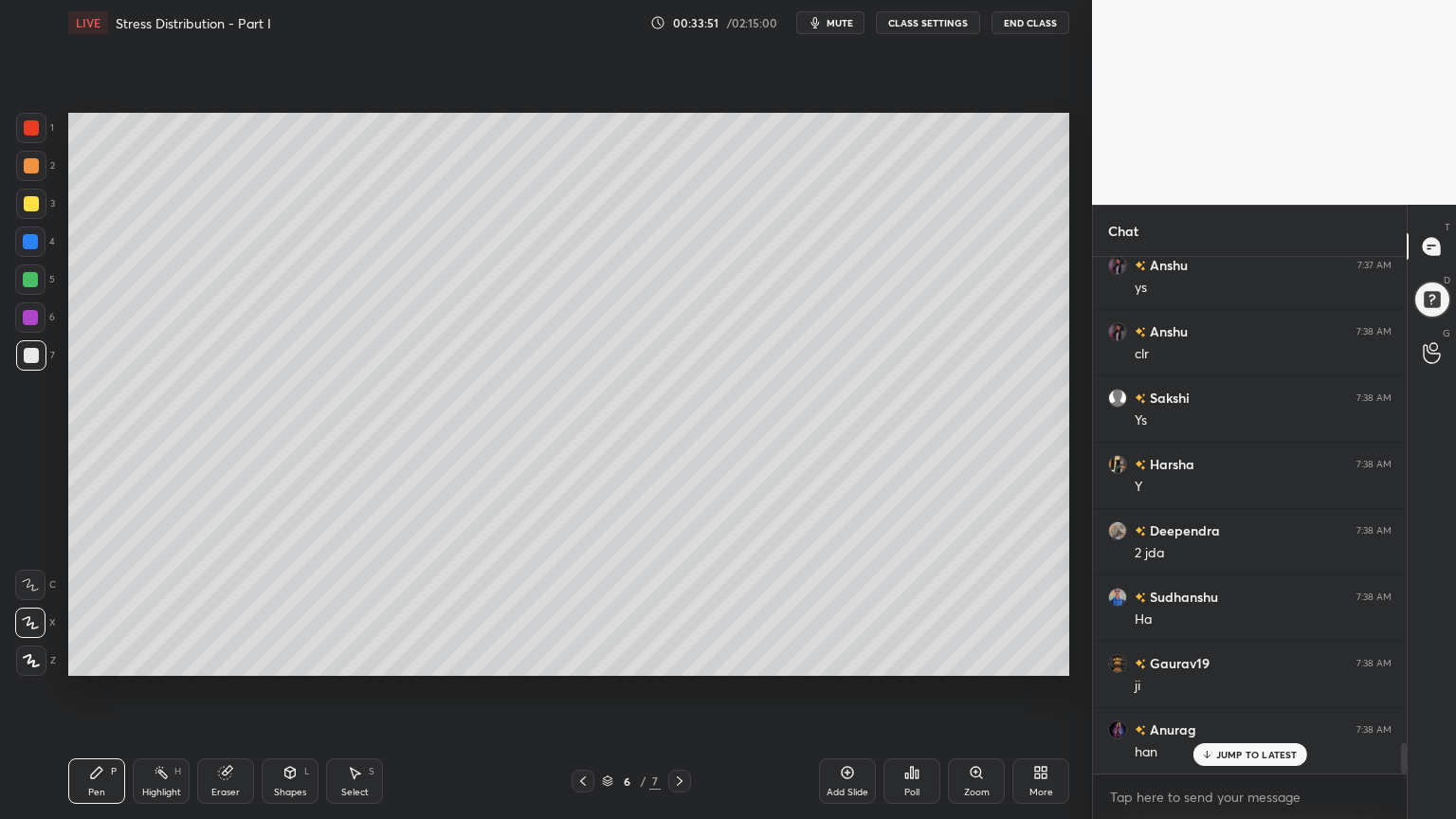 scroll, scrollTop: 8296, scrollLeft: 0, axis: vertical 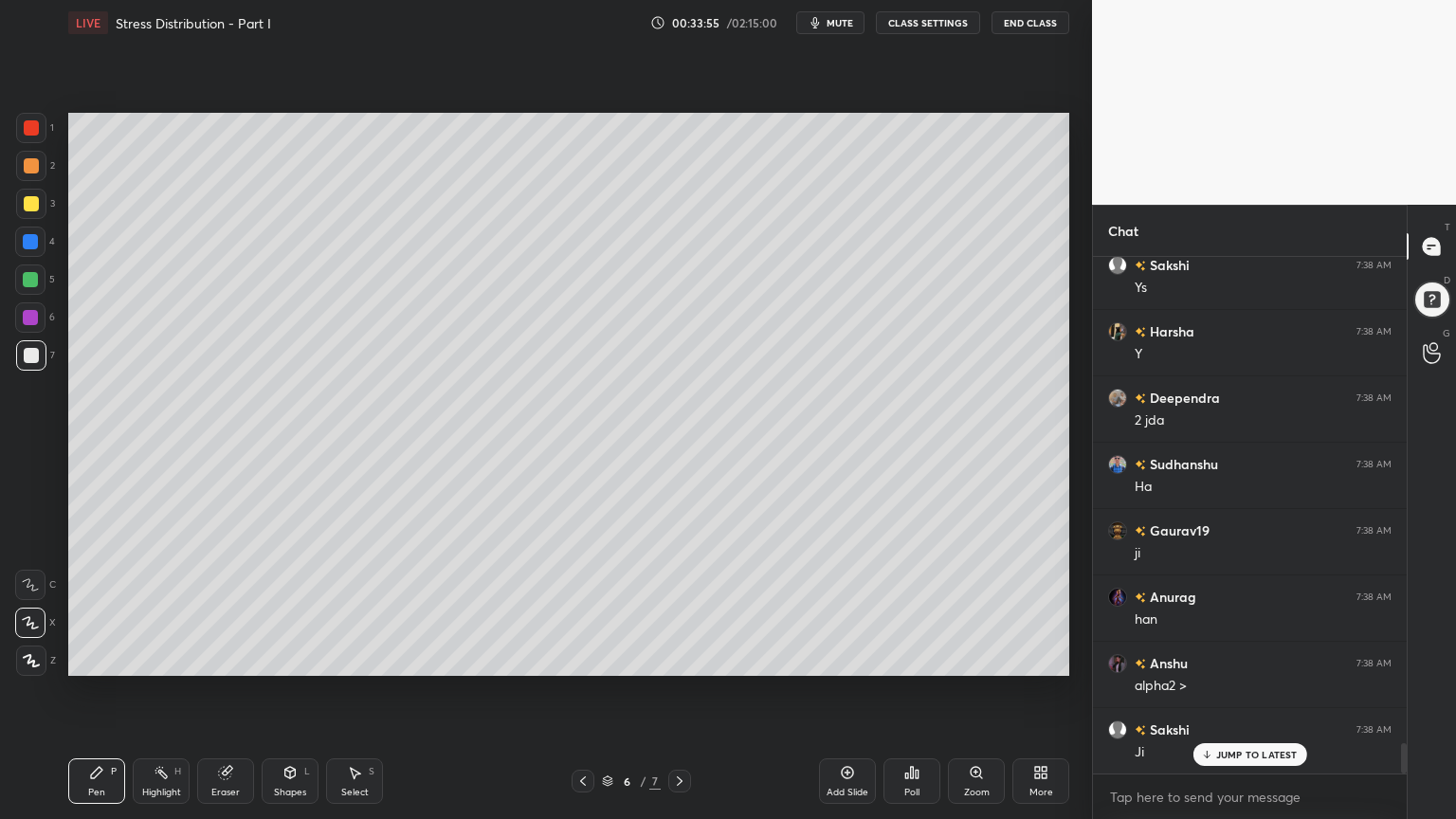 click 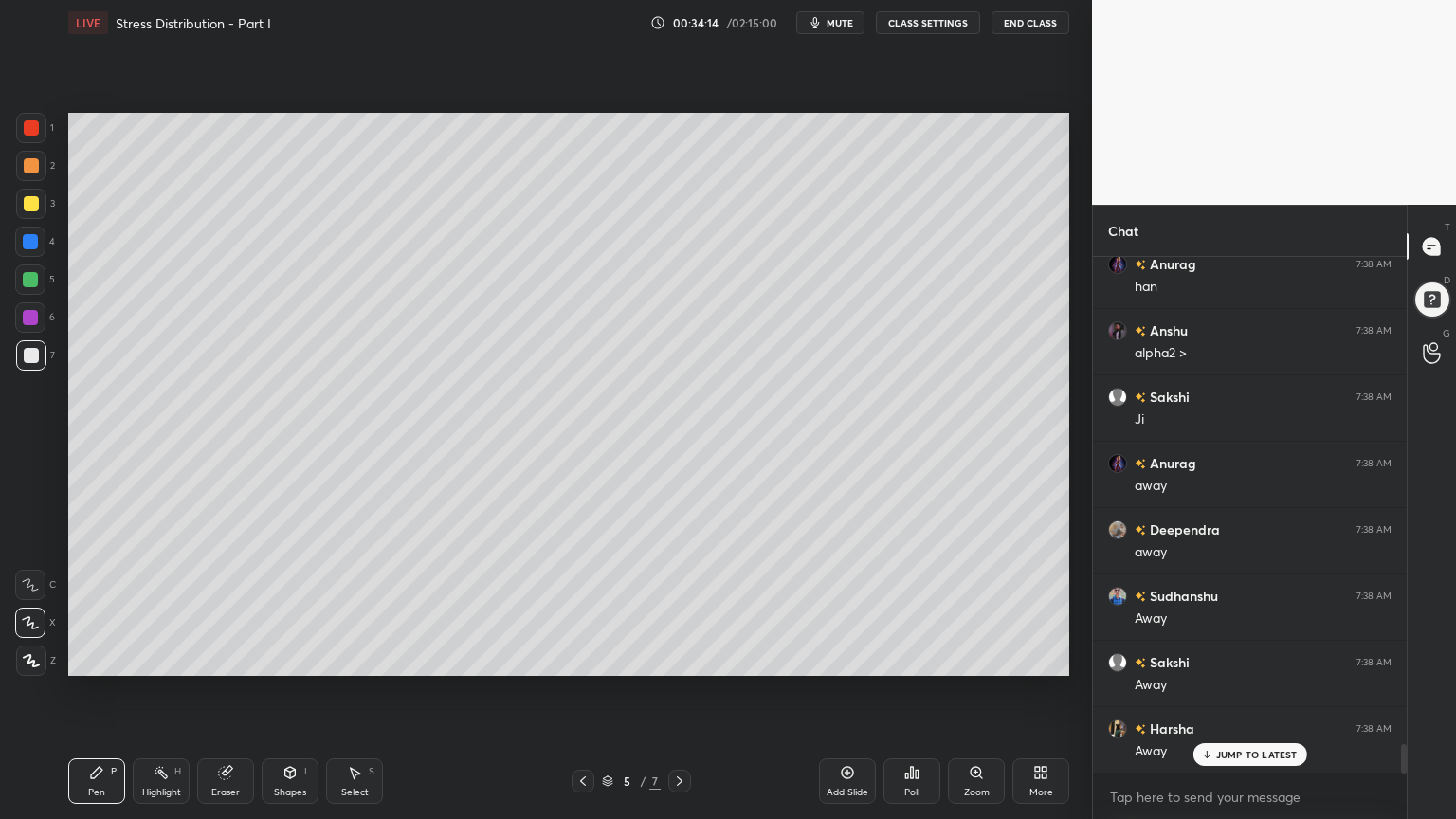 scroll, scrollTop: 8694, scrollLeft: 0, axis: vertical 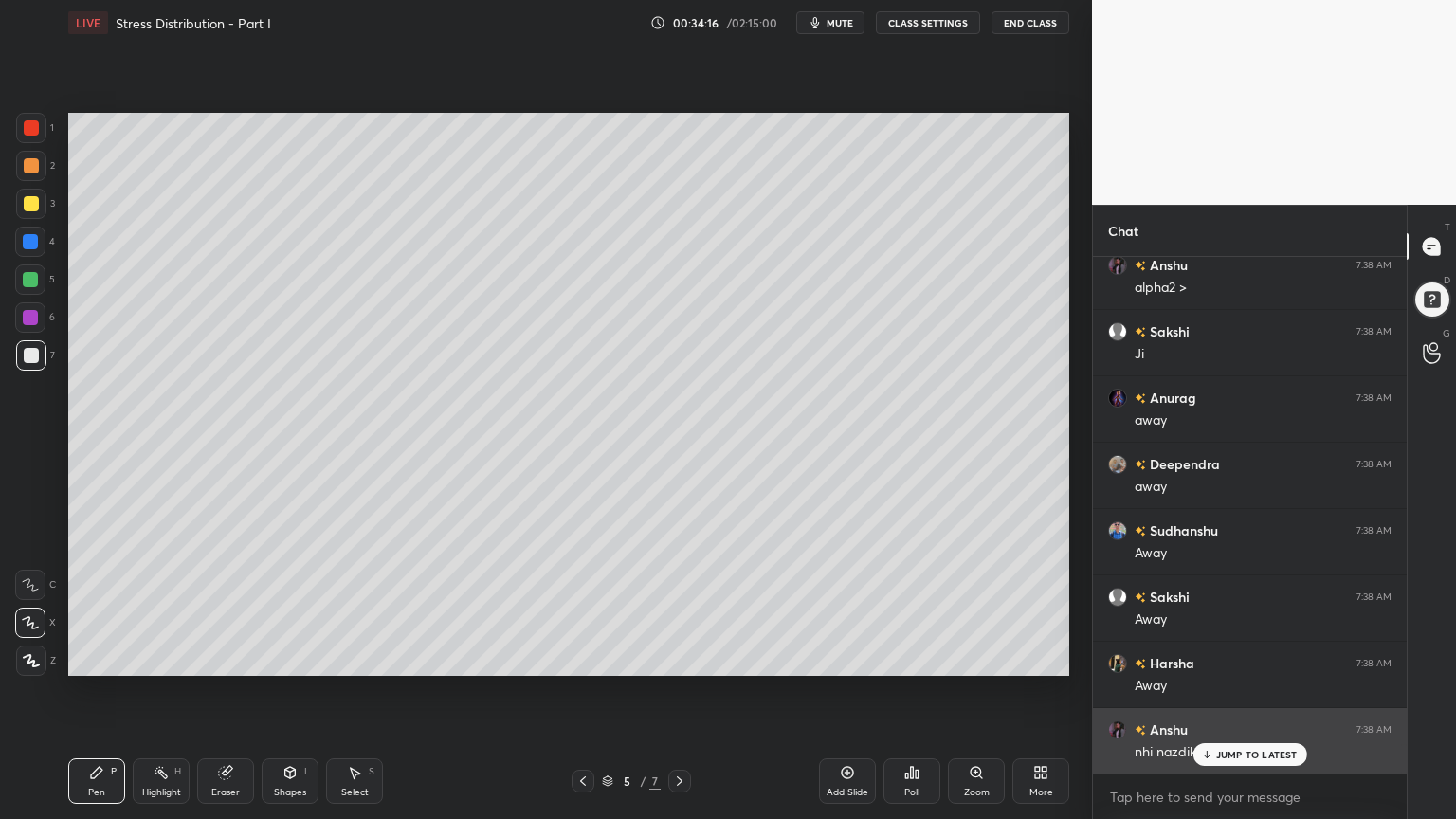 click on "JUMP TO LATEST" at bounding box center [1249, 755] 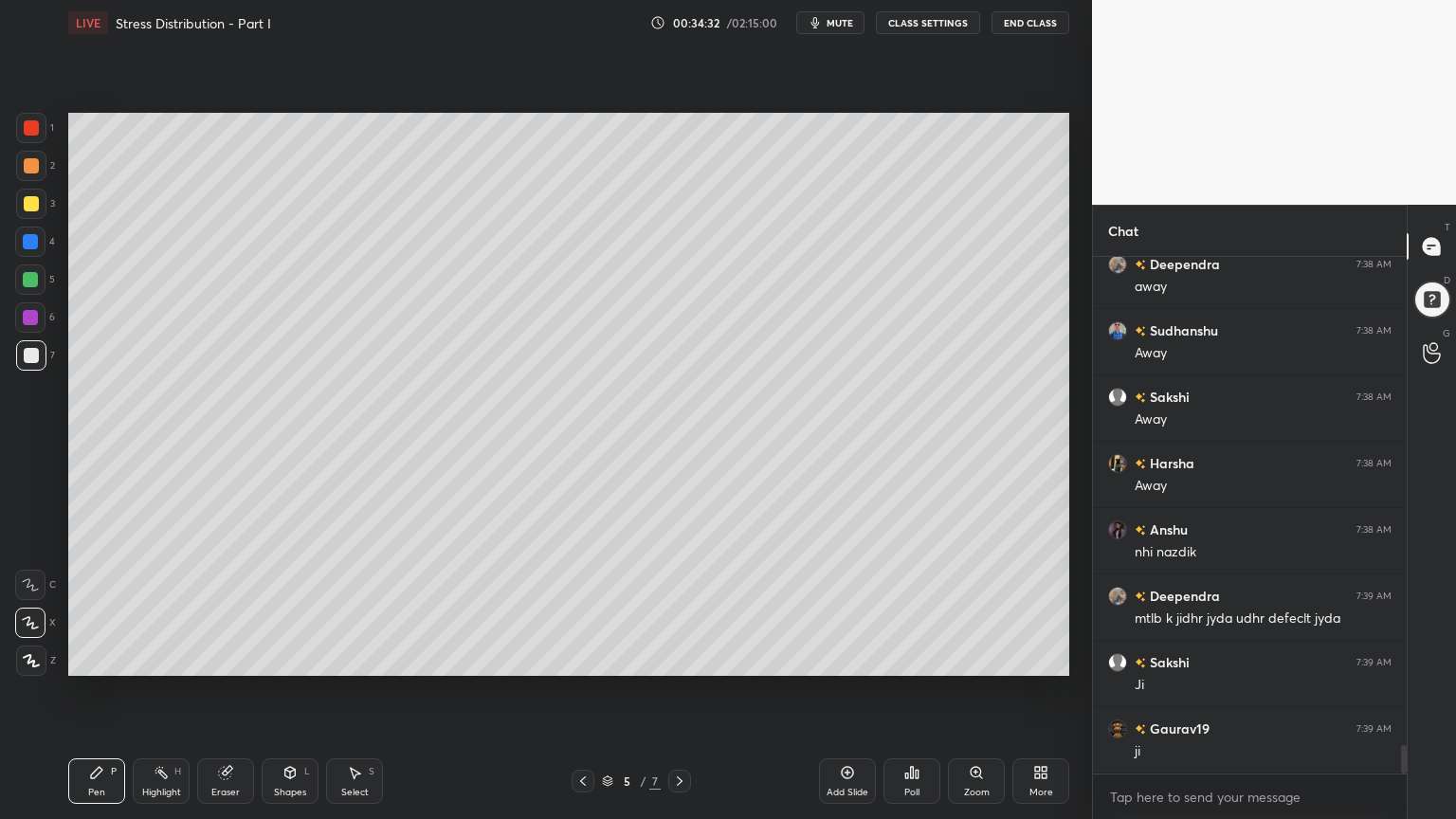 scroll, scrollTop: 8960, scrollLeft: 0, axis: vertical 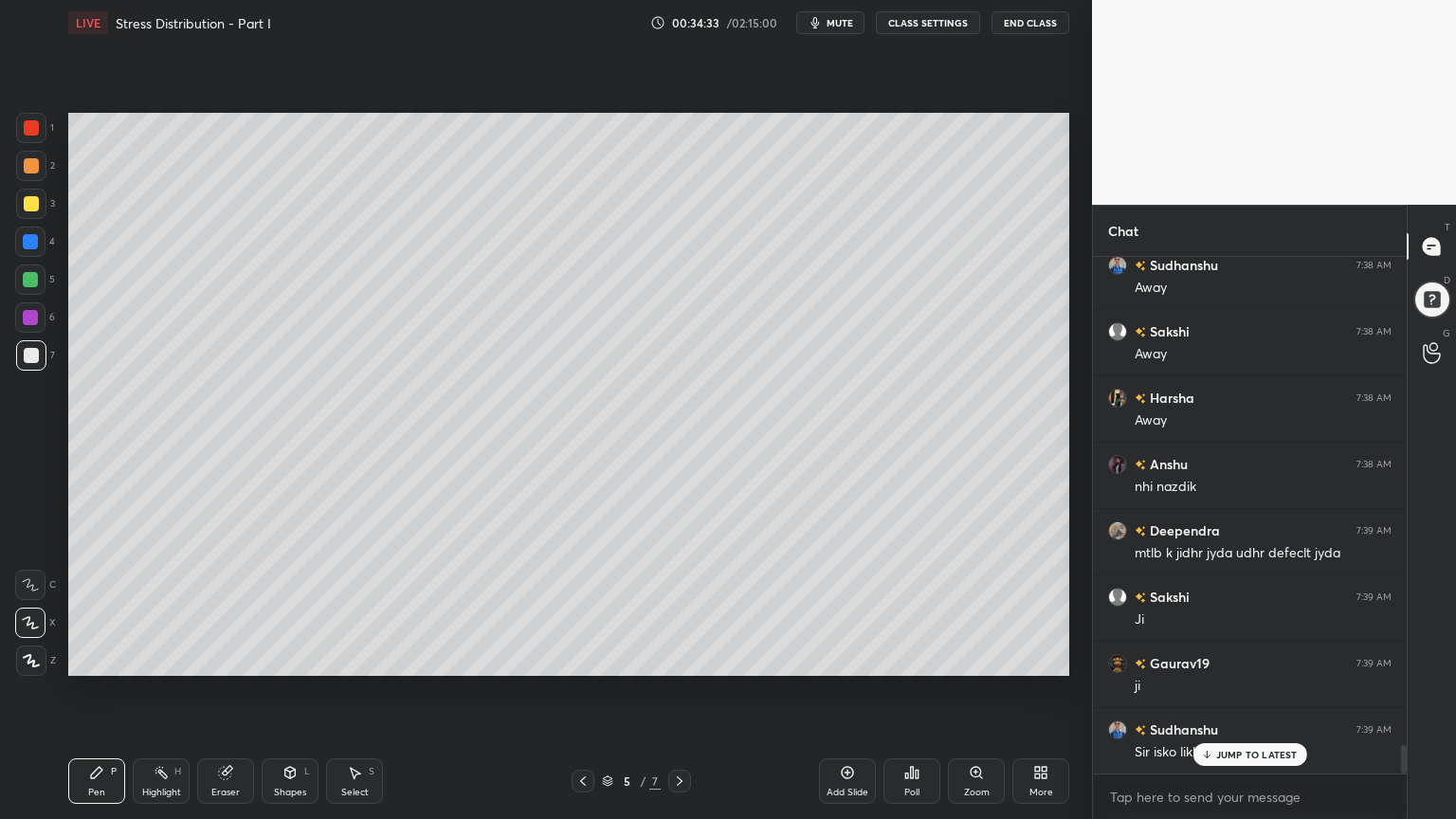 click 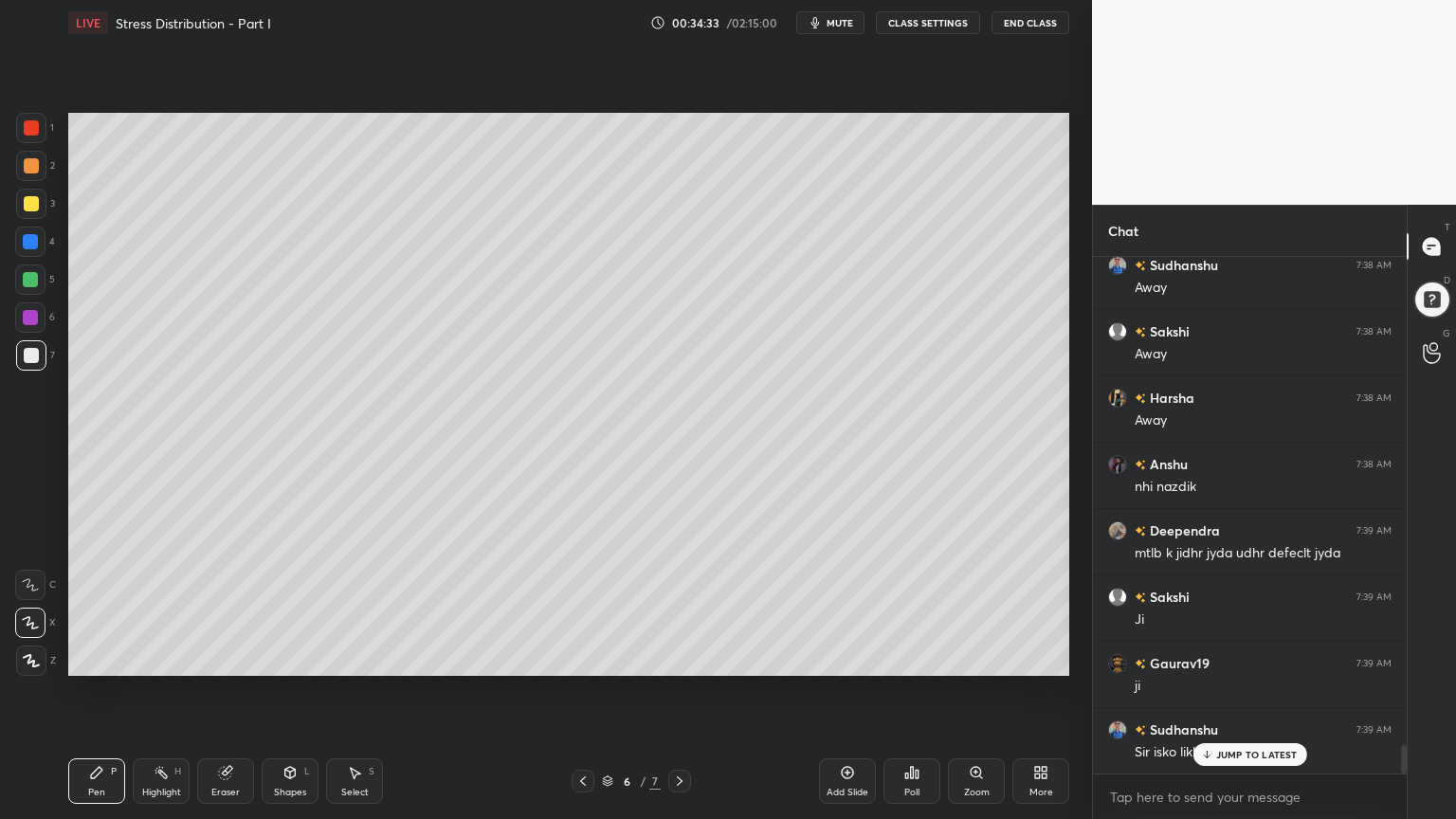 click 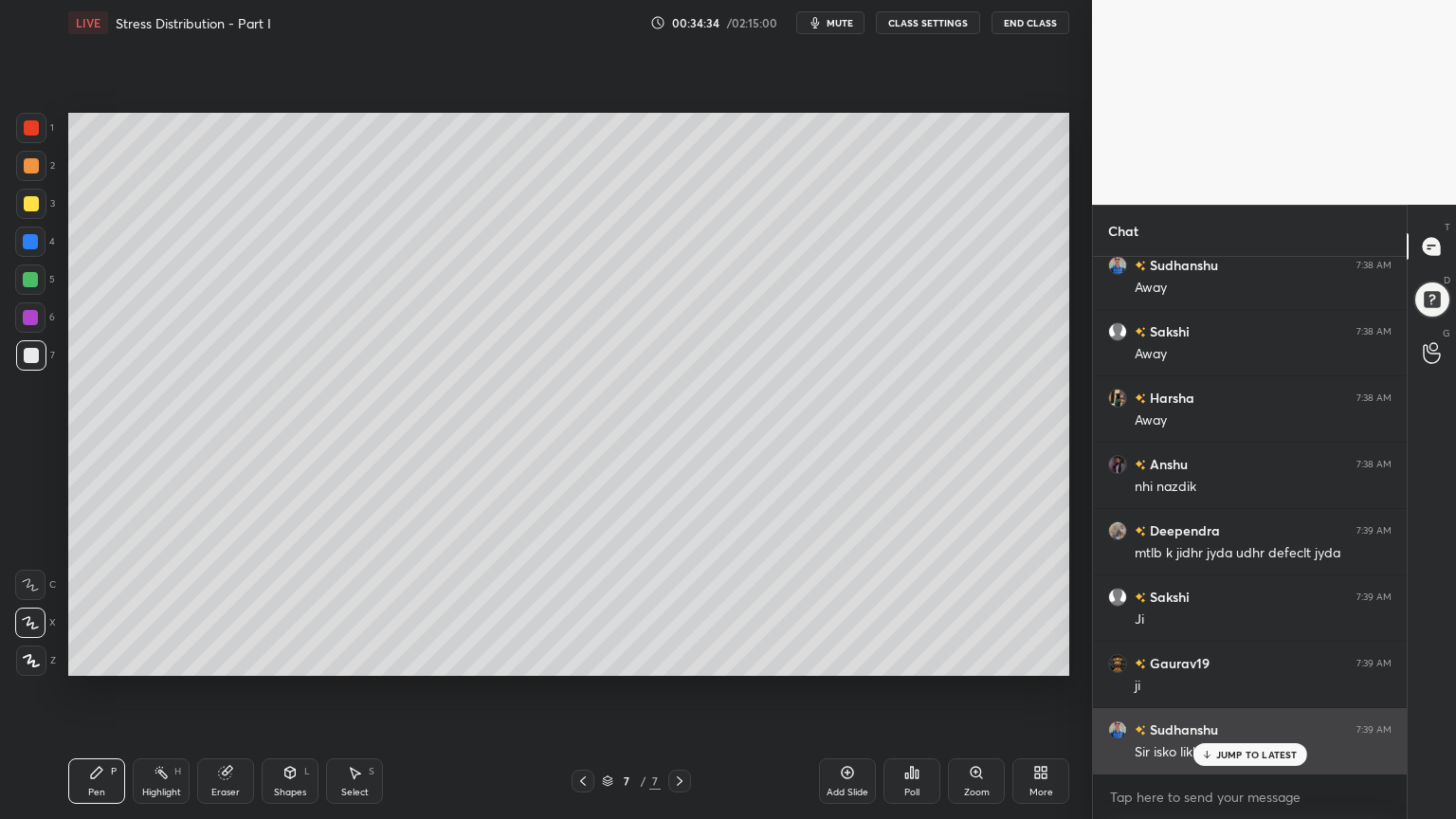 click 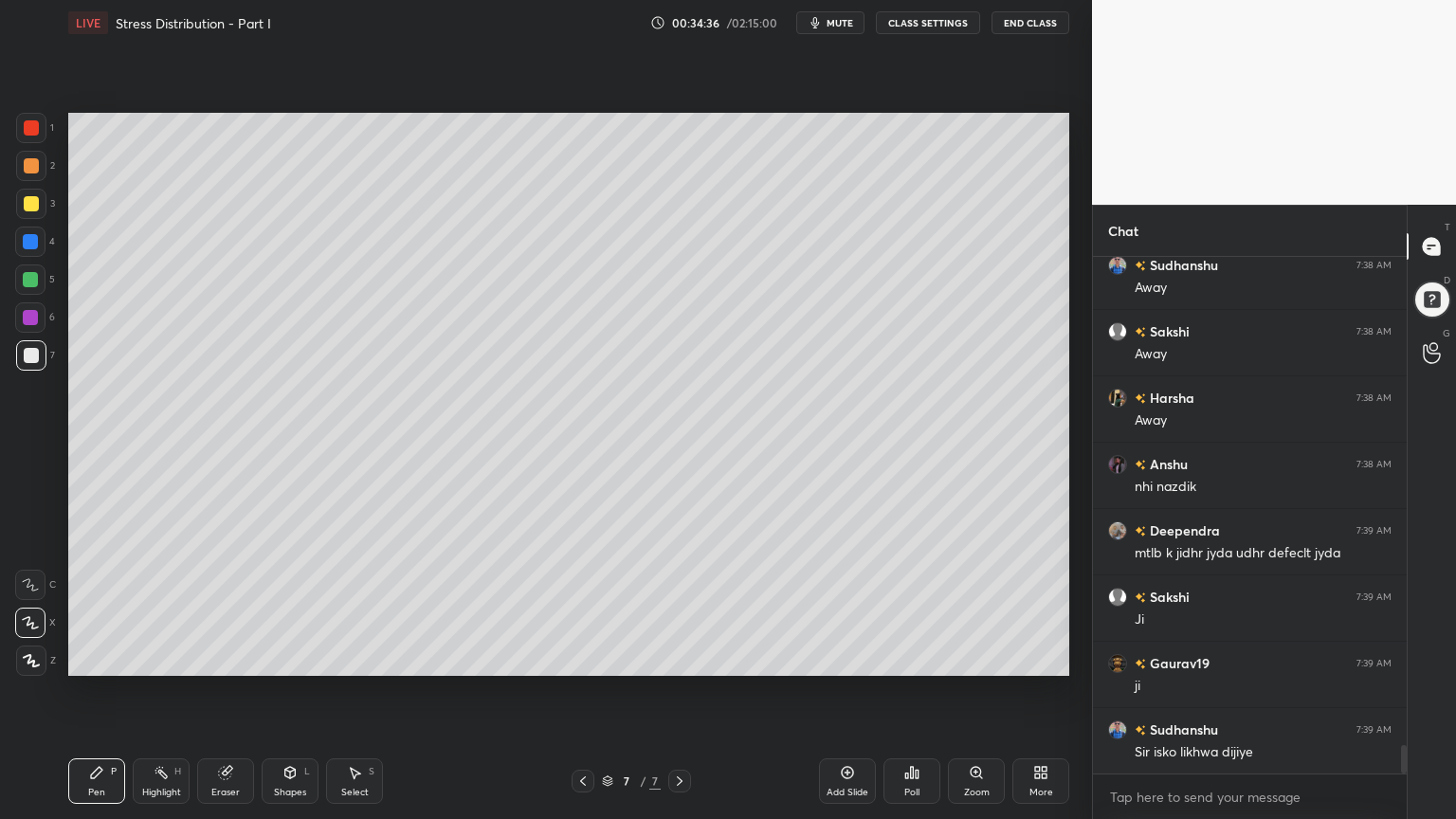 click on "Eraser" at bounding box center (226, 781) 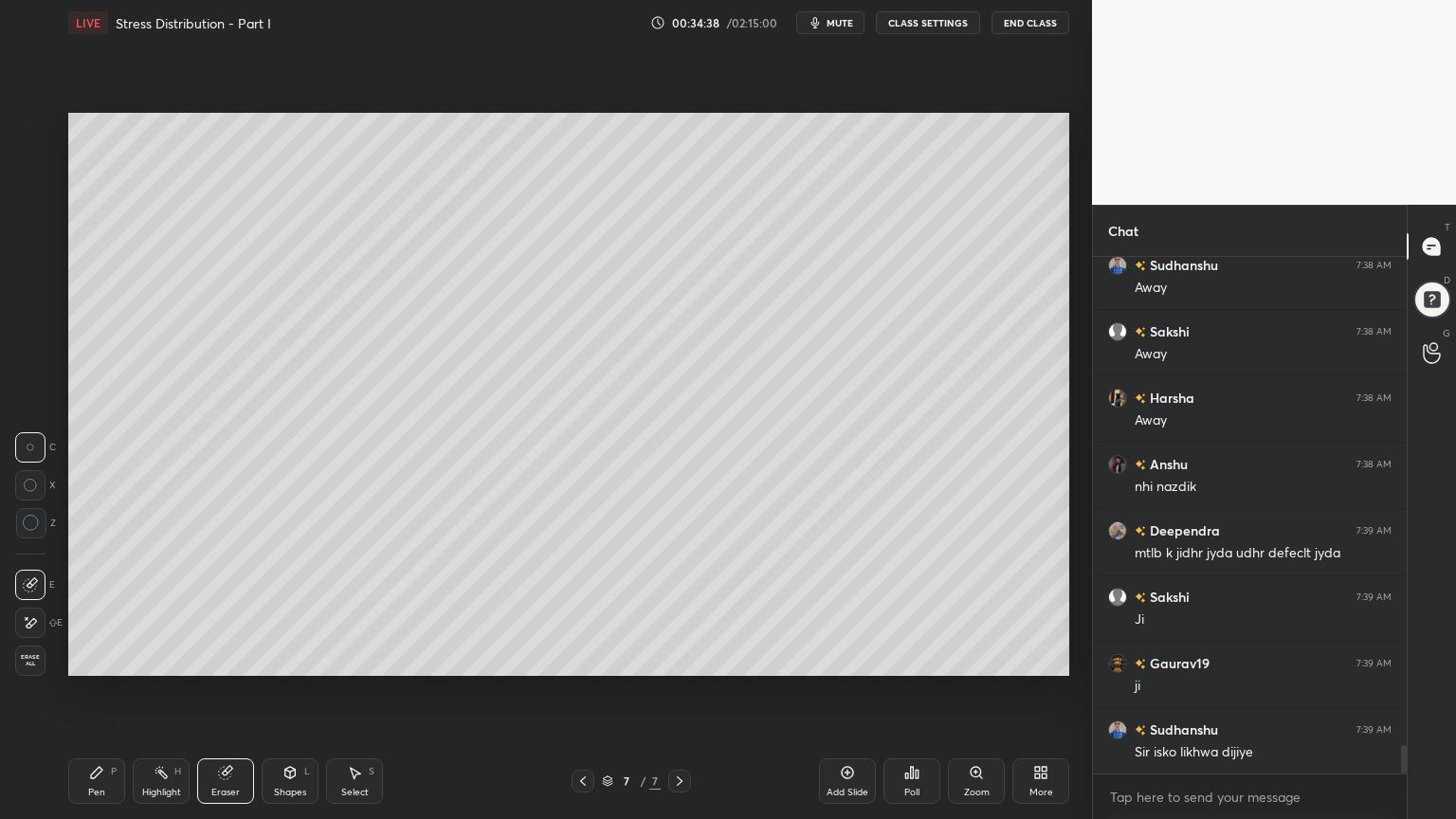 click 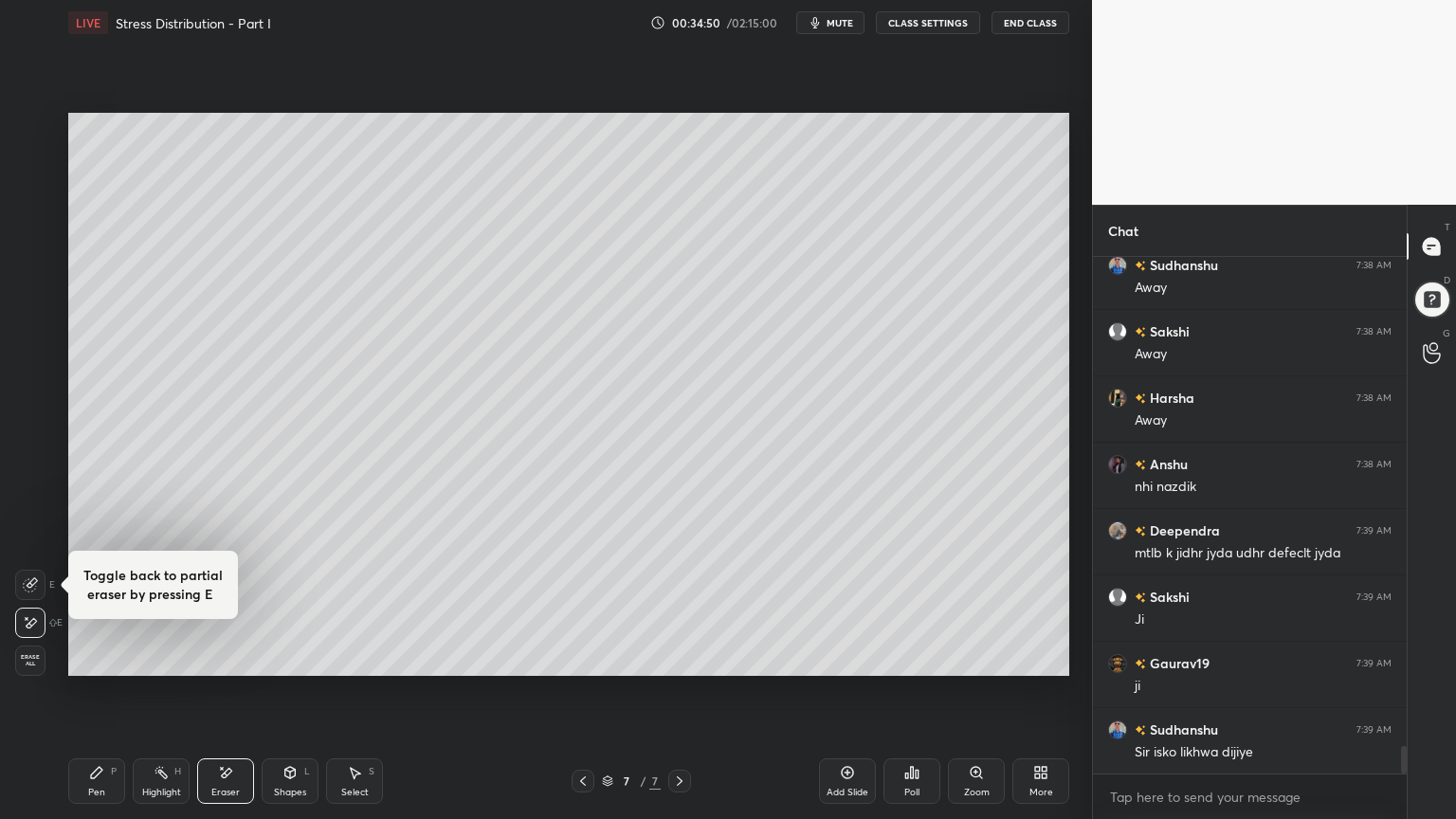 scroll, scrollTop: 9027, scrollLeft: 0, axis: vertical 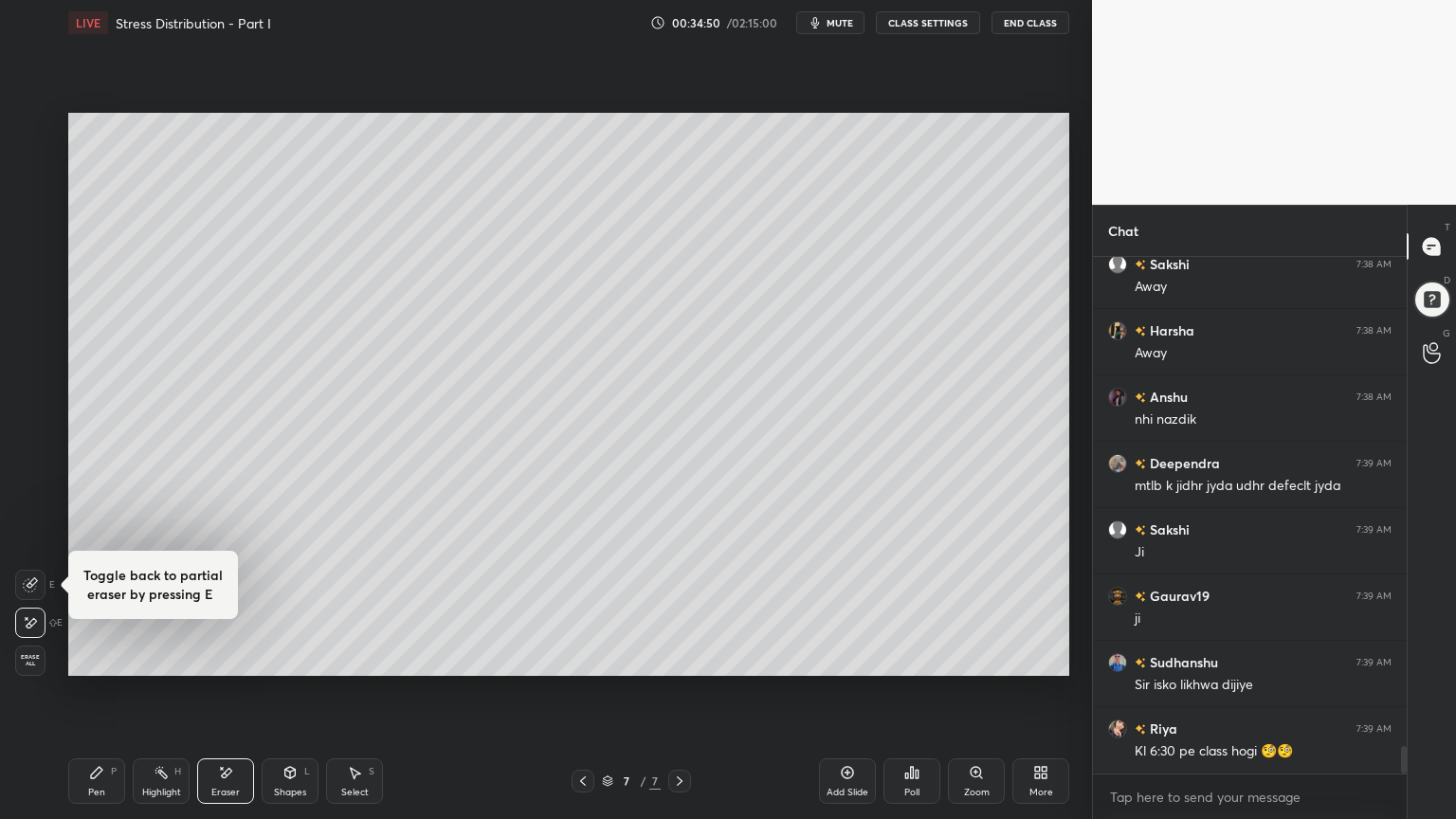 click 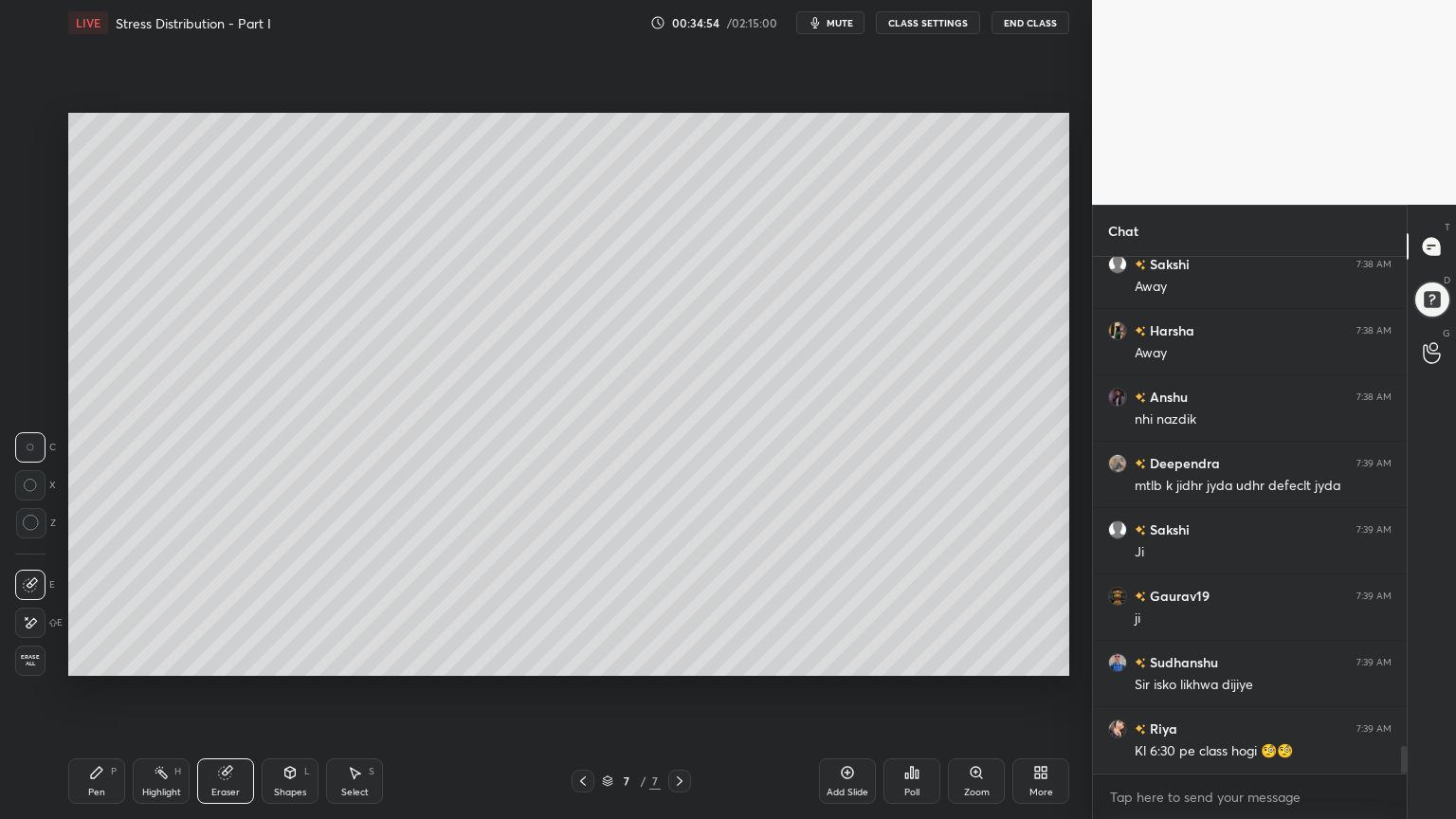 click on "Pen P" at bounding box center (97, 781) 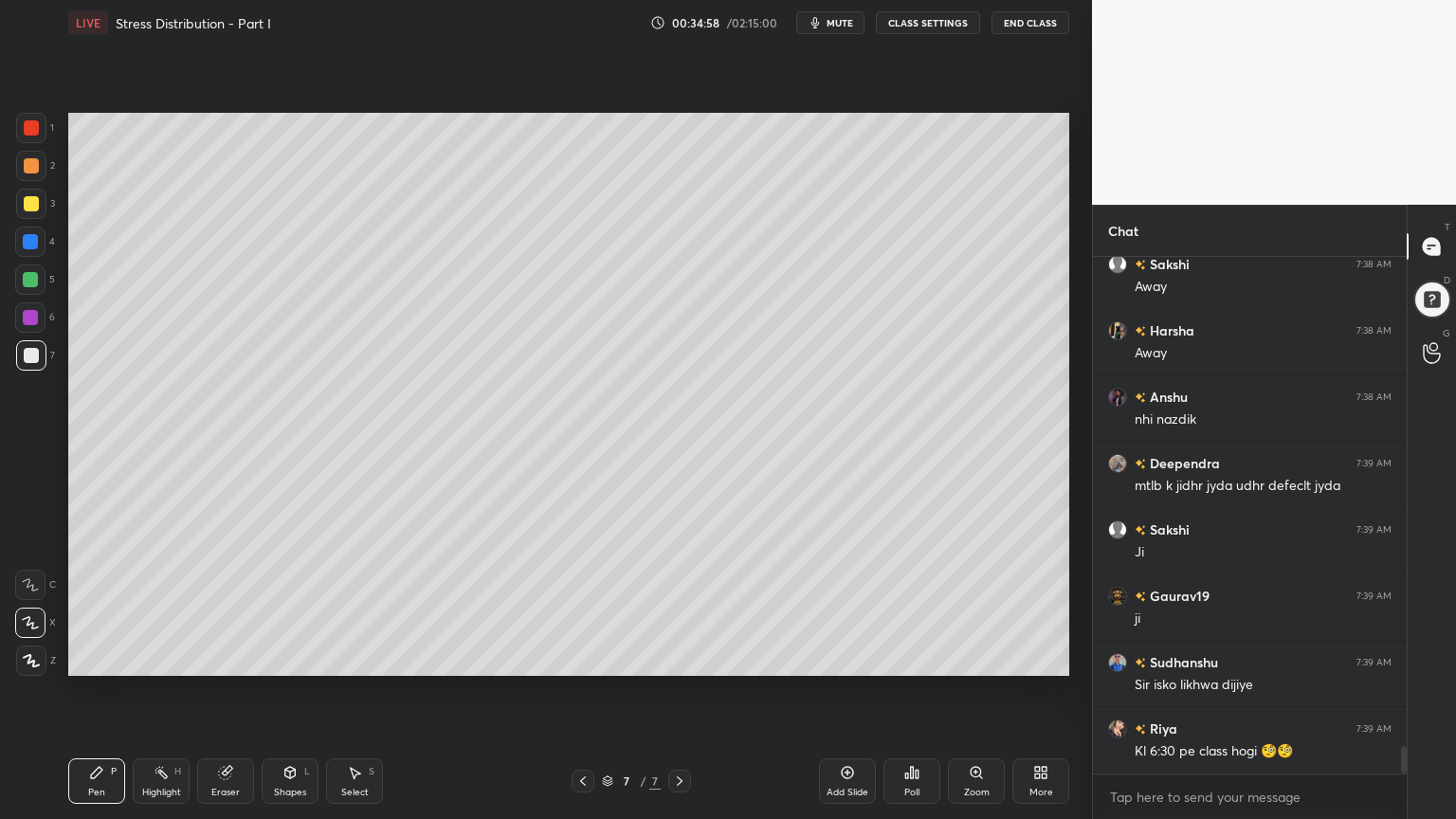 click at bounding box center [31, 355] 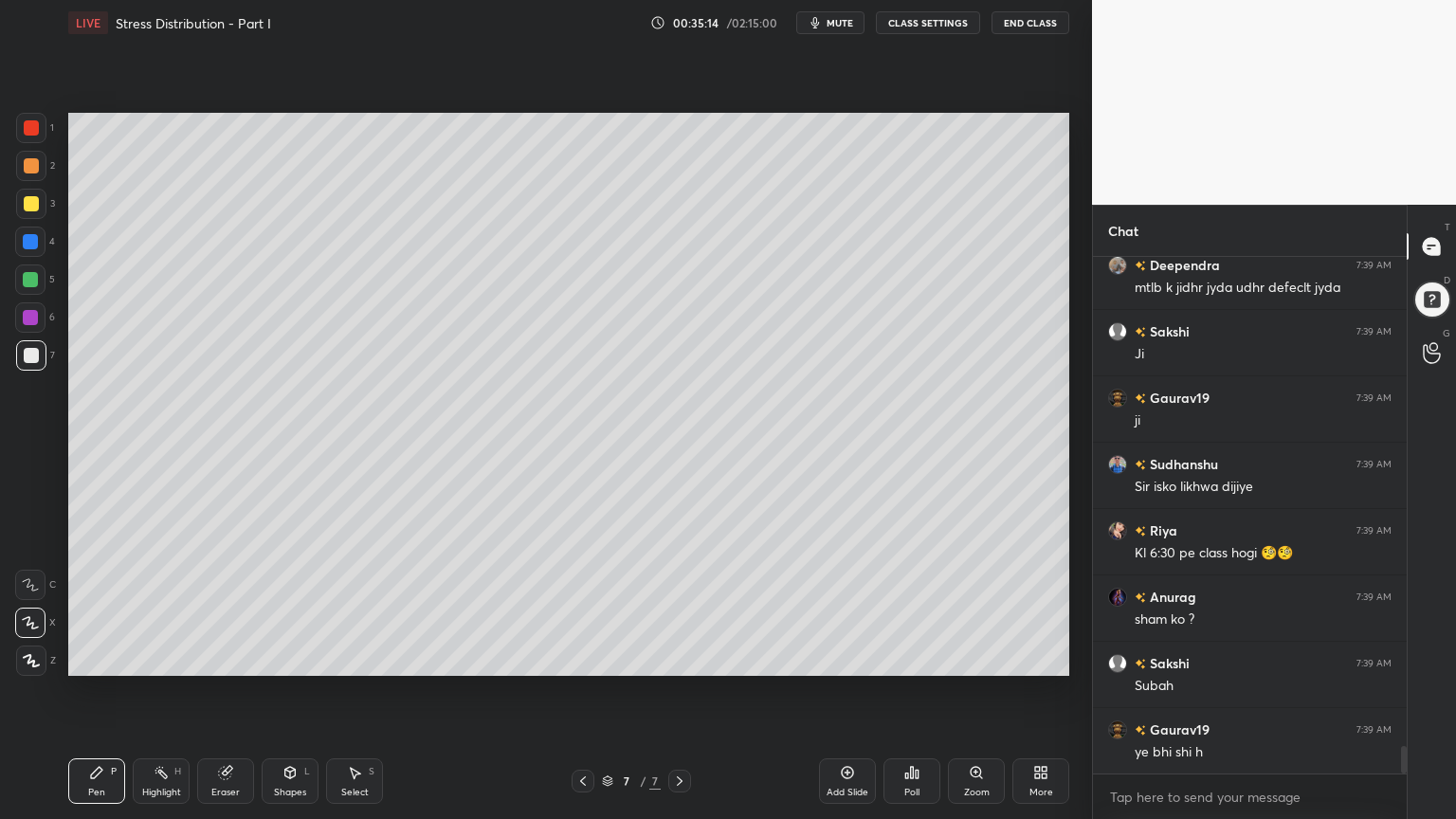 scroll, scrollTop: 9309, scrollLeft: 0, axis: vertical 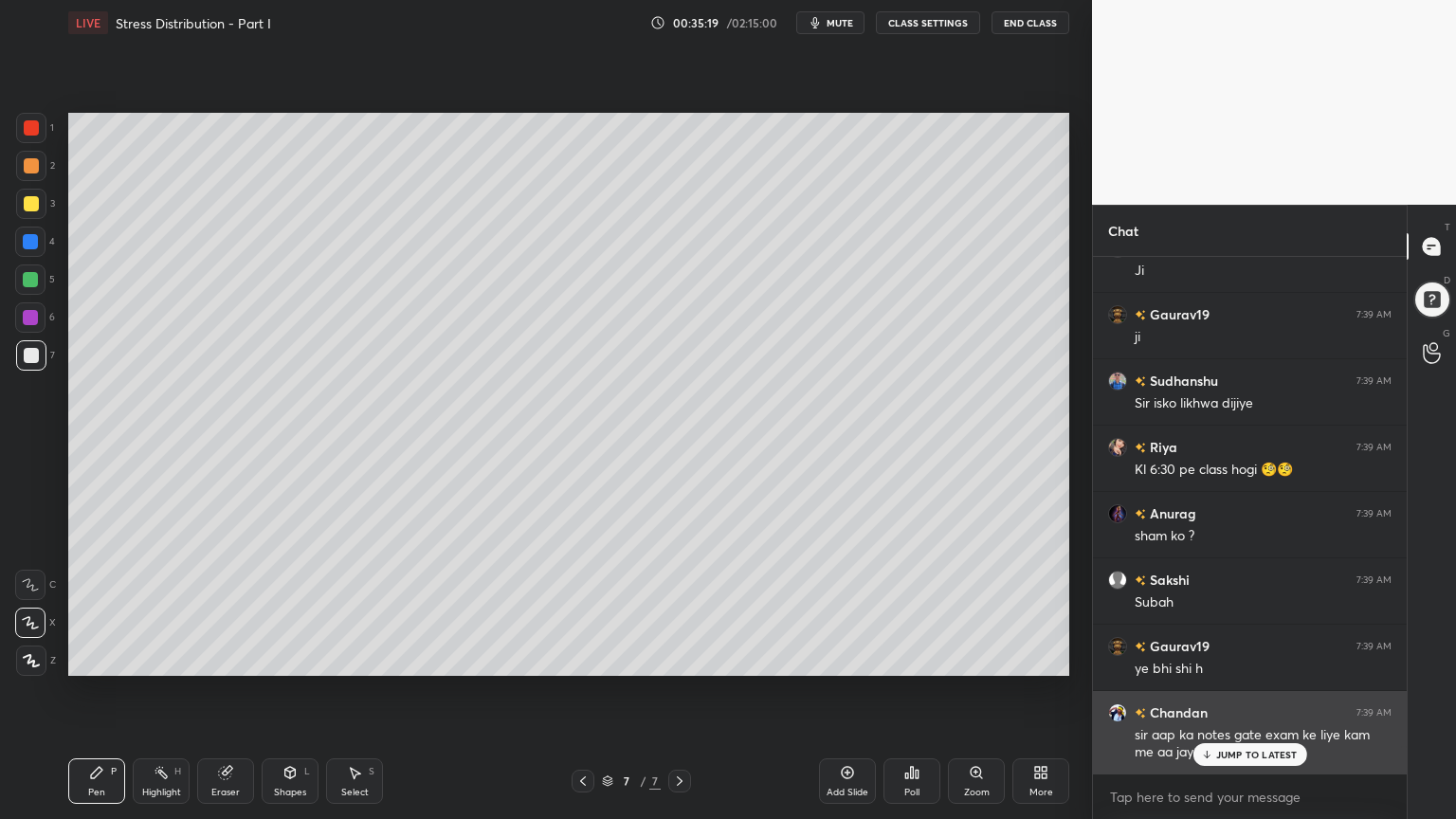 click on "JUMP TO LATEST" at bounding box center (1257, 755) 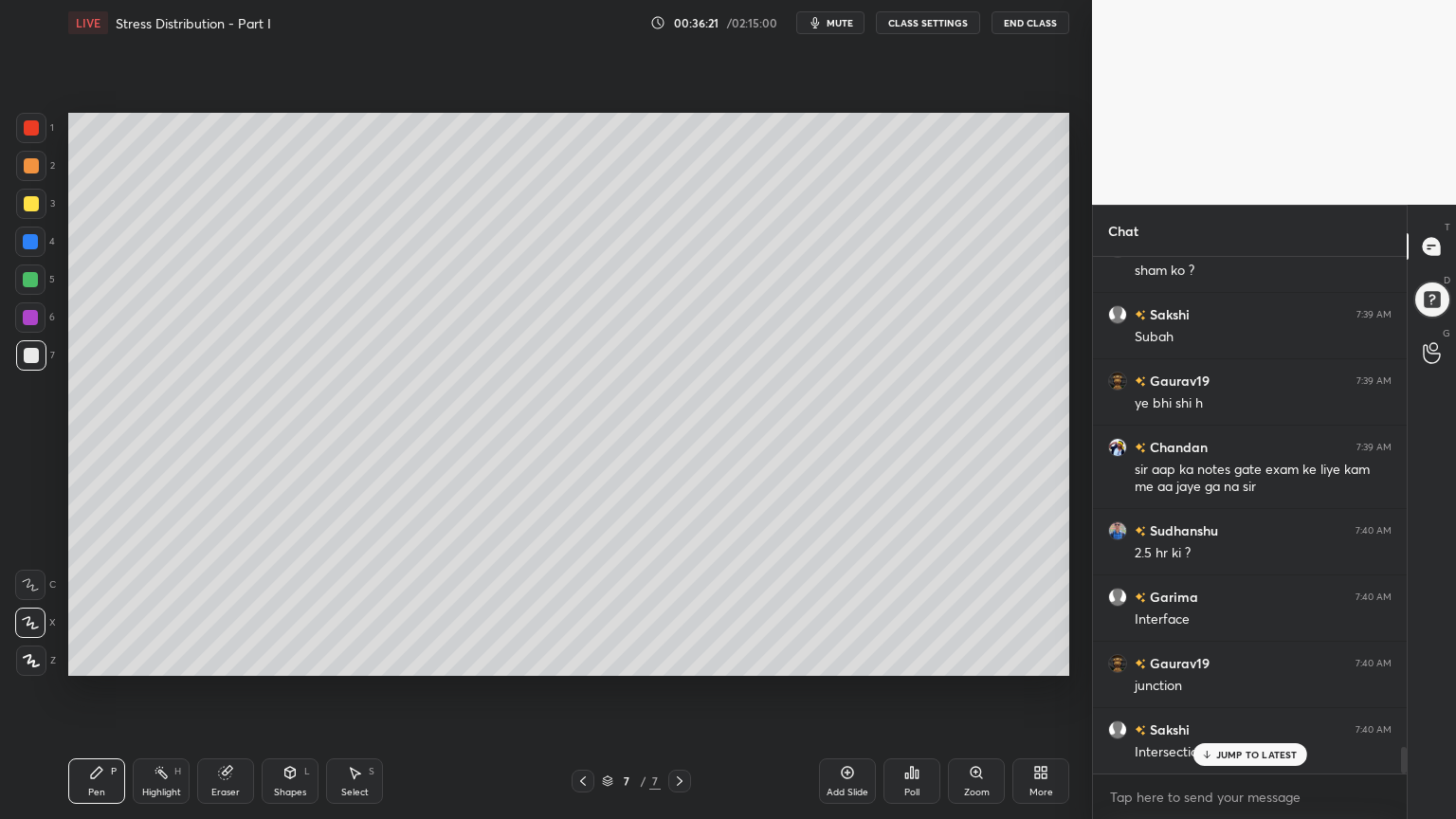 scroll, scrollTop: 9641, scrollLeft: 0, axis: vertical 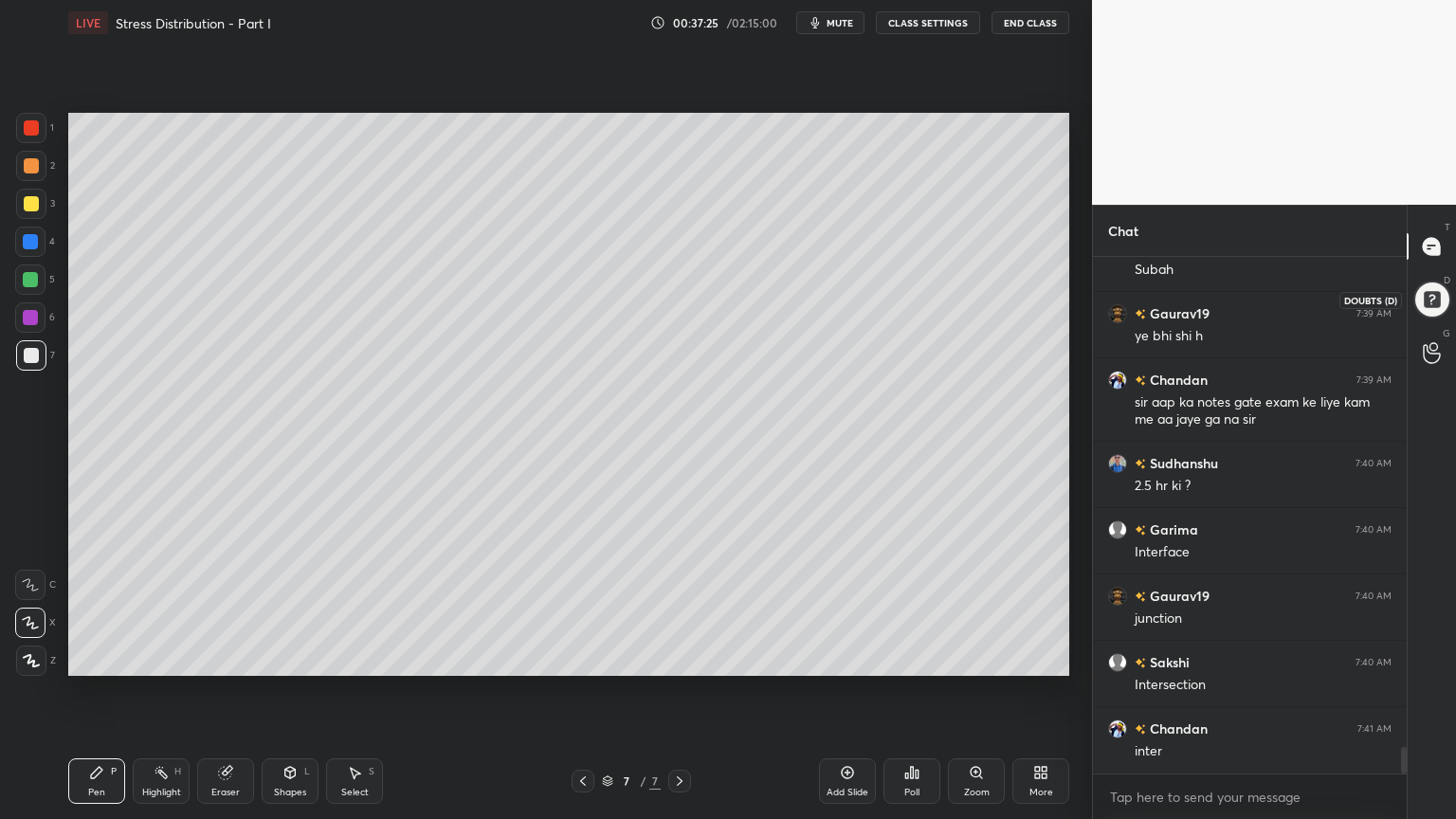 click at bounding box center (1432, 300) 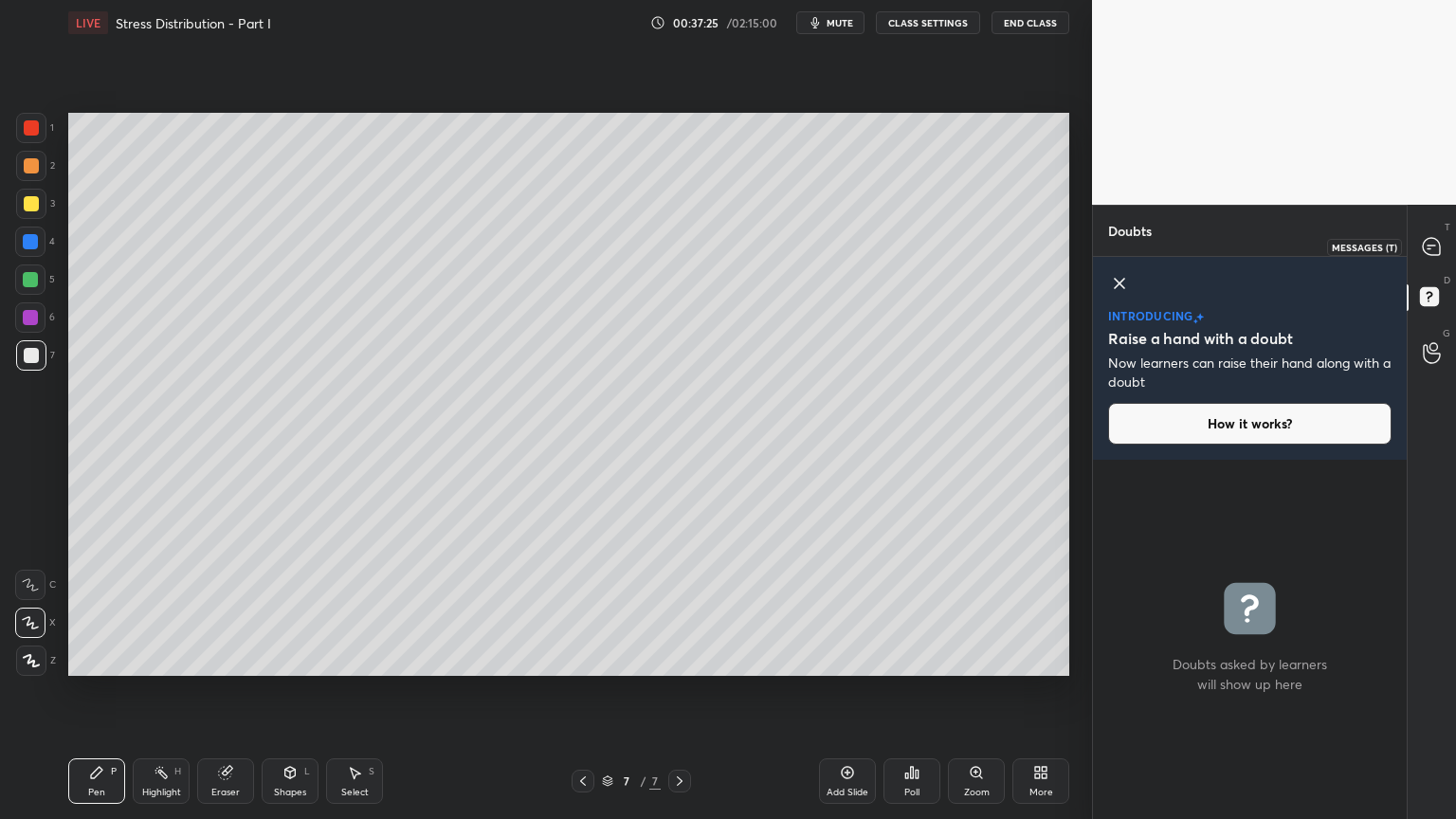 click 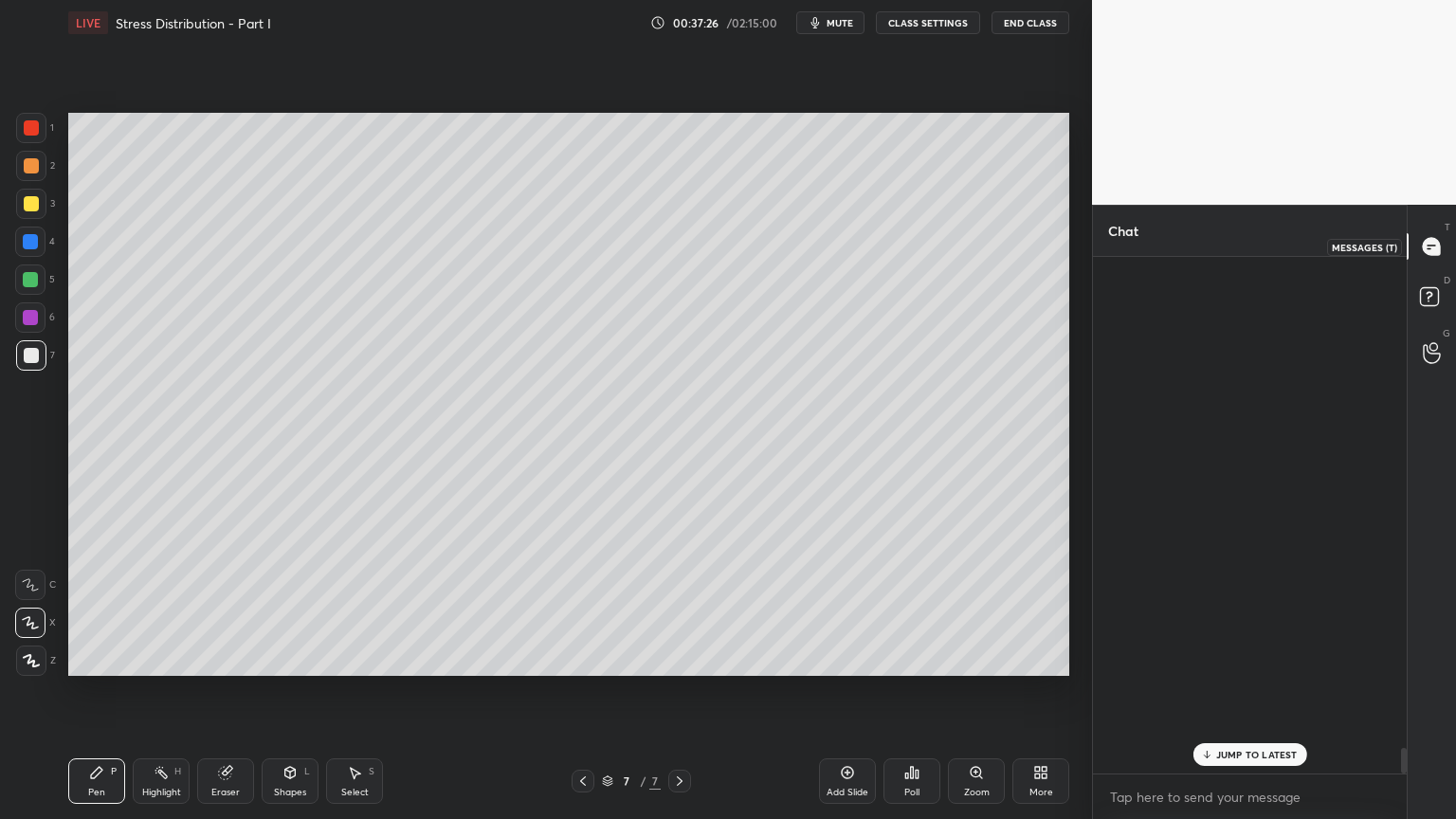 scroll, scrollTop: 9968, scrollLeft: 0, axis: vertical 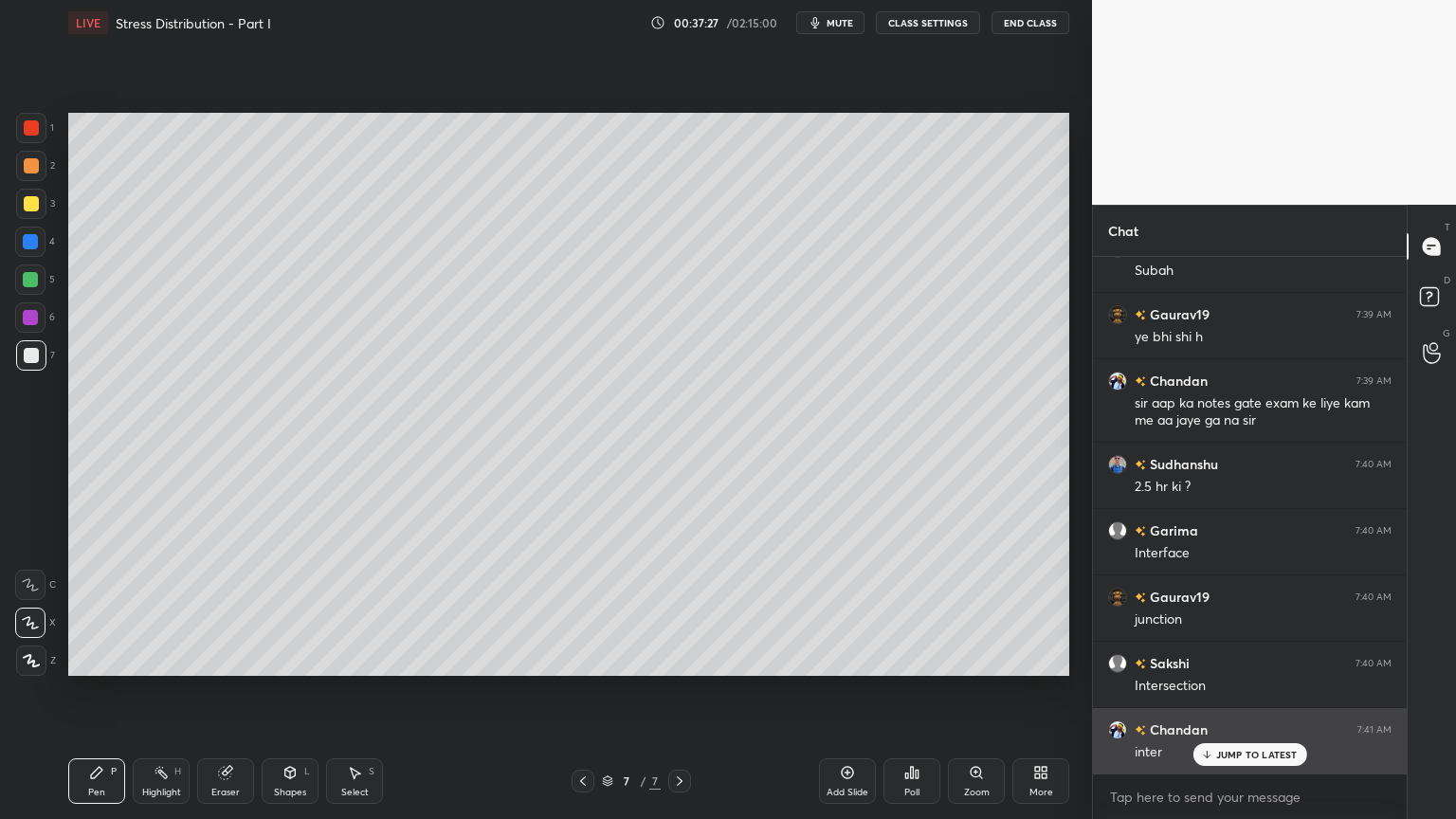 click on "JUMP TO LATEST" at bounding box center [1257, 755] 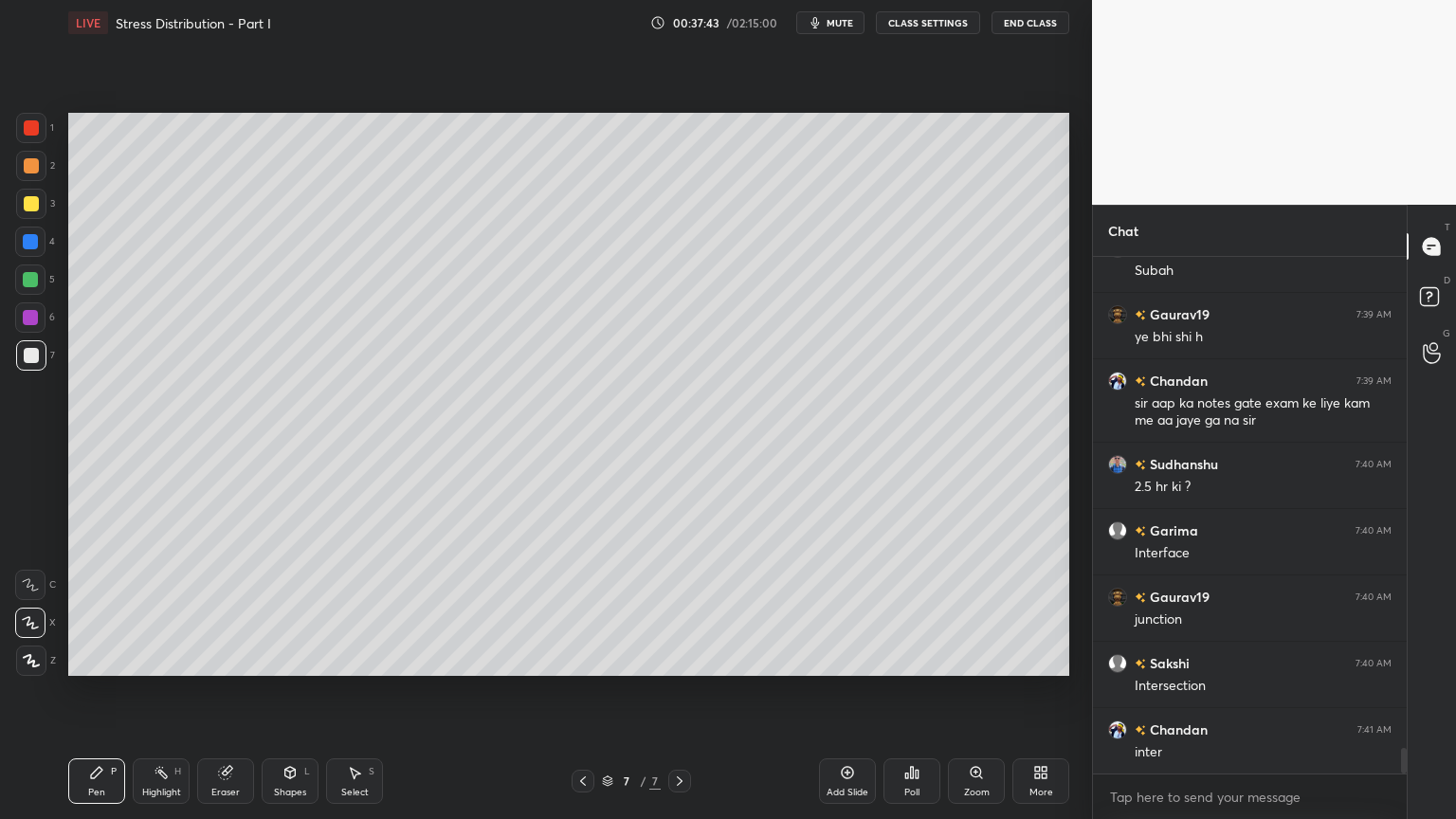 scroll, scrollTop: 10036, scrollLeft: 0, axis: vertical 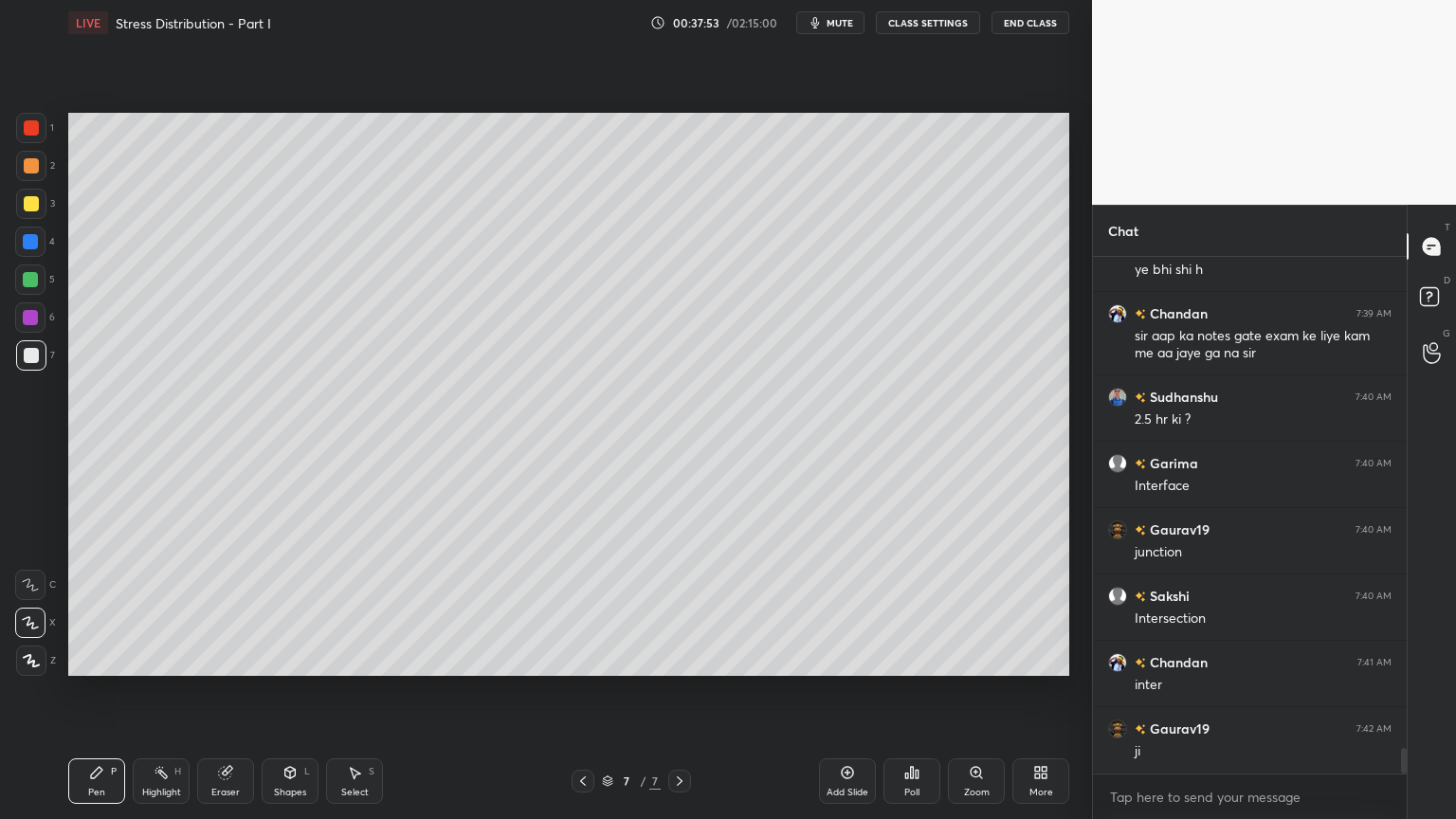 click on "Add Slide" at bounding box center (847, 781) 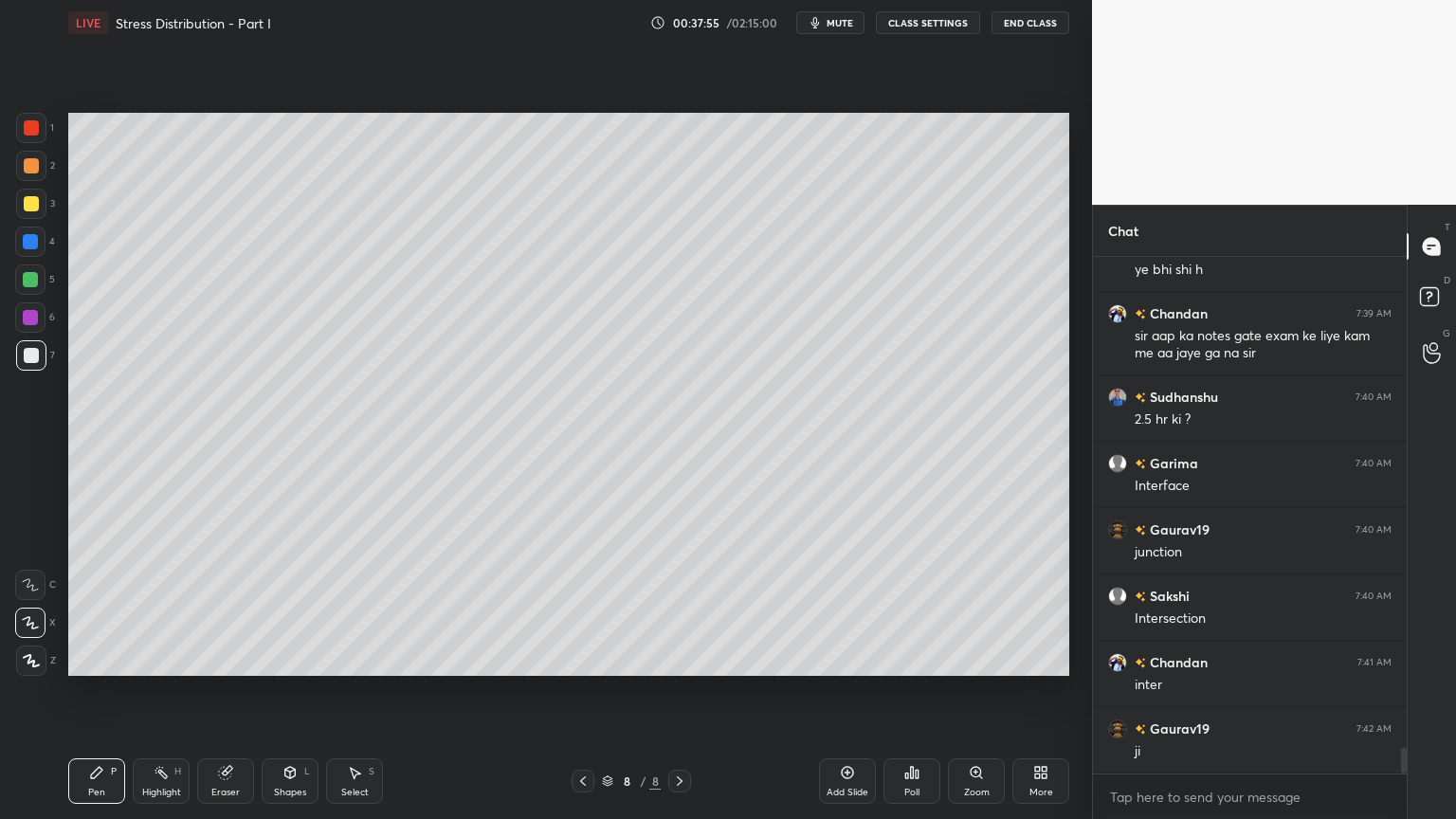 click at bounding box center (31, 204) 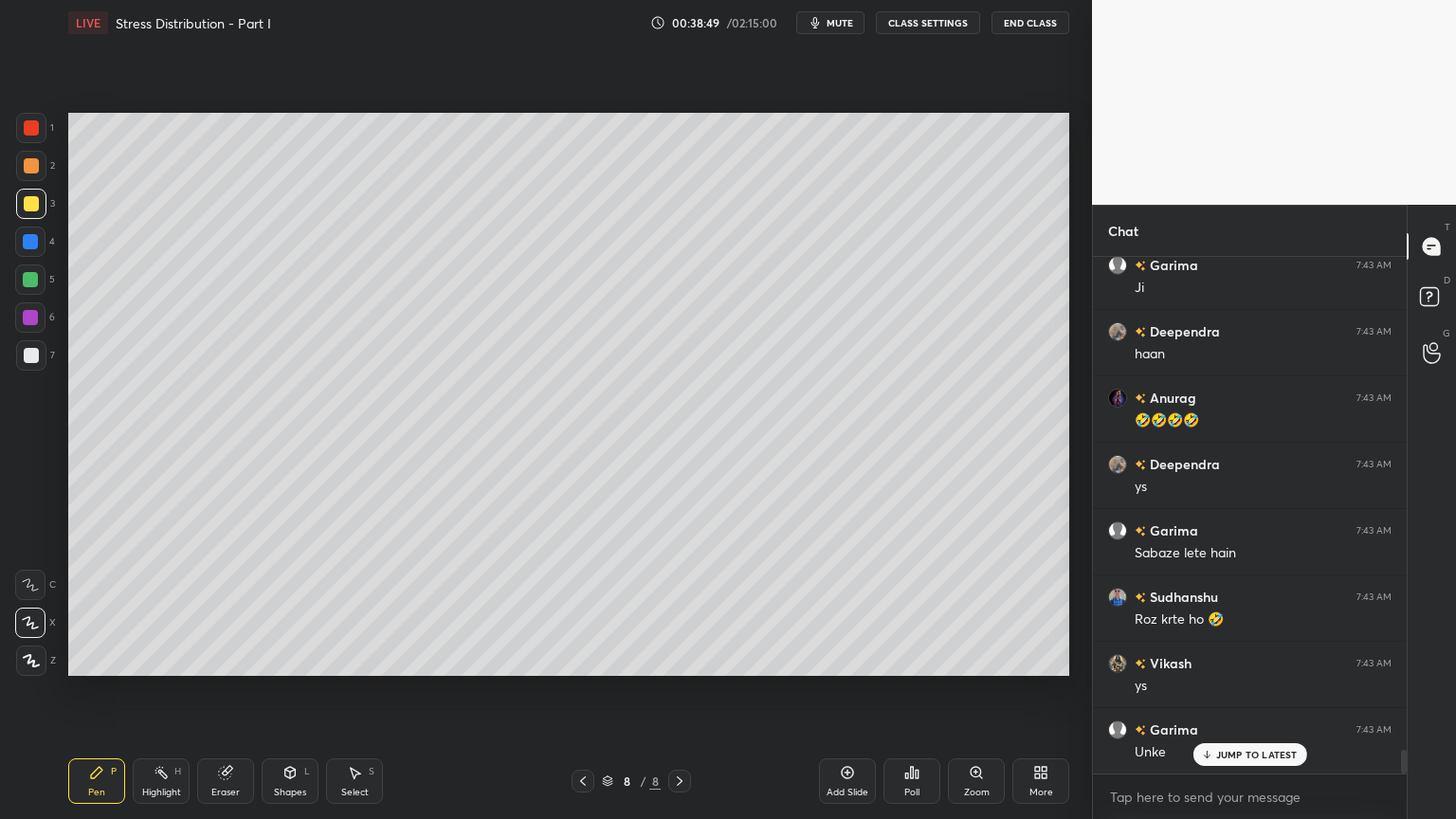scroll, scrollTop: 10784, scrollLeft: 0, axis: vertical 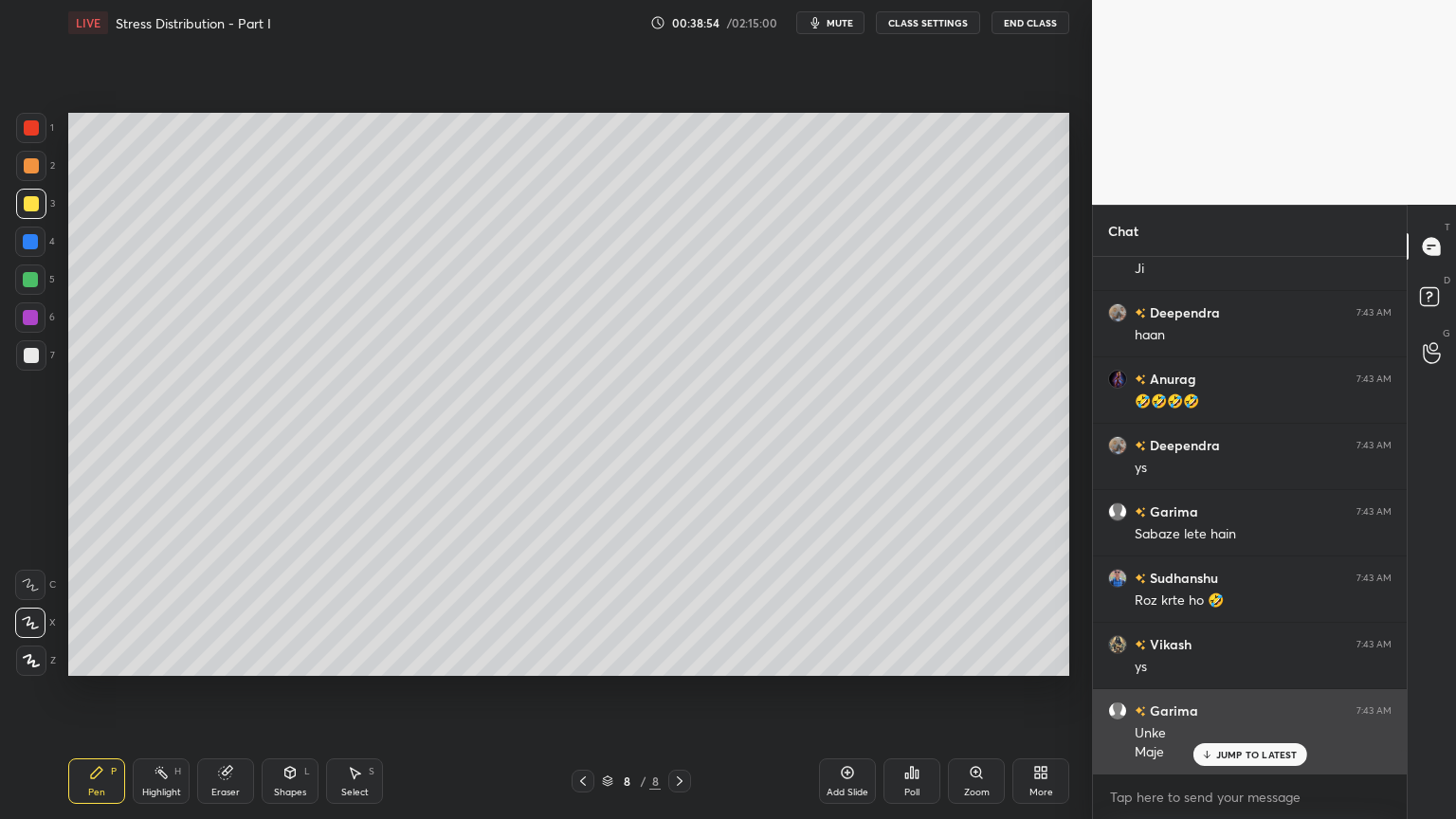 click on "JUMP TO LATEST" at bounding box center (1257, 755) 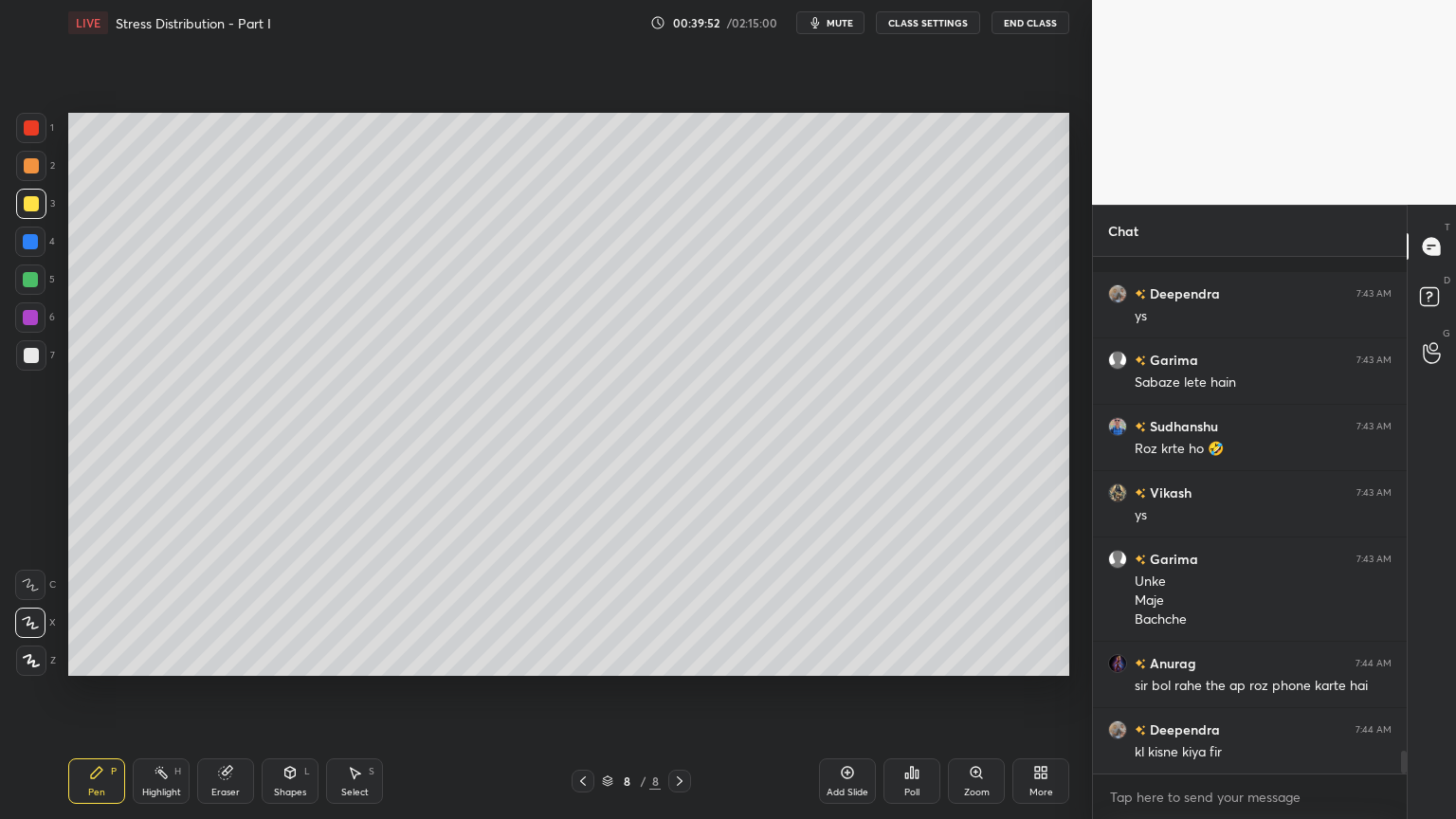 scroll, scrollTop: 11037, scrollLeft: 0, axis: vertical 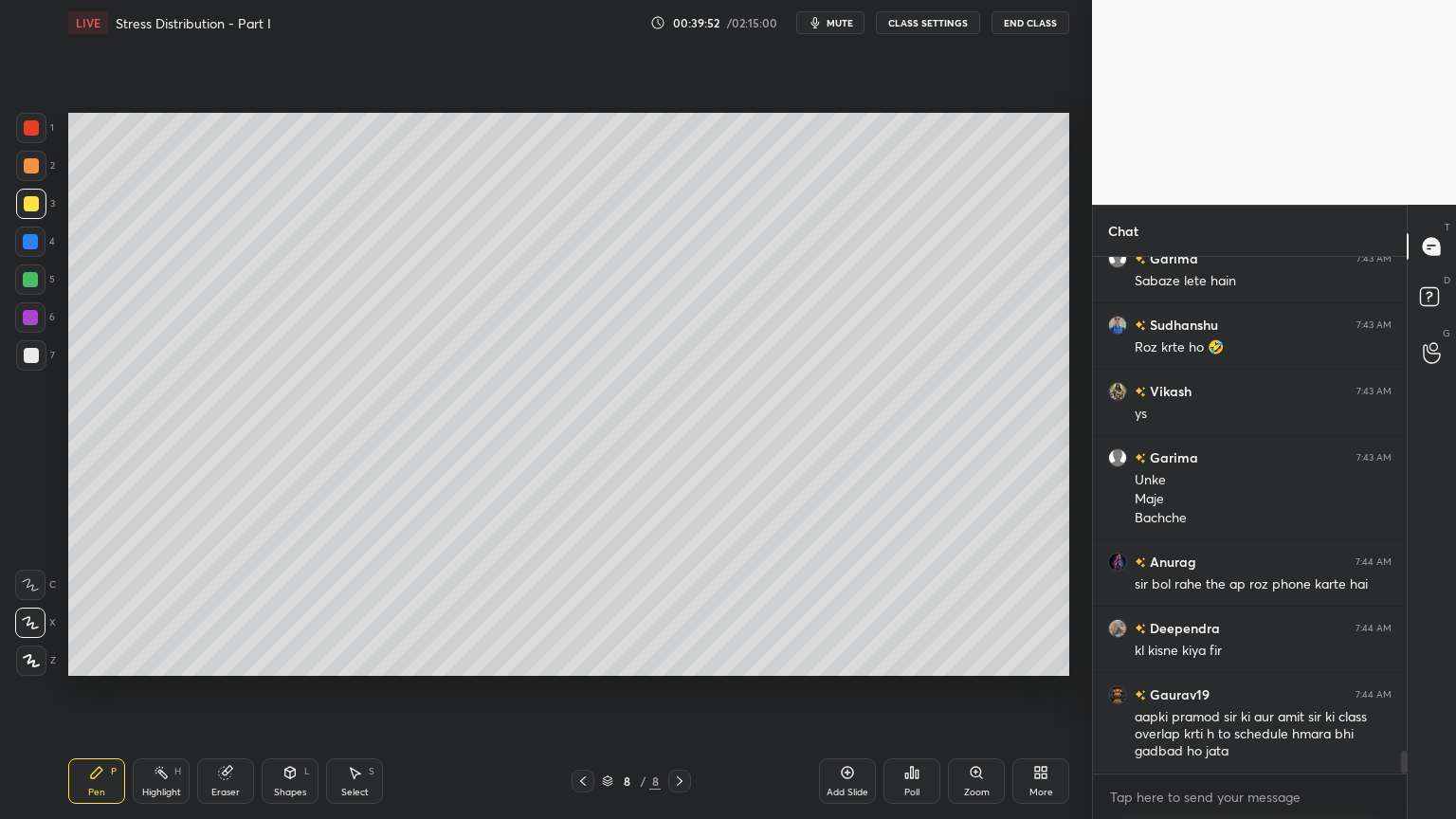 click at bounding box center (31, 355) 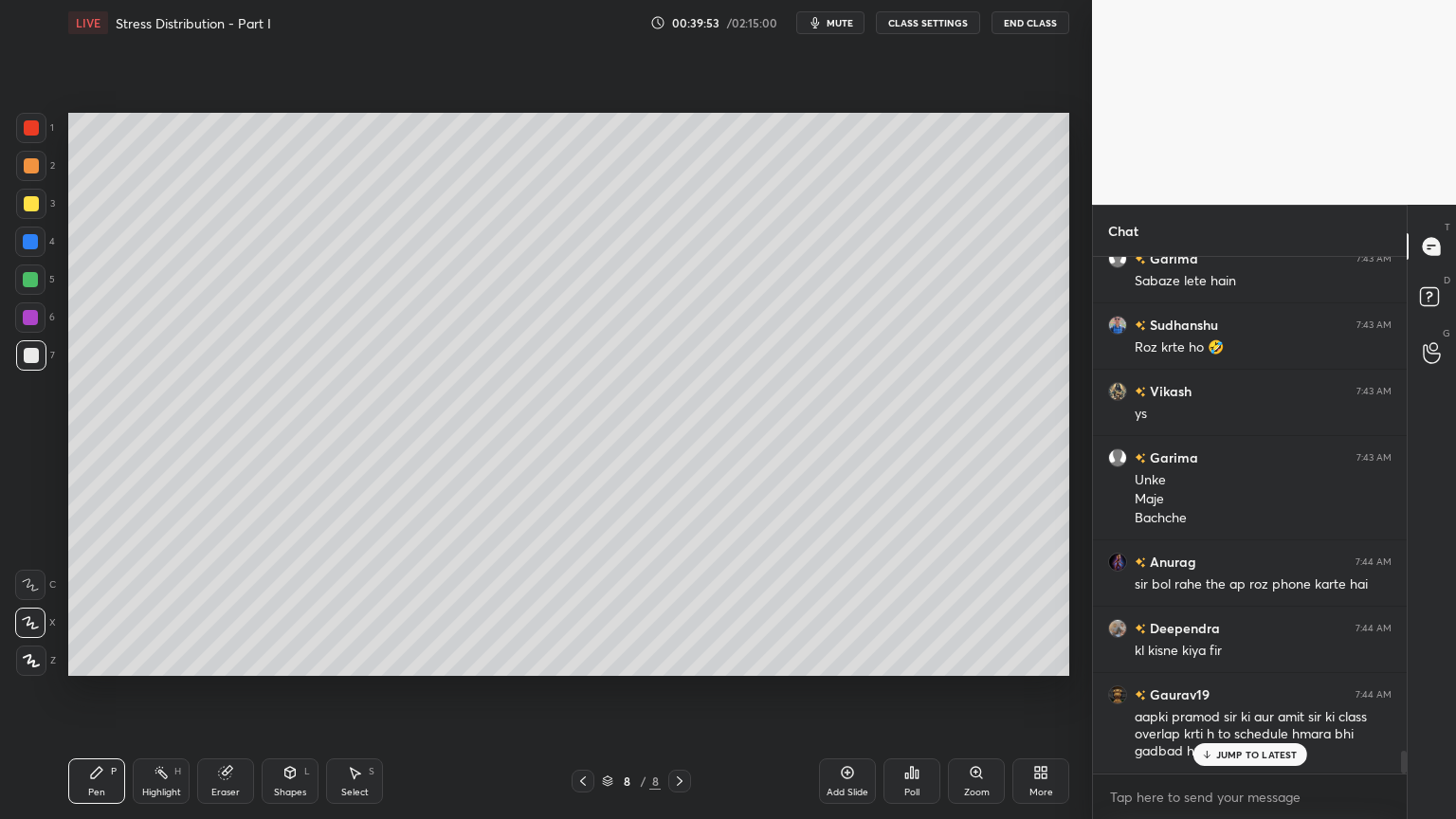 scroll, scrollTop: 11102, scrollLeft: 0, axis: vertical 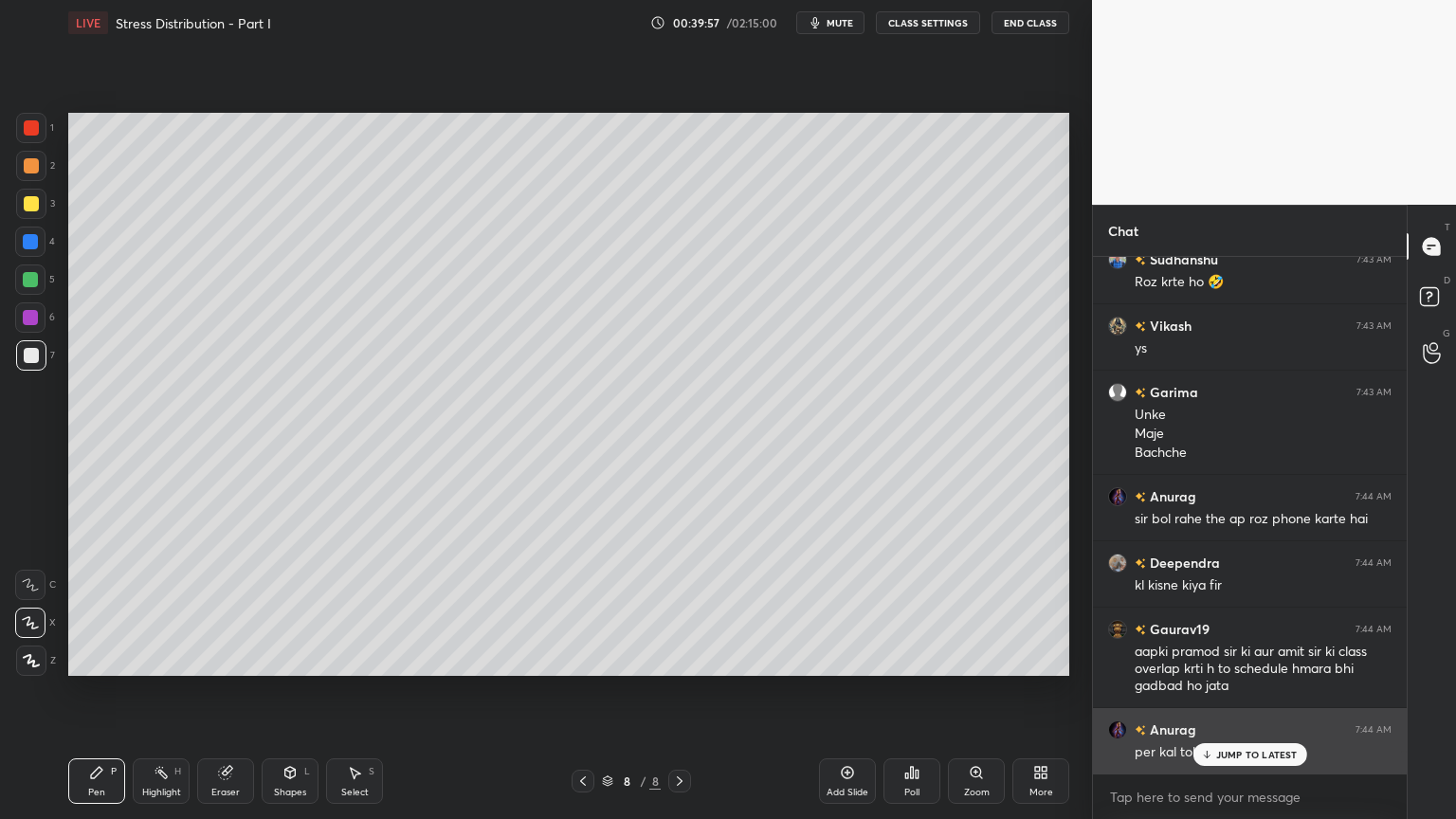 click on "JUMP TO LATEST" at bounding box center (1257, 755) 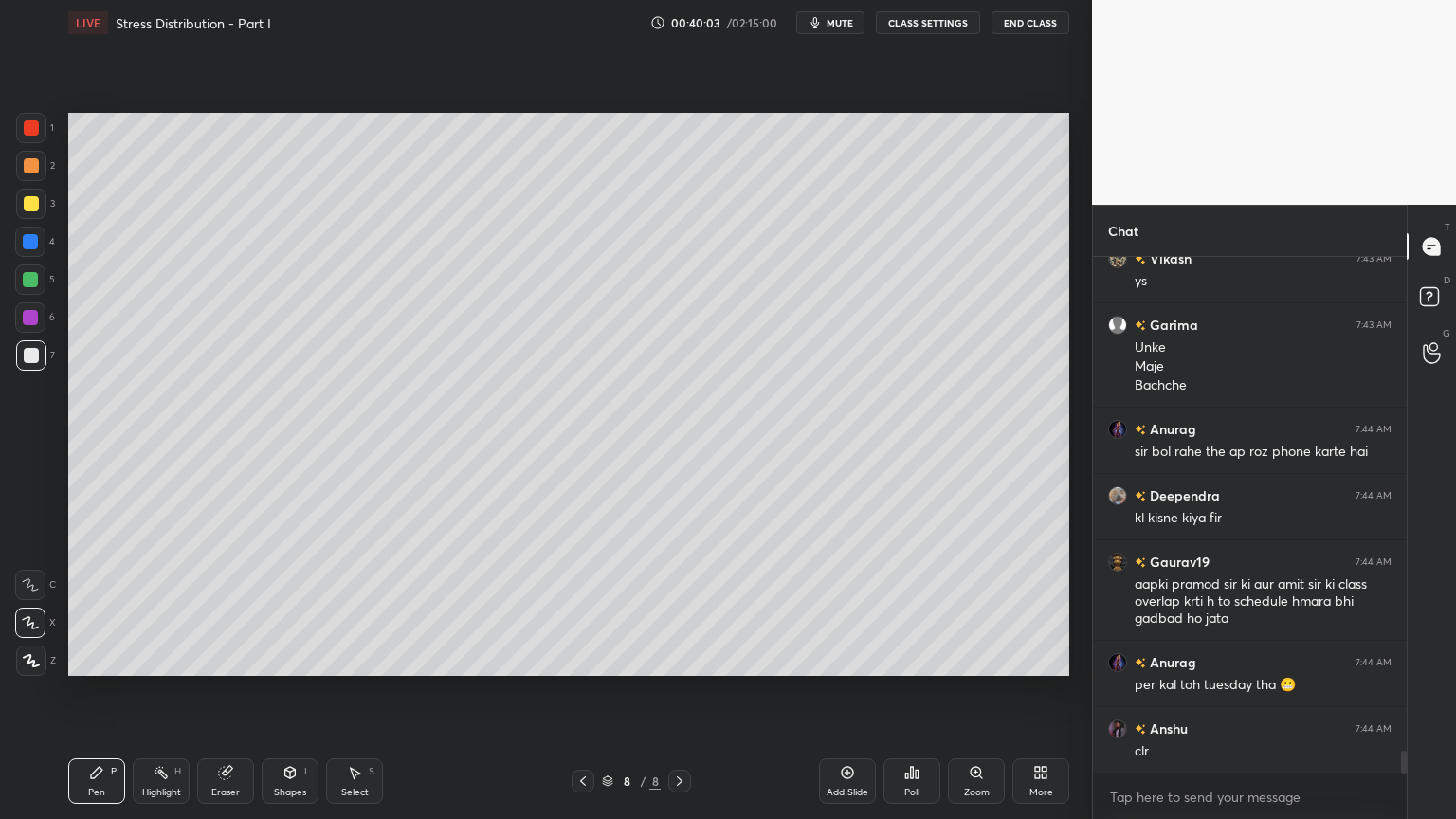 scroll, scrollTop: 11235, scrollLeft: 0, axis: vertical 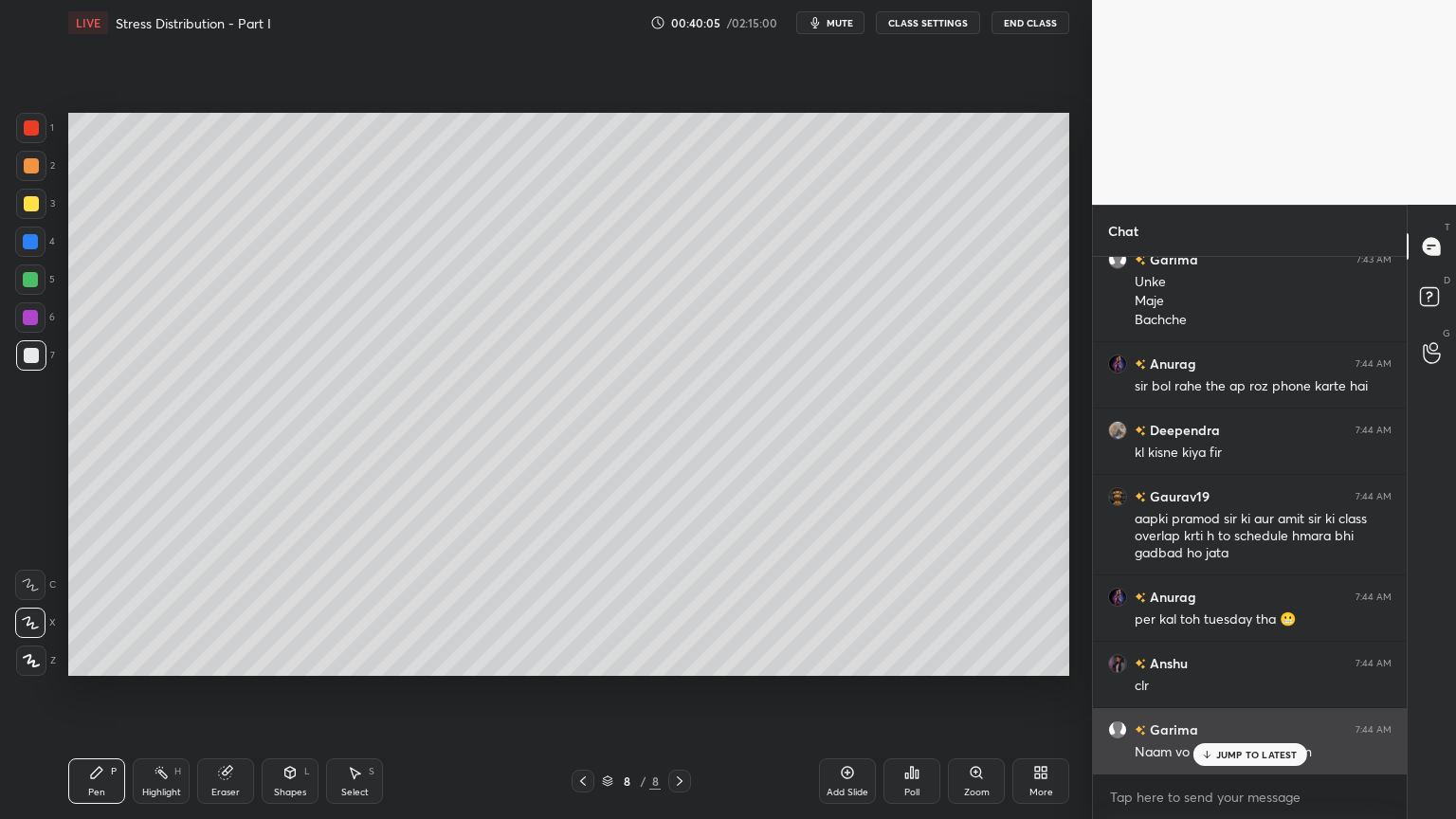 click on "JUMP TO LATEST" at bounding box center (1257, 755) 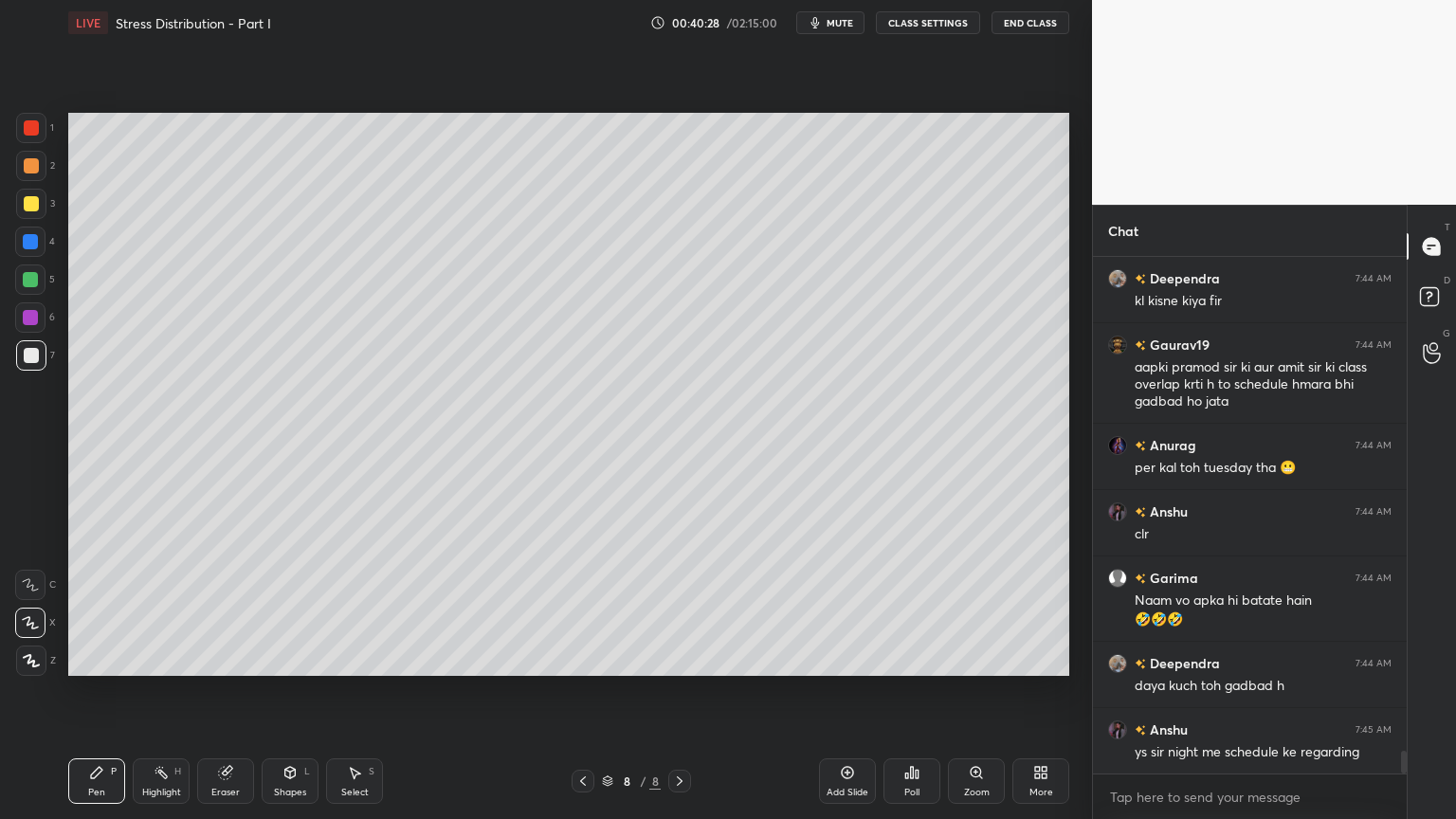 scroll, scrollTop: 11454, scrollLeft: 0, axis: vertical 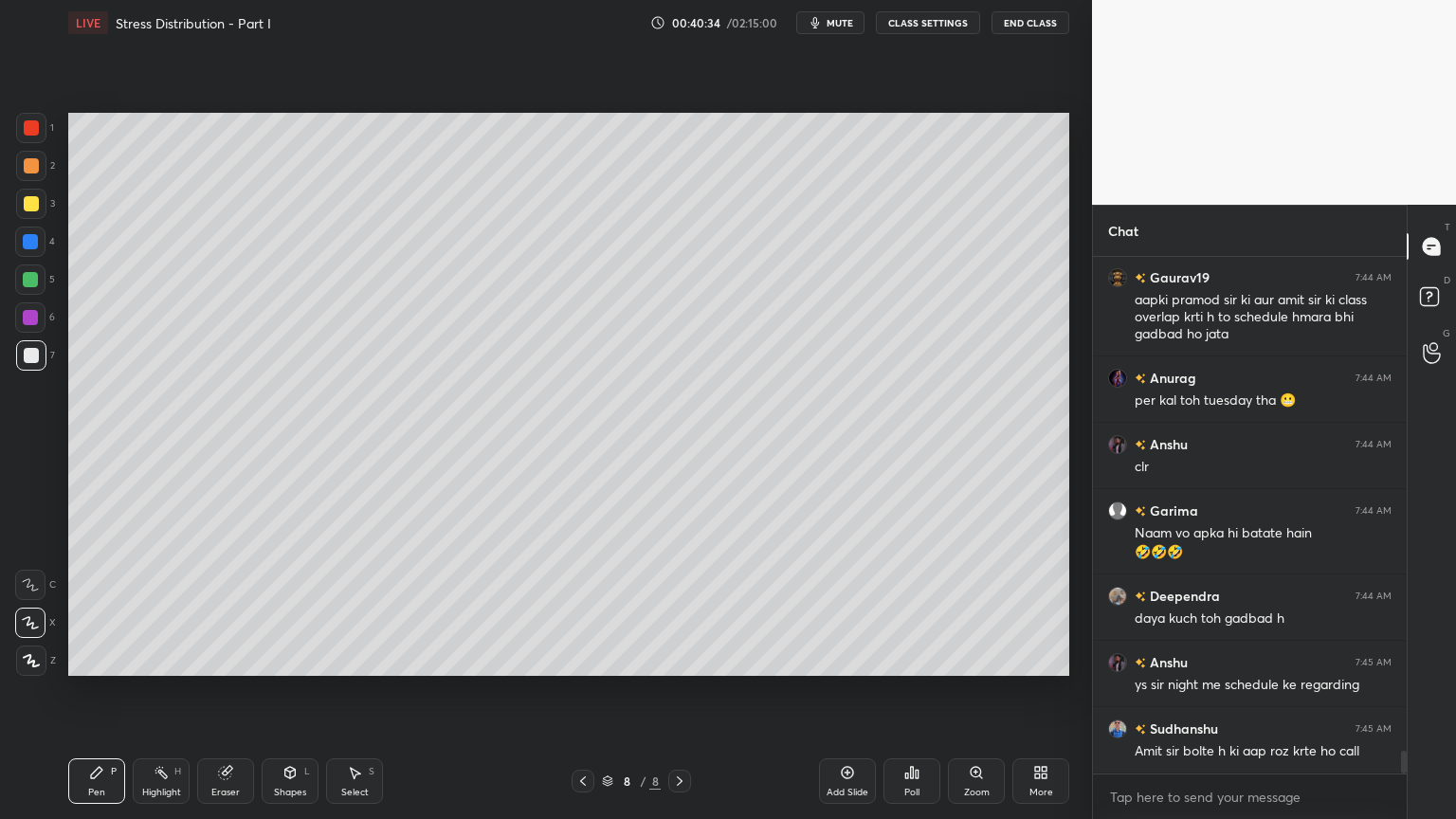 click at bounding box center (31, 128) 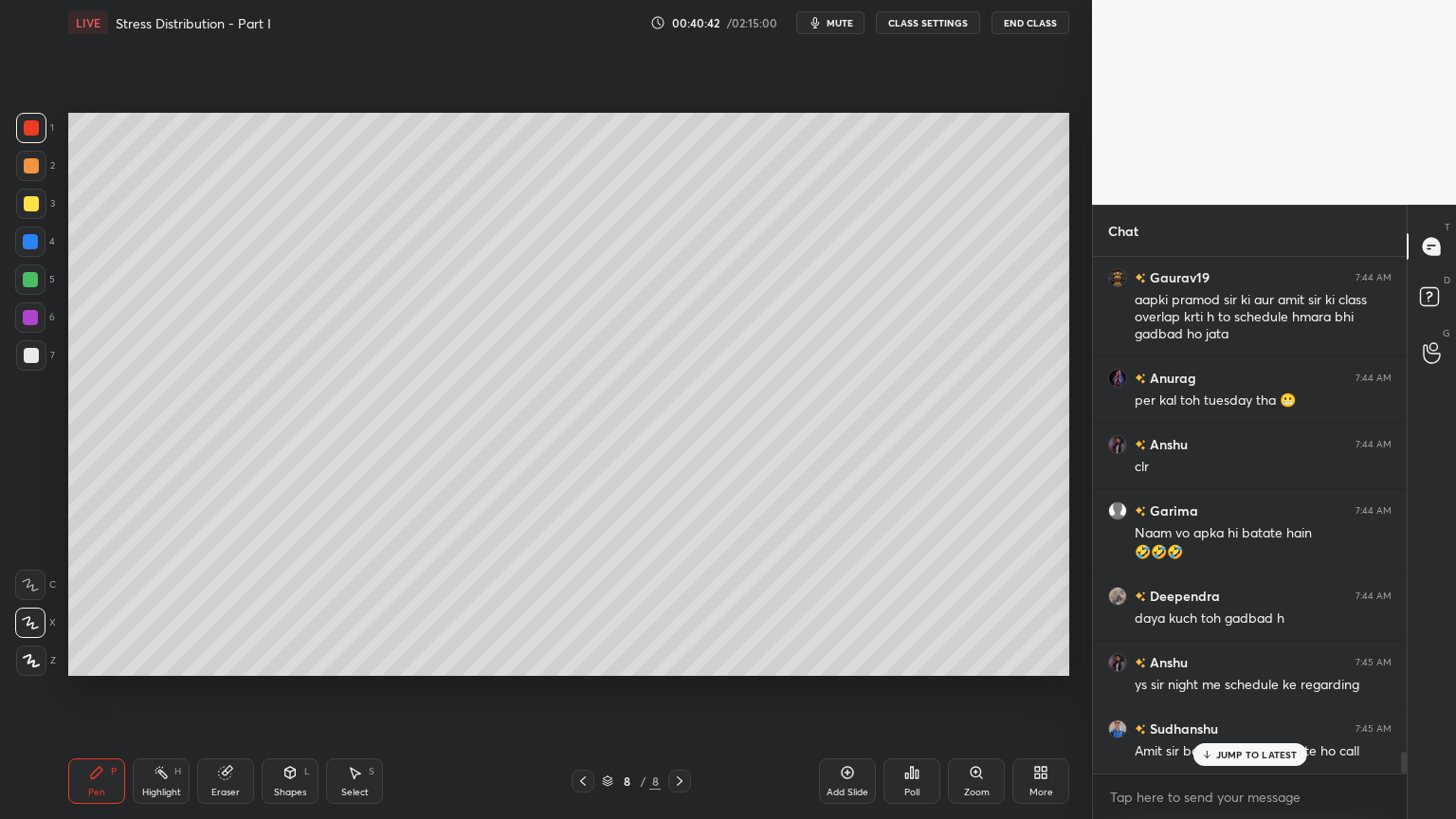 scroll, scrollTop: 11519, scrollLeft: 0, axis: vertical 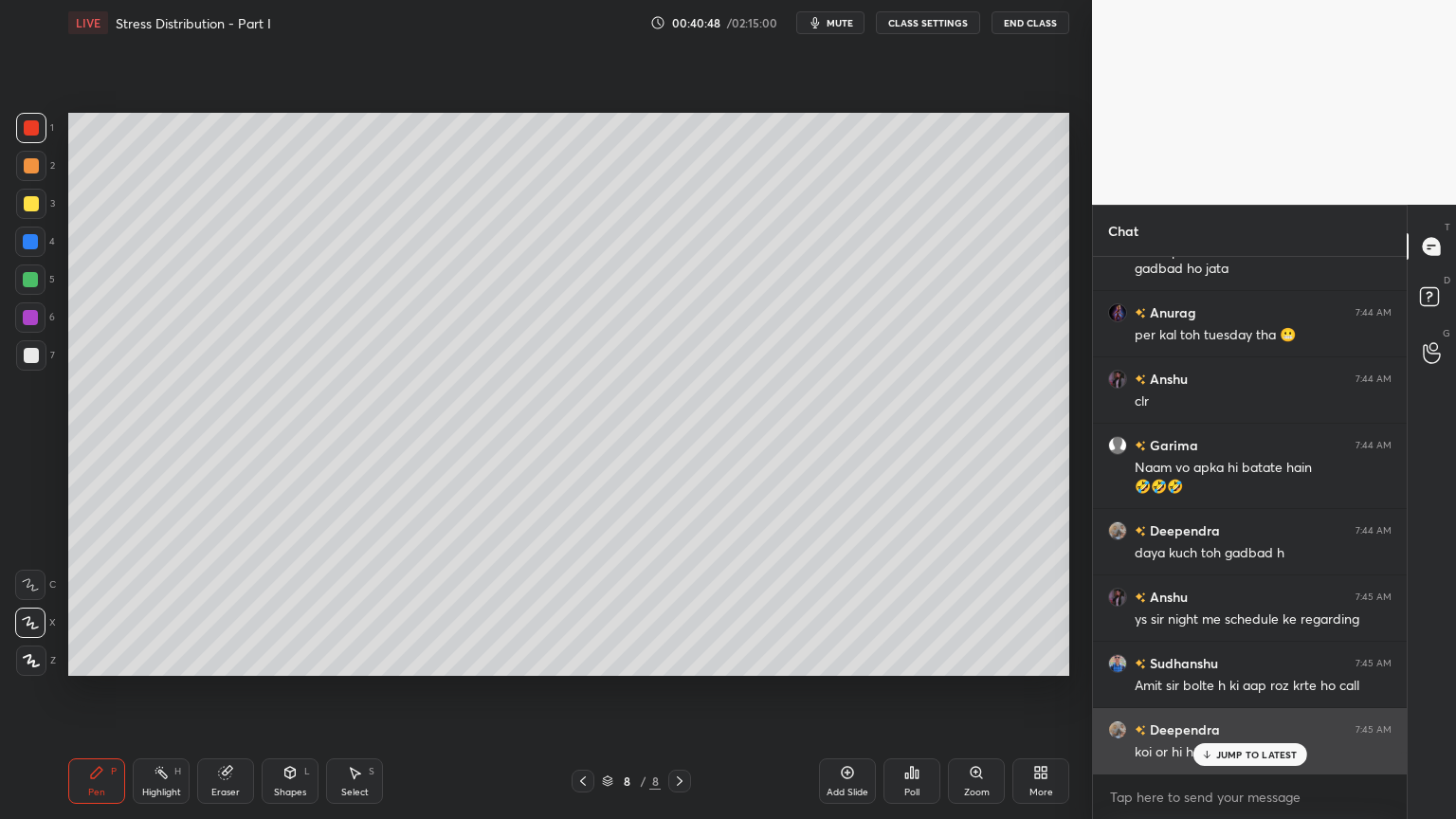 click on "JUMP TO LATEST" at bounding box center [1257, 755] 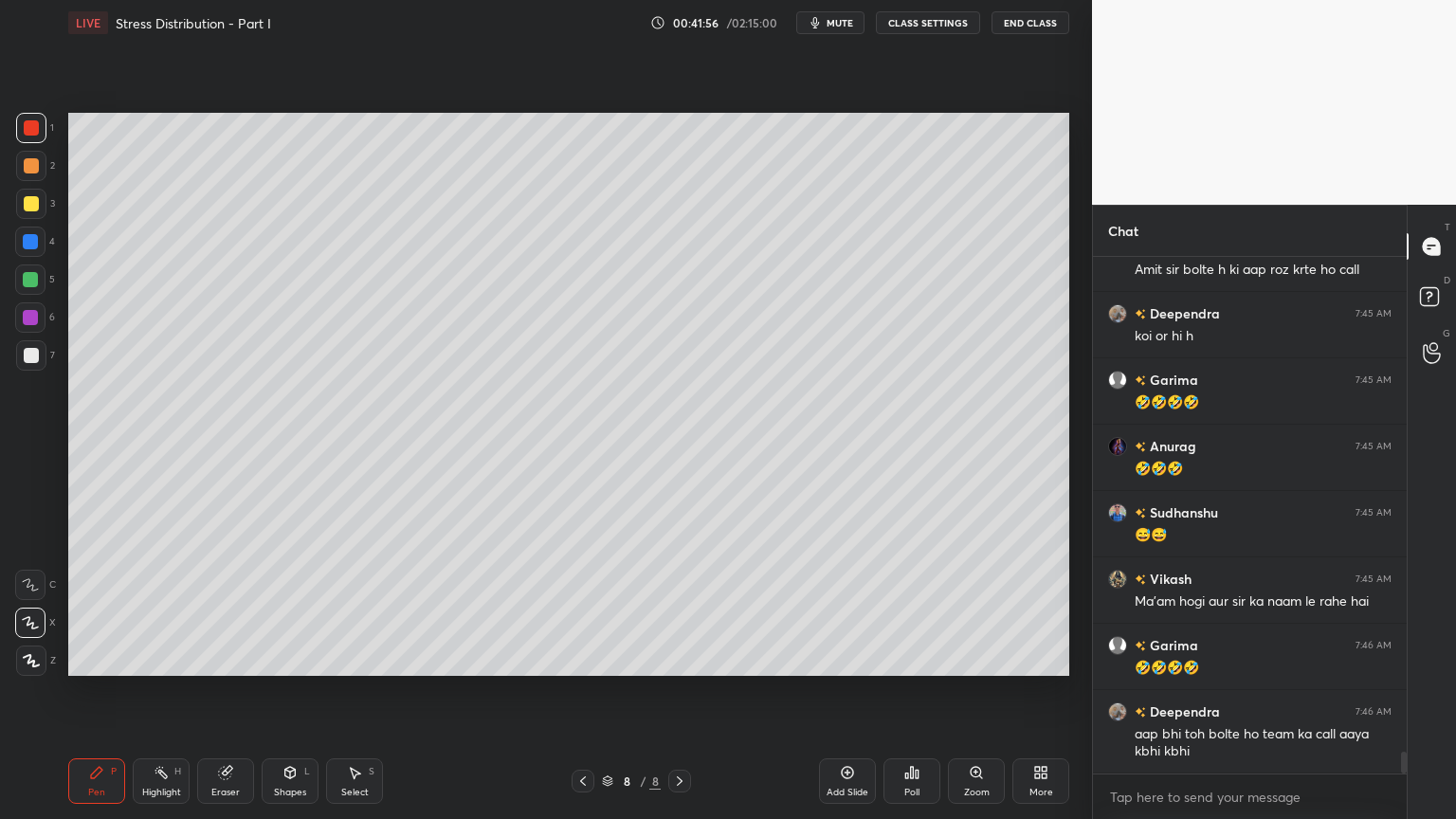 scroll, scrollTop: 12001, scrollLeft: 0, axis: vertical 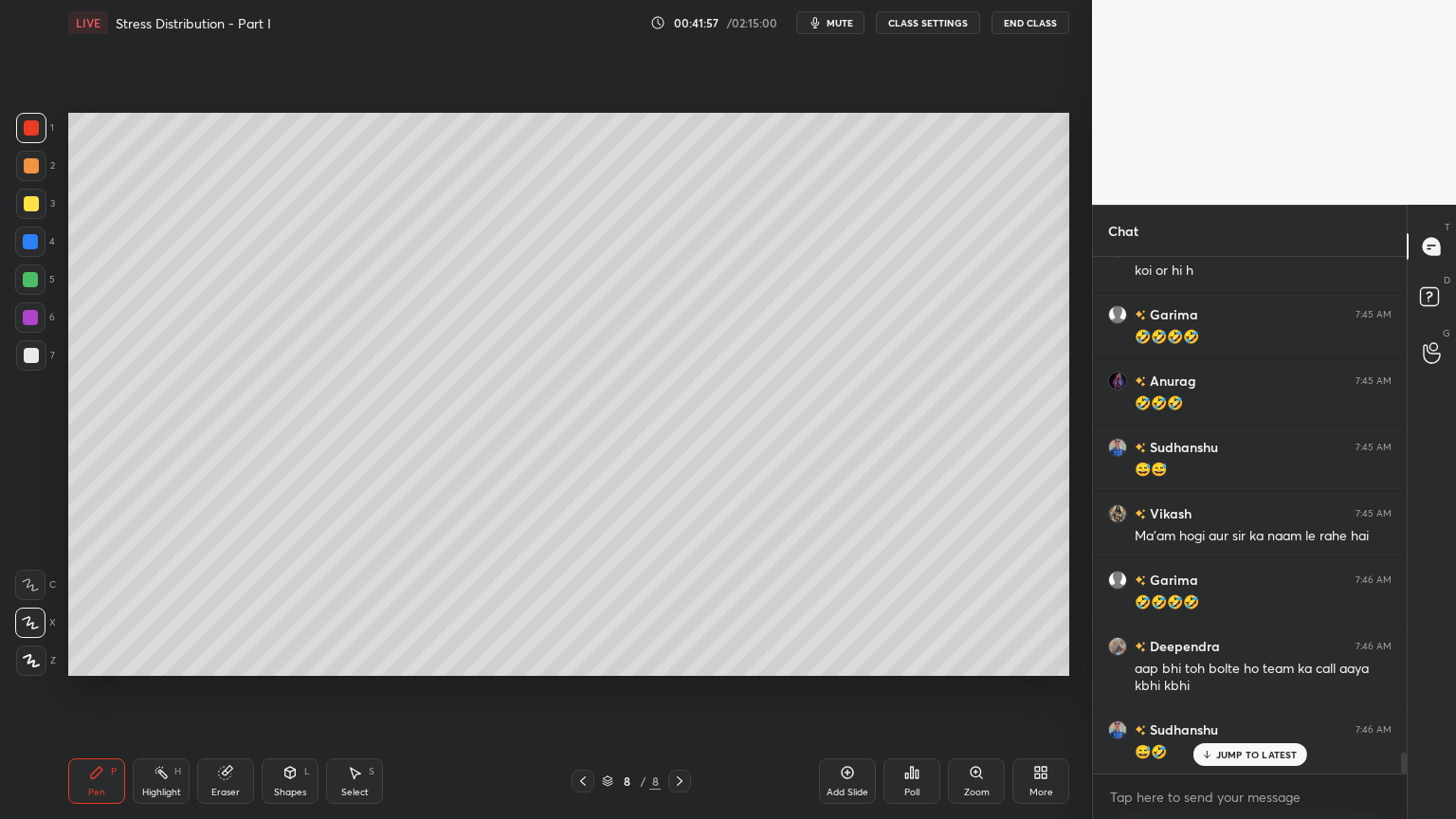 click on "mute" at bounding box center [840, 23] 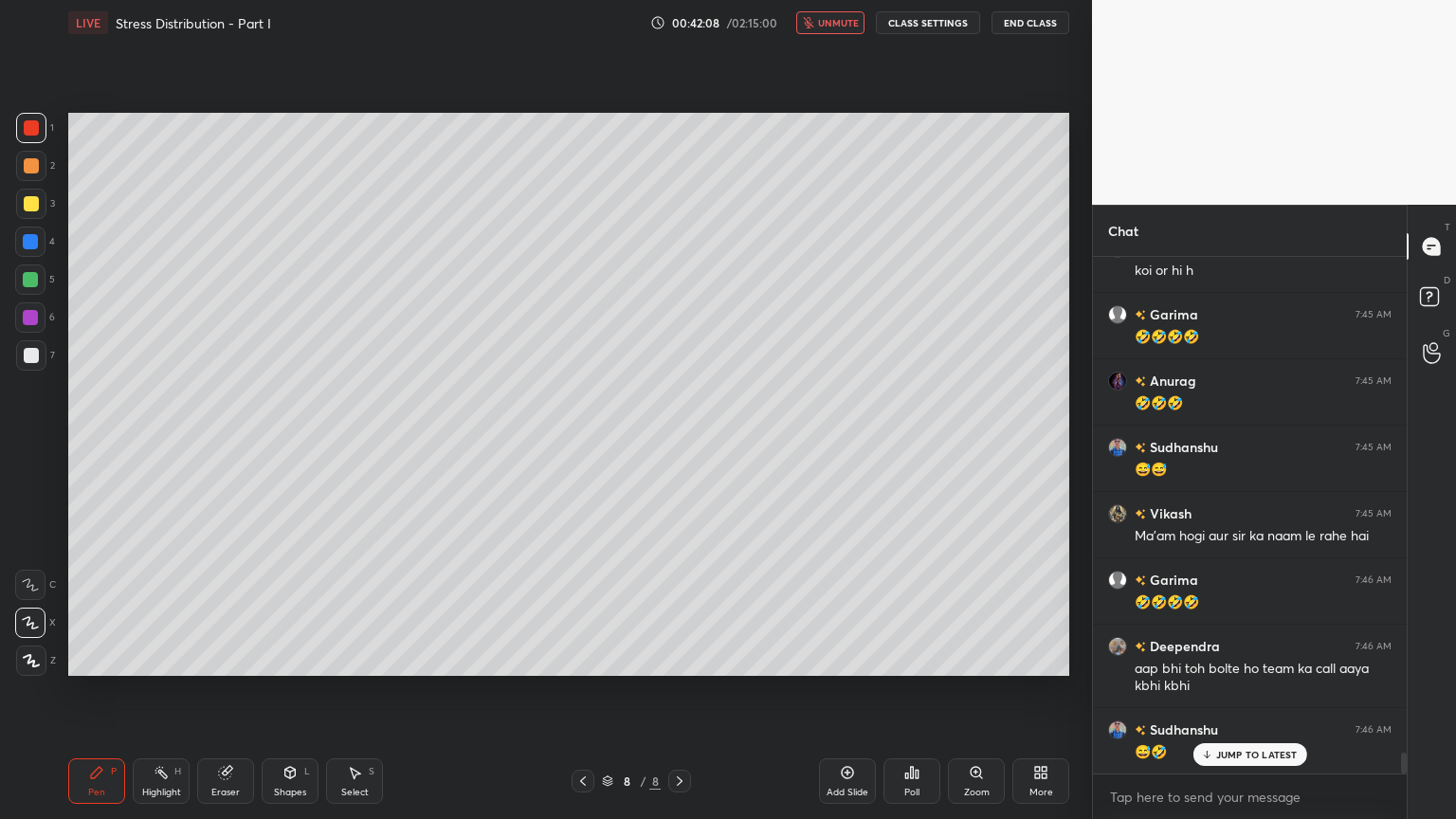 click on "unmute" at bounding box center [838, 23] 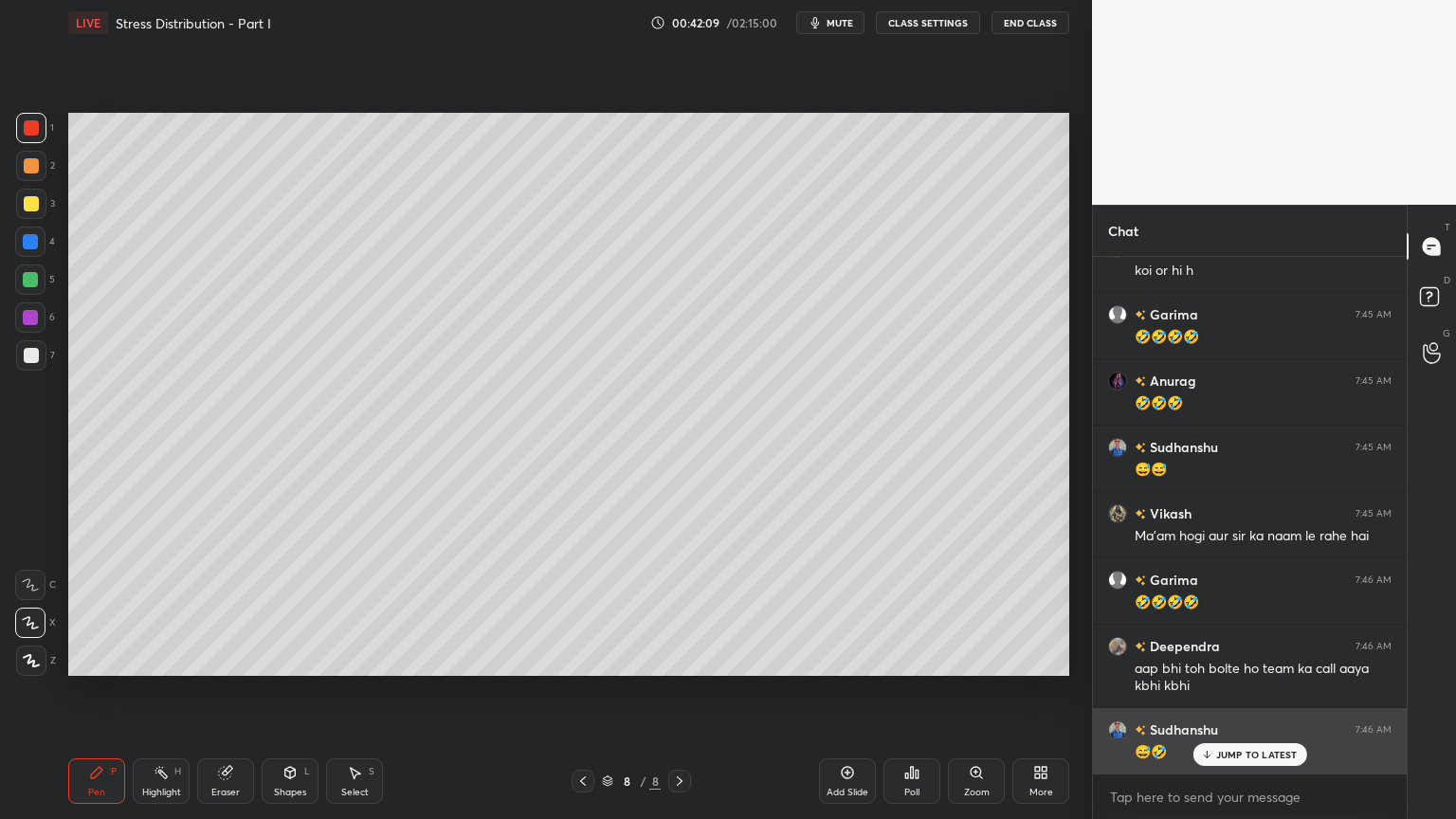 click on "JUMP TO LATEST" at bounding box center (1257, 755) 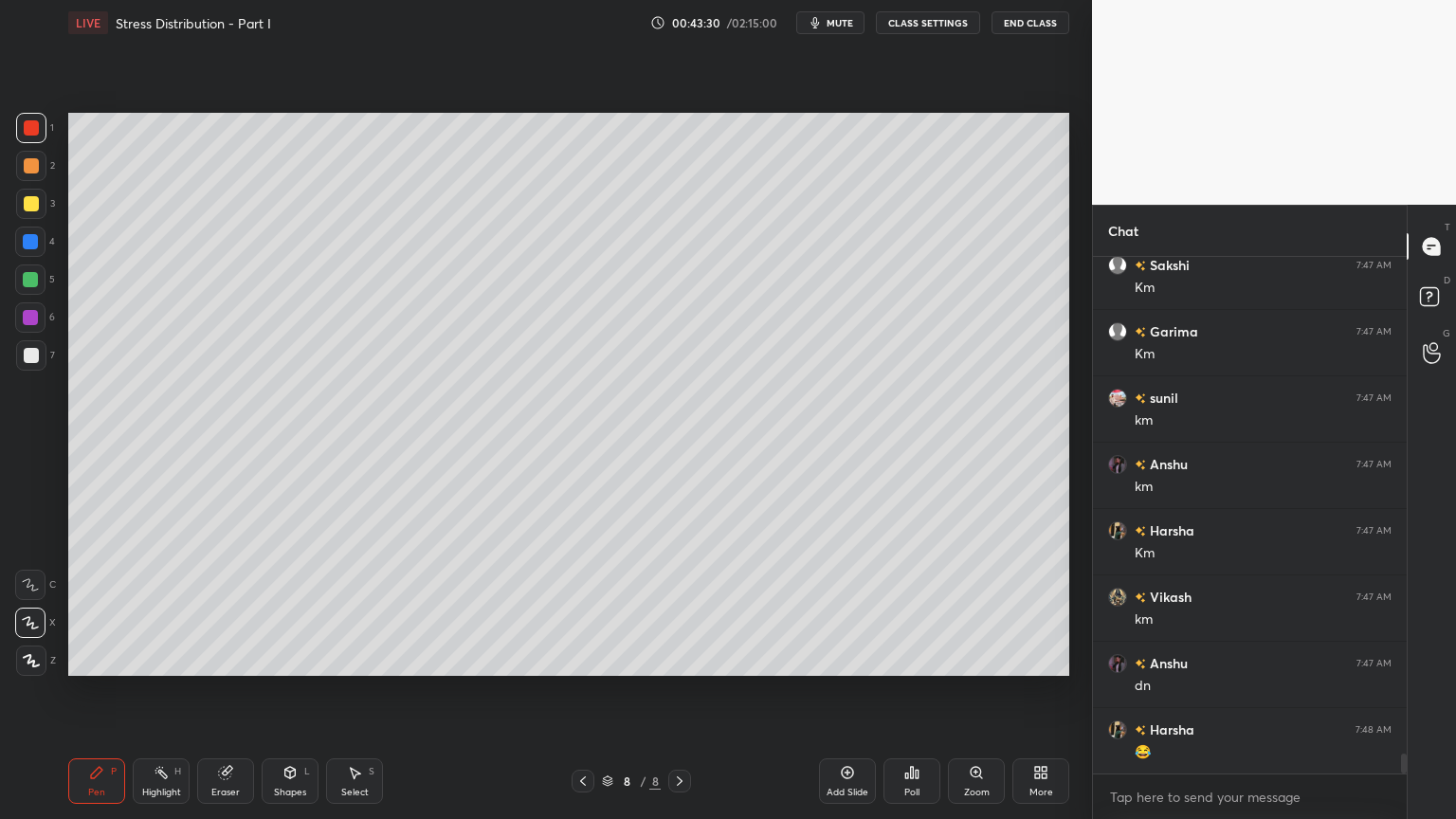 scroll, scrollTop: 12831, scrollLeft: 0, axis: vertical 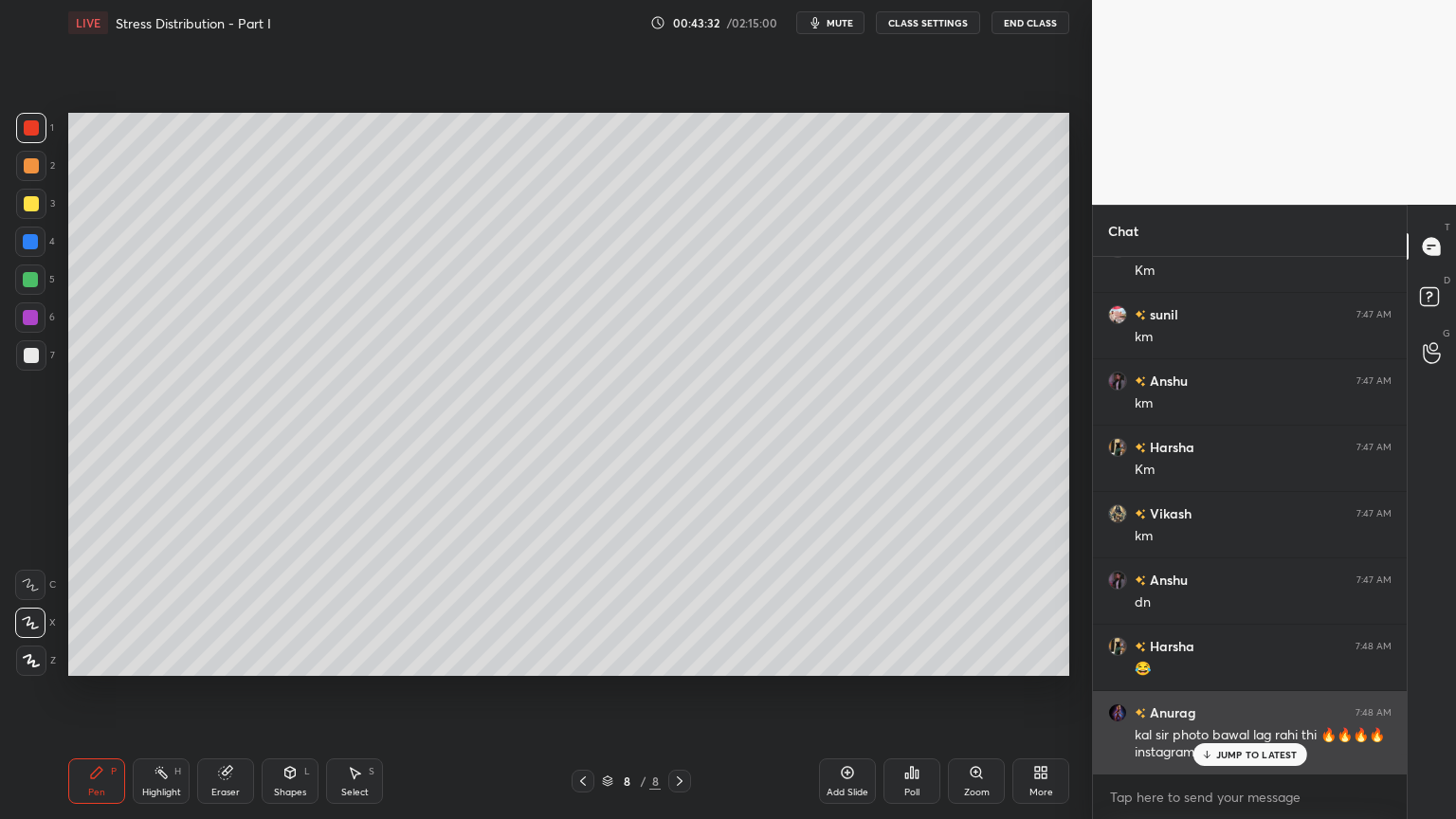 click on "JUMP TO LATEST" at bounding box center [1257, 755] 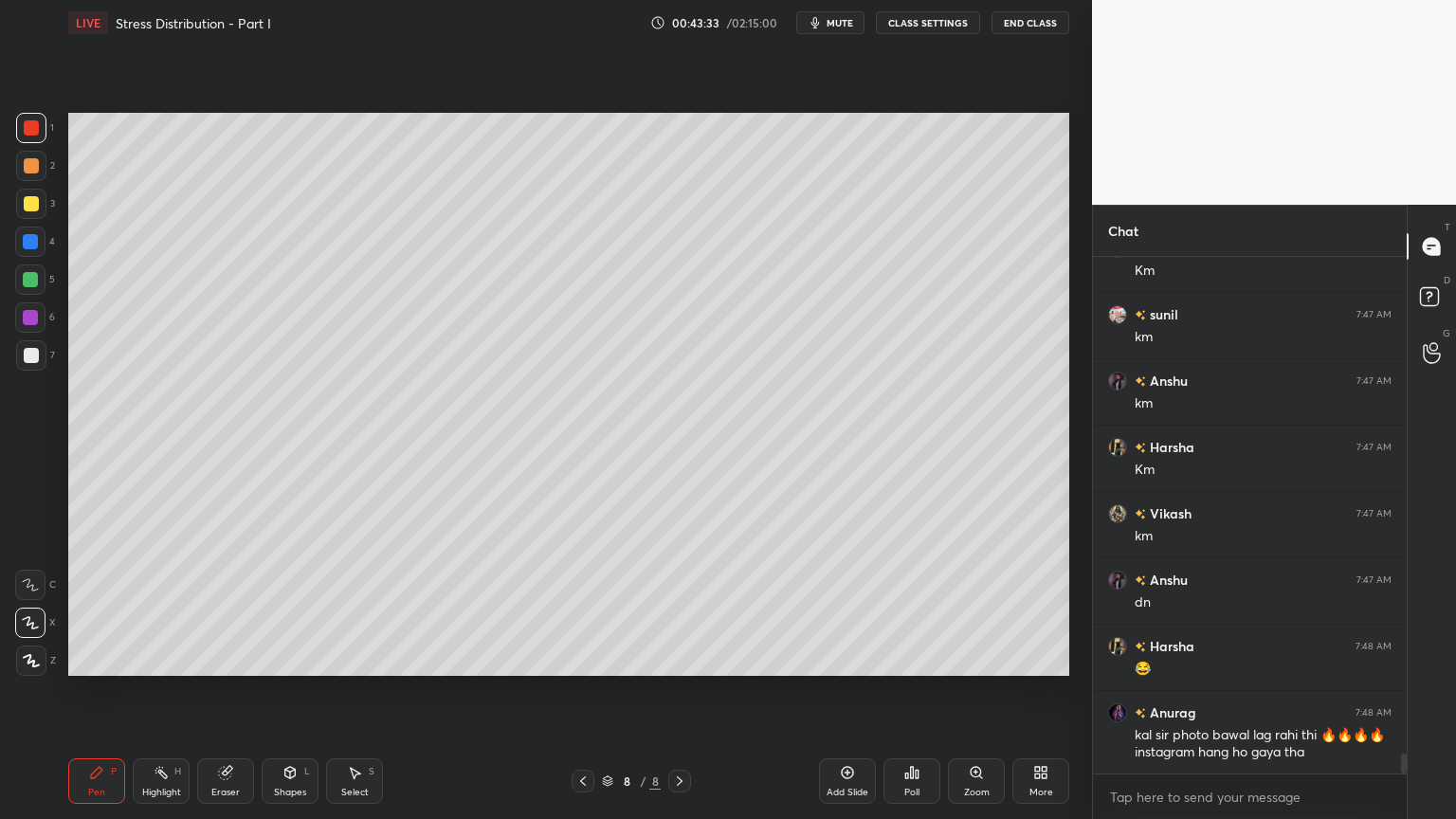 scroll, scrollTop: 12898, scrollLeft: 0, axis: vertical 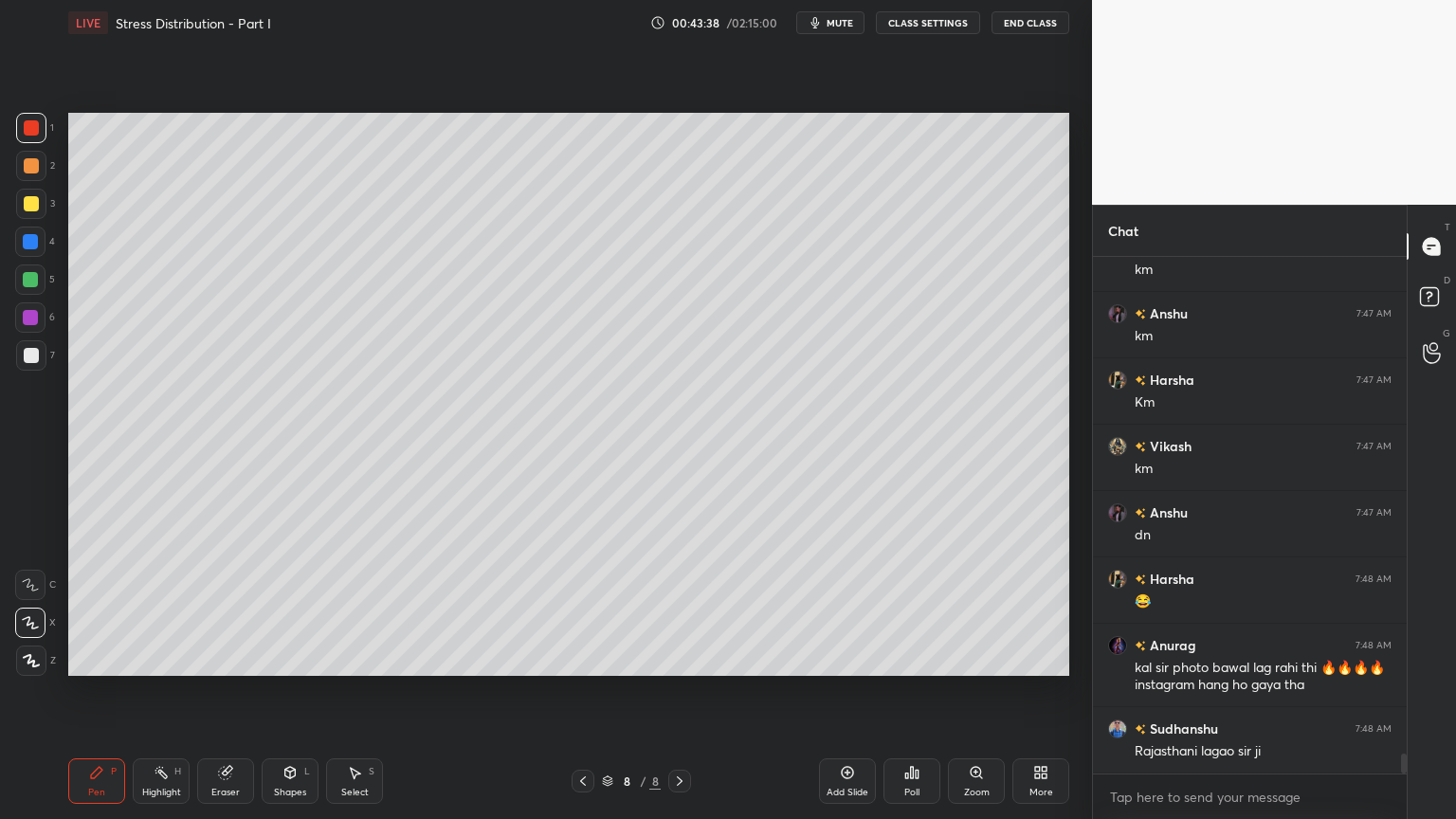 click 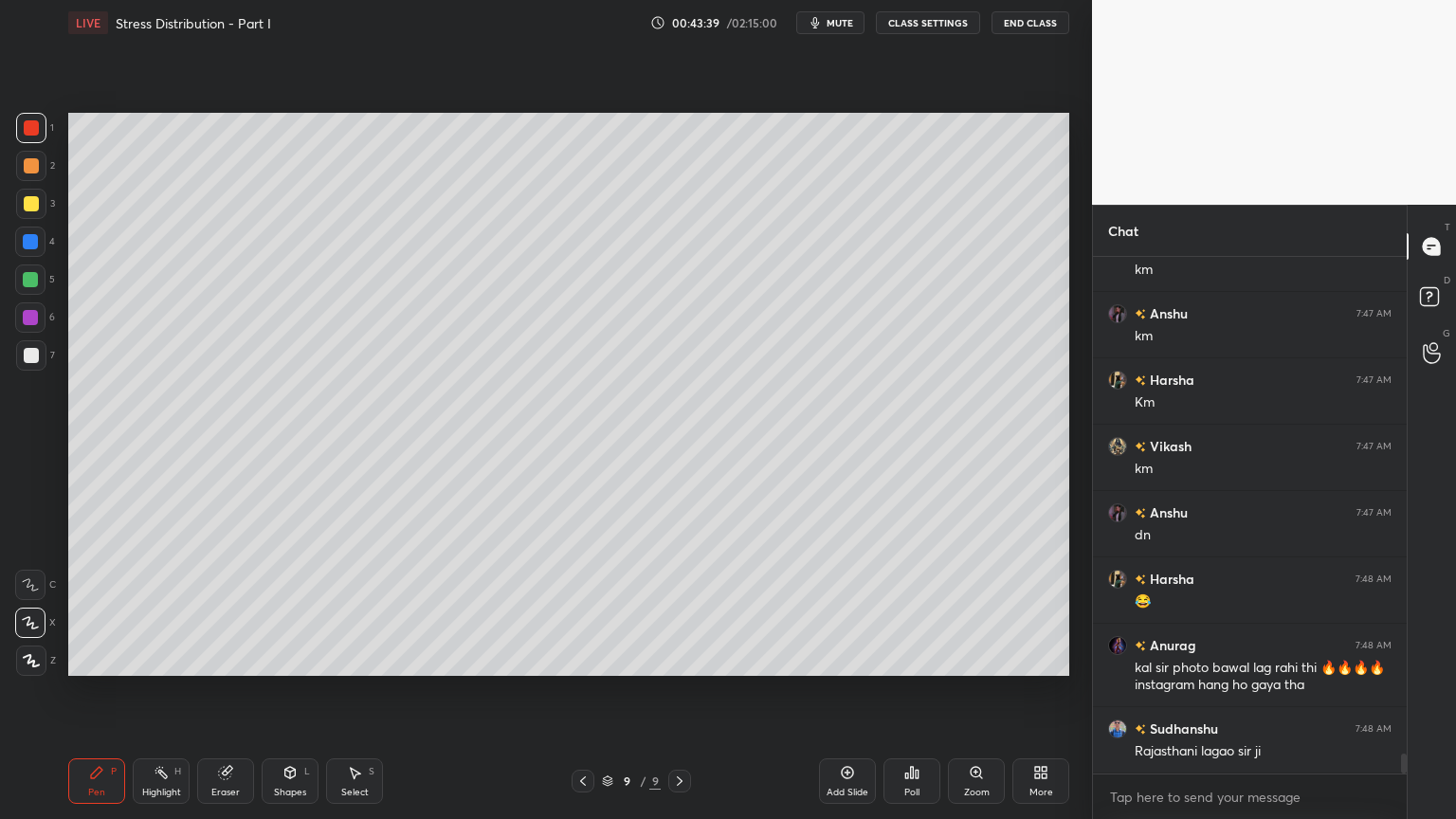 scroll, scrollTop: 12982, scrollLeft: 0, axis: vertical 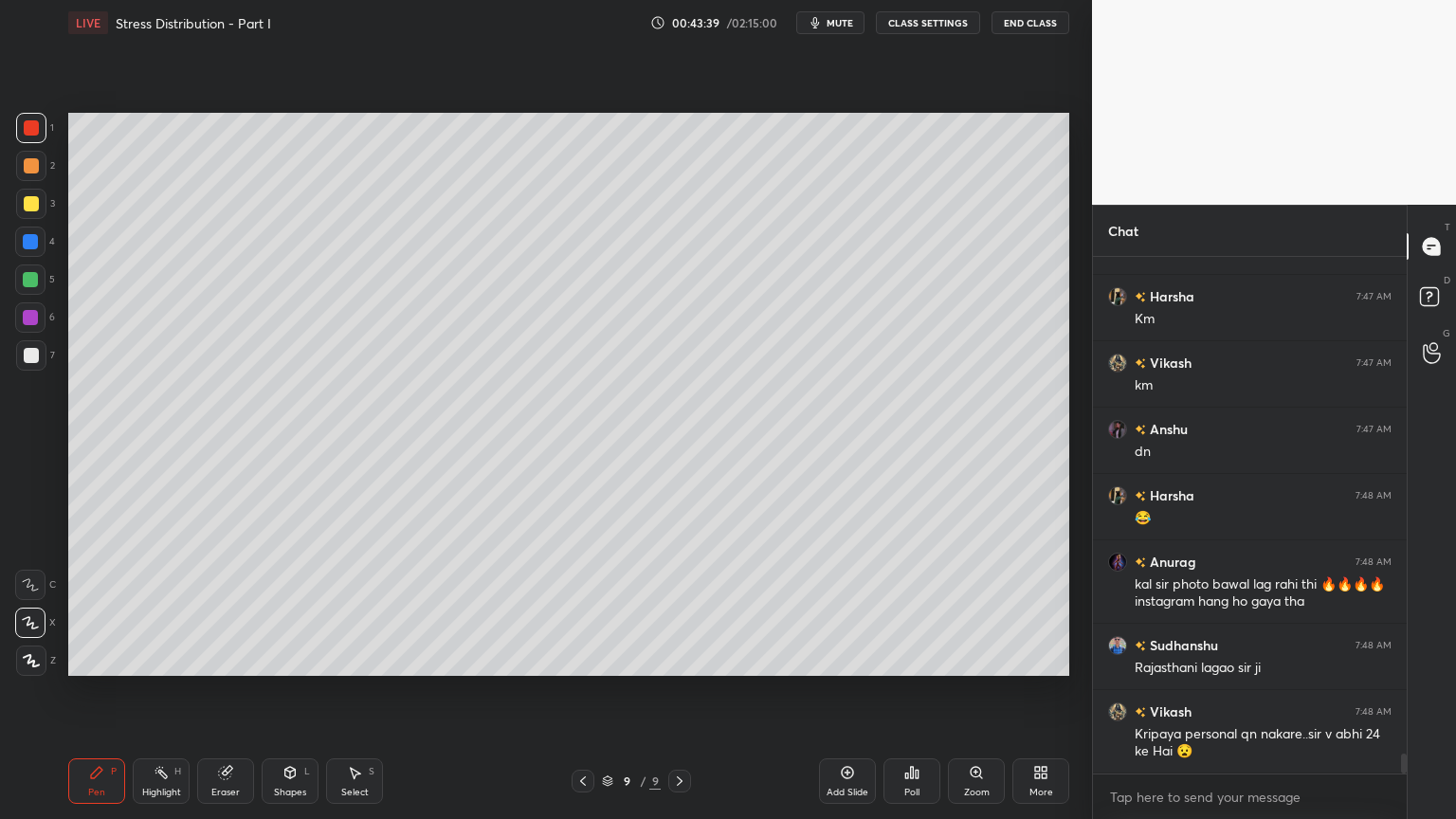click at bounding box center (31, 204) 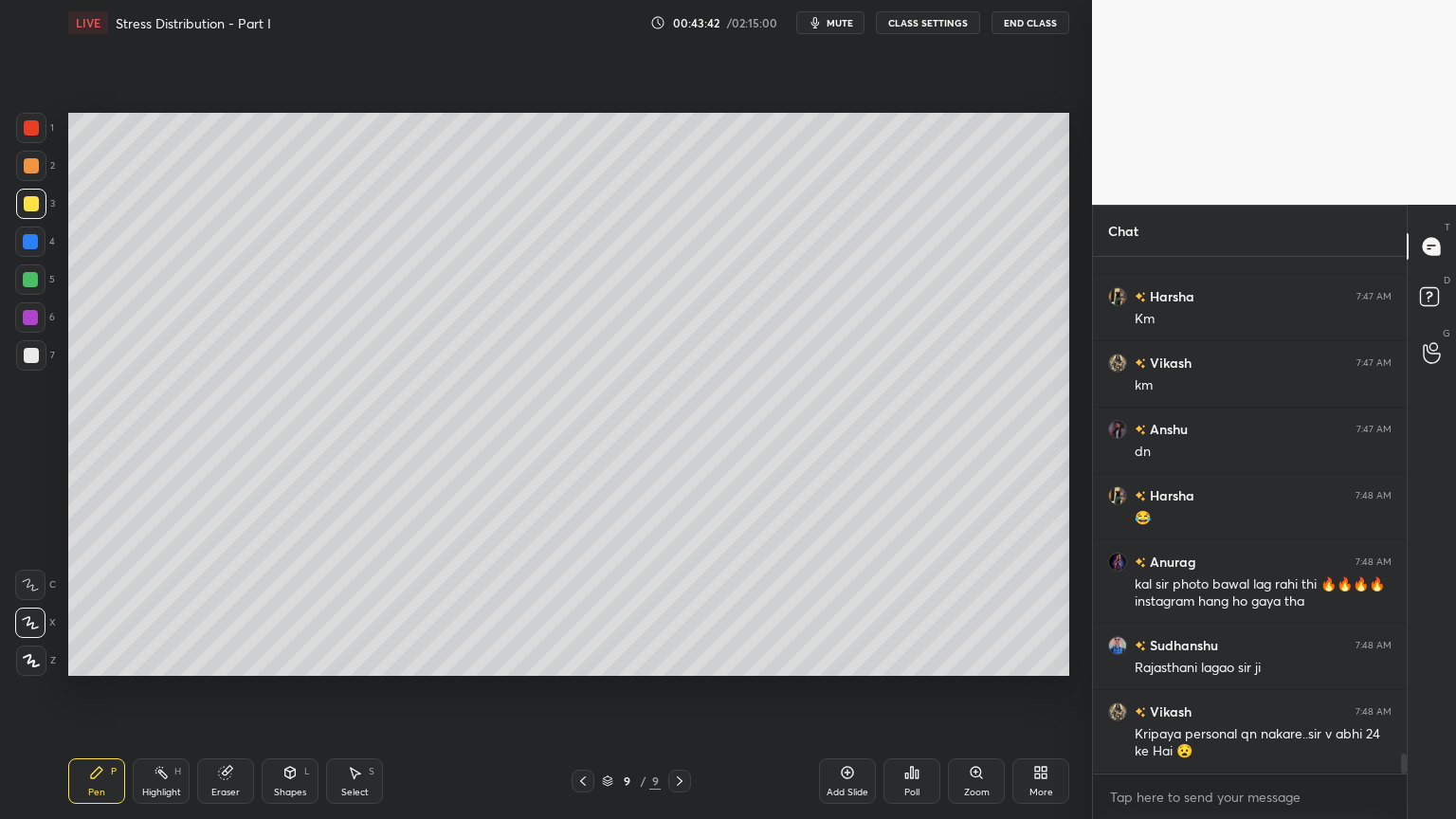 click on "P" at bounding box center (114, 772) 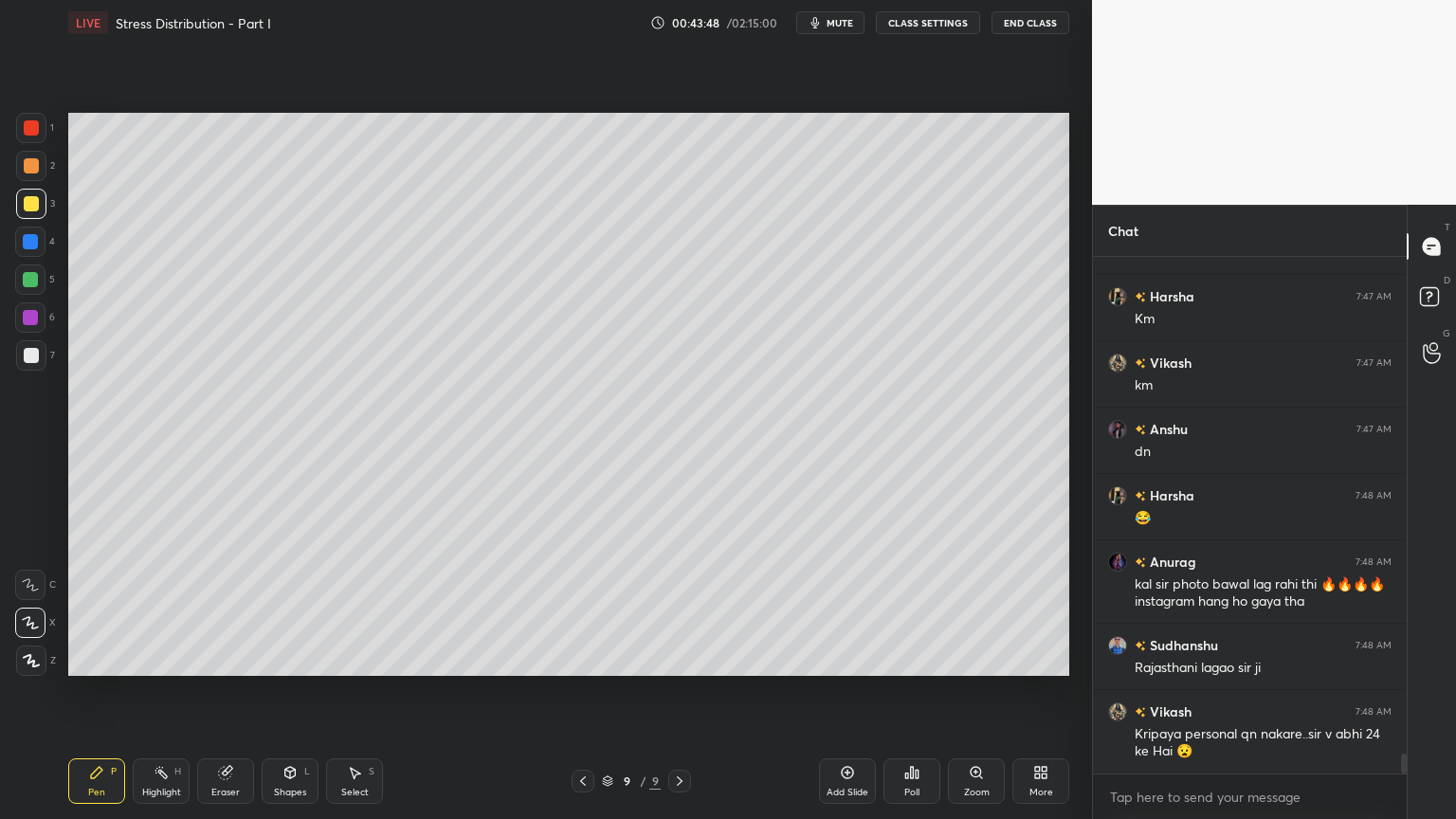 click 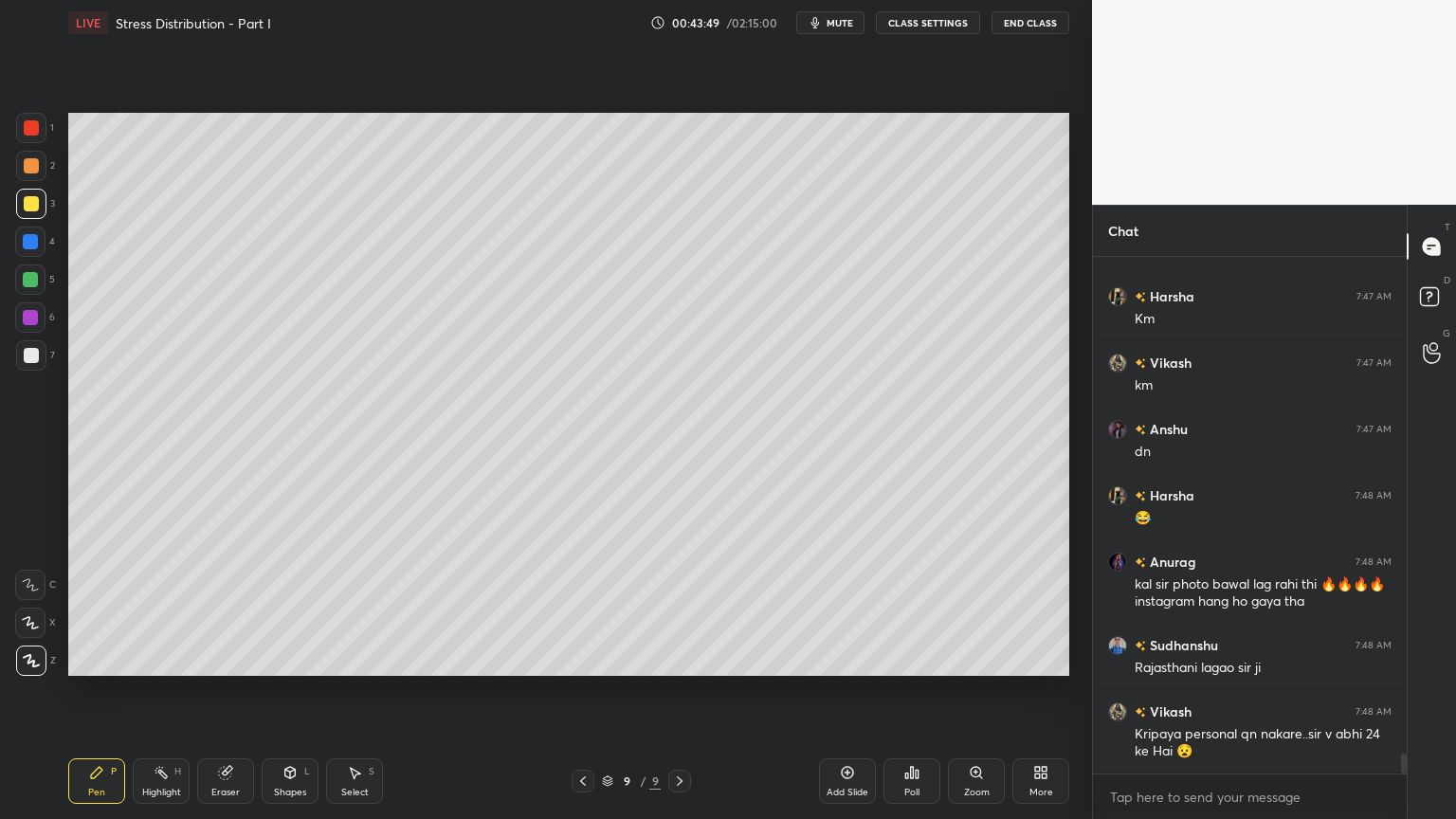 click at bounding box center [31, 128] 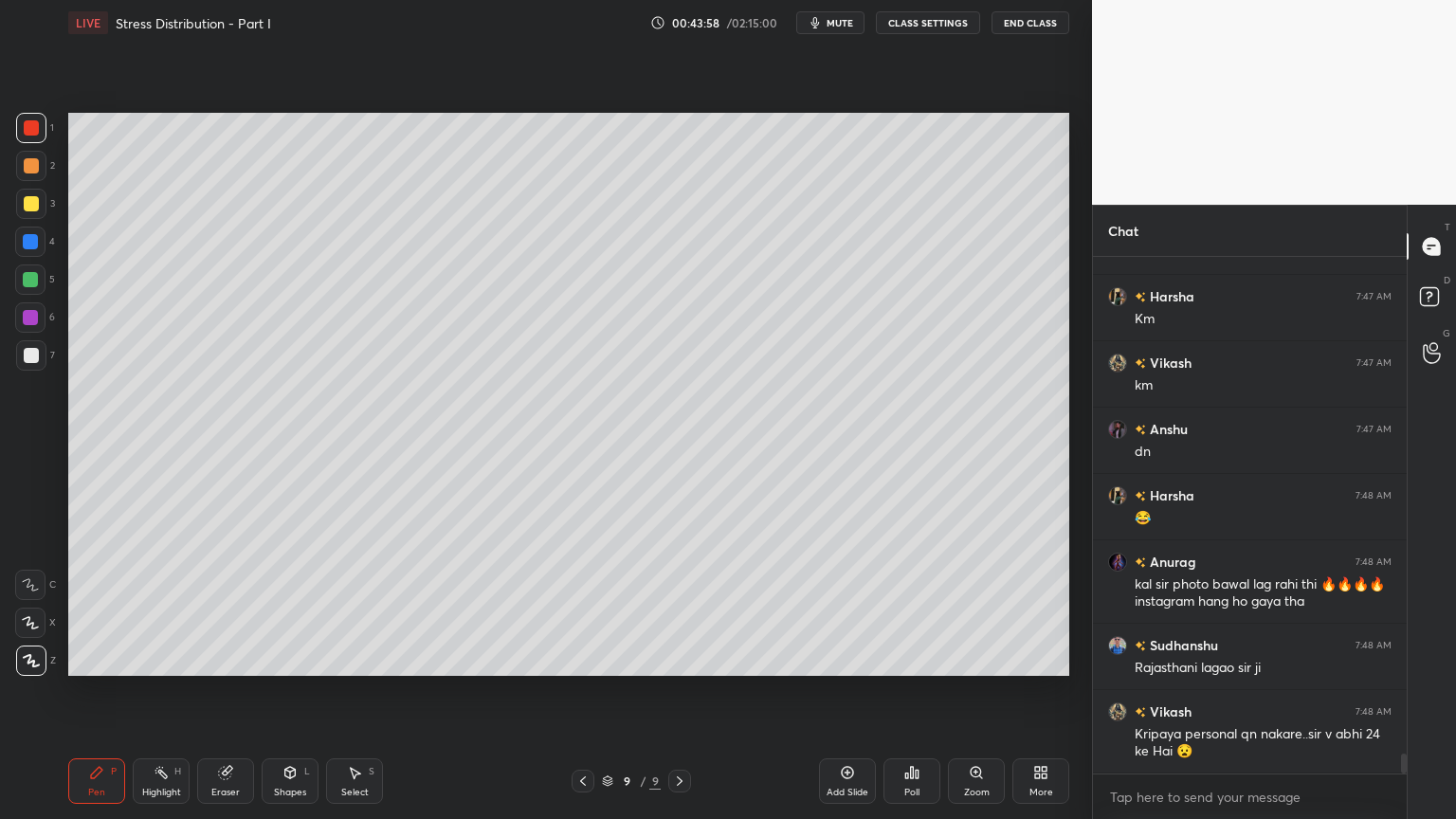 click on "Shapes L" at bounding box center (290, 781) 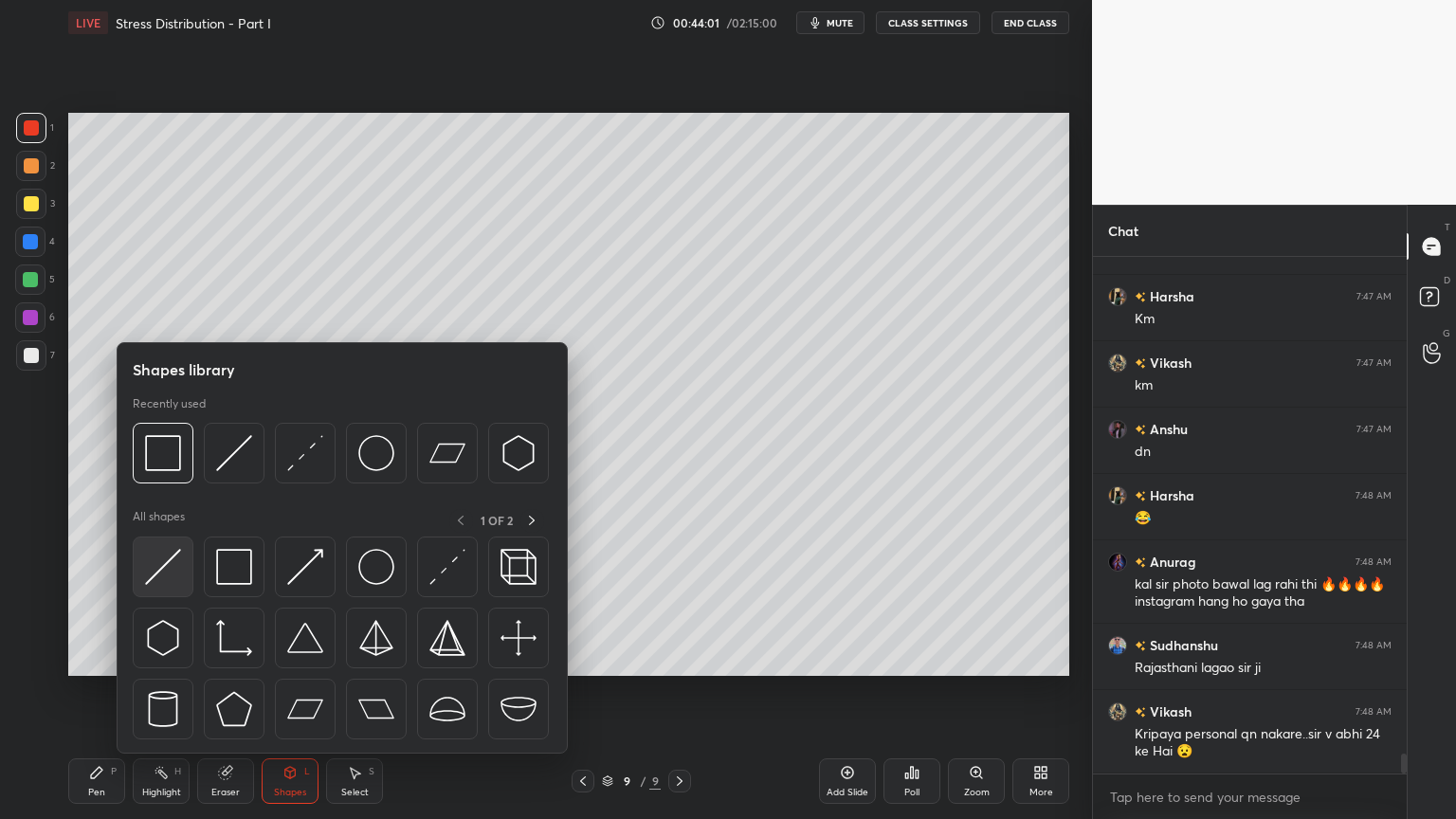 click at bounding box center (163, 567) 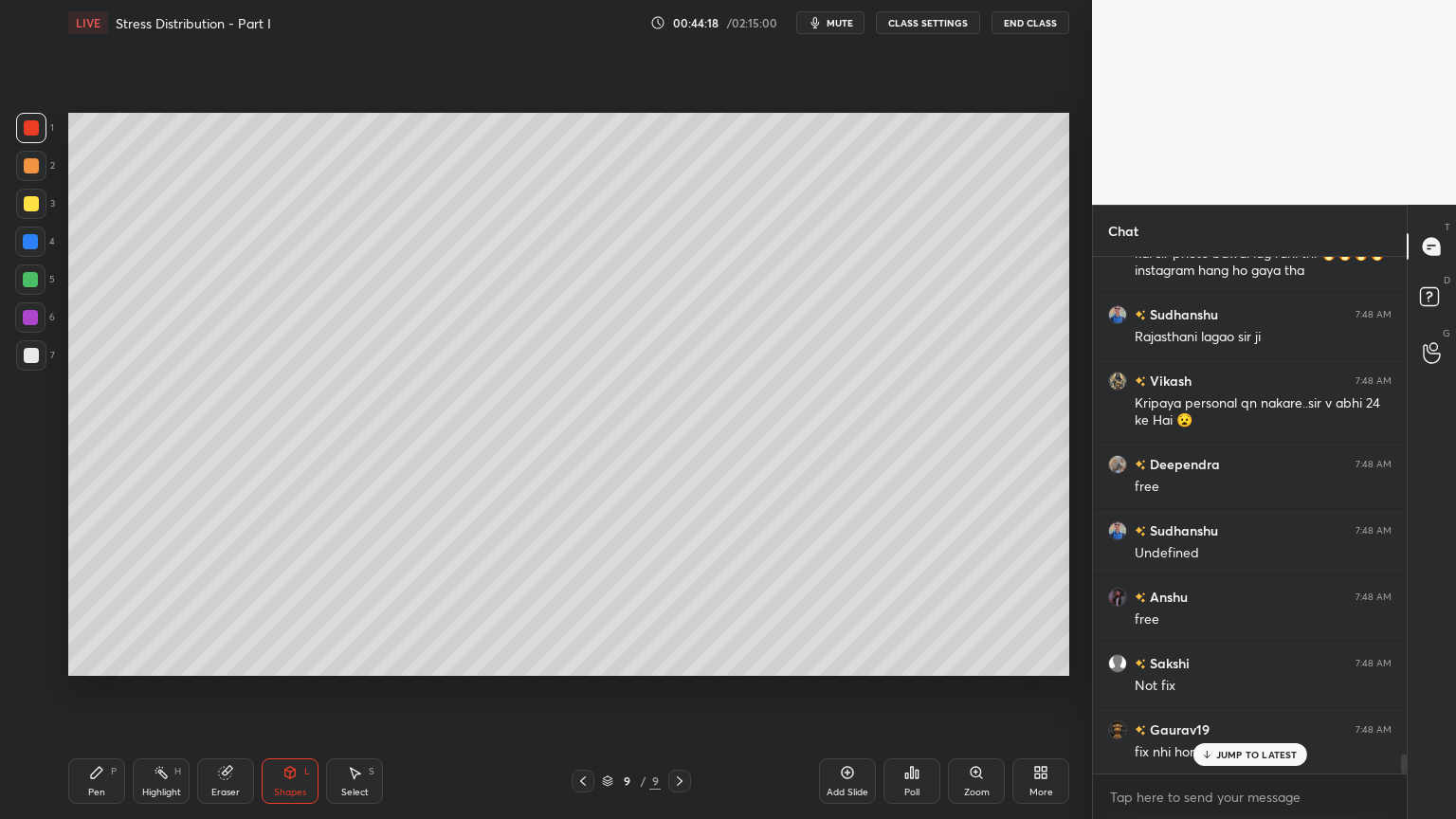 scroll, scrollTop: 13396, scrollLeft: 0, axis: vertical 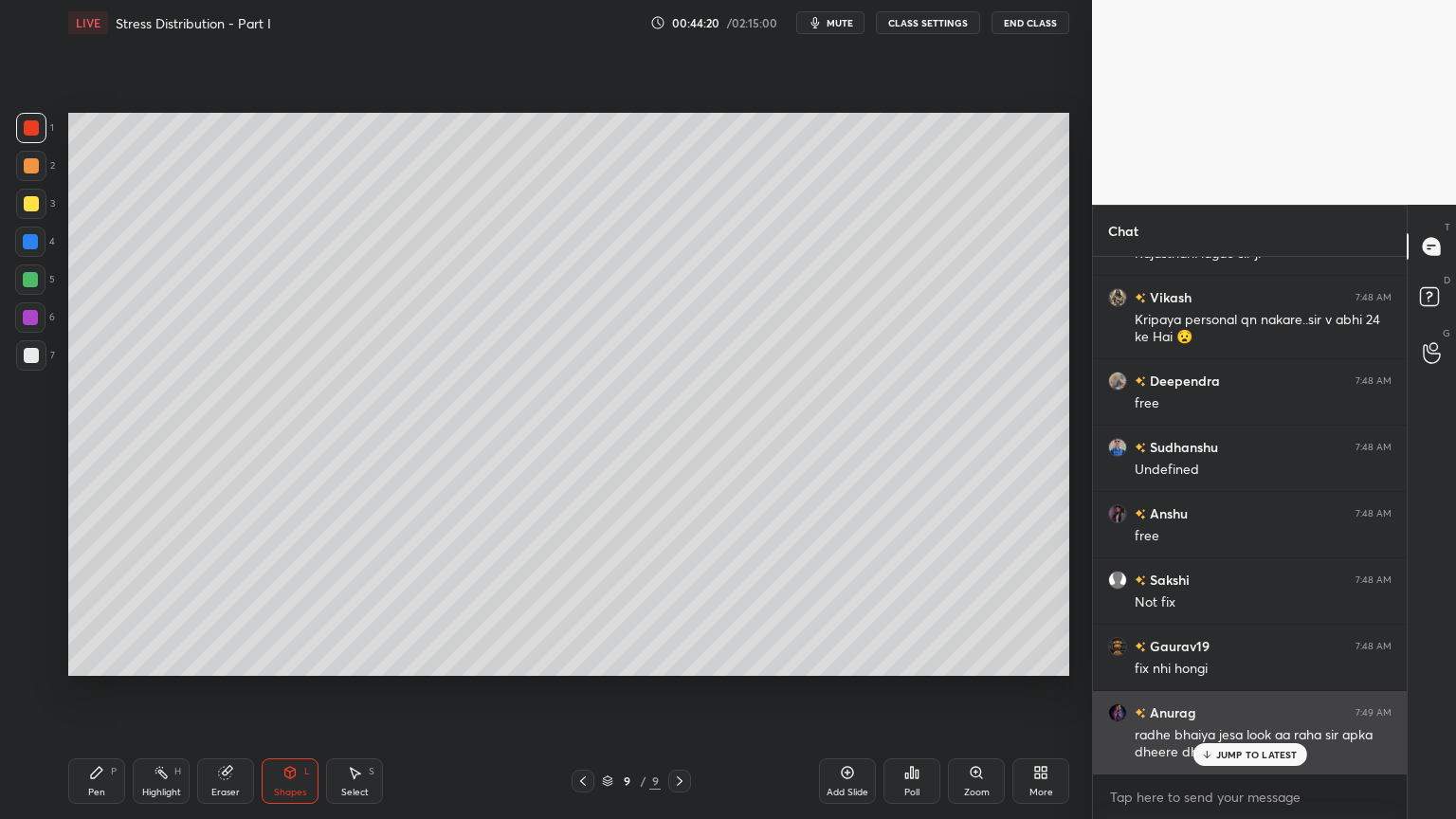 click on "JUMP TO LATEST" at bounding box center [1257, 755] 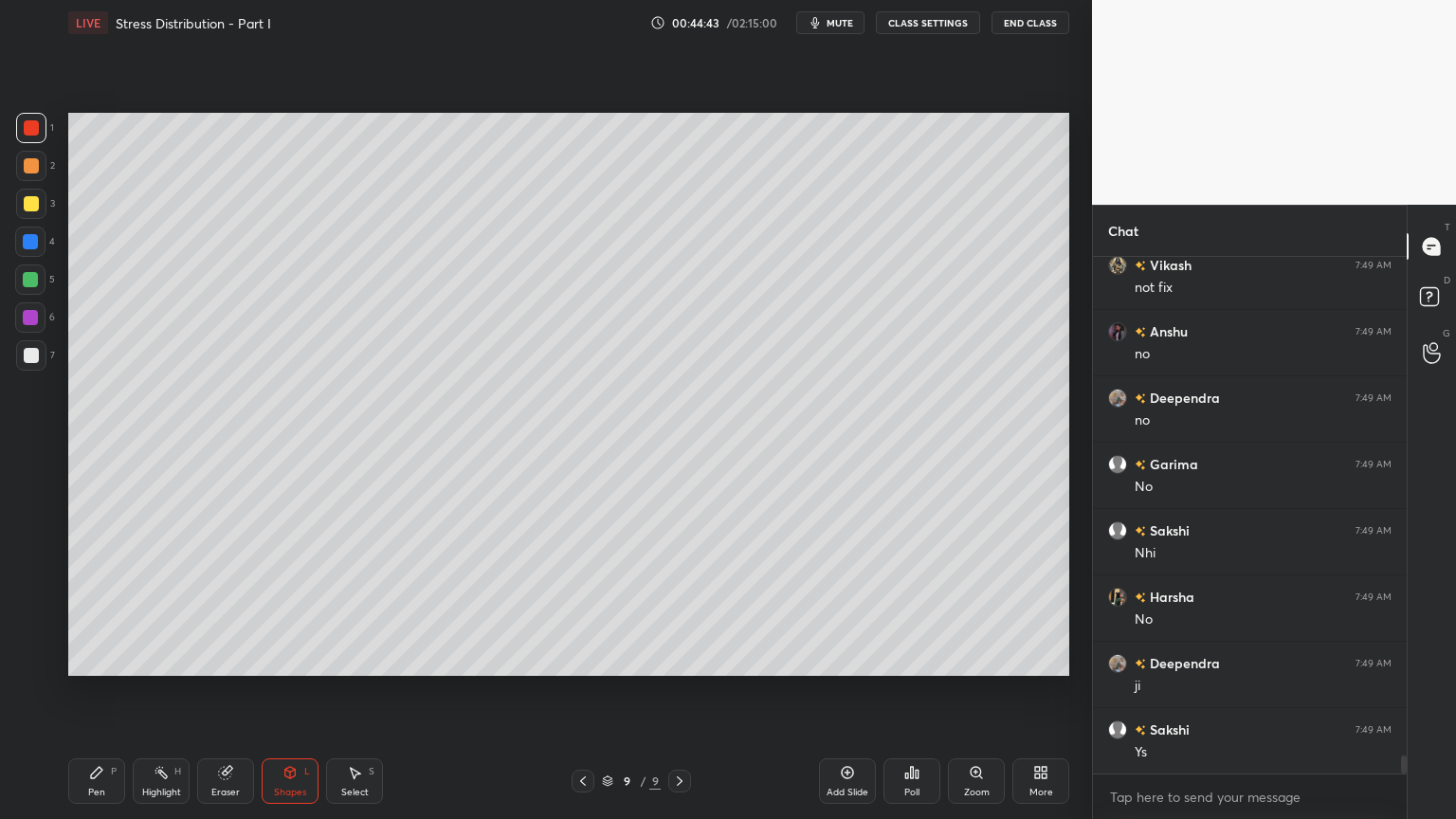 scroll, scrollTop: 14392, scrollLeft: 0, axis: vertical 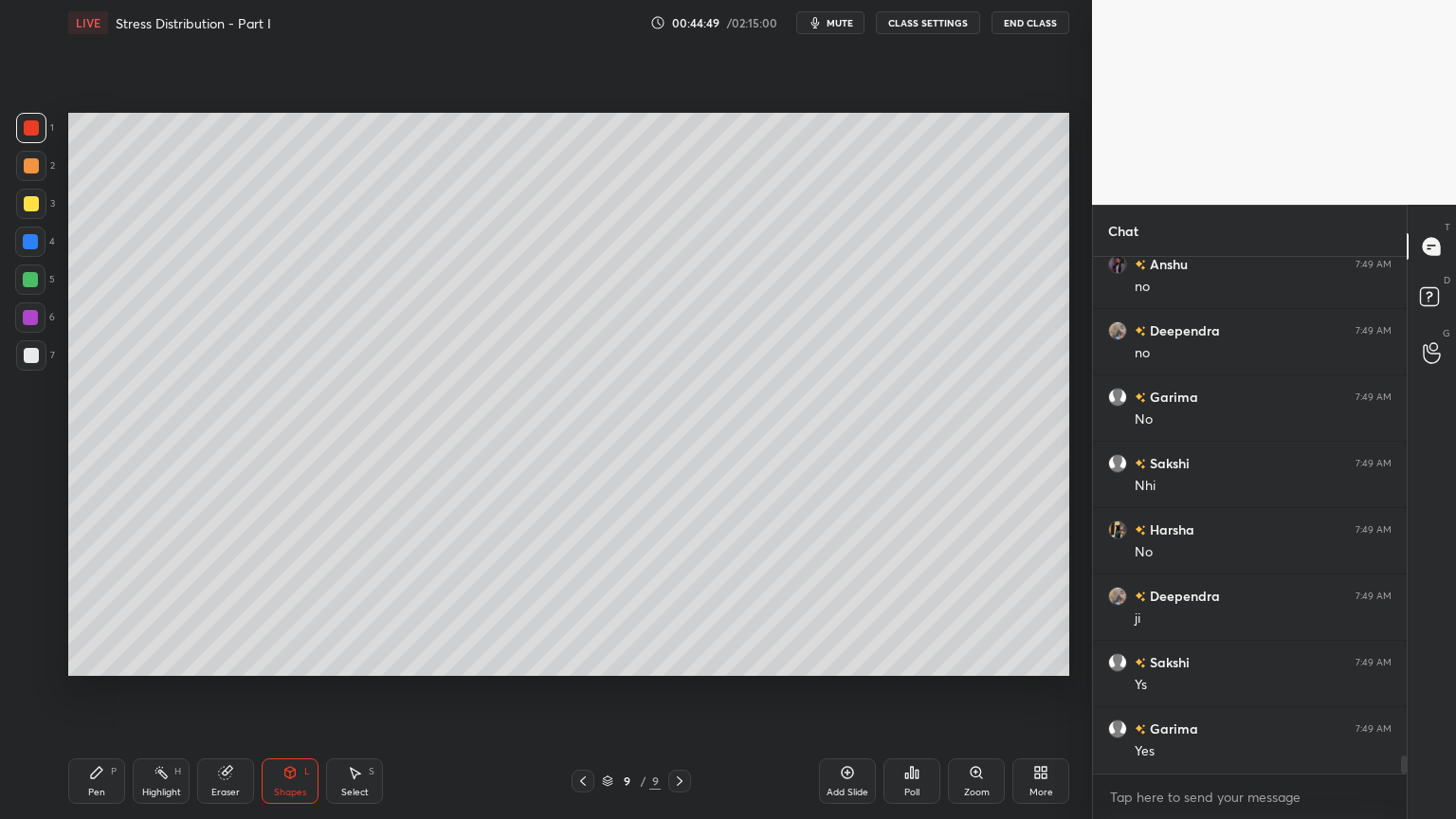 click at bounding box center (31, 355) 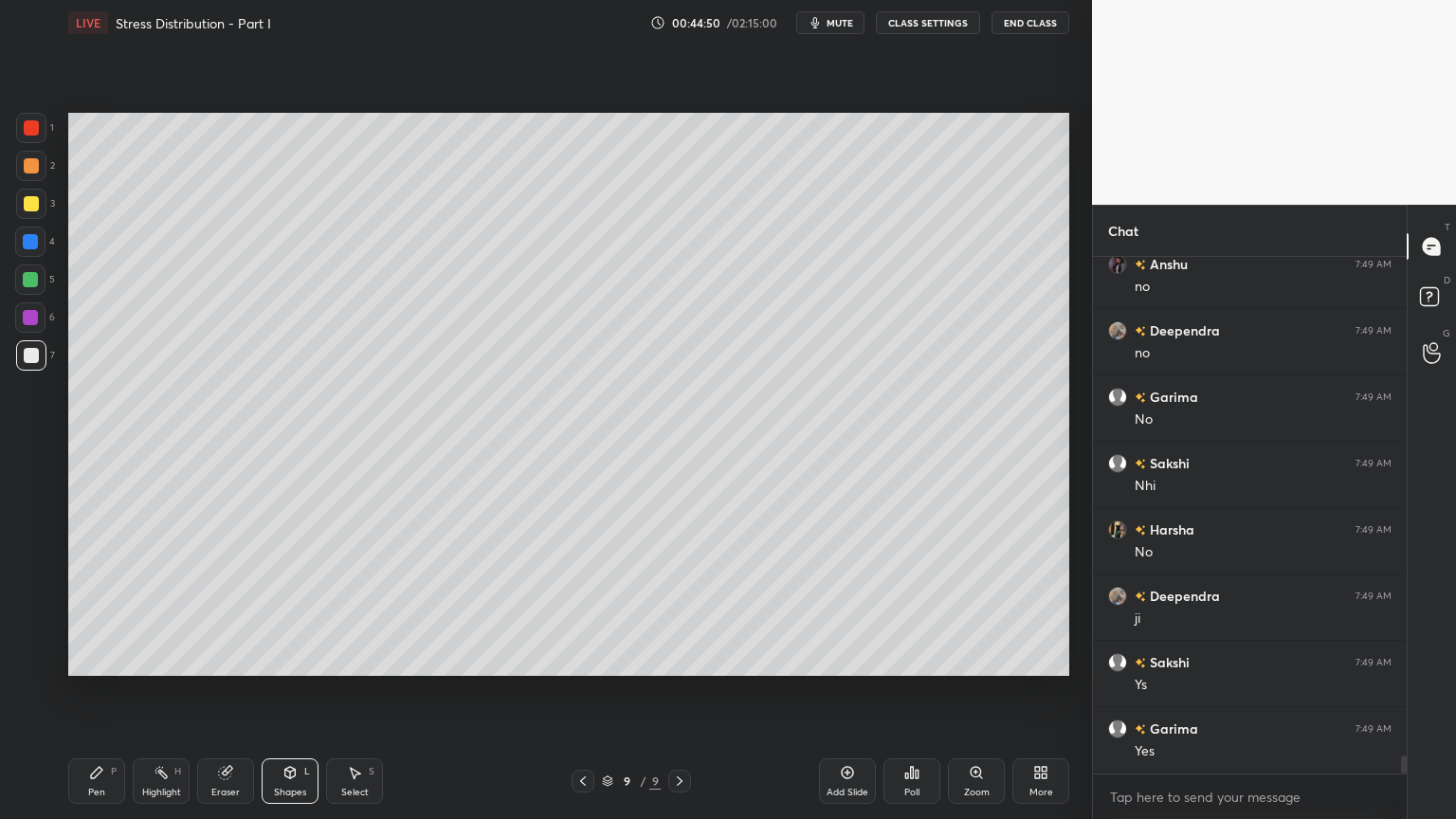 click on "Pen P" at bounding box center (97, 781) 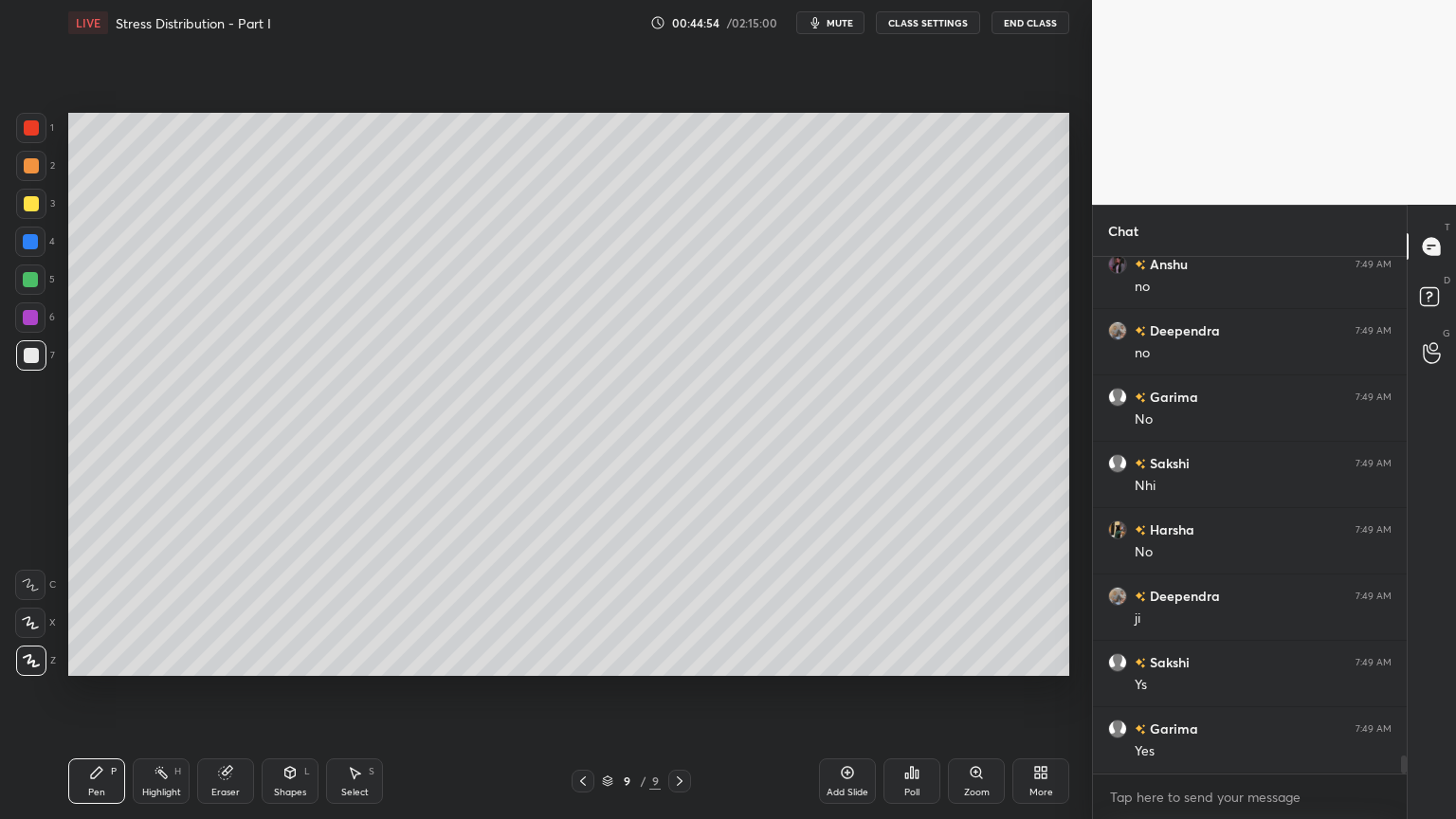 click 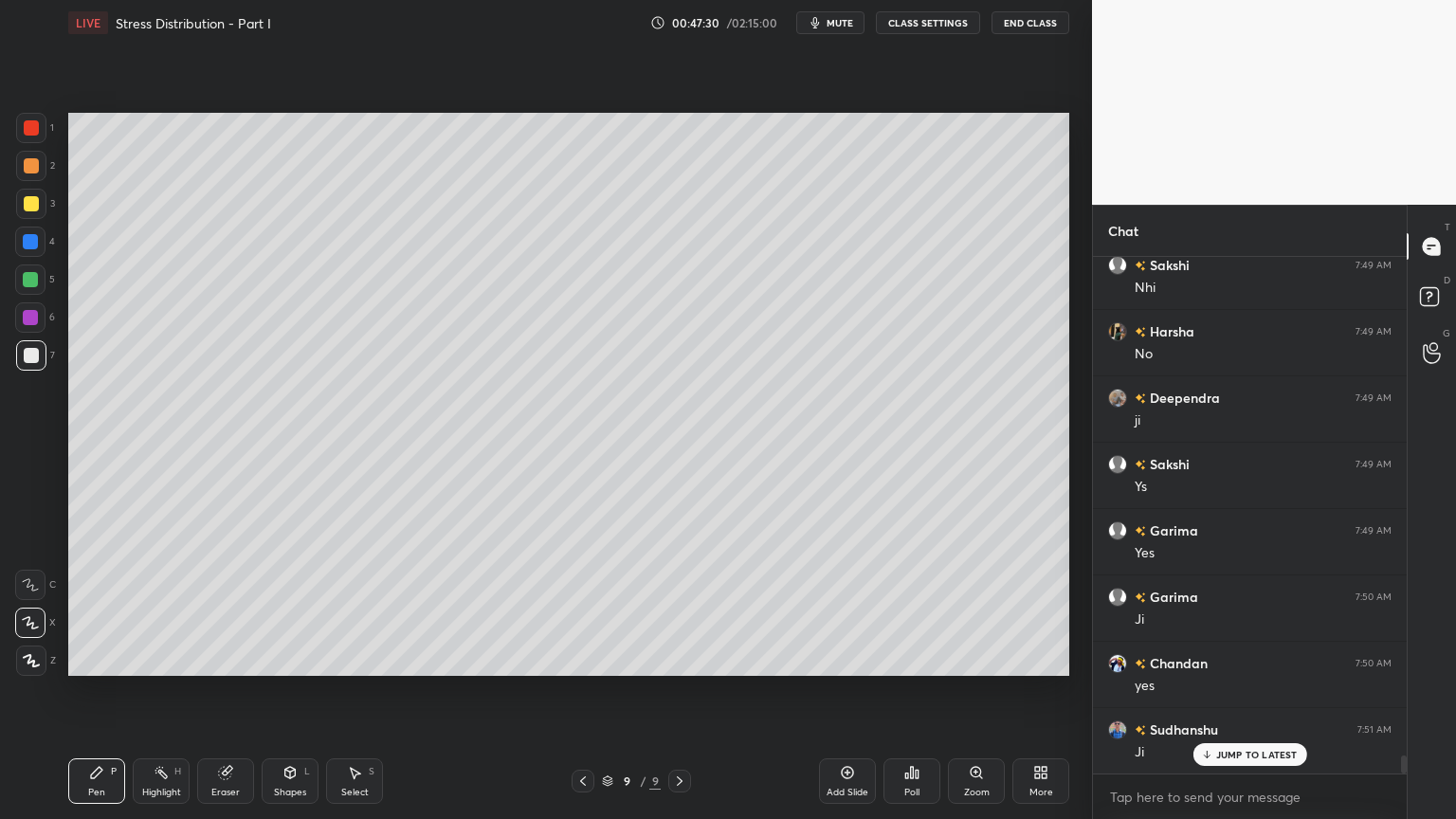 scroll, scrollTop: 14658, scrollLeft: 0, axis: vertical 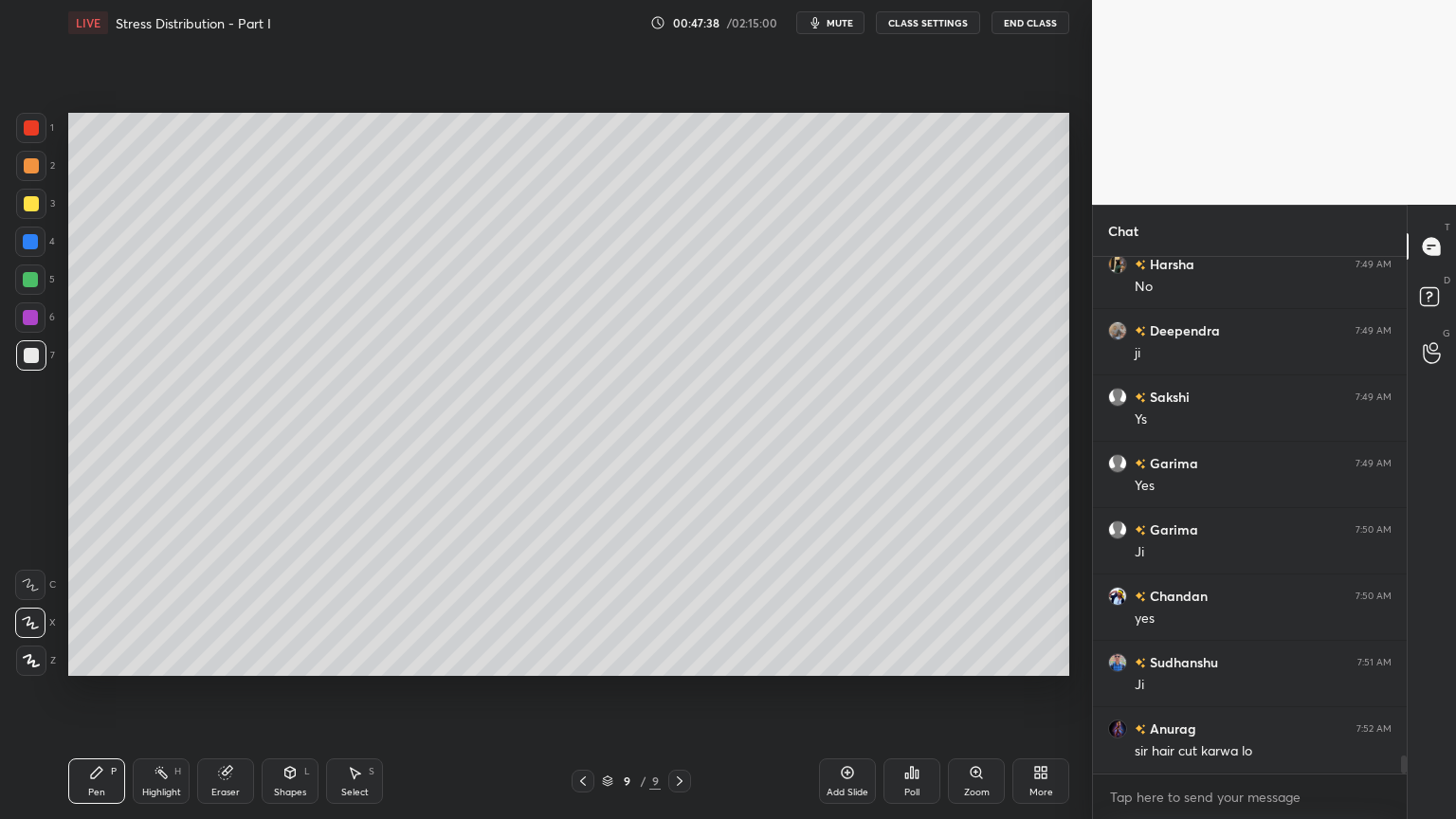 click at bounding box center [31, 204] 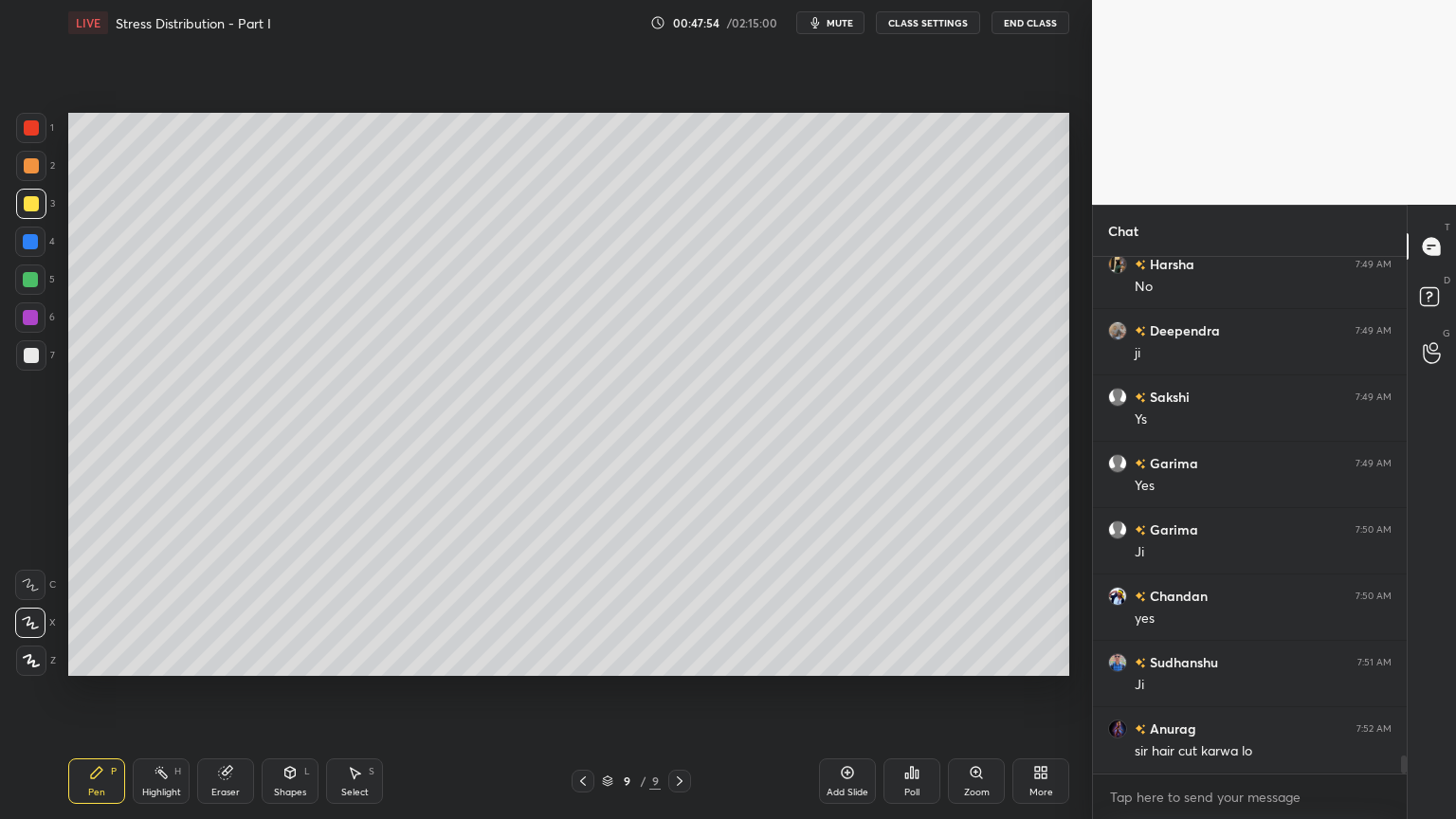 click on "Shapes L" at bounding box center (290, 781) 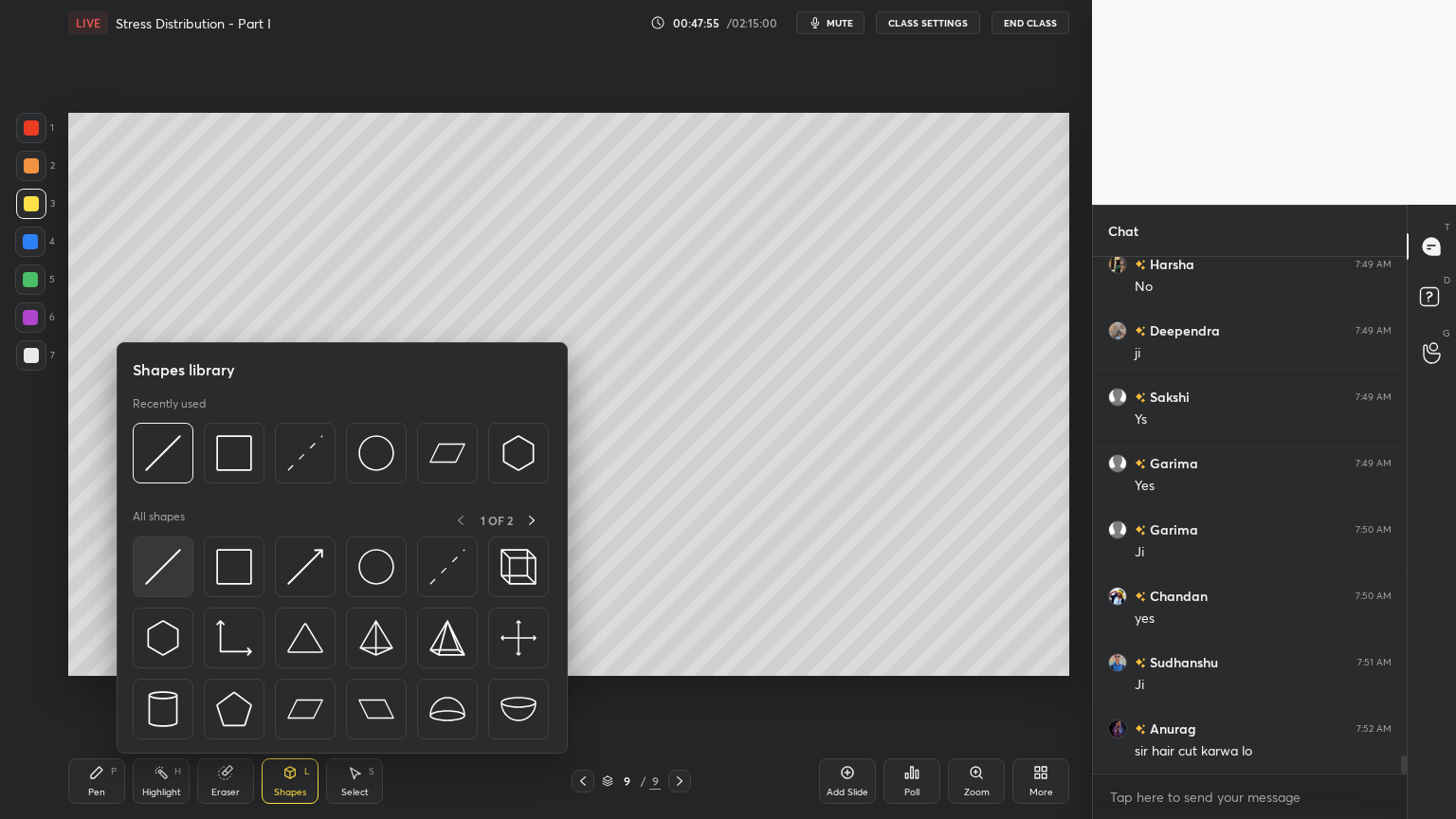 click at bounding box center [163, 567] 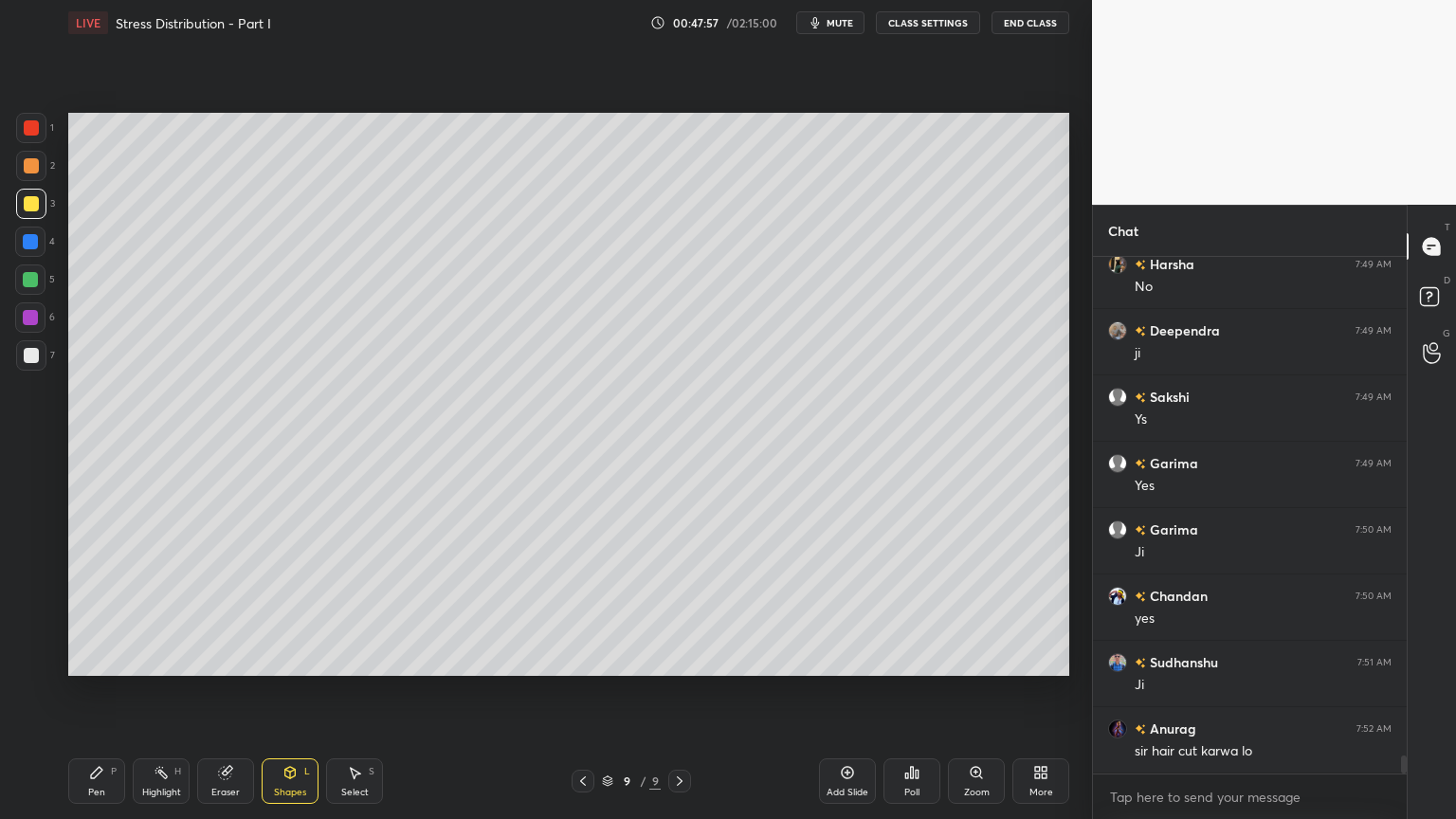 click 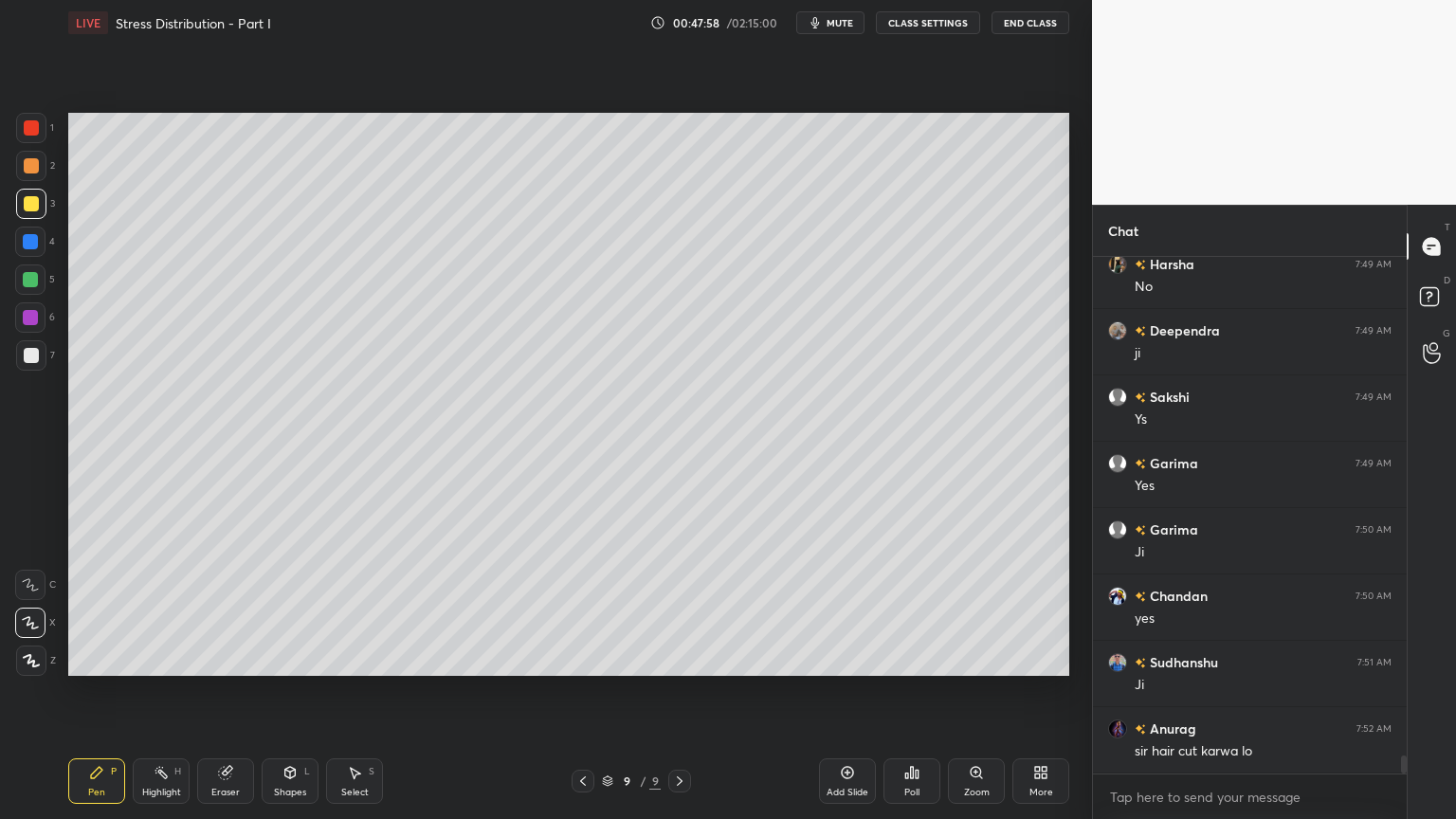 click at bounding box center (31, 204) 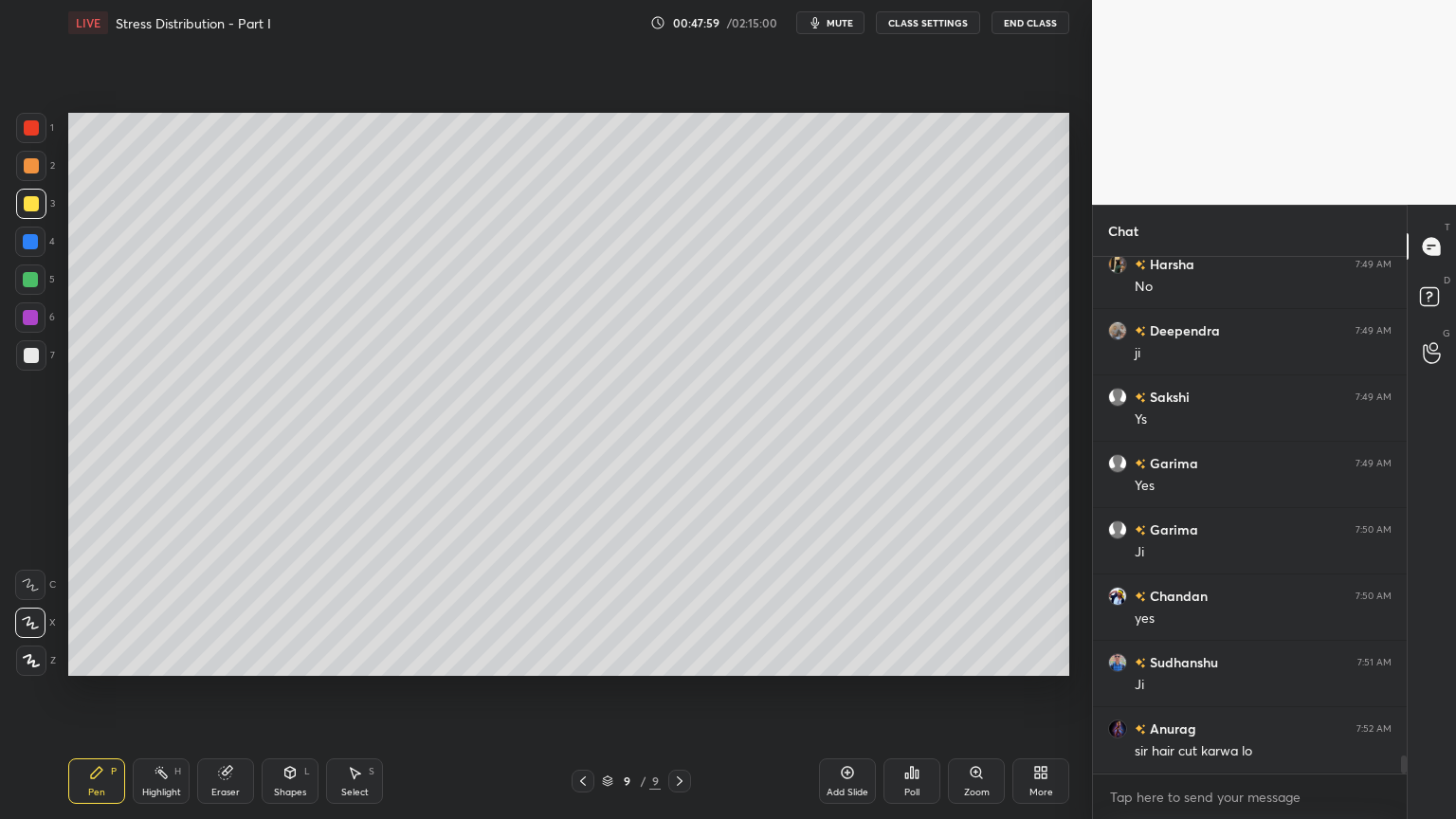 scroll, scrollTop: 14723, scrollLeft: 0, axis: vertical 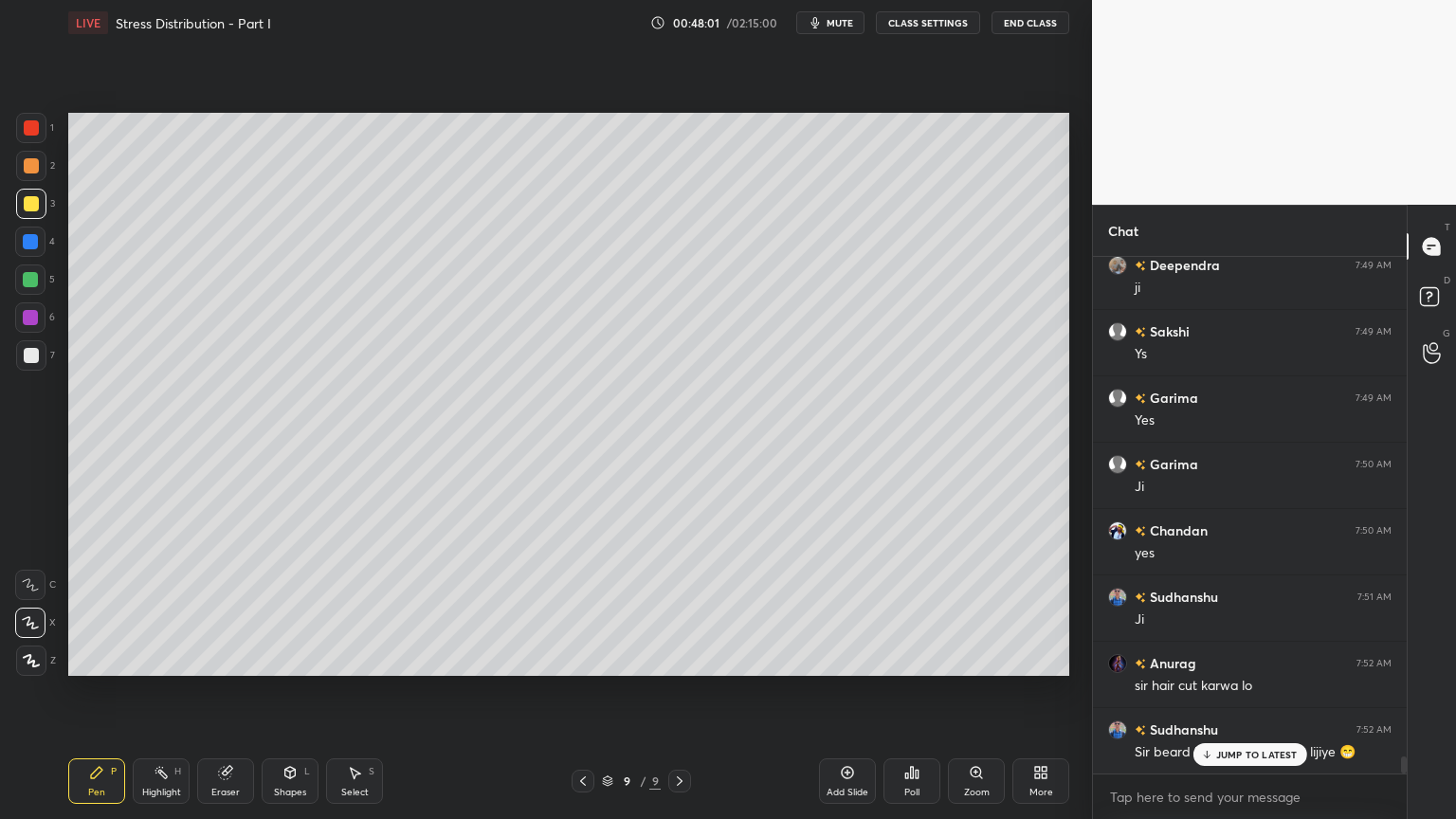 click on "JUMP TO LATEST" at bounding box center [1257, 755] 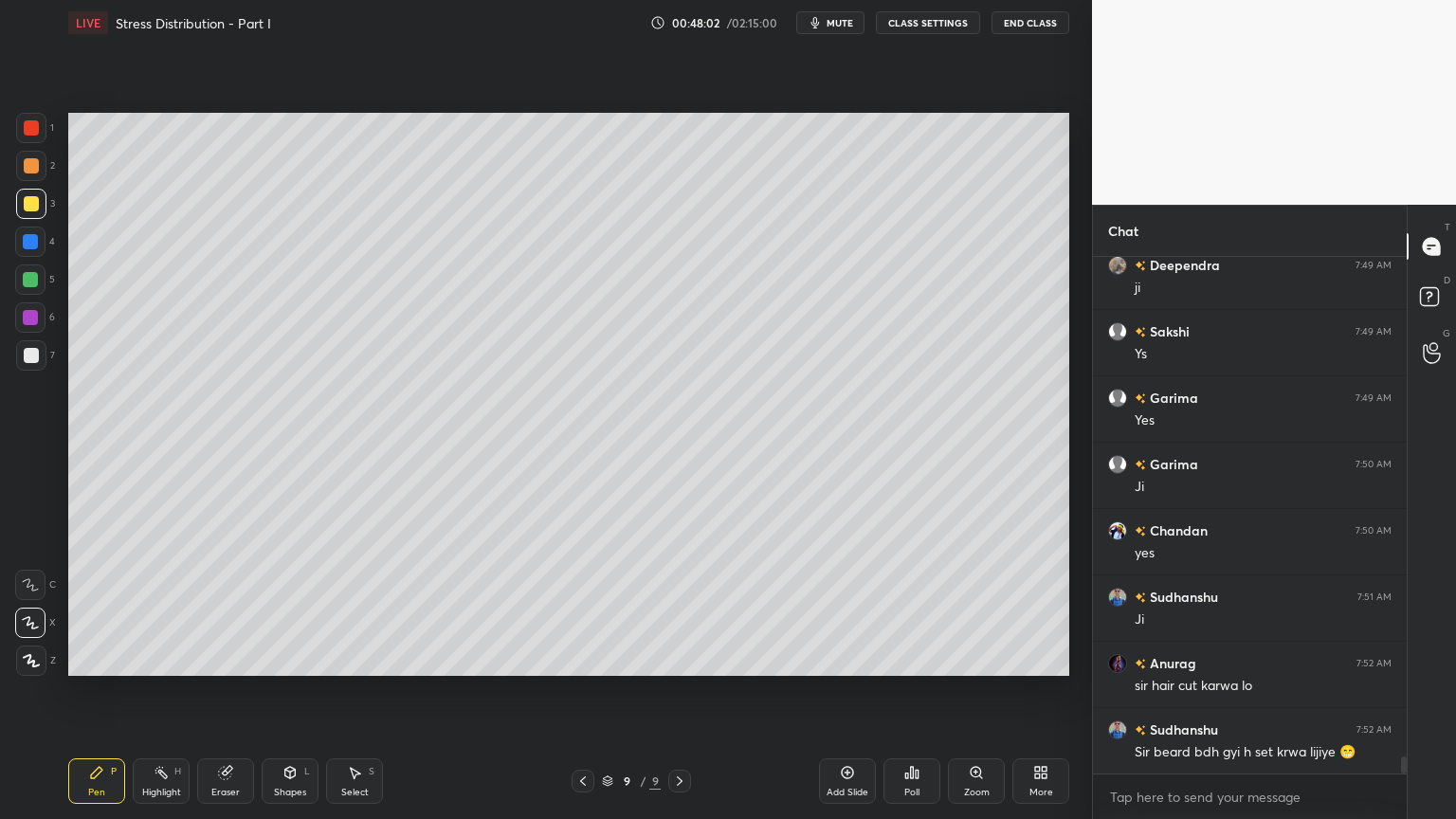click 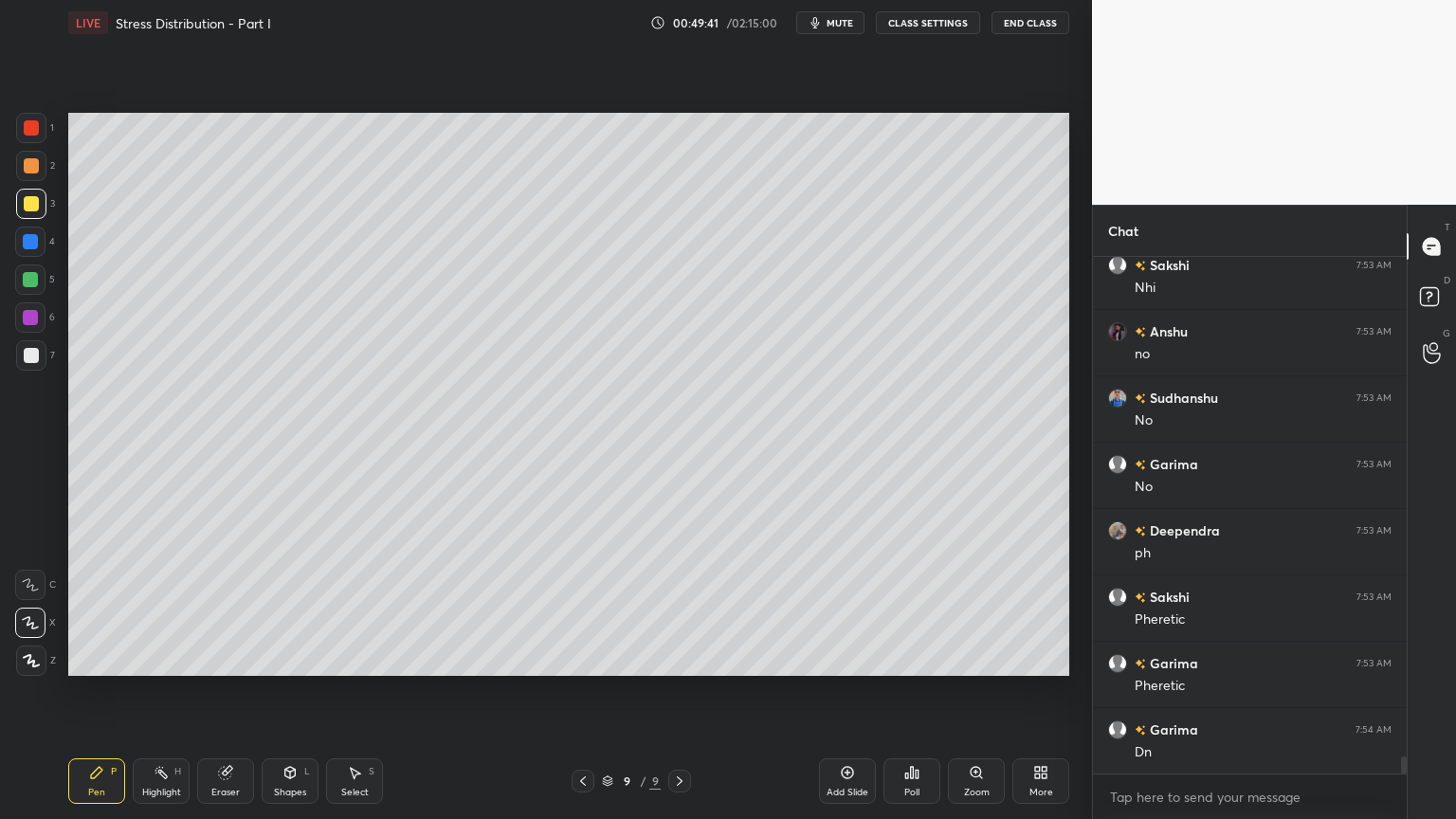 scroll, scrollTop: 15405, scrollLeft: 0, axis: vertical 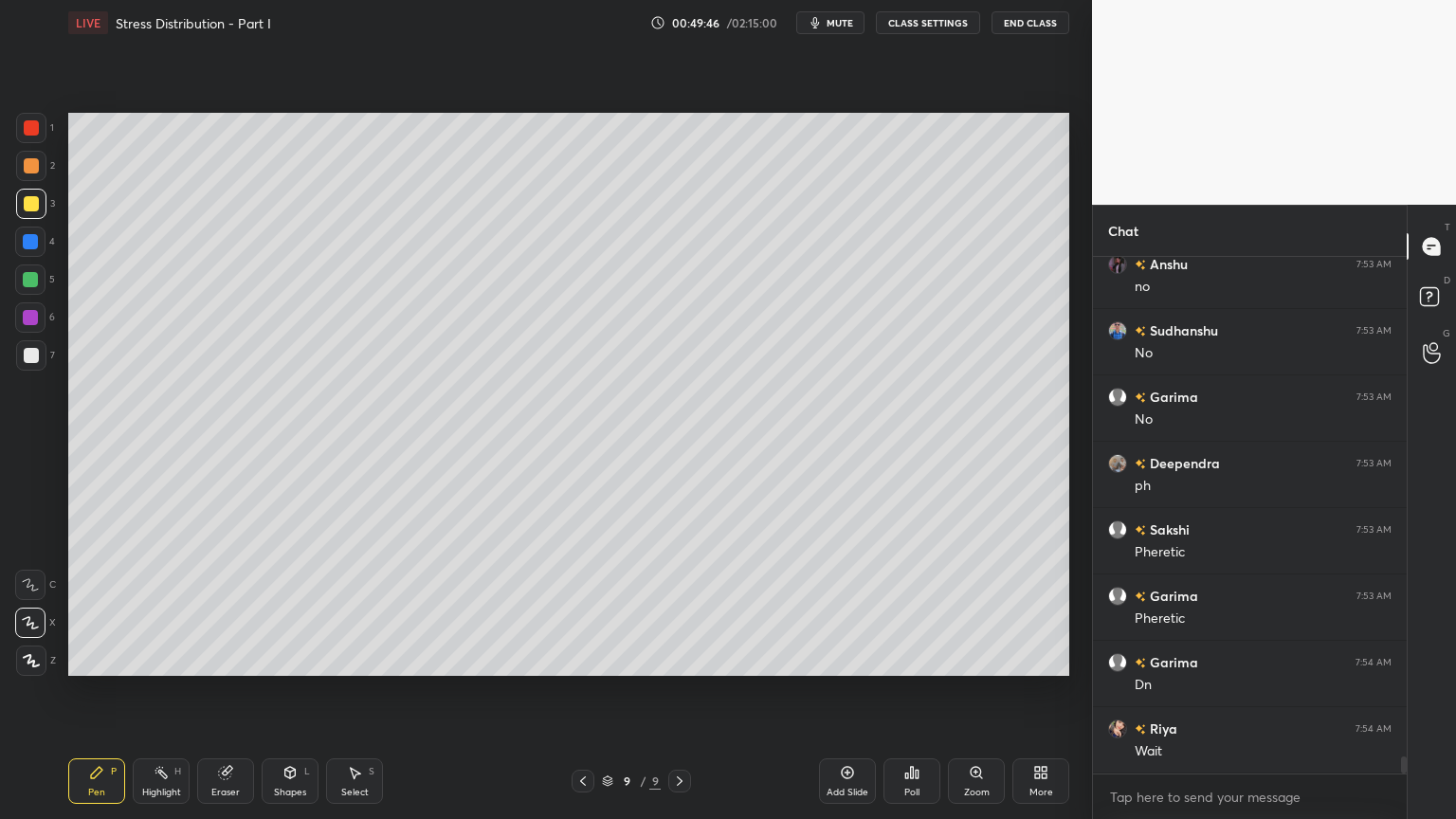 click on "Setting up your live class Poll for   secs No correct answer Start poll" at bounding box center (569, 394) 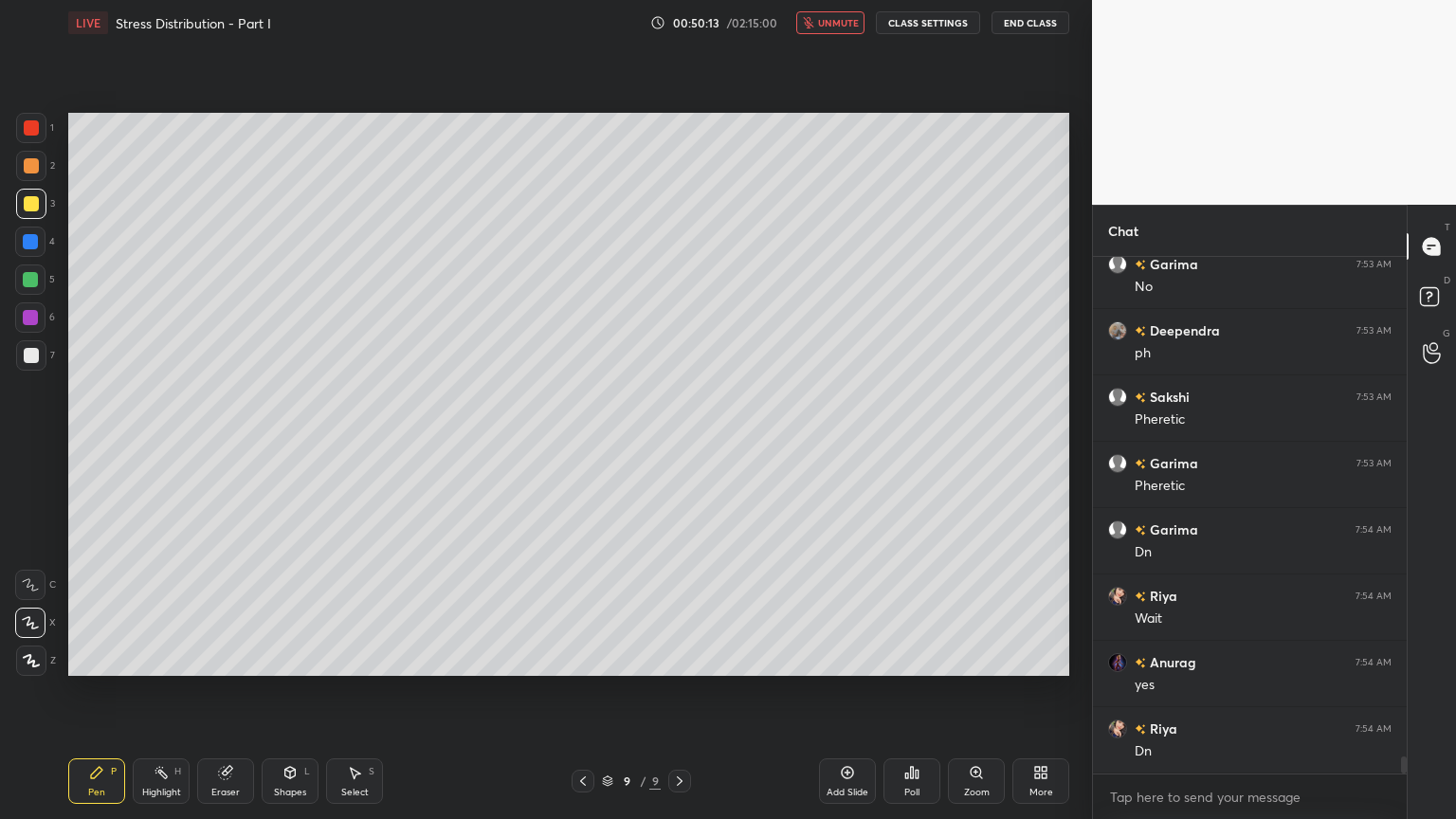 scroll, scrollTop: 15603, scrollLeft: 0, axis: vertical 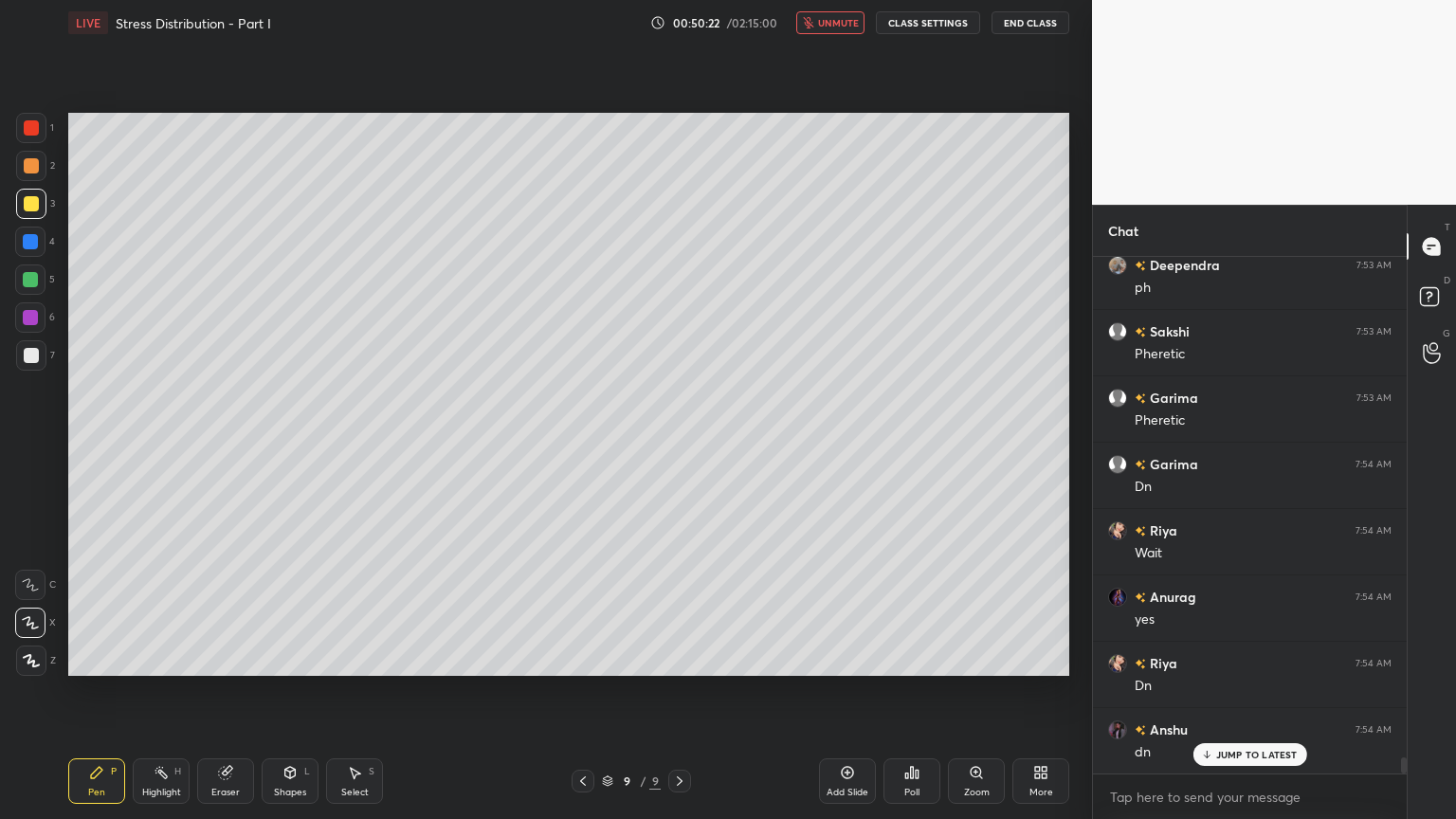 click on "unmute" at bounding box center (838, 23) 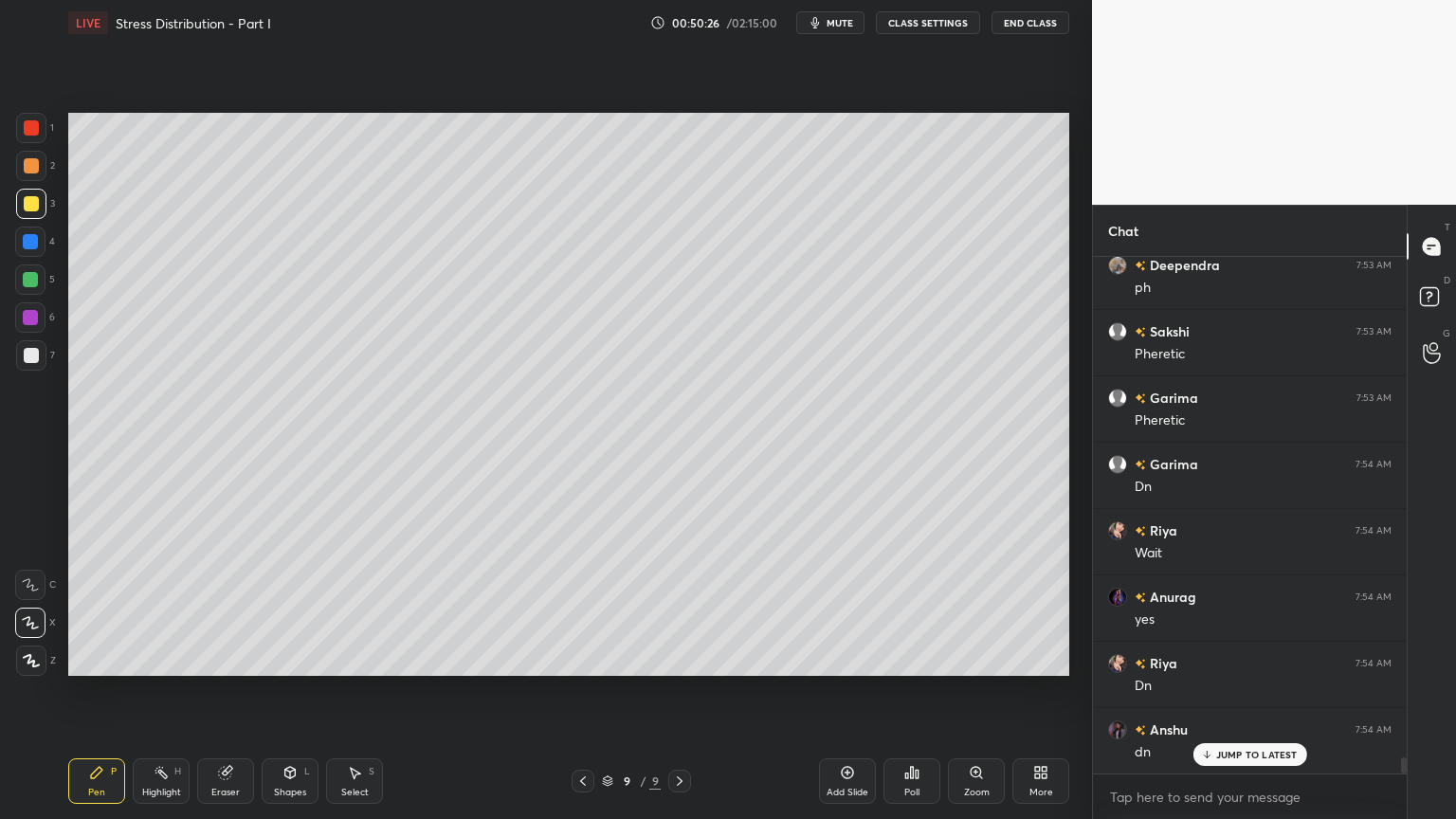 click 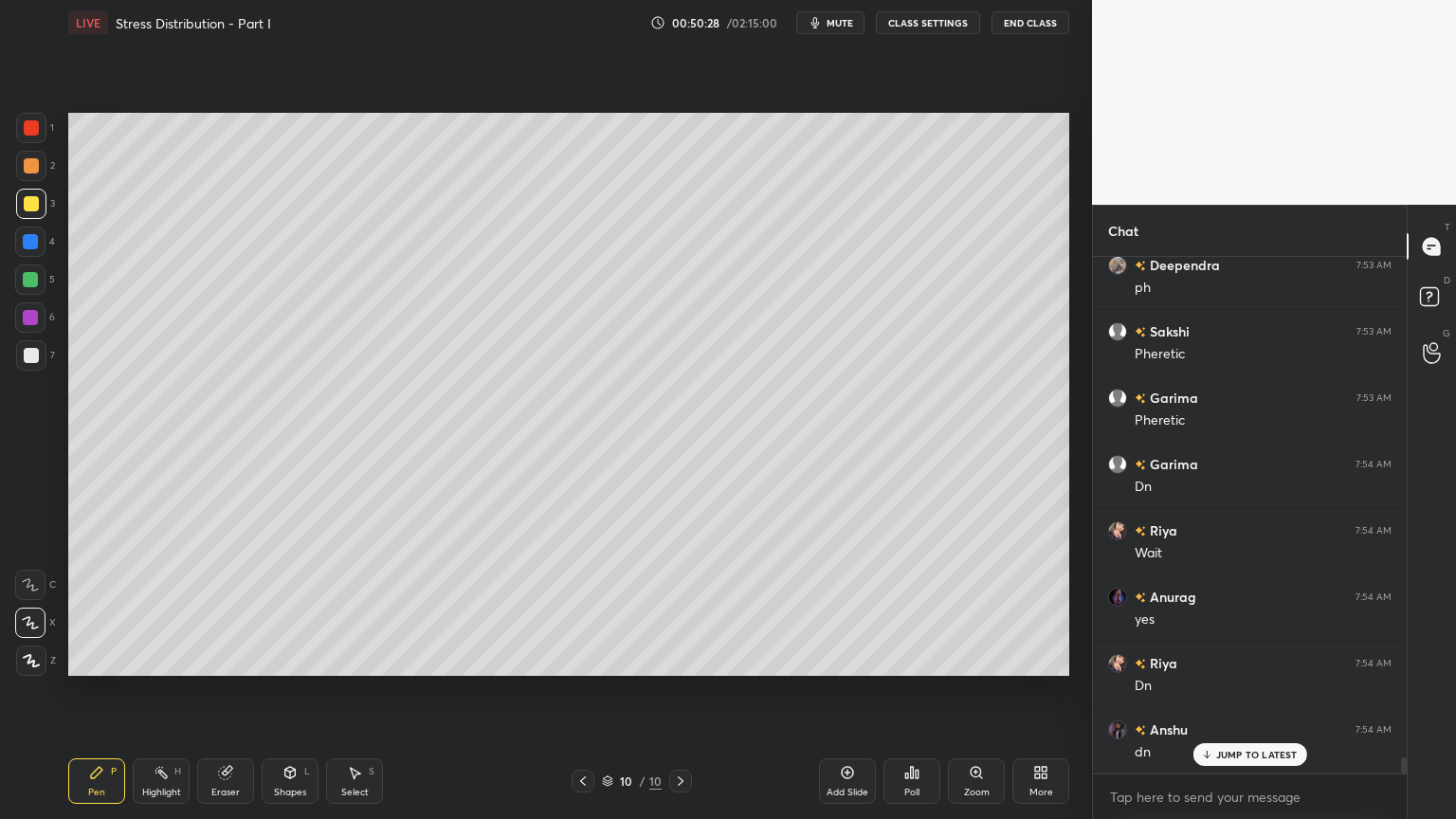 click at bounding box center [31, 204] 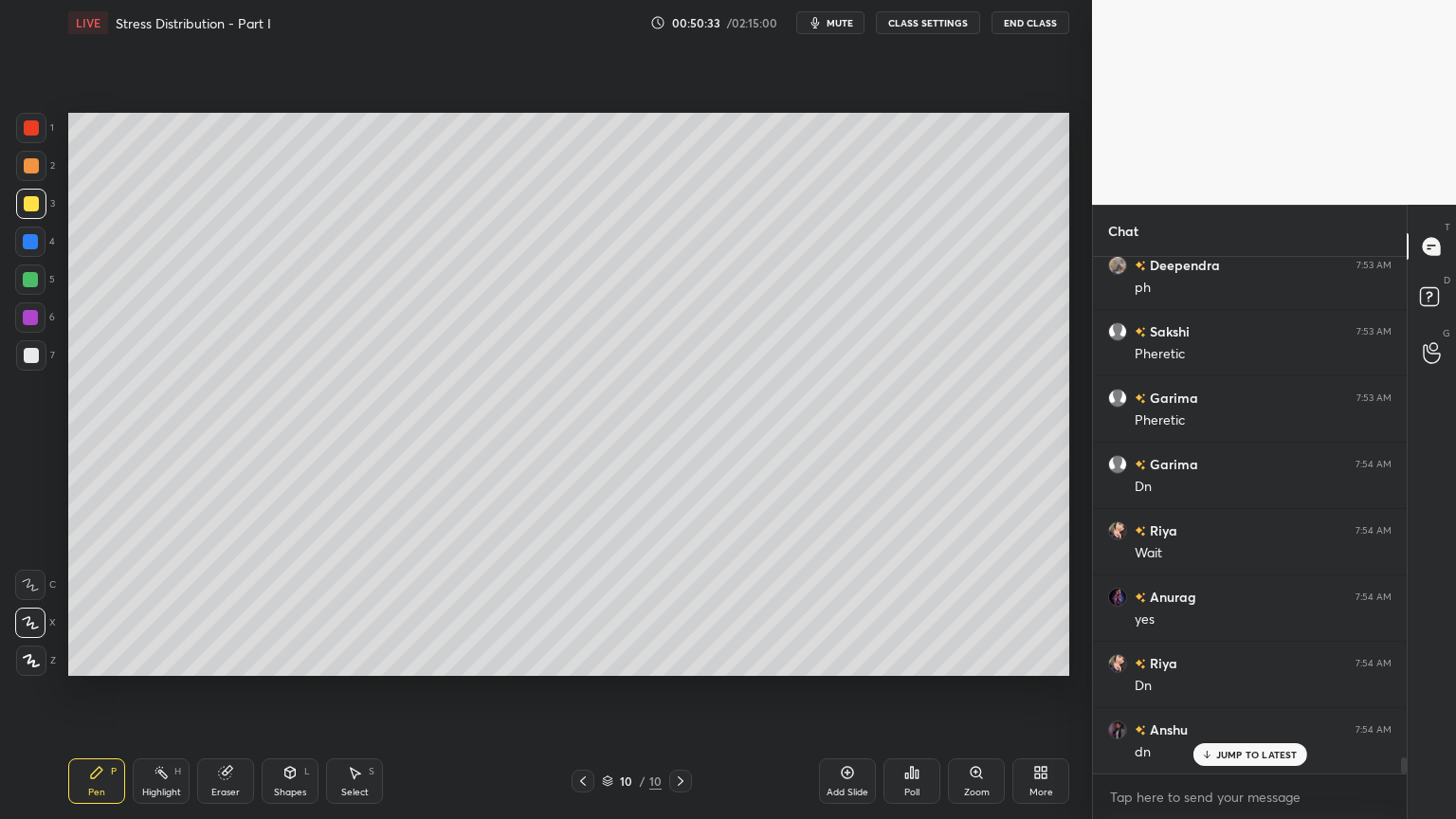 click 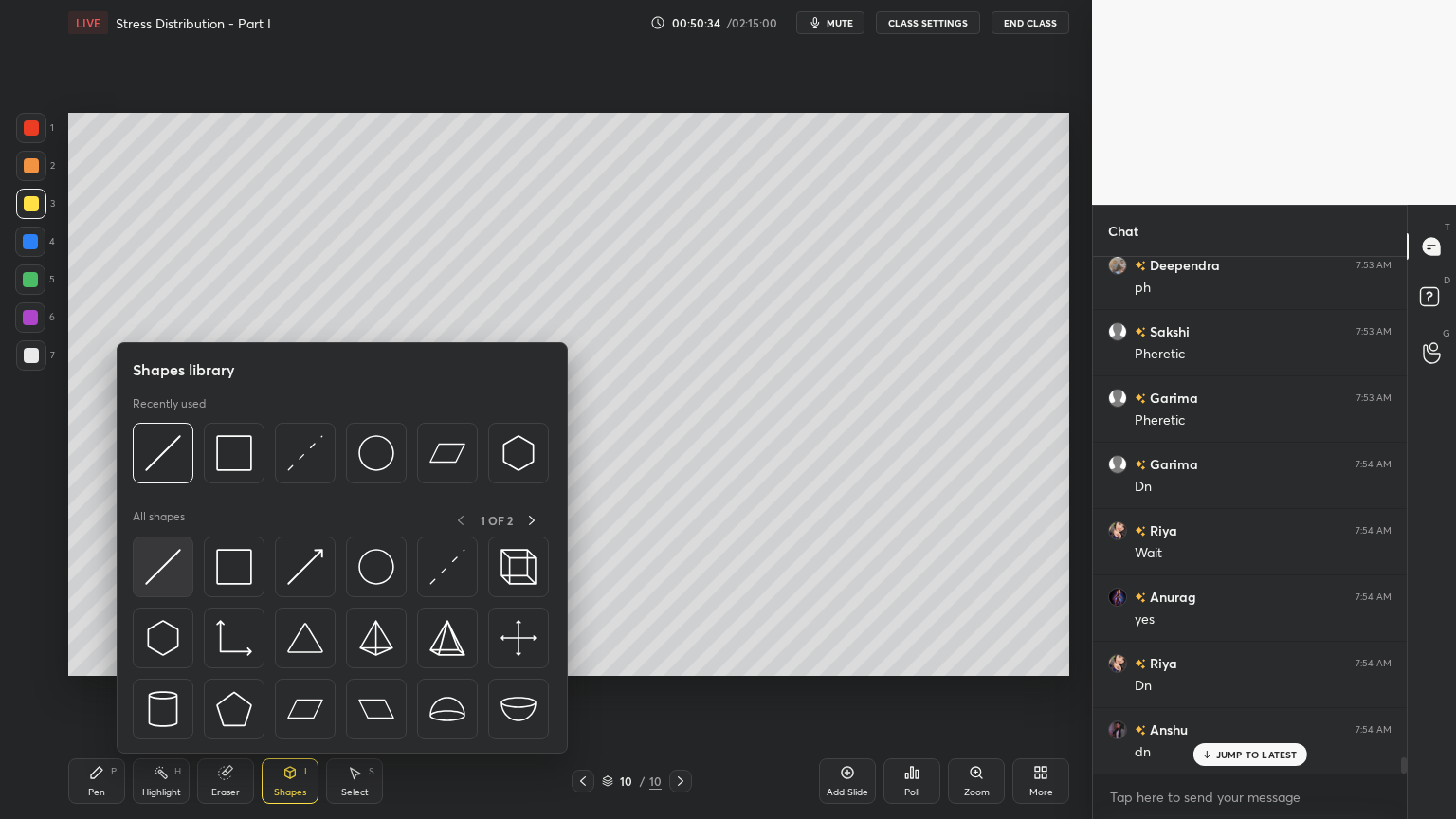 click at bounding box center (163, 567) 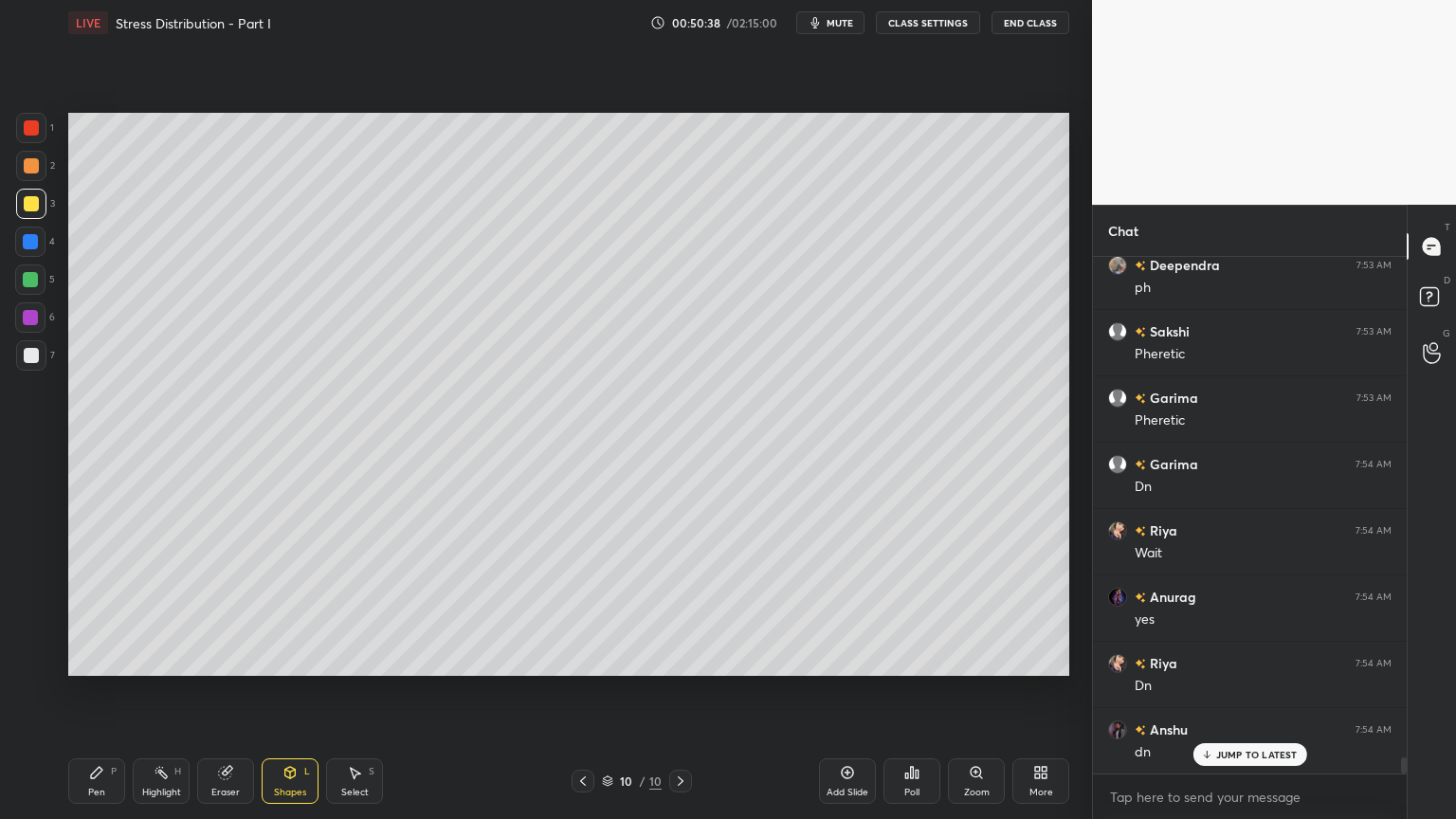 click 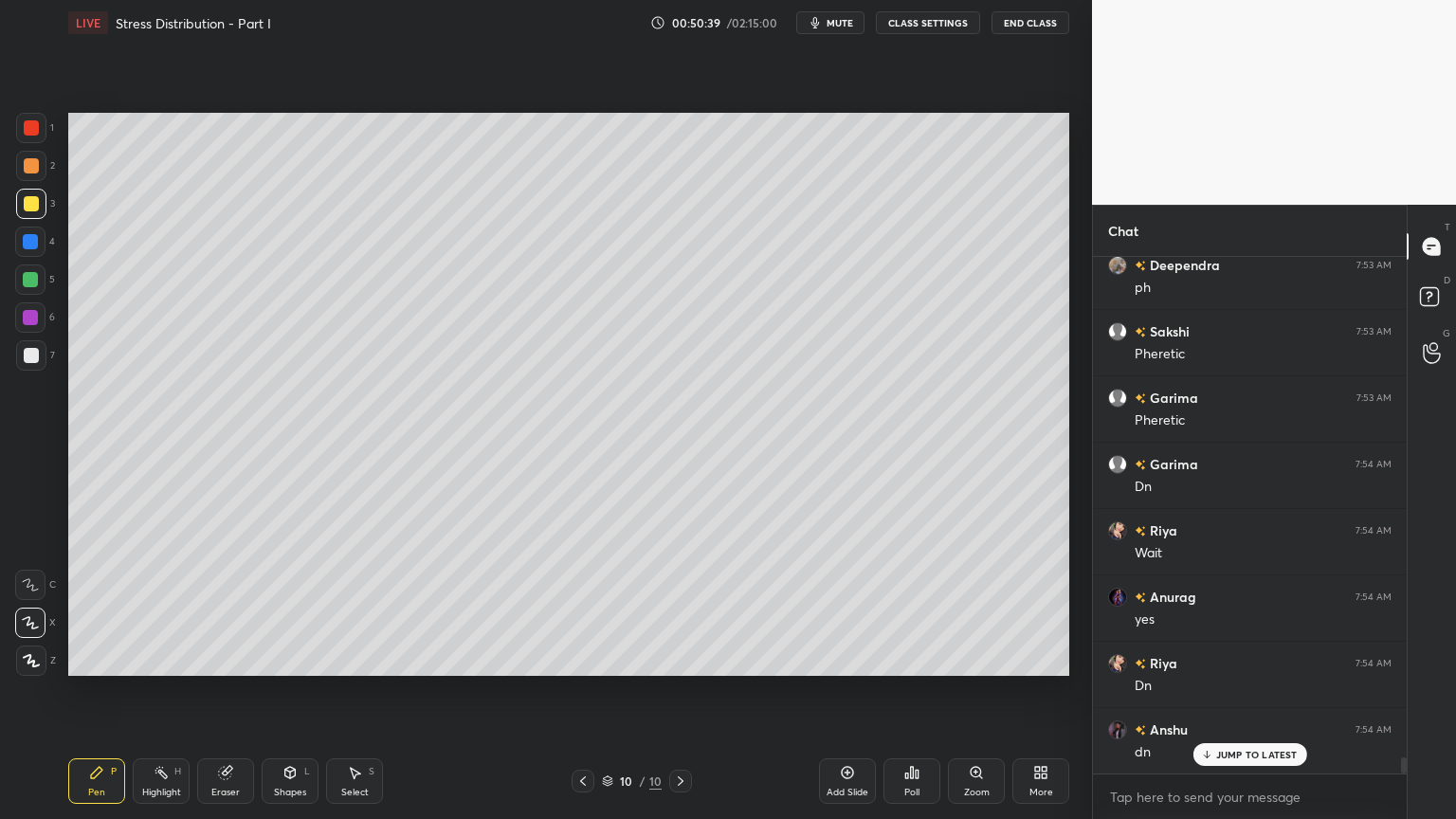 click at bounding box center (31, 355) 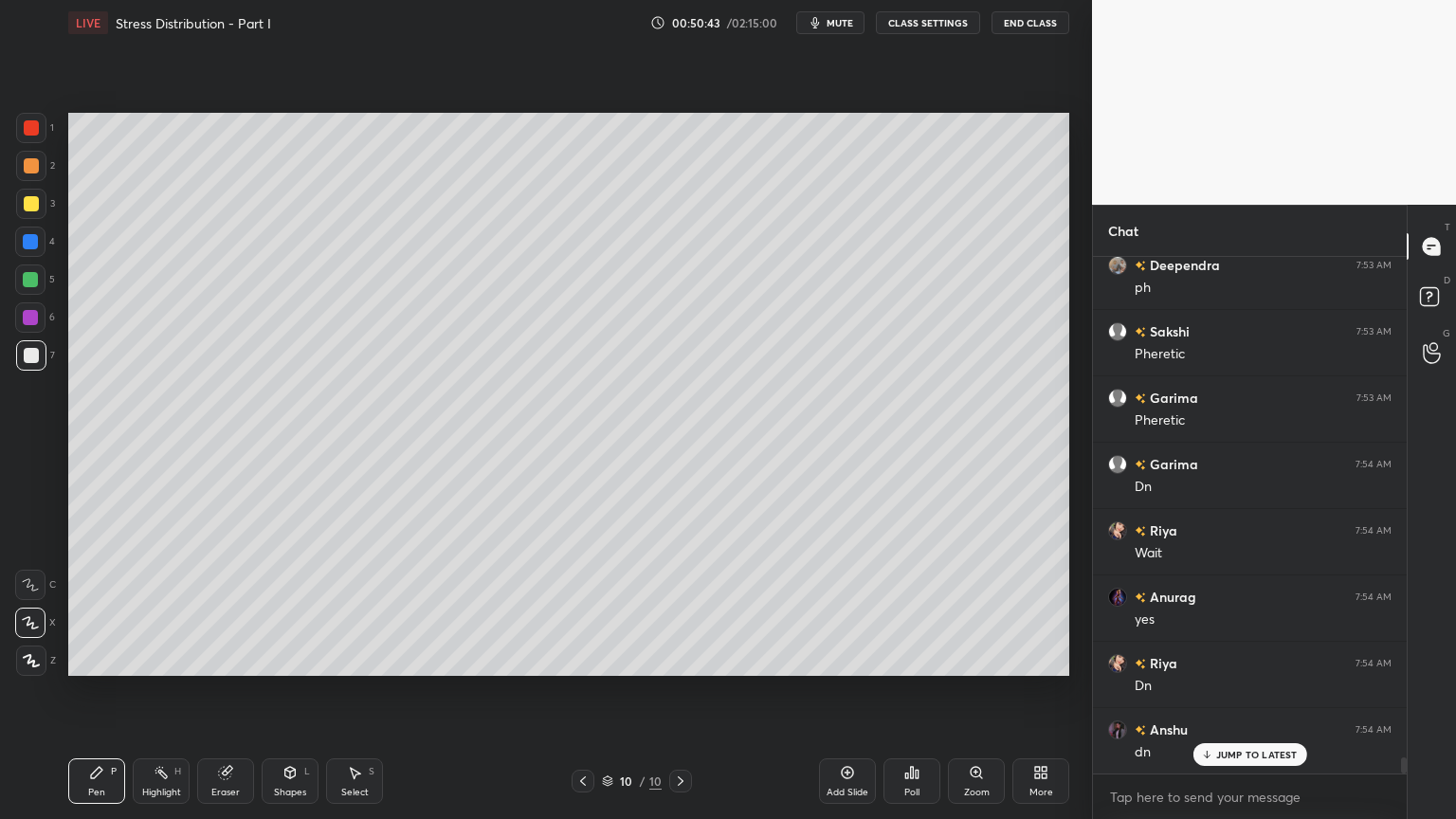 scroll, scrollTop: 15686, scrollLeft: 0, axis: vertical 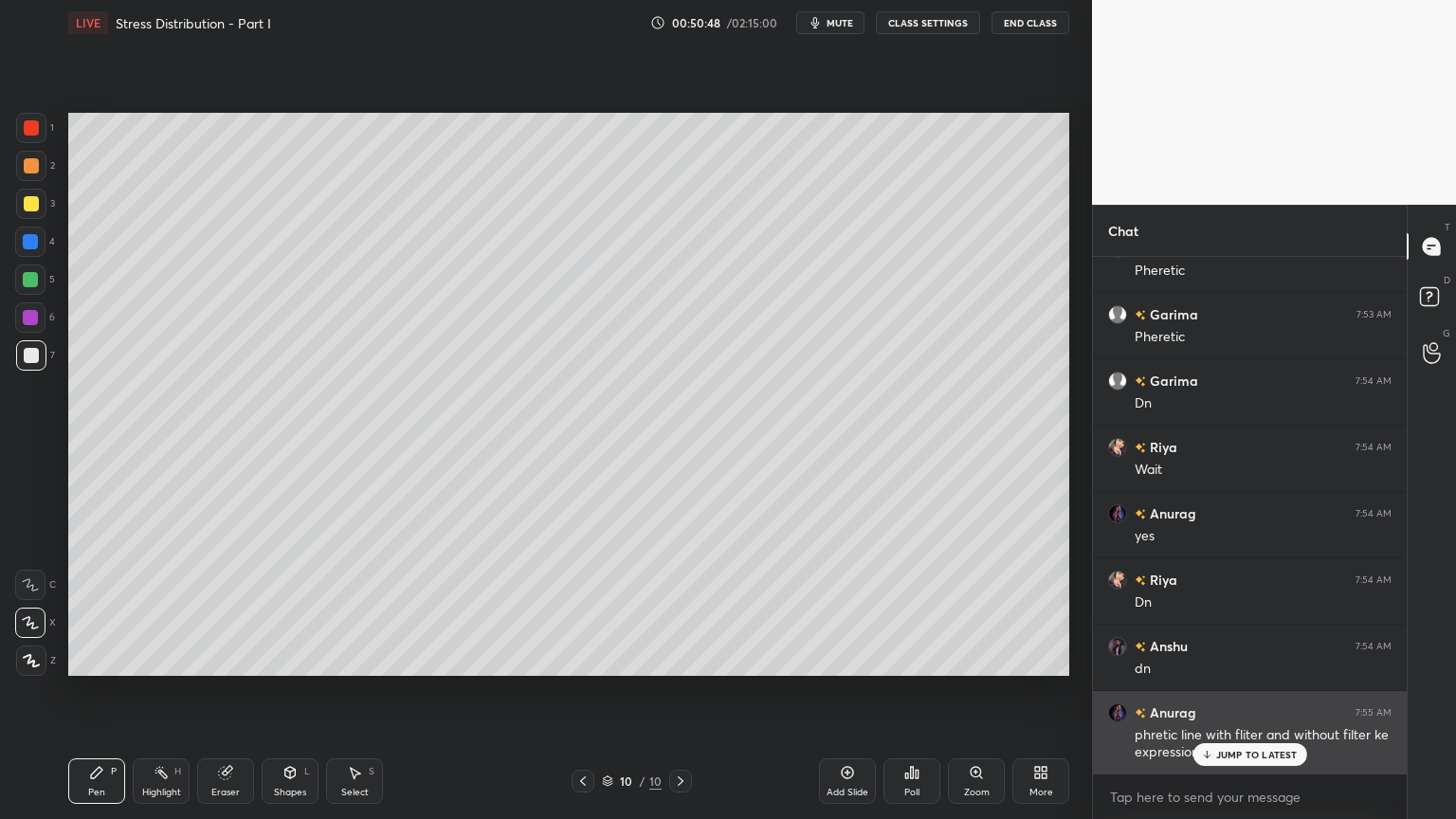 click on "JUMP TO LATEST" at bounding box center (1257, 755) 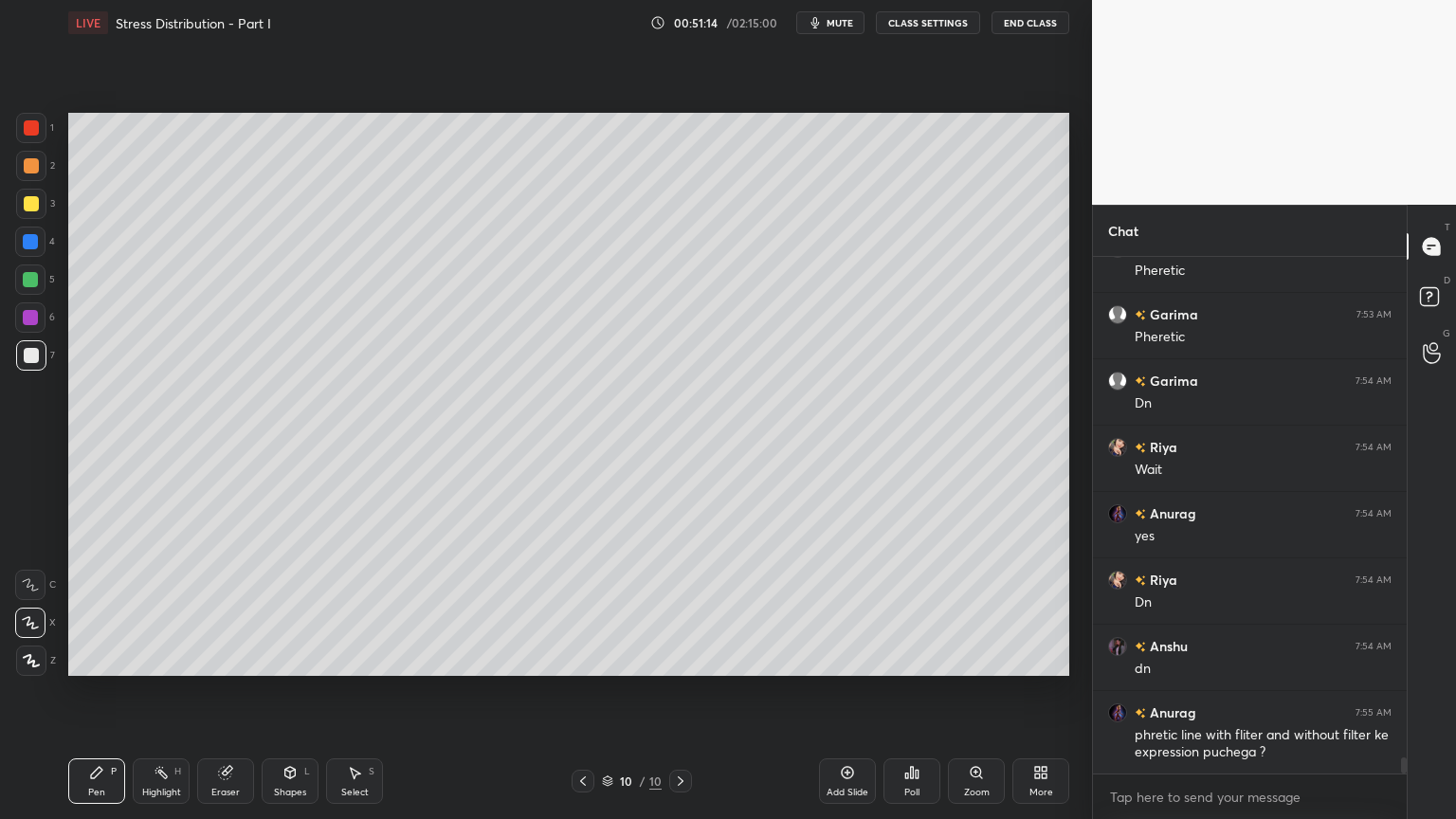 click at bounding box center (31, 204) 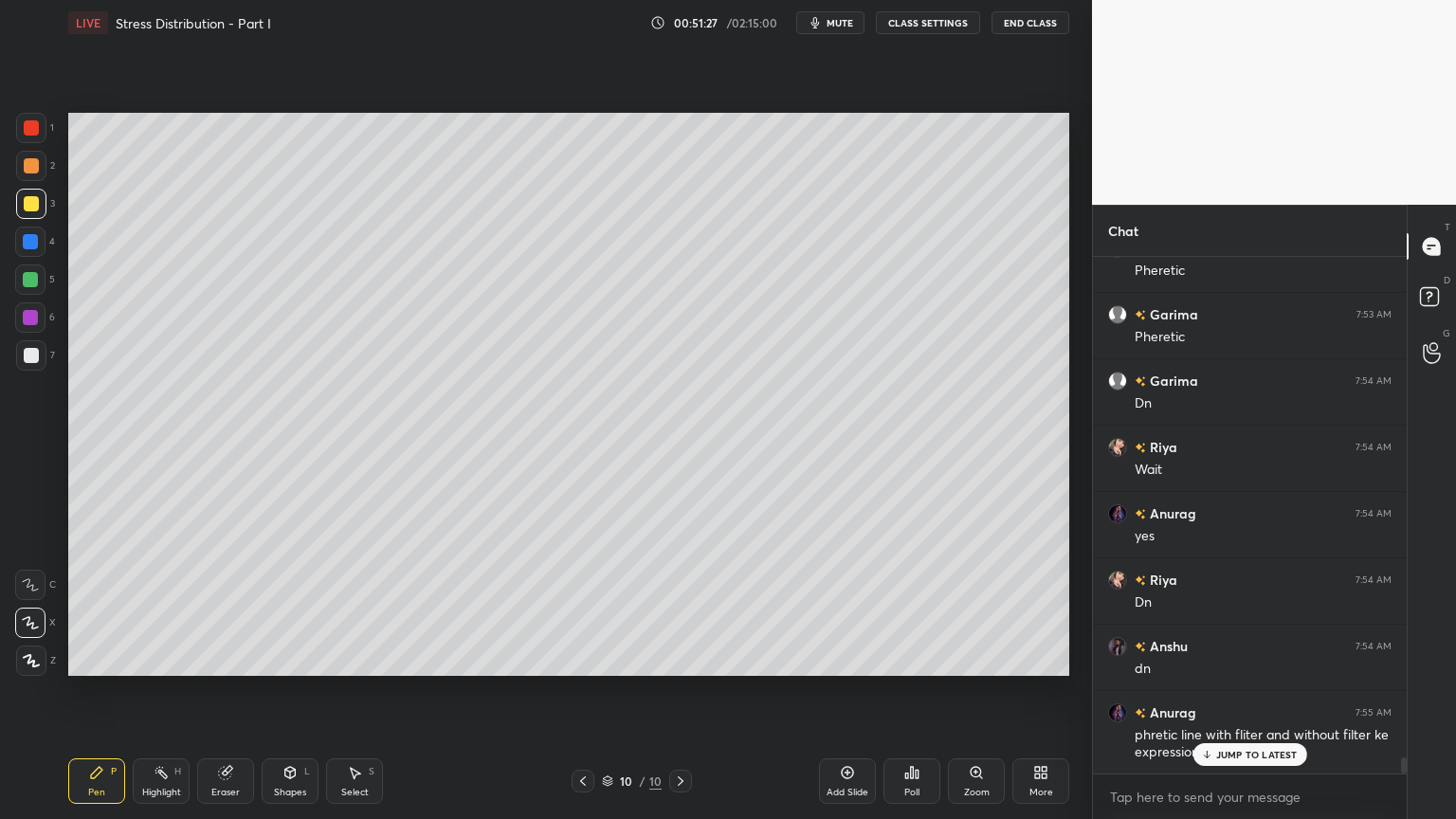 scroll, scrollTop: 15770, scrollLeft: 0, axis: vertical 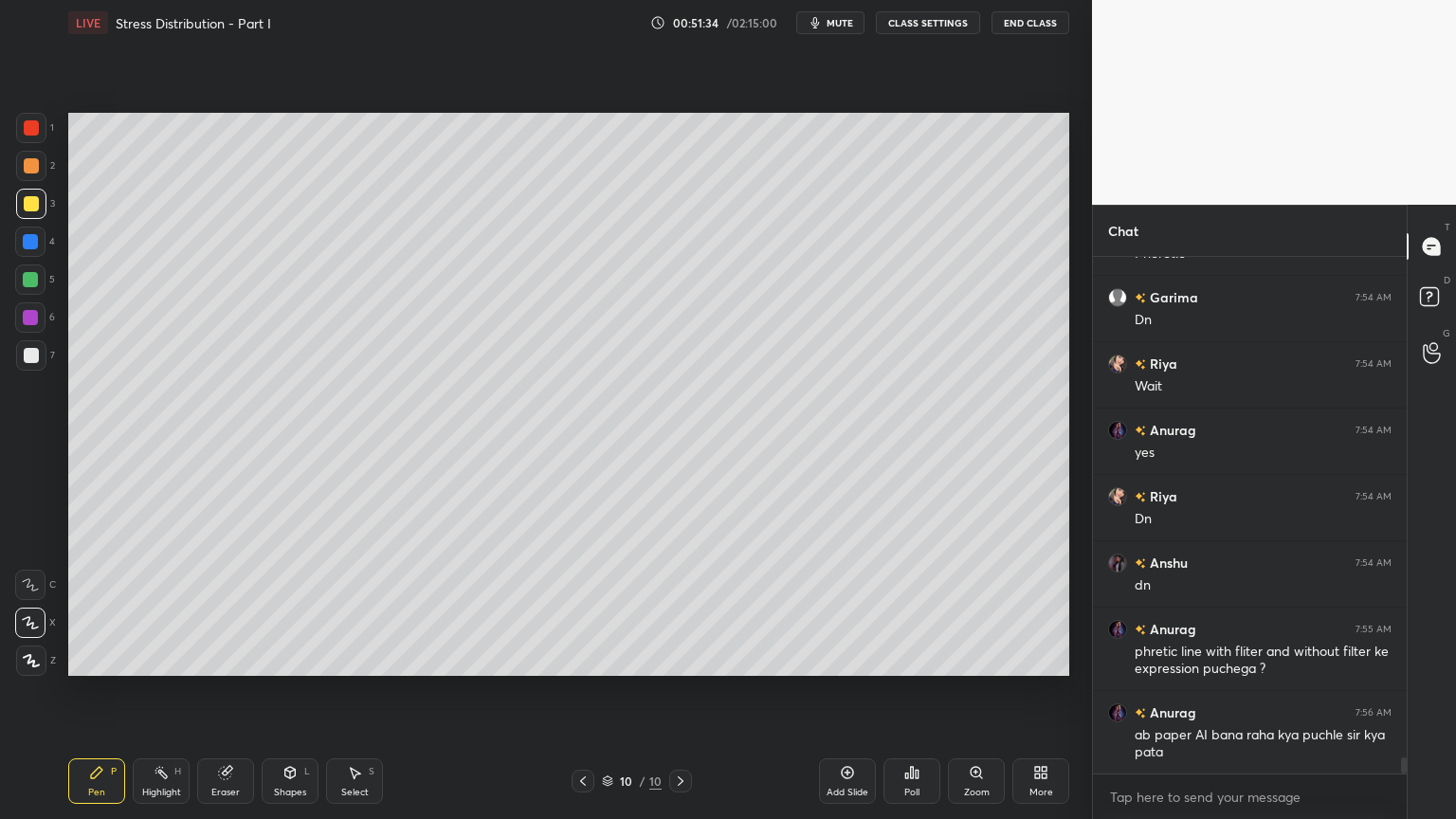 click 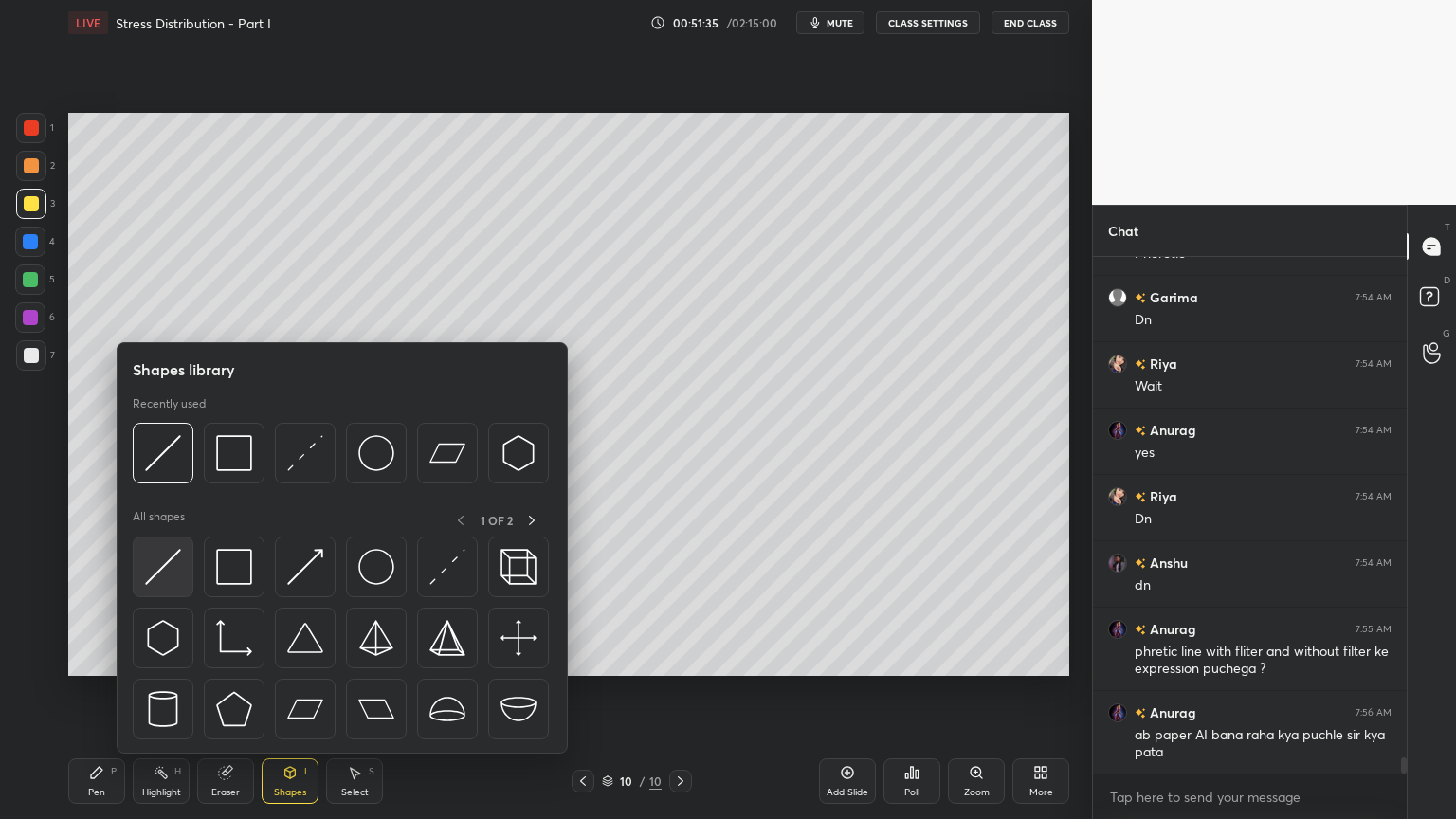 click at bounding box center [163, 567] 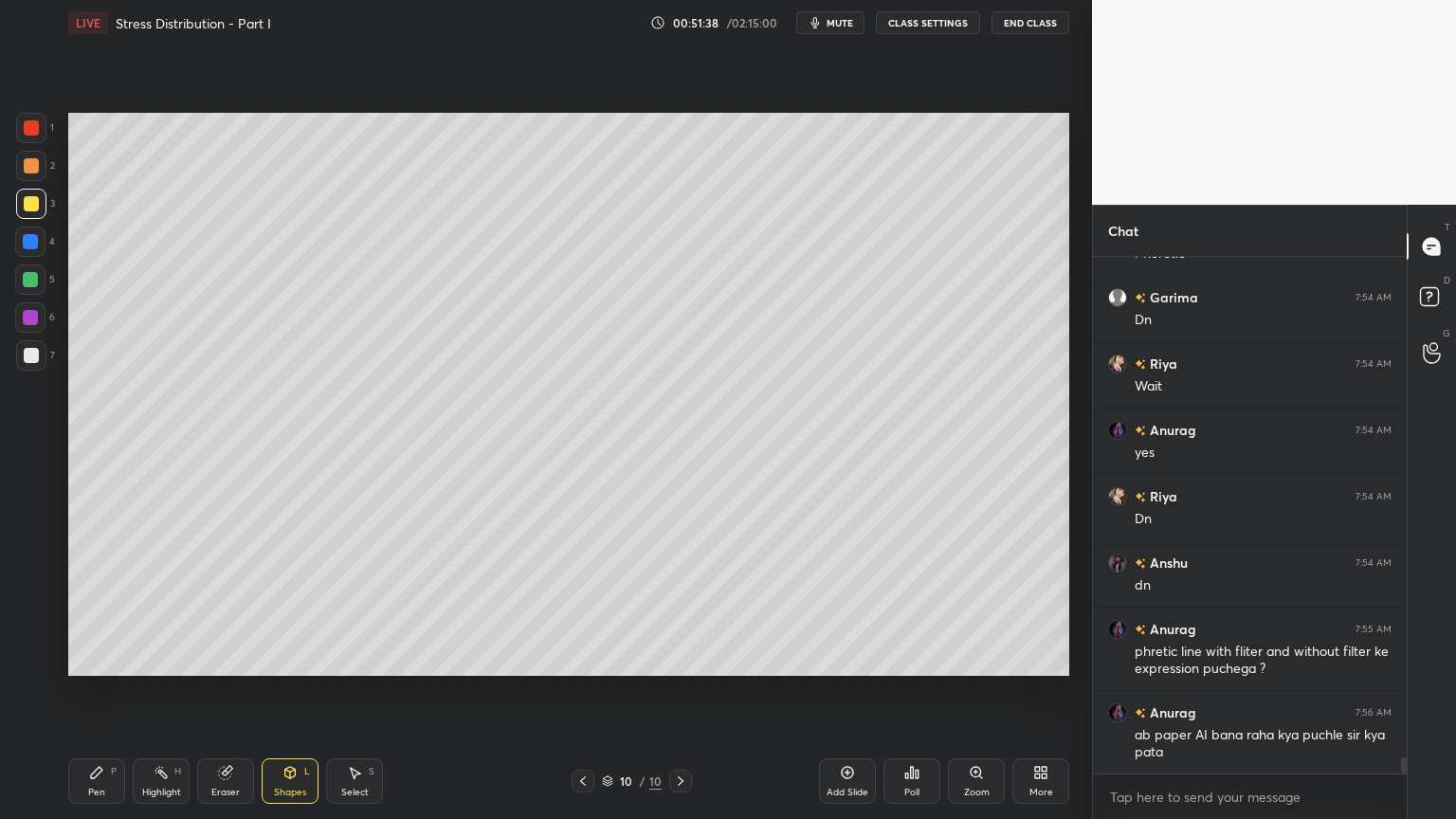 click at bounding box center (31, 355) 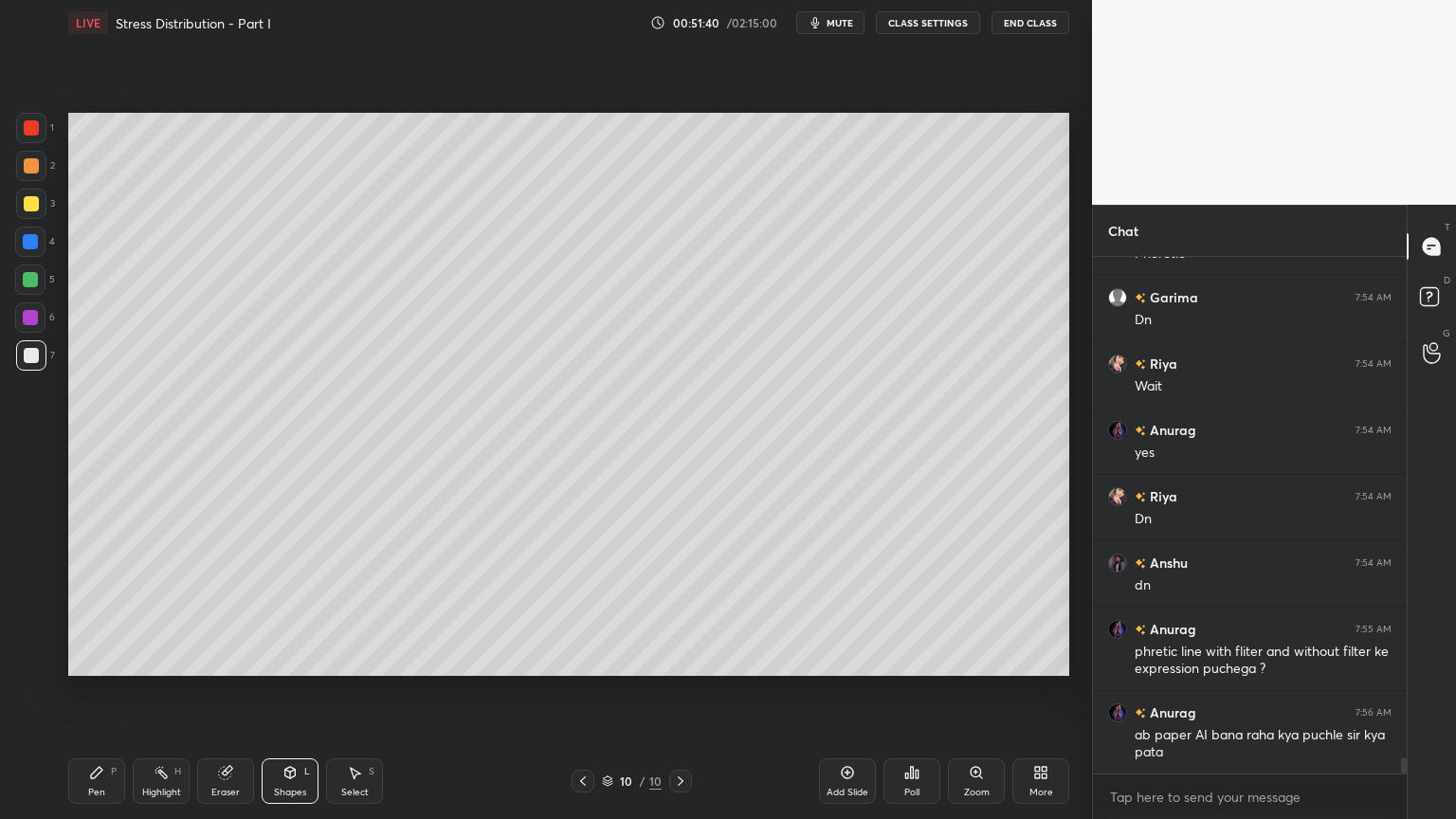 click on "Pen" at bounding box center (97, 792) 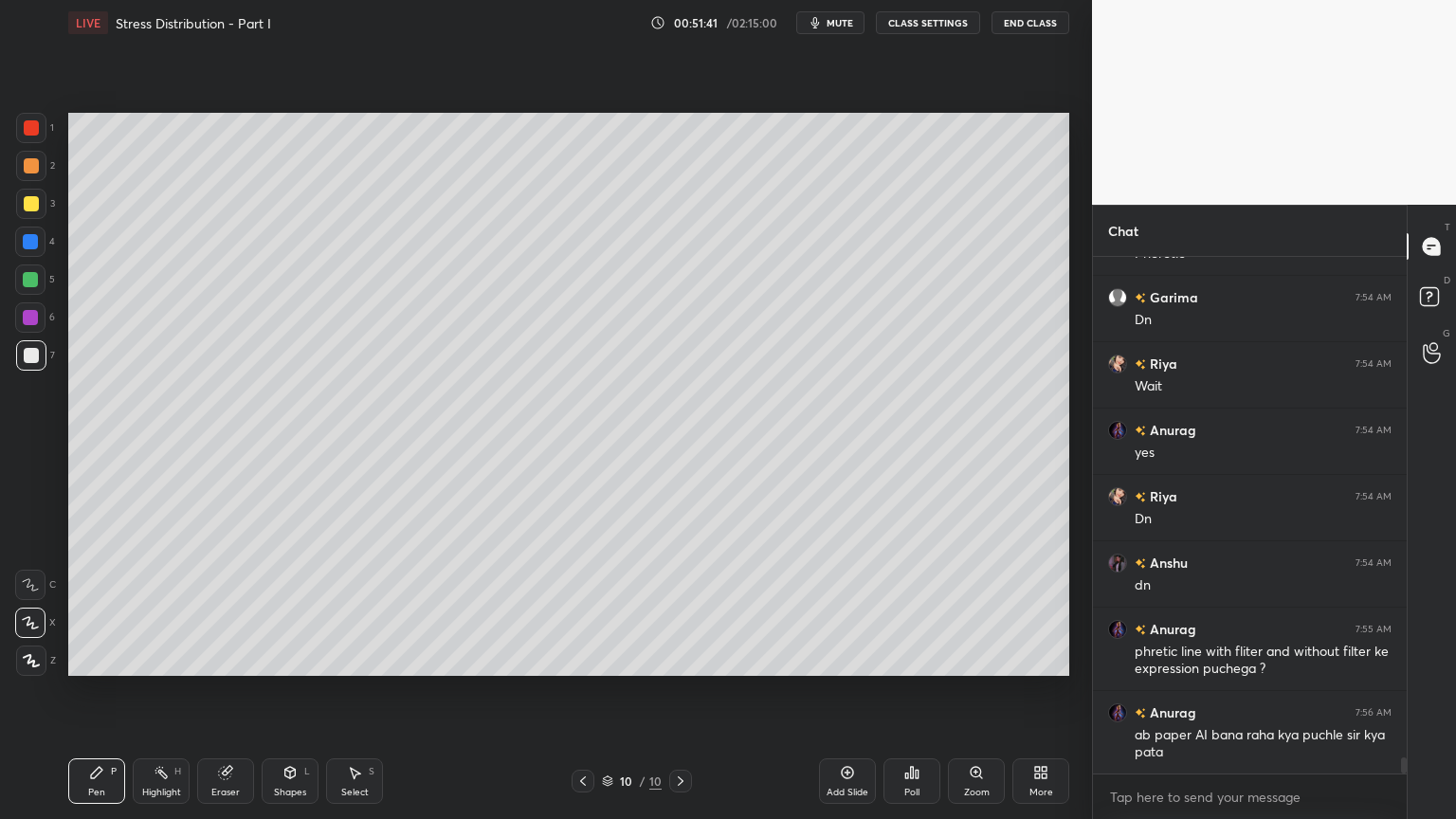 click at bounding box center [31, 204] 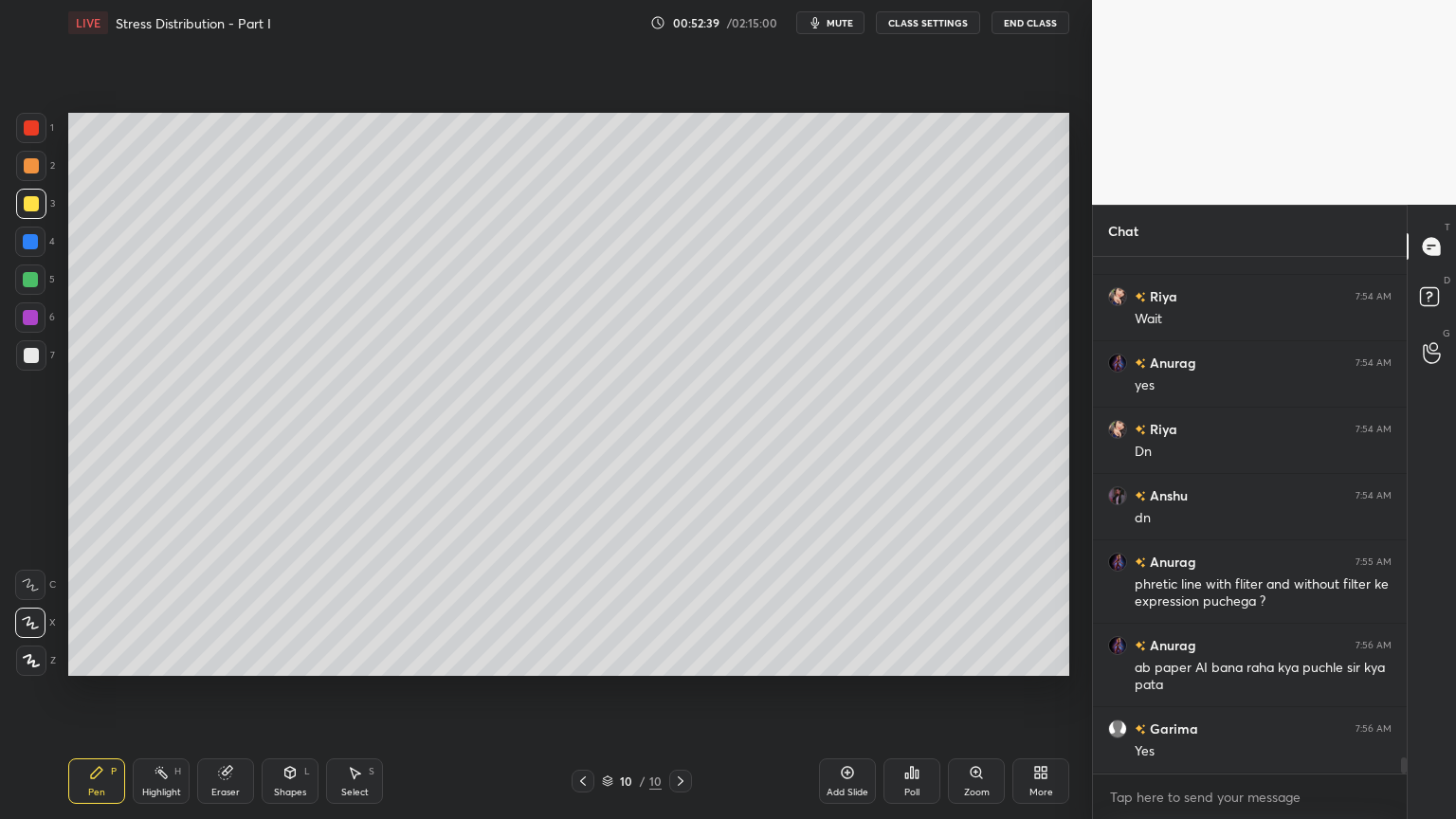 scroll, scrollTop: 15882, scrollLeft: 0, axis: vertical 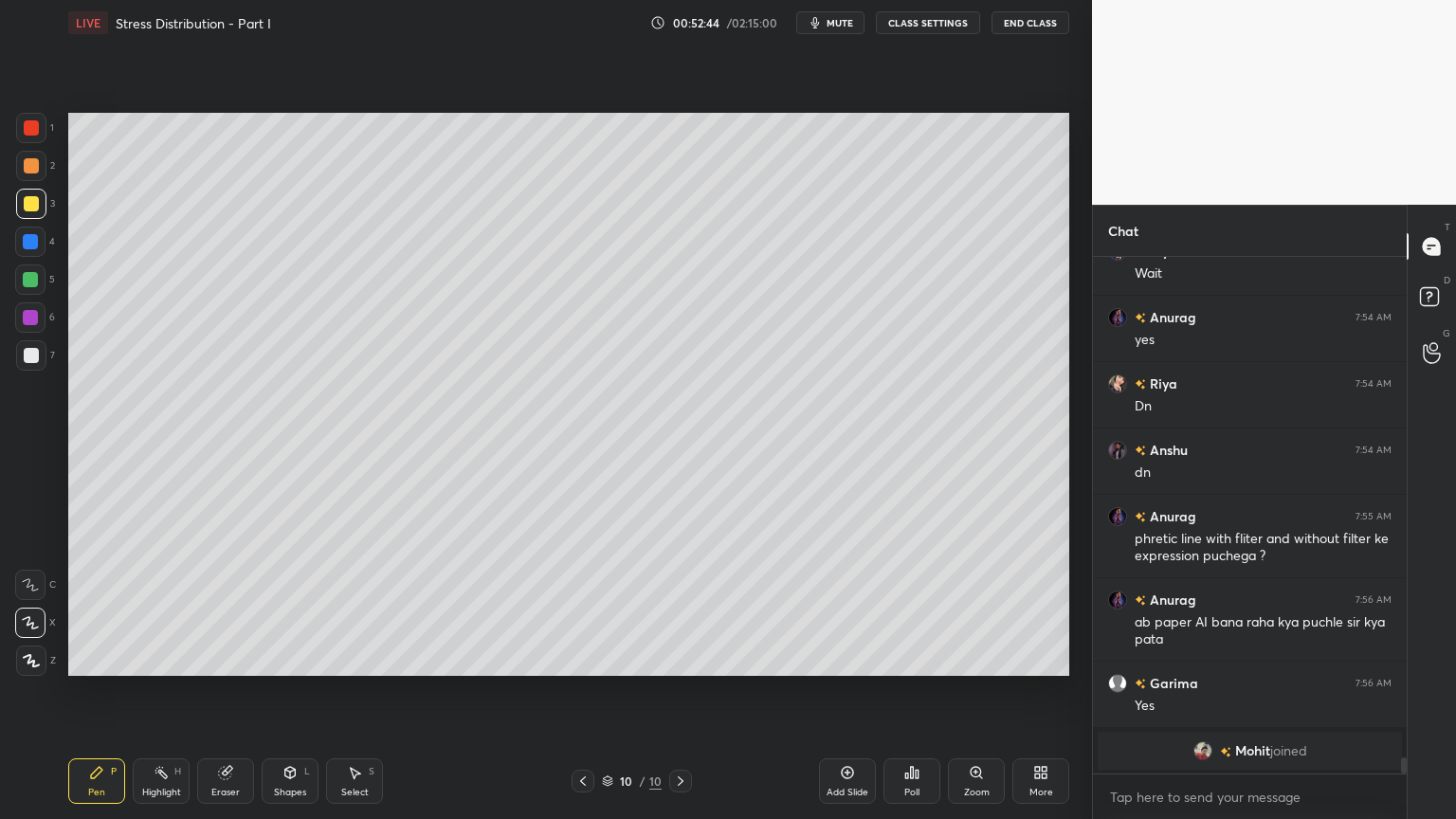 click at bounding box center (1203, 751) 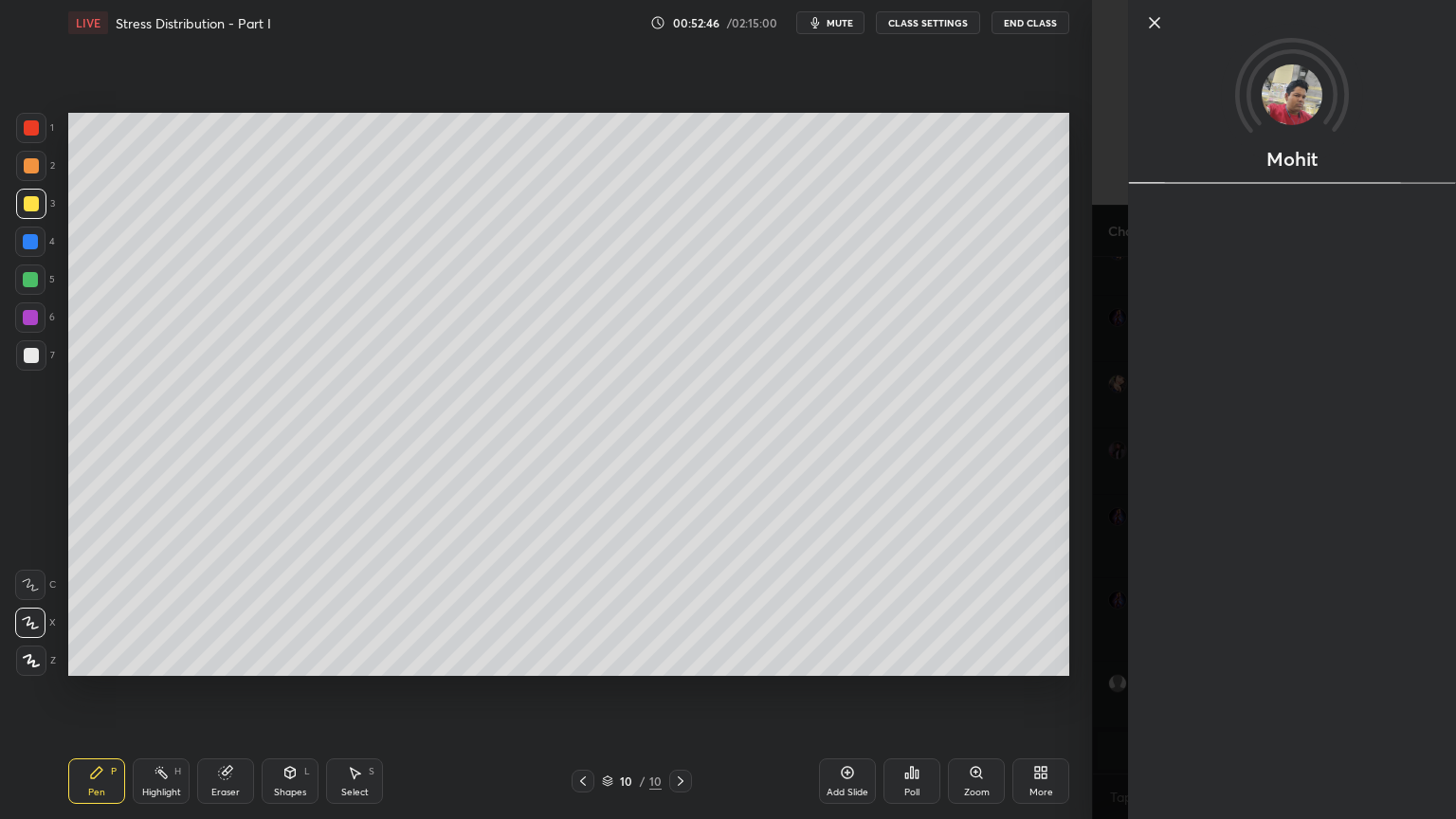 click on "Setting up your live class Poll for   secs No correct answer Start poll" at bounding box center [569, 394] 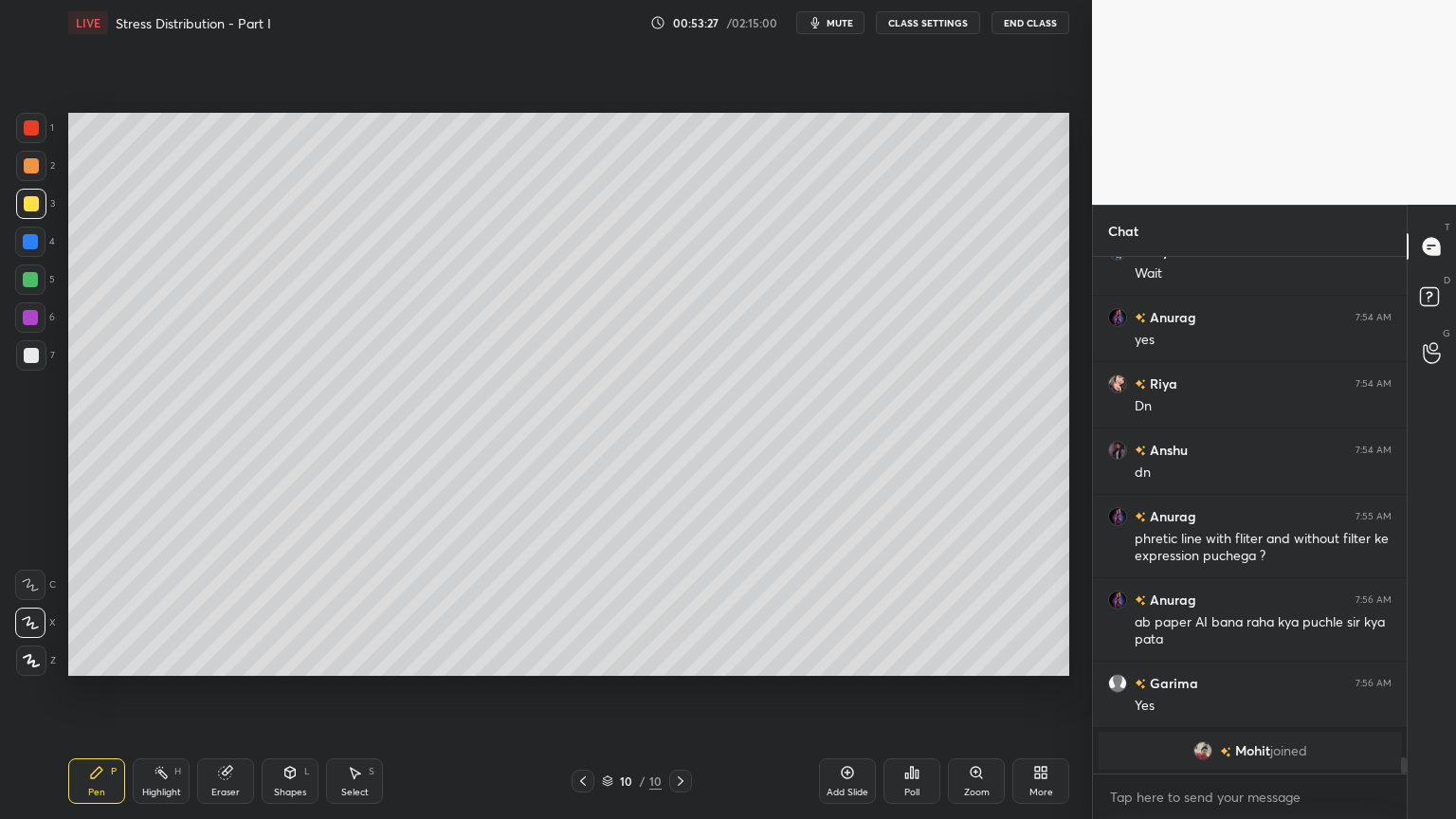 scroll, scrollTop: 12812, scrollLeft: 0, axis: vertical 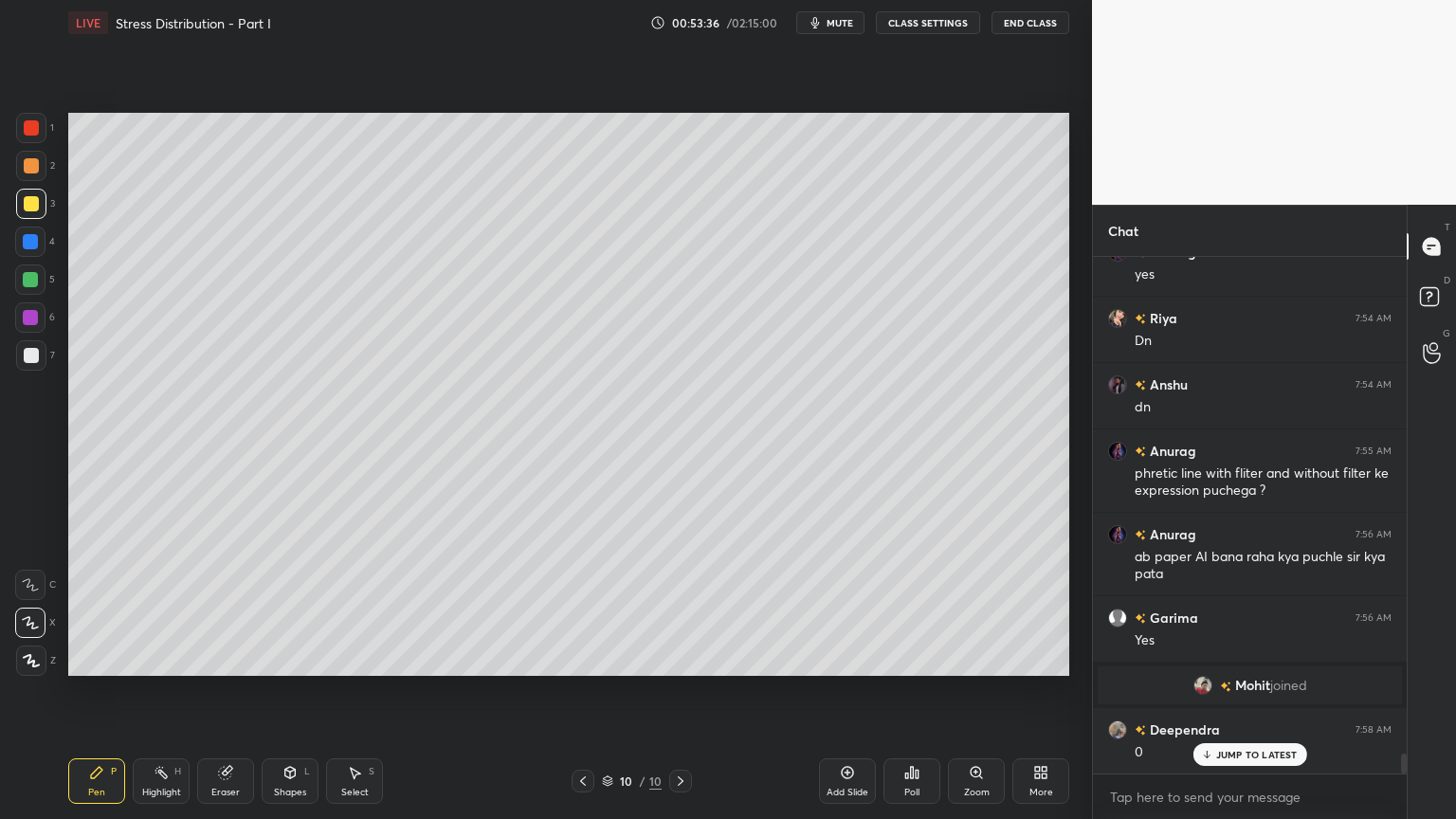 click 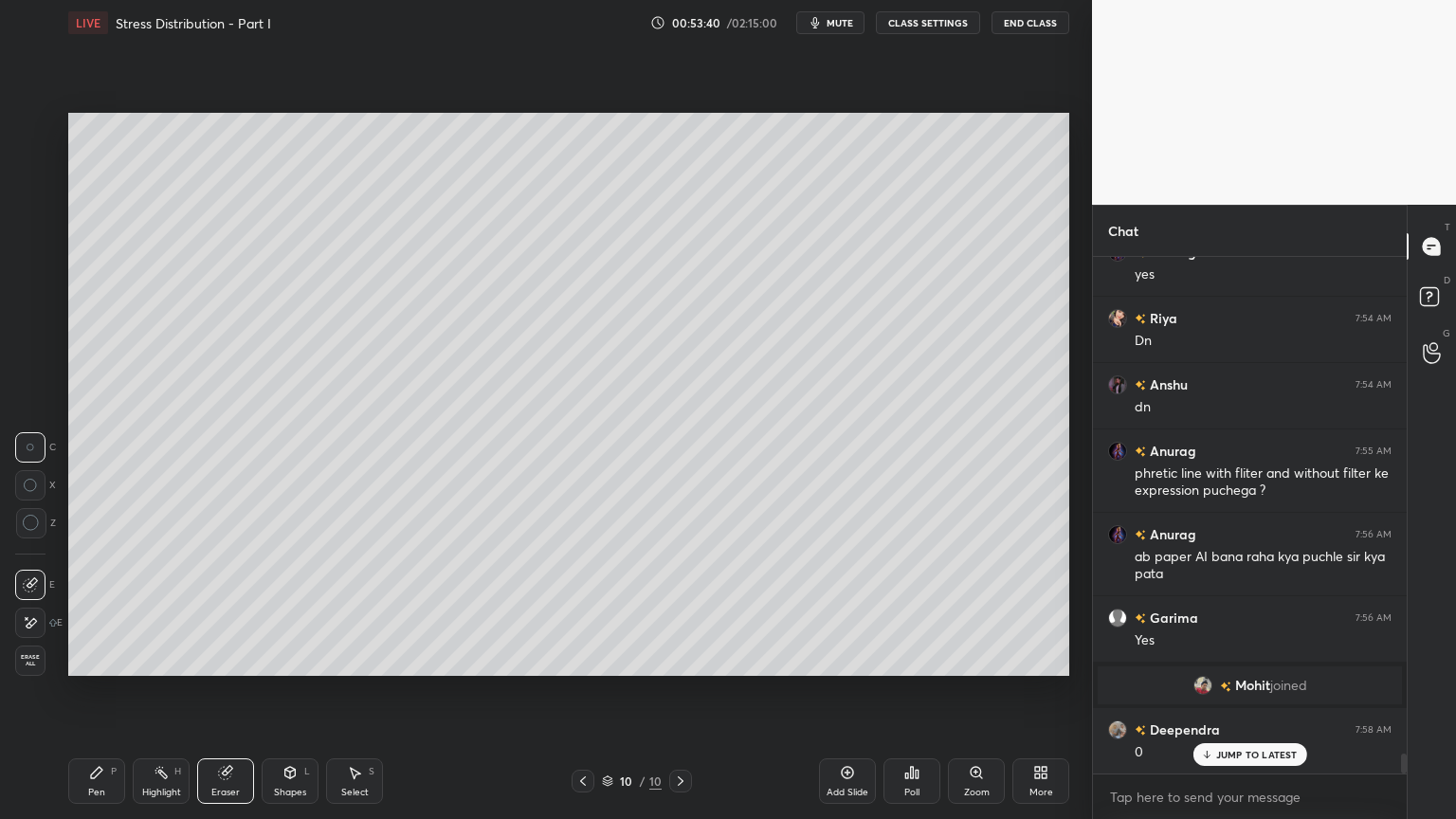 click 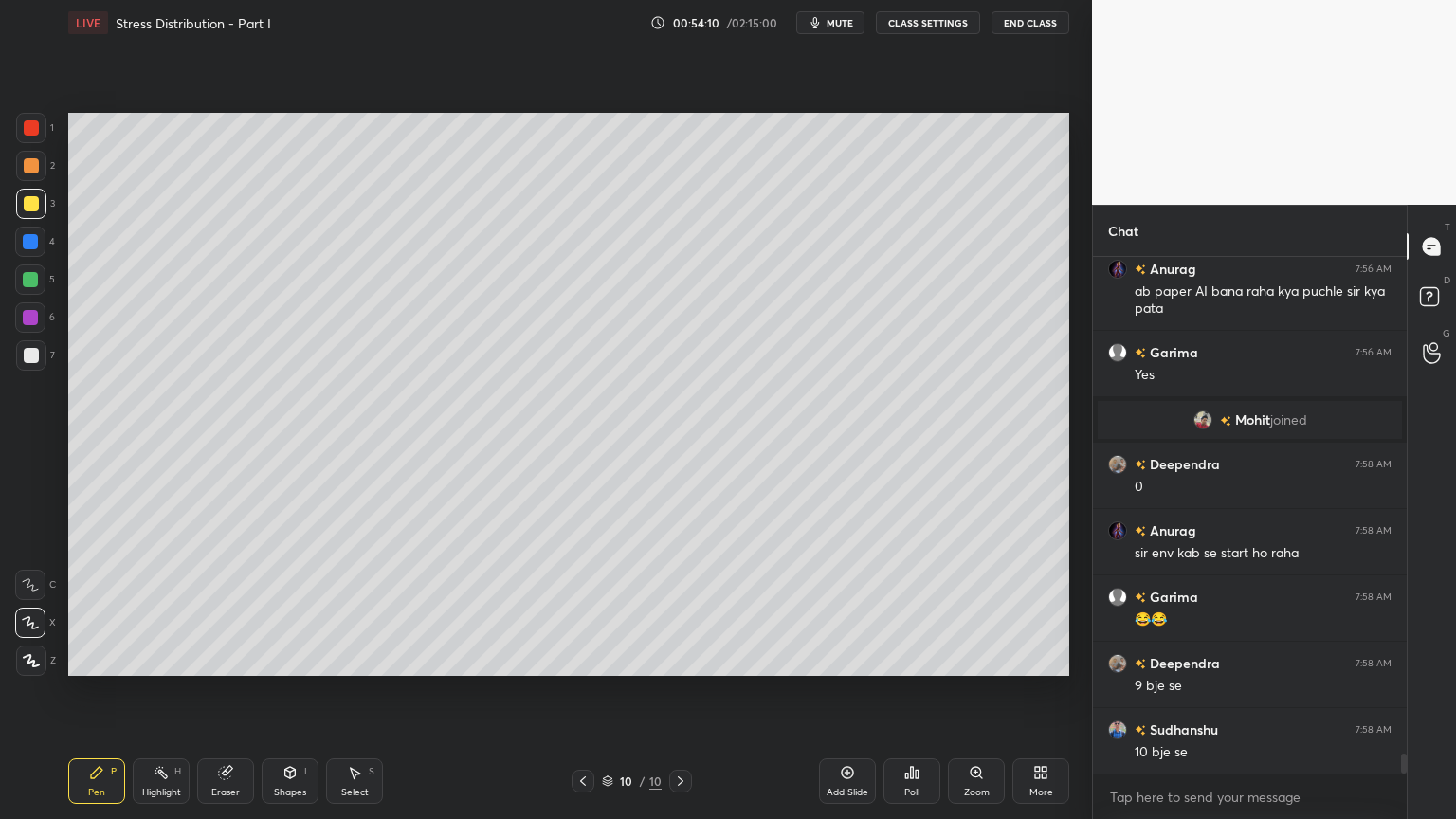 scroll, scrollTop: 13145, scrollLeft: 0, axis: vertical 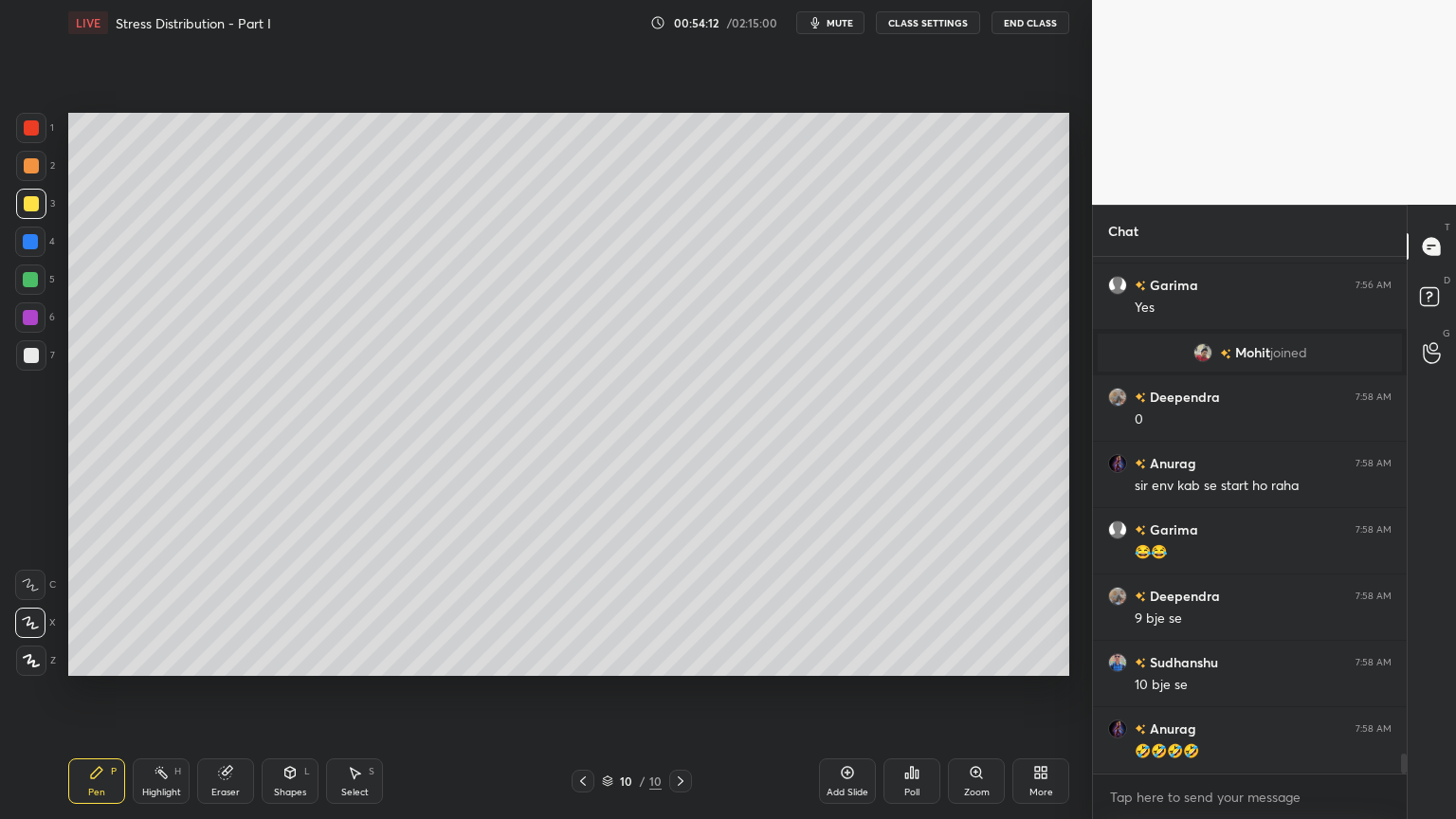 click at bounding box center [31, 355] 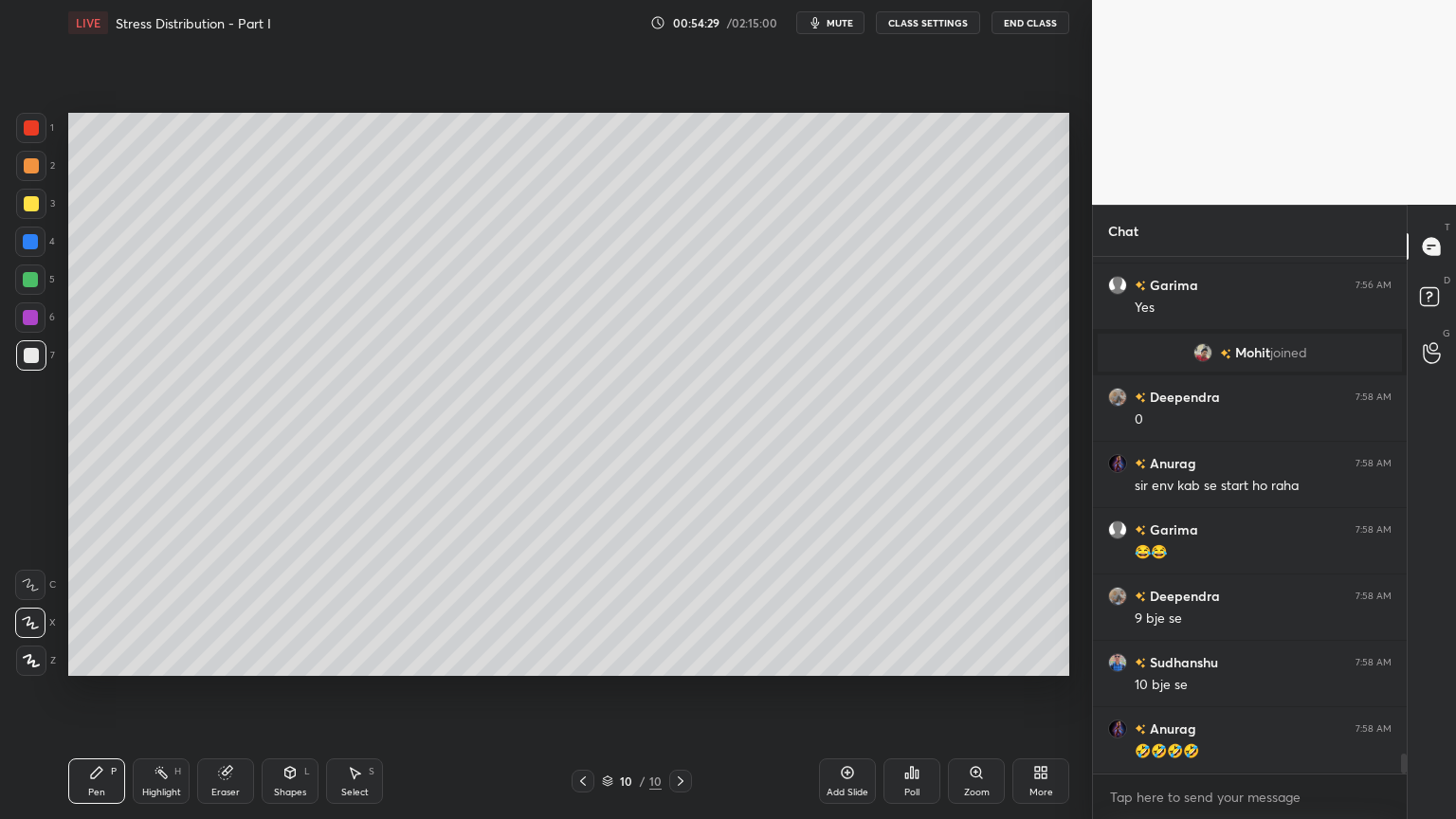 click on "Eraser" at bounding box center [226, 781] 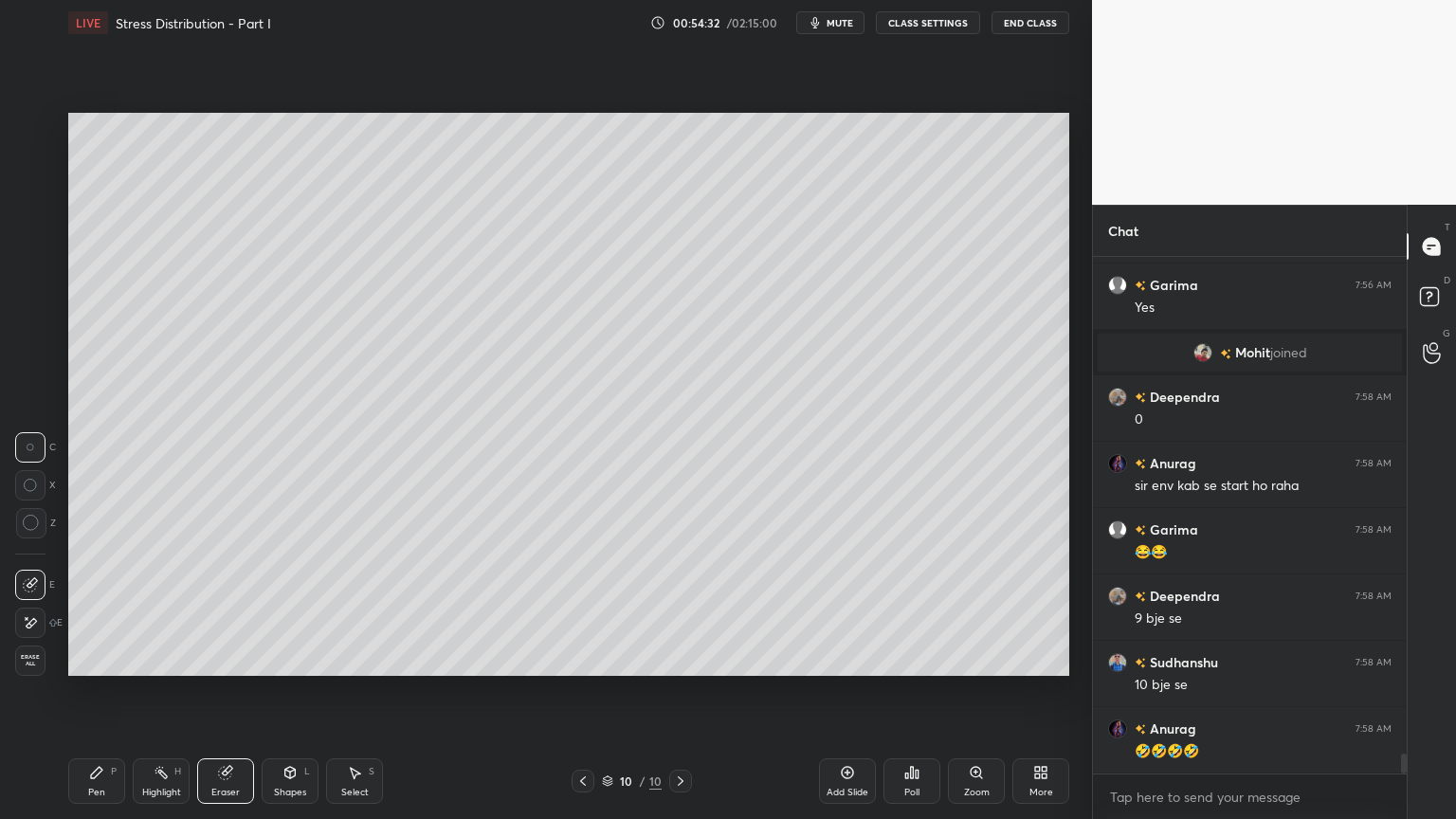 click 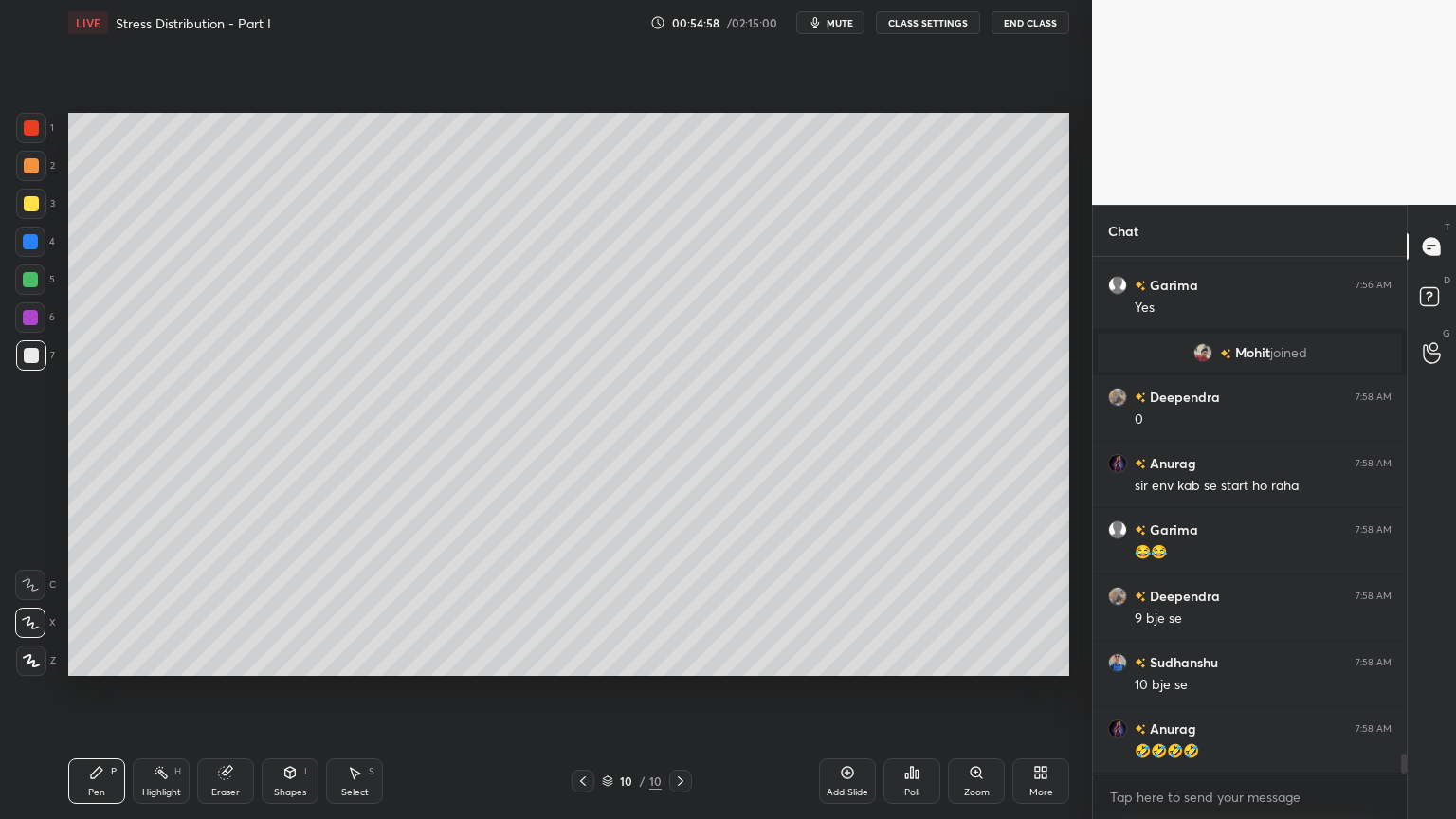 click at bounding box center [31, 204] 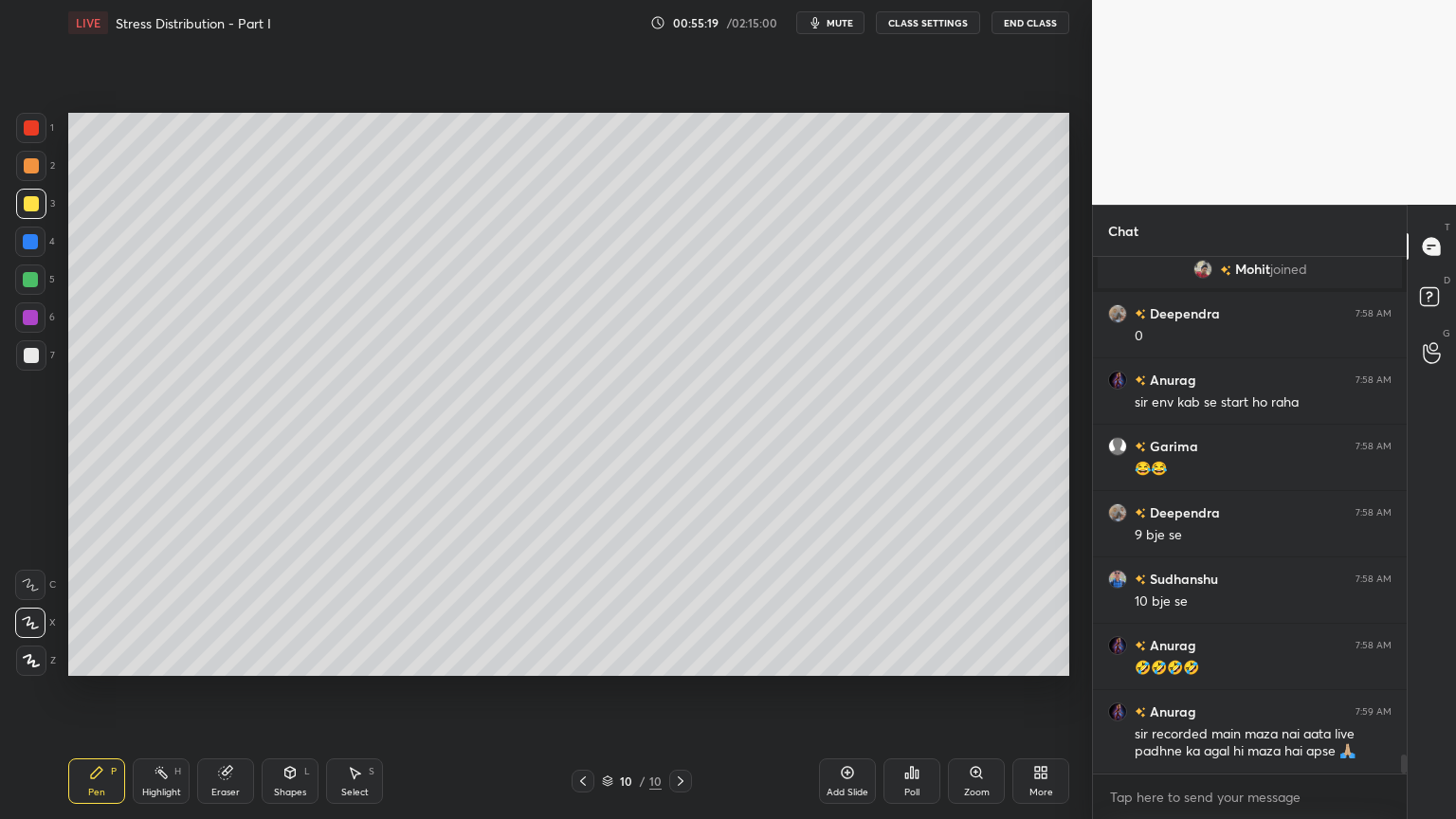 scroll, scrollTop: 13294, scrollLeft: 0, axis: vertical 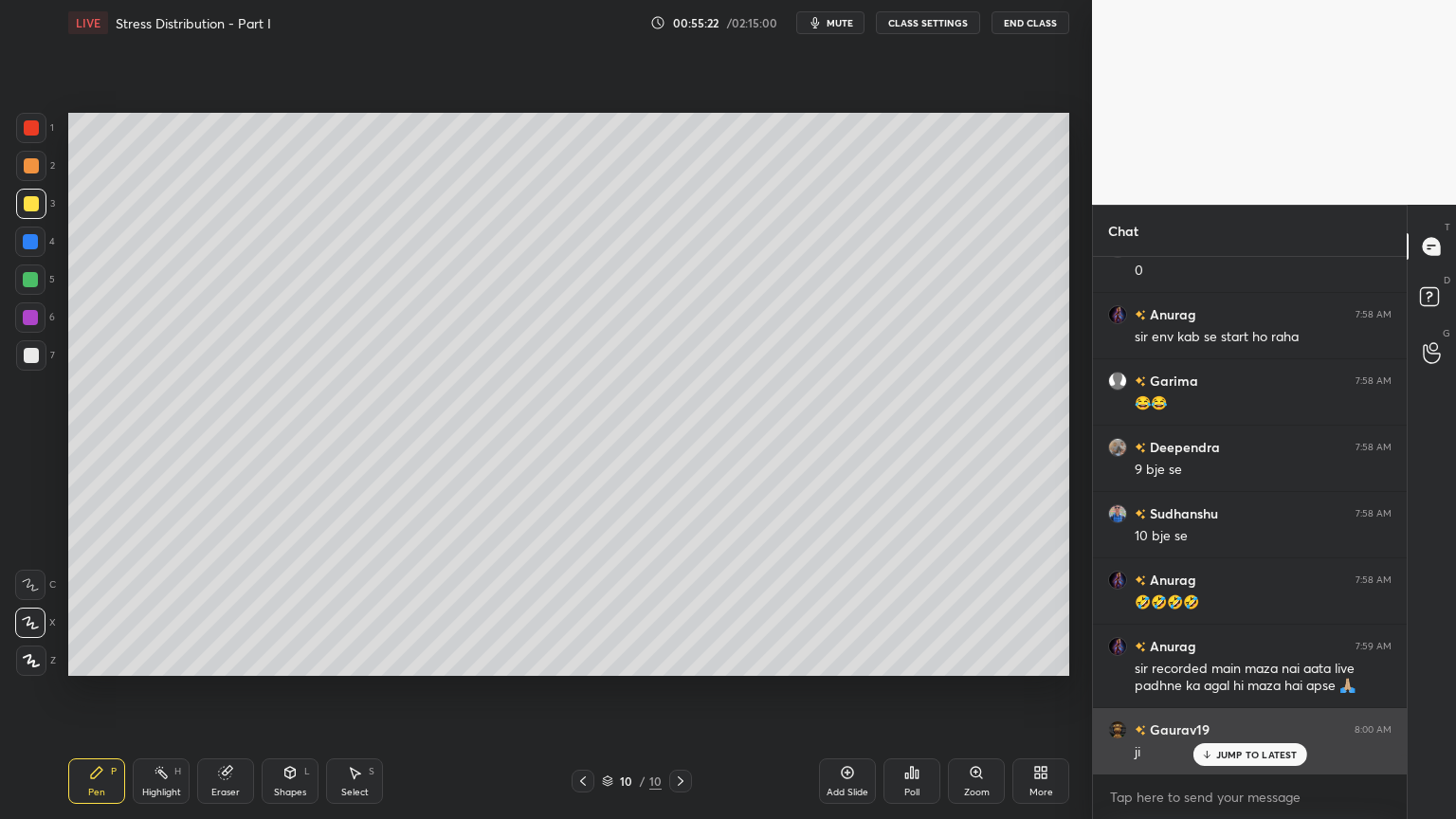 click on "JUMP TO LATEST" at bounding box center [1257, 755] 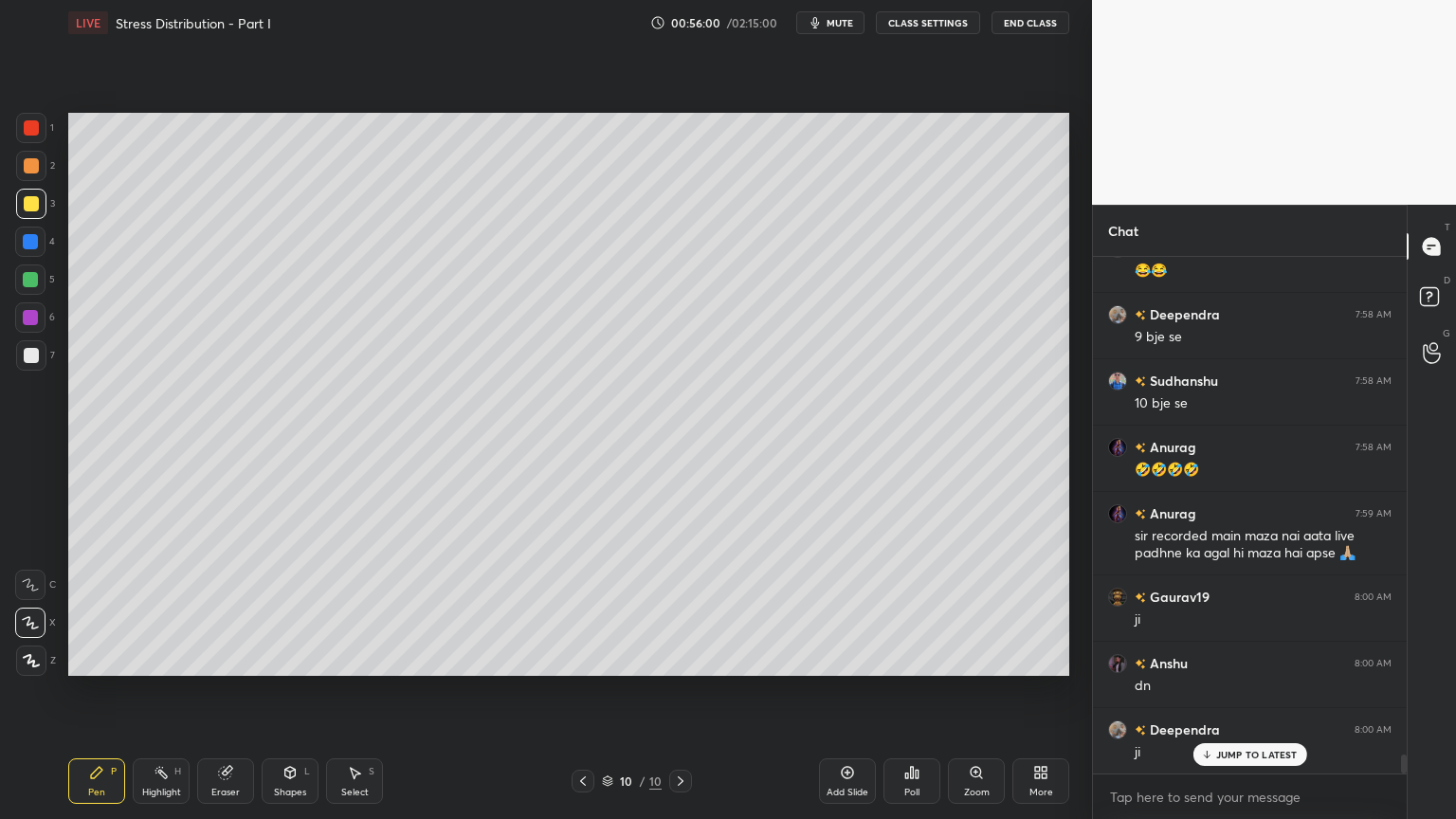 scroll, scrollTop: 13494, scrollLeft: 0, axis: vertical 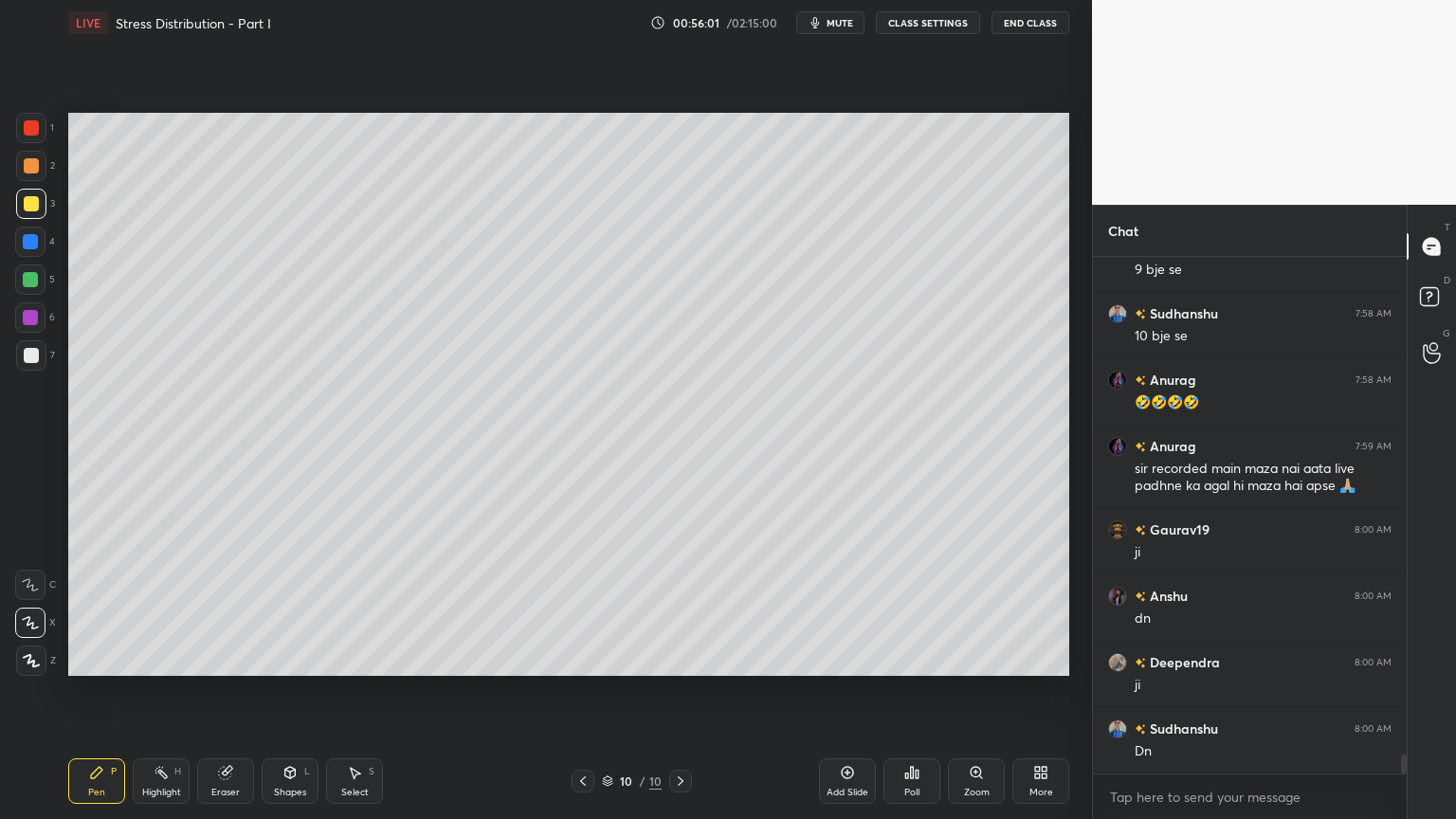 click on "Add Slide" at bounding box center (847, 781) 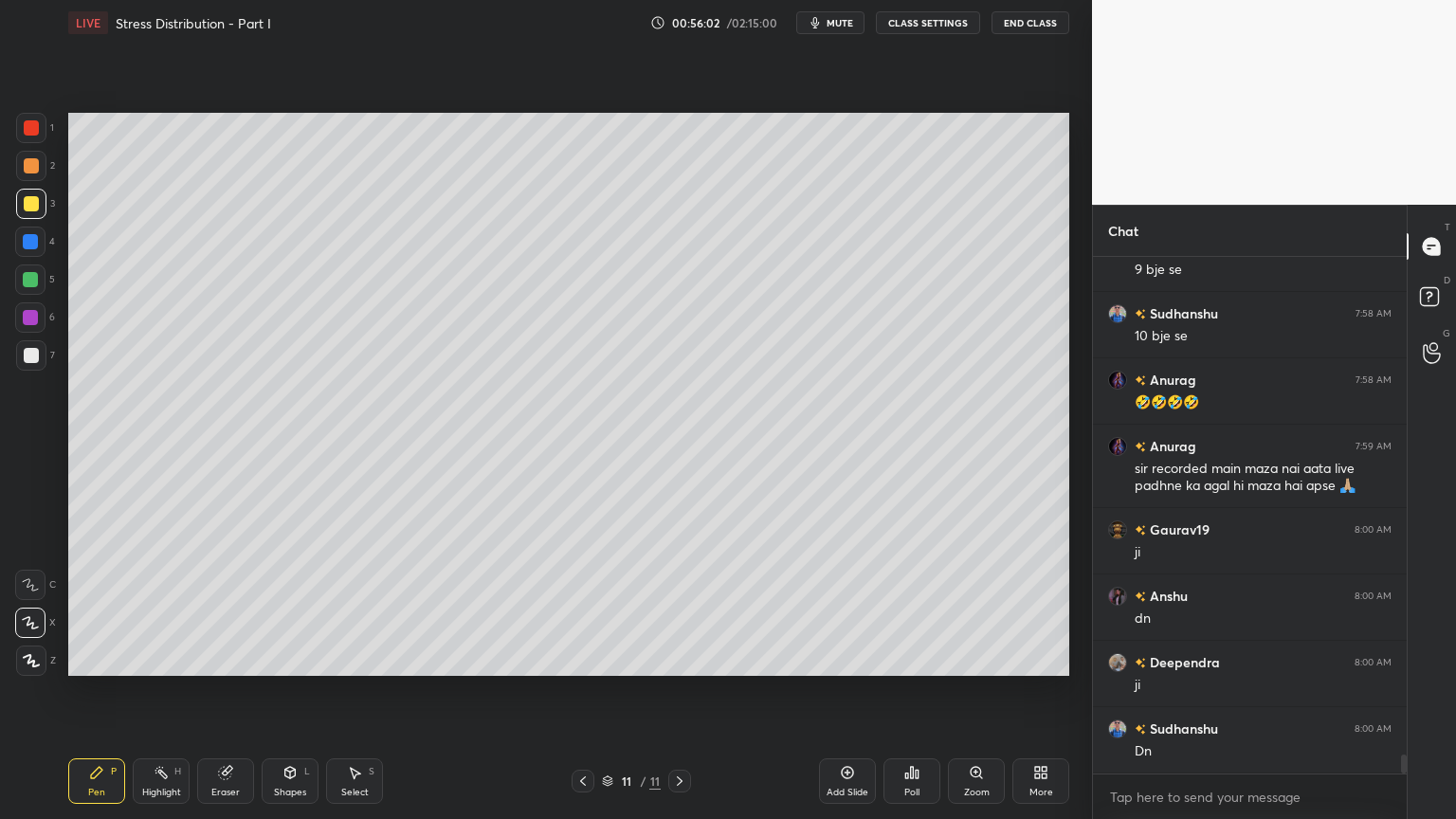 scroll, scrollTop: 13559, scrollLeft: 0, axis: vertical 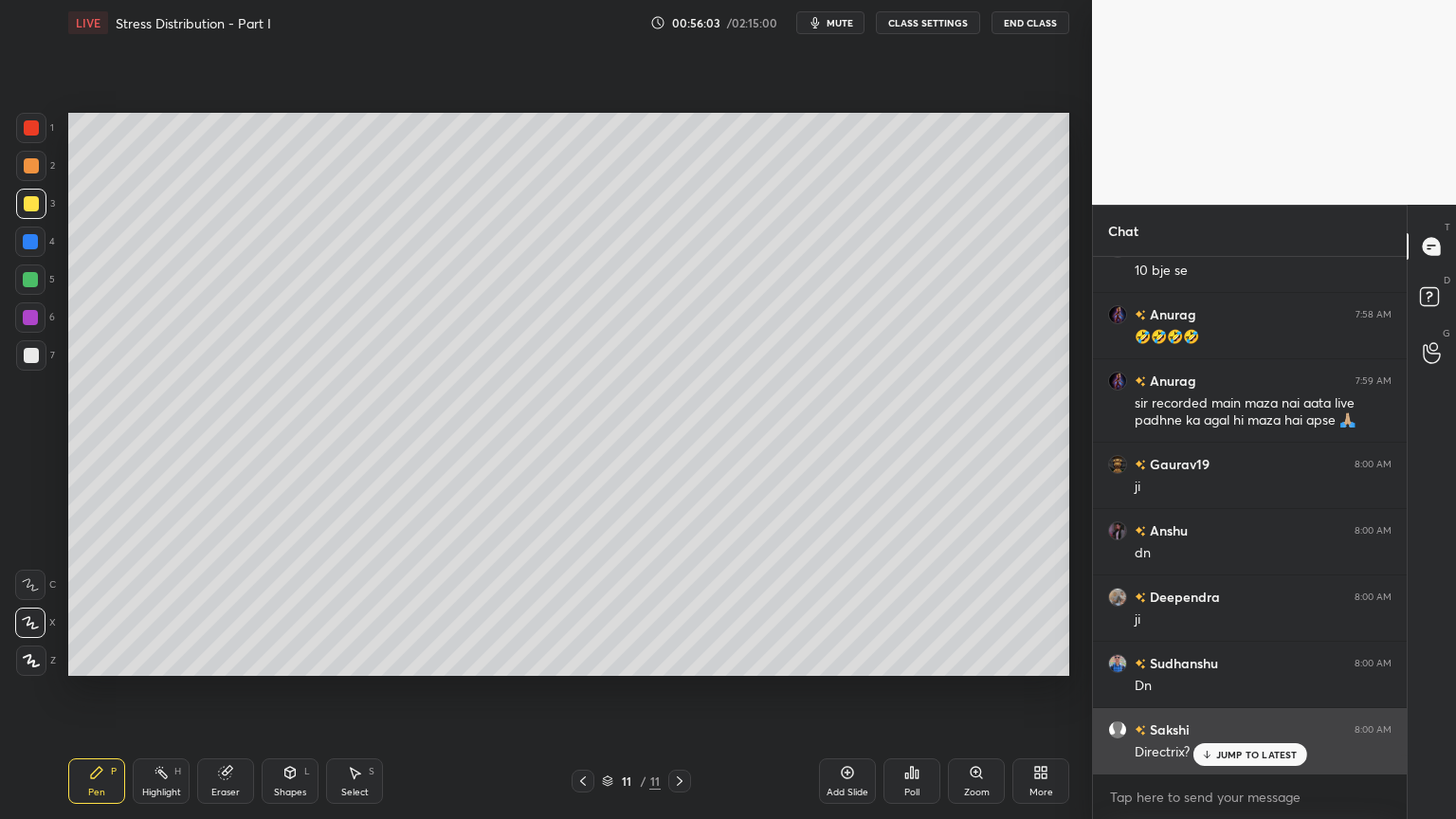 click on "JUMP TO LATEST" at bounding box center (1257, 755) 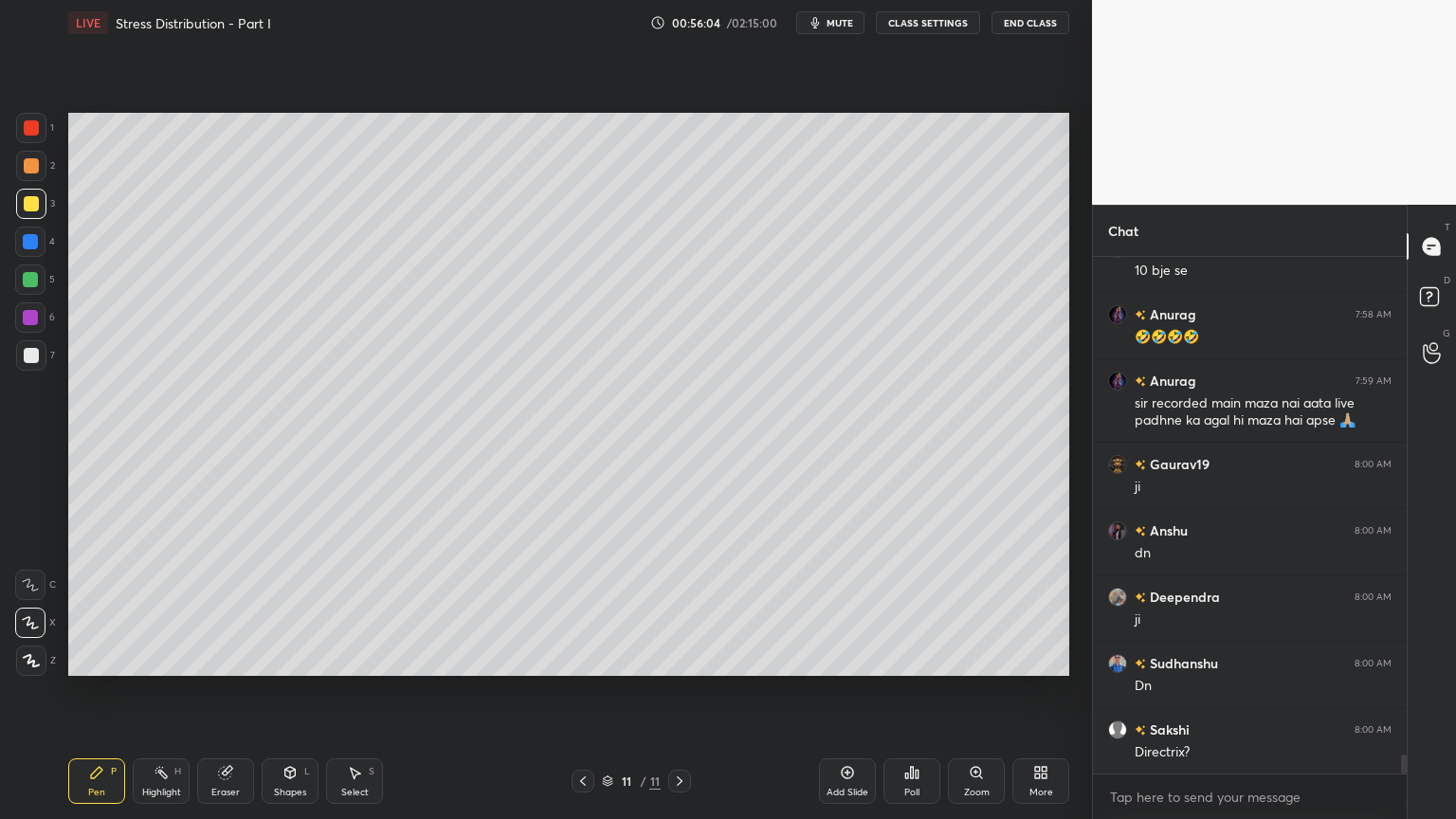 scroll, scrollTop: 13626, scrollLeft: 0, axis: vertical 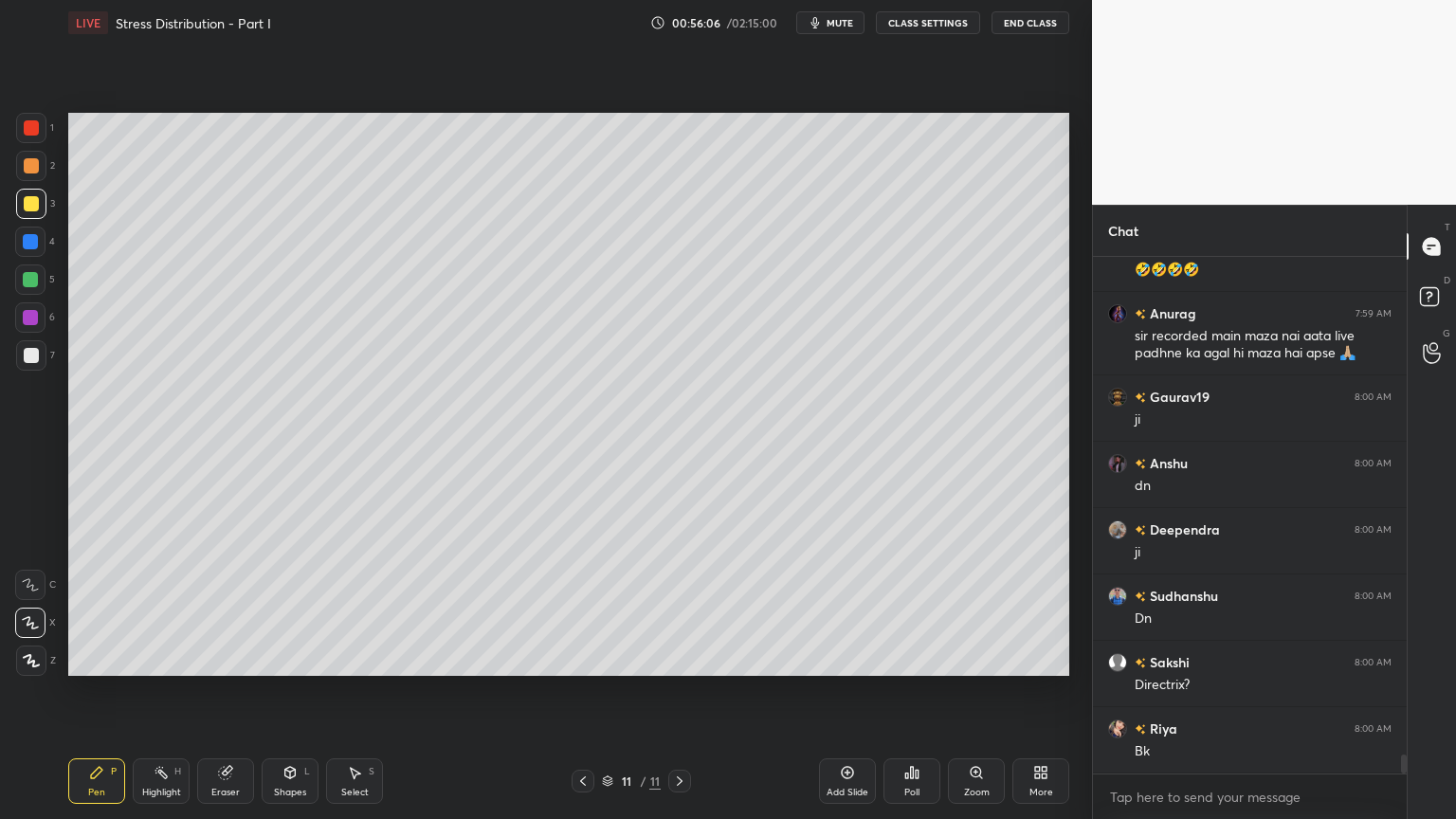 click at bounding box center (31, 204) 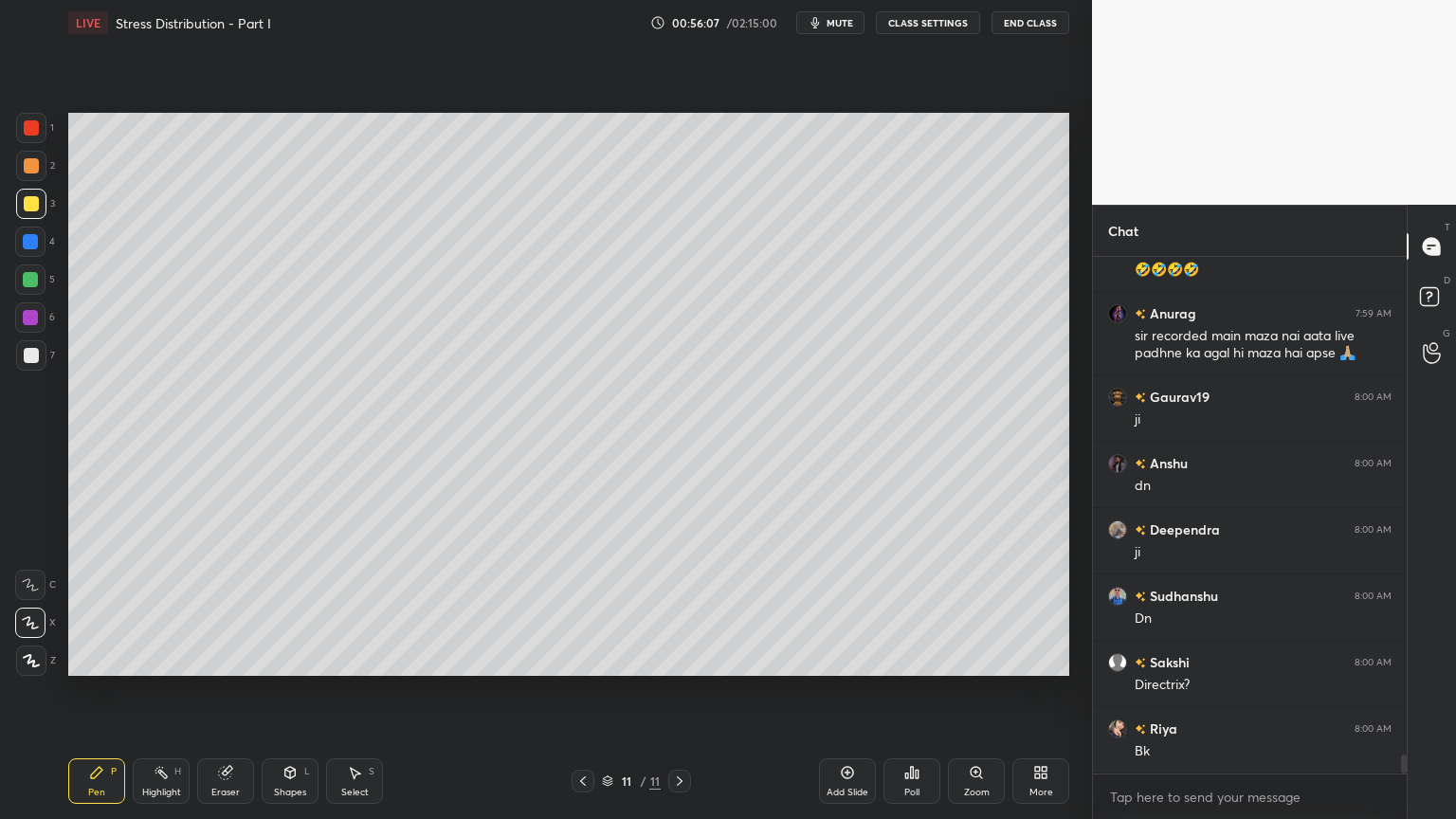 click 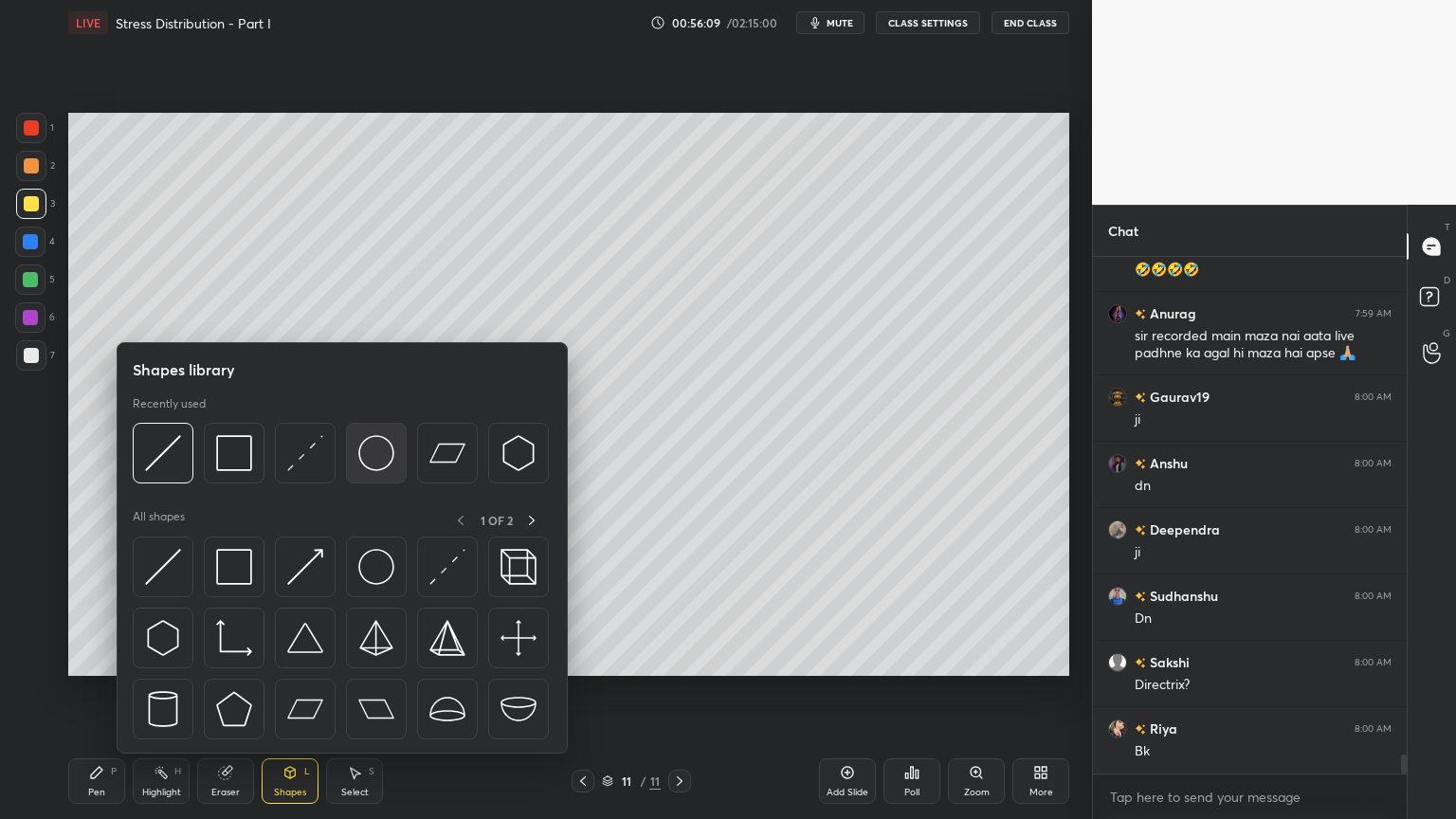click at bounding box center (376, 453) 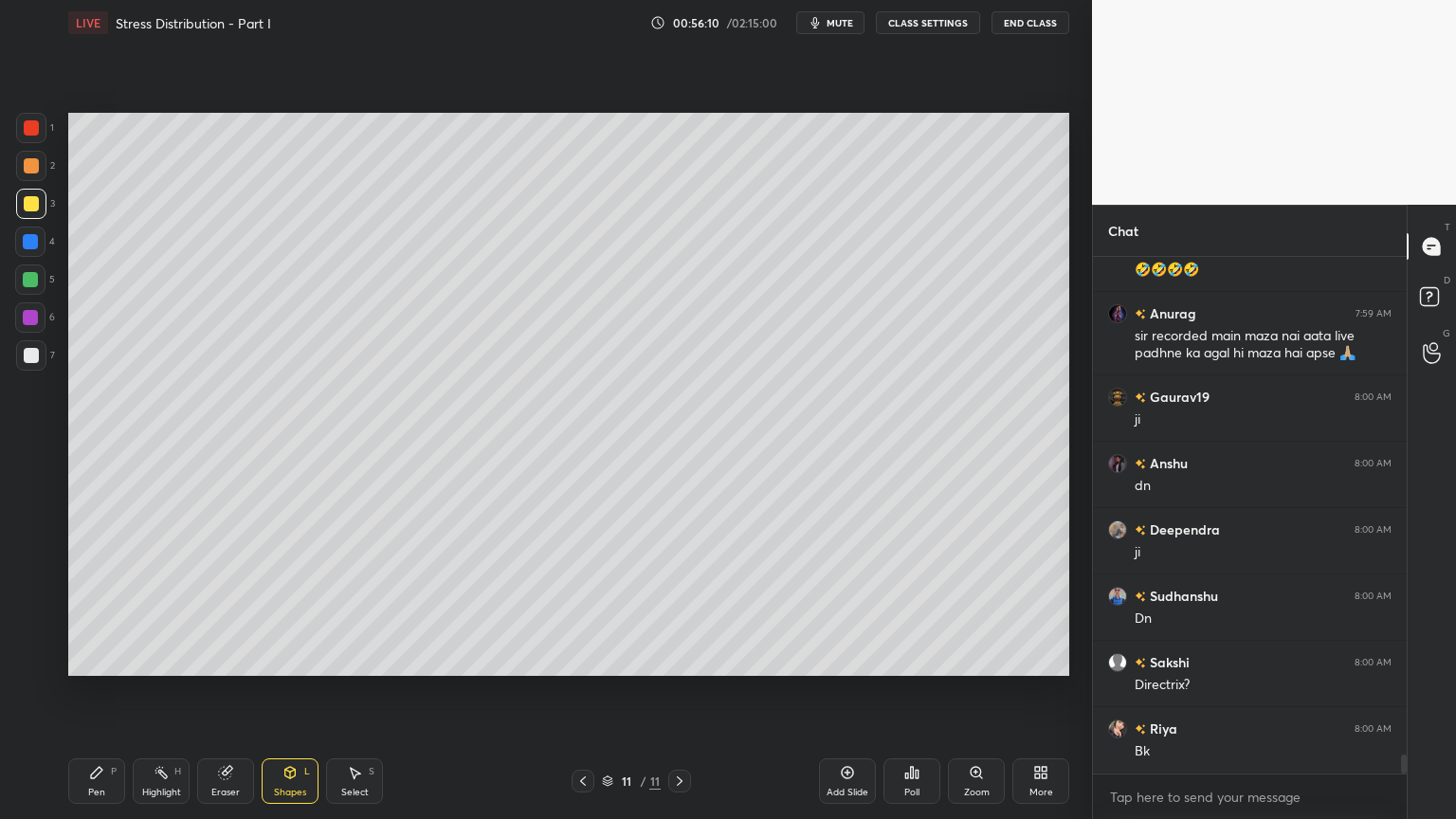 click at bounding box center (31, 204) 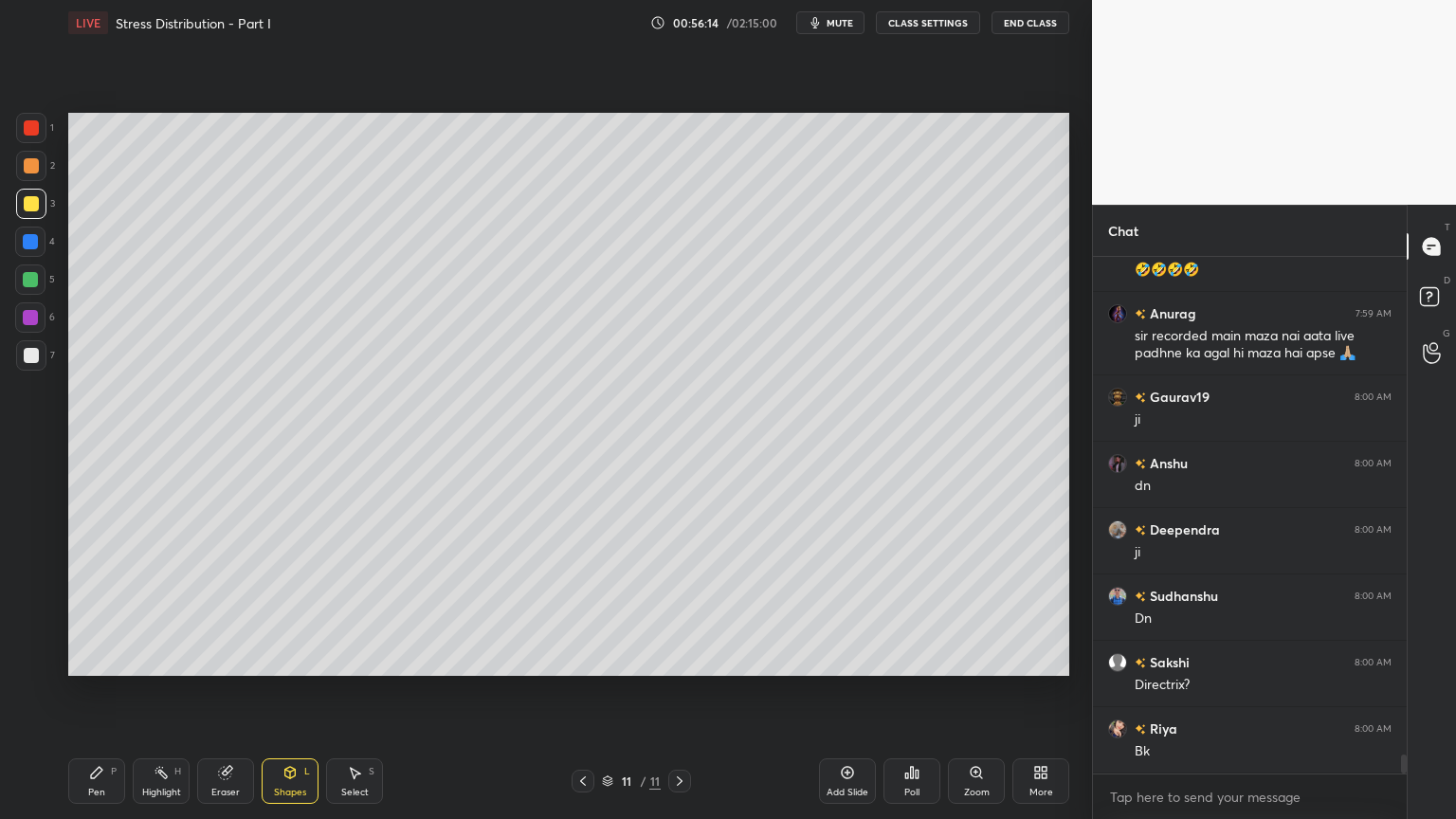 click 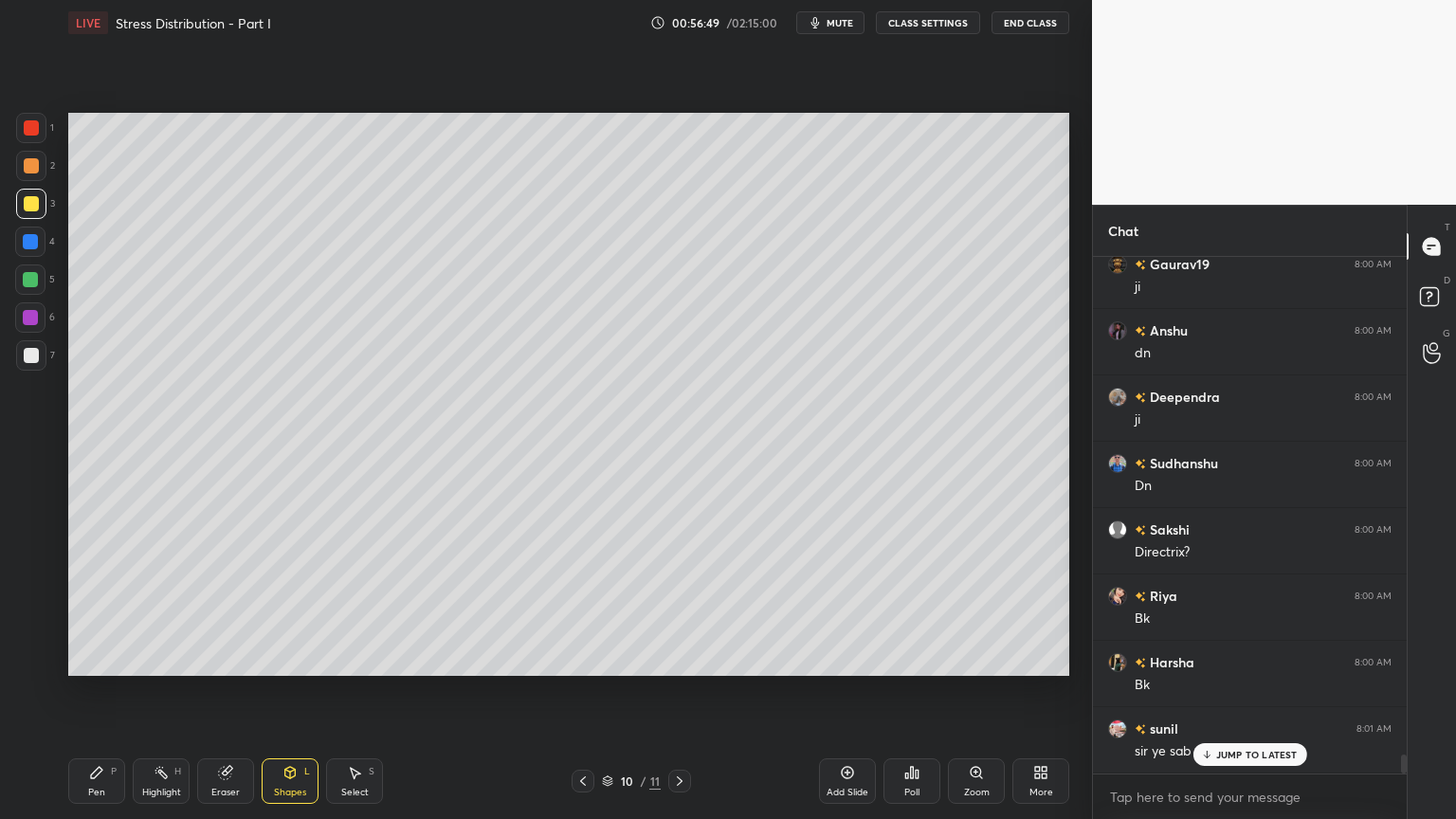 scroll, scrollTop: 13824, scrollLeft: 0, axis: vertical 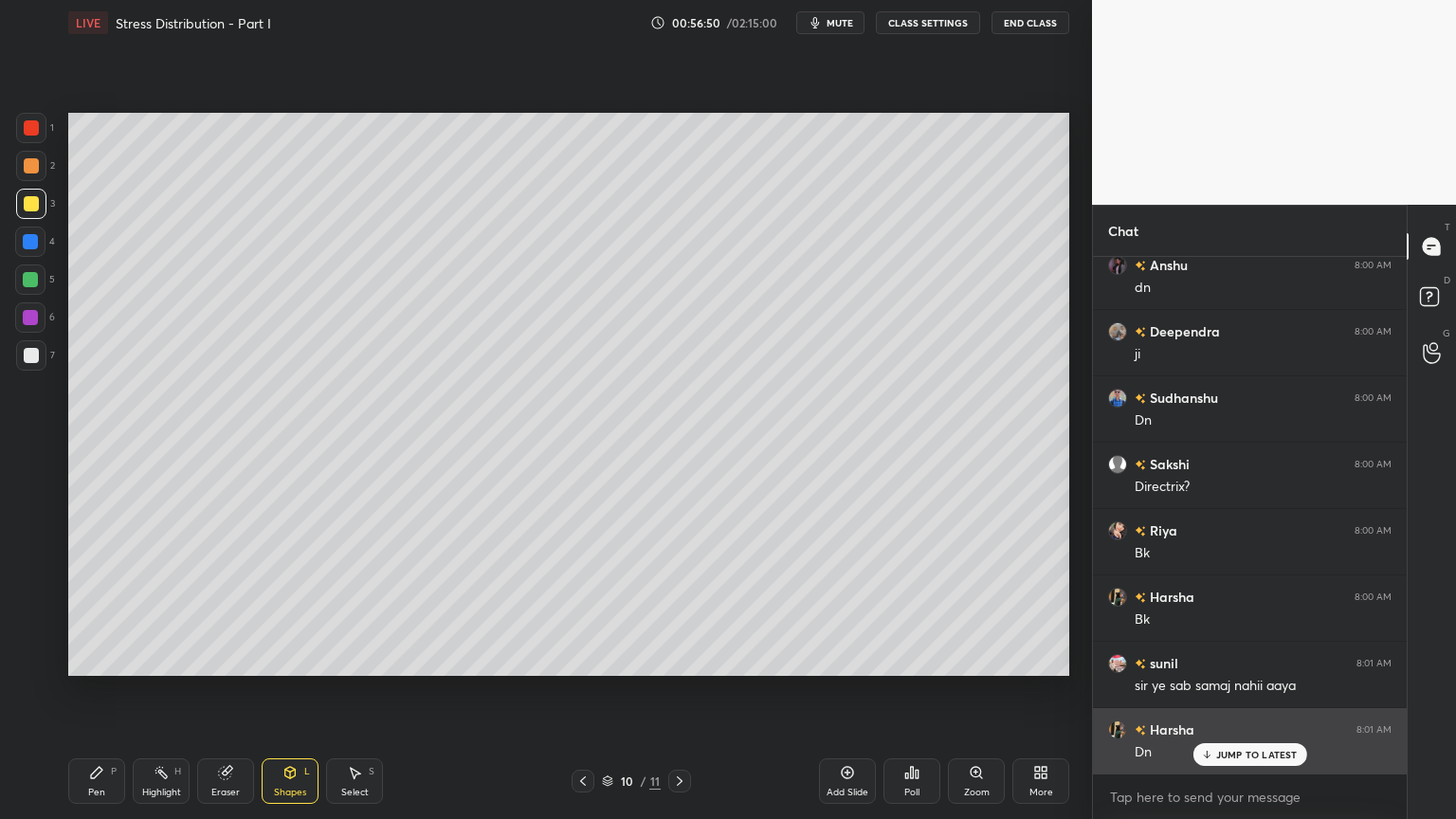 click on "JUMP TO LATEST" at bounding box center (1257, 755) 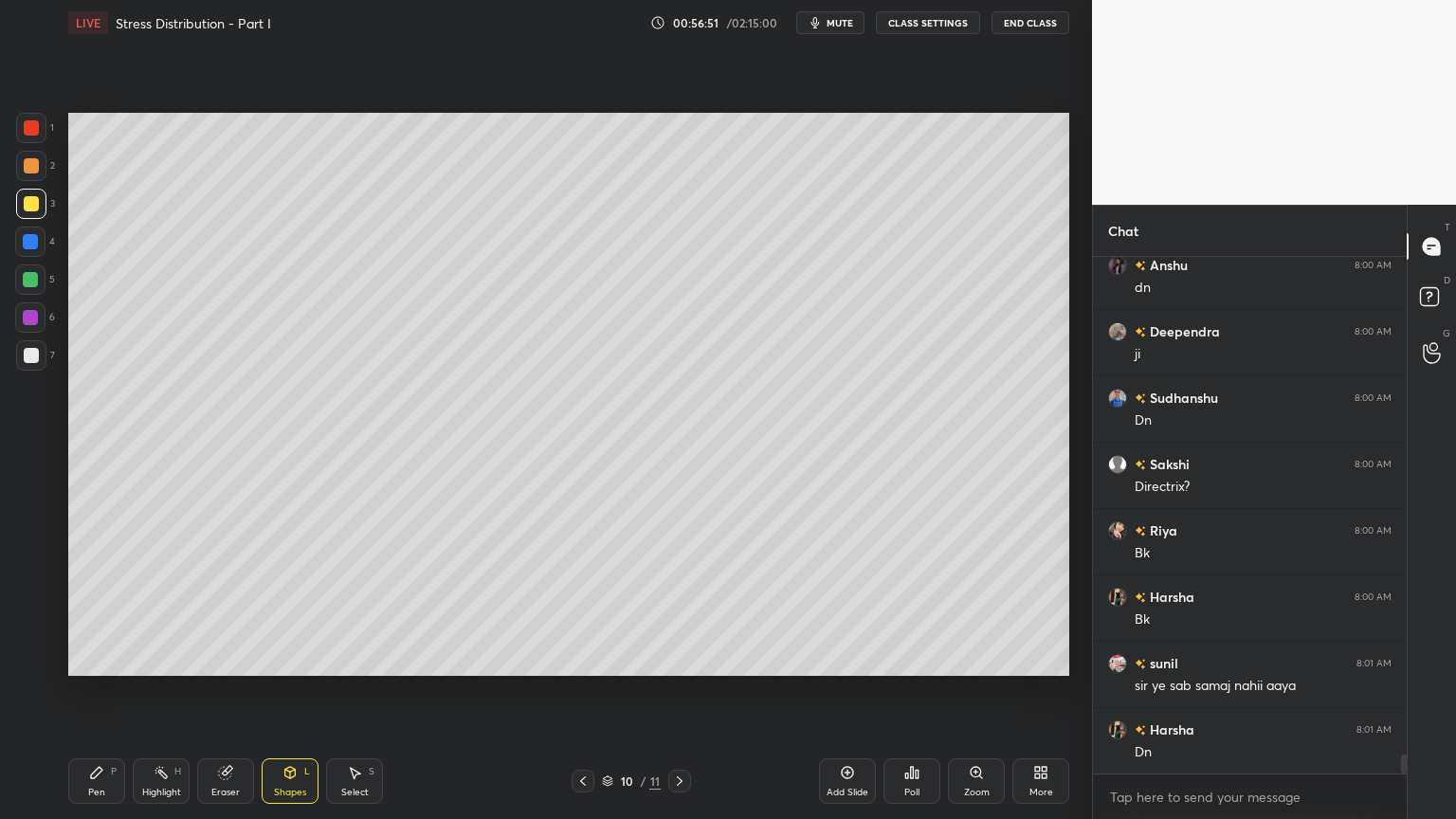 click on "Pen" at bounding box center [97, 792] 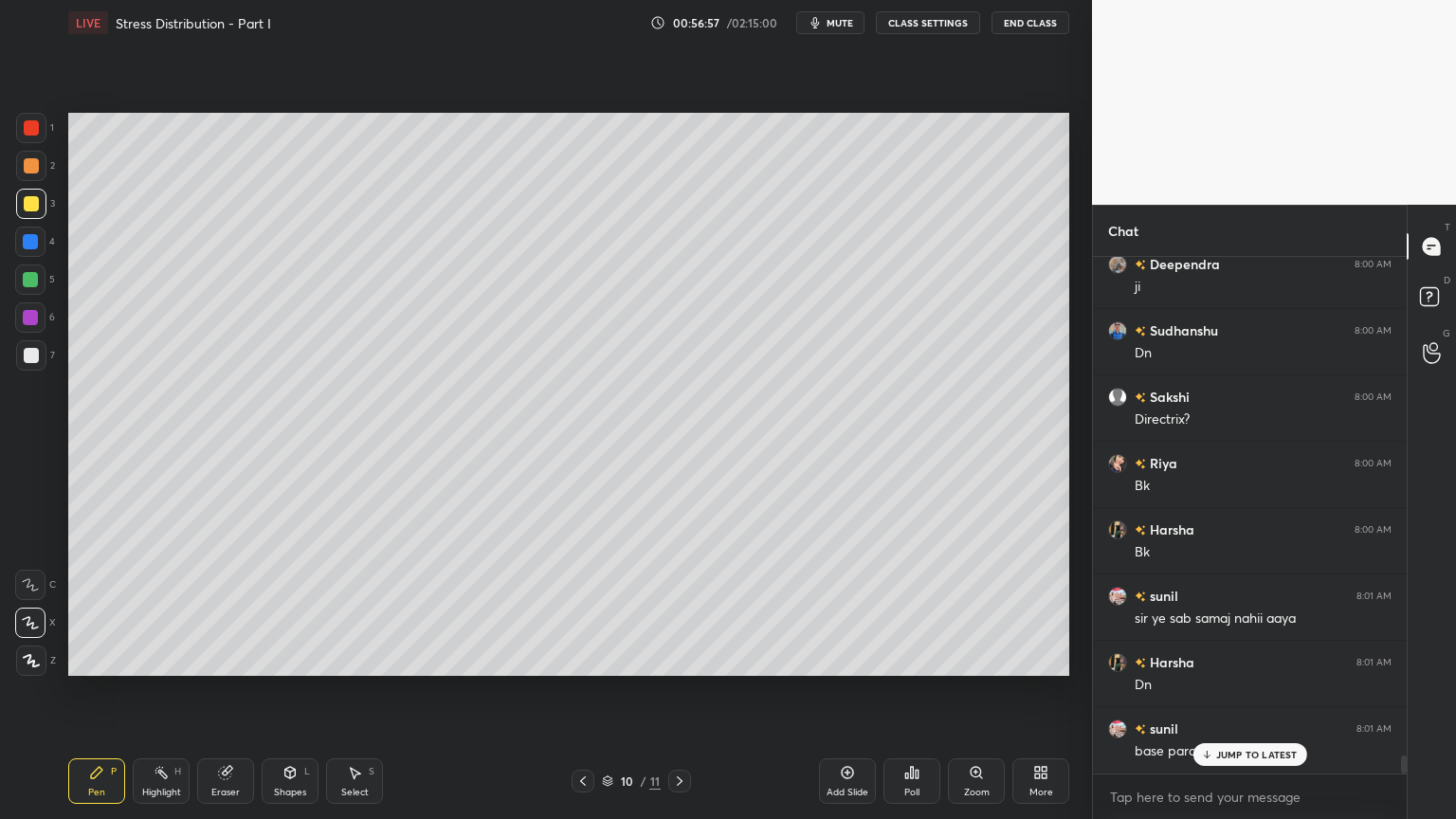 scroll, scrollTop: 13957, scrollLeft: 0, axis: vertical 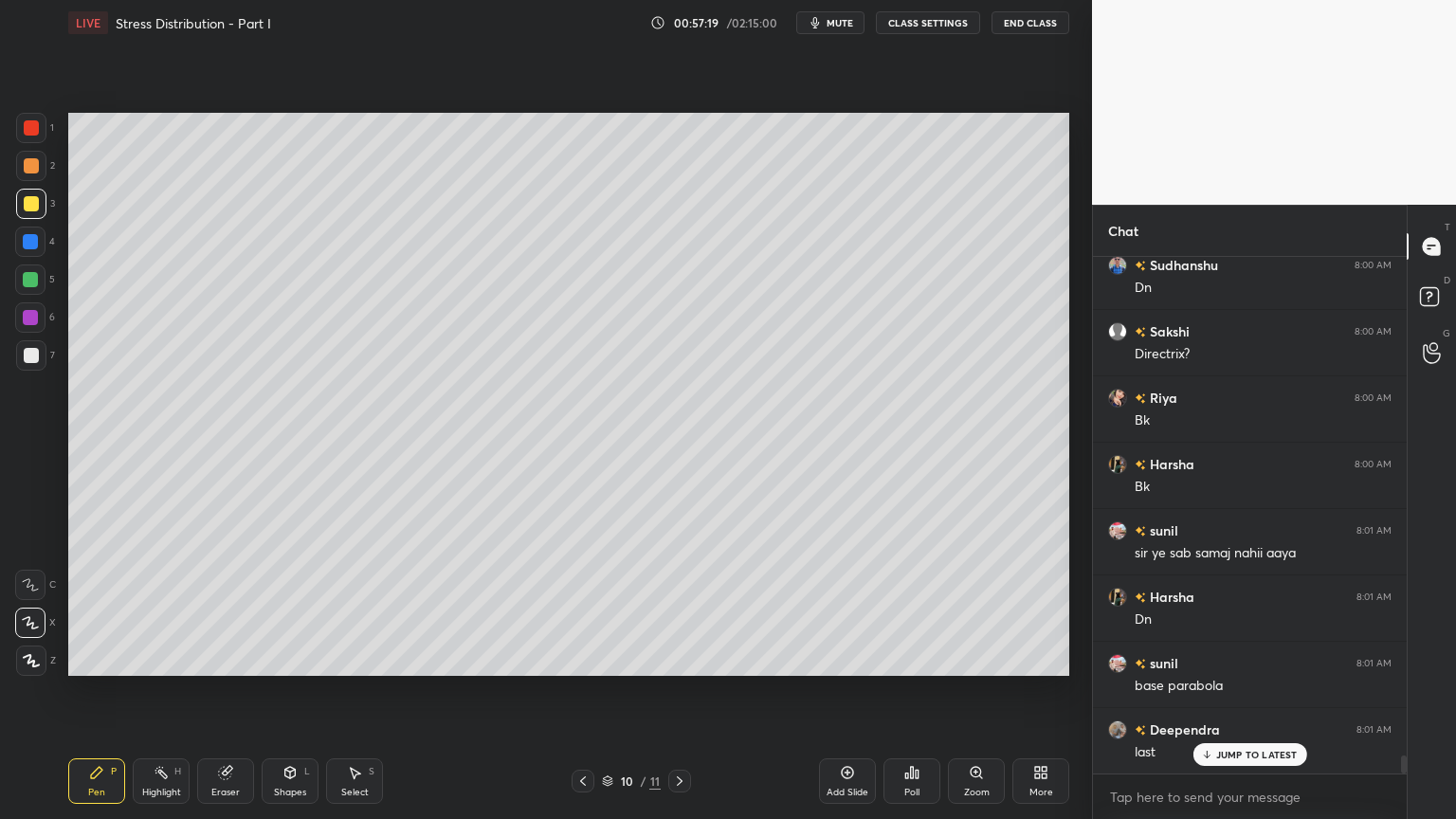 click 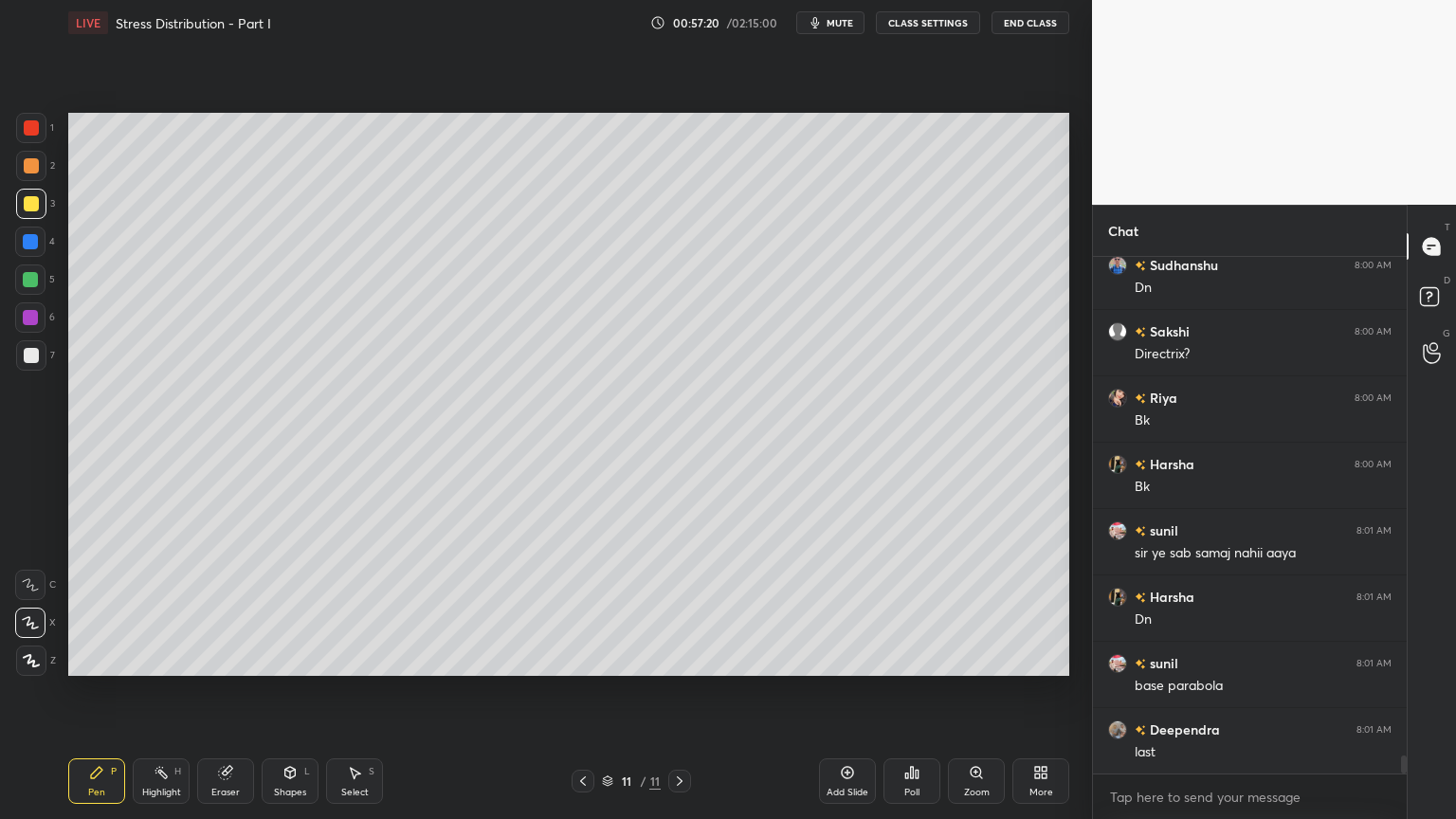 scroll, scrollTop: 14024, scrollLeft: 0, axis: vertical 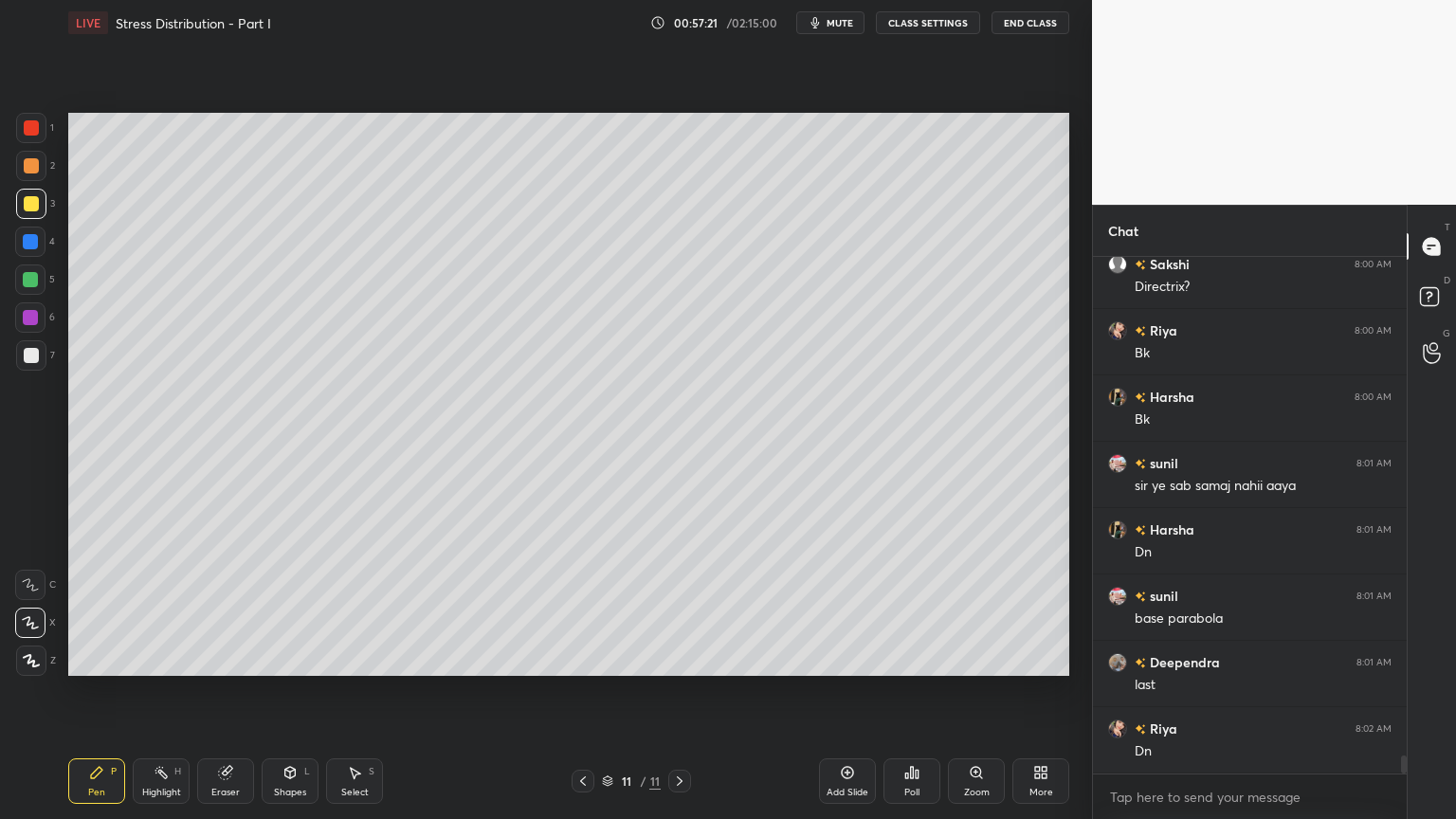 click on "Eraser" at bounding box center [226, 781] 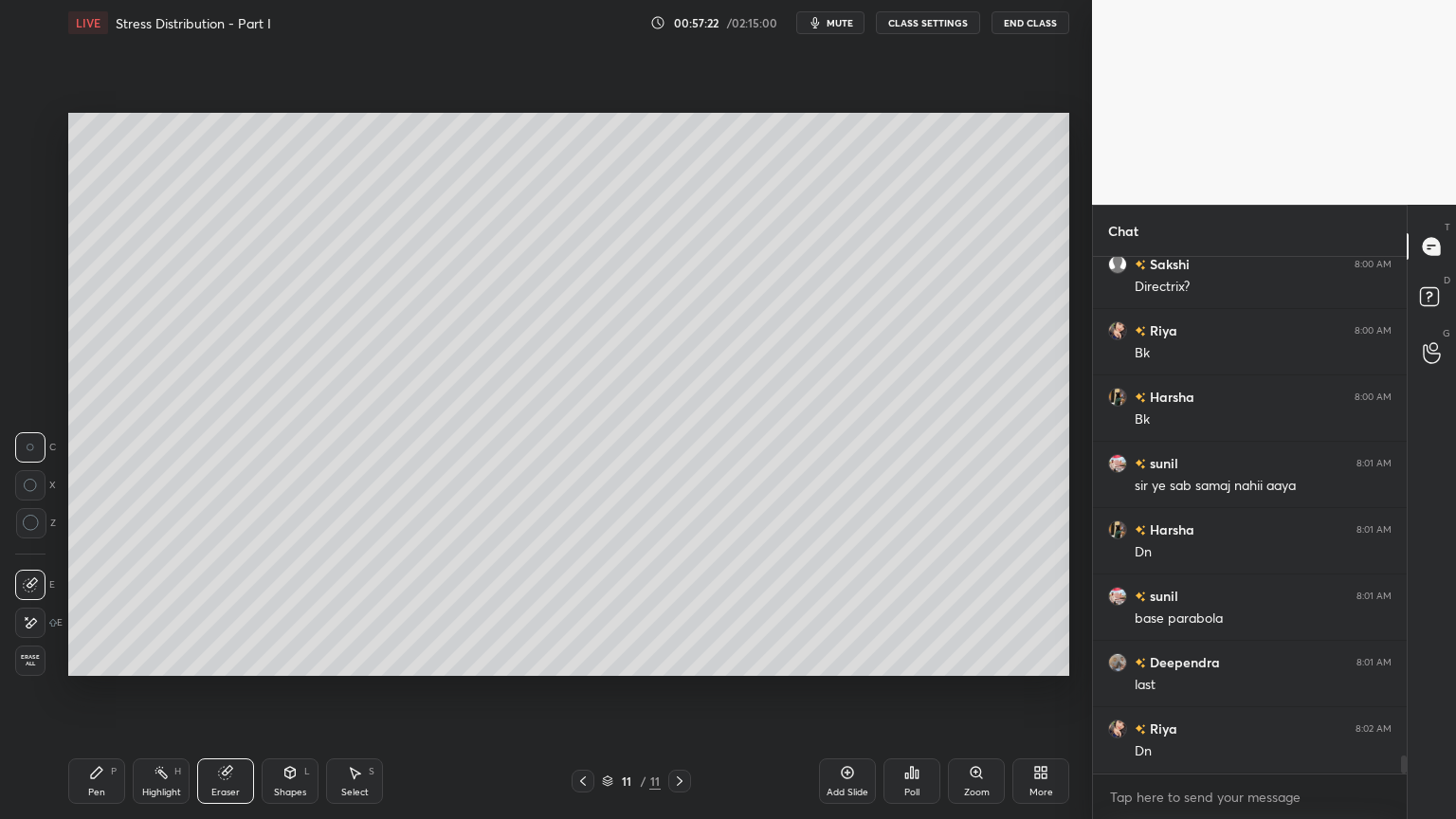 click 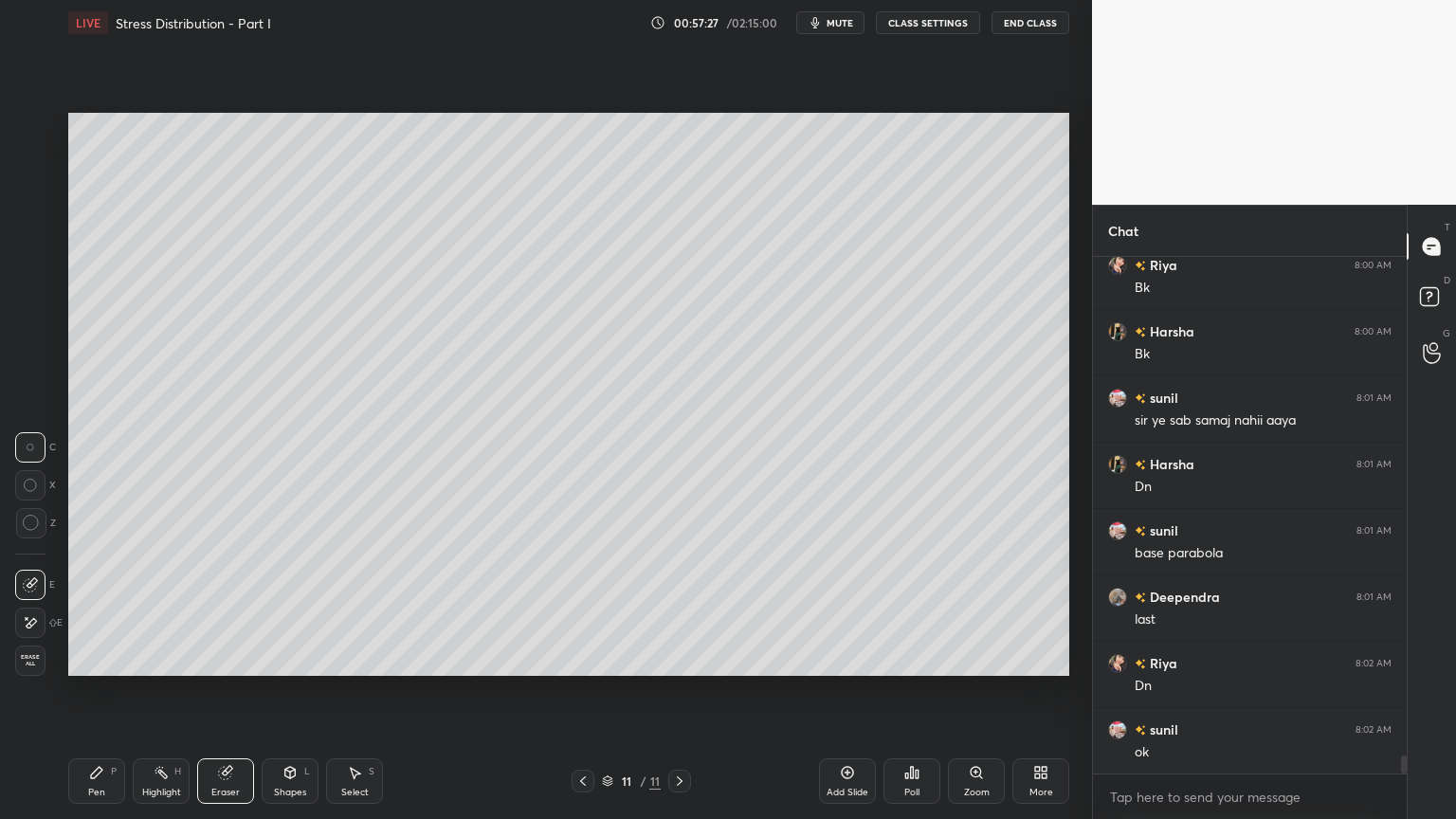 scroll, scrollTop: 14157, scrollLeft: 0, axis: vertical 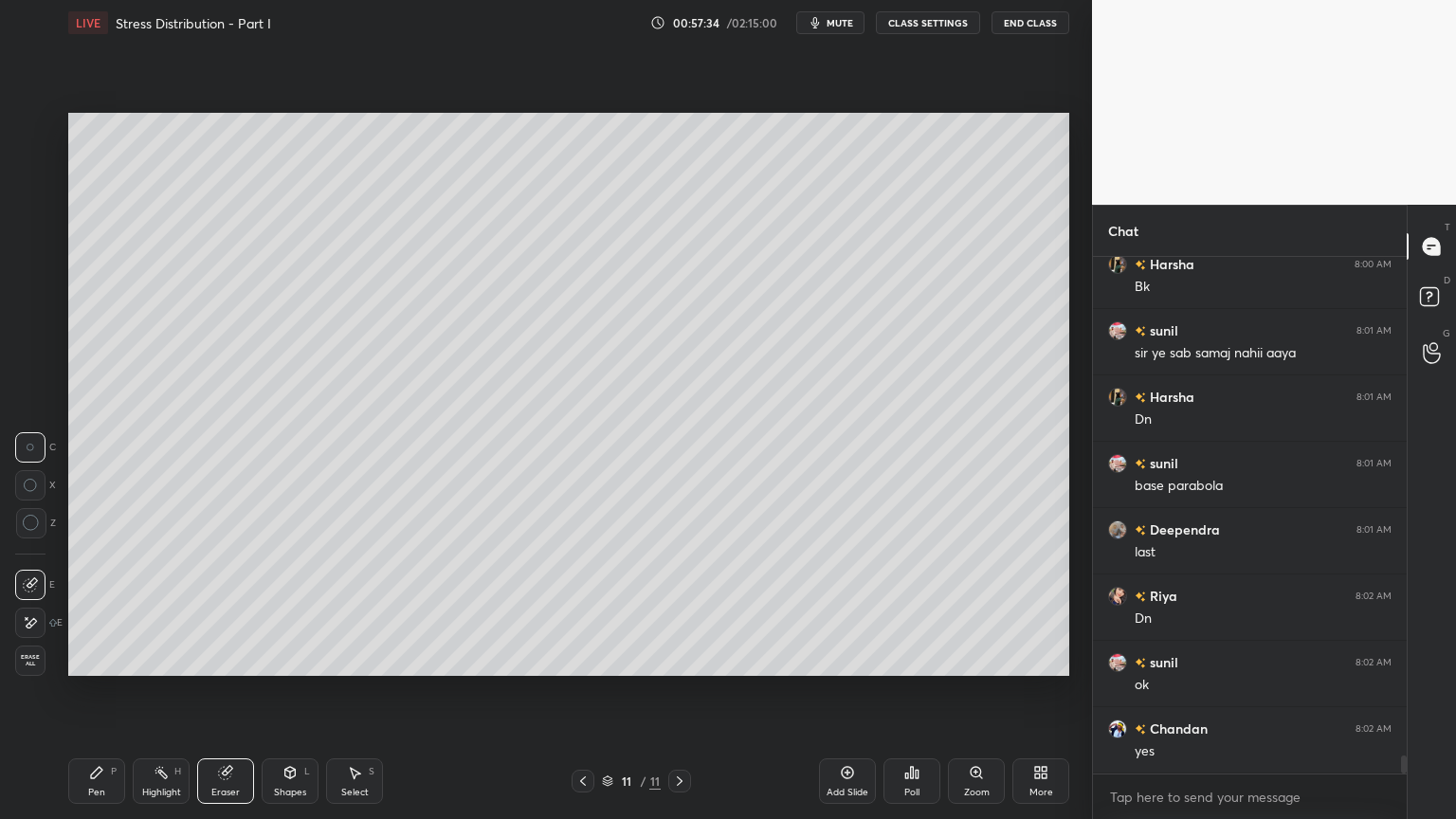 click 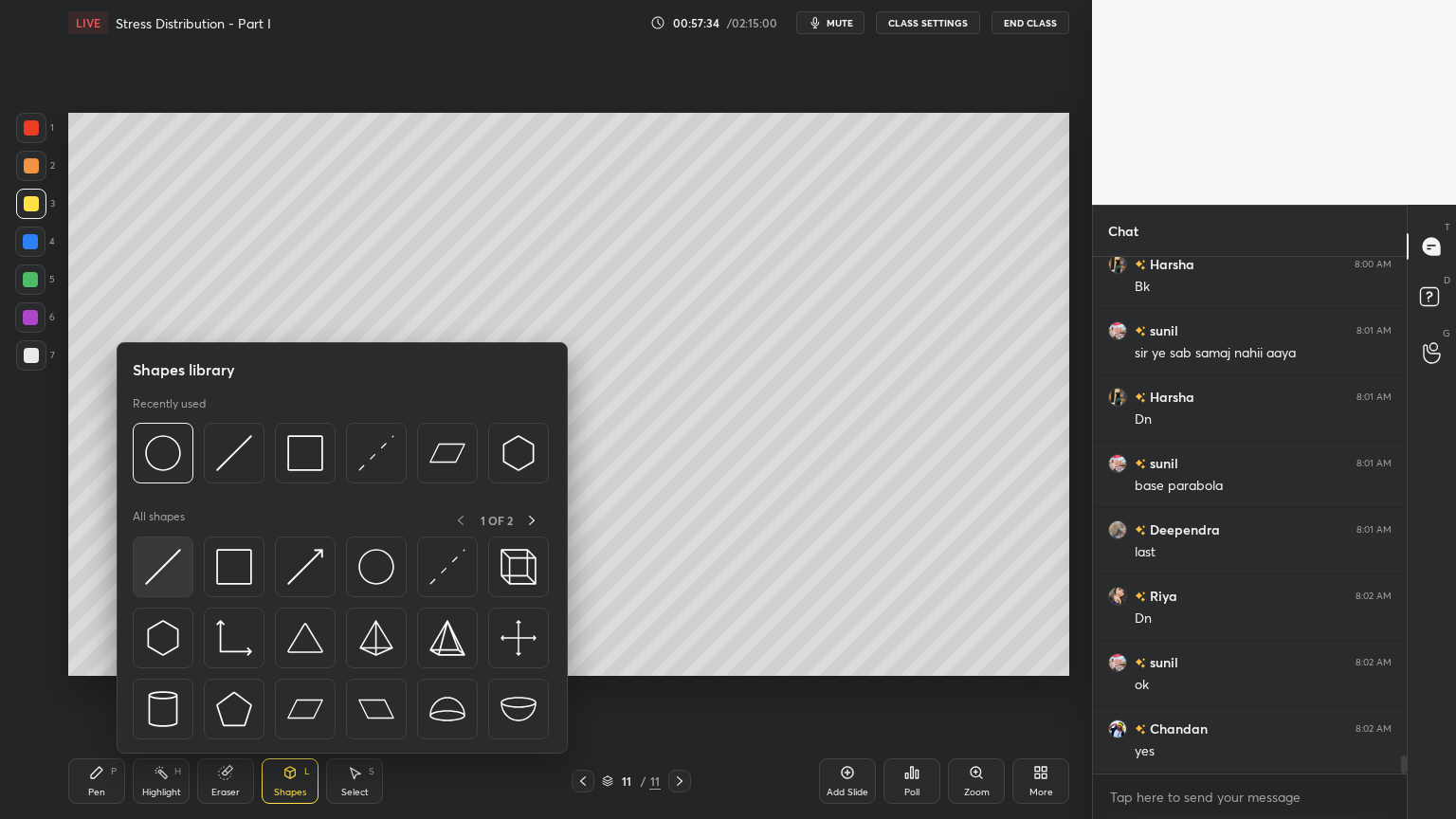 click at bounding box center [163, 567] 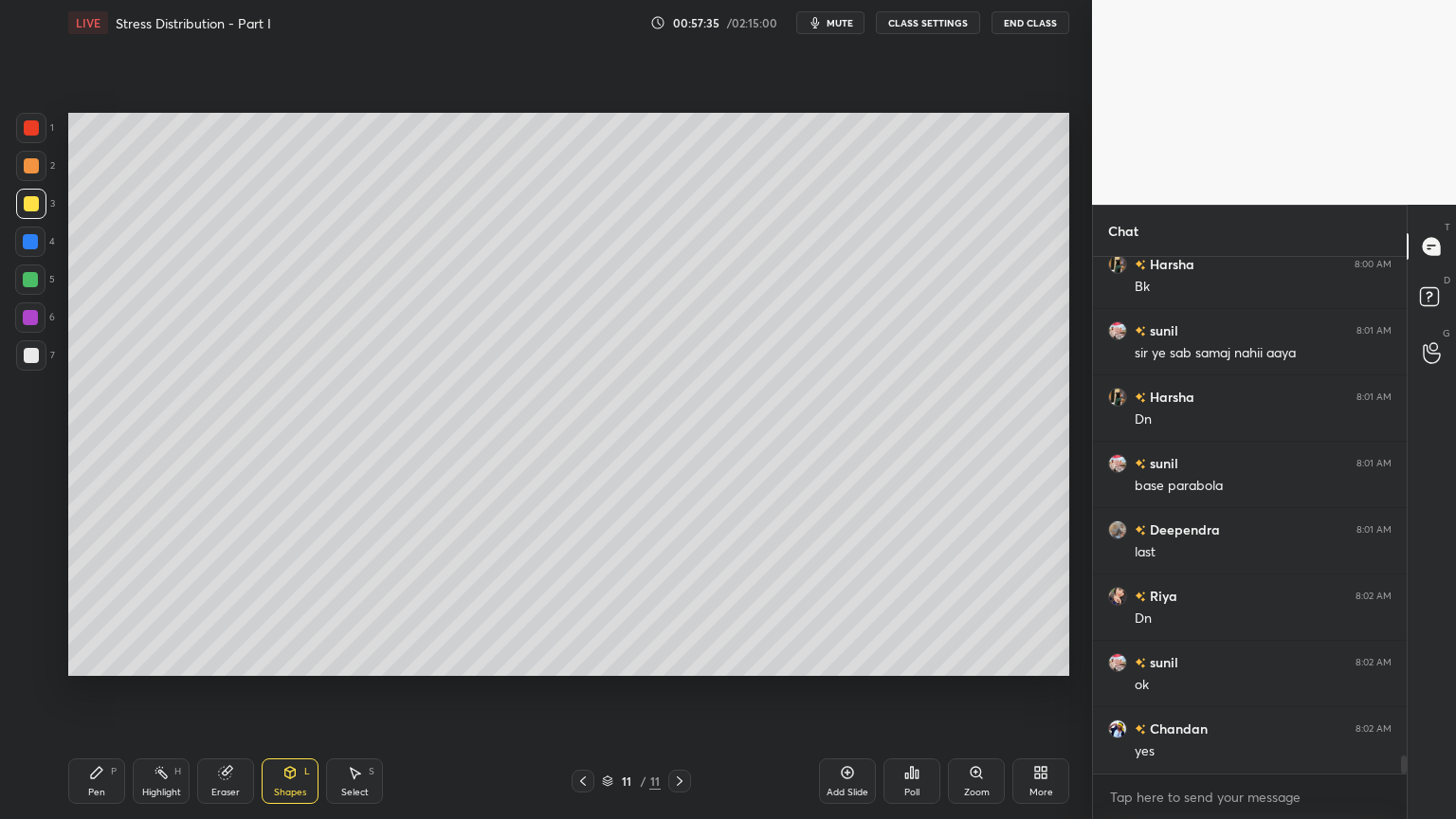 scroll, scrollTop: 14223, scrollLeft: 0, axis: vertical 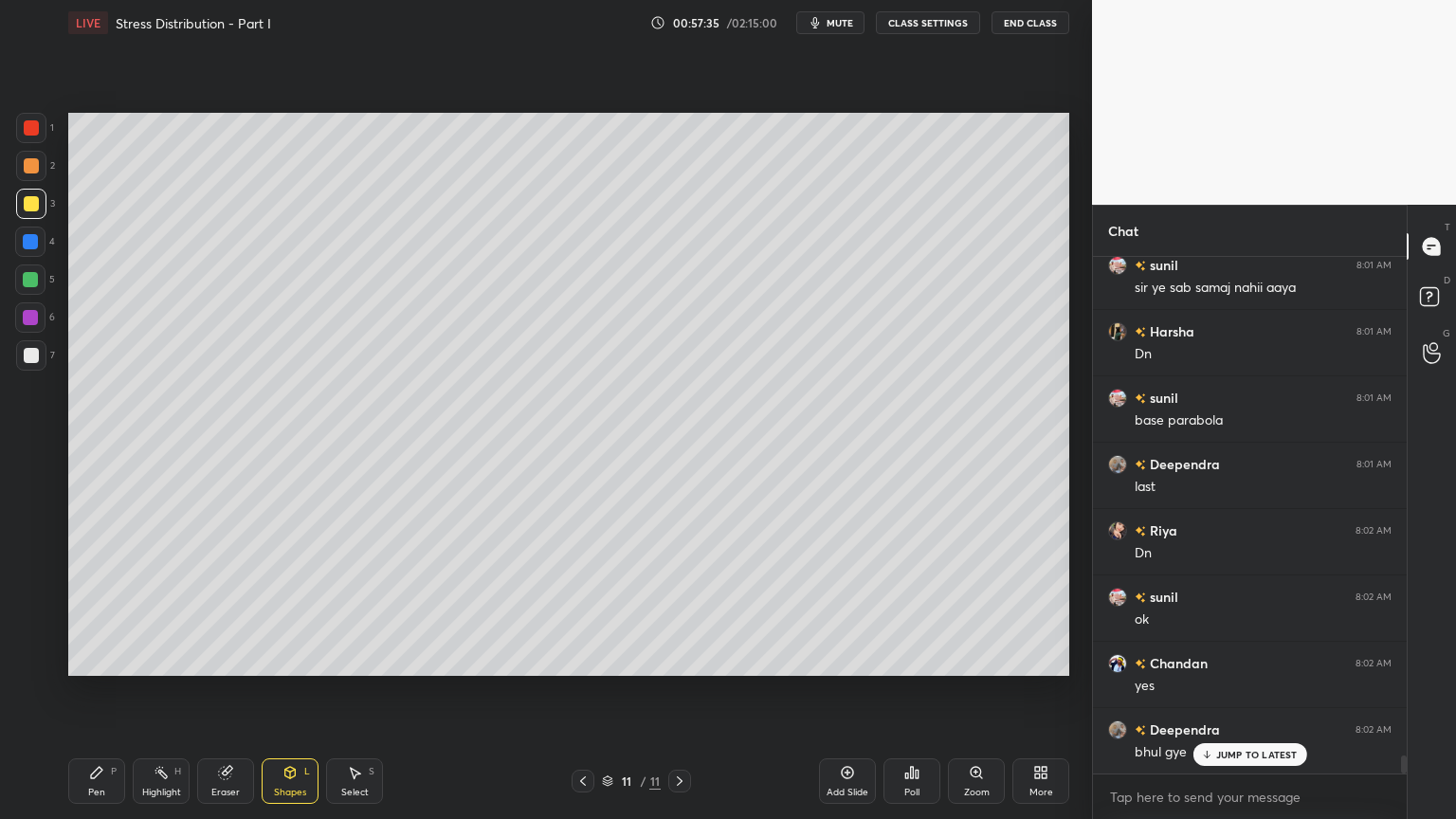 click at bounding box center [31, 355] 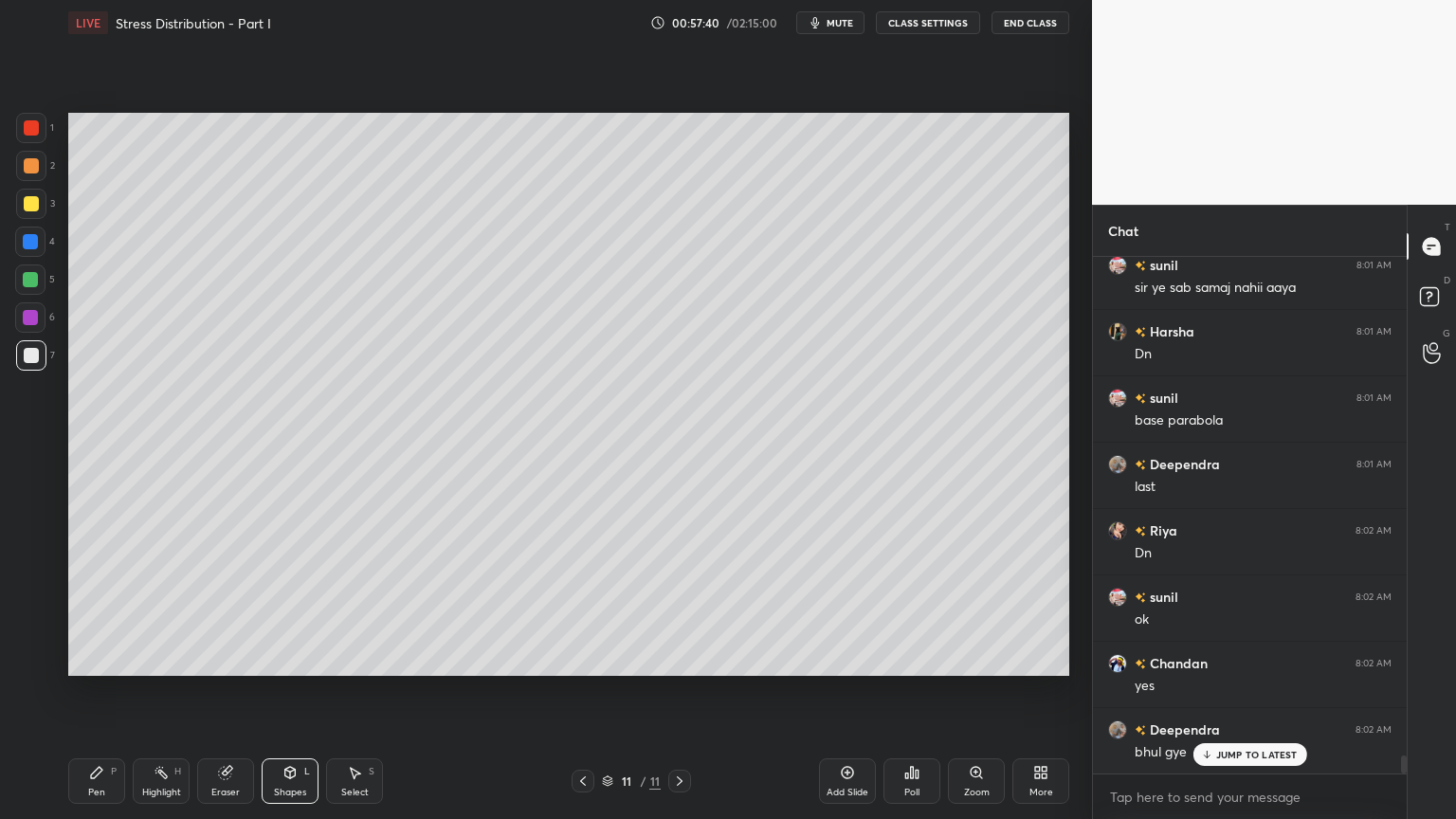 click at bounding box center [31, 355] 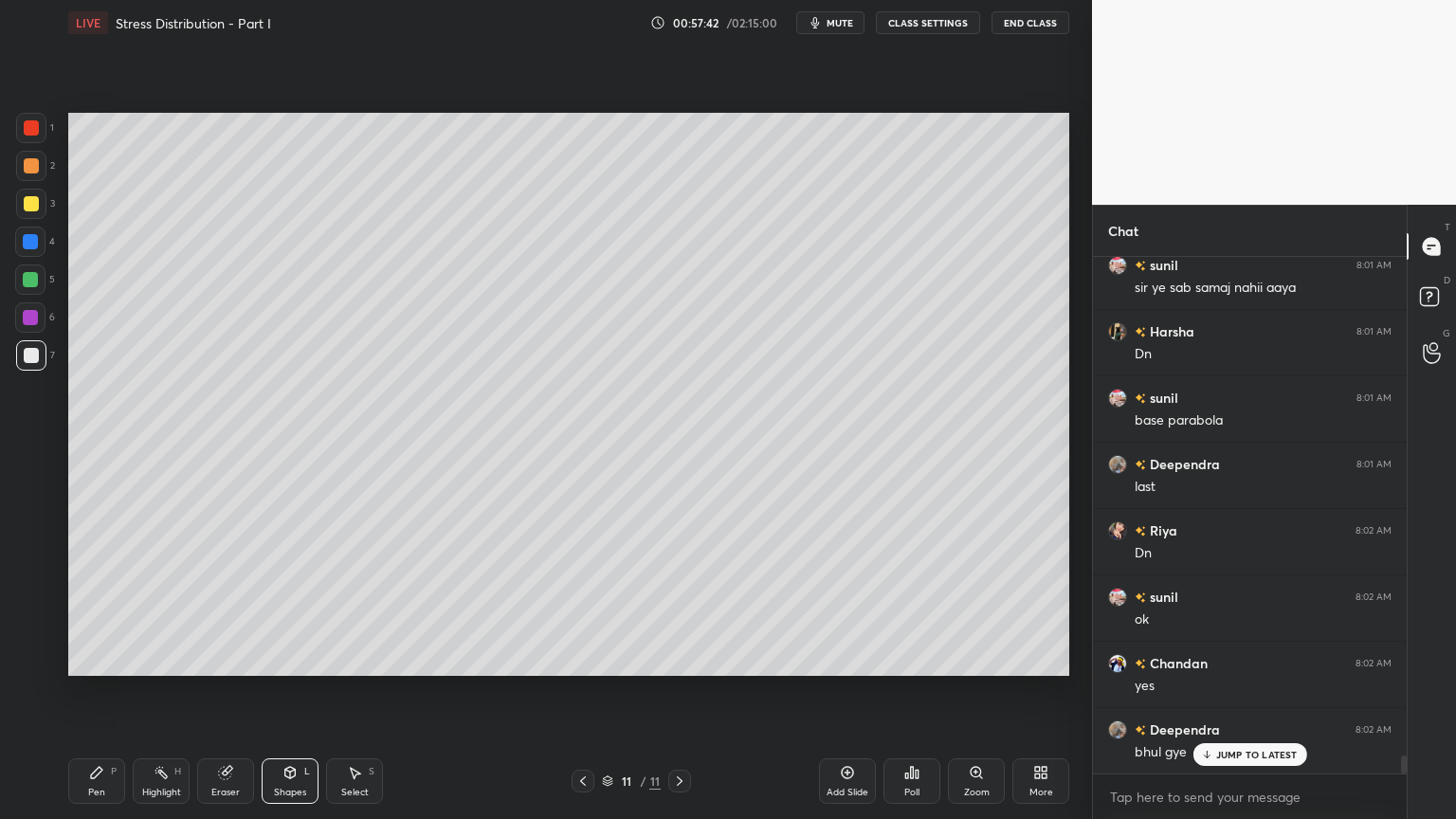 click 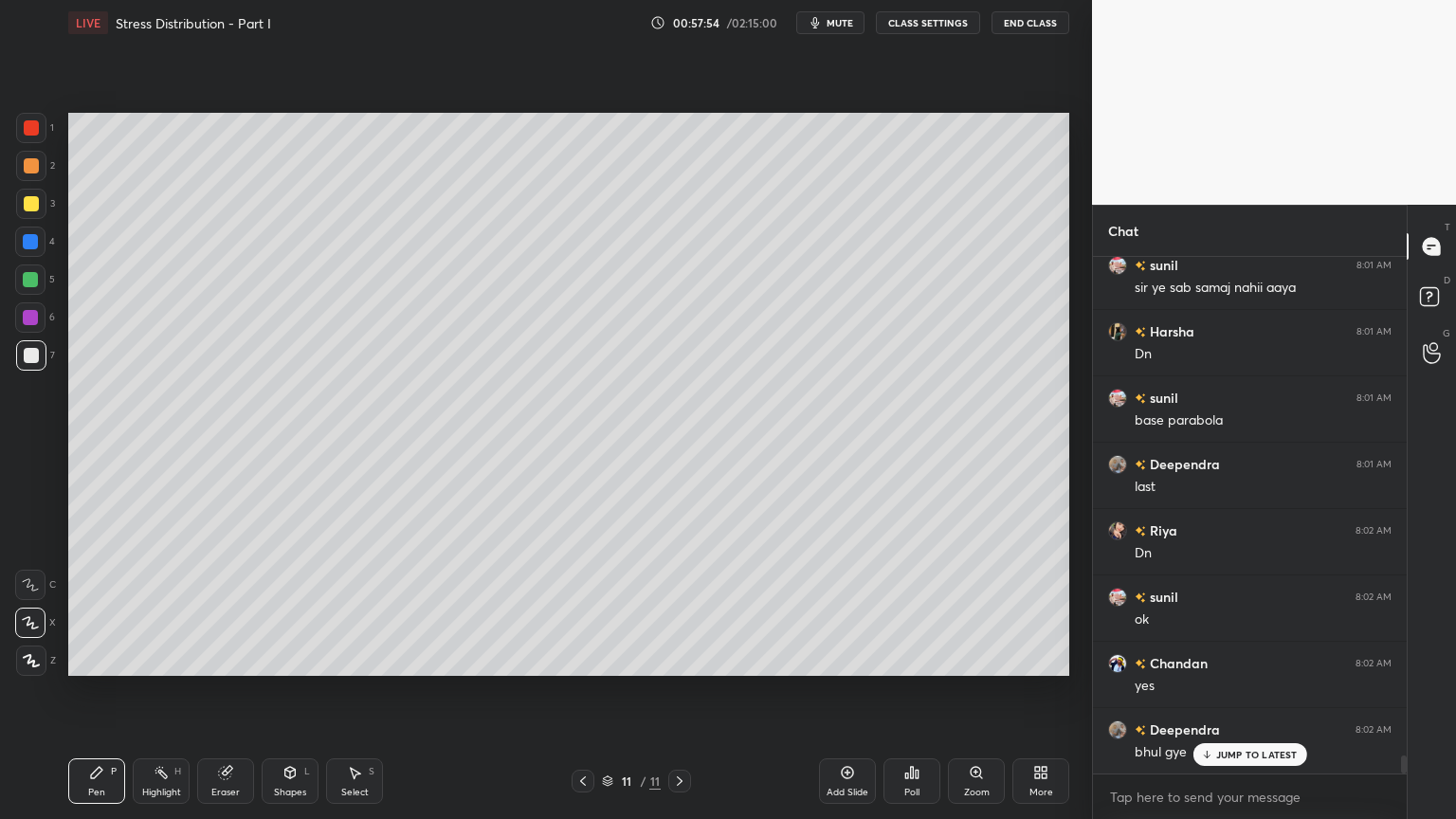 click on "Shapes L" at bounding box center (290, 781) 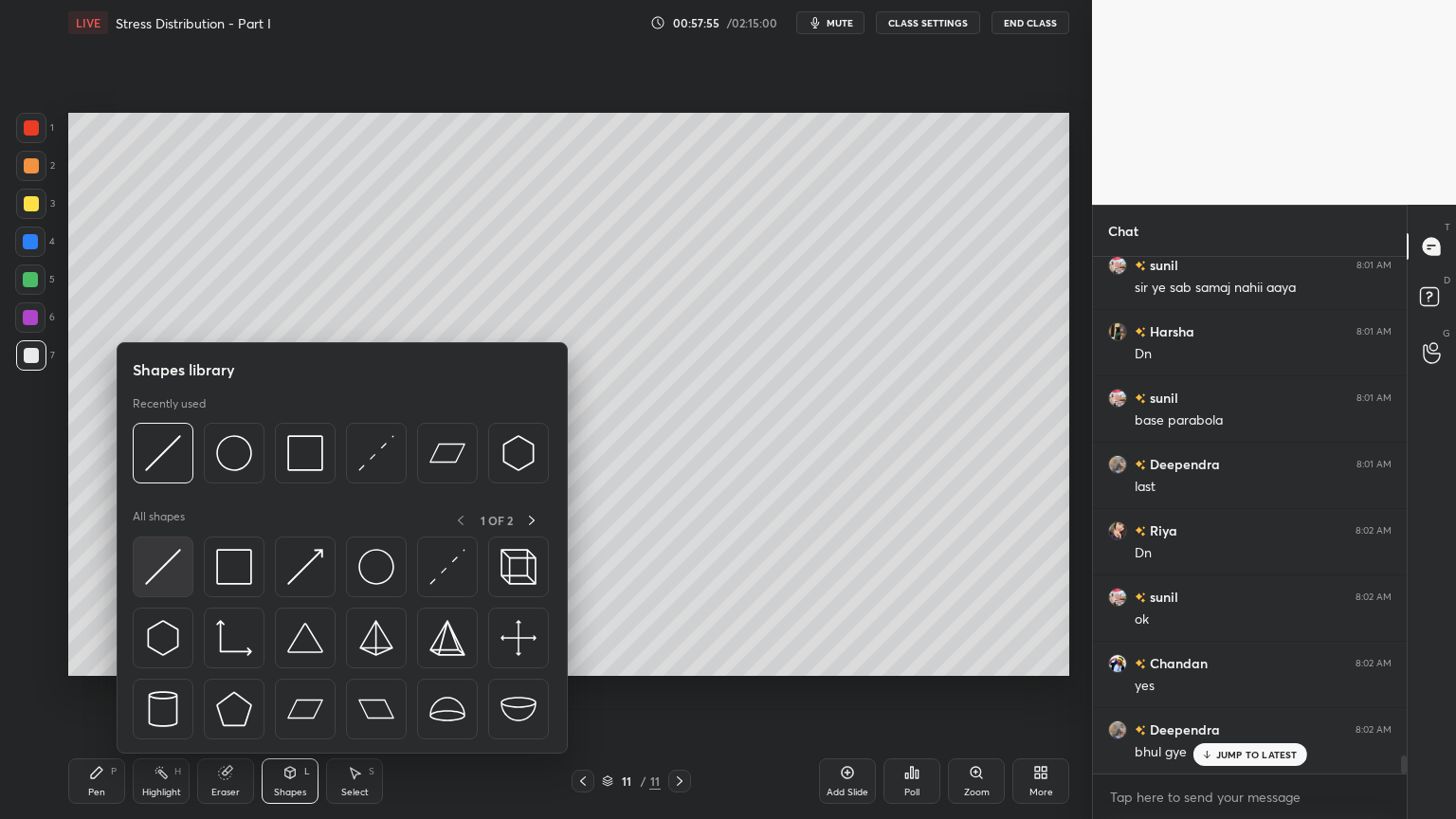 click at bounding box center (163, 567) 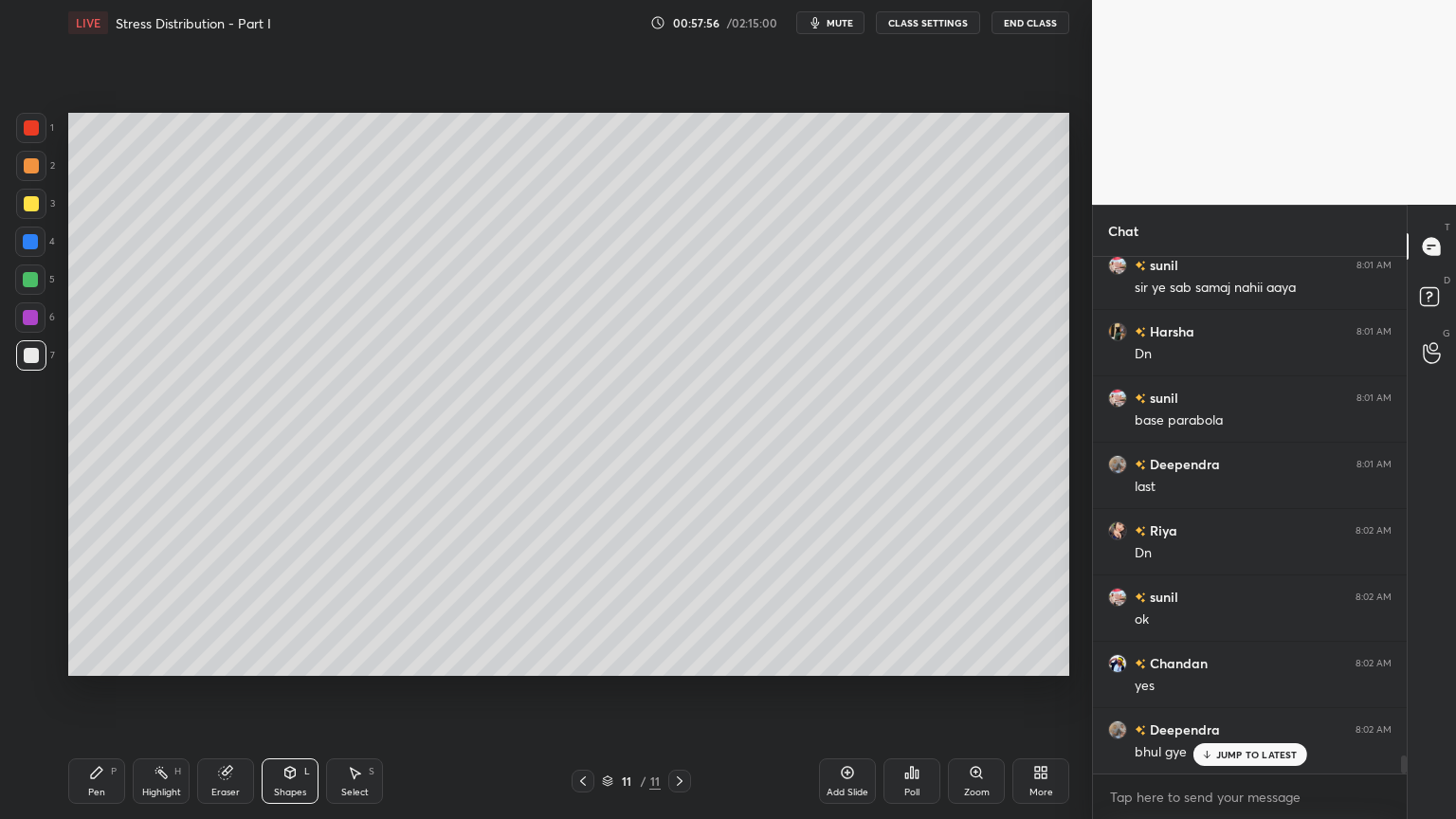 click at bounding box center [31, 166] 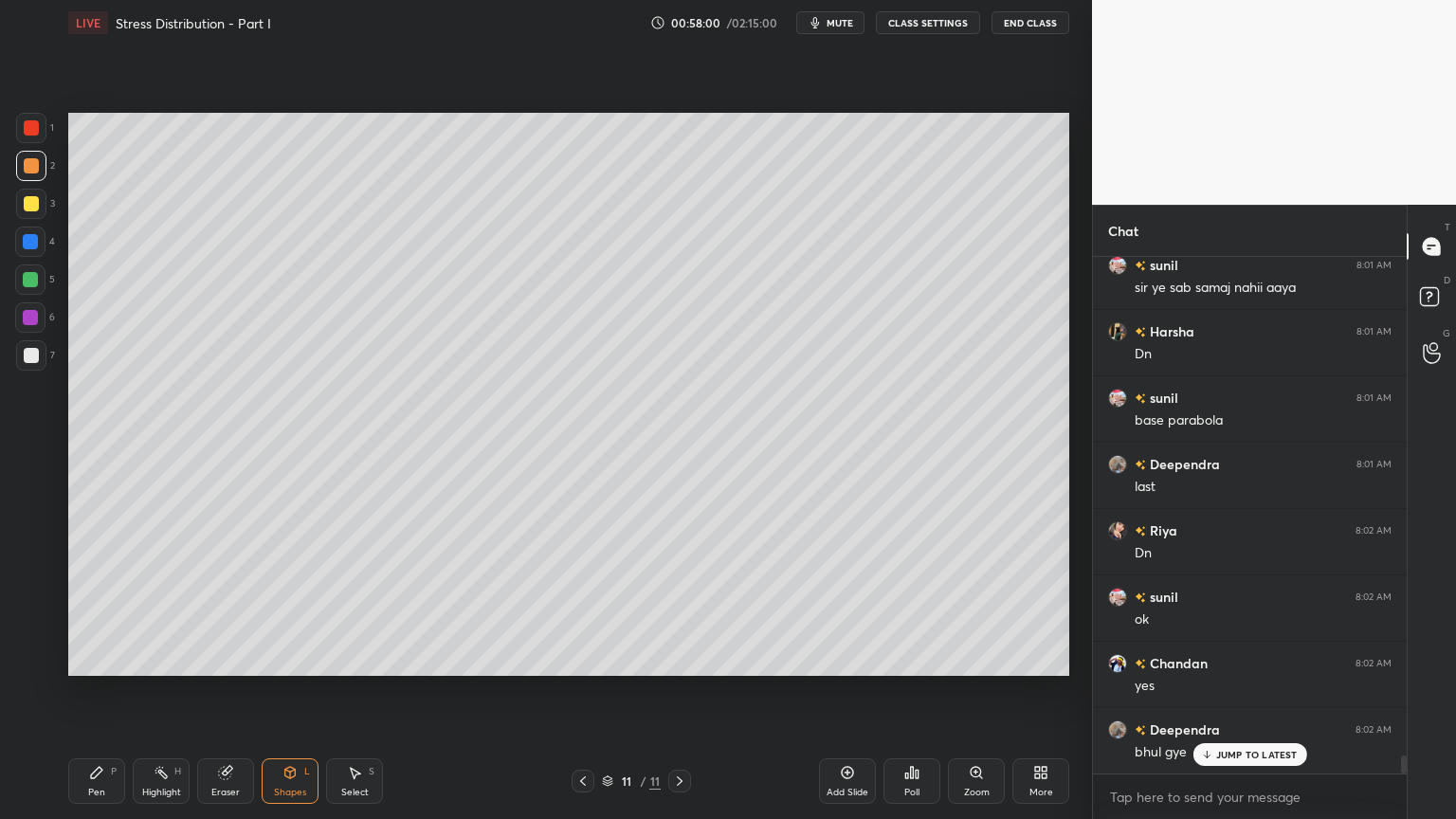 click on "Pen P" at bounding box center (97, 781) 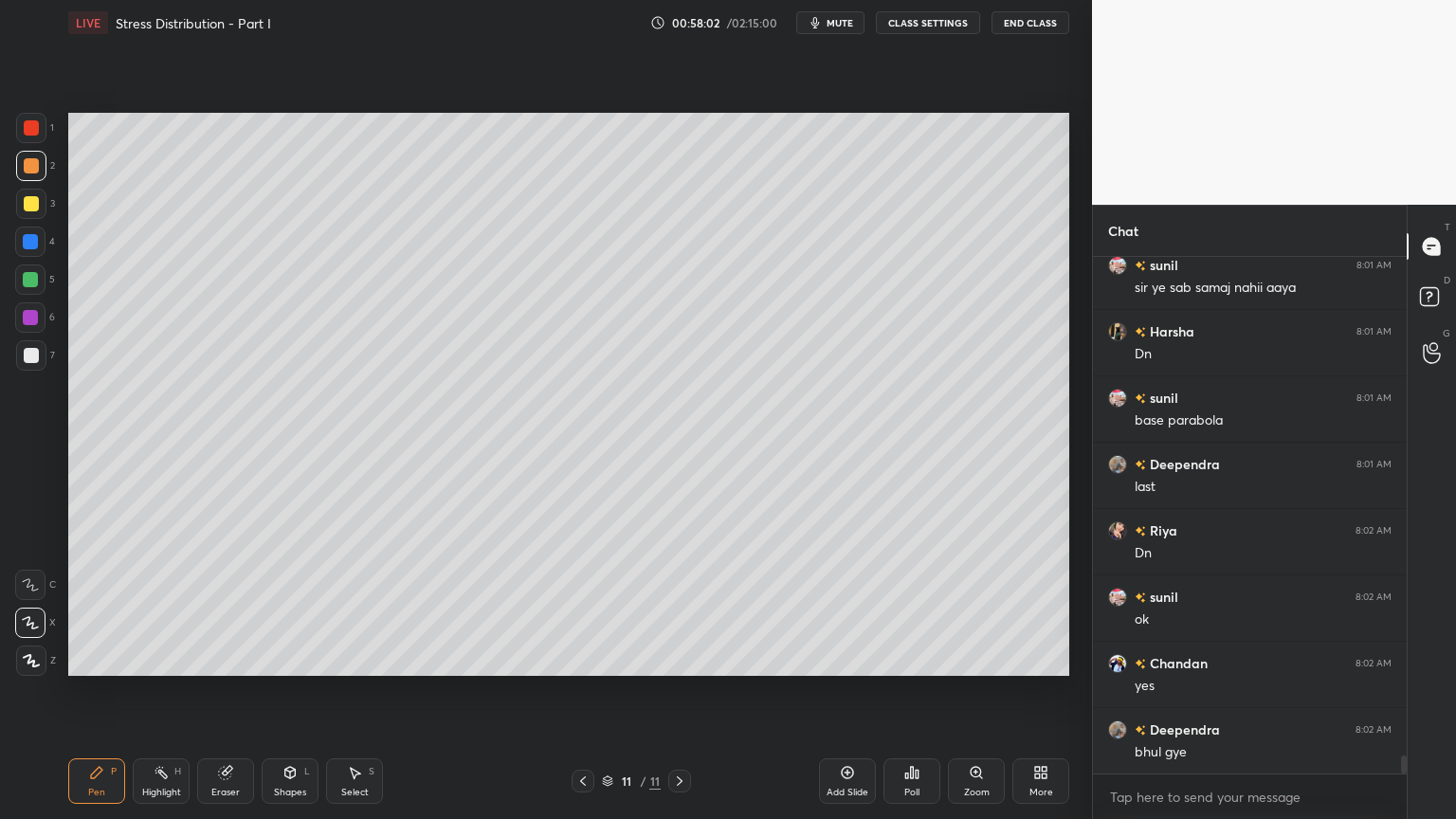 scroll, scrollTop: 14324, scrollLeft: 0, axis: vertical 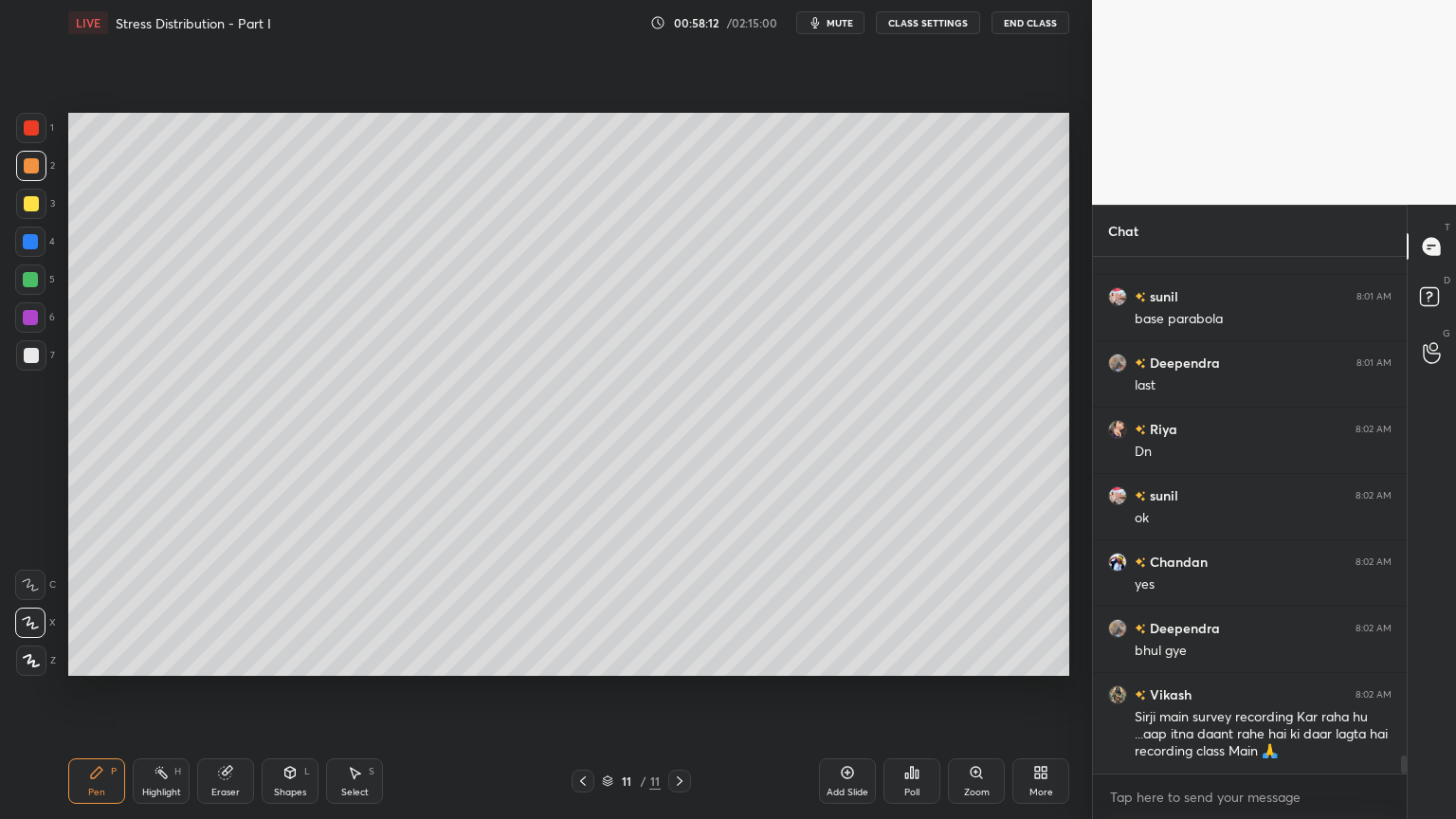 click at bounding box center (31, 128) 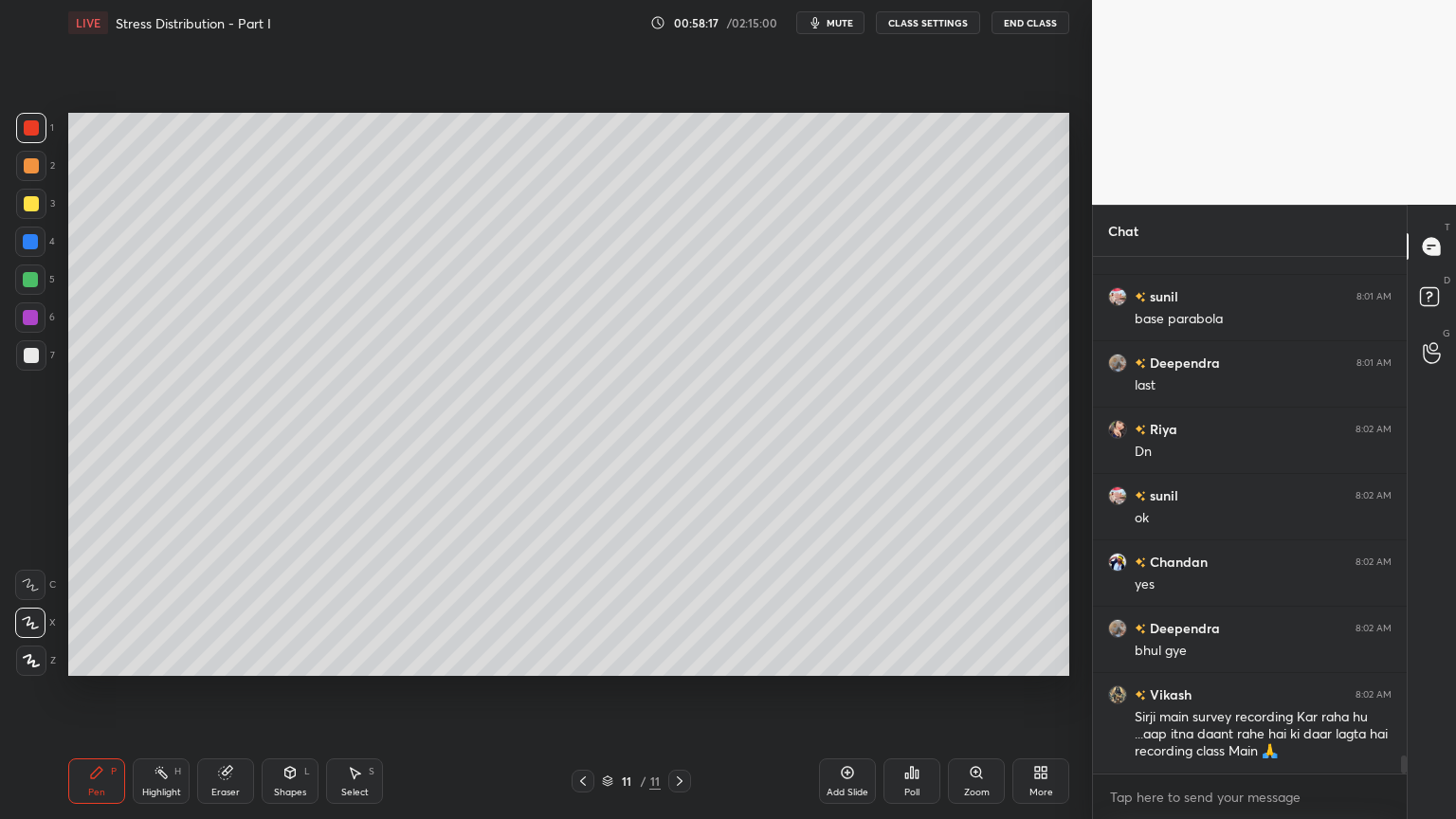 click on "Eraser" at bounding box center [226, 781] 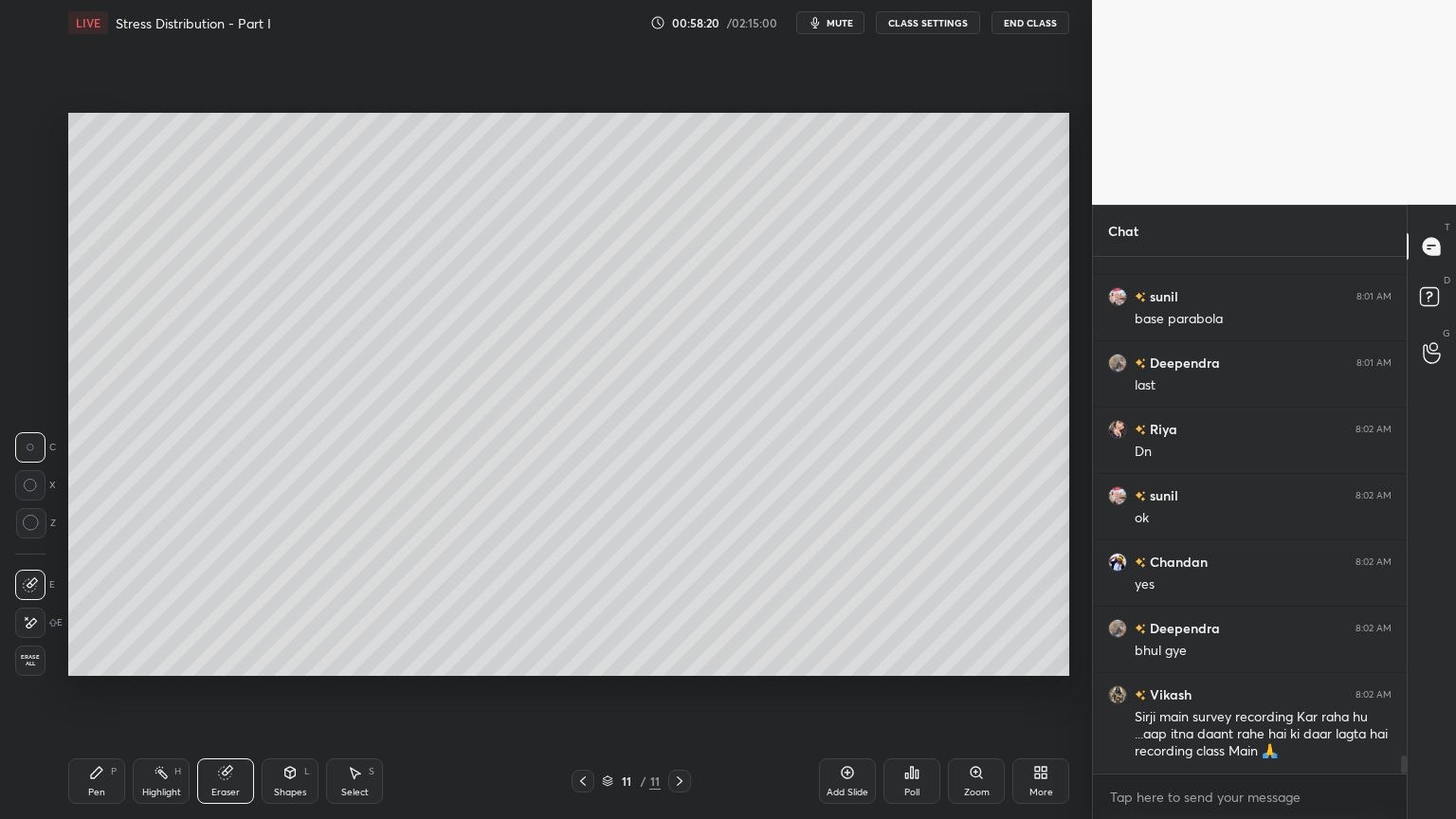click 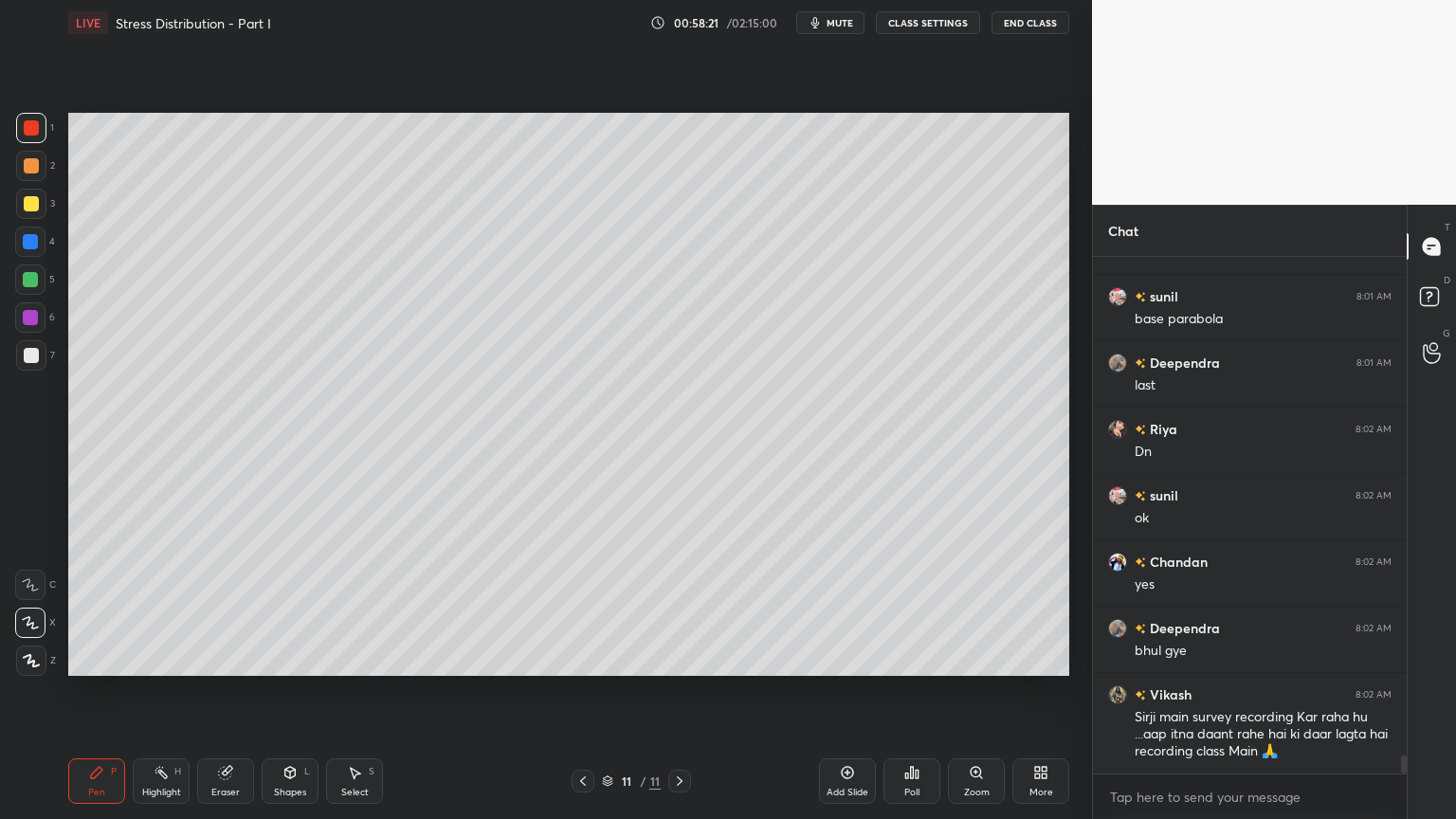 click at bounding box center [31, 128] 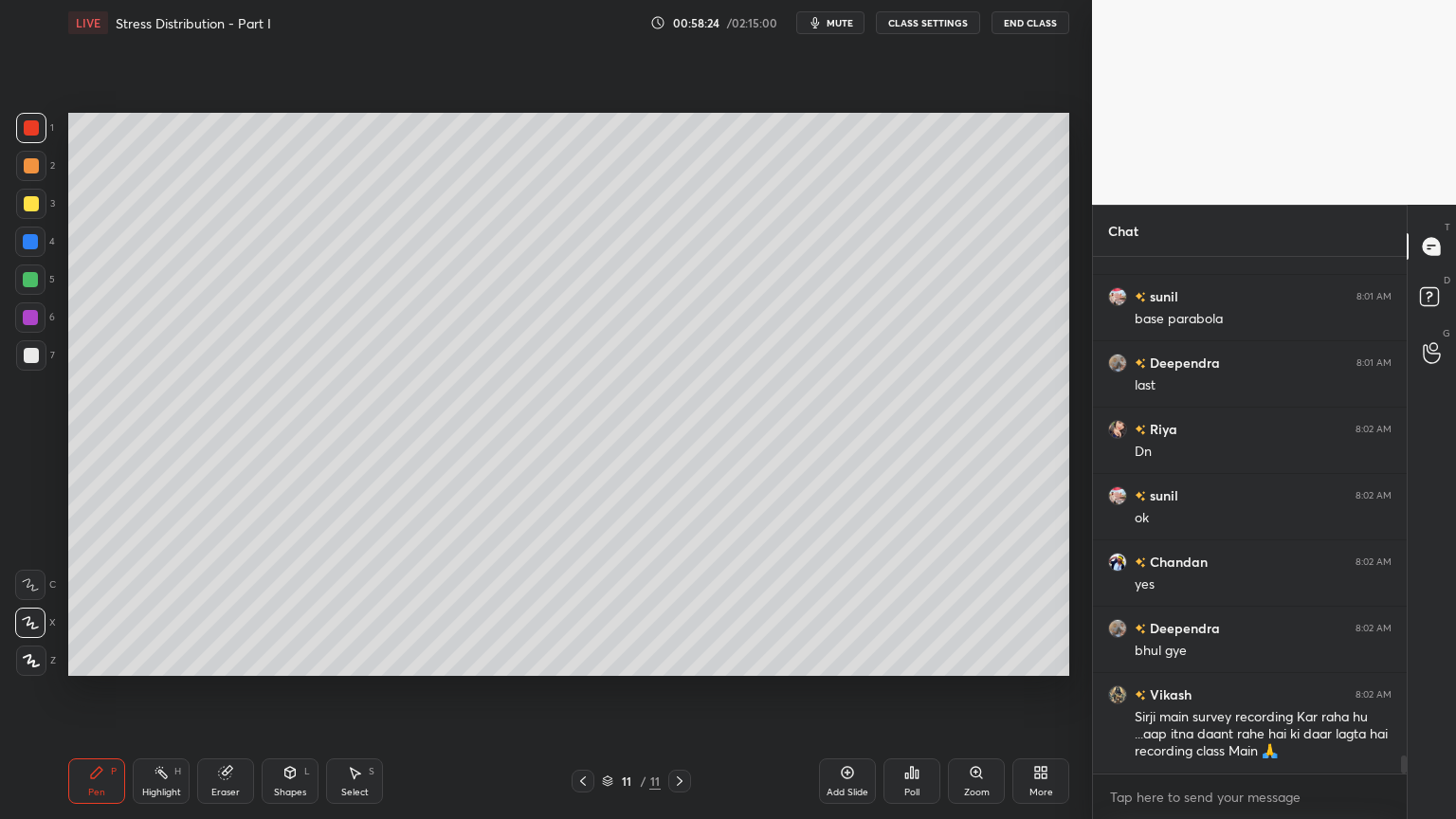 click on "Shapes L" at bounding box center (290, 781) 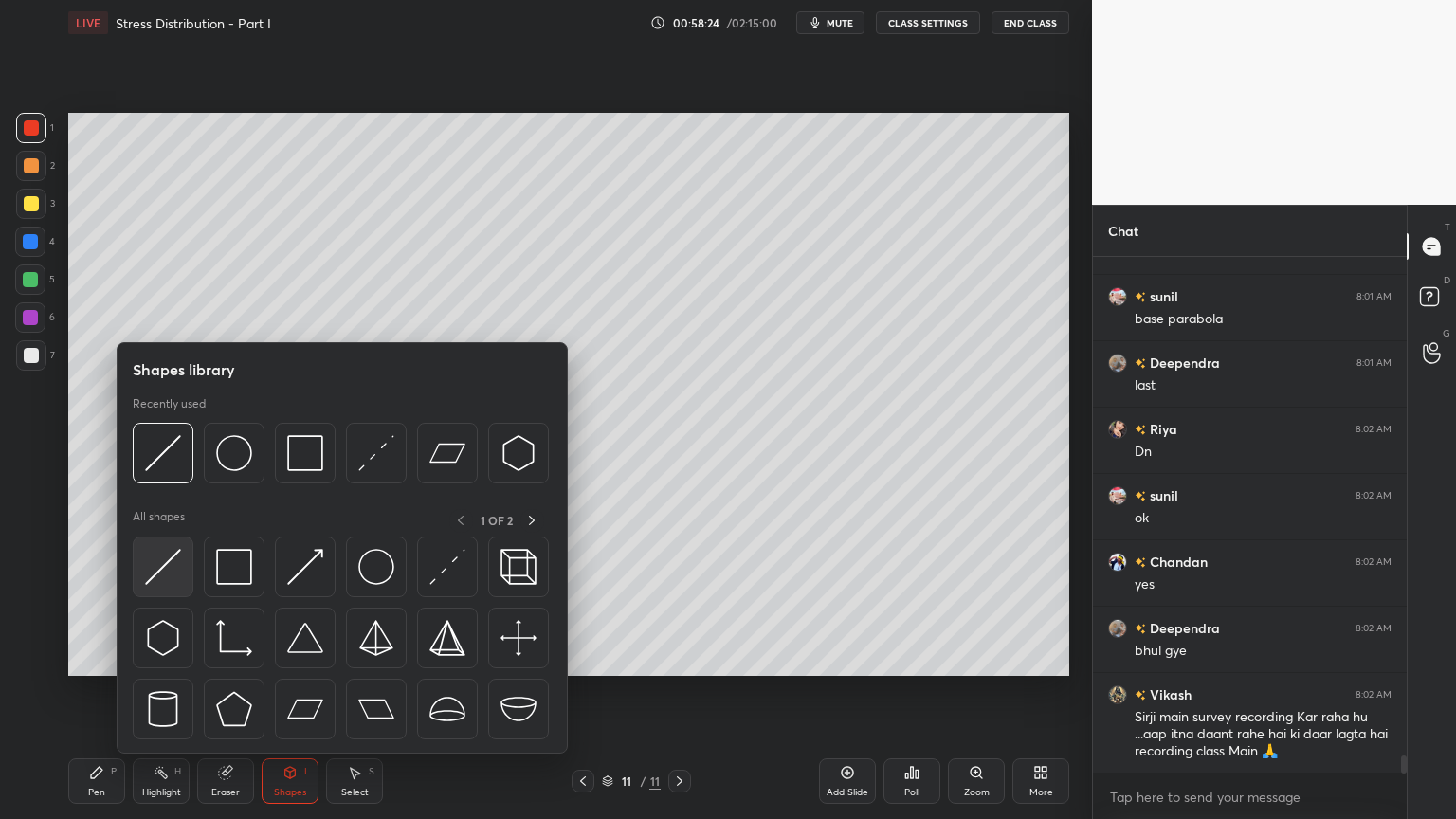 click at bounding box center (163, 567) 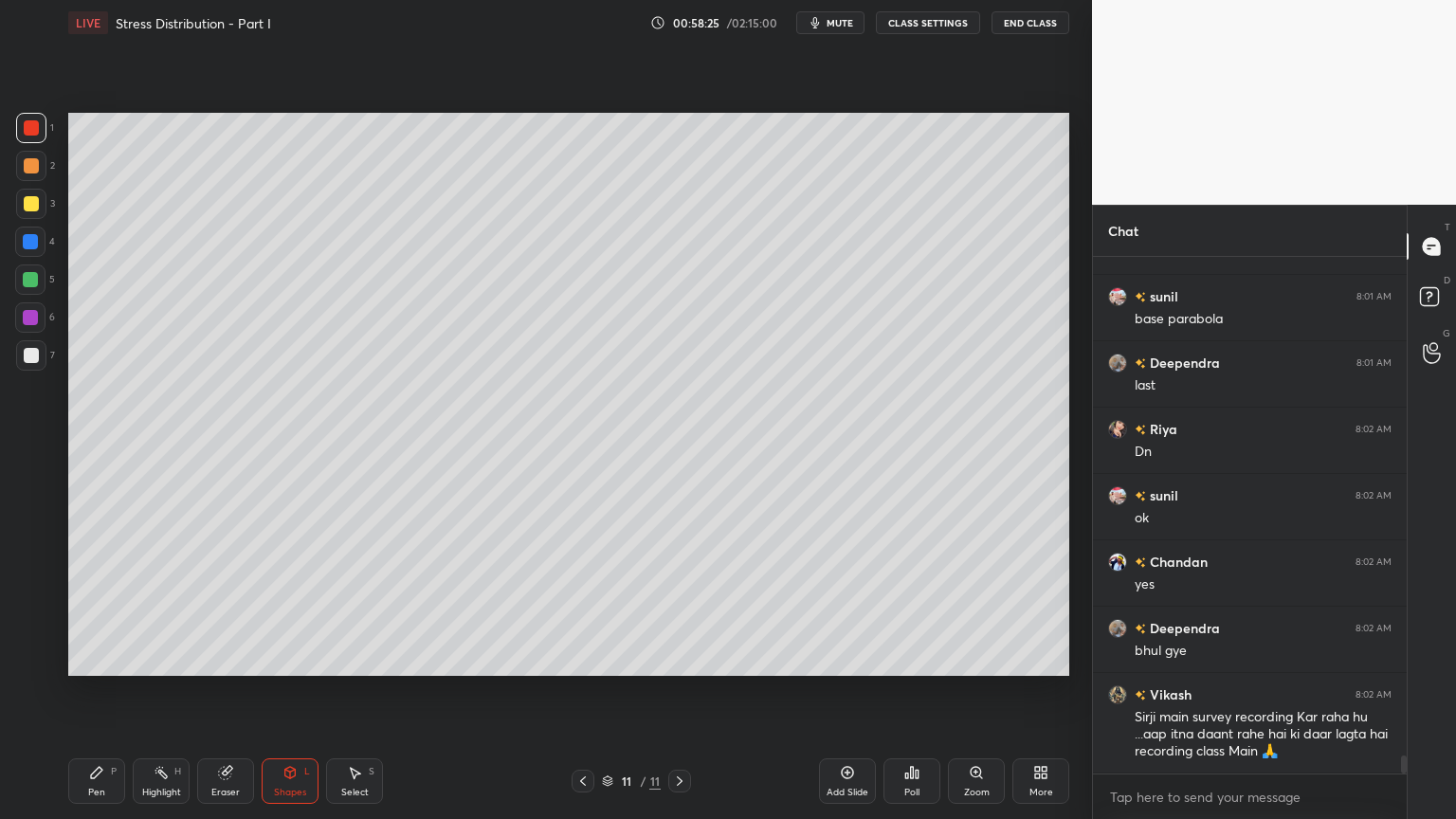 click at bounding box center [31, 204] 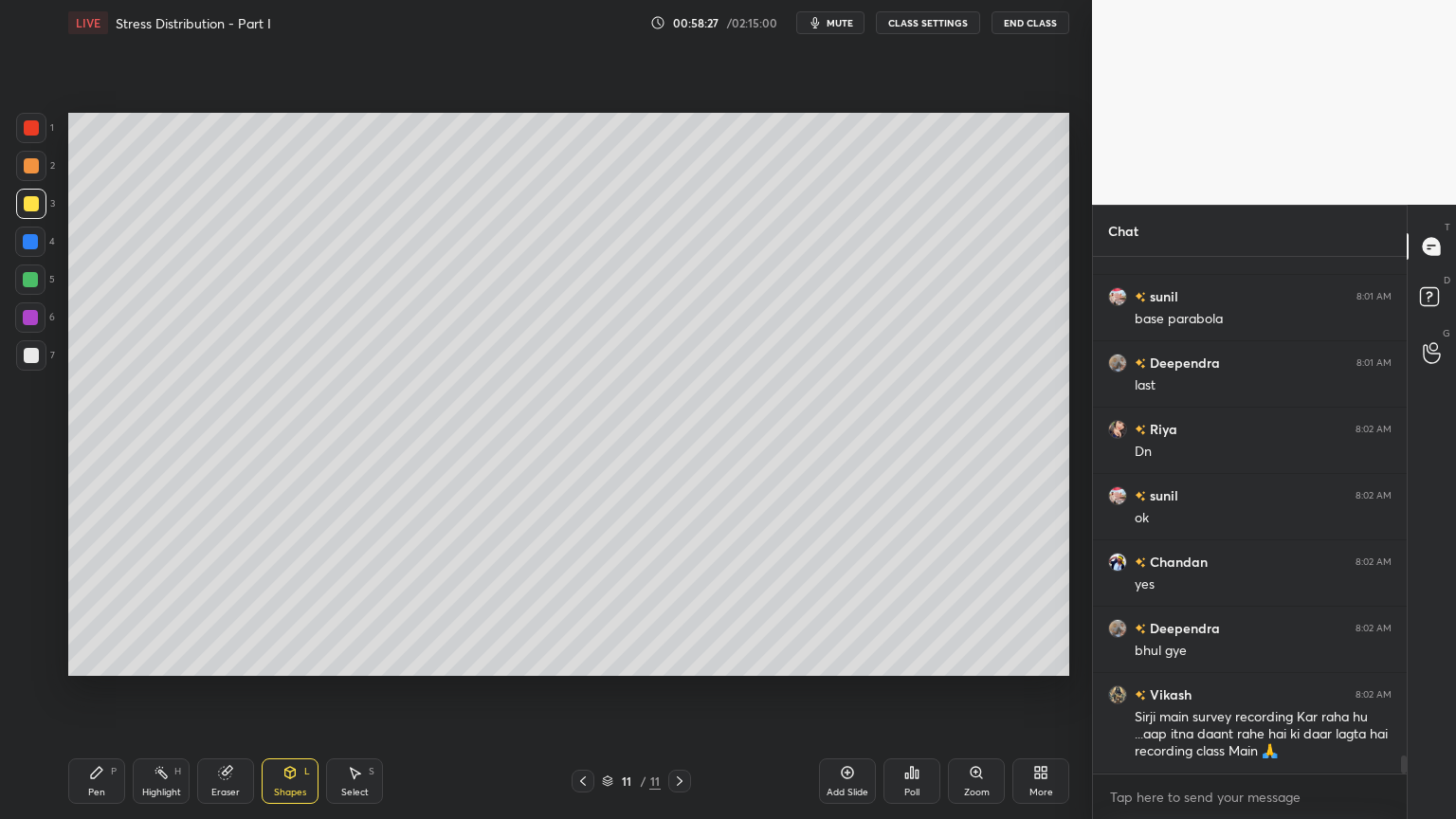 click at bounding box center (30, 280) 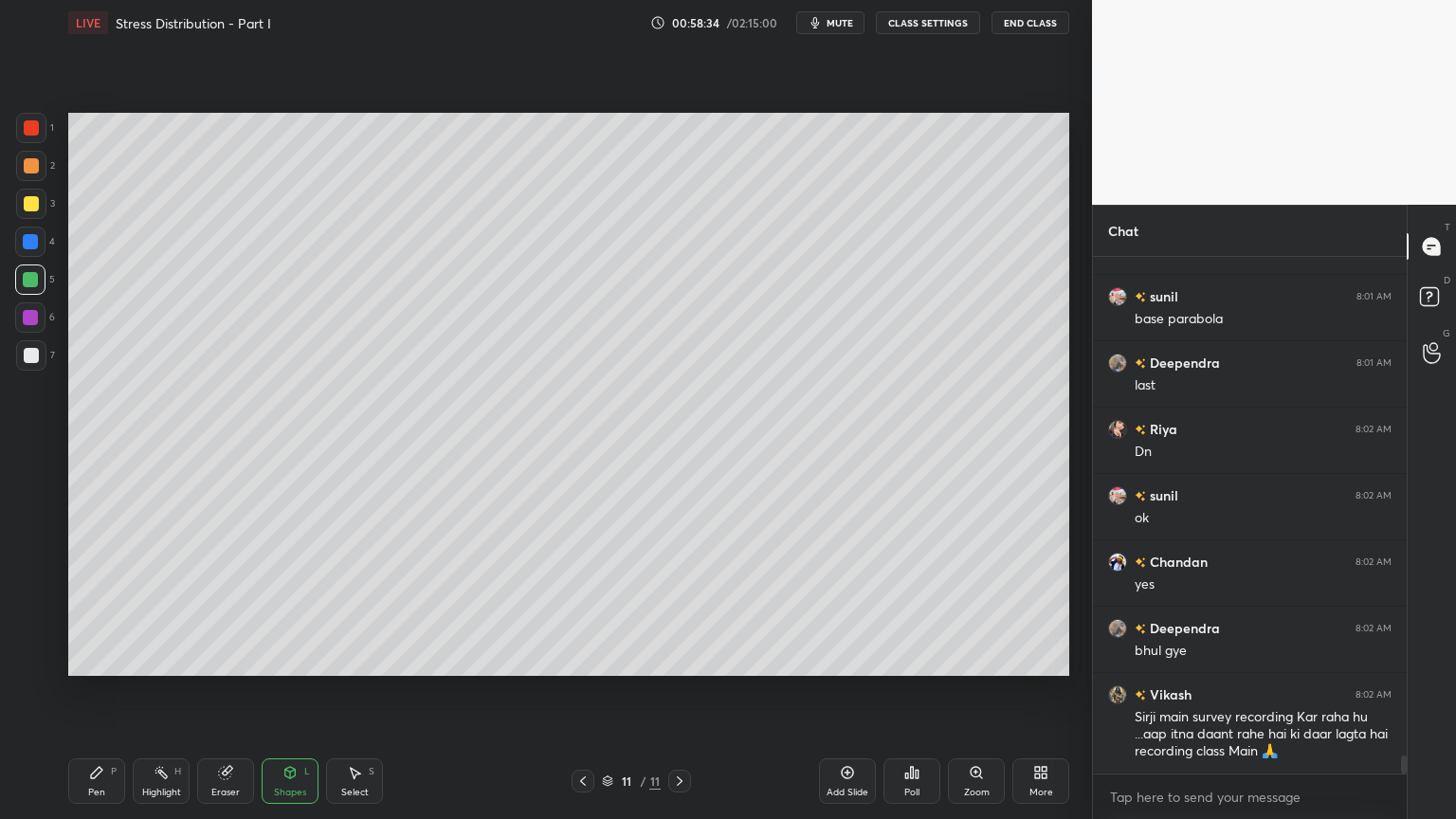 click on "Pen P" at bounding box center [97, 781] 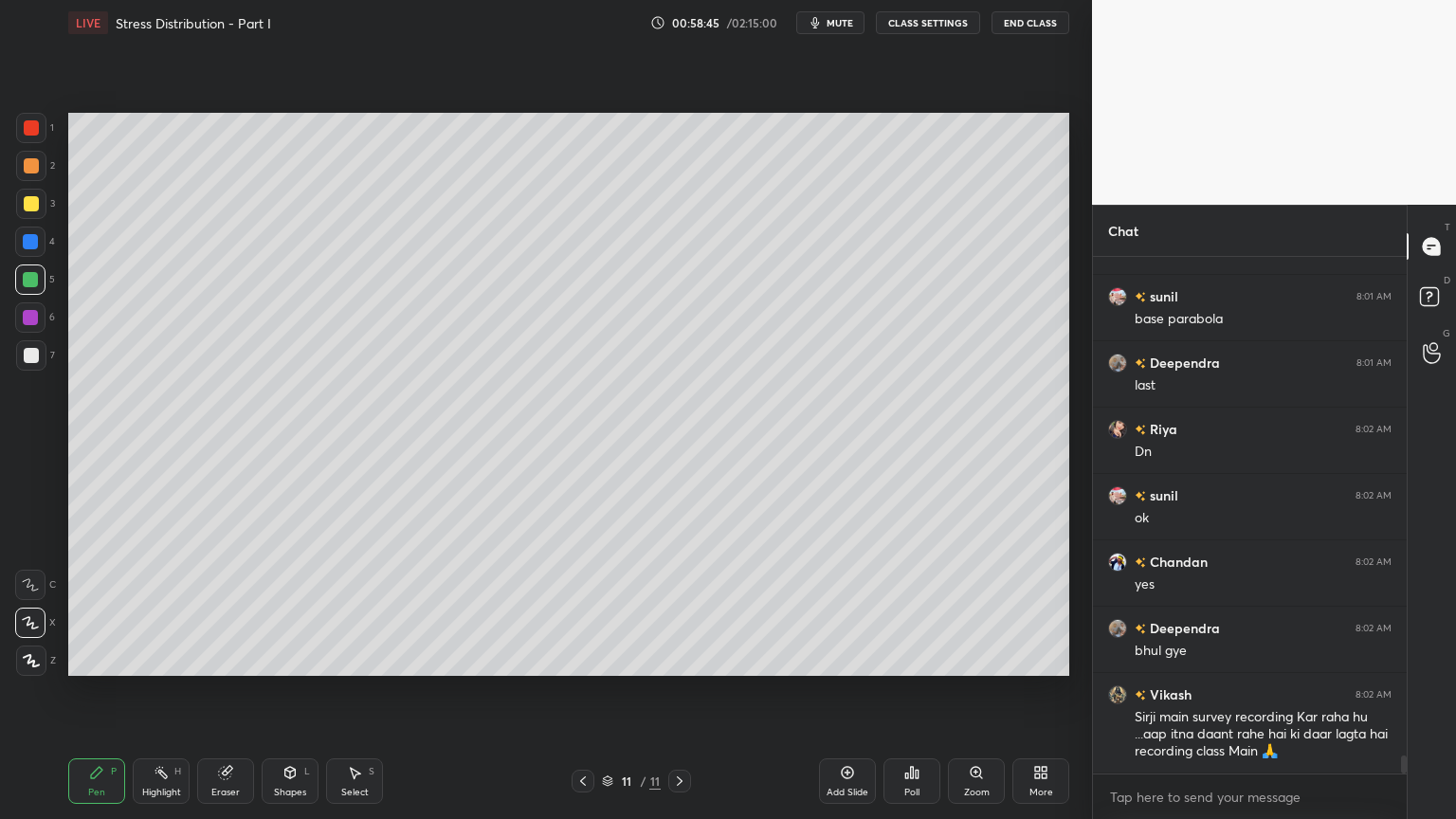 click at bounding box center [31, 204] 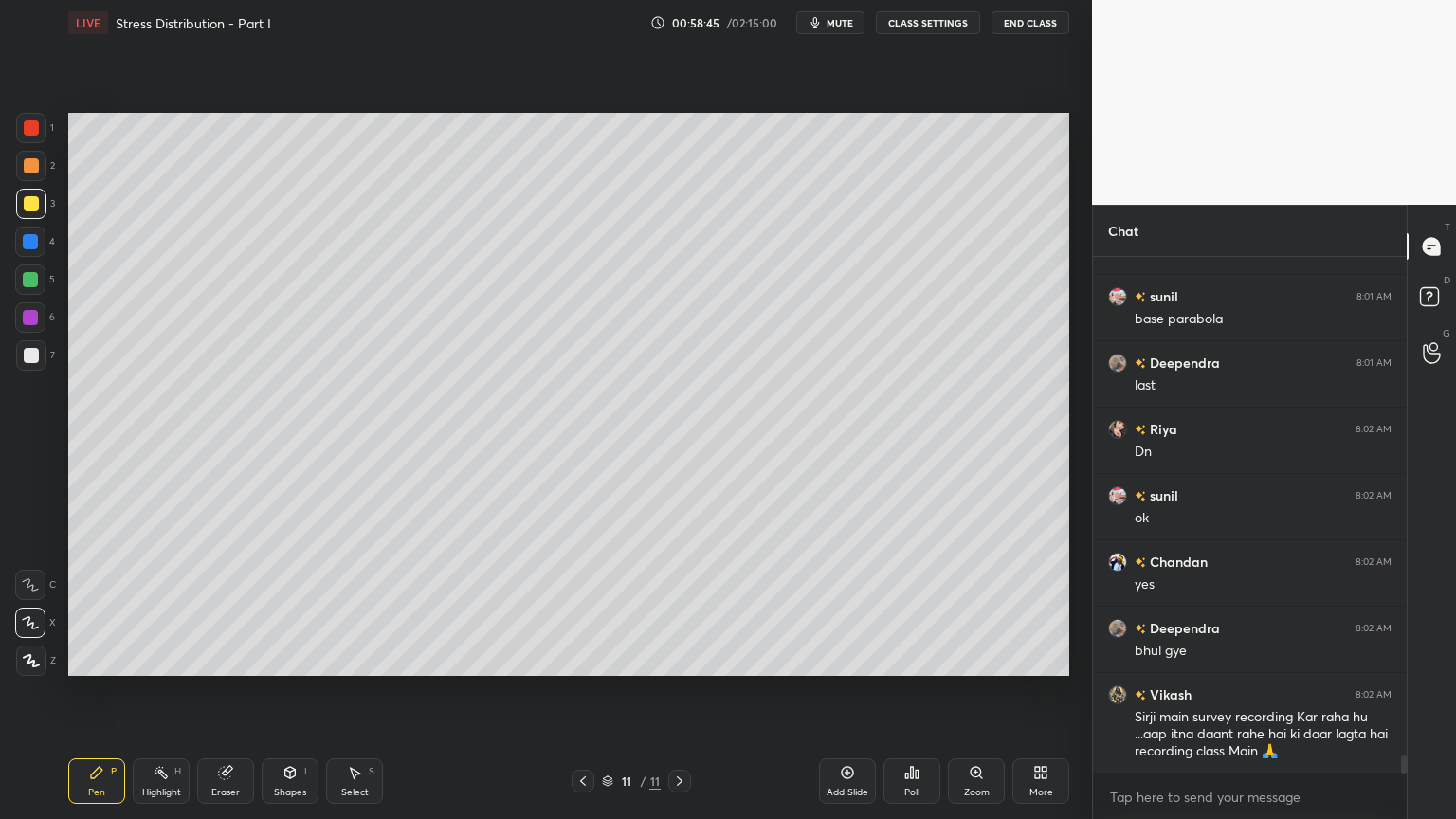 click at bounding box center (31, 166) 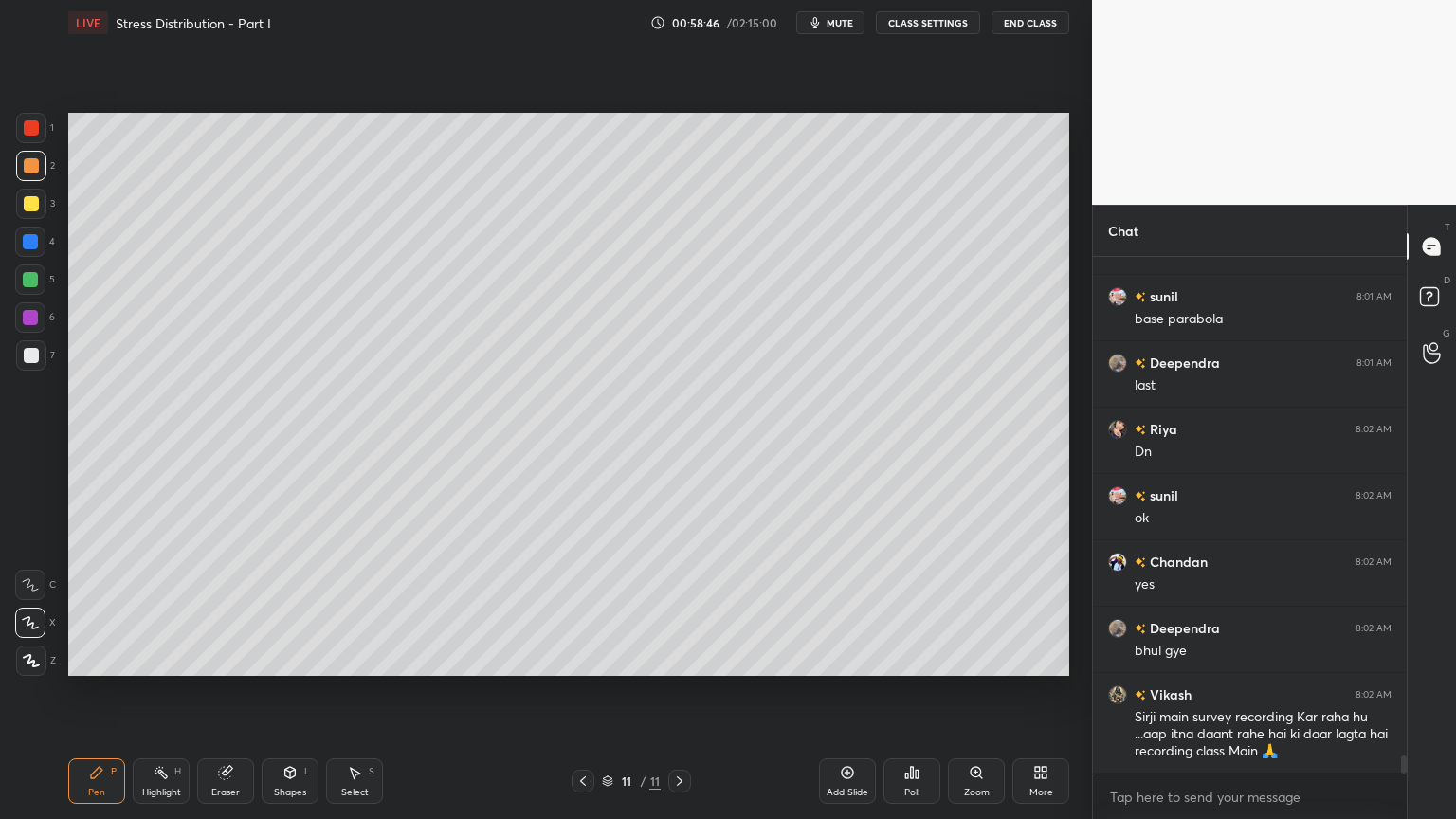 click at bounding box center [31, 355] 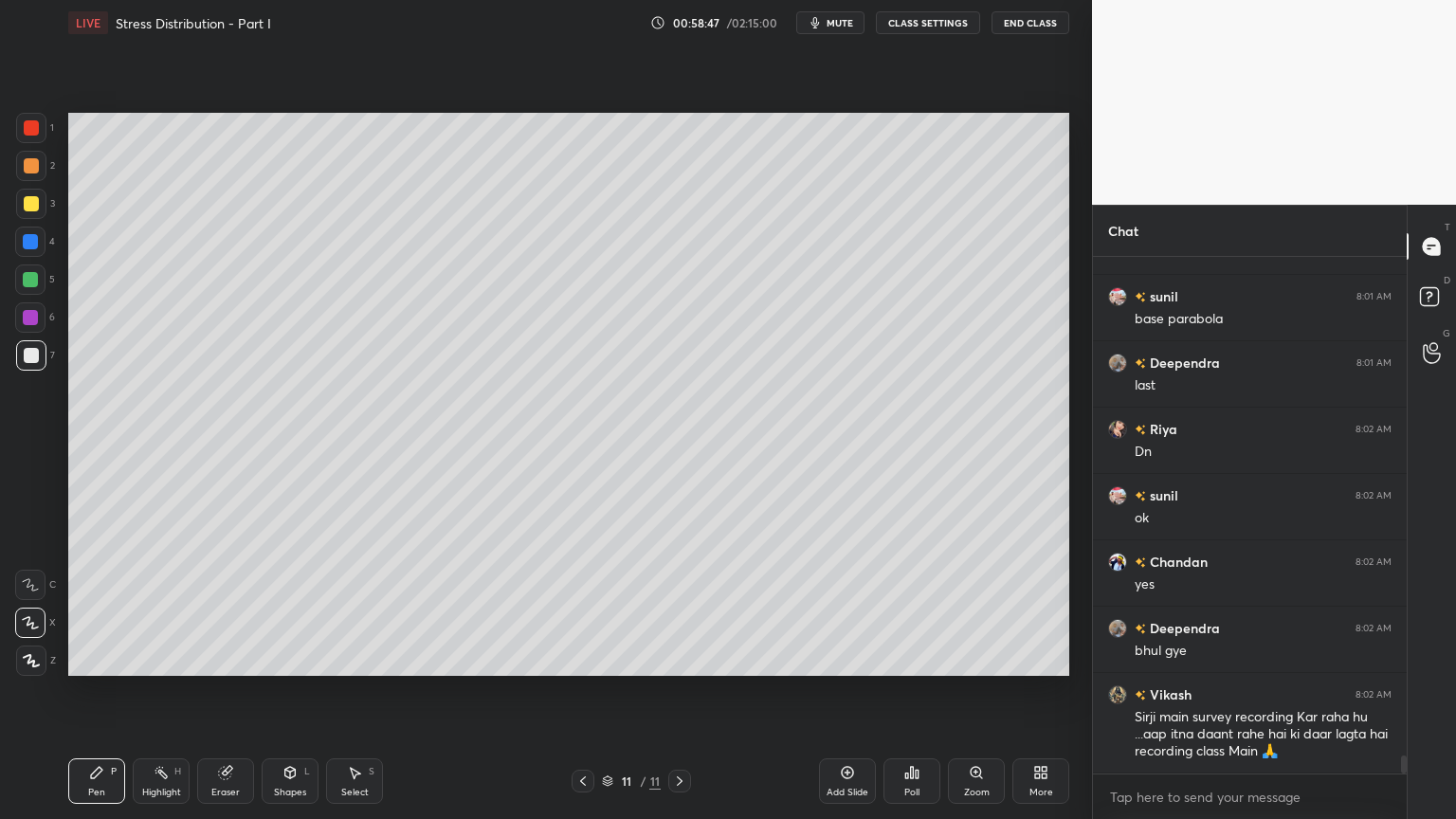 click at bounding box center (30, 242) 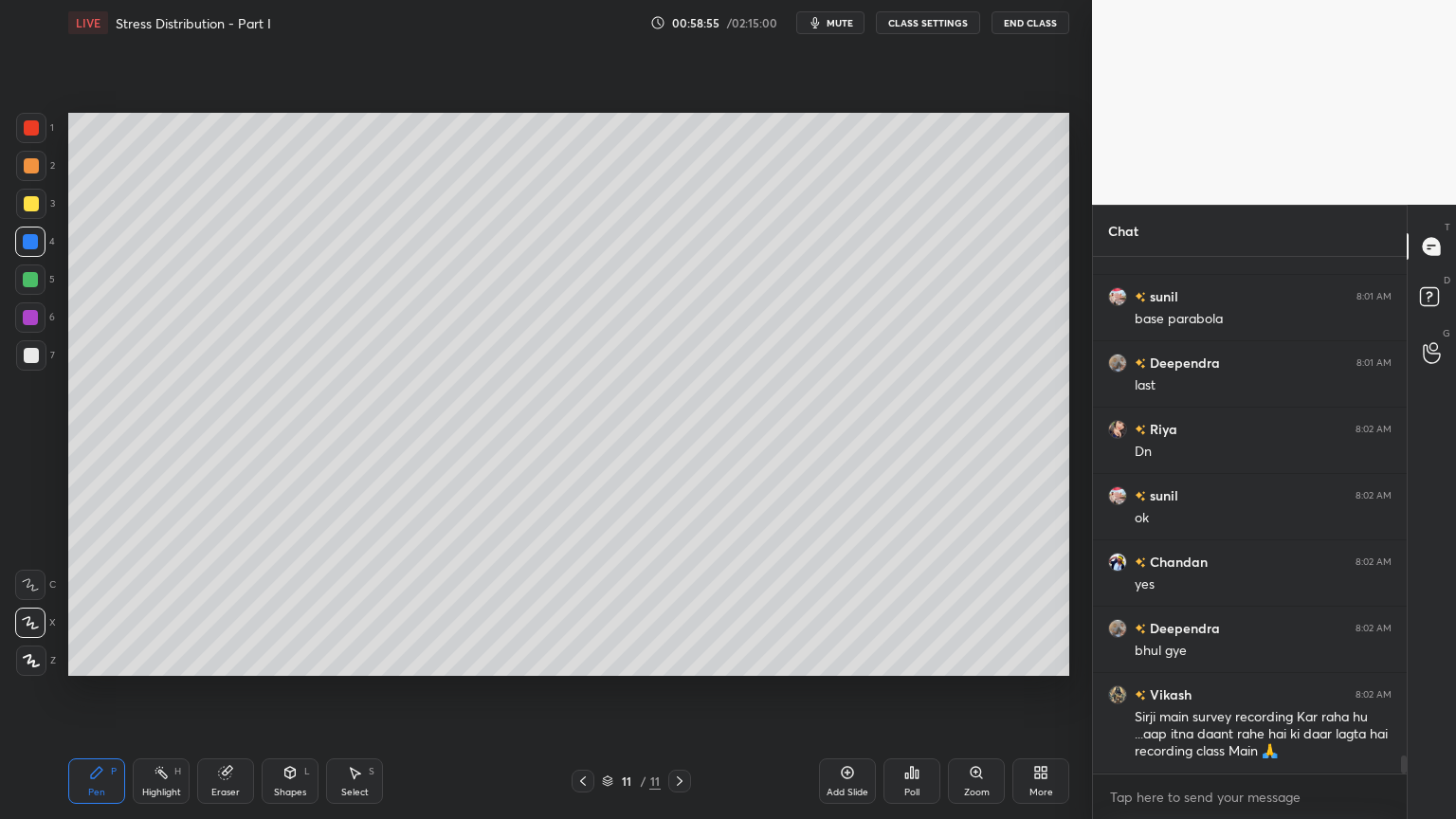 click 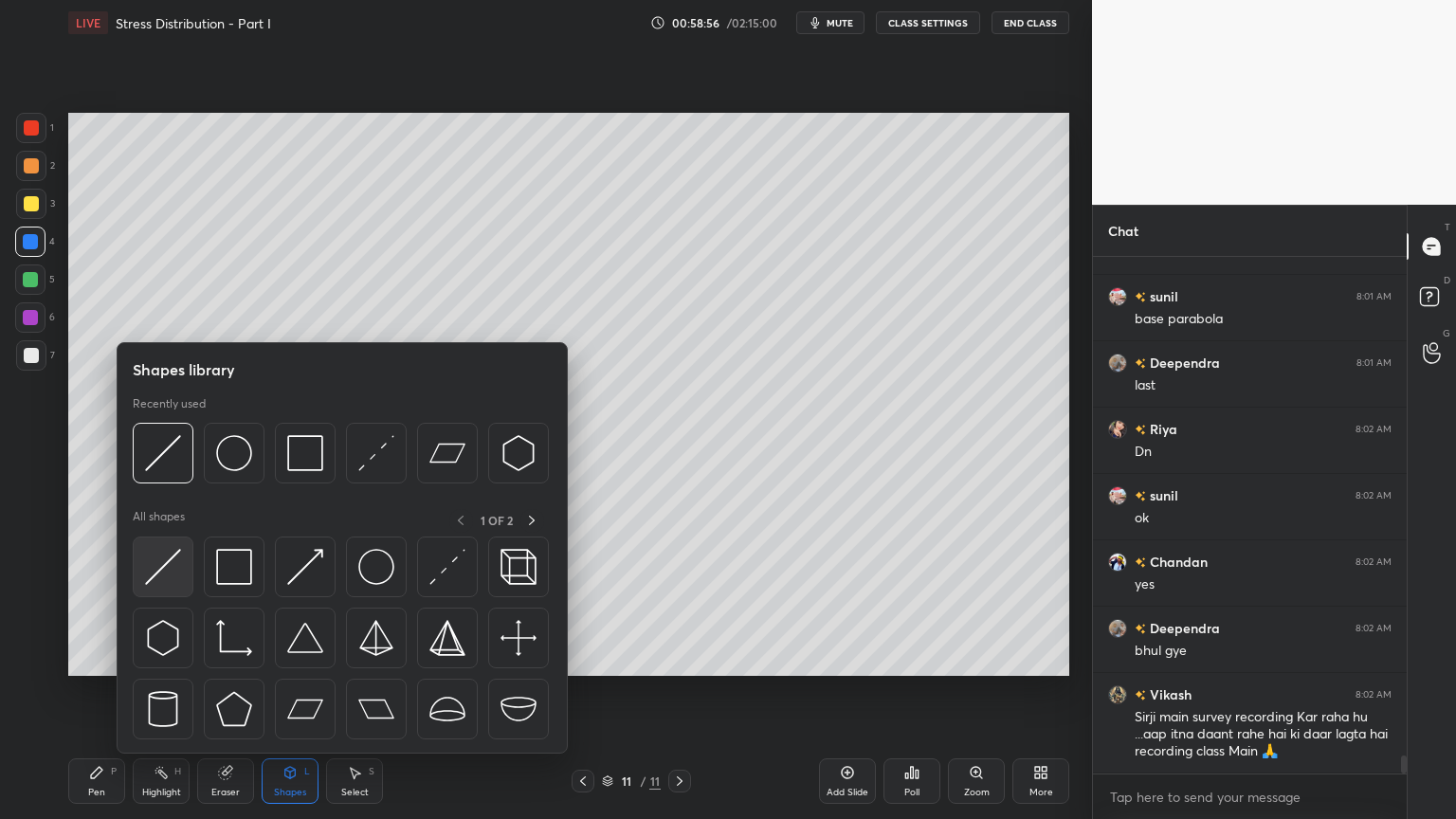 click at bounding box center [163, 567] 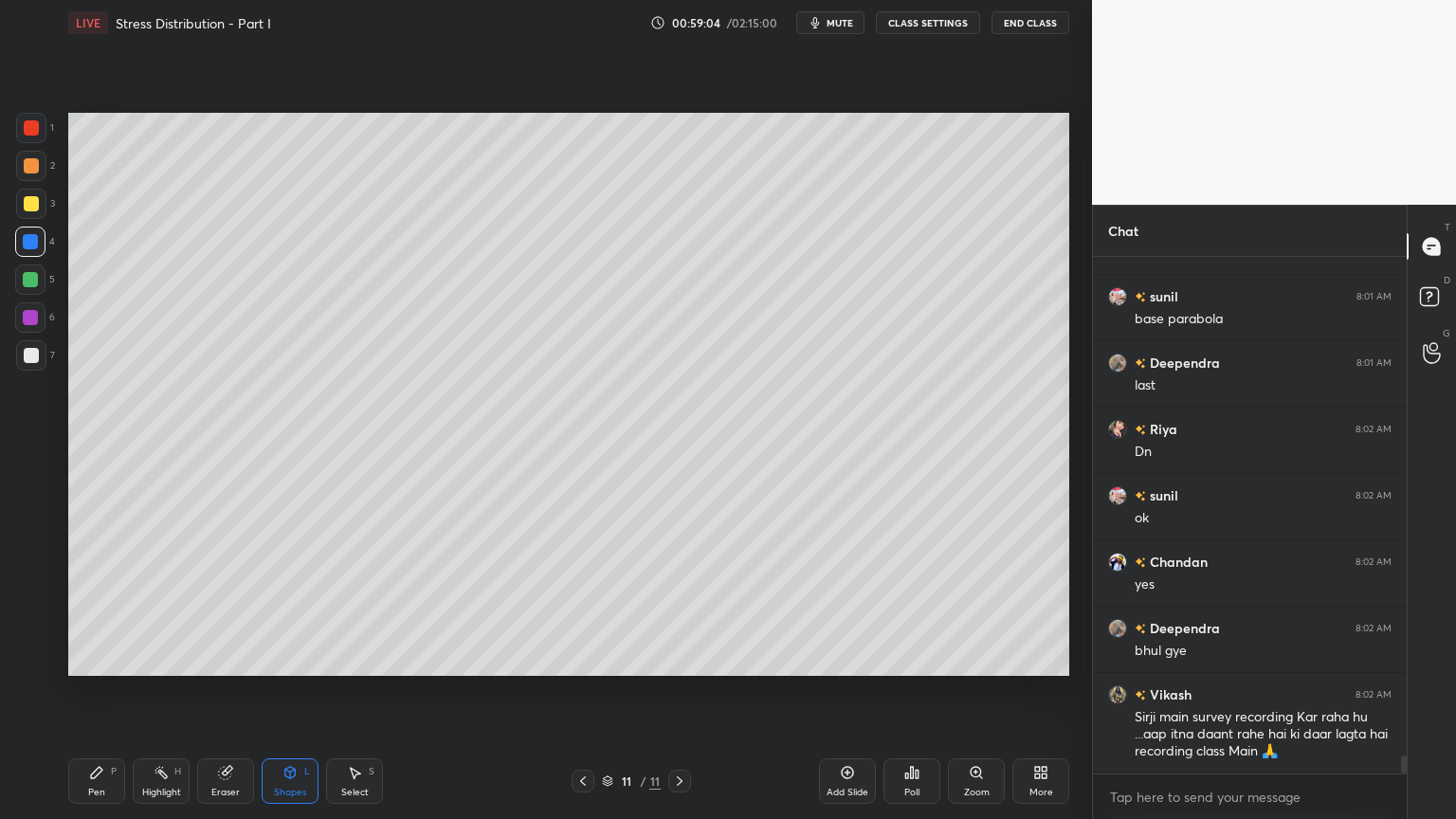 click on "Pen" at bounding box center (97, 792) 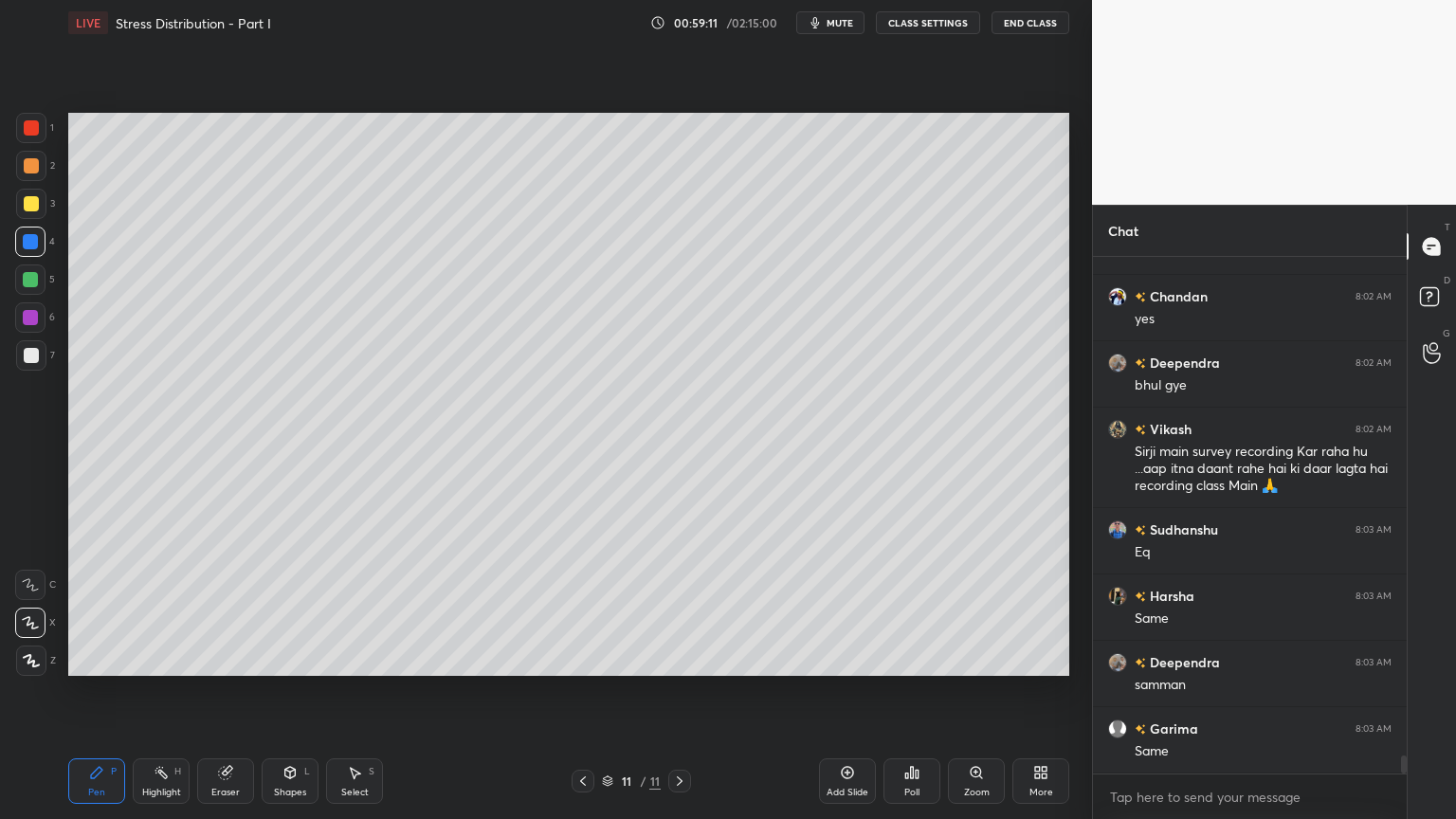 scroll, scrollTop: 14655, scrollLeft: 0, axis: vertical 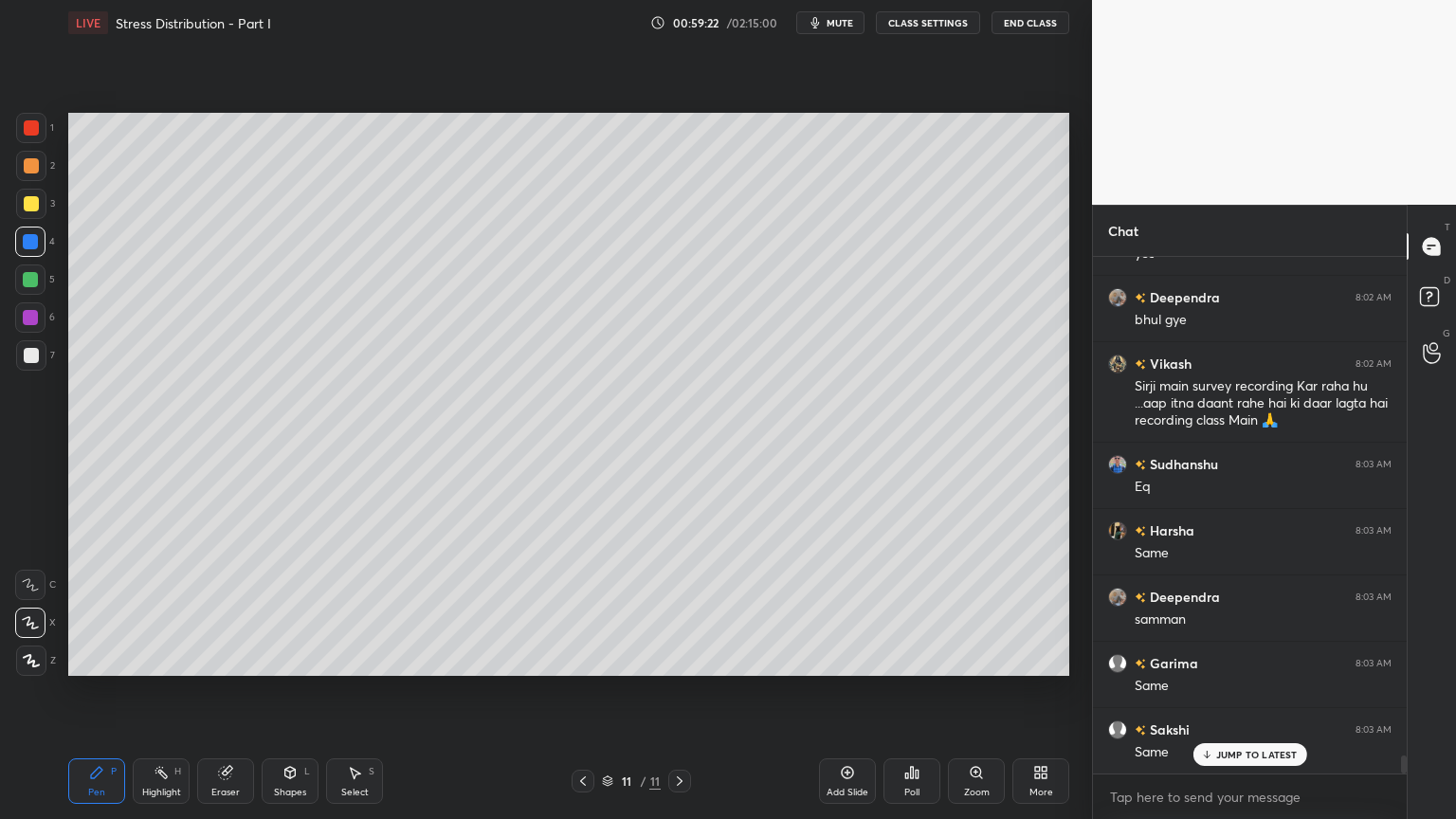 click at bounding box center (30, 280) 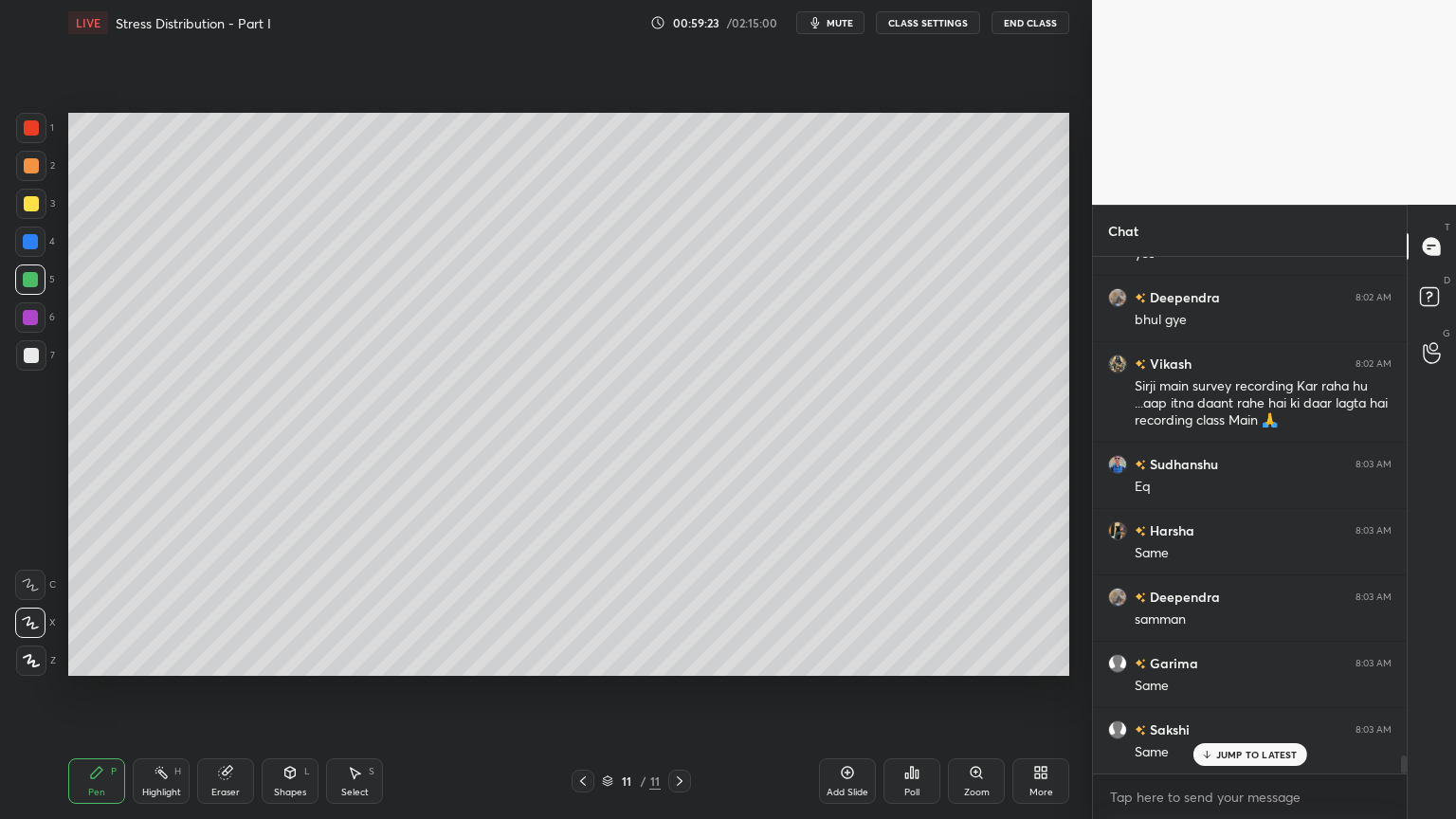 click at bounding box center (31, 204) 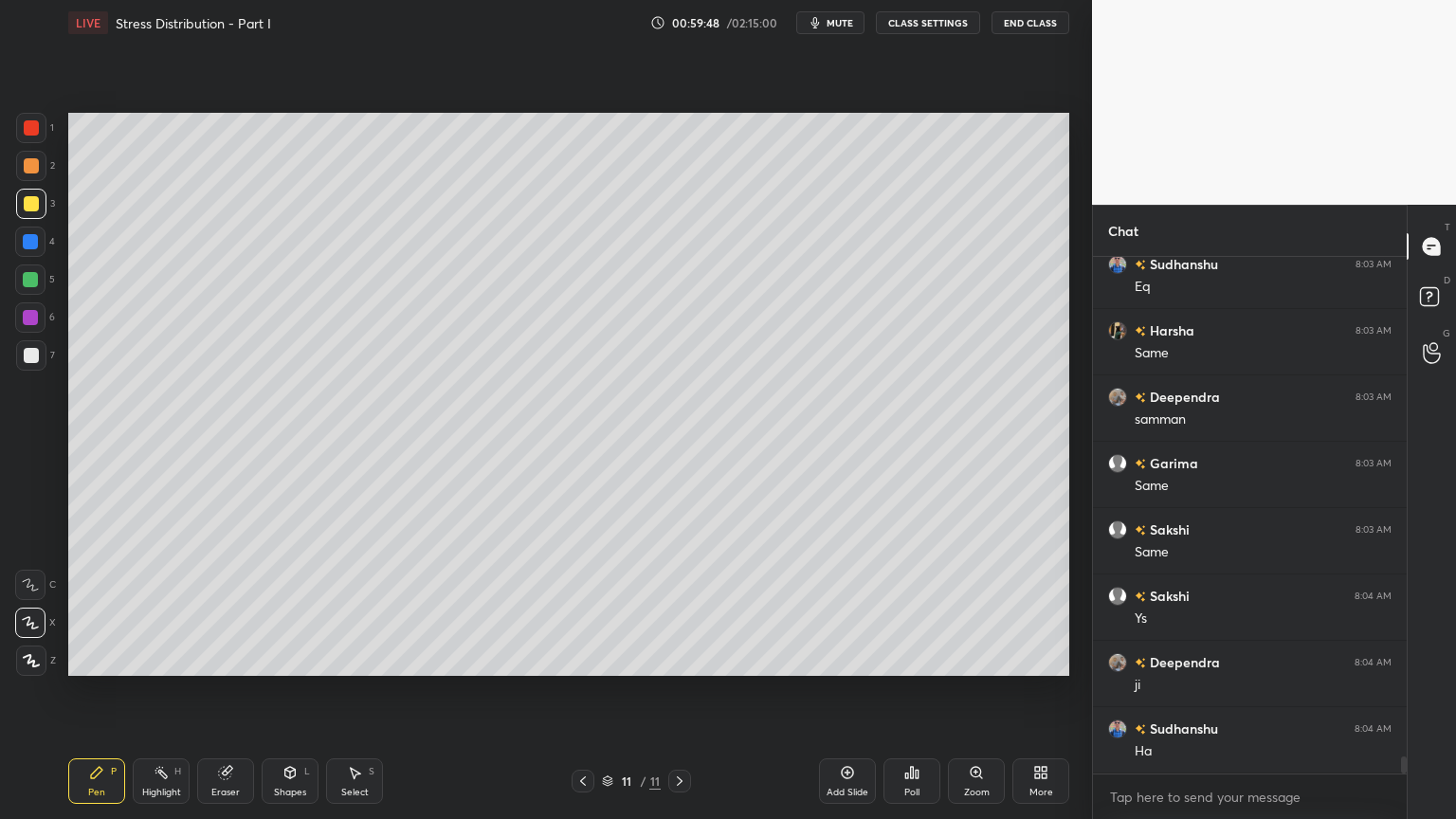 scroll, scrollTop: 14920, scrollLeft: 0, axis: vertical 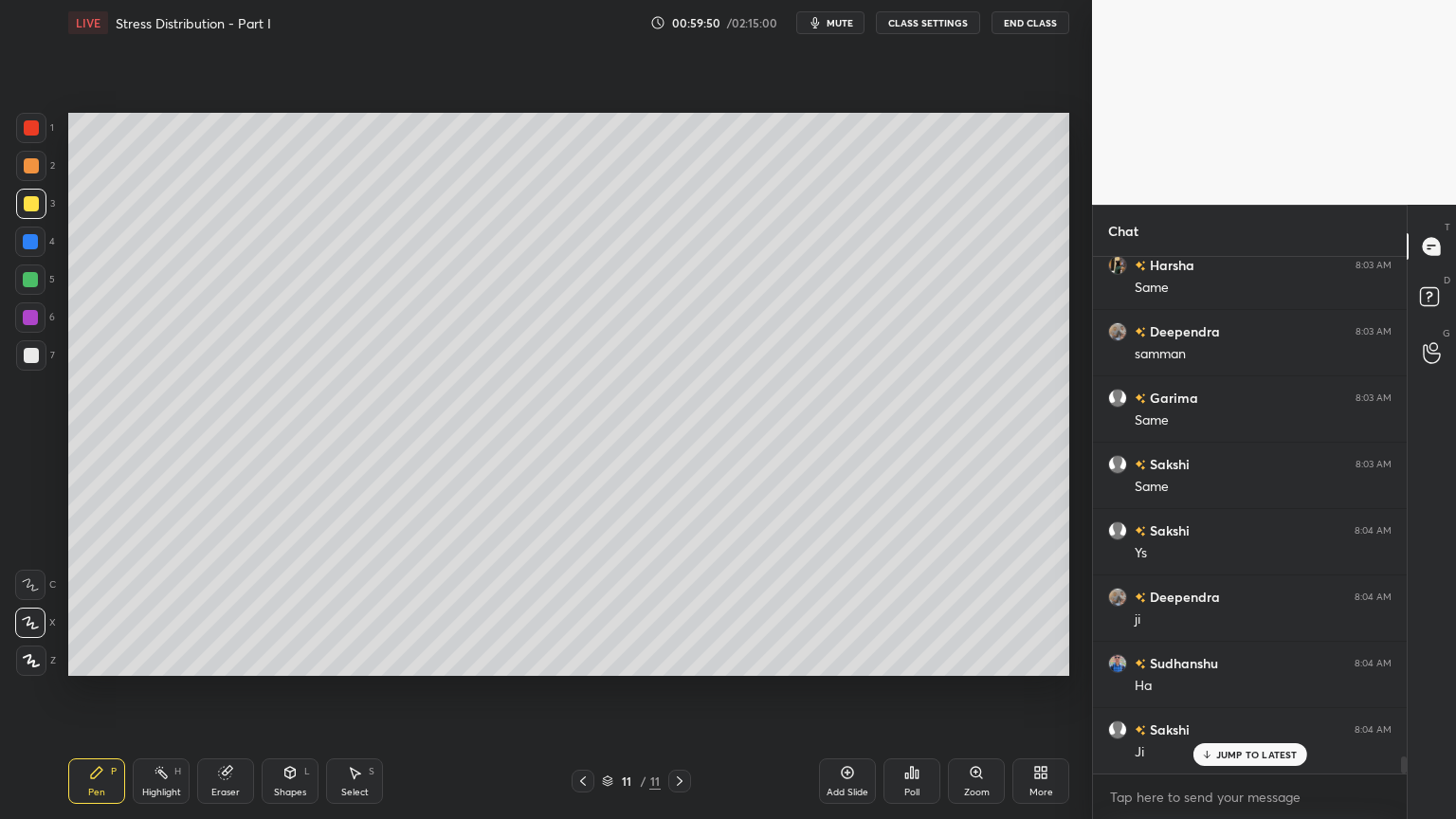 click on "Shapes L" at bounding box center (290, 781) 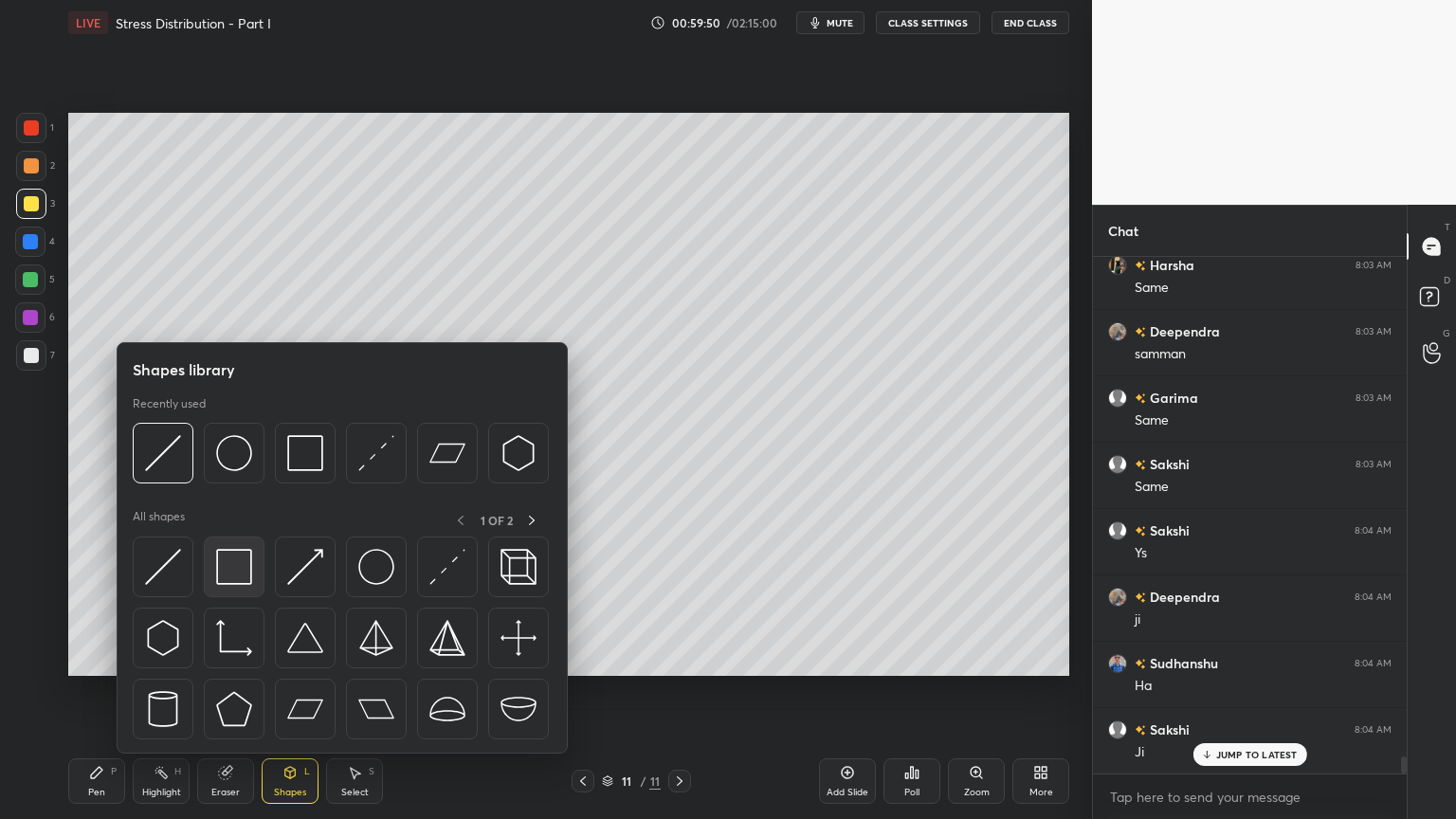 click at bounding box center (234, 567) 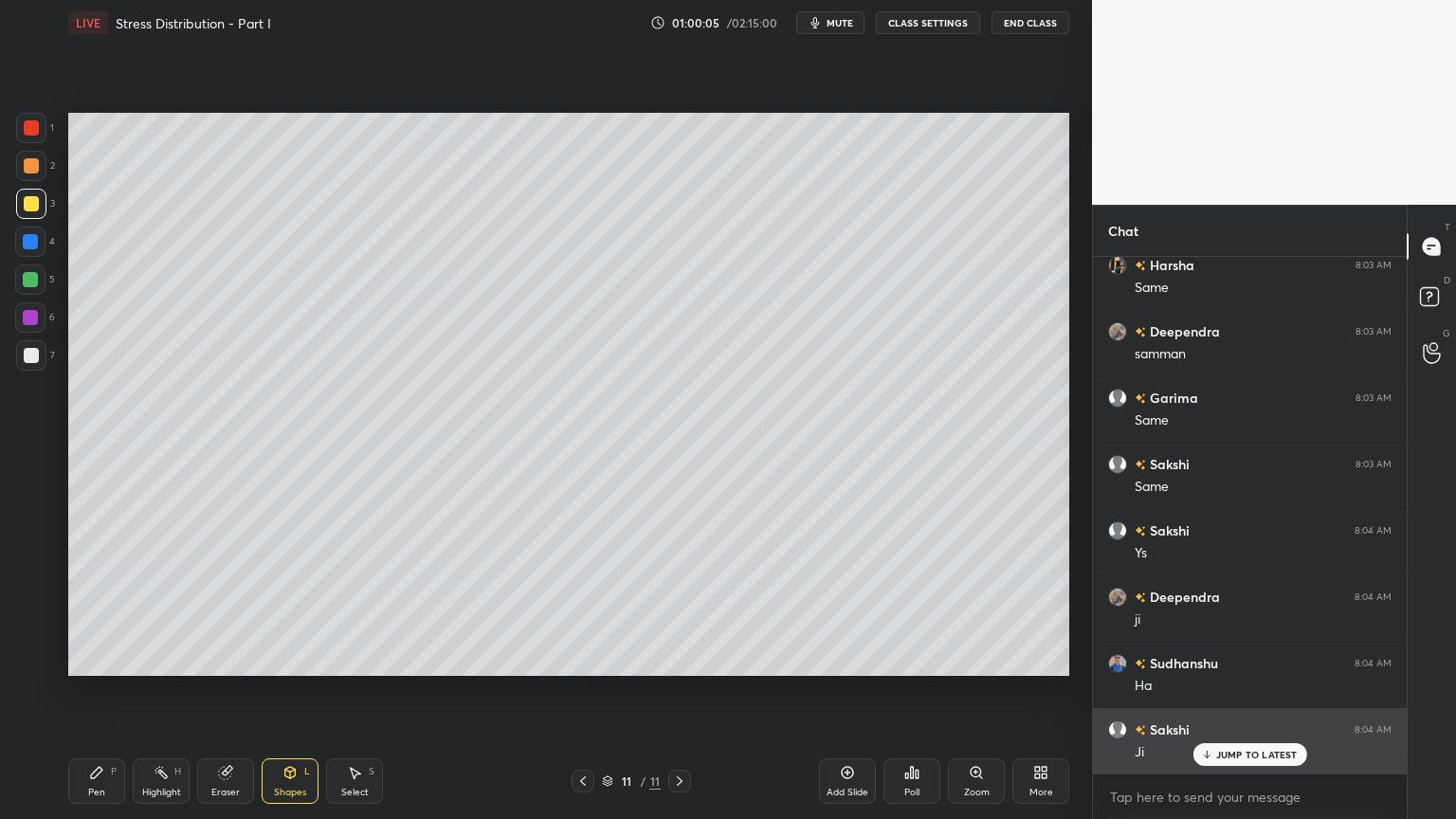click on "JUMP TO LATEST" at bounding box center [1257, 755] 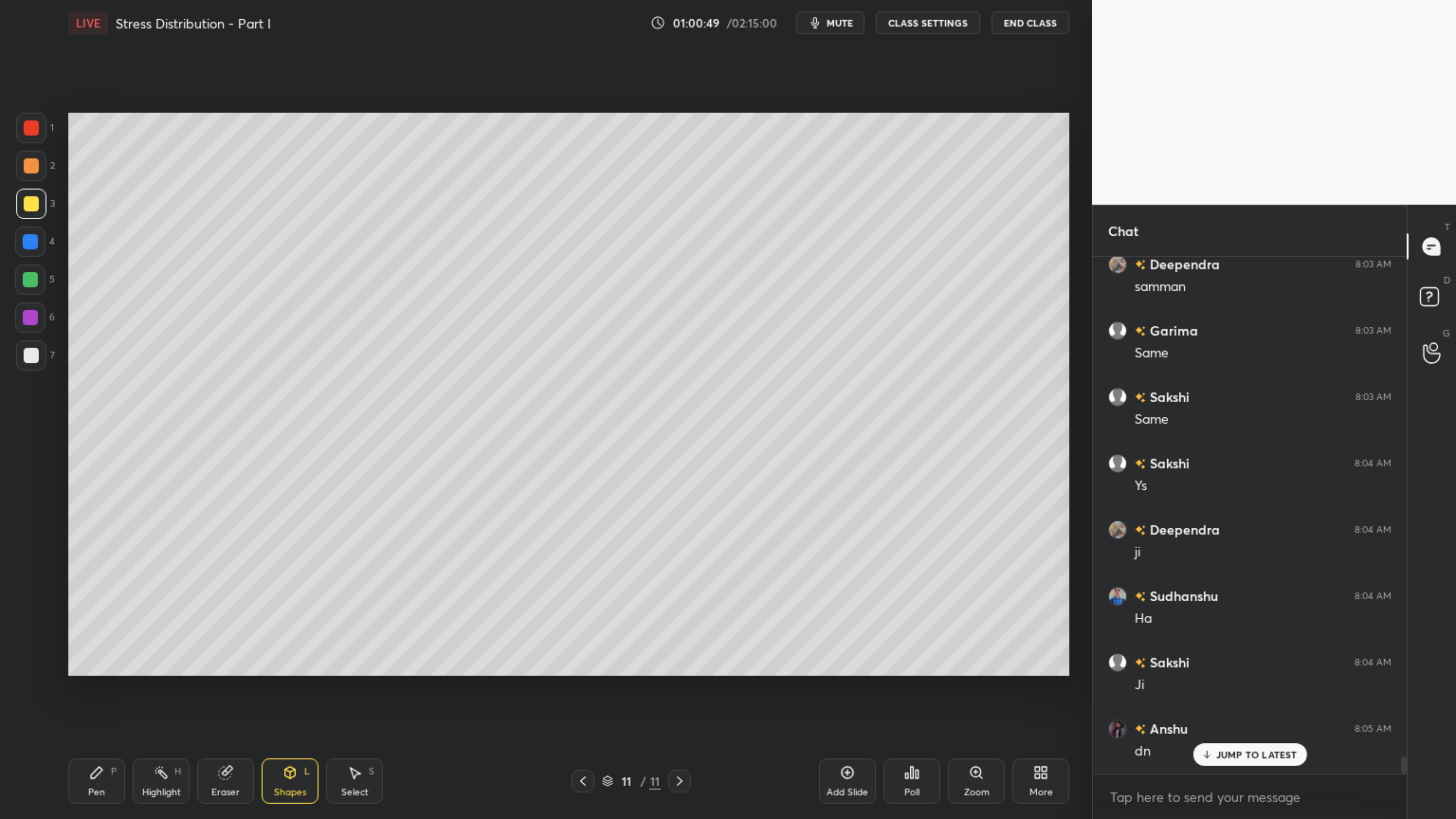 scroll, scrollTop: 15053, scrollLeft: 0, axis: vertical 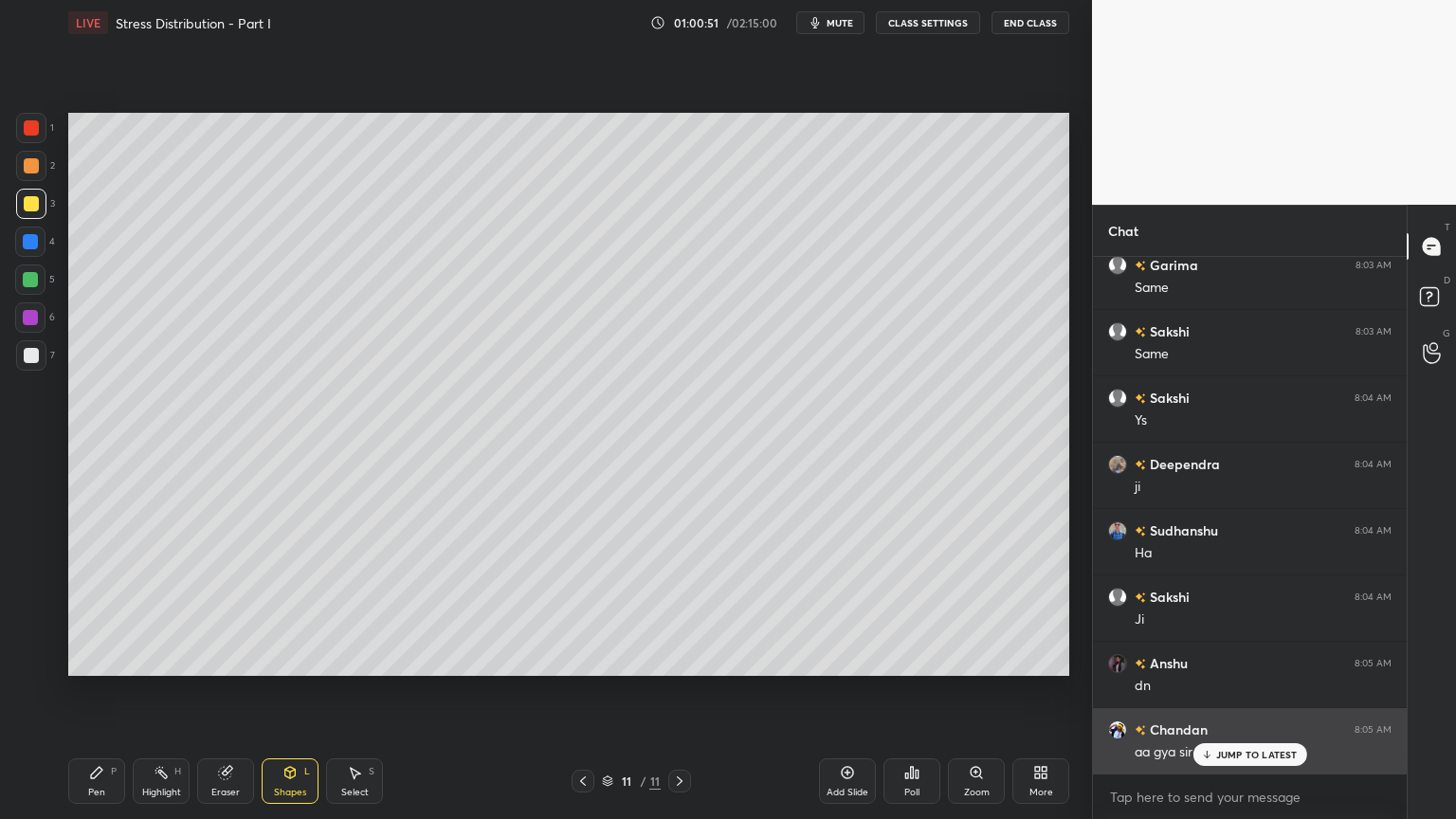click on "JUMP TO LATEST" at bounding box center (1257, 755) 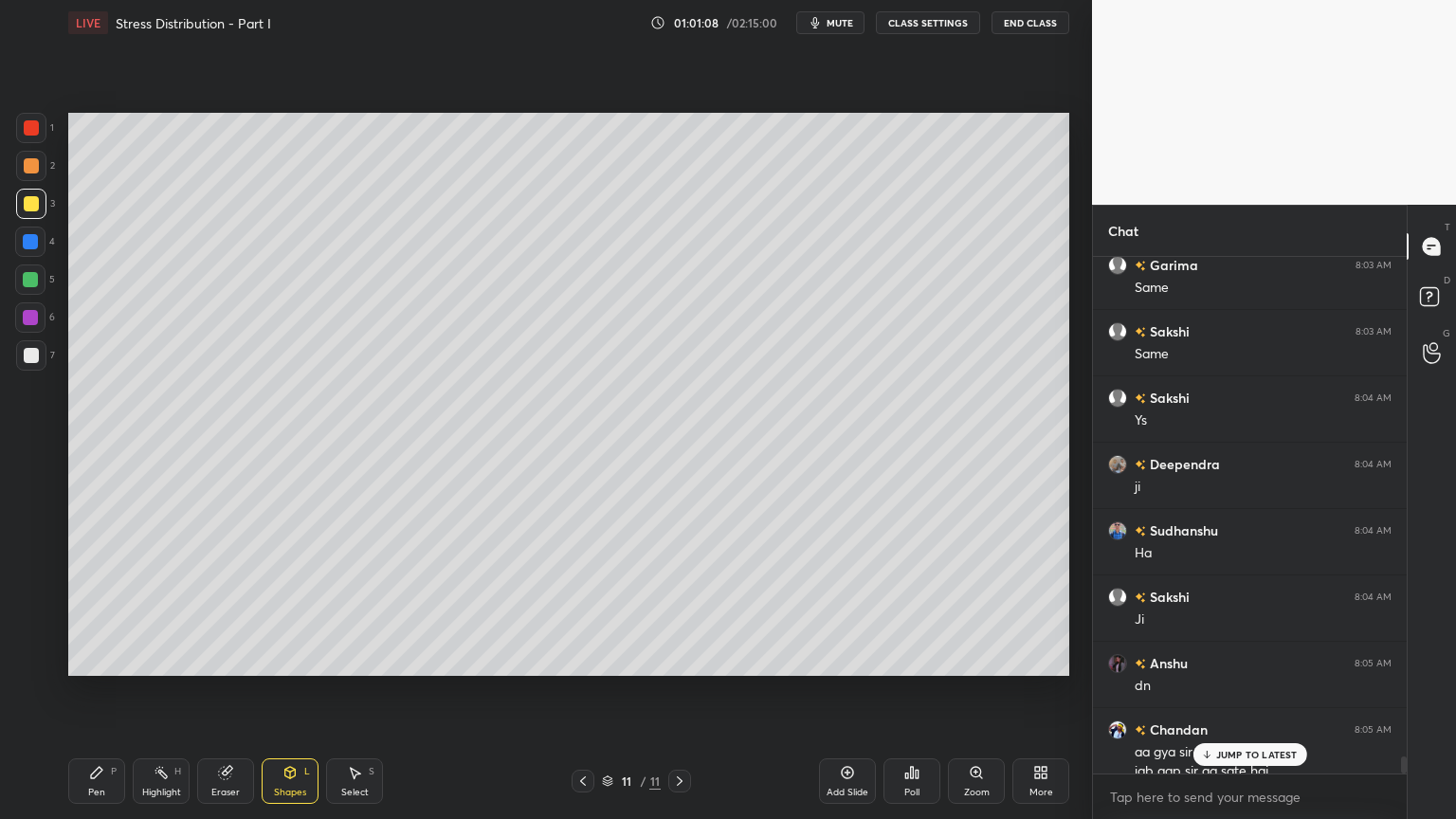 scroll, scrollTop: 15072, scrollLeft: 0, axis: vertical 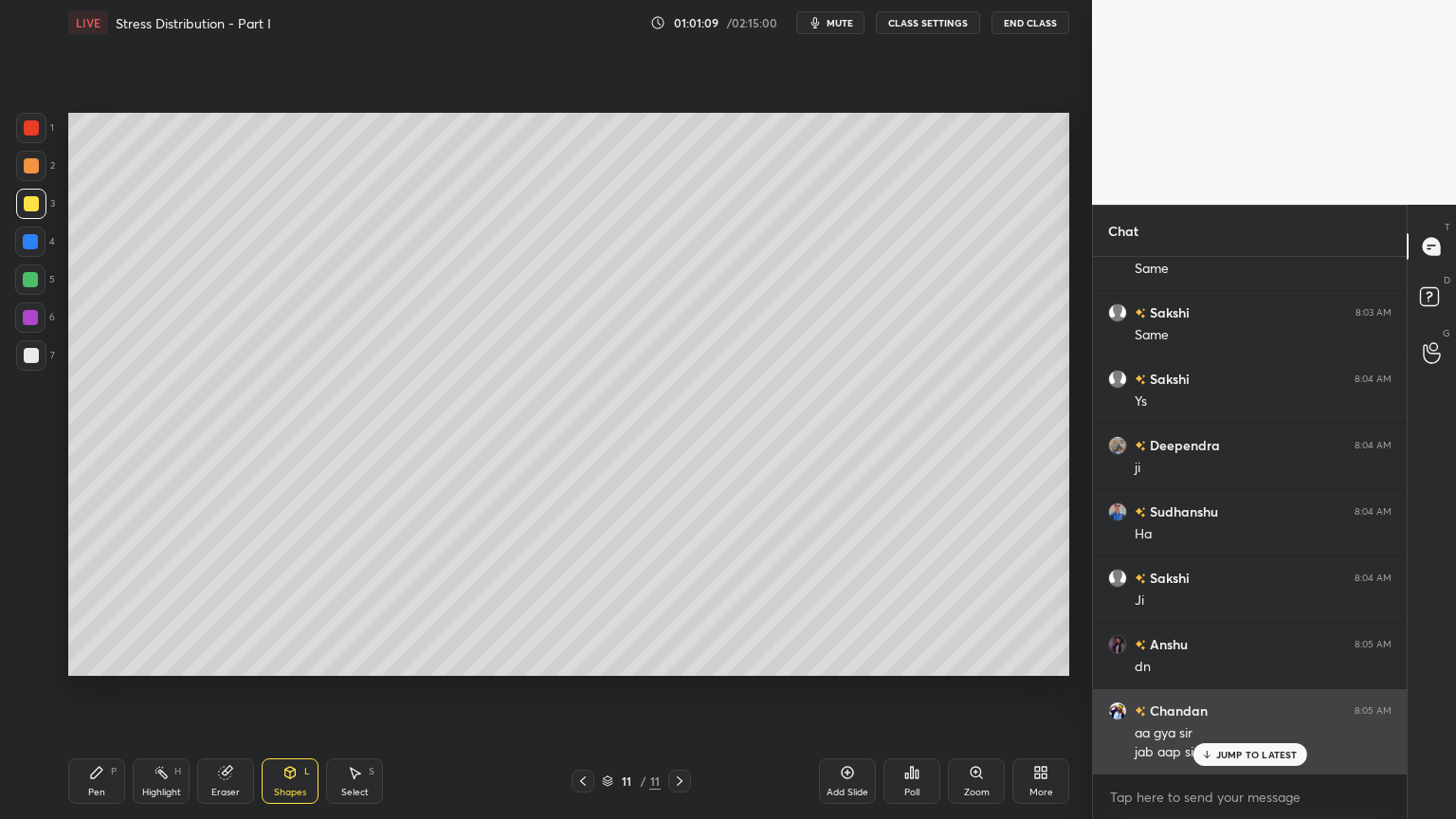click on "JUMP TO LATEST" at bounding box center (1249, 755) 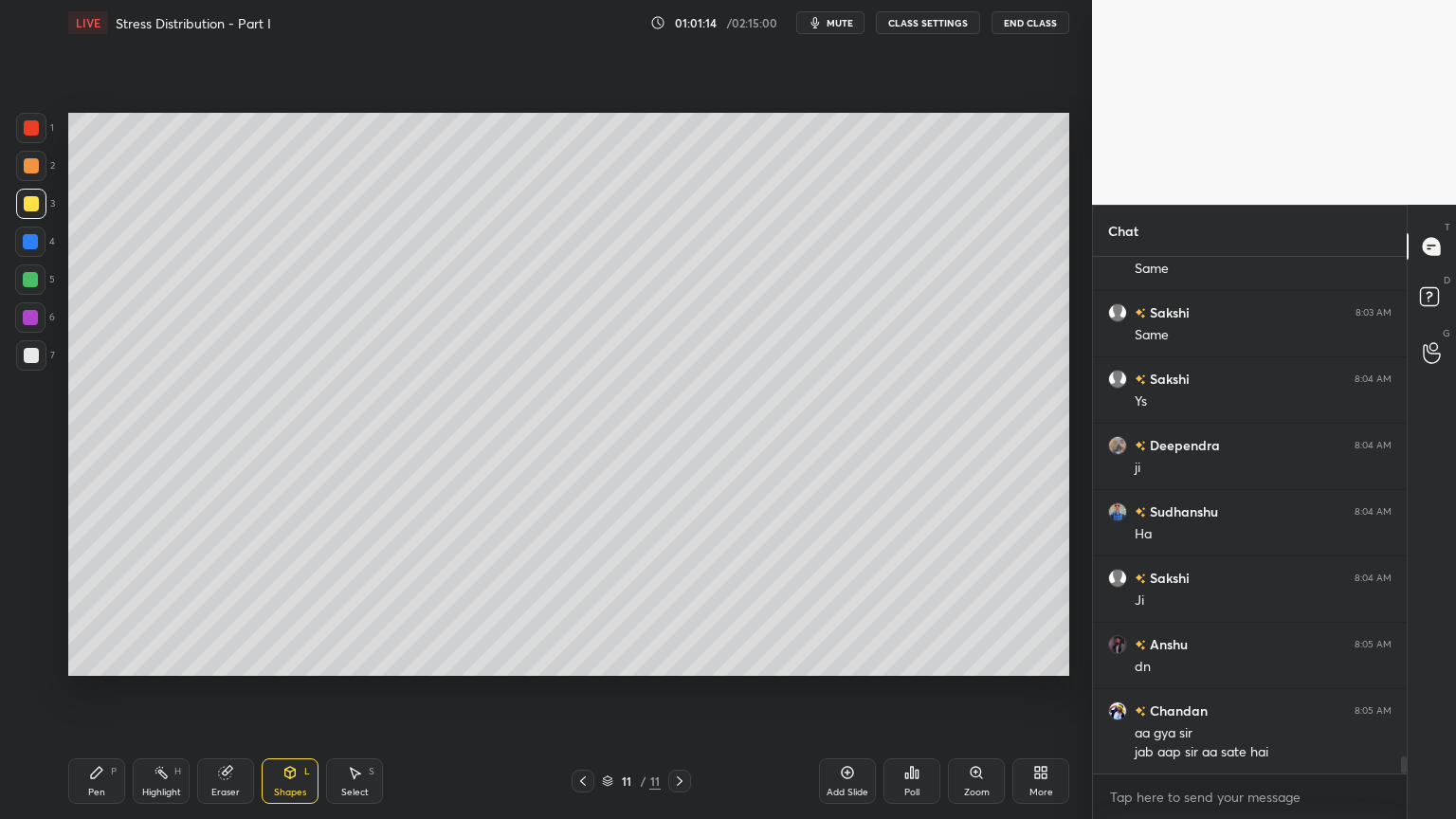 click 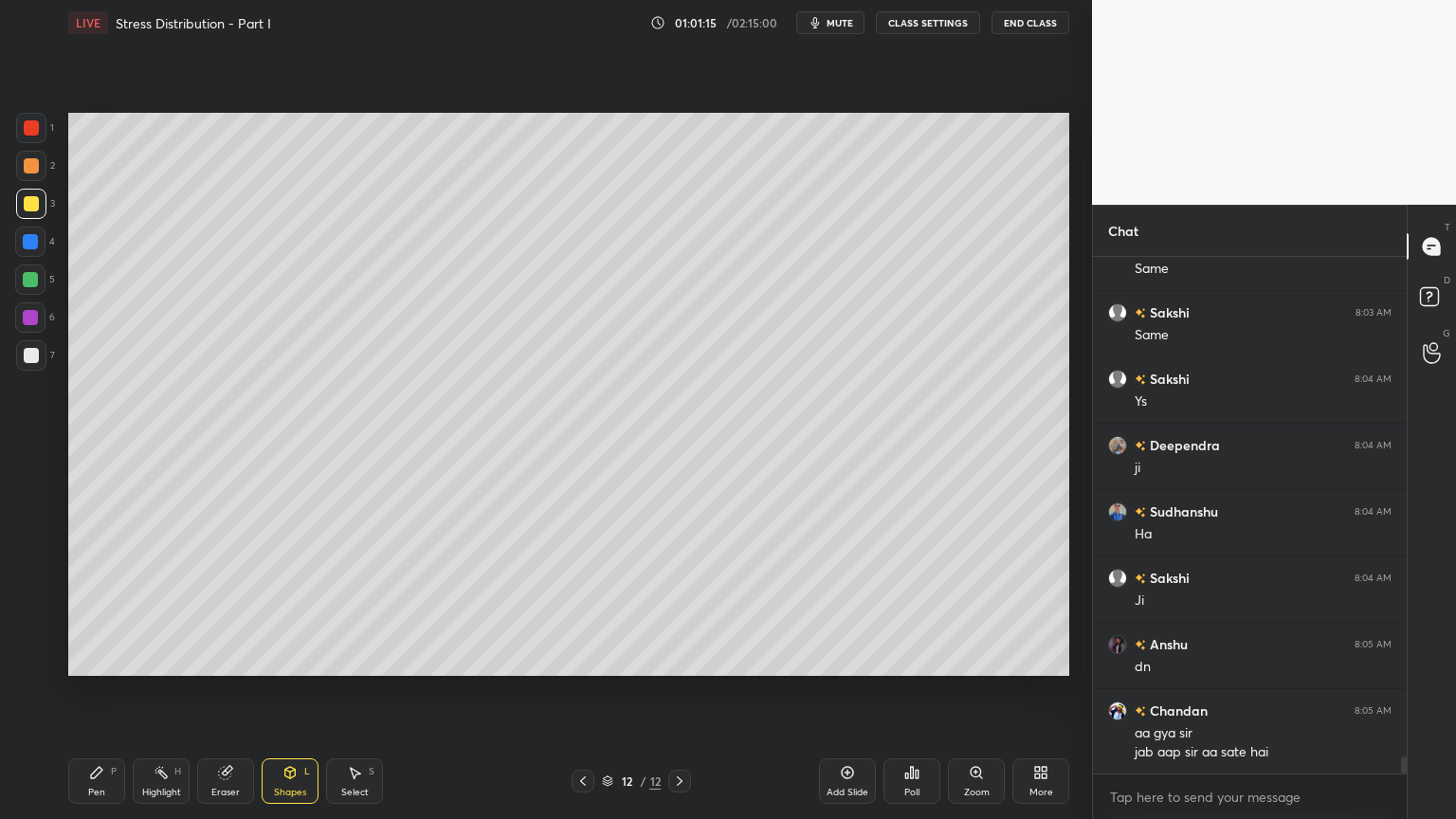 click at bounding box center (31, 204) 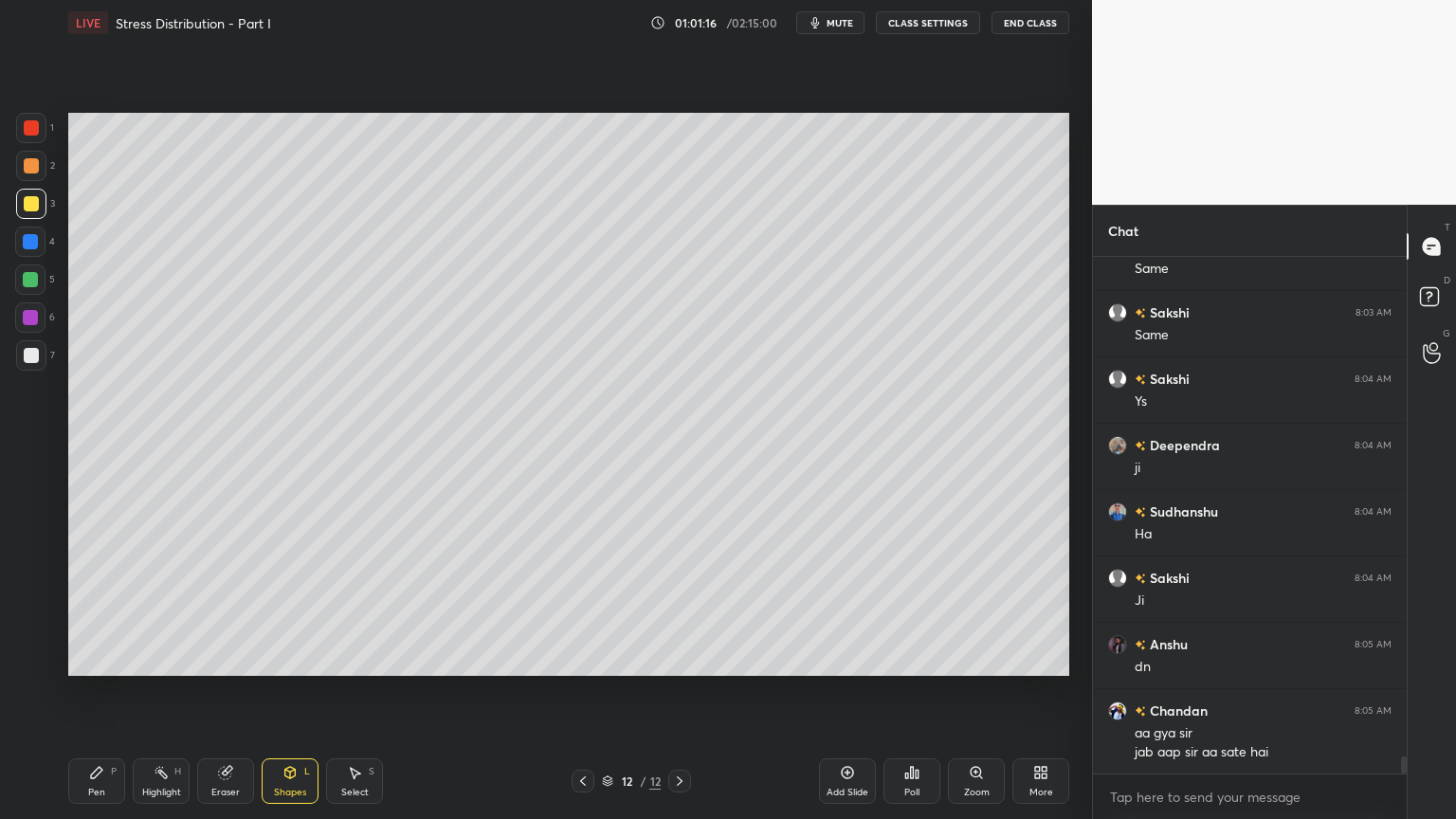 click on "Pen P" at bounding box center [97, 781] 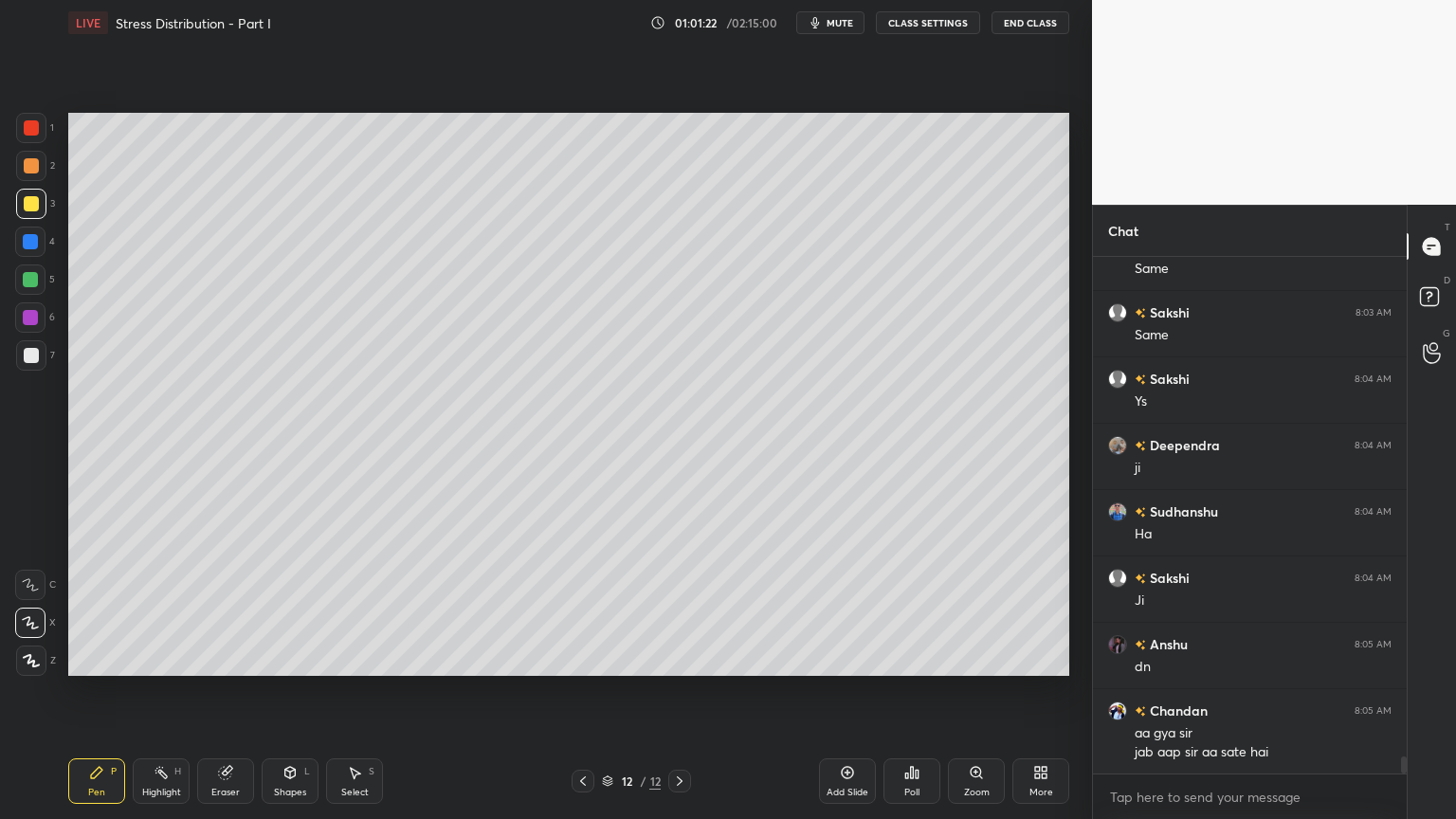 click on "Shapes" at bounding box center [290, 792] 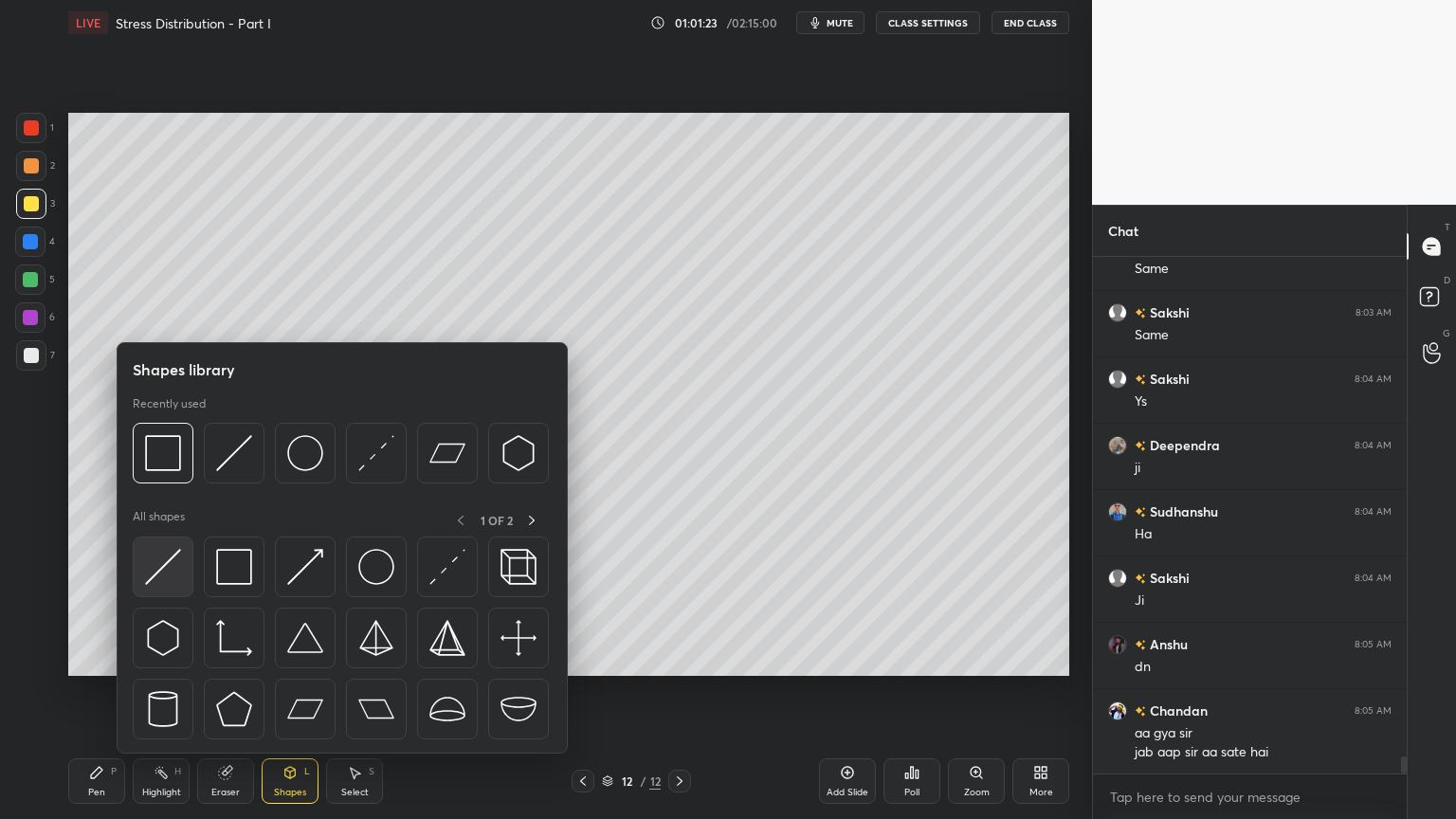 click at bounding box center [163, 567] 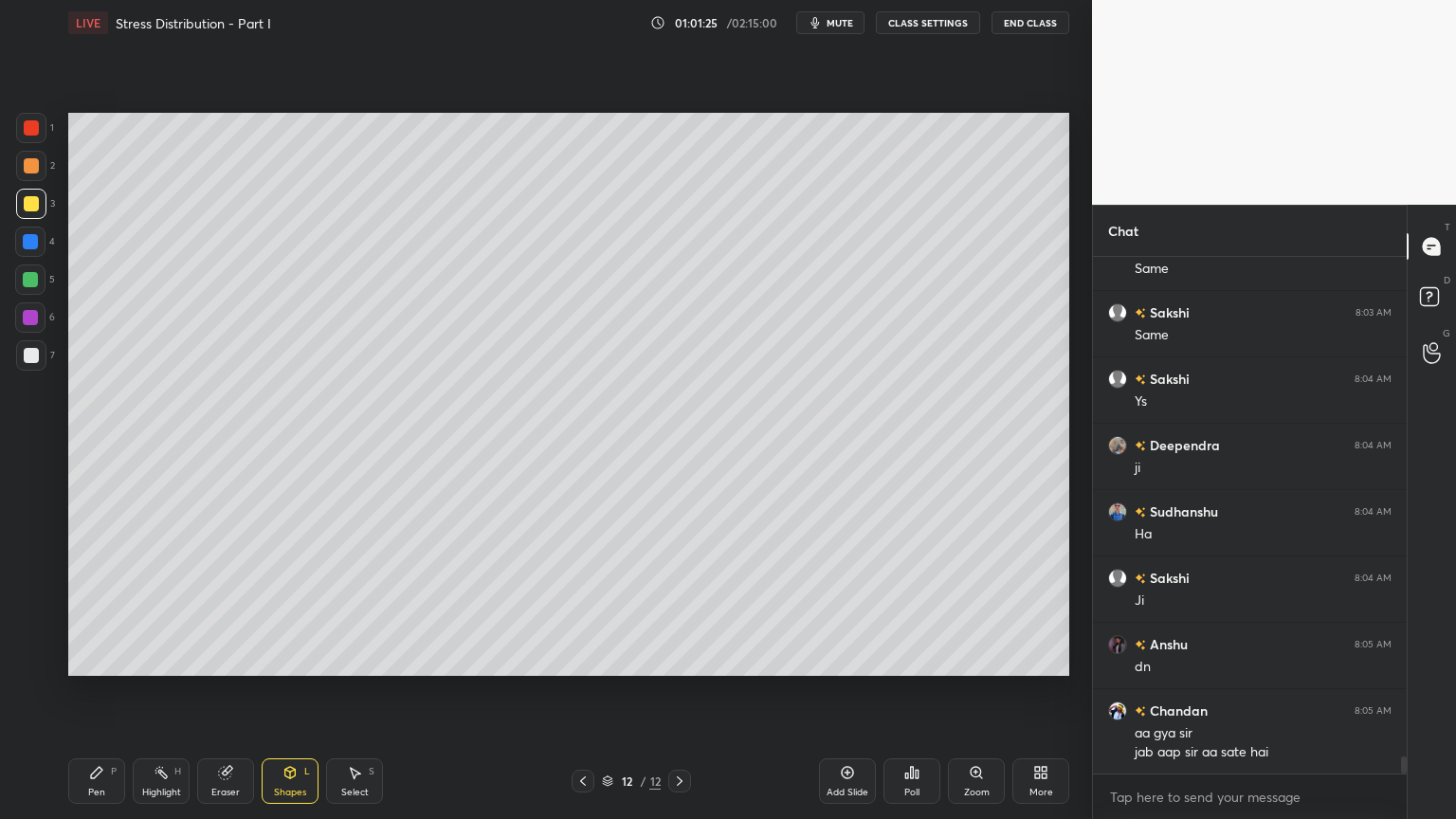 click at bounding box center (31, 128) 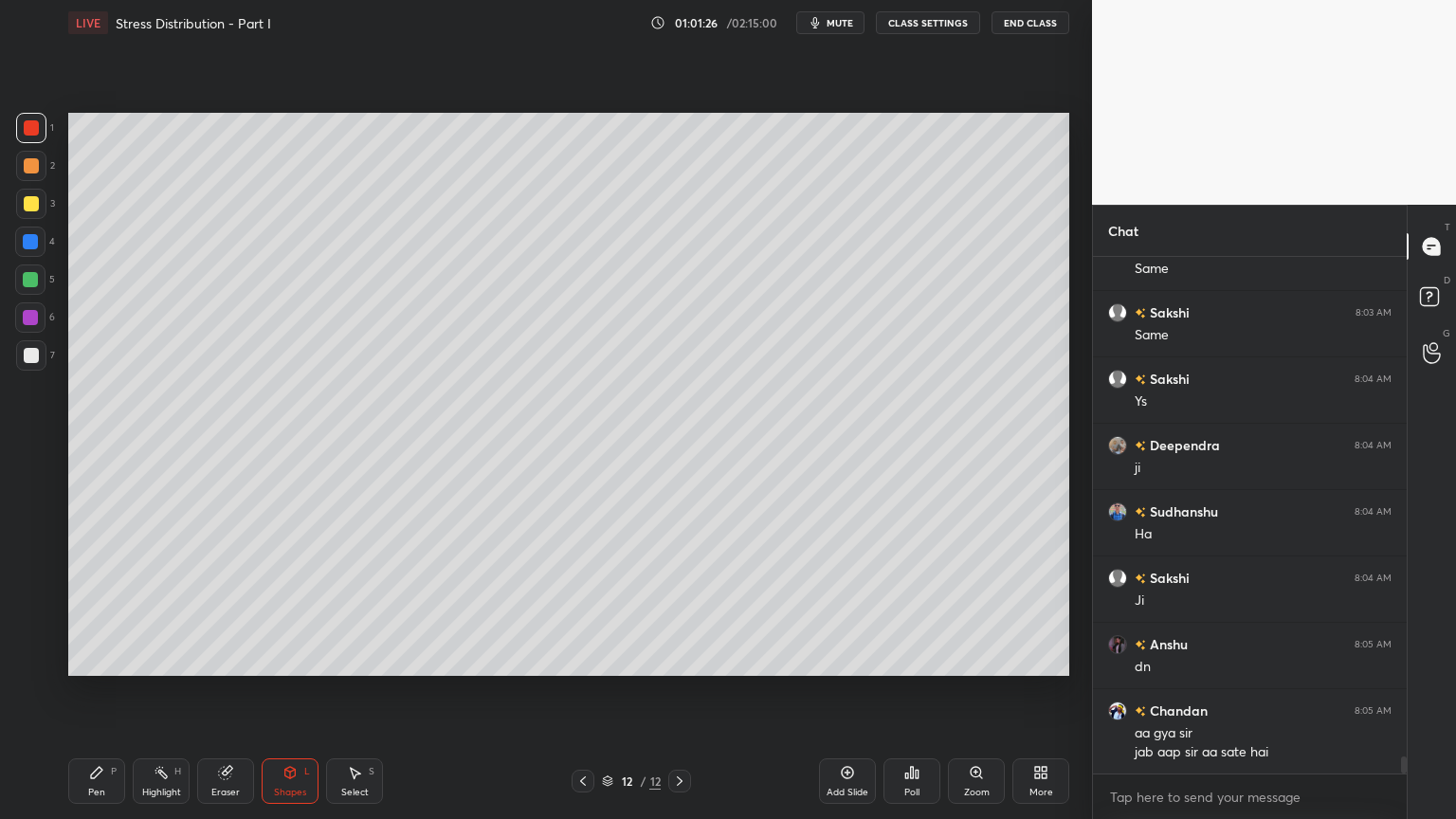click on "Pen P" at bounding box center (97, 781) 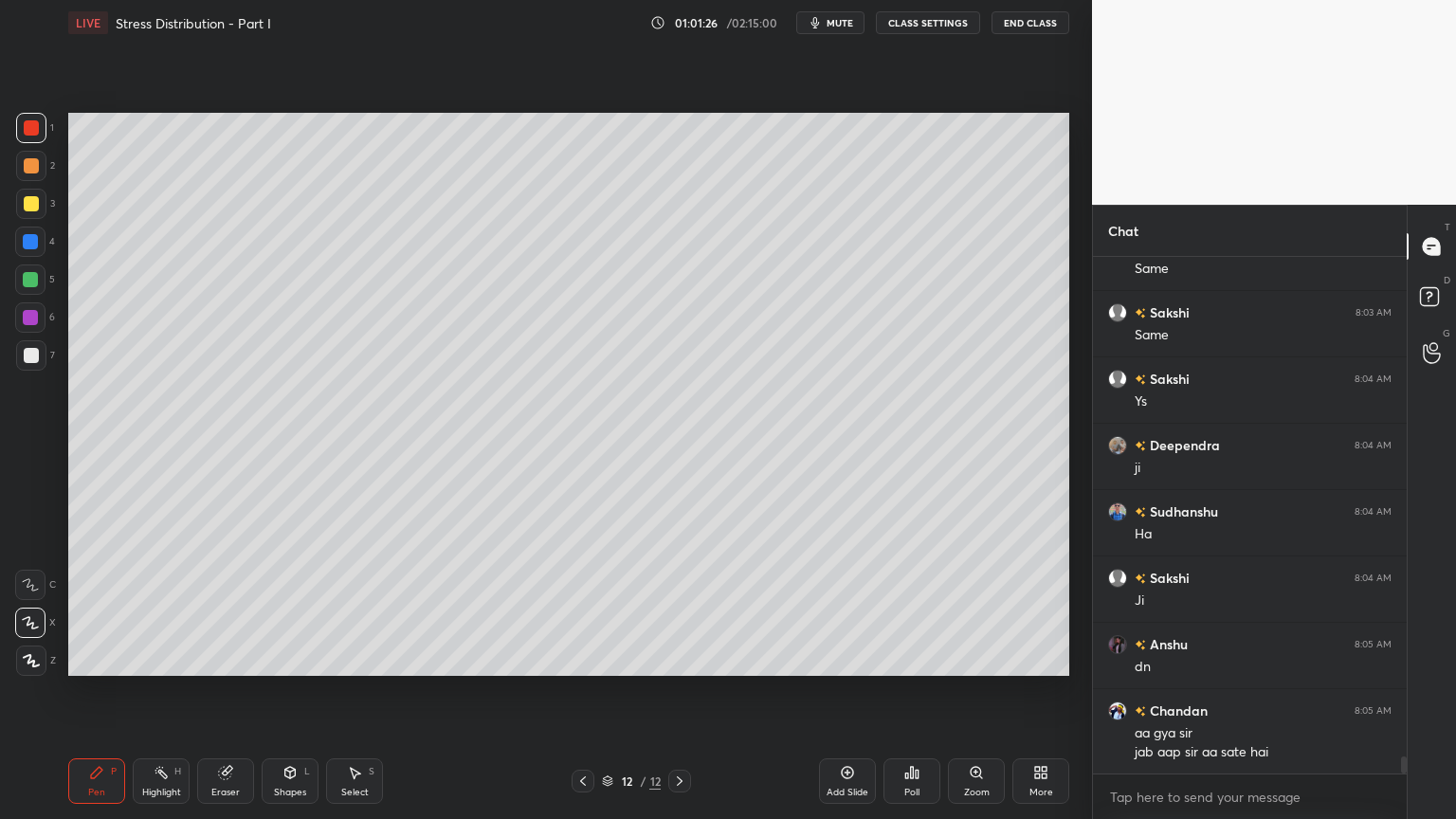 scroll, scrollTop: 15139, scrollLeft: 0, axis: vertical 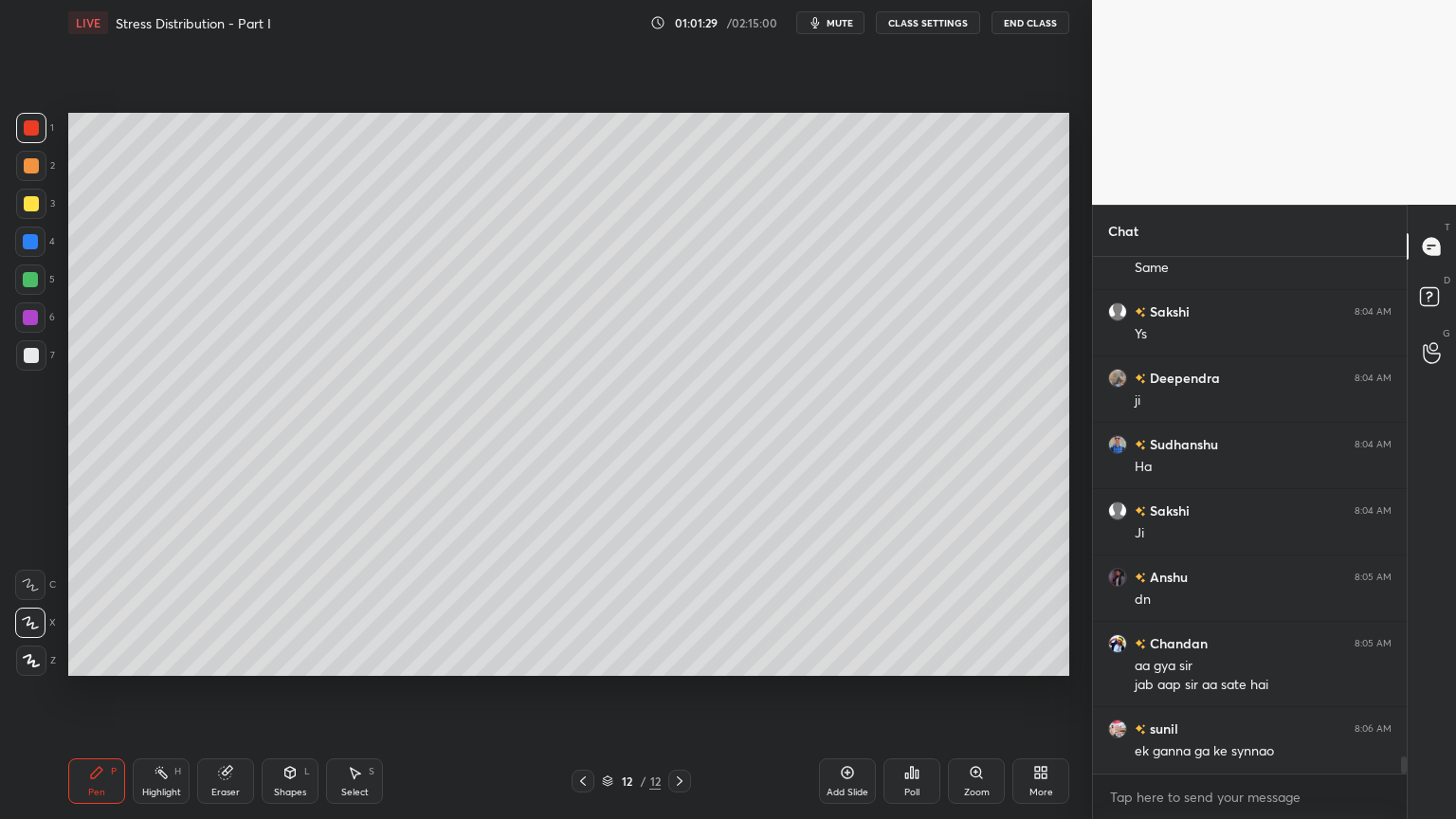 click 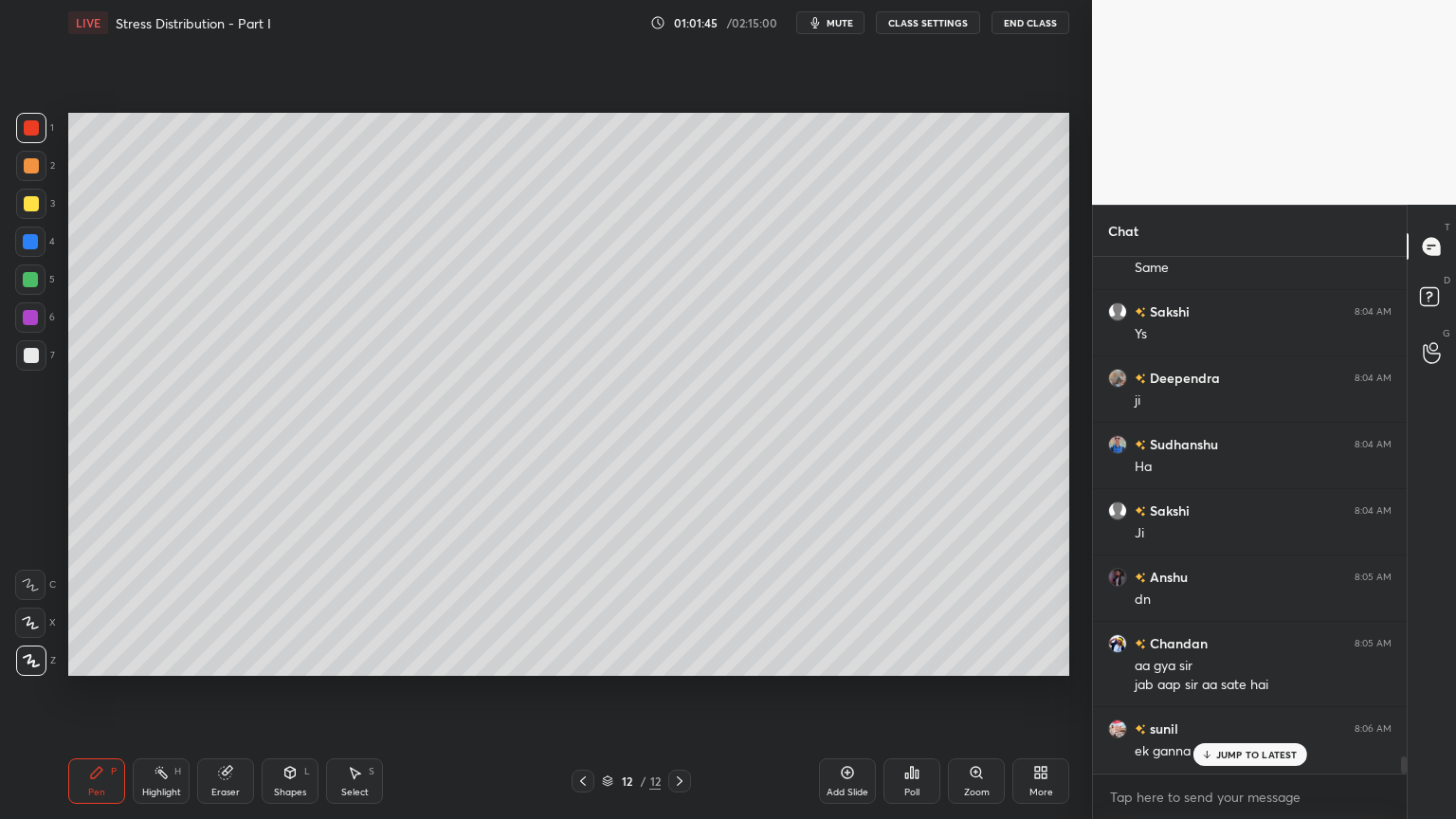 scroll, scrollTop: 15205, scrollLeft: 0, axis: vertical 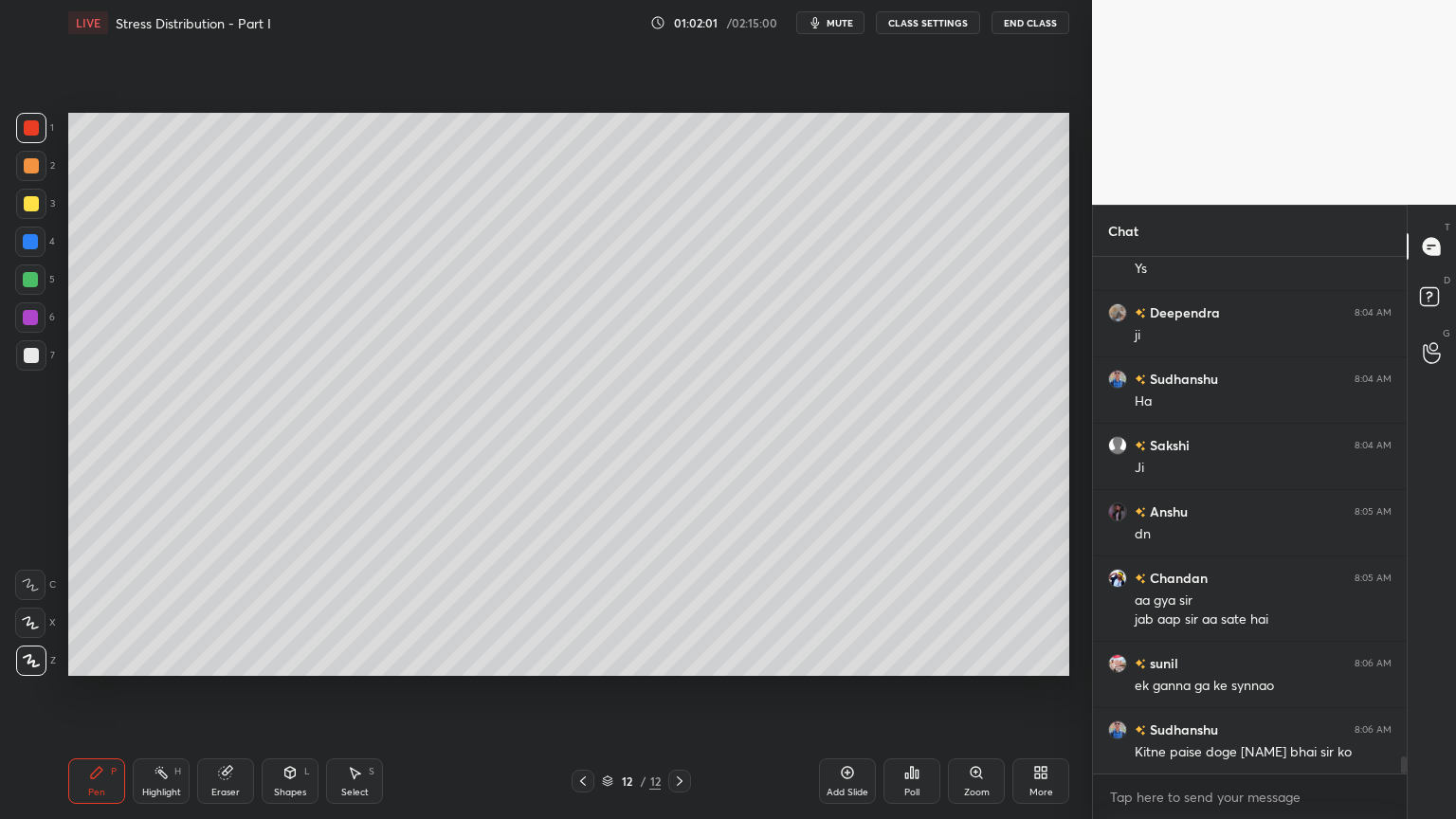 click 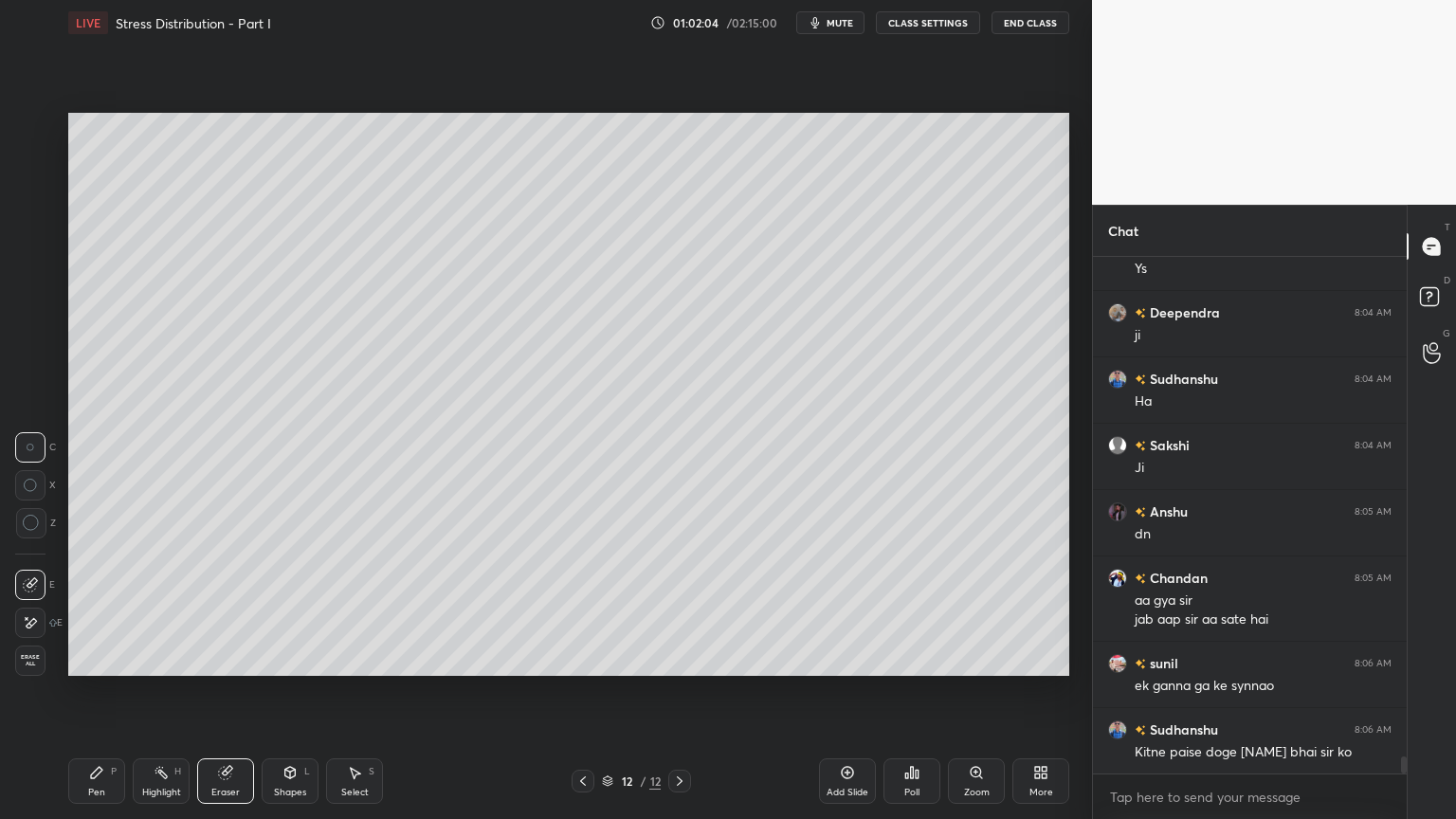 click on "Pen" at bounding box center [97, 792] 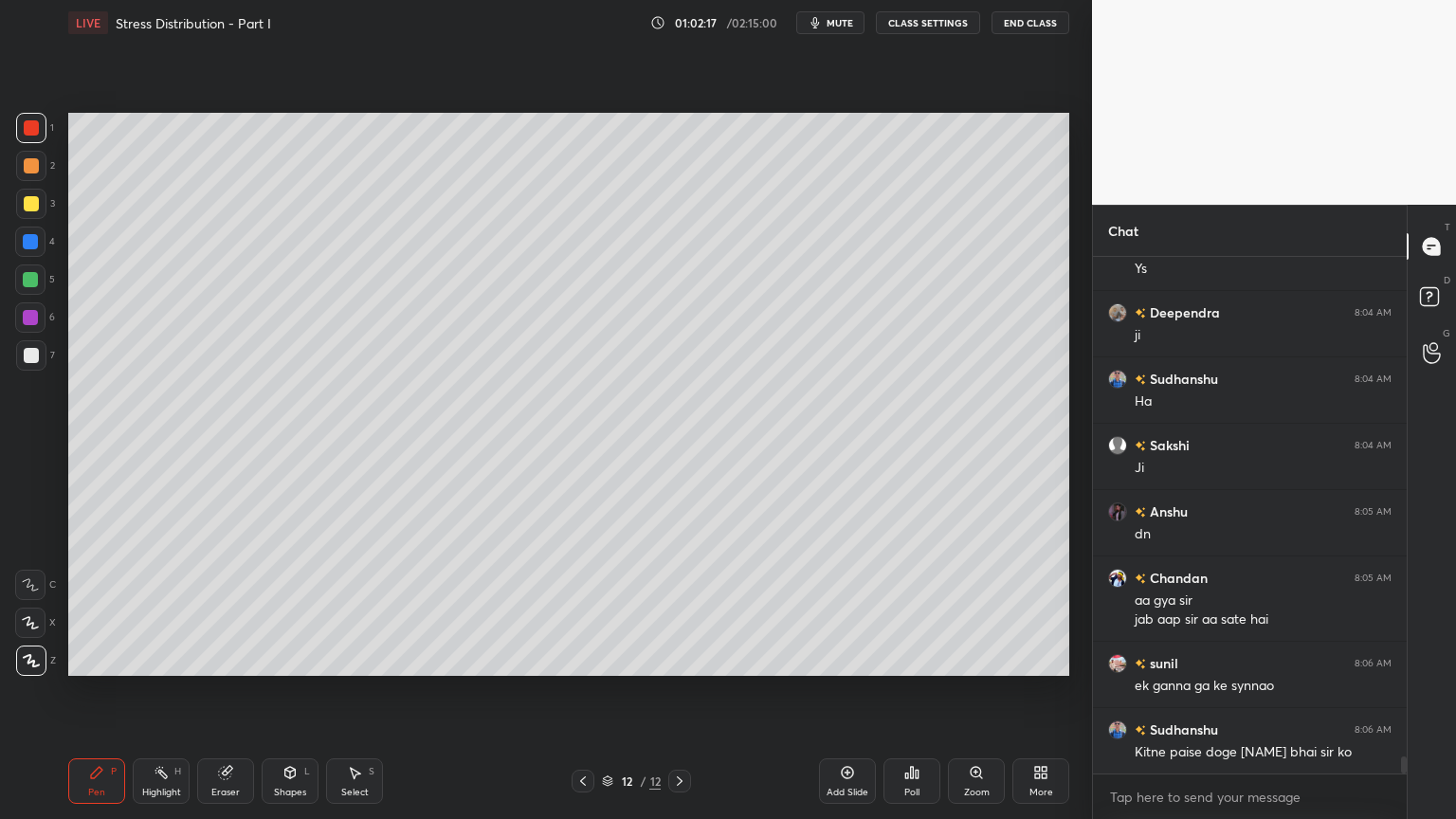scroll, scrollTop: 15272, scrollLeft: 0, axis: vertical 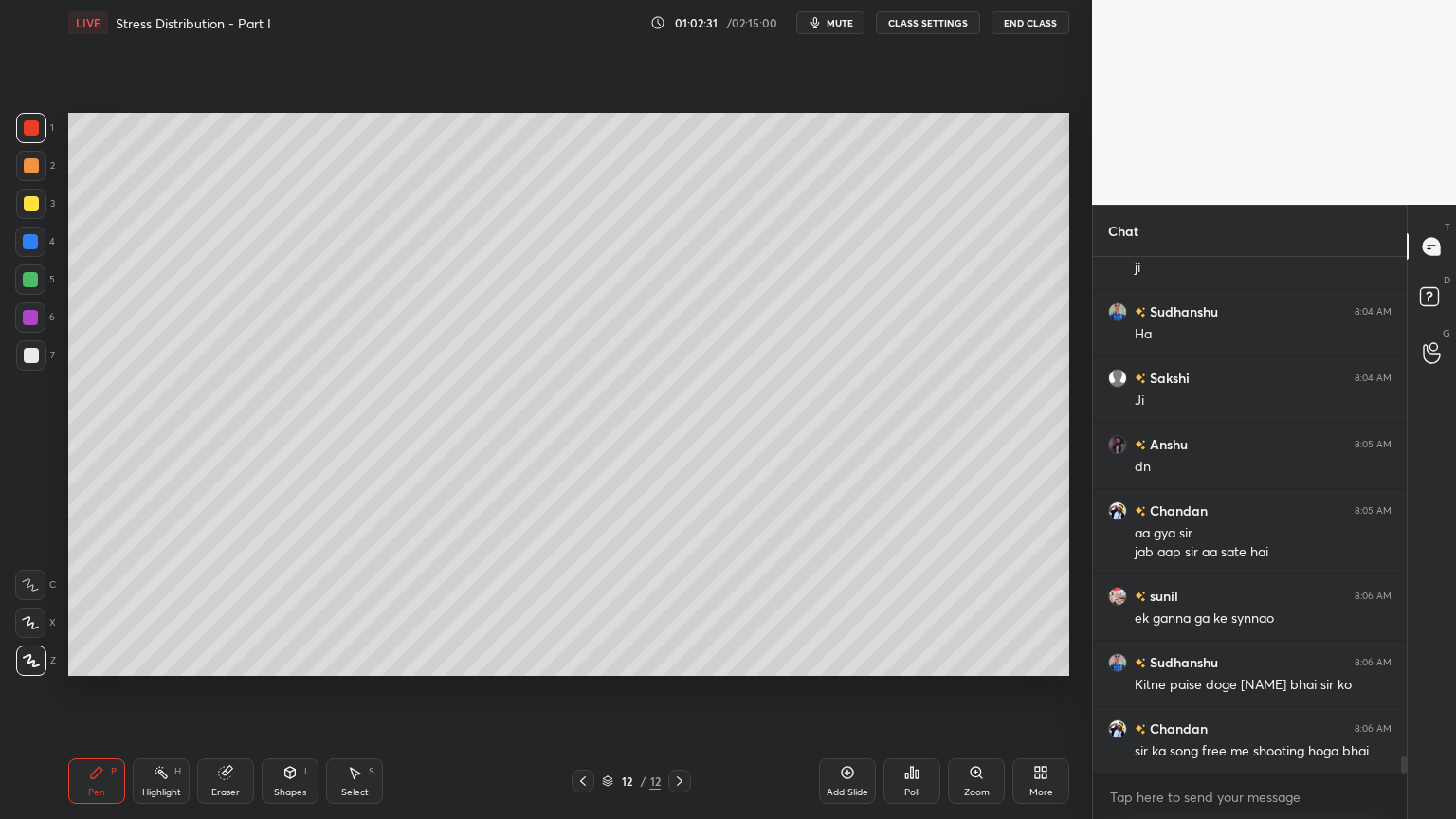 click 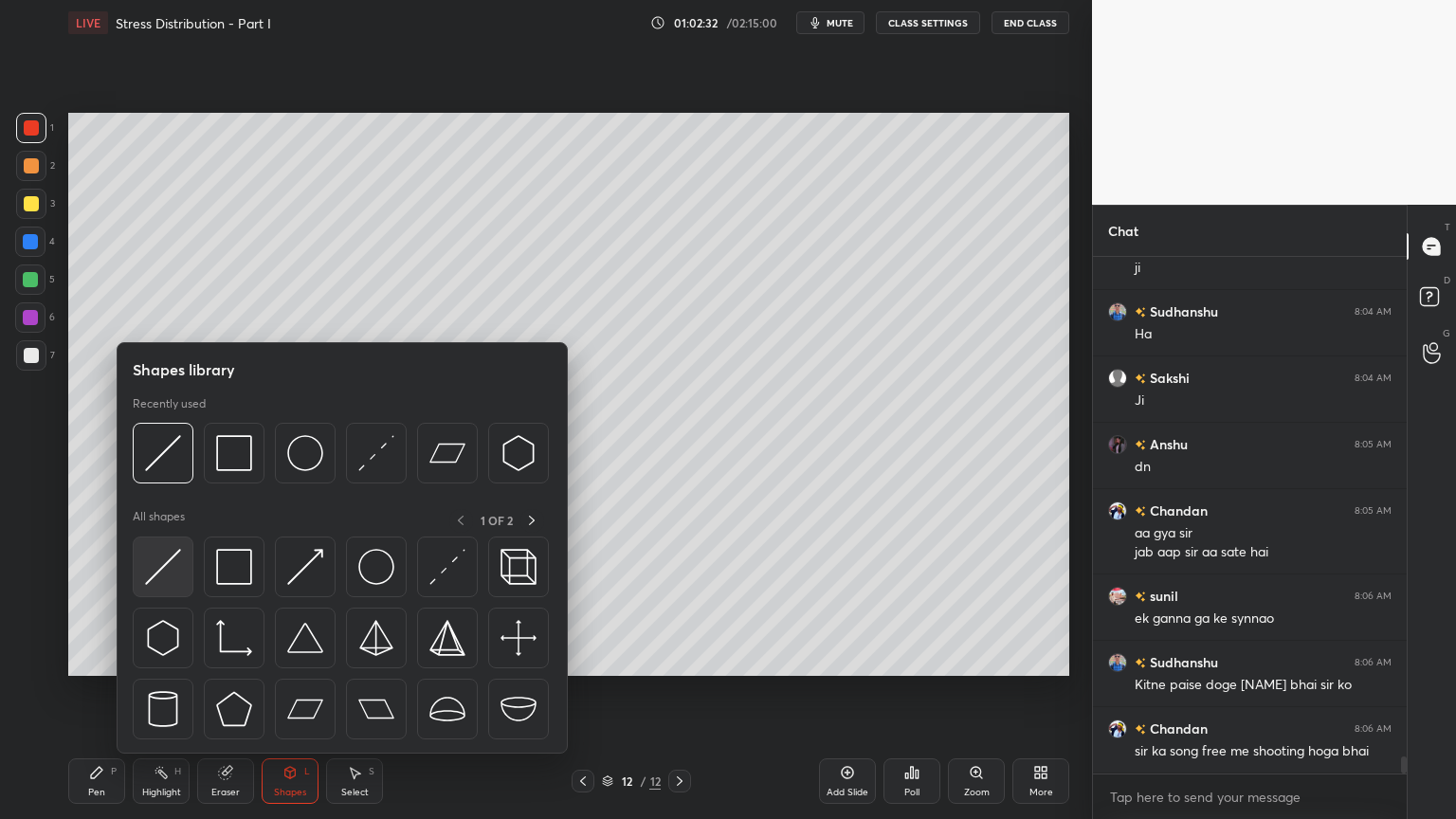click at bounding box center (163, 567) 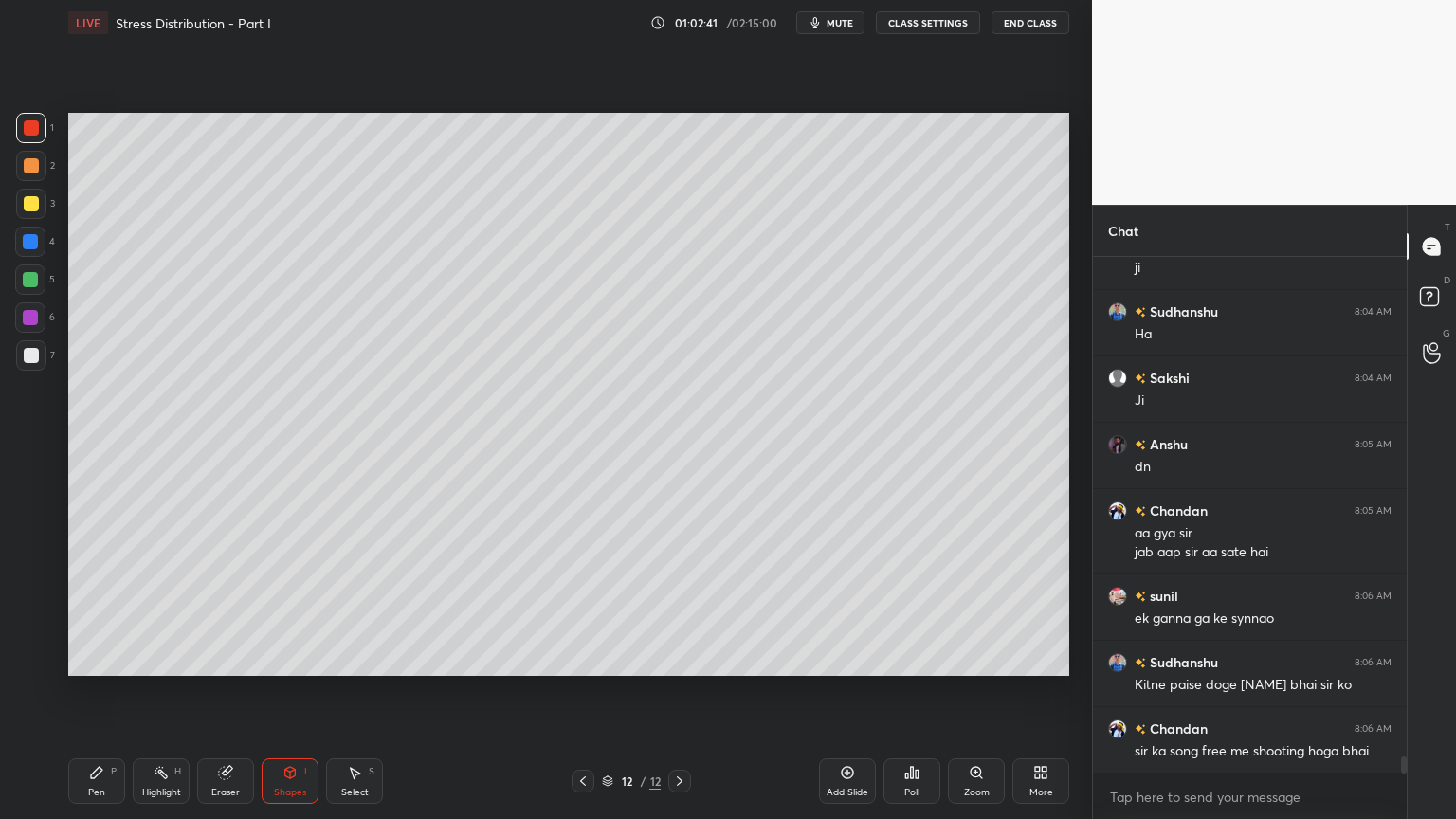 click on "Shapes L" at bounding box center [290, 781] 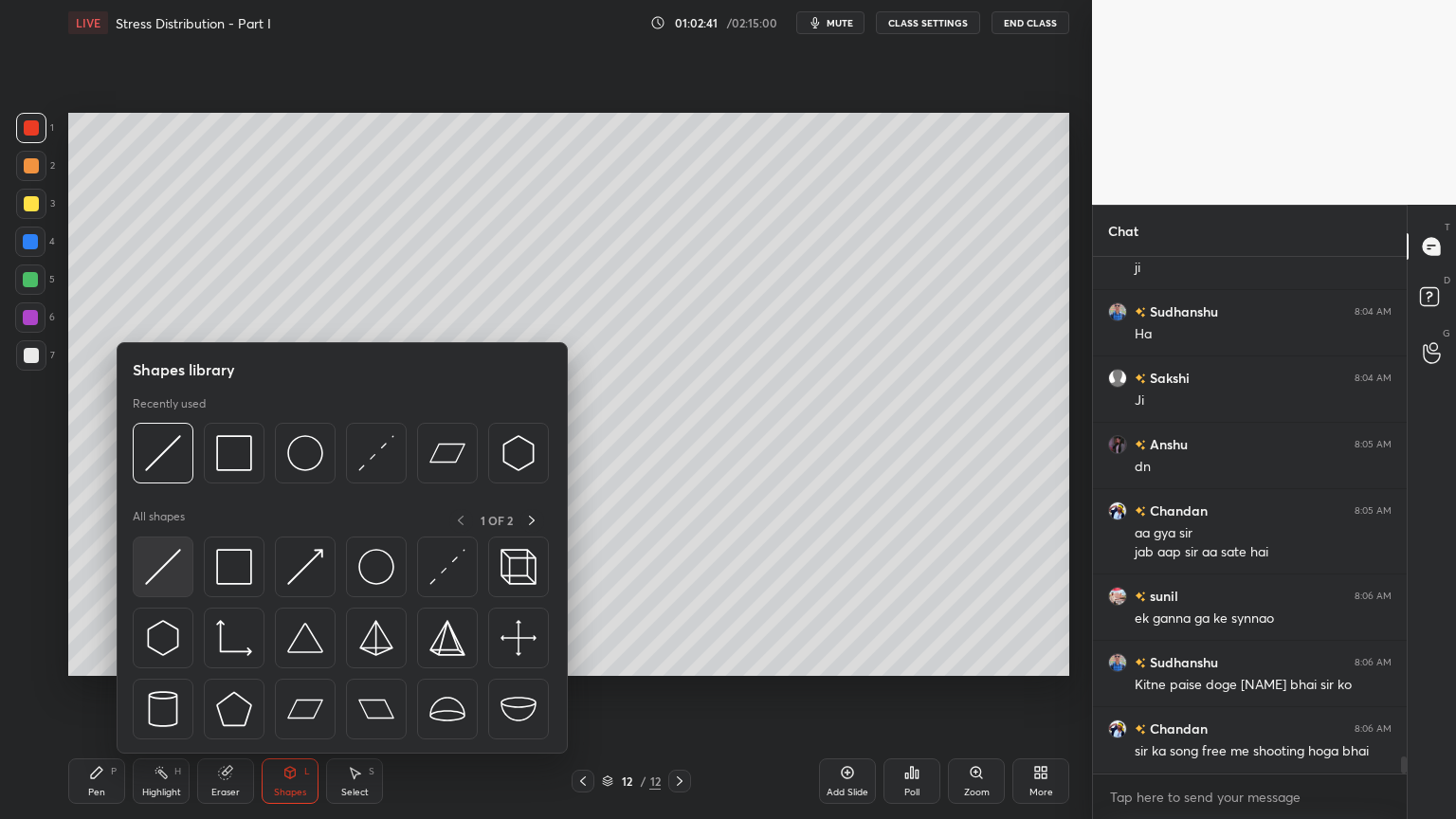 click at bounding box center (163, 567) 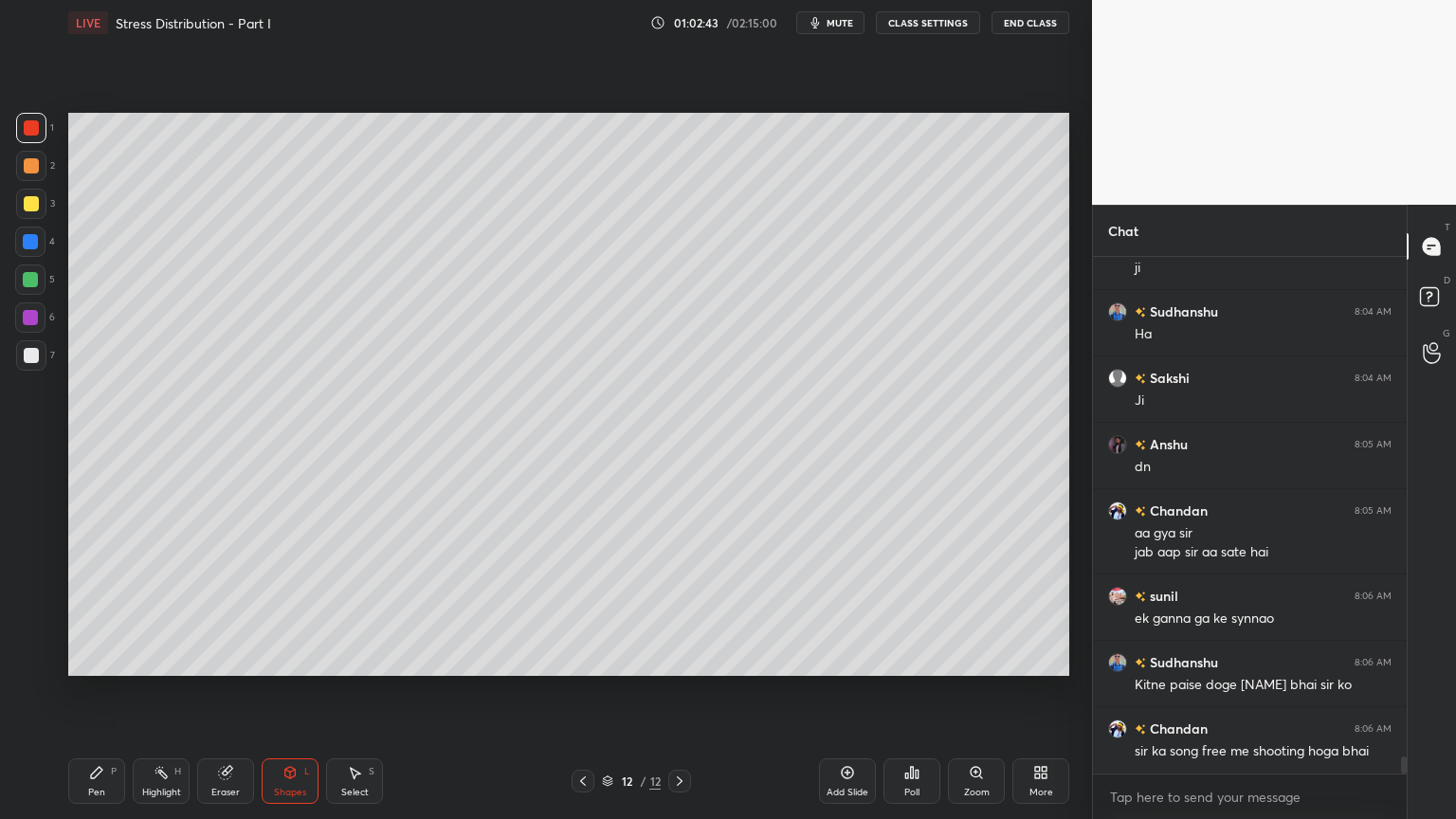 click on "Pen P" at bounding box center (97, 781) 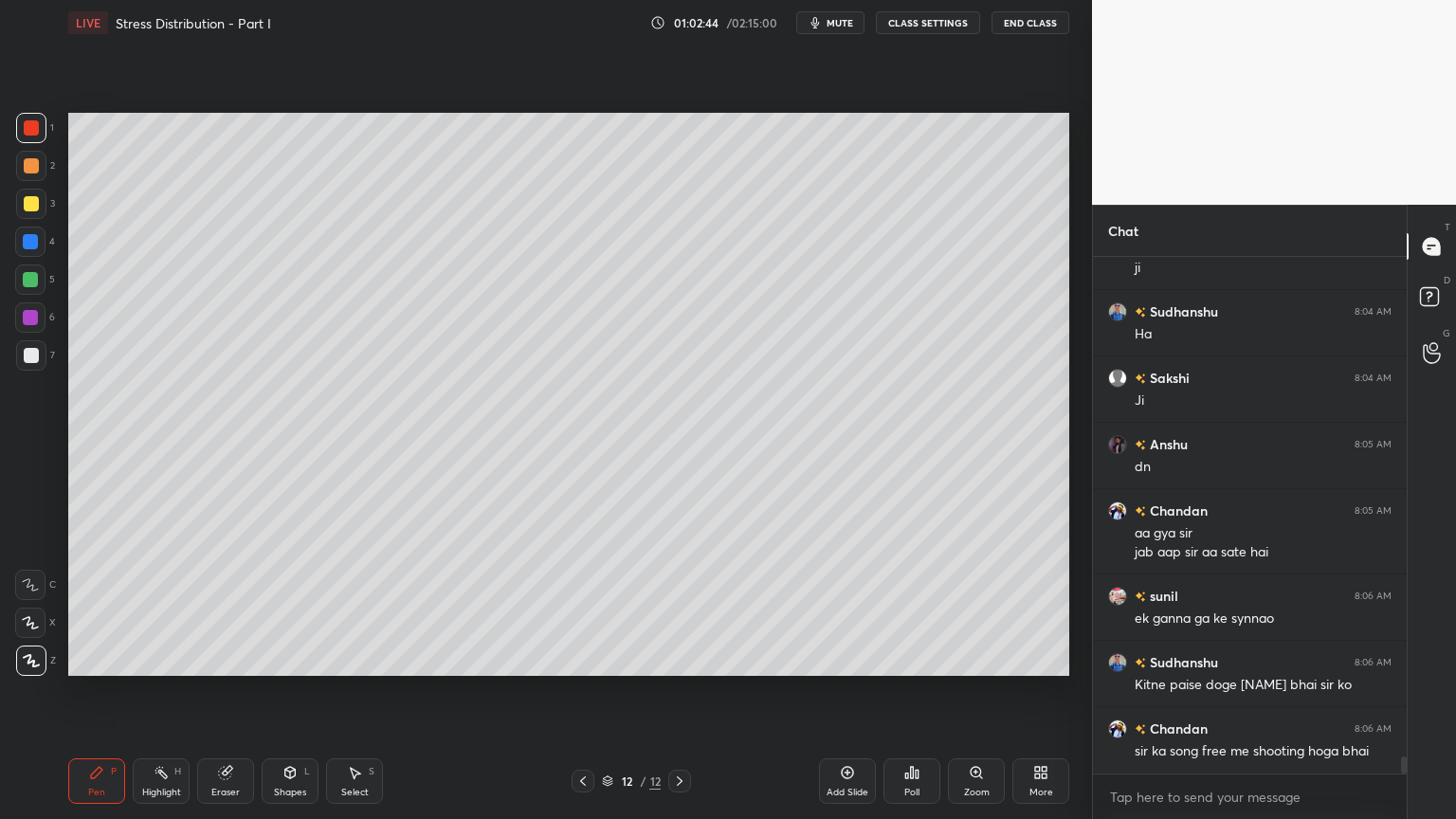click 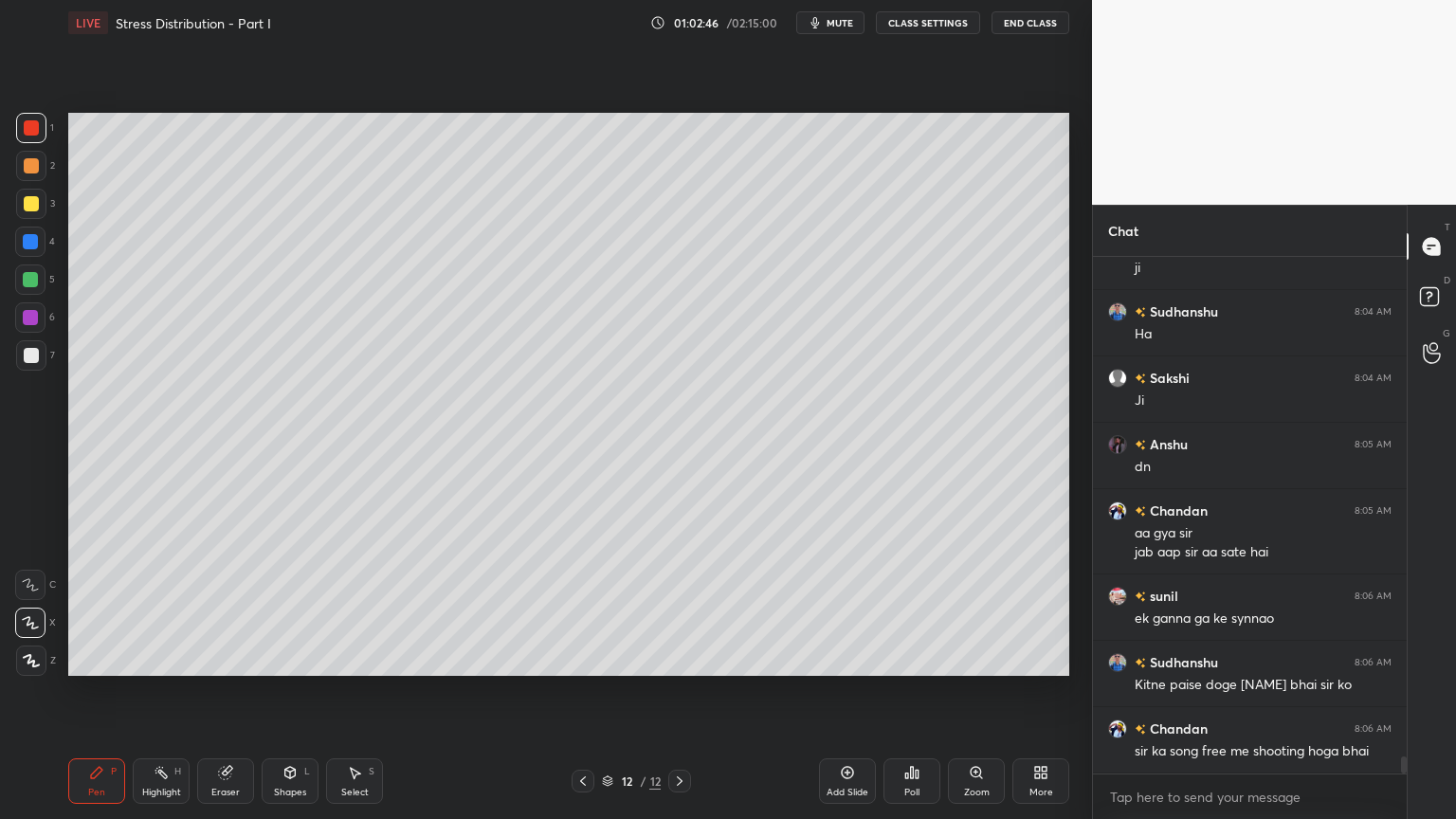 click 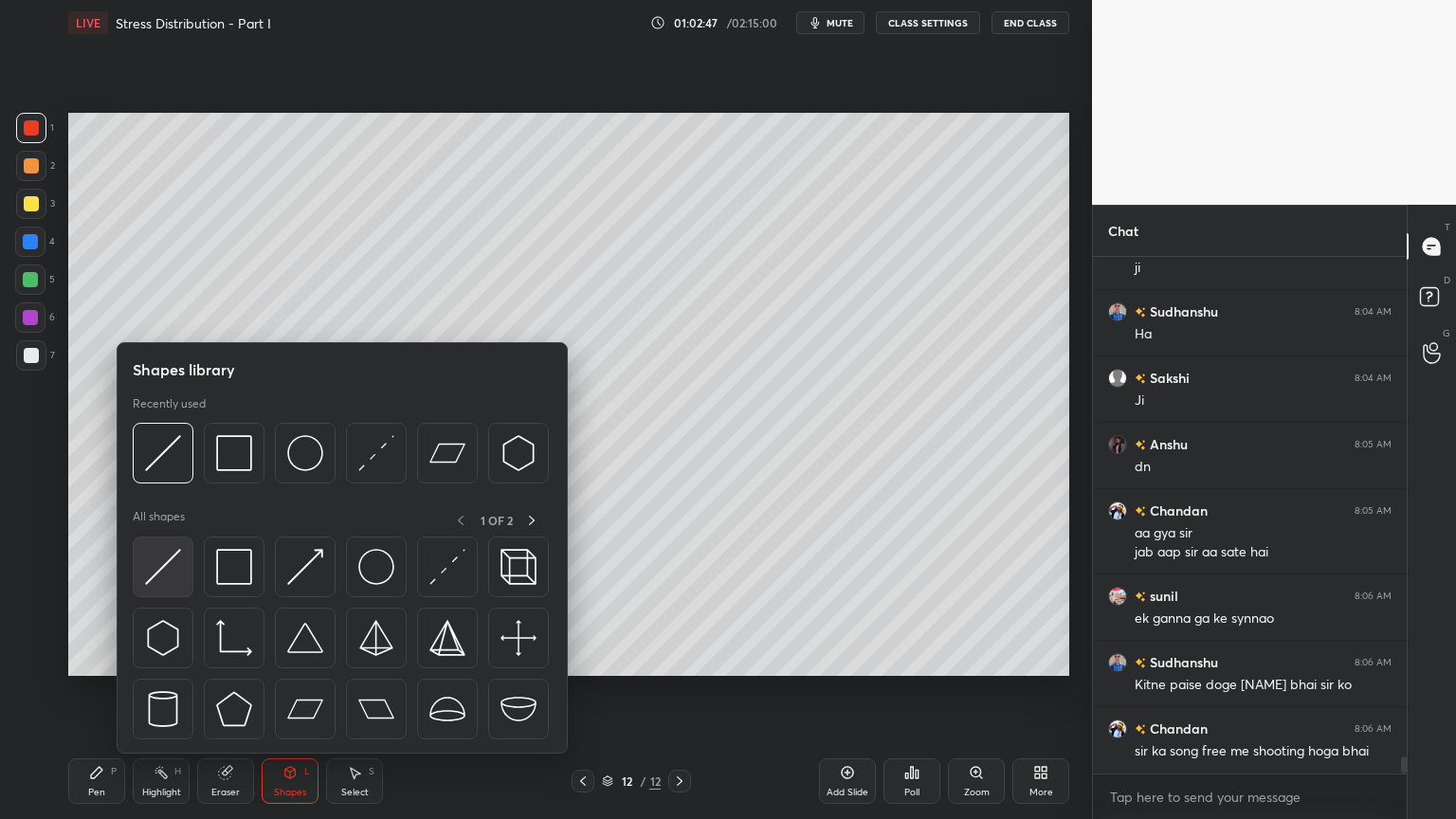 click at bounding box center (163, 567) 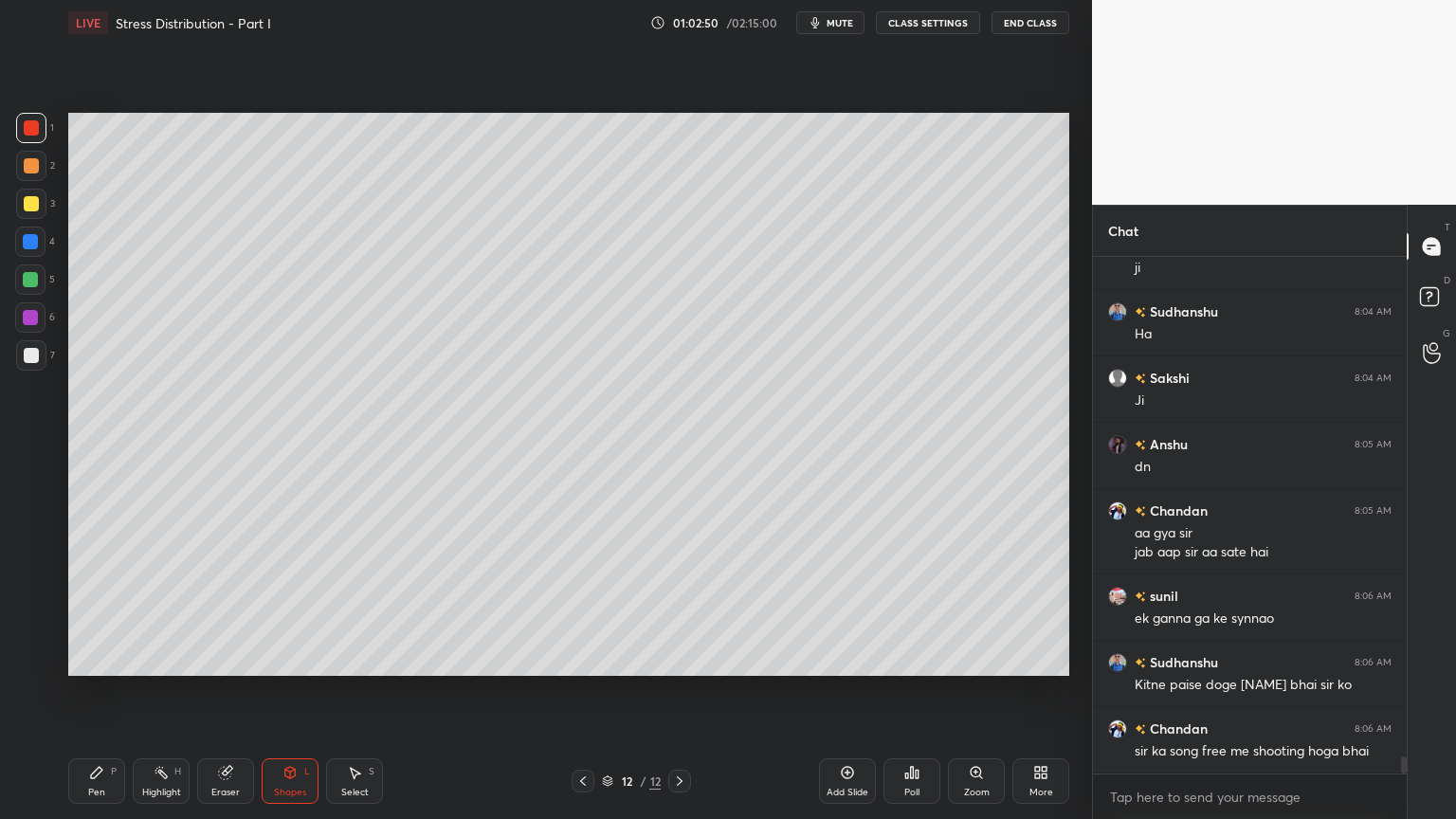 click at bounding box center [31, 355] 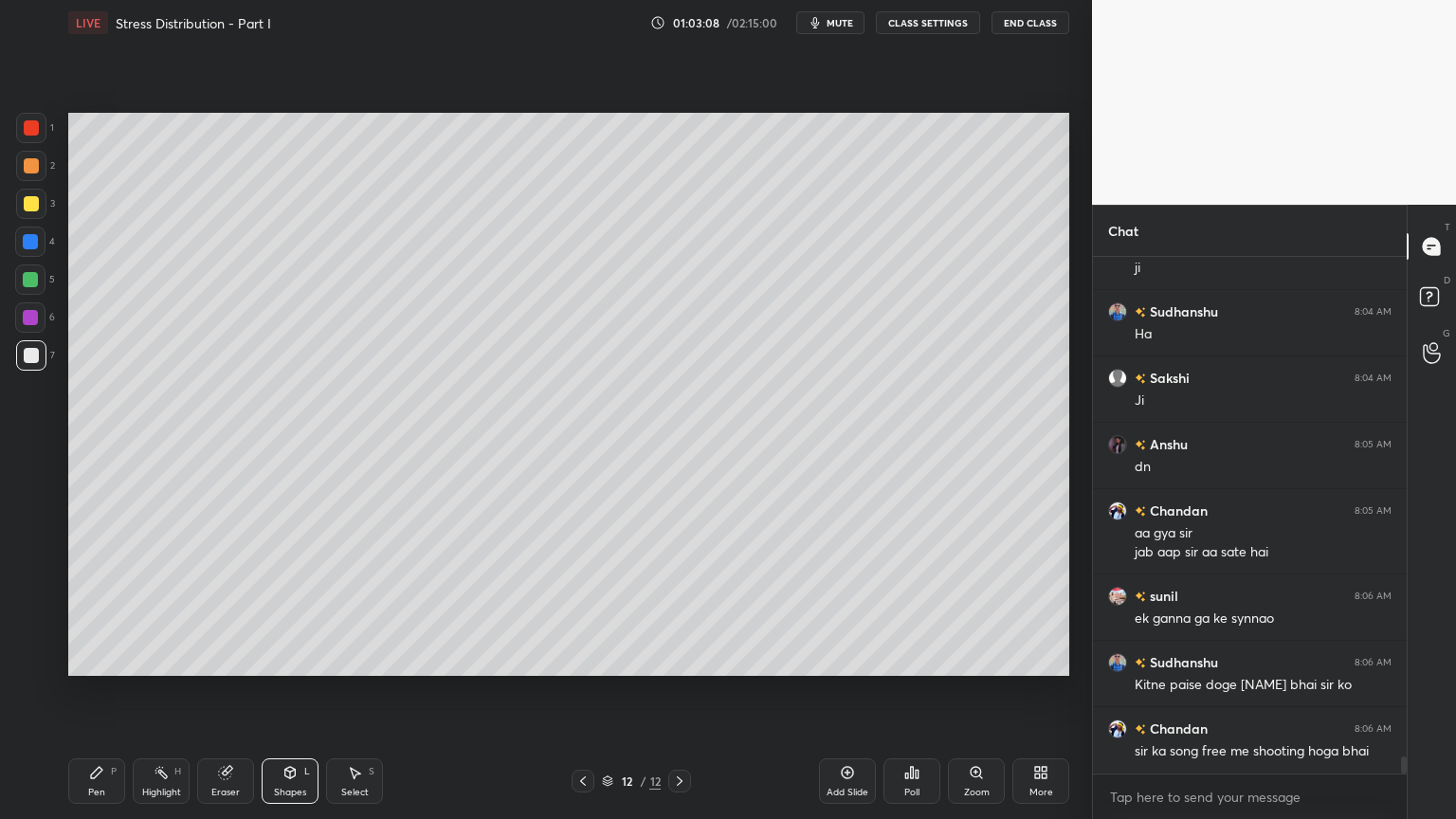 click on "Shapes" at bounding box center (290, 792) 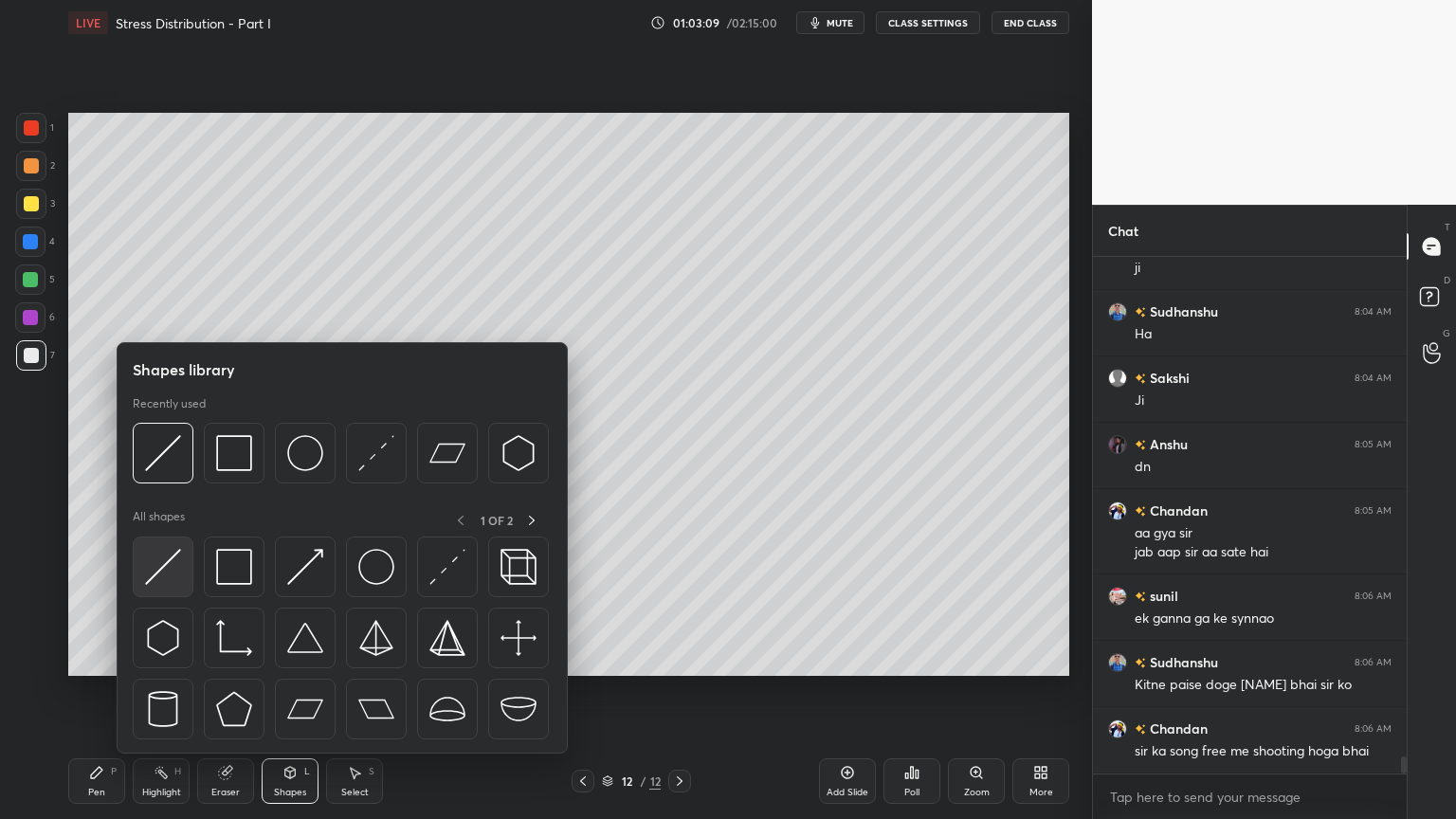 click at bounding box center (163, 567) 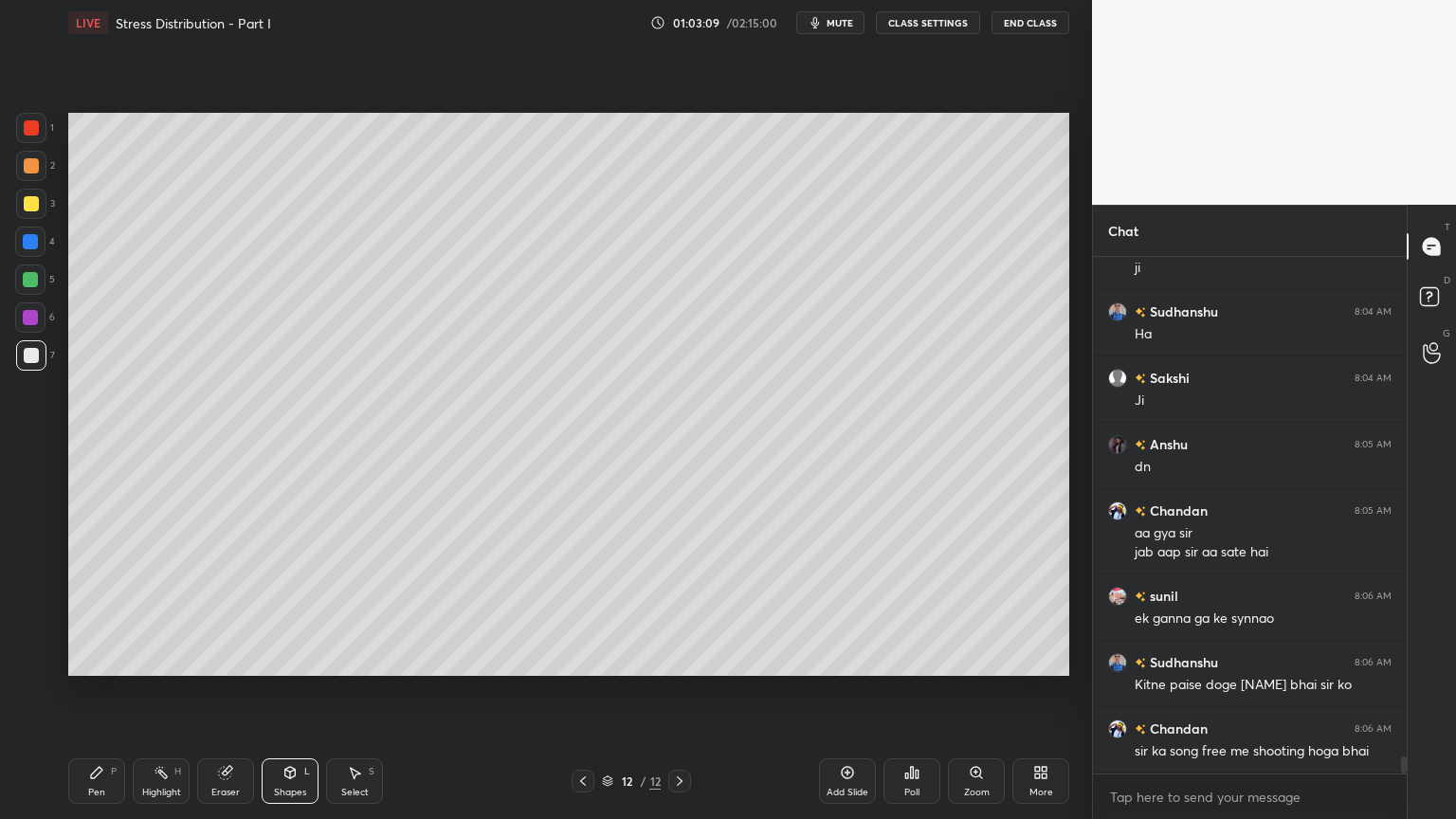 click at bounding box center [30, 242] 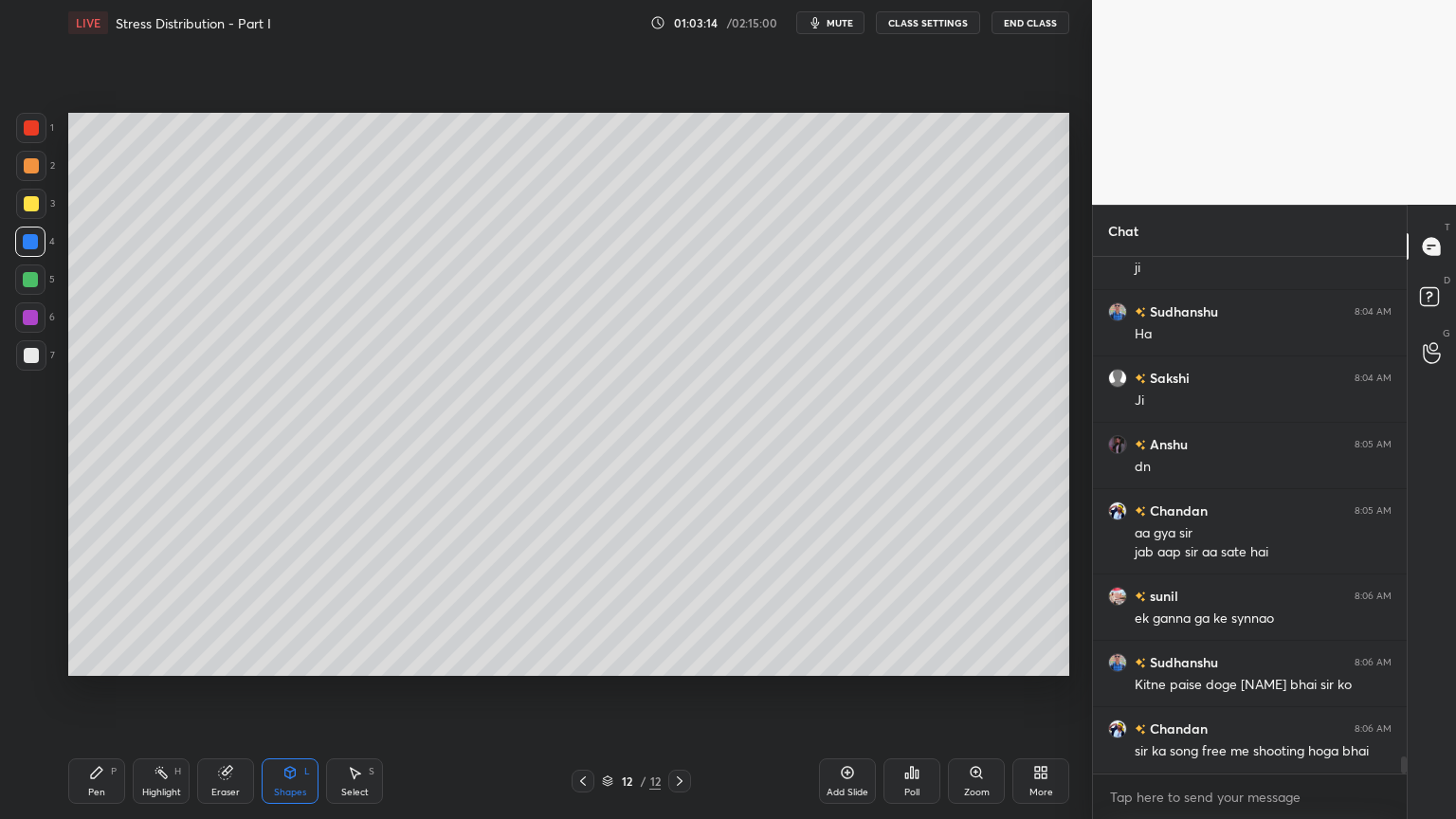 click on "Pen" at bounding box center (97, 792) 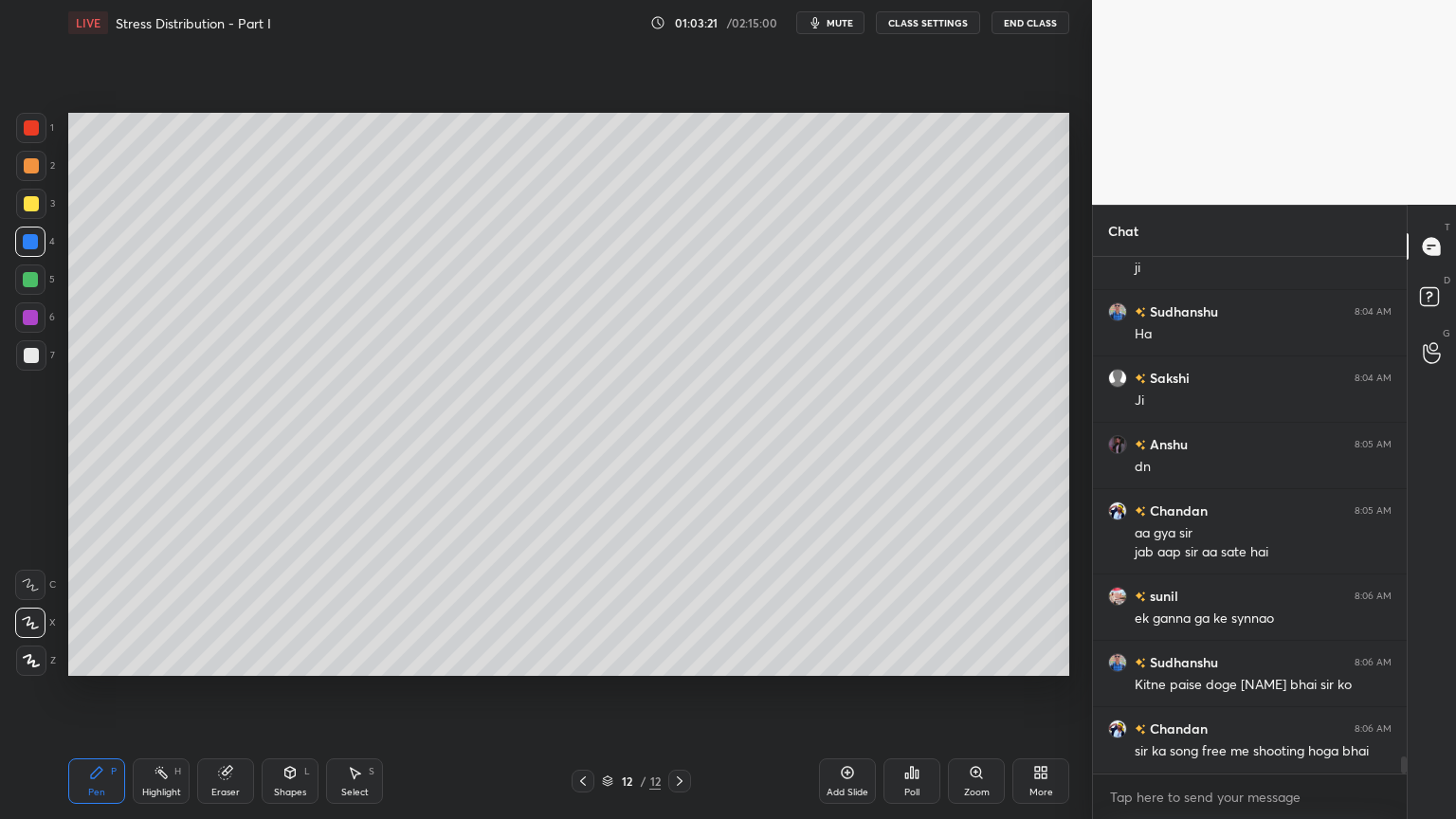 click 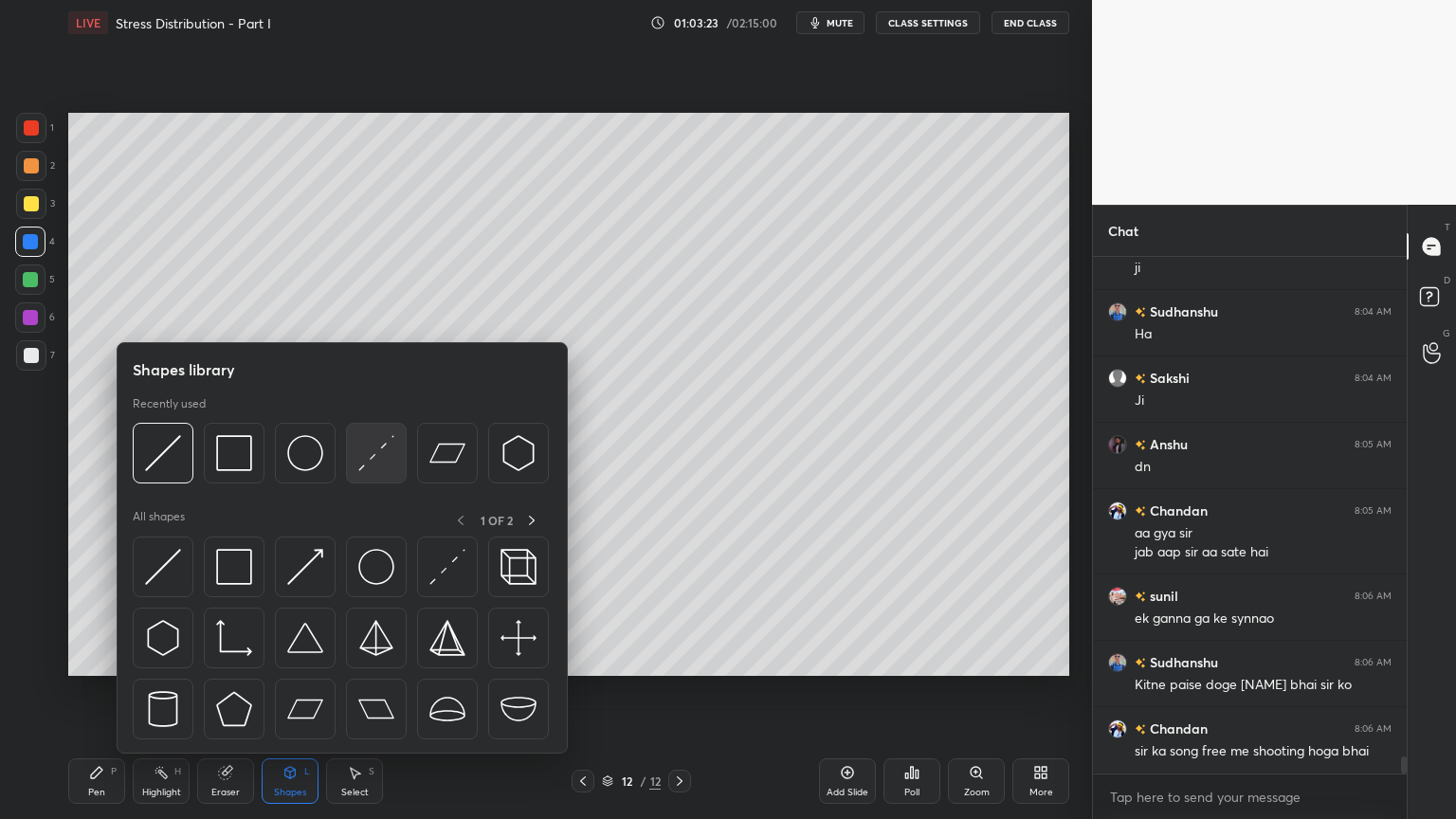 click at bounding box center (376, 453) 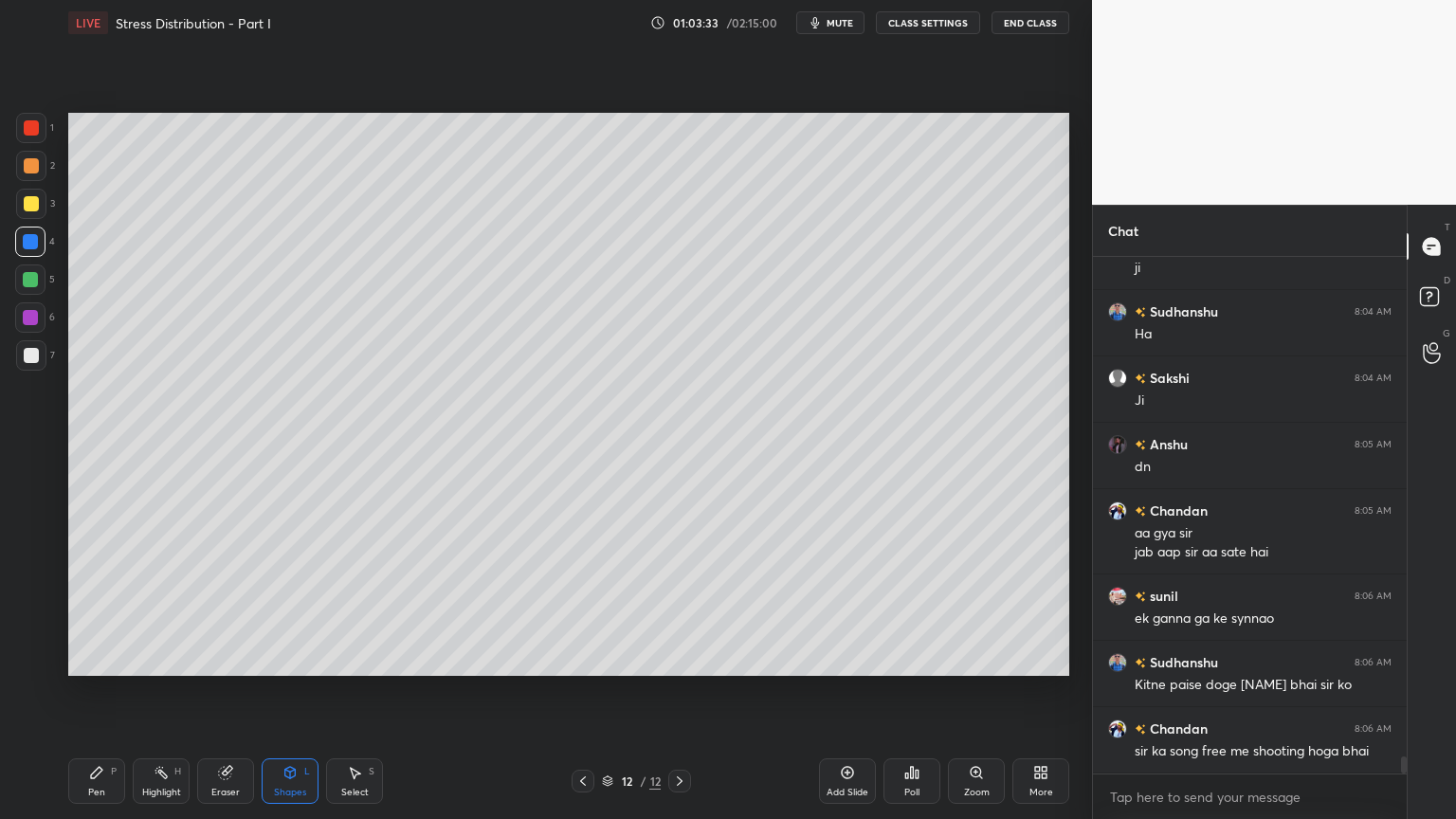 click at bounding box center [31, 128] 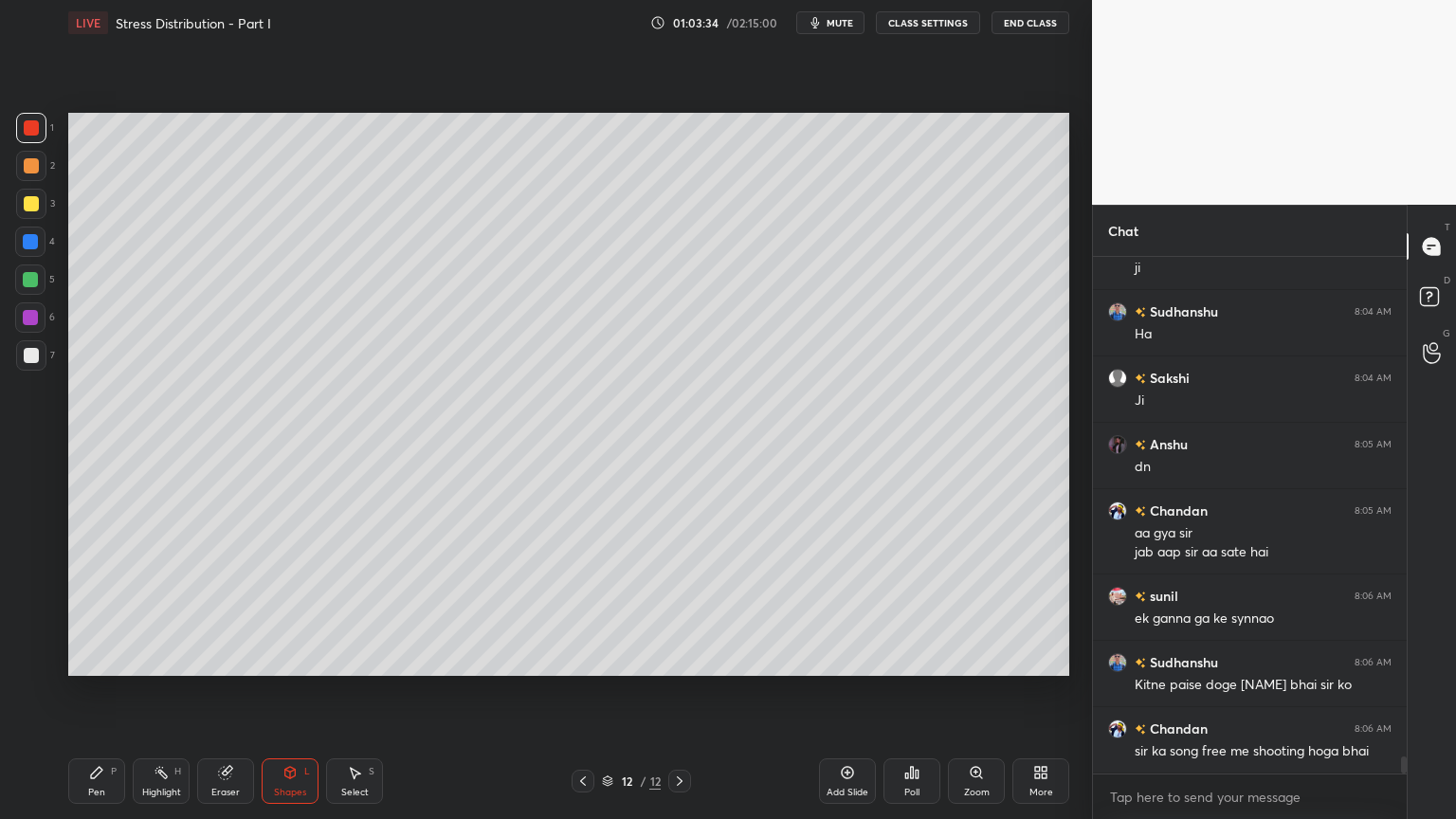 click 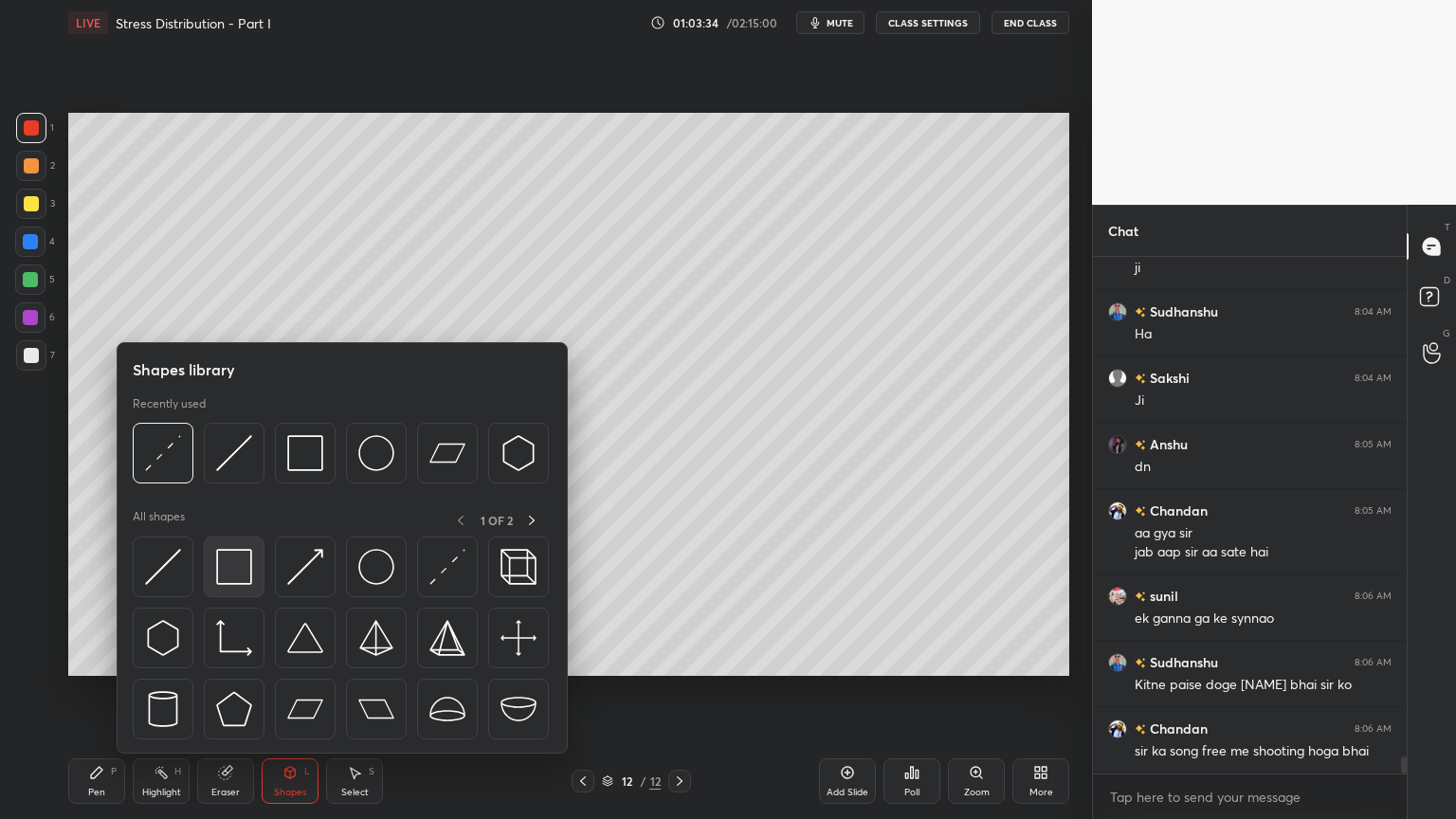 click at bounding box center [234, 567] 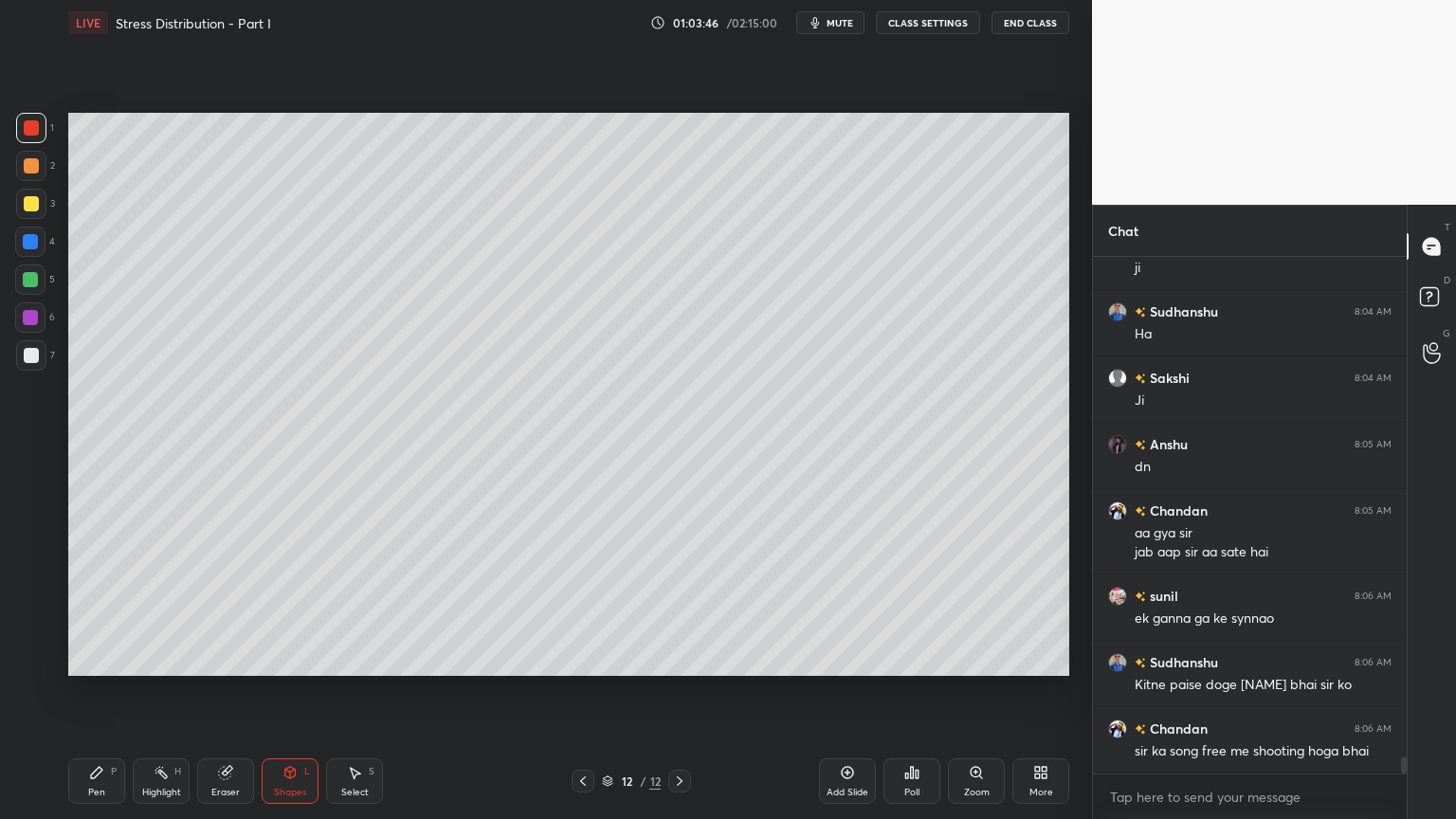 click on "Shapes L" at bounding box center (290, 781) 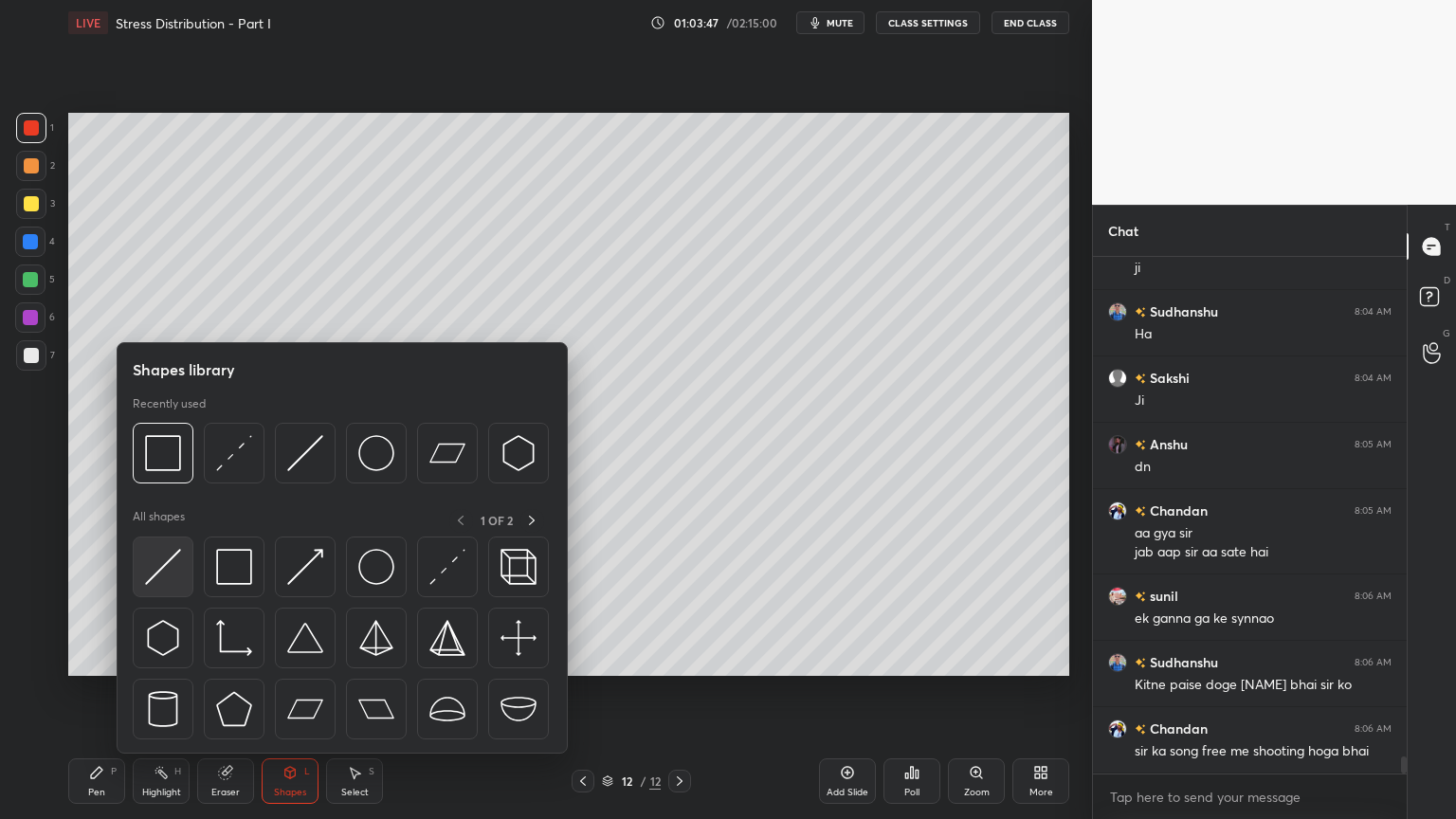 click at bounding box center (163, 567) 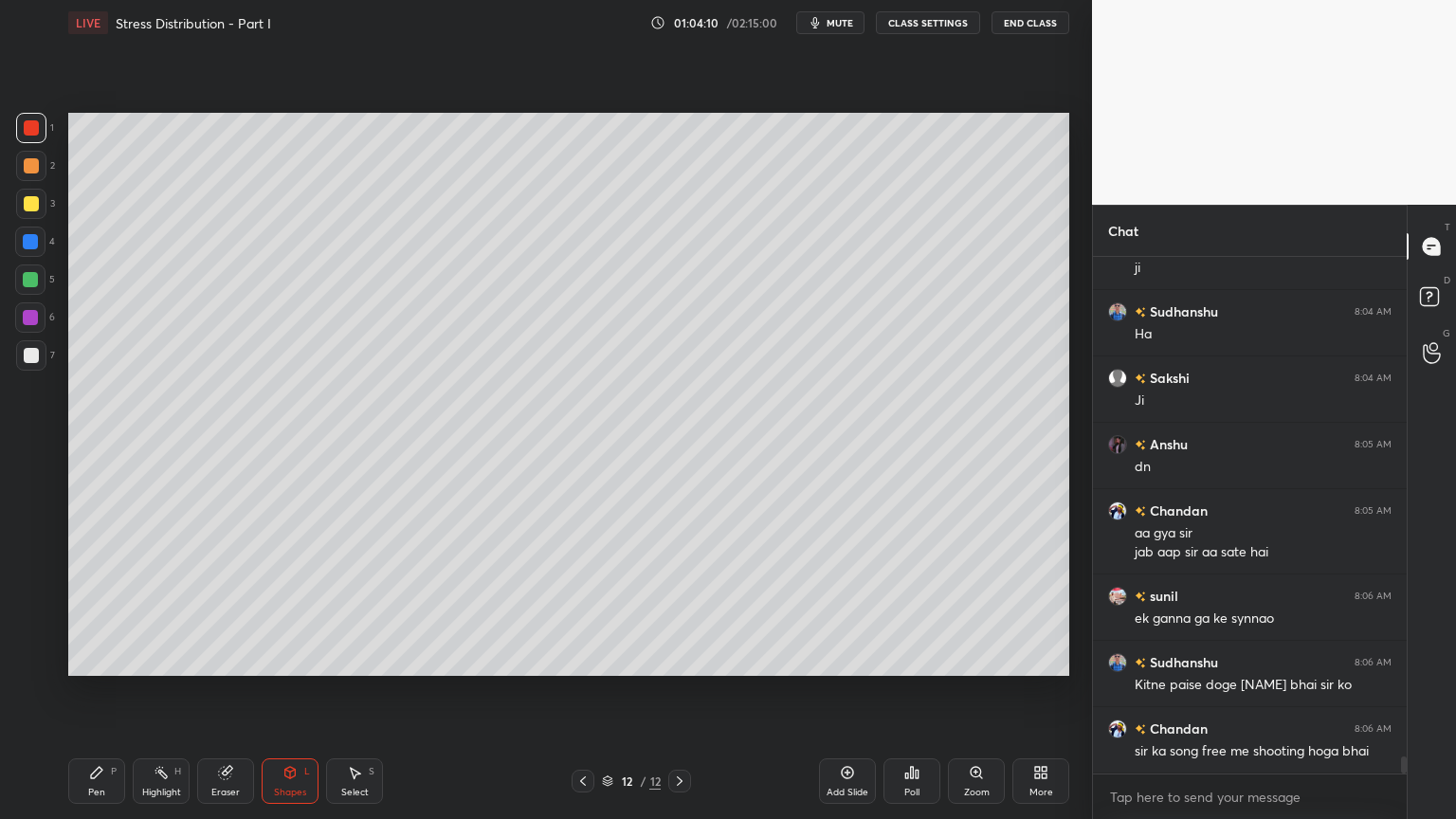 click 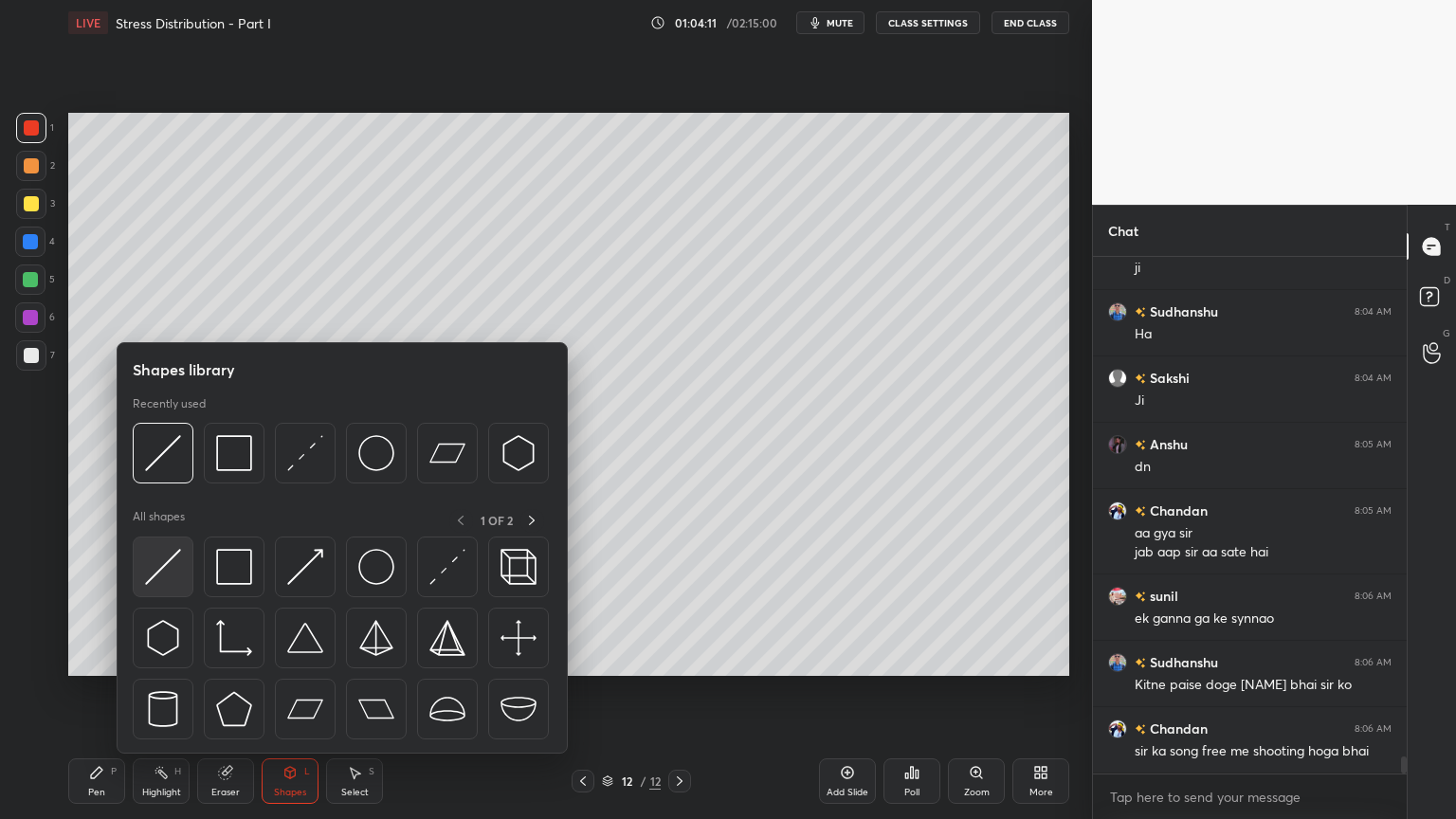 click at bounding box center (163, 567) 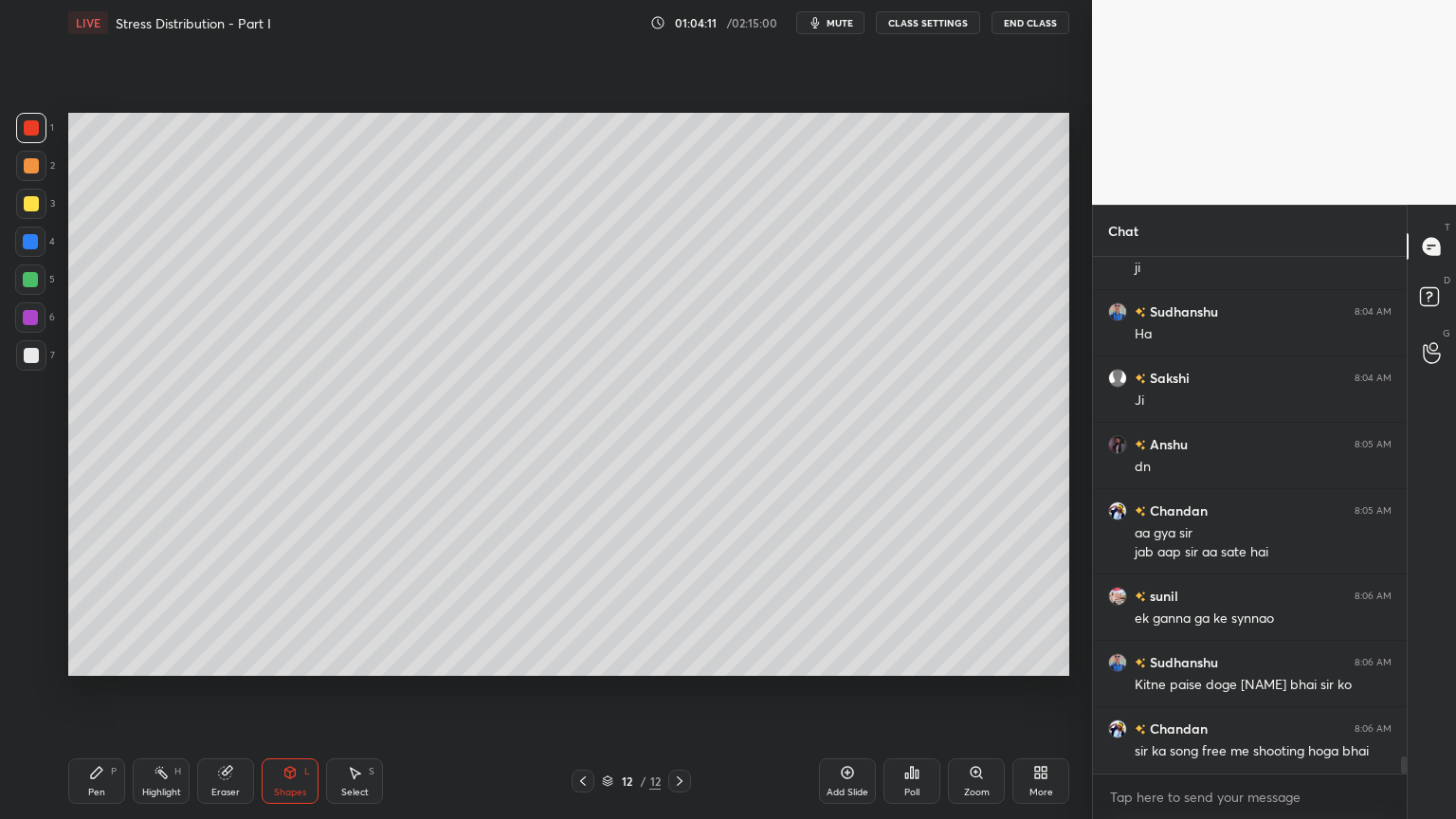 click at bounding box center (31, 355) 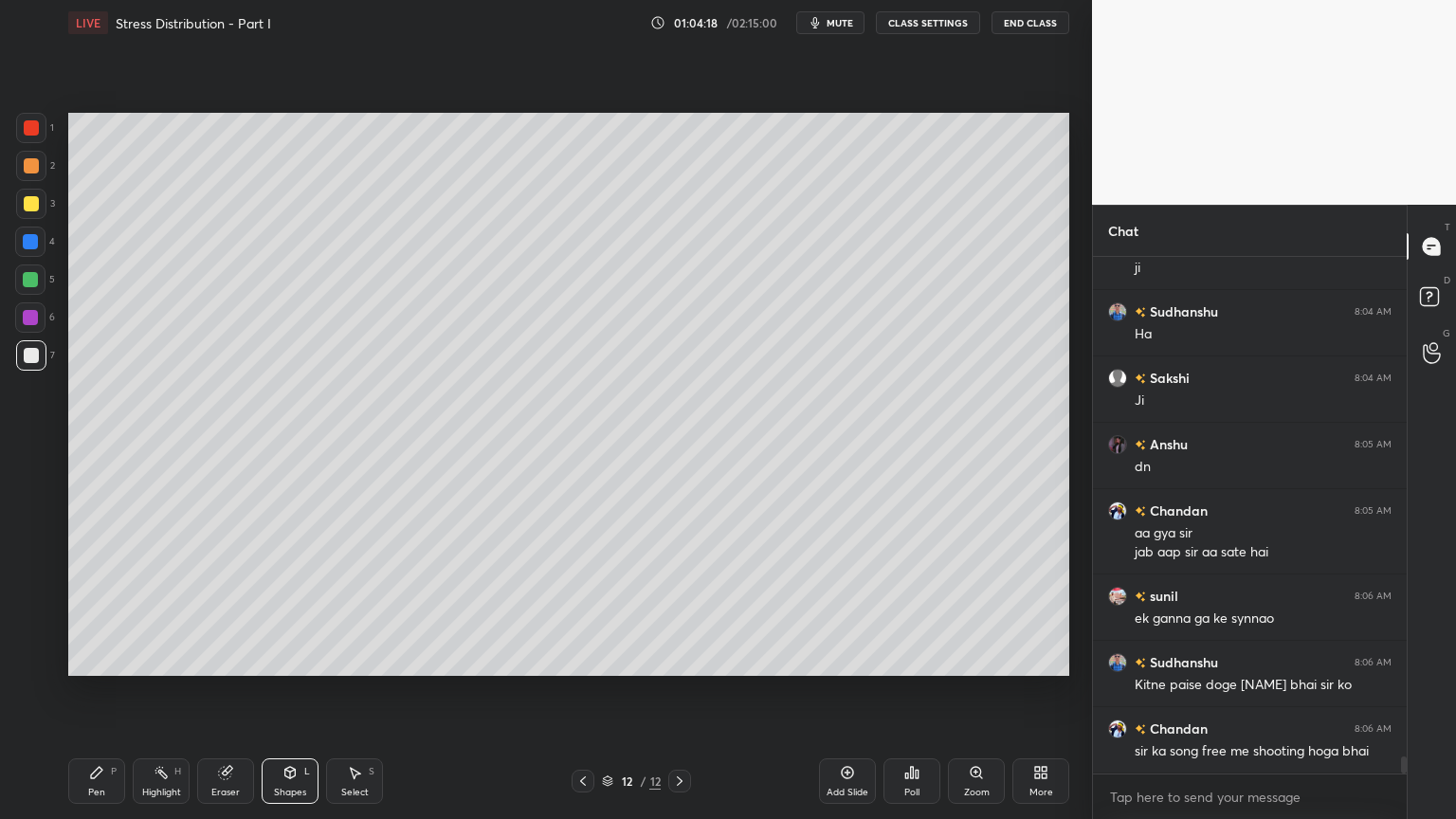 click on "Shapes L" at bounding box center [290, 781] 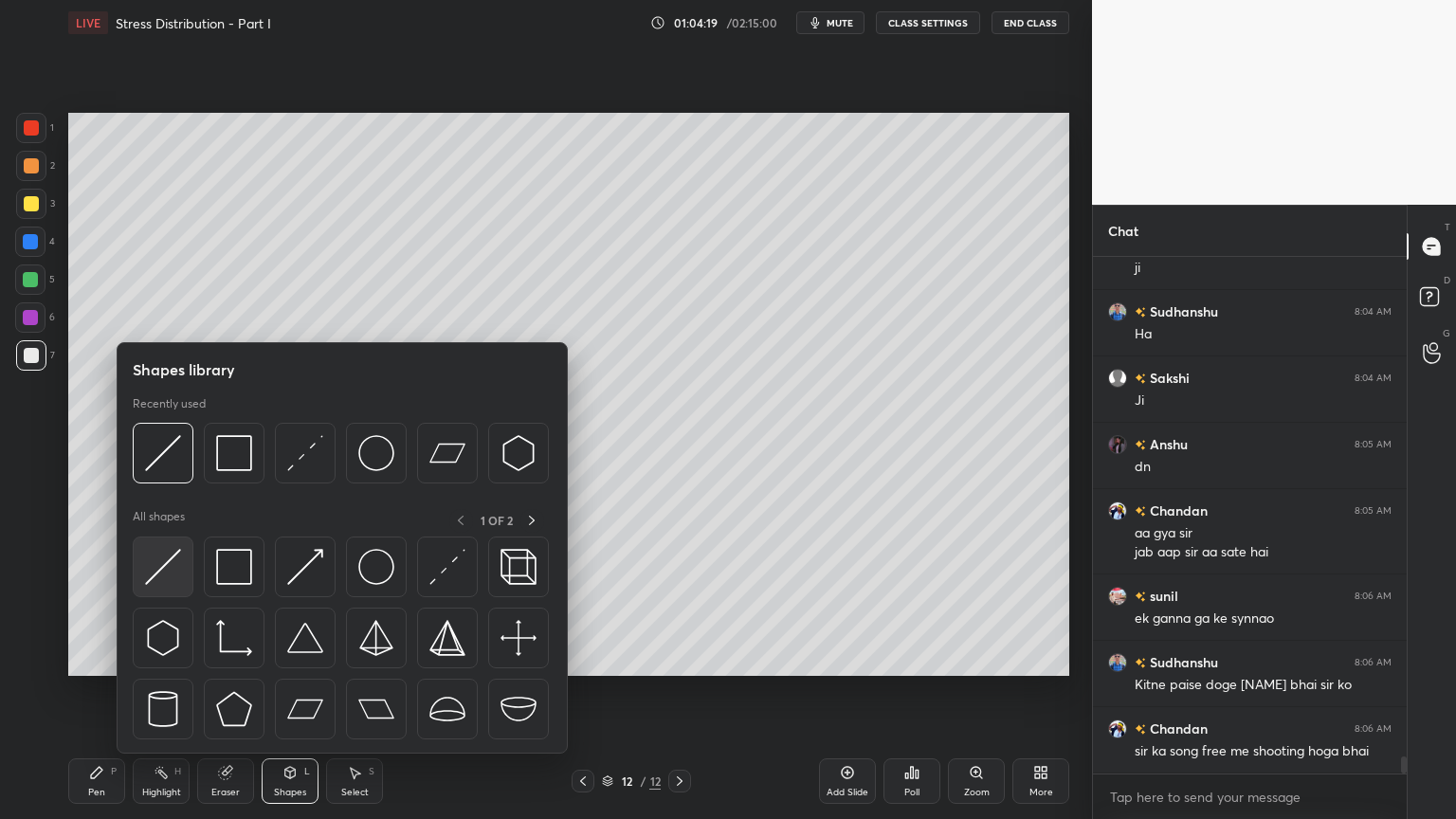 click at bounding box center (163, 567) 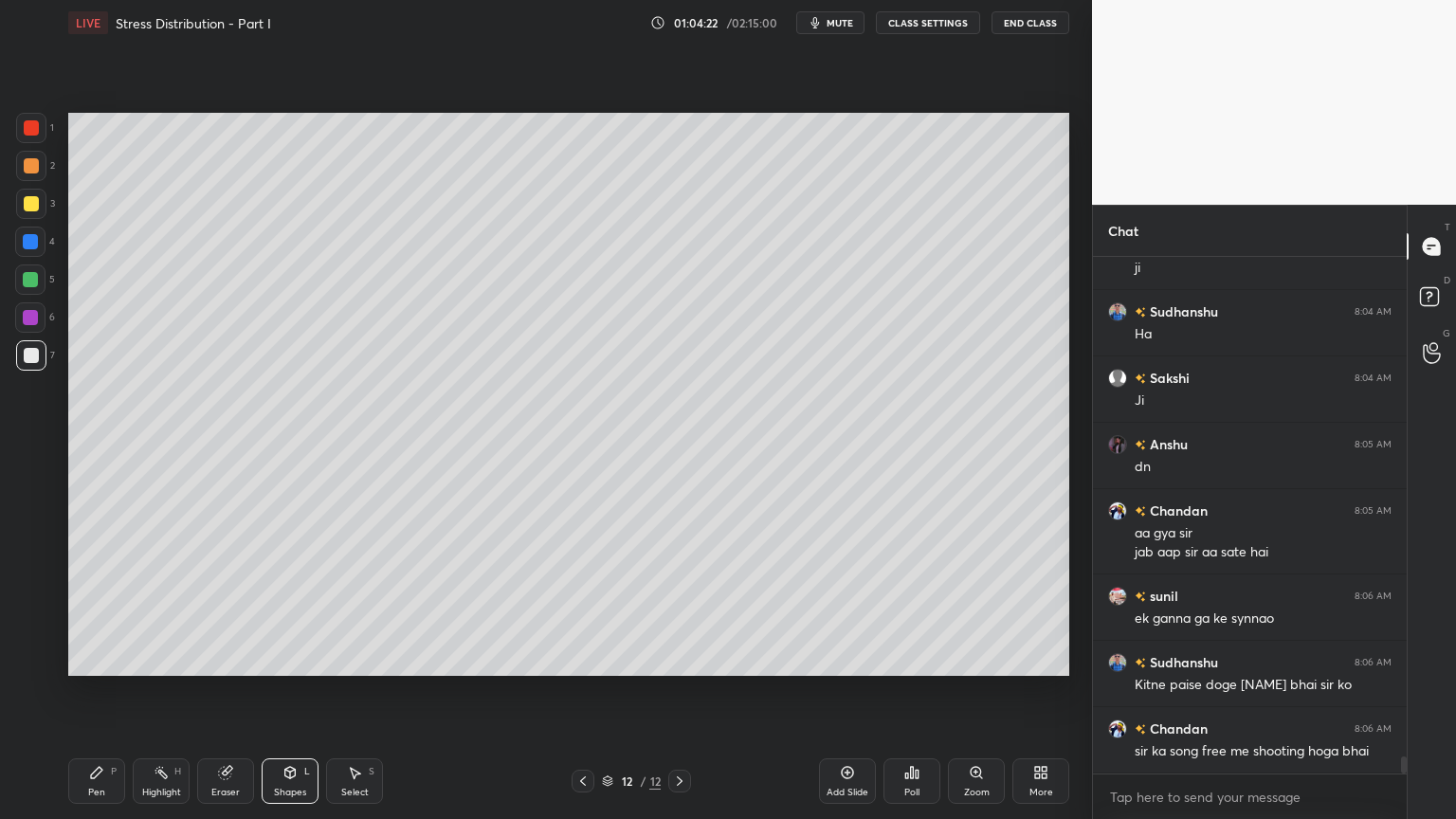 click at bounding box center (30, 242) 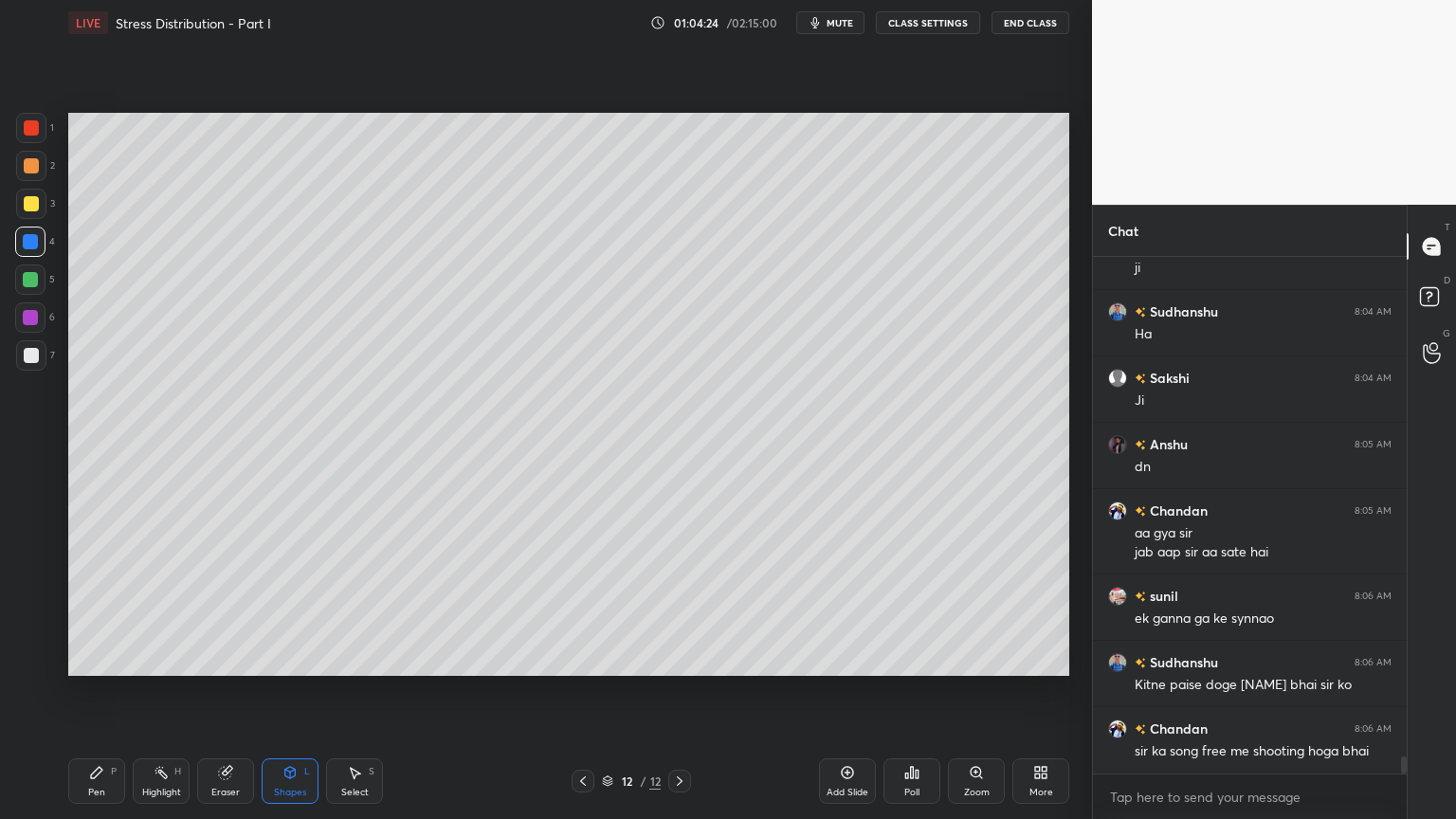 click at bounding box center [30, 280] 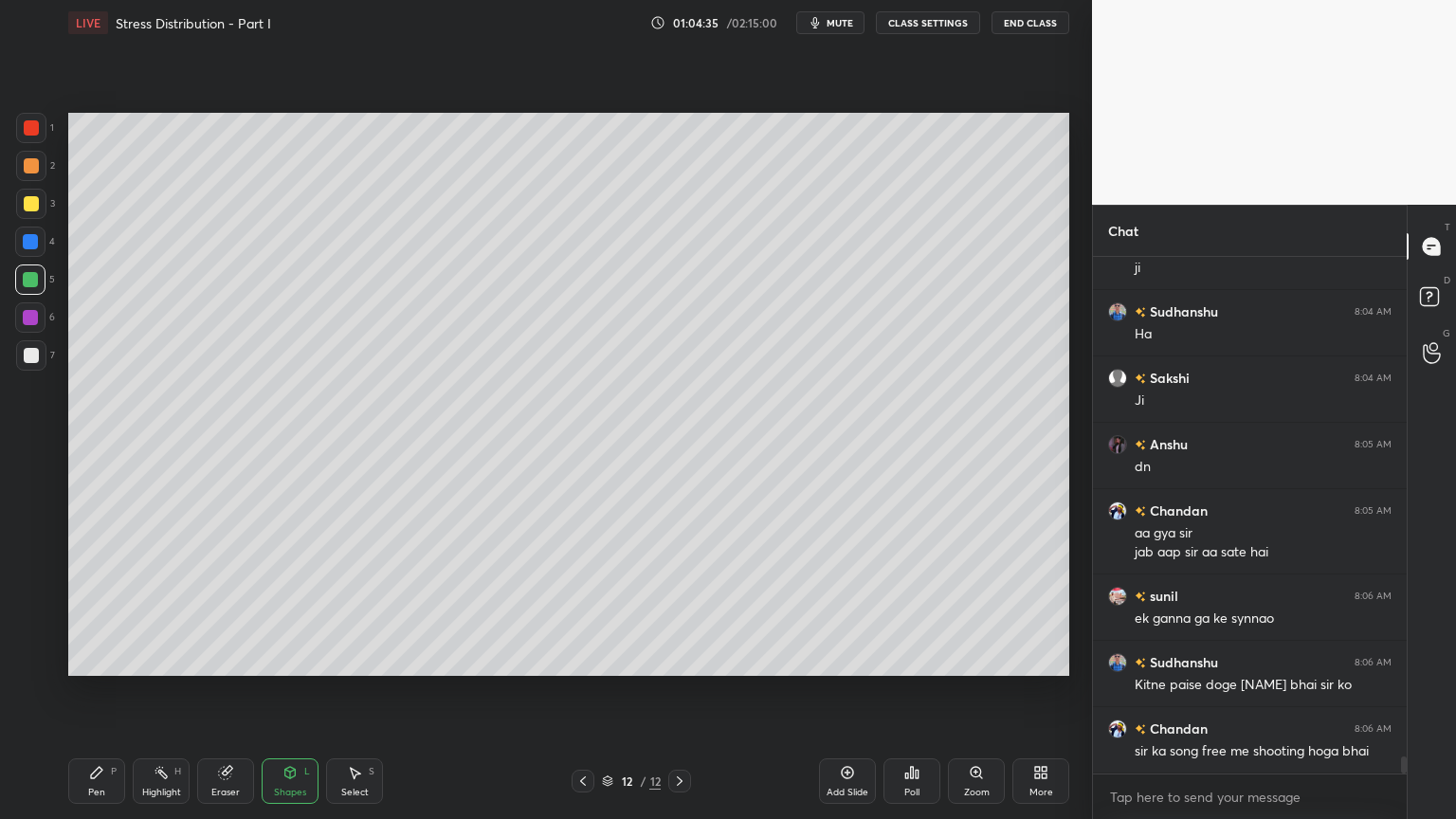 click on "Pen P" at bounding box center (97, 781) 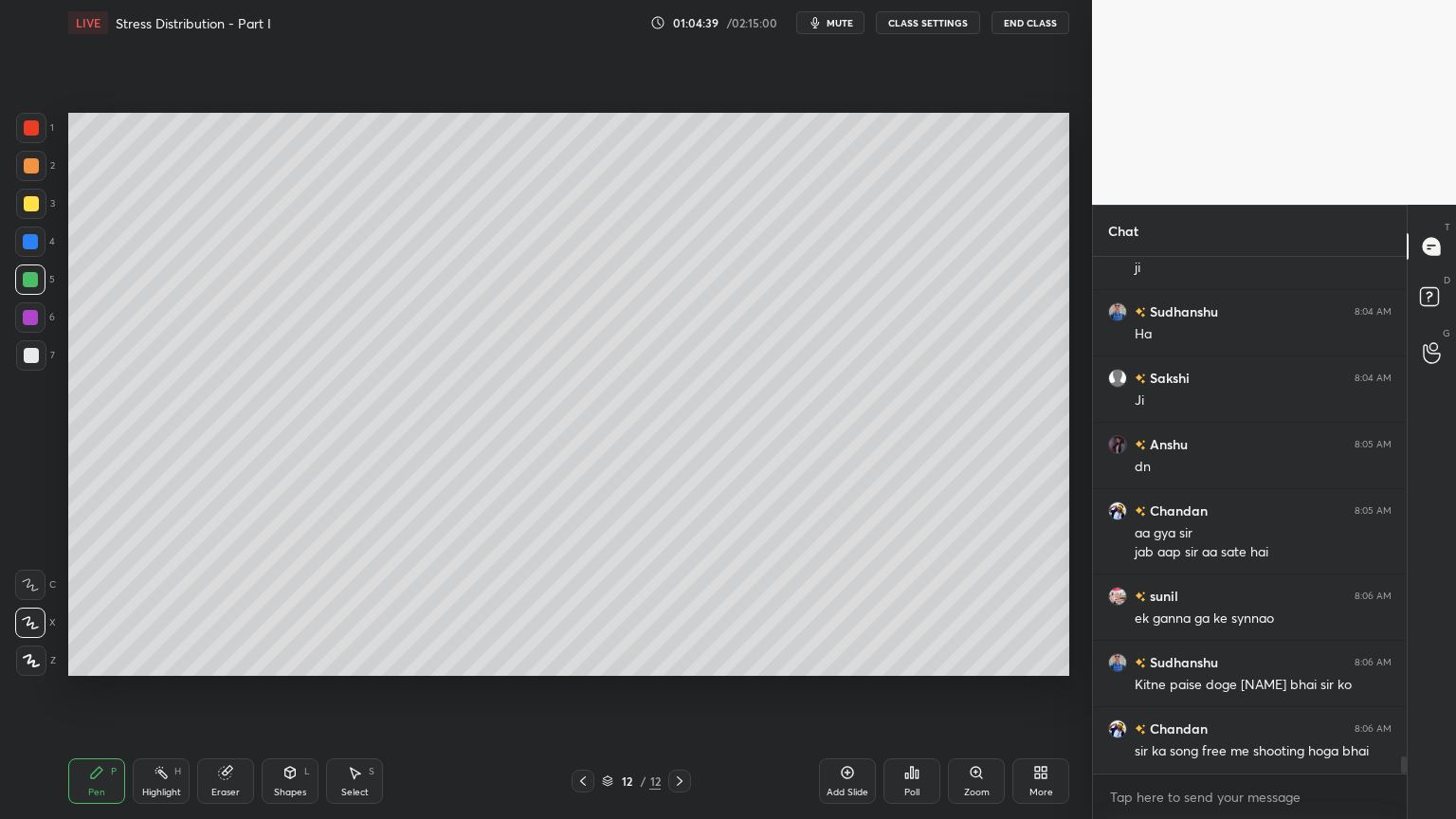 click 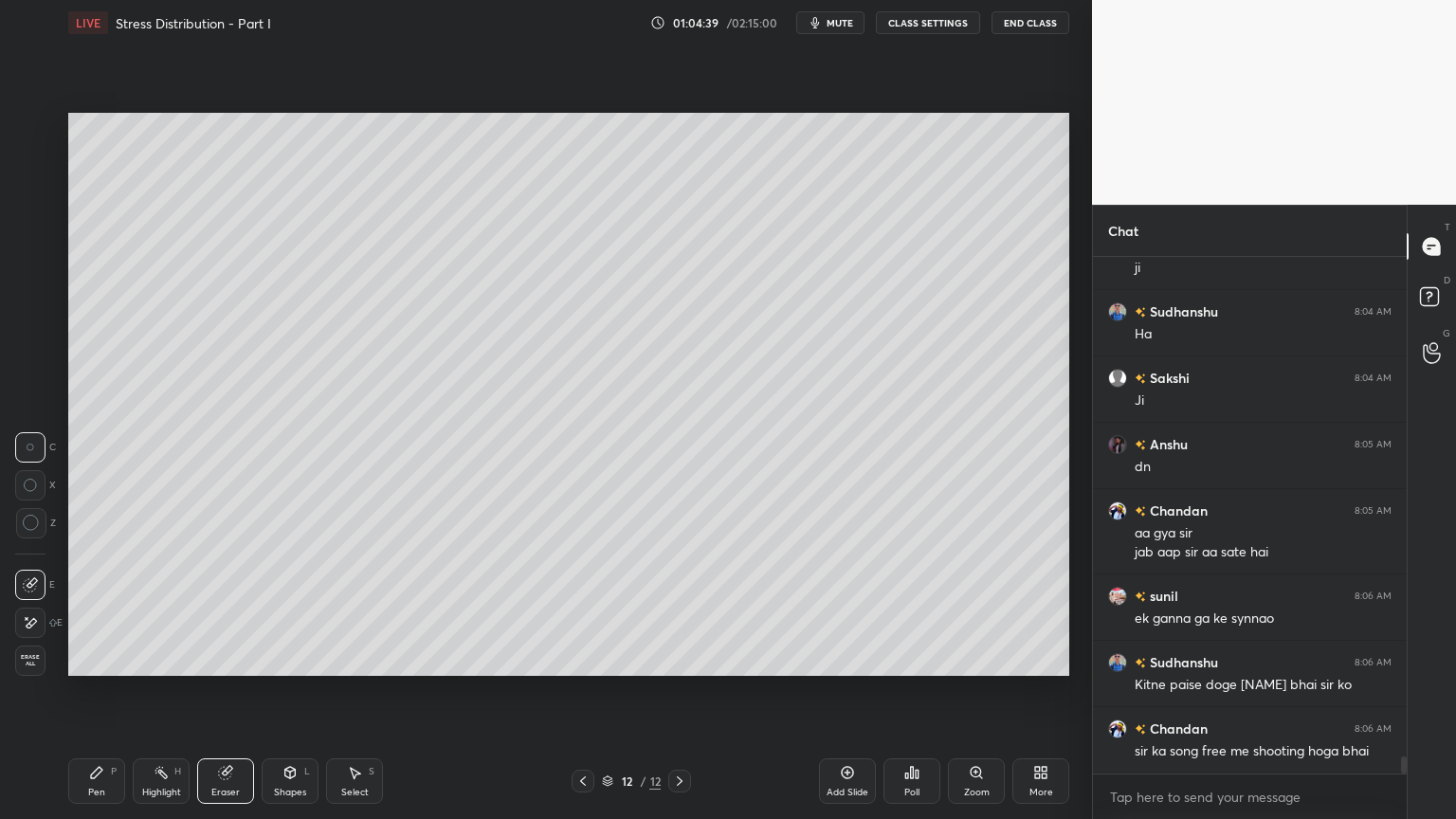 click 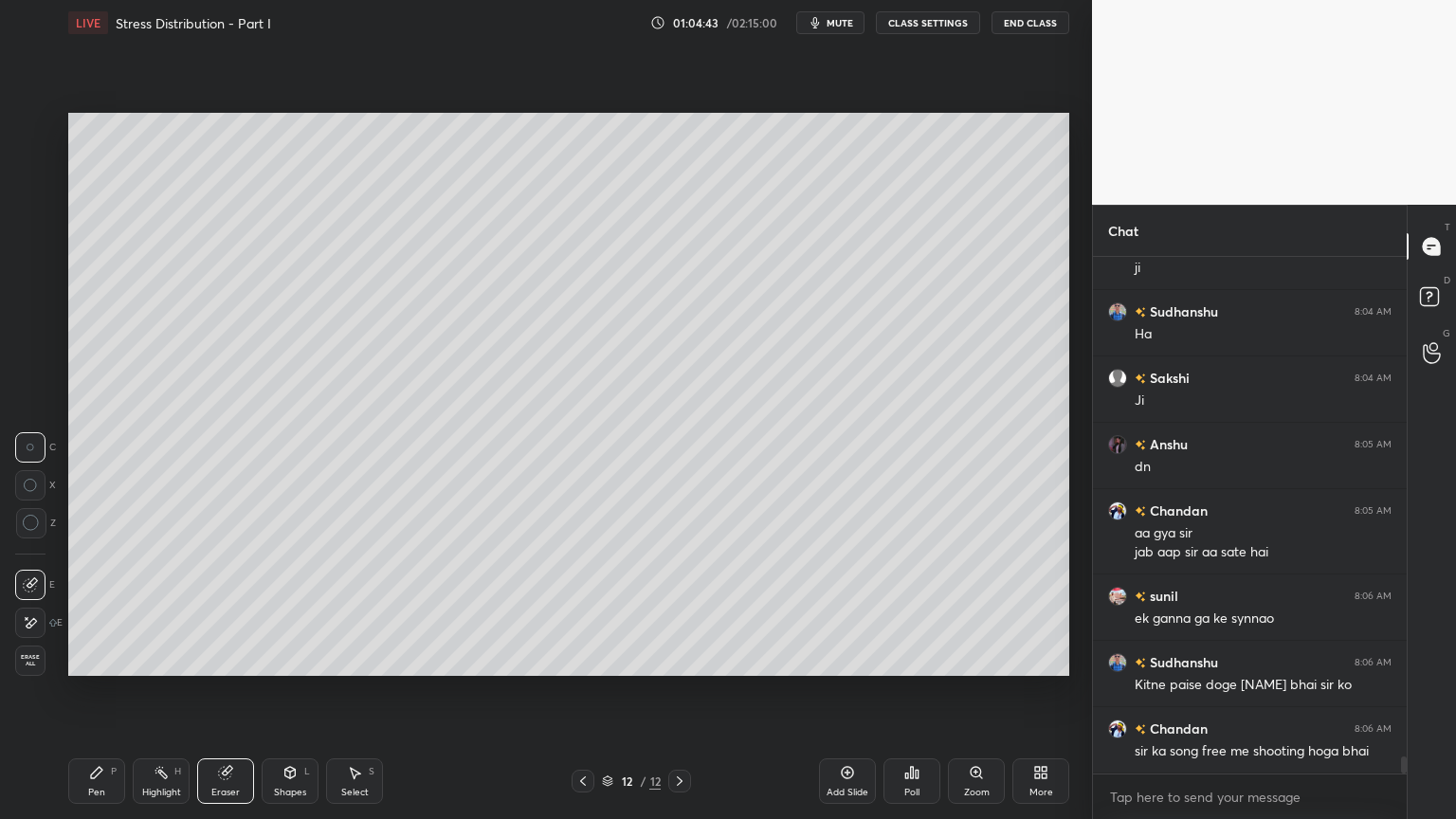 click 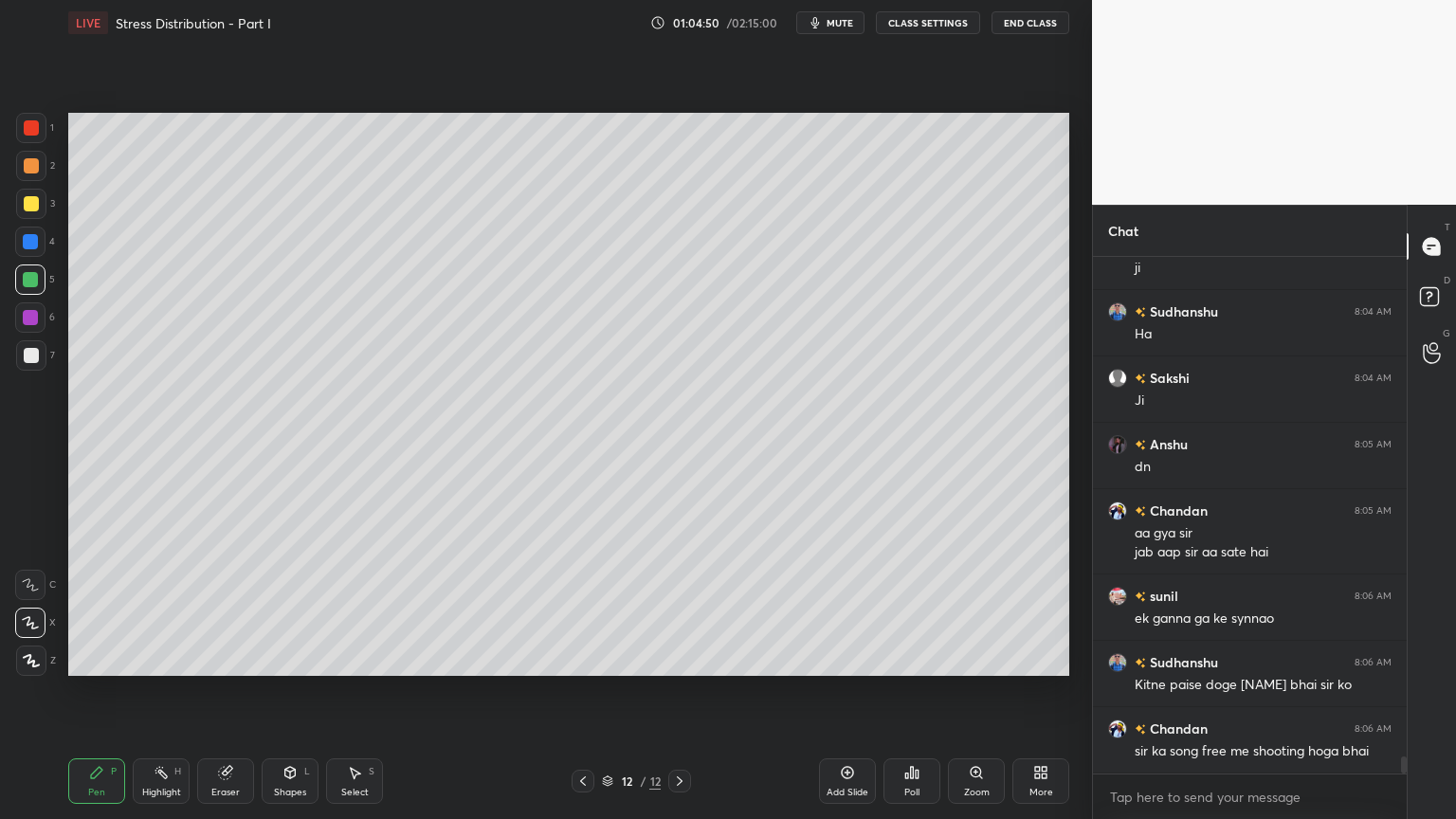 click on "Shapes L" at bounding box center (290, 781) 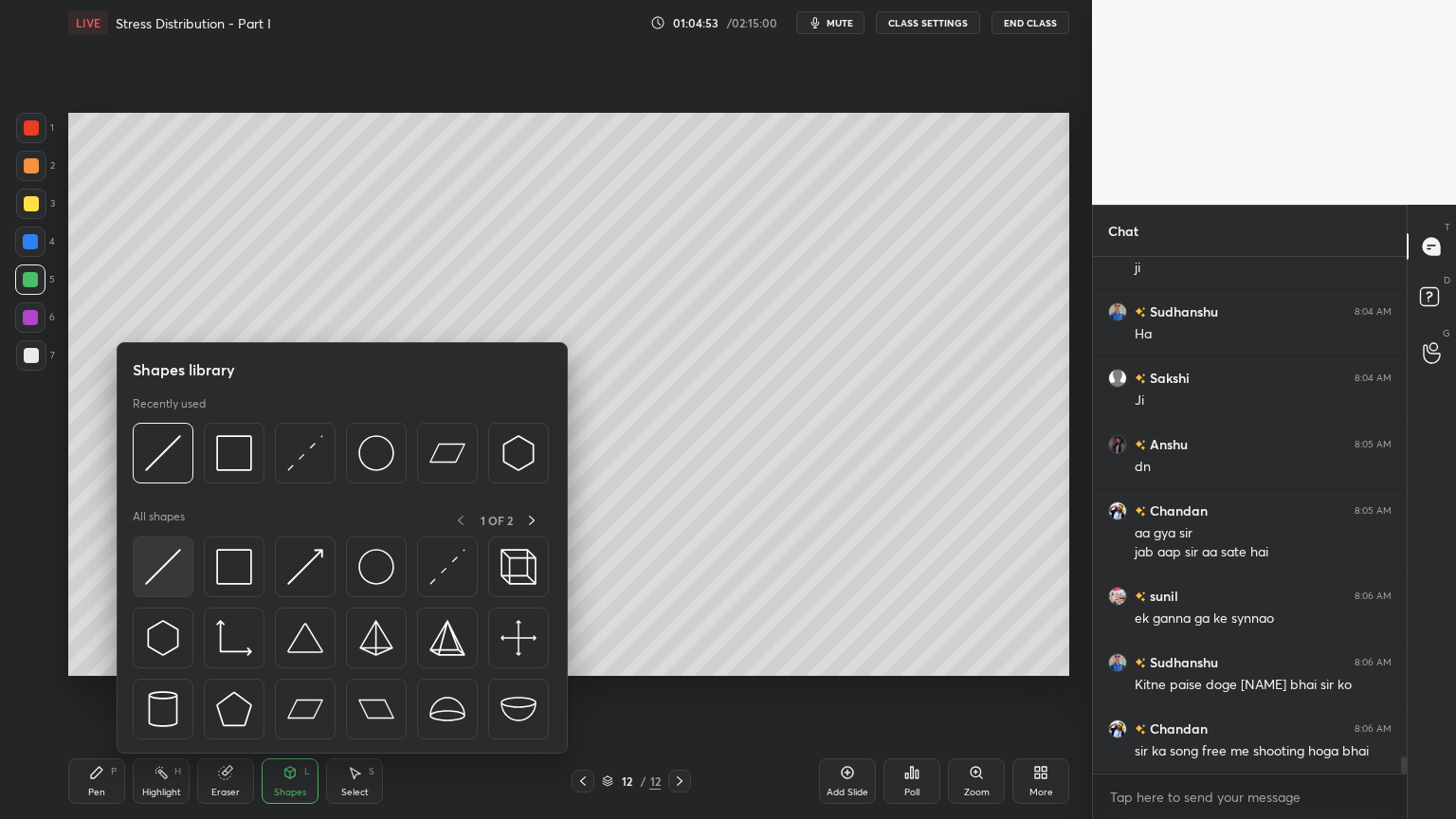 click at bounding box center [163, 567] 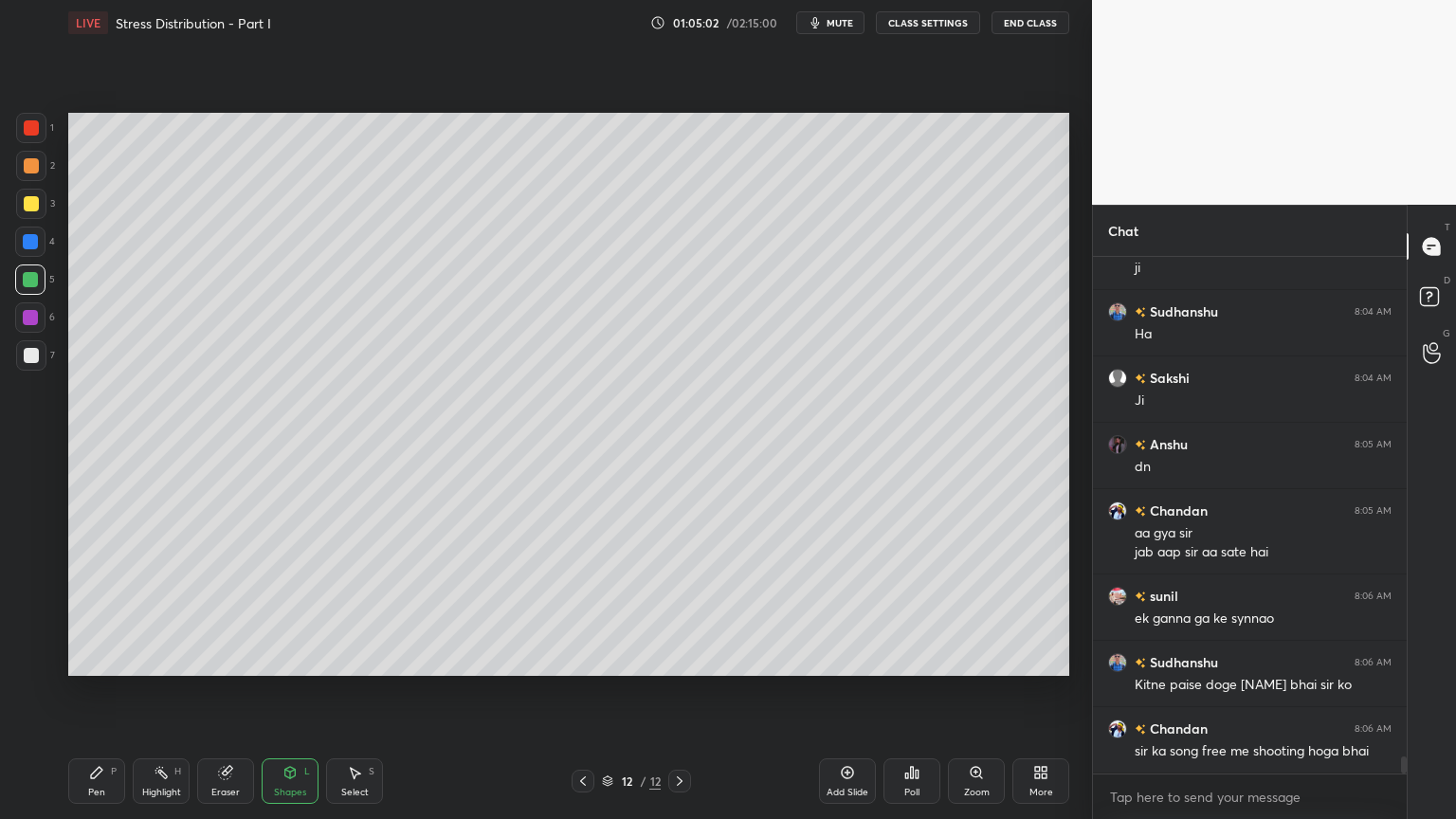 click 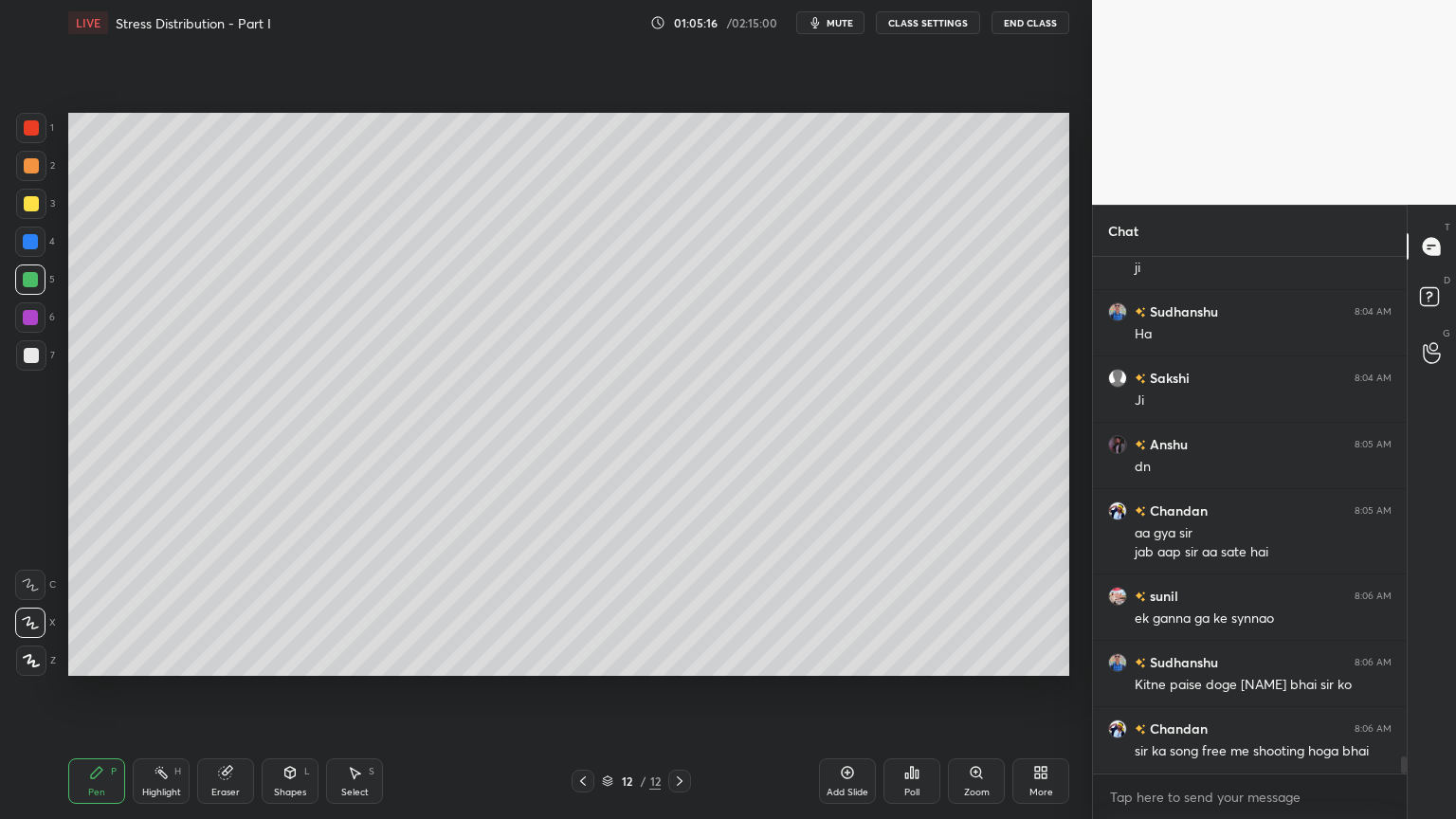 click at bounding box center (30, 318) 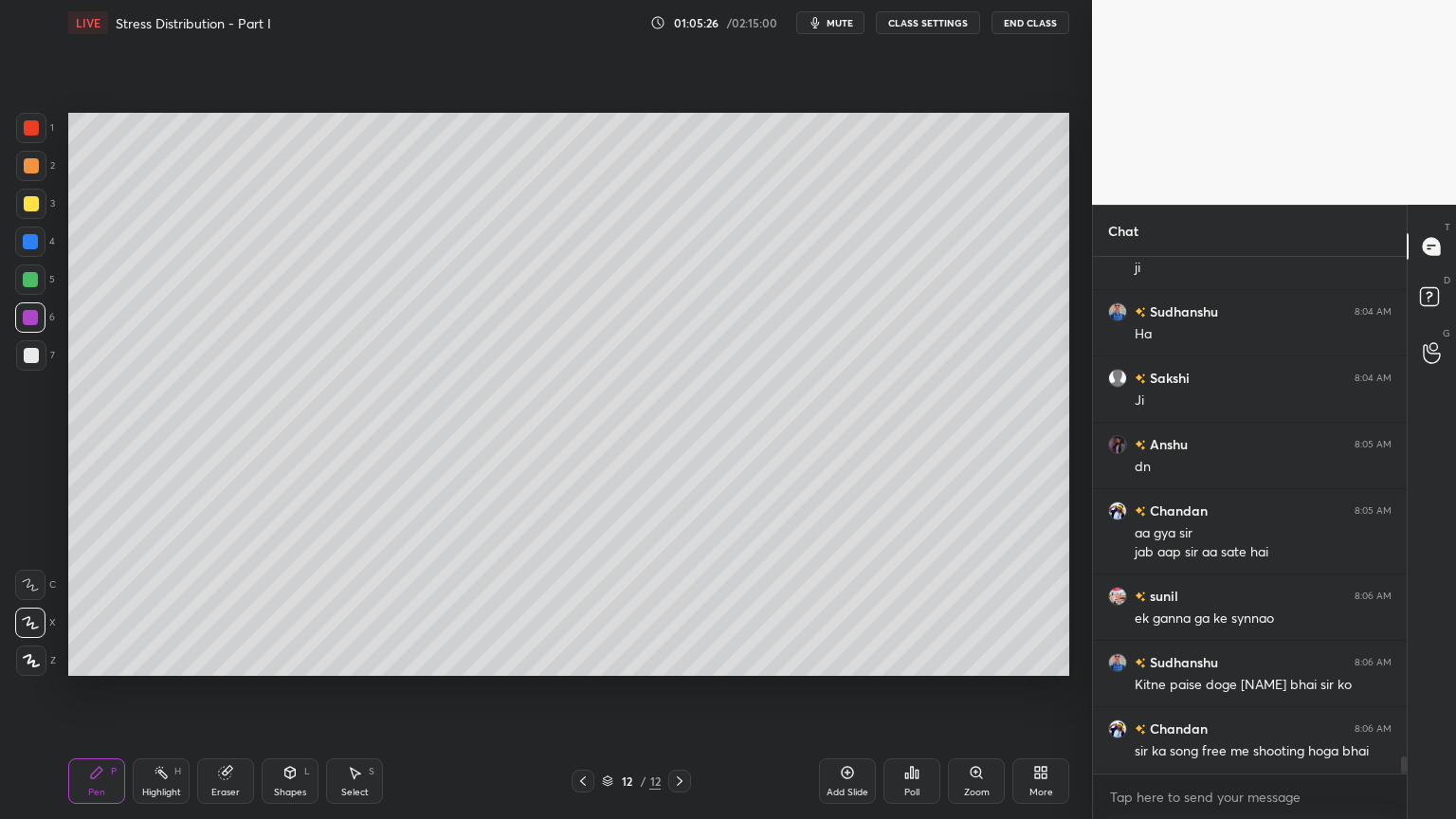 click 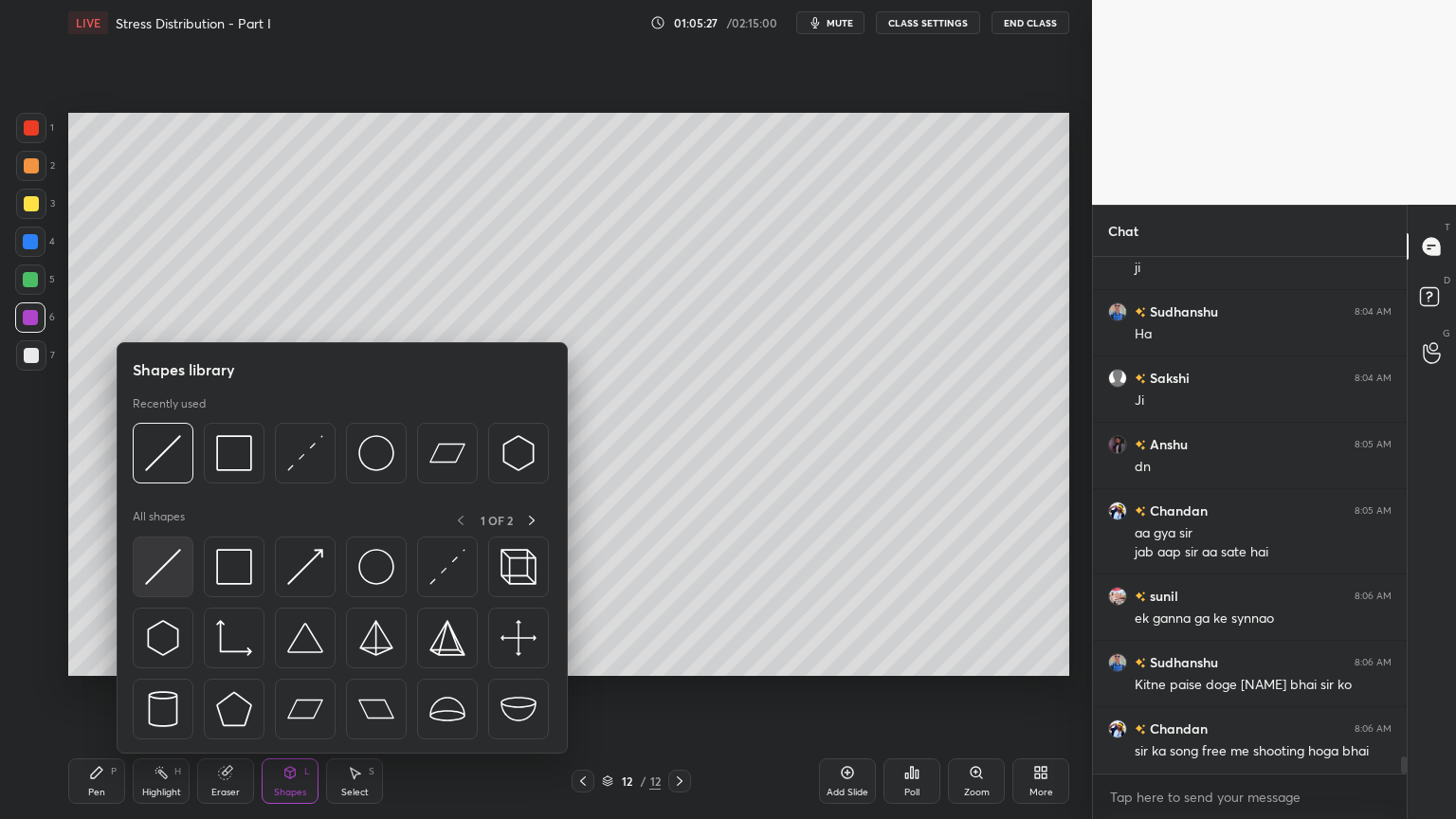 click at bounding box center (163, 567) 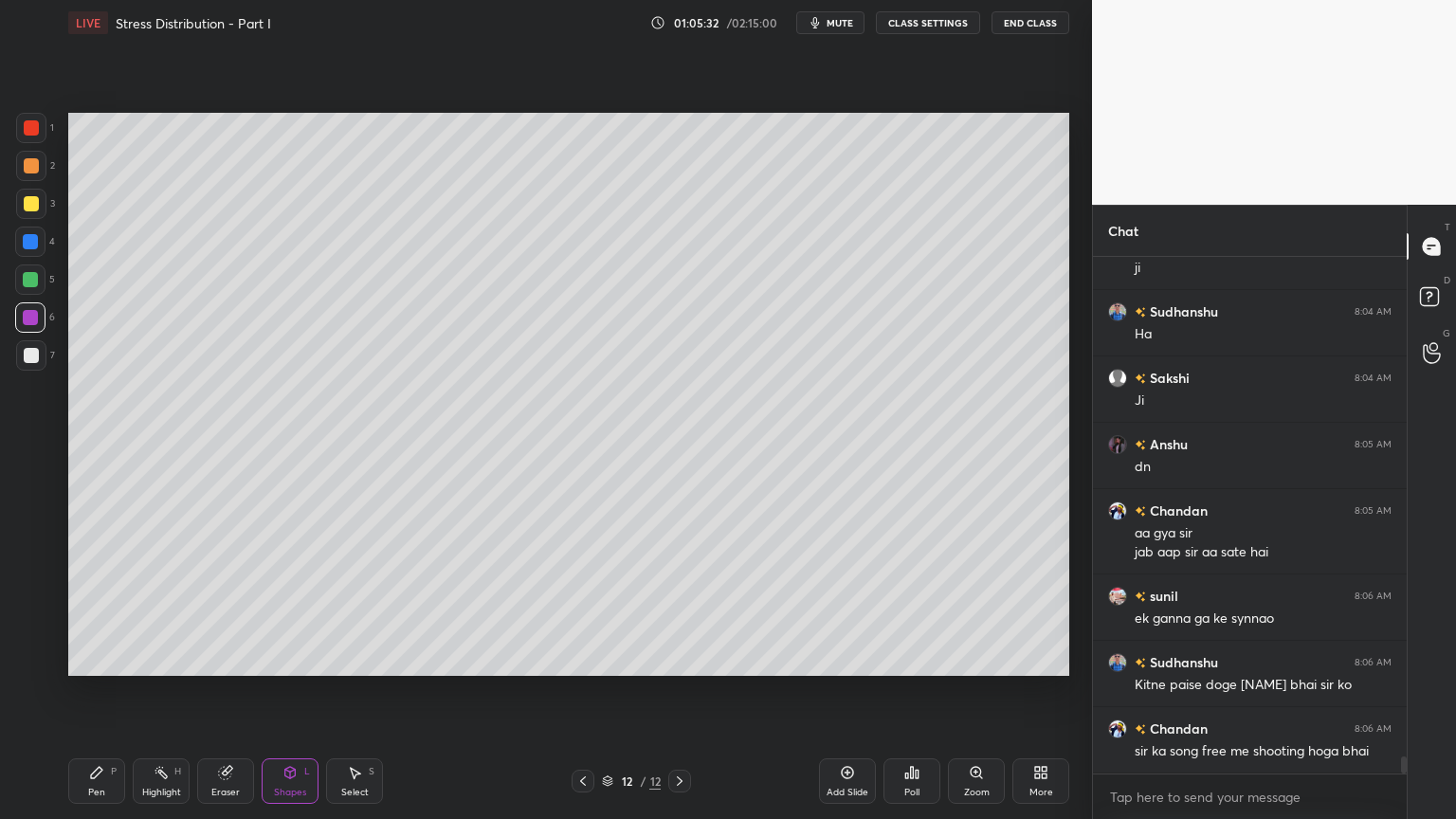 click on "Pen P" at bounding box center (97, 781) 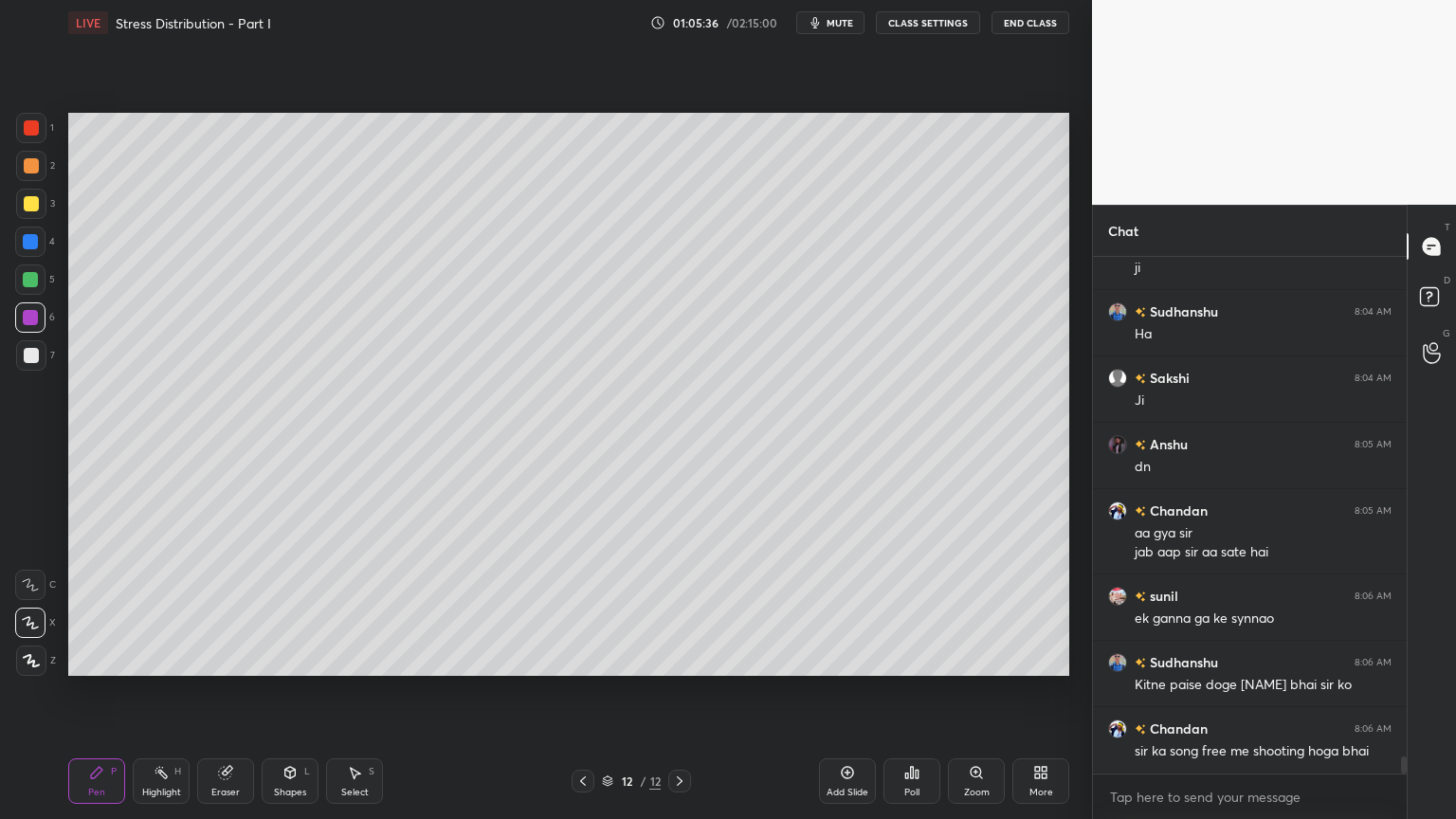 click 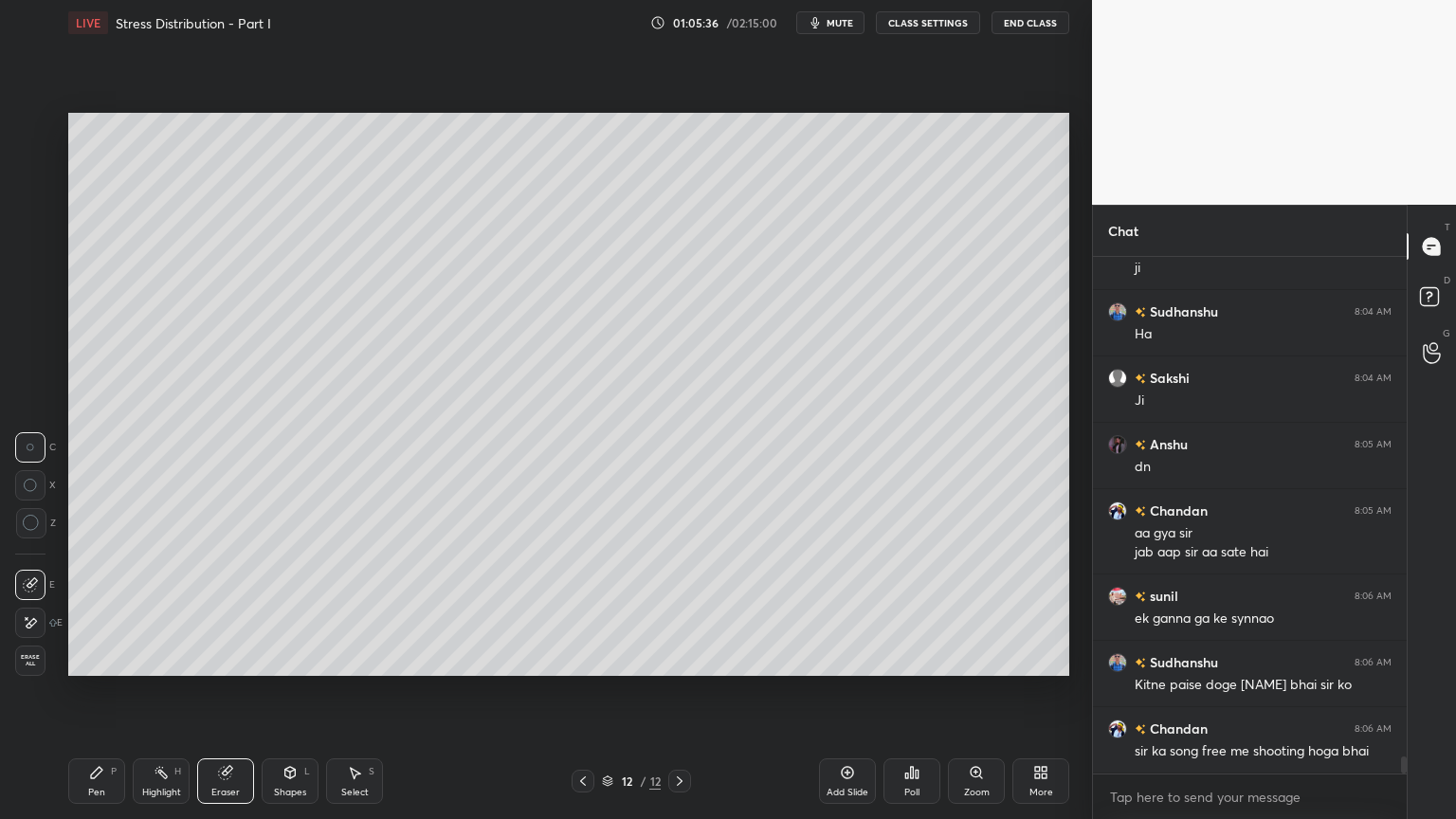 click at bounding box center (30, 585) 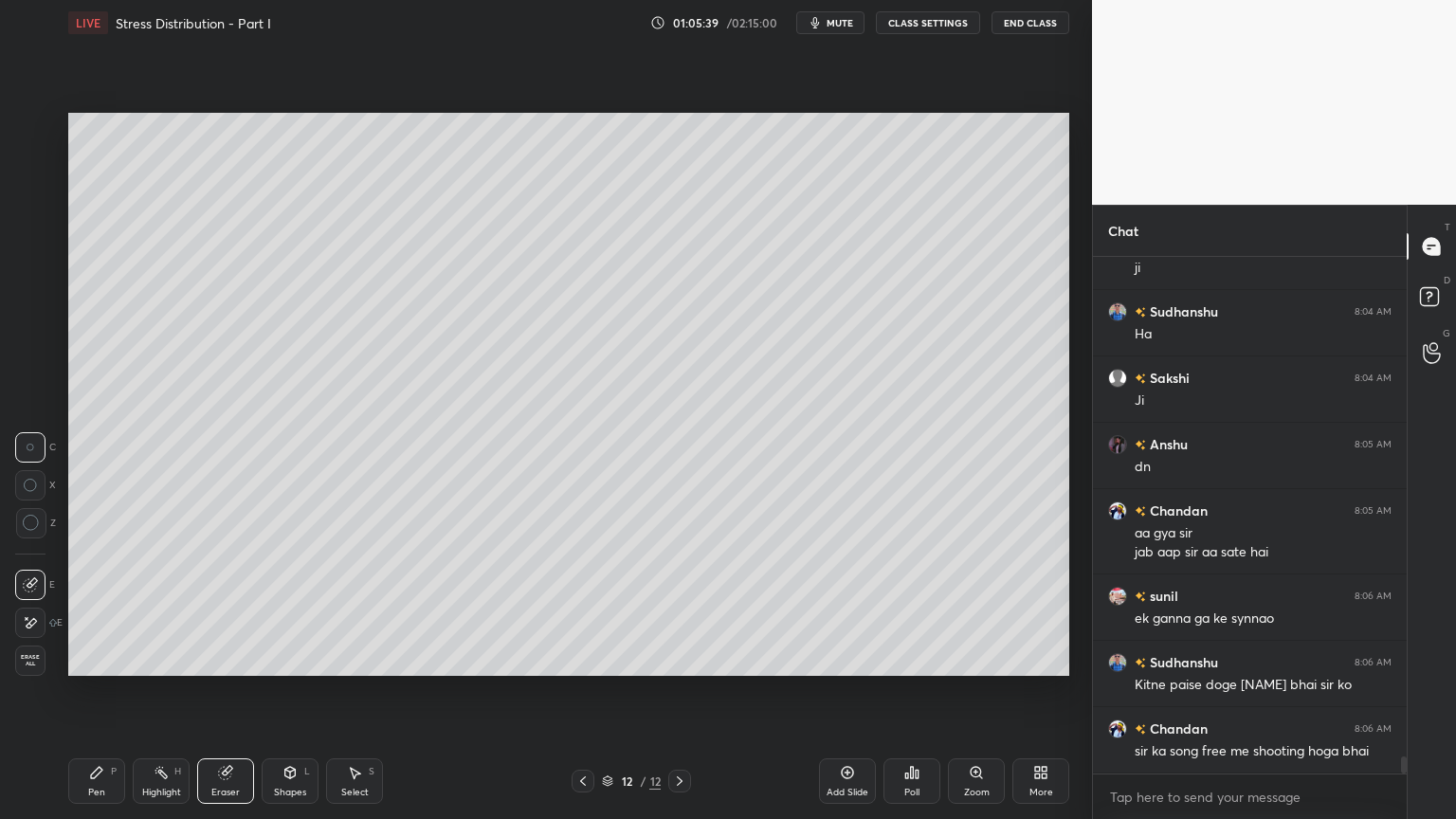 click on "Pen P" at bounding box center (97, 781) 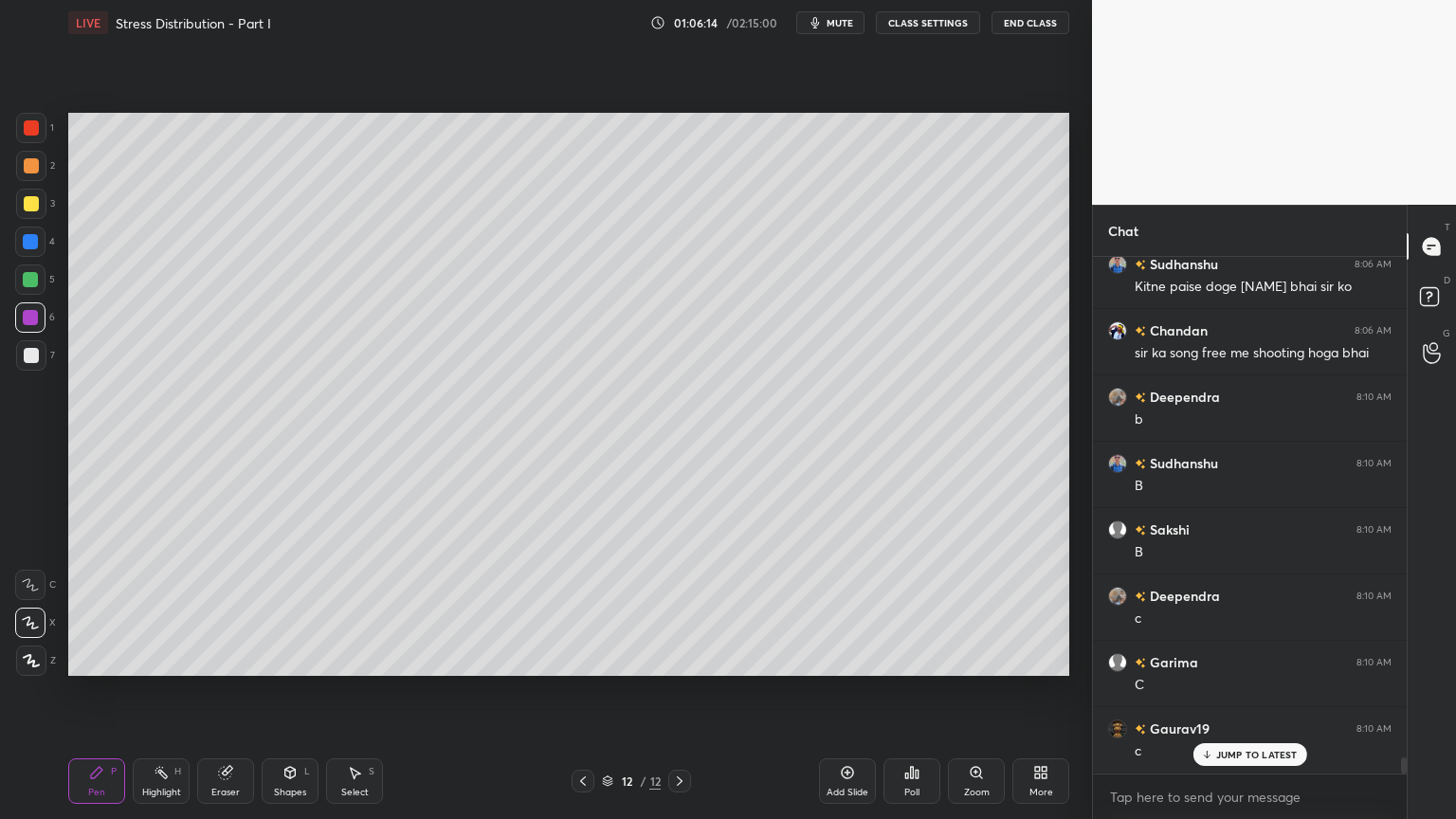 scroll, scrollTop: 15735, scrollLeft: 0, axis: vertical 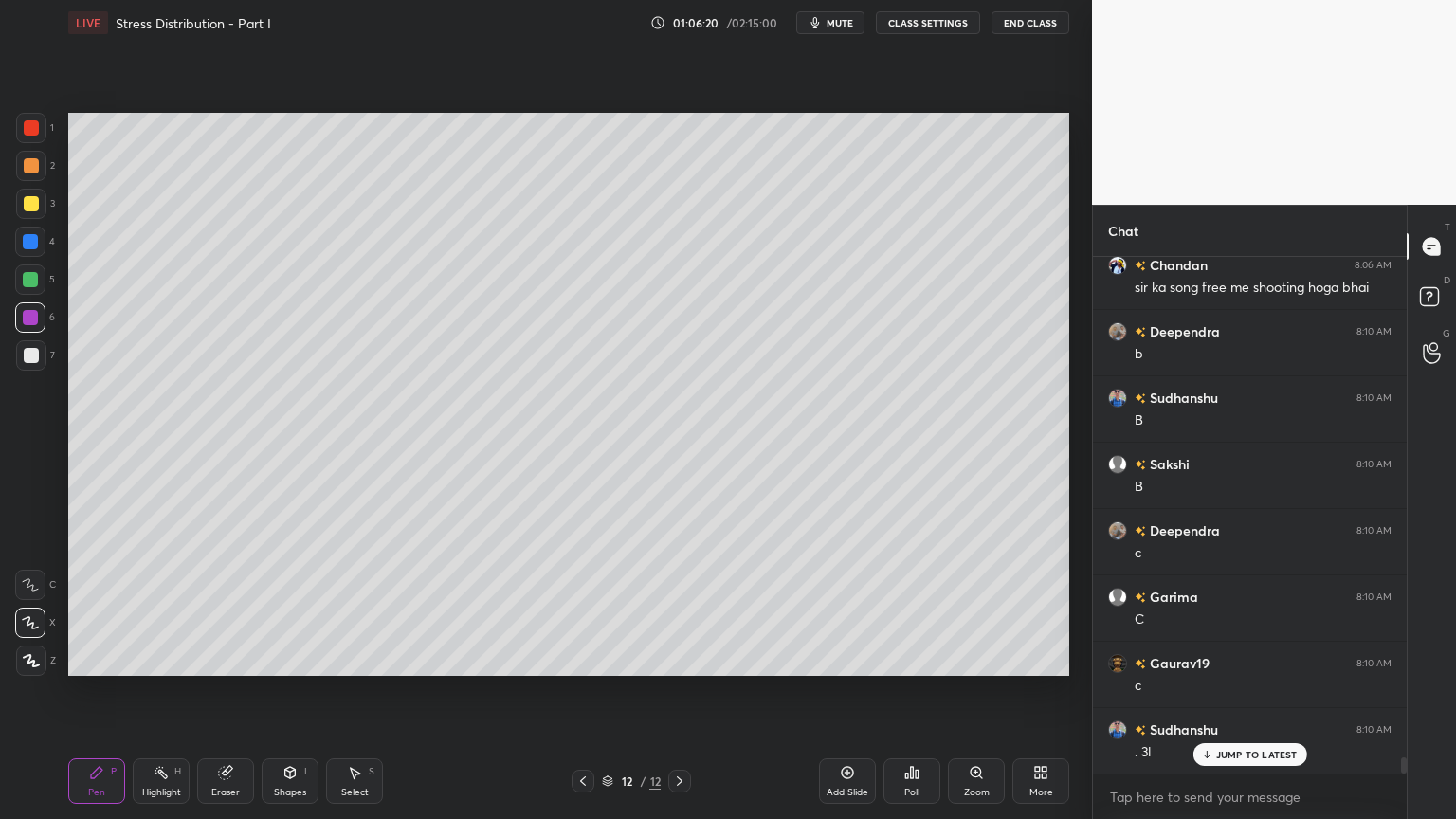 click 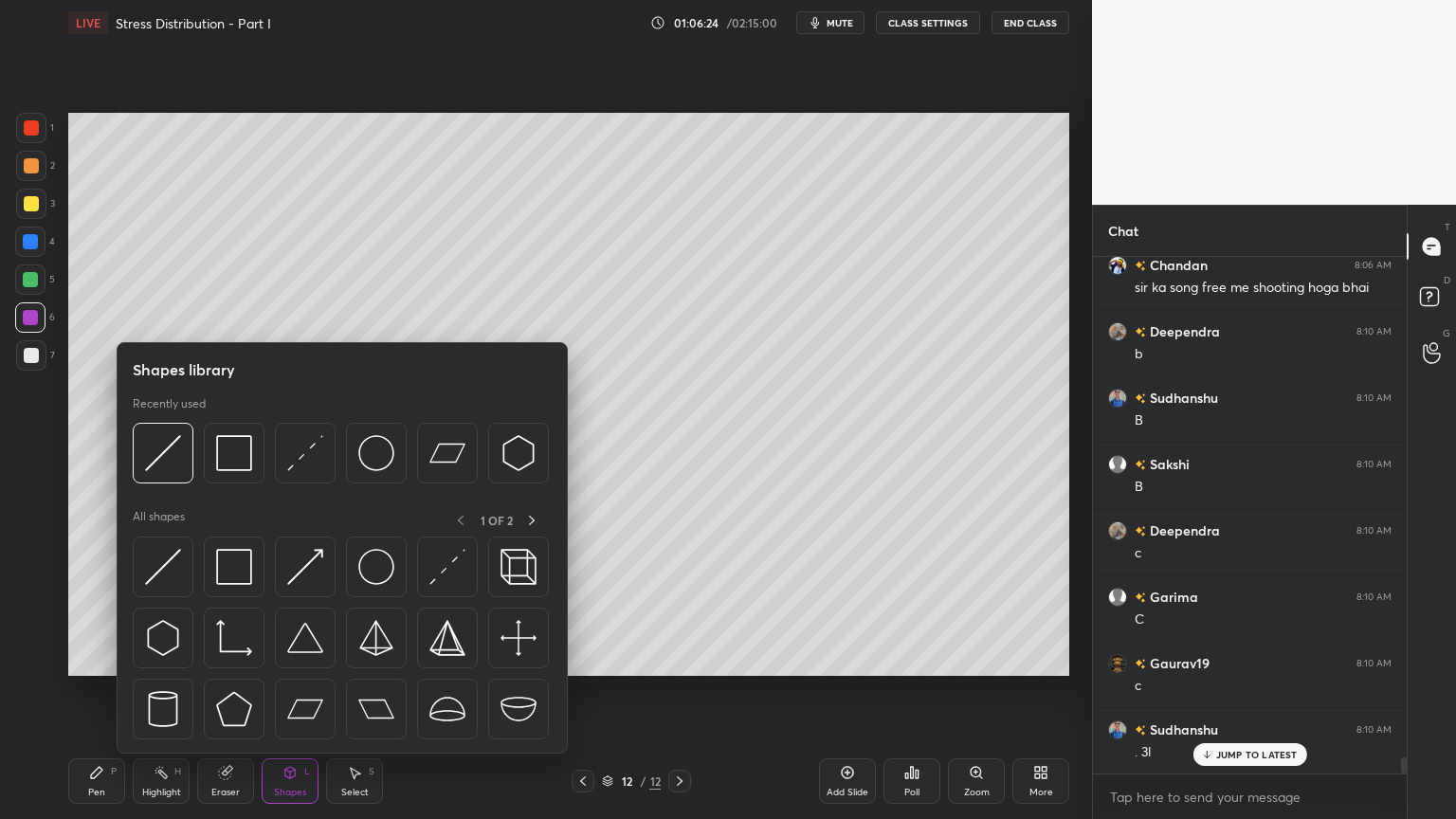 click at bounding box center (30, 280) 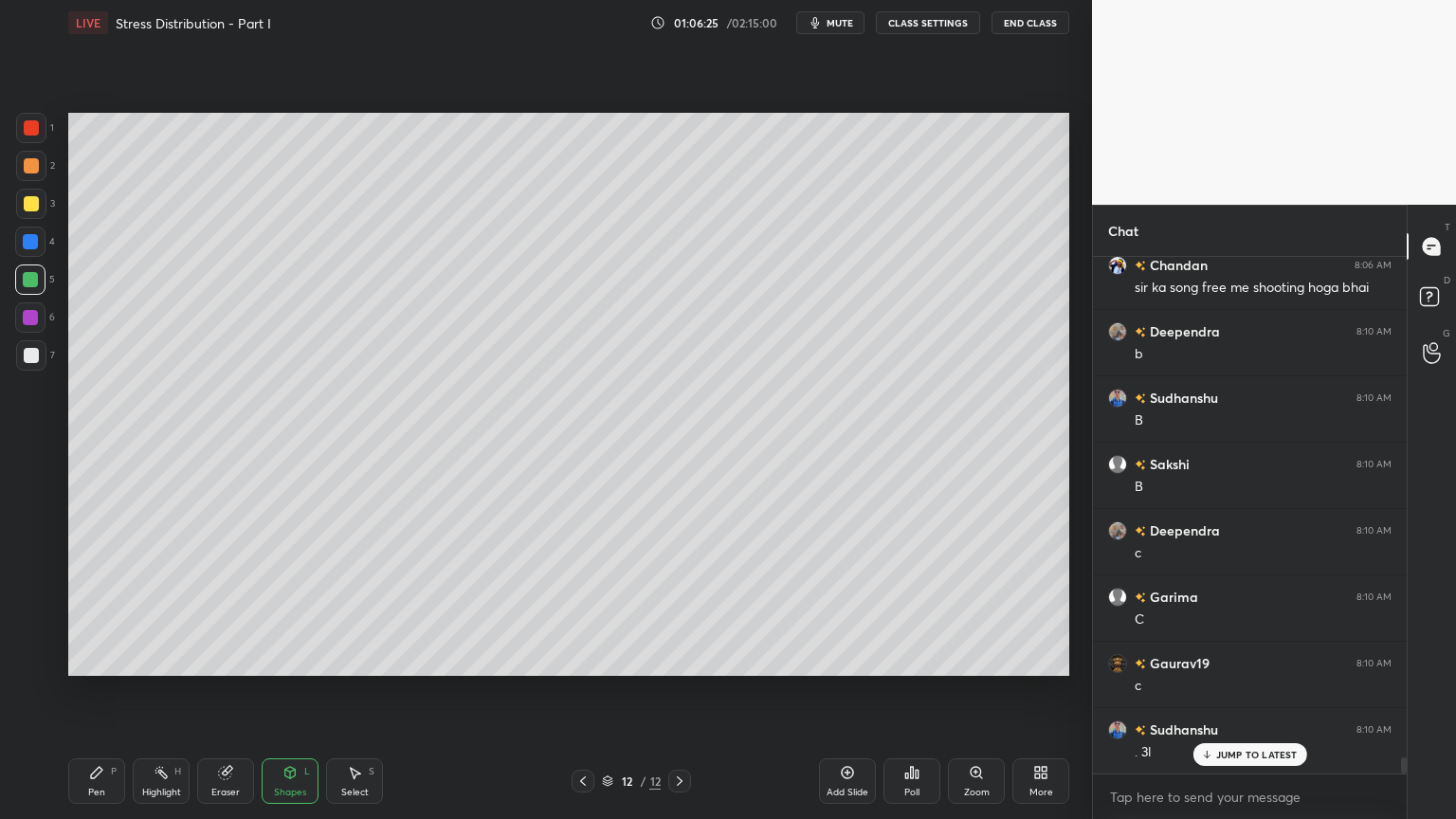 click 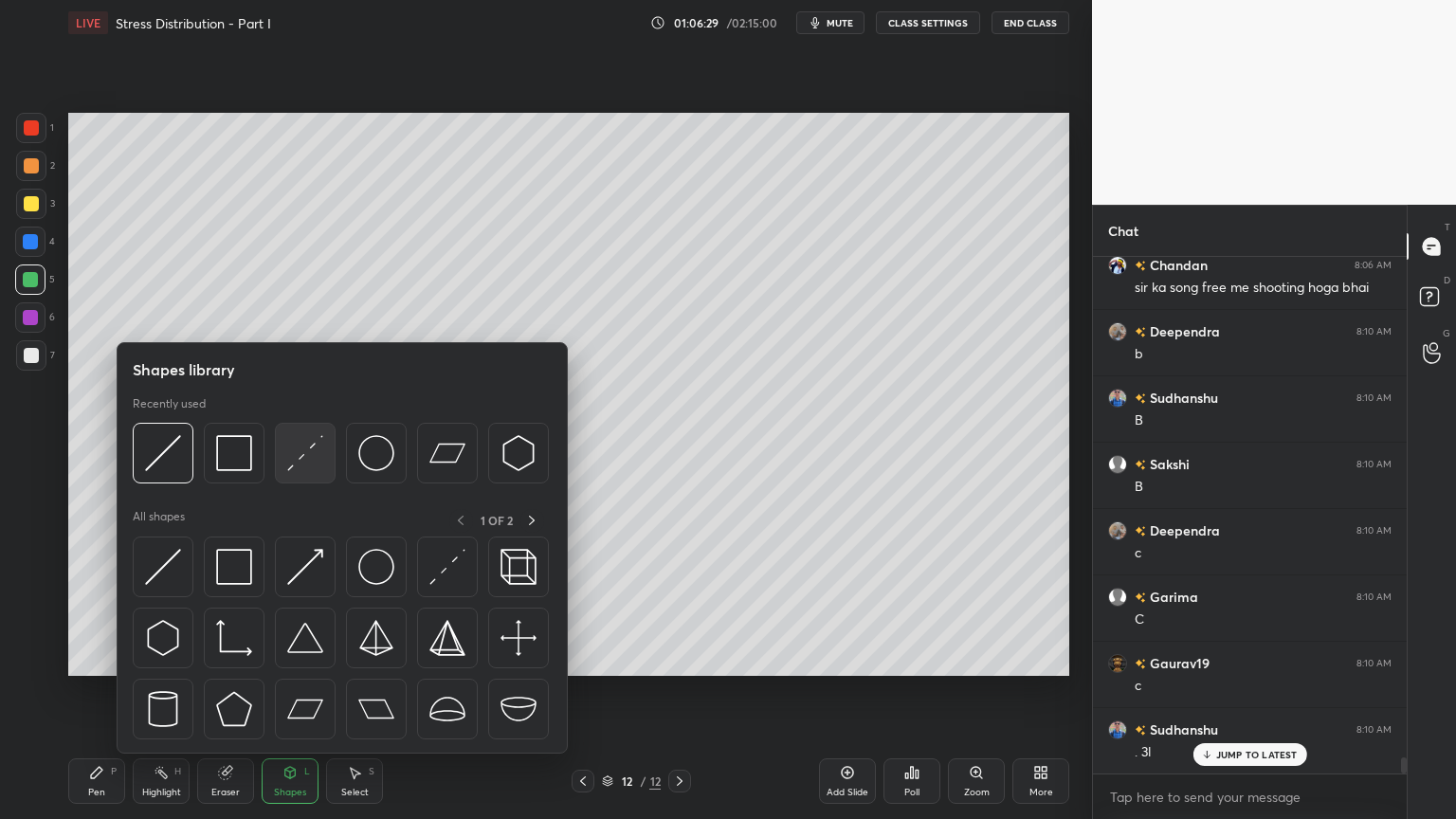 click at bounding box center [305, 453] 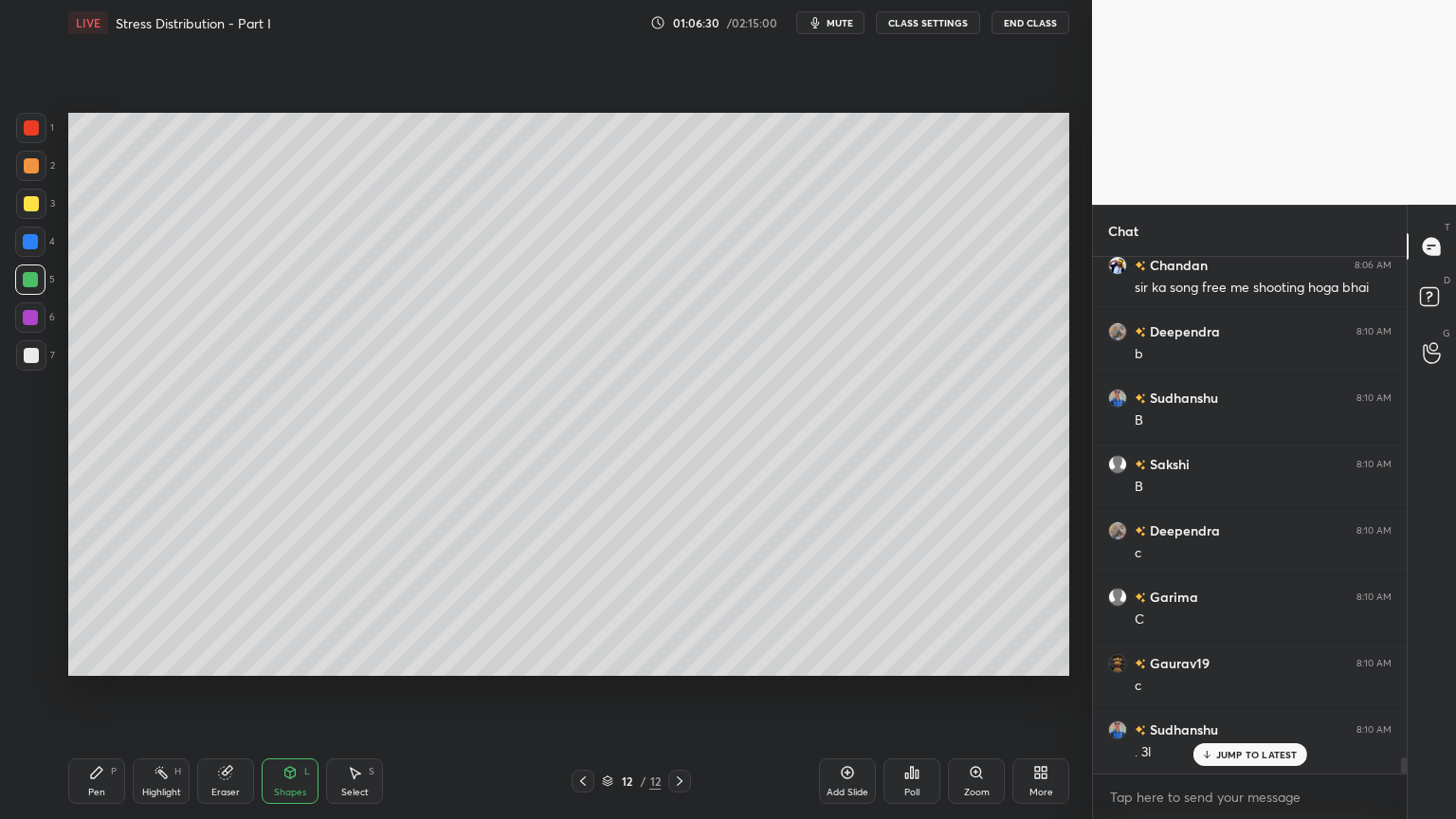 click 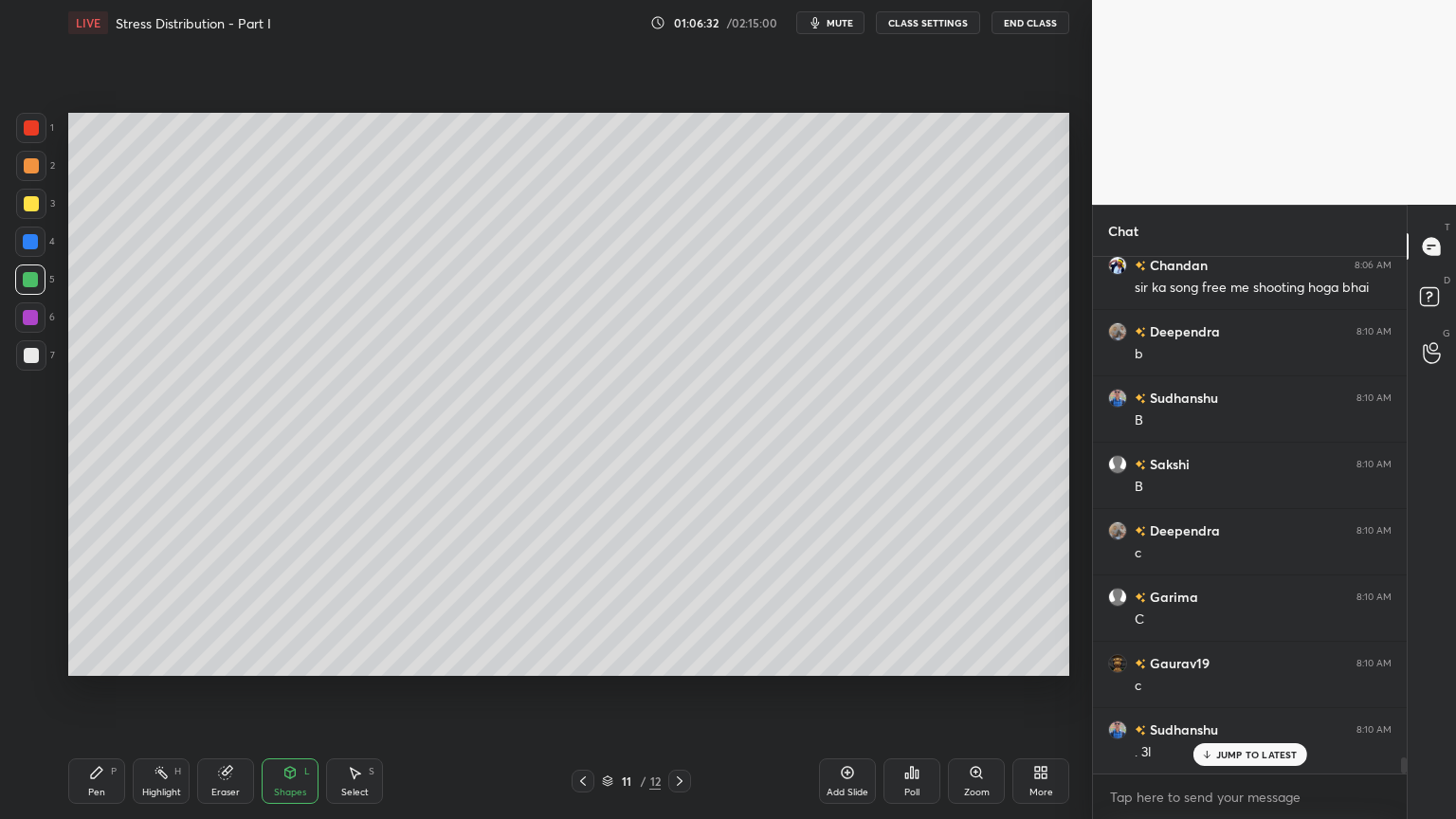 click 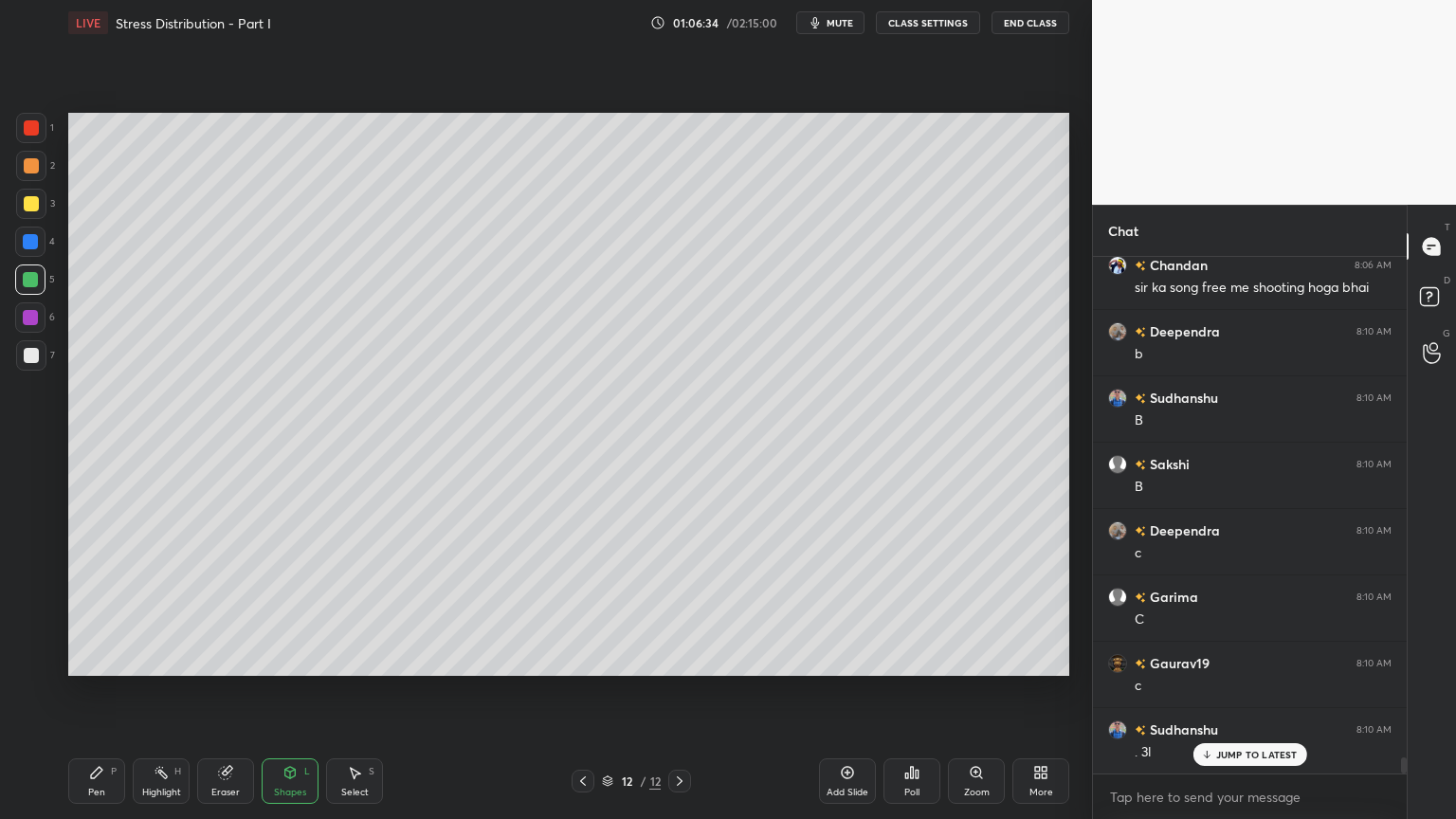 click 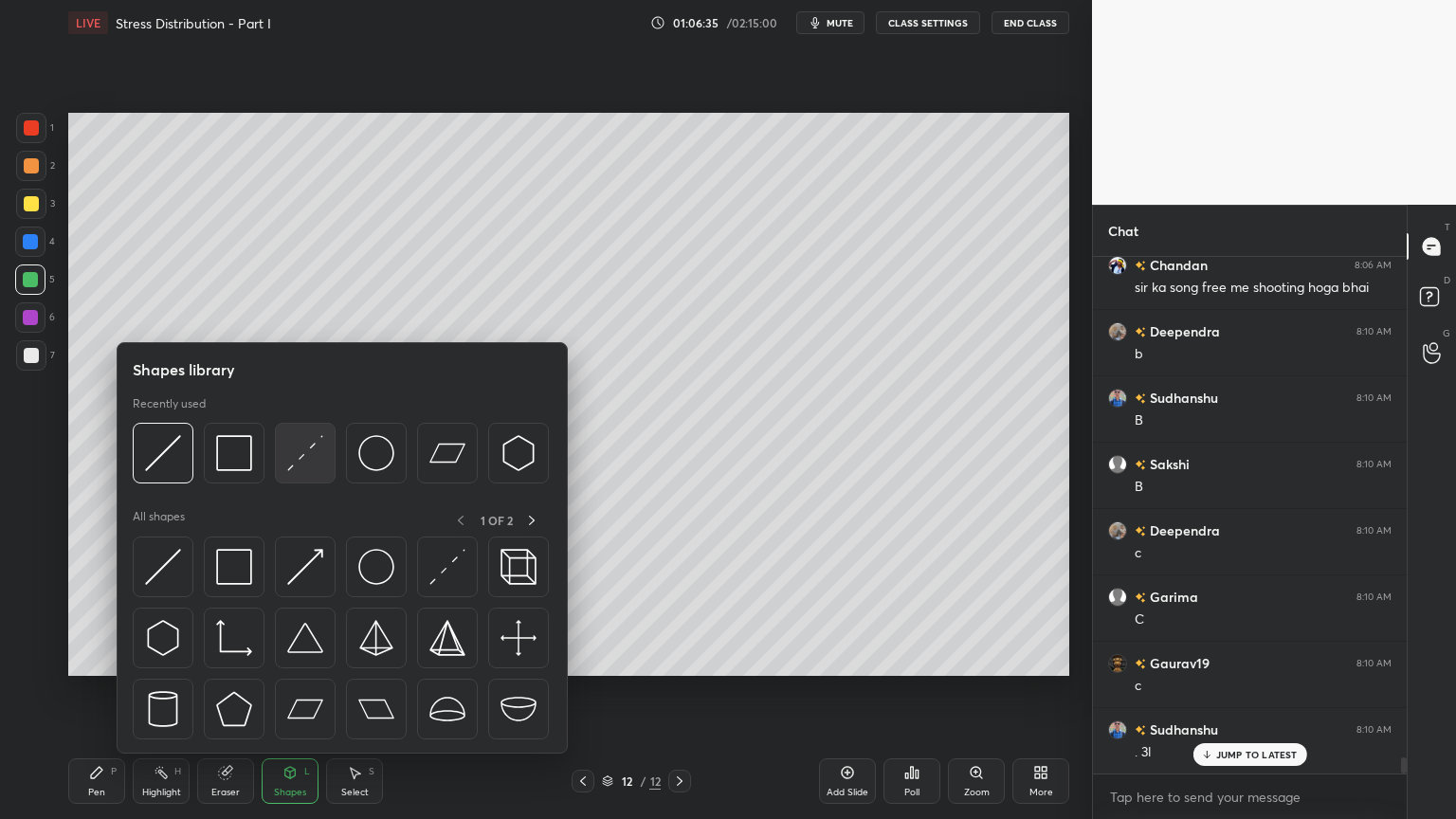 click at bounding box center (305, 453) 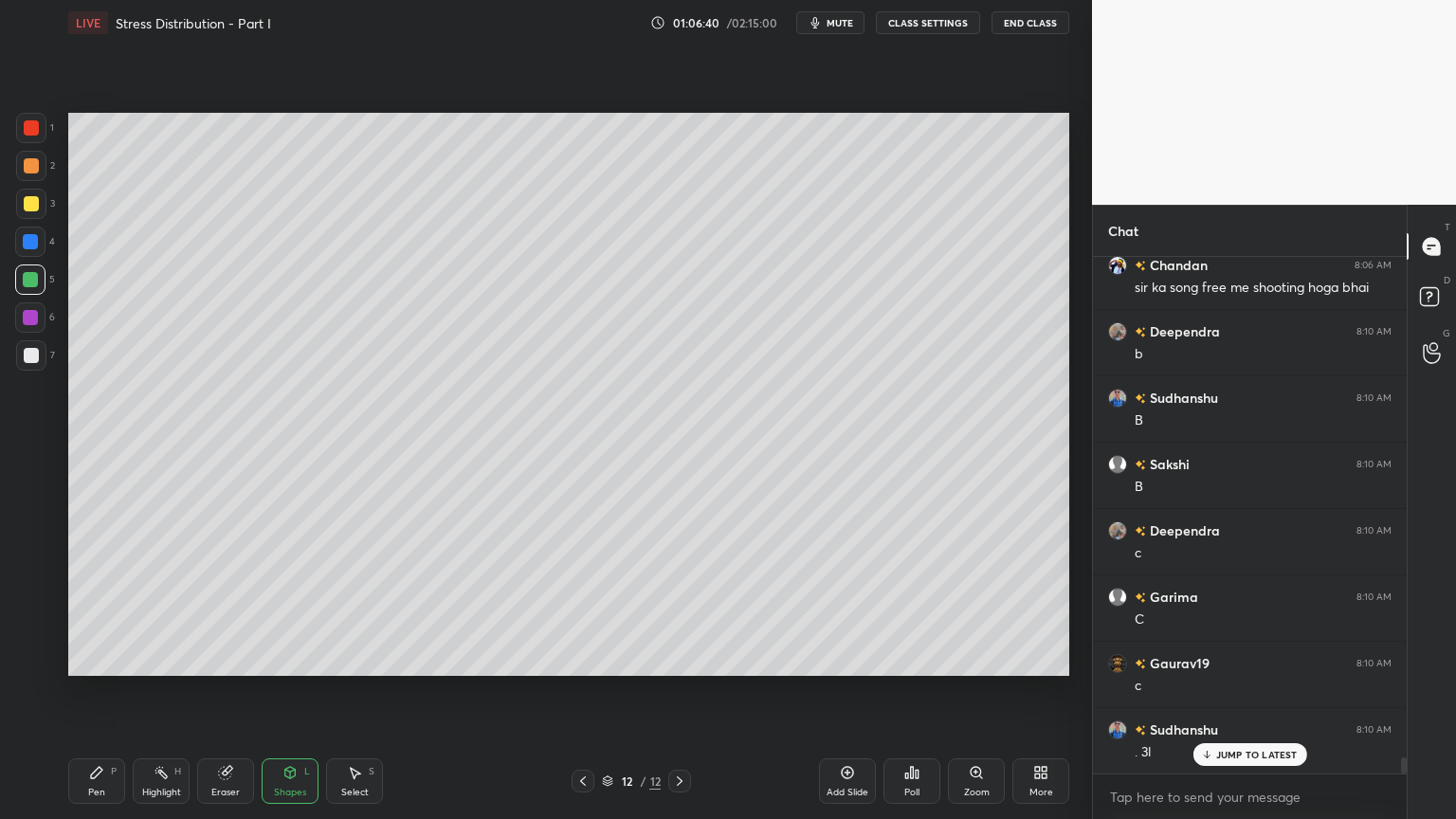 click 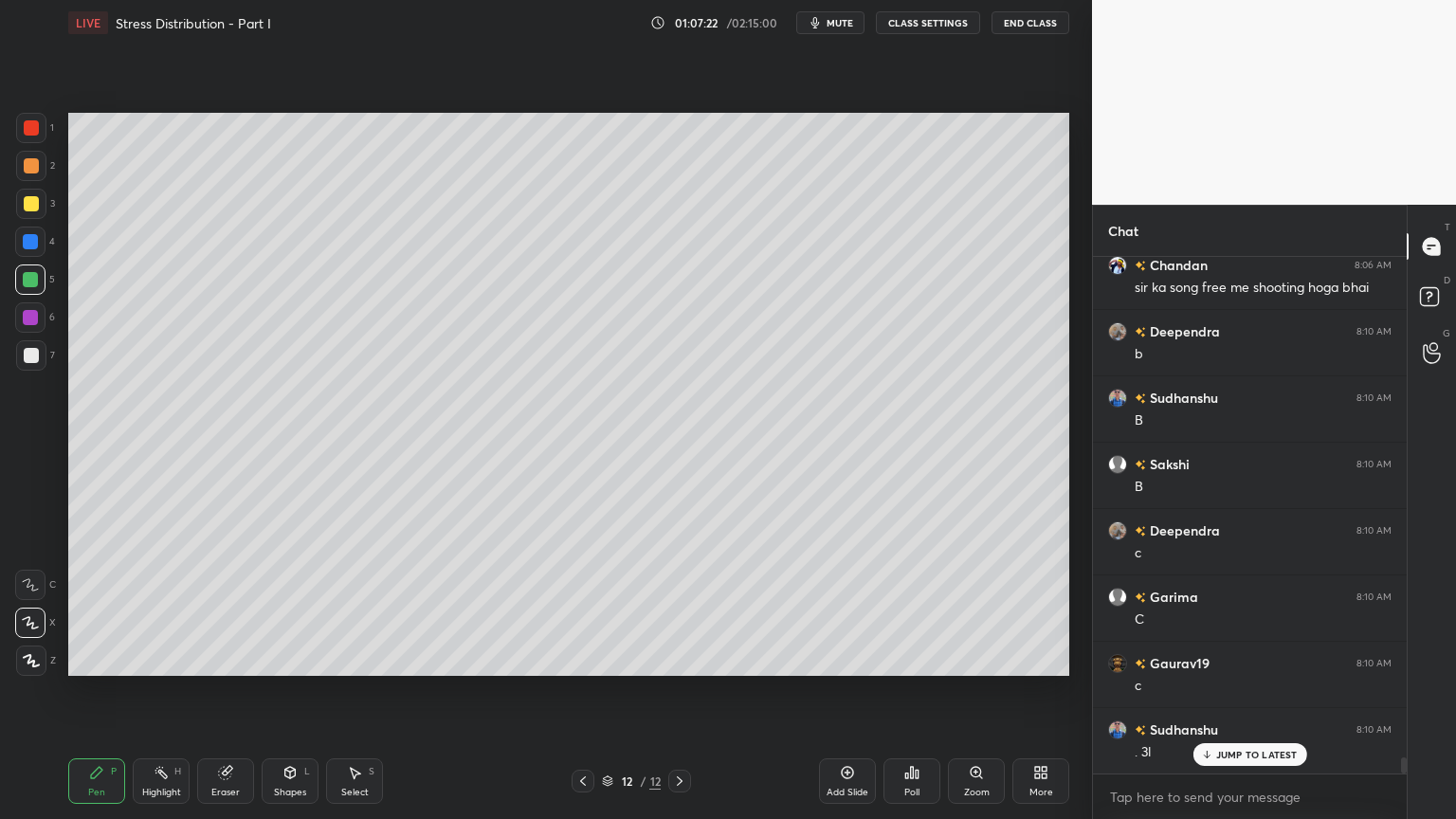 scroll, scrollTop: 15803, scrollLeft: 0, axis: vertical 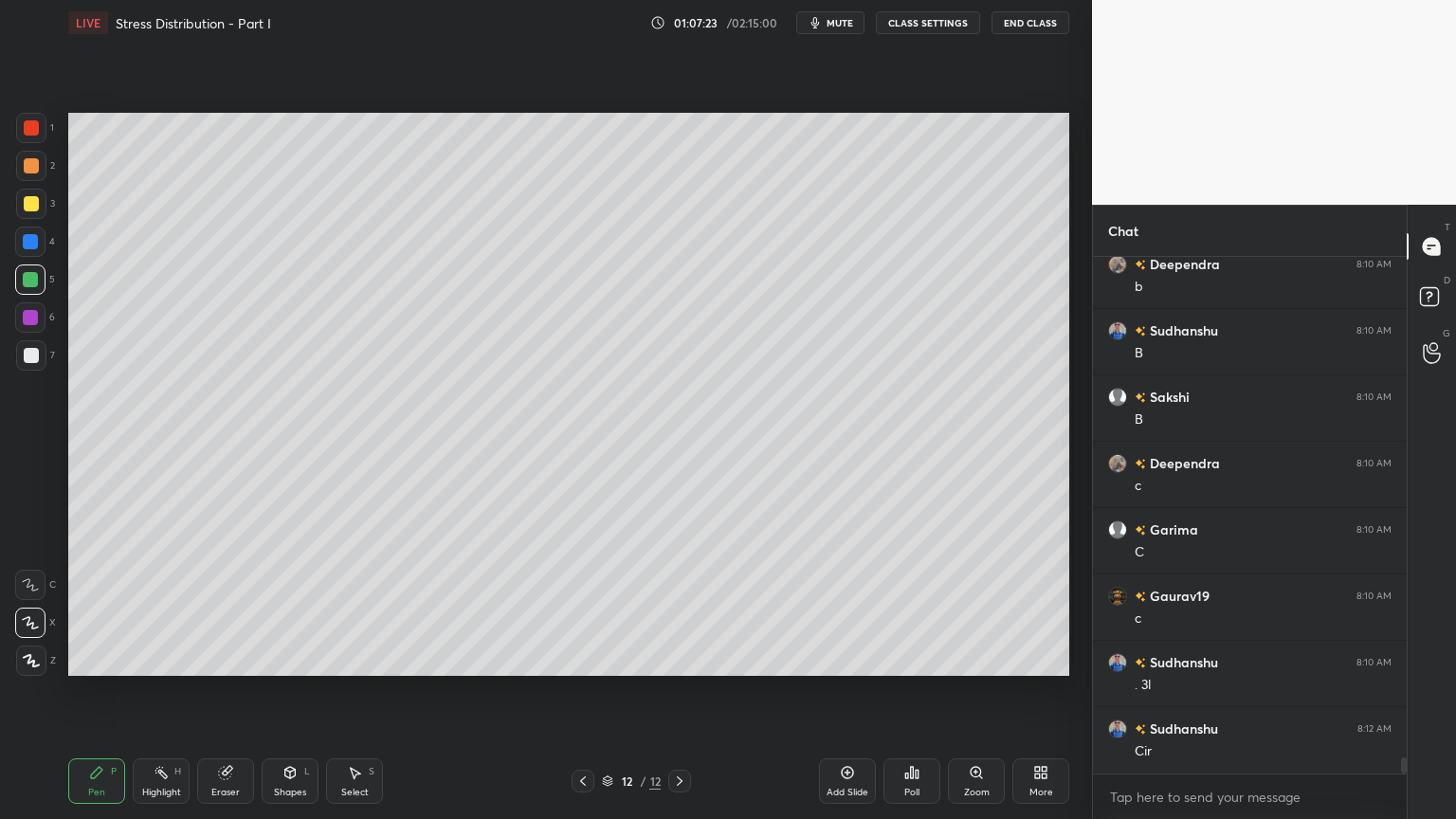 click at bounding box center [31, 355] 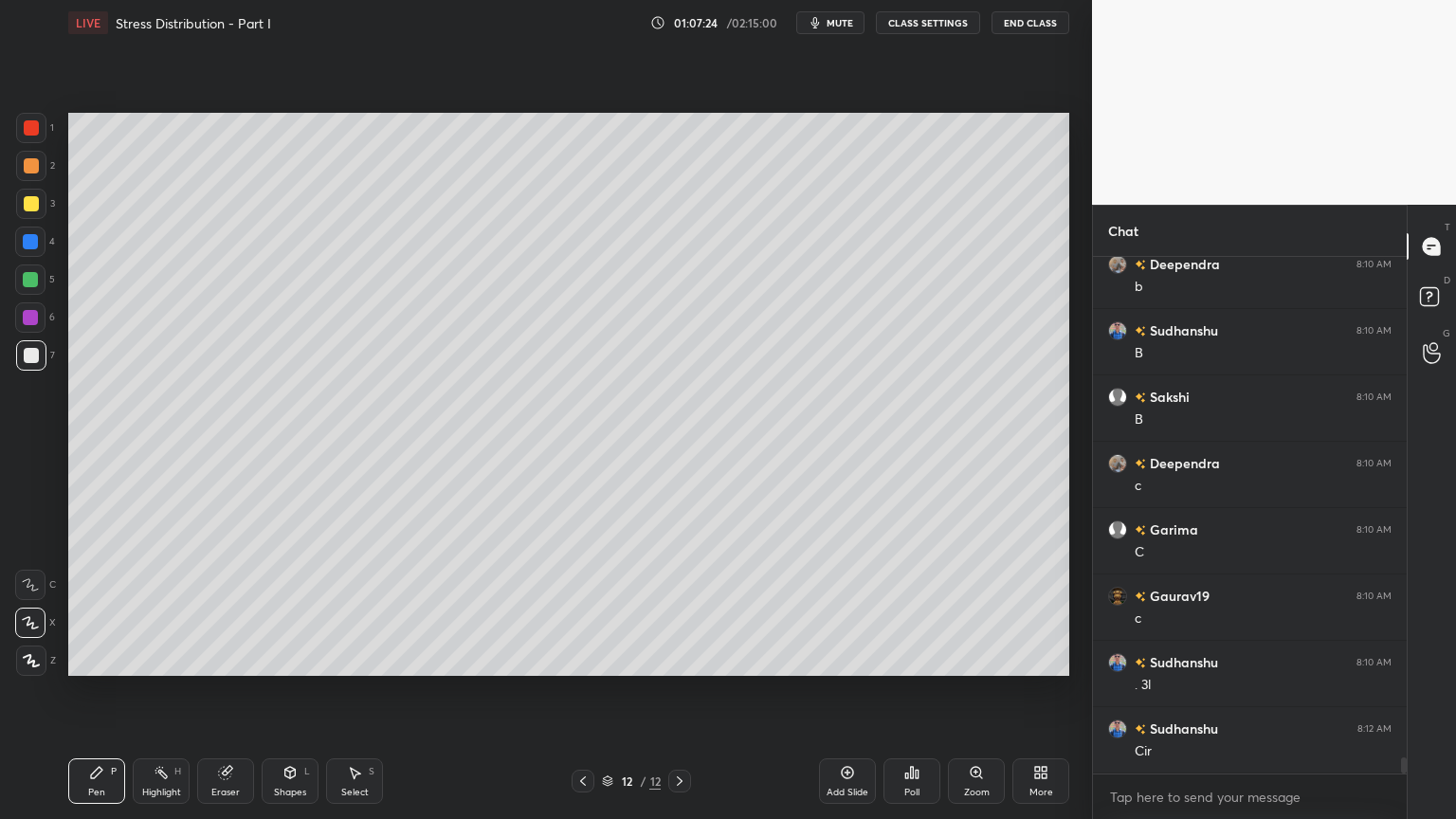 scroll, scrollTop: 15868, scrollLeft: 0, axis: vertical 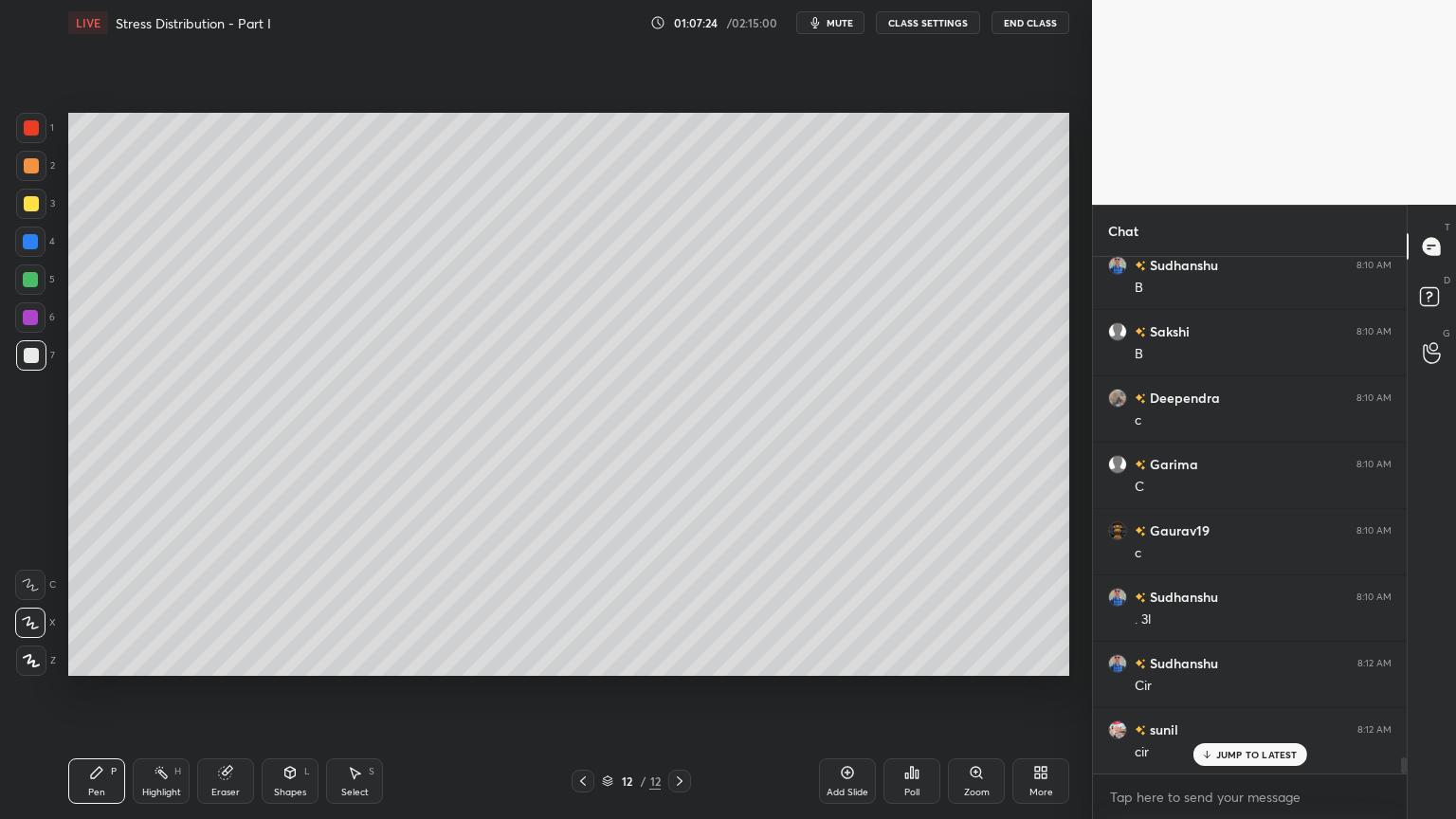 click at bounding box center (30, 280) 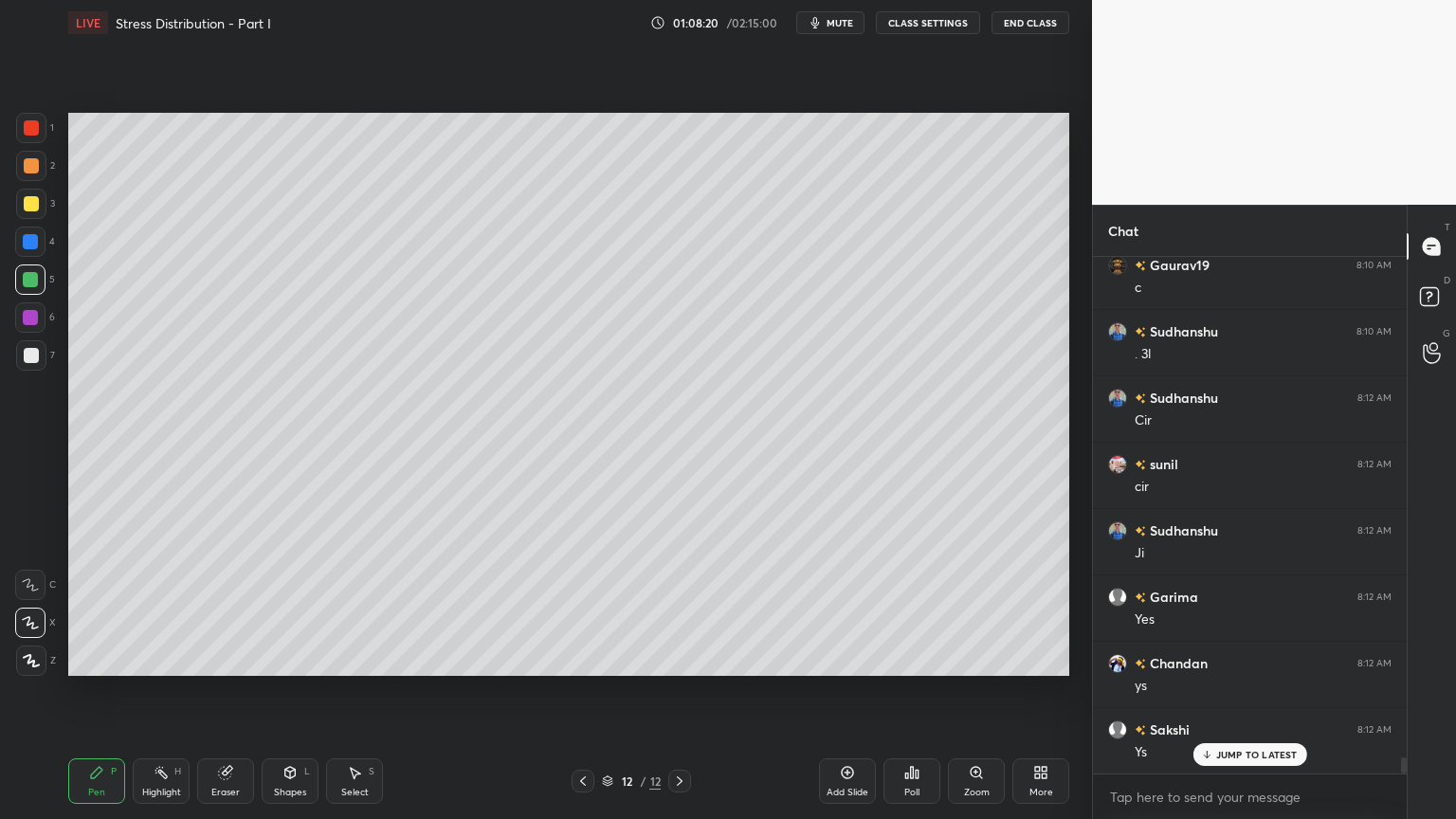 scroll, scrollTop: 16201, scrollLeft: 0, axis: vertical 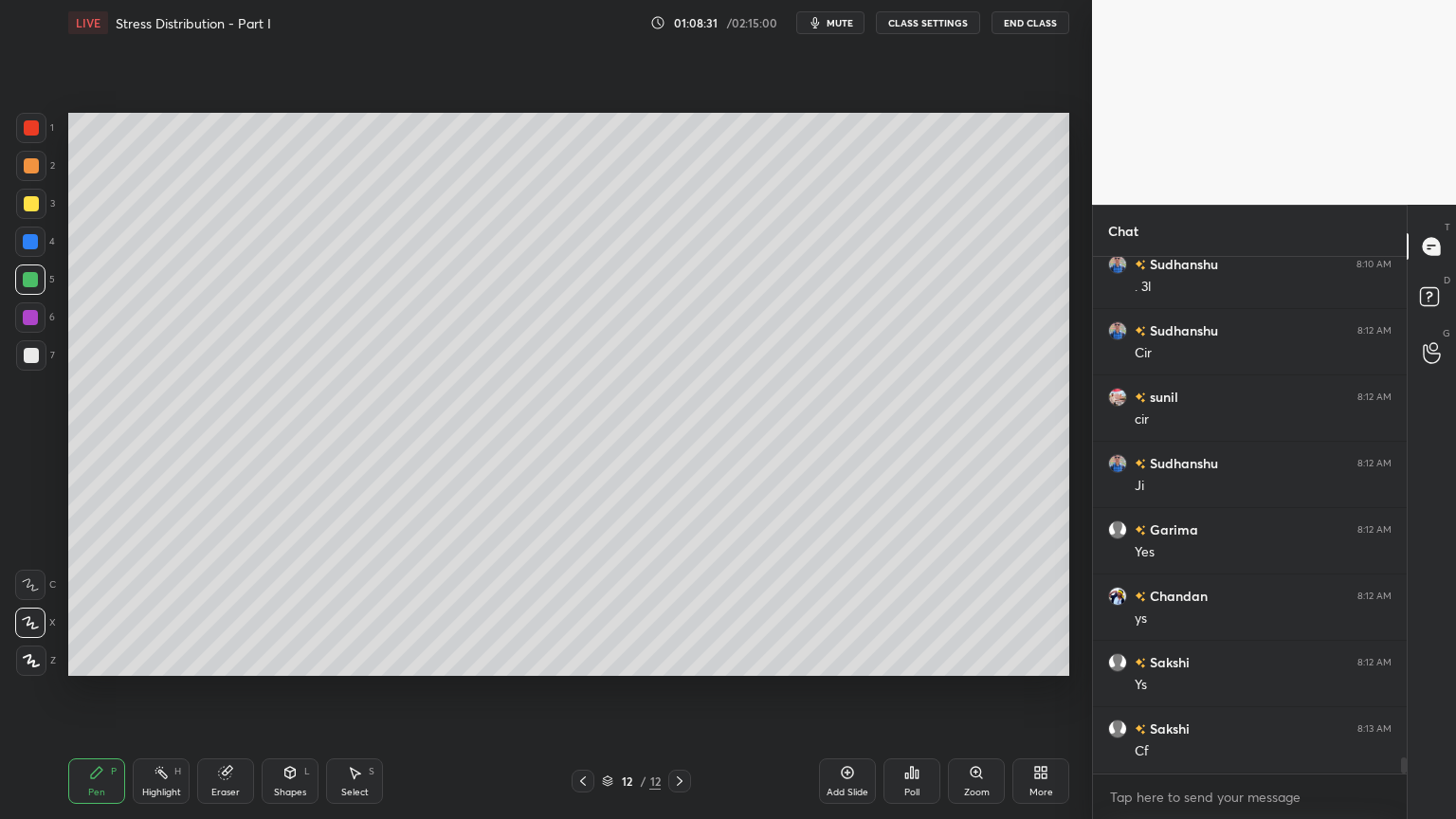 click at bounding box center (31, 204) 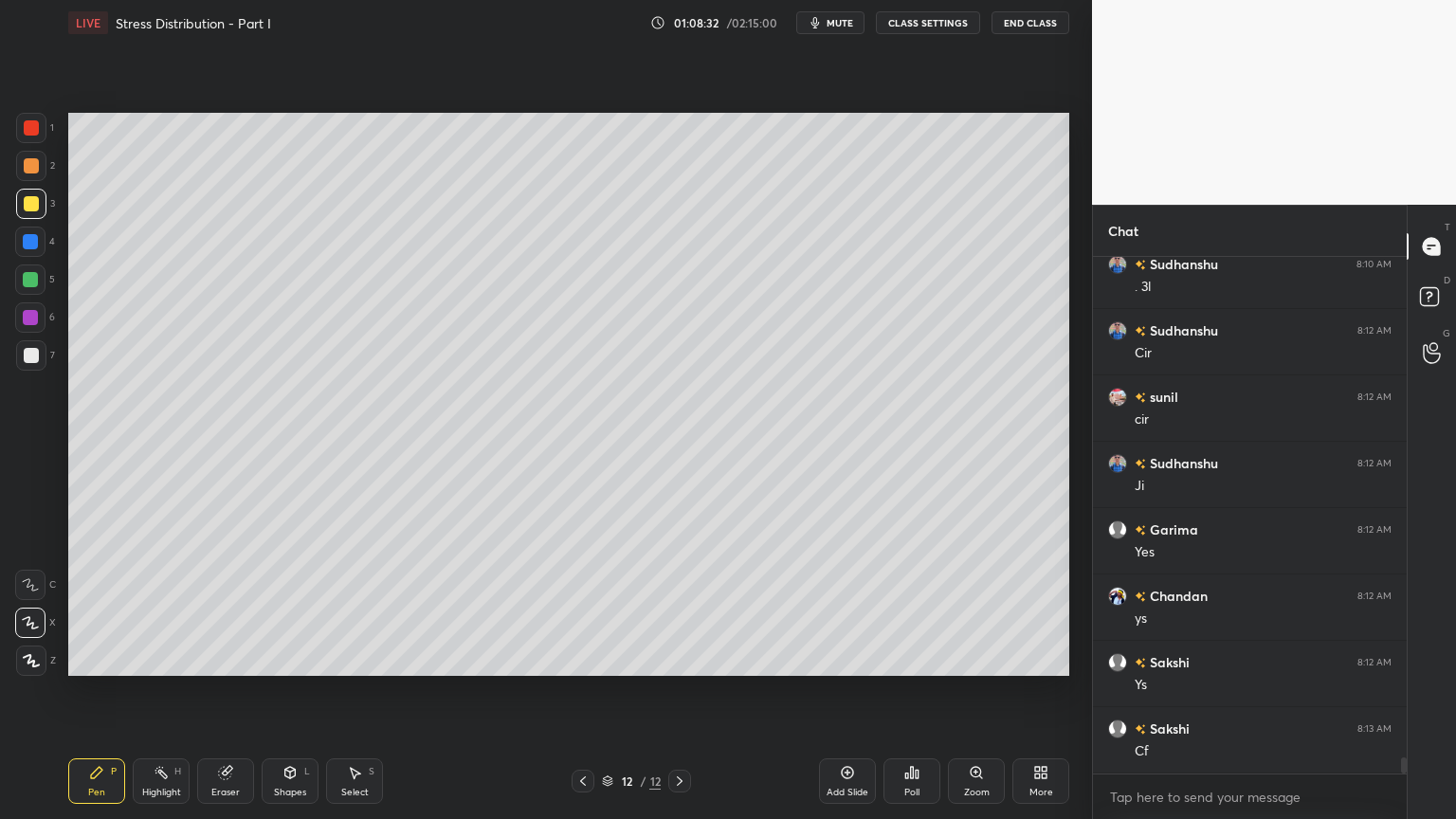click on "Shapes L" at bounding box center (290, 781) 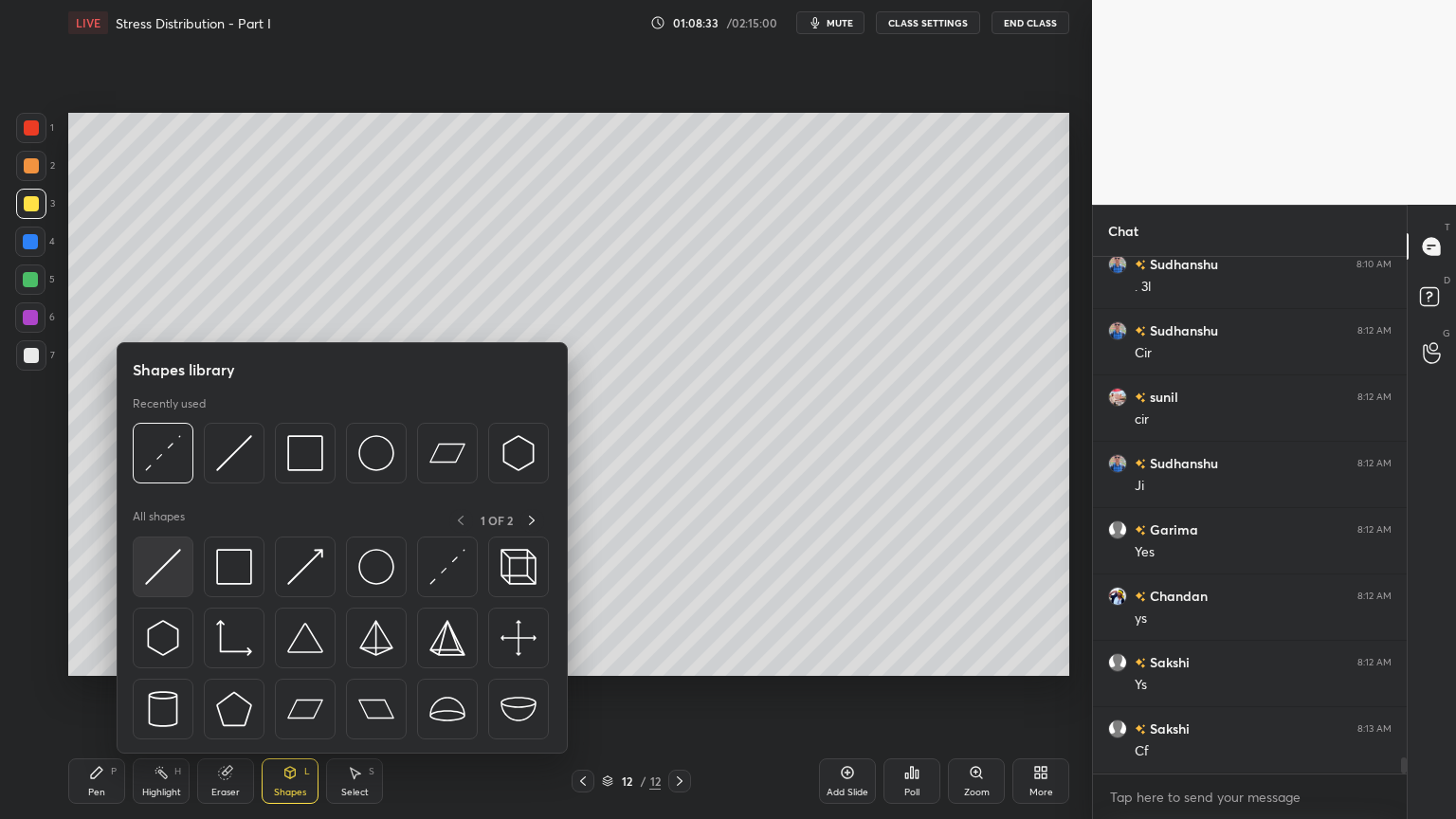 click at bounding box center (163, 567) 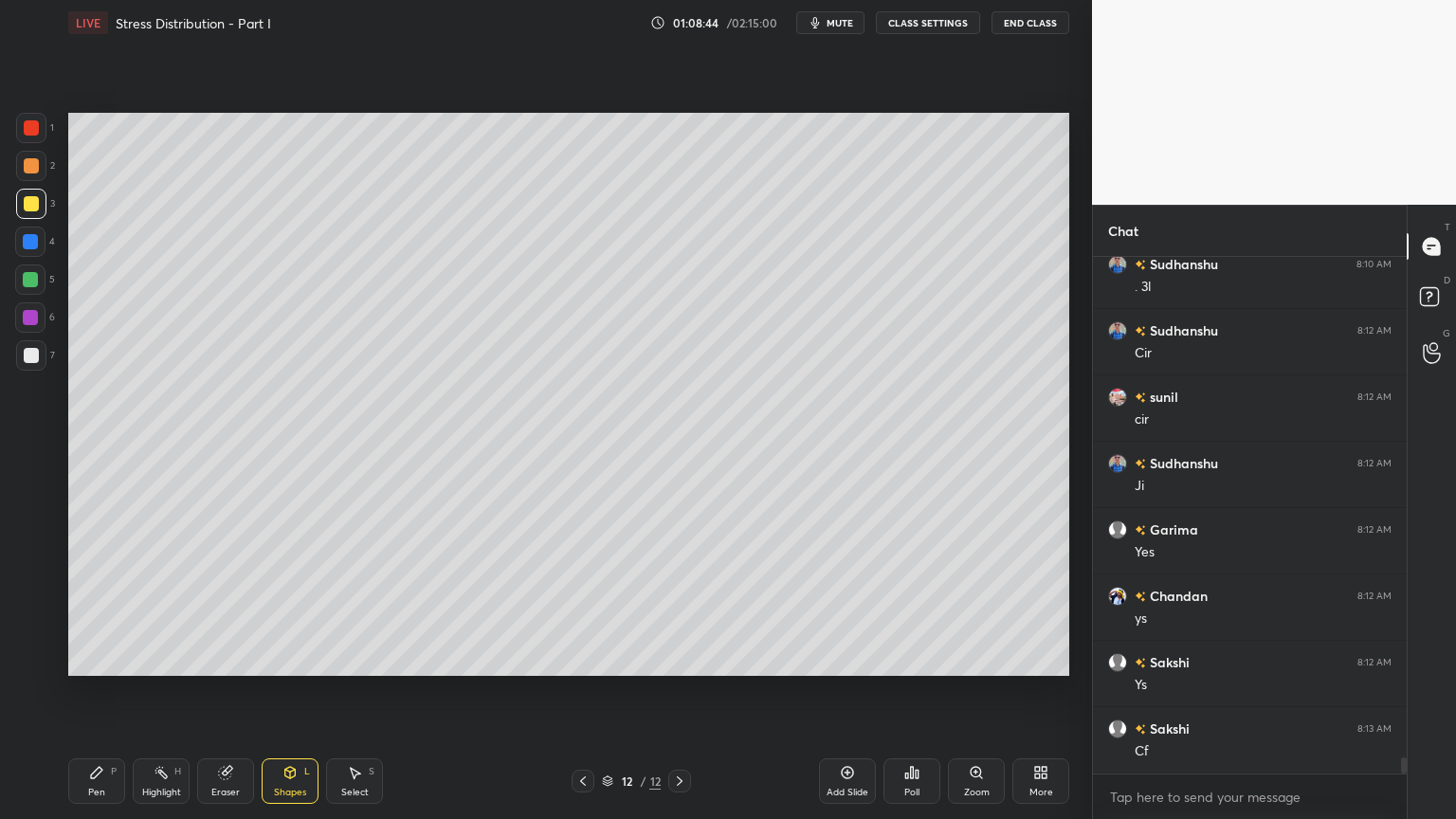 click on "Pen P" at bounding box center (97, 781) 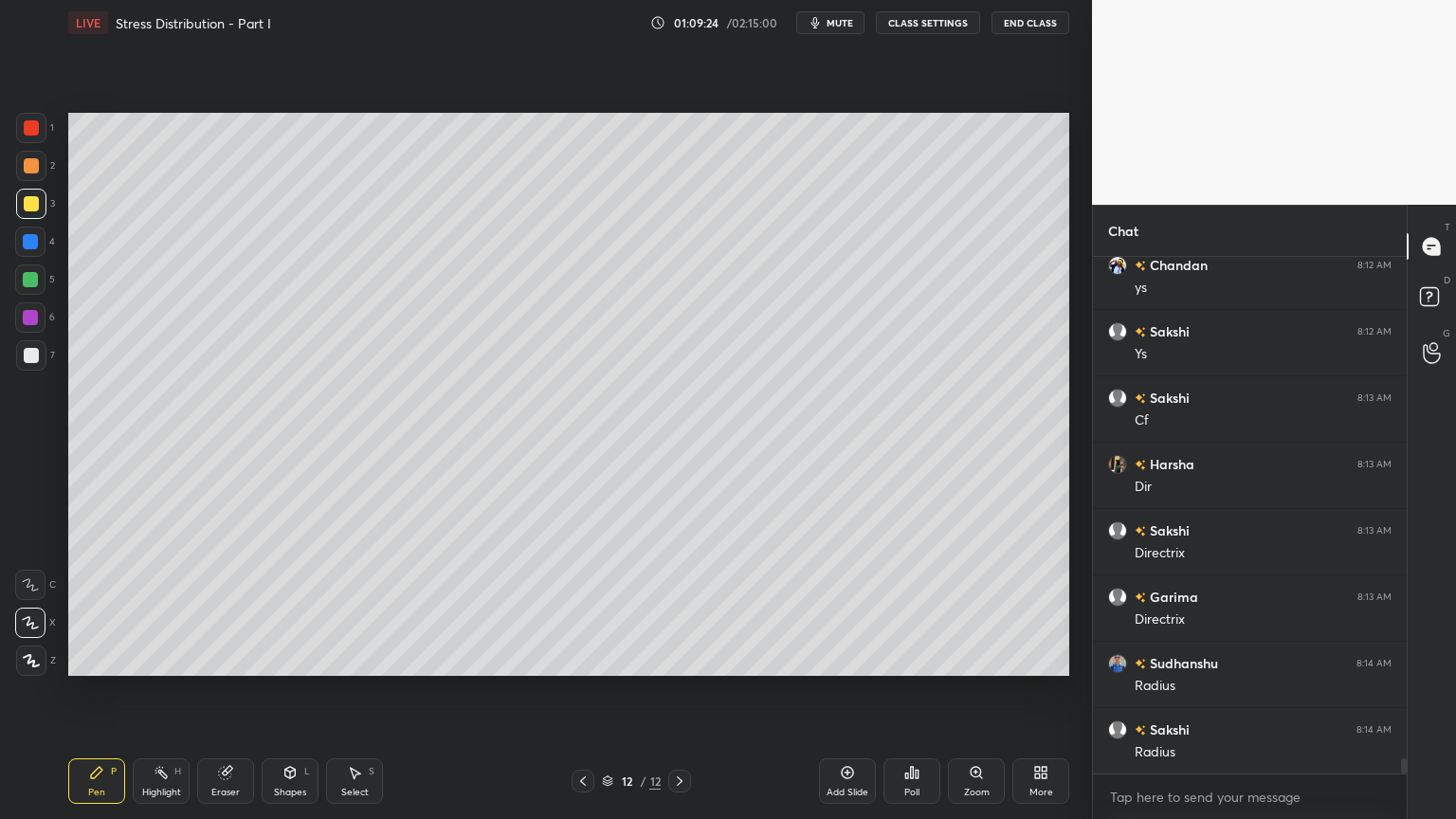 scroll, scrollTop: 16599, scrollLeft: 0, axis: vertical 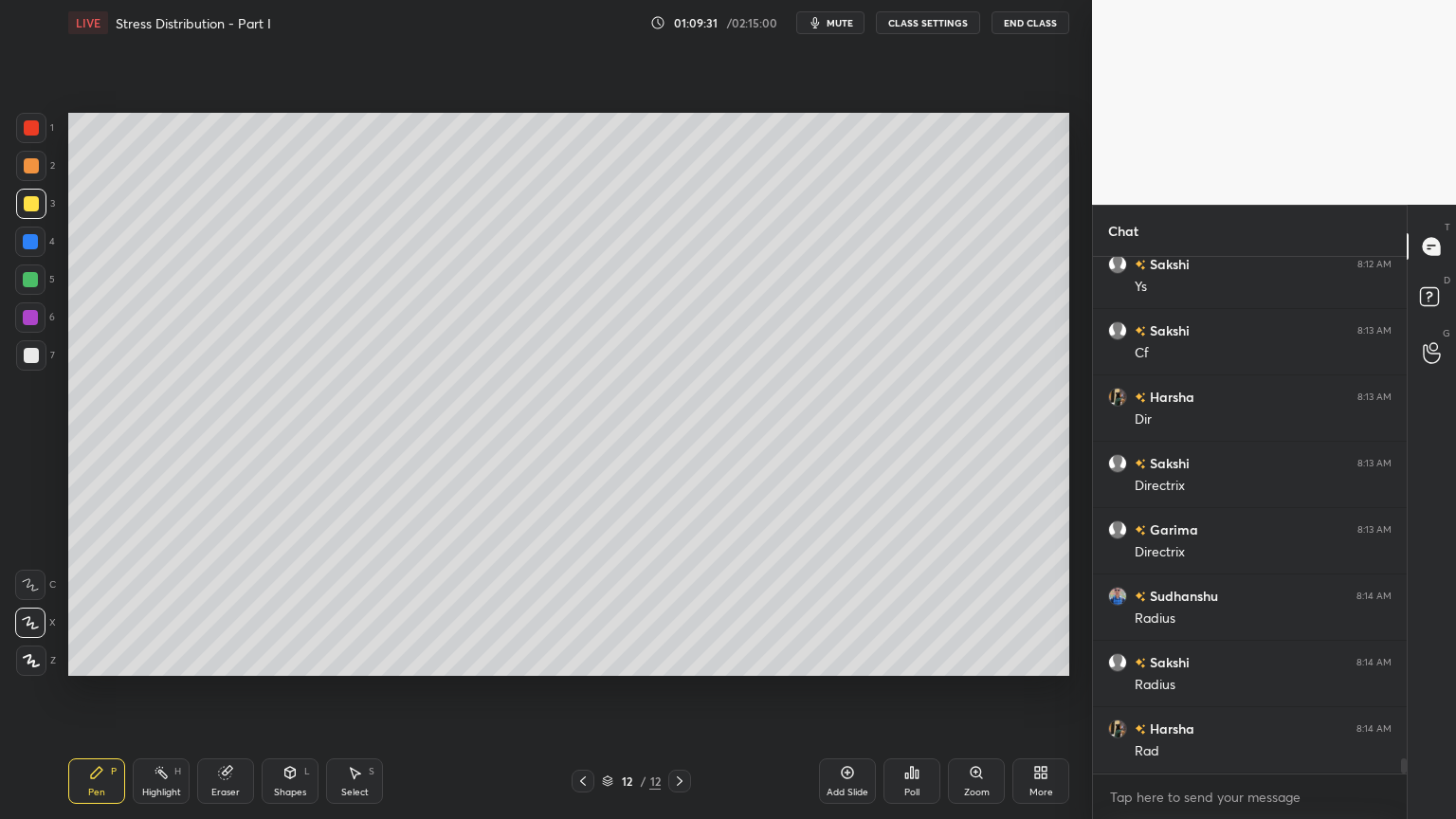 click at bounding box center (583, 781) 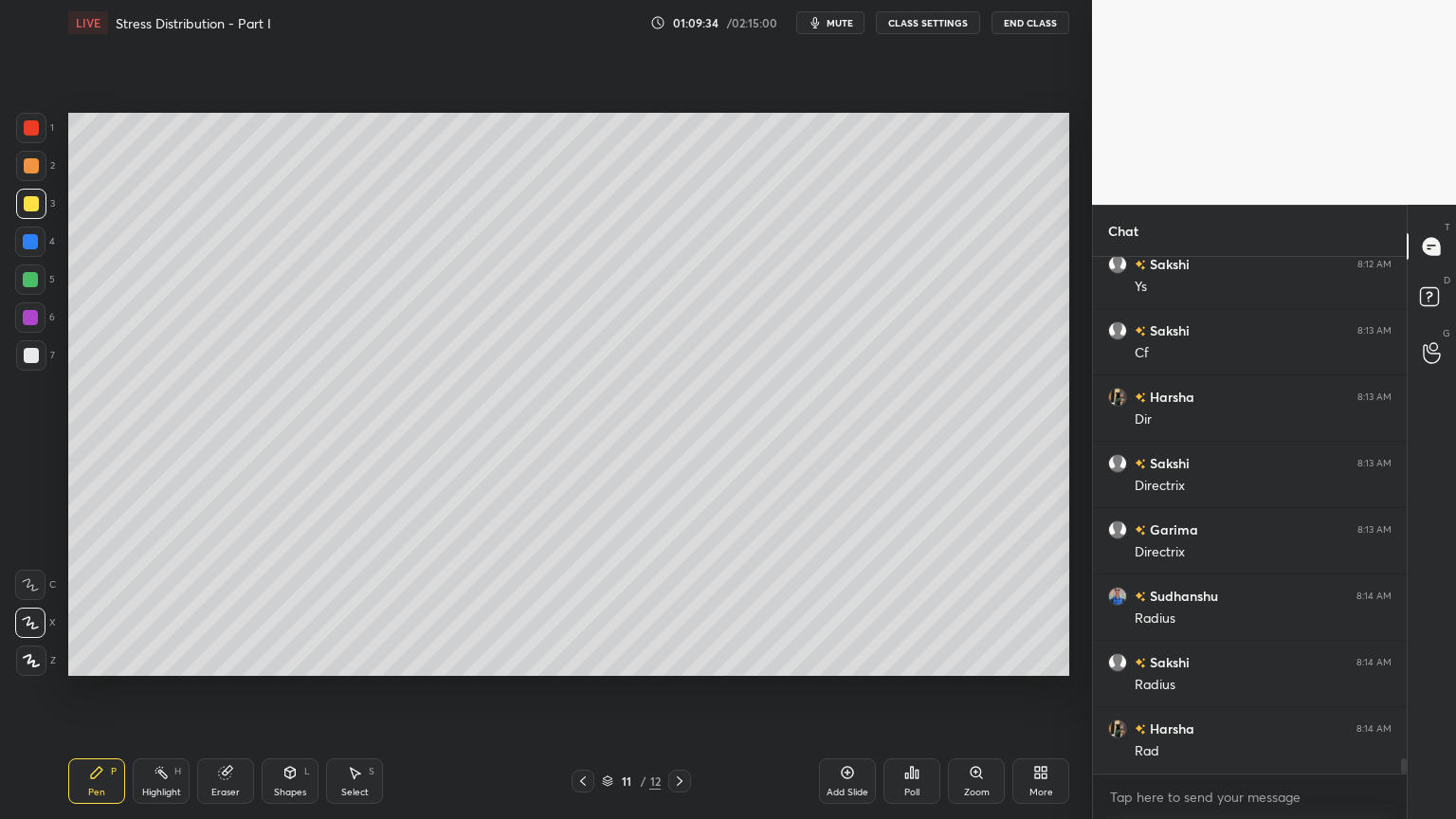 click 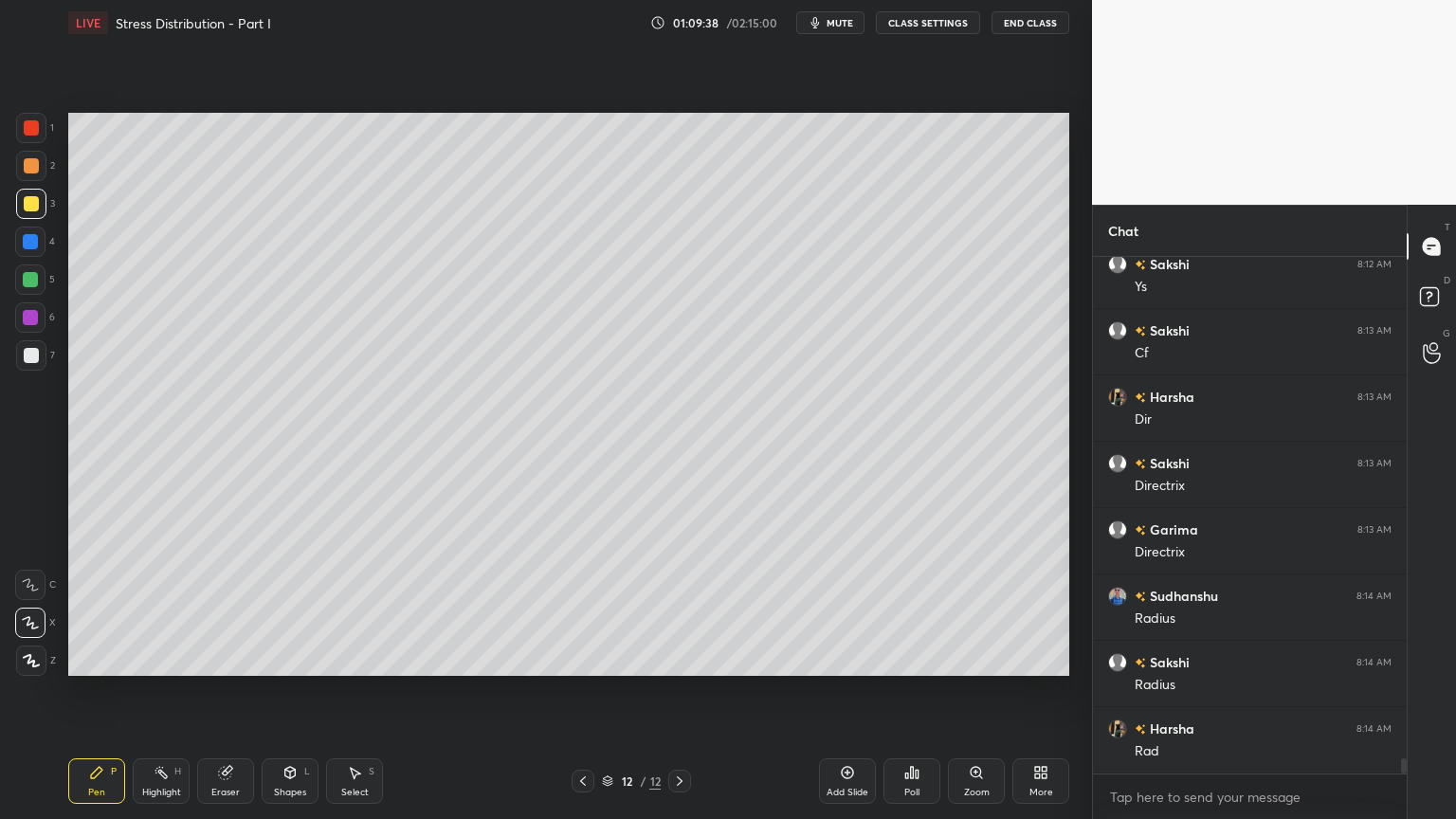 click 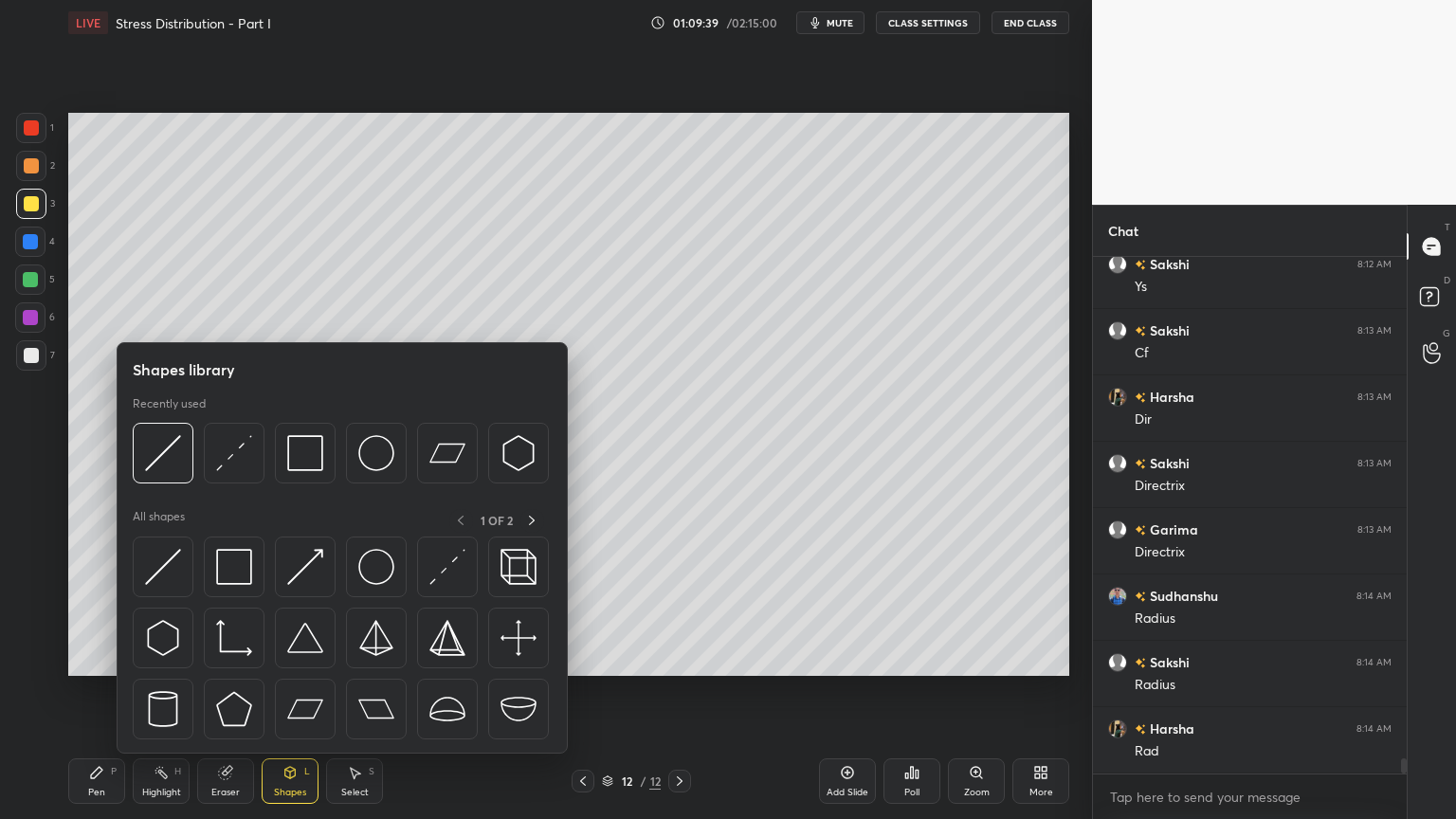 click at bounding box center (30, 280) 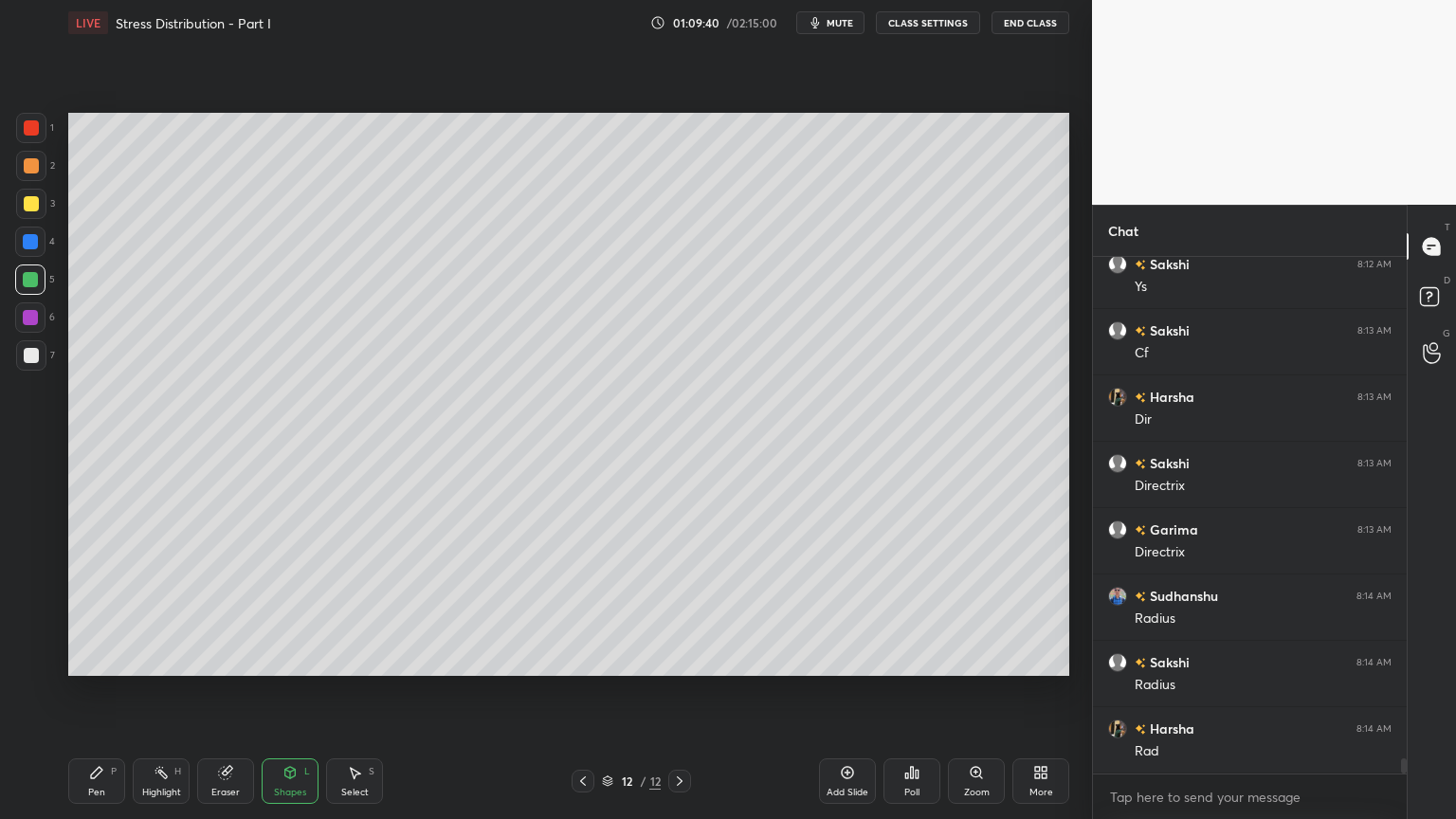 click at bounding box center [31, 355] 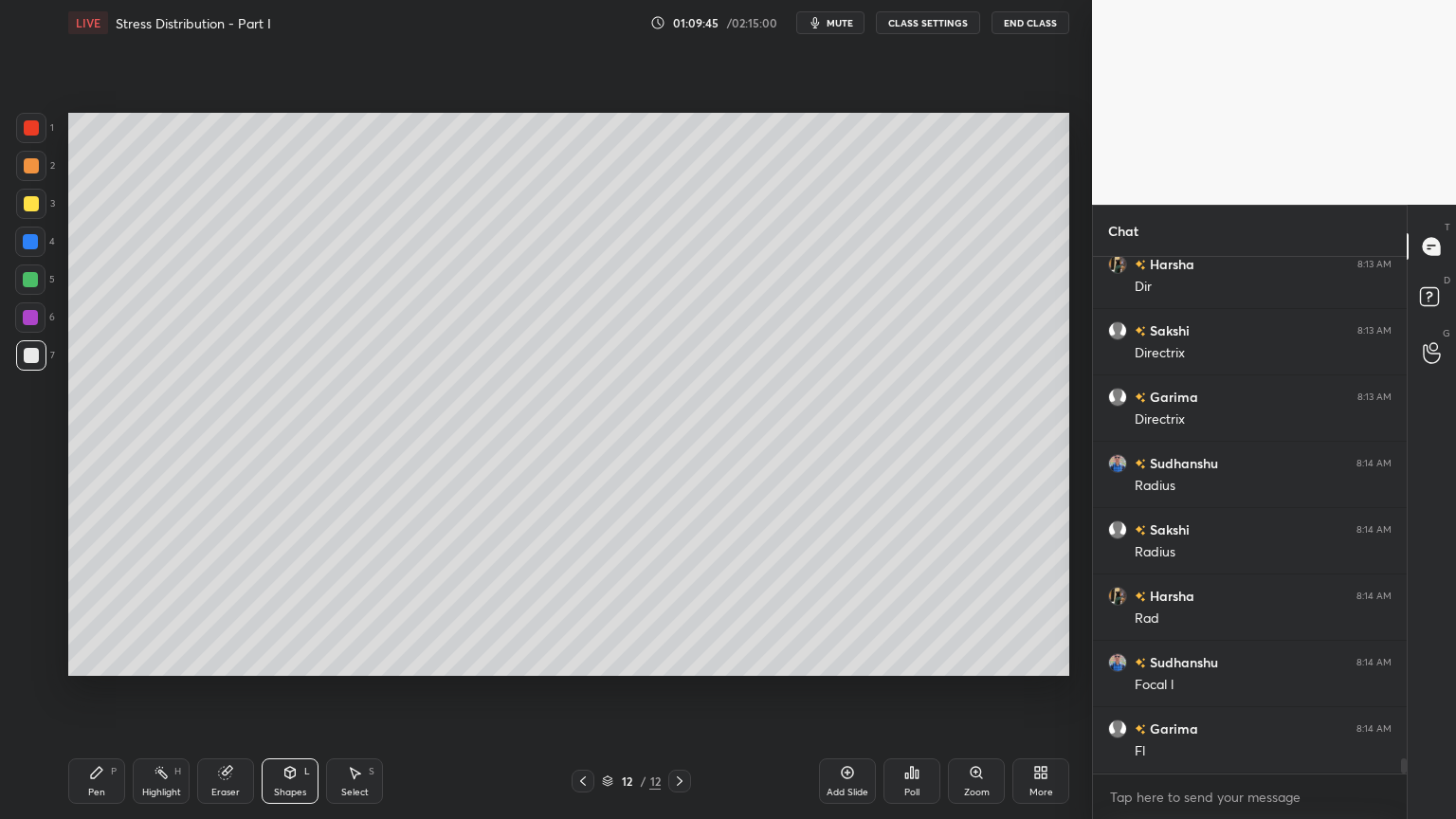 scroll, scrollTop: 16797, scrollLeft: 0, axis: vertical 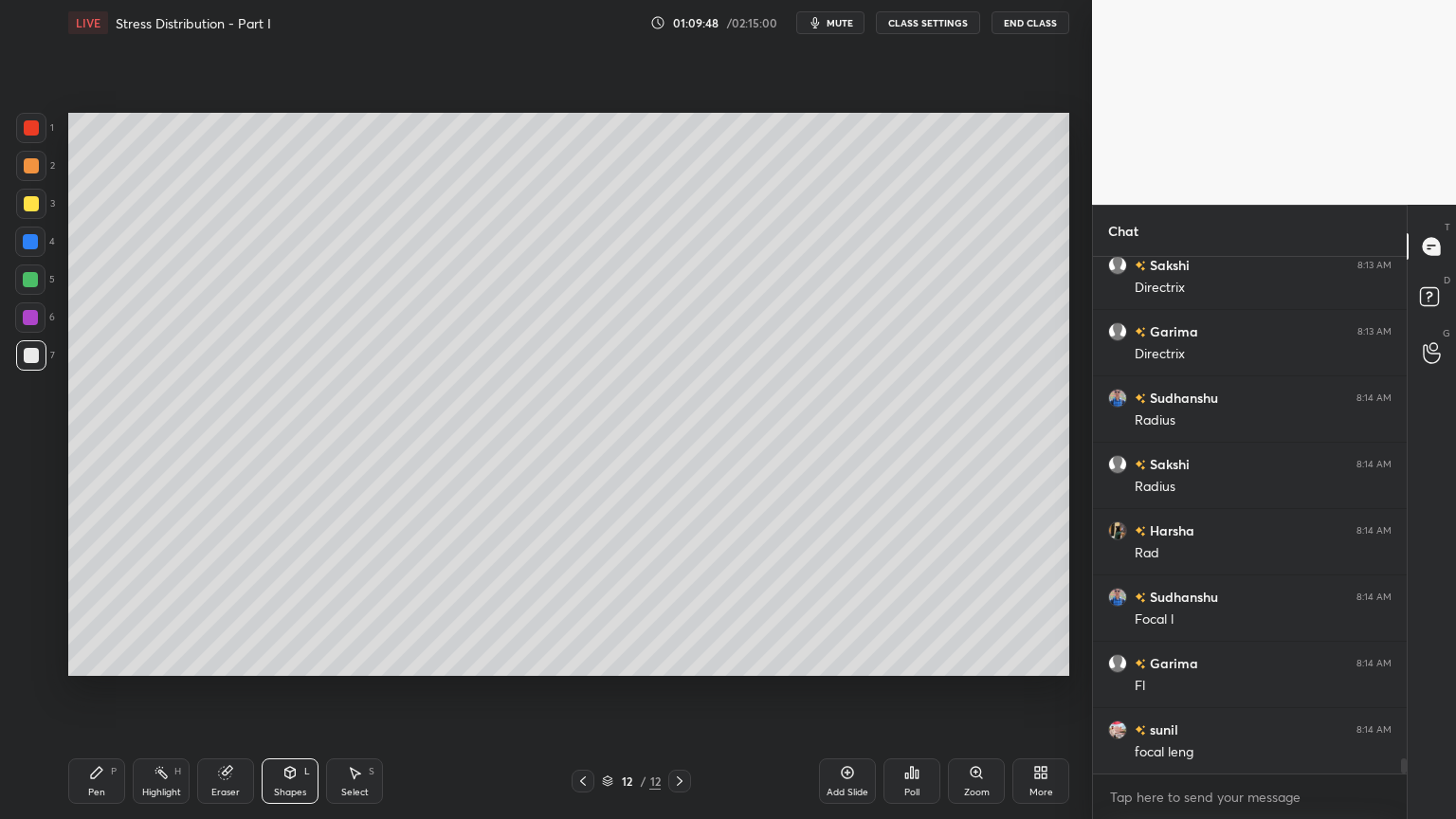 click on "Pen P" at bounding box center (97, 781) 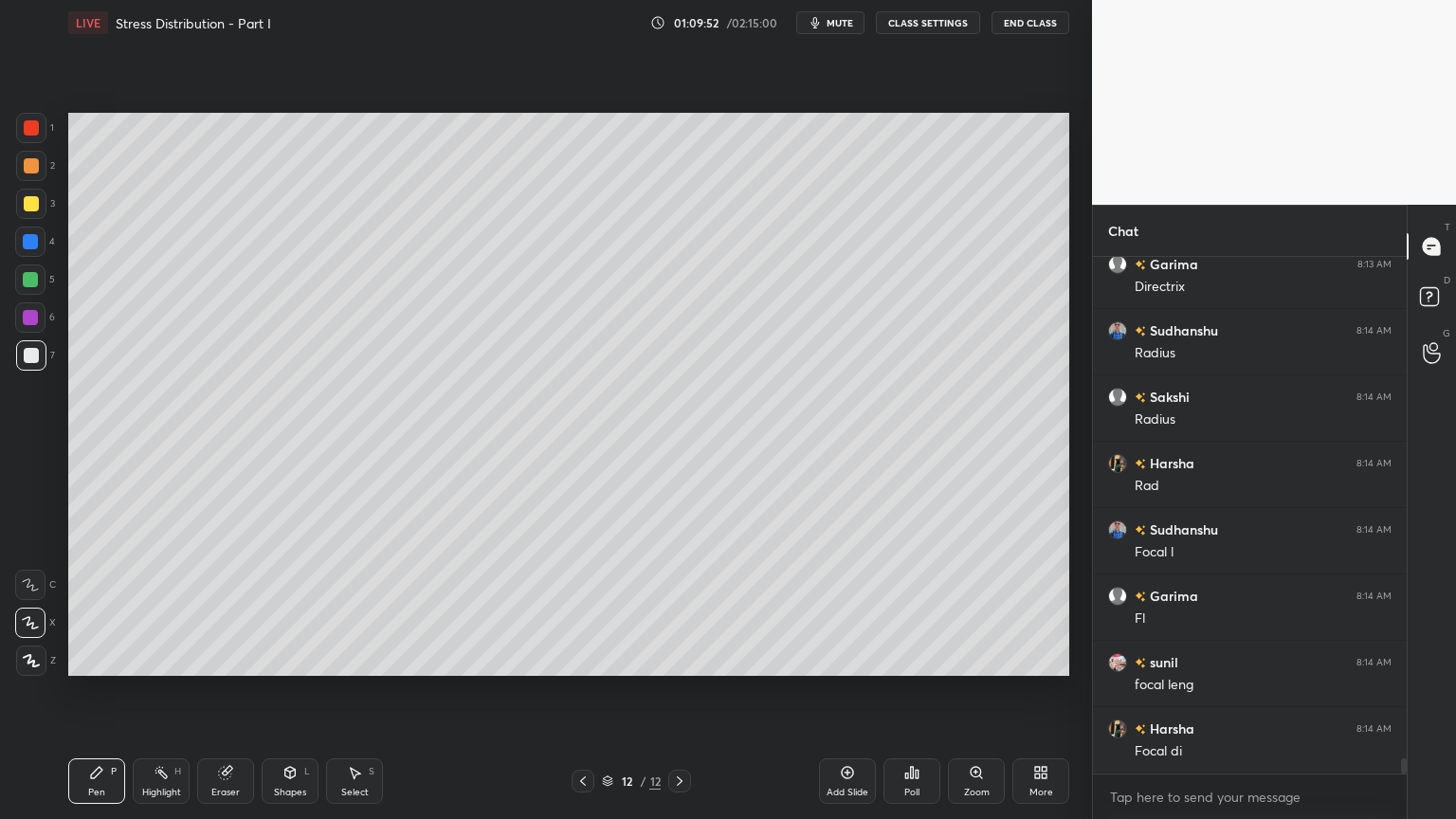 scroll, scrollTop: 16930, scrollLeft: 0, axis: vertical 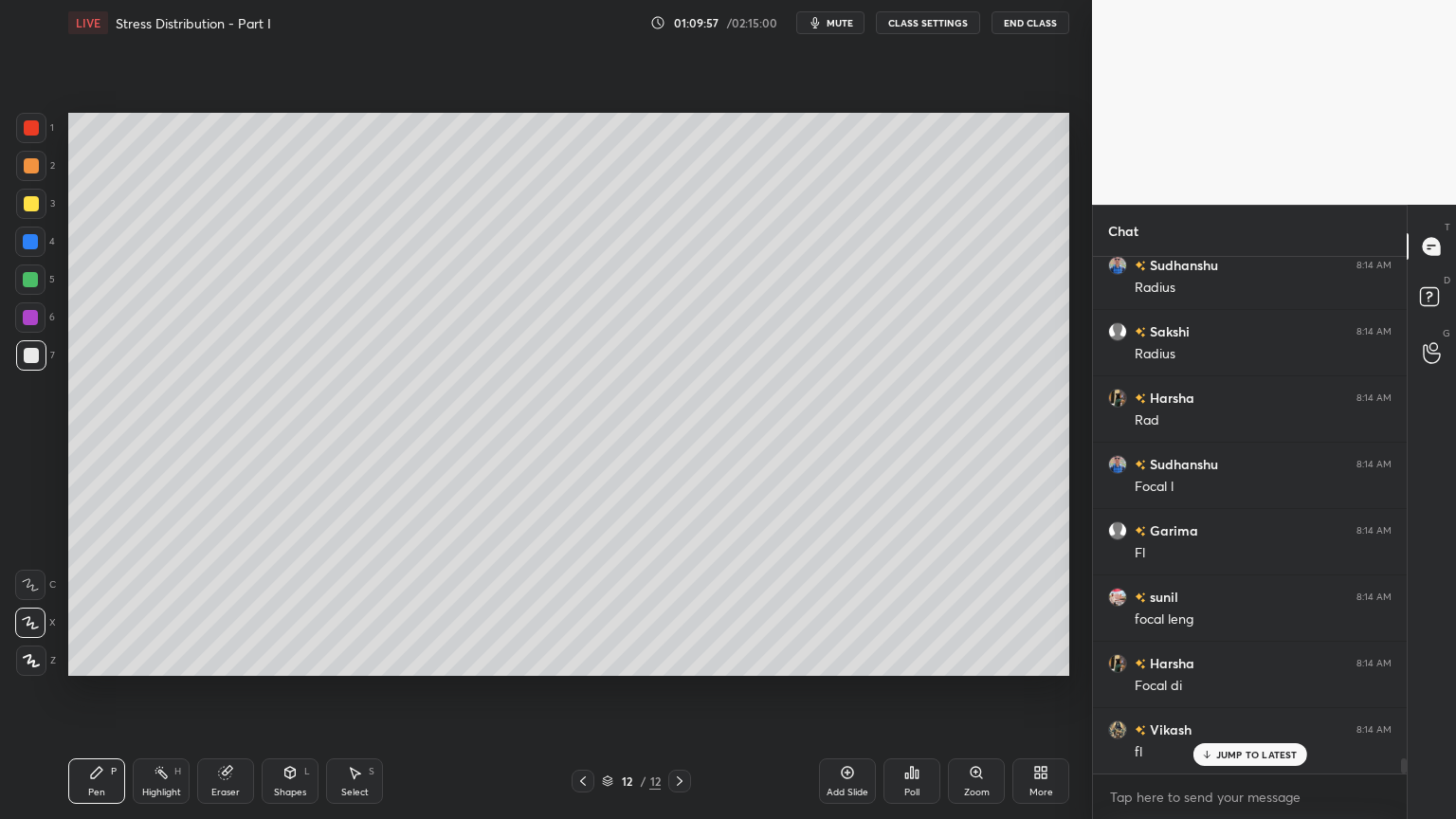 click 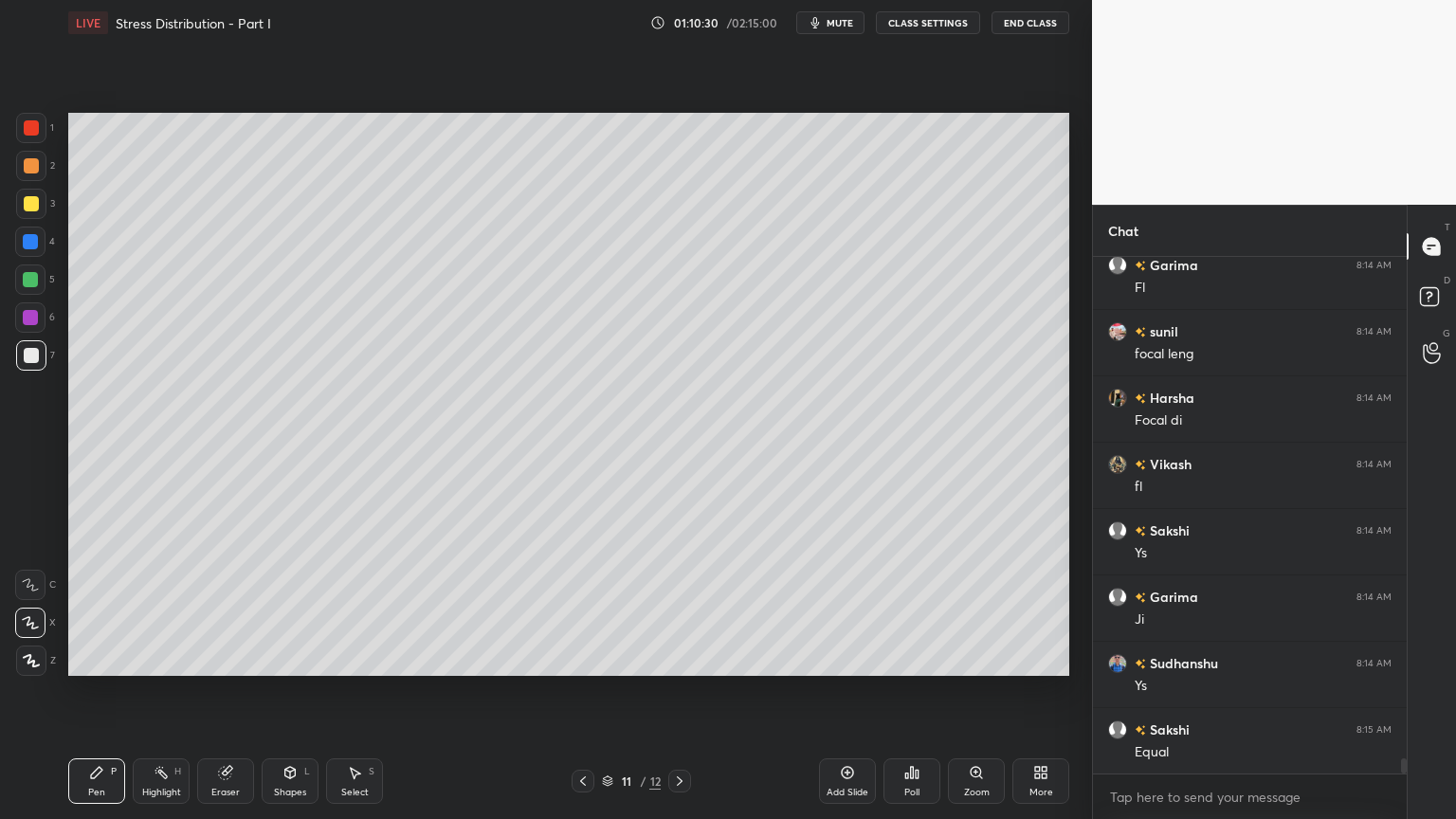 scroll, scrollTop: 17263, scrollLeft: 0, axis: vertical 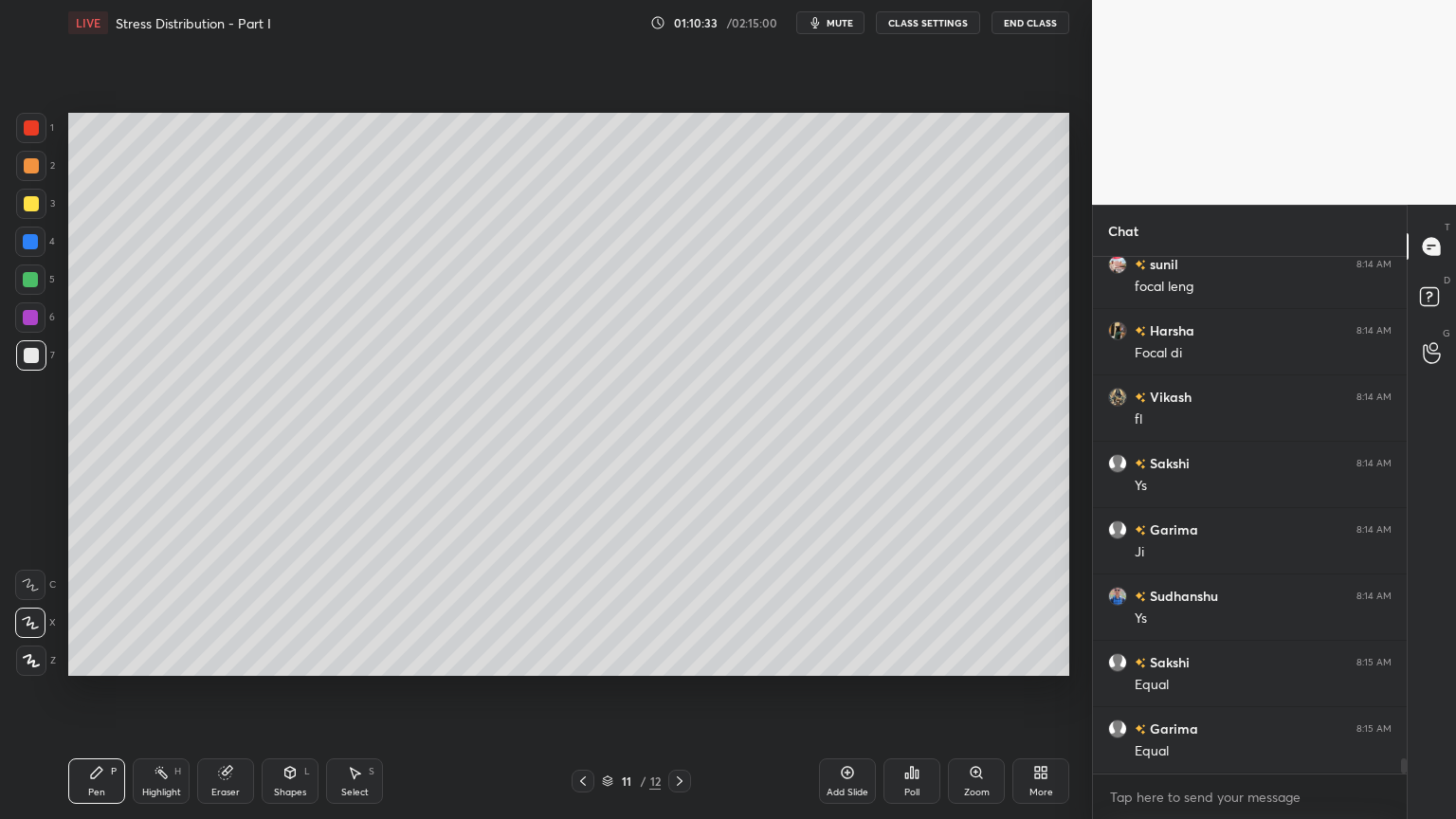 click 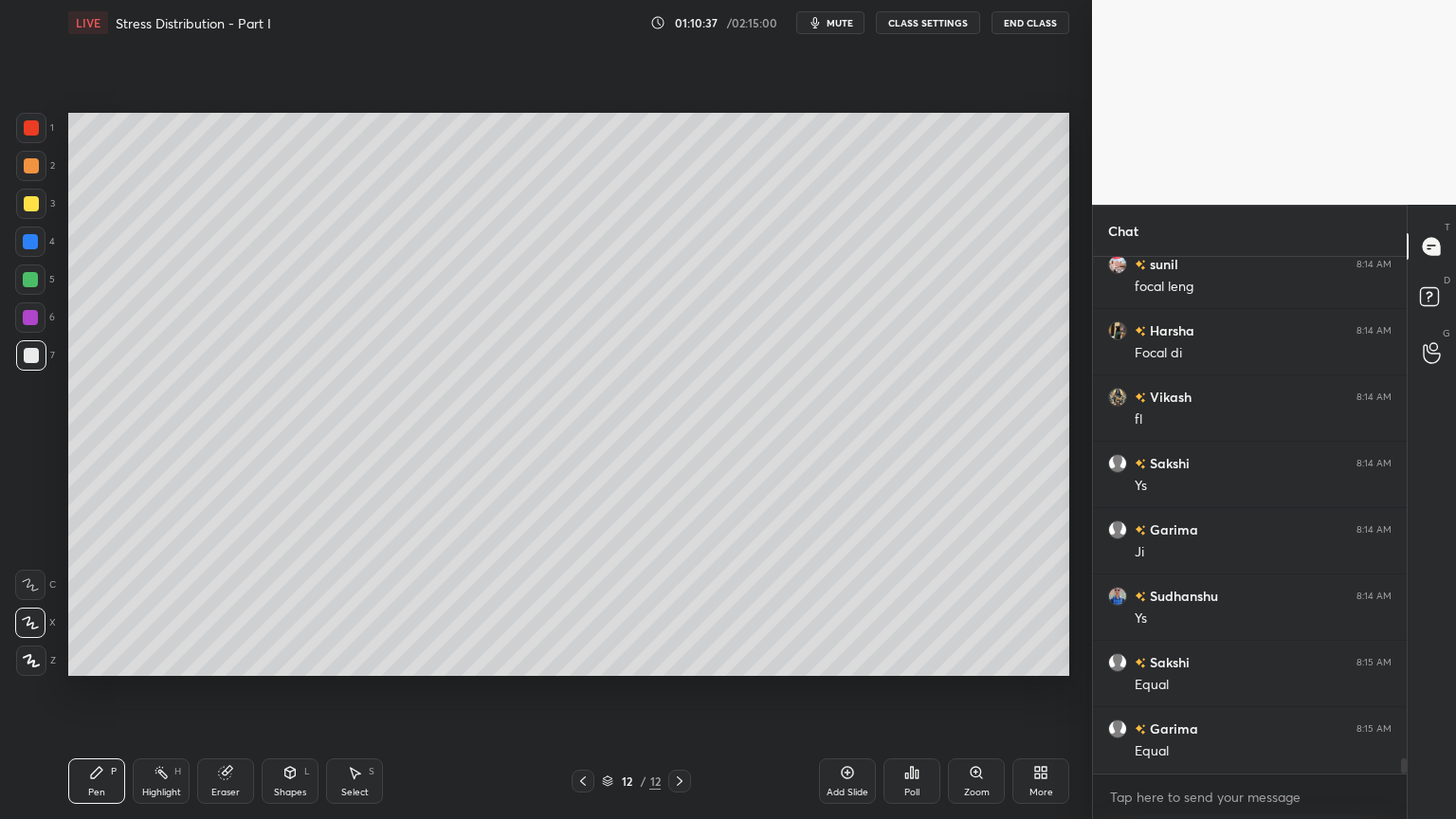 click at bounding box center [31, 166] 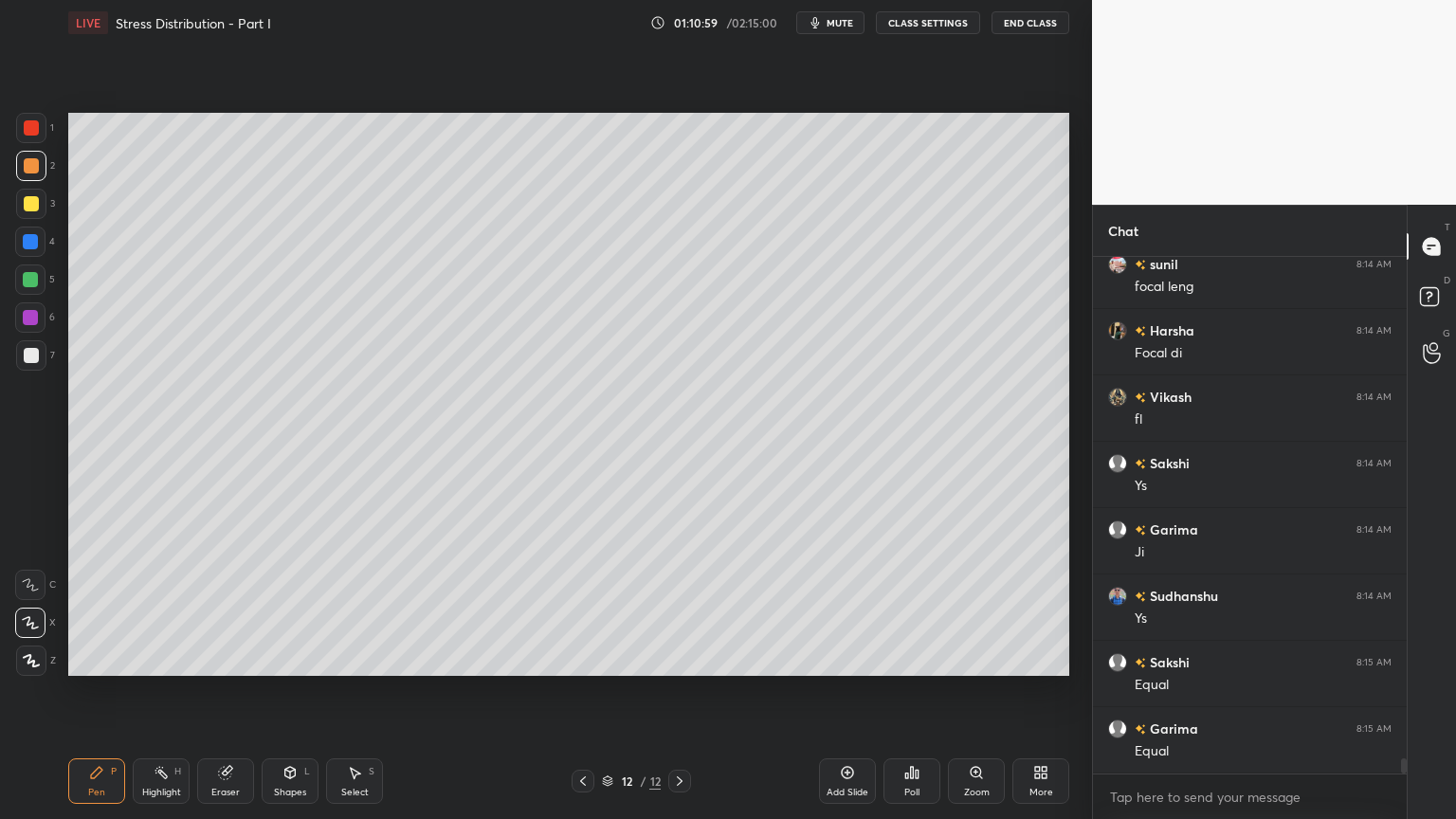 click on "Pen P Highlight H Eraser Shapes L Select S 12 / 12 Add Slide Poll Zoom More" at bounding box center (569, 781) 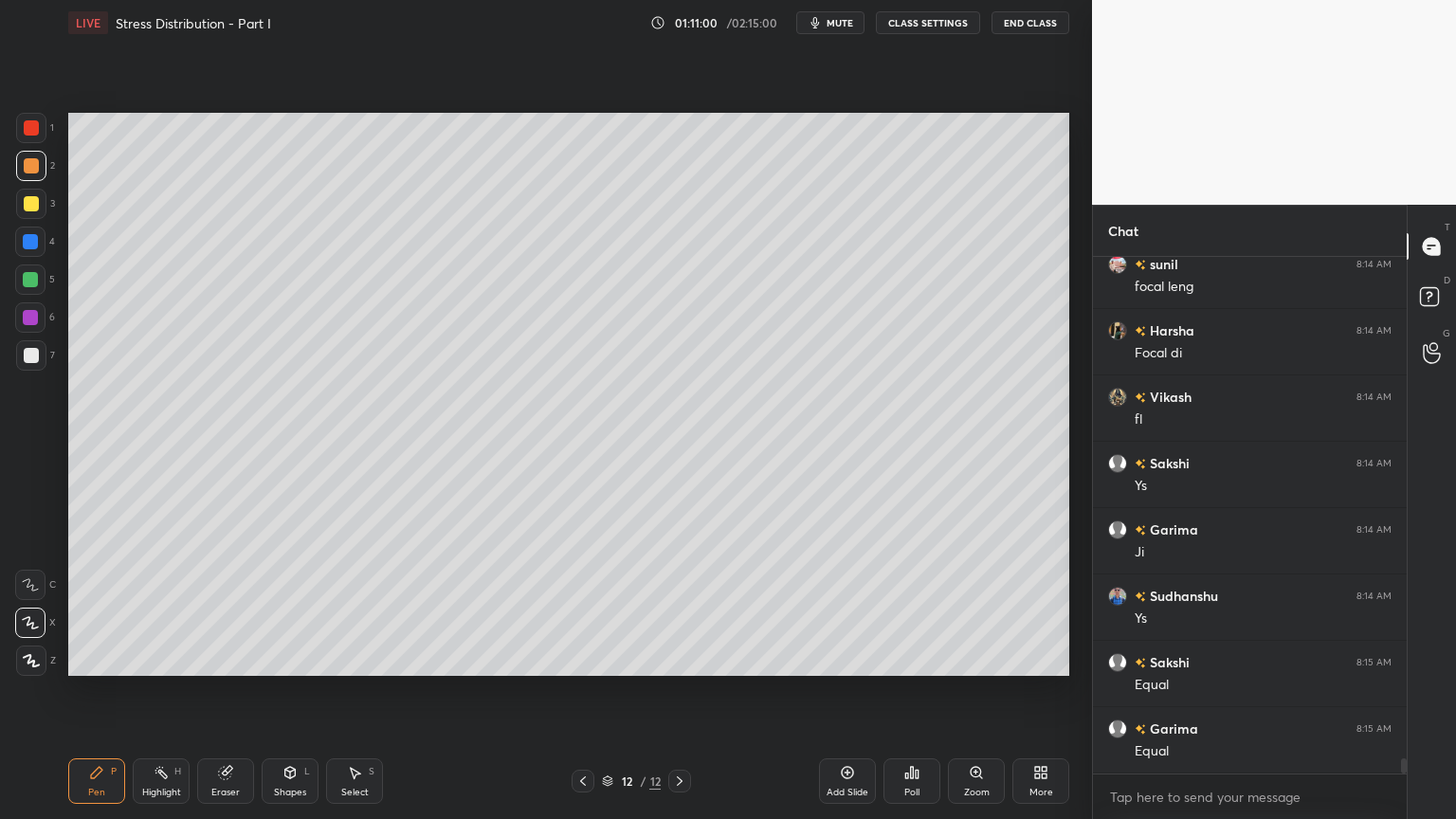 click 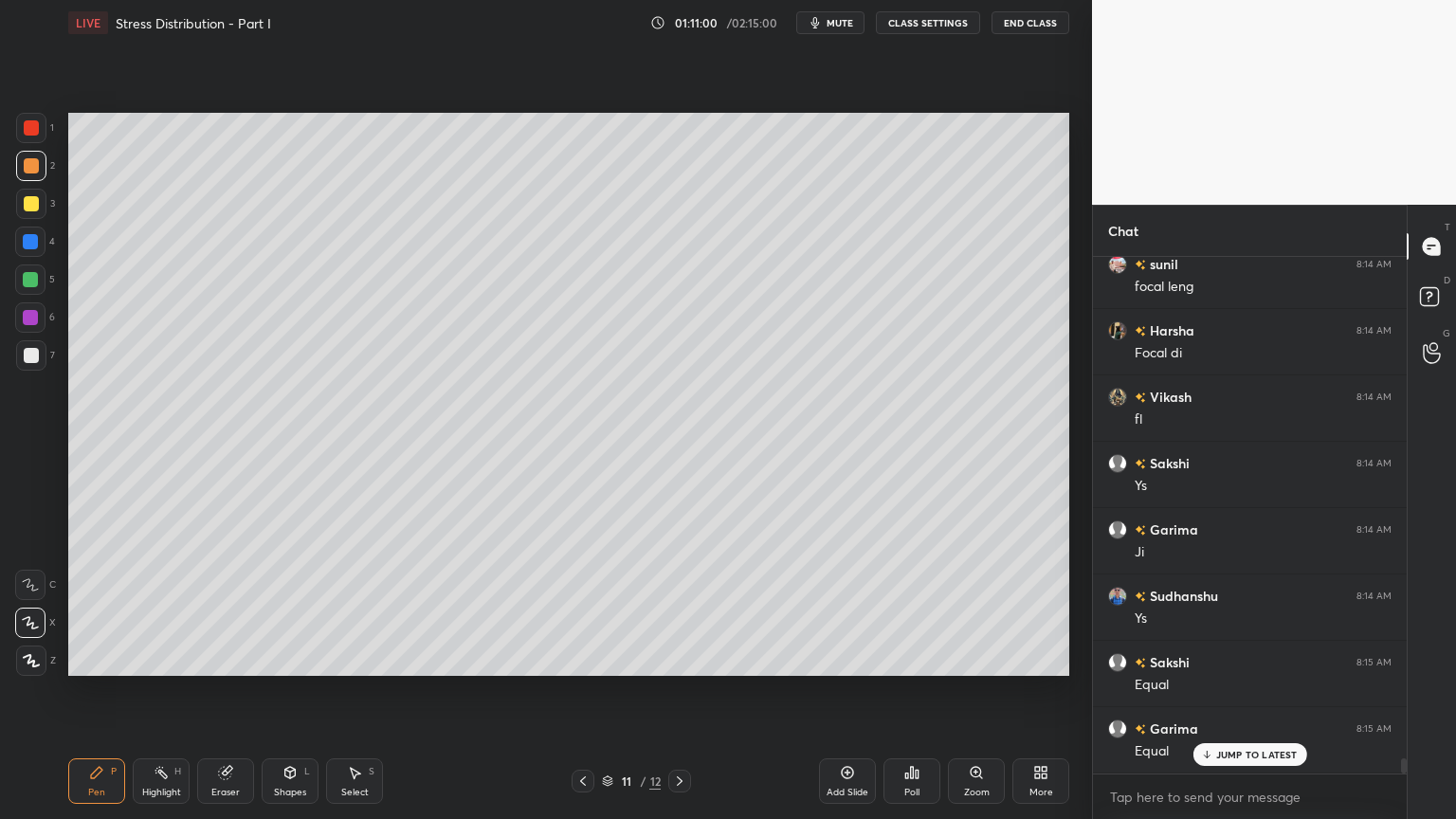 scroll, scrollTop: 17328, scrollLeft: 0, axis: vertical 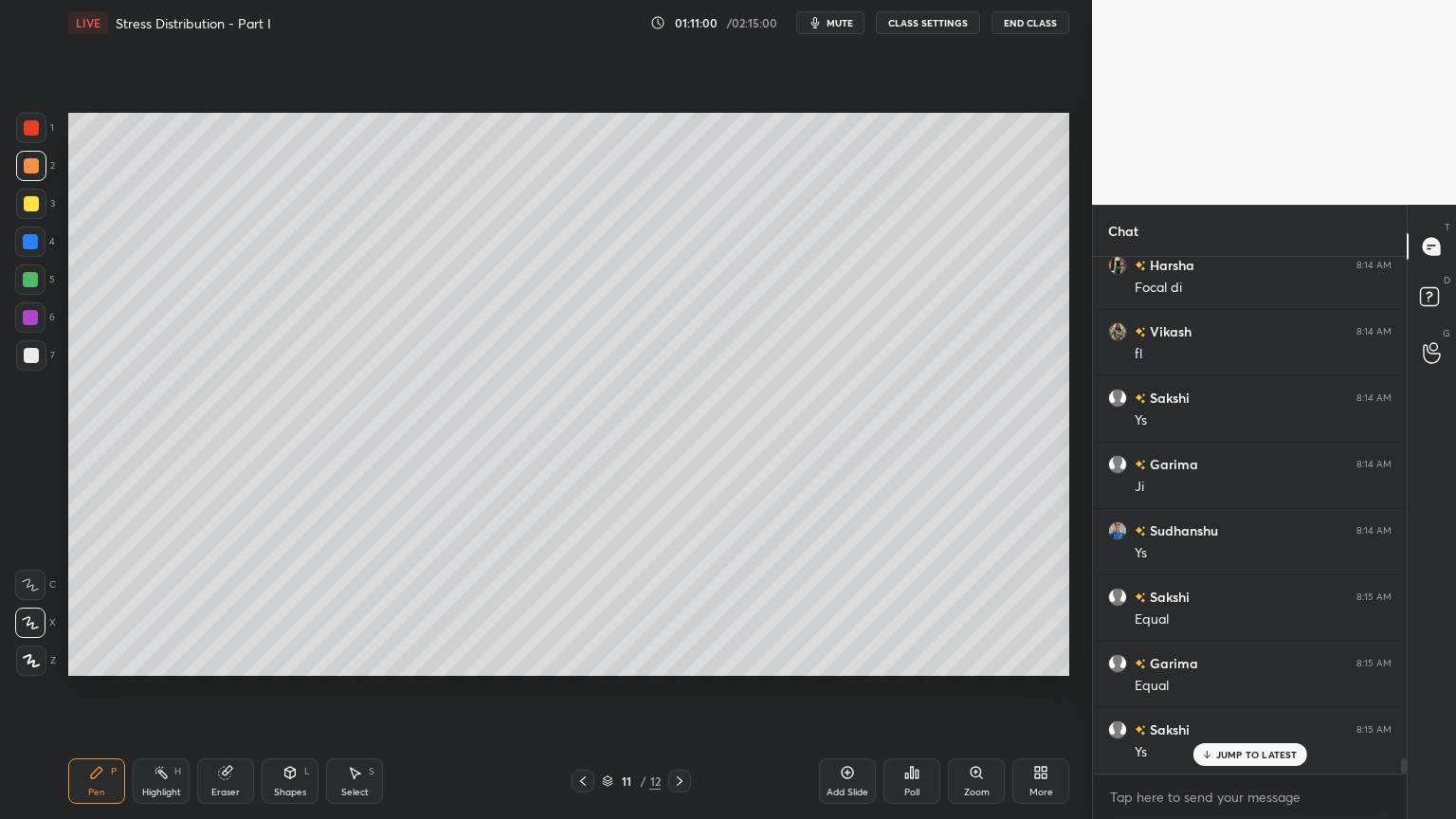 click 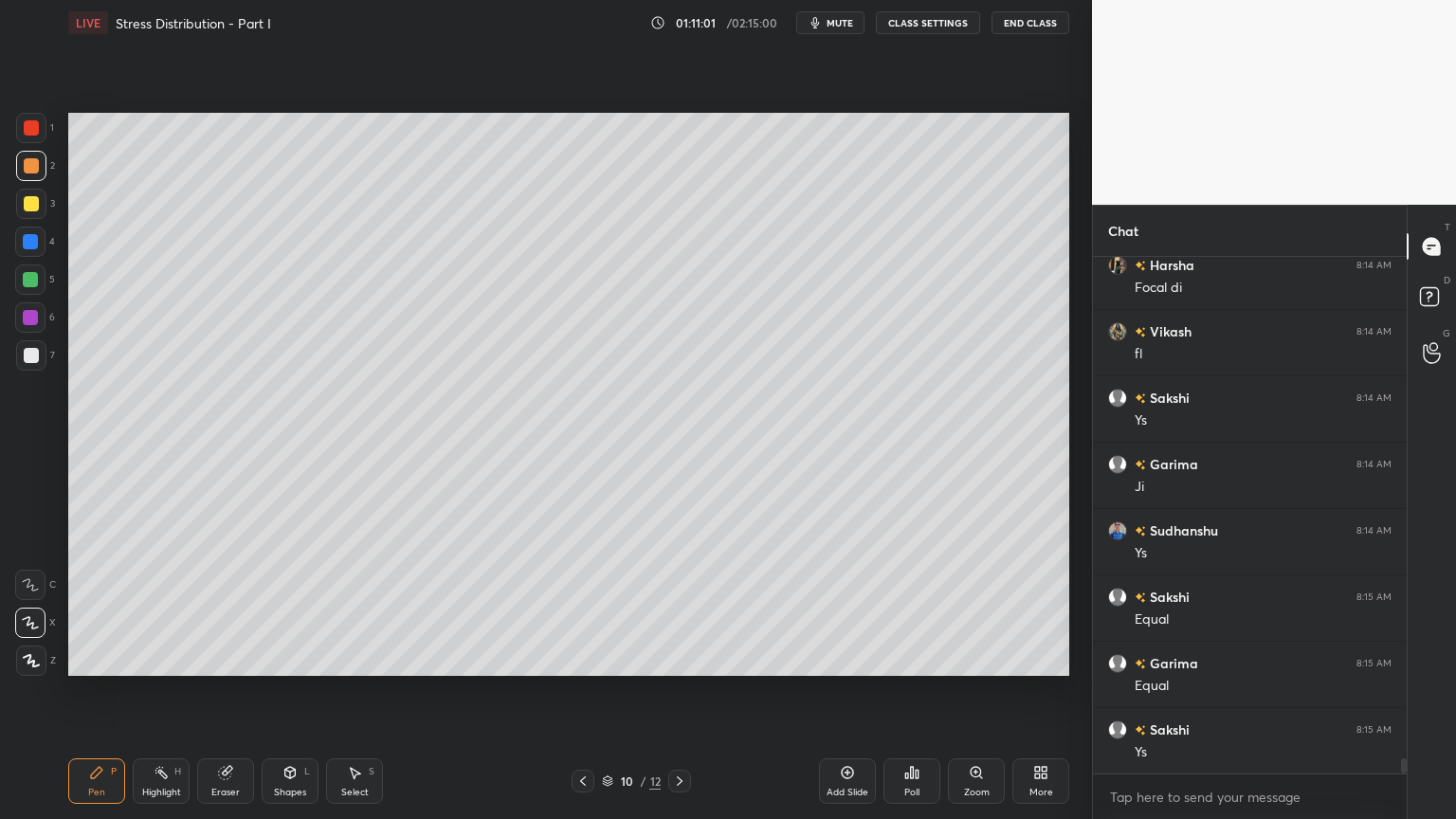 scroll, scrollTop: 17395, scrollLeft: 0, axis: vertical 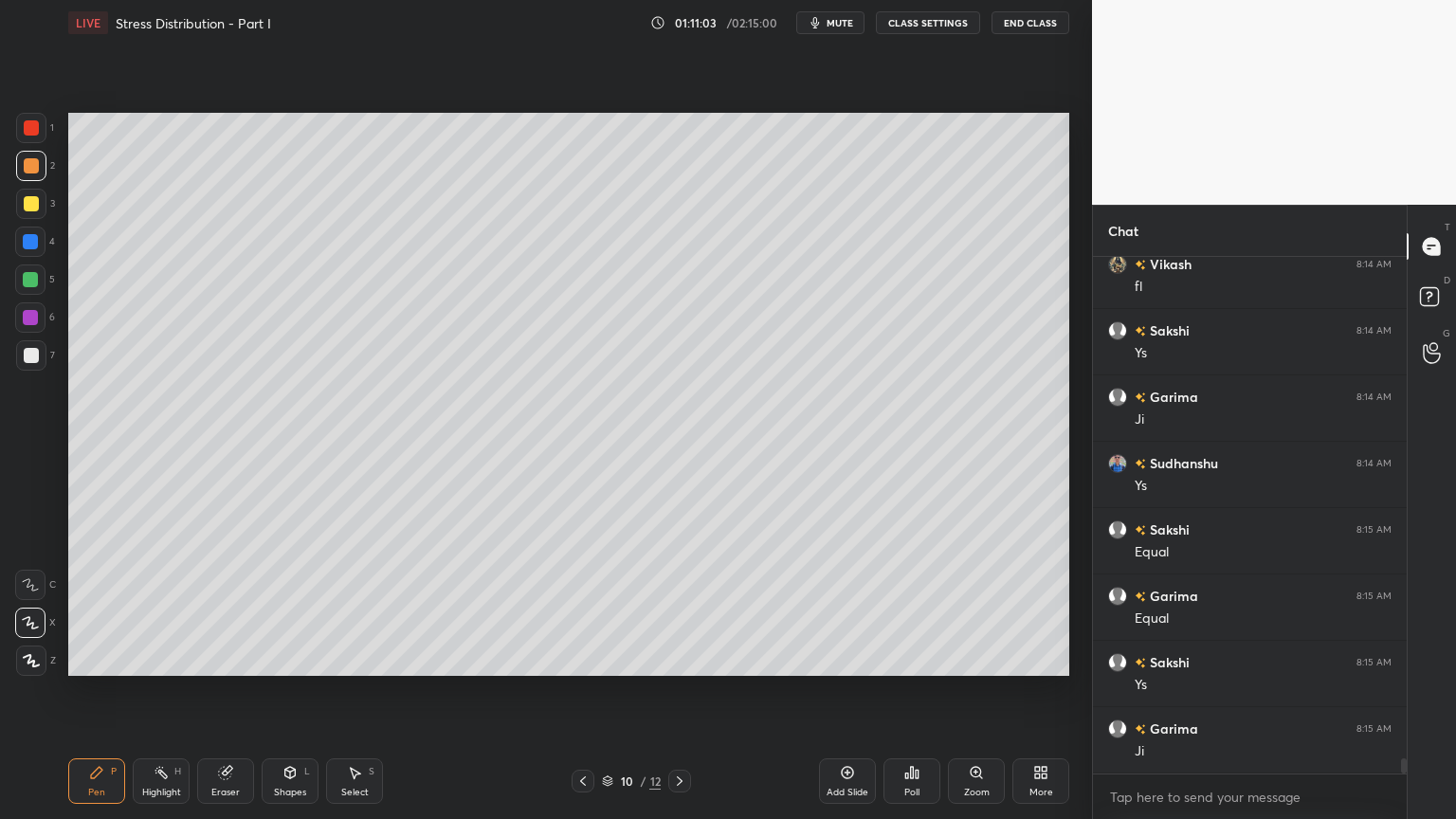 click 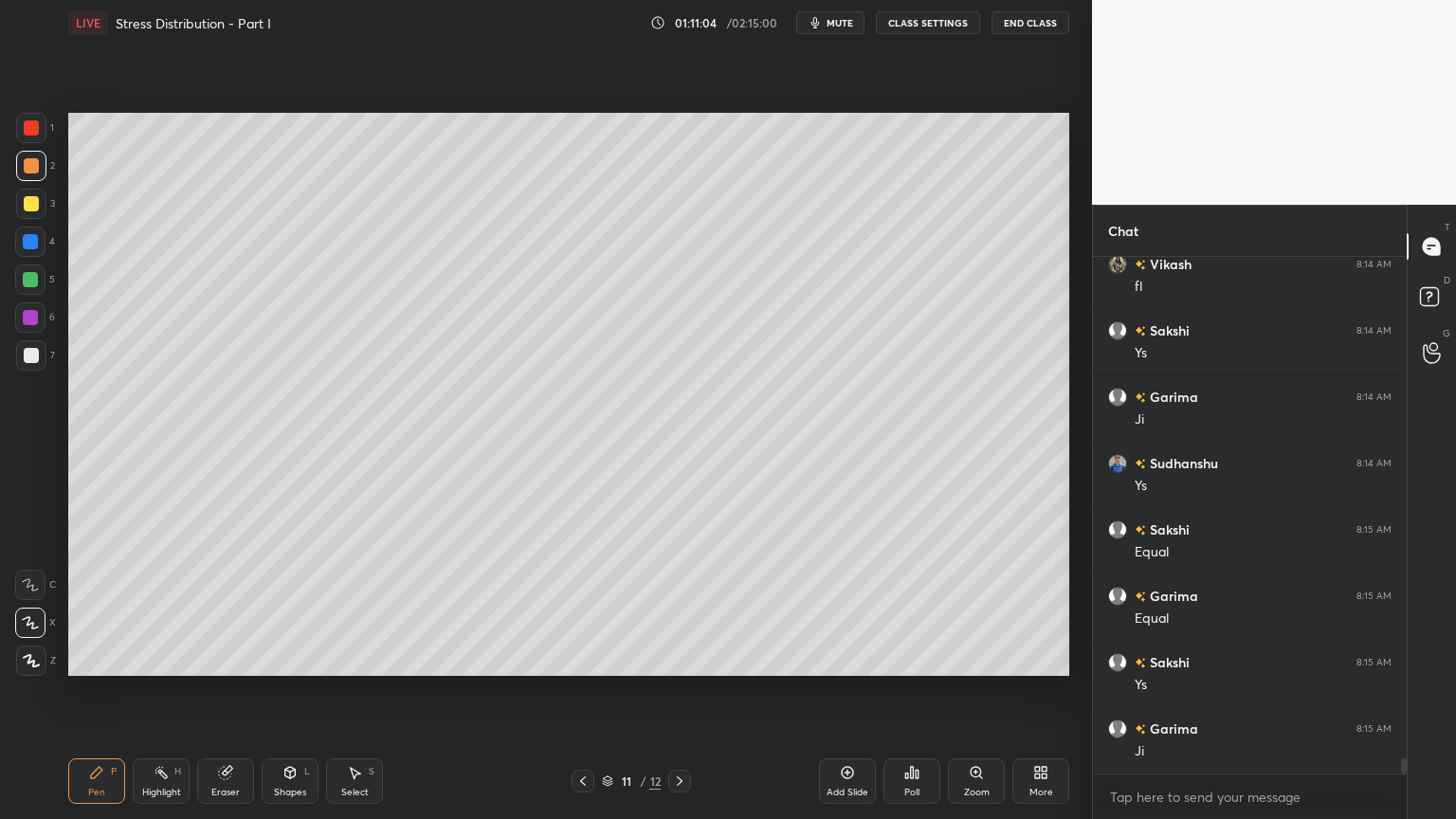 click 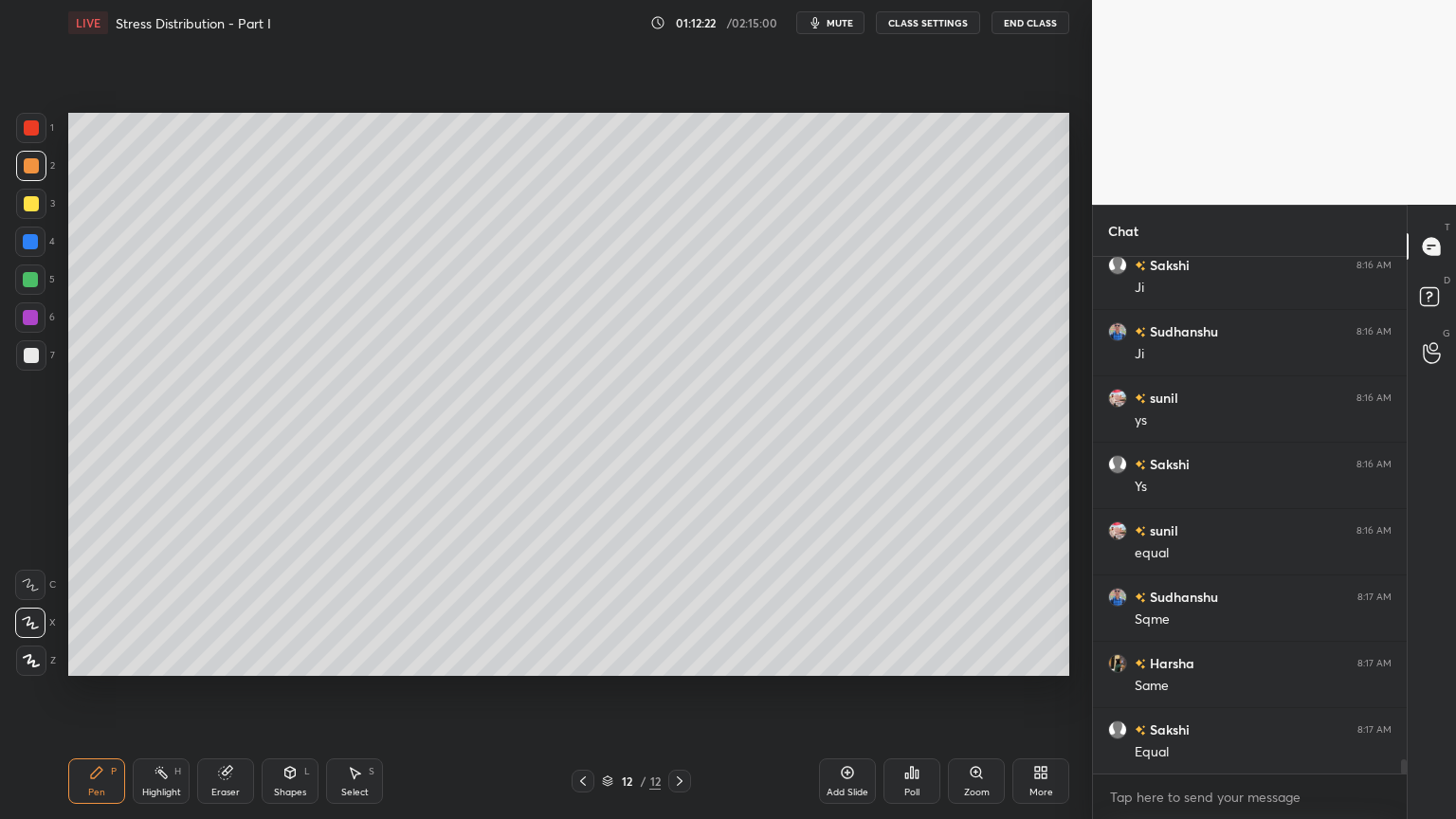 scroll, scrollTop: 18191, scrollLeft: 0, axis: vertical 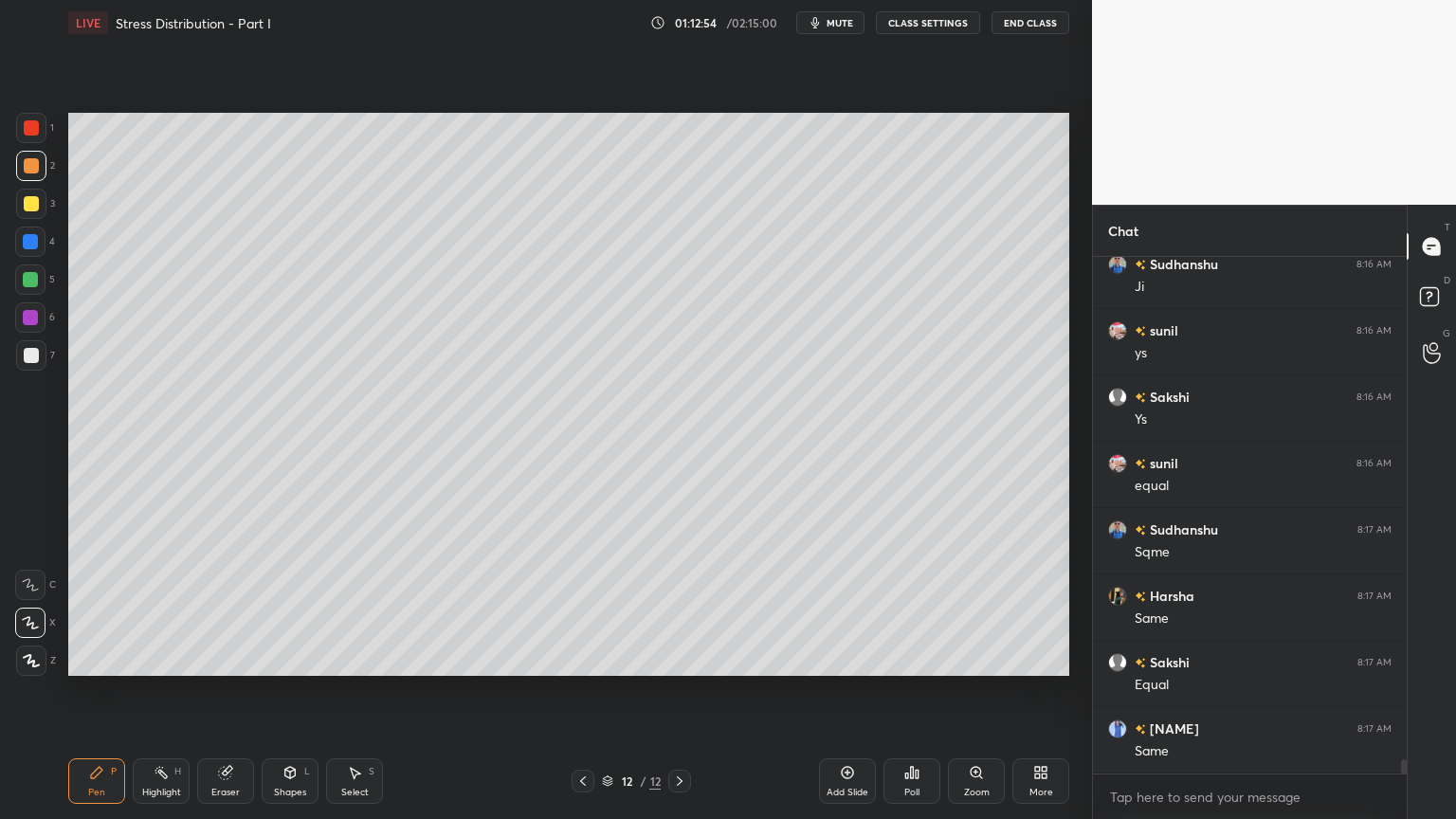 click at bounding box center [30, 318] 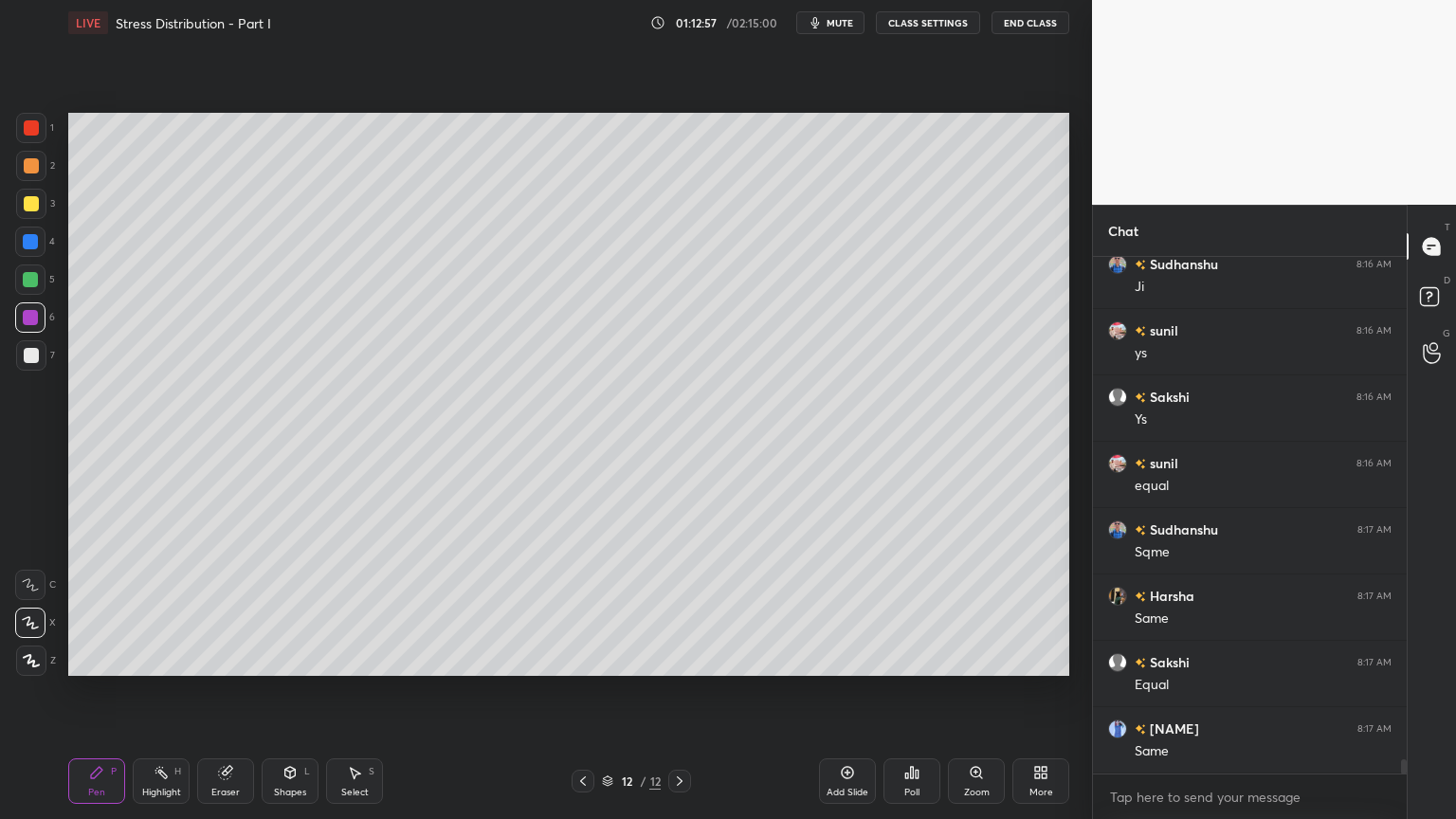click 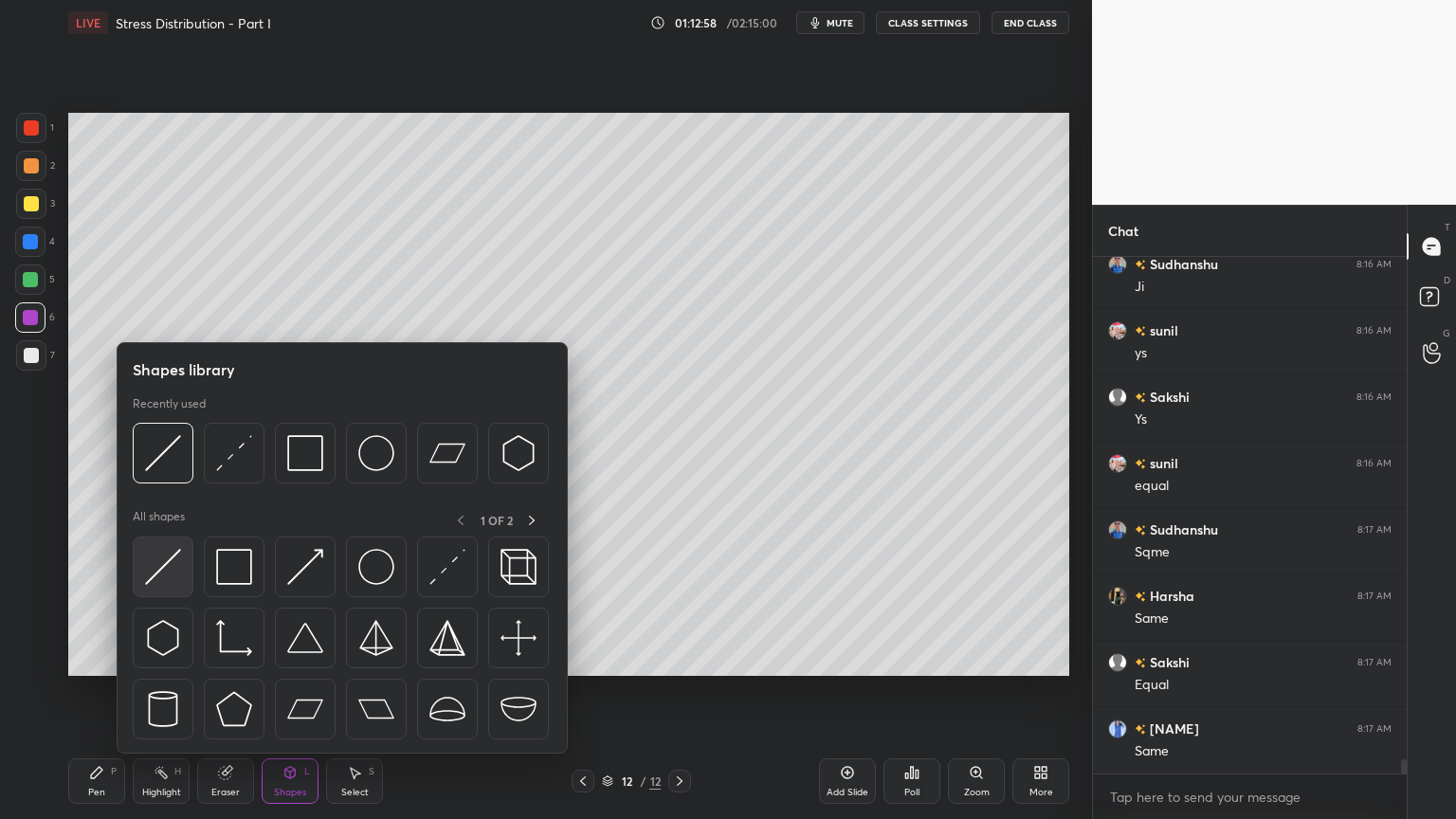 click at bounding box center (163, 567) 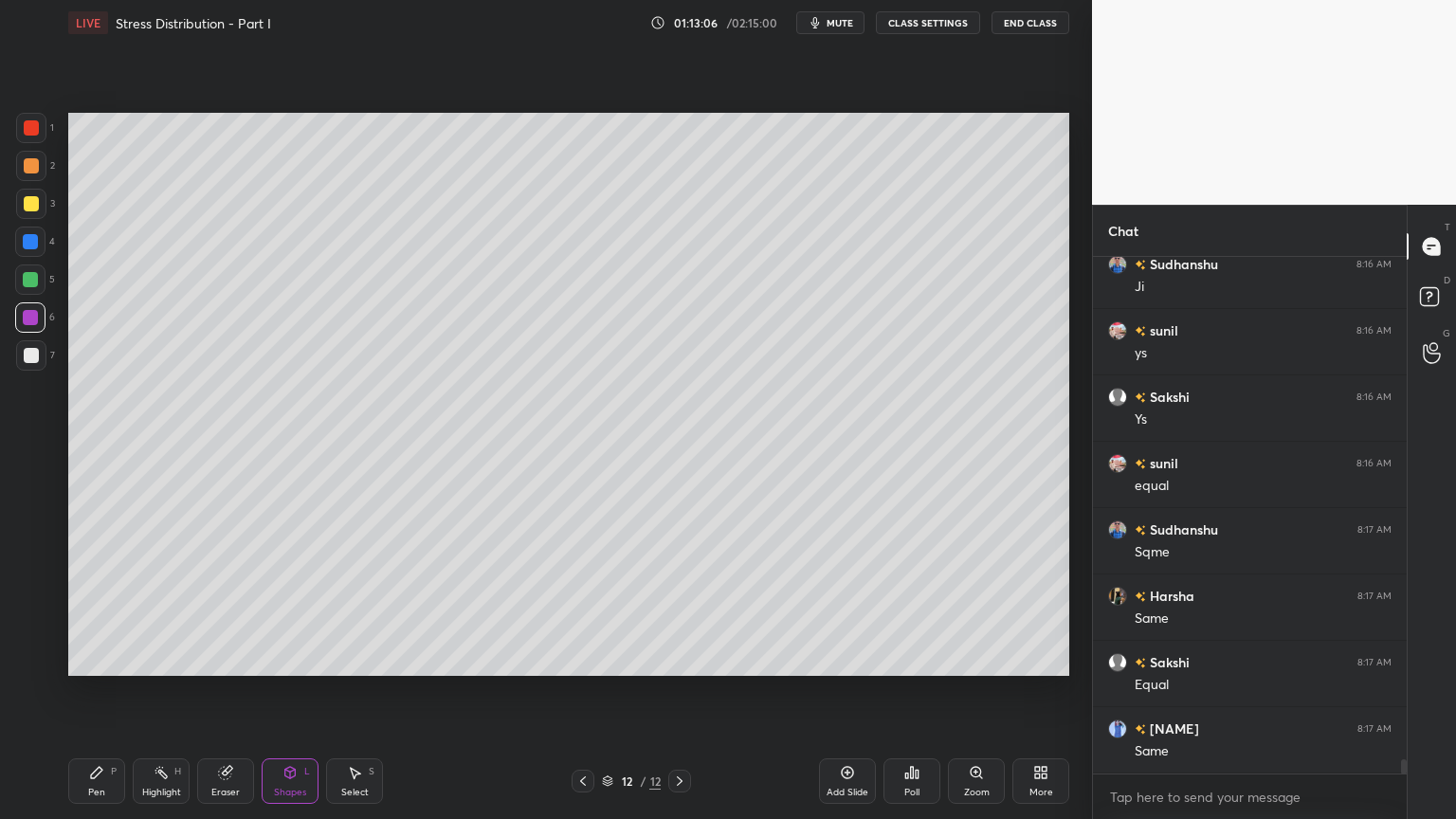 click 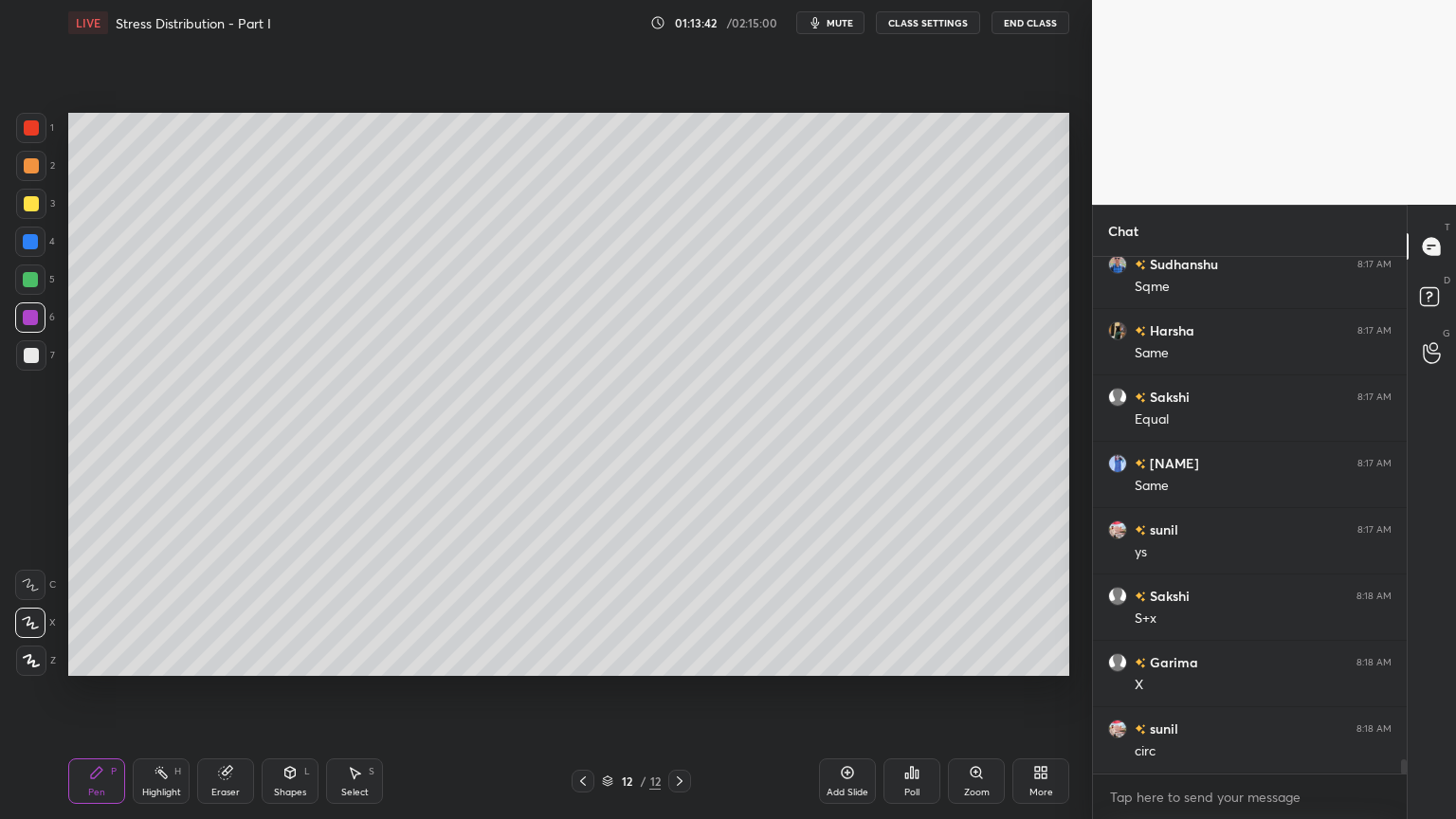 scroll, scrollTop: 18590, scrollLeft: 0, axis: vertical 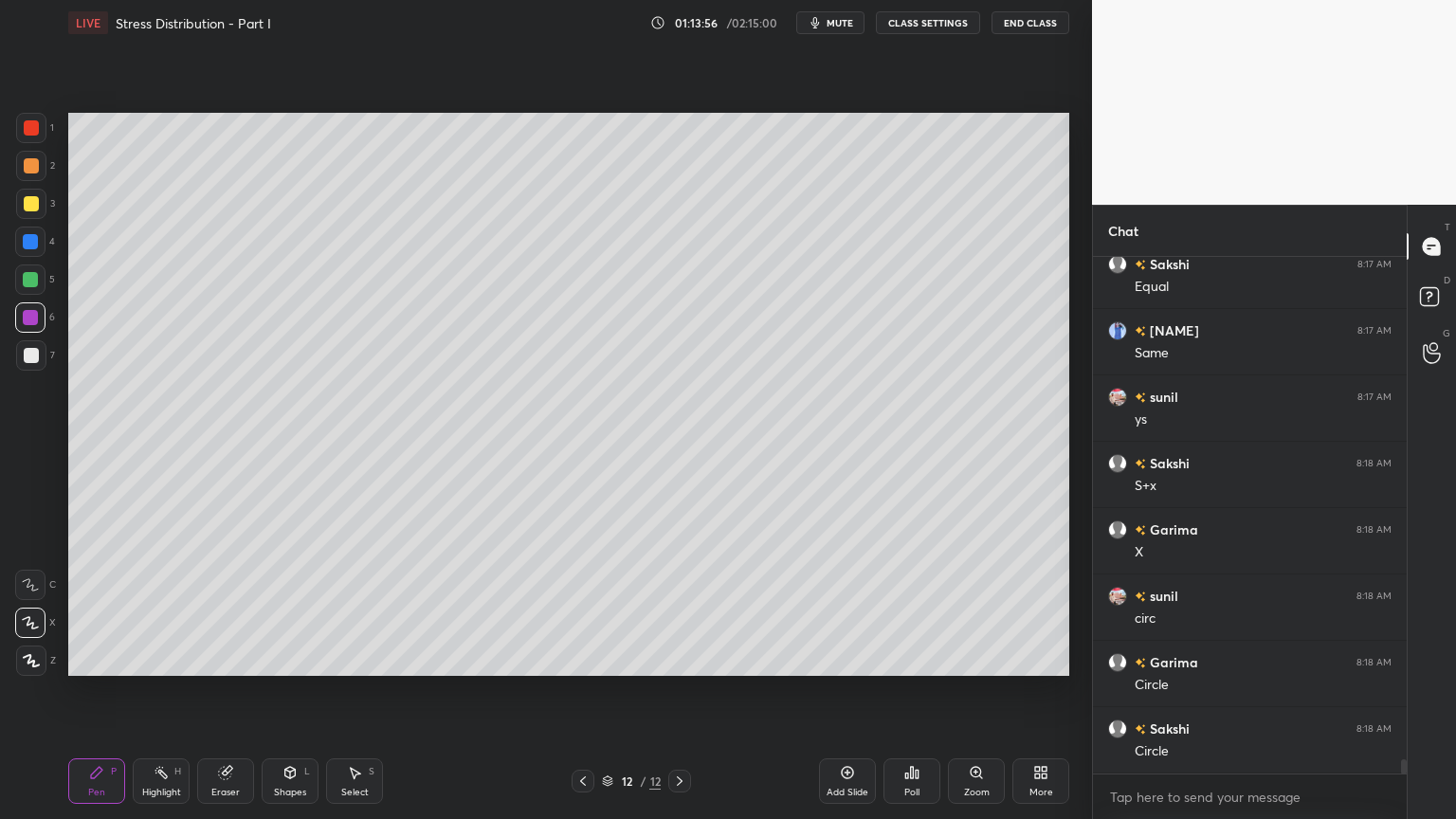 click 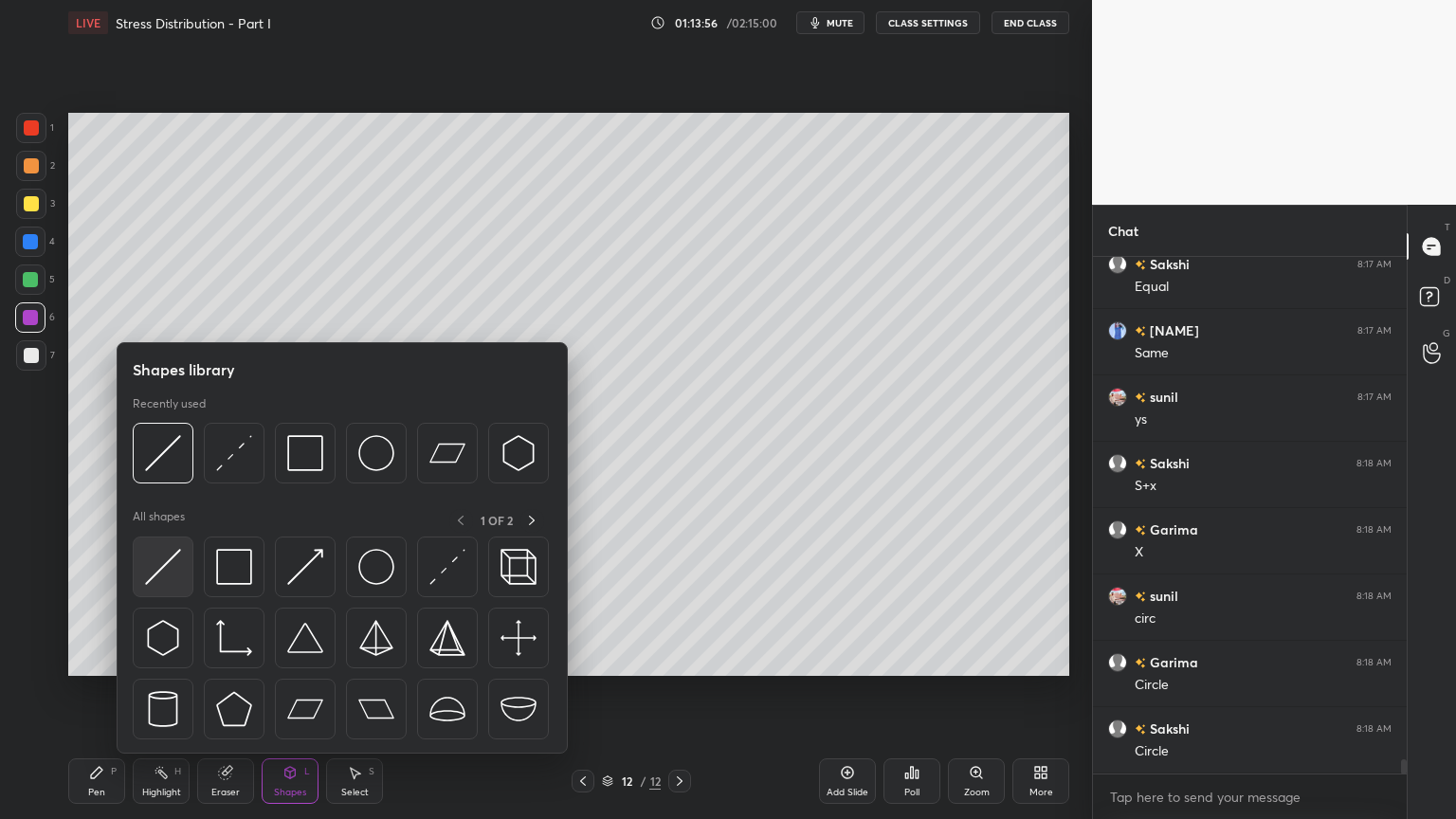 click at bounding box center (163, 567) 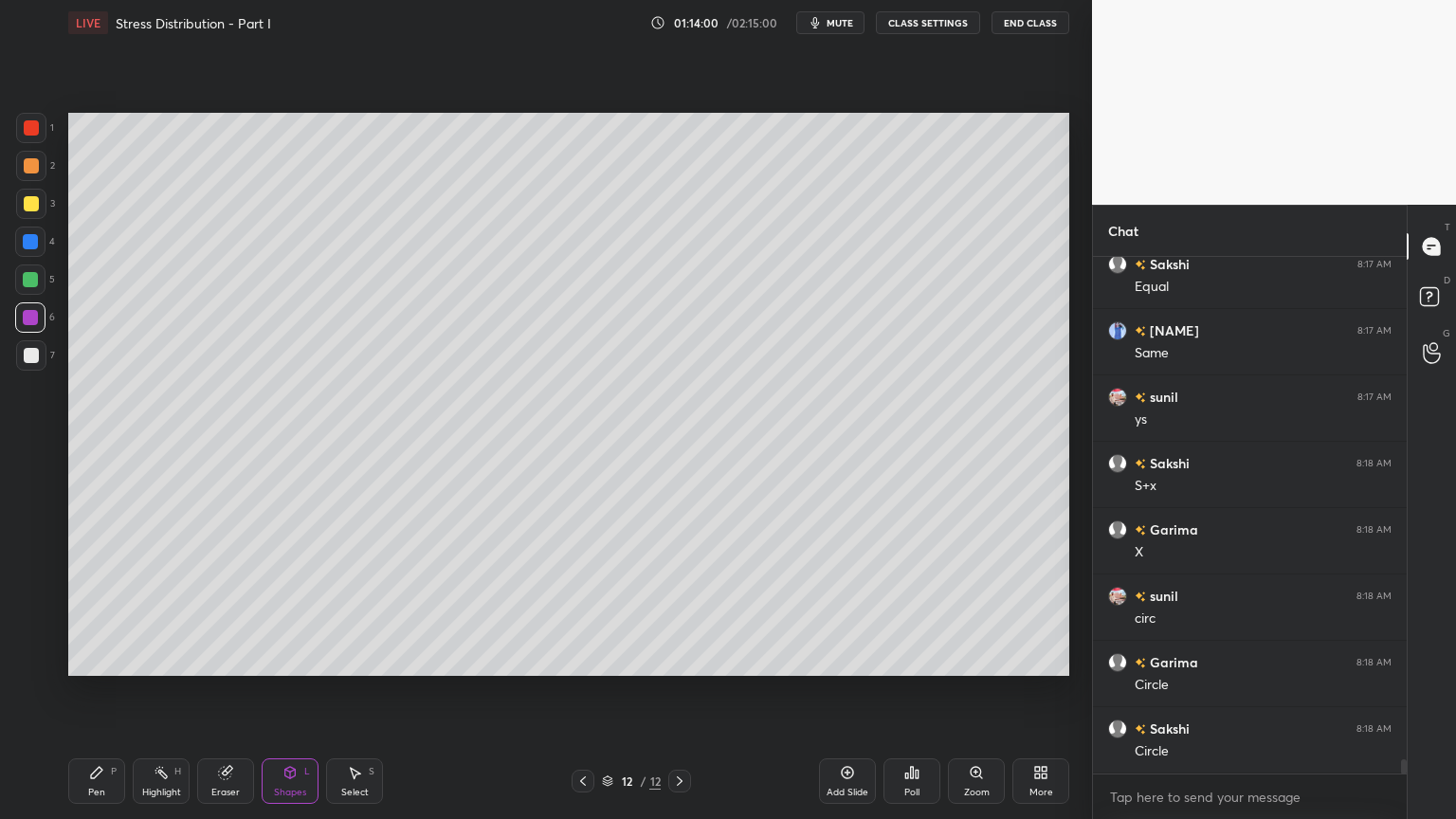 click at bounding box center (30, 242) 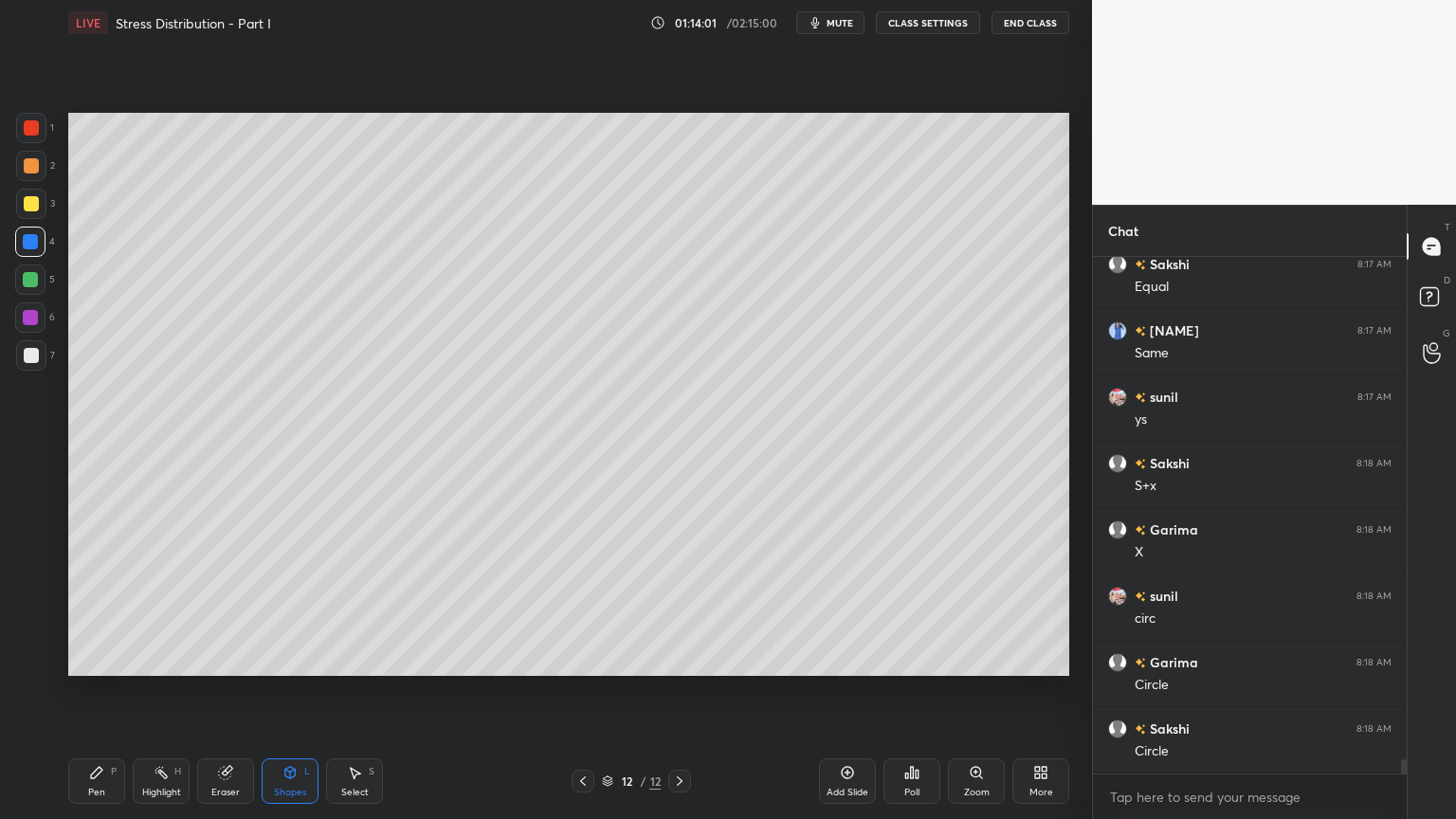 click on "Pen P" at bounding box center (97, 781) 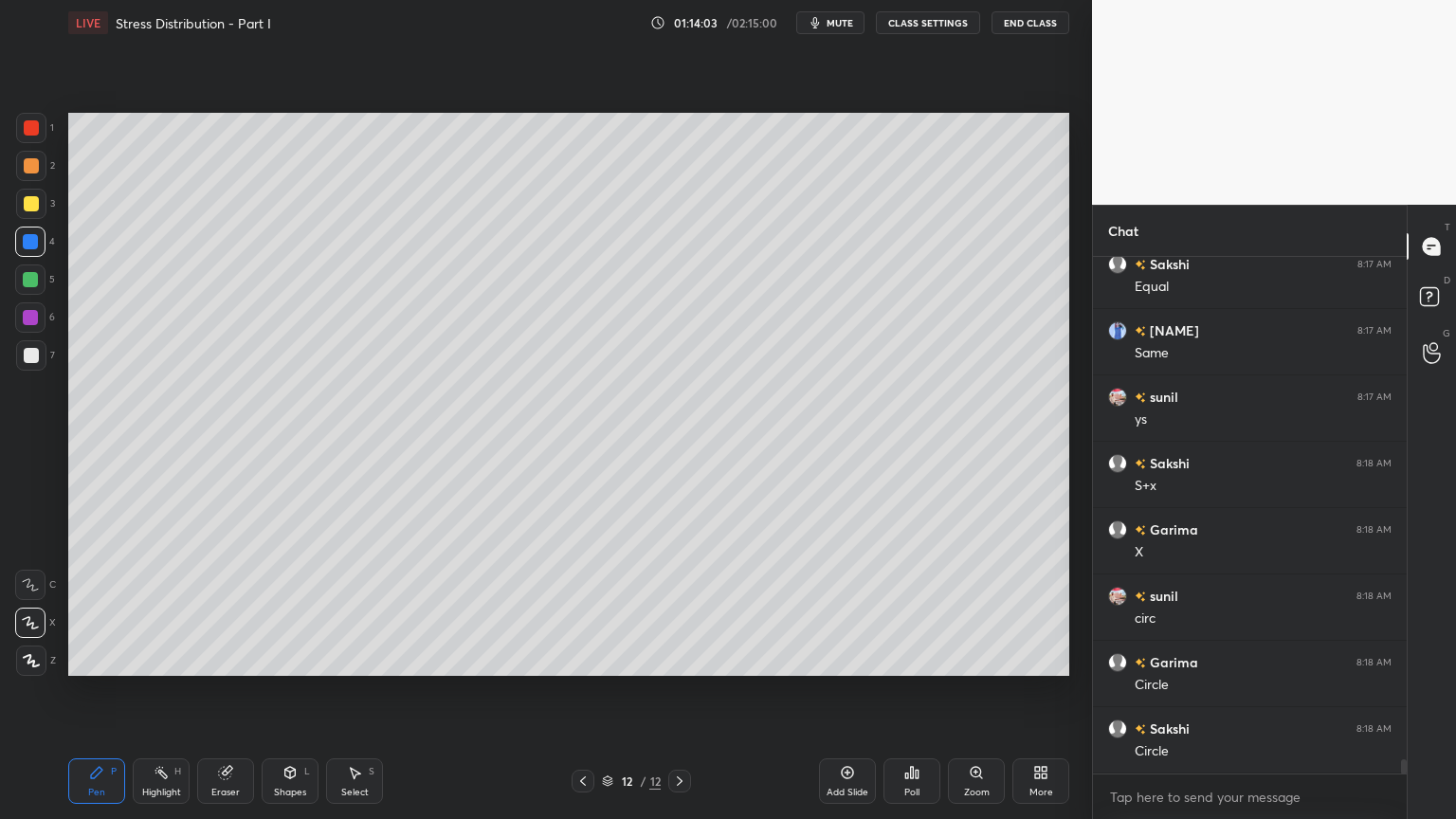 click at bounding box center [30, 318] 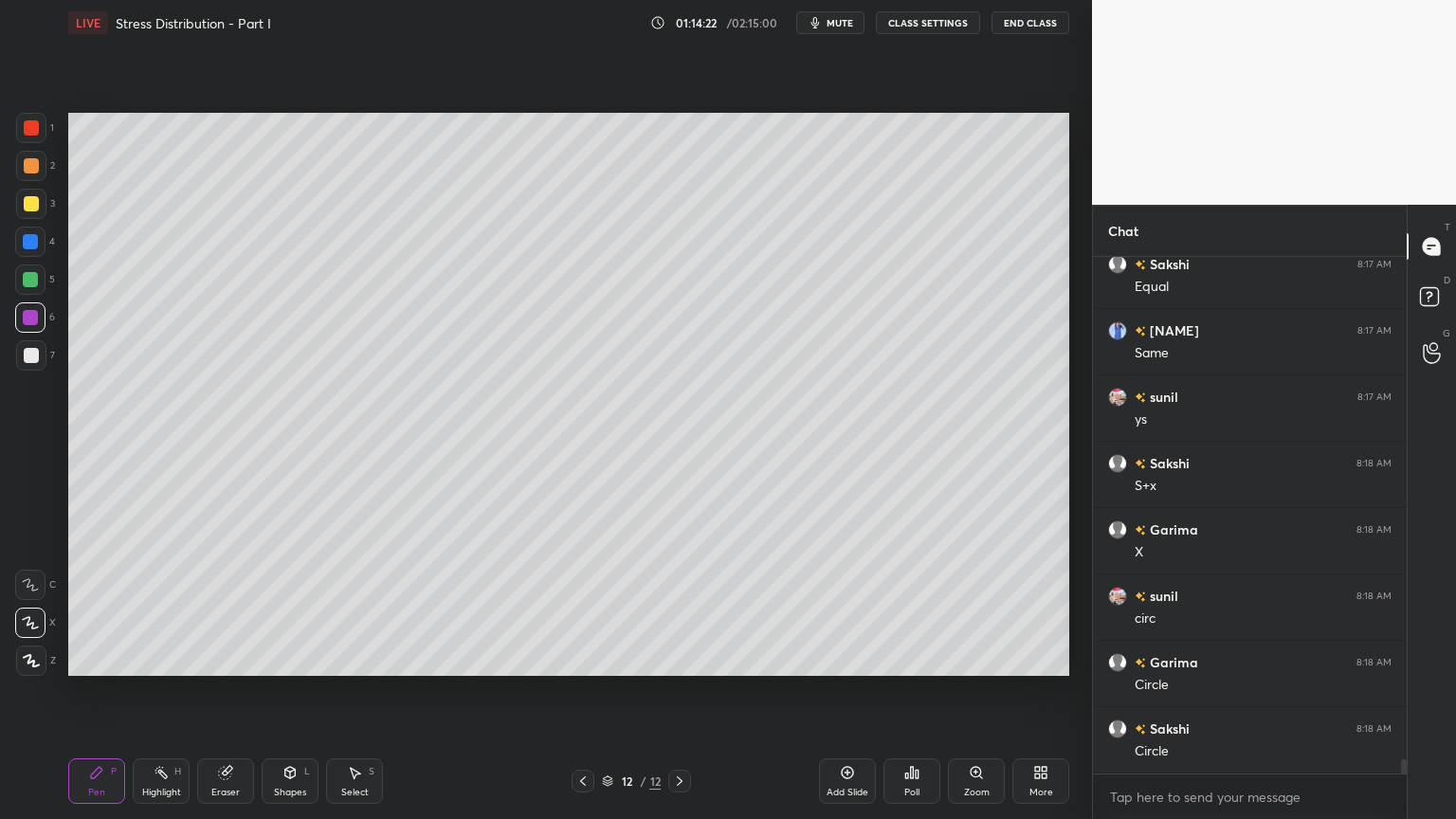 click 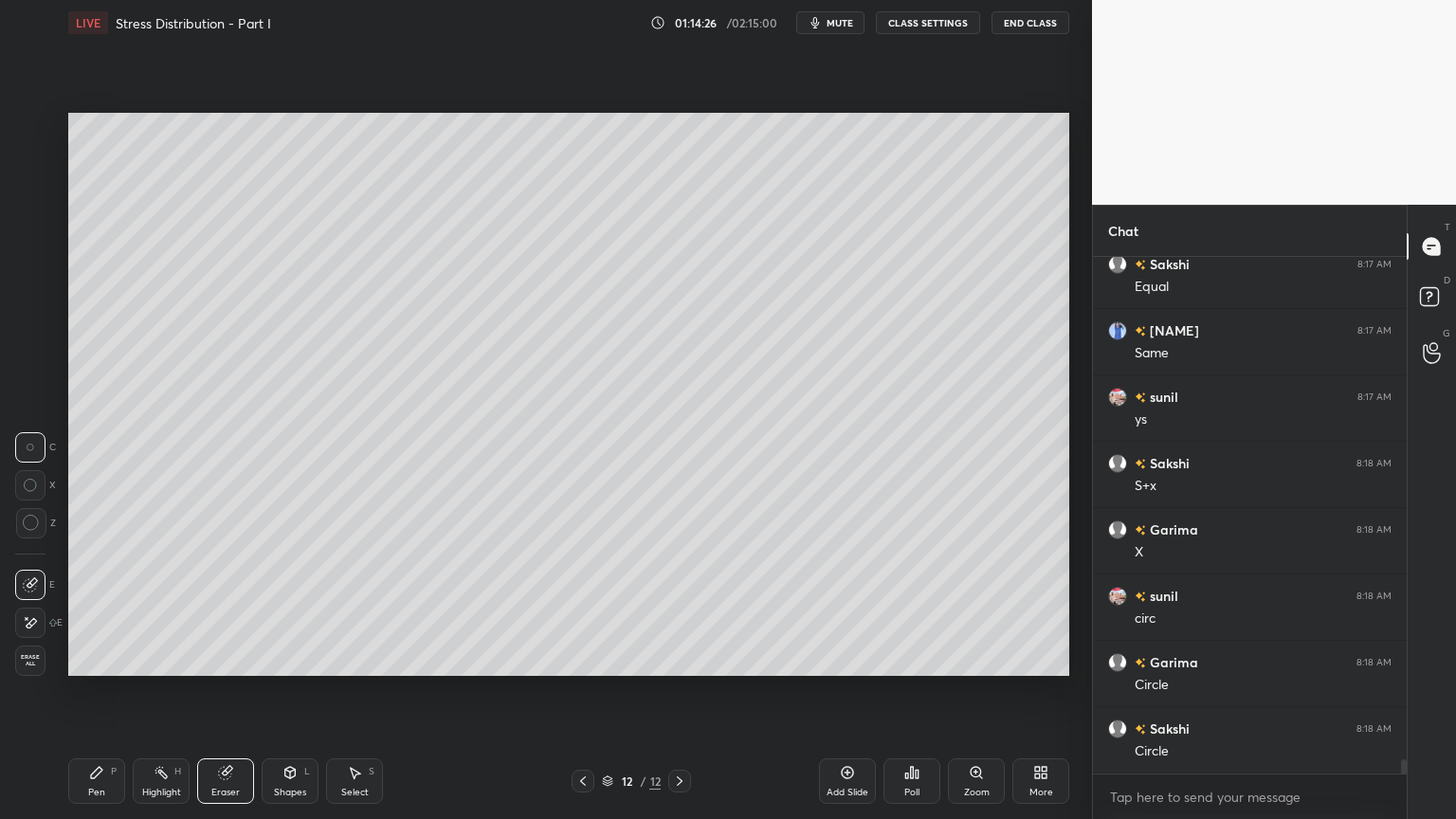 click on "Shapes L" at bounding box center [290, 781] 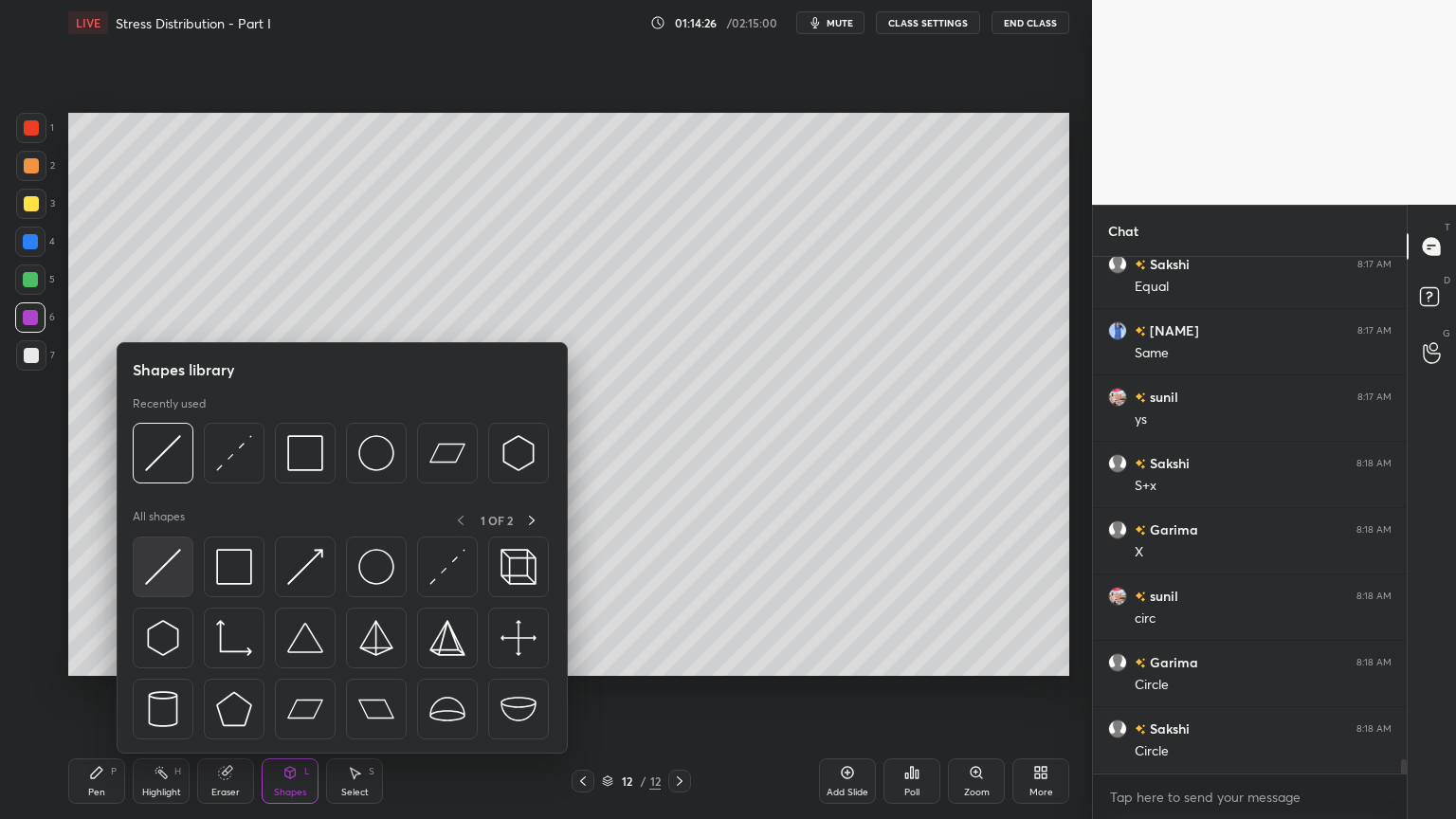 click at bounding box center [163, 567] 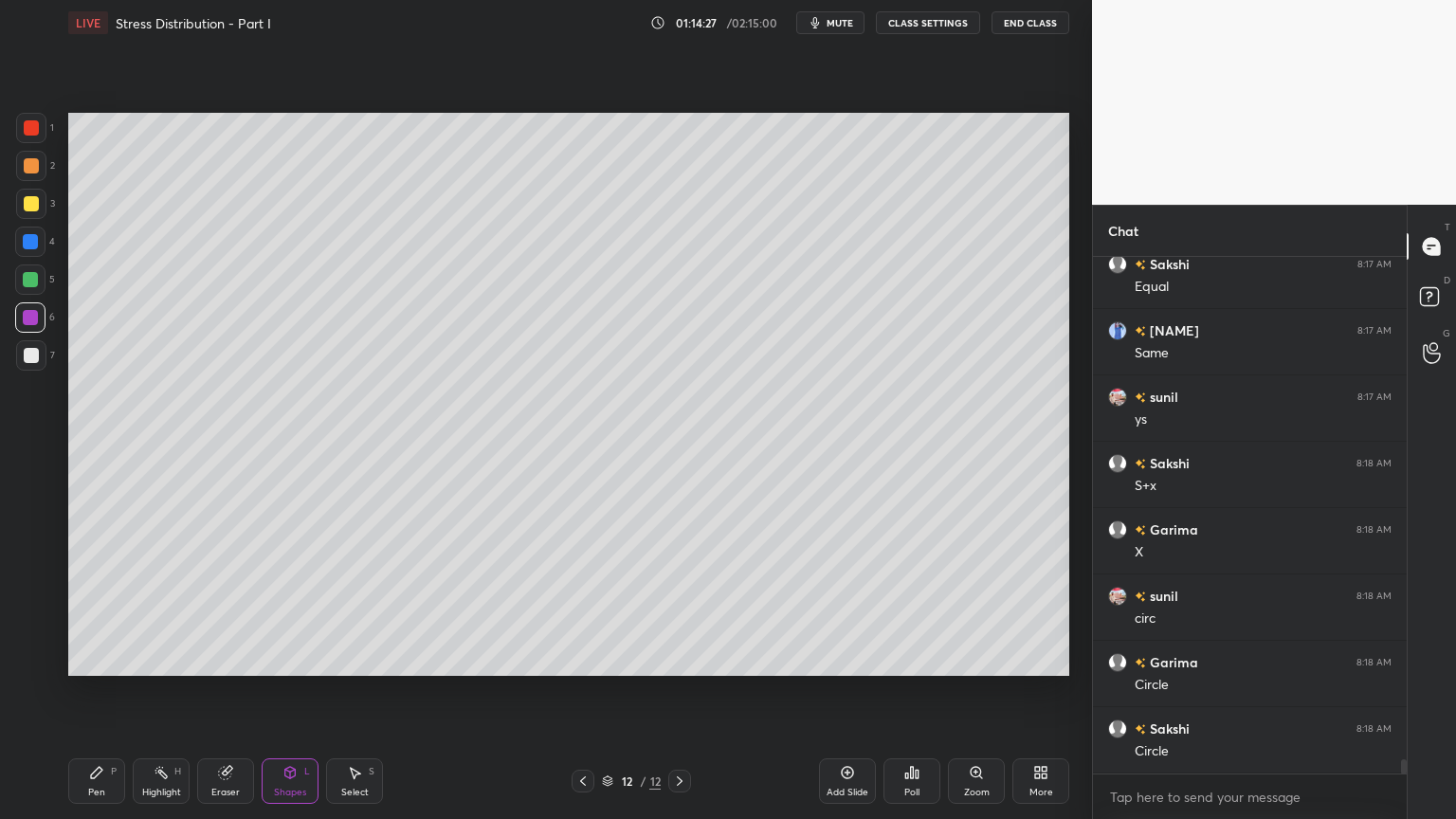 click at bounding box center (30, 318) 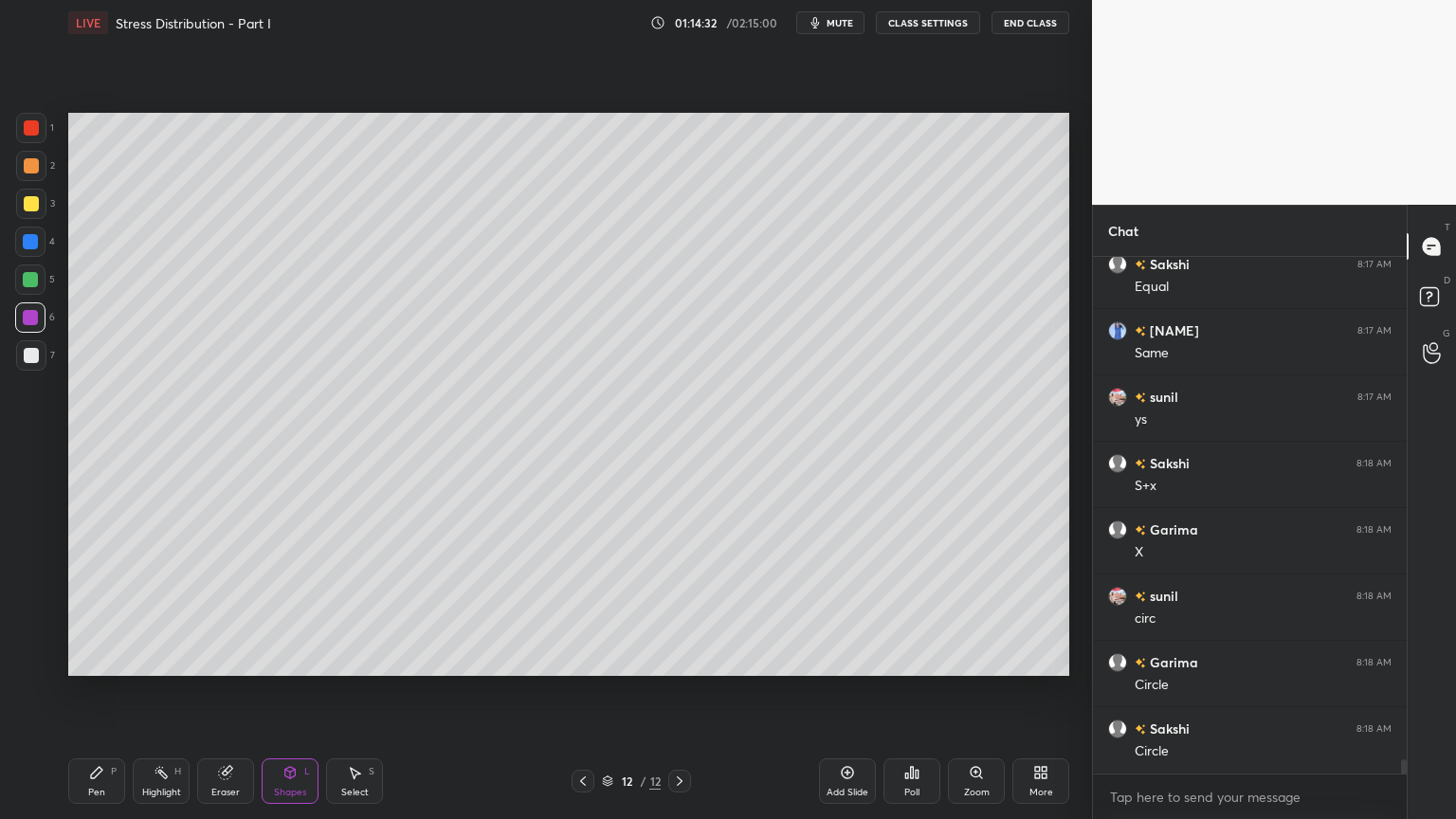 click 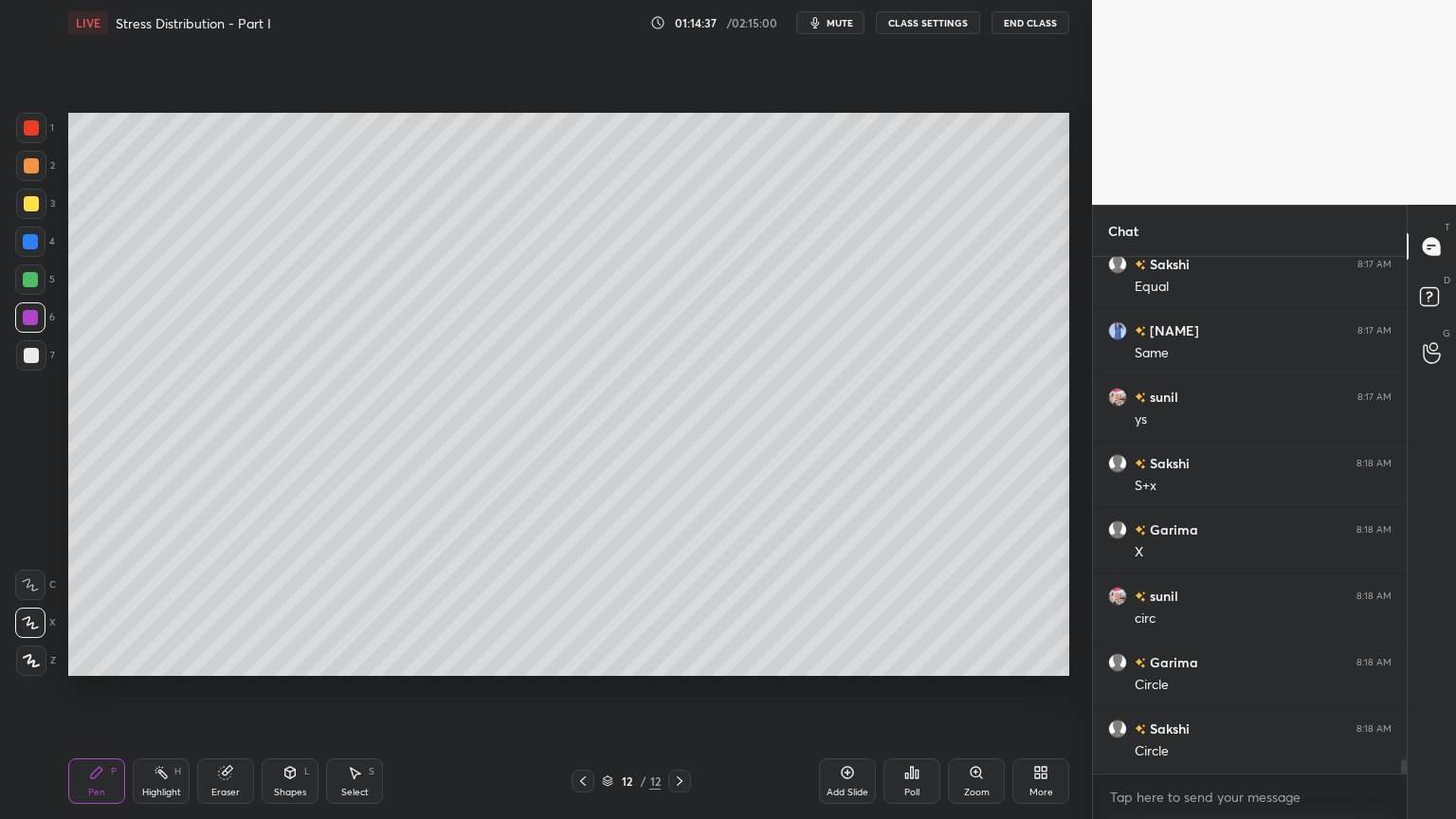 click 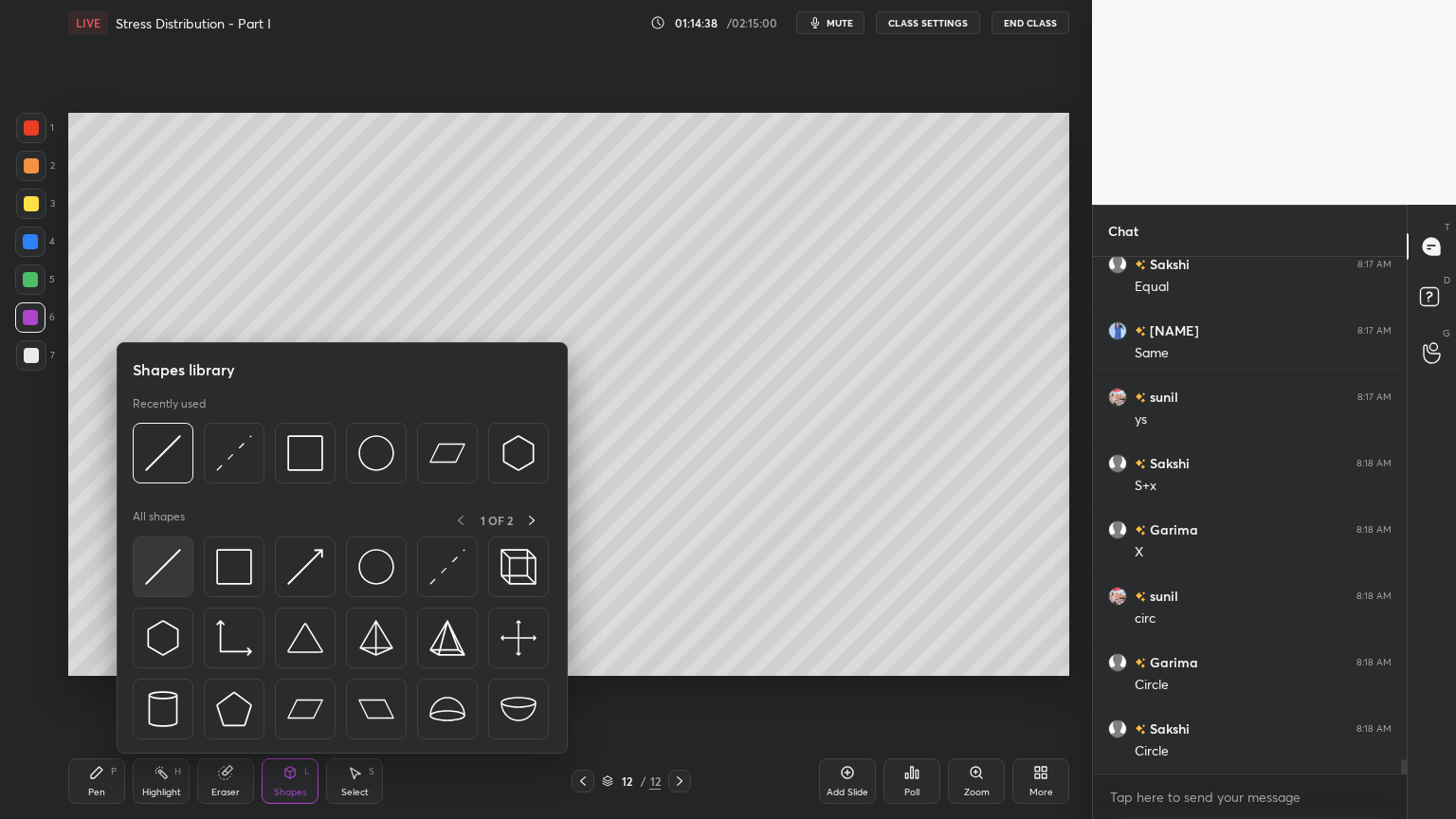 click at bounding box center [163, 567] 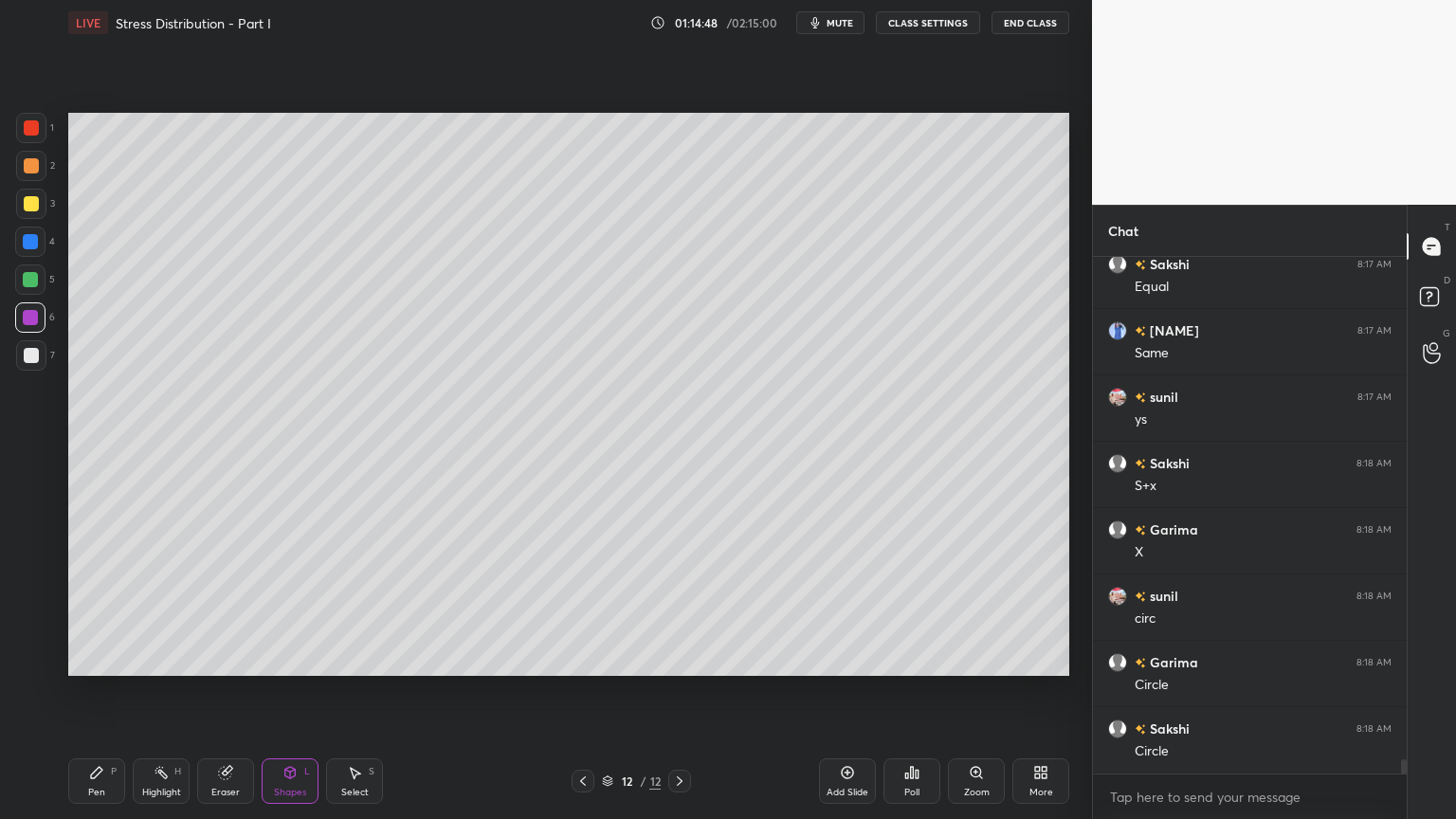 click on "Pen P" at bounding box center [97, 781] 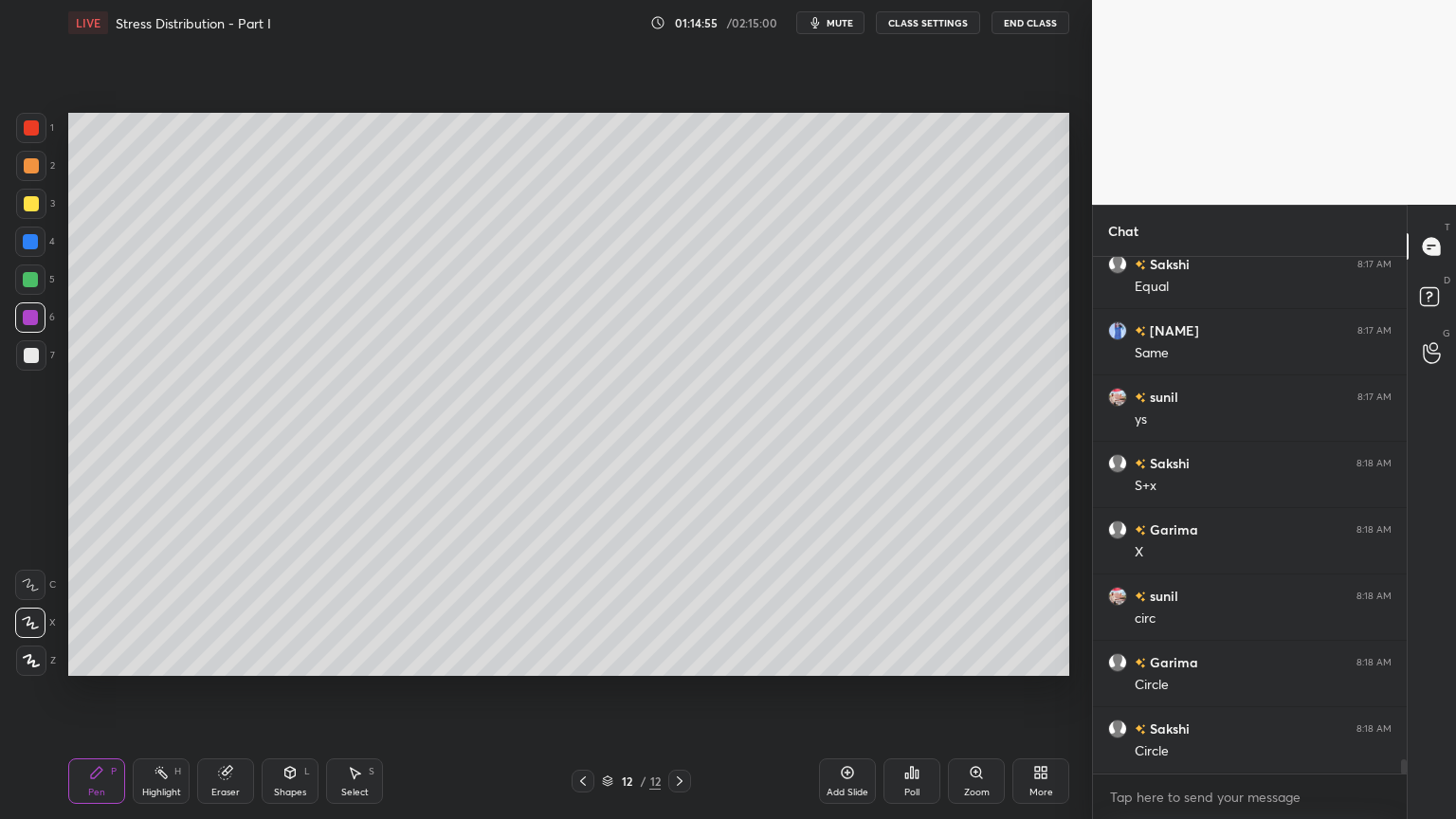 scroll, scrollTop: 18655, scrollLeft: 0, axis: vertical 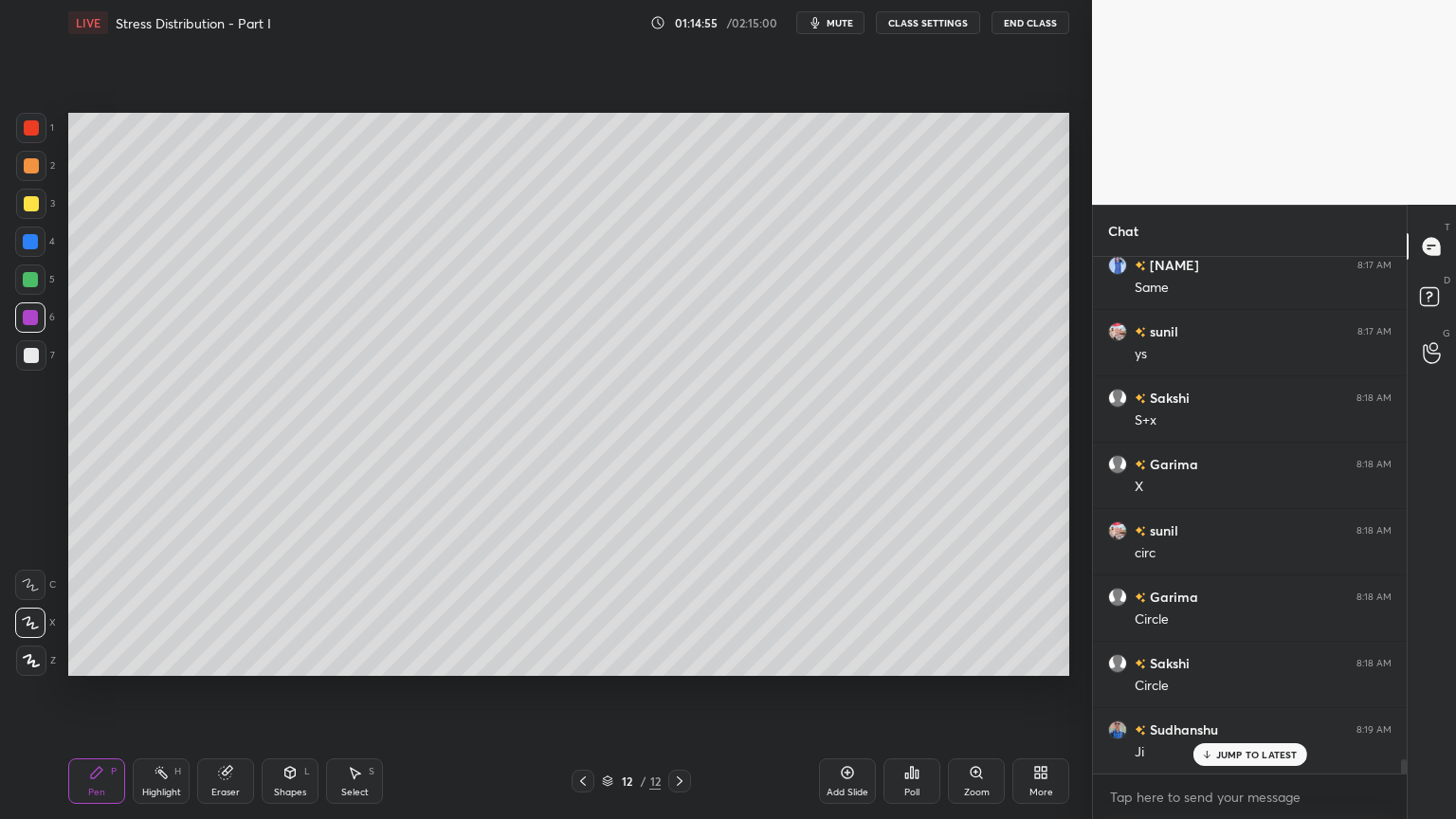 click on "Shapes L" at bounding box center (290, 781) 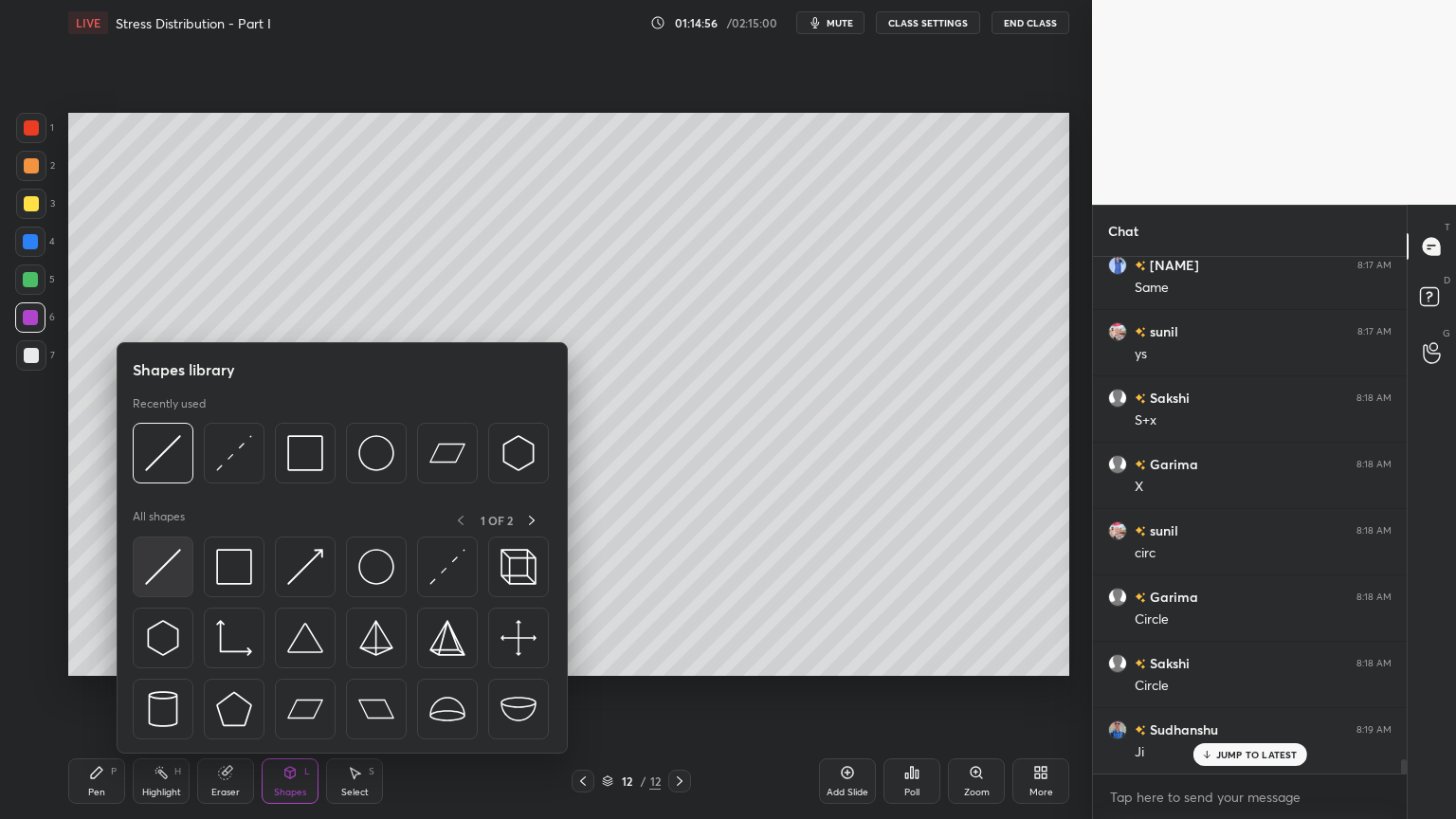 click at bounding box center [163, 567] 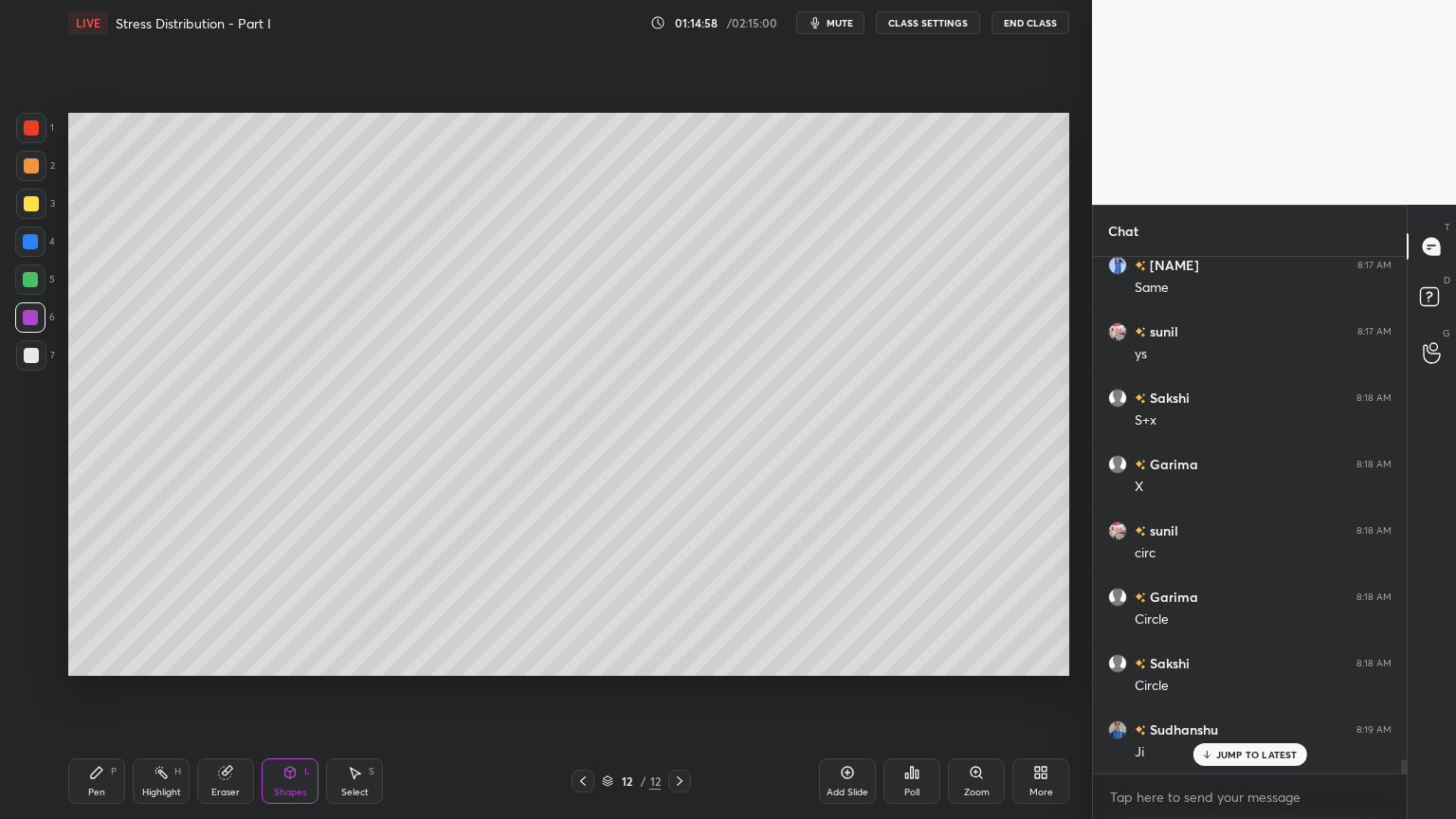 scroll, scrollTop: 18722, scrollLeft: 0, axis: vertical 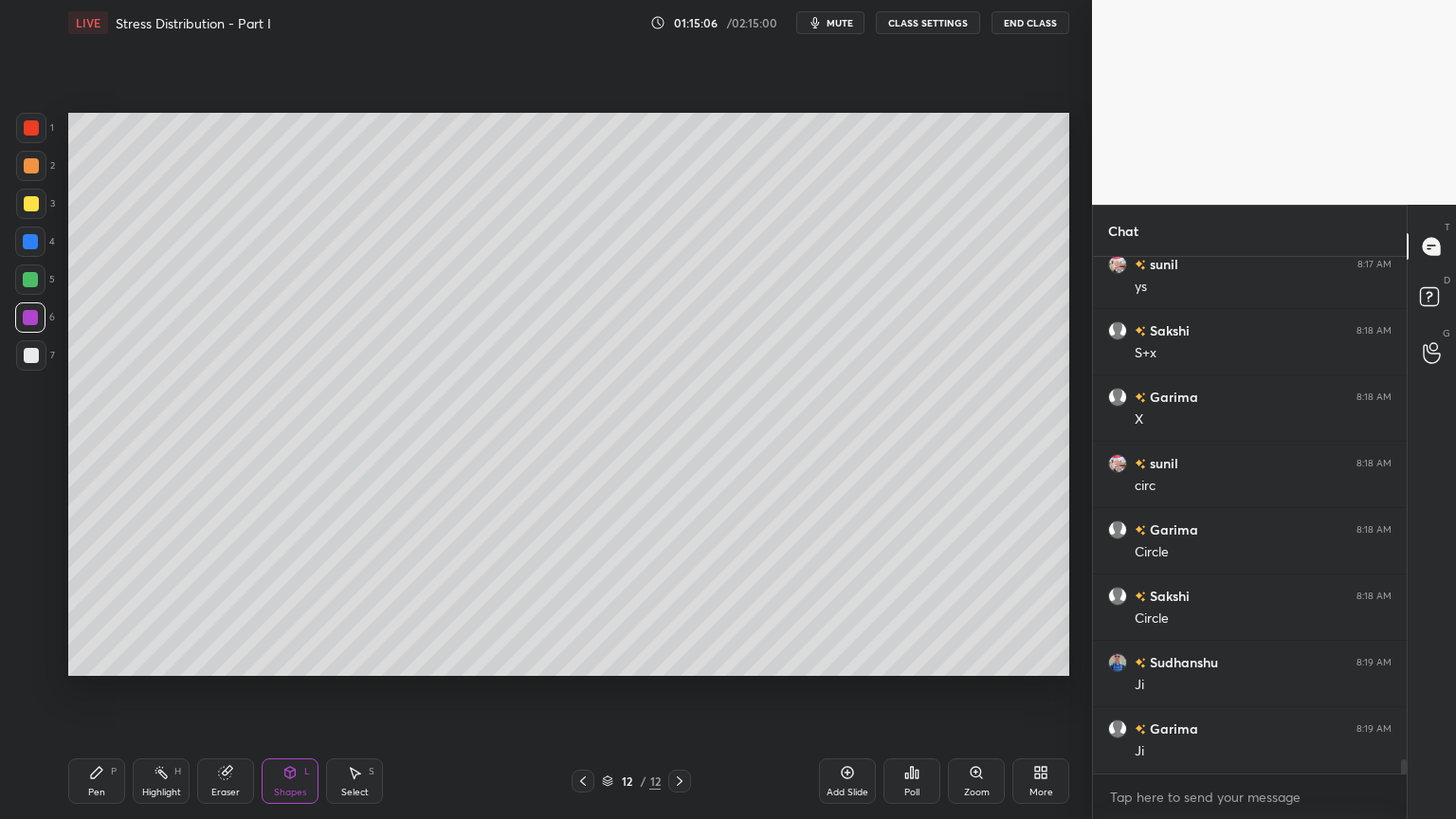 click 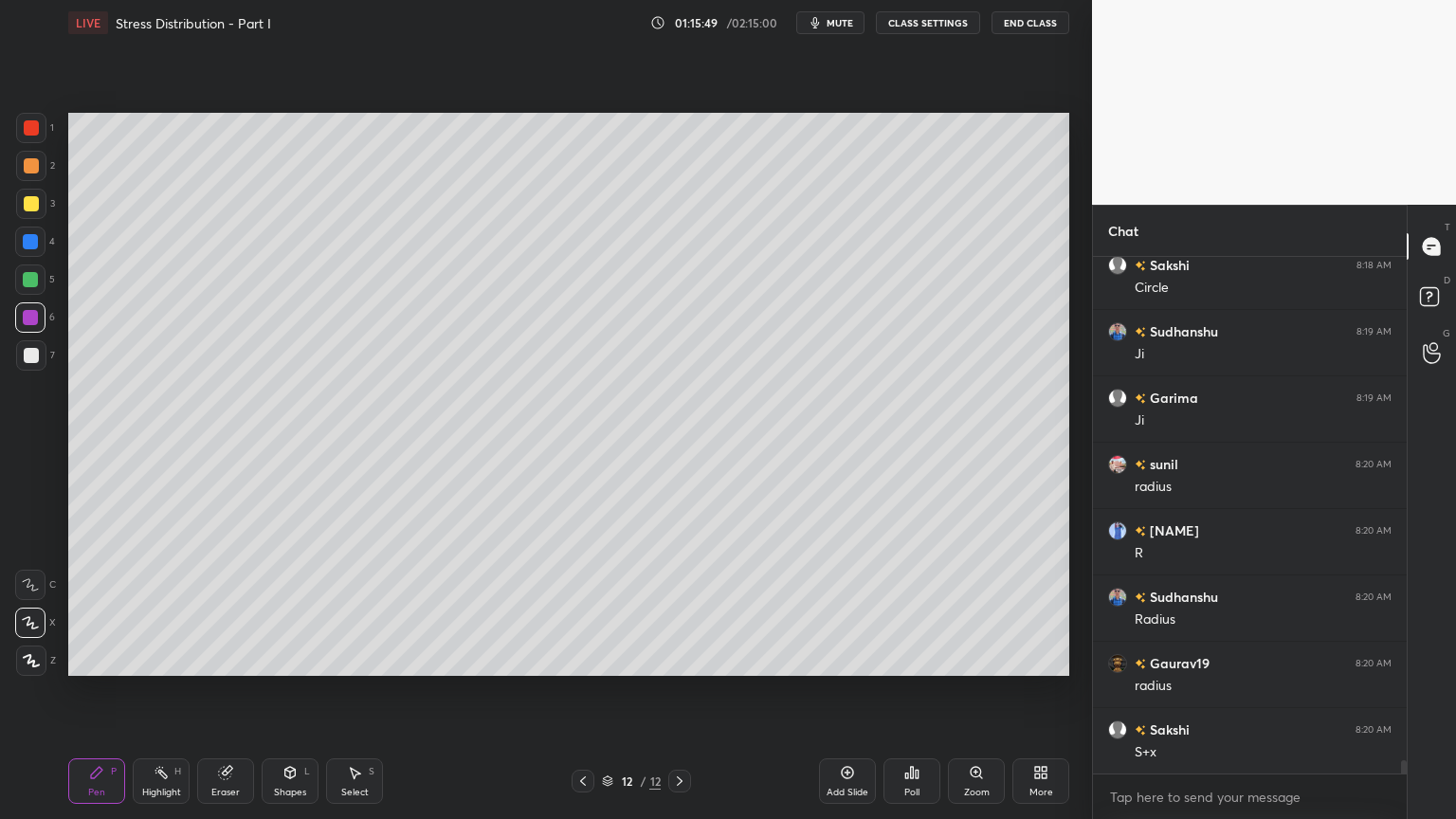 scroll, scrollTop: 19120, scrollLeft: 0, axis: vertical 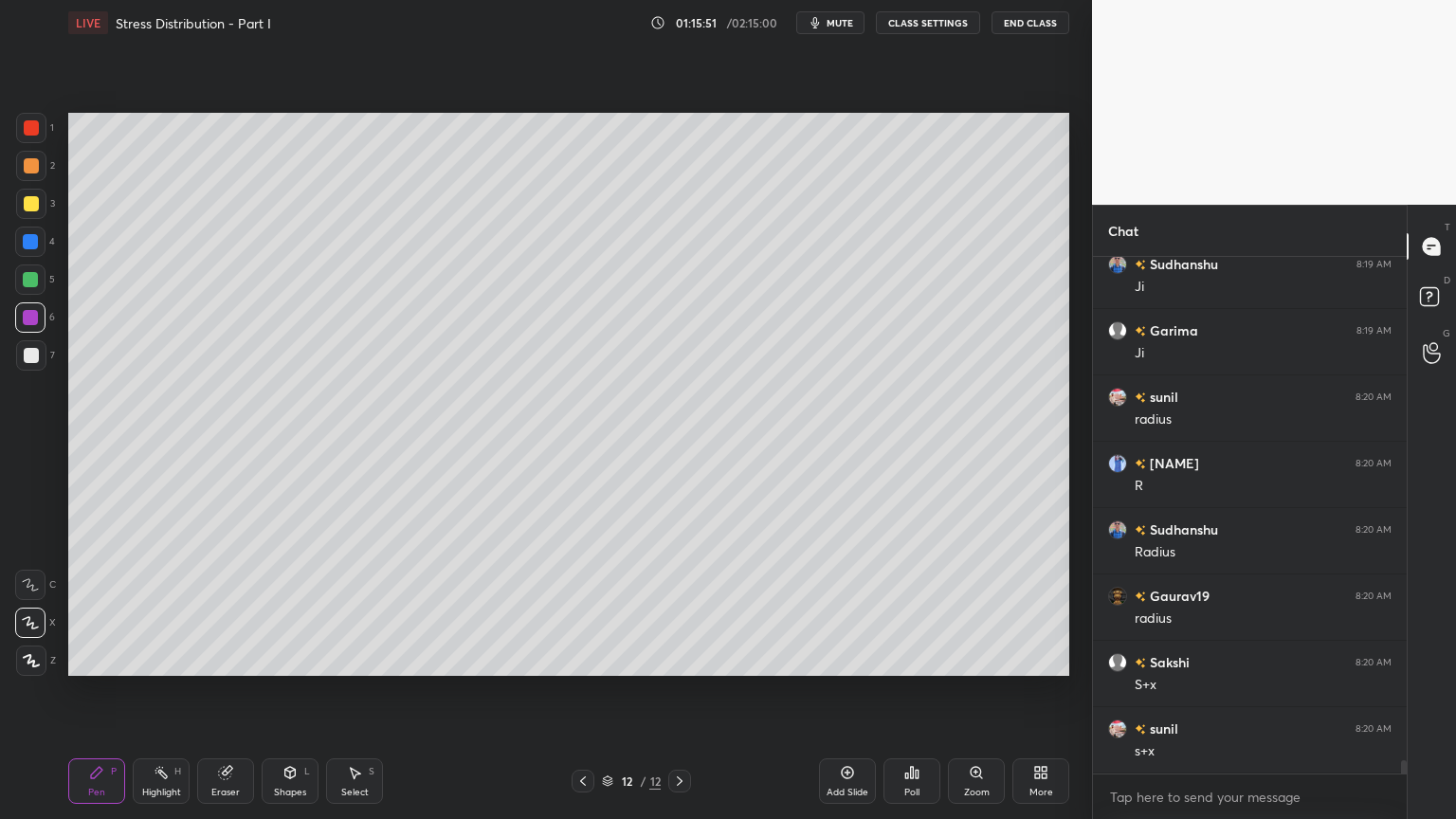 click 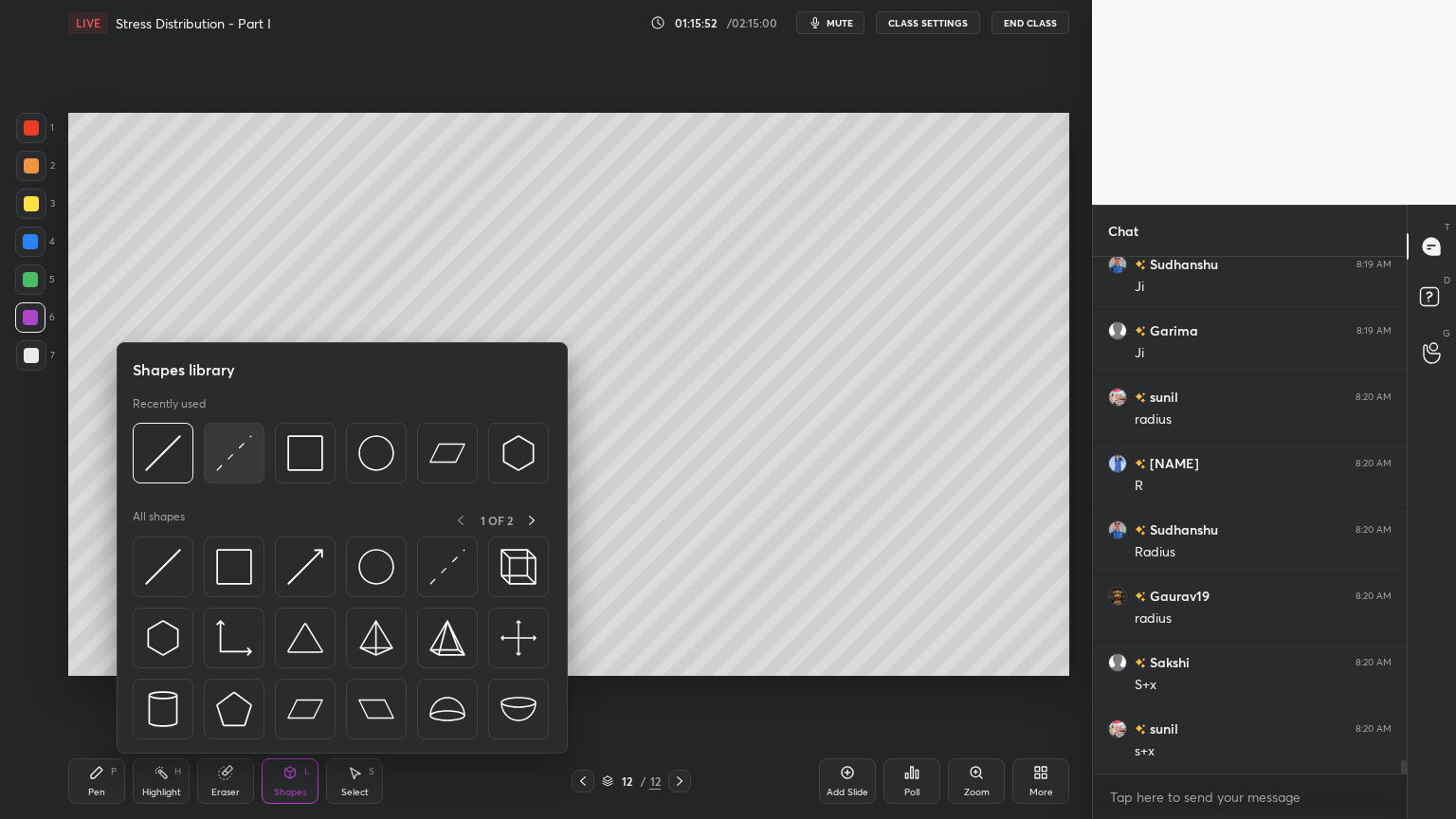 click at bounding box center [234, 453] 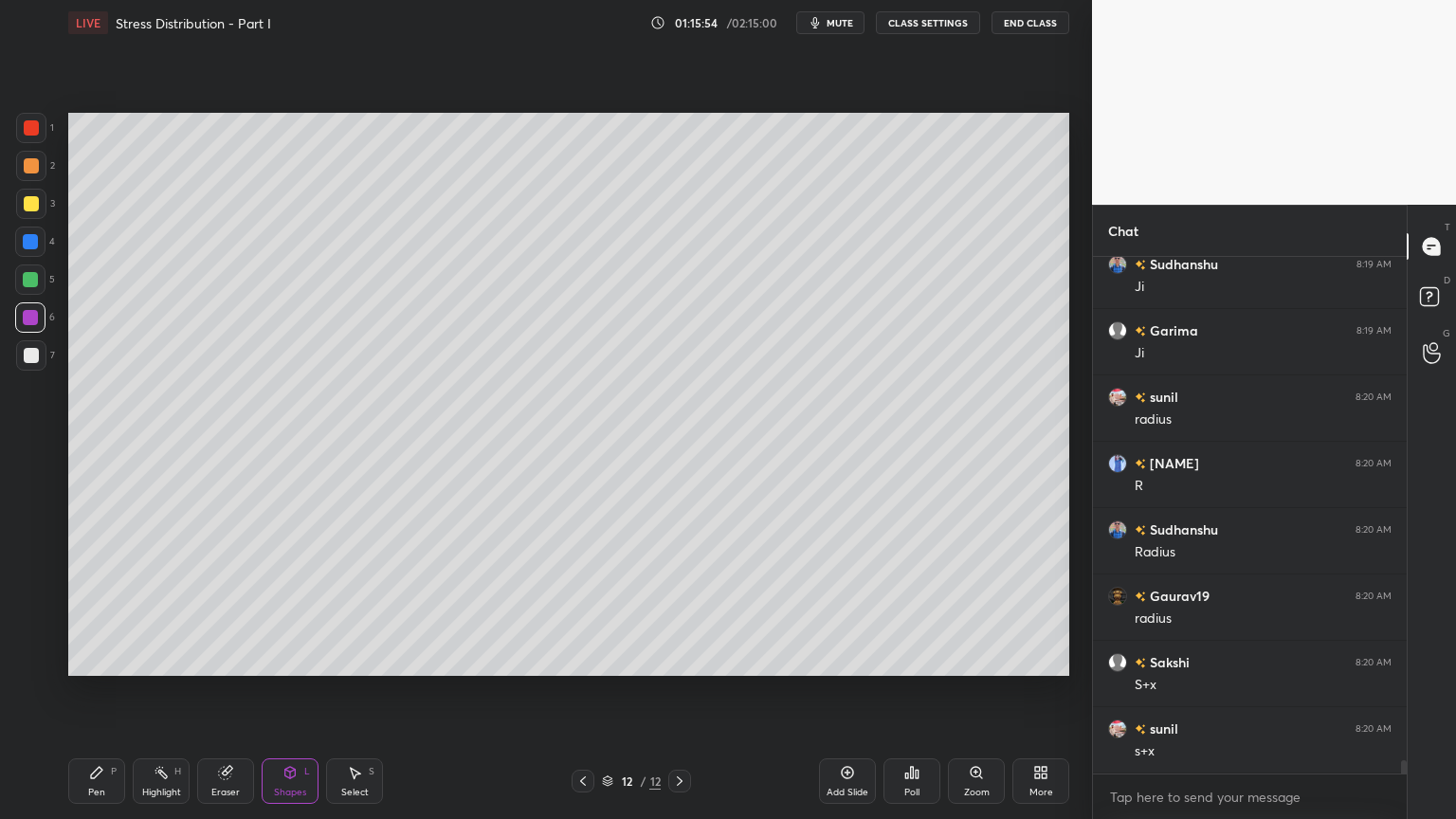 click at bounding box center (31, 355) 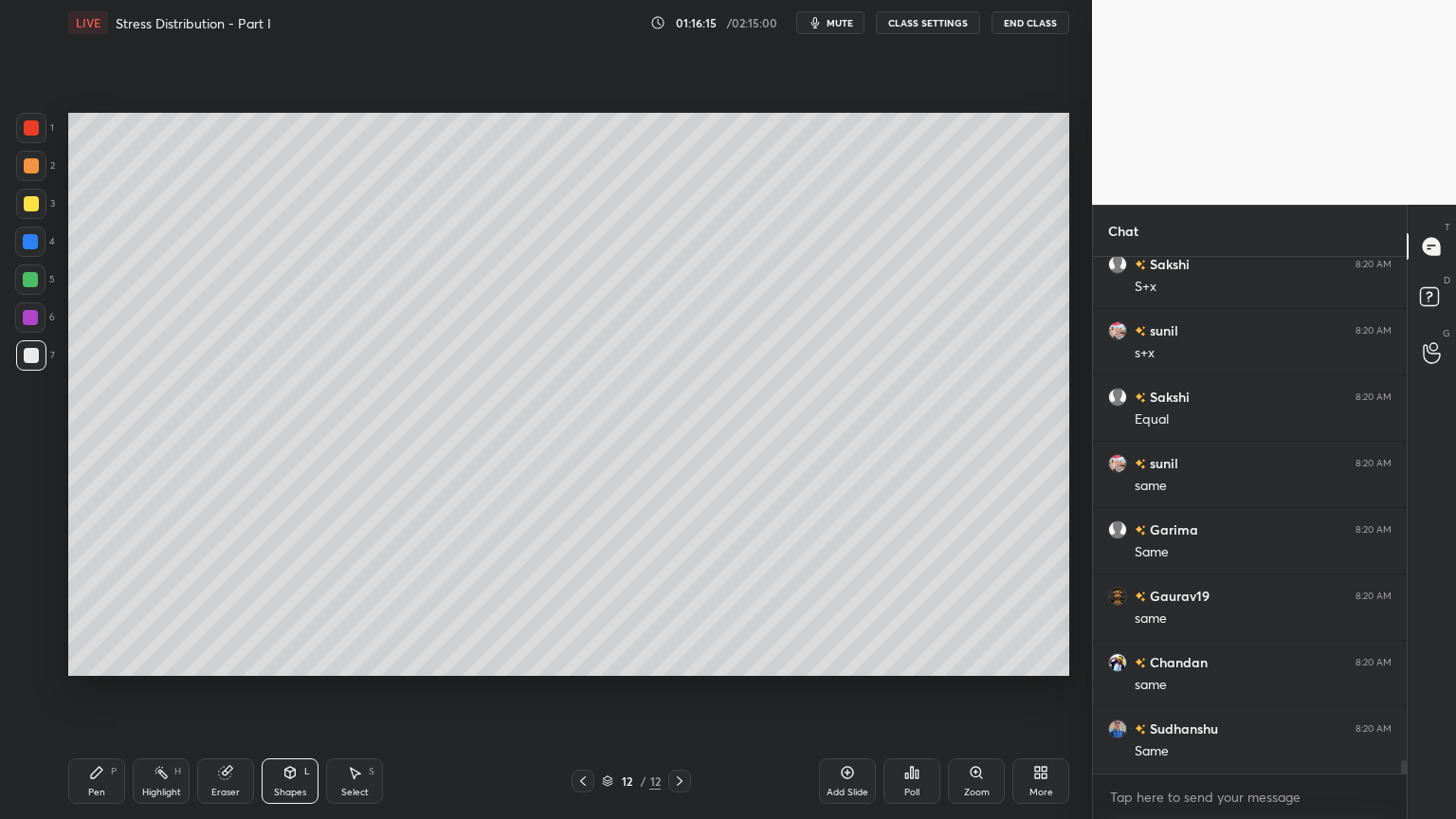 scroll, scrollTop: 19584, scrollLeft: 0, axis: vertical 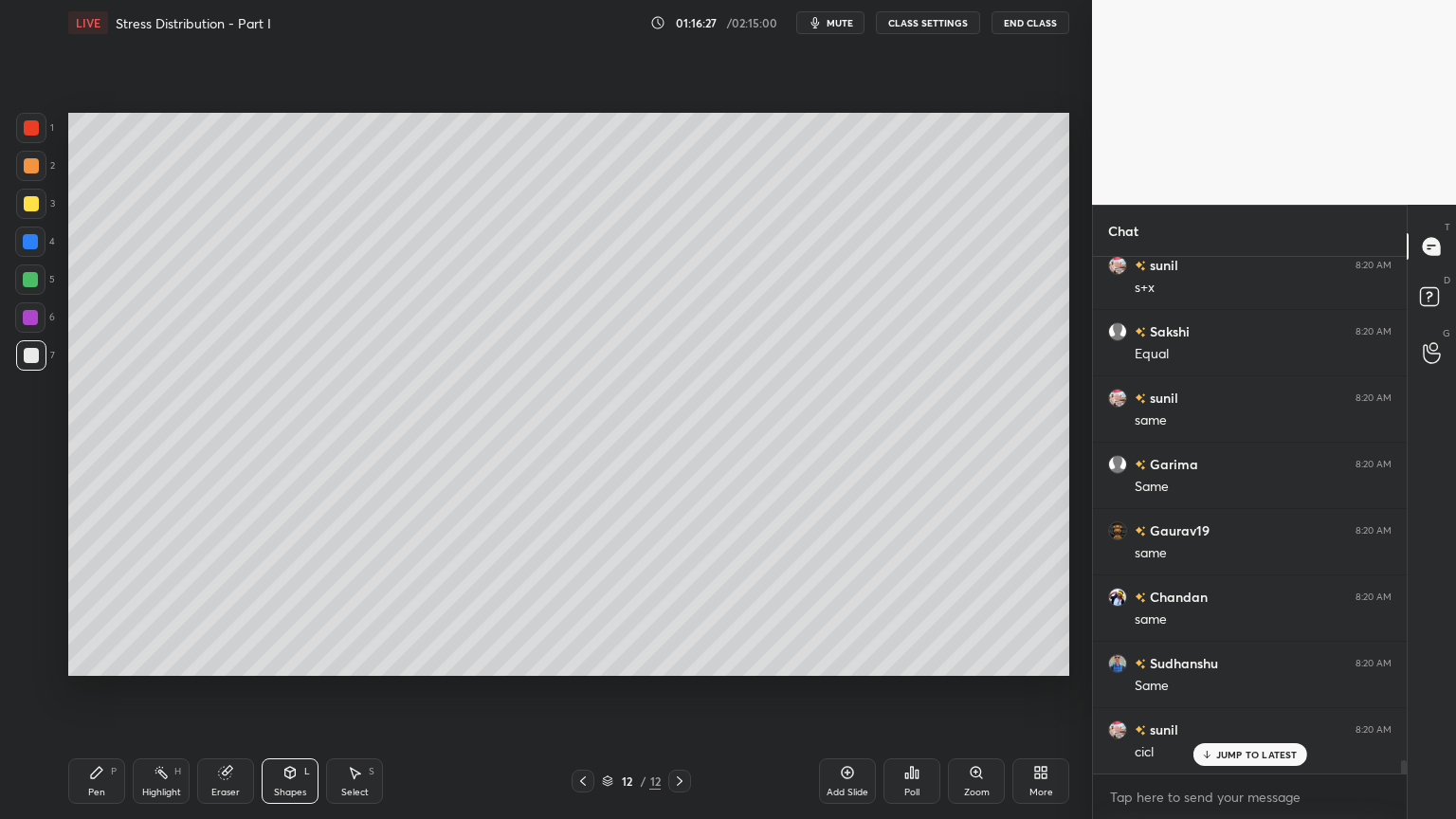 click 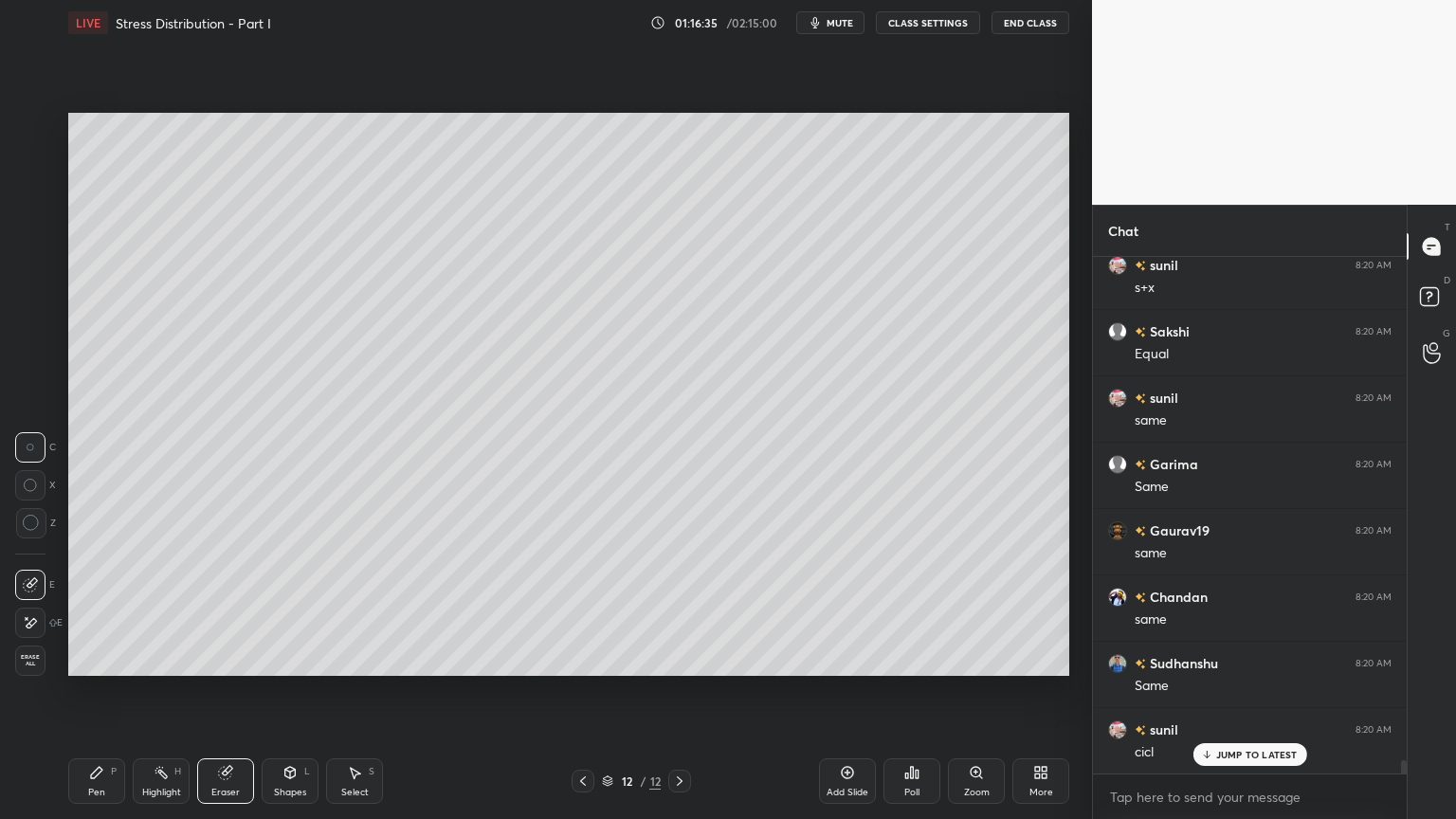 click on "E" at bounding box center (39, 619) 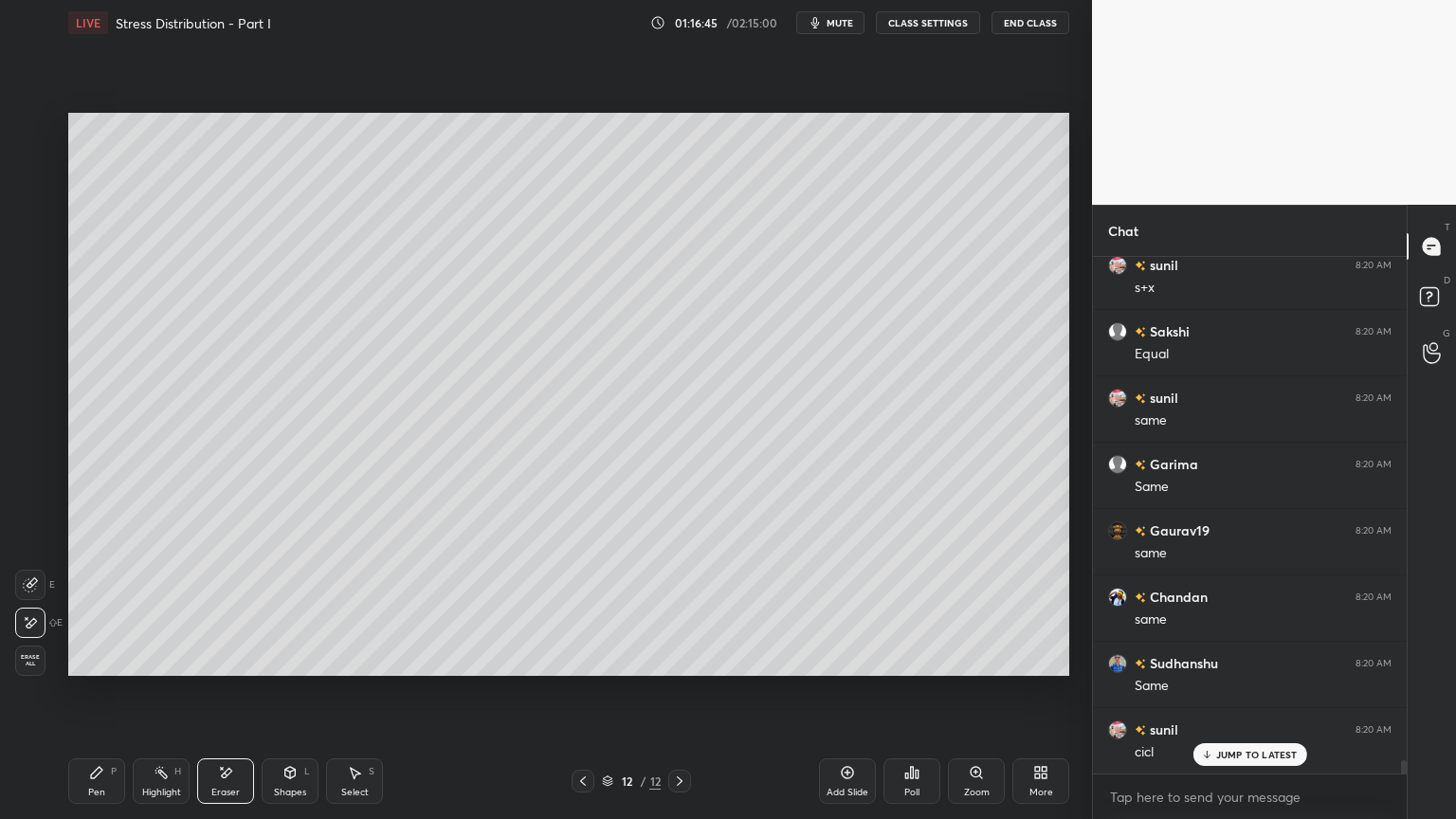 click 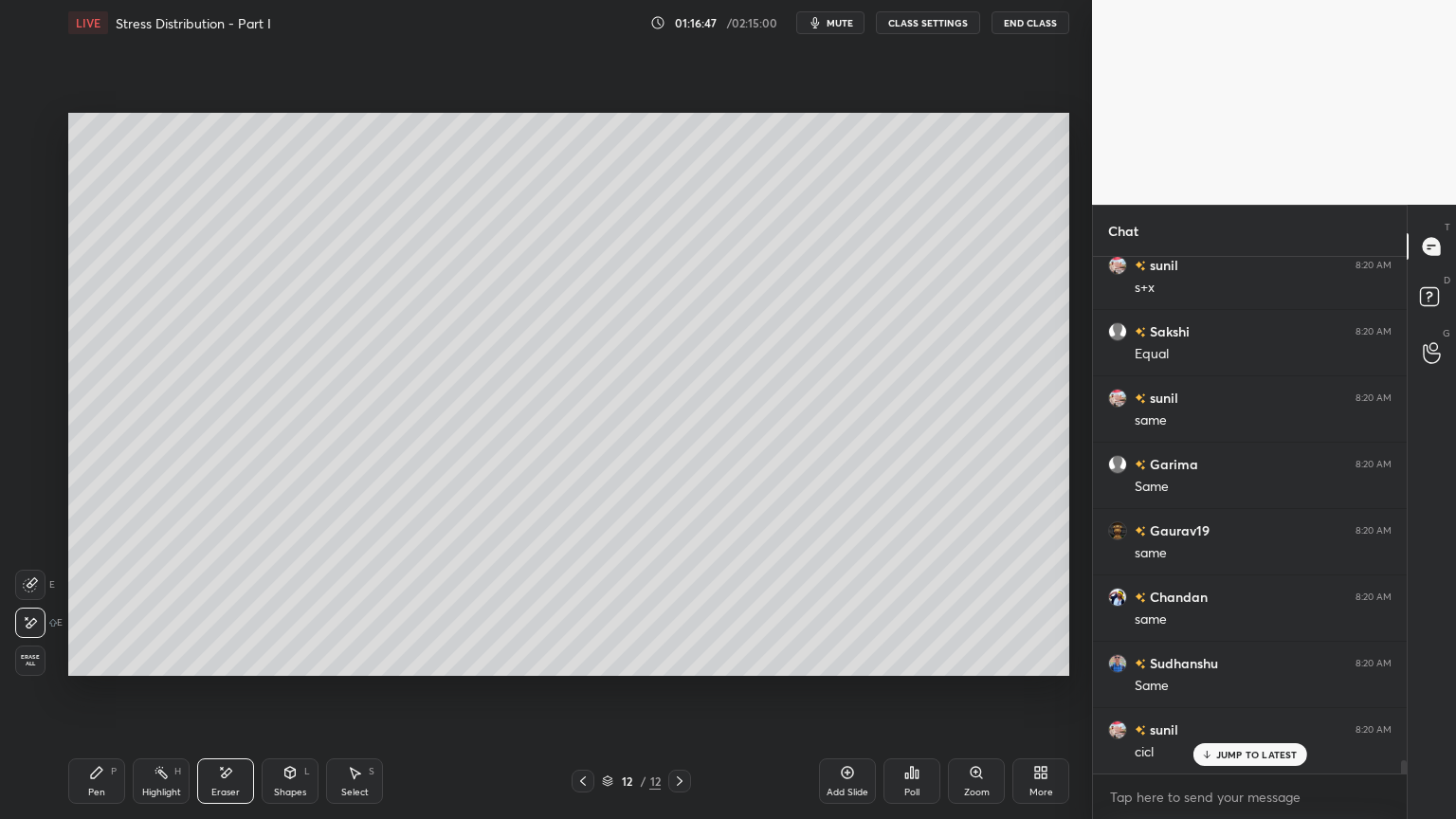 click 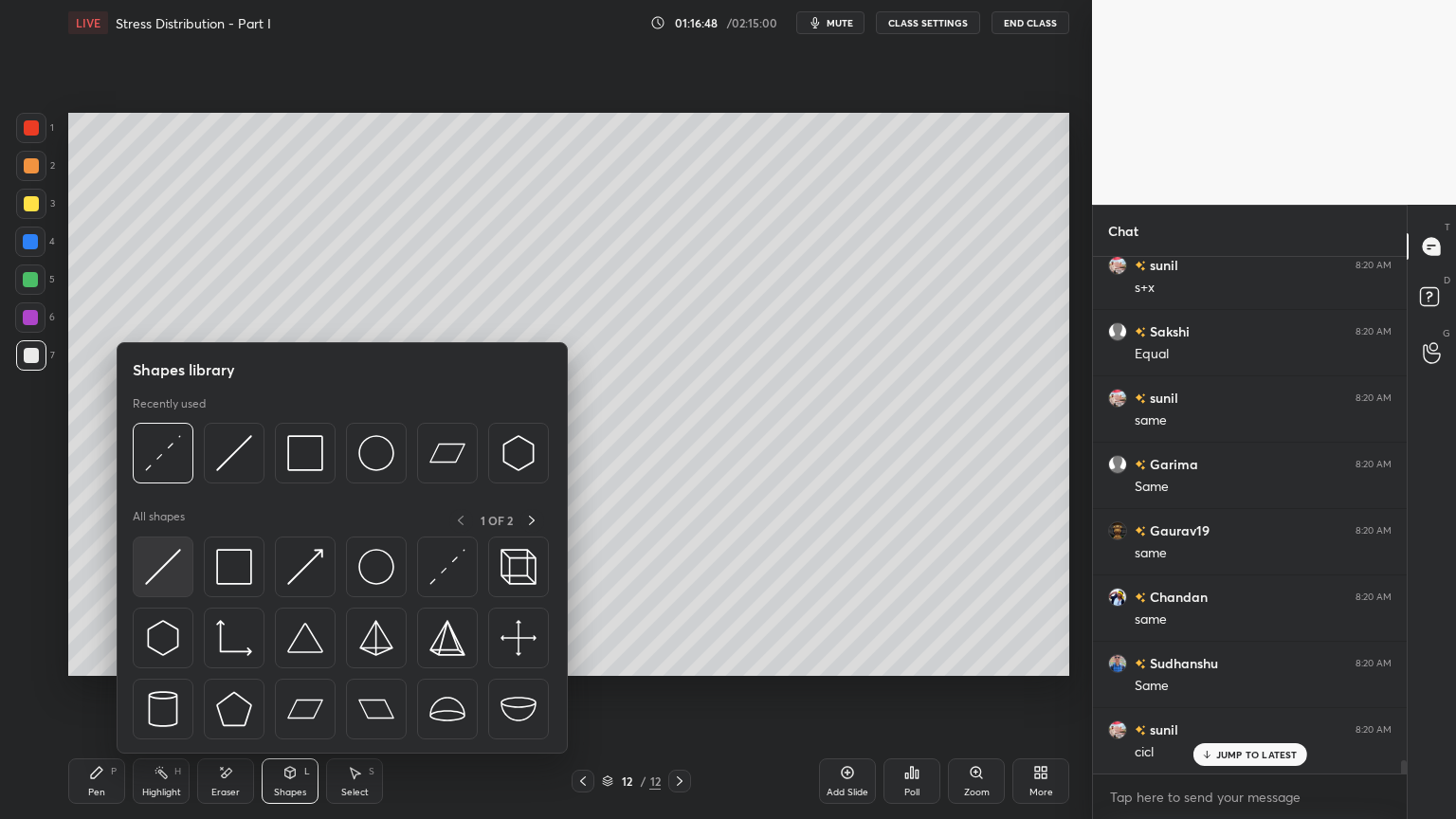 click at bounding box center (163, 567) 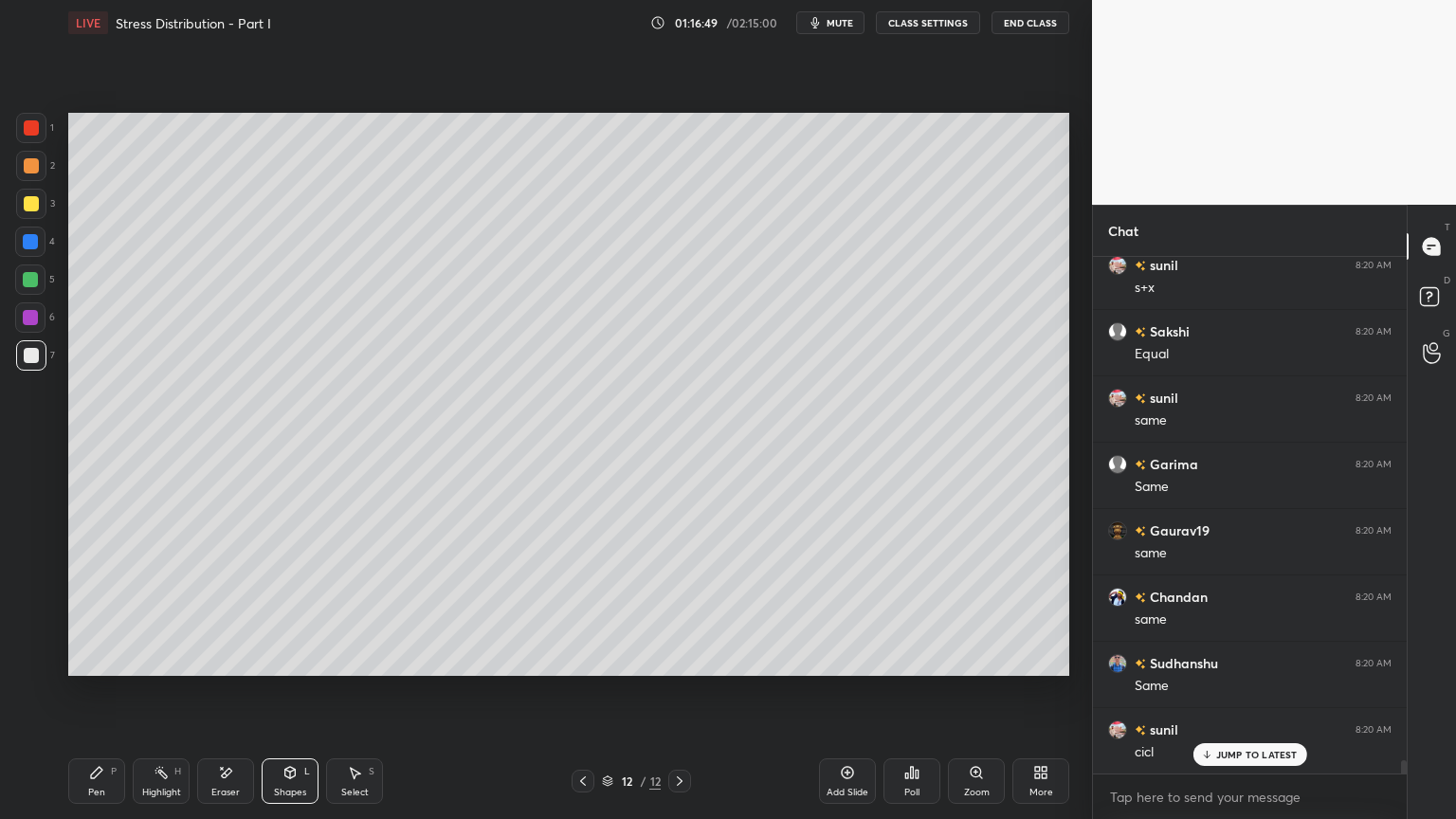 click at bounding box center [30, 318] 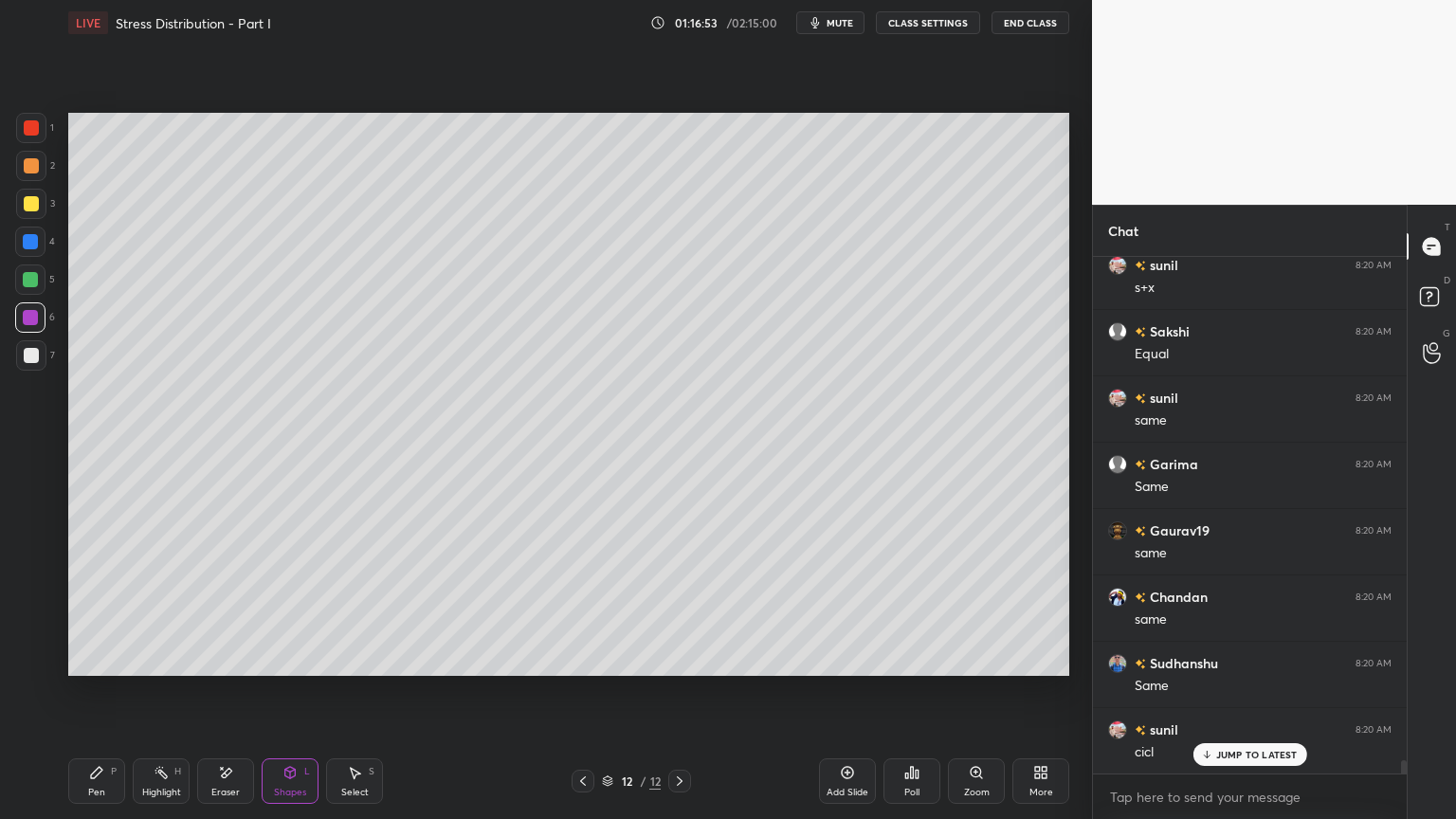 click 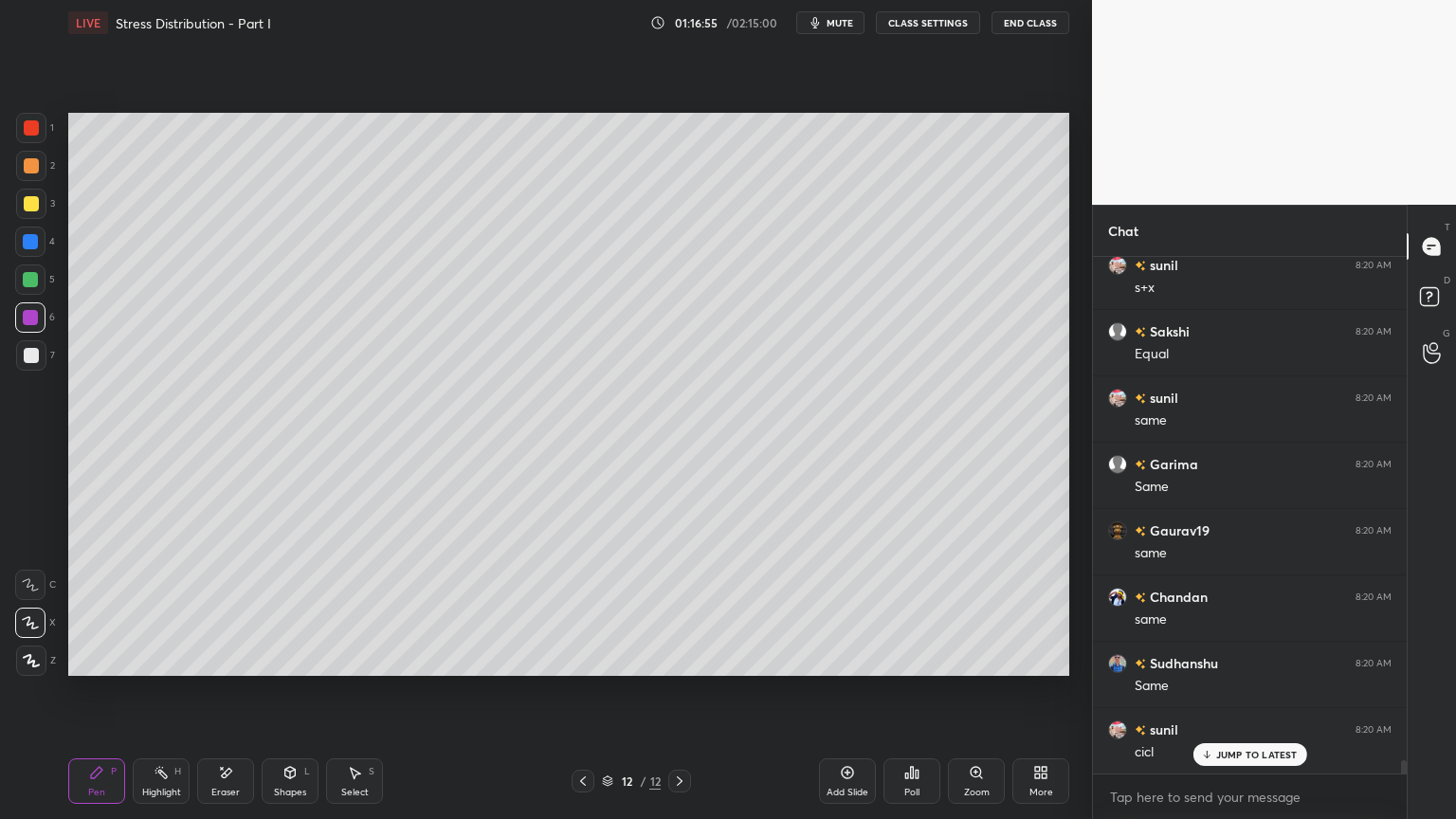 click on "Shapes" at bounding box center (290, 792) 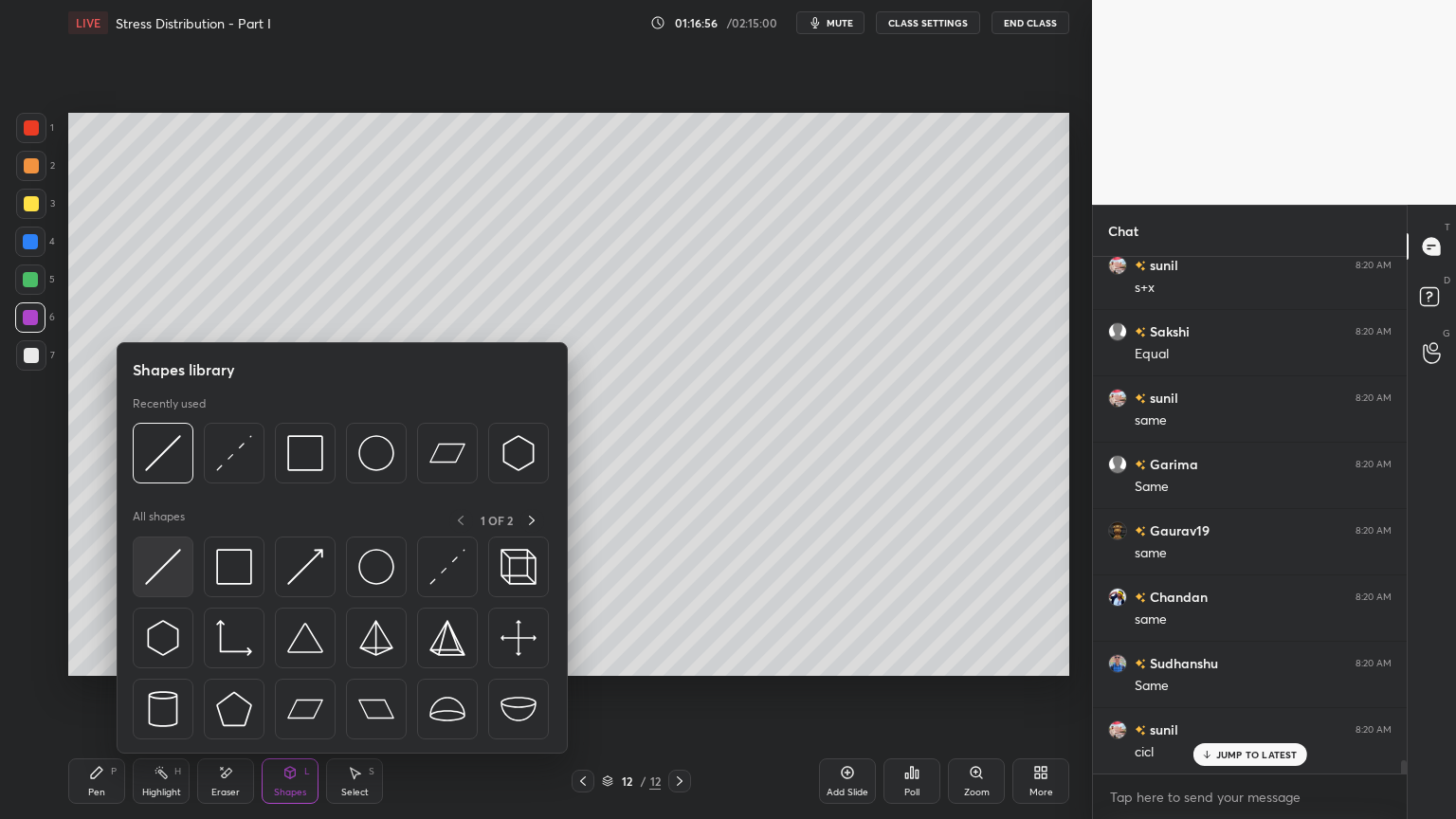 click at bounding box center [163, 567] 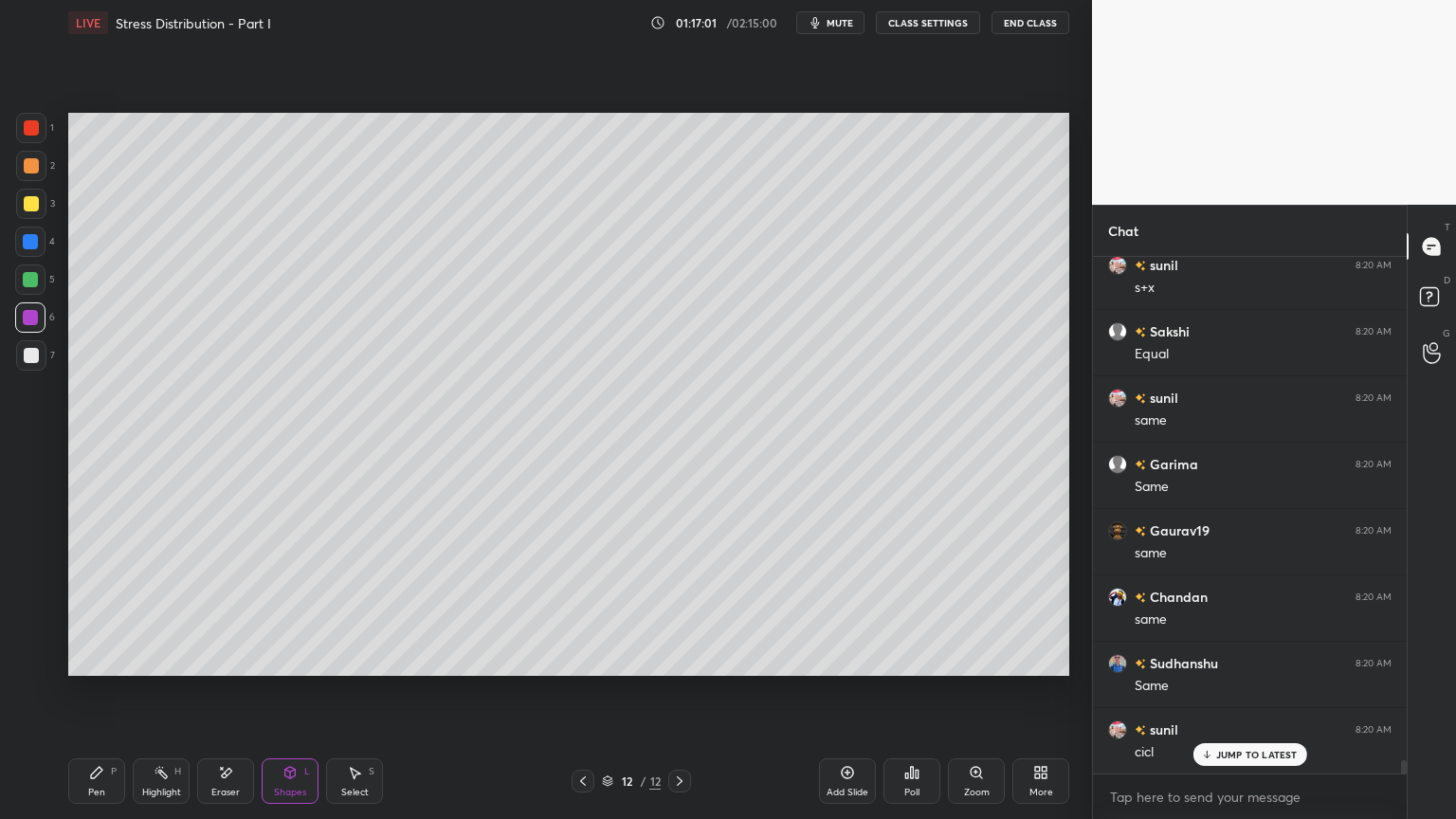 click on "Pen" at bounding box center (97, 792) 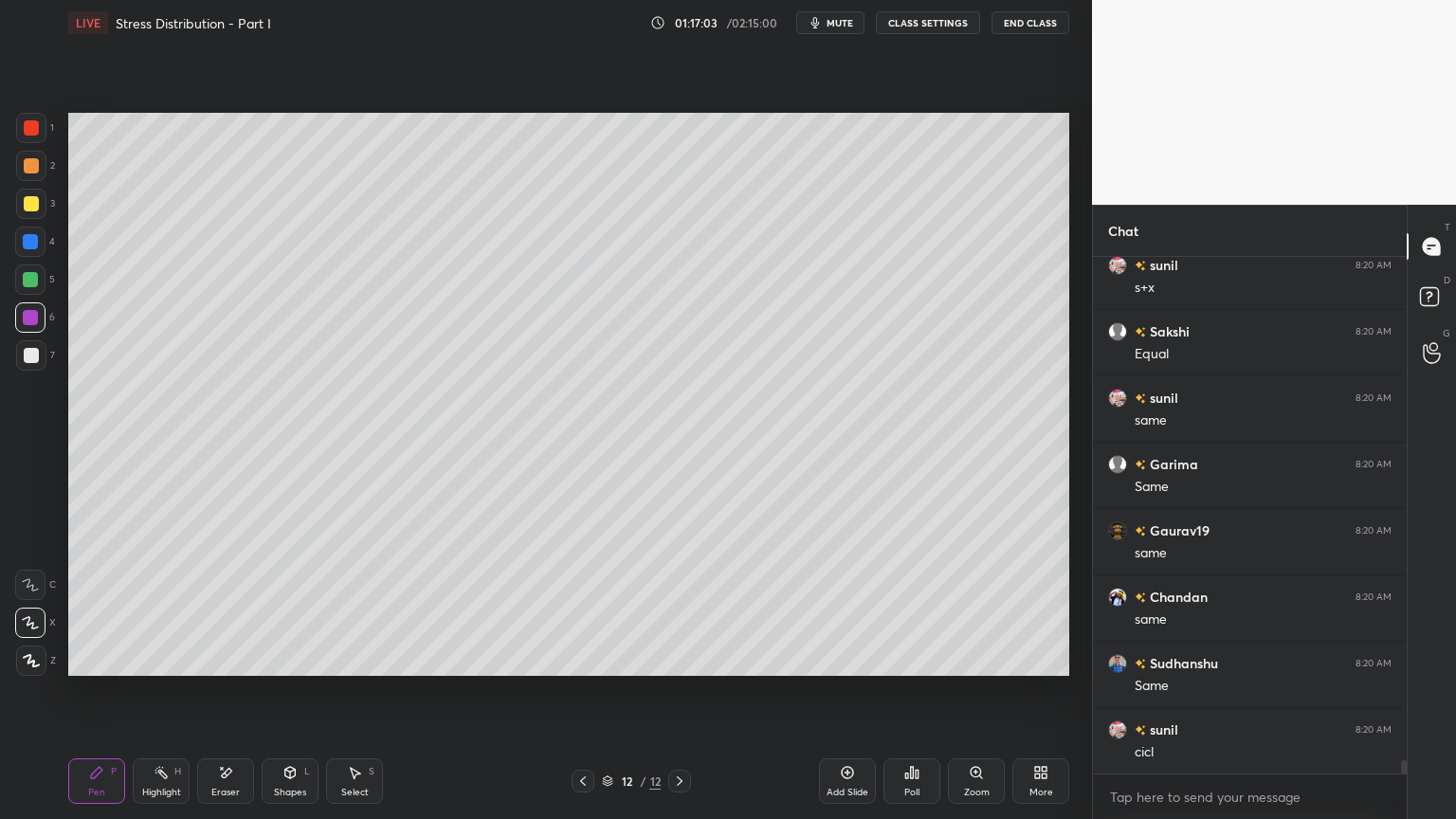 scroll, scrollTop: 19651, scrollLeft: 0, axis: vertical 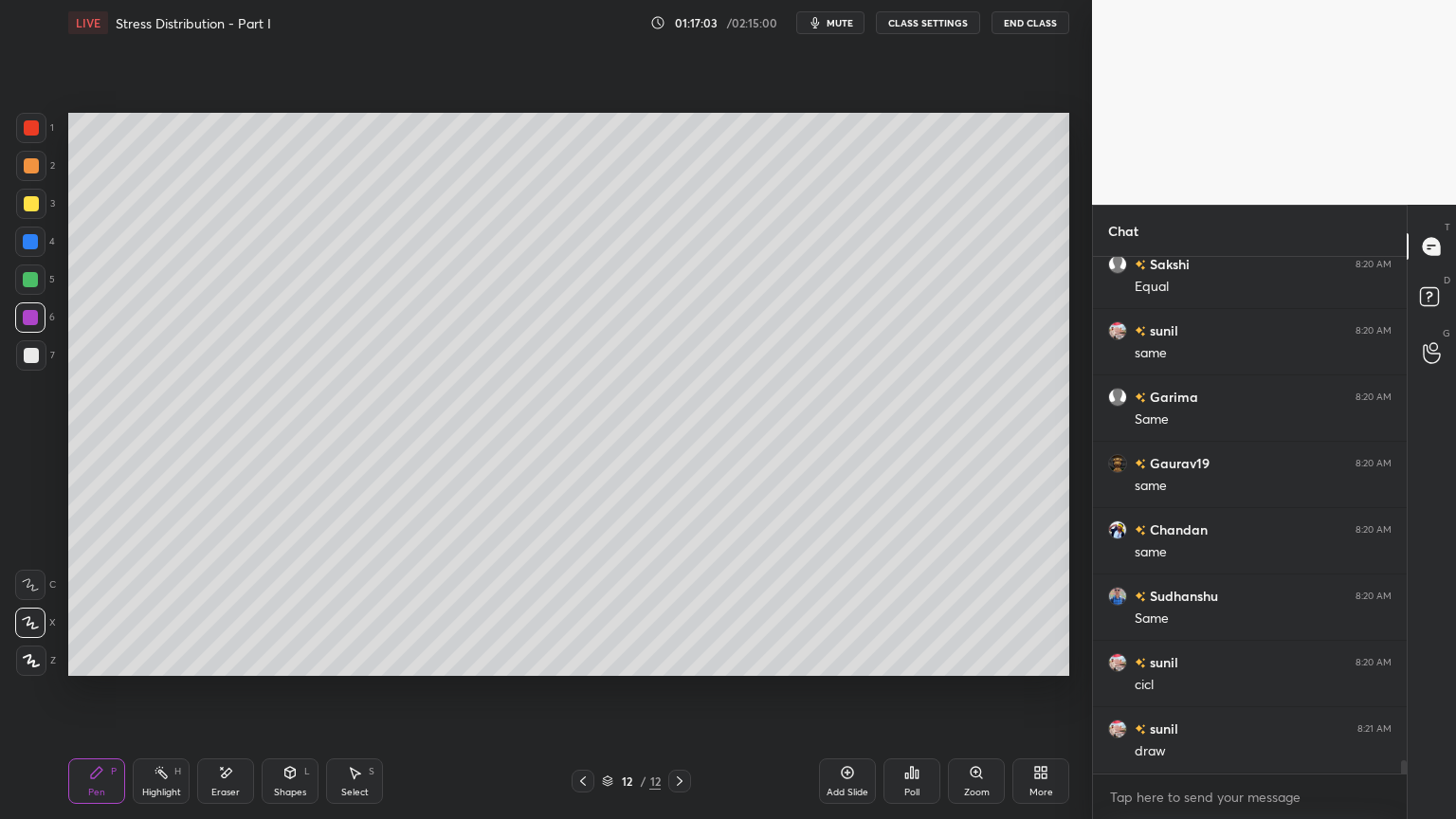 click at bounding box center (31, 355) 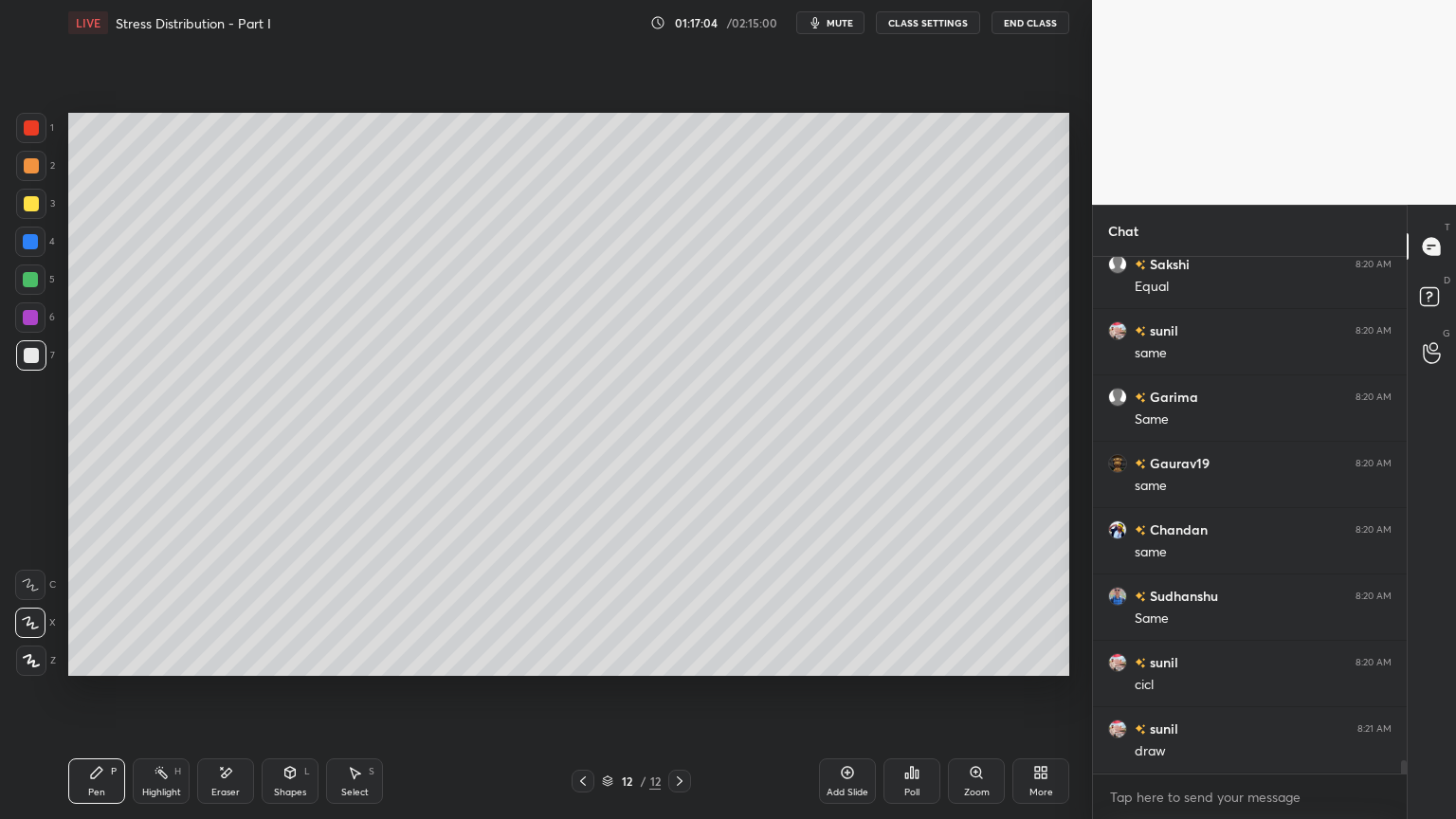 click on "Shapes" at bounding box center [290, 792] 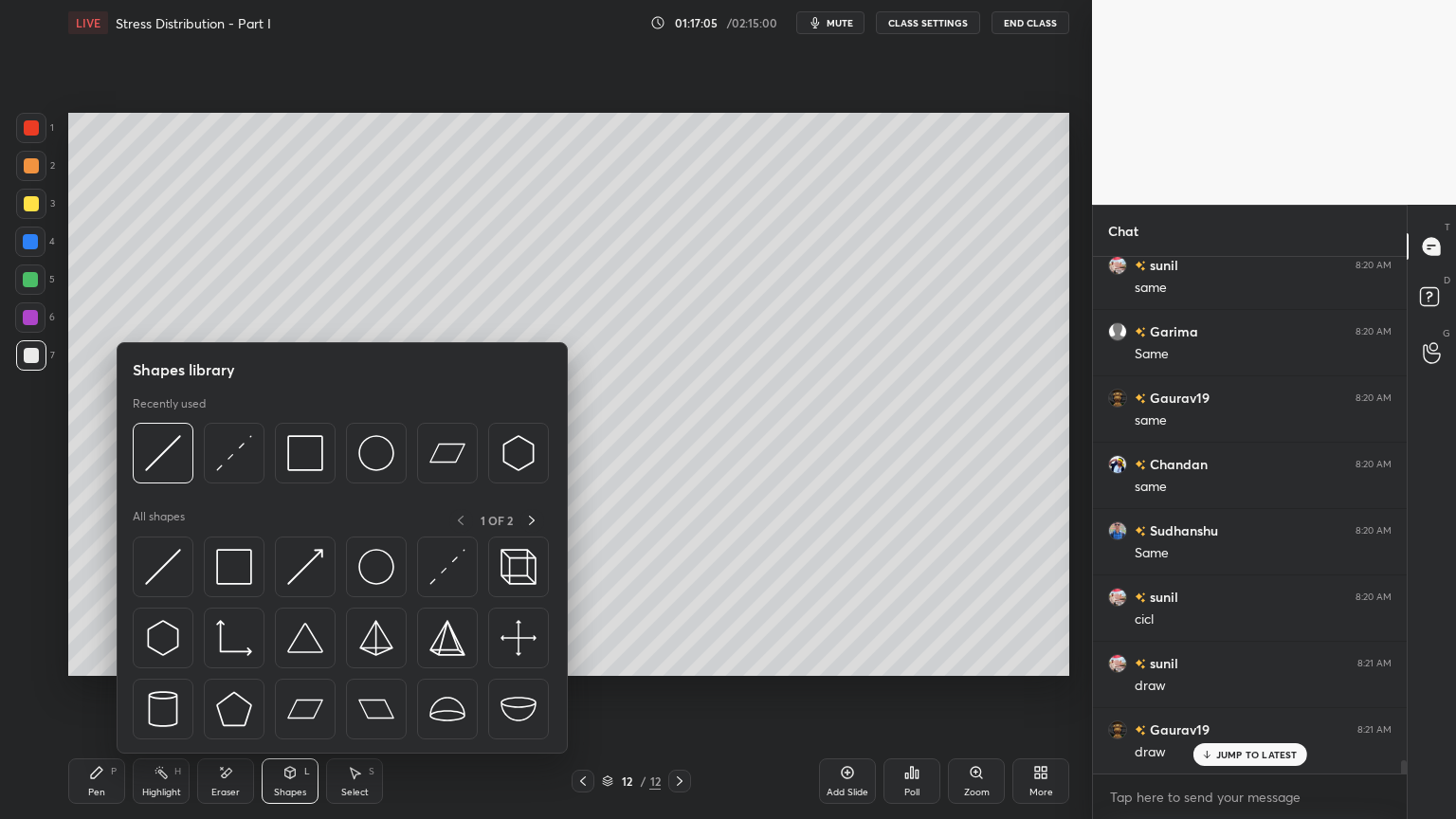 scroll, scrollTop: 19784, scrollLeft: 0, axis: vertical 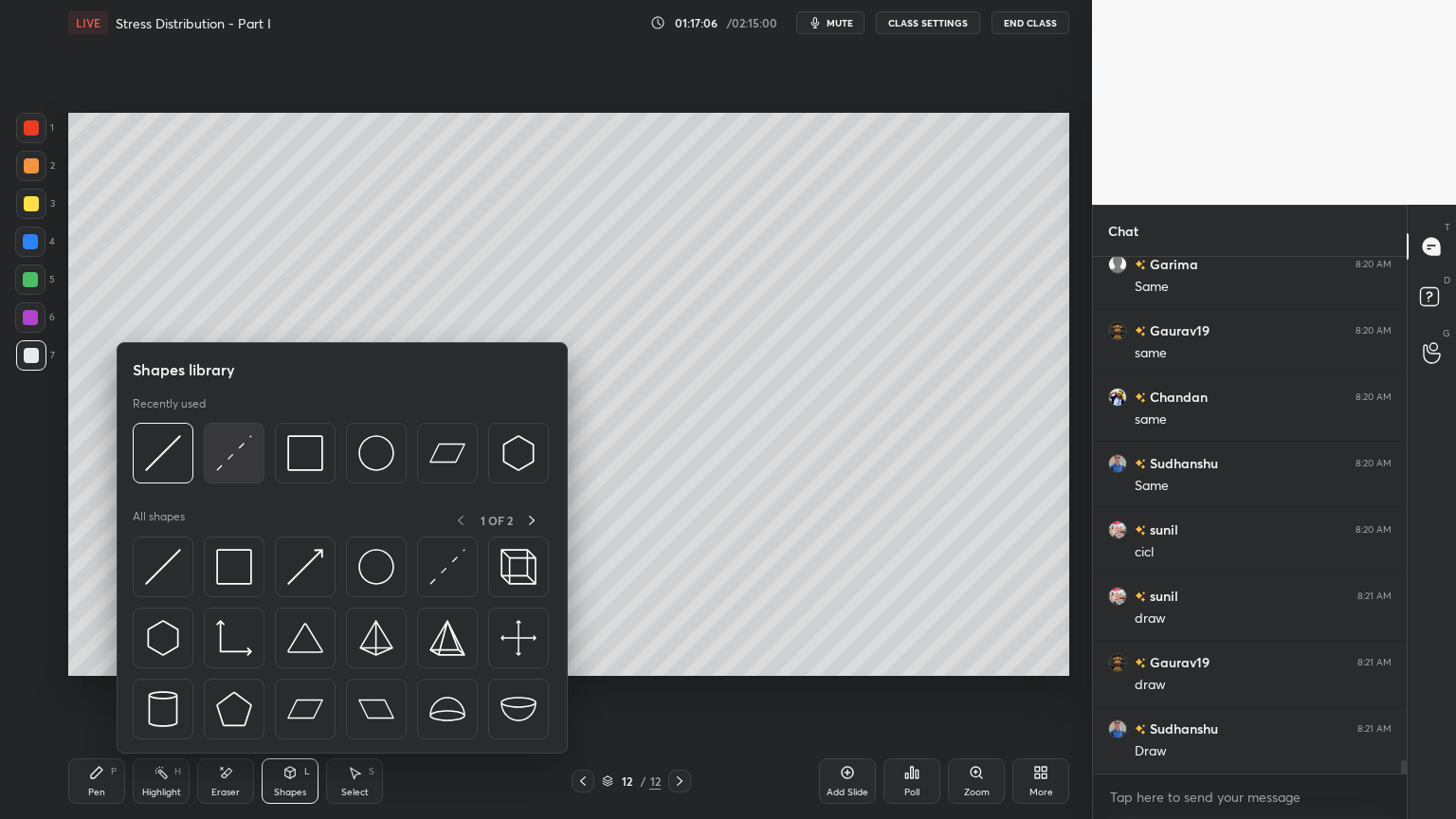 click at bounding box center [234, 453] 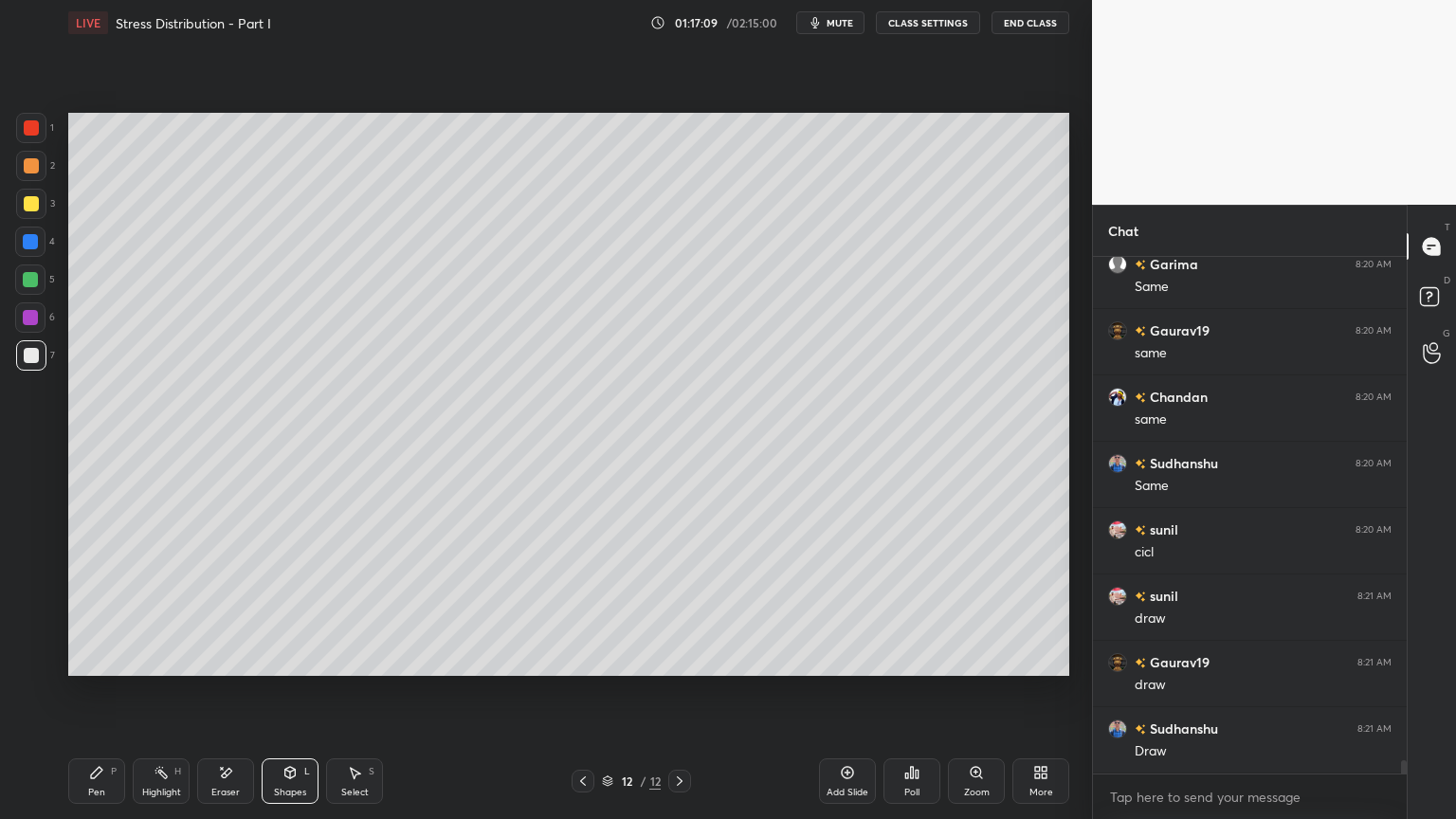 click on "Pen P" at bounding box center [97, 781] 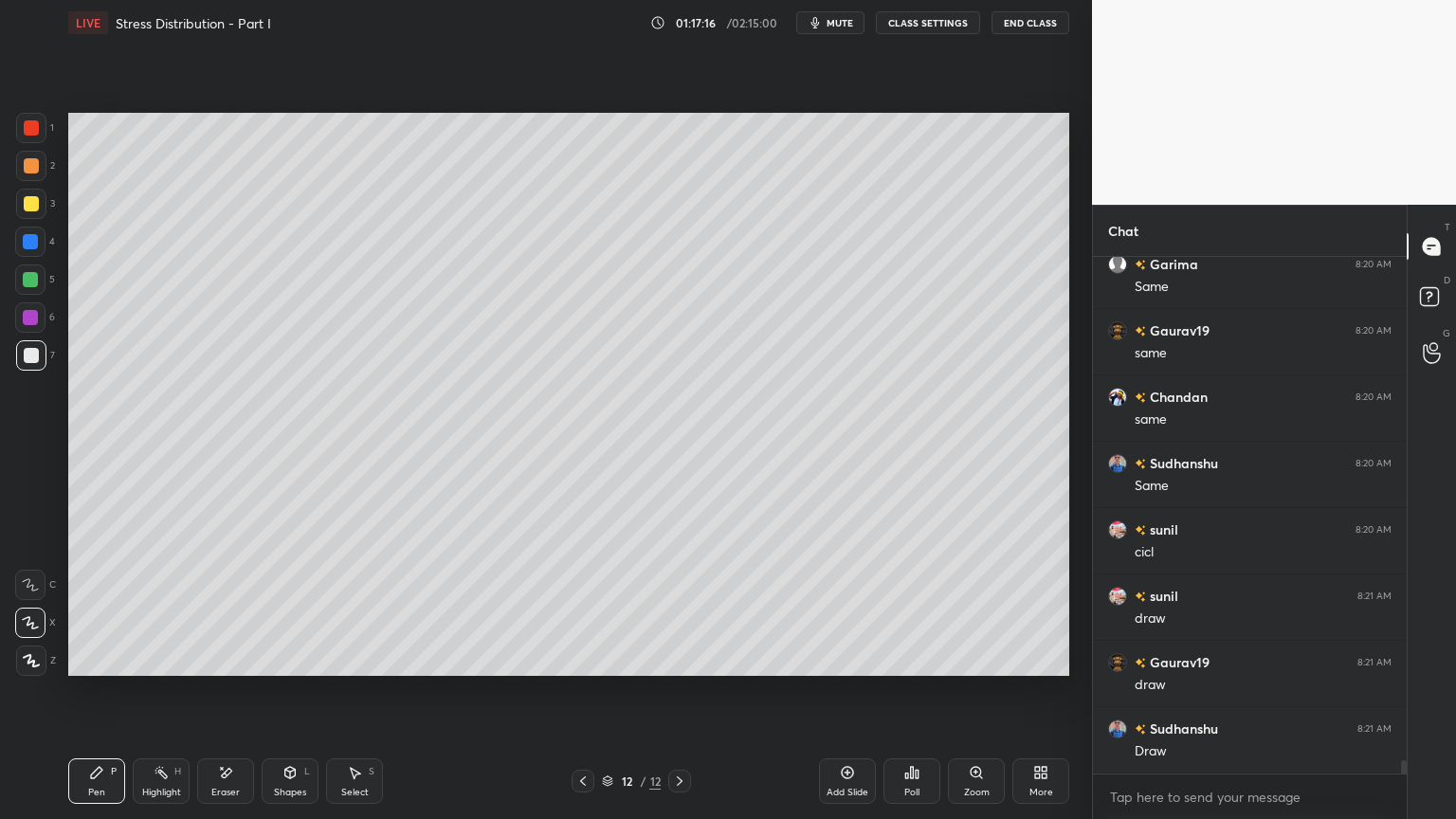 click at bounding box center (31, 355) 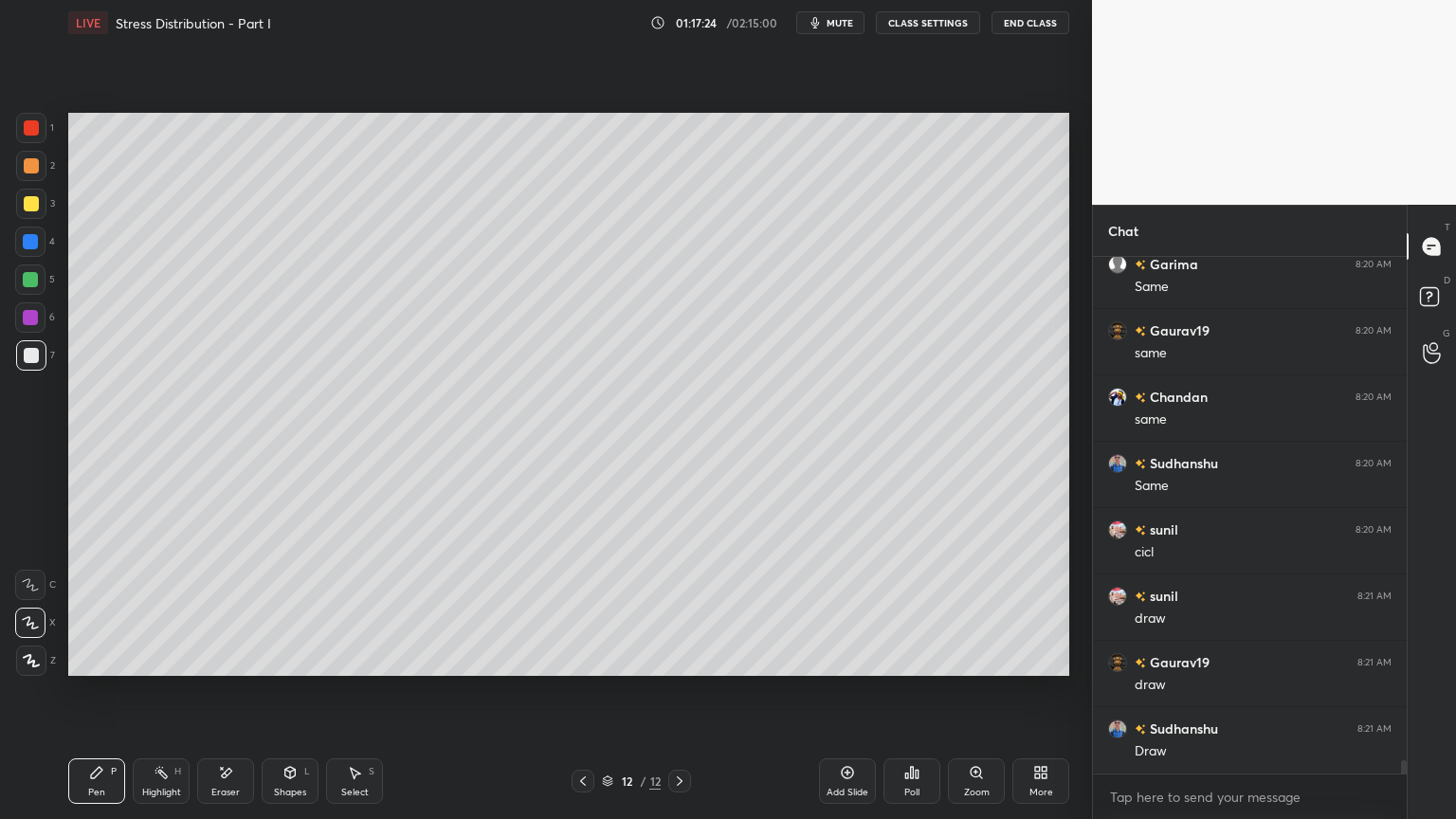 click at bounding box center [31, 204] 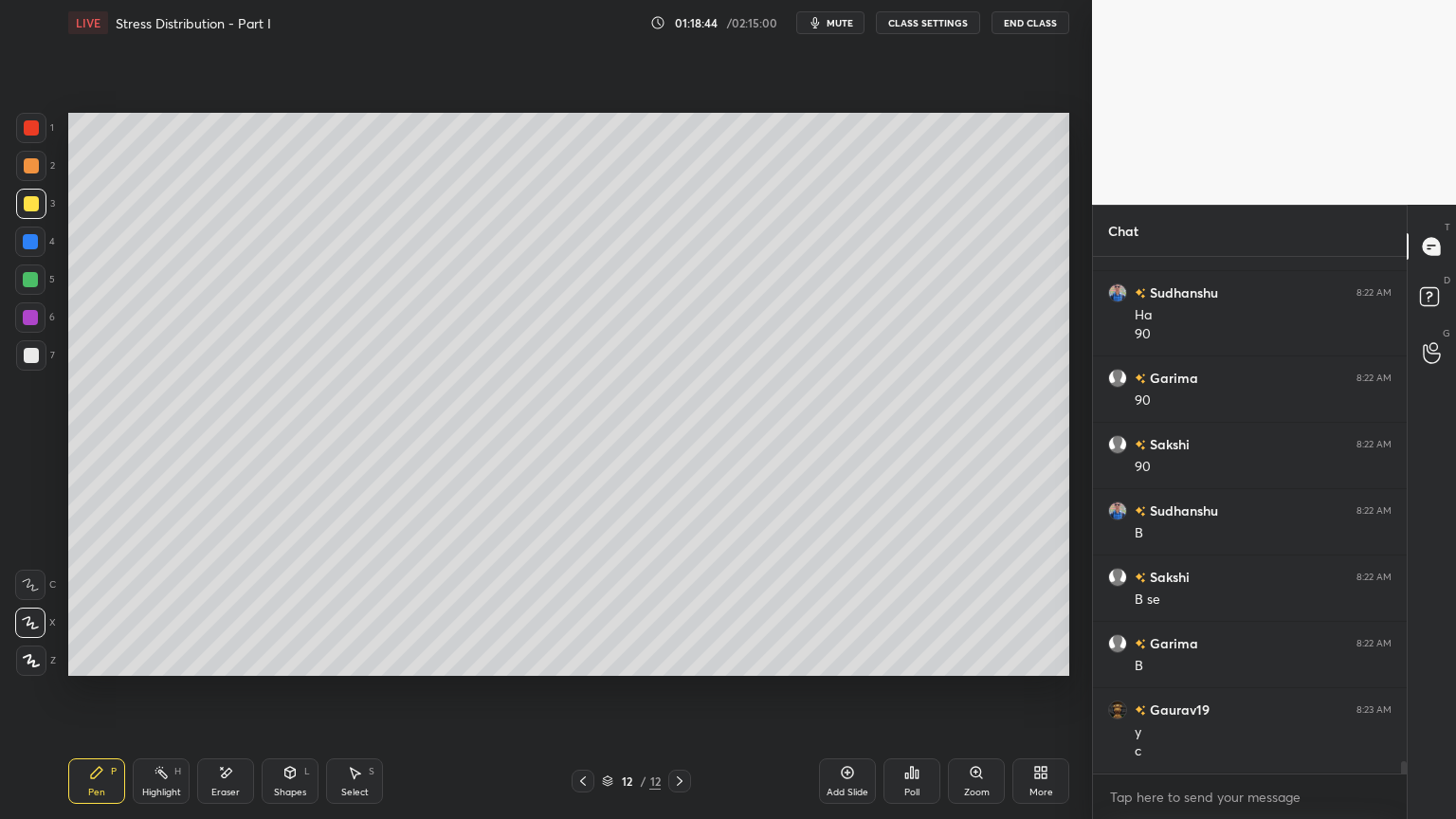 scroll, scrollTop: 20418, scrollLeft: 0, axis: vertical 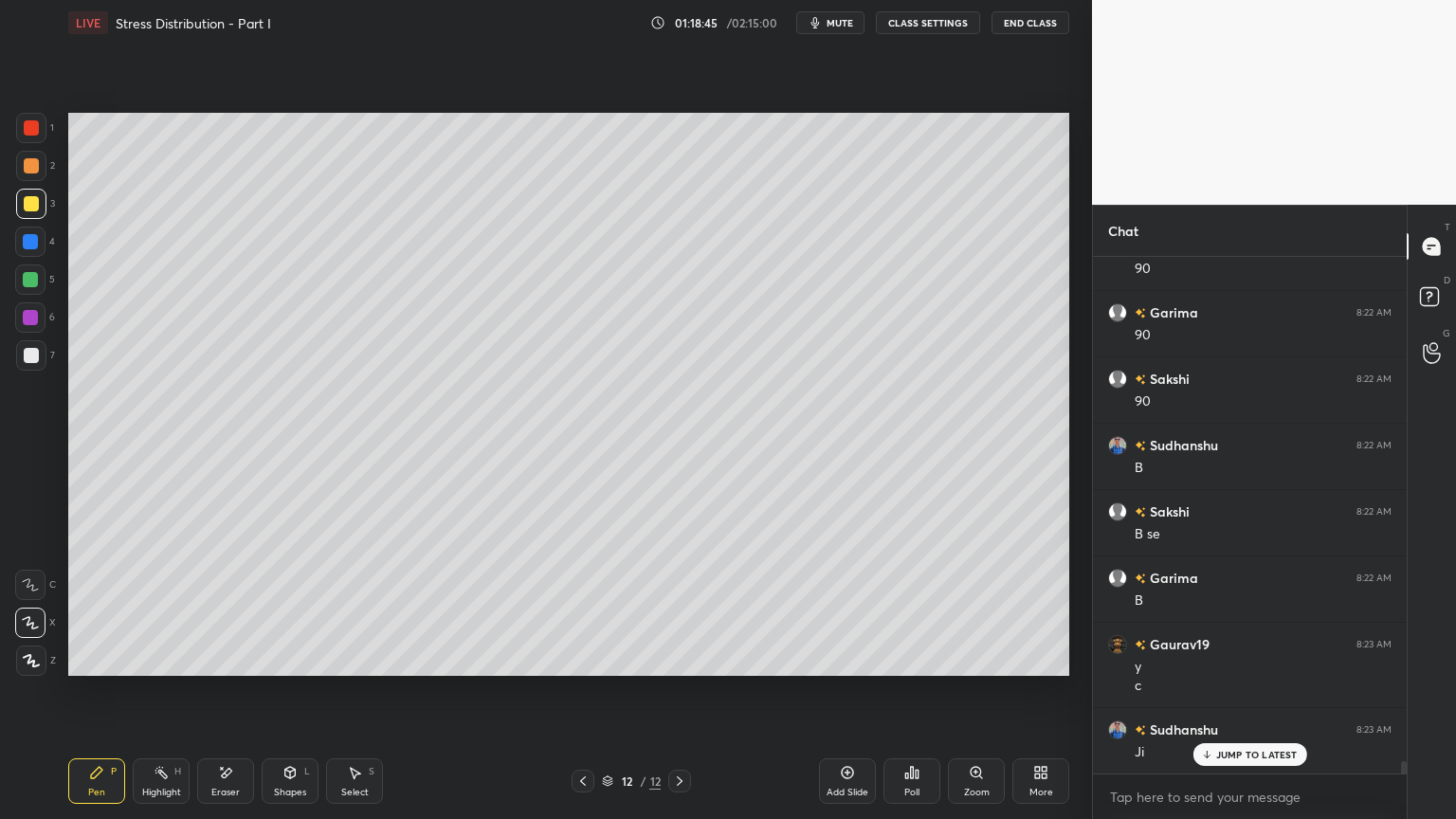 click at bounding box center [31, 355] 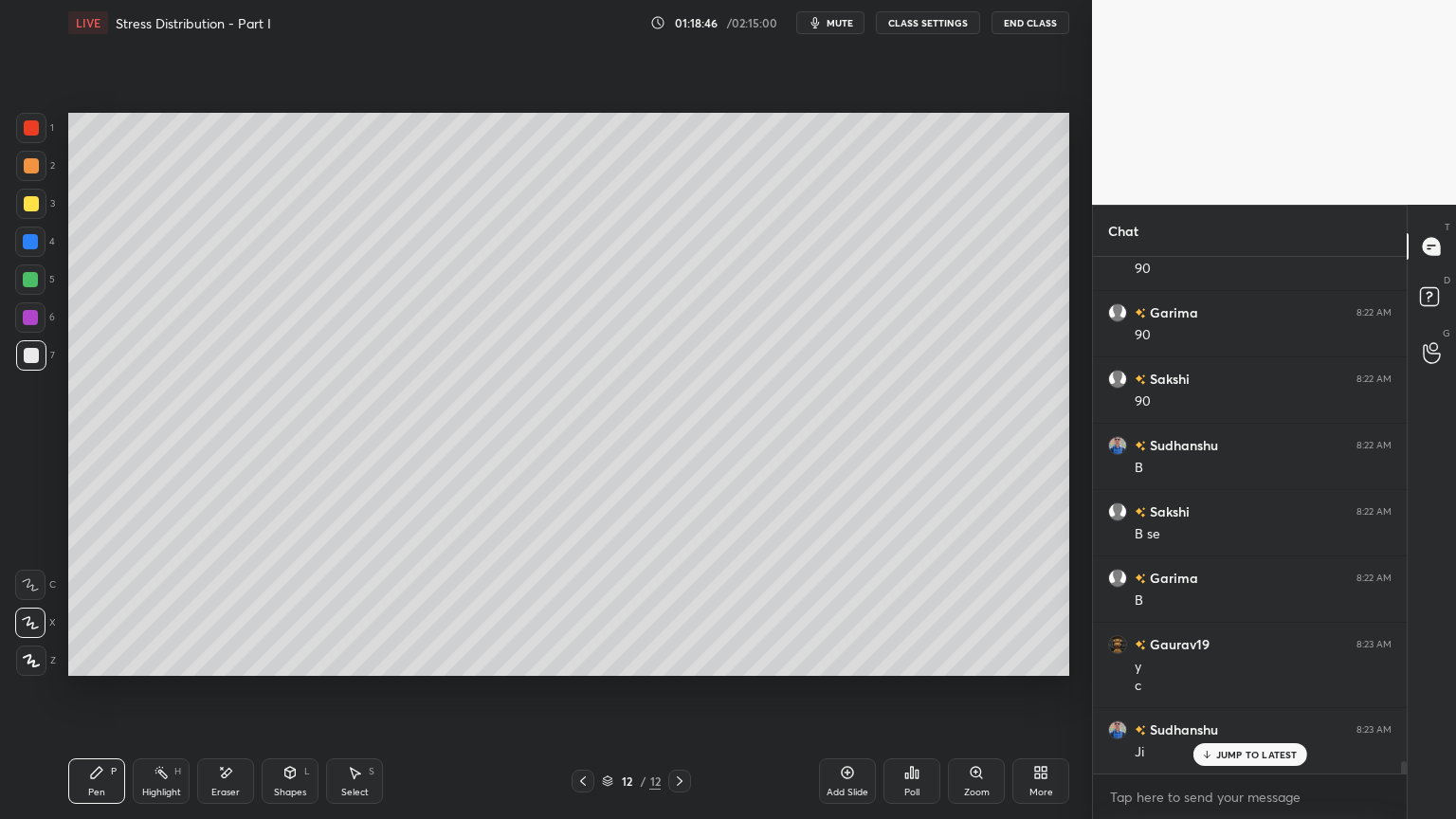 click at bounding box center (31, 128) 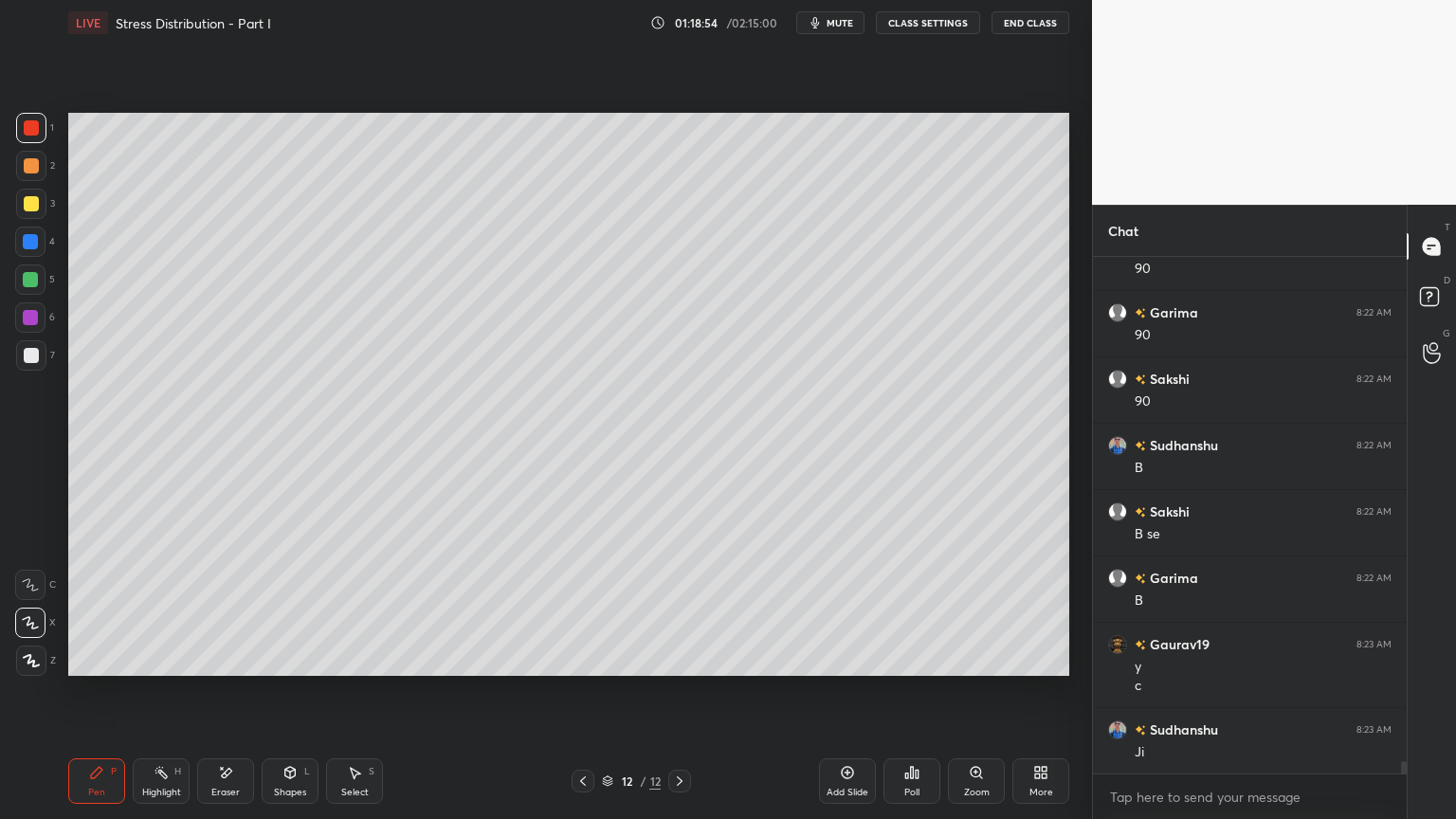 scroll, scrollTop: 20485, scrollLeft: 0, axis: vertical 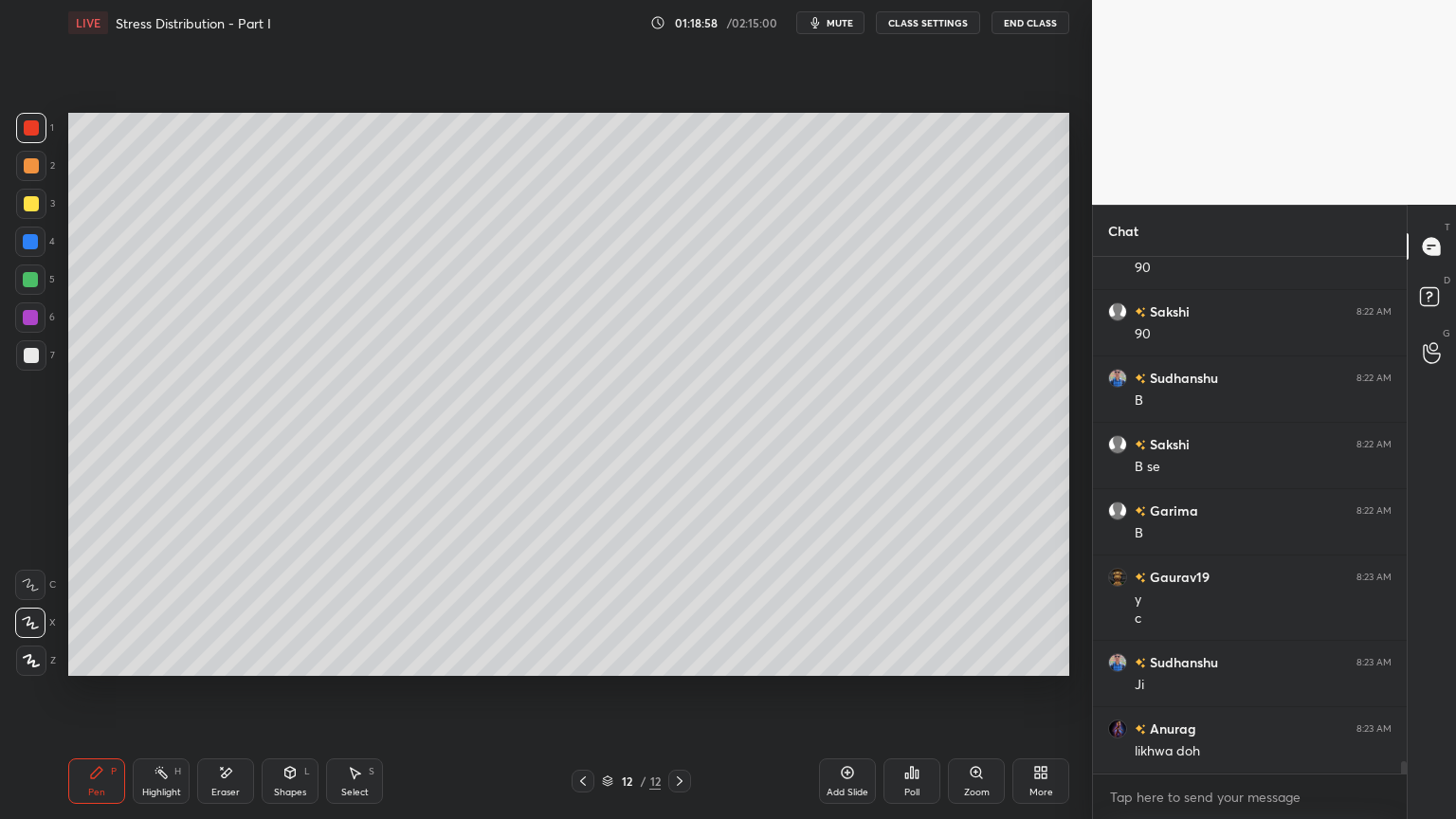 click at bounding box center (31, 204) 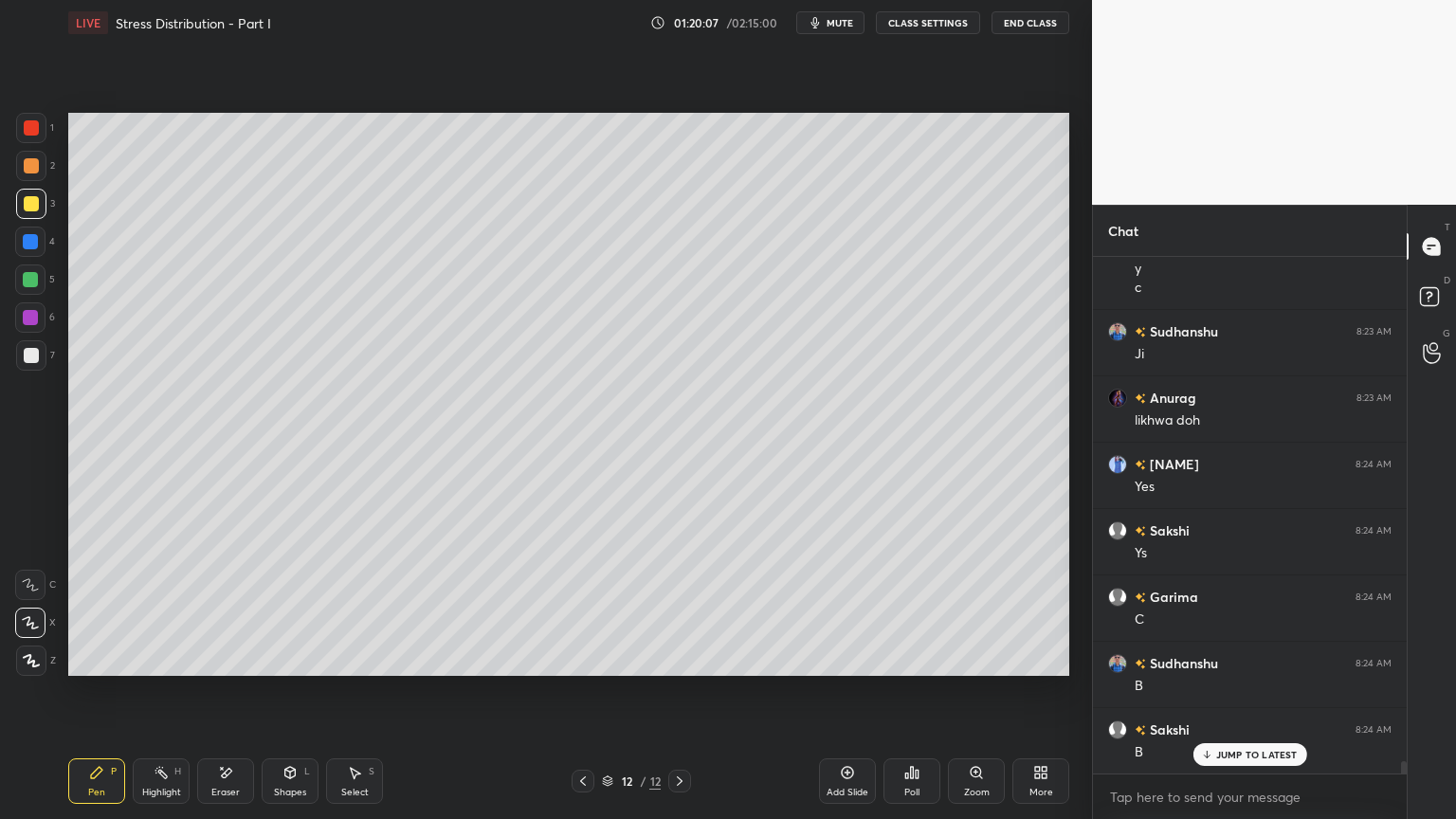 scroll, scrollTop: 20884, scrollLeft: 0, axis: vertical 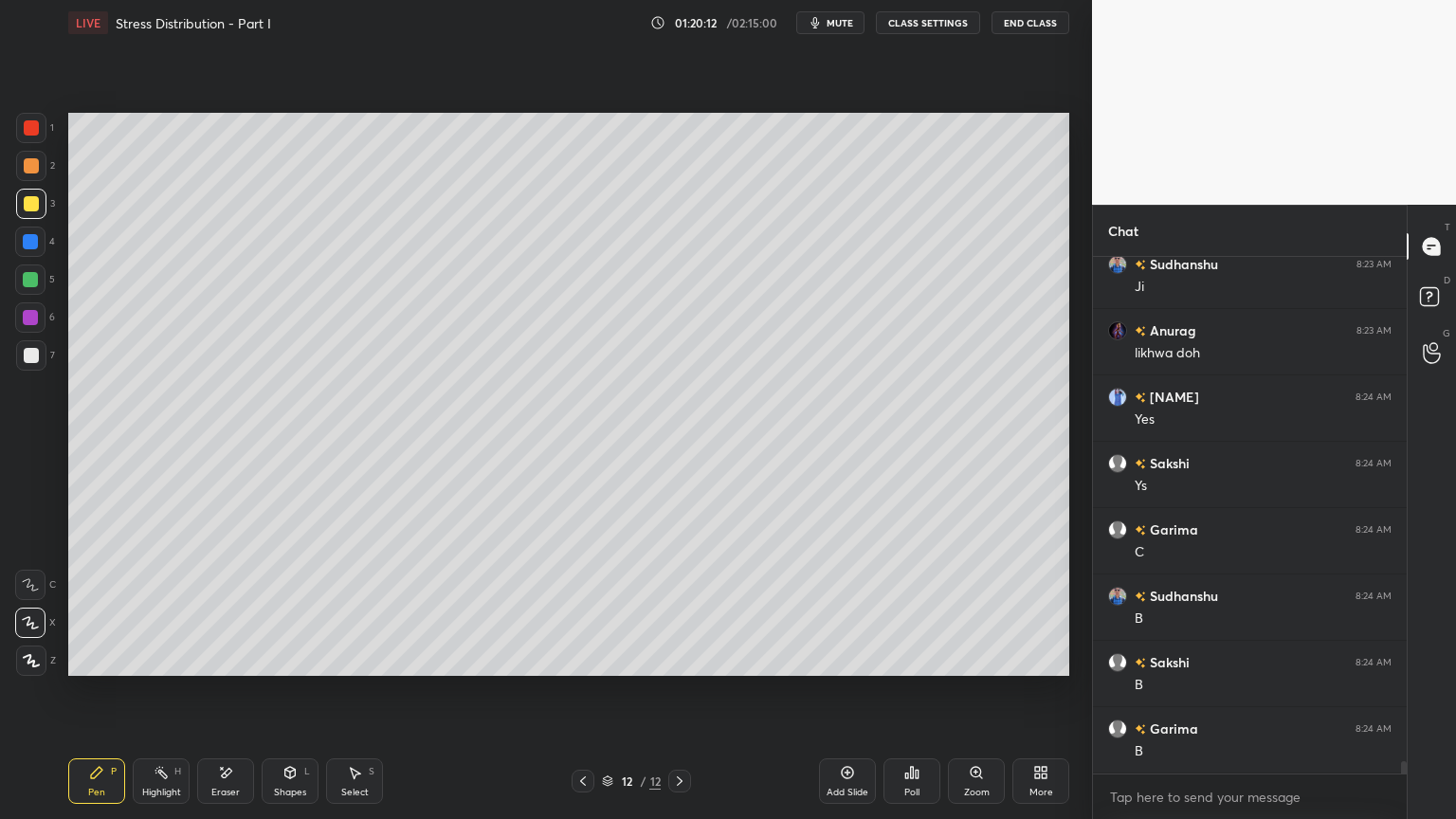 click at bounding box center [31, 204] 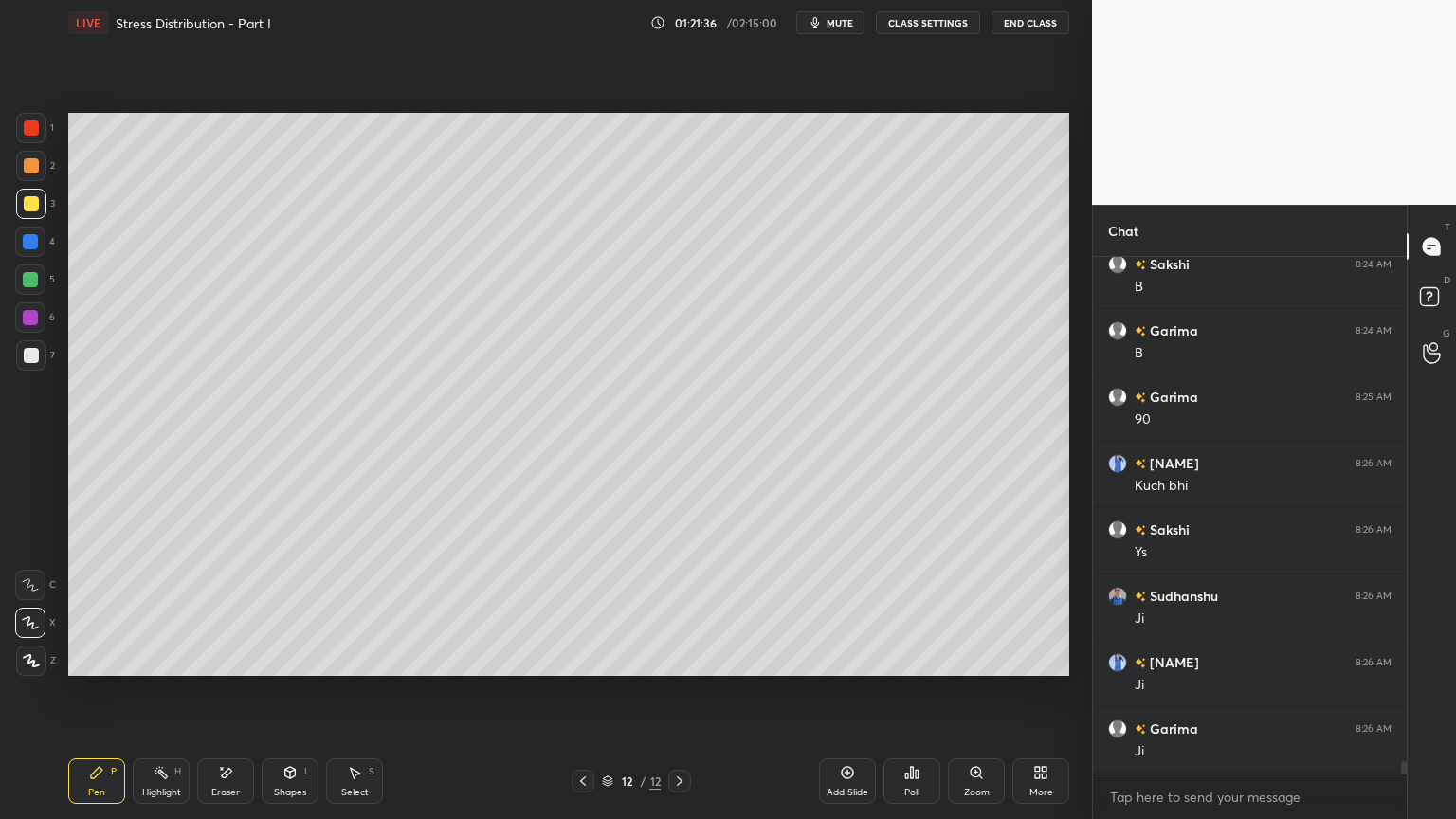 scroll, scrollTop: 21347, scrollLeft: 0, axis: vertical 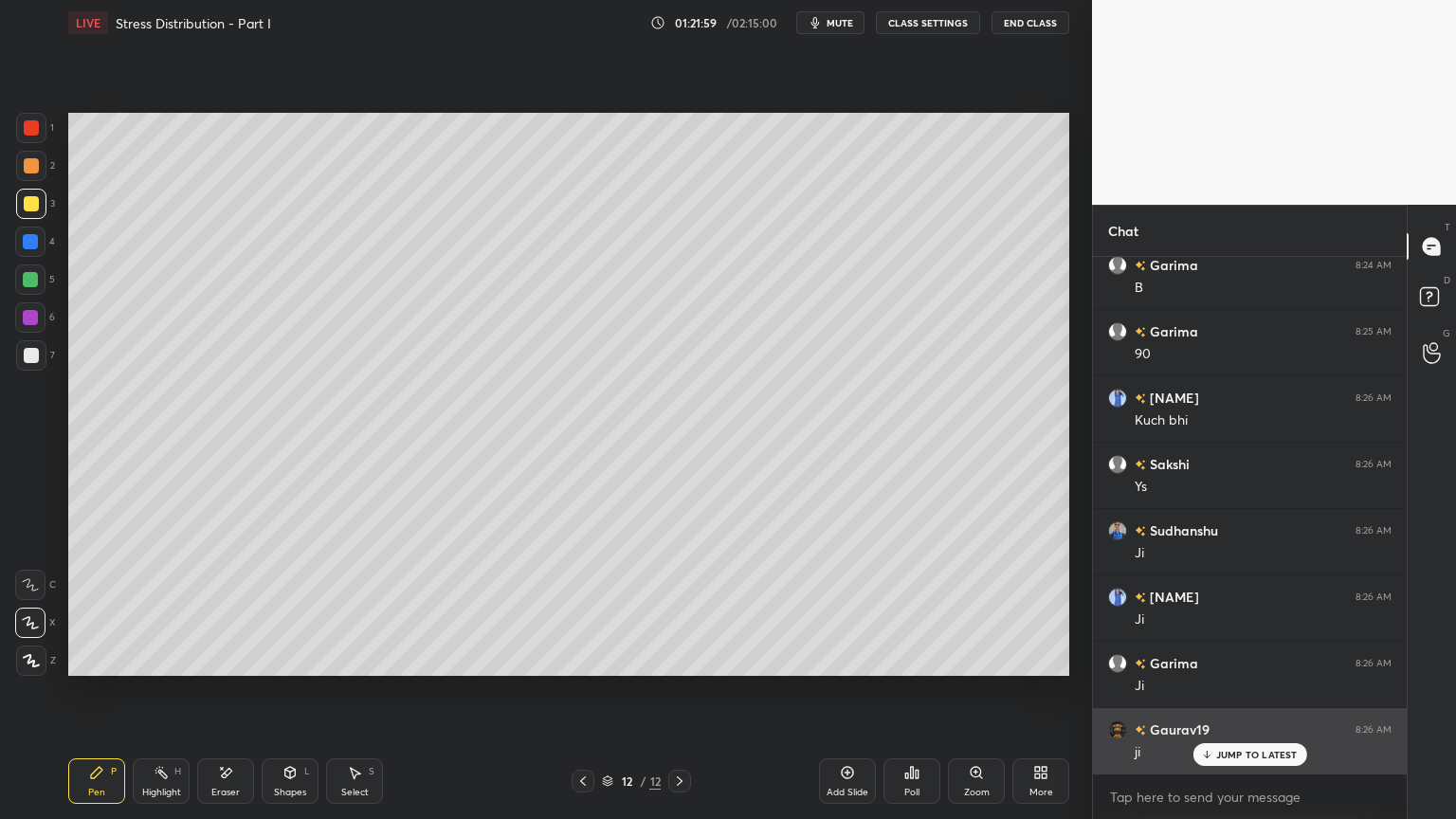 click on "JUMP TO LATEST" at bounding box center (1257, 755) 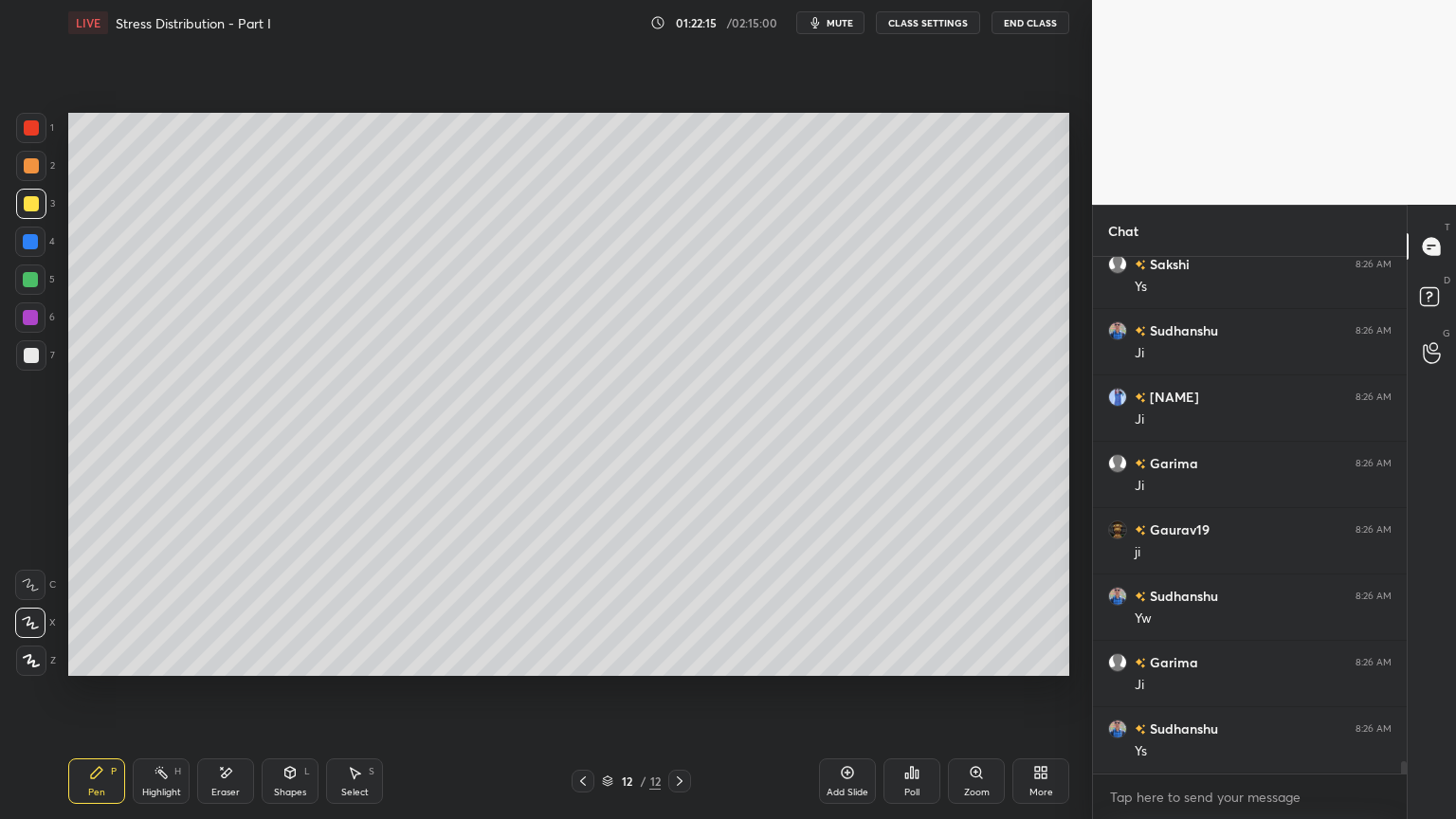 scroll, scrollTop: 21612, scrollLeft: 0, axis: vertical 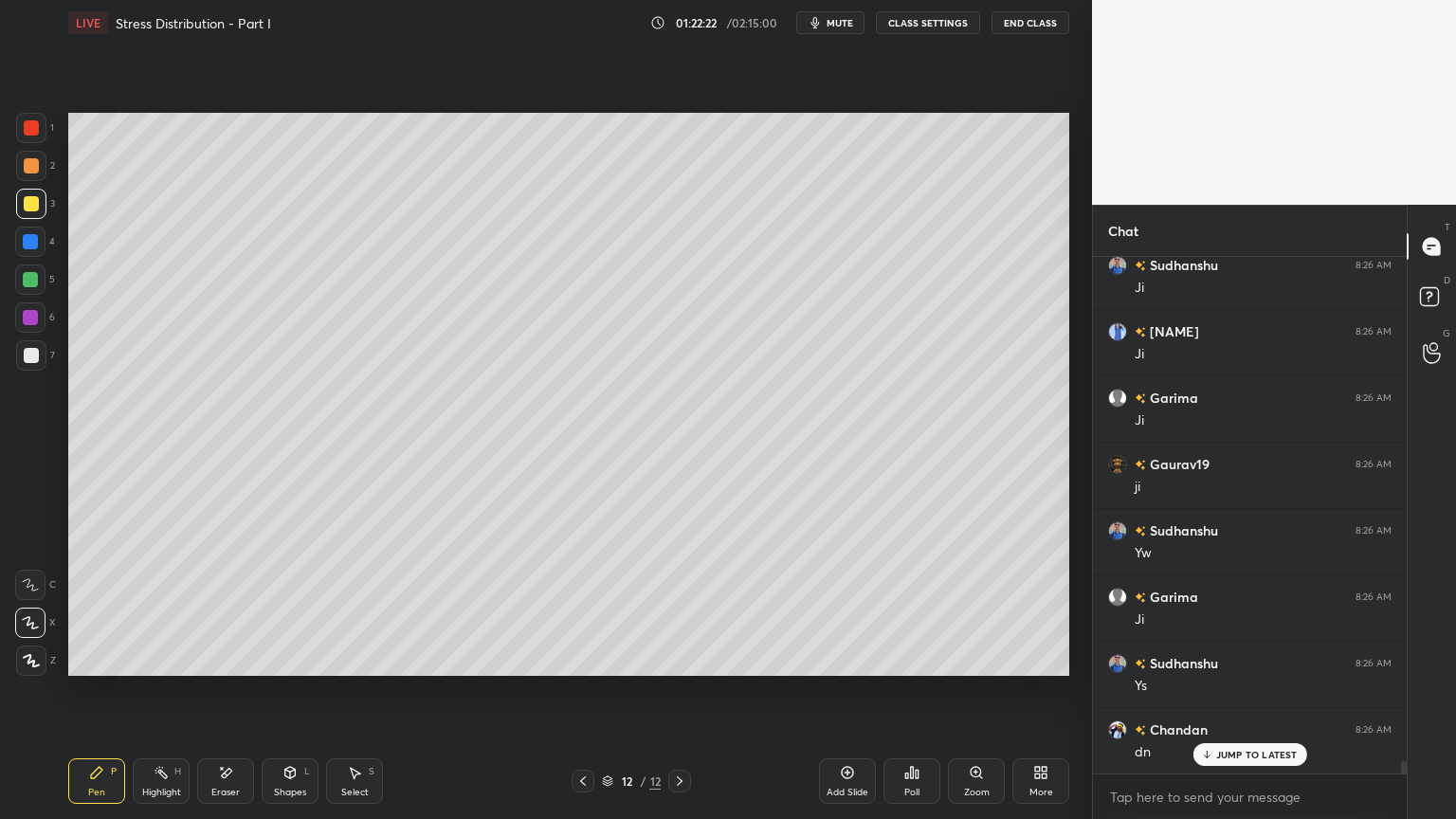 click on "End Class" at bounding box center (1030, 23) 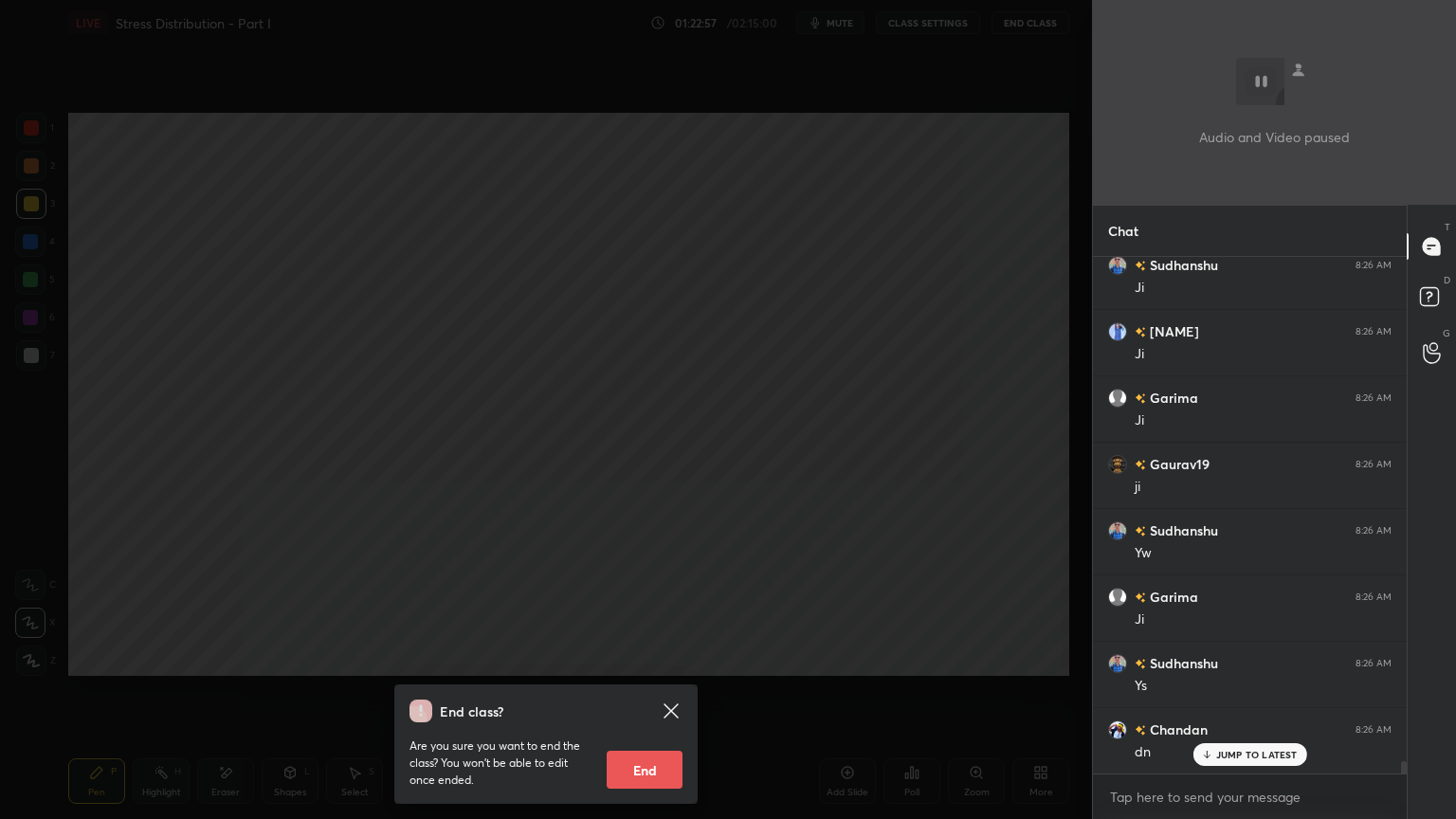 click on "End class? Are you sure you want to end the class? You won’t be able to edit once ended. End" at bounding box center [546, 410] 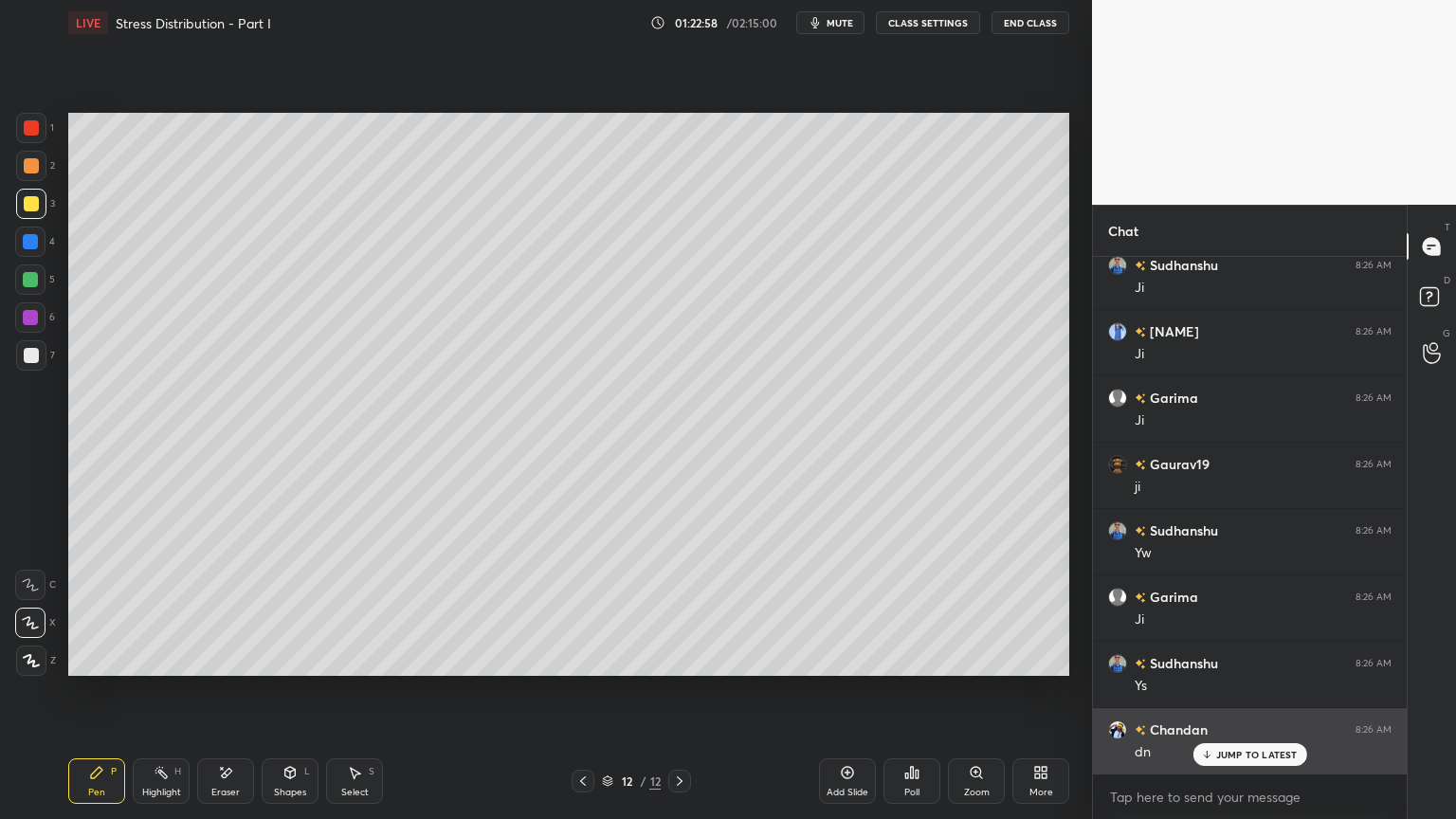 click on "JUMP TO LATEST" at bounding box center (1257, 755) 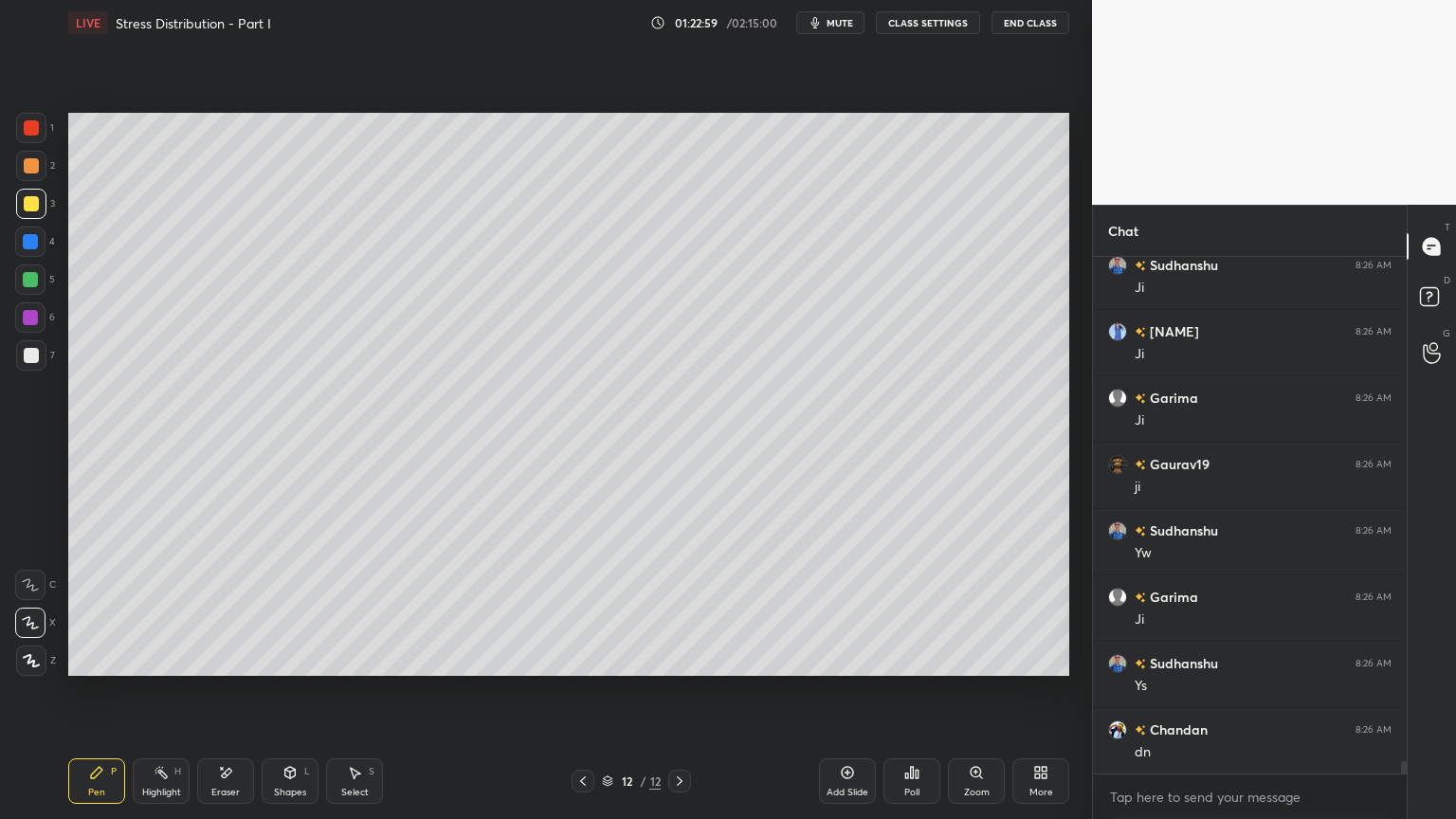 click on "Add Slide" at bounding box center (847, 781) 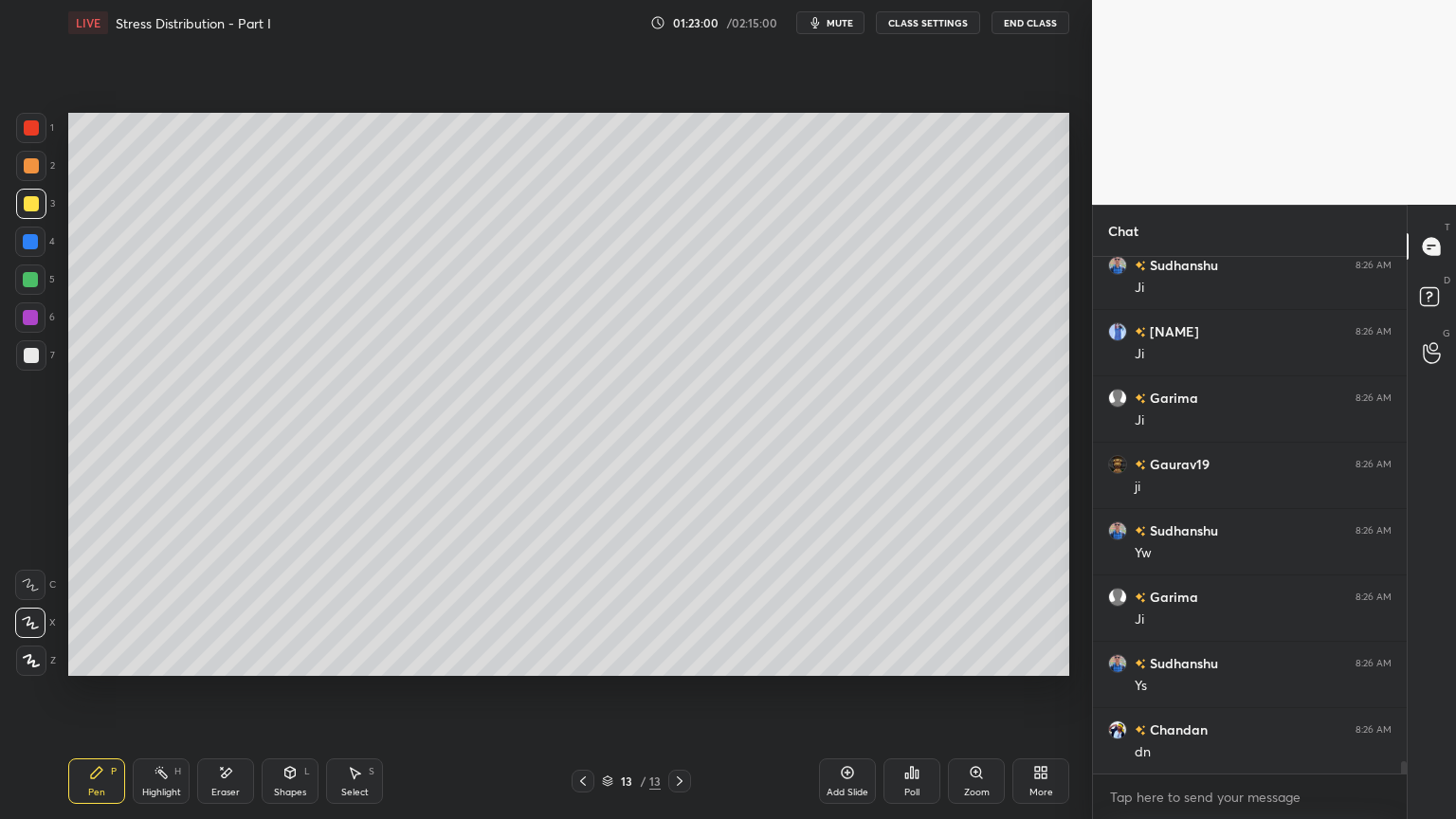 click at bounding box center (31, 355) 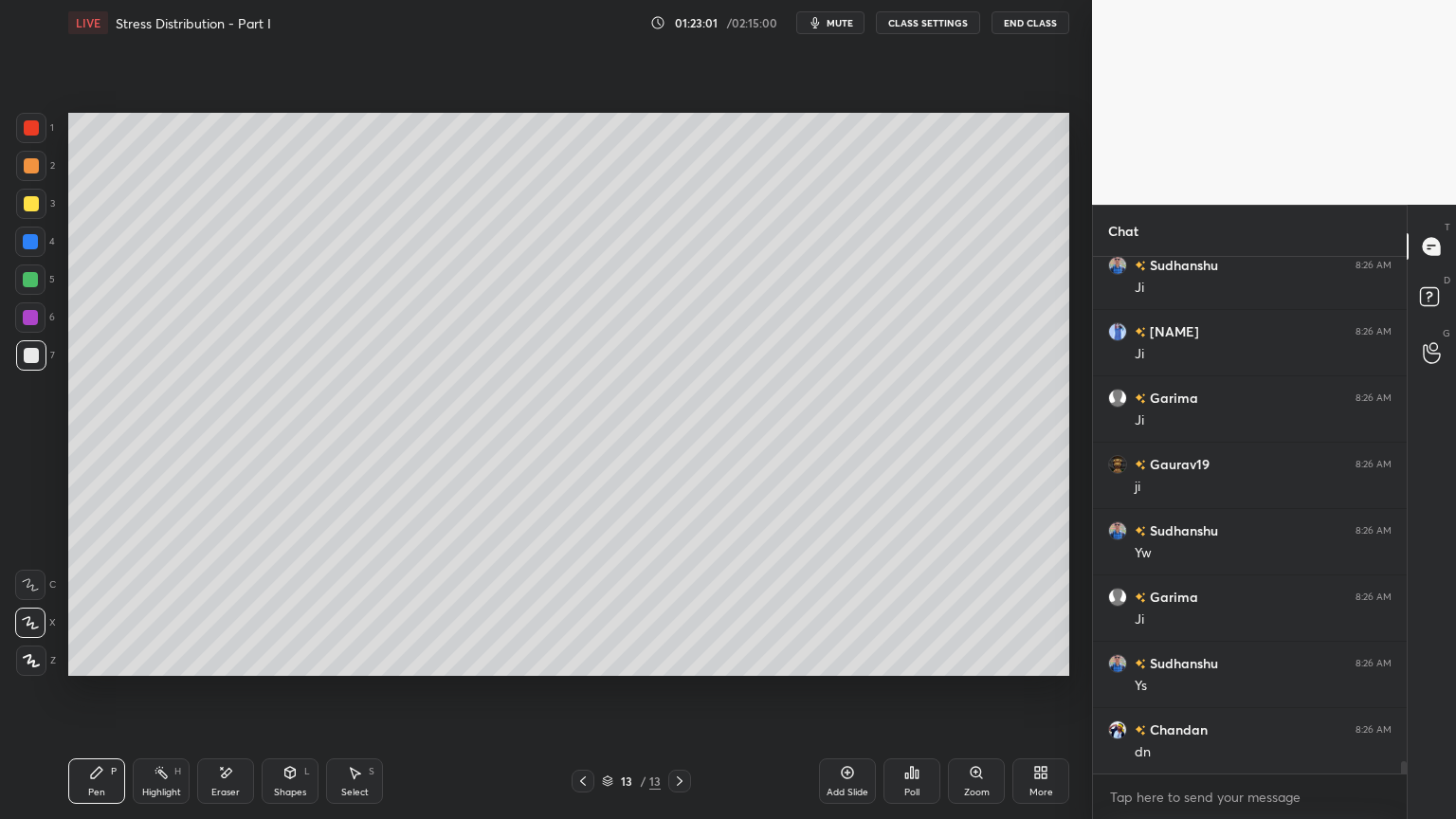 click on "Pen" at bounding box center [97, 792] 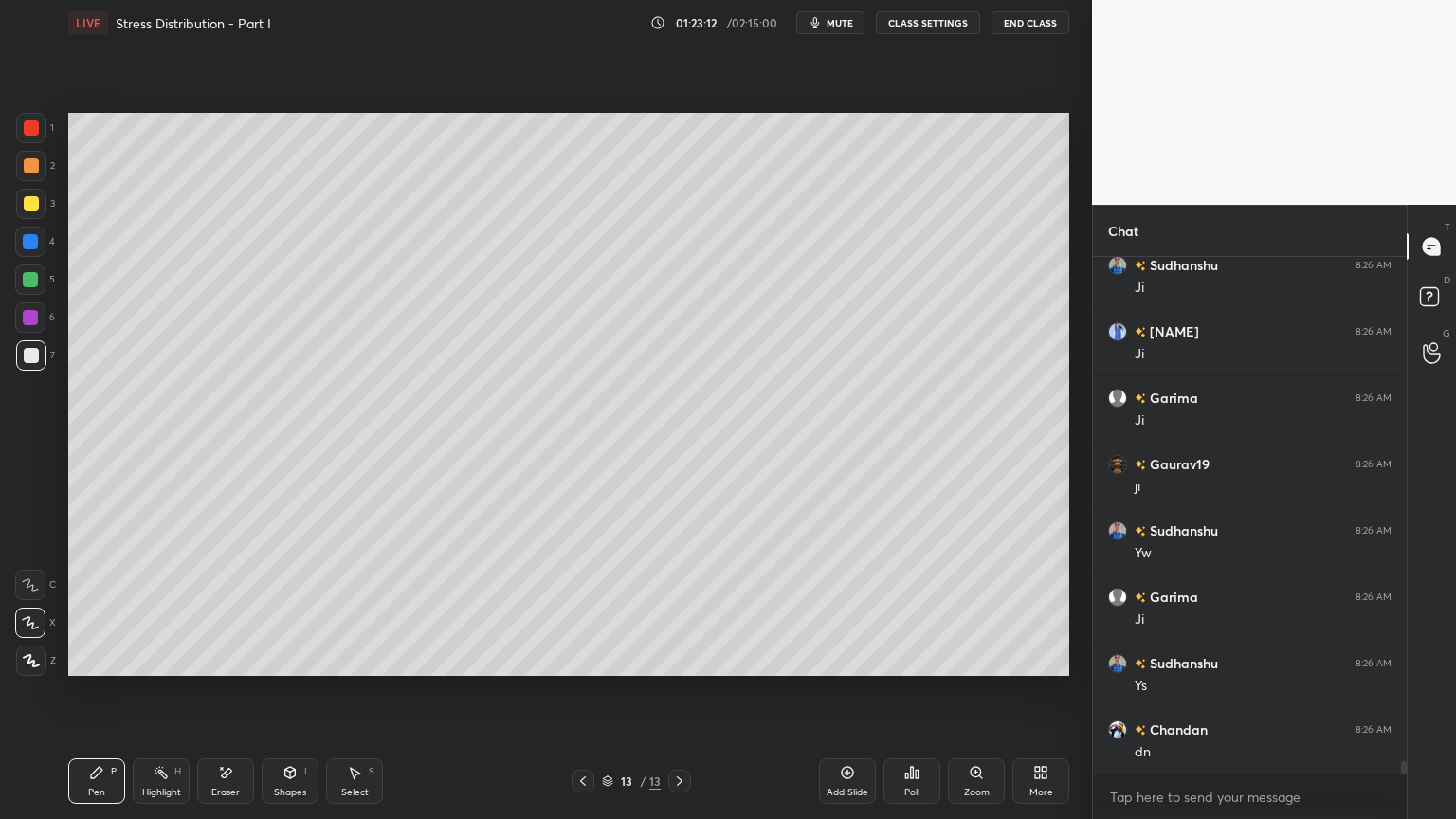 click at bounding box center (583, 781) 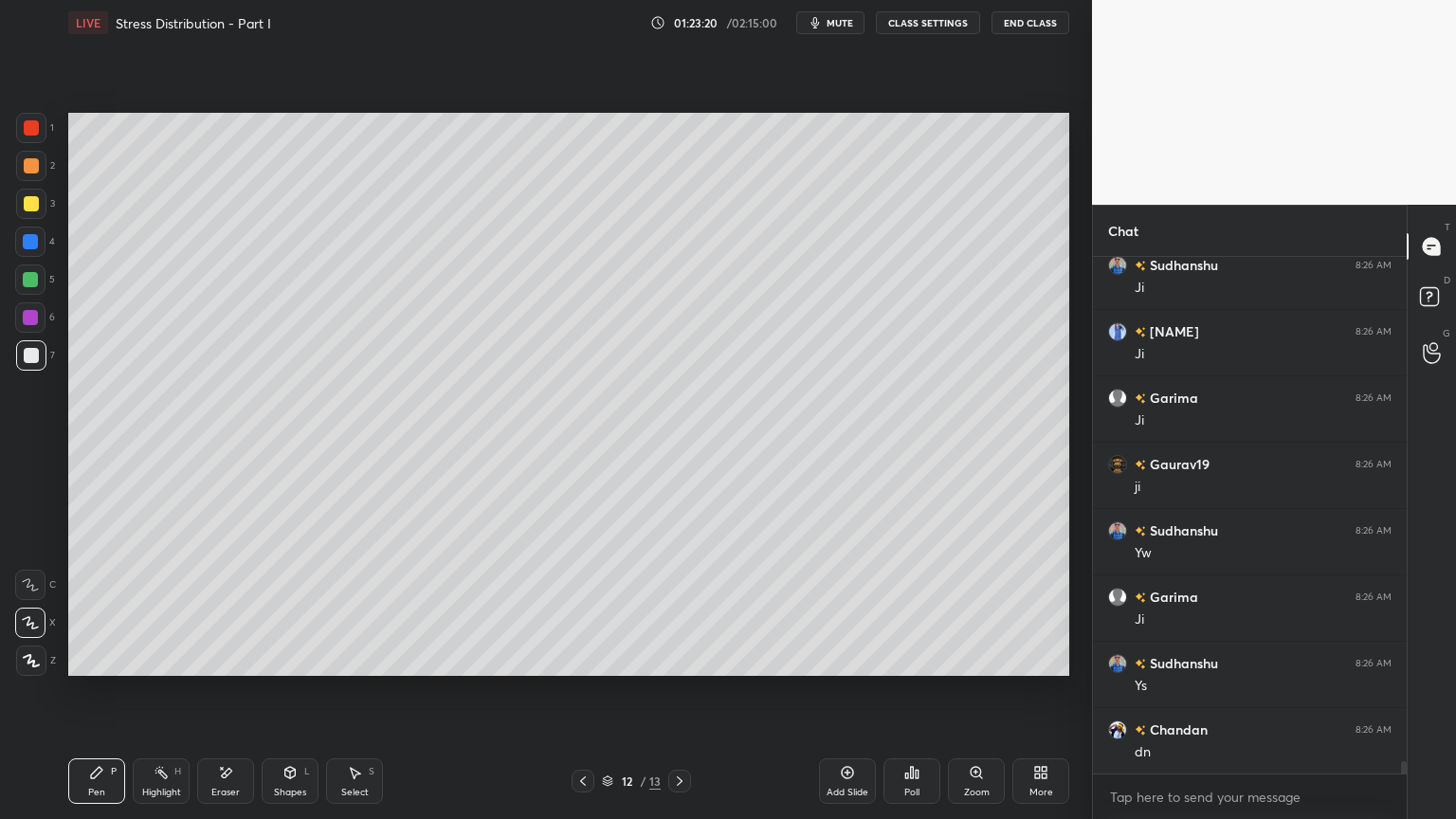 click 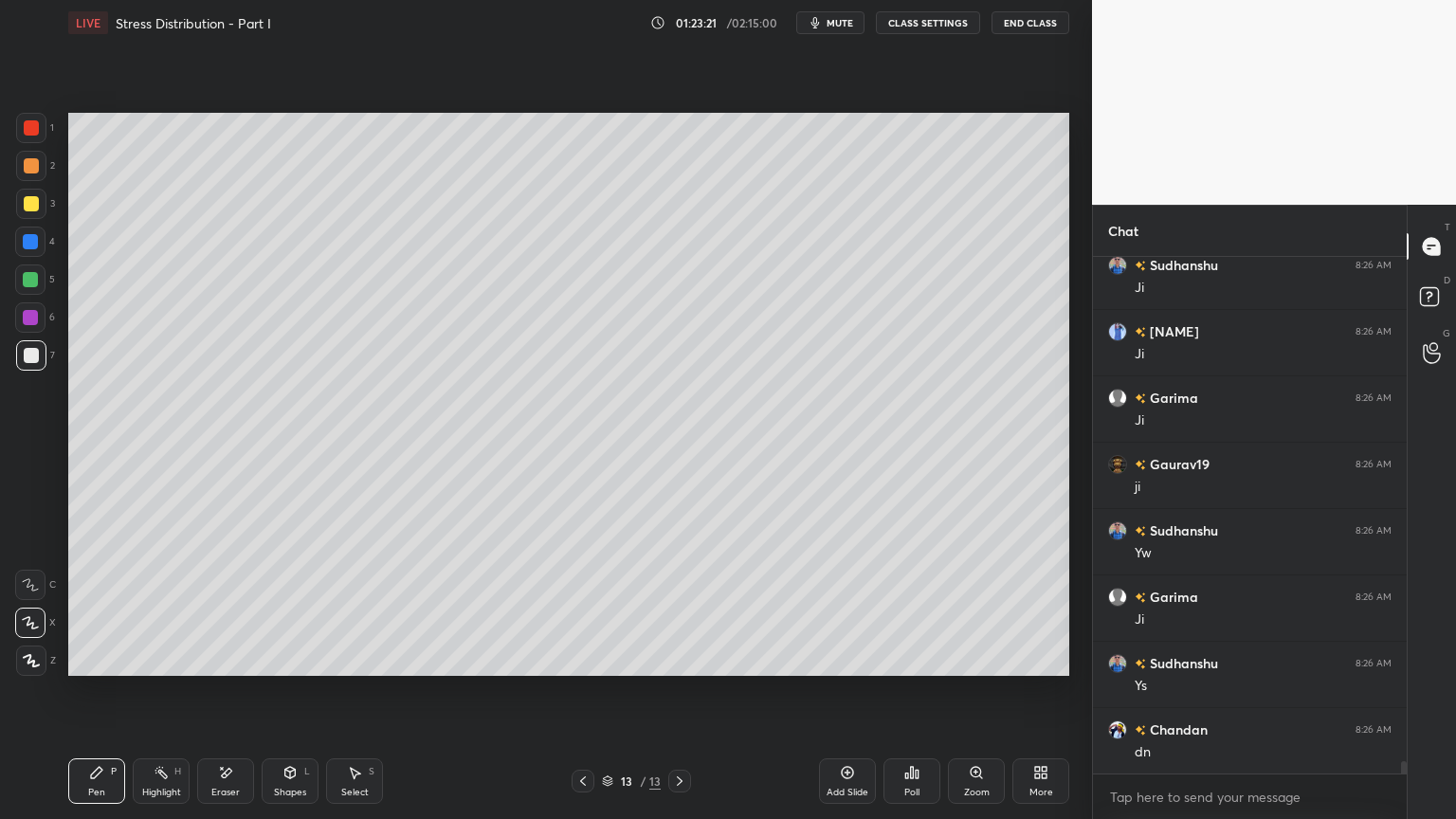 scroll, scrollTop: 21680, scrollLeft: 0, axis: vertical 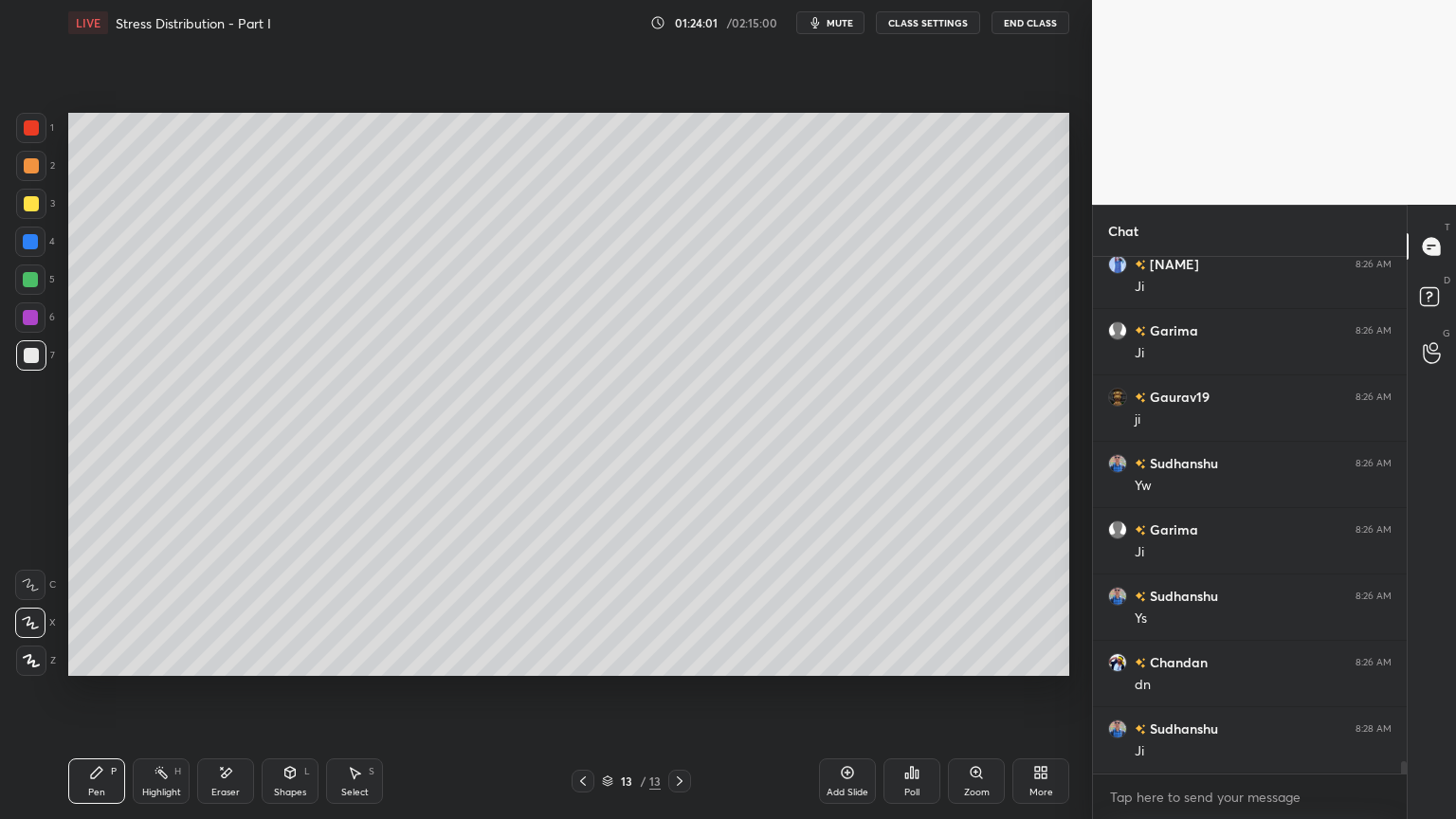 click on "Eraser" at bounding box center [226, 792] 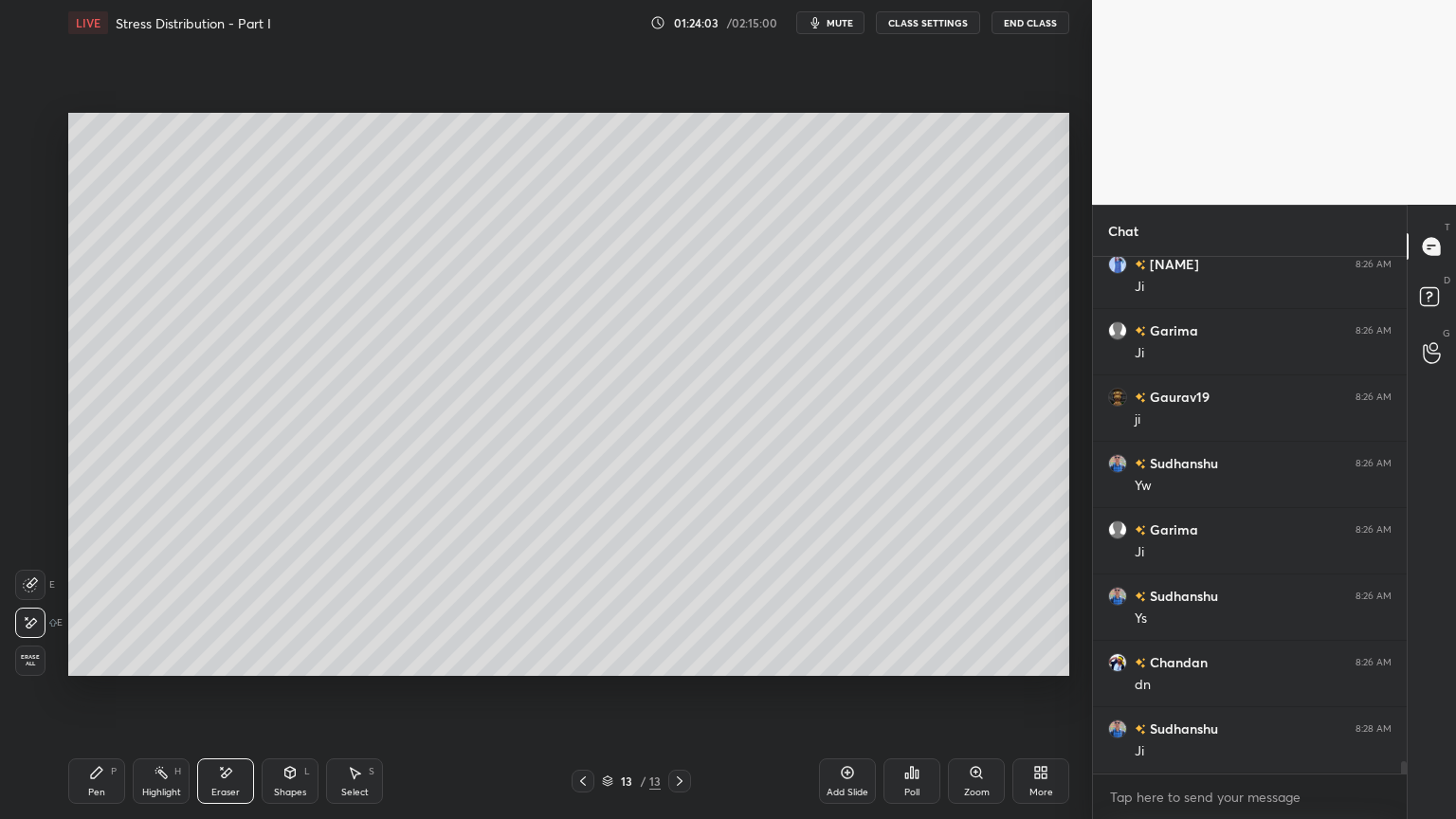 click on "Pen P" at bounding box center [97, 781] 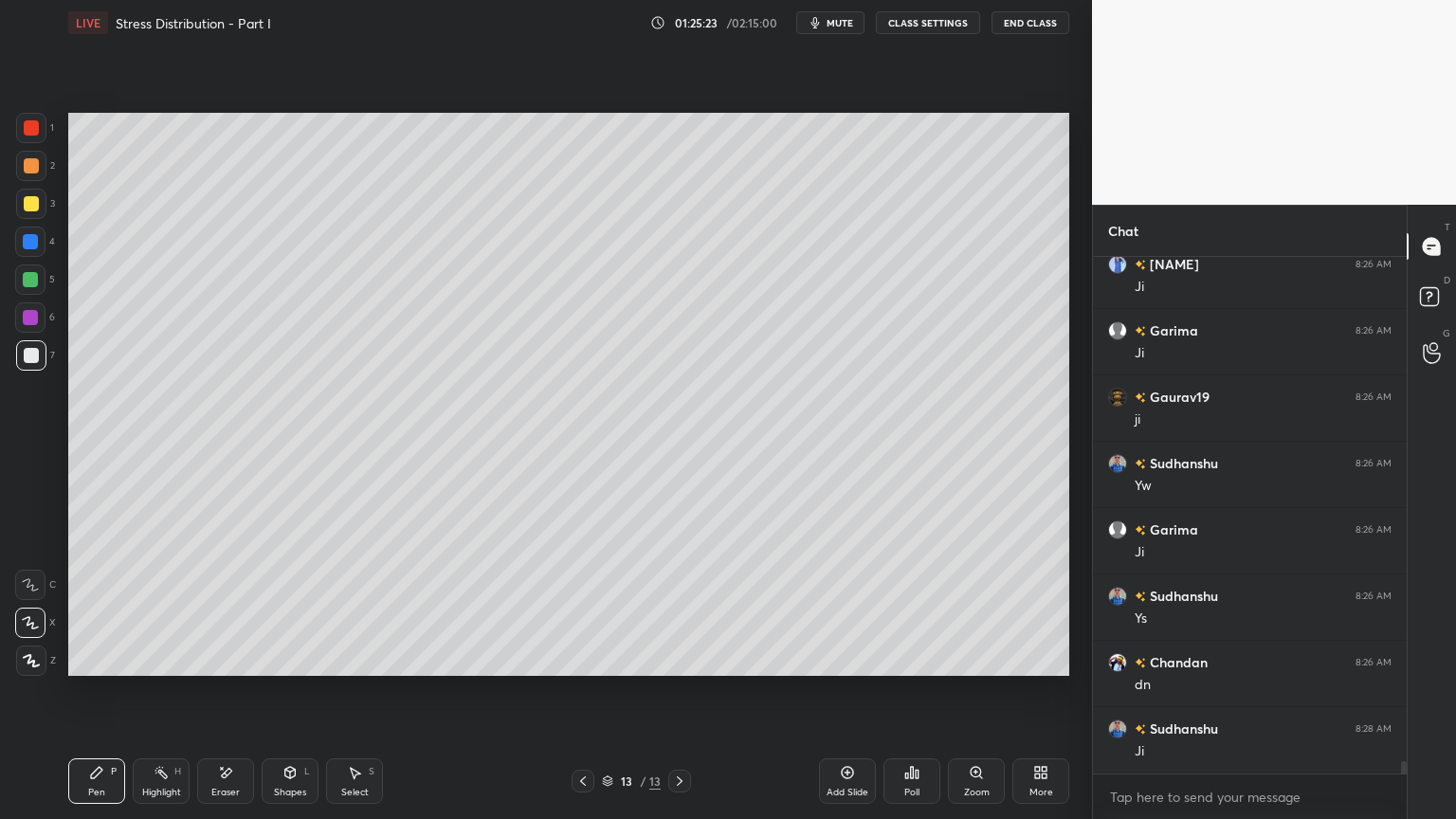 click at bounding box center [31, 204] 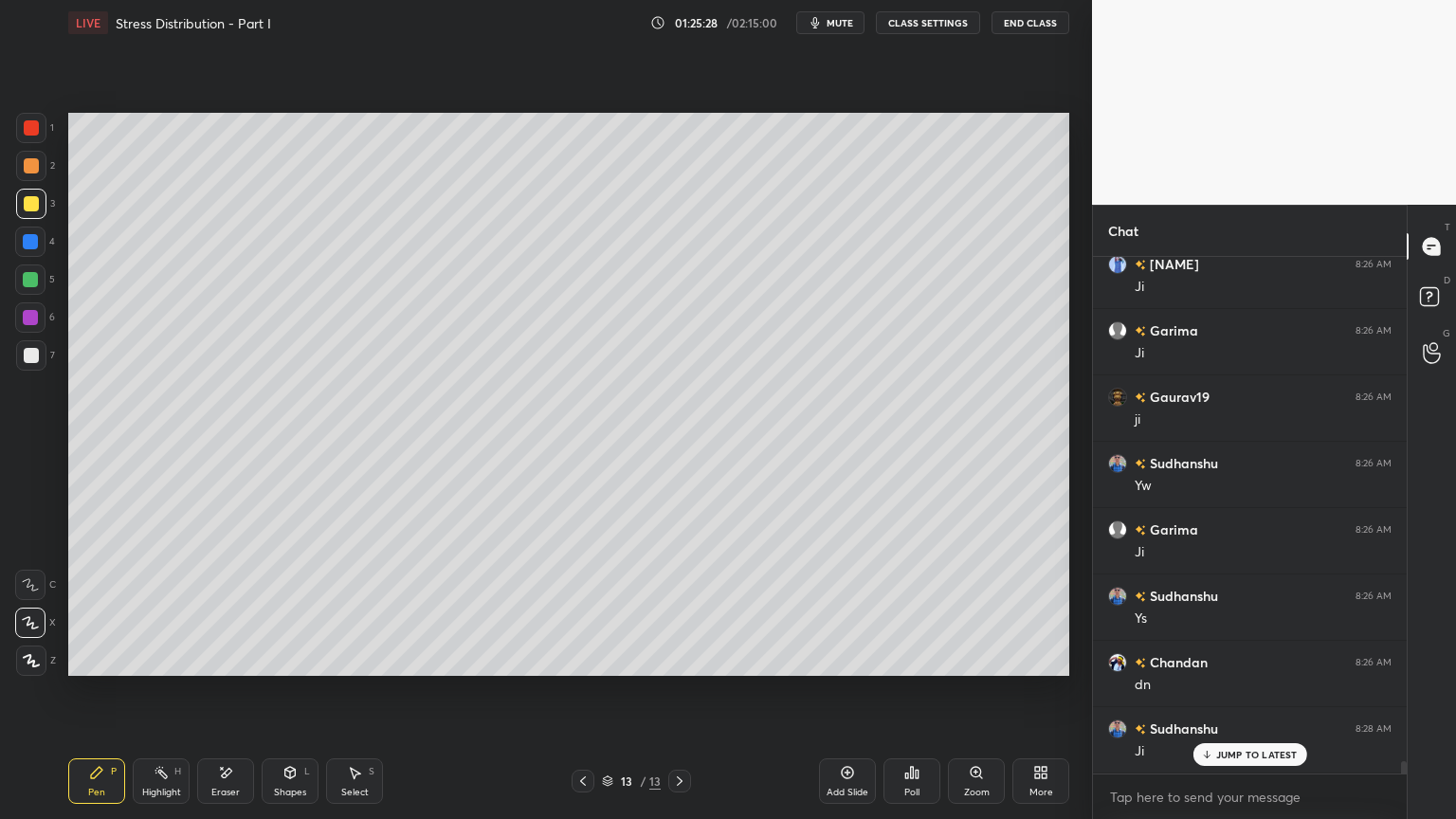 scroll, scrollTop: 21745, scrollLeft: 0, axis: vertical 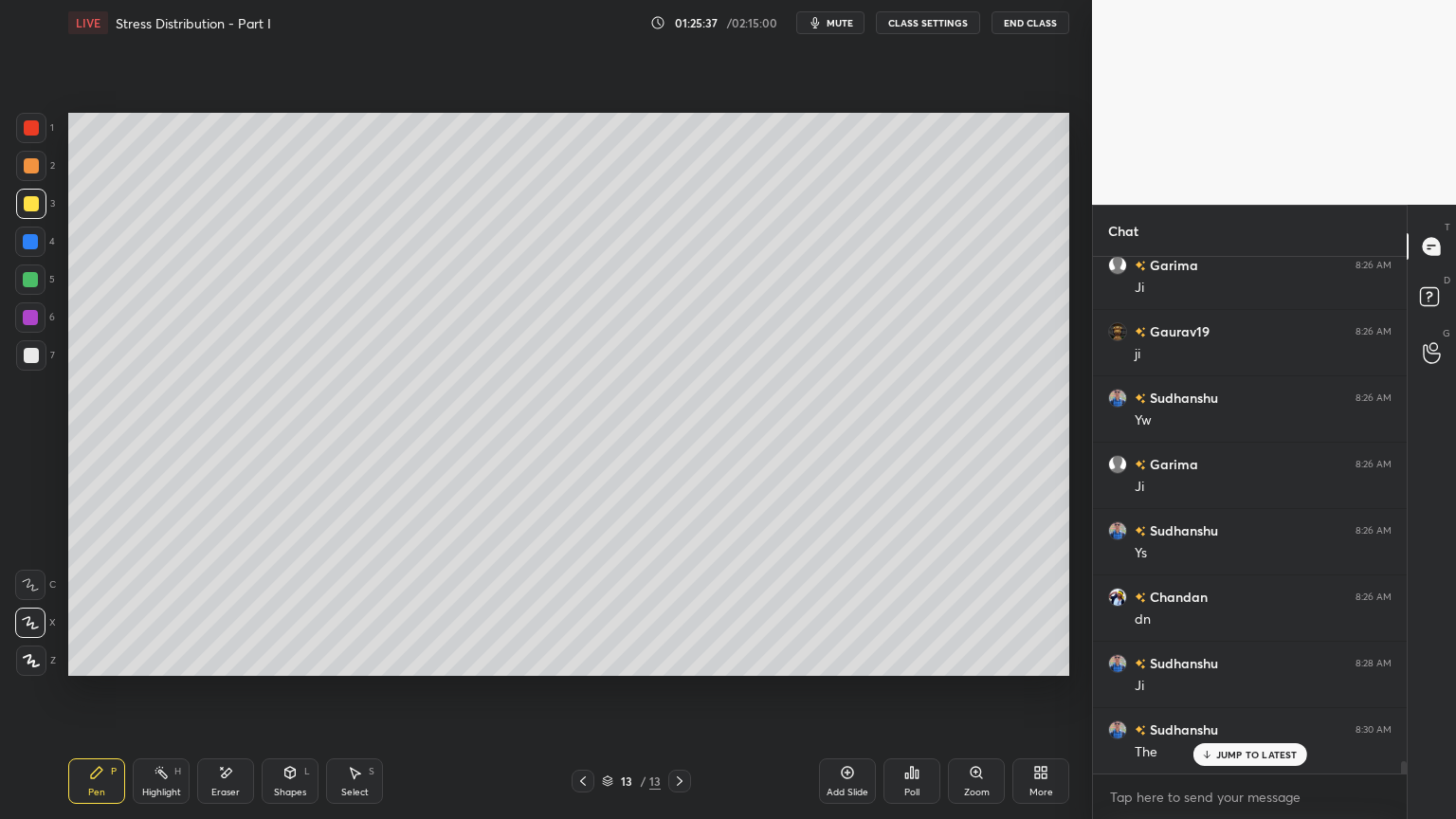 click at bounding box center [31, 355] 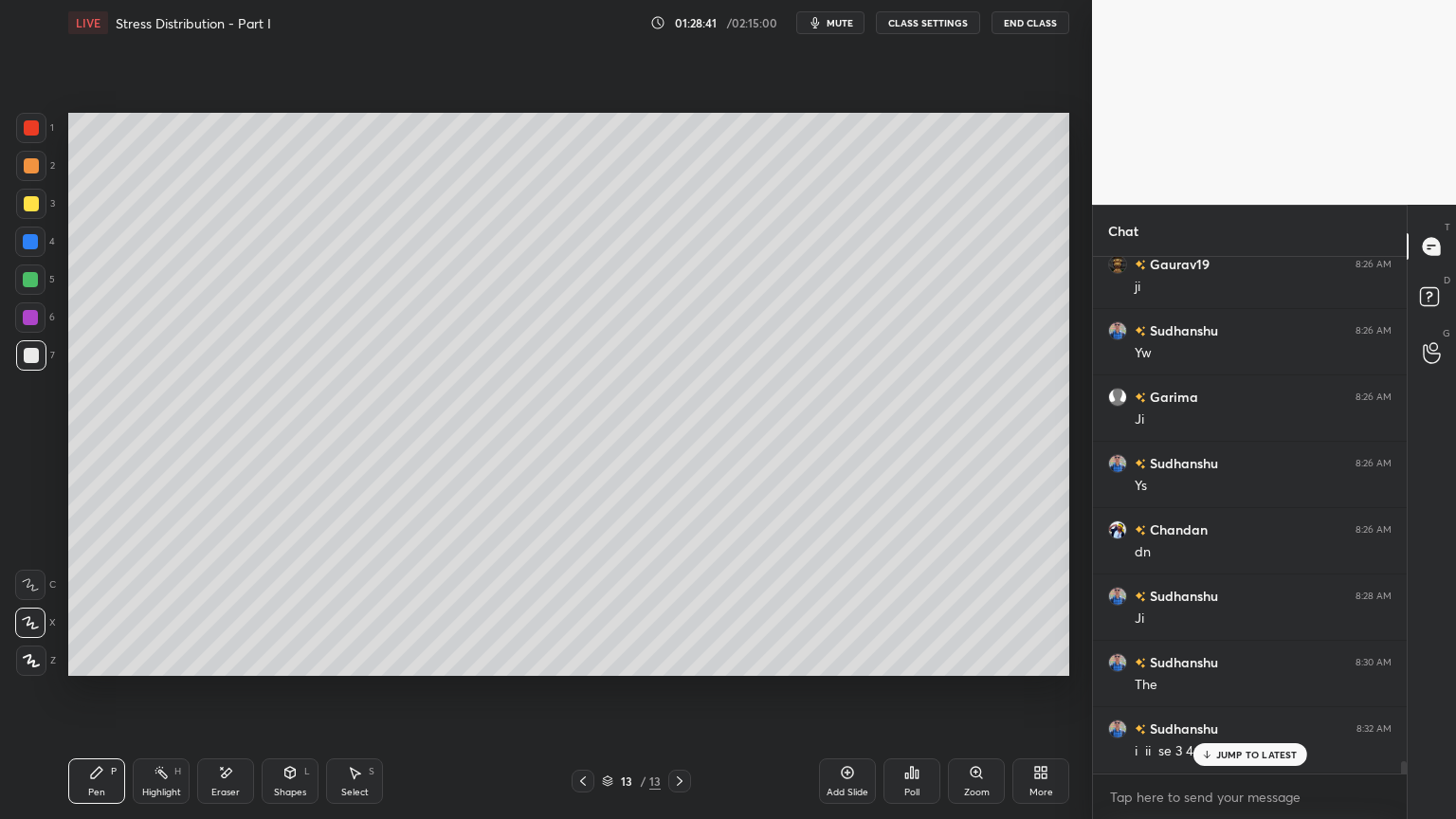 scroll, scrollTop: 21878, scrollLeft: 0, axis: vertical 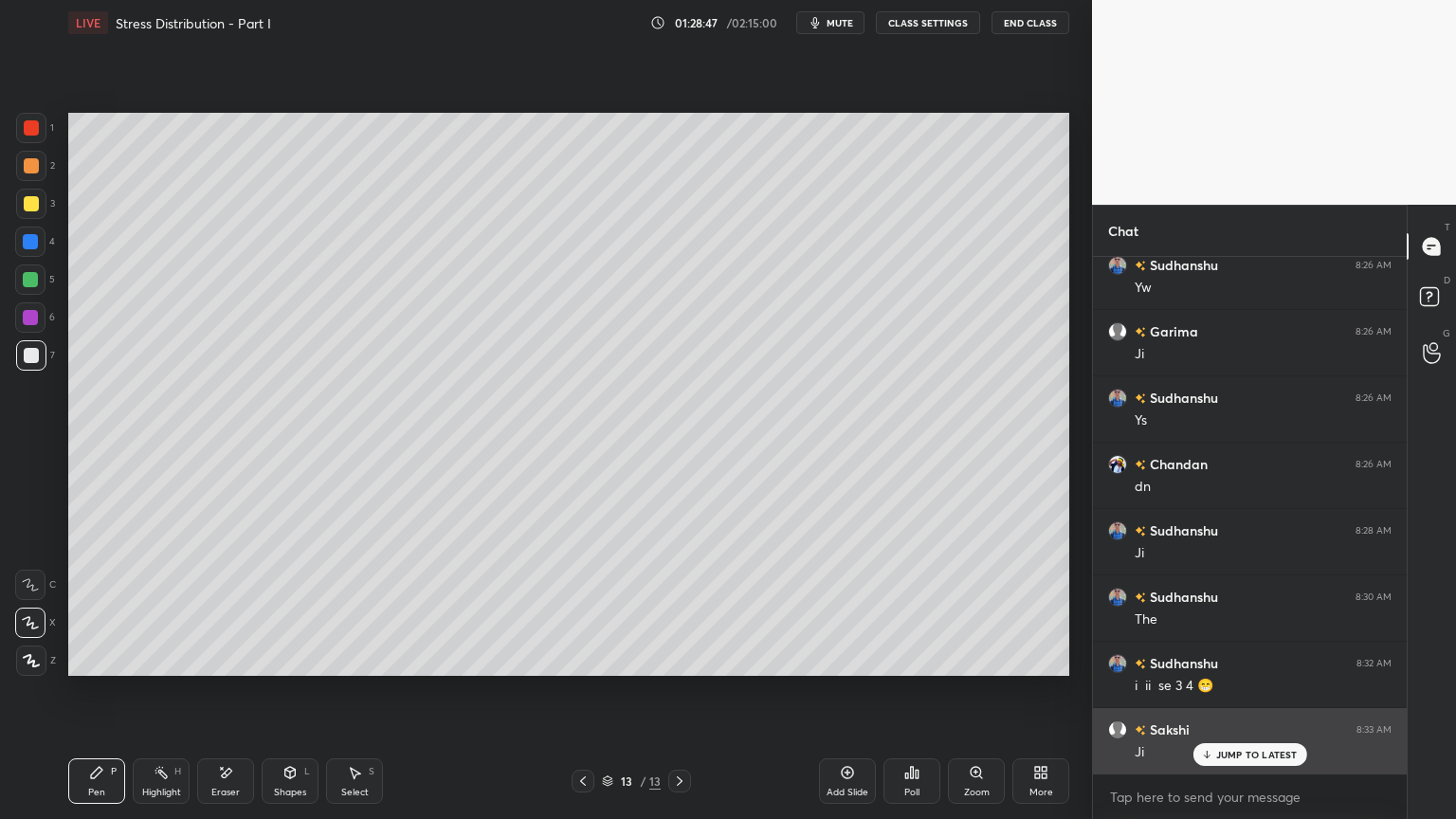 click on "JUMP TO LATEST" at bounding box center (1249, 755) 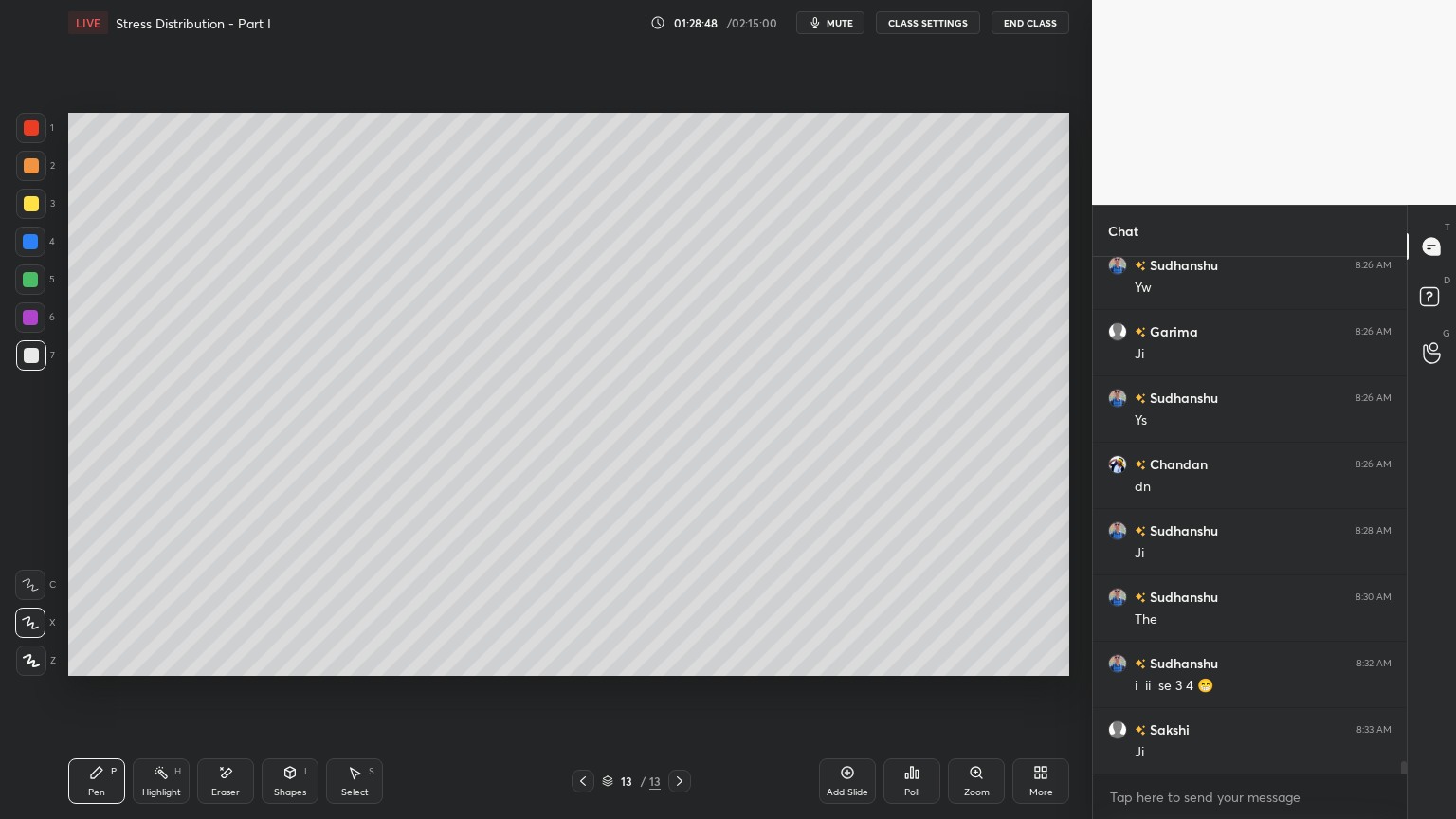 click 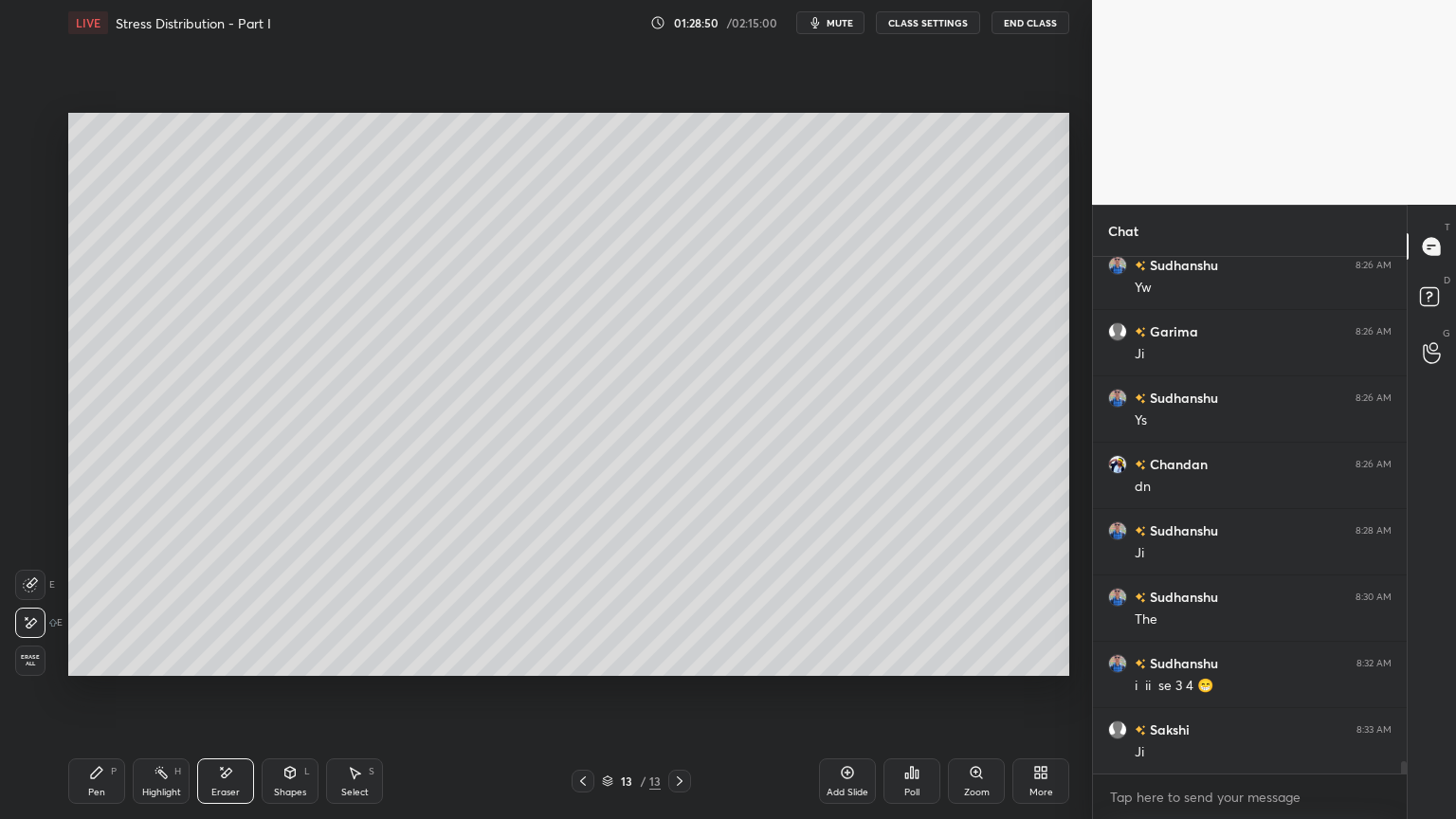 click on "Pen P" at bounding box center [97, 781] 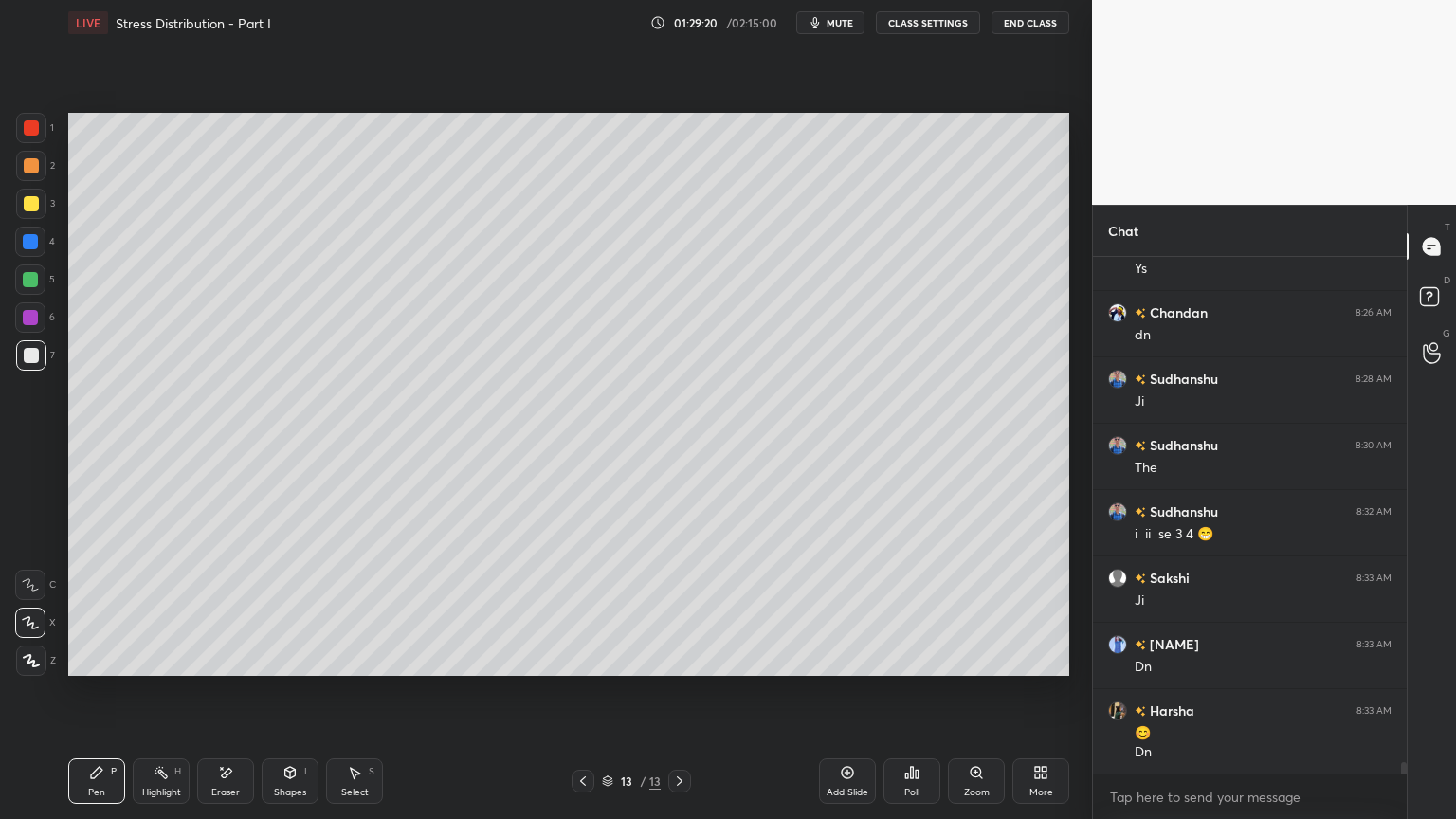 scroll, scrollTop: 22097, scrollLeft: 0, axis: vertical 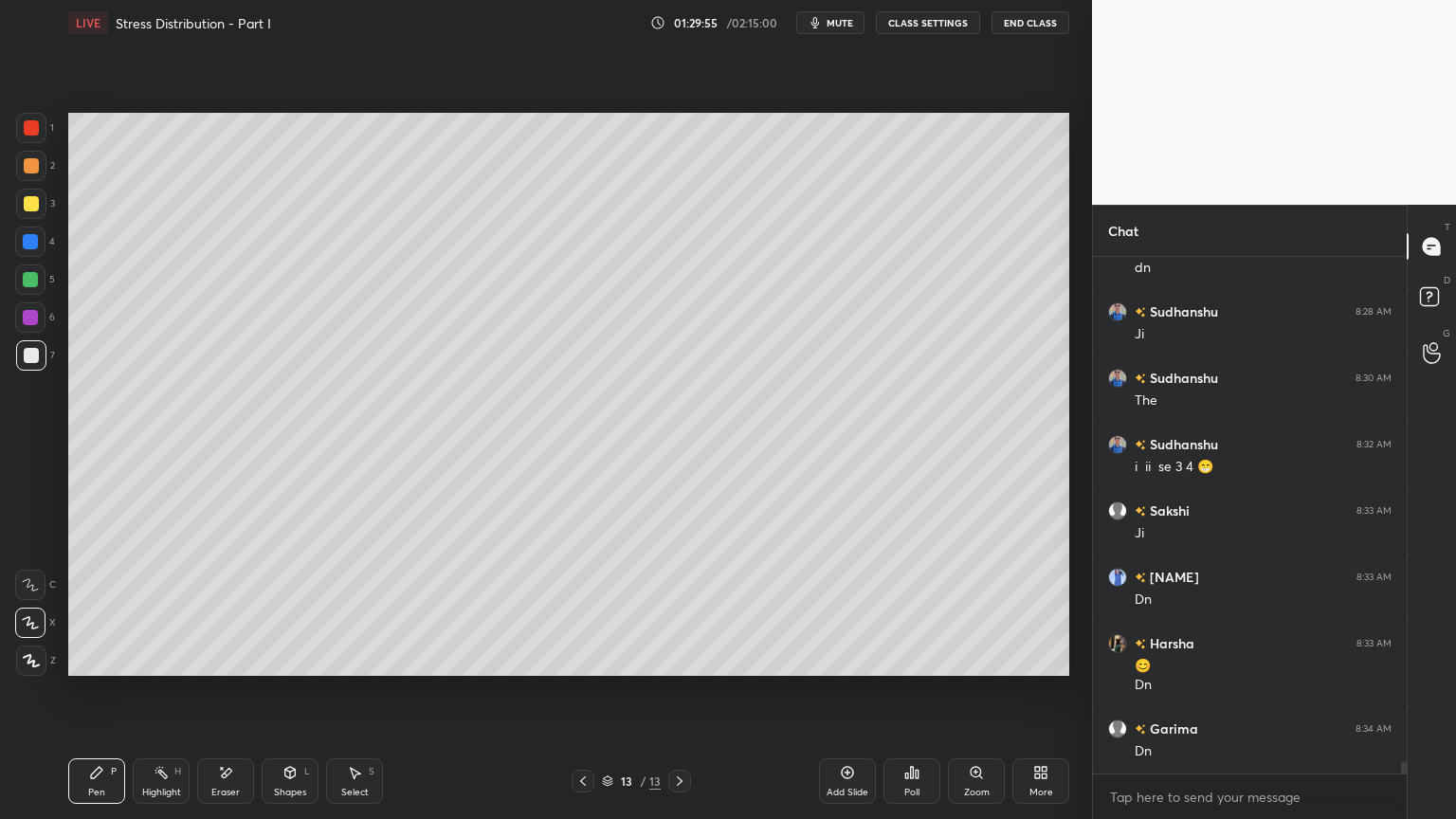 click 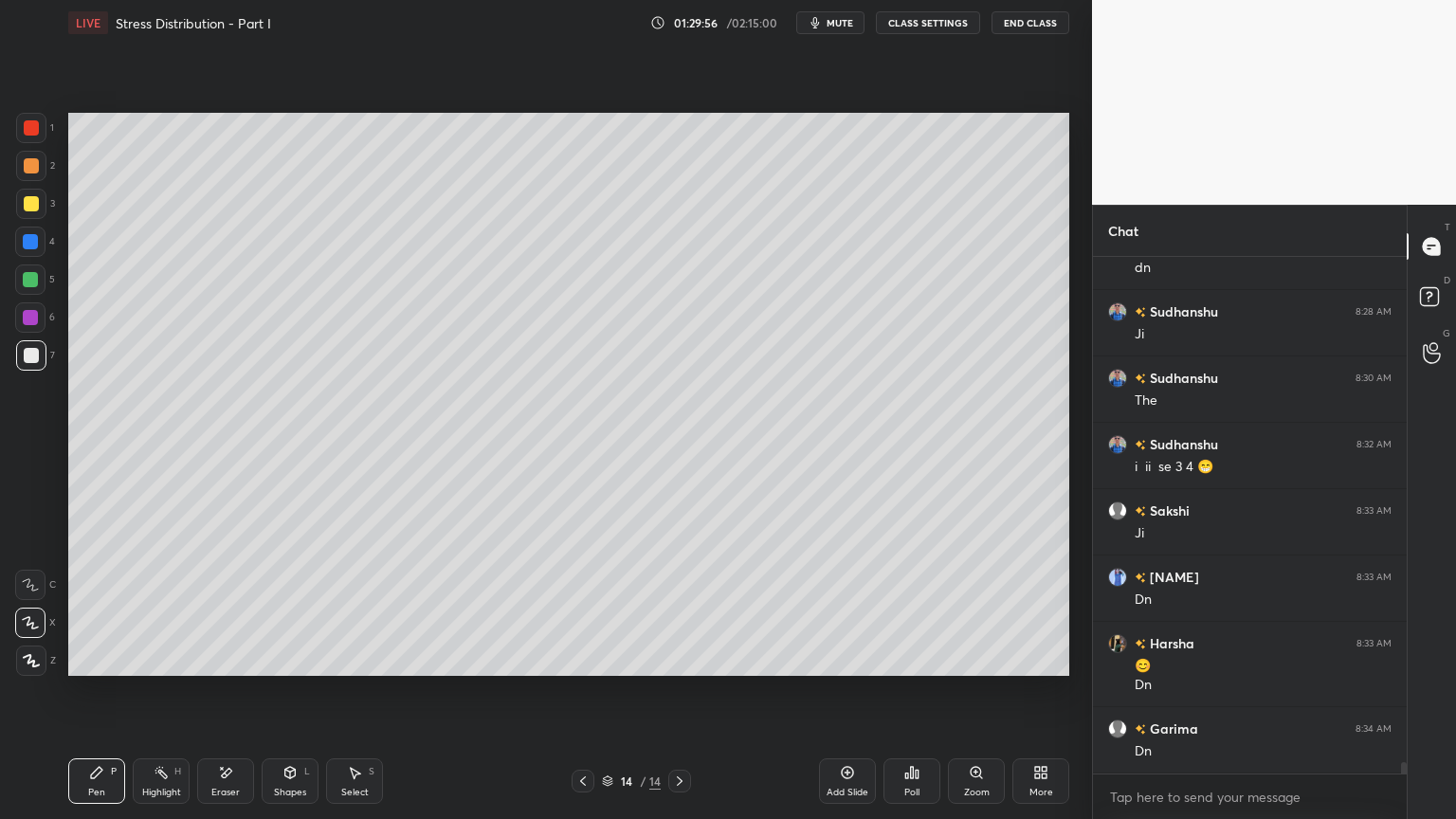click at bounding box center (31, 355) 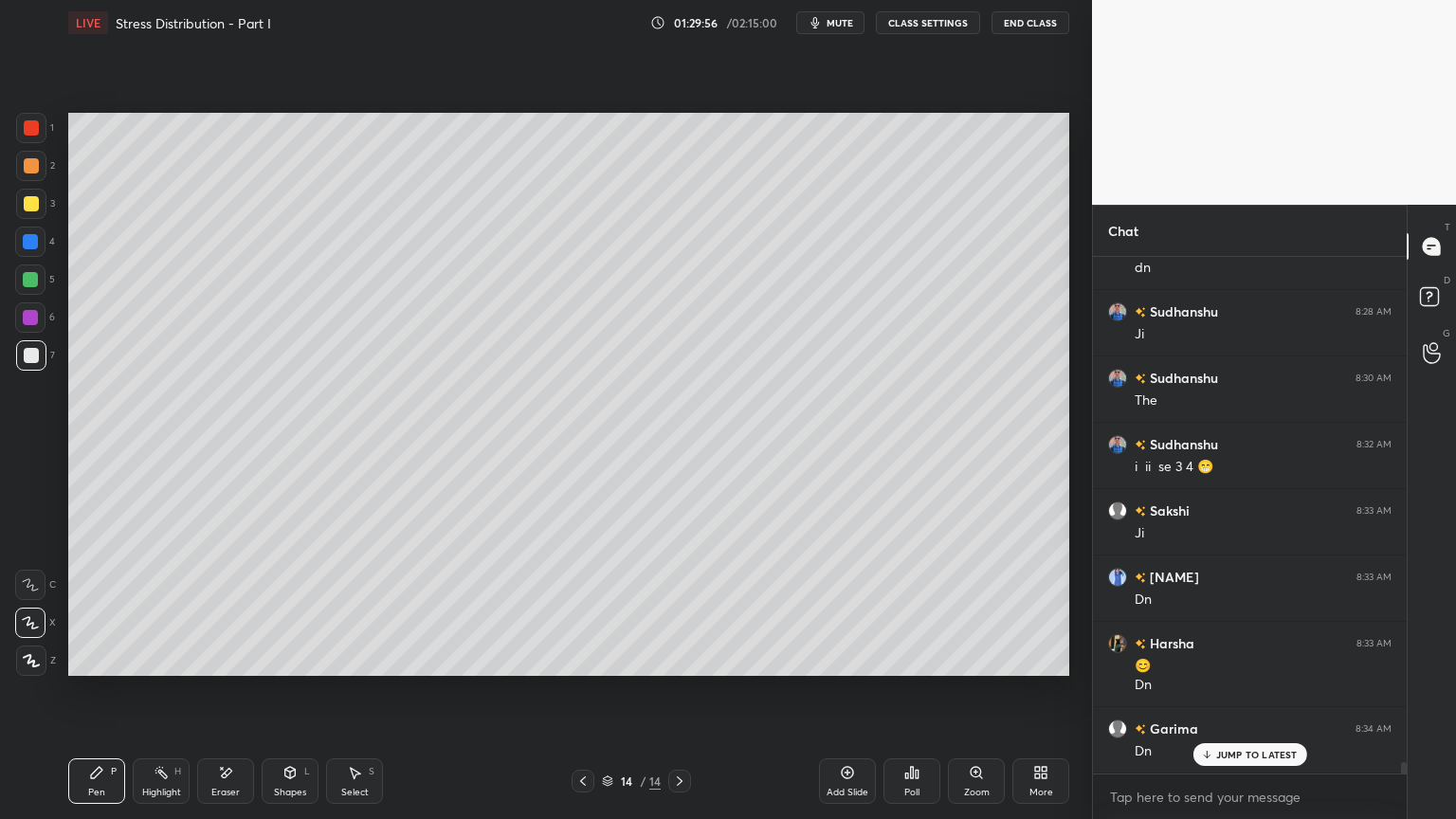 scroll, scrollTop: 22162, scrollLeft: 0, axis: vertical 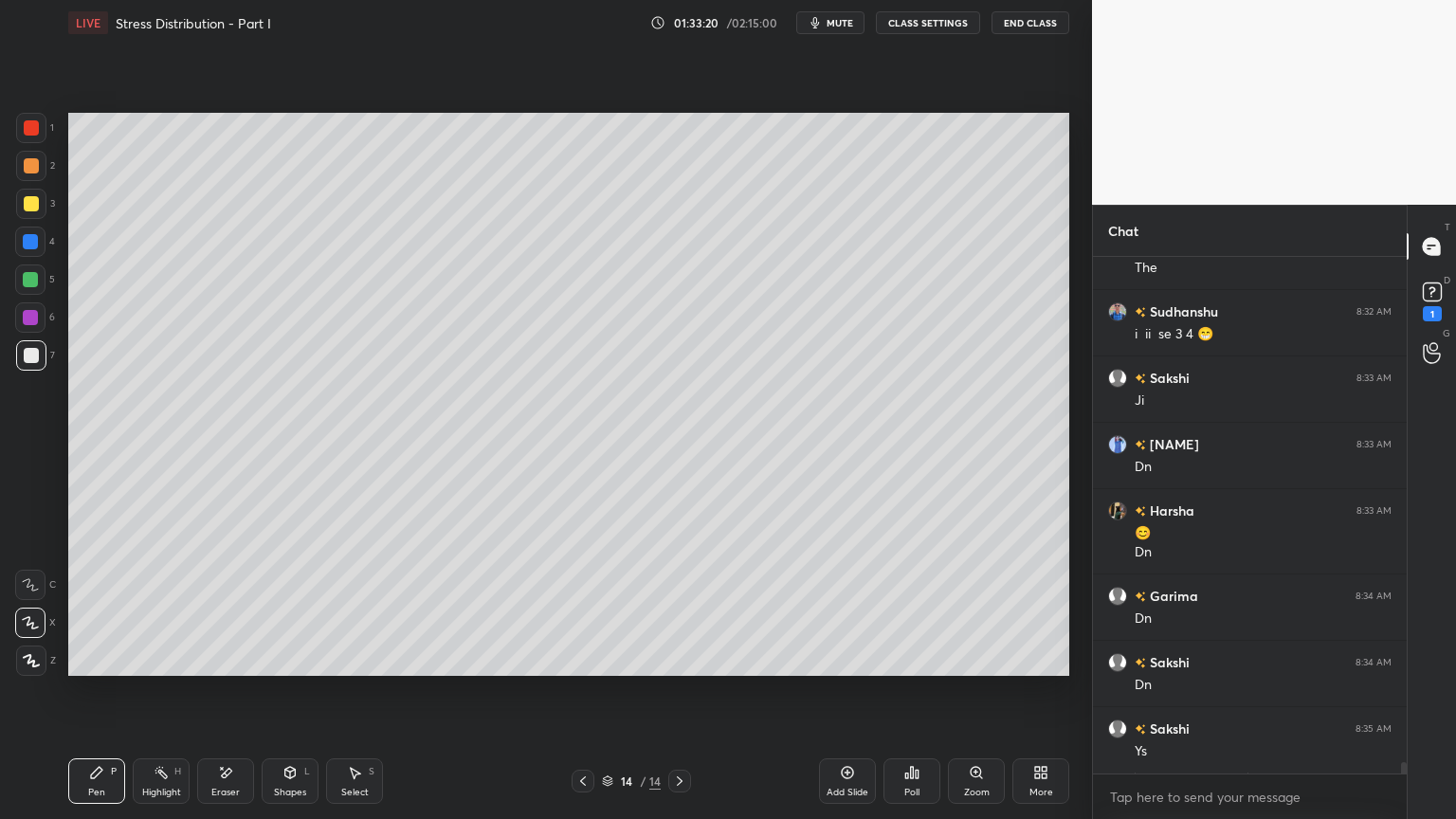 click at bounding box center [31, 204] 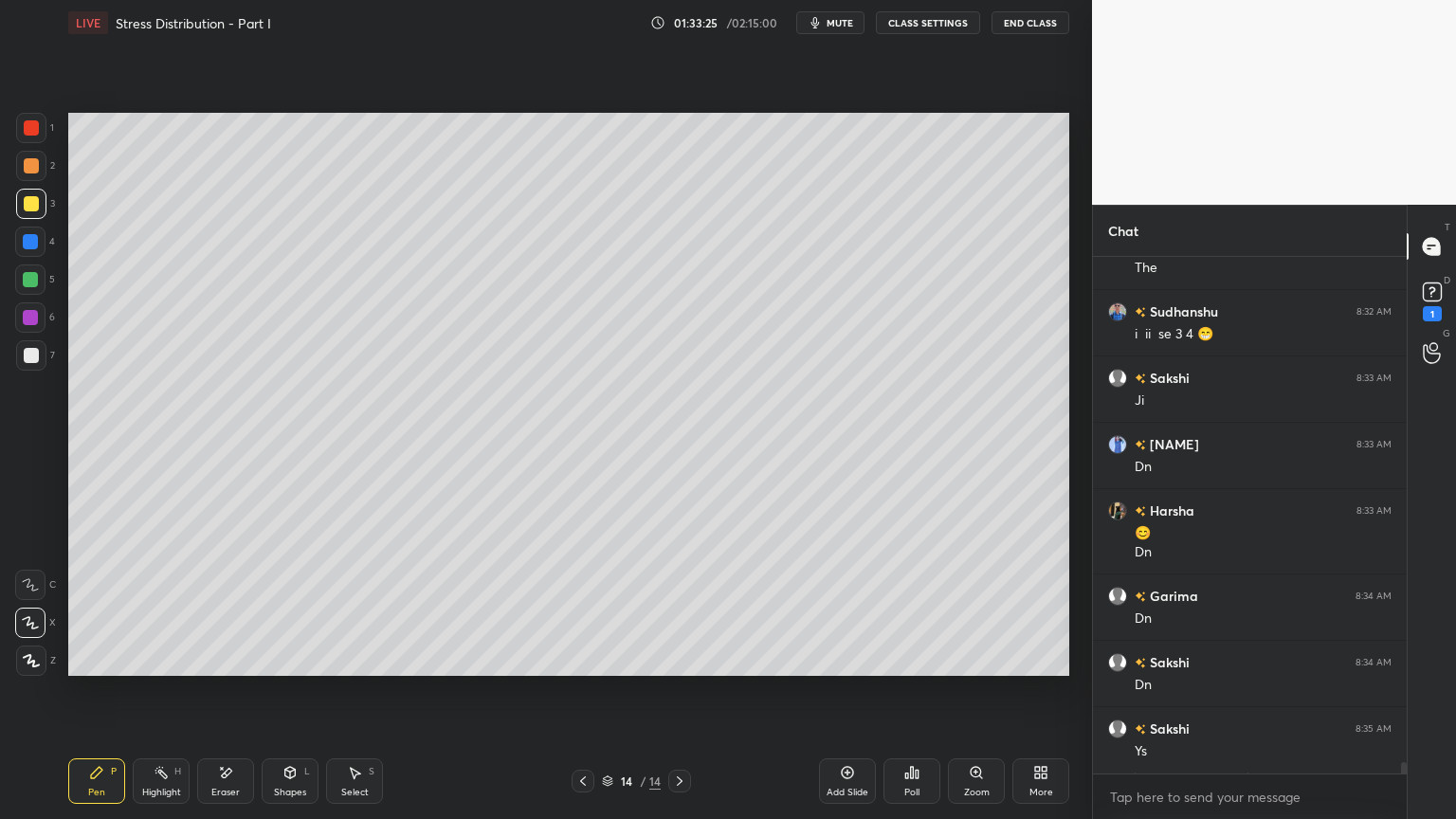click 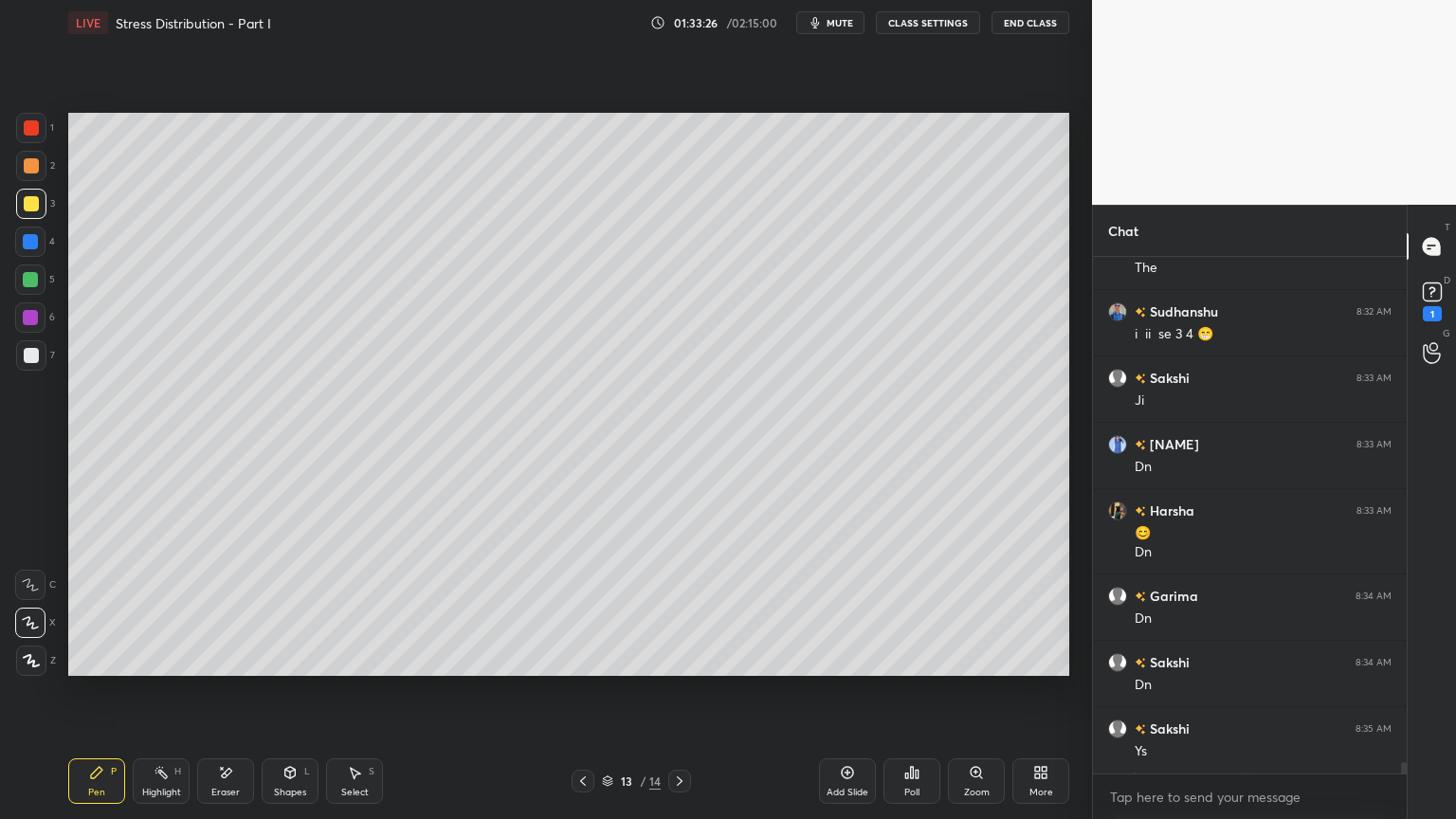 click 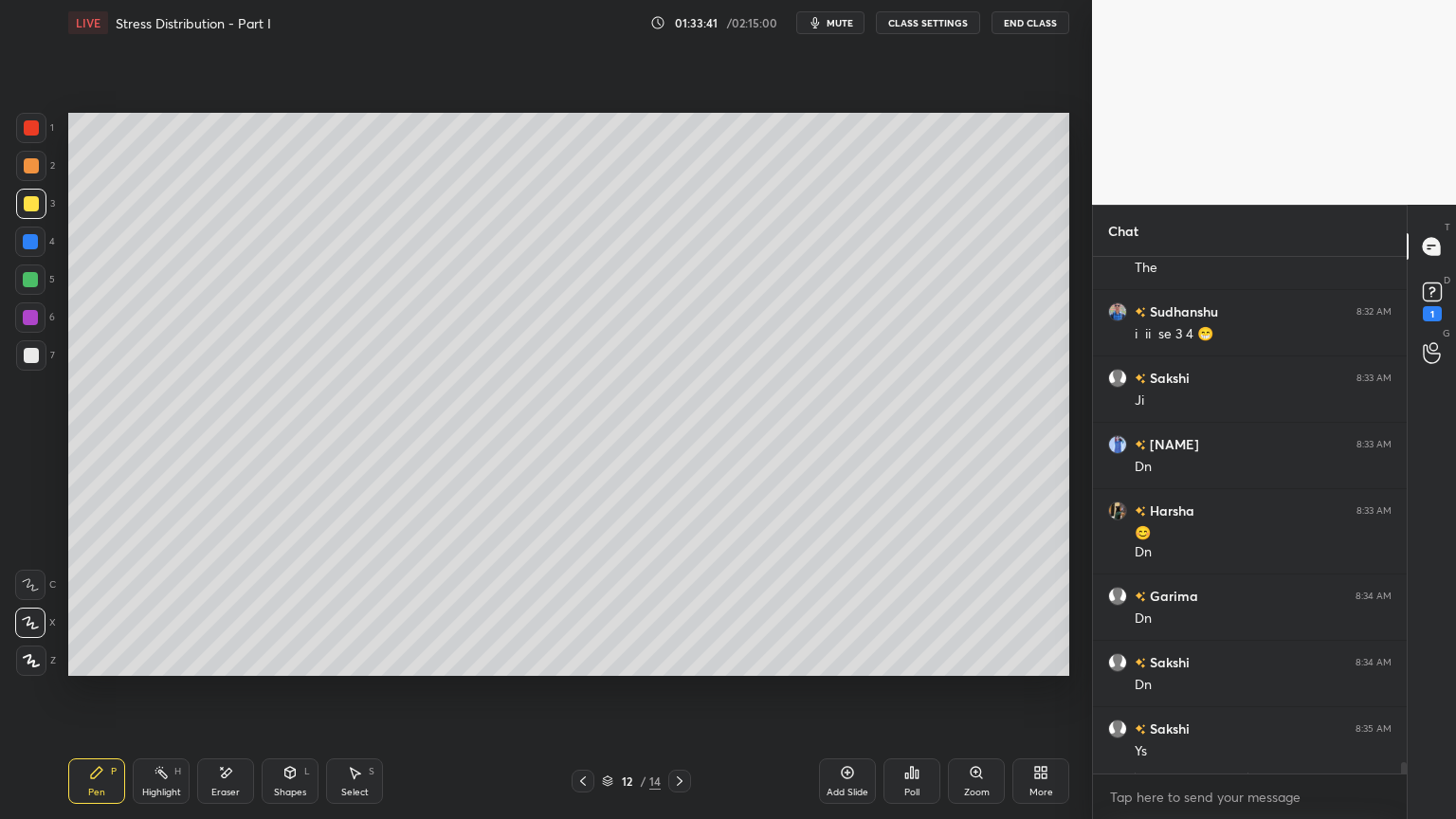click on "7" at bounding box center (35, 359) 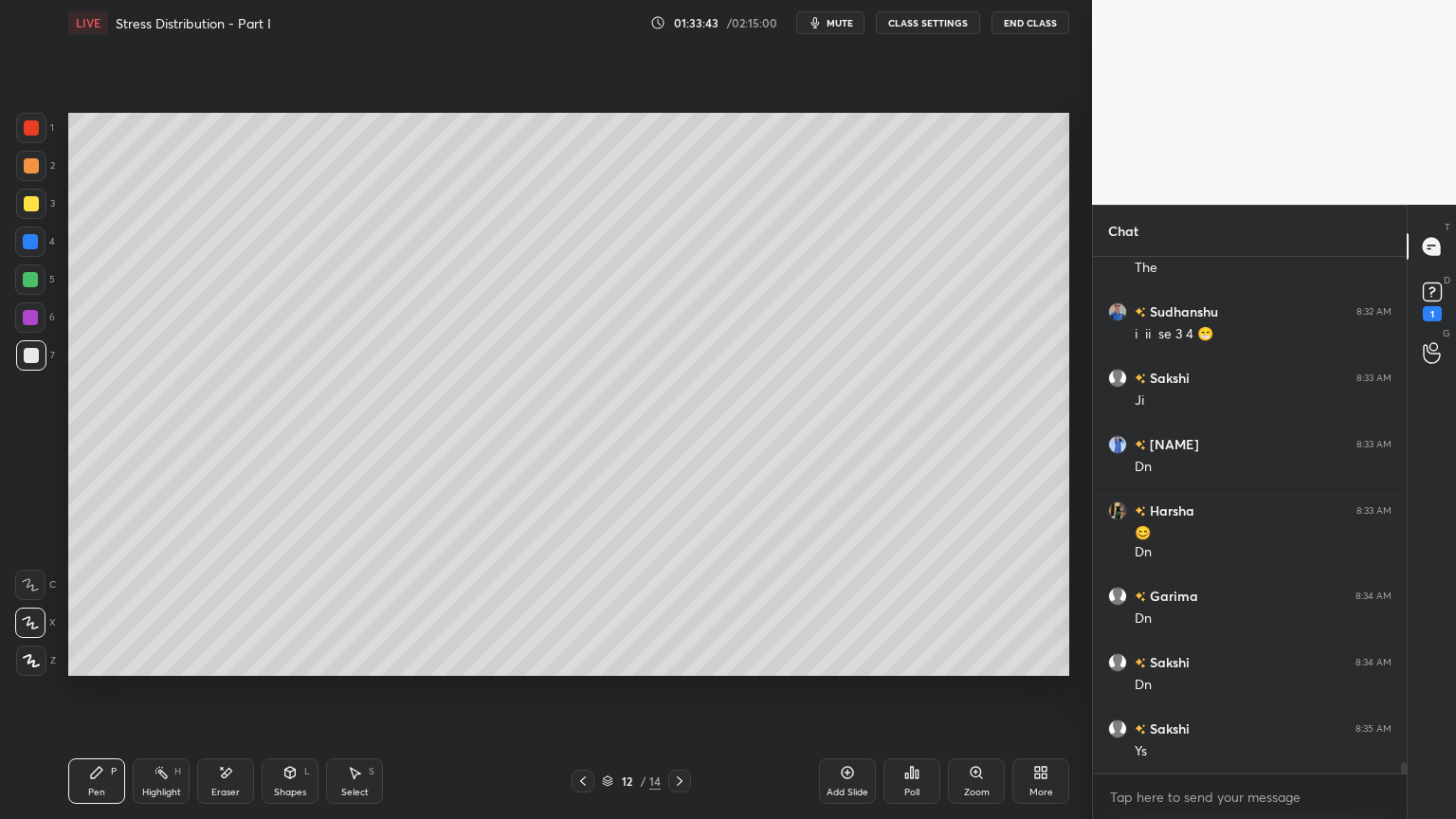 click 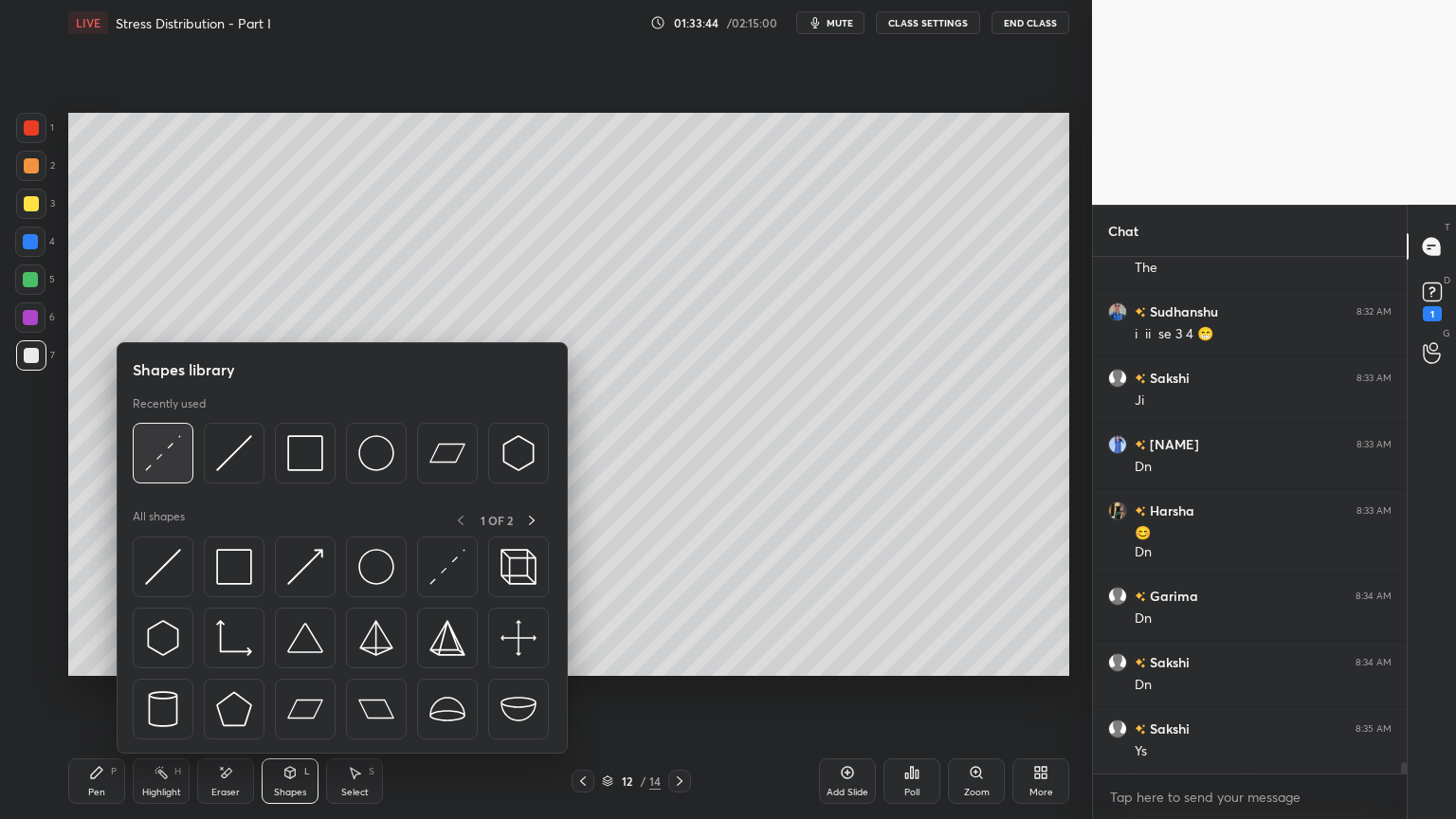 click at bounding box center [163, 453] 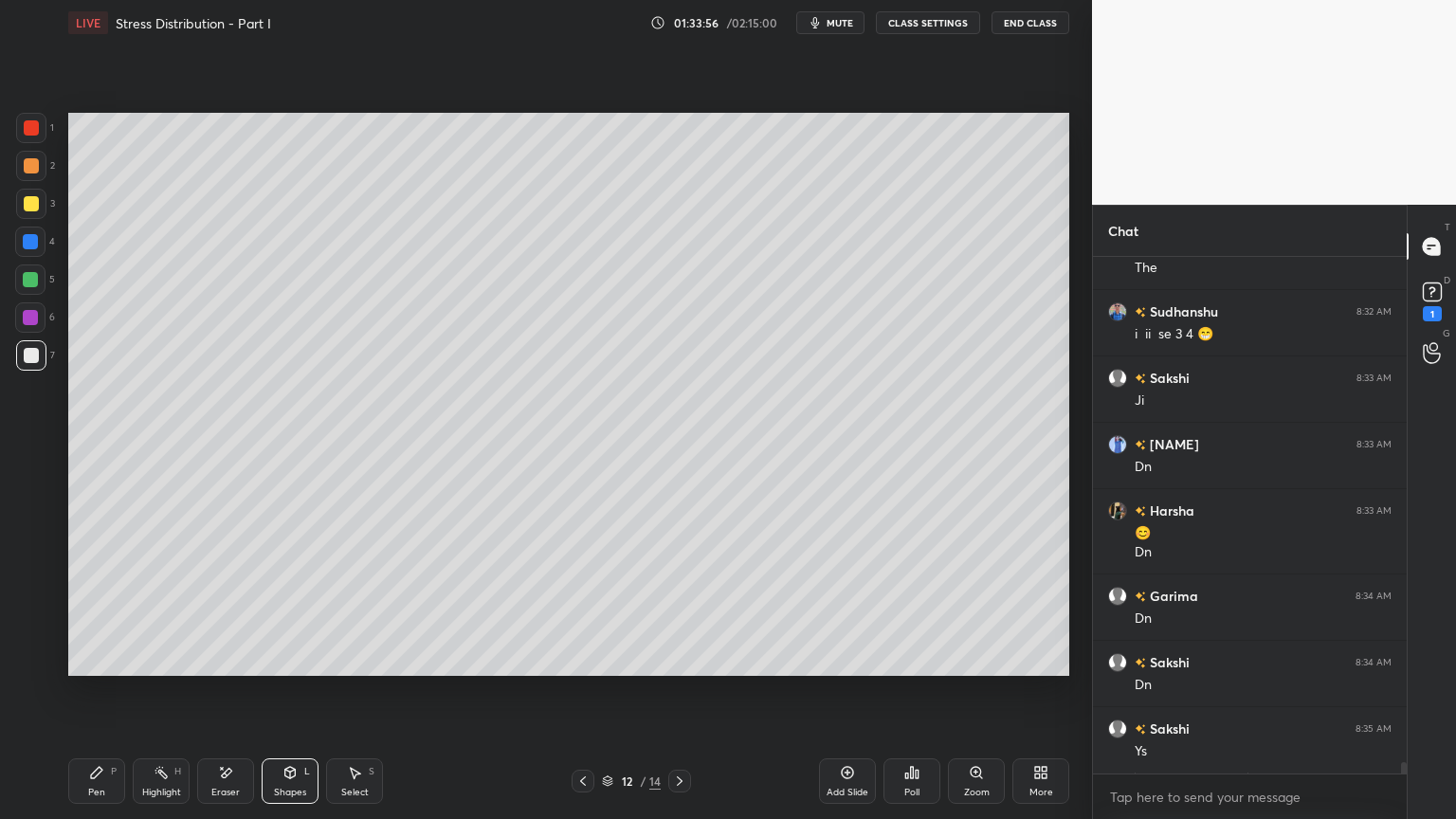 click 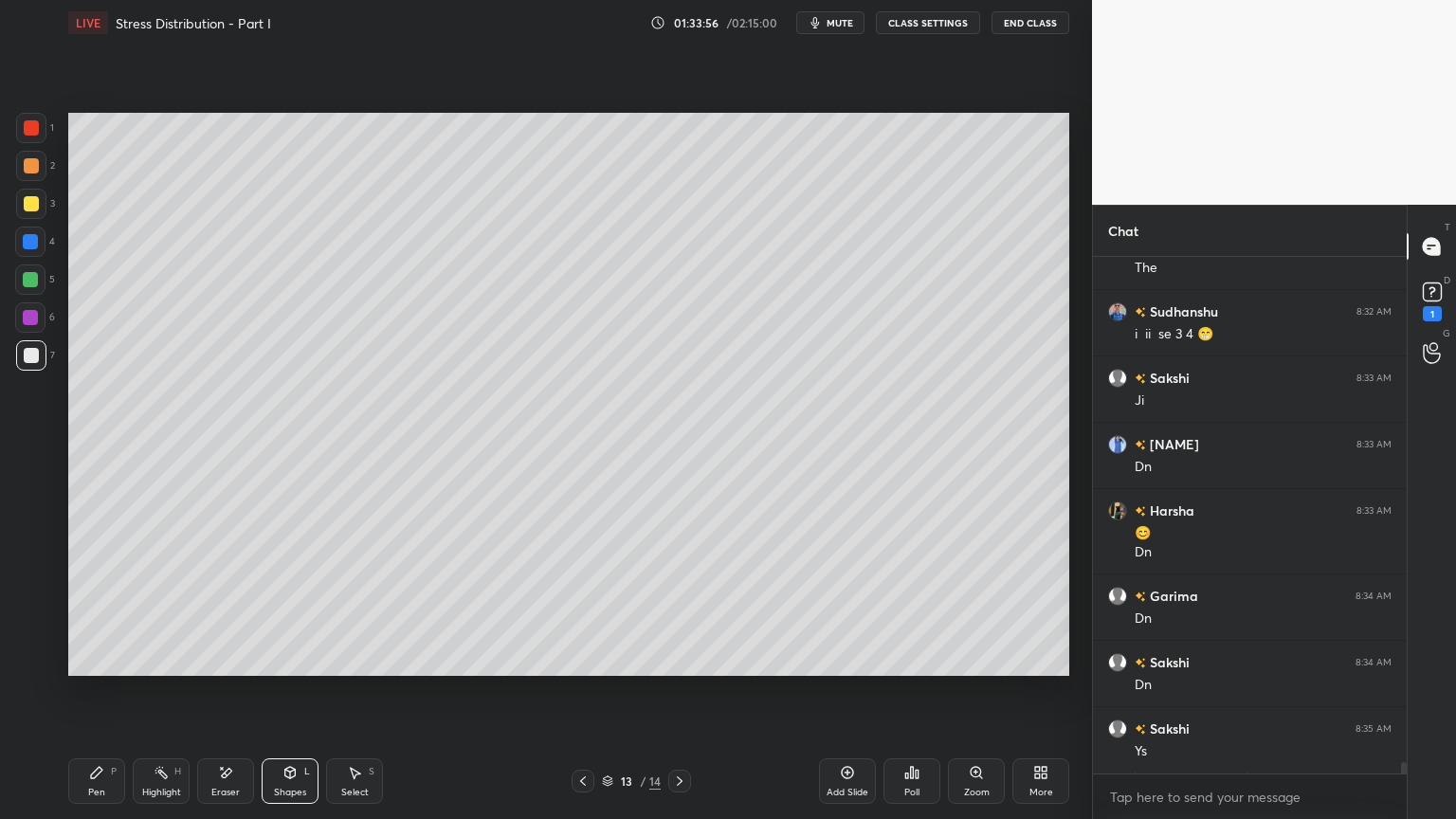 click 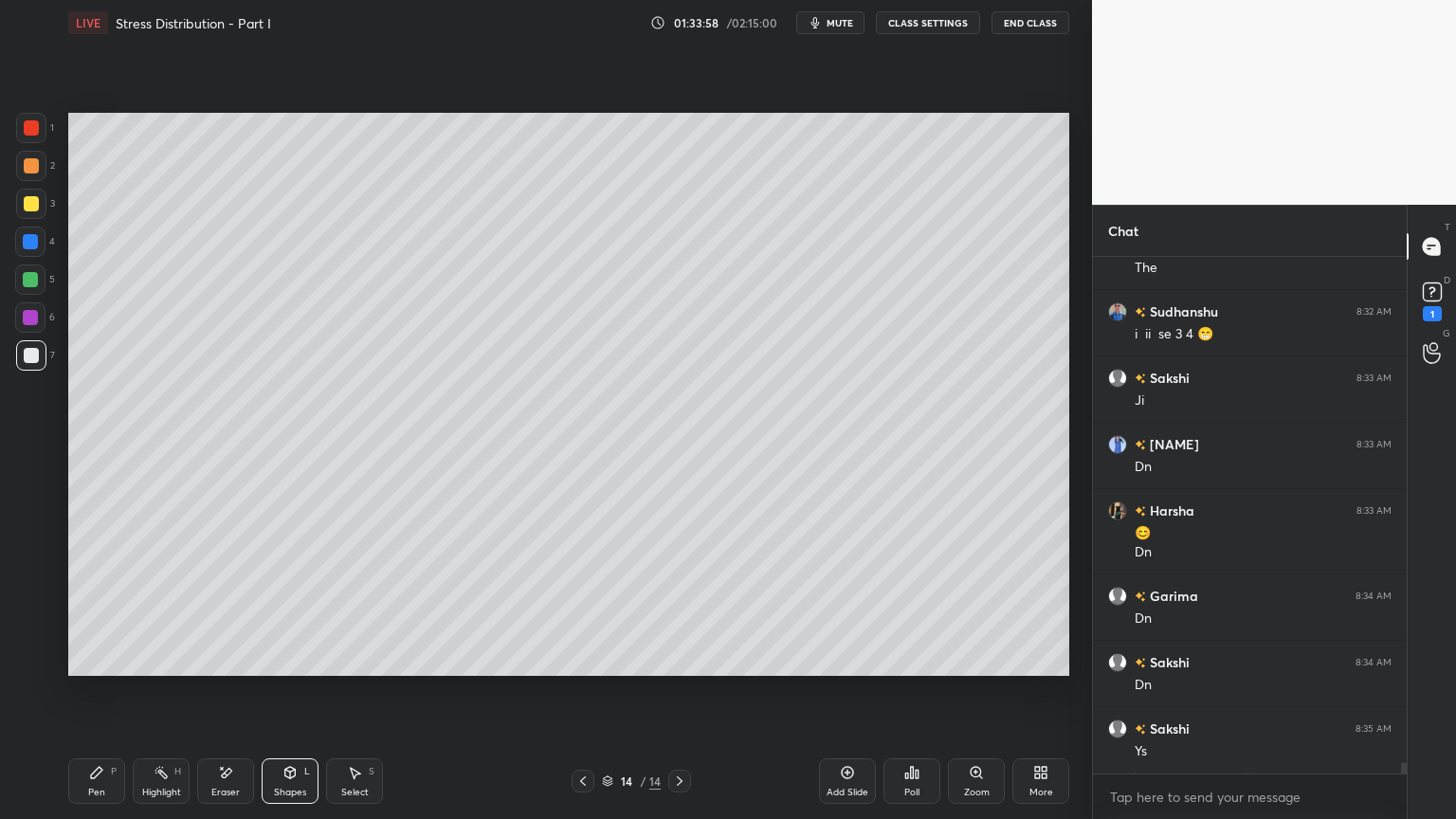 click 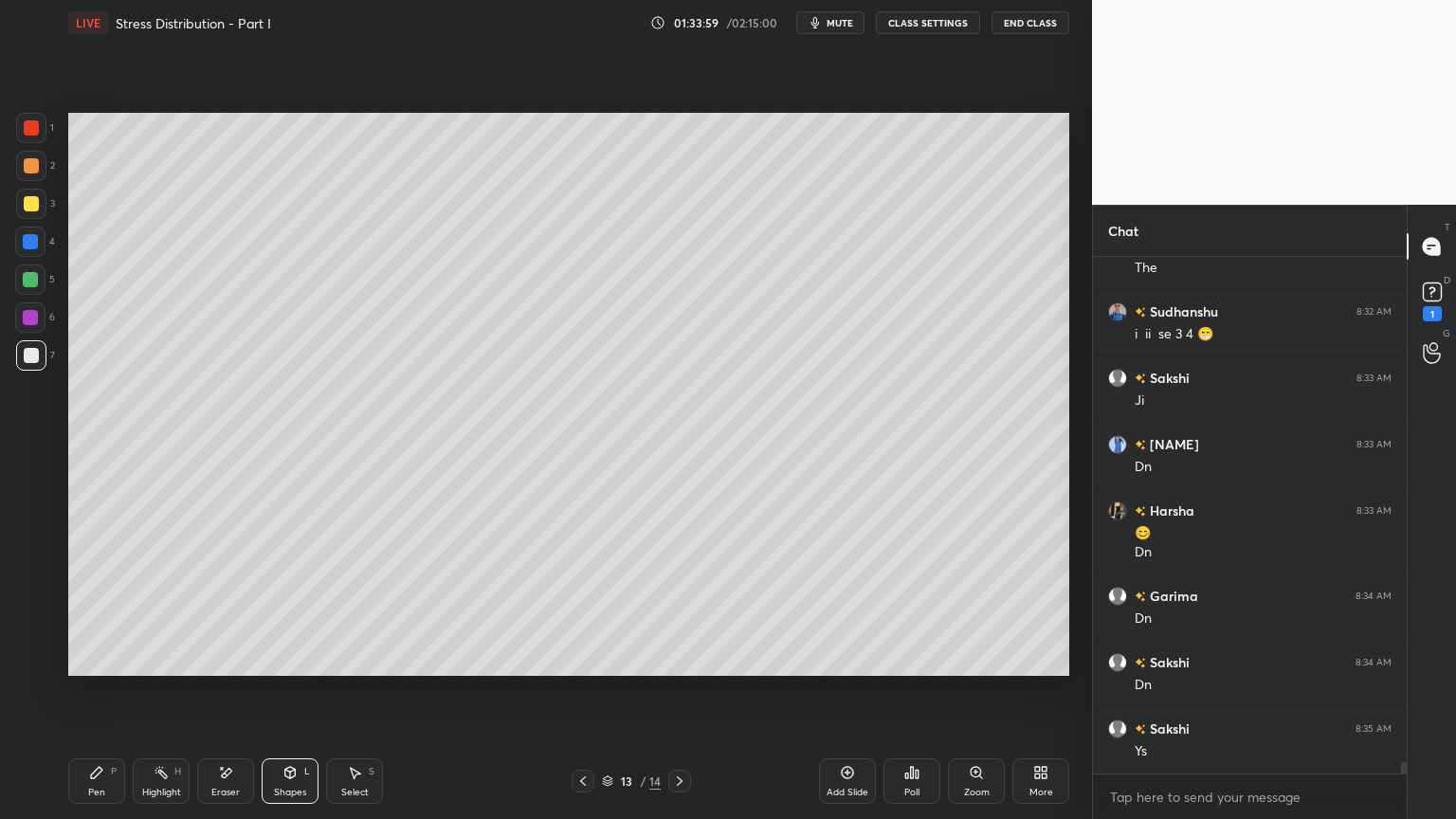 click 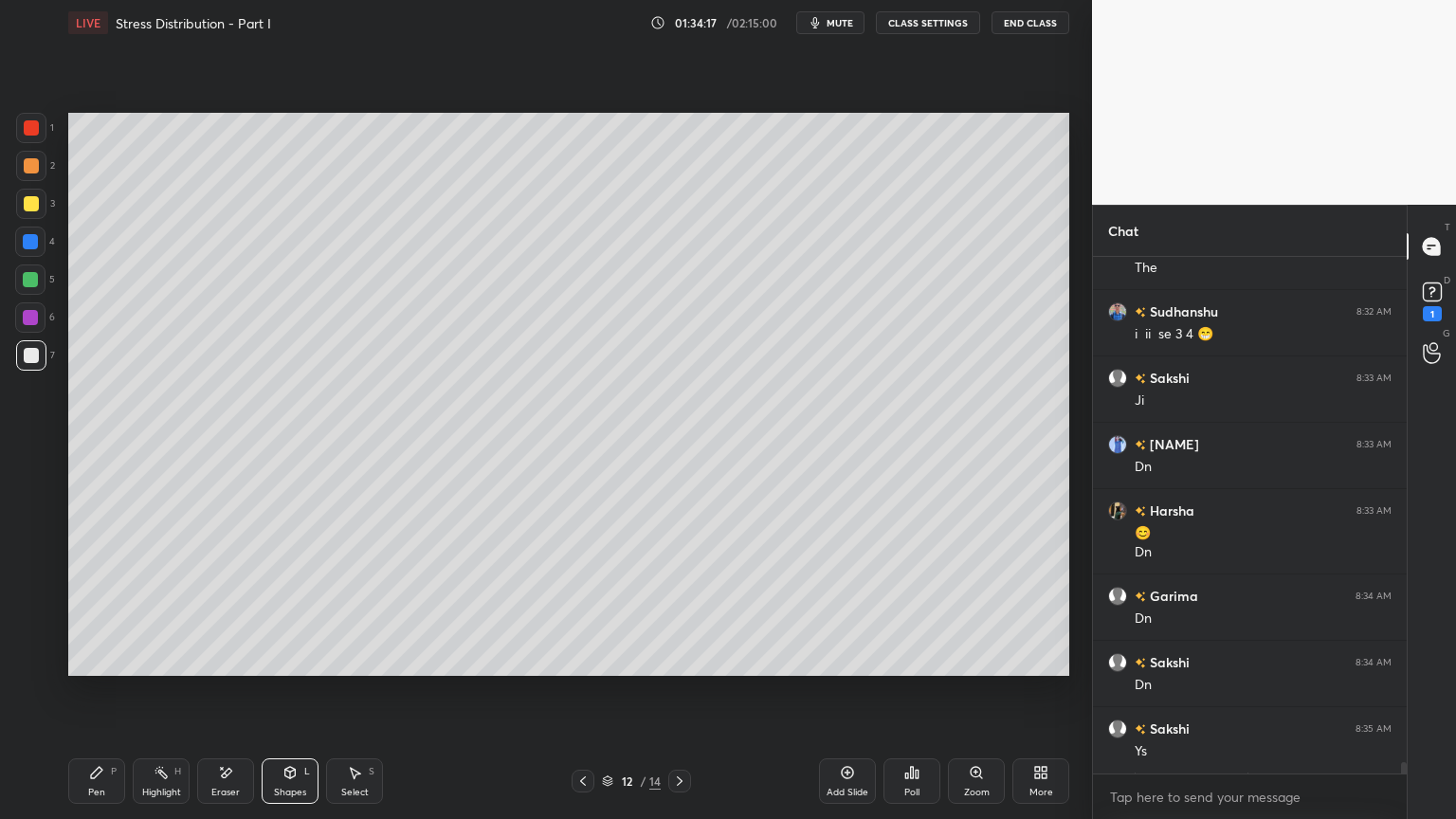 click at bounding box center [680, 781] 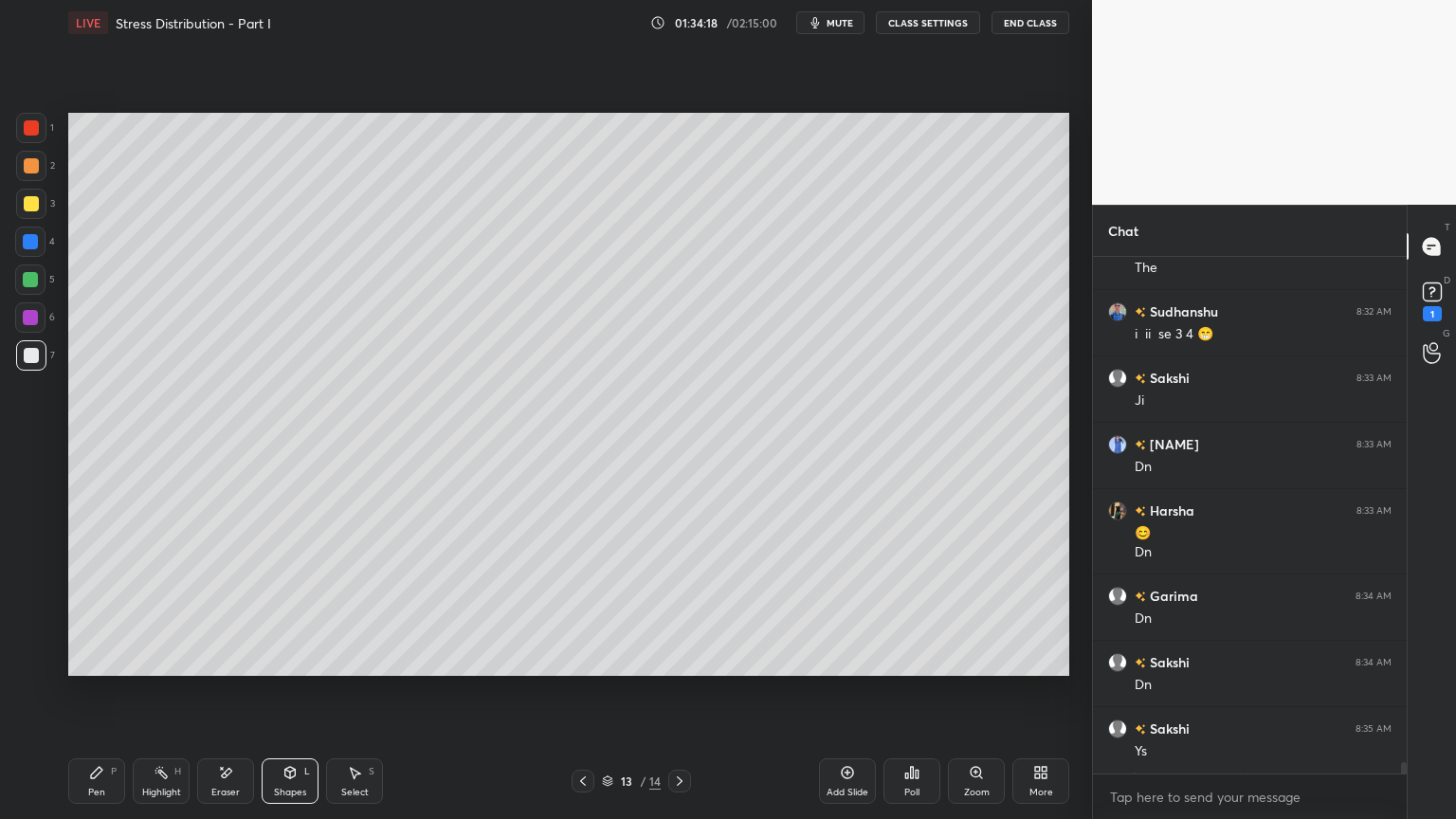 click 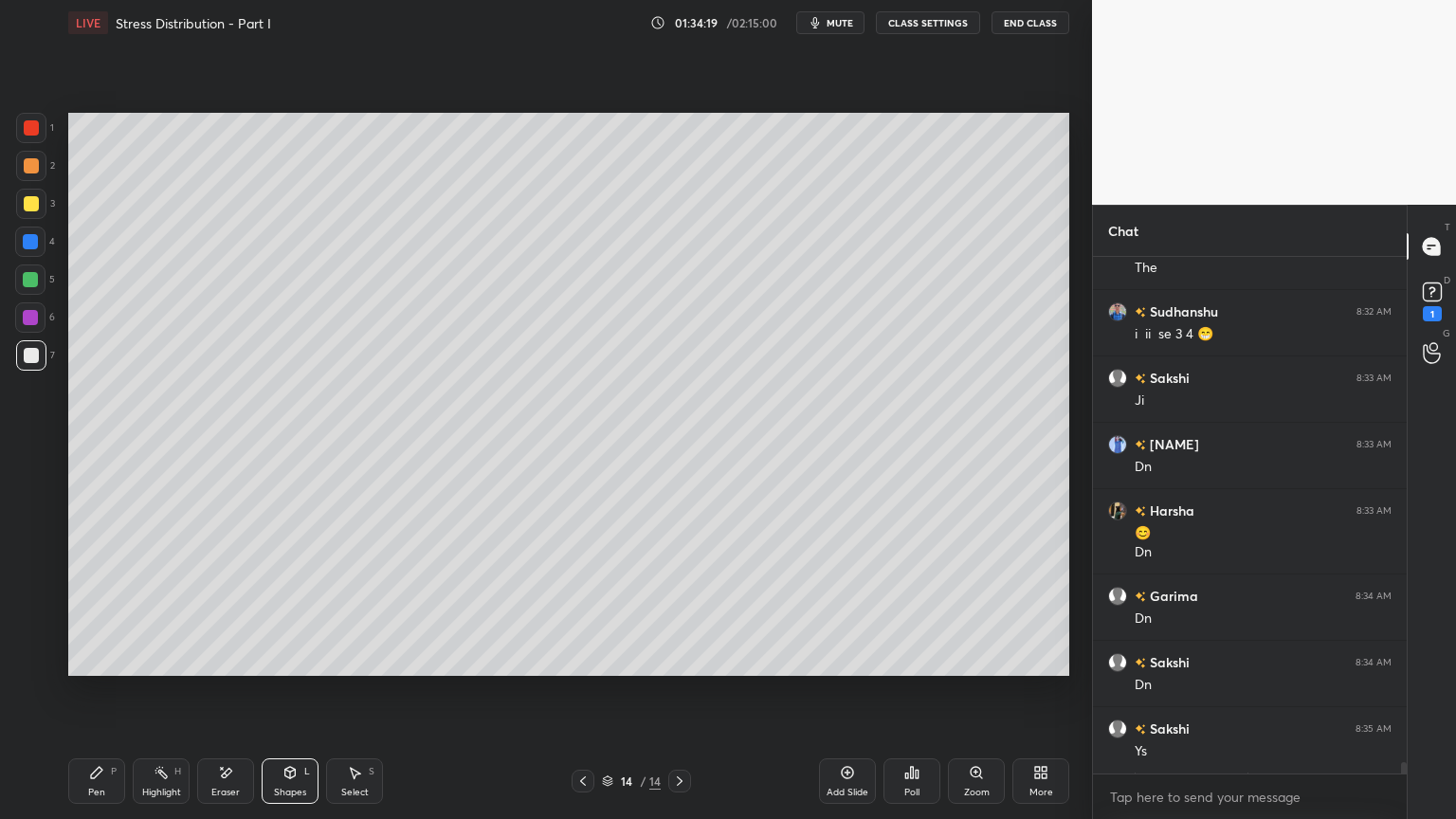 click at bounding box center (680, 781) 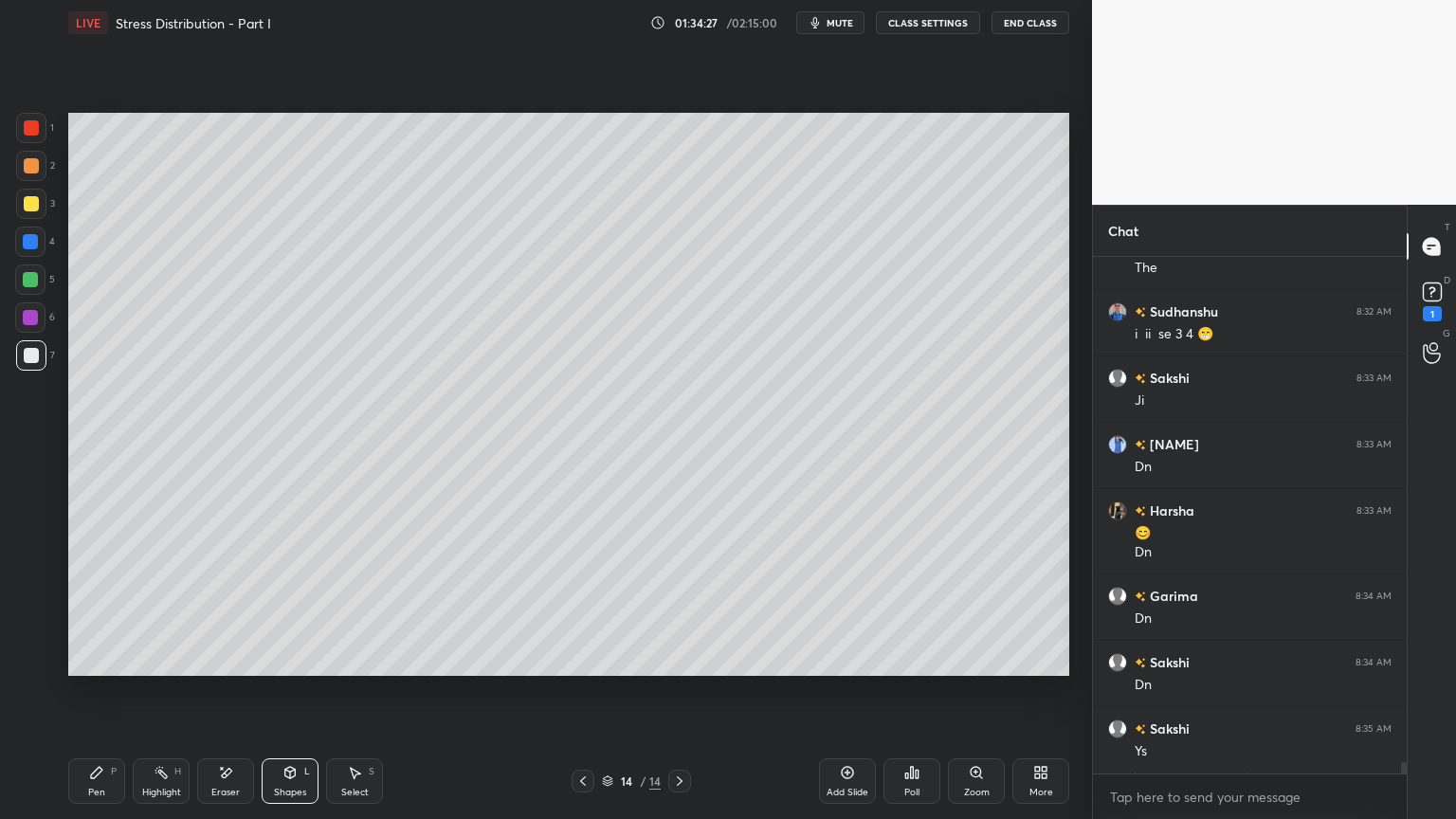 click on "Pen P" at bounding box center (97, 781) 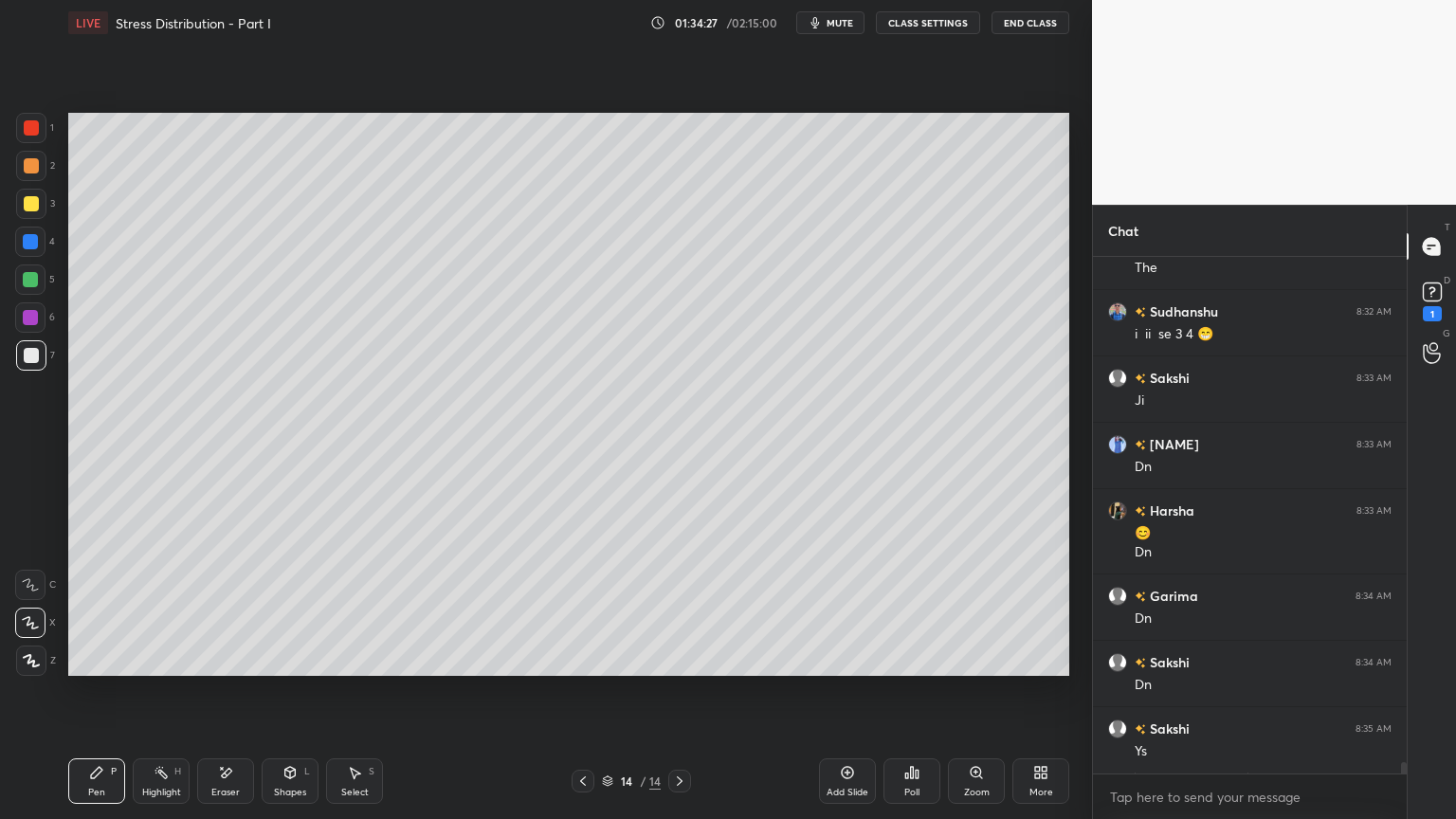 click at bounding box center [31, 204] 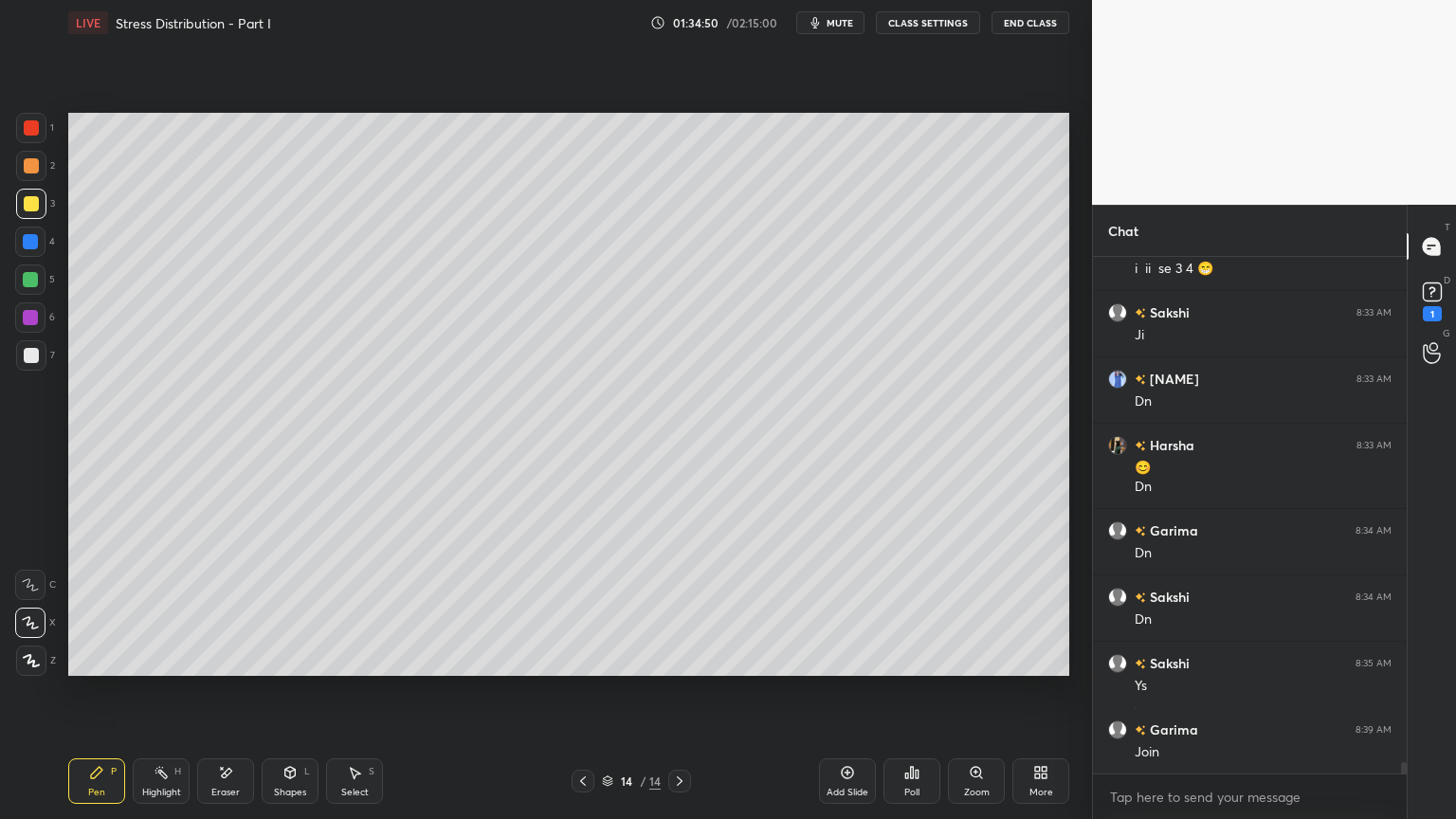 scroll, scrollTop: 22362, scrollLeft: 0, axis: vertical 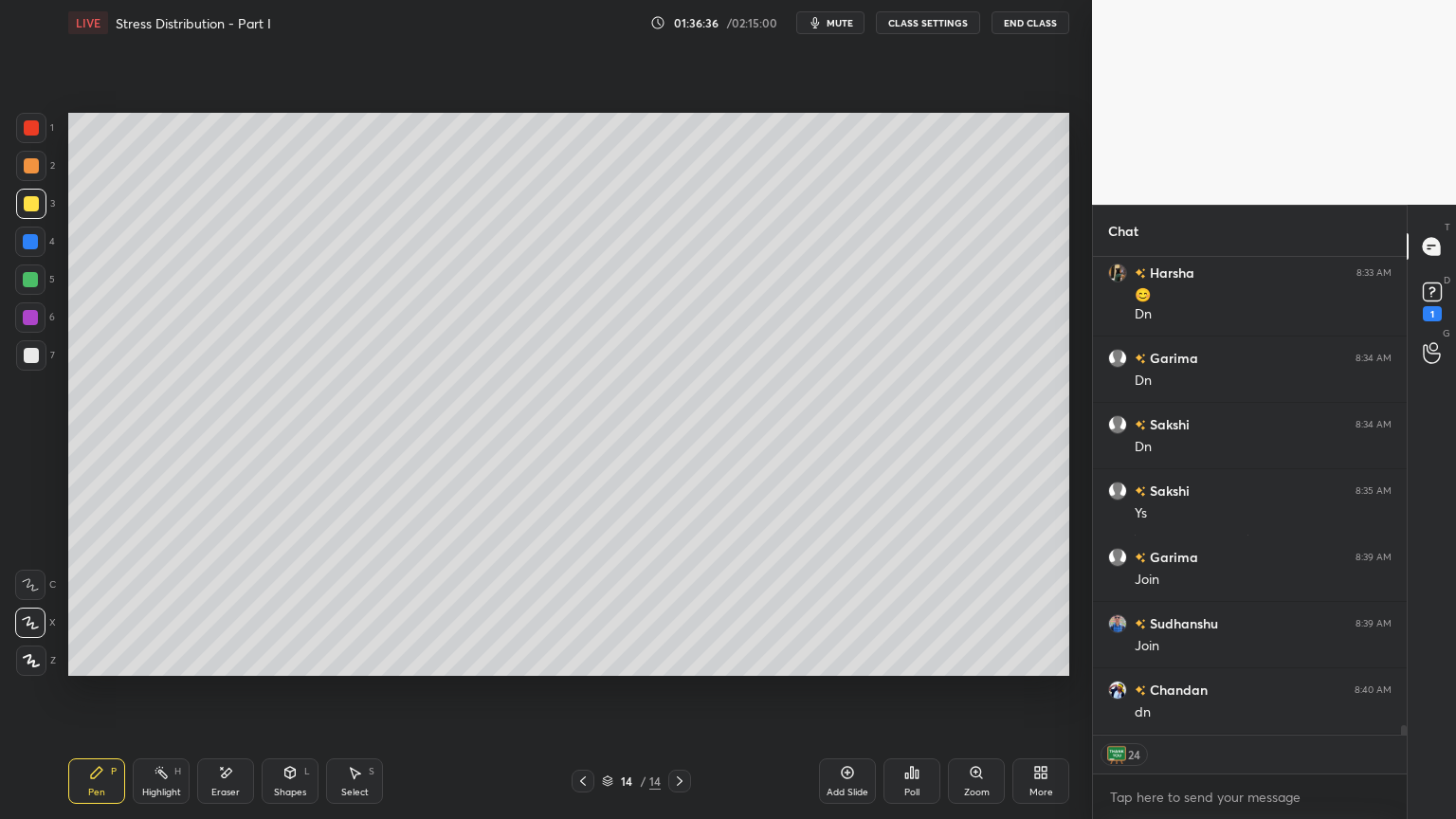 click on "Add Slide" at bounding box center (847, 781) 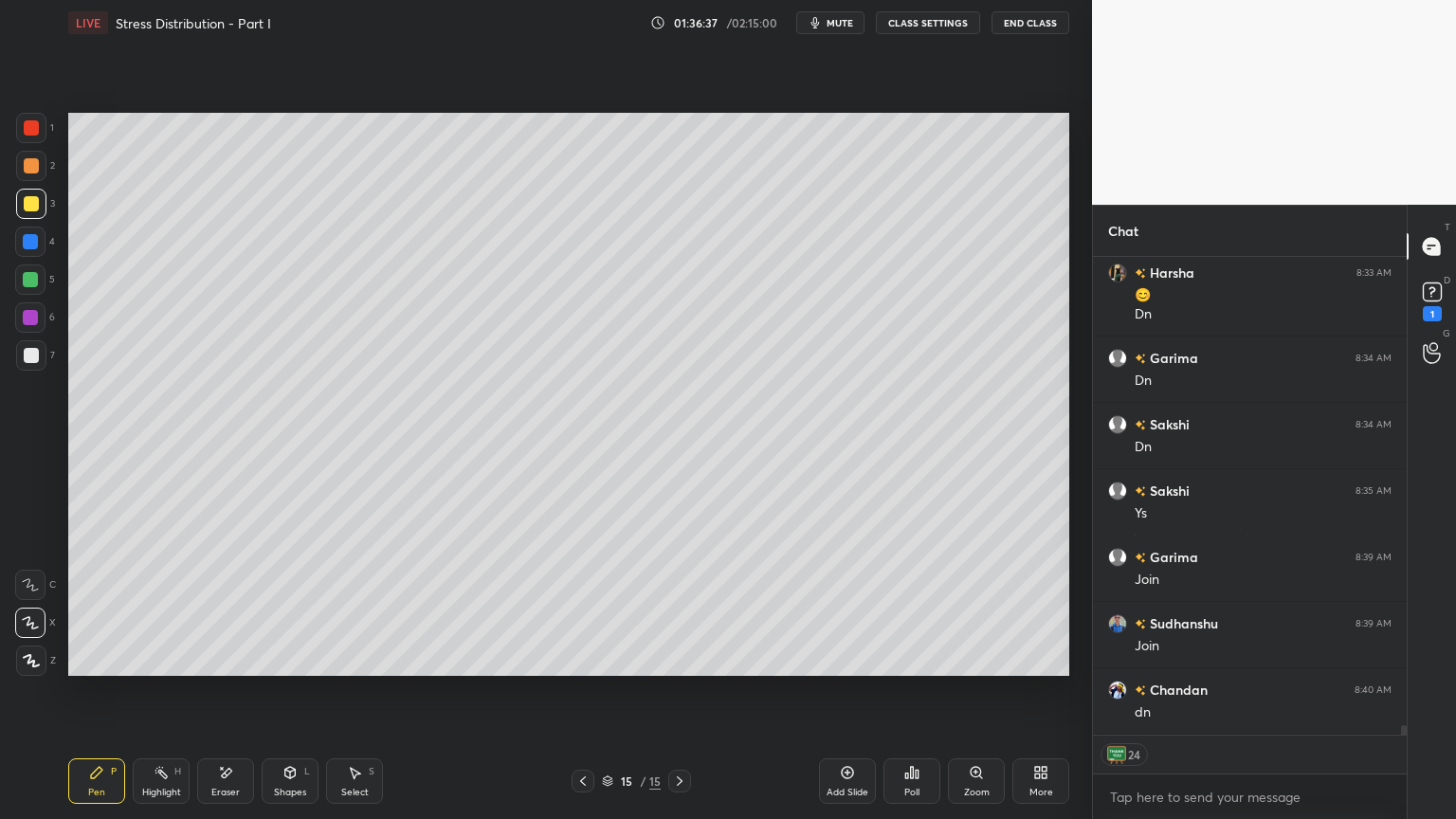 click at bounding box center [31, 355] 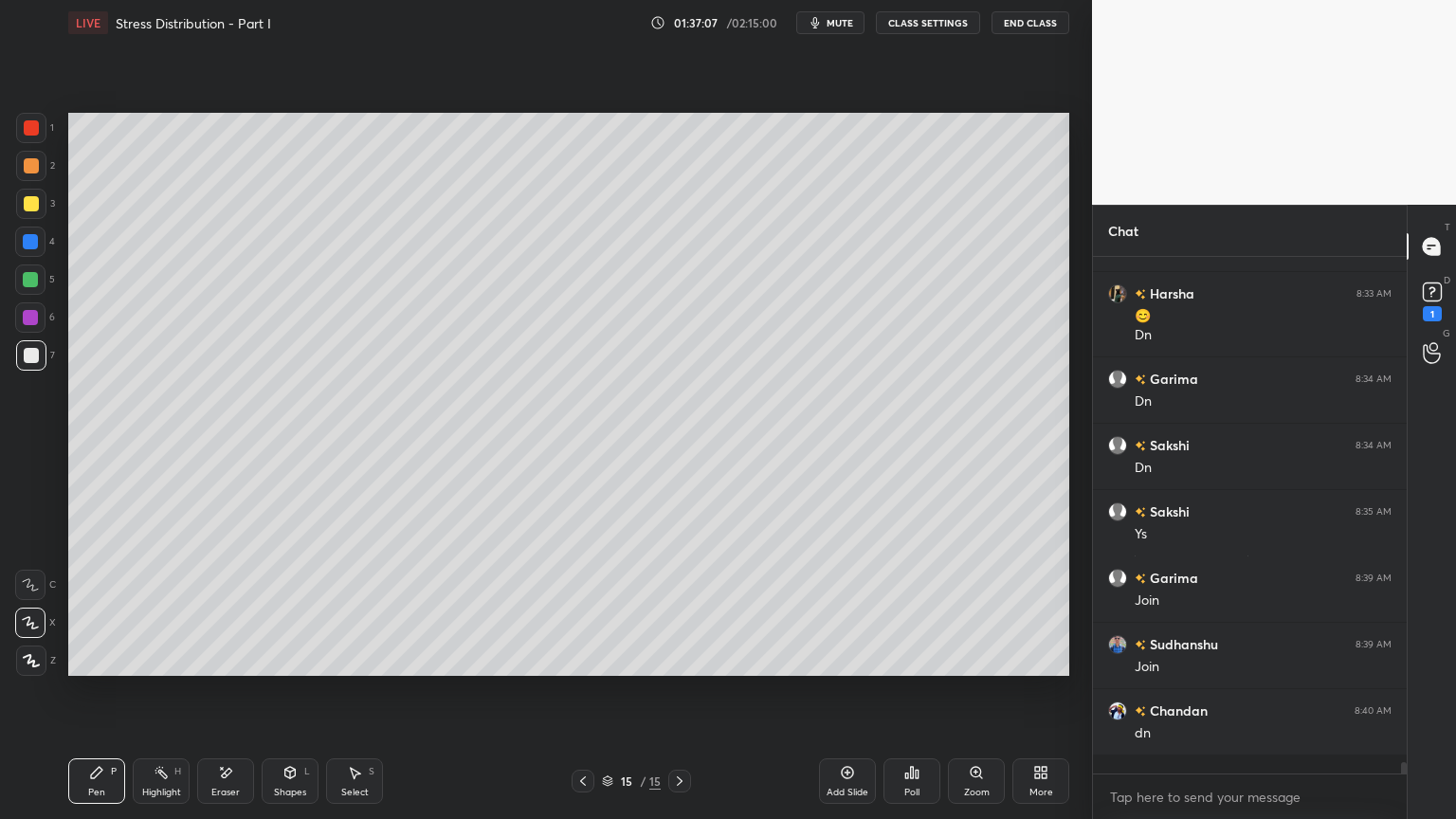 scroll, scrollTop: 6, scrollLeft: 6, axis: both 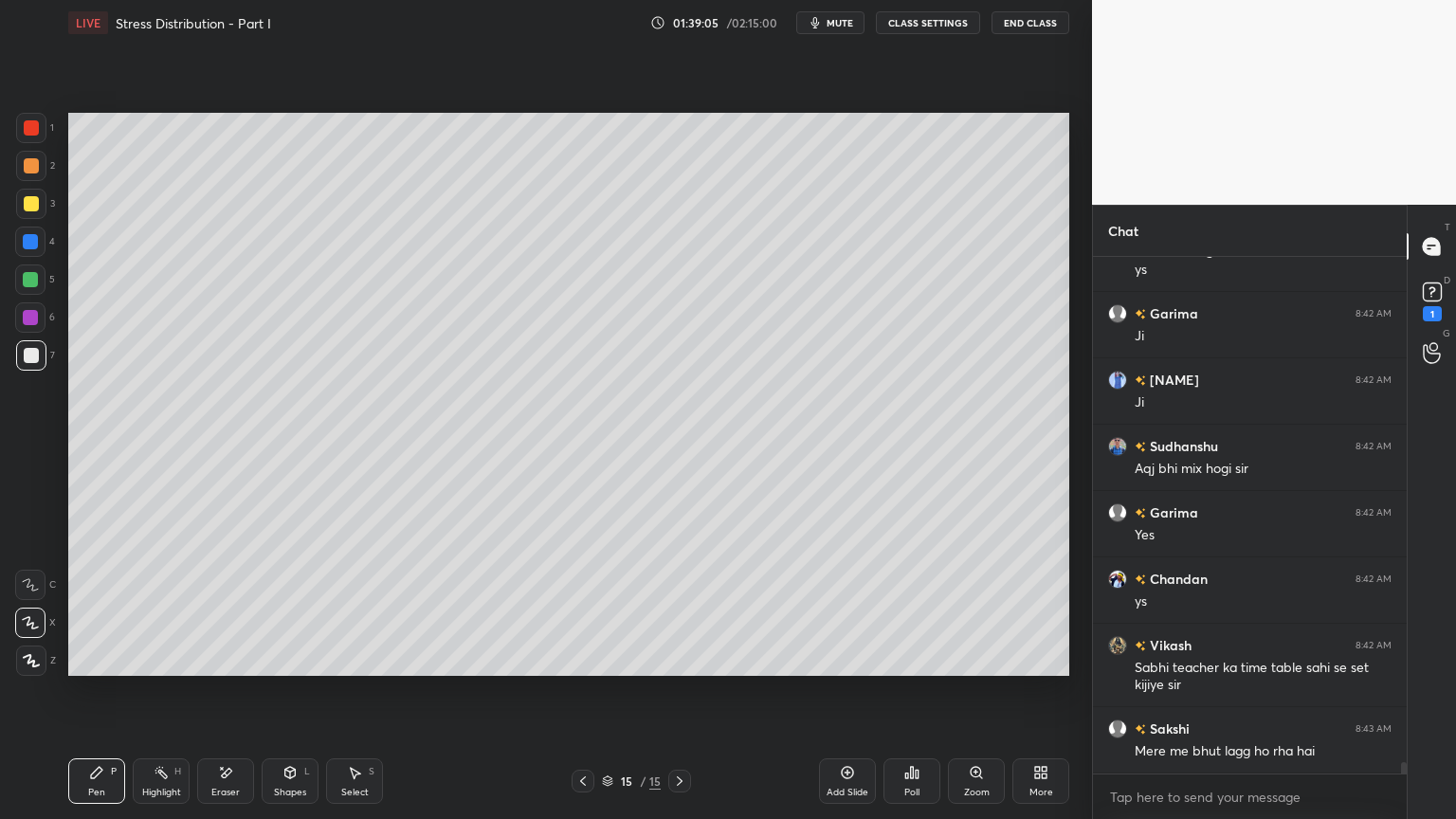 click on "mute" at bounding box center (840, 23) 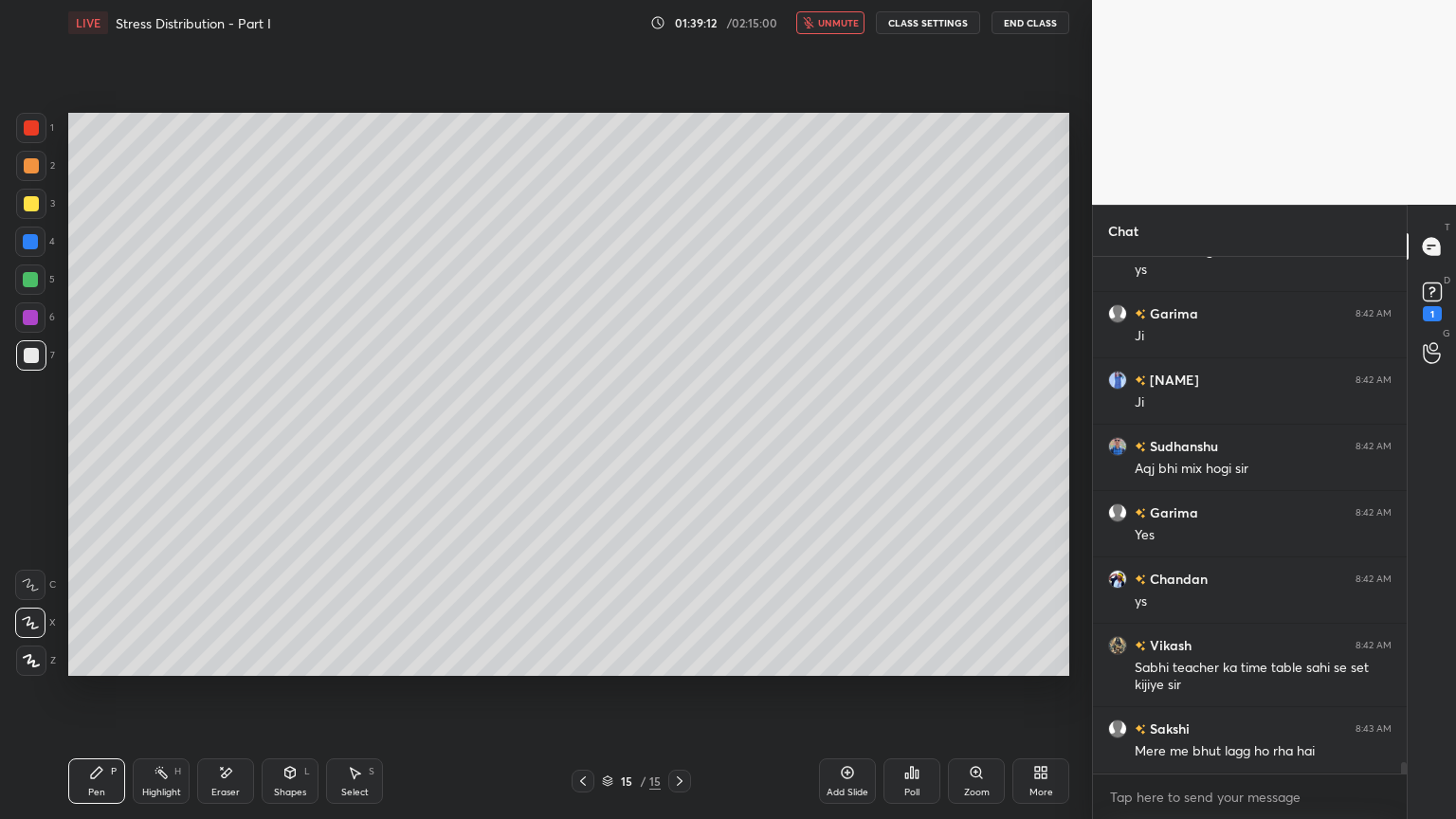 click on "unmute" at bounding box center [838, 23] 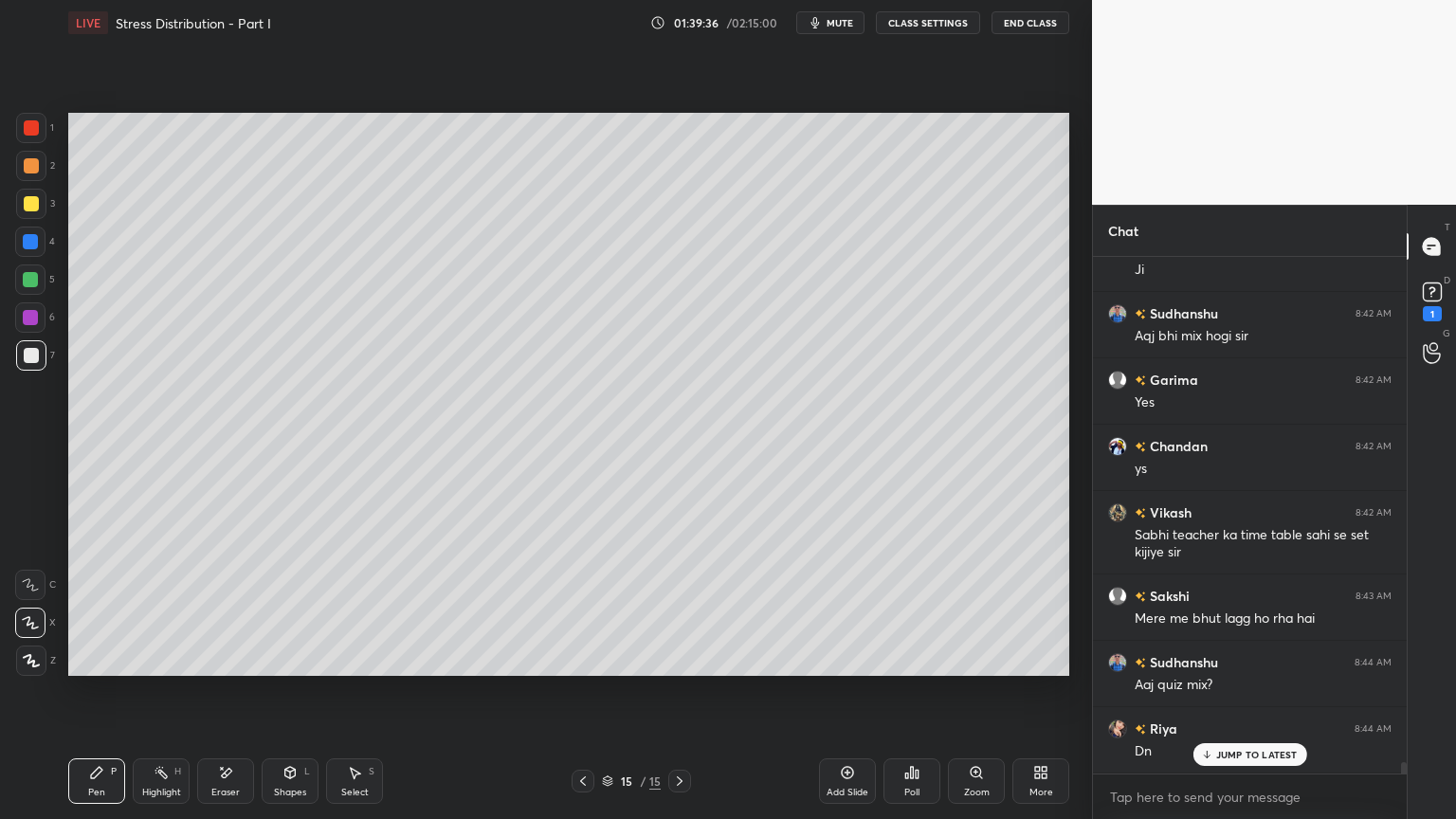 scroll, scrollTop: 23194, scrollLeft: 0, axis: vertical 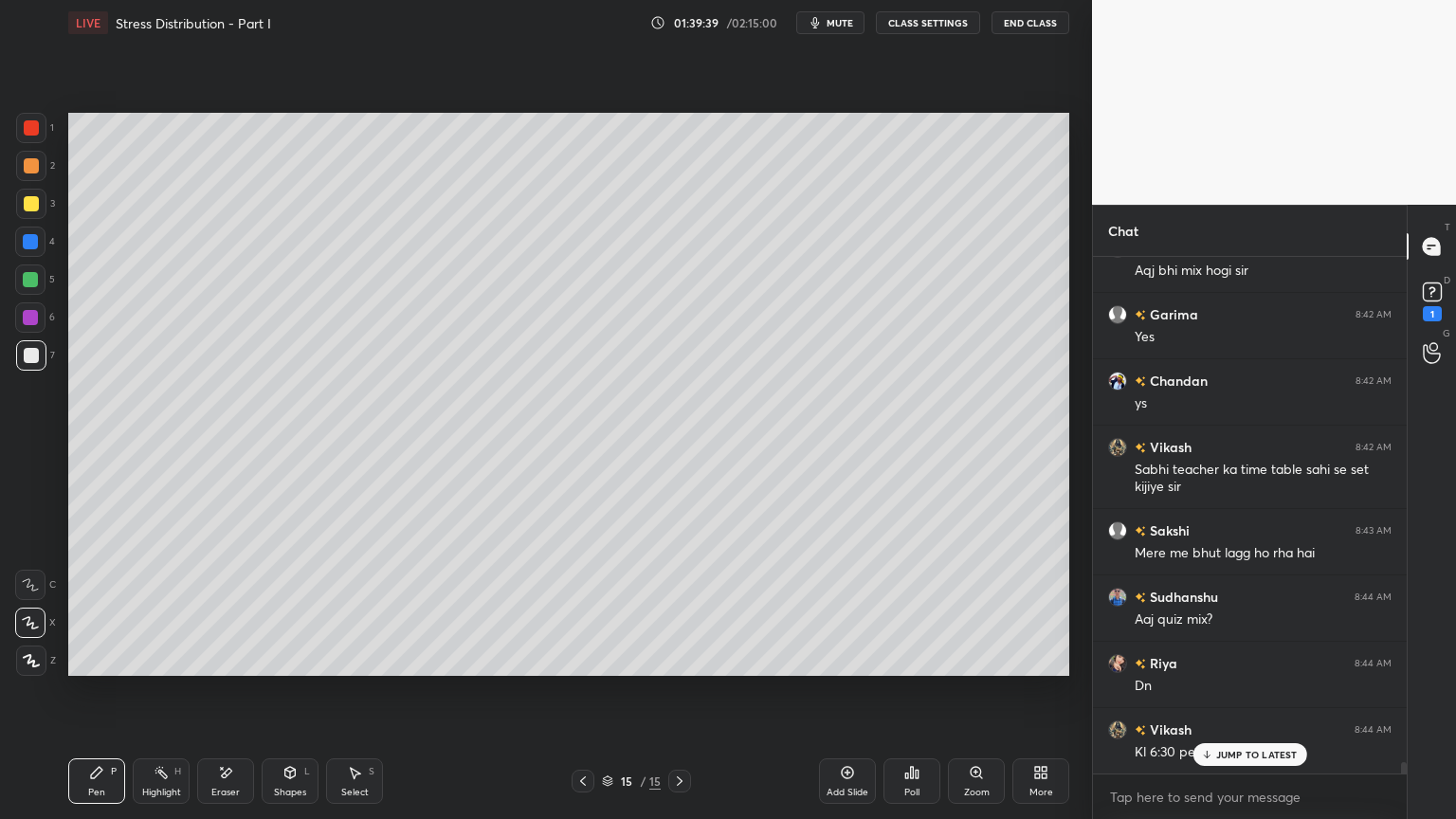 click on "[FIRST] [TIME] Kl [TIME] pe join karna hai?" at bounding box center [1249, 740] 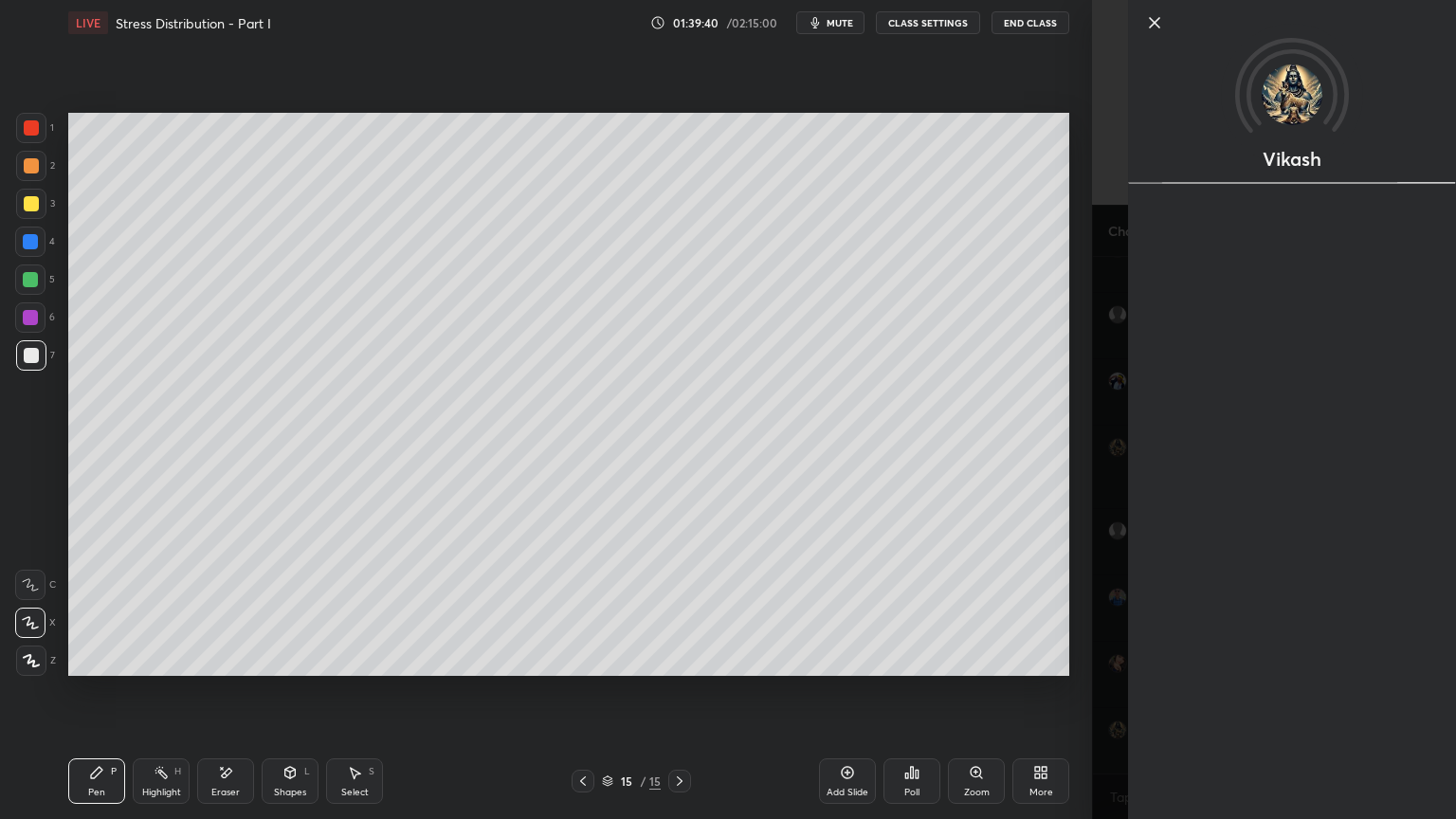 click on "Setting up your live class Poll for   secs No correct answer Start poll" at bounding box center [569, 394] 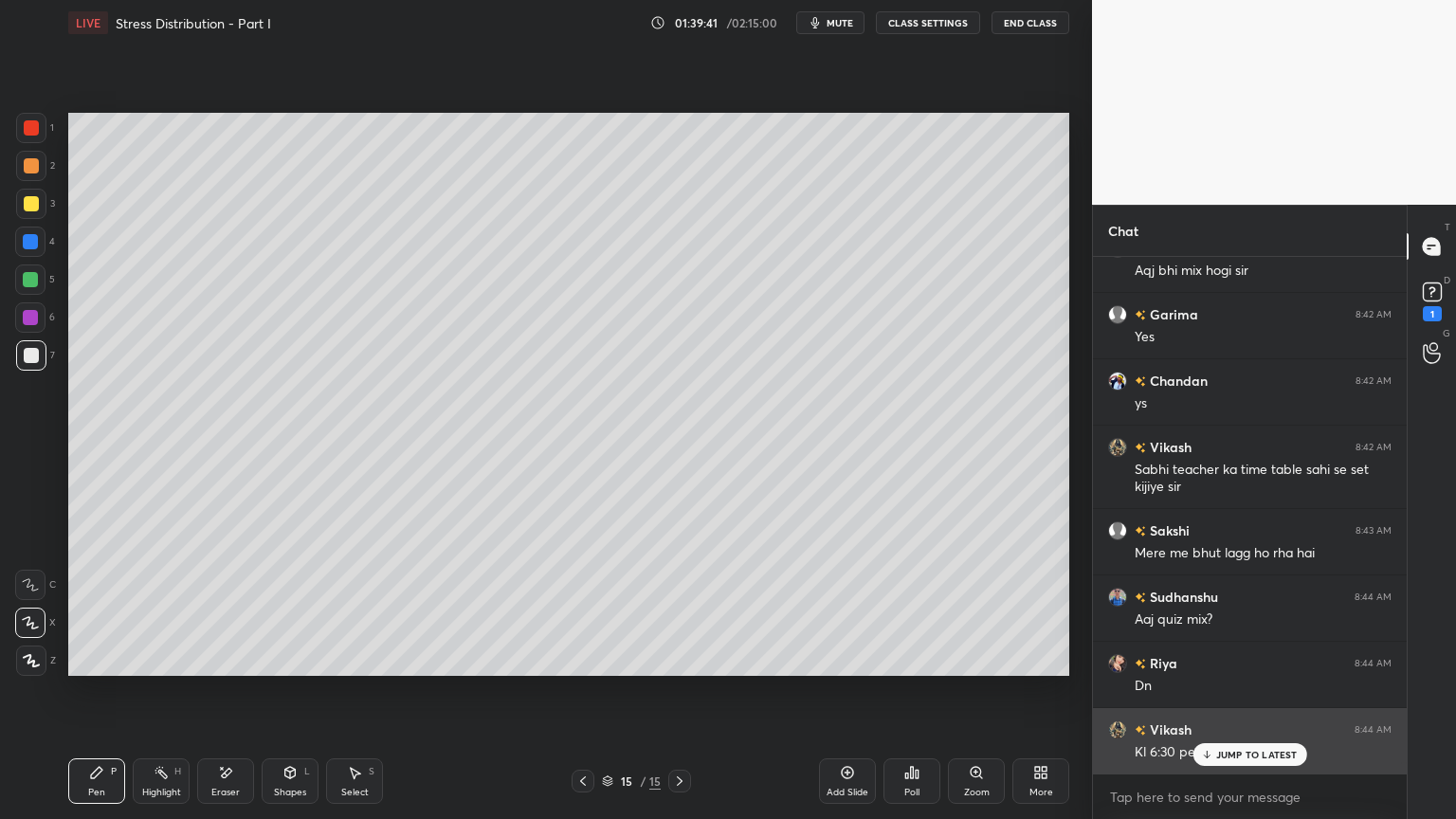 click on "JUMP TO LATEST" at bounding box center (1257, 755) 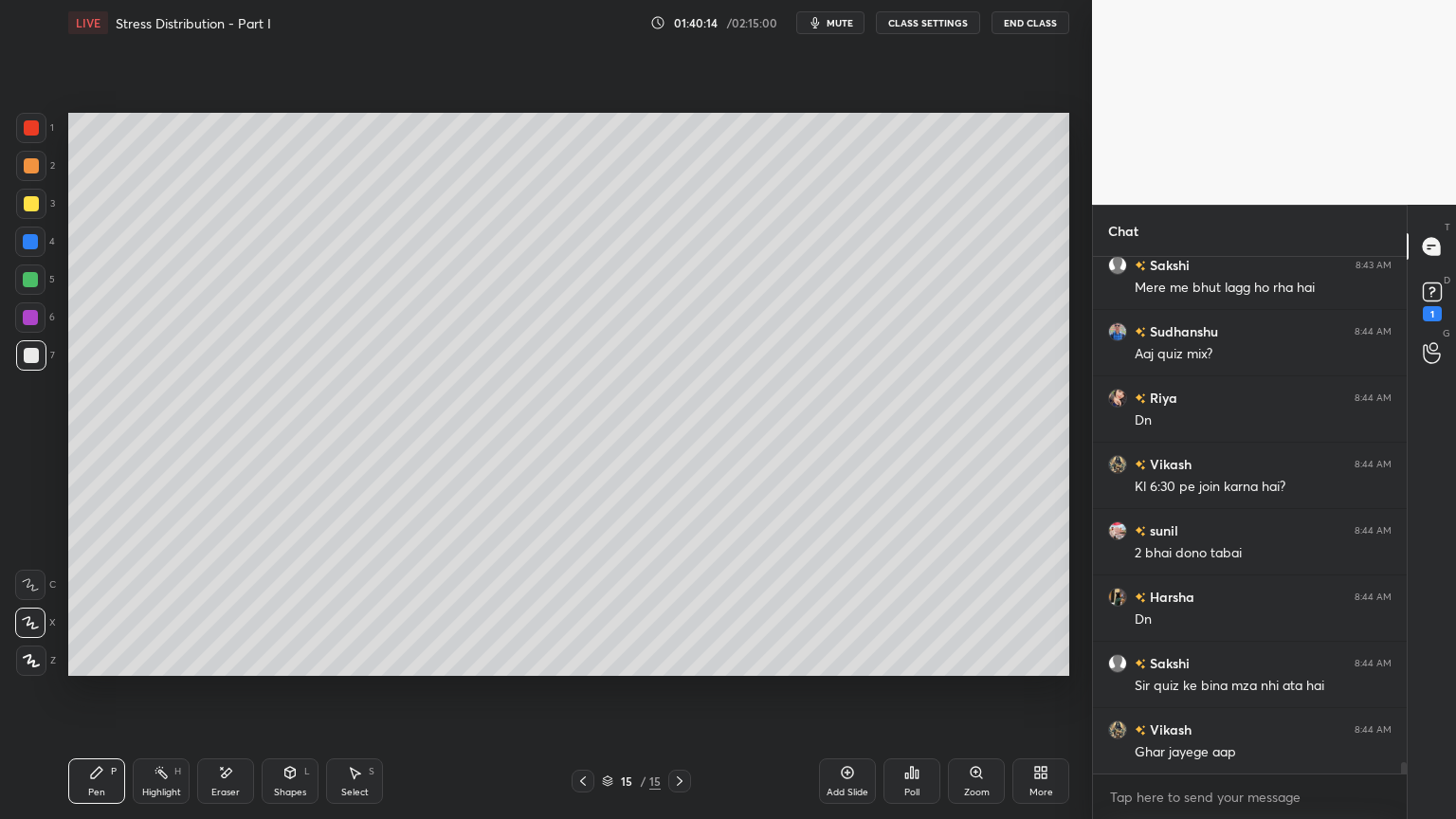 scroll, scrollTop: 23526, scrollLeft: 0, axis: vertical 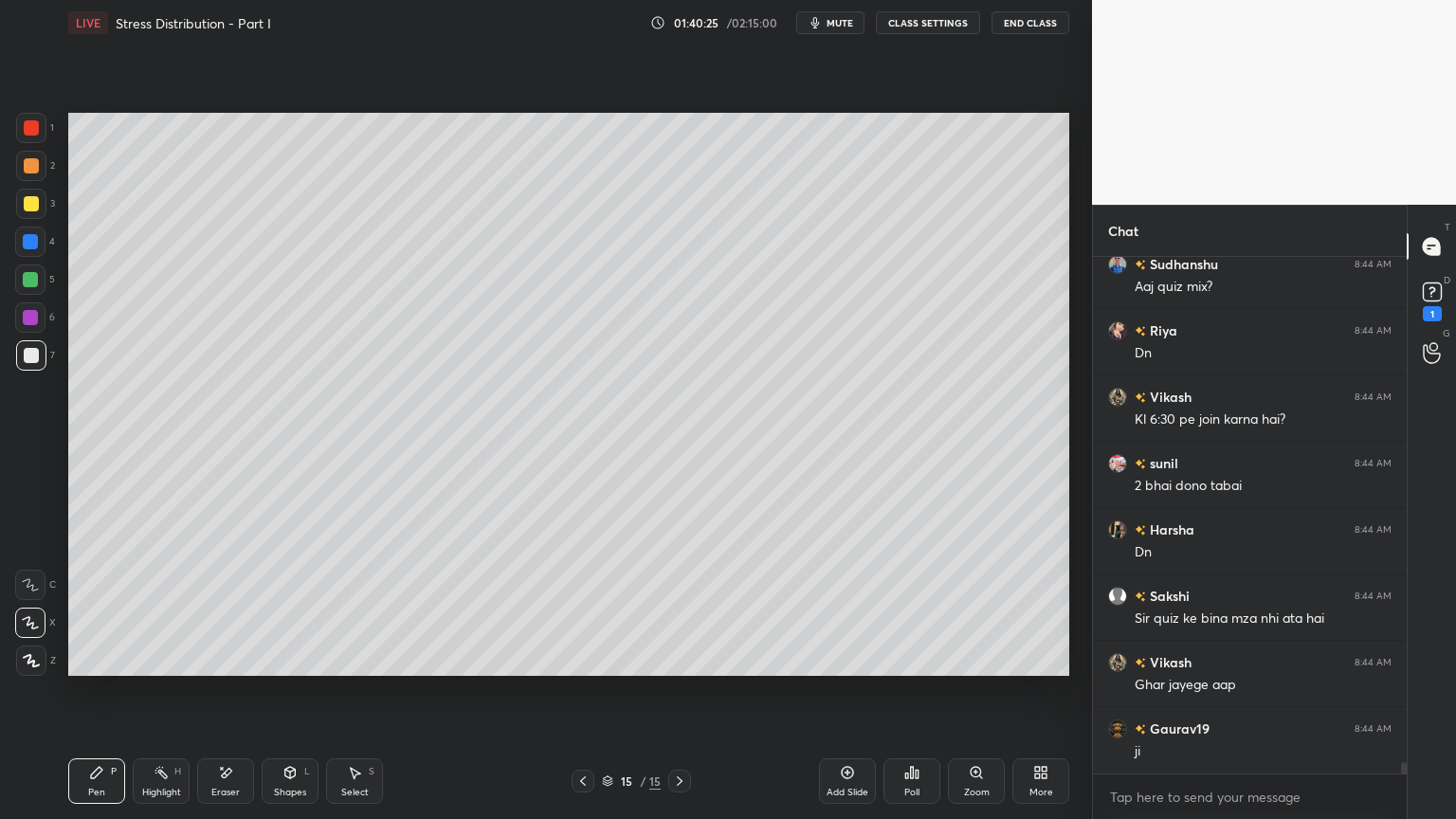 click on "Add Slide" at bounding box center [847, 792] 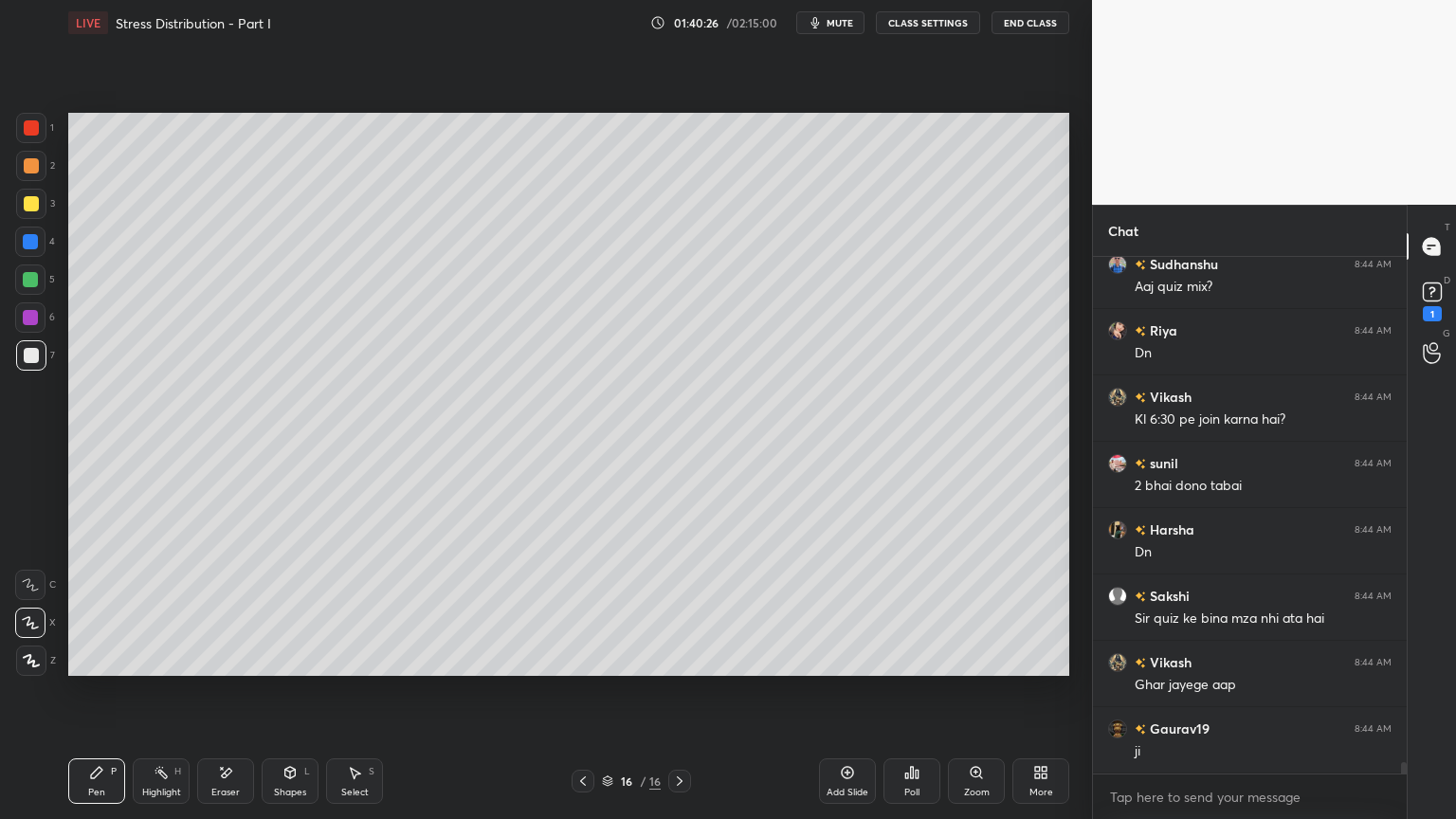 click at bounding box center (31, 204) 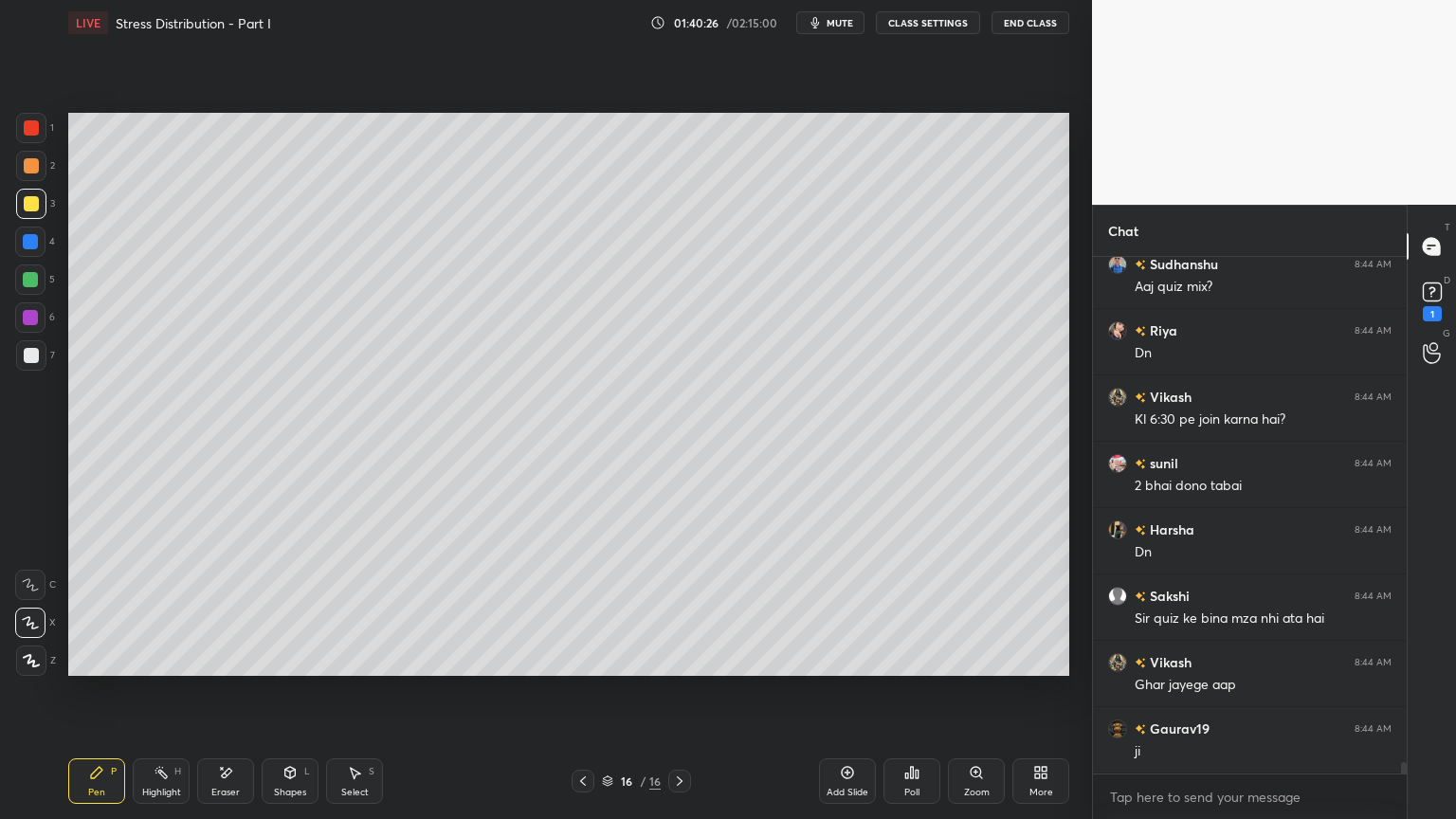 scroll, scrollTop: 23610, scrollLeft: 0, axis: vertical 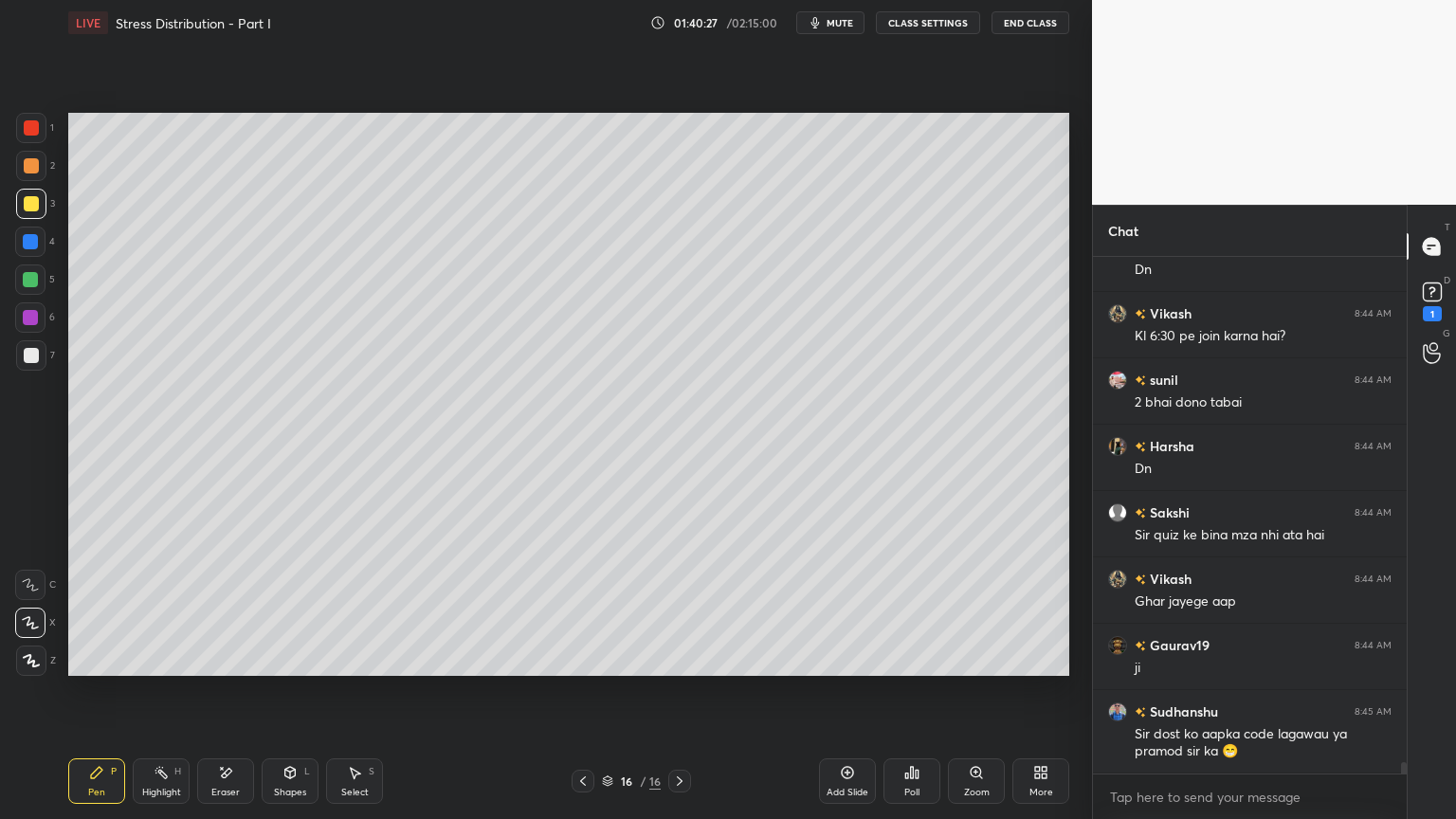 click 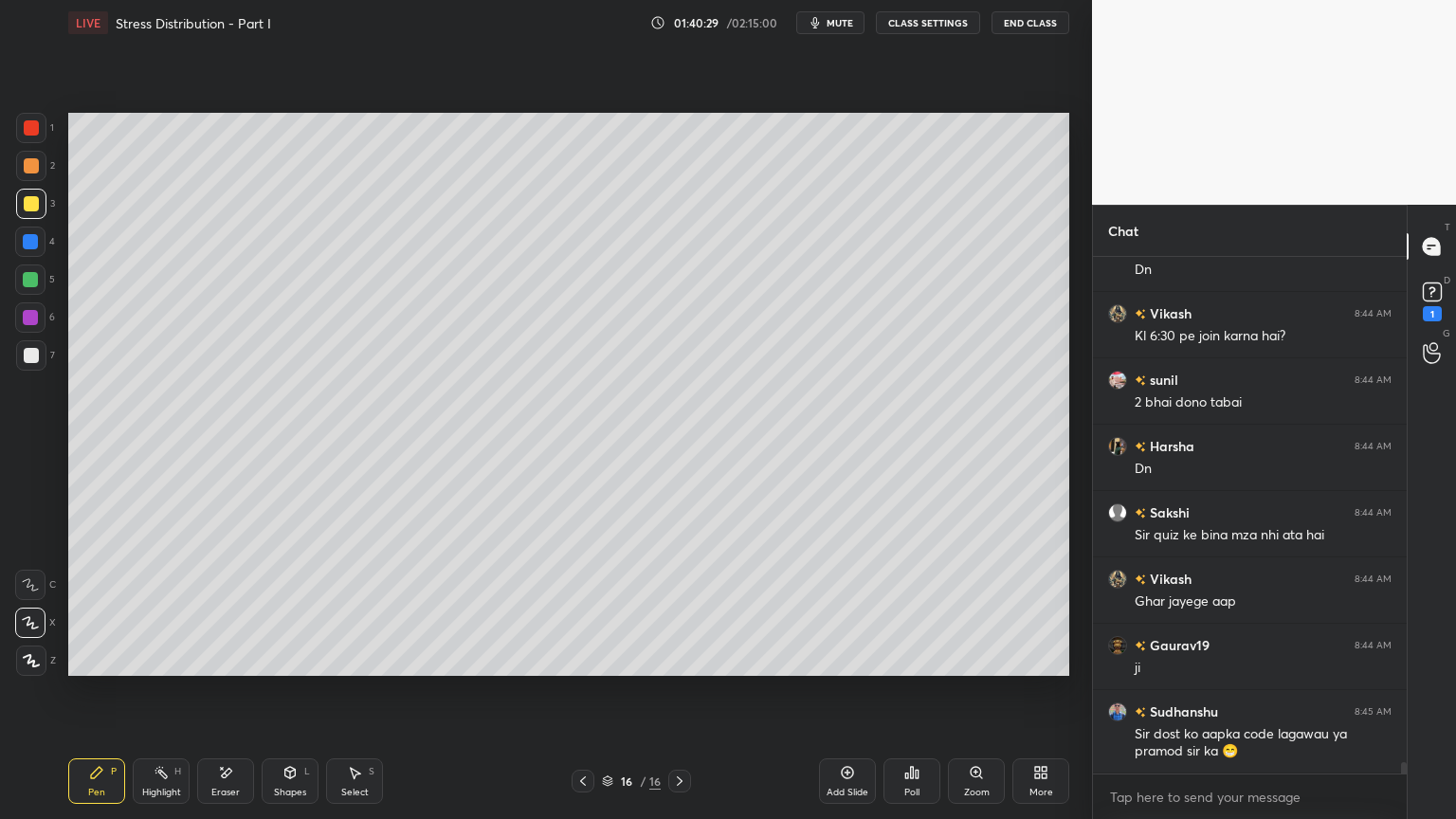 scroll, scrollTop: 23675, scrollLeft: 0, axis: vertical 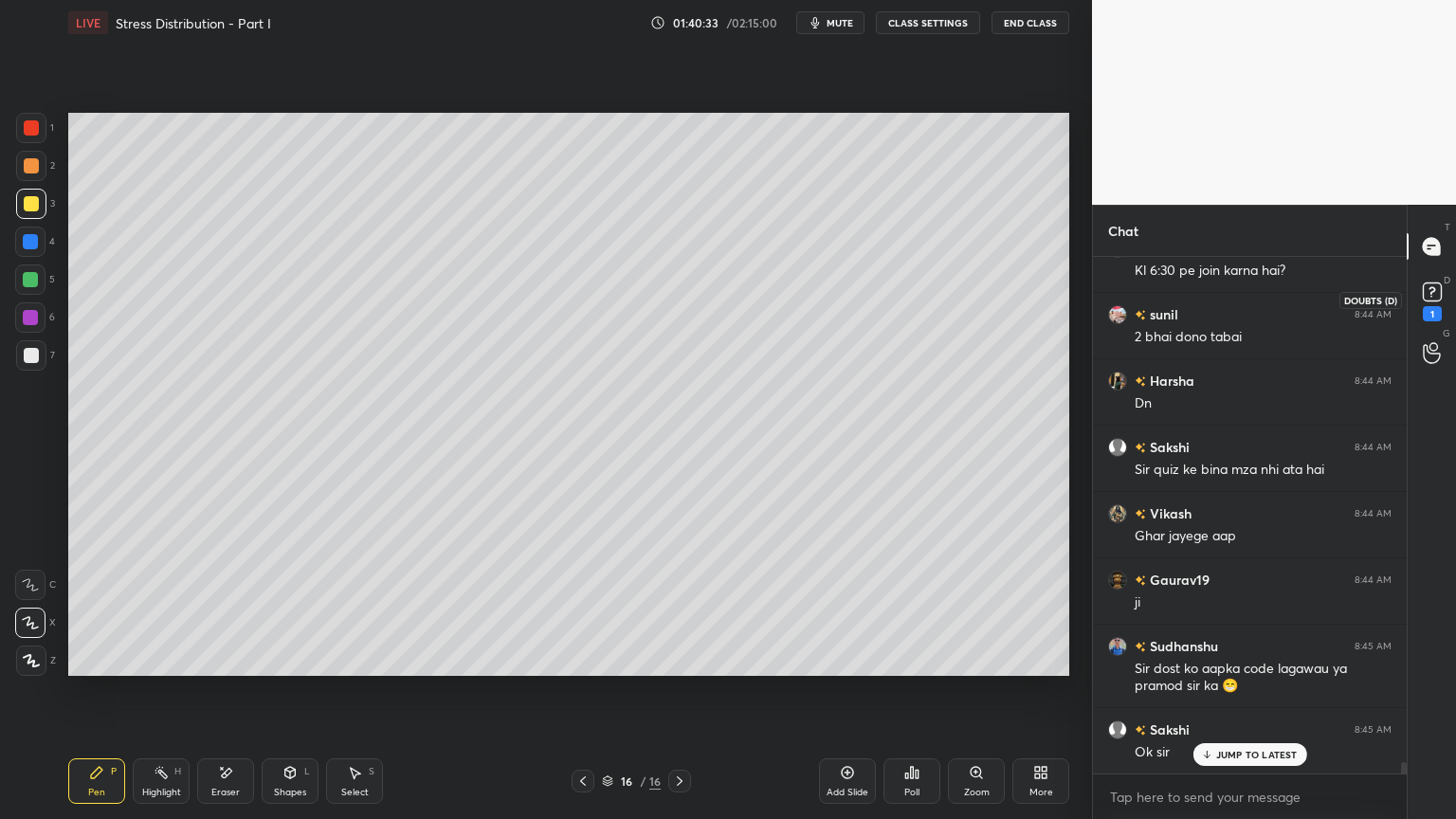 click 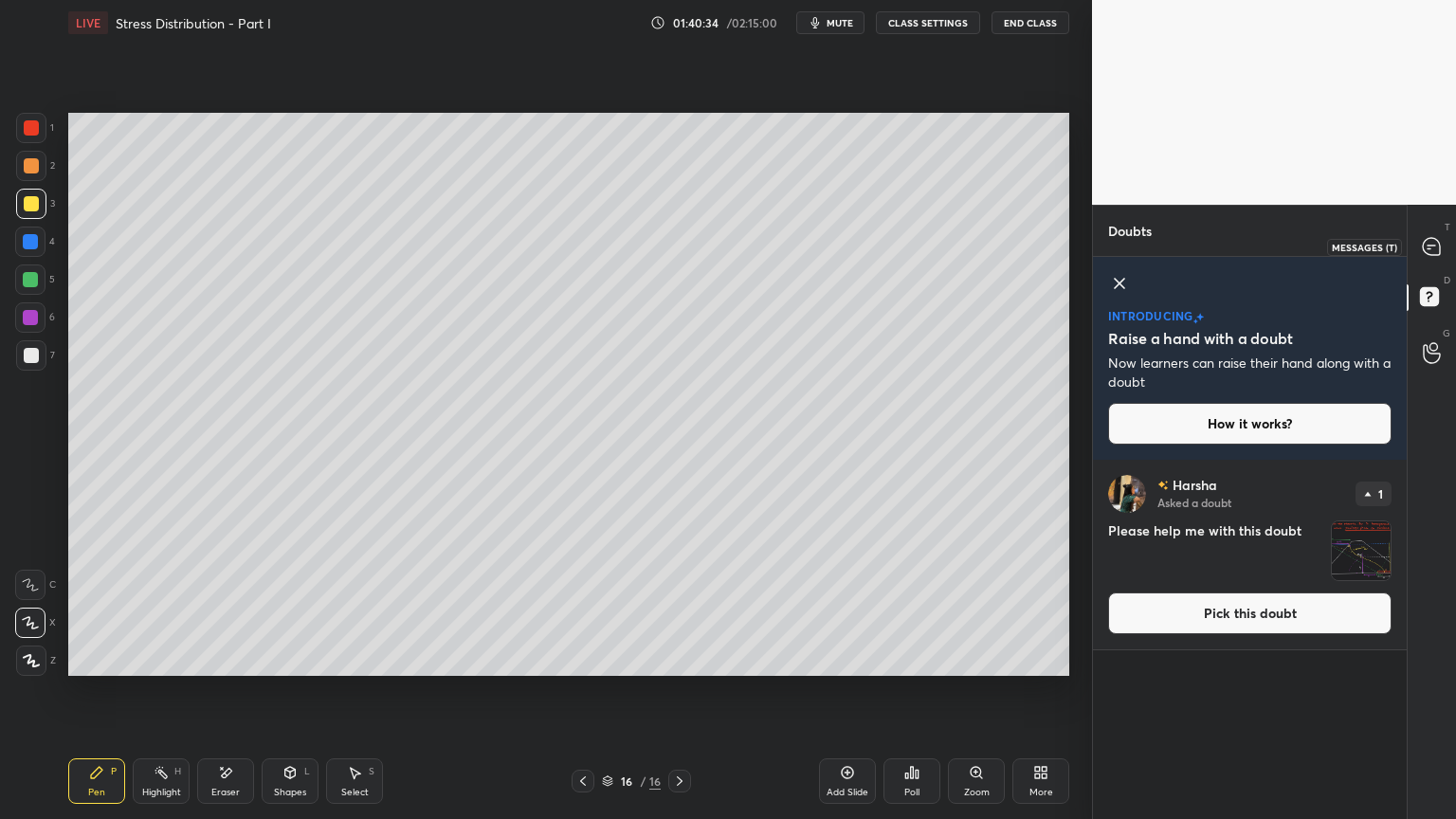 click at bounding box center [1432, 246] 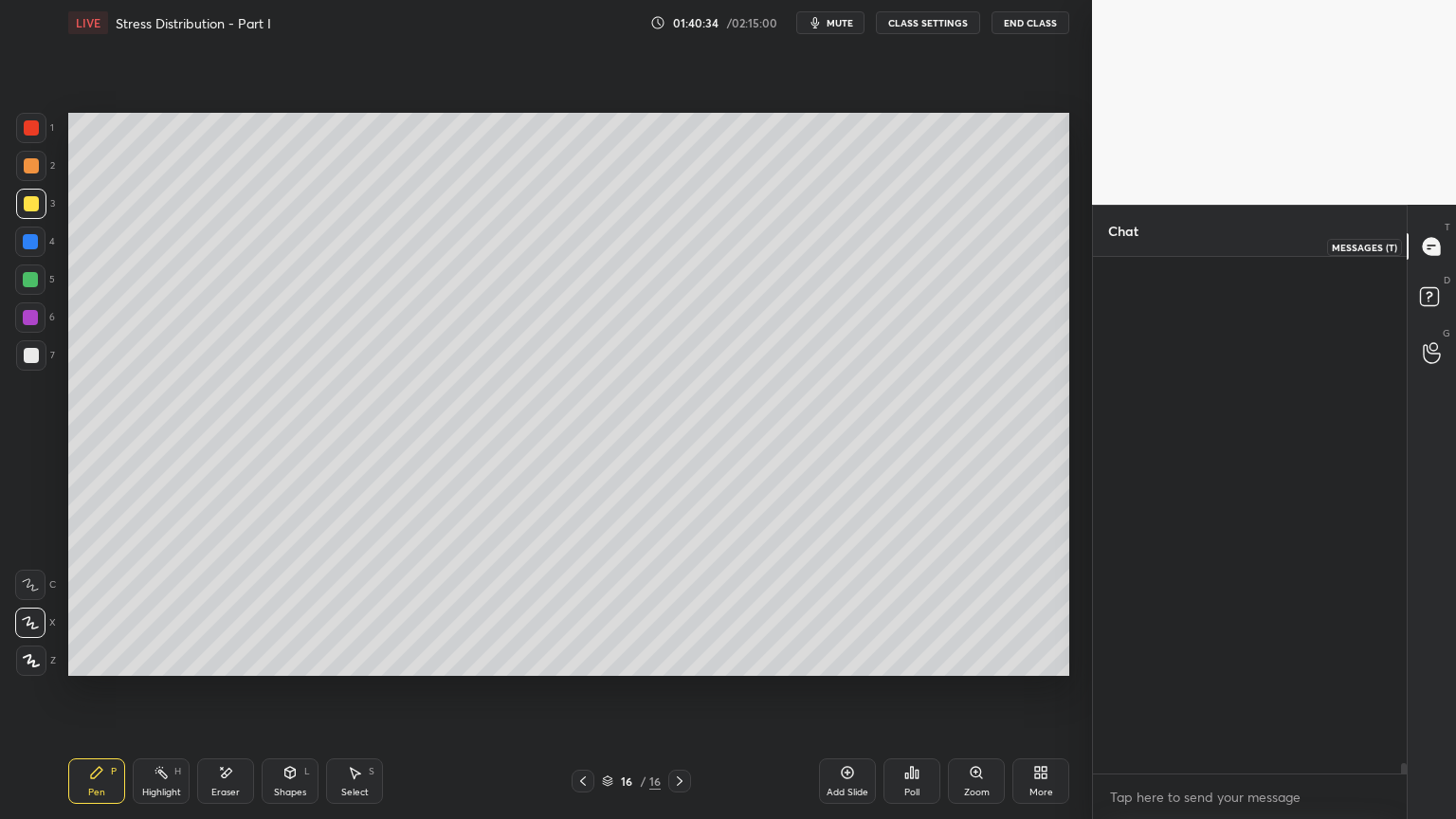 scroll, scrollTop: 24004, scrollLeft: 0, axis: vertical 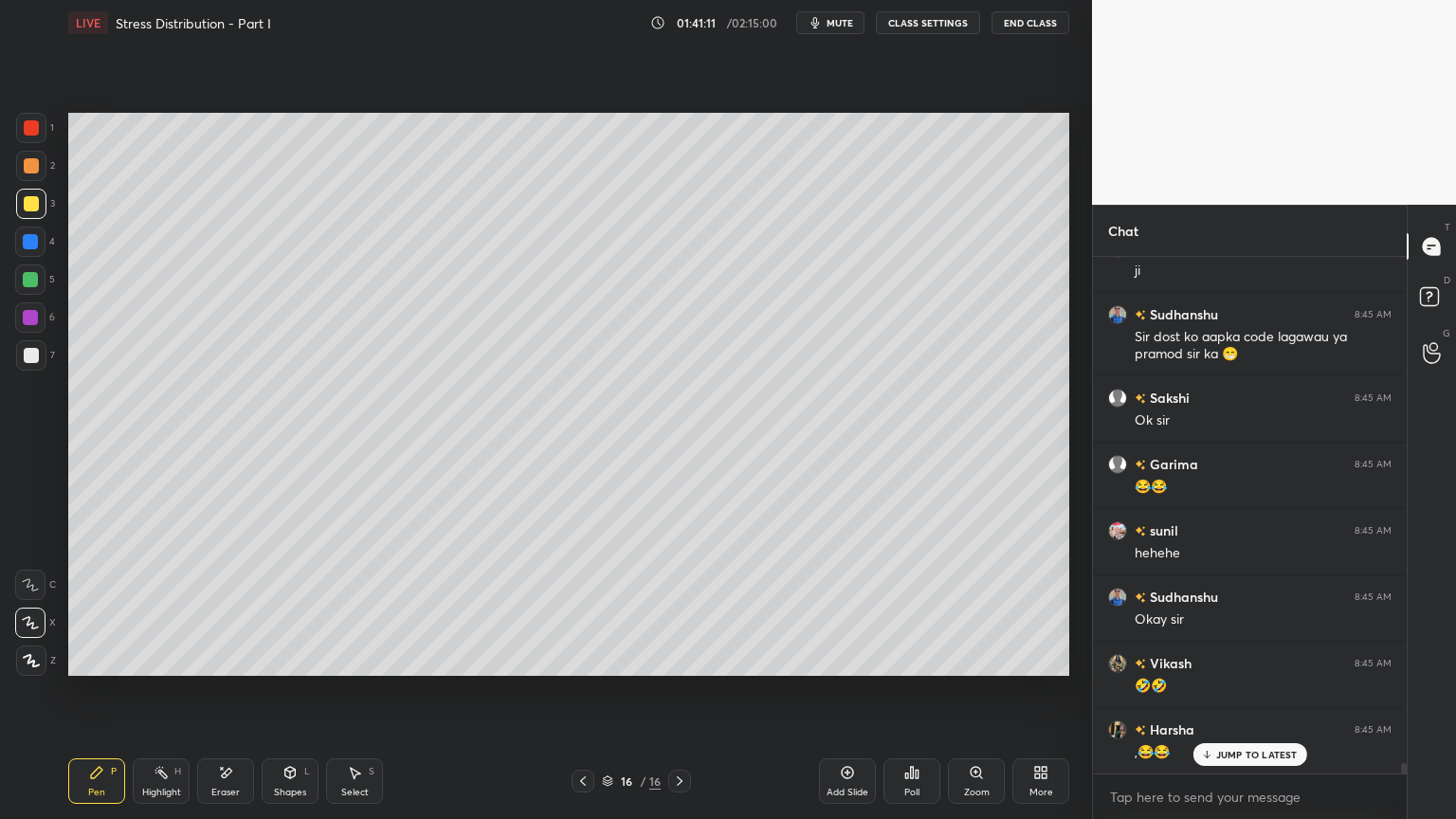 click 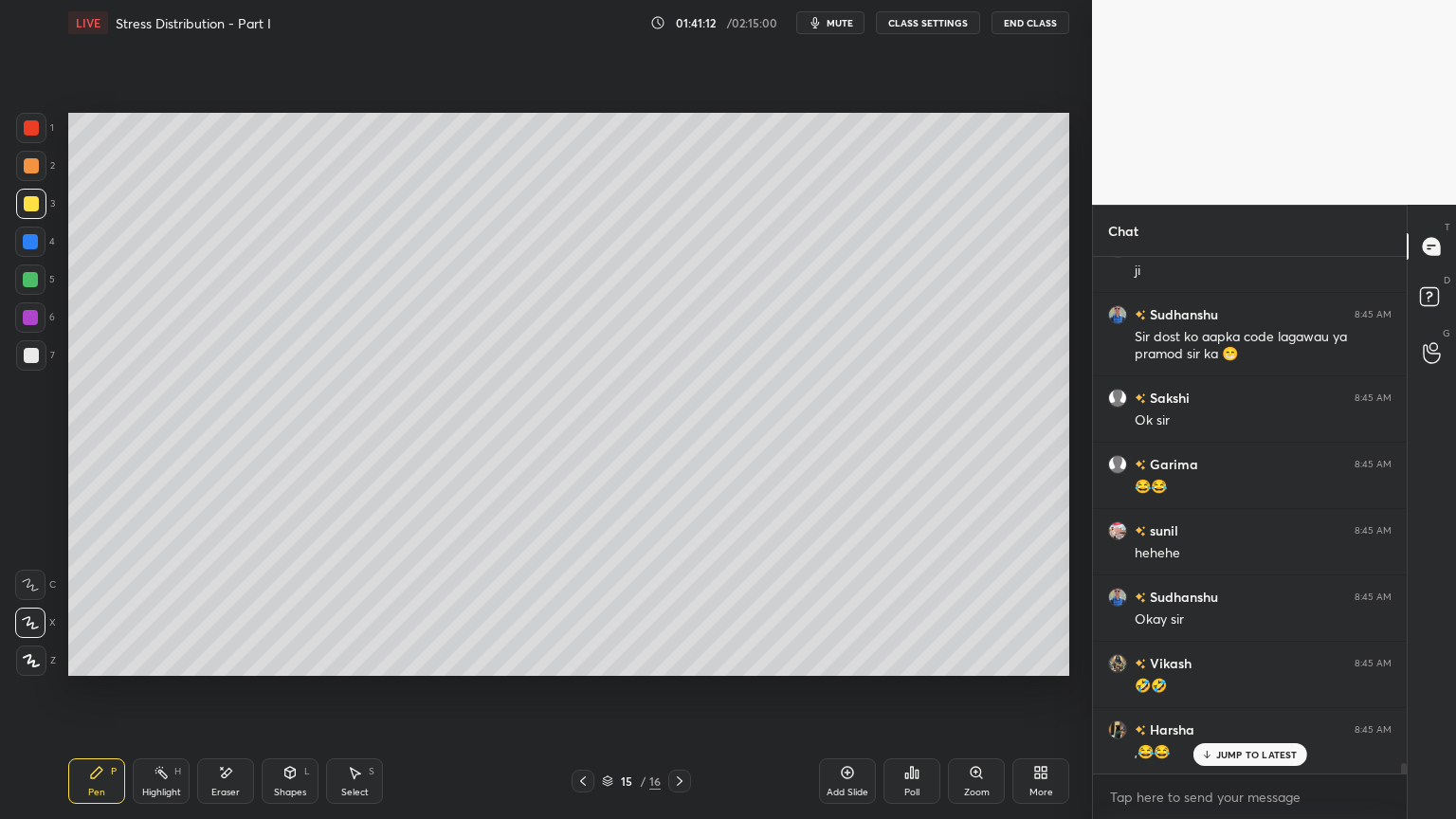 click 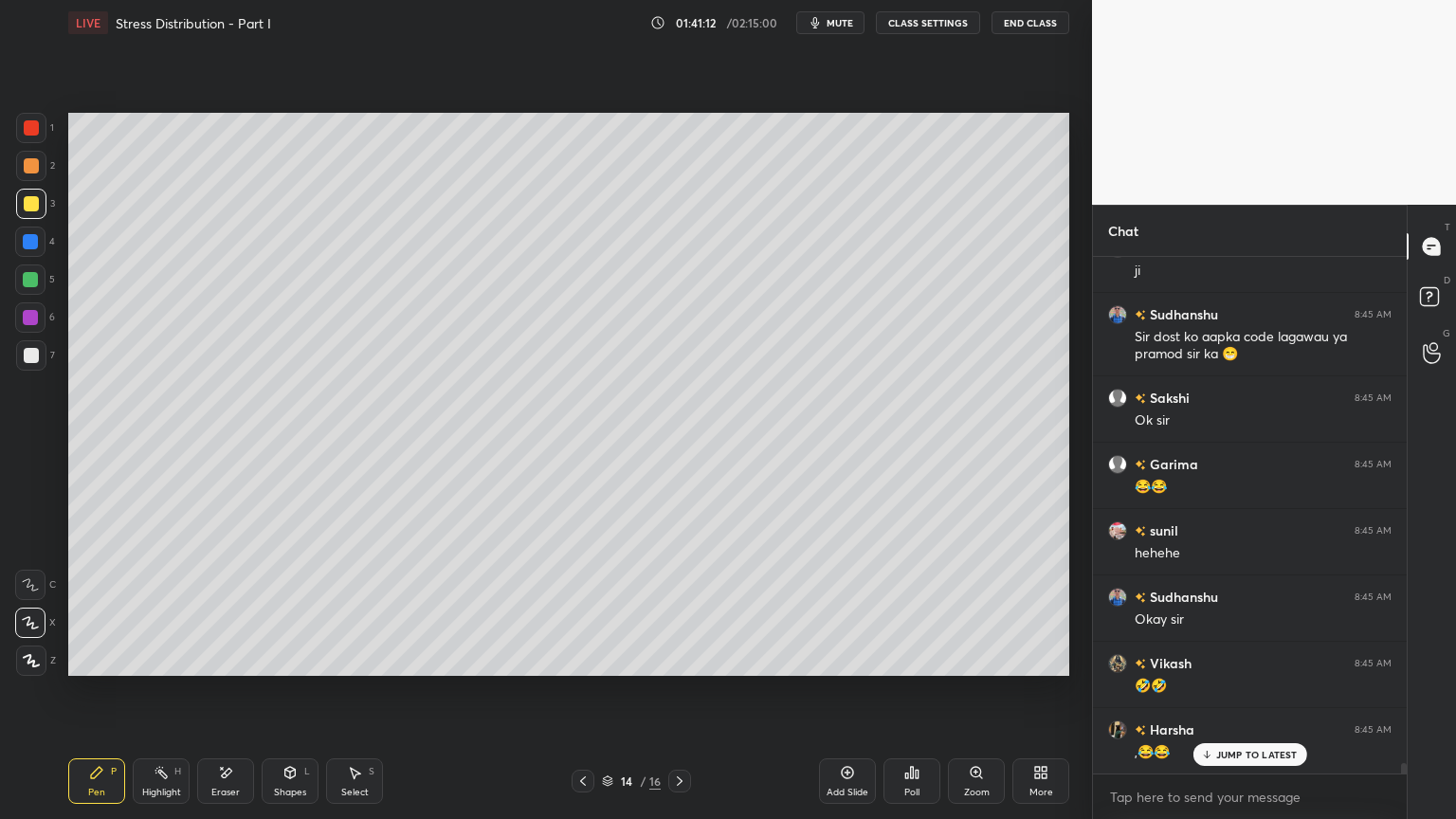 click at bounding box center [583, 781] 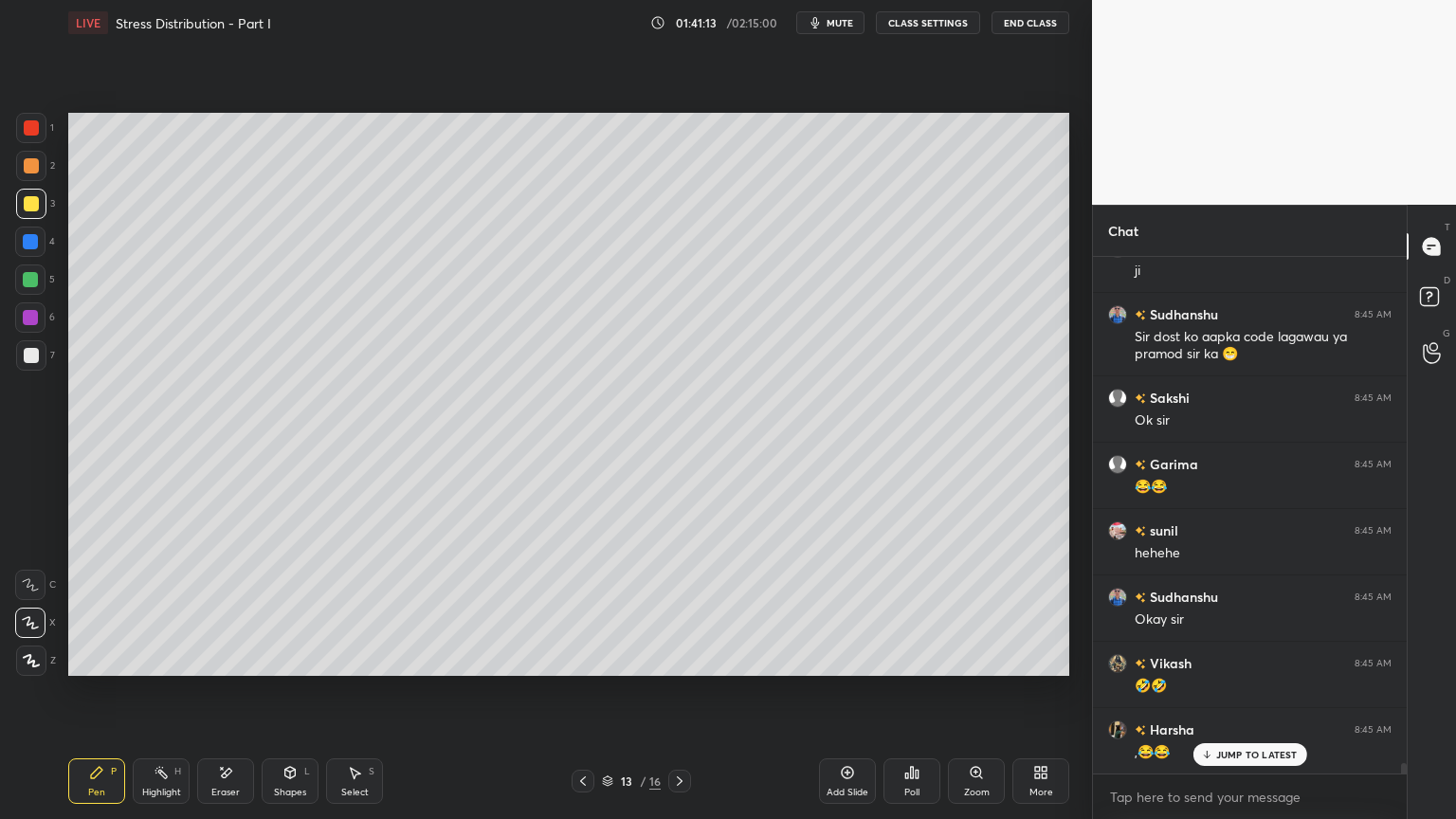 click 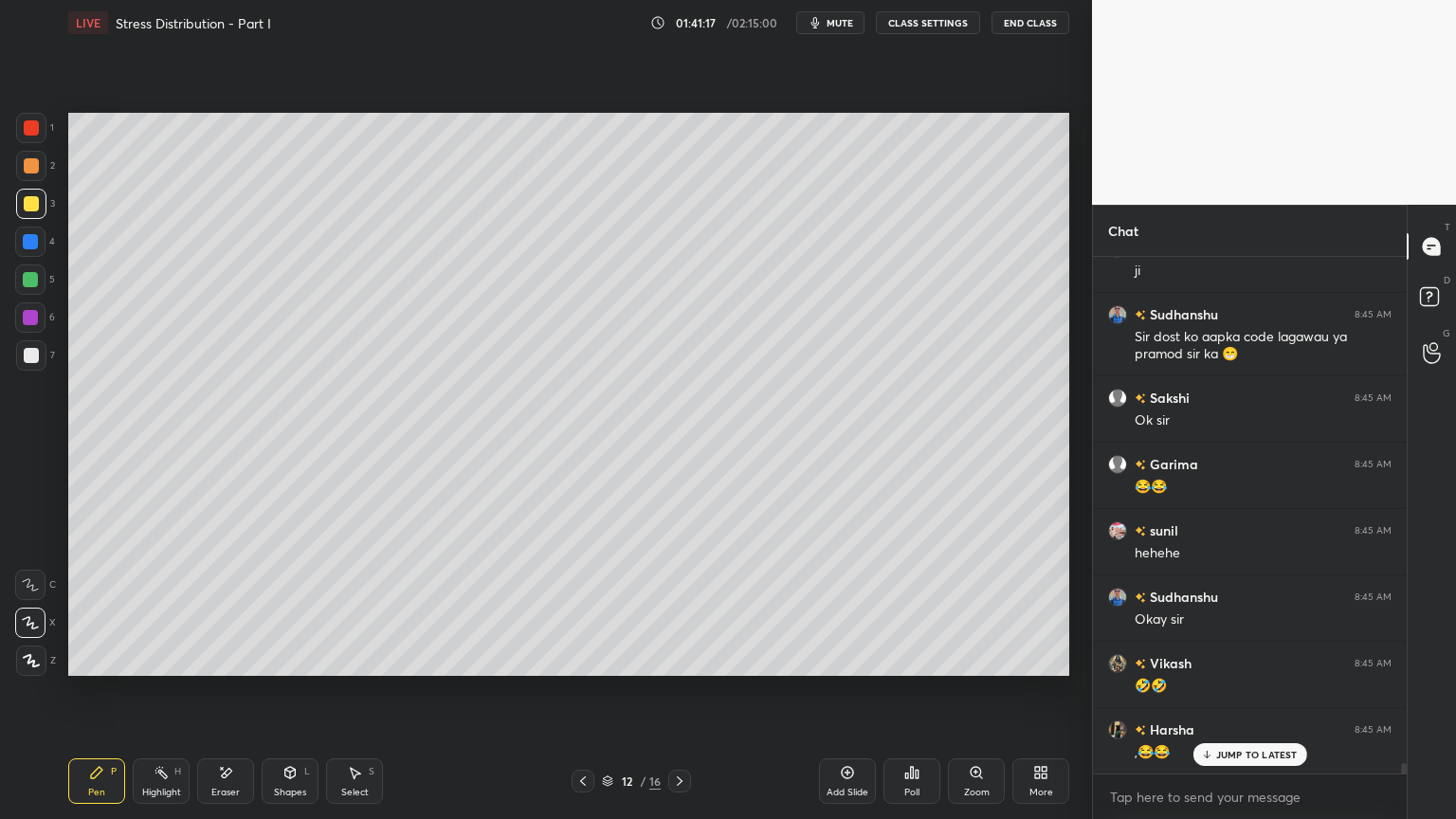 click 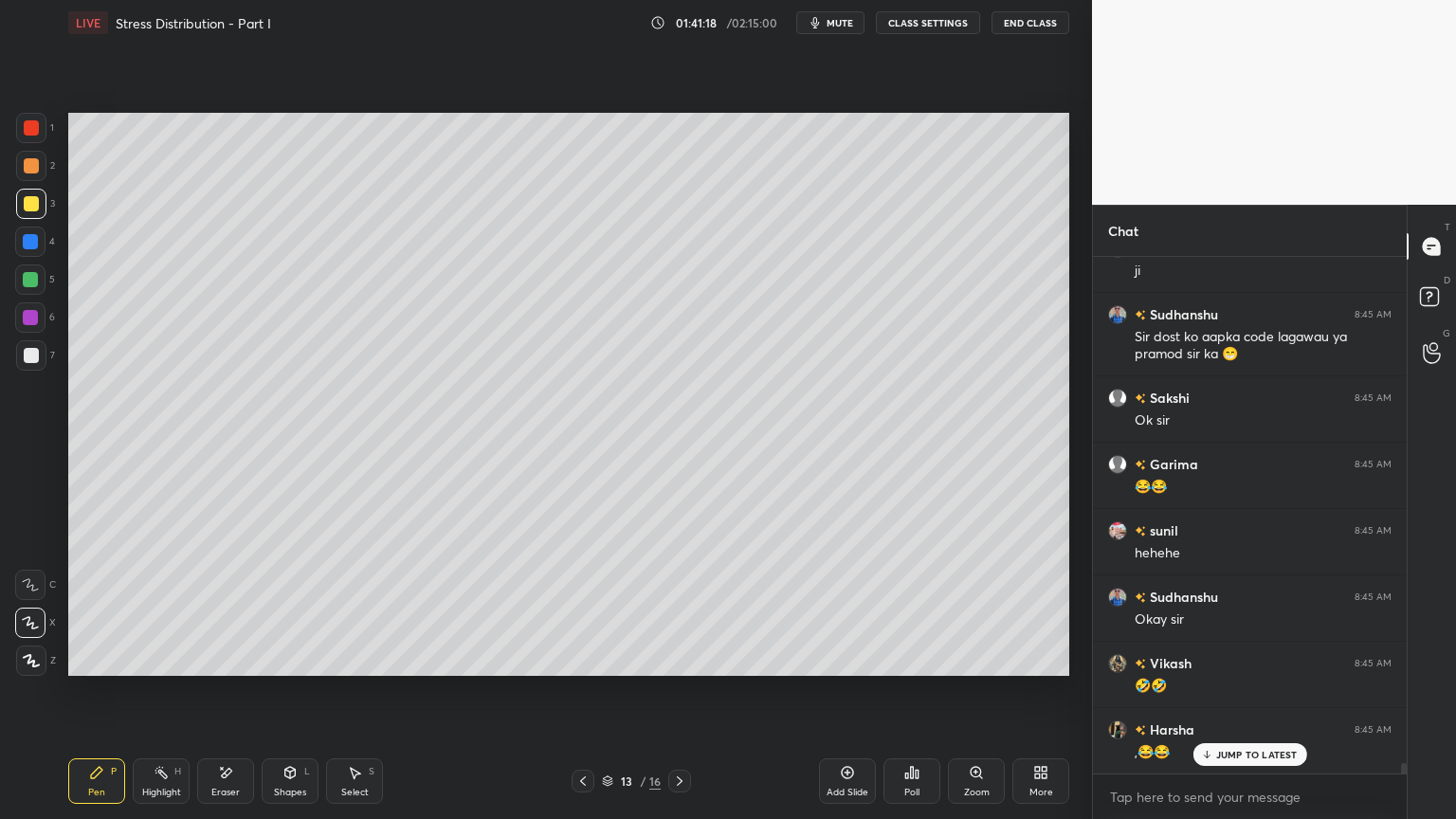 click 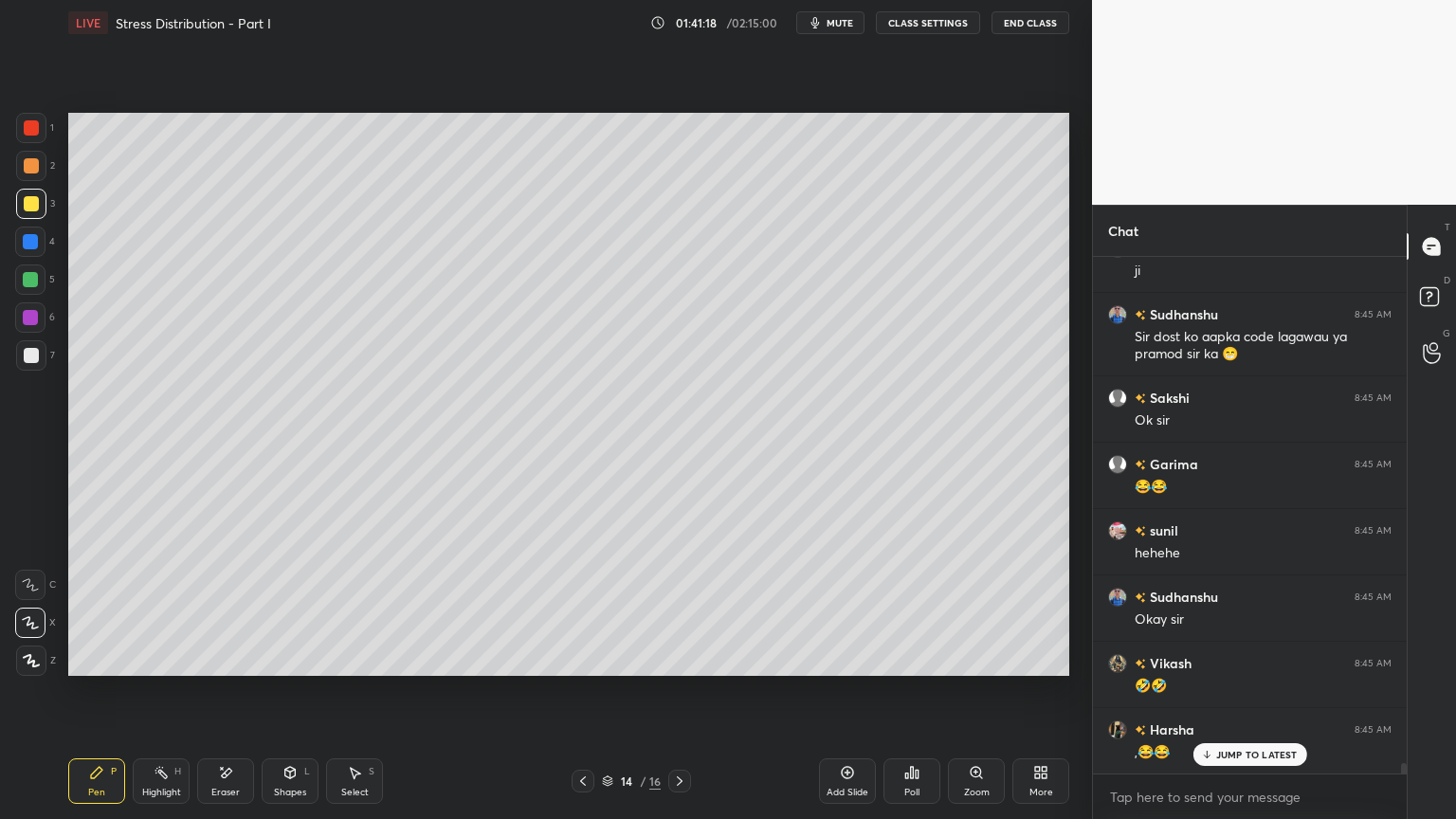 click 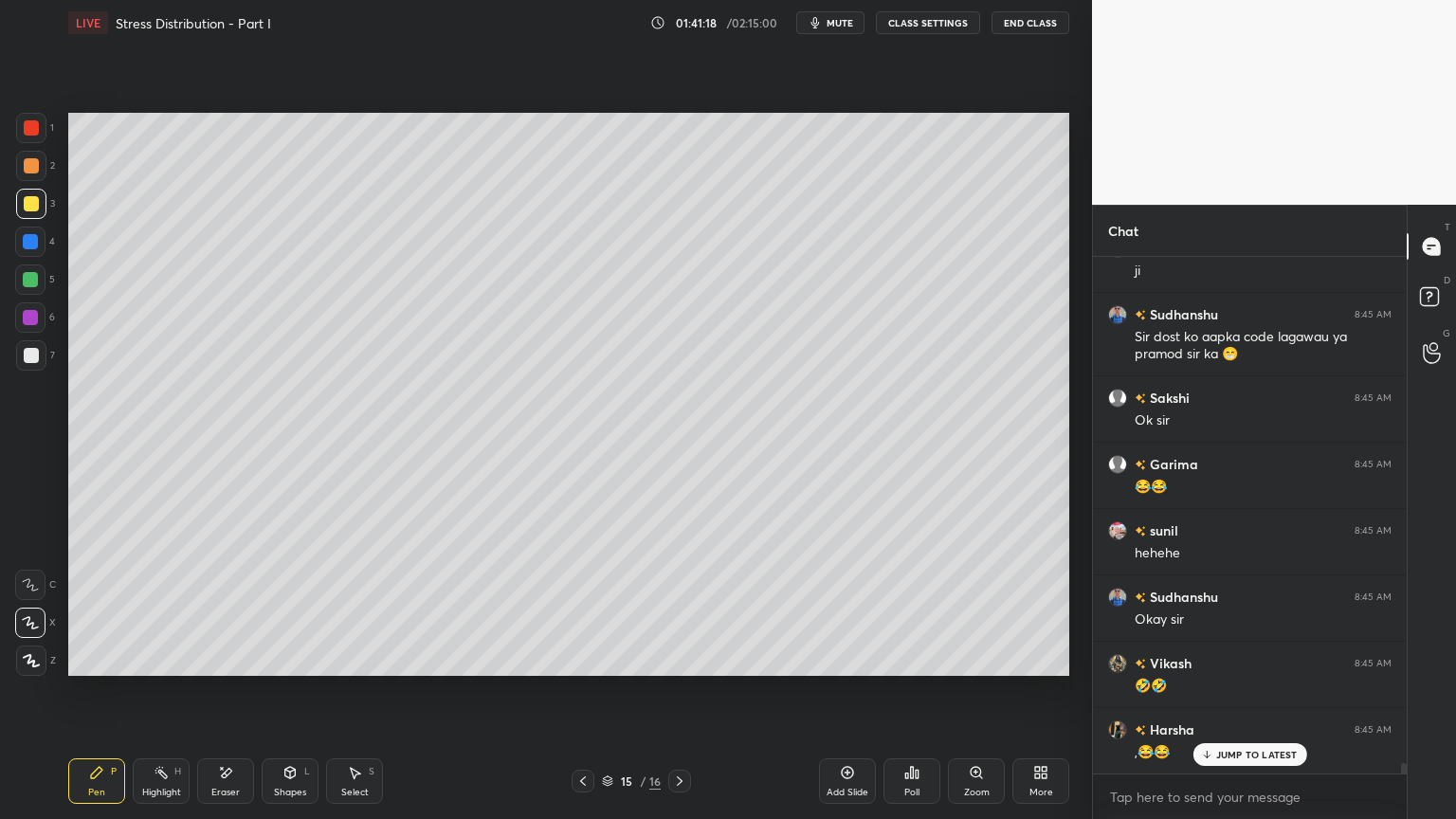 click 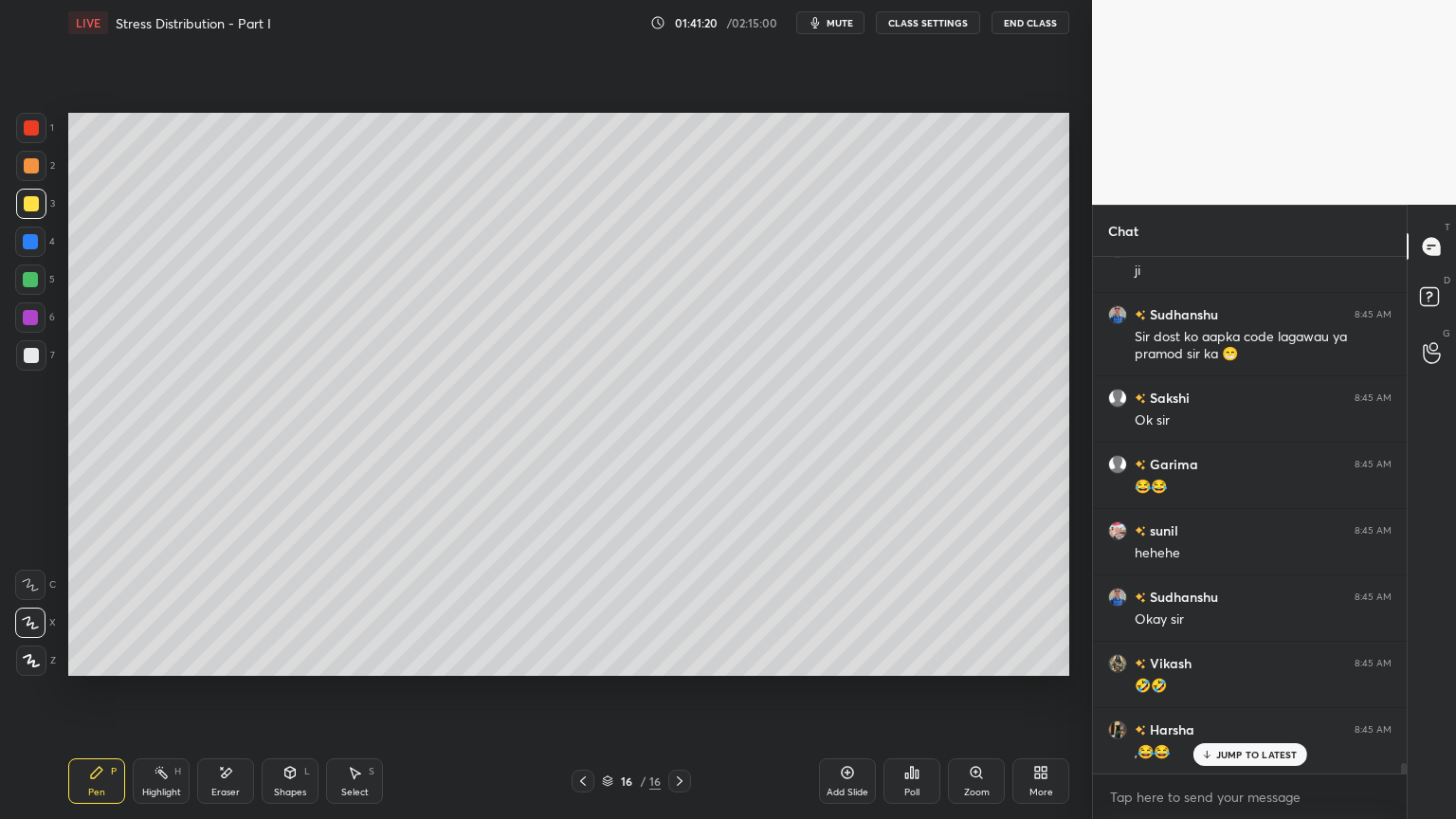 click at bounding box center [31, 355] 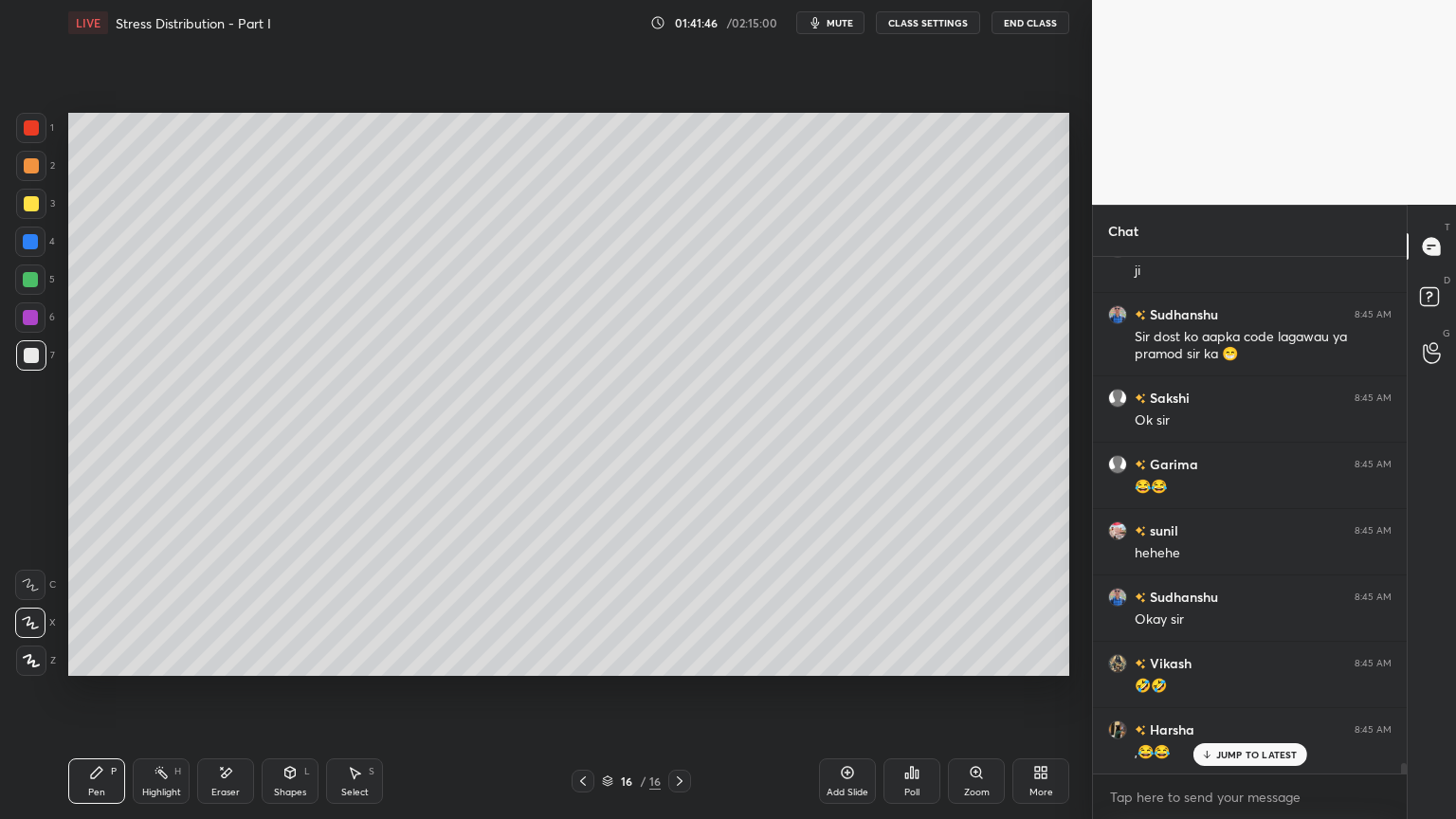 click at bounding box center (31, 204) 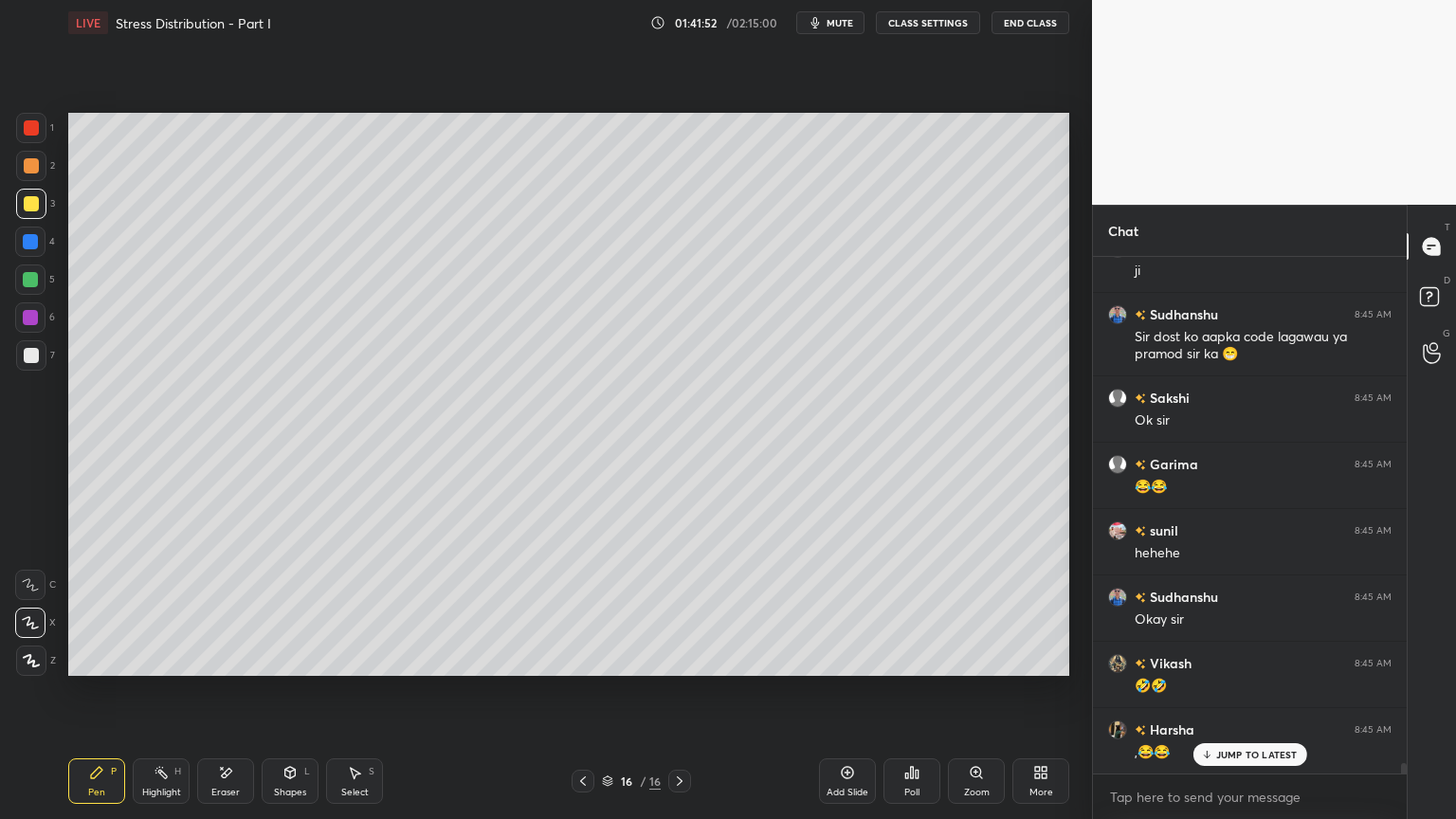 click 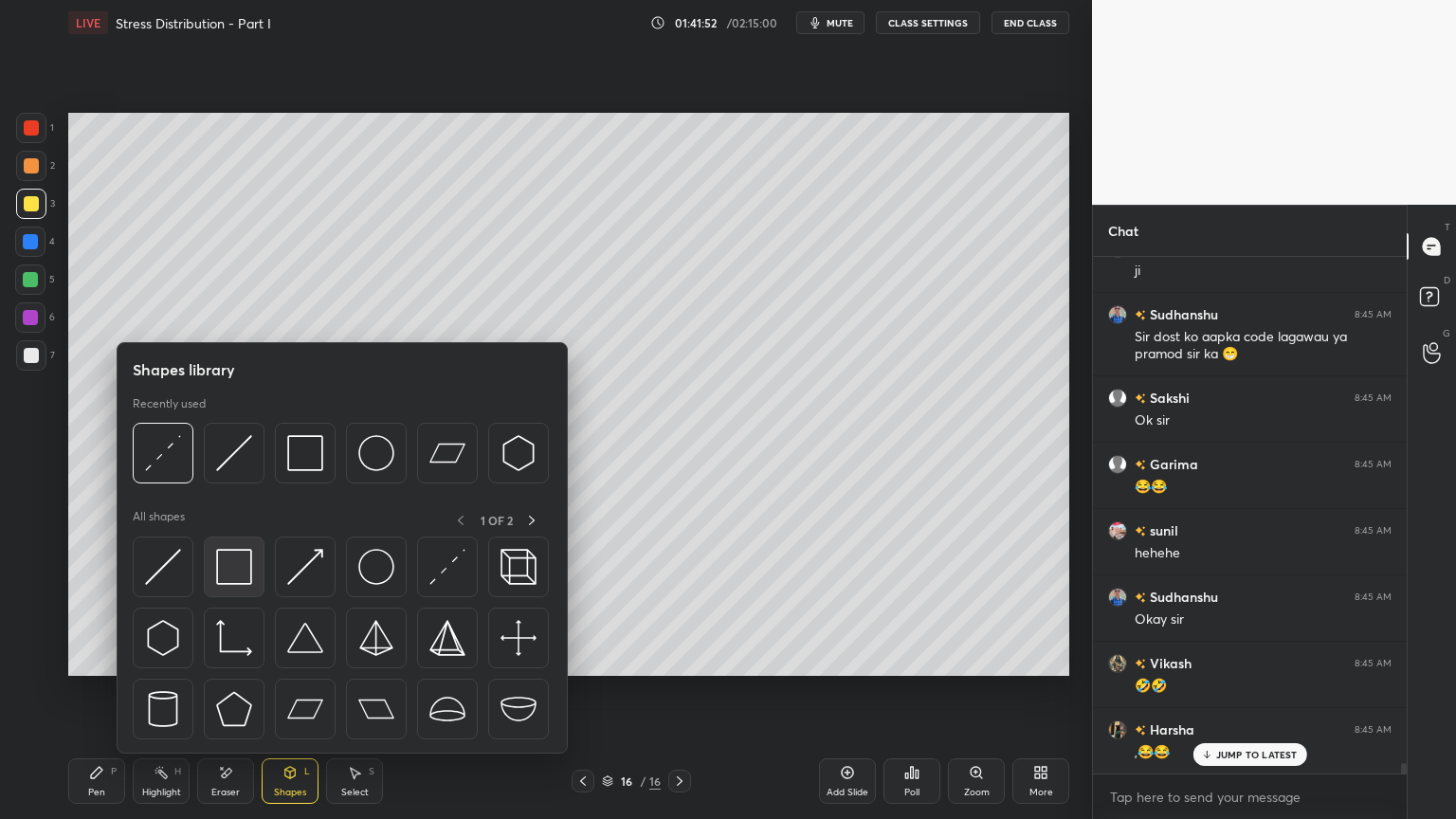 click at bounding box center [234, 567] 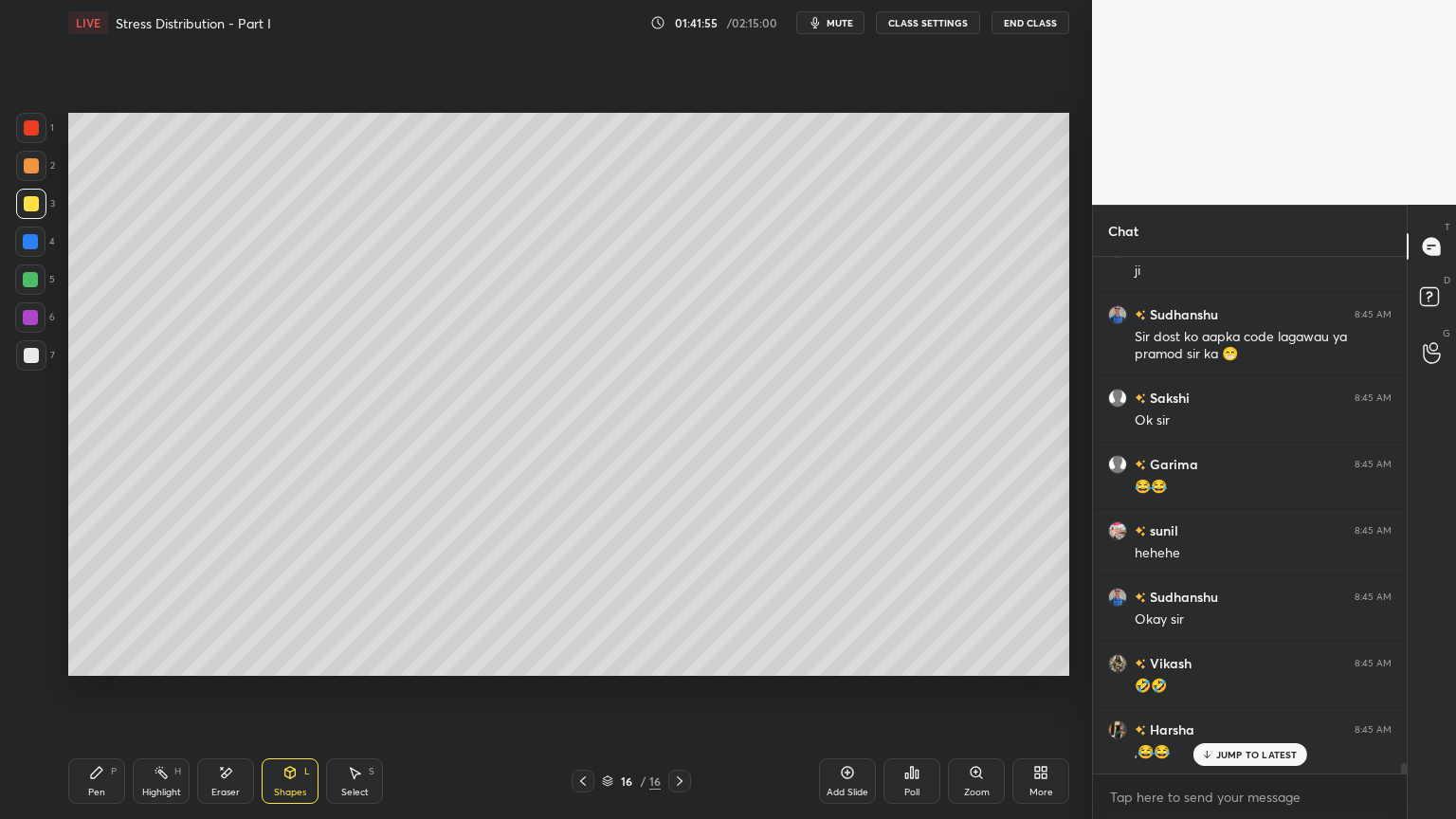 click 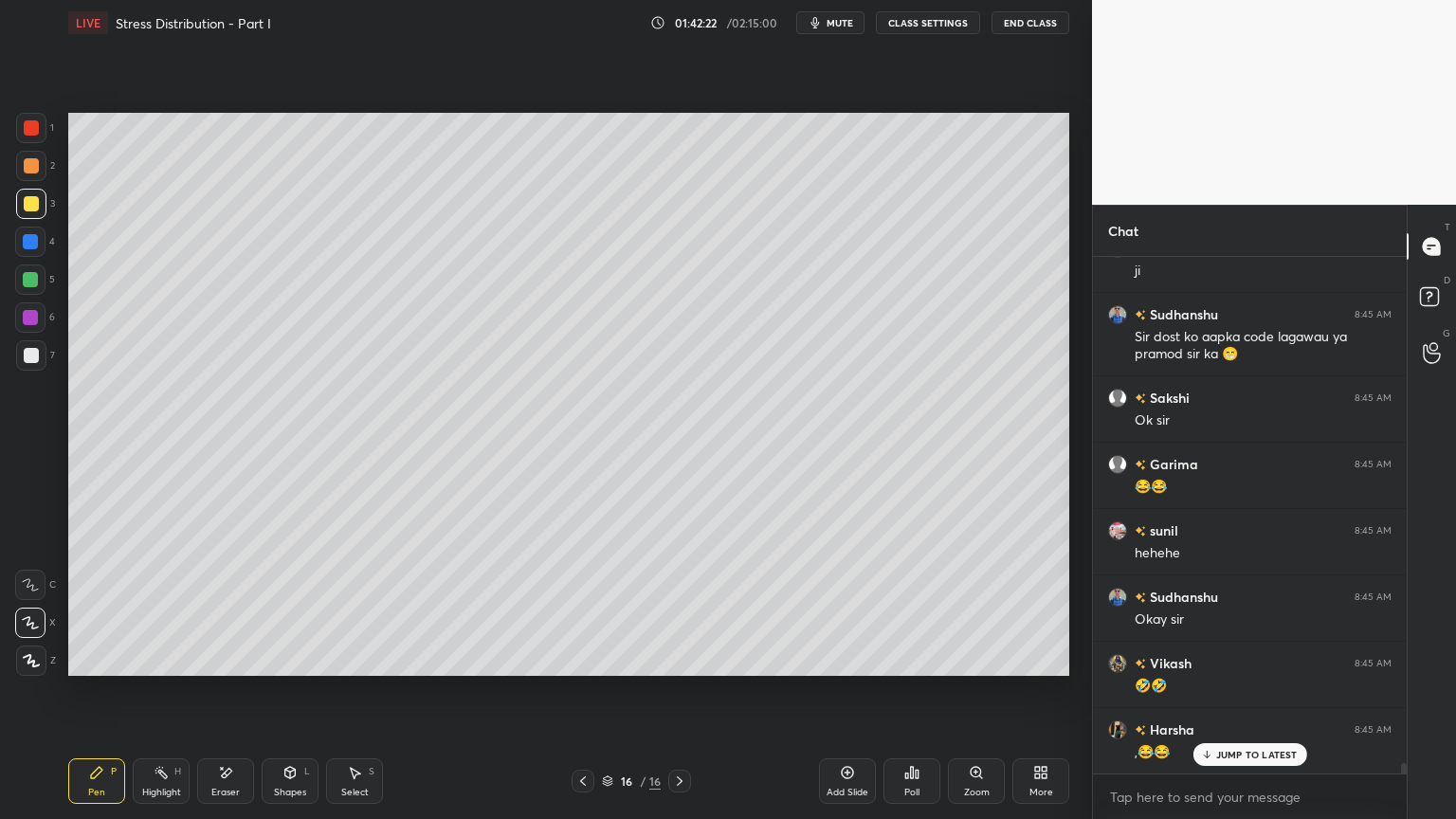 click at bounding box center (30, 280) 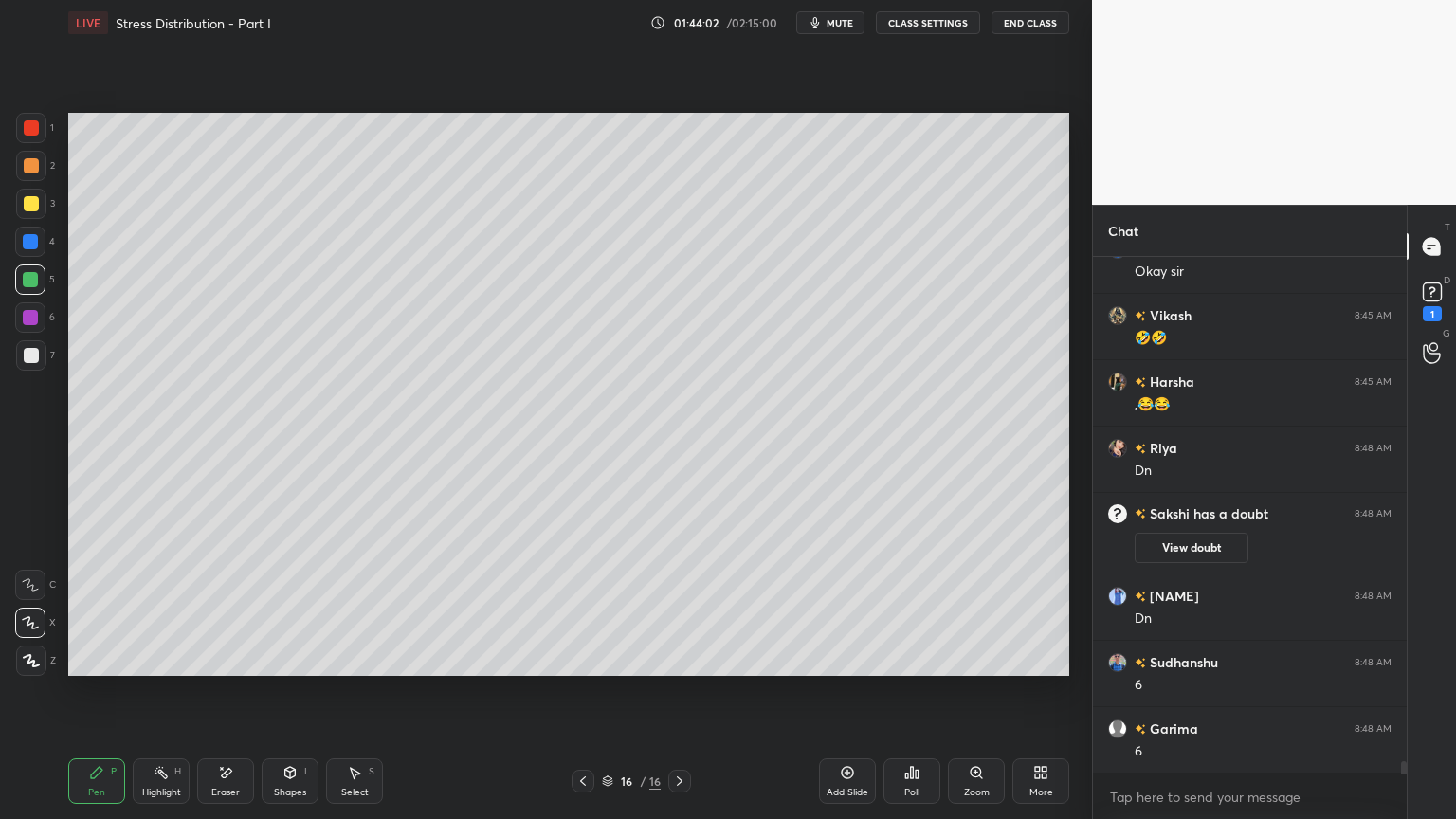 scroll, scrollTop: 21070, scrollLeft: 0, axis: vertical 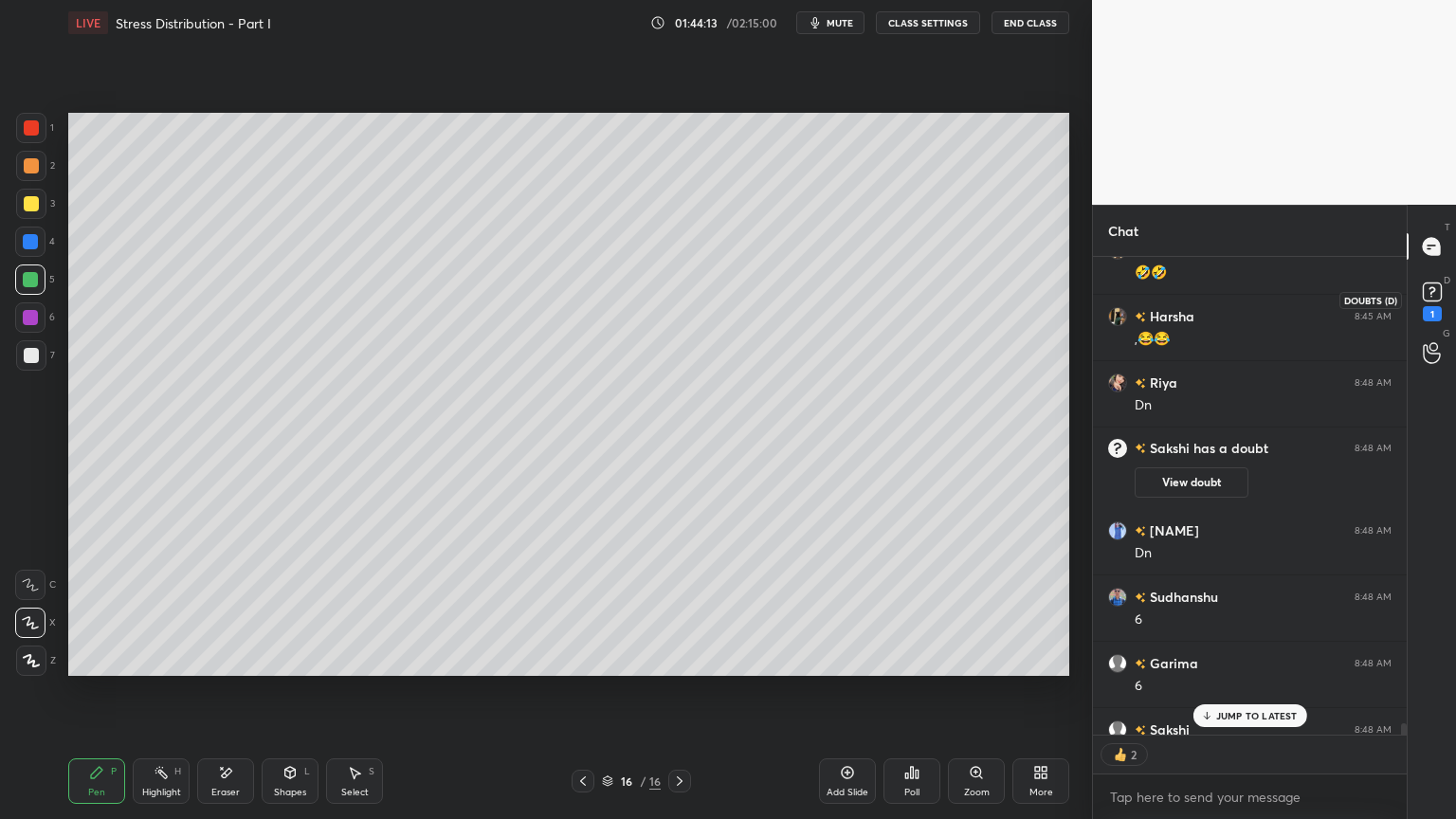 click on "1" at bounding box center (1432, 314) 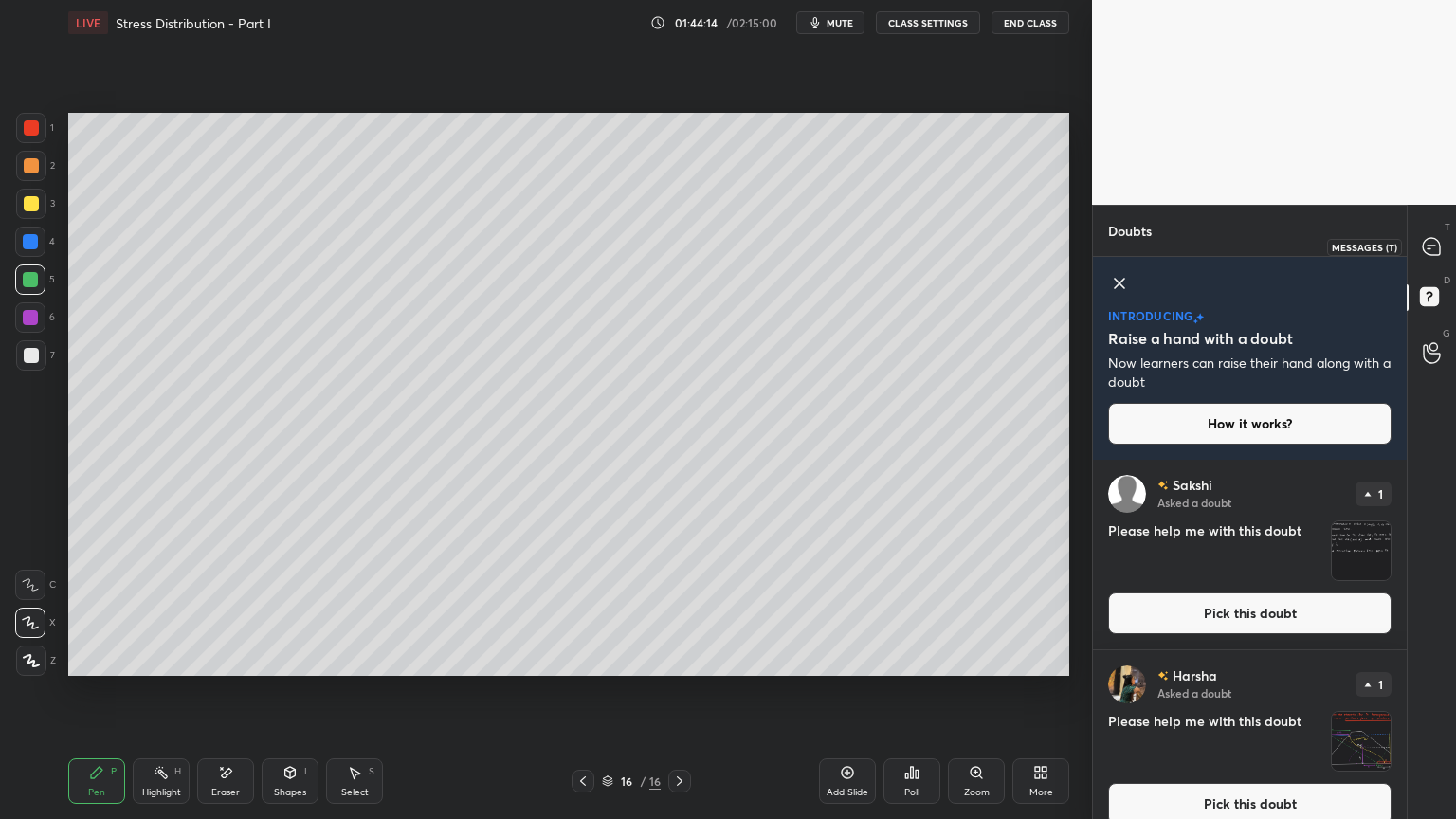 click 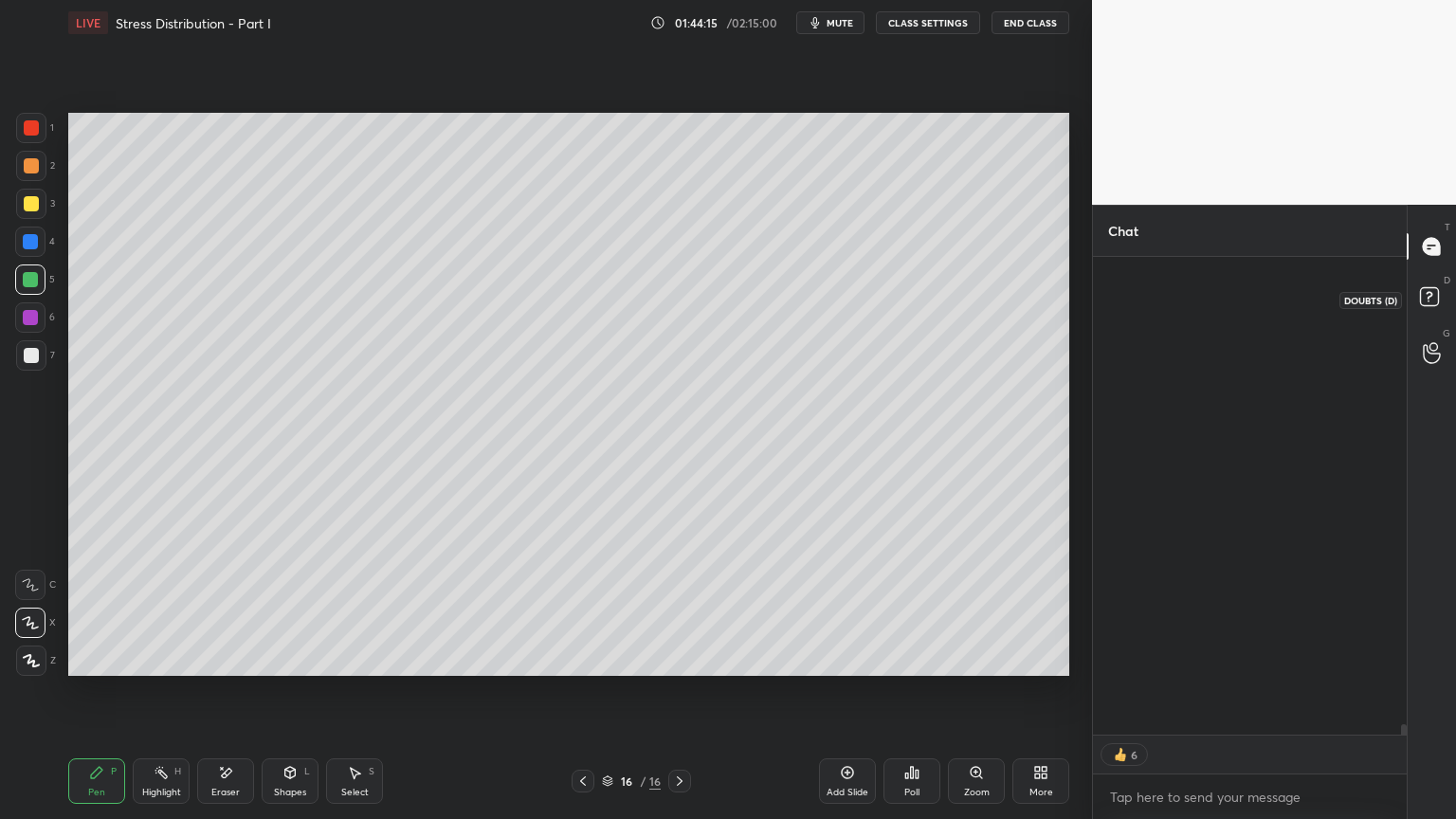 scroll, scrollTop: 21438, scrollLeft: 0, axis: vertical 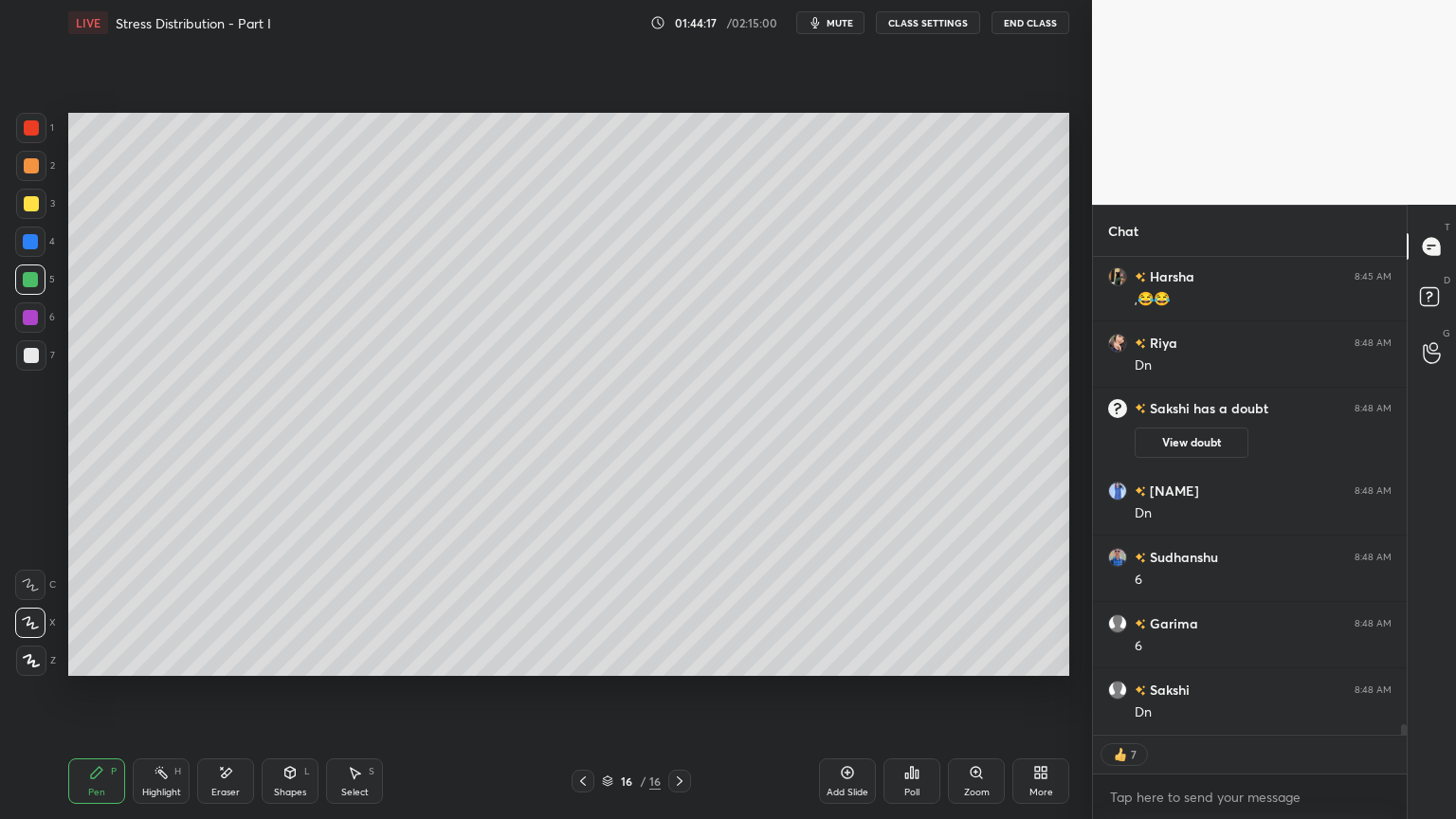 click 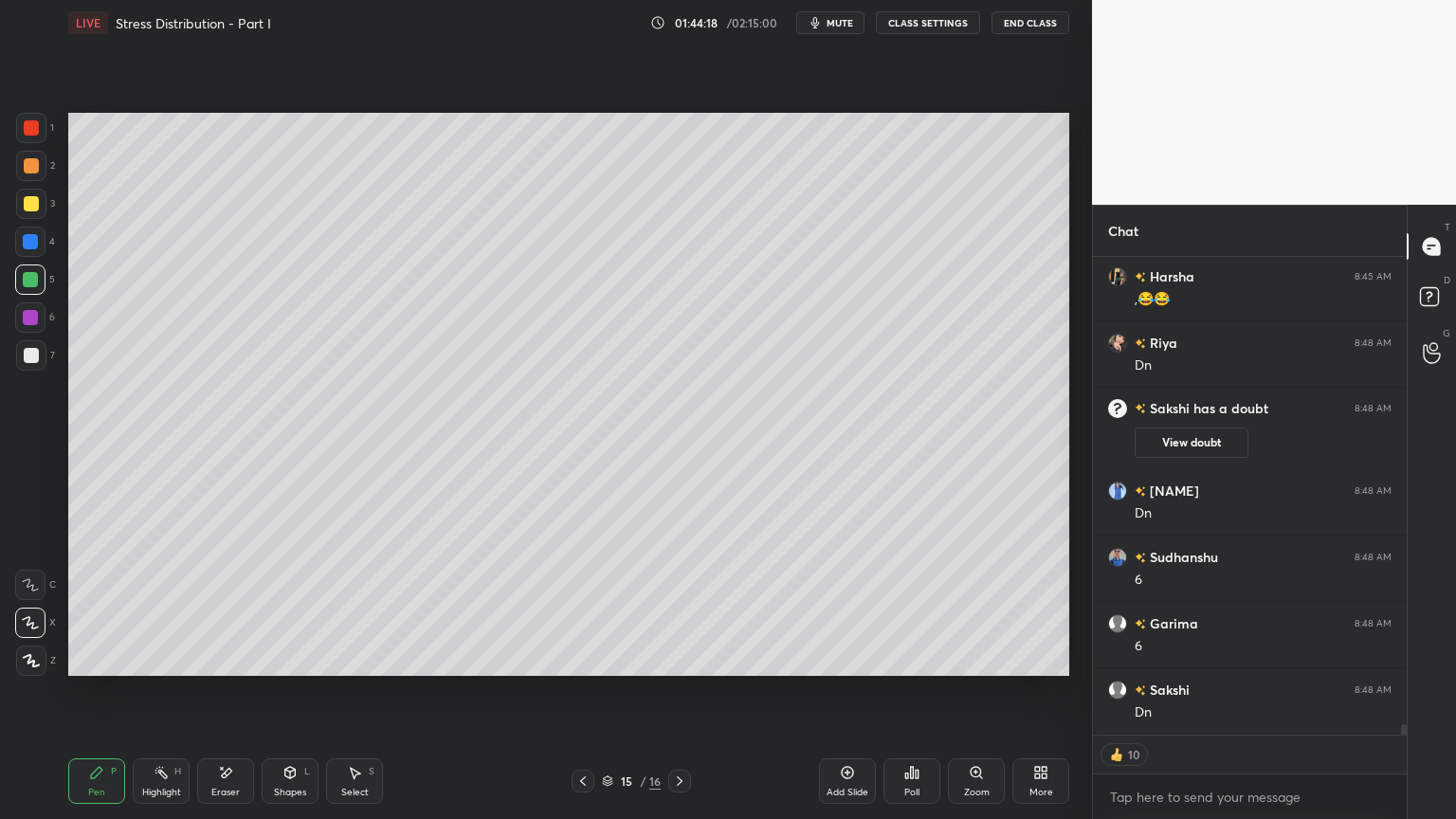 click 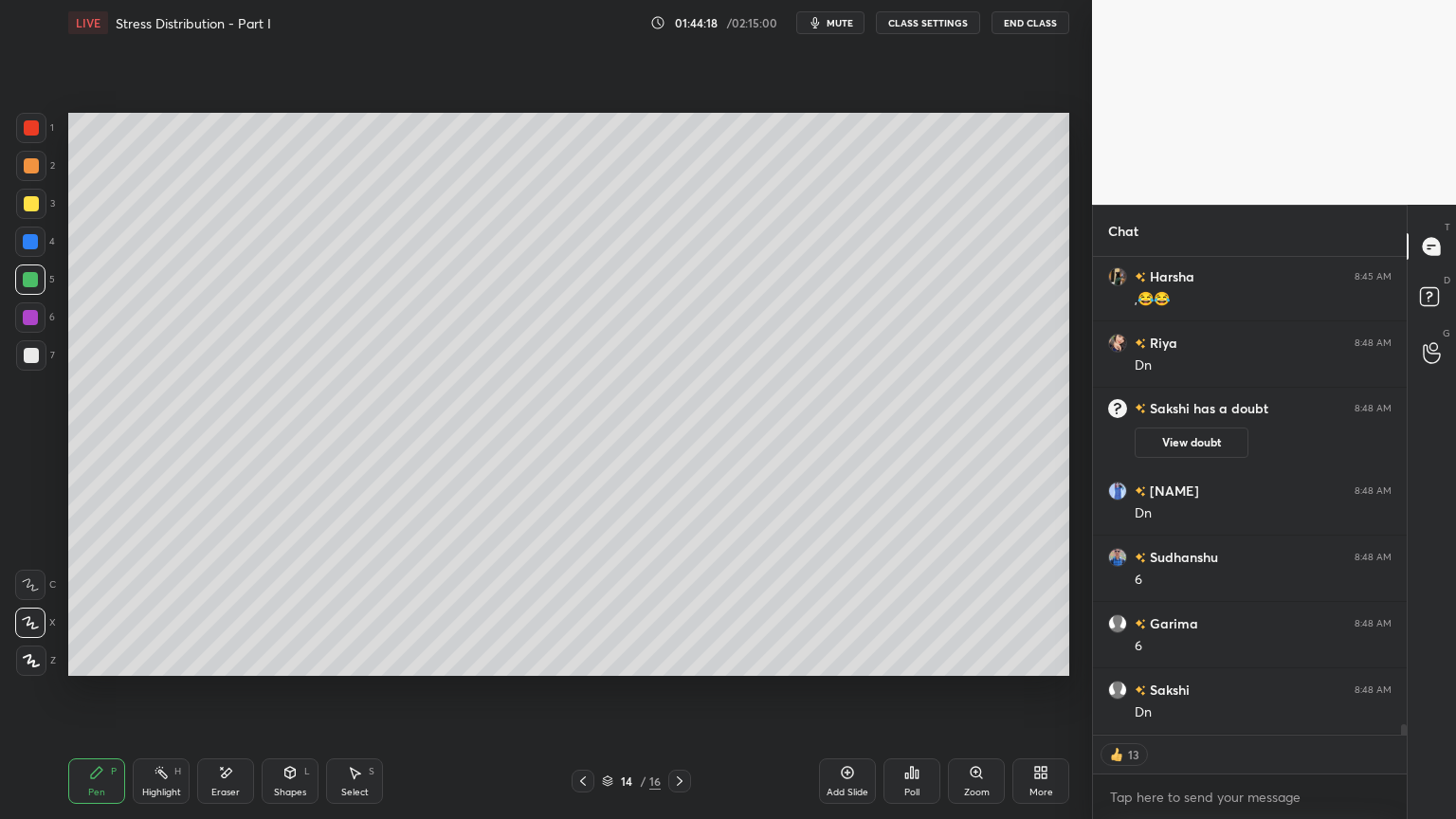 click 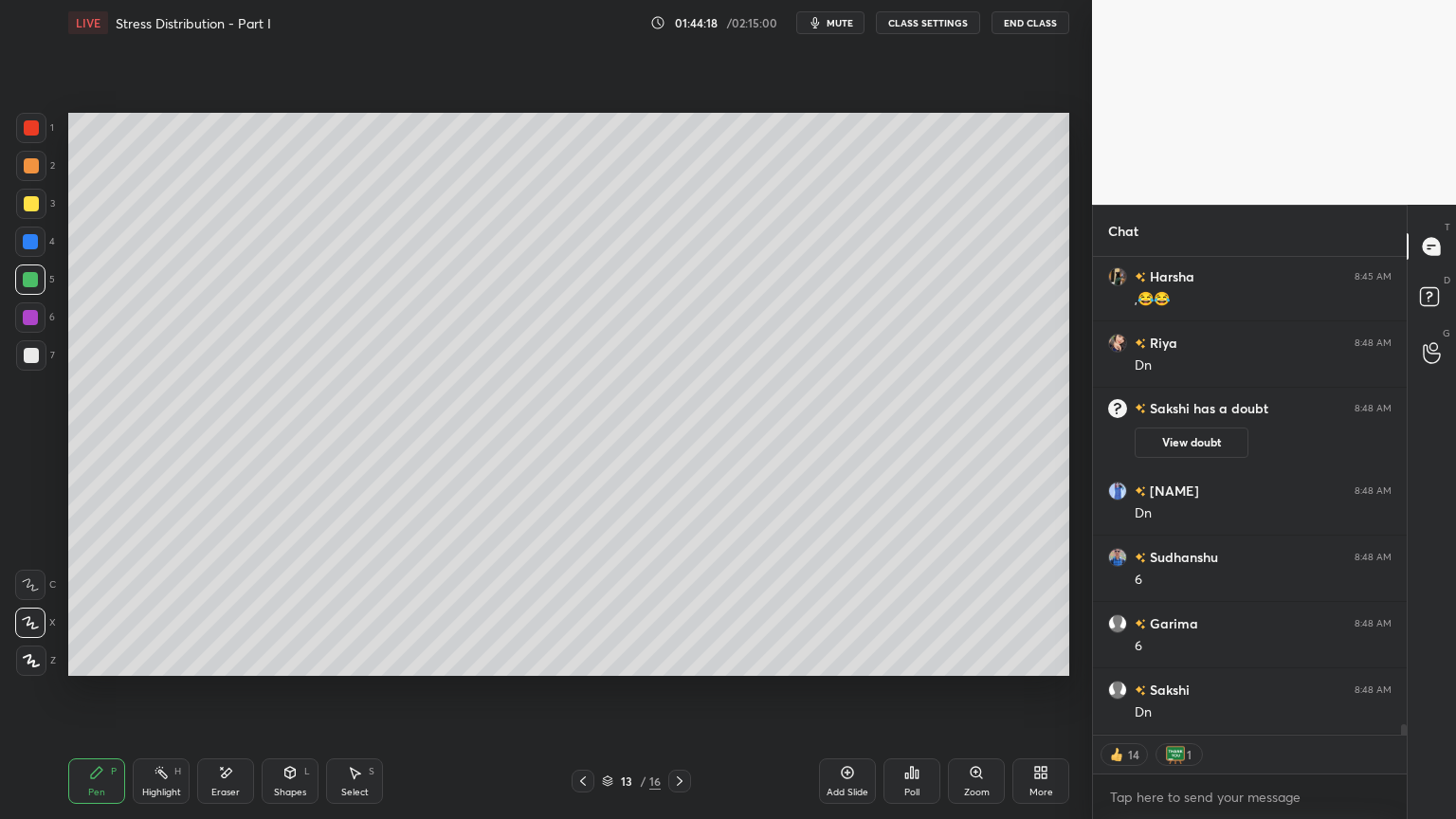 click 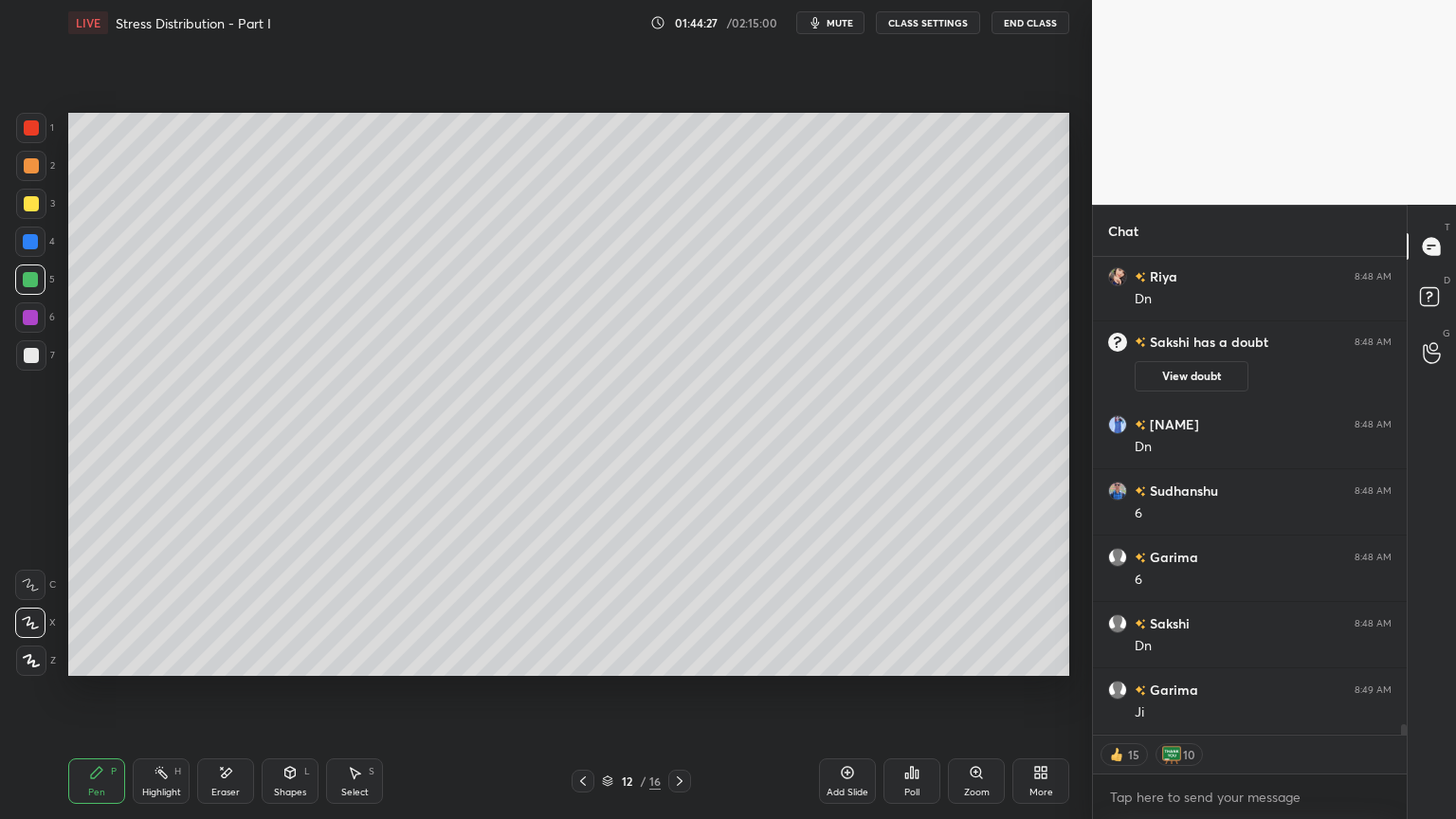 scroll, scrollTop: 21571, scrollLeft: 0, axis: vertical 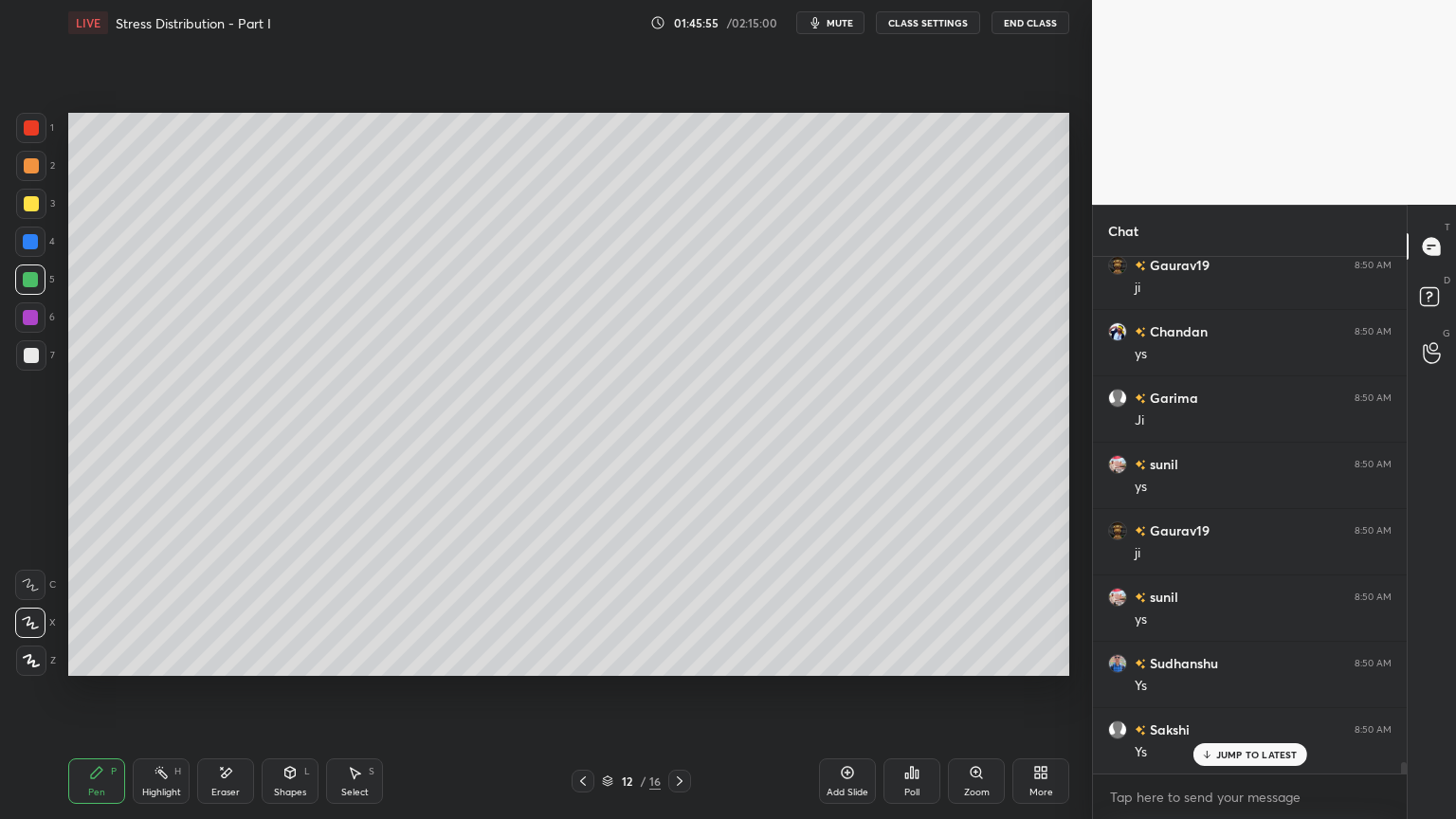 click at bounding box center [31, 355] 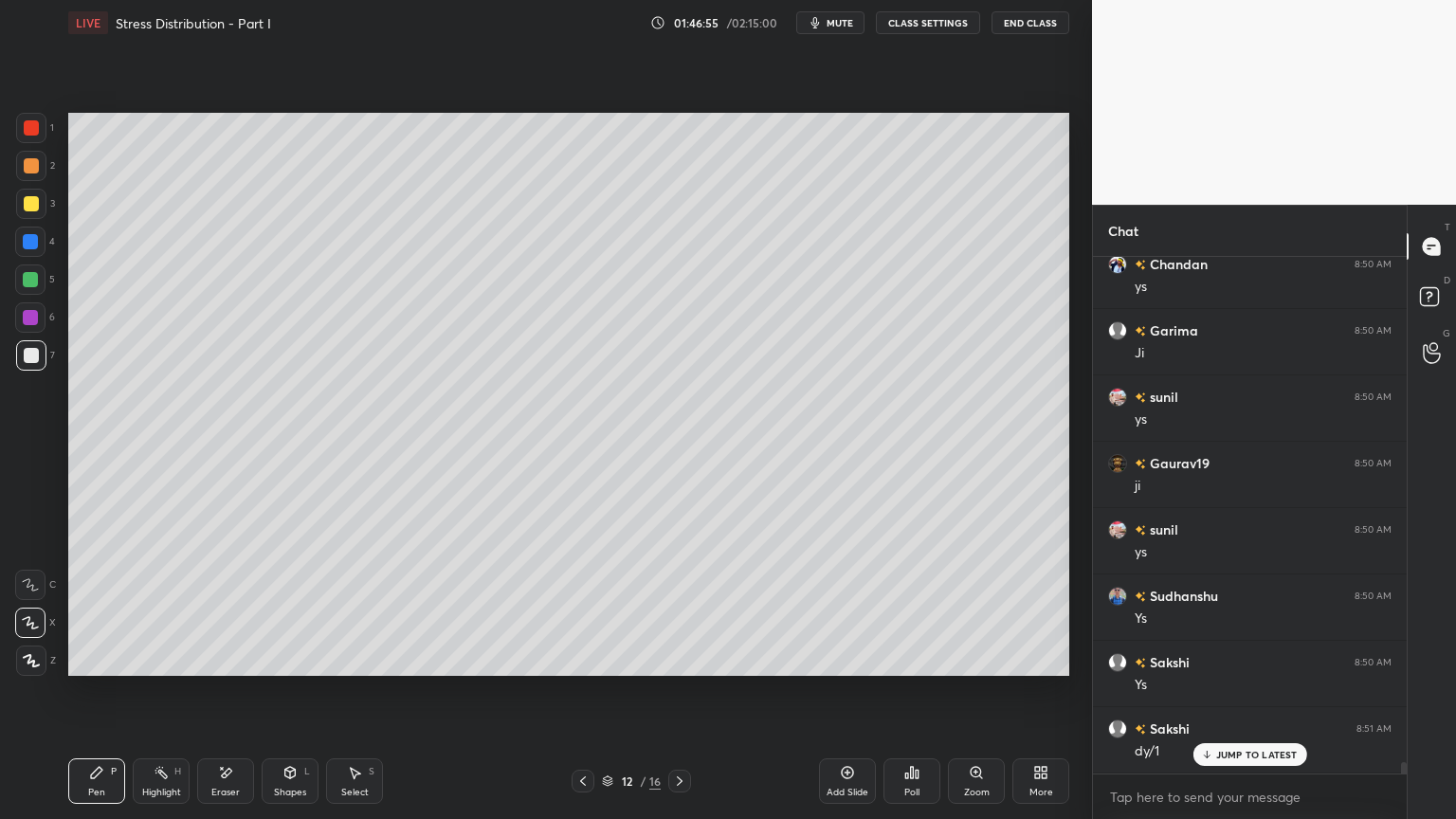 scroll, scrollTop: 23190, scrollLeft: 0, axis: vertical 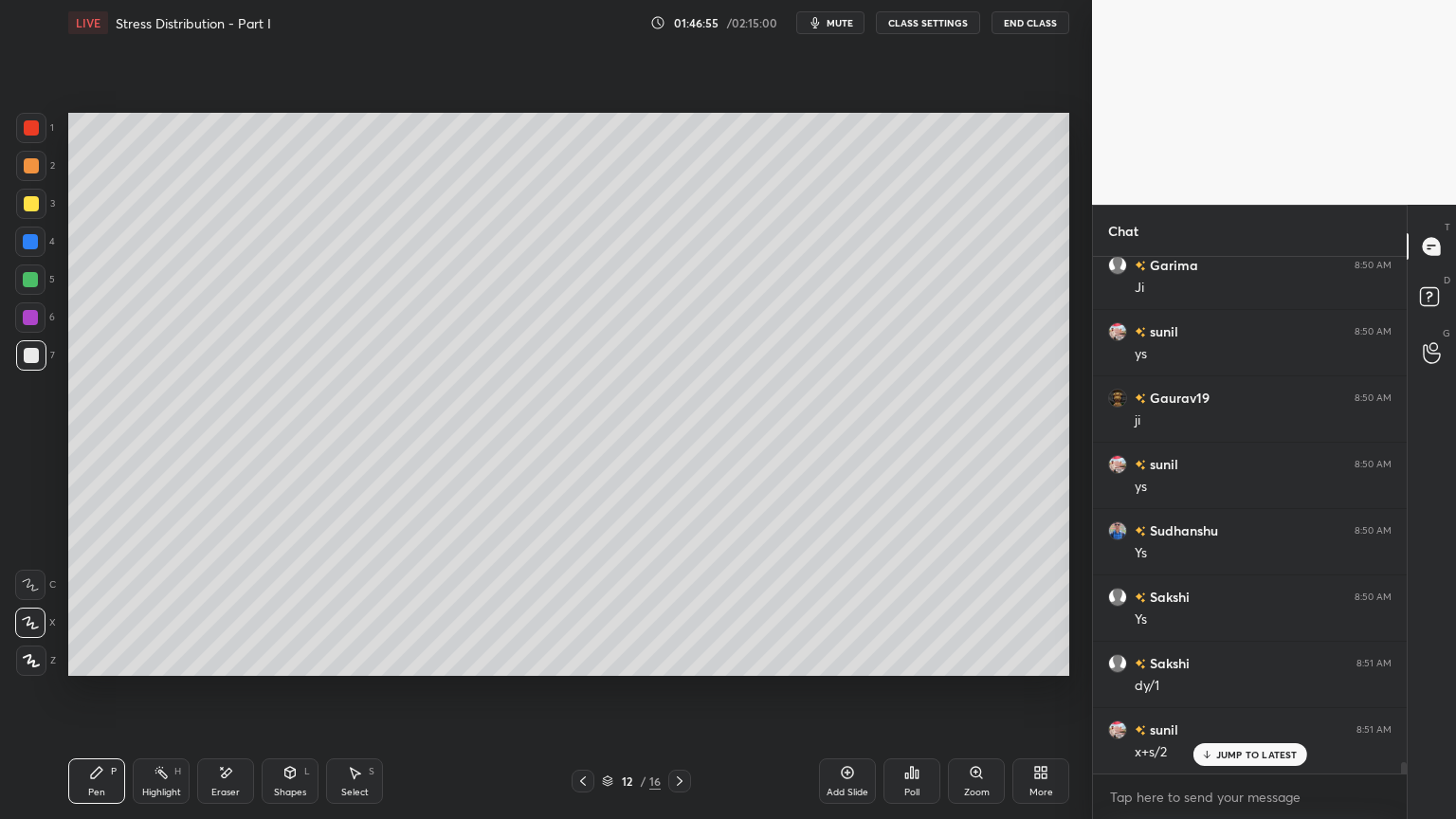 click 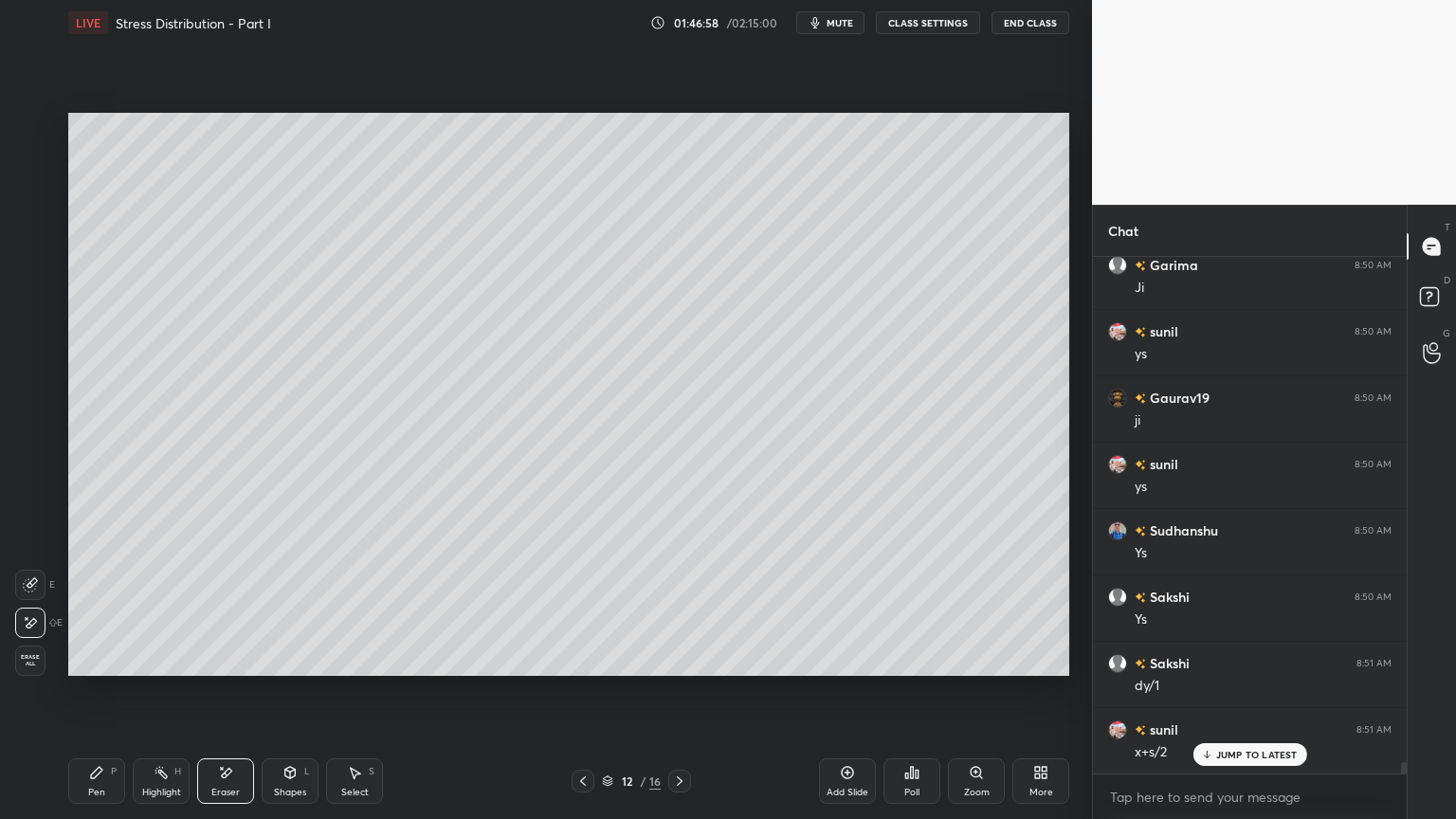 click 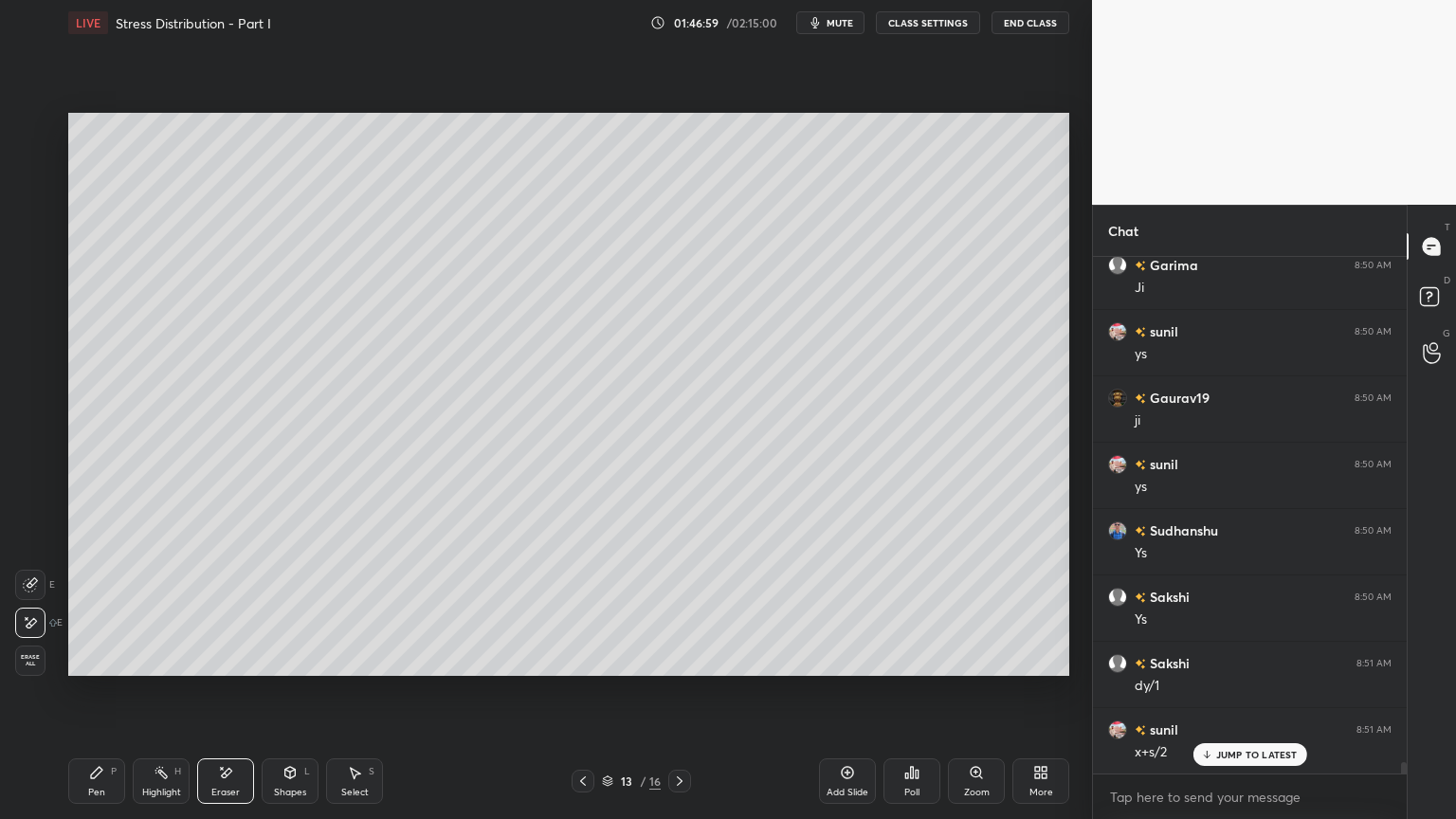 click 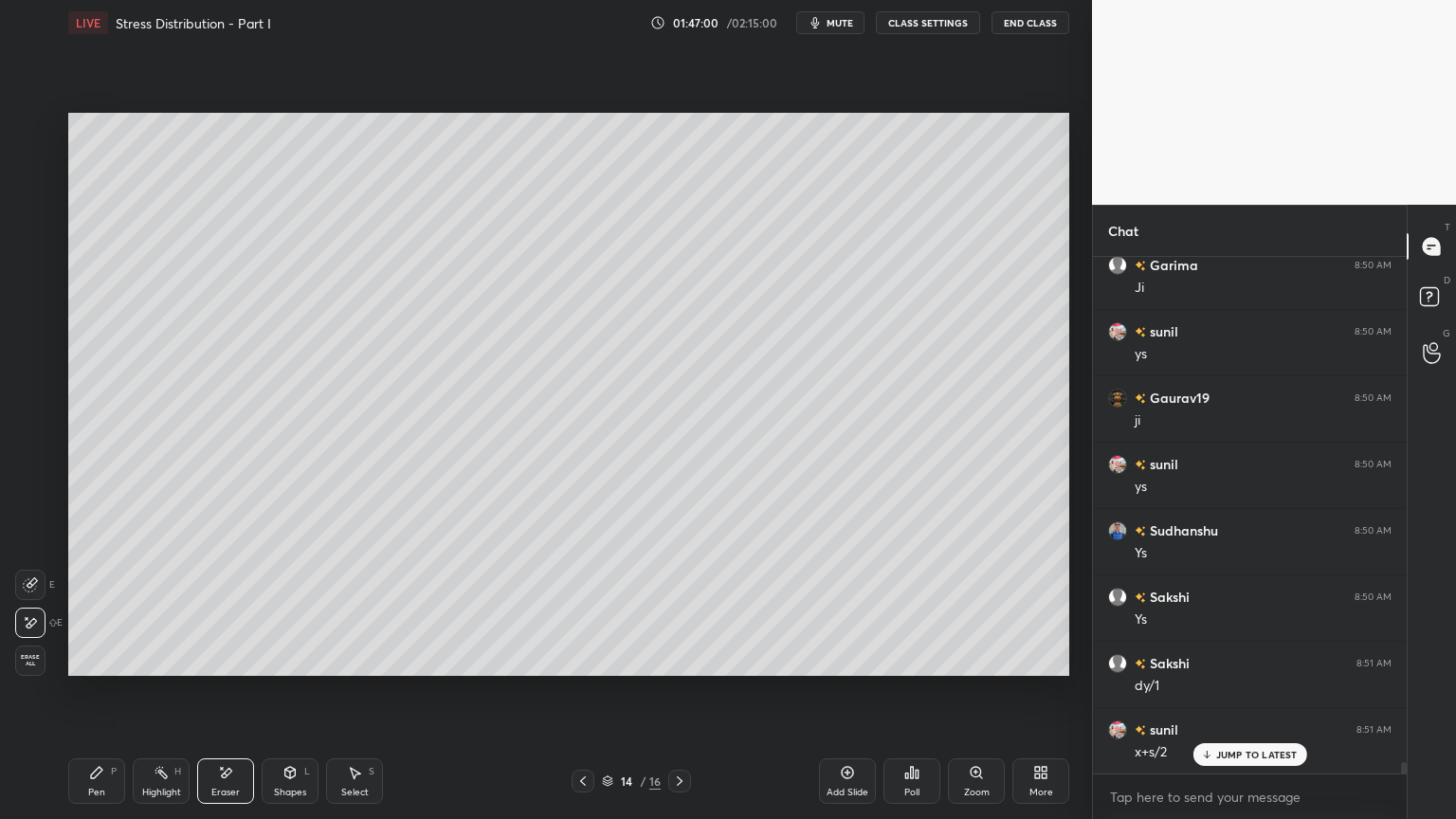 click 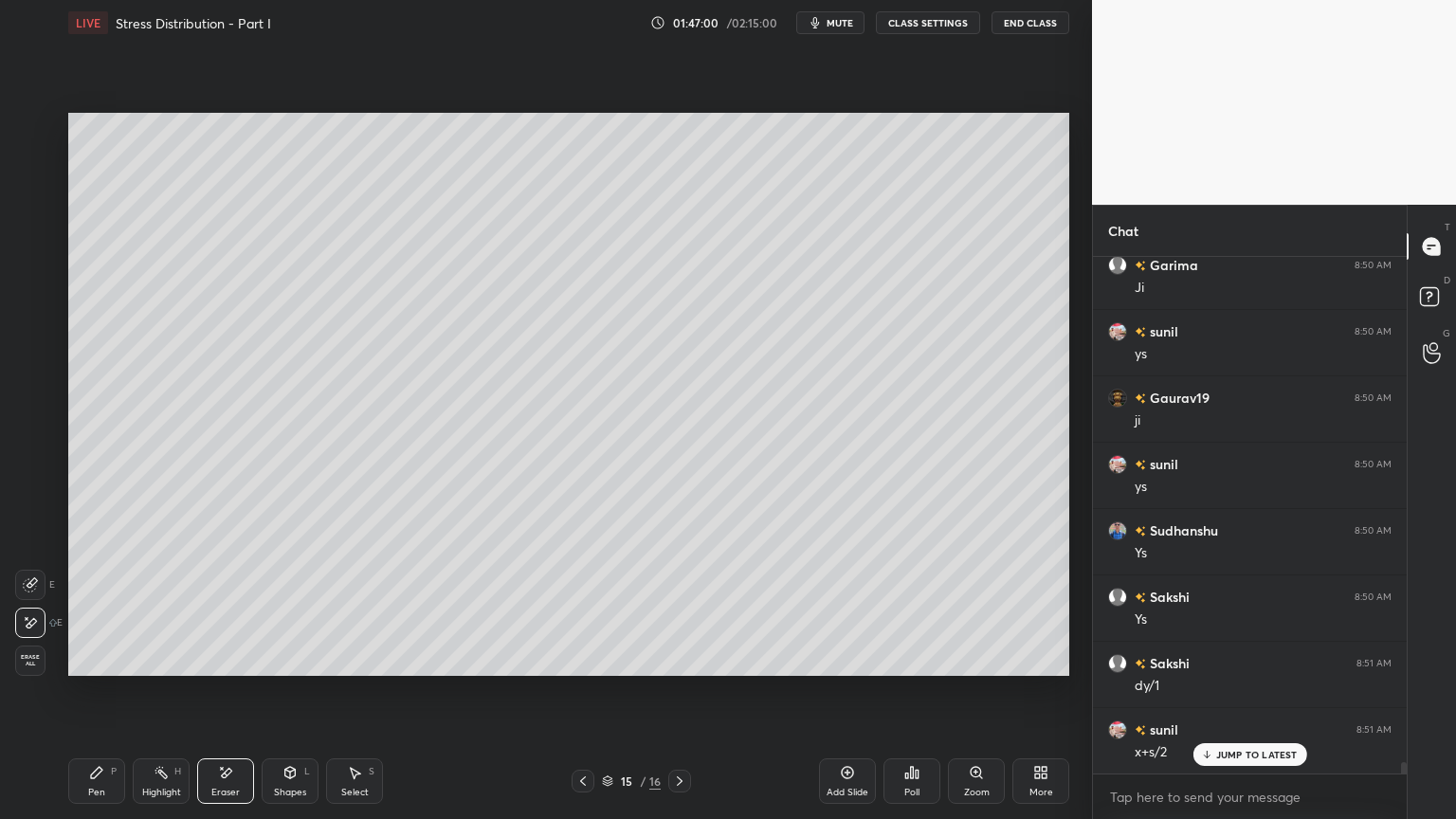 click 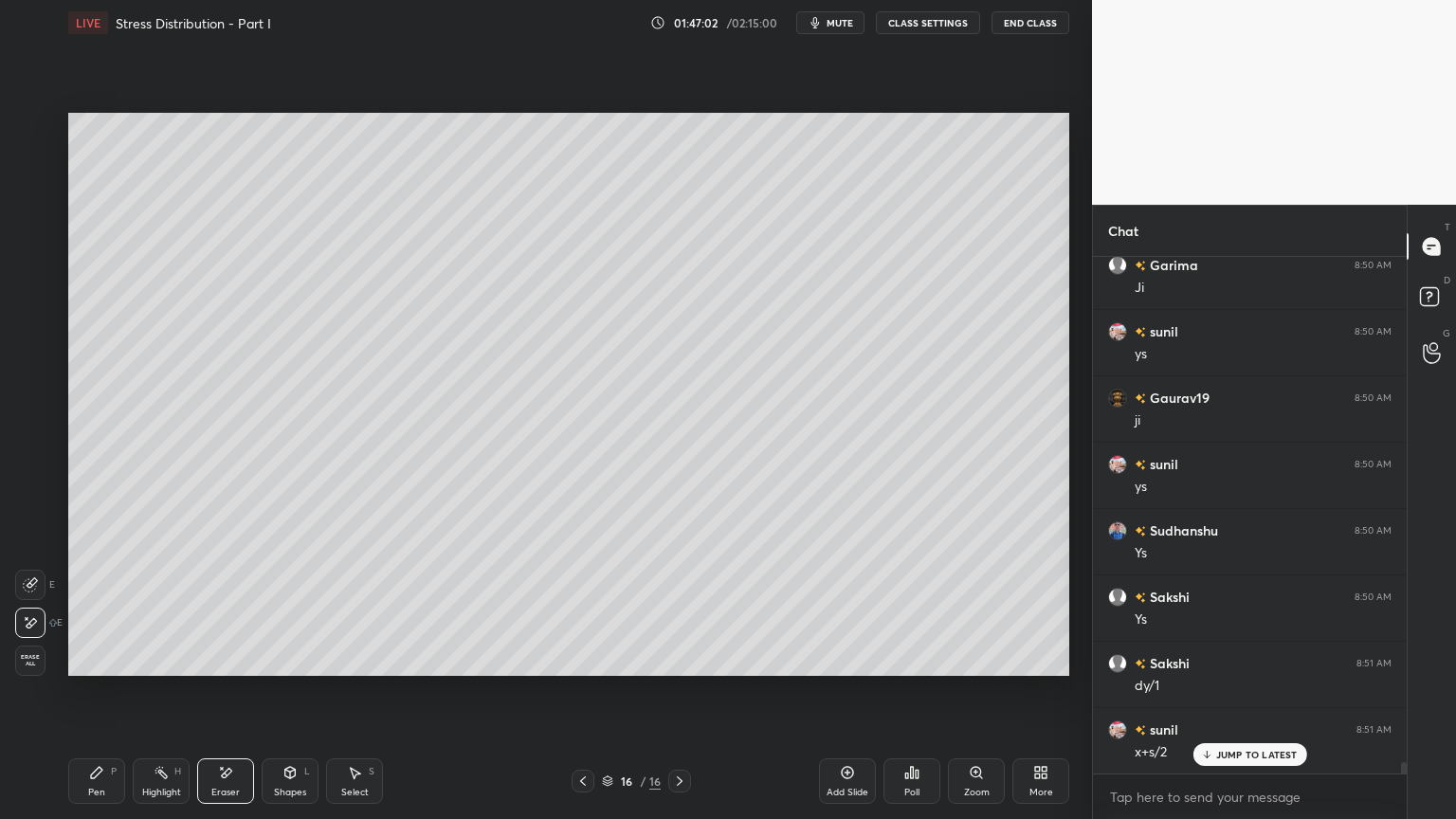 click on "Pen P" at bounding box center [97, 781] 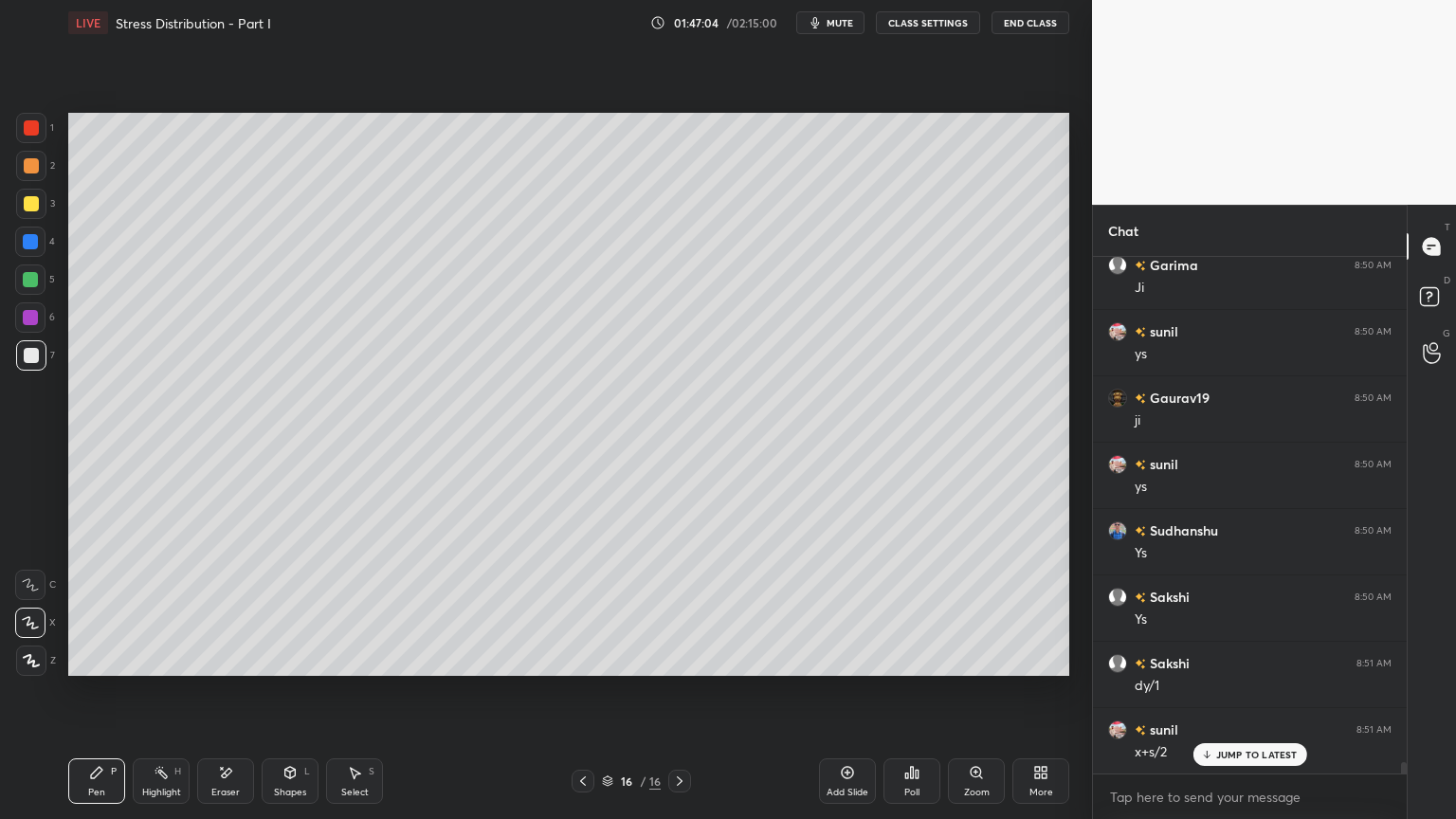 click at bounding box center (31, 355) 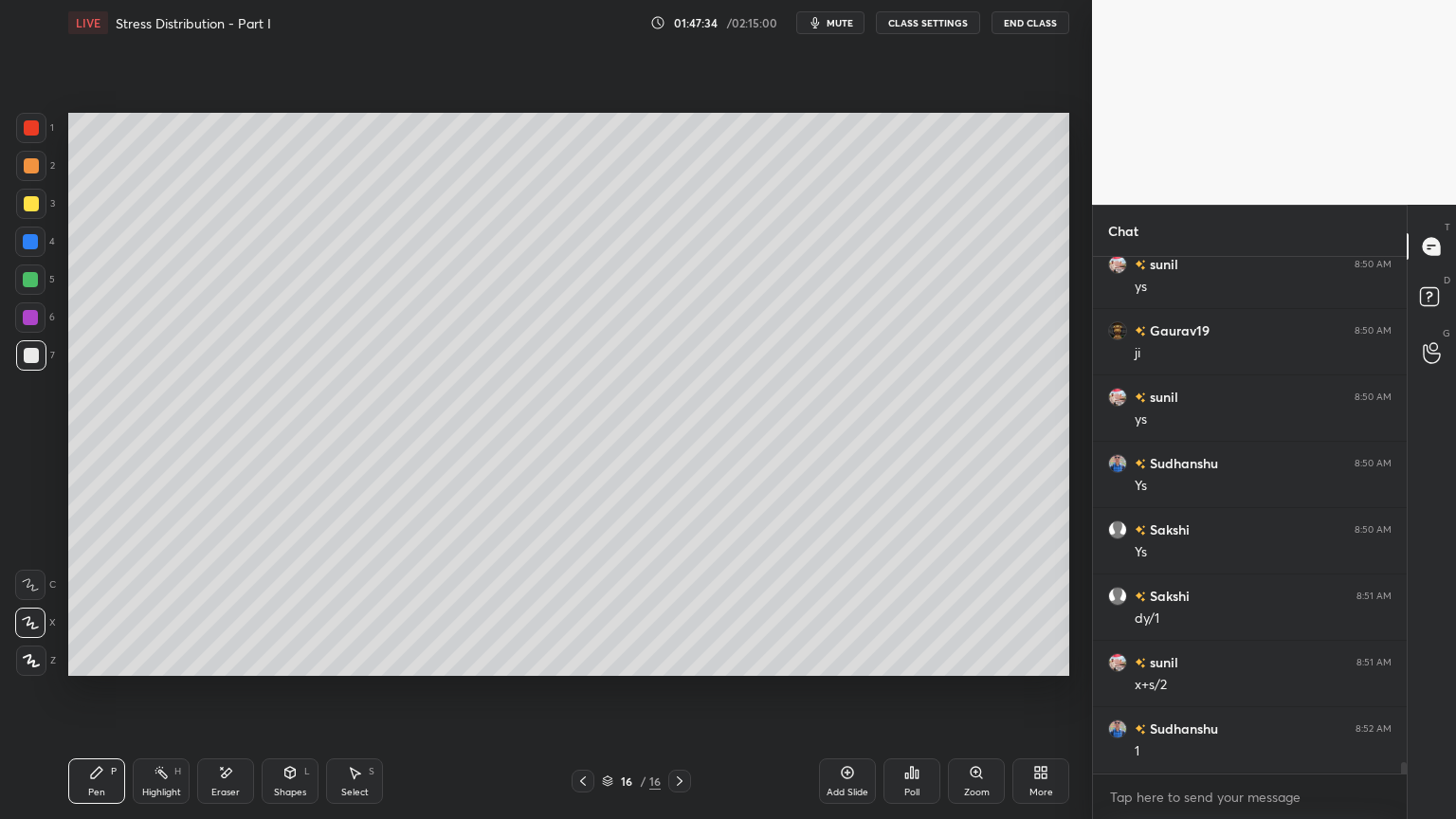 scroll, scrollTop: 23323, scrollLeft: 0, axis: vertical 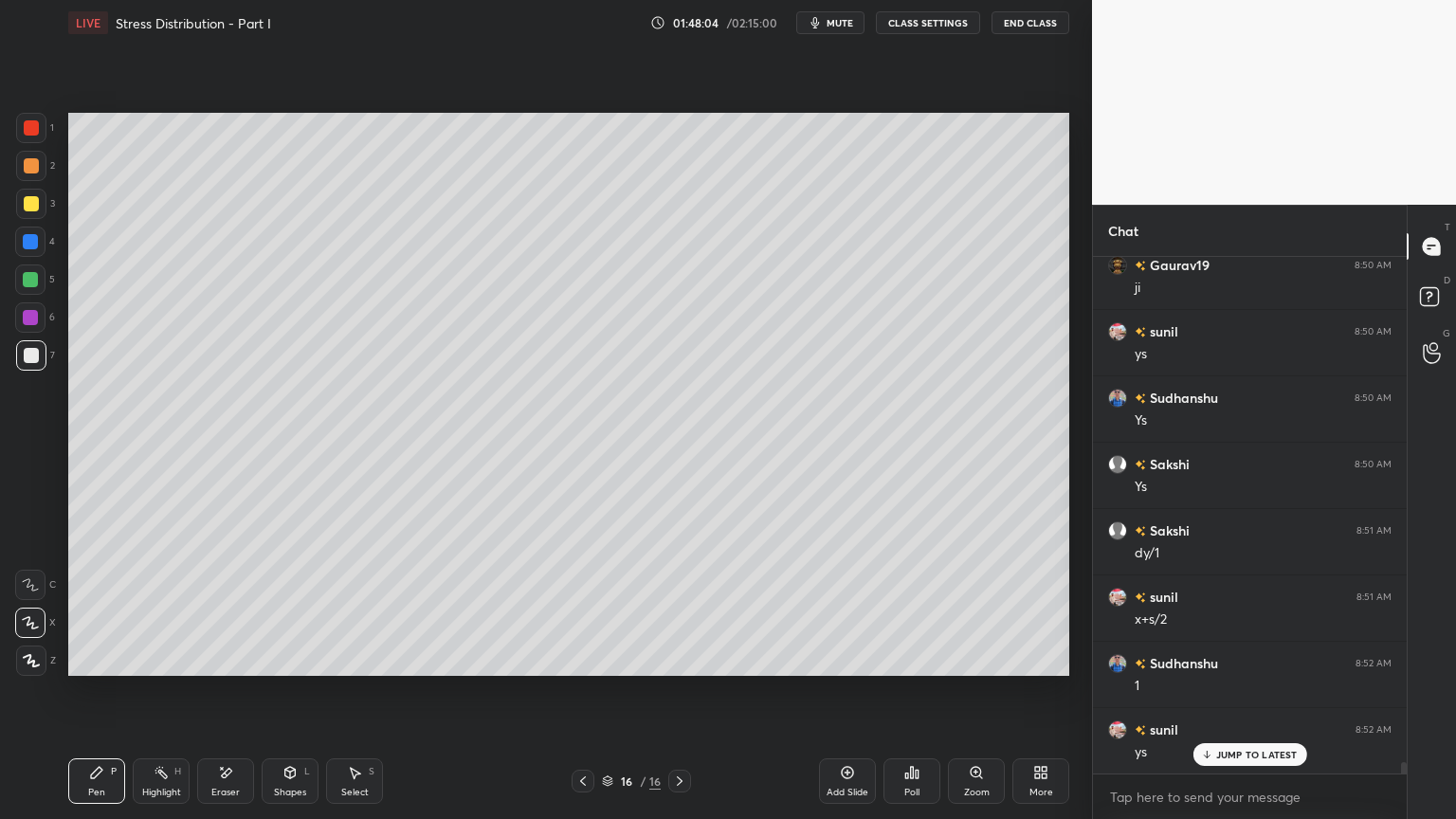 click on "Add Slide" at bounding box center [847, 781] 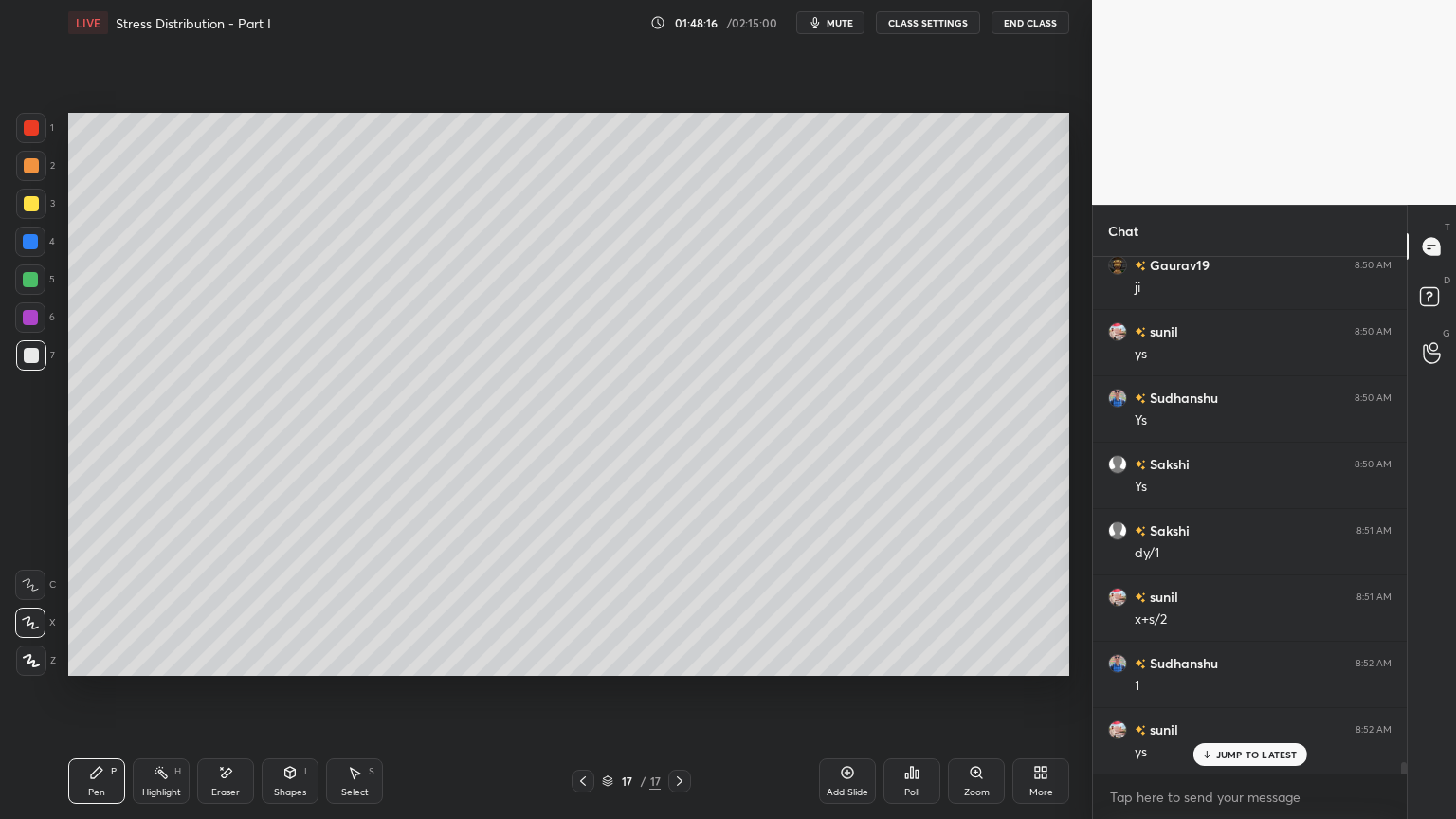 click on "Eraser" at bounding box center [226, 781] 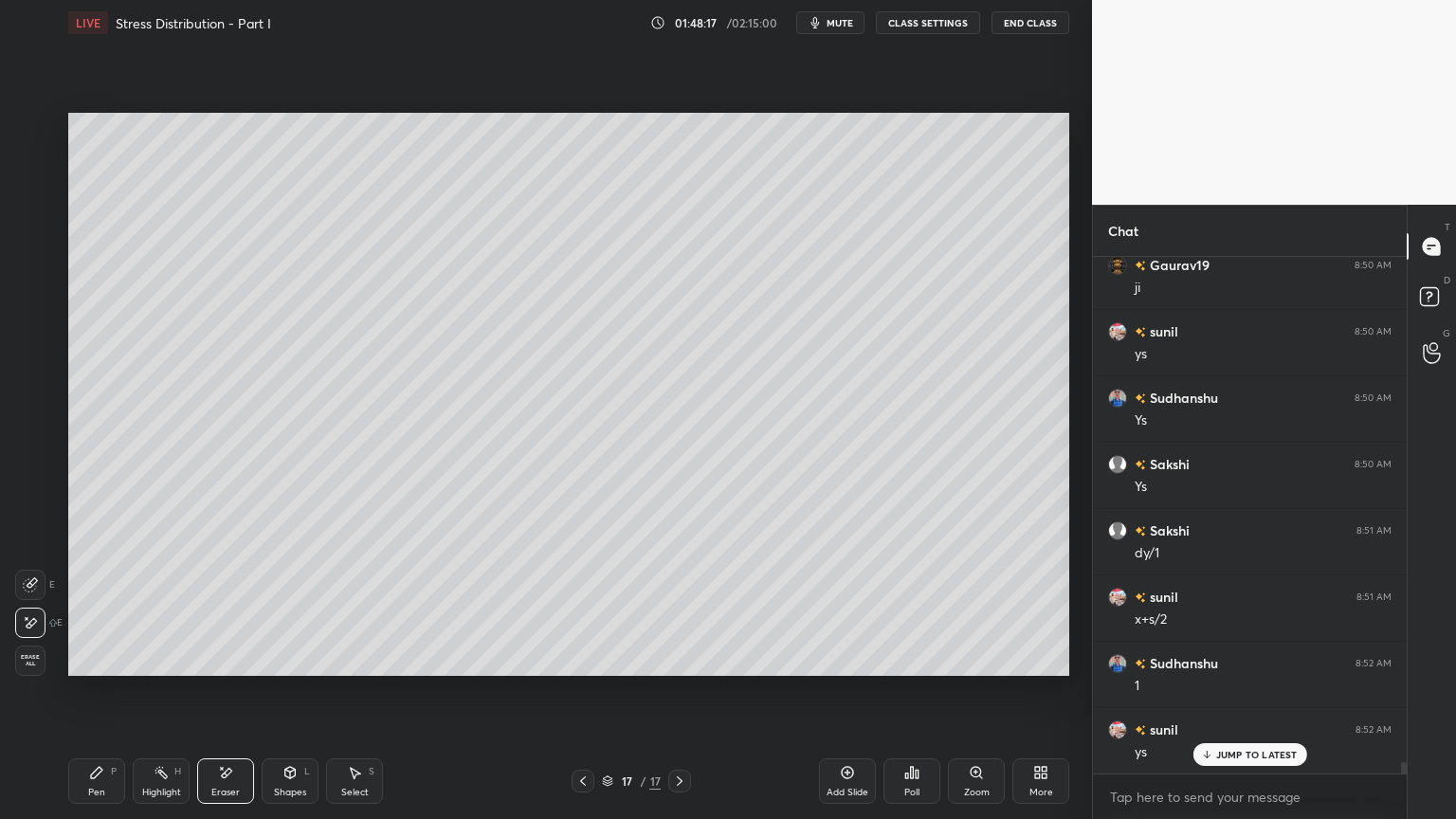 click on "Pen P" at bounding box center [97, 781] 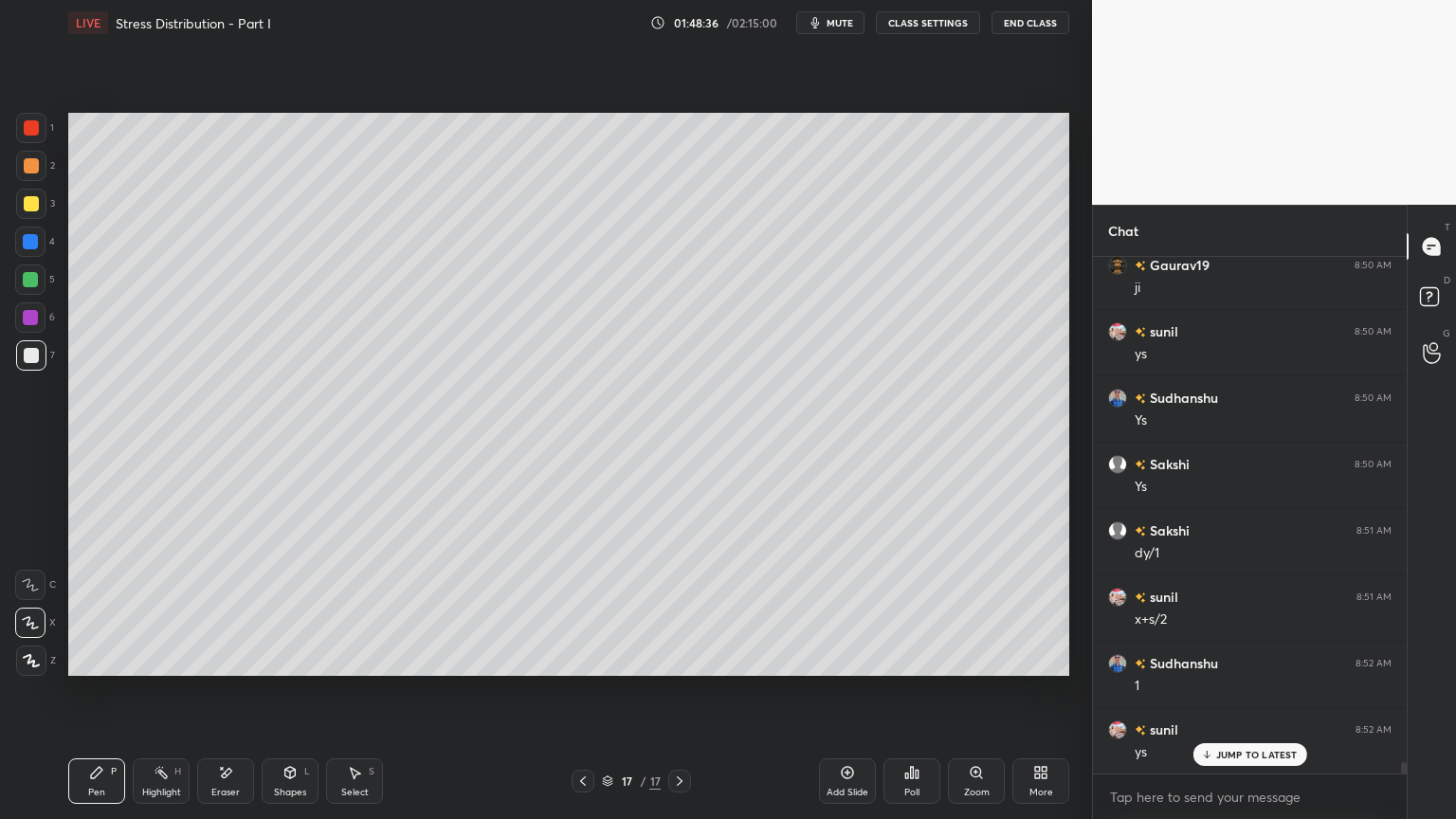scroll, scrollTop: 23390, scrollLeft: 0, axis: vertical 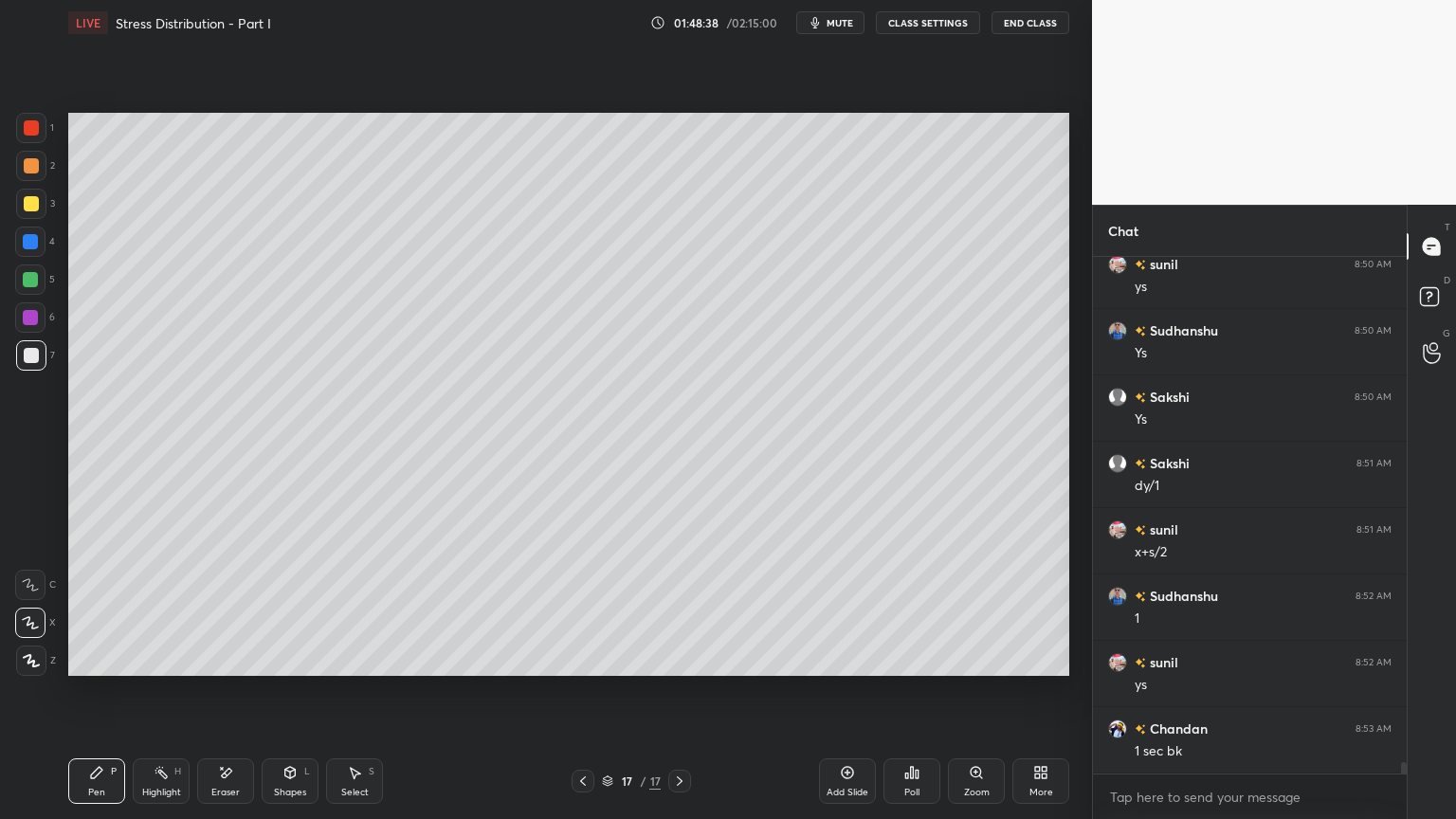 click at bounding box center [31, 204] 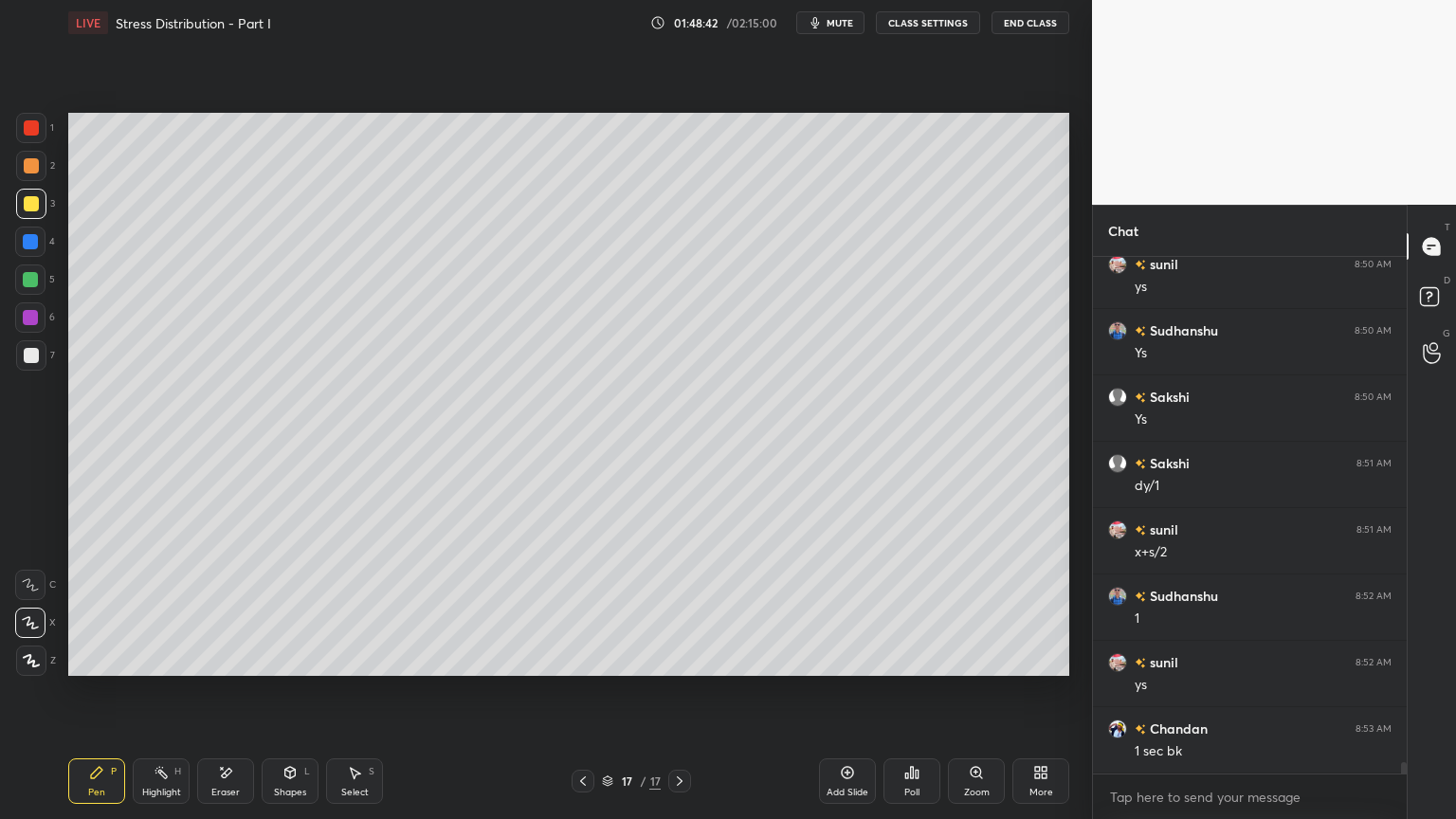 click at bounding box center [31, 355] 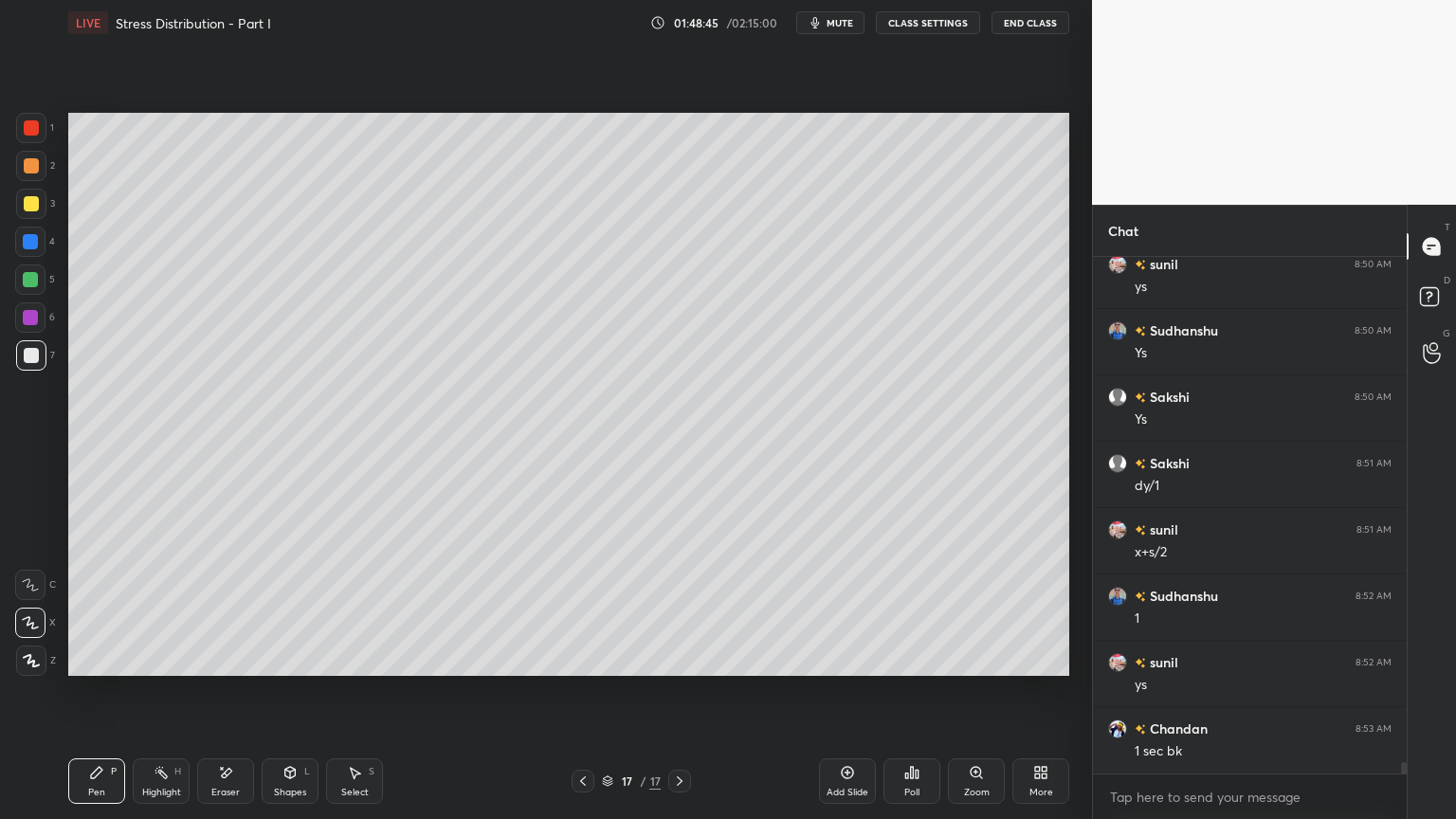 click at bounding box center [31, 204] 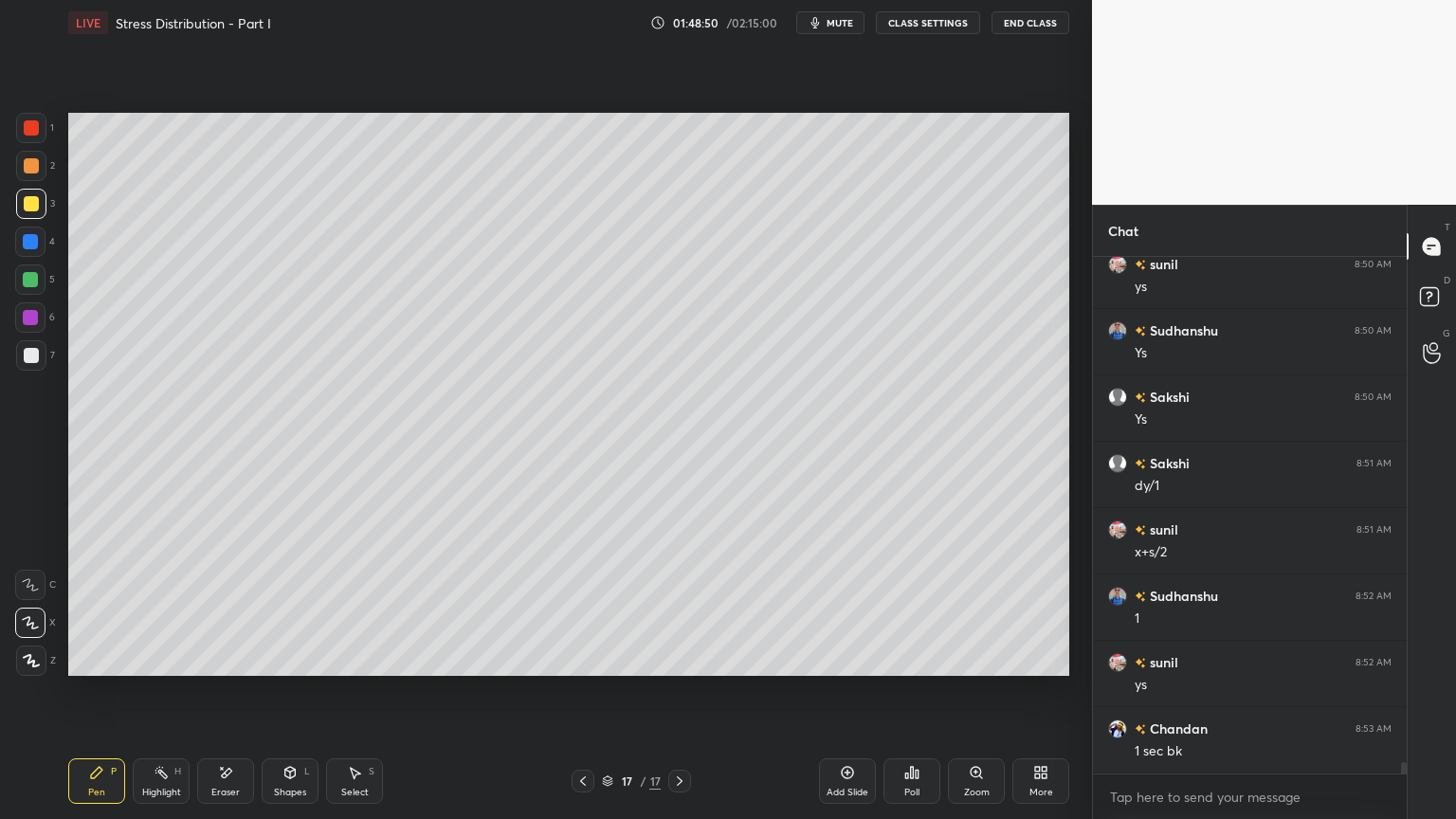 click at bounding box center [31, 355] 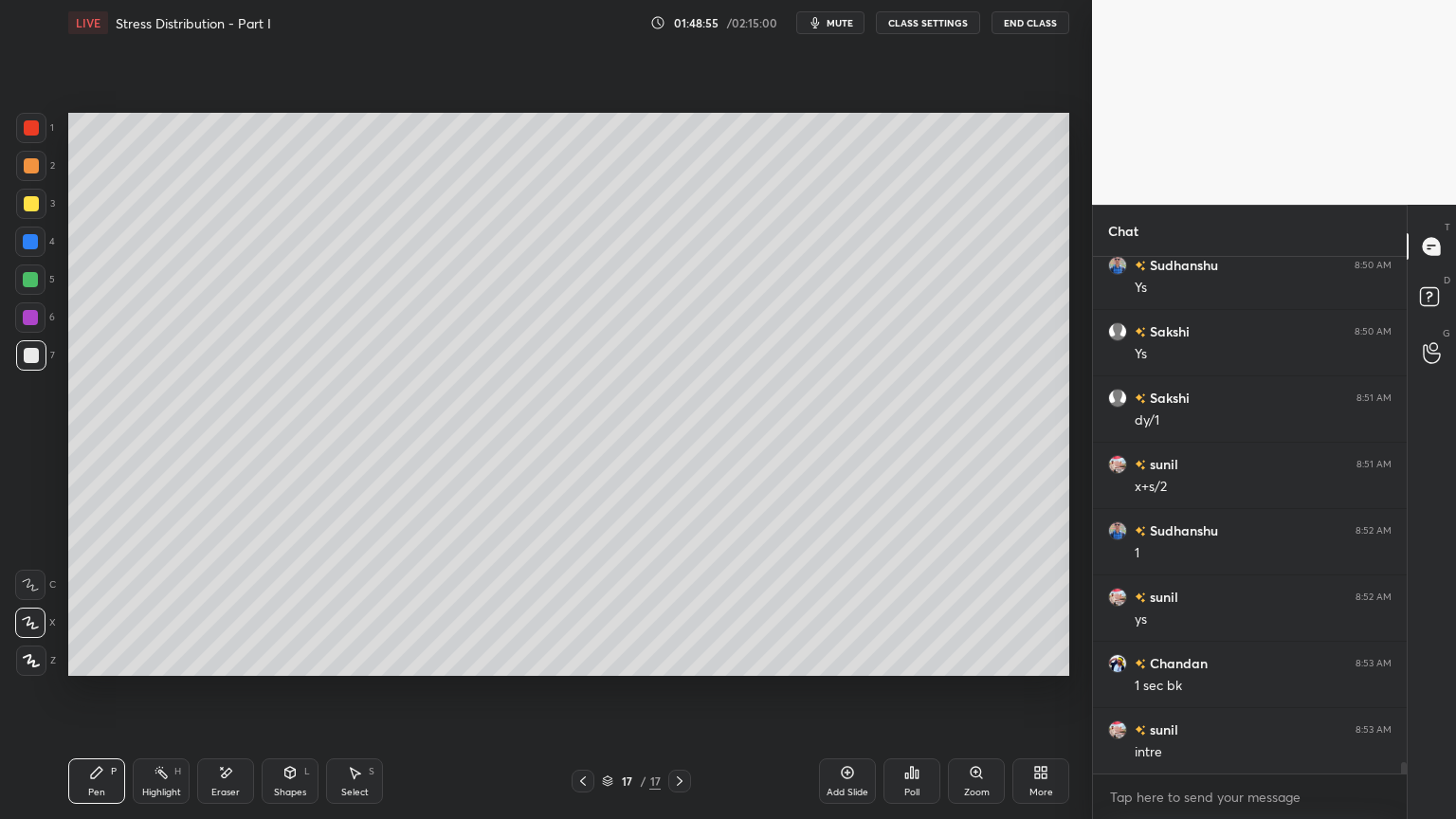 scroll, scrollTop: 23523, scrollLeft: 0, axis: vertical 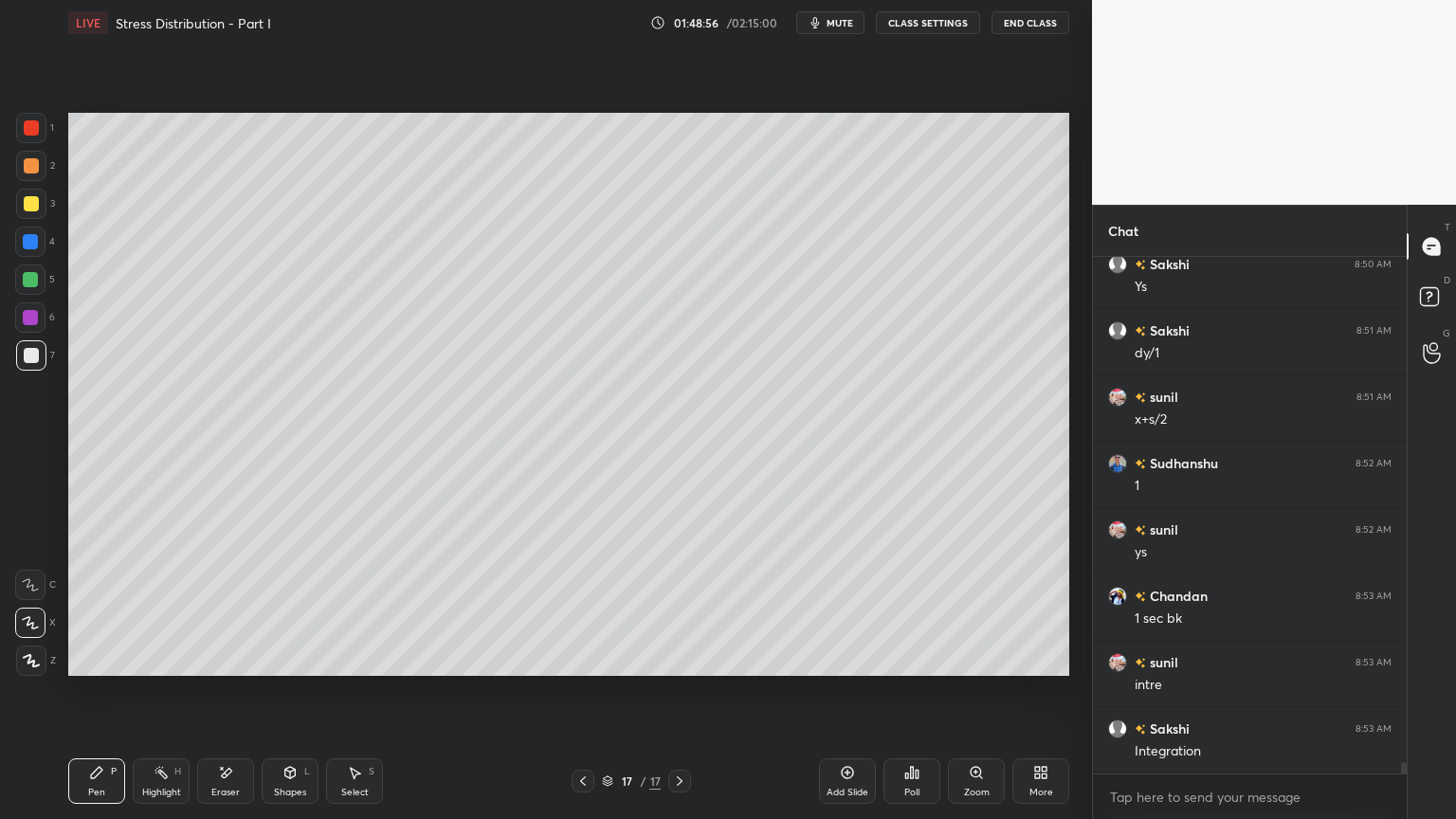 click at bounding box center [31, 204] 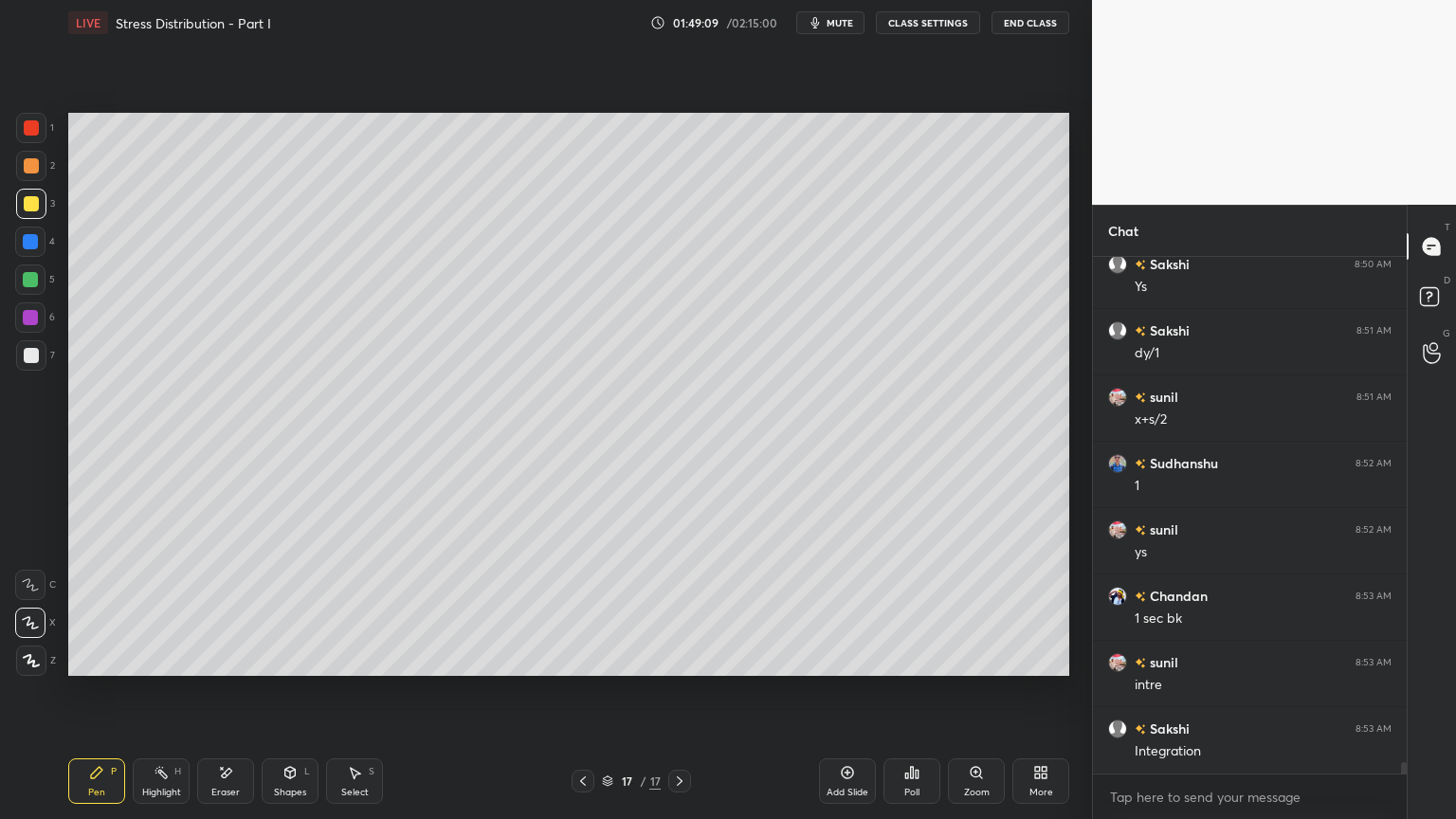 click 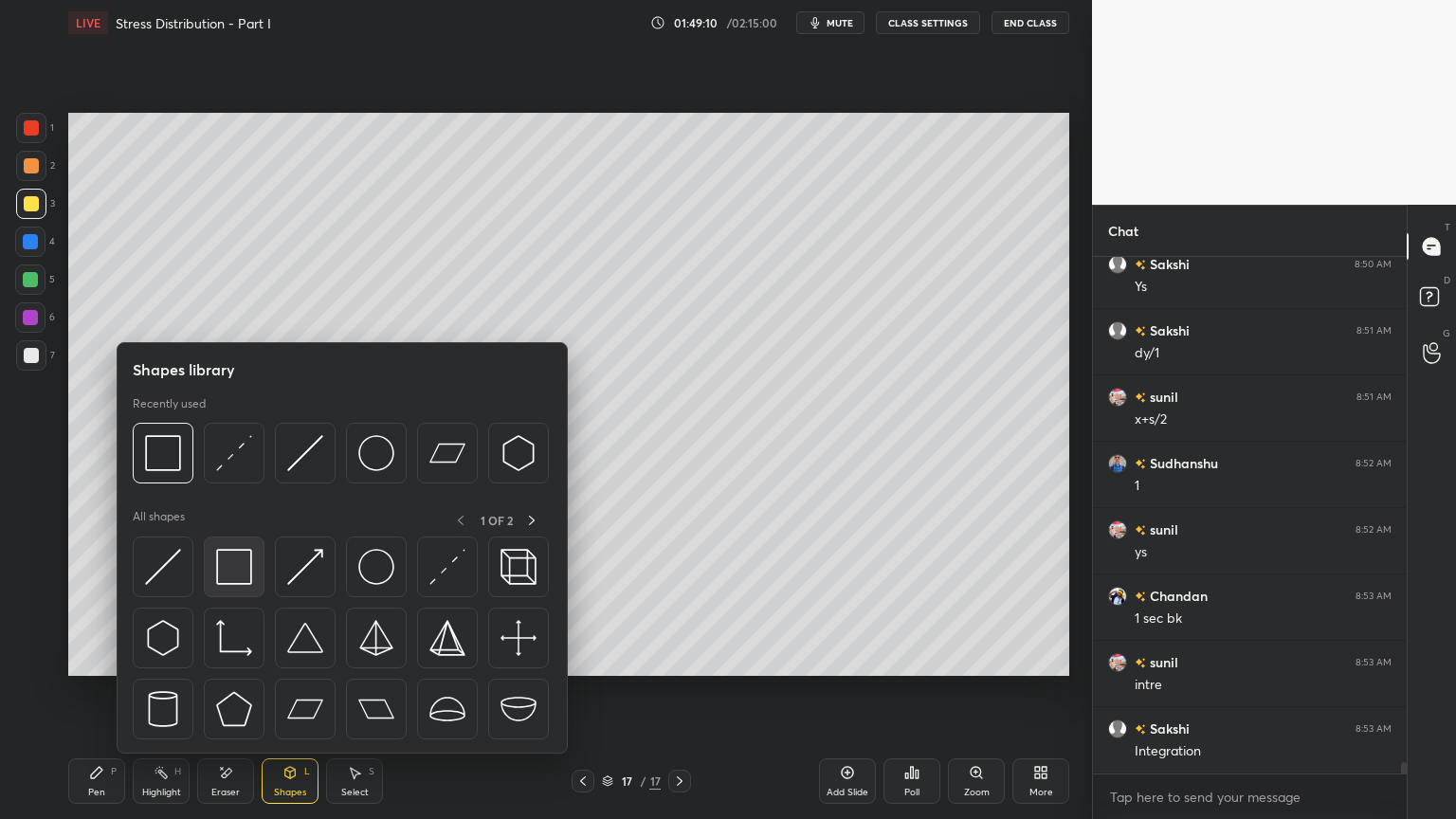 click at bounding box center (234, 567) 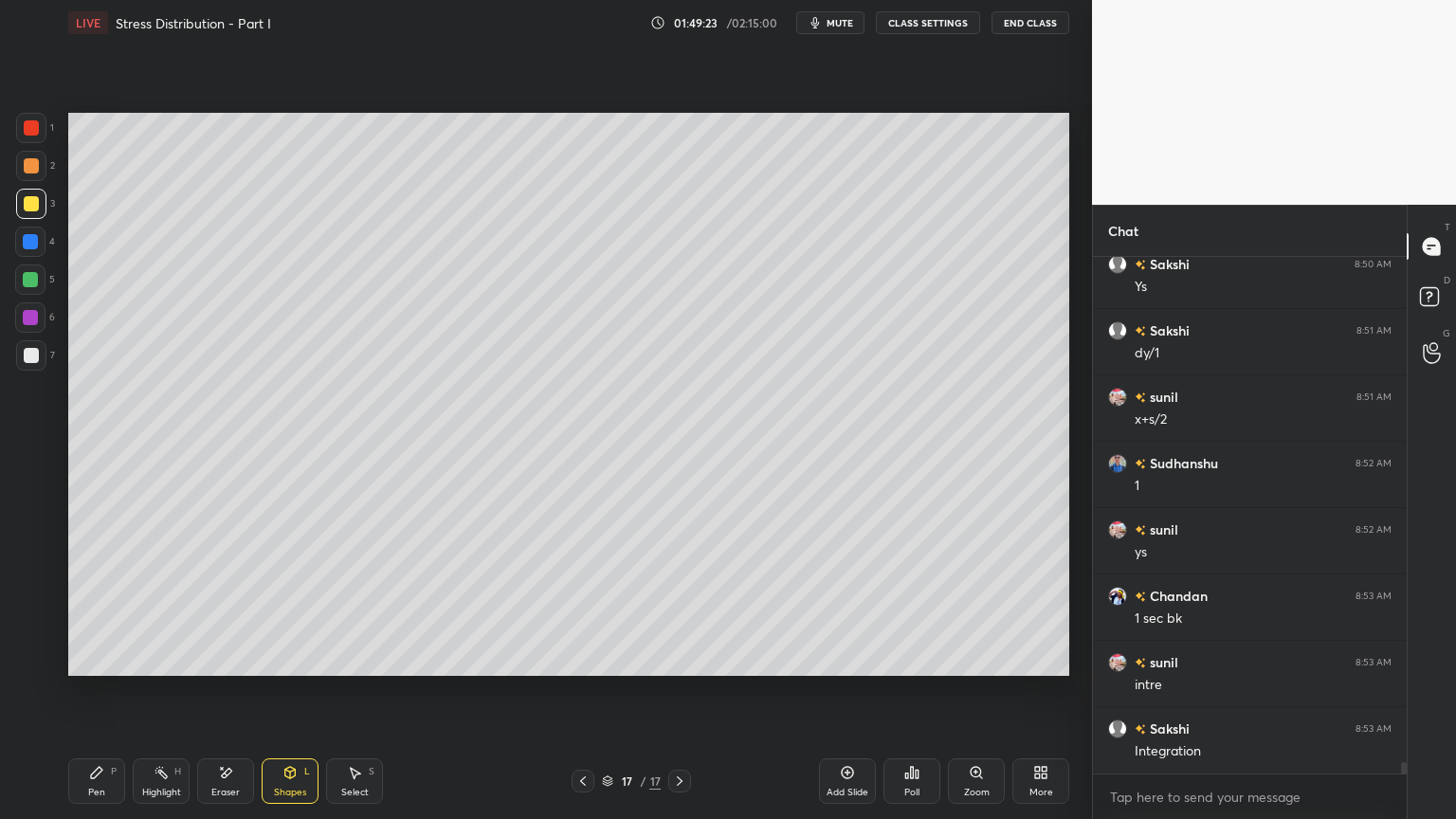 click 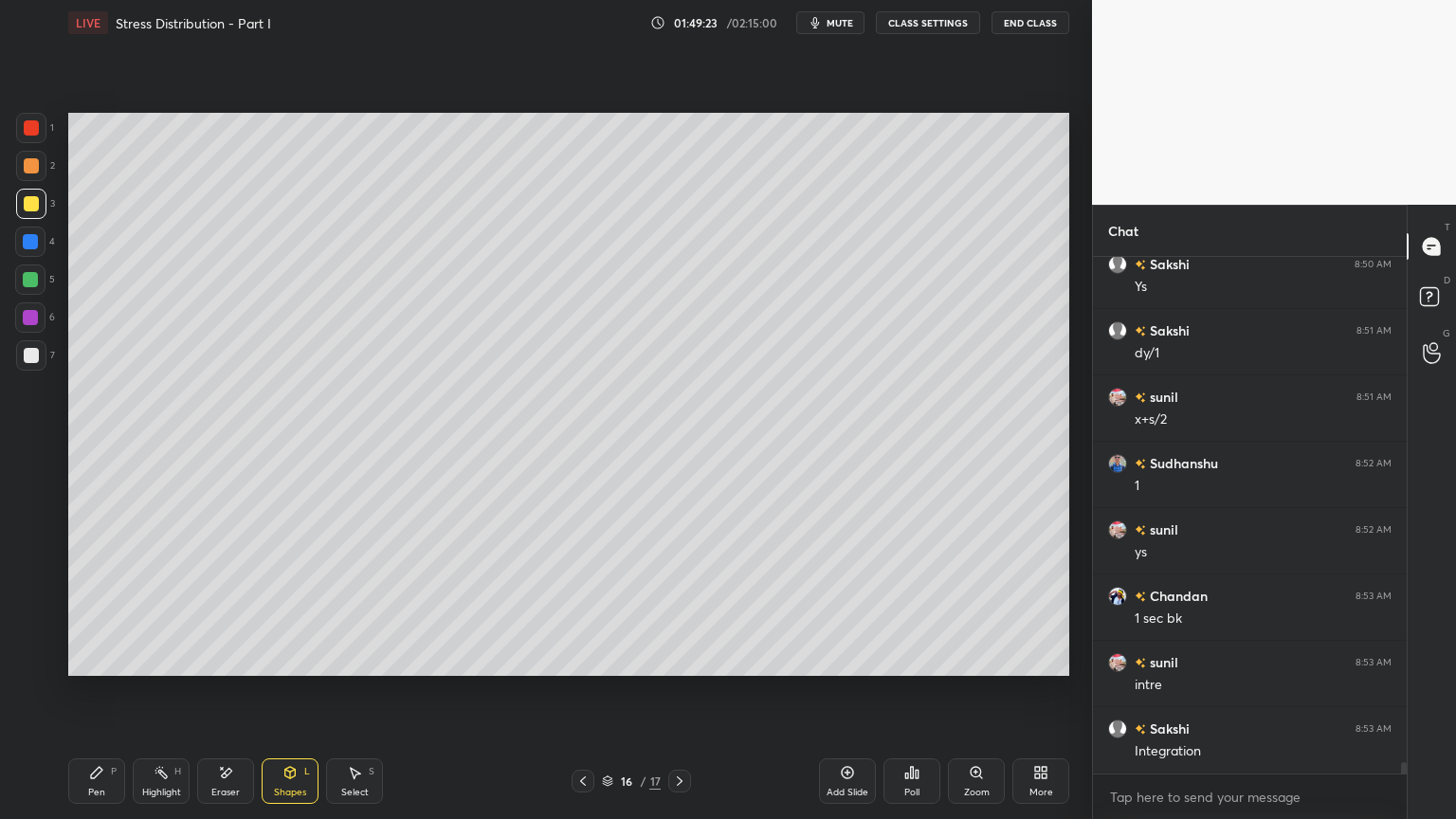click 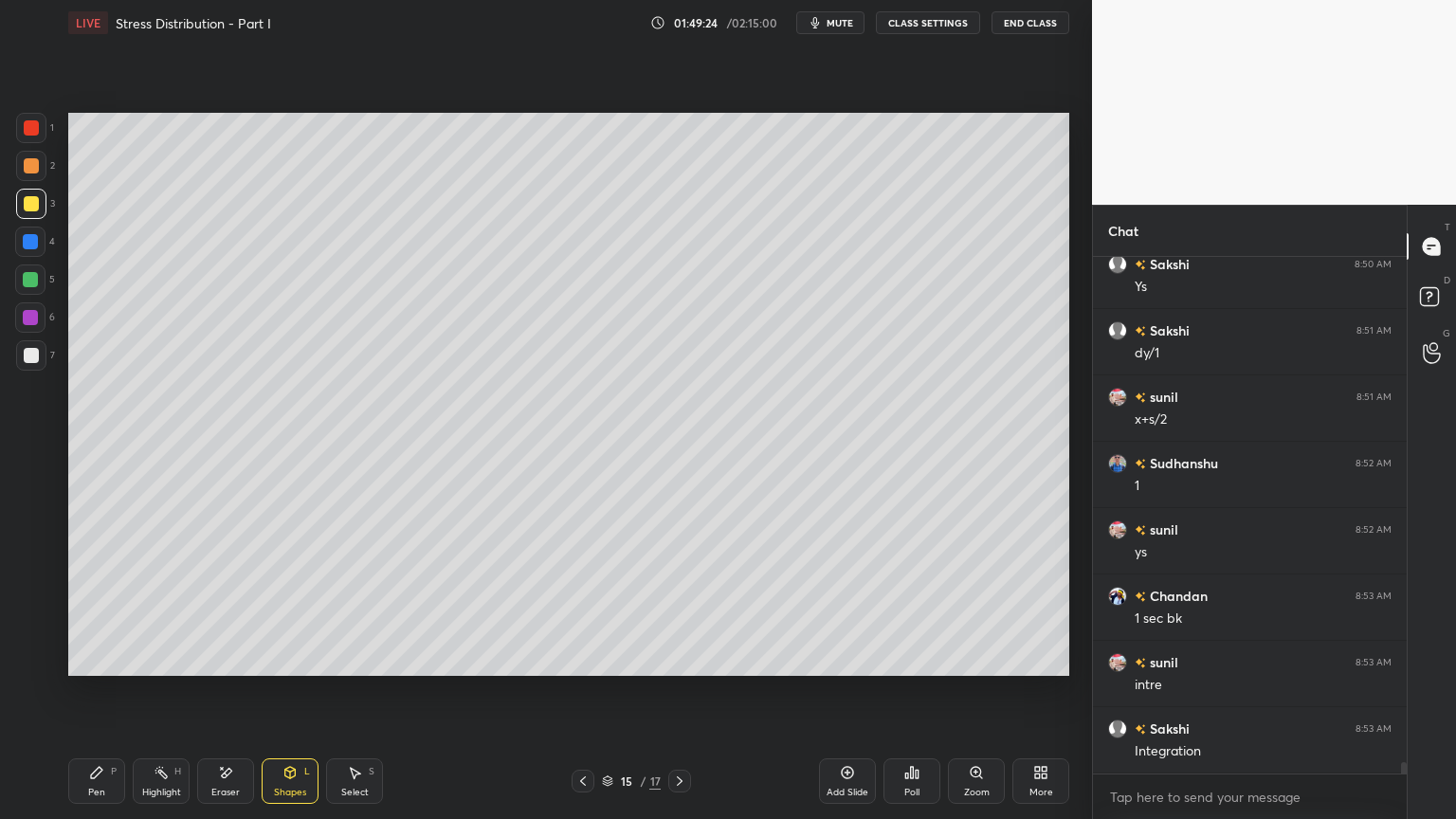 click 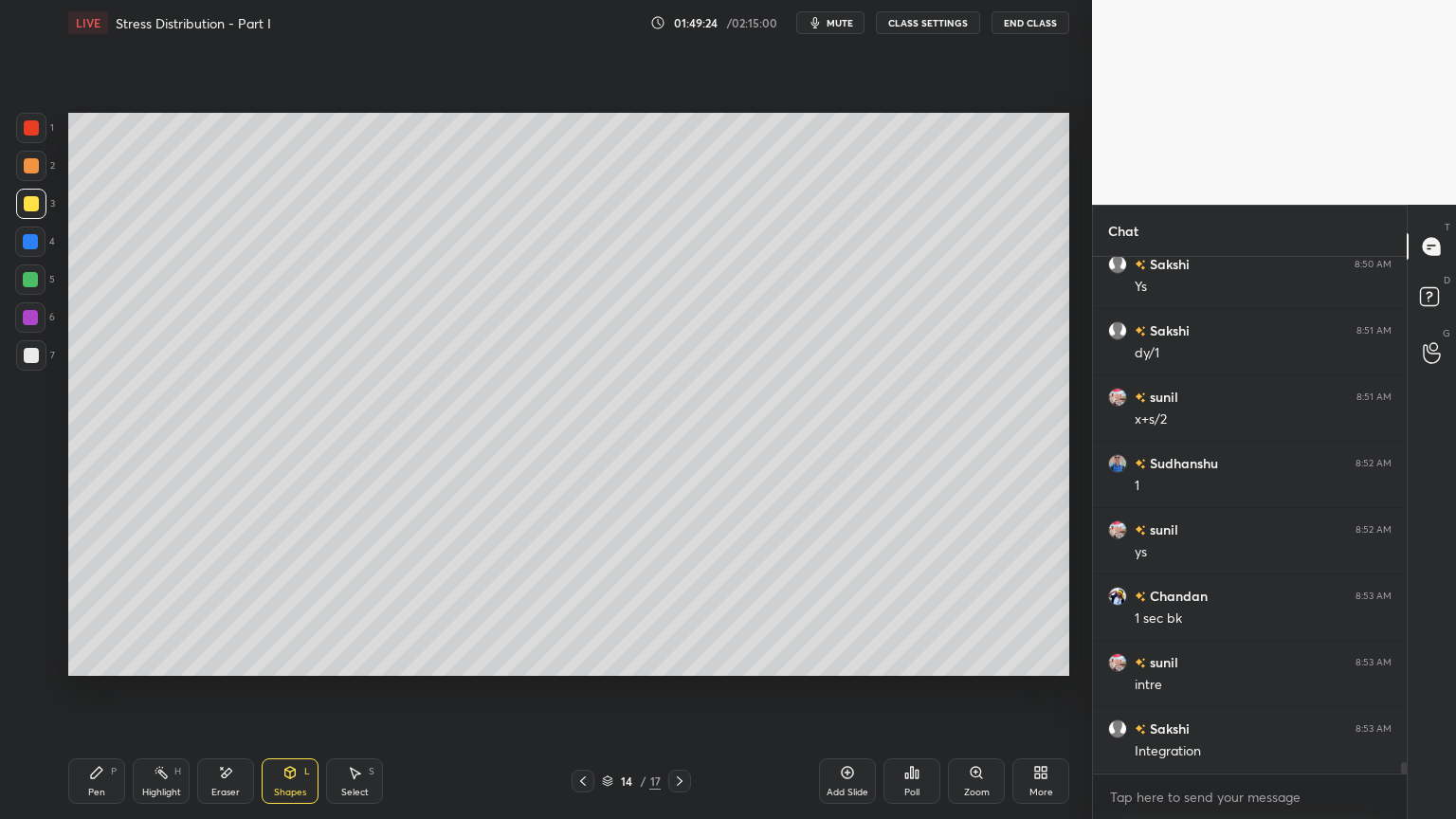 click 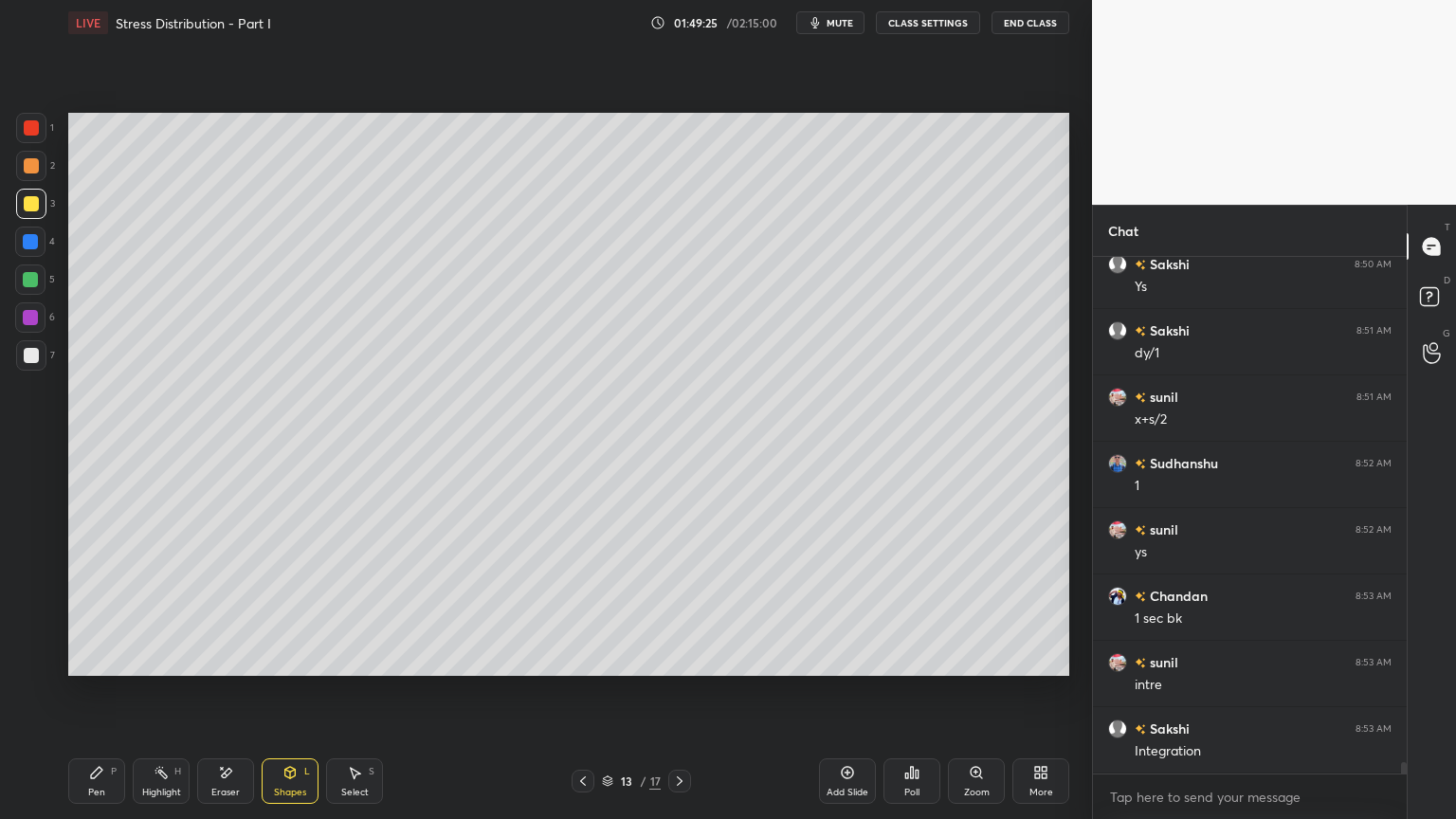 click 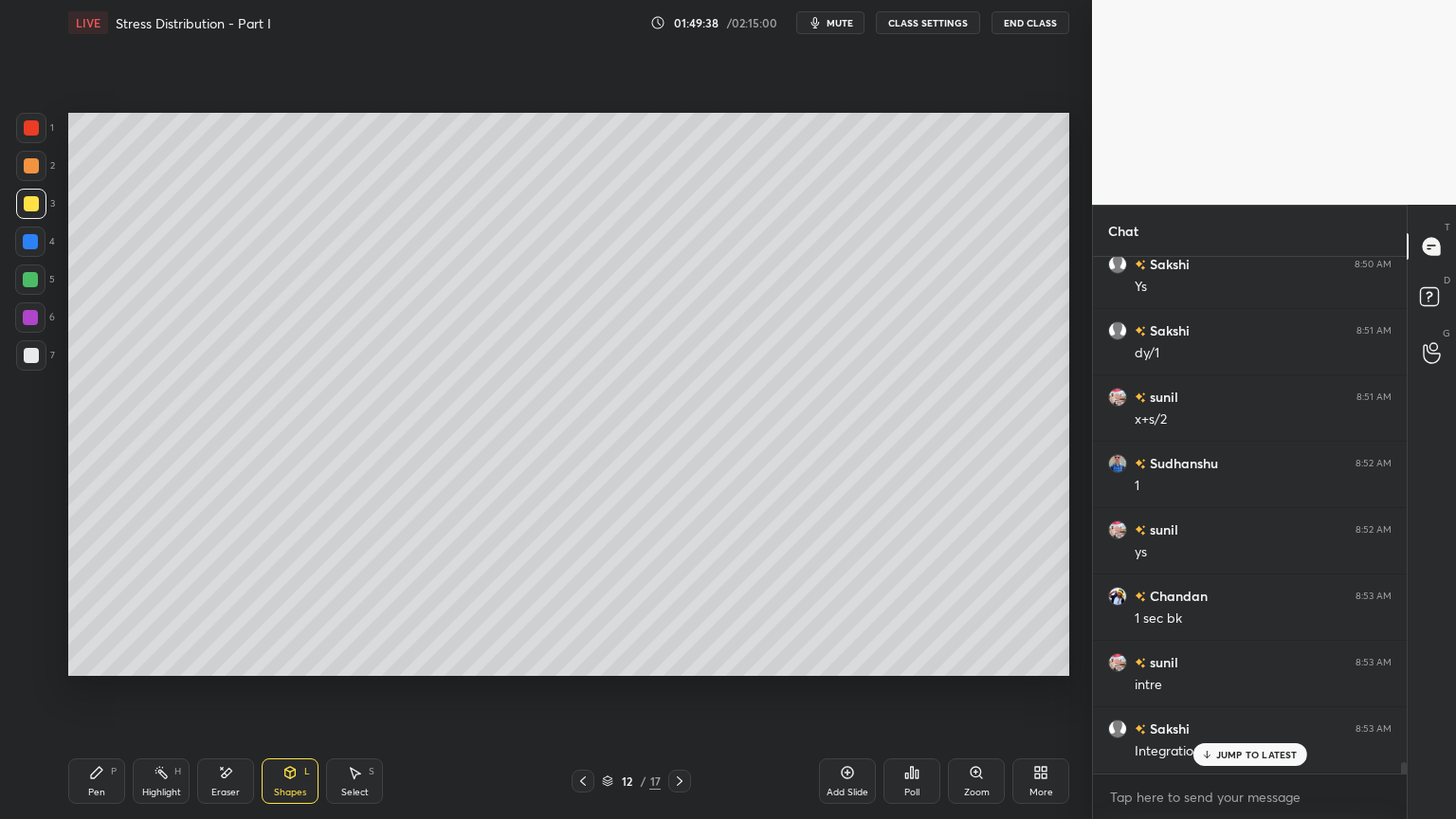 scroll, scrollTop: 23588, scrollLeft: 0, axis: vertical 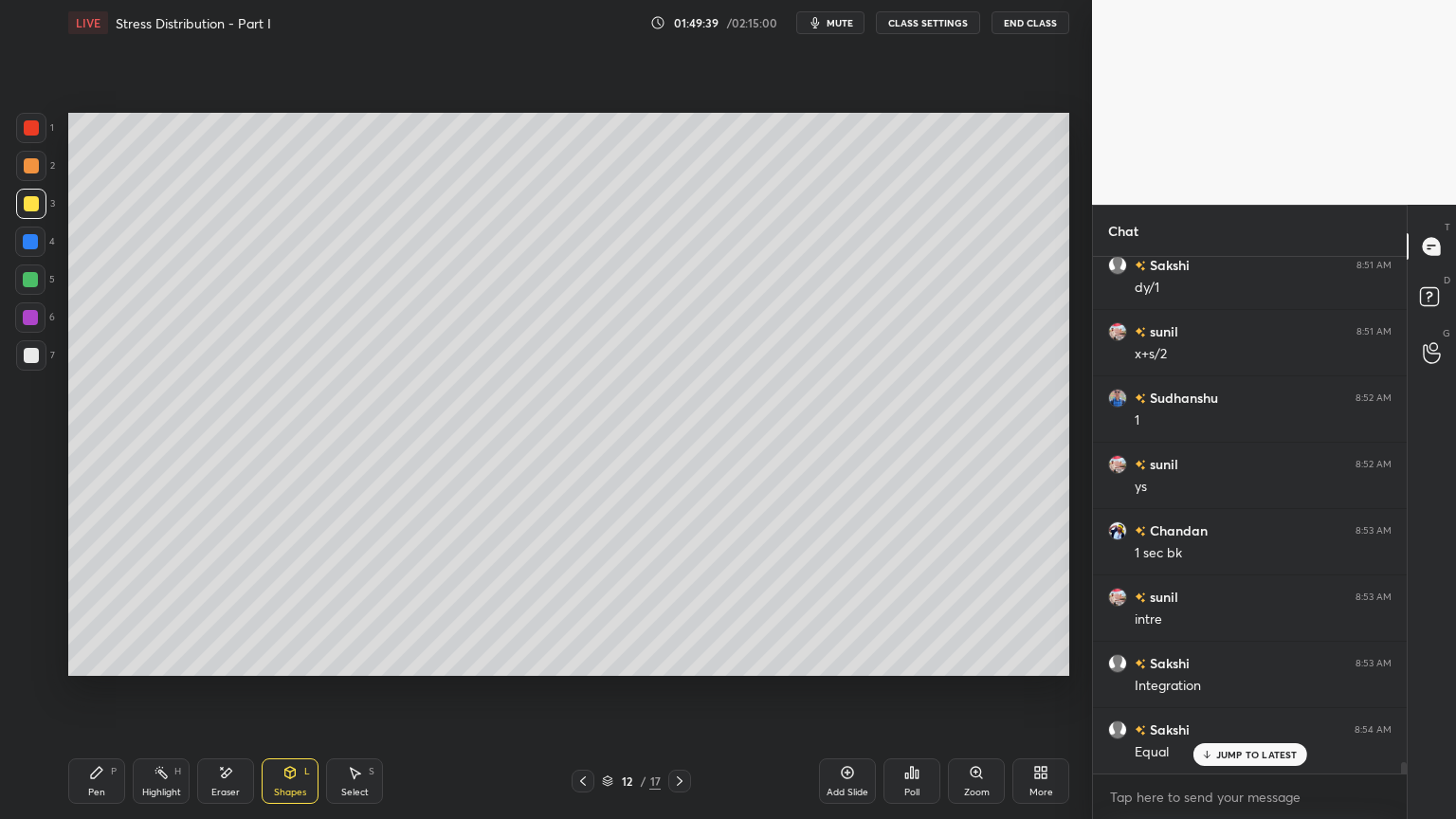 click at bounding box center (30, 318) 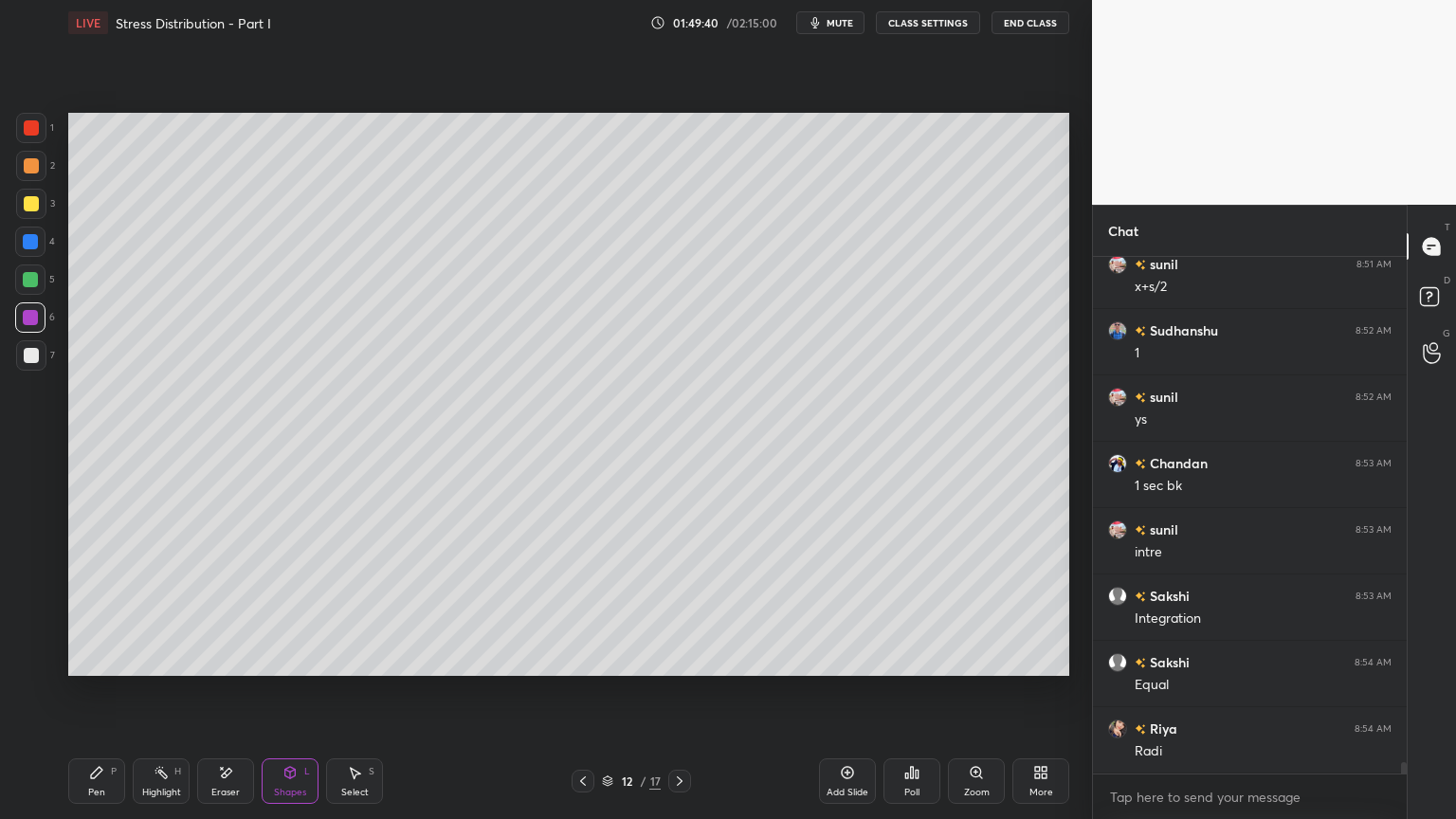 click at bounding box center [31, 128] 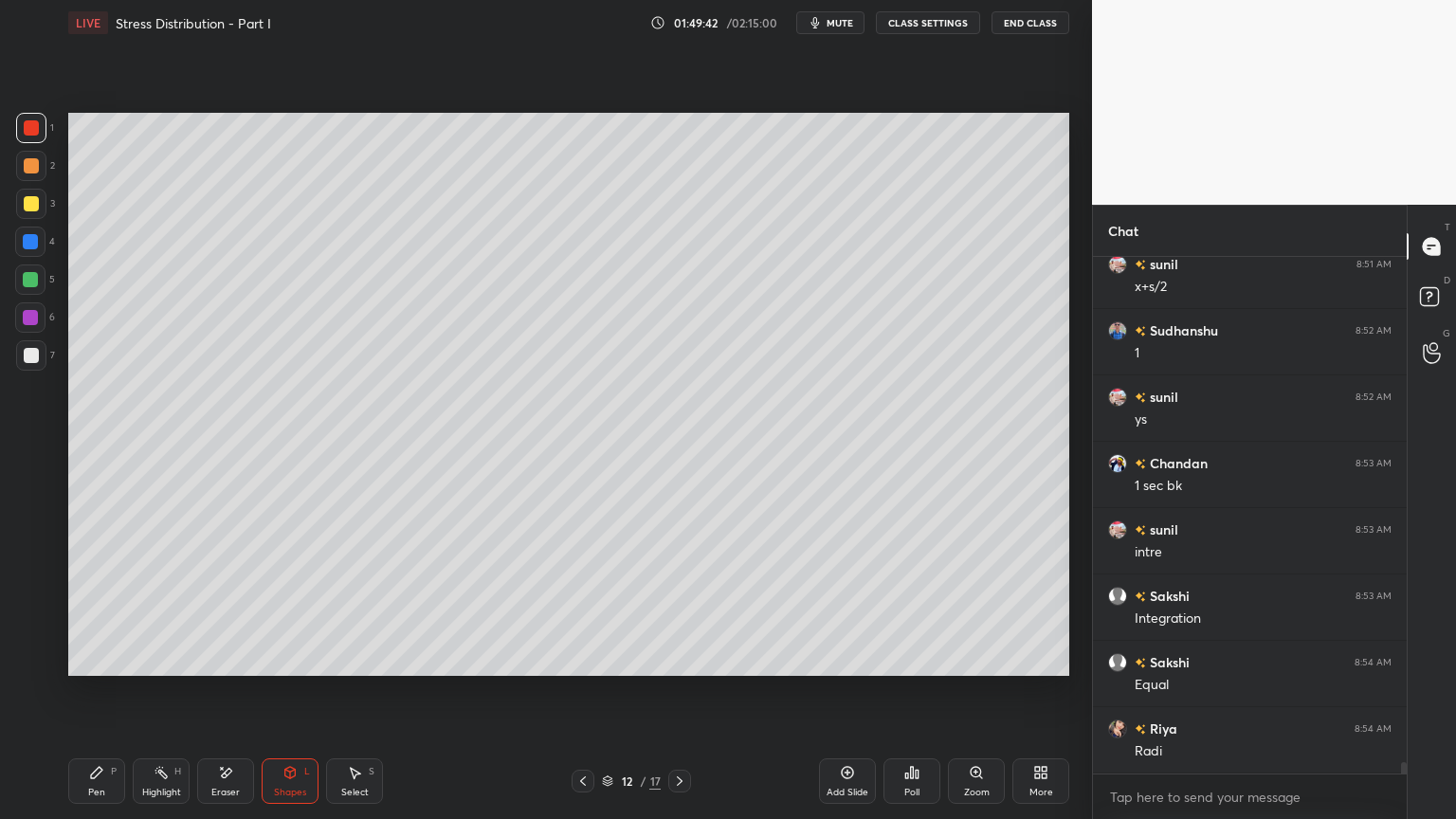 click 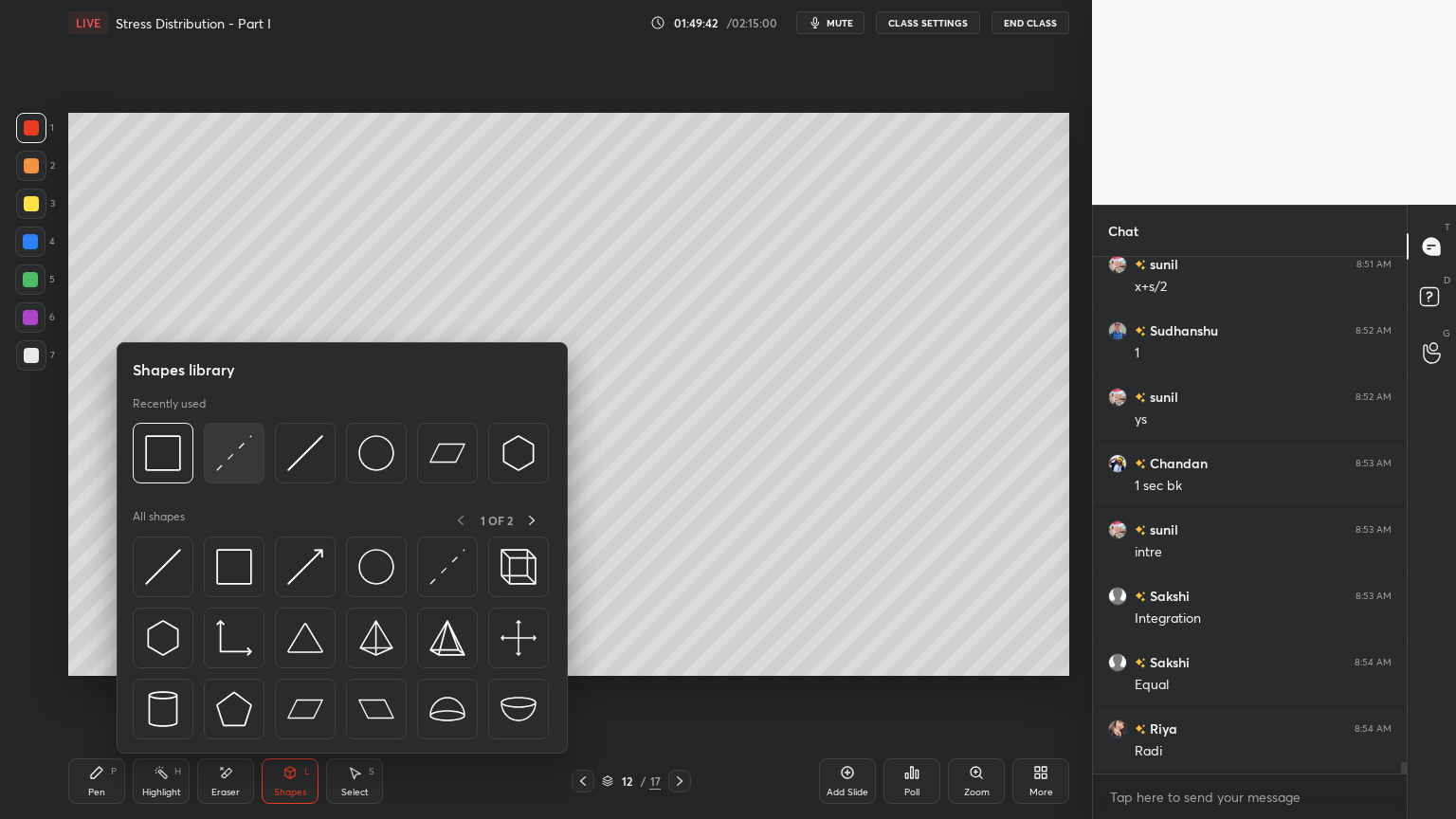 click at bounding box center (234, 453) 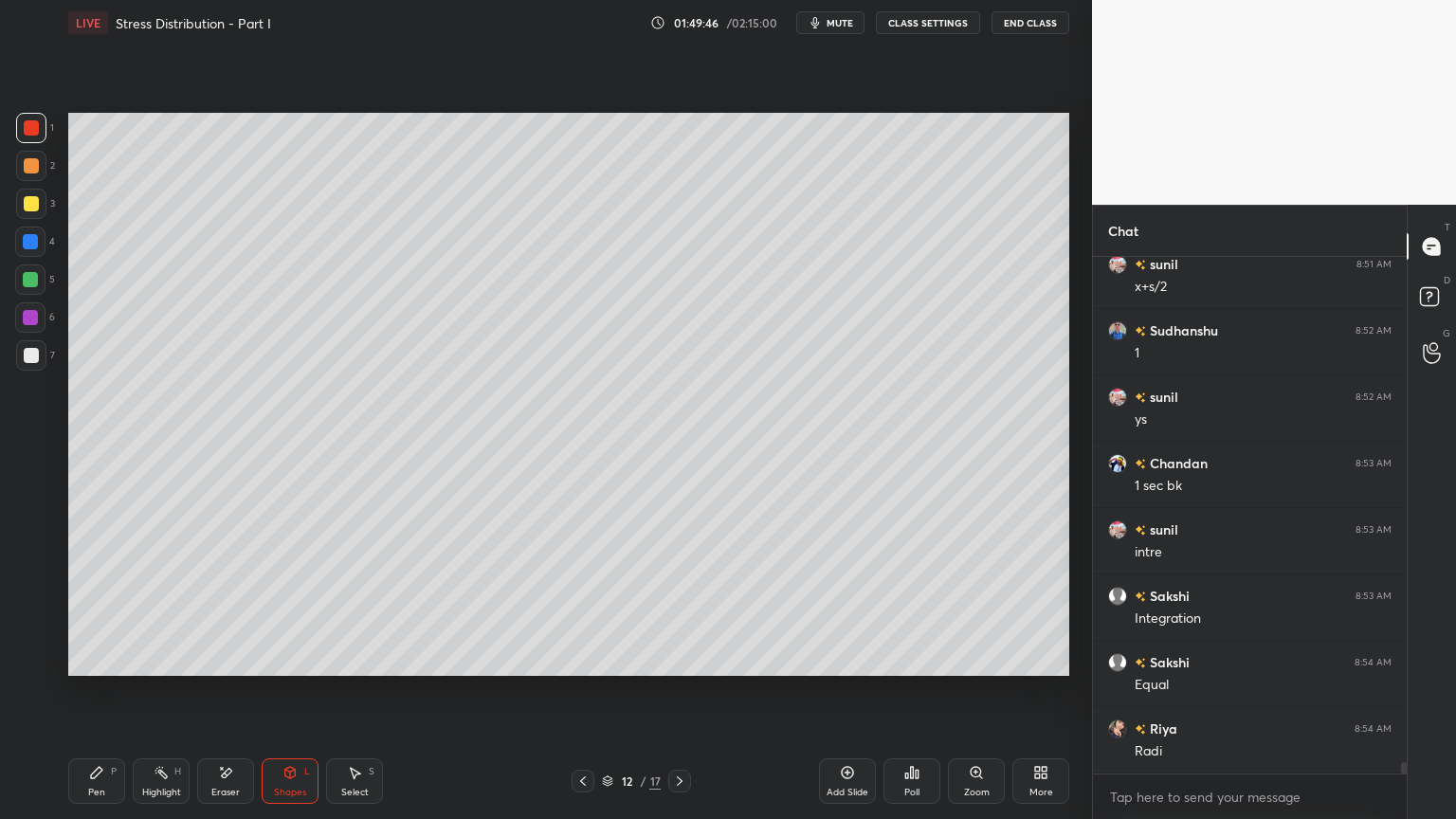 click on "Shapes" at bounding box center (290, 792) 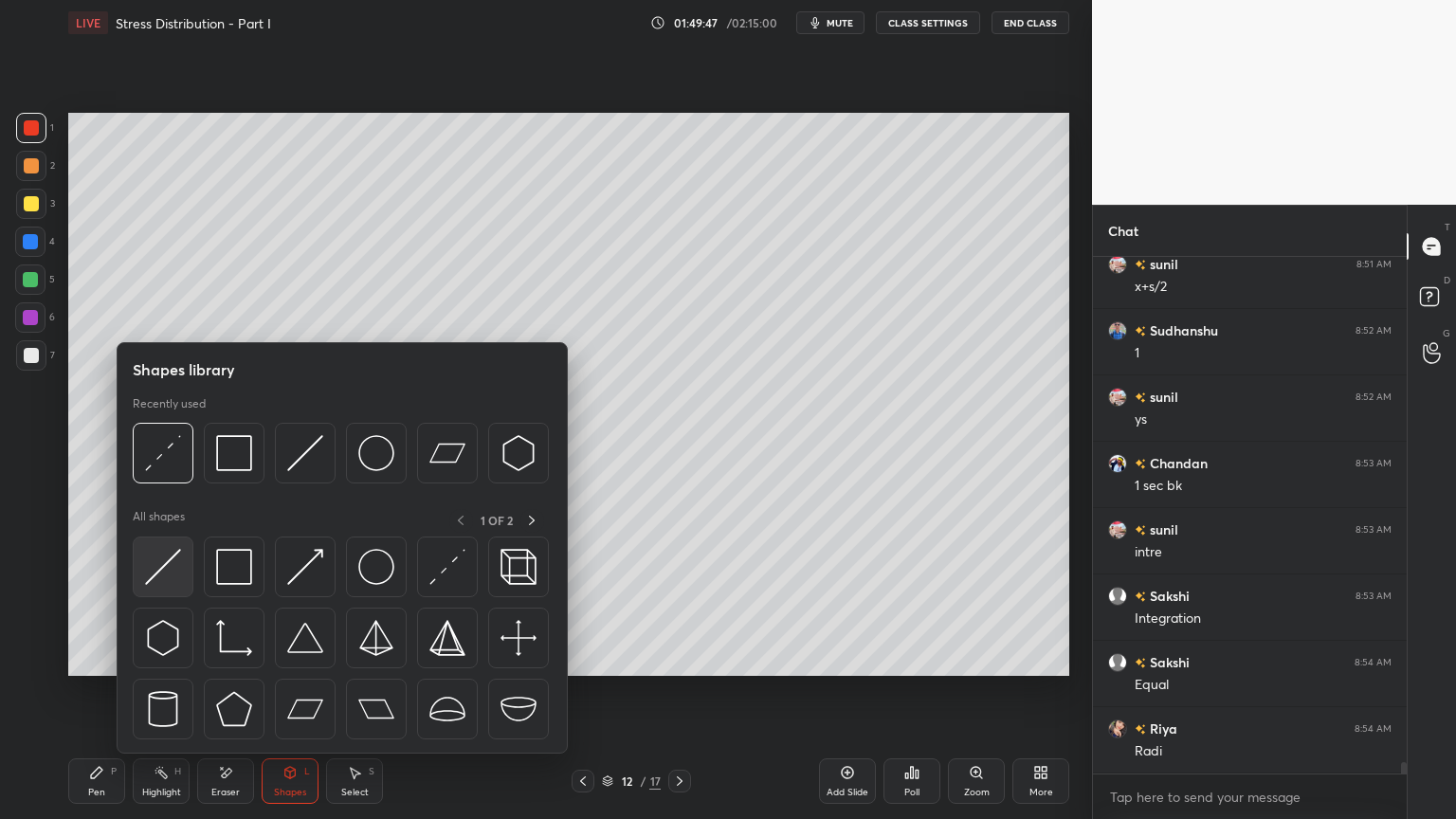 click at bounding box center [163, 567] 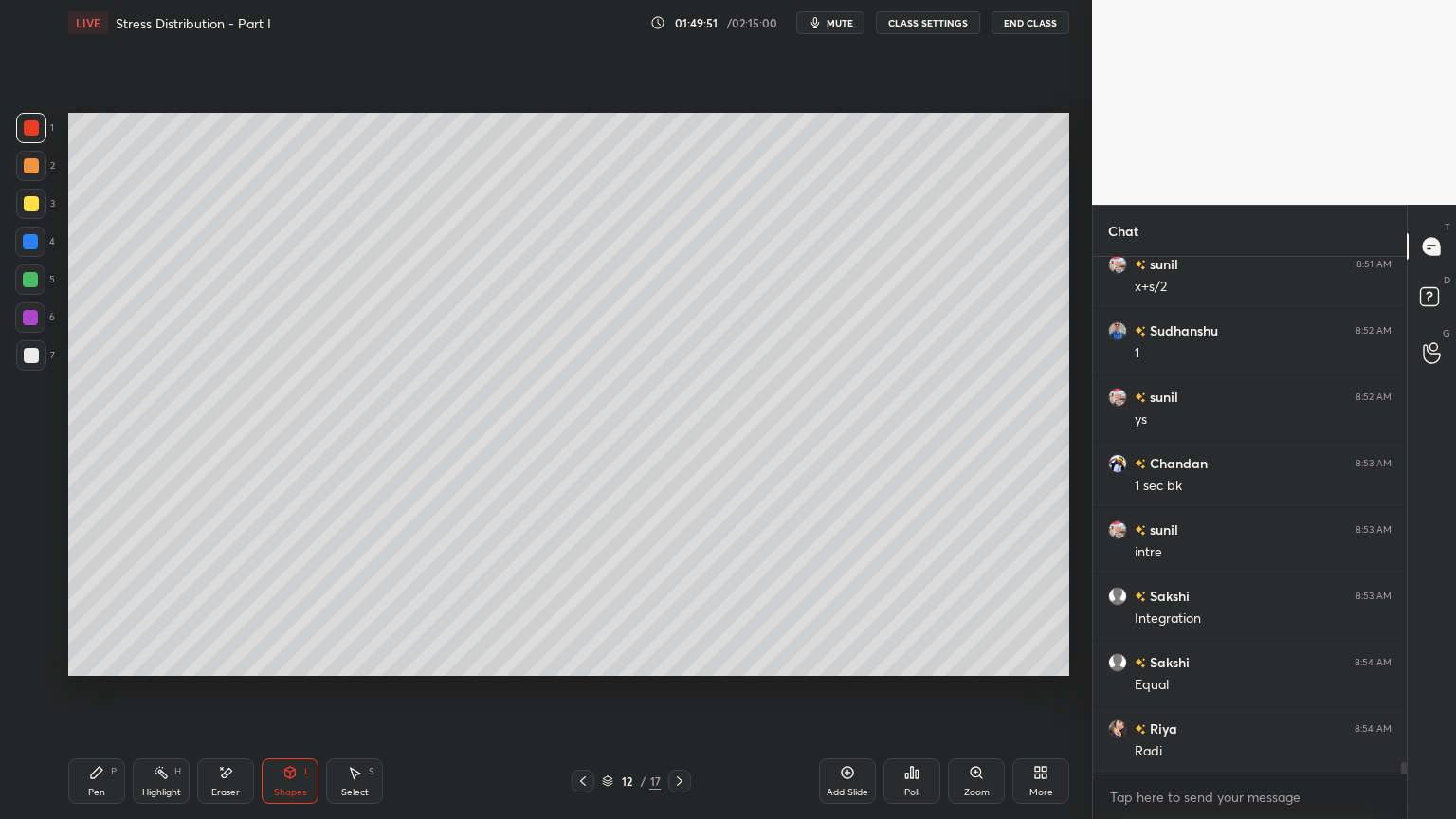 click 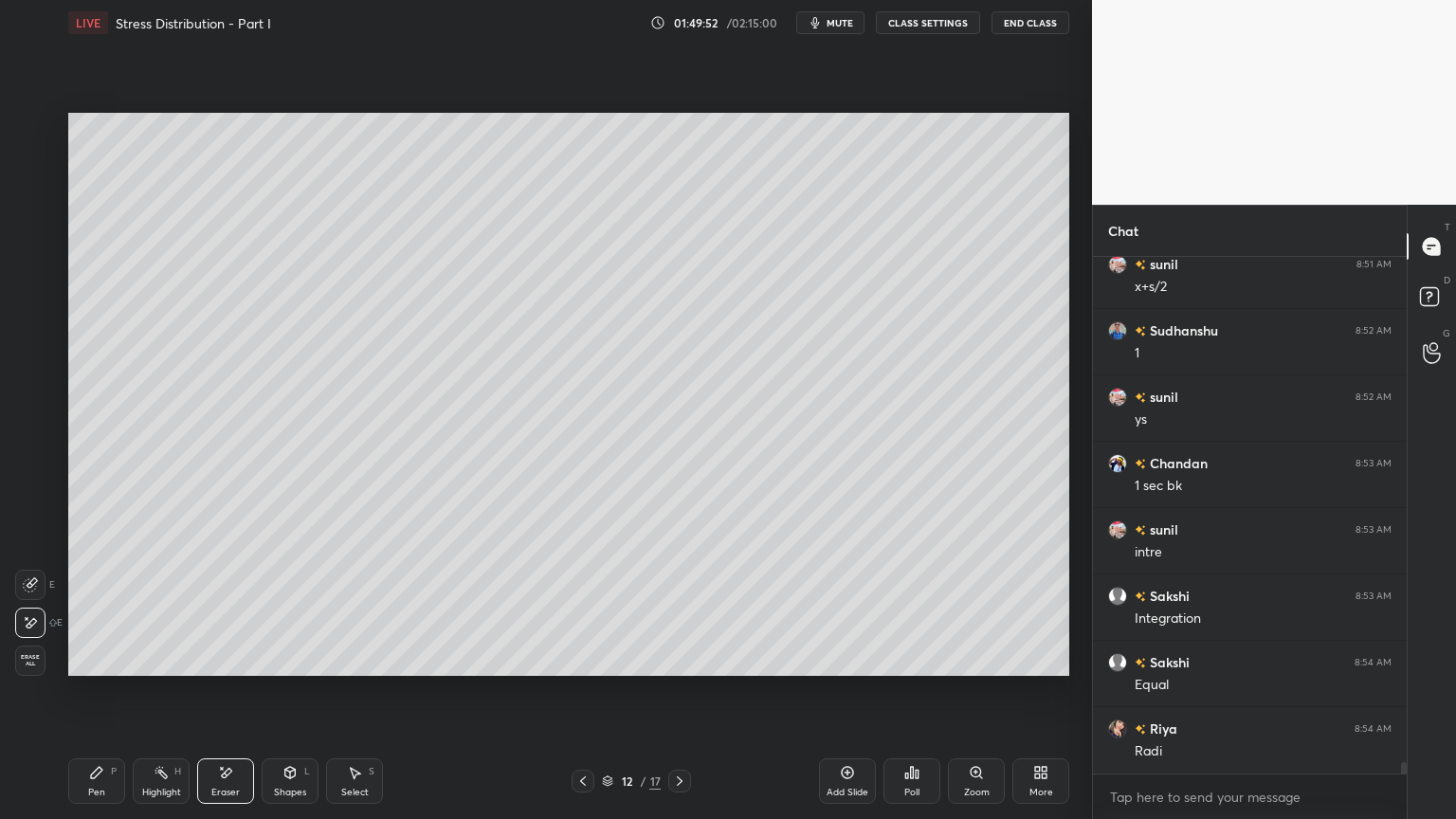 click at bounding box center [30, 585] 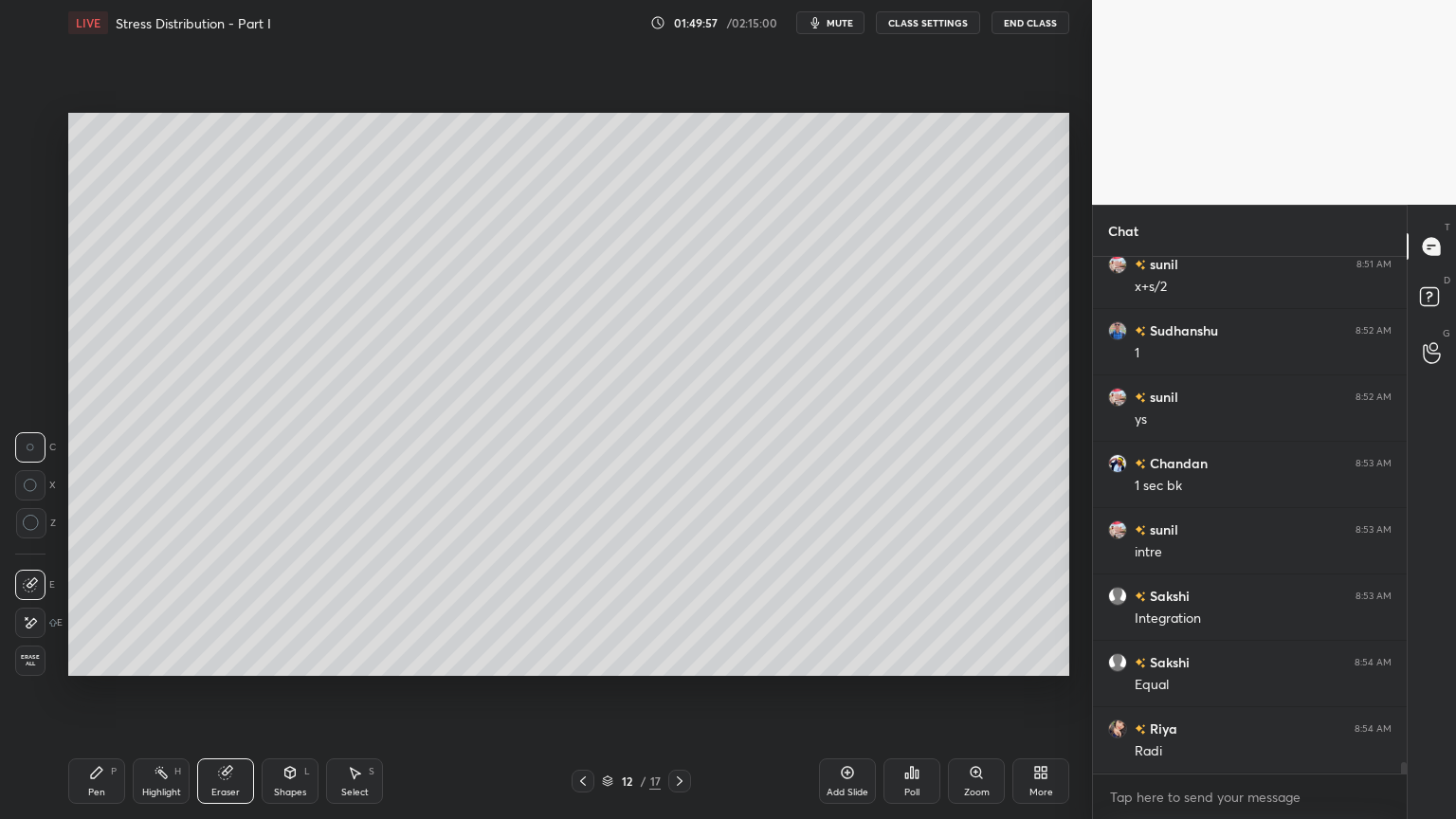 click 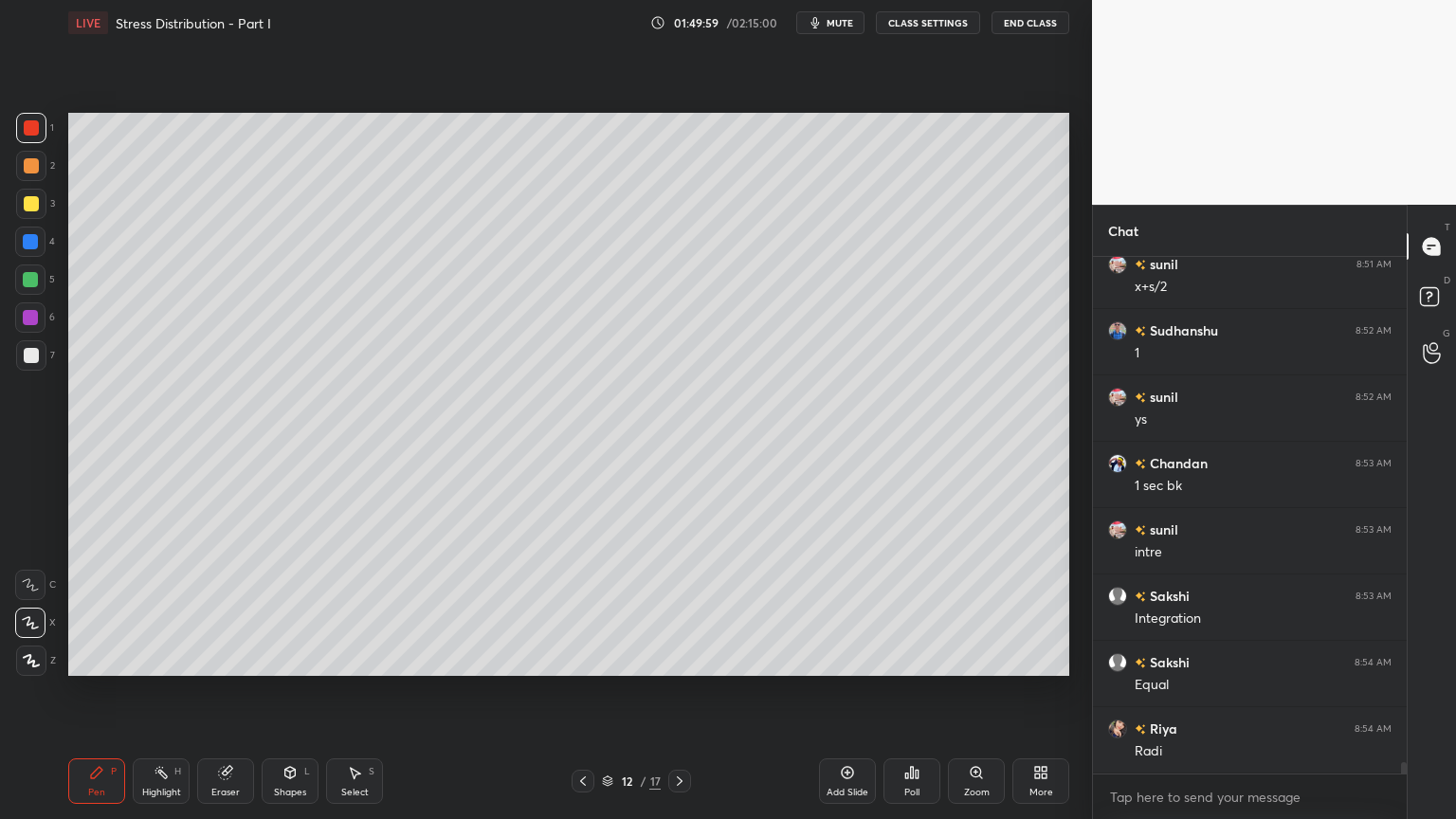 click at bounding box center (31, 204) 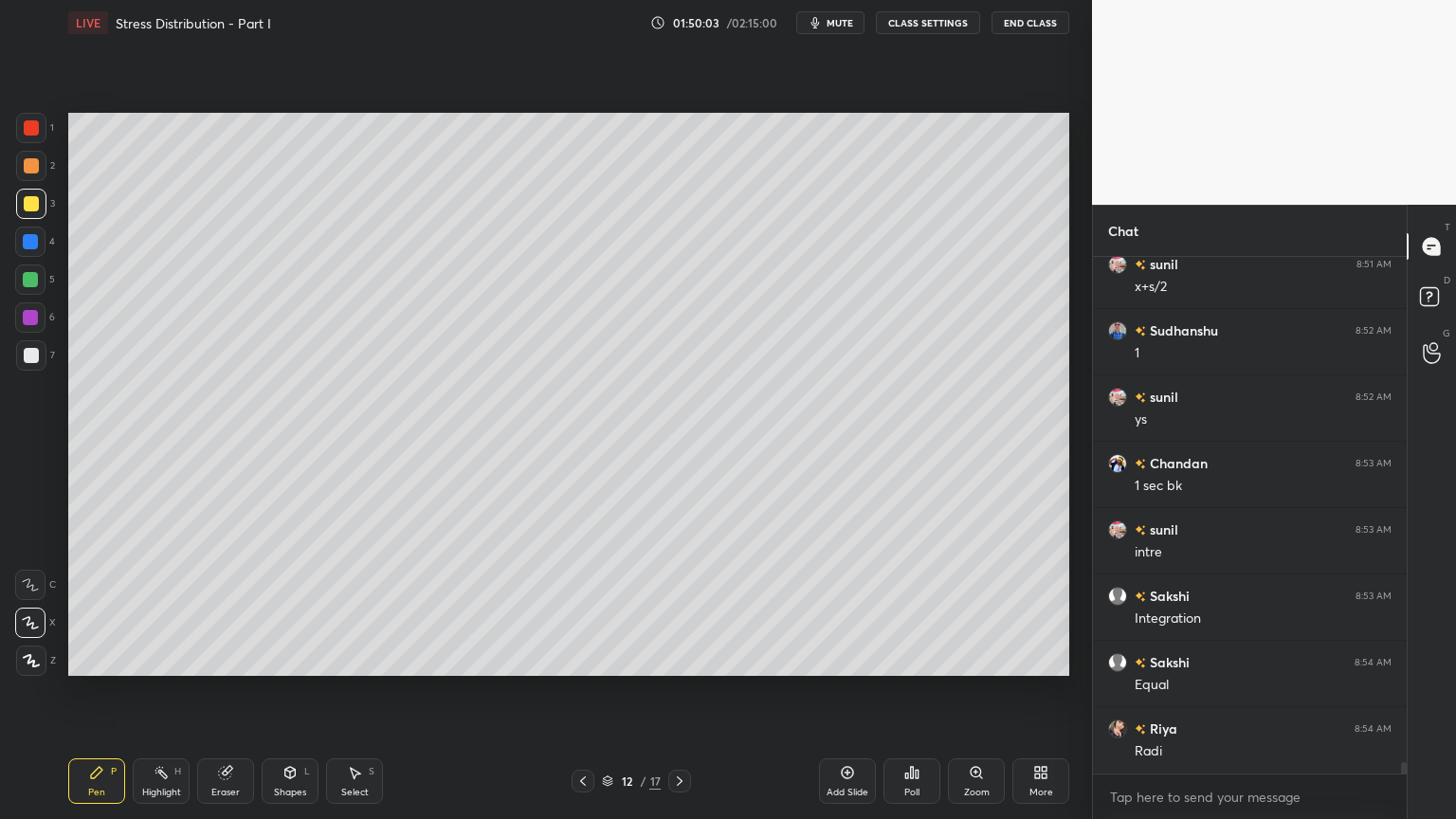click 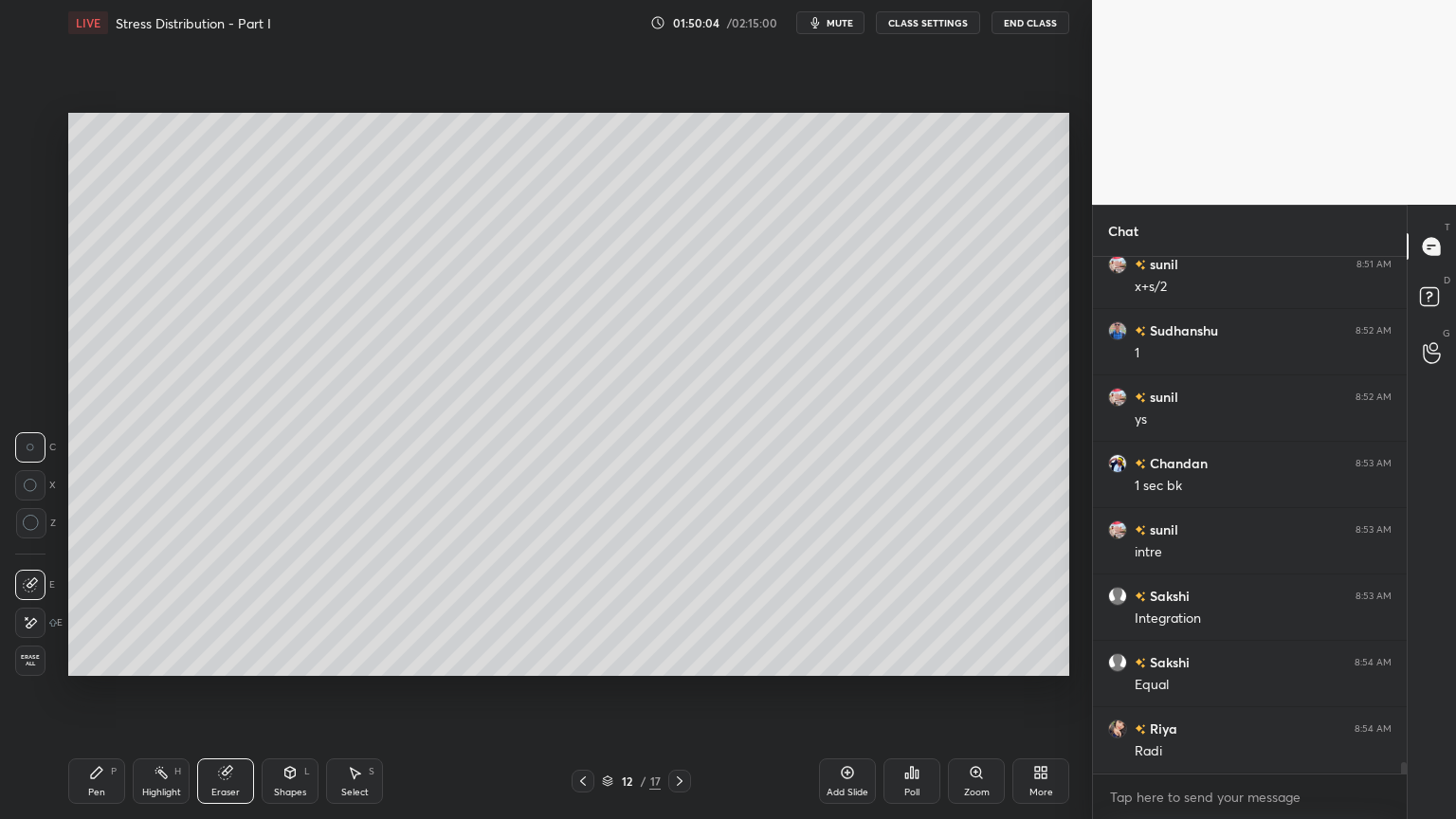 click on "E" at bounding box center [39, 619] 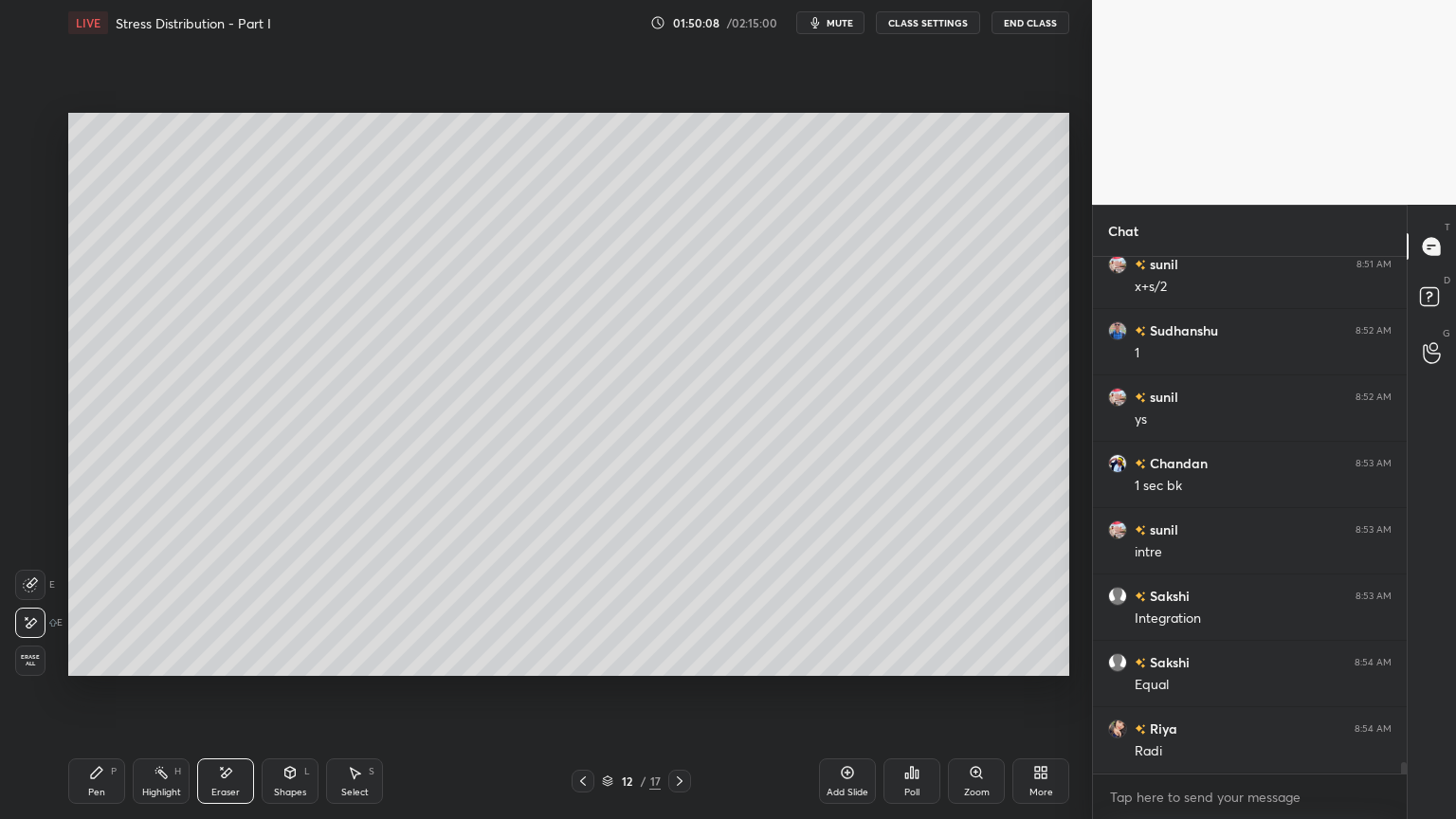 click 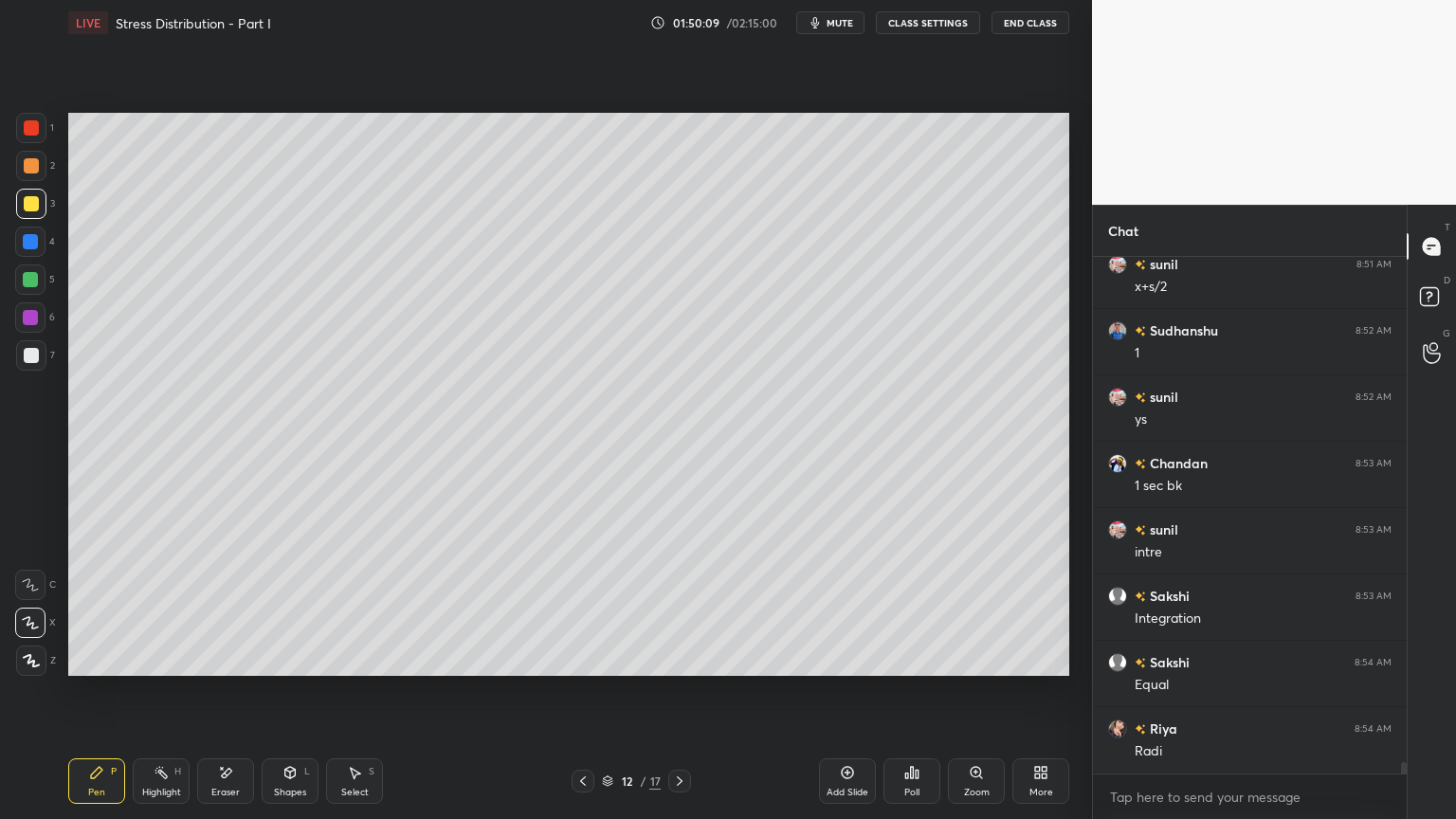click at bounding box center (31, 355) 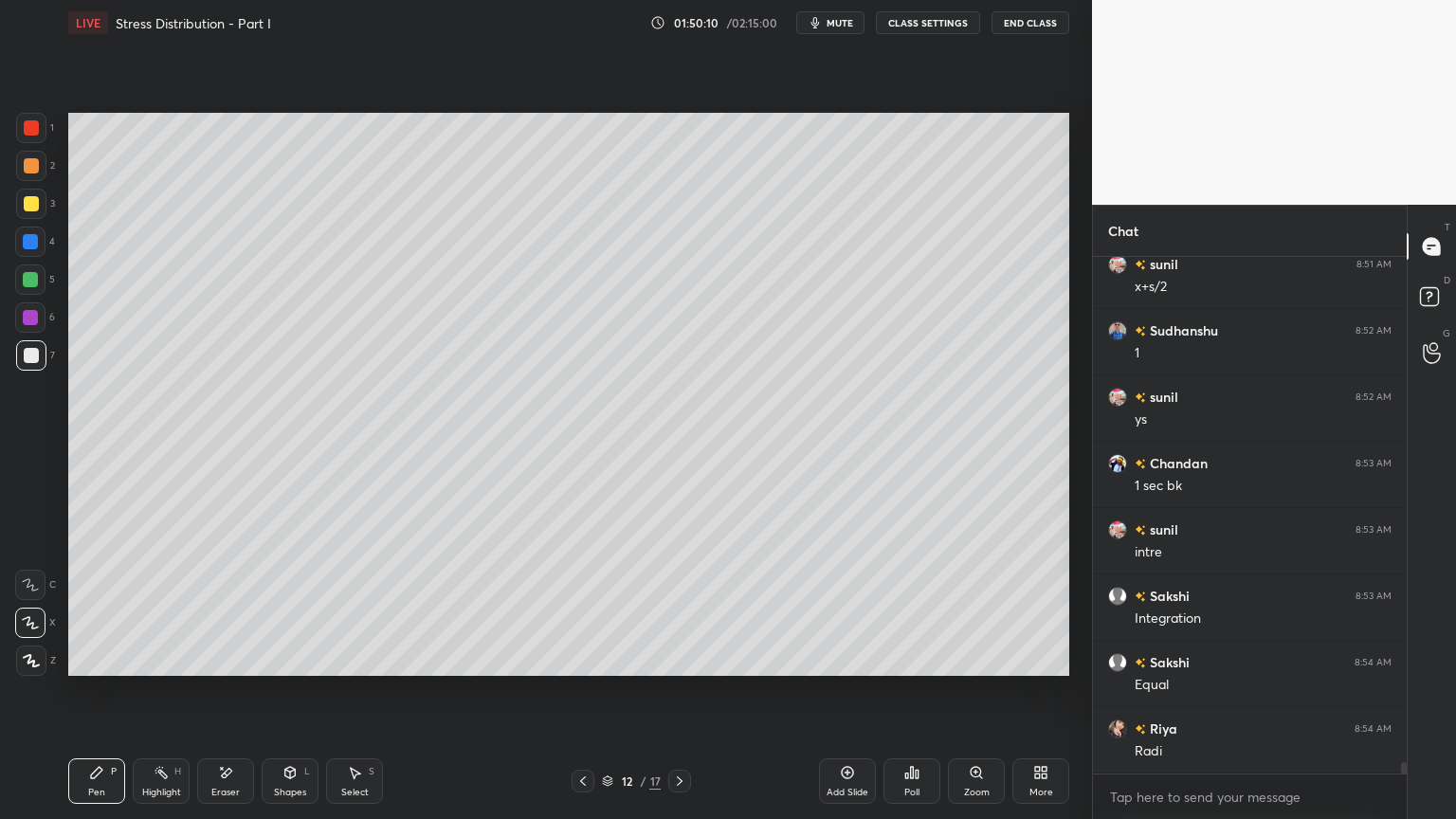 click at bounding box center [31, 204] 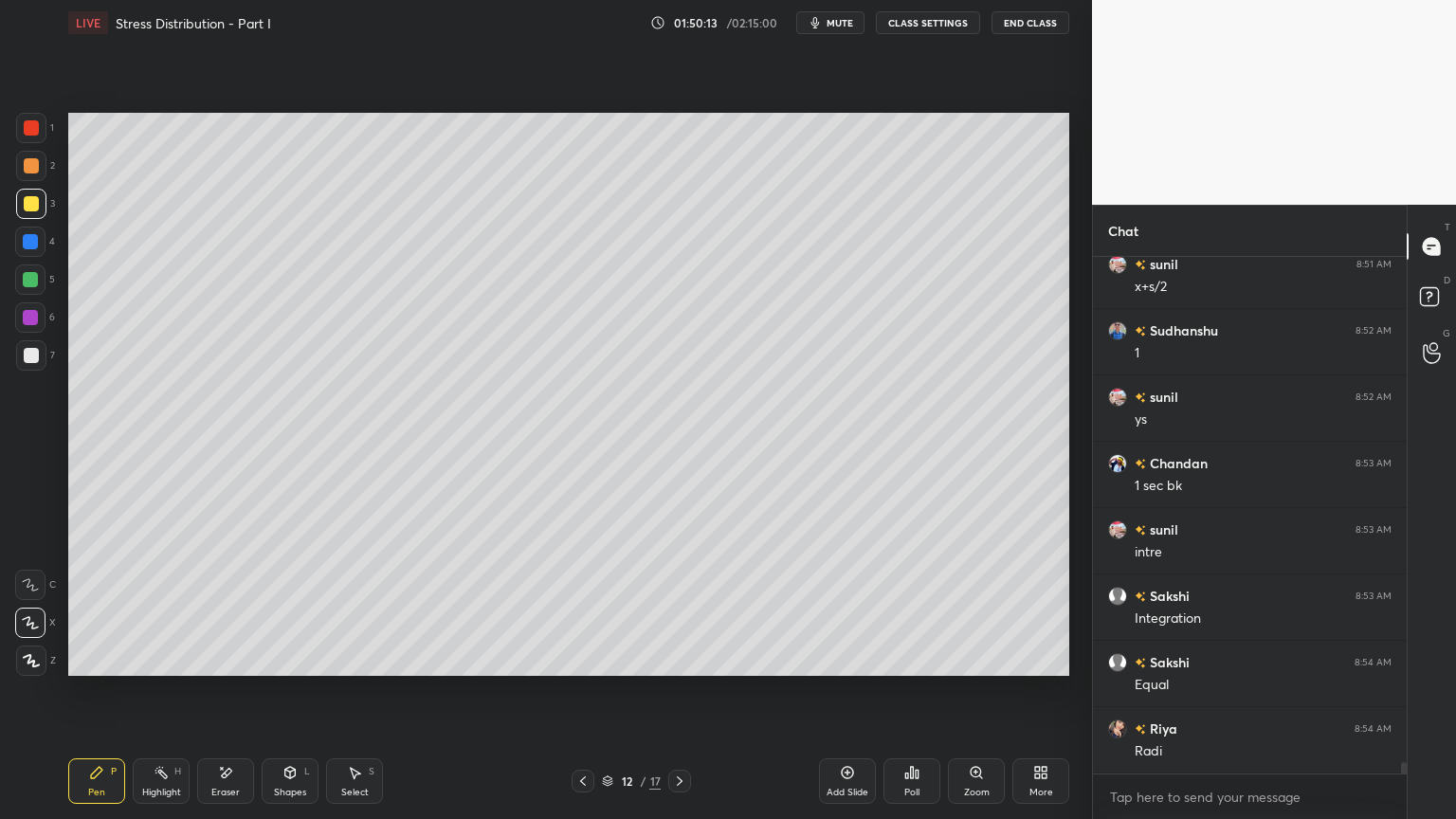 click at bounding box center [31, 128] 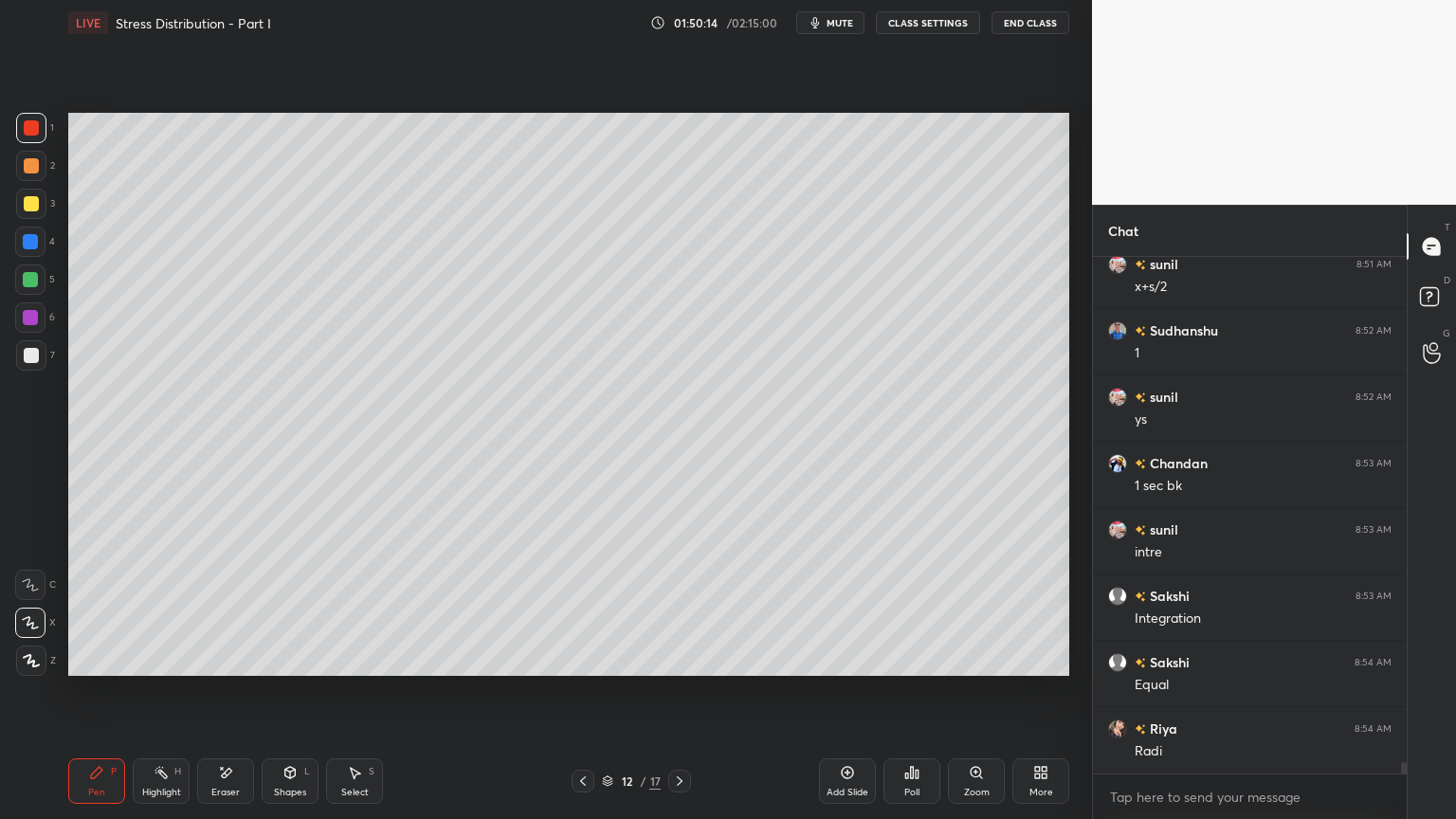 click 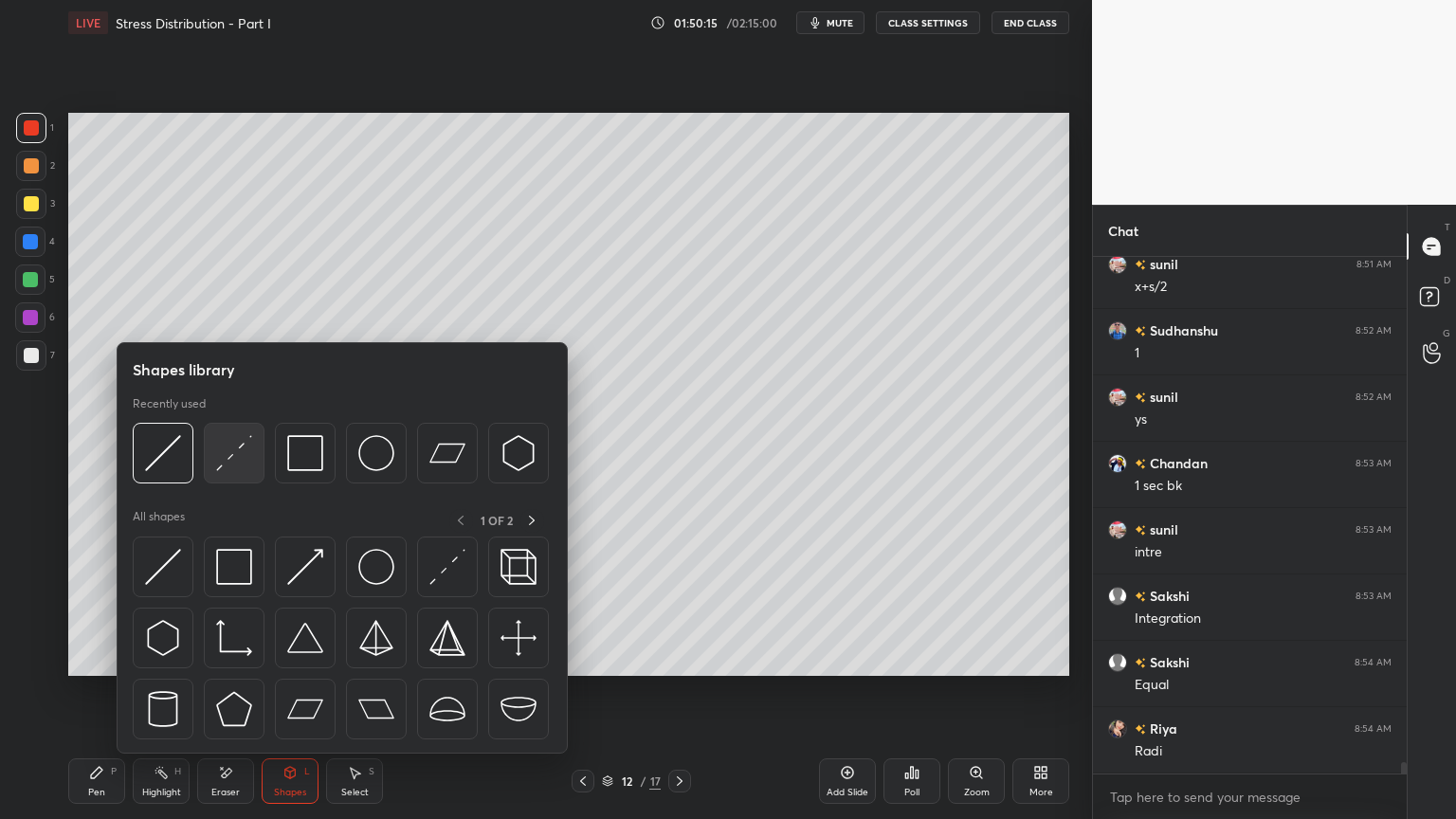 click at bounding box center (234, 453) 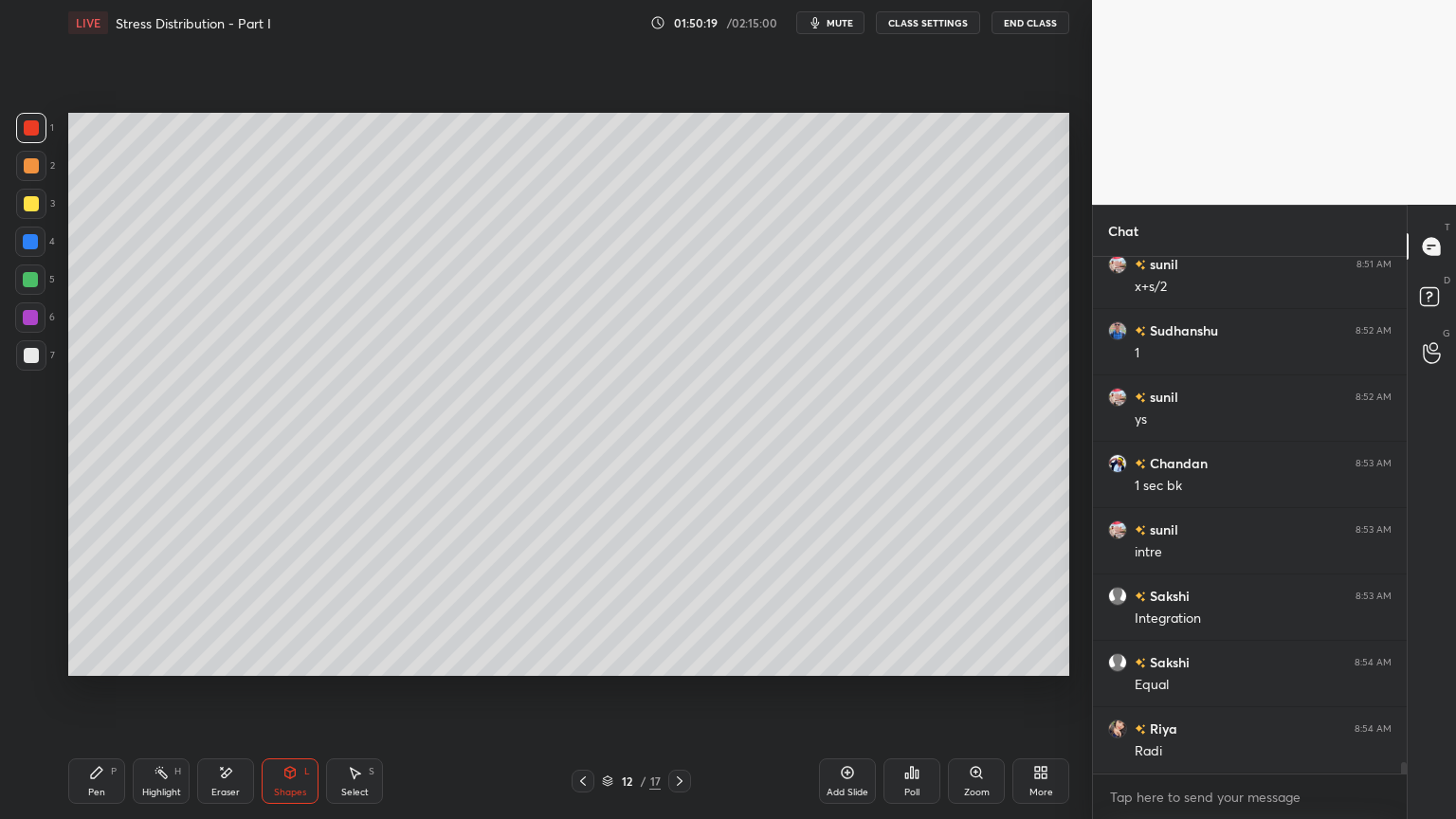click on "Pen P" at bounding box center (97, 781) 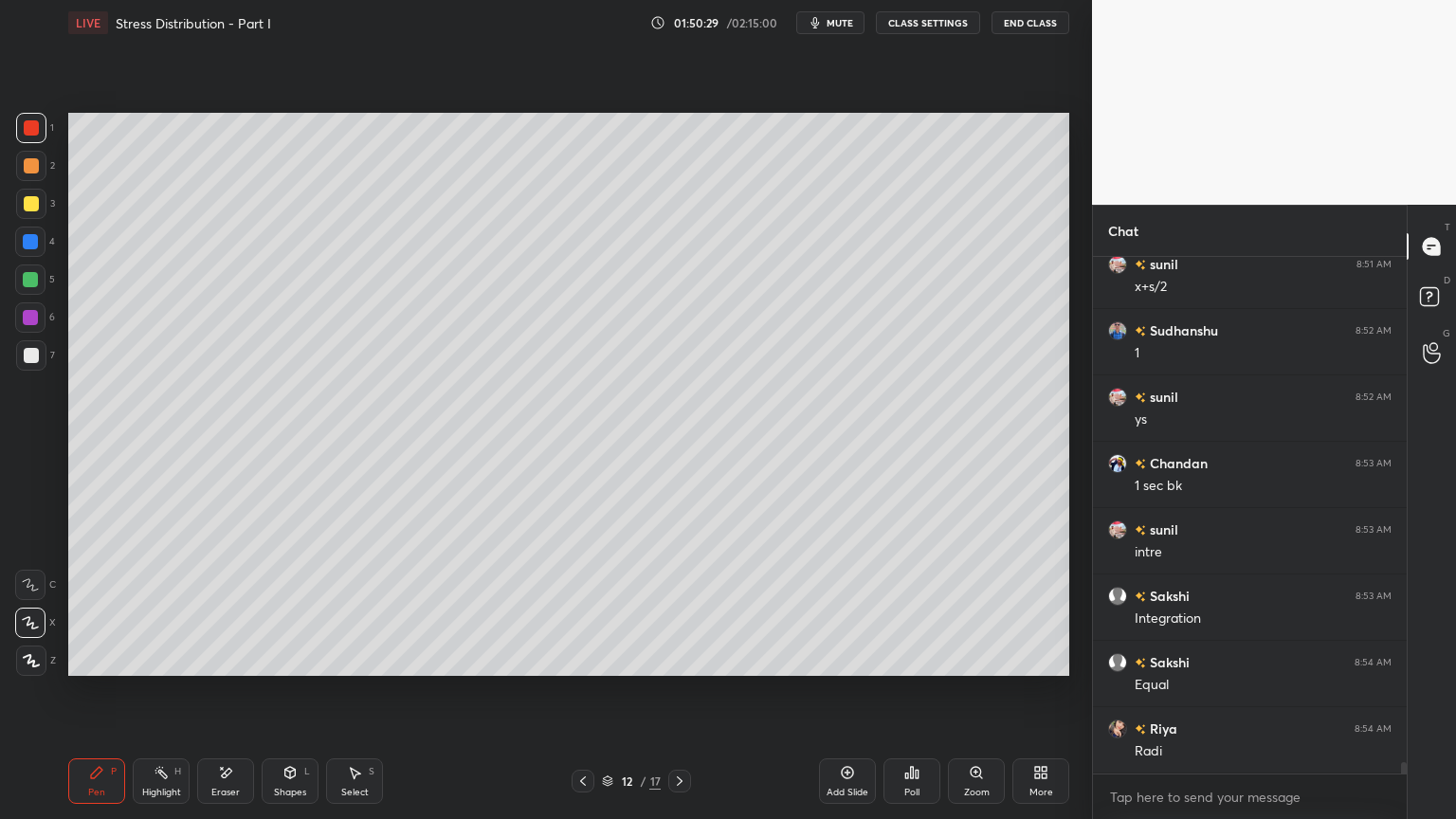scroll, scrollTop: 23701, scrollLeft: 0, axis: vertical 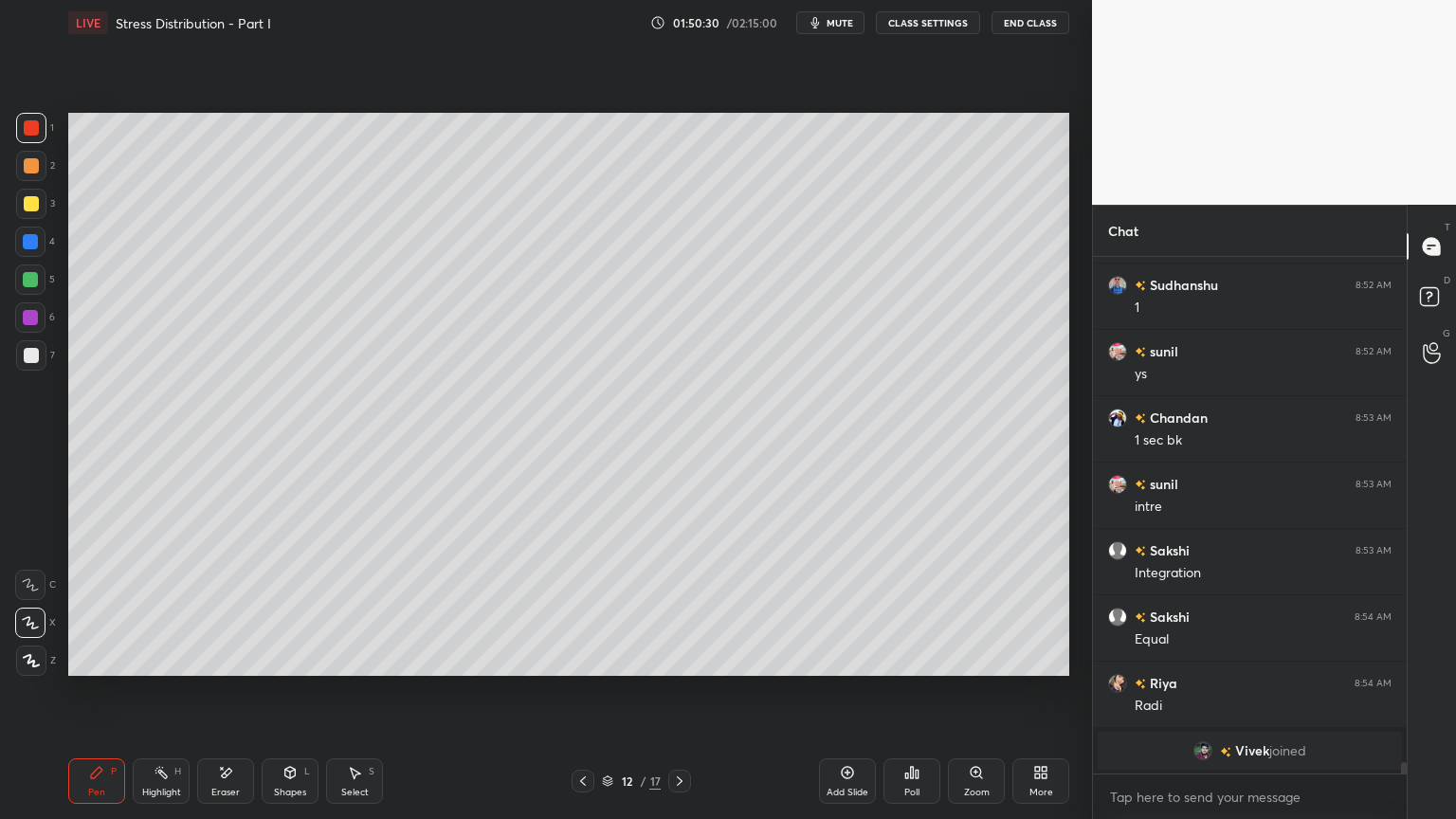 click 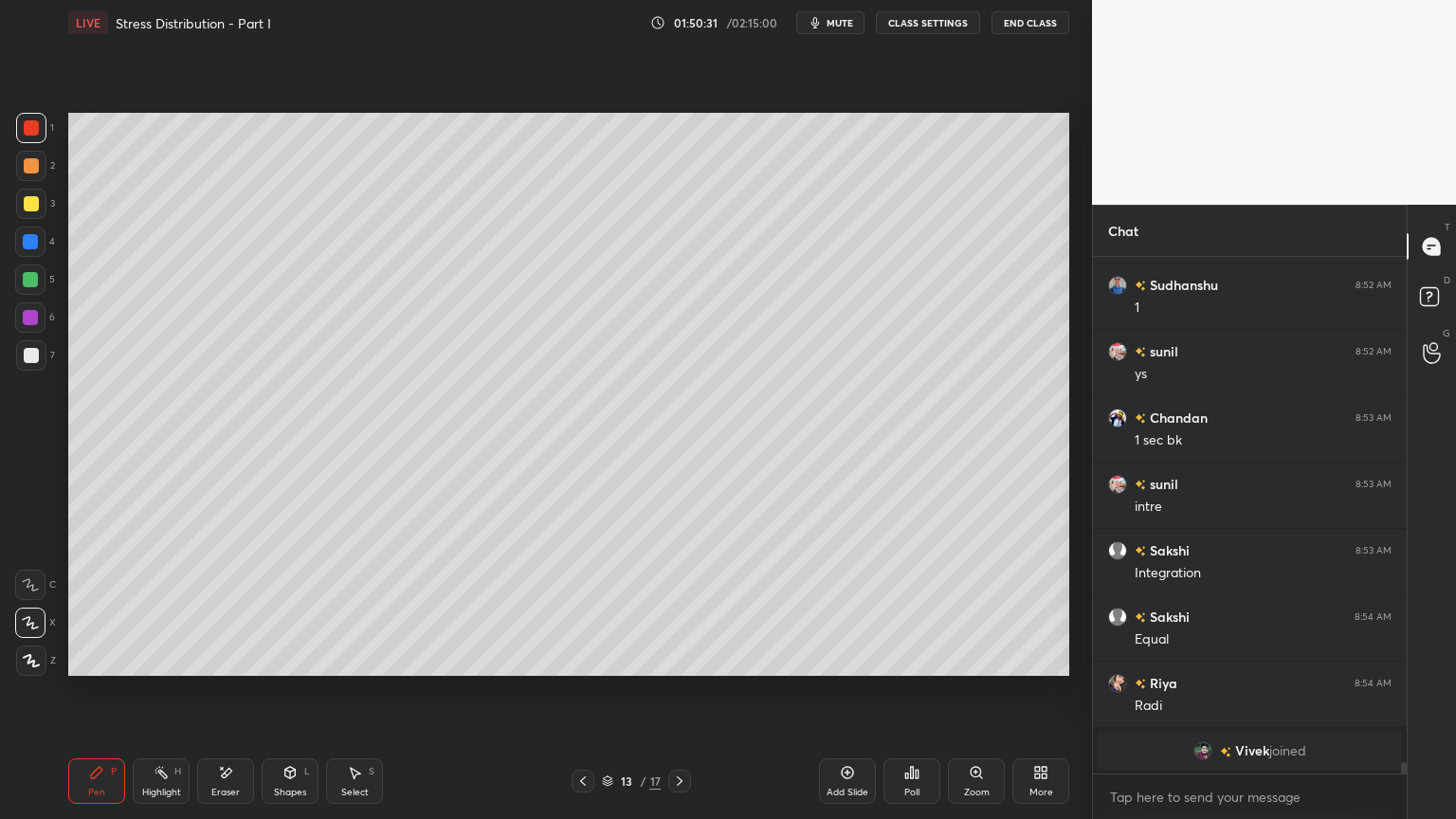 click 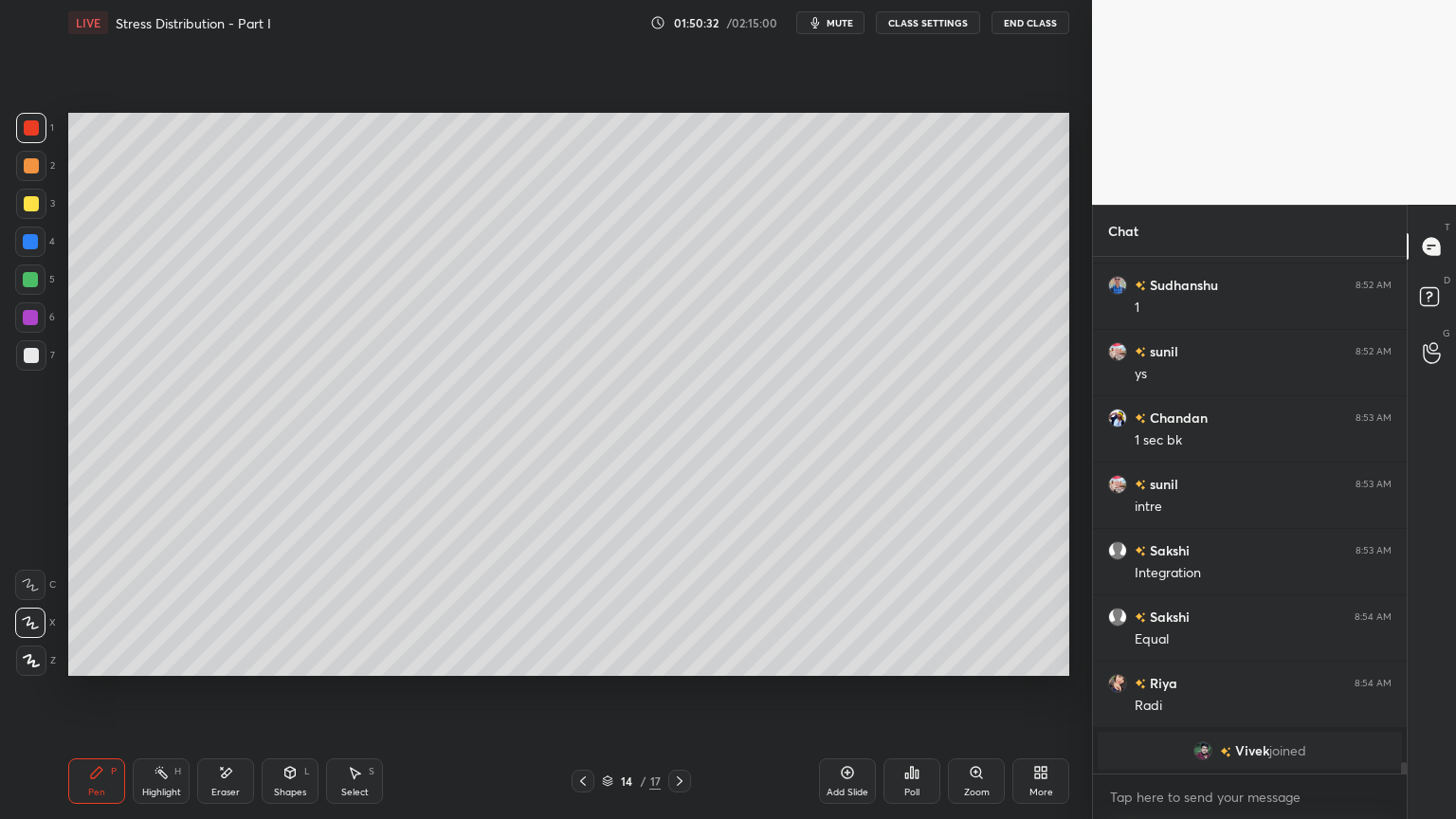 click 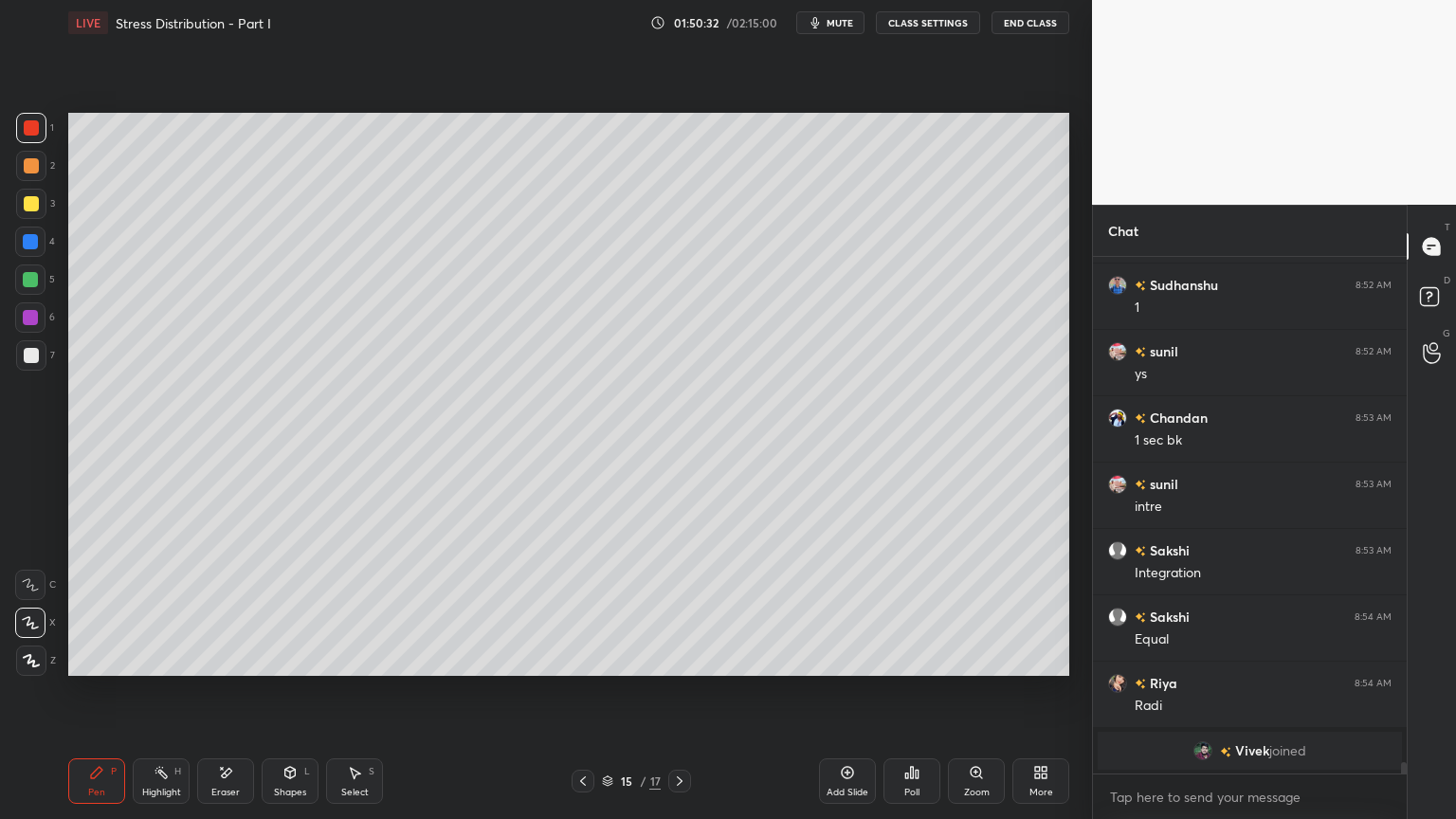click 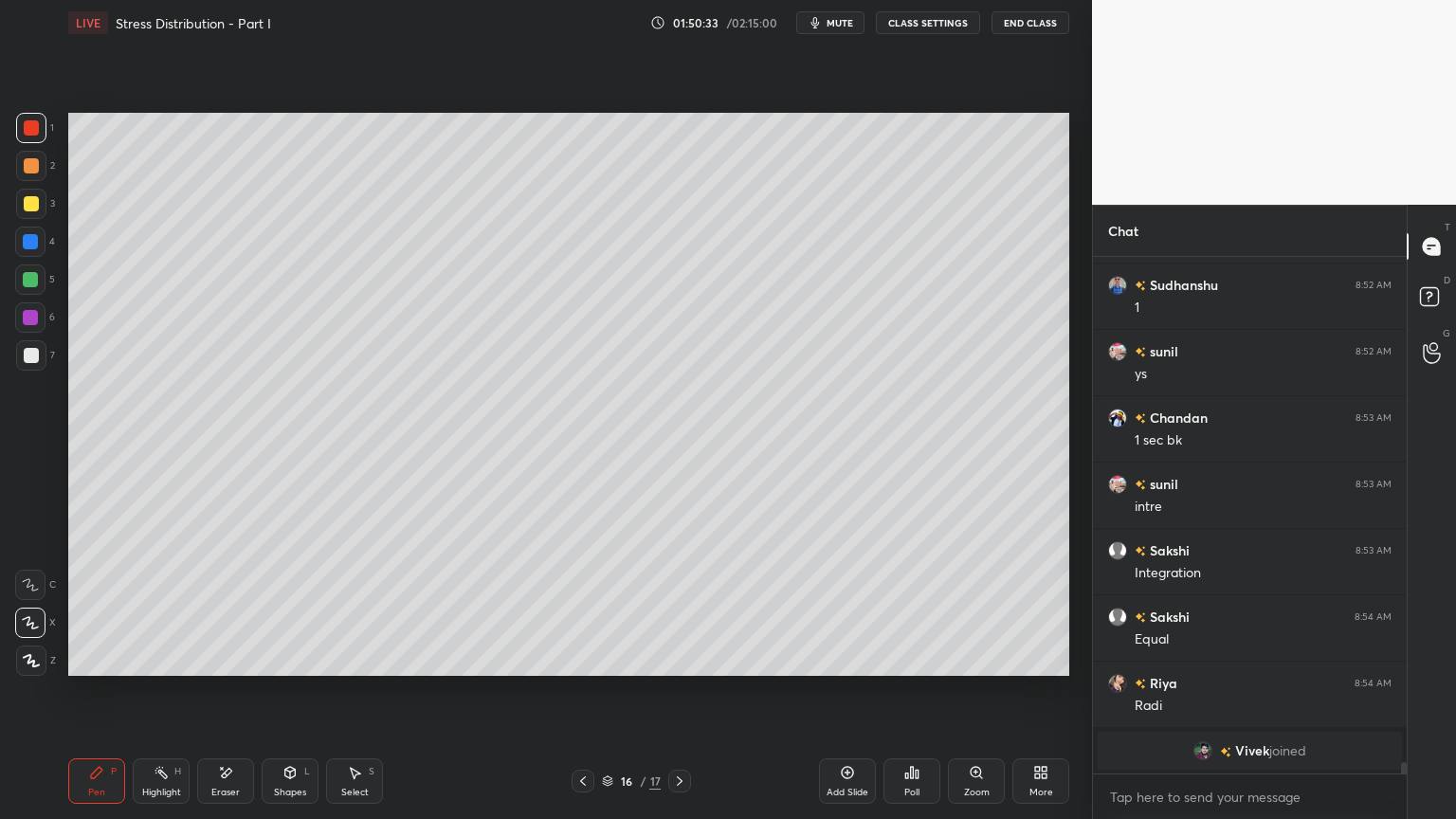 click at bounding box center [1203, 751] 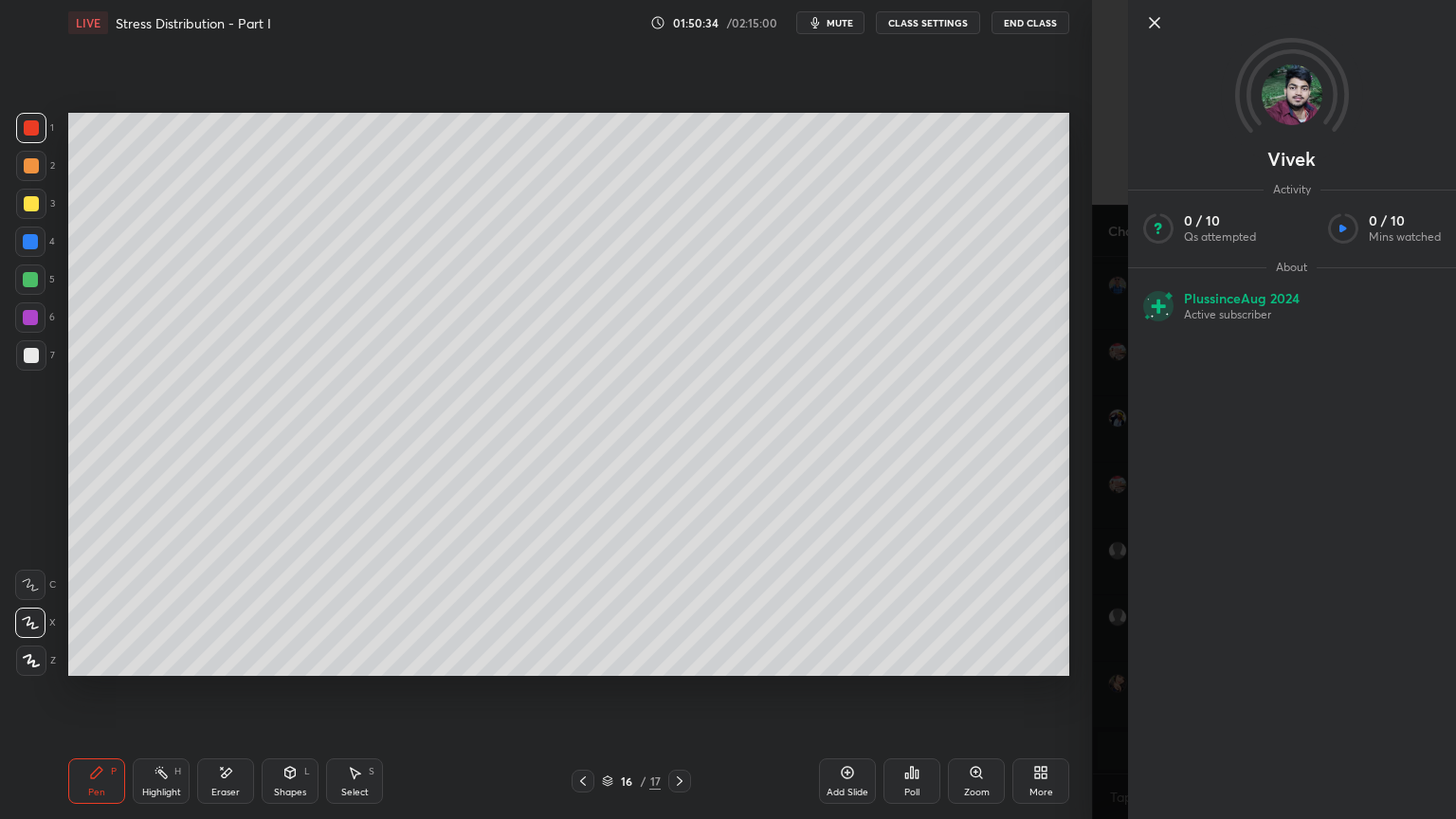 click on "Setting up your live class Poll for   secs No correct answer Start poll" at bounding box center [569, 394] 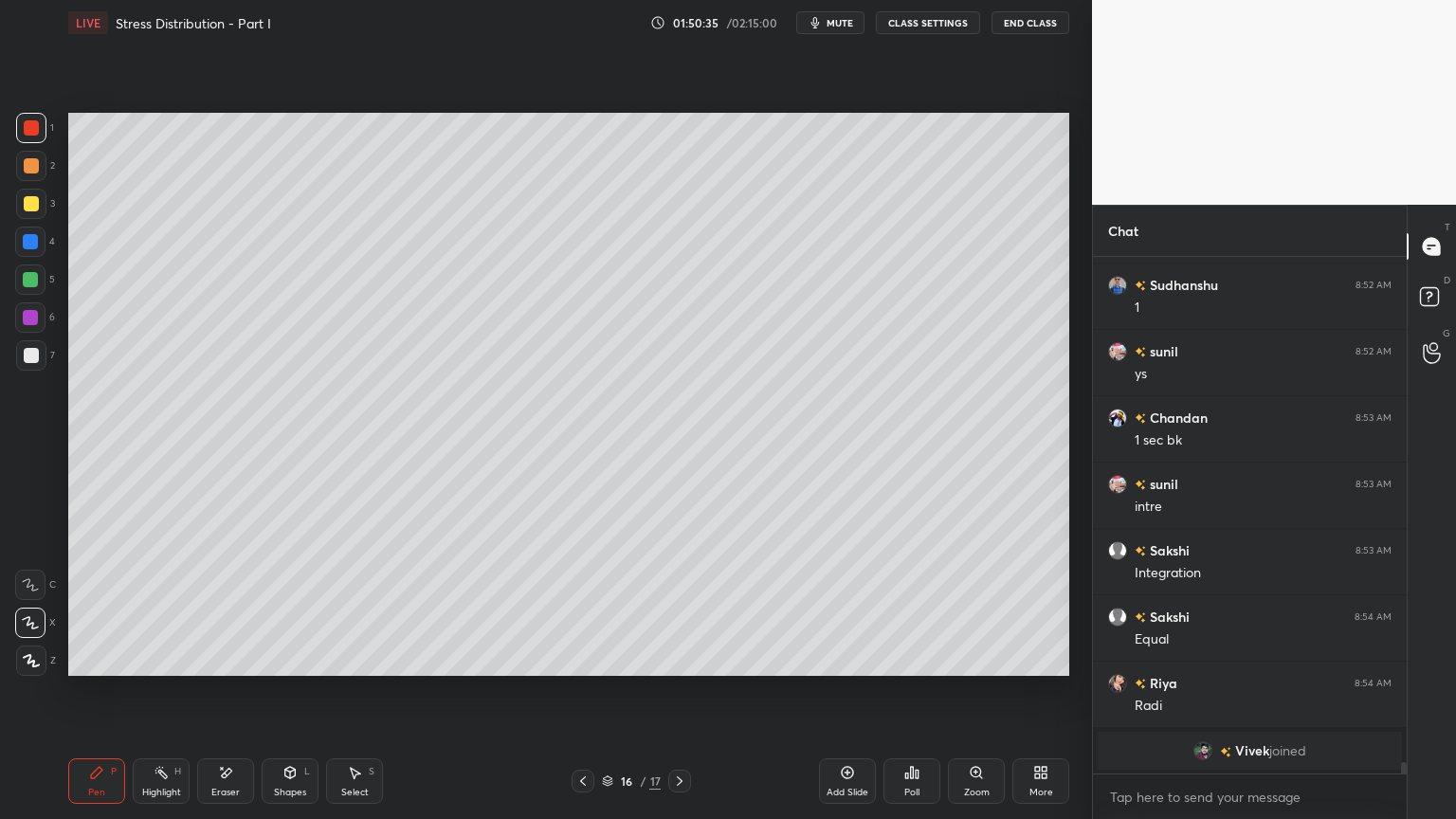 click at bounding box center (680, 781) 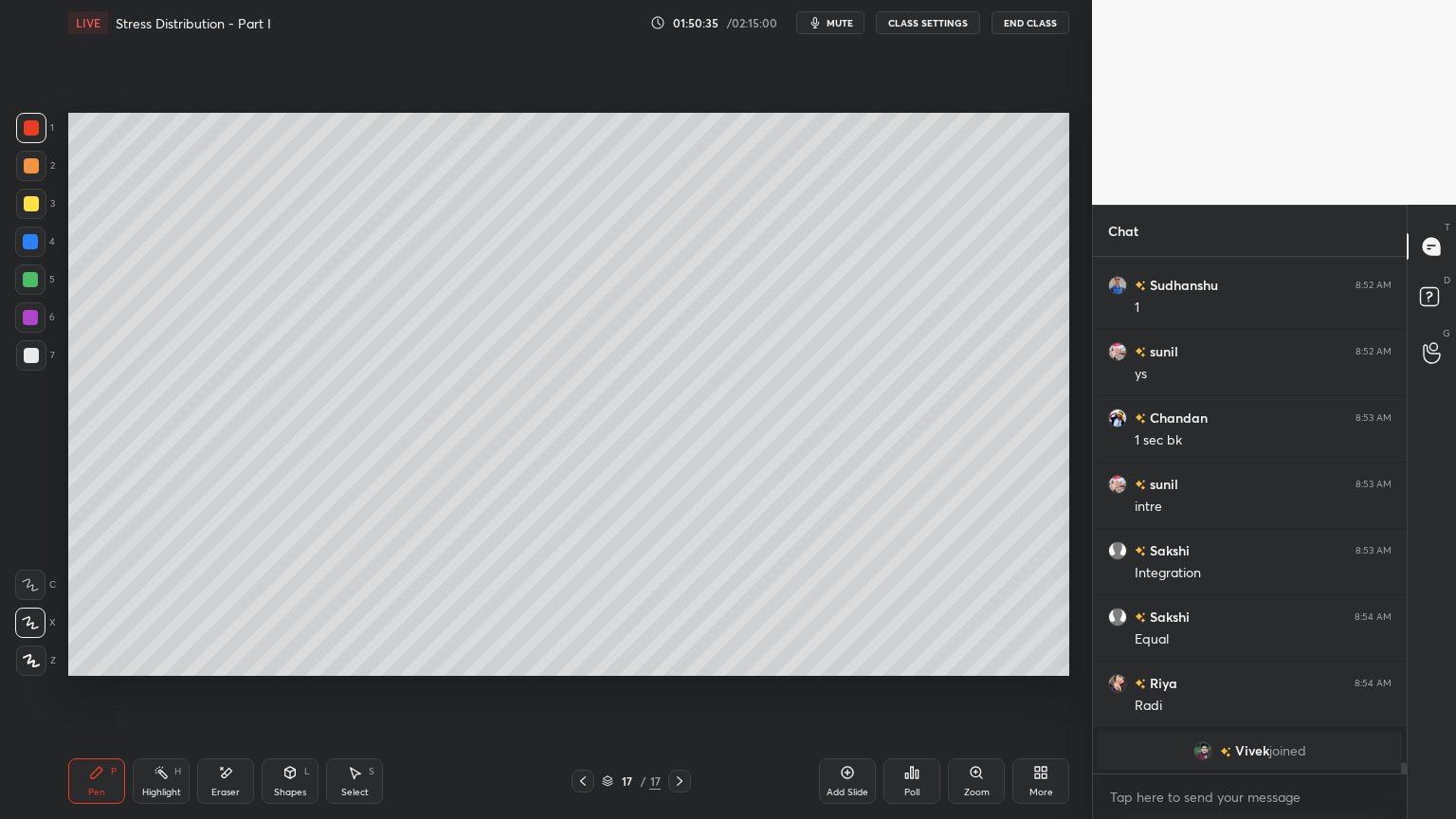 click 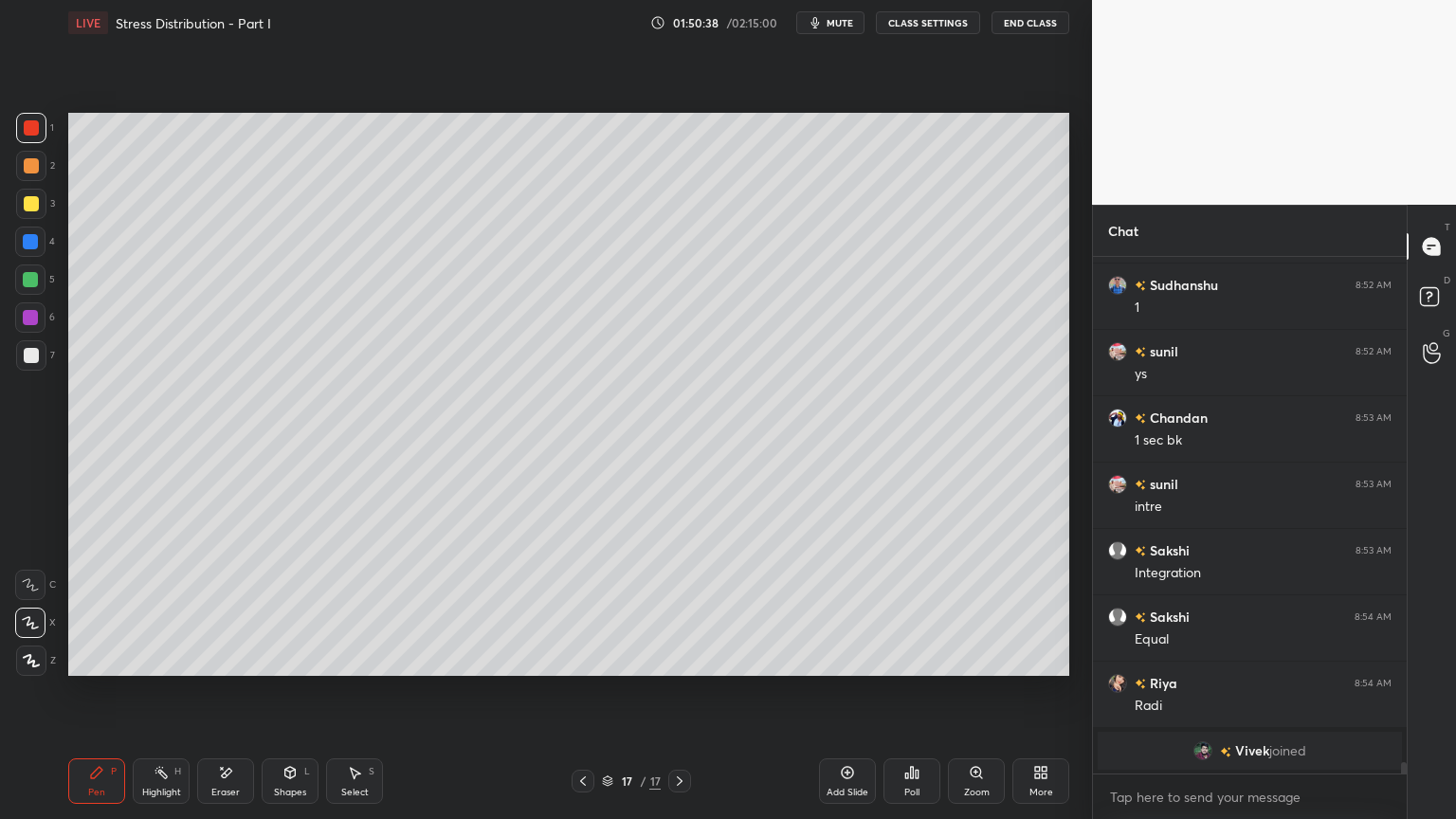 click 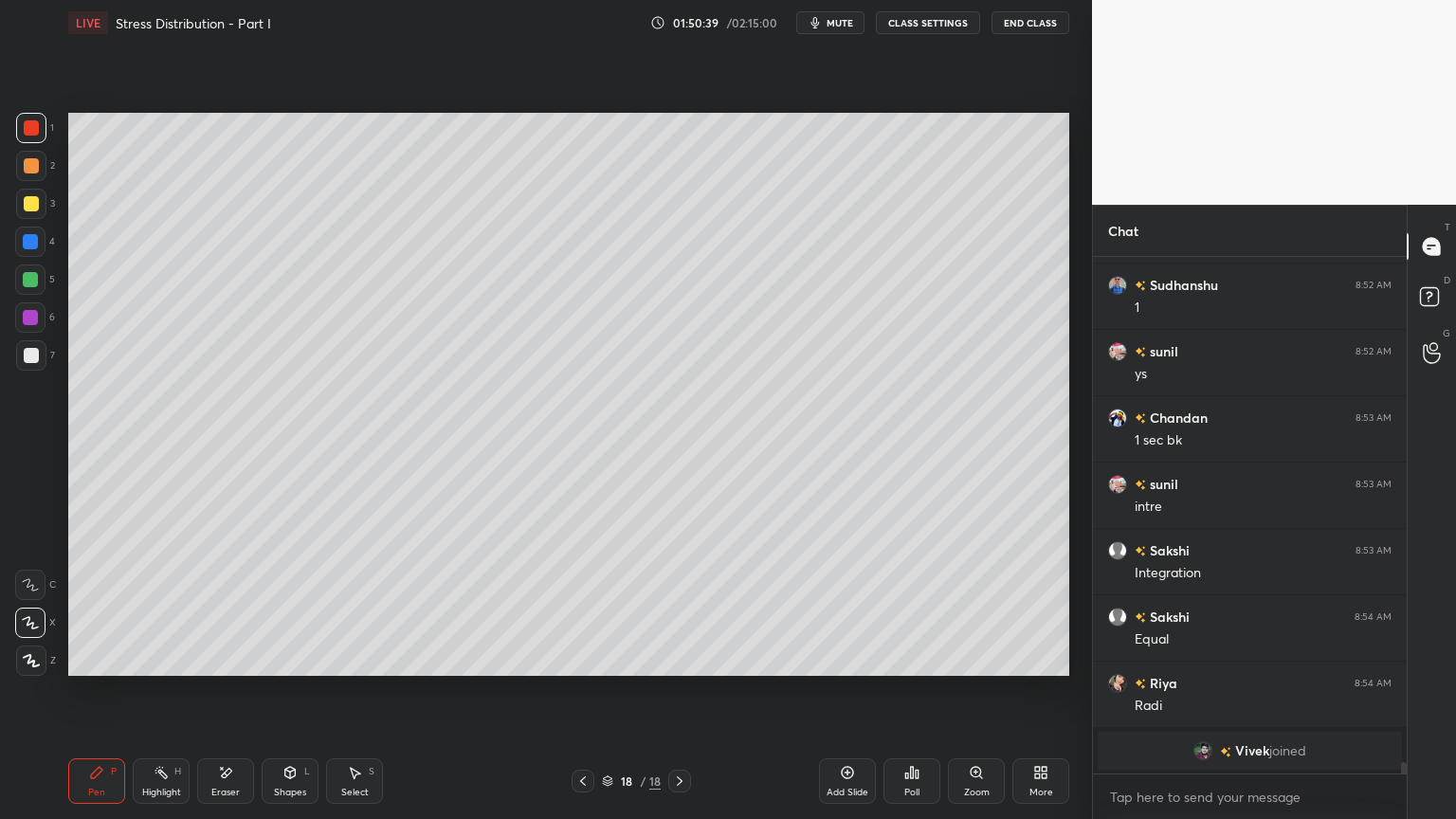 click at bounding box center [31, 355] 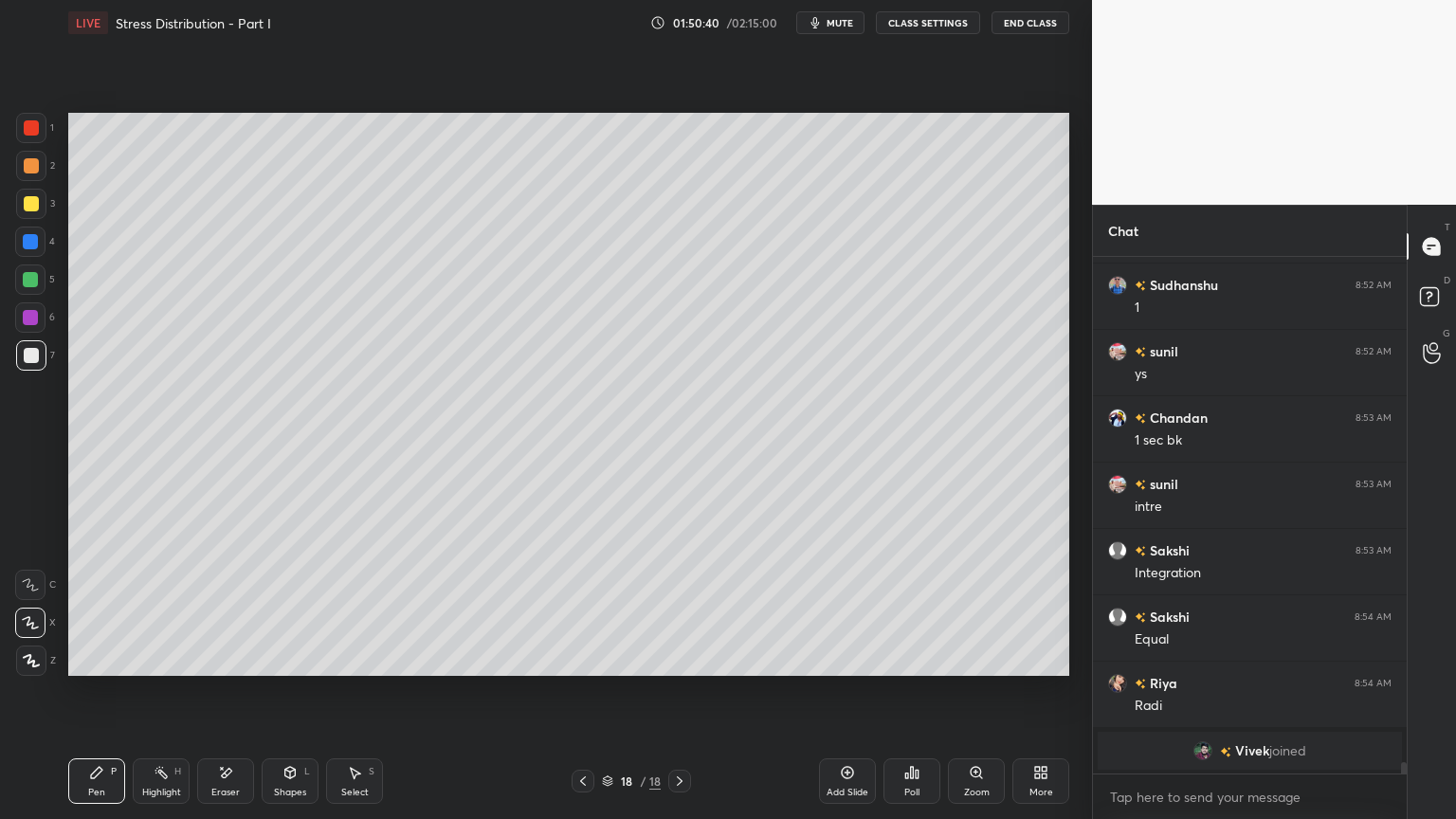 click 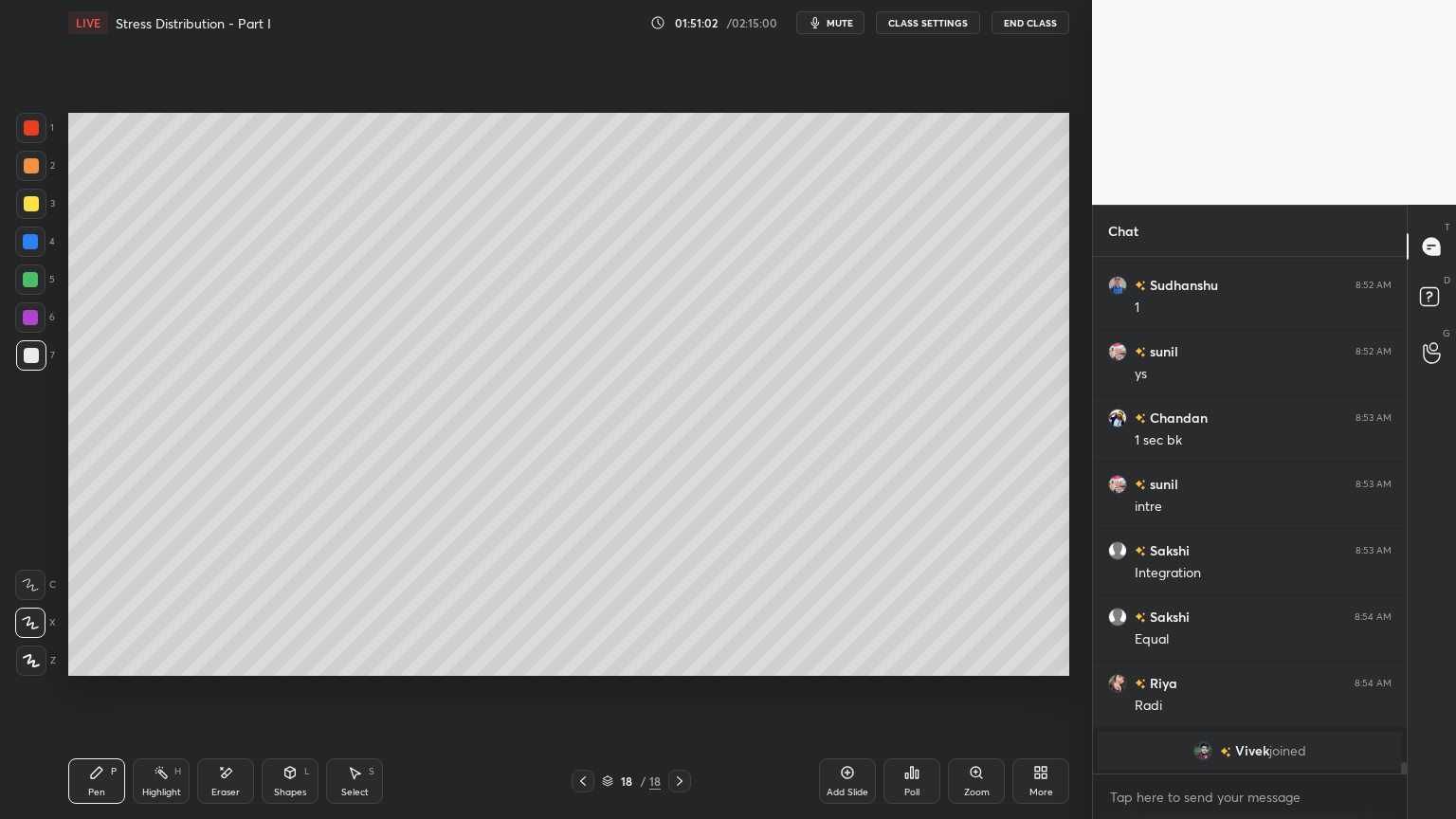 click at bounding box center (31, 204) 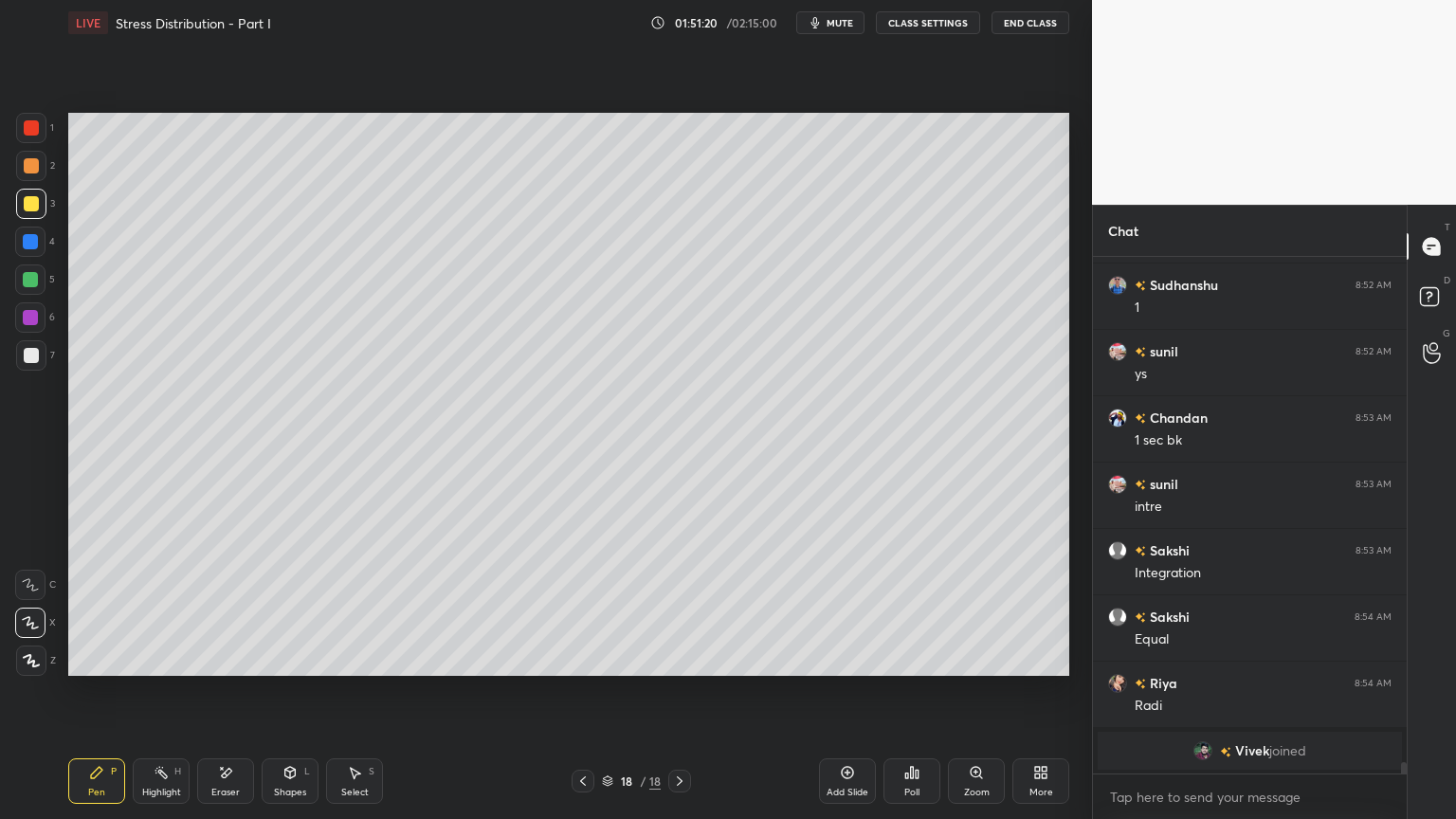 click on "Shapes L" at bounding box center [290, 781] 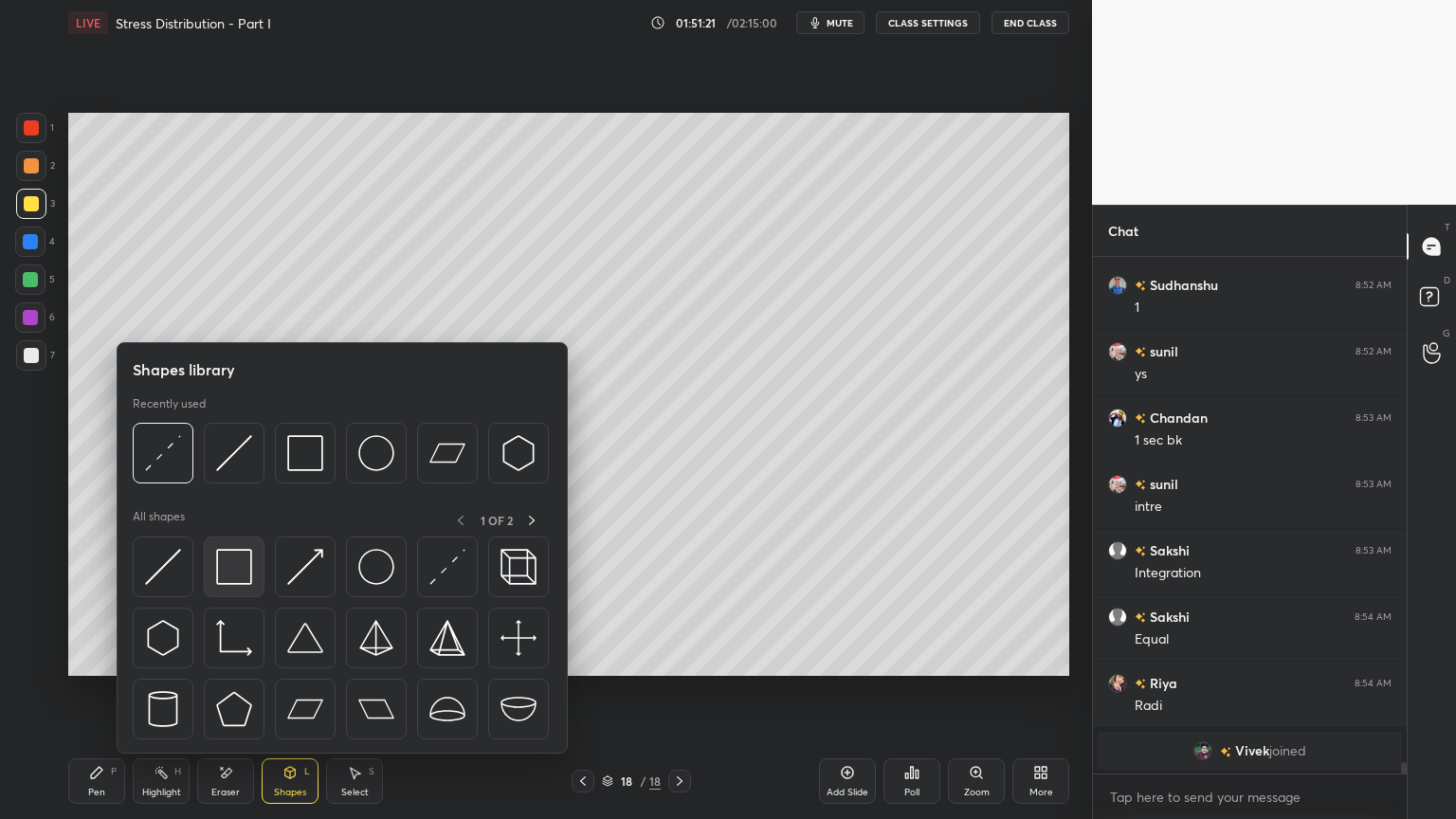click at bounding box center [234, 567] 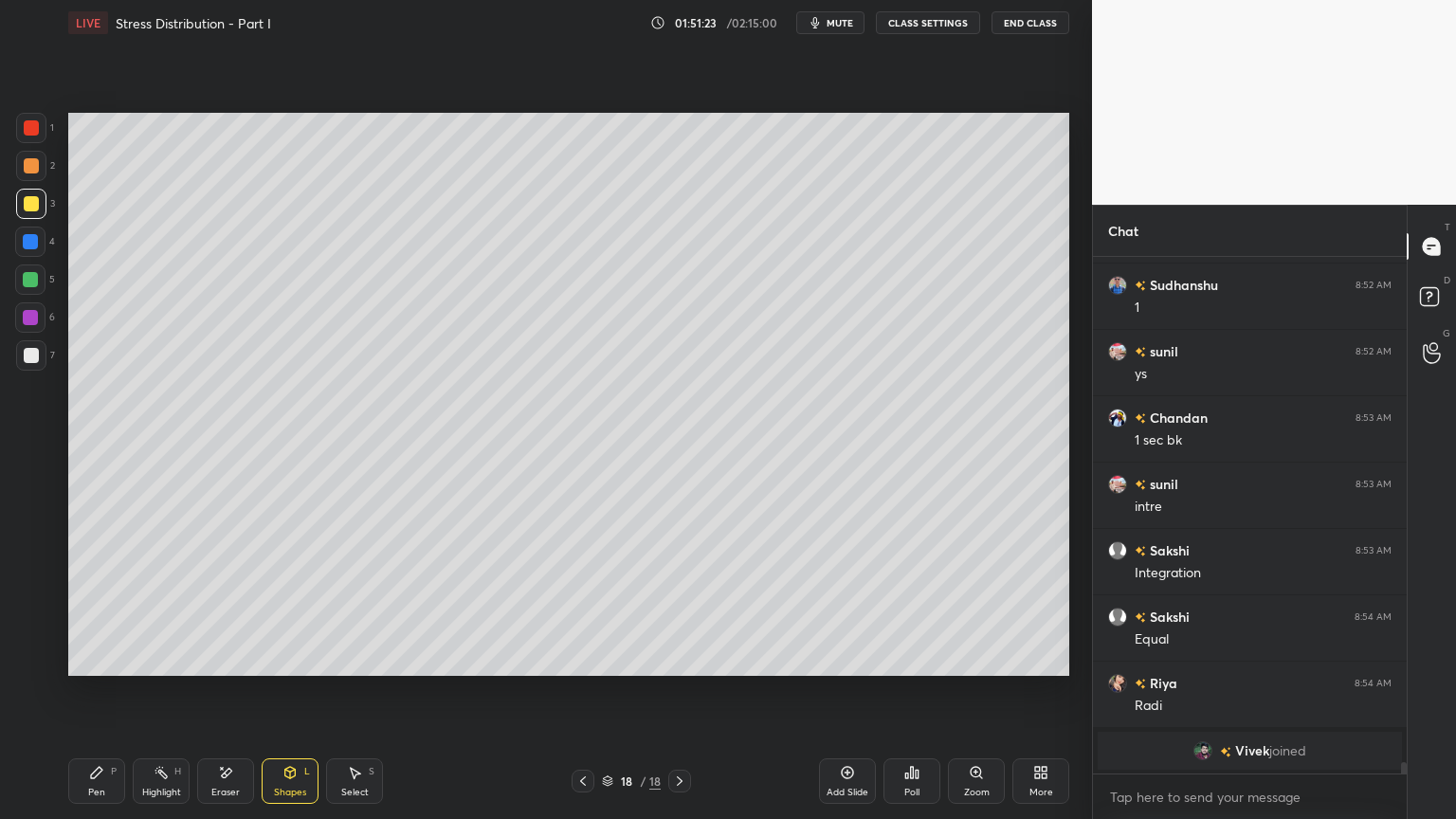 click on "Pen P" at bounding box center [97, 781] 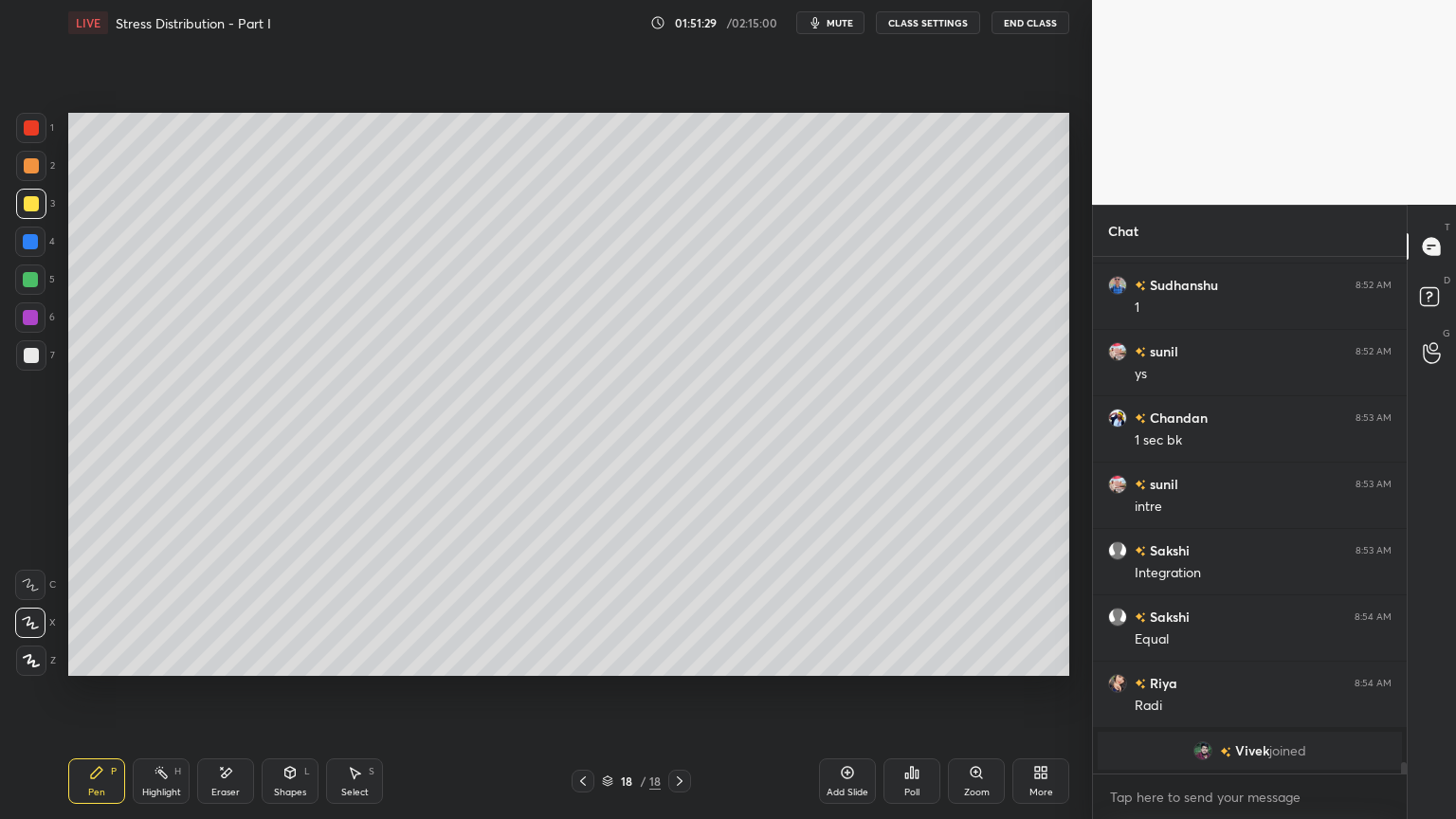 scroll, scrollTop: 22723, scrollLeft: 0, axis: vertical 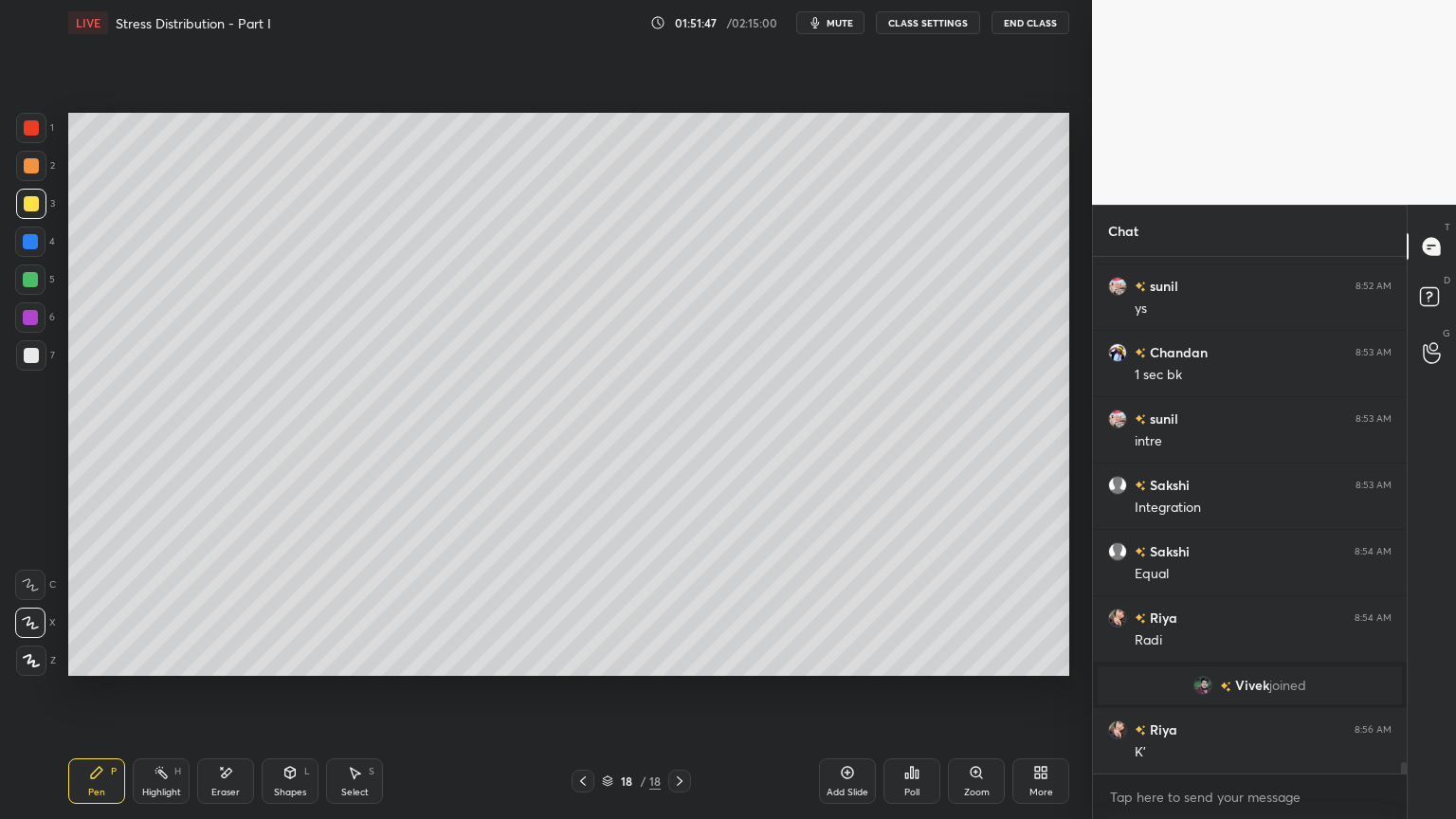click at bounding box center (31, 204) 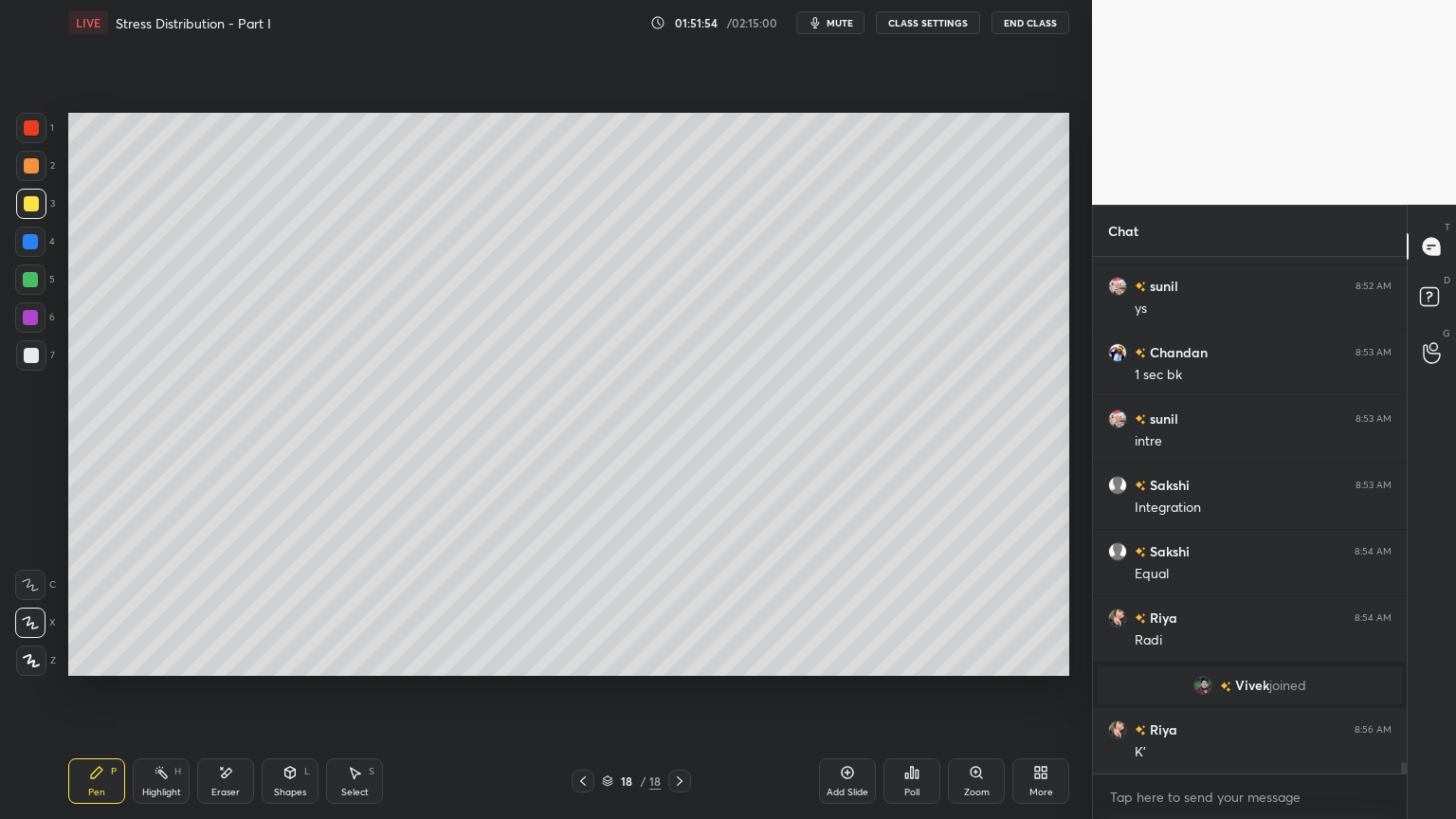 scroll, scrollTop: 22791, scrollLeft: 0, axis: vertical 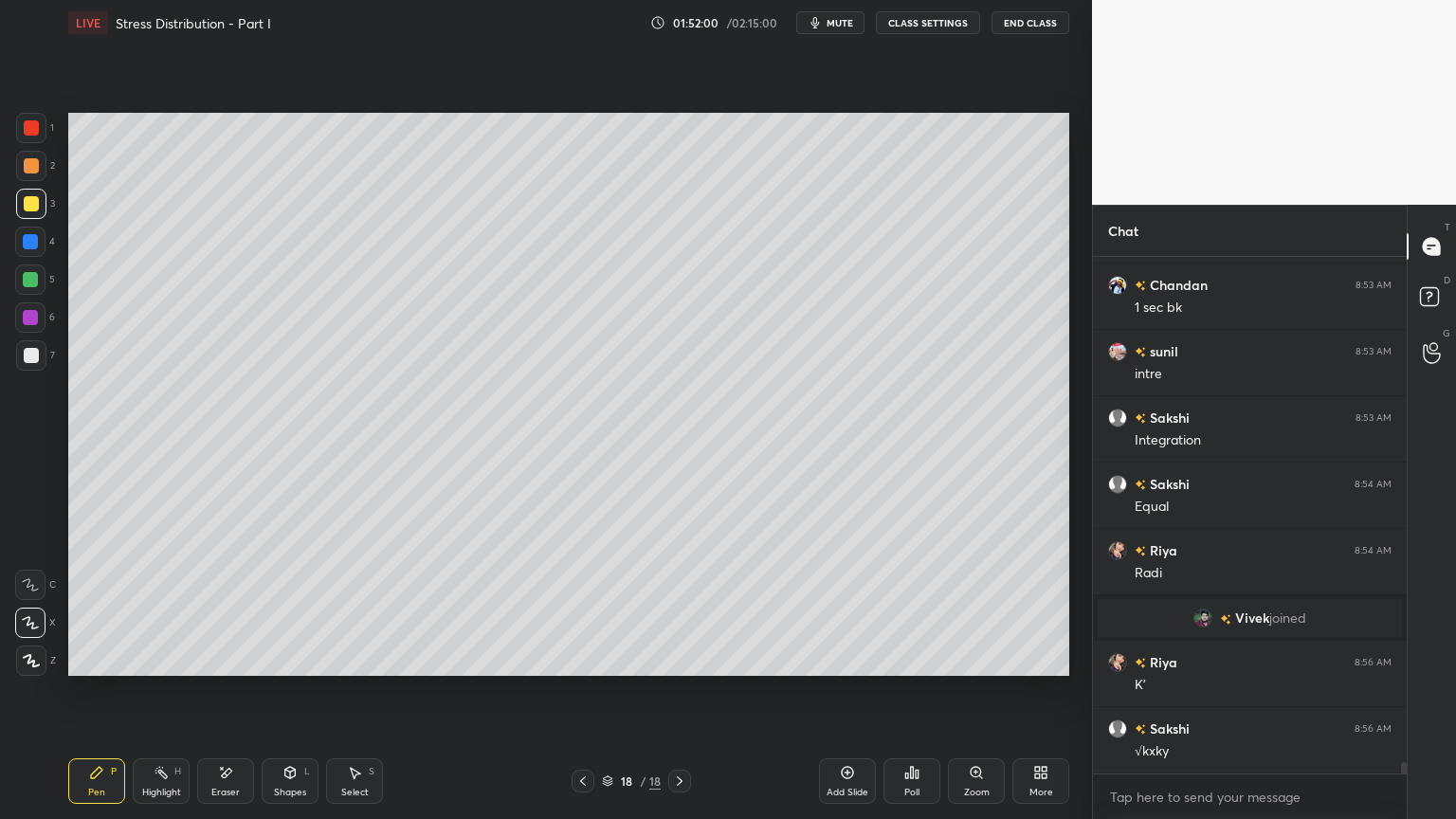 click 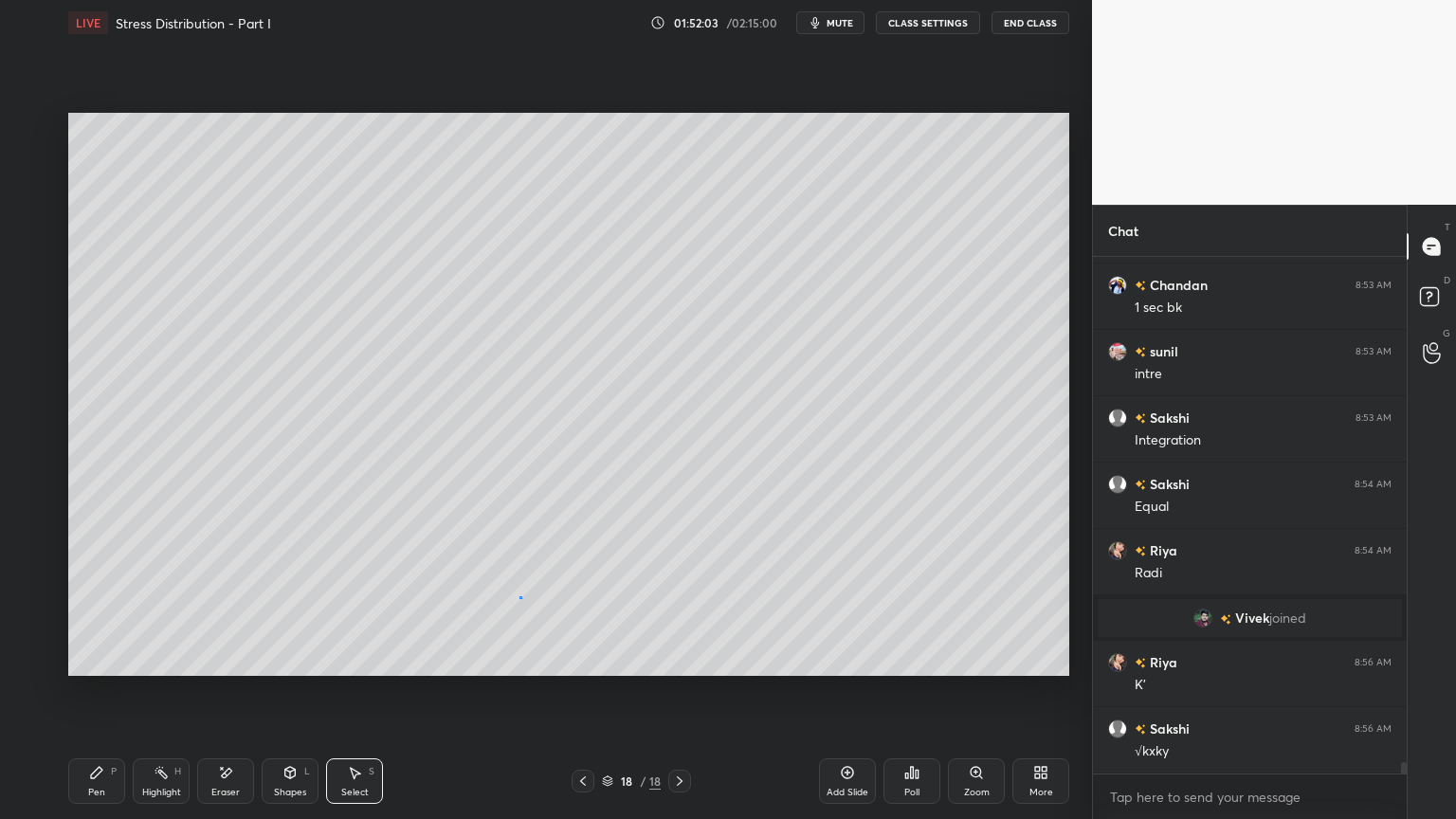 click on "0 ° Undo Copy Duplicate Duplicate to new slide Delete" at bounding box center [569, 394] 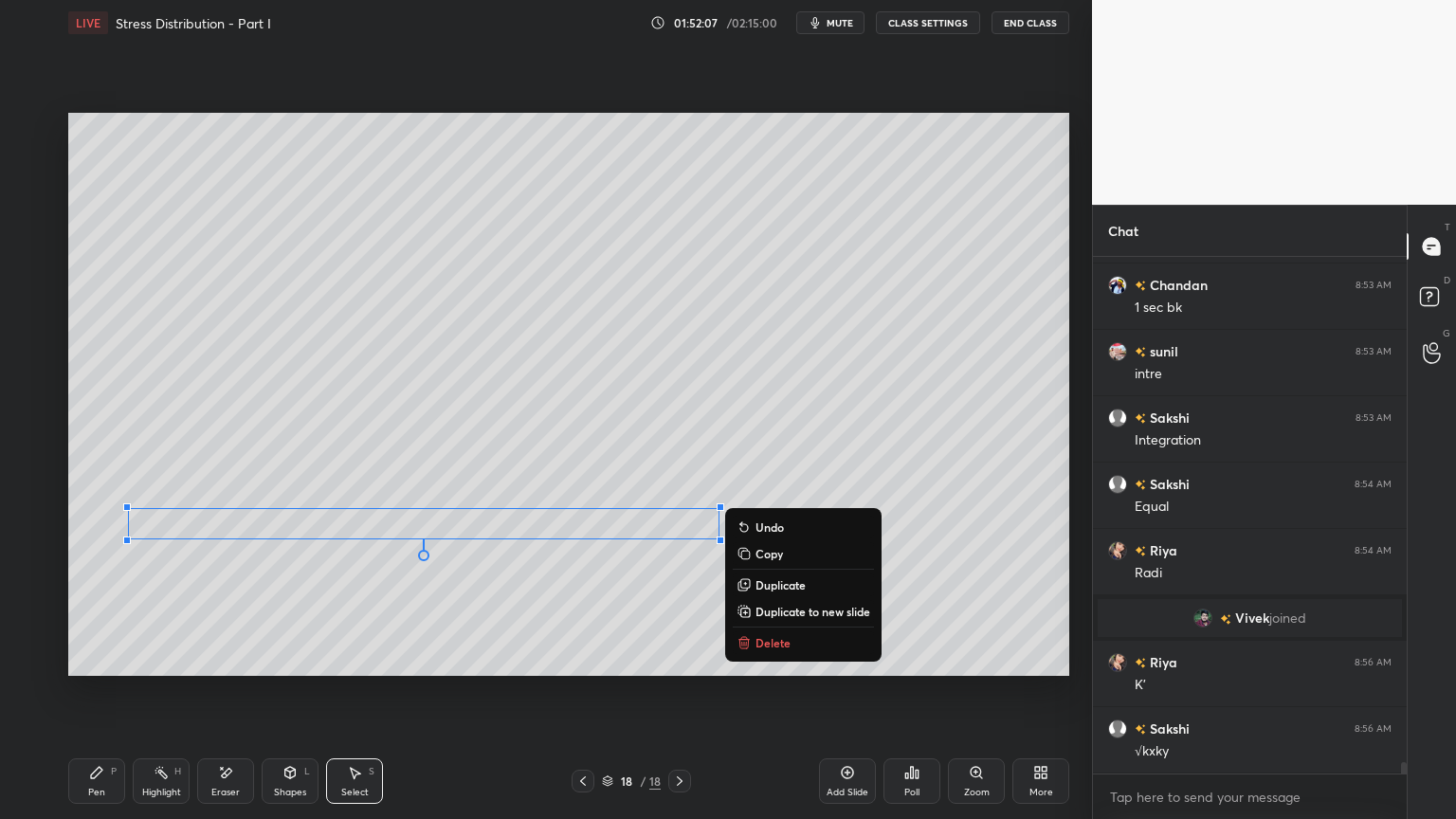 click on "0 ° Undo Copy Duplicate Duplicate to new slide Delete" at bounding box center (569, 394) 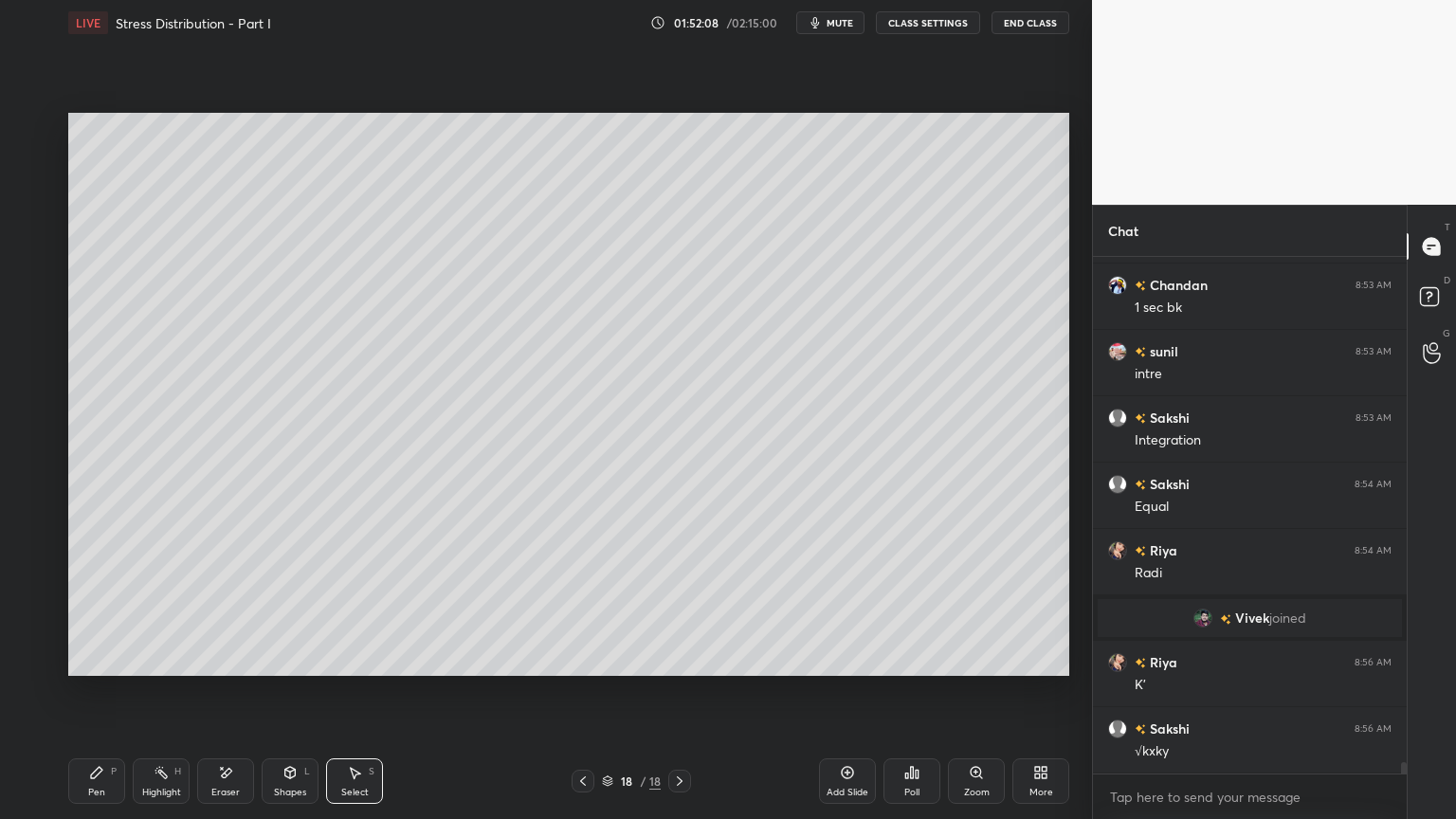 click on "Eraser" at bounding box center (226, 781) 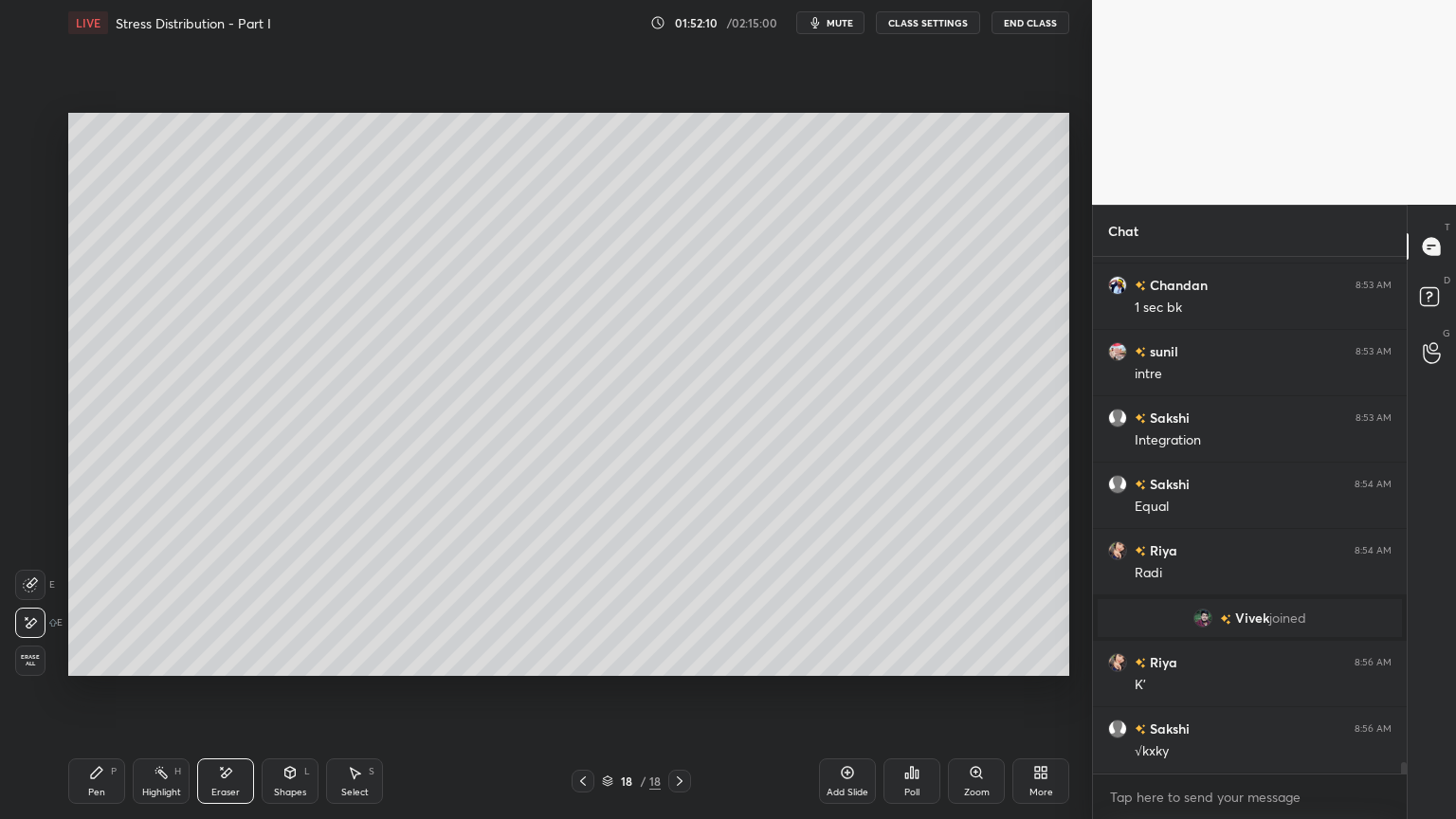 click on "Pen P" at bounding box center [97, 781] 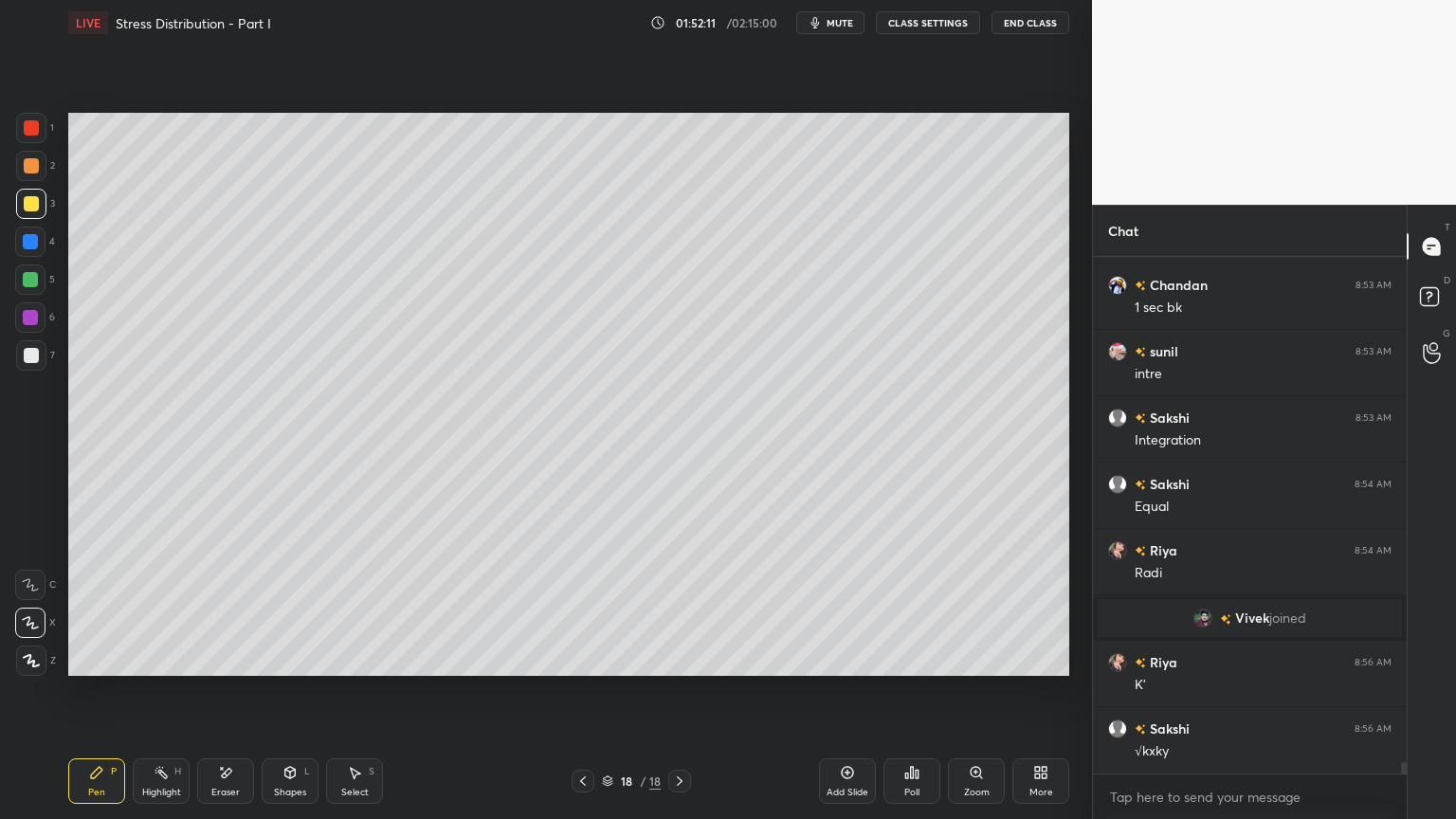 click at bounding box center [31, 204] 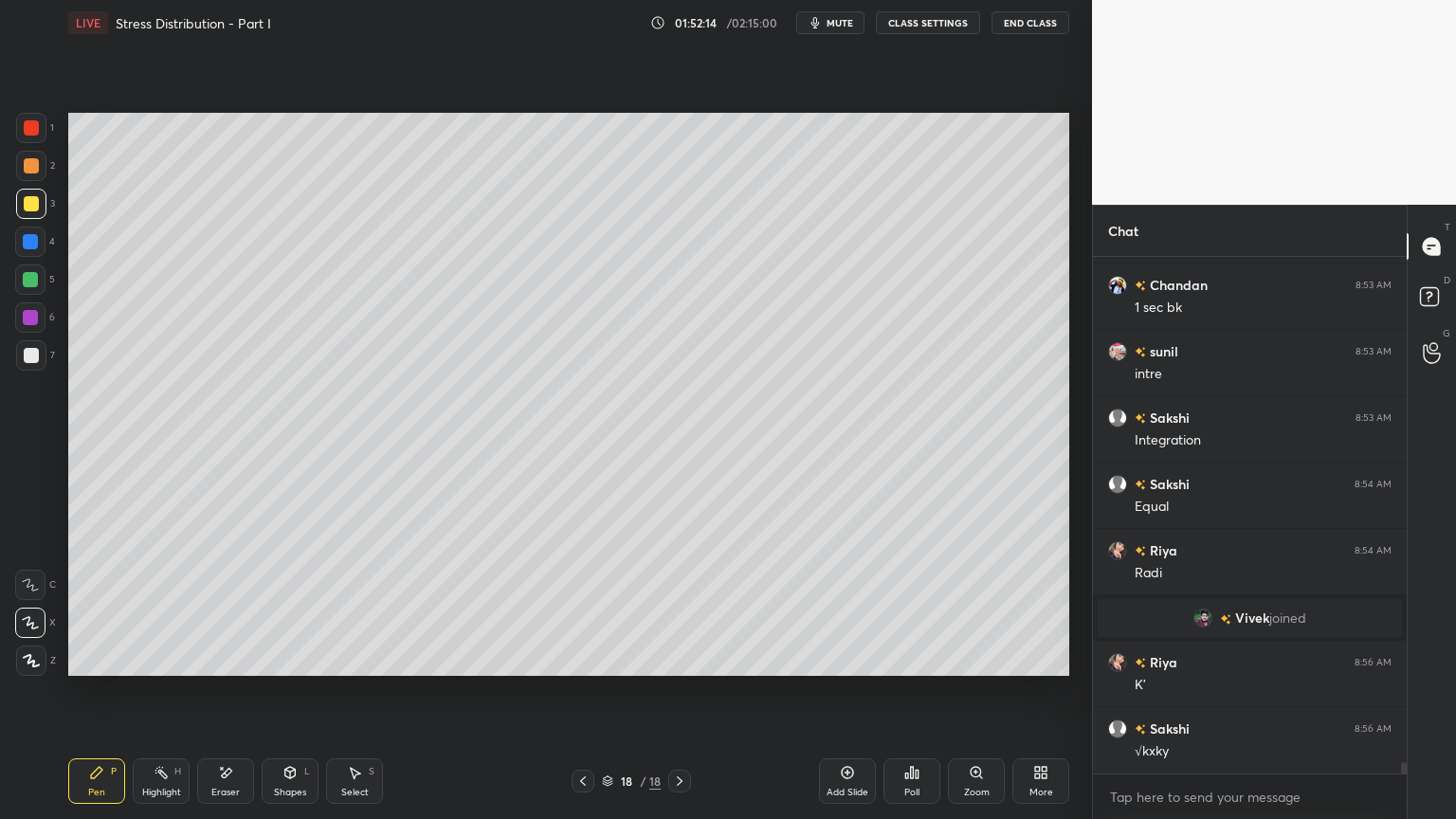 click on "Select" at bounding box center (355, 792) 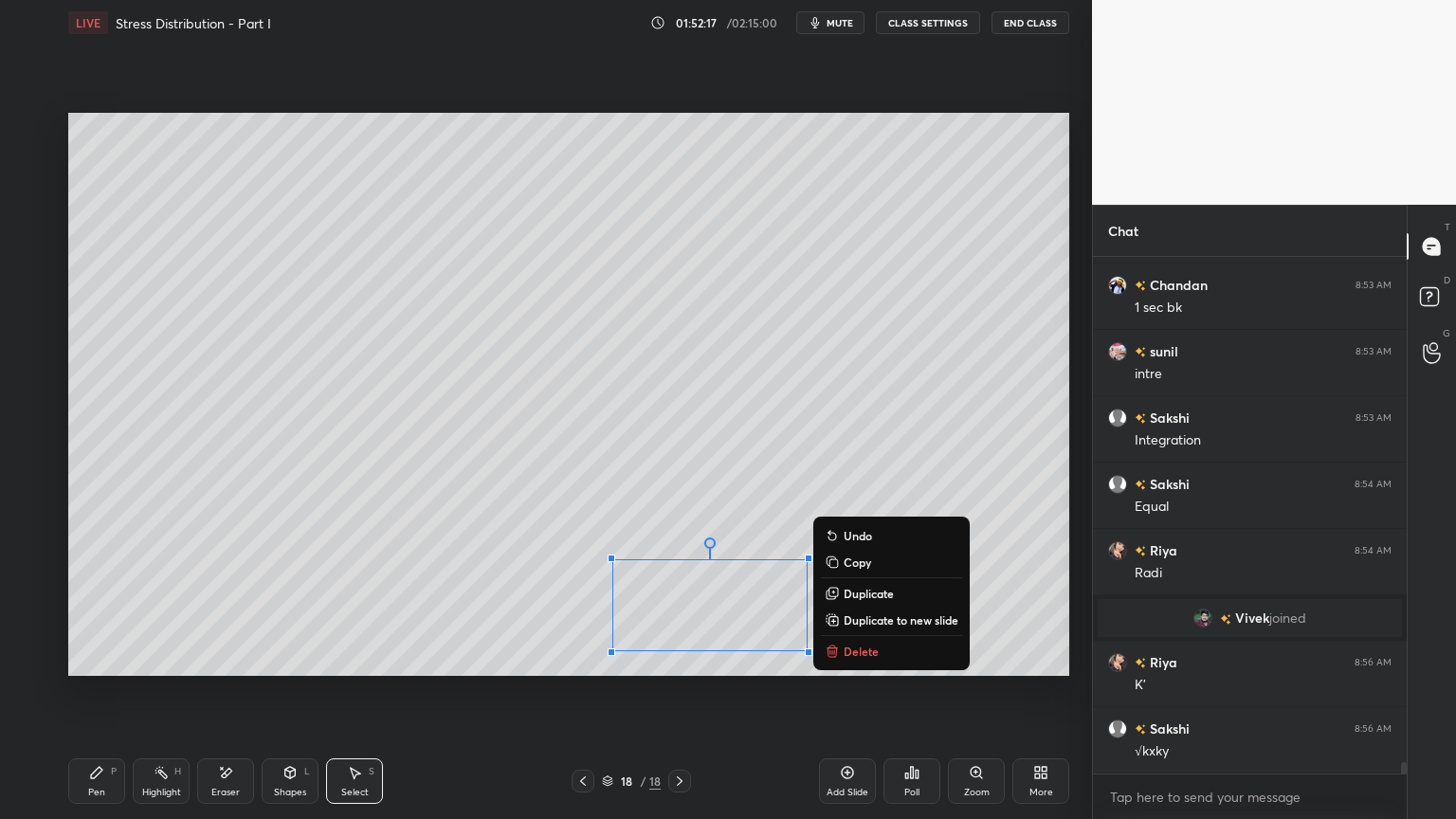 click on "0 ° Undo Copy Duplicate Duplicate to new slide Delete" at bounding box center [569, 394] 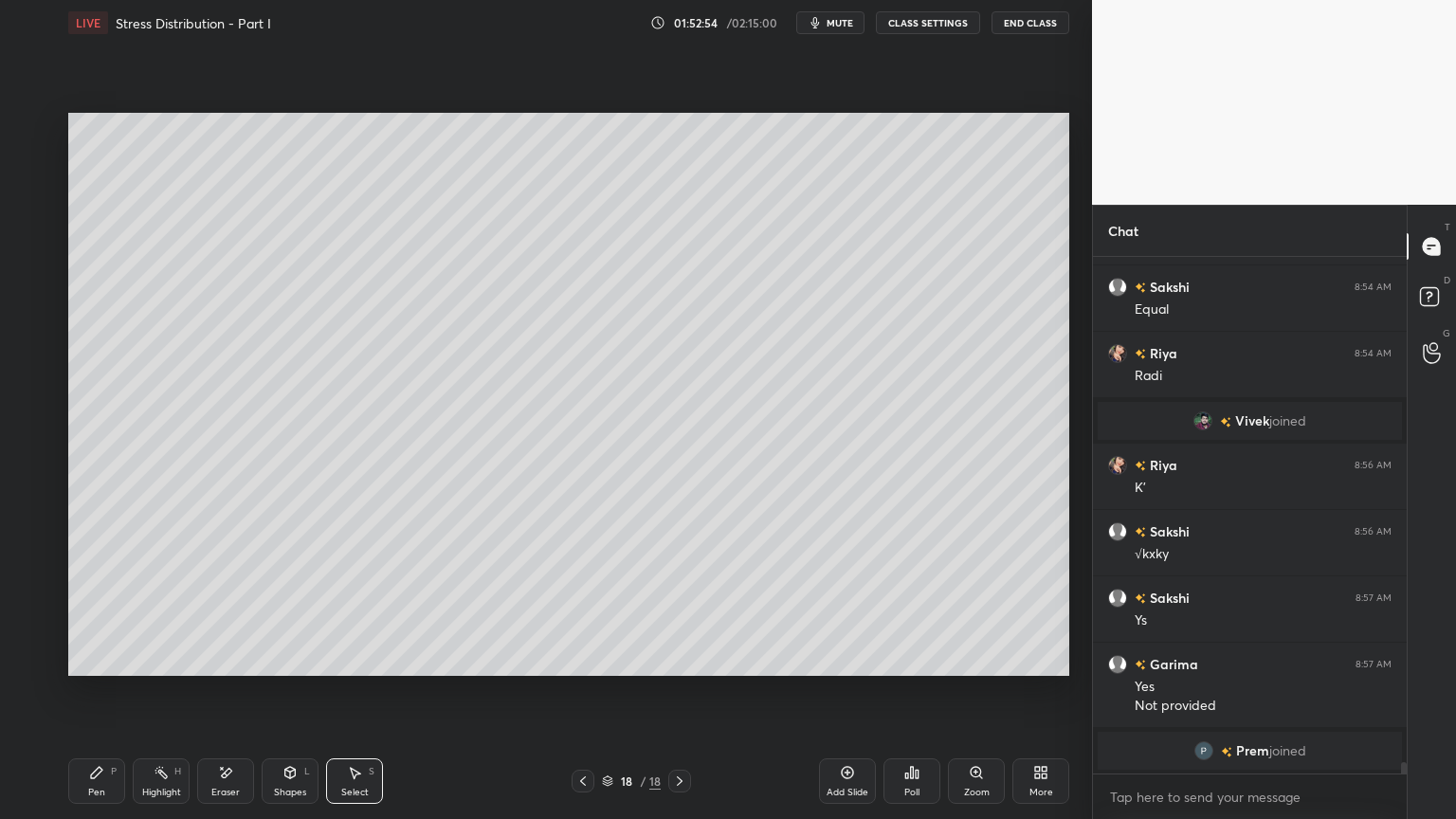 scroll, scrollTop: 22940, scrollLeft: 0, axis: vertical 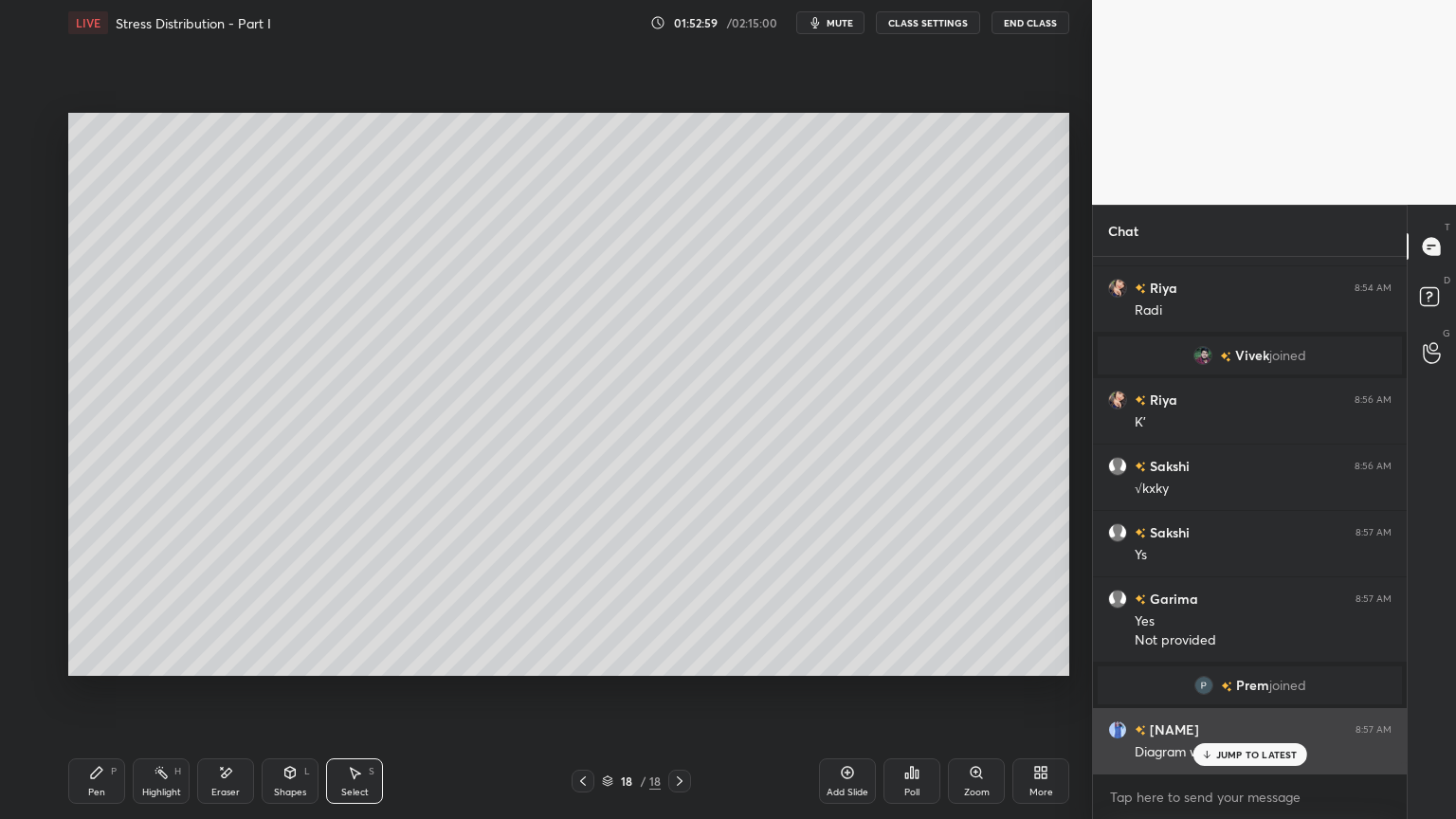 click on "JUMP TO LATEST" at bounding box center (1249, 755) 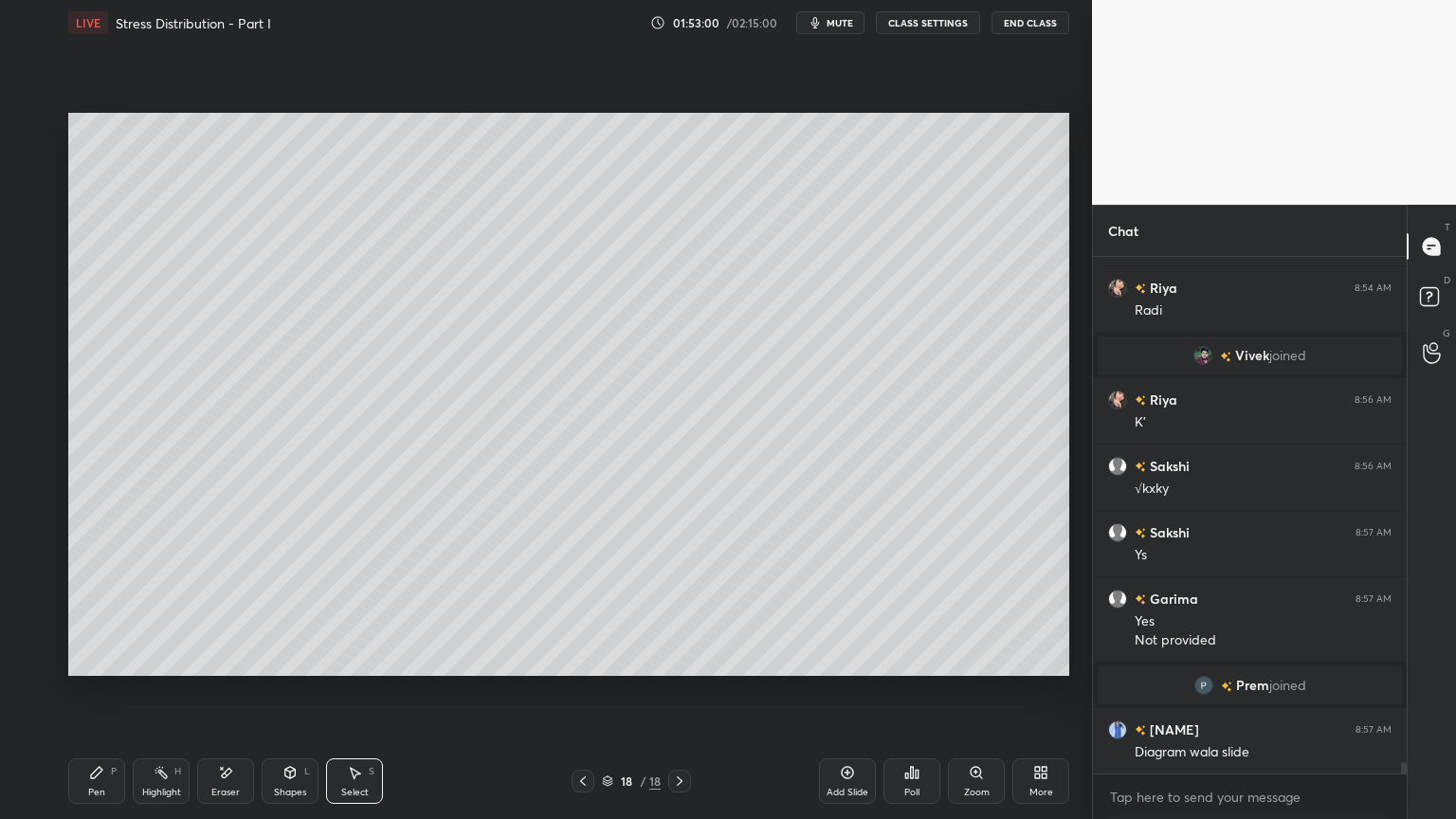 click on "18 / 18" at bounding box center [631, 781] 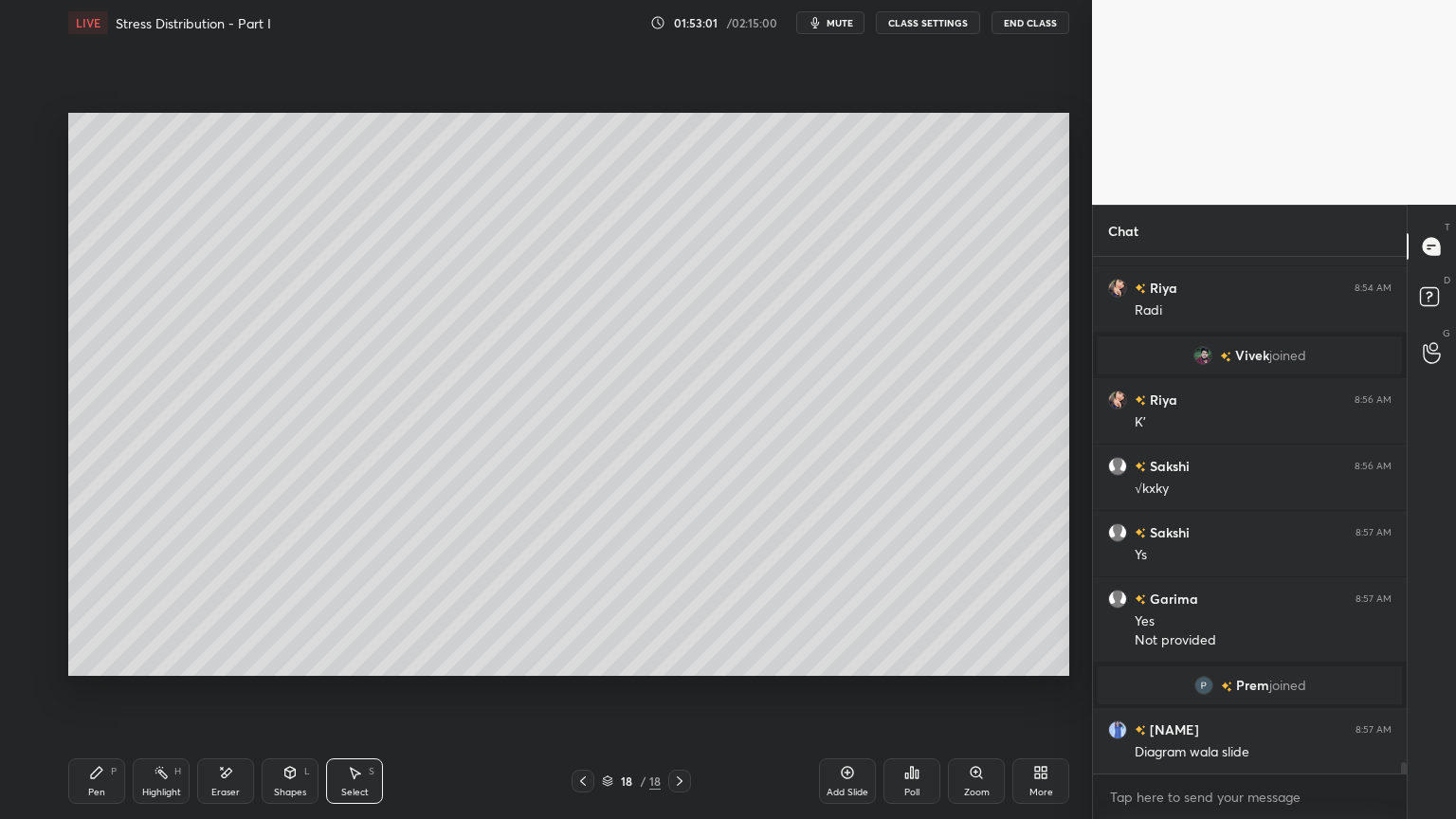 scroll, scrollTop: 23007, scrollLeft: 0, axis: vertical 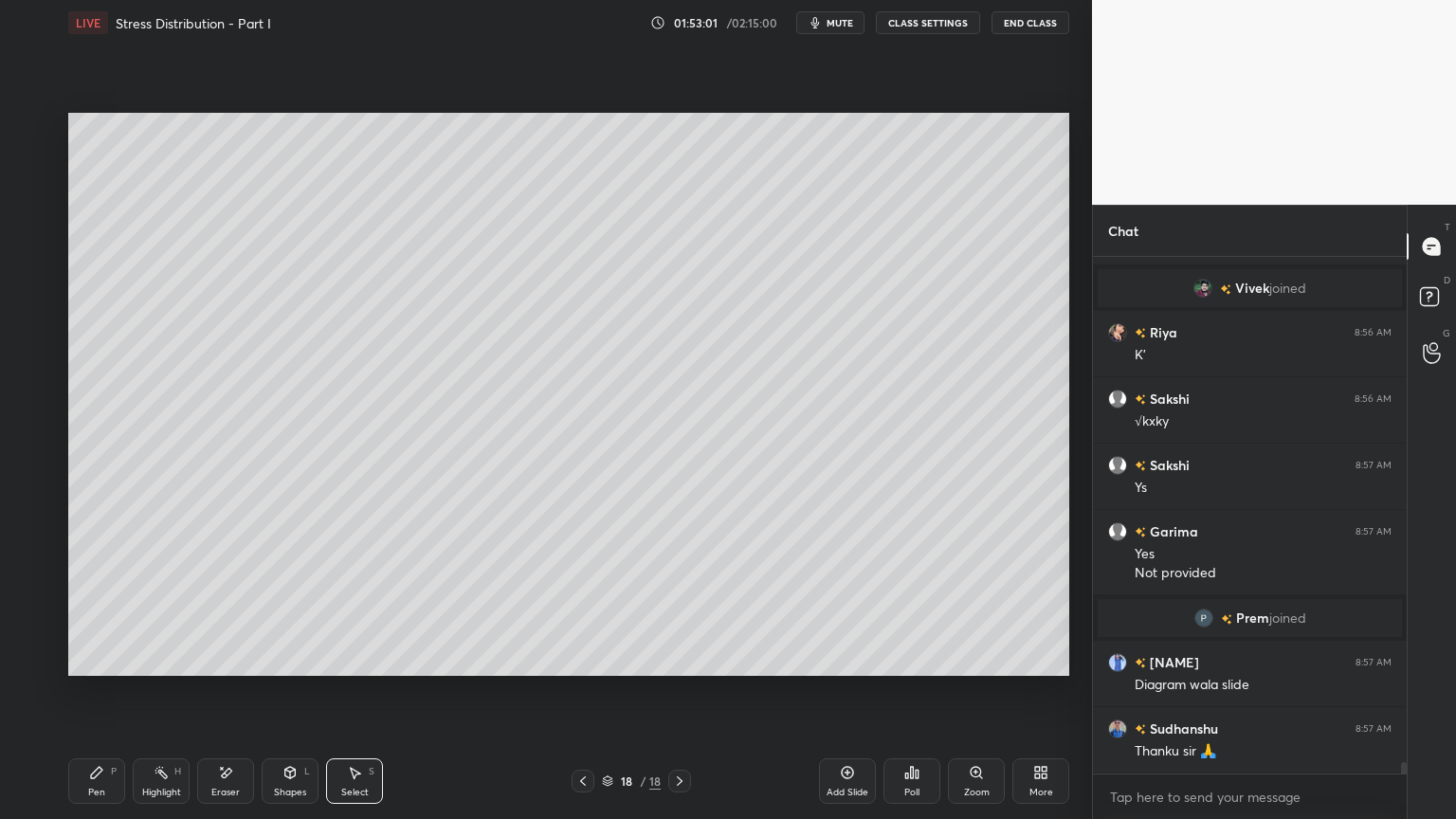 click 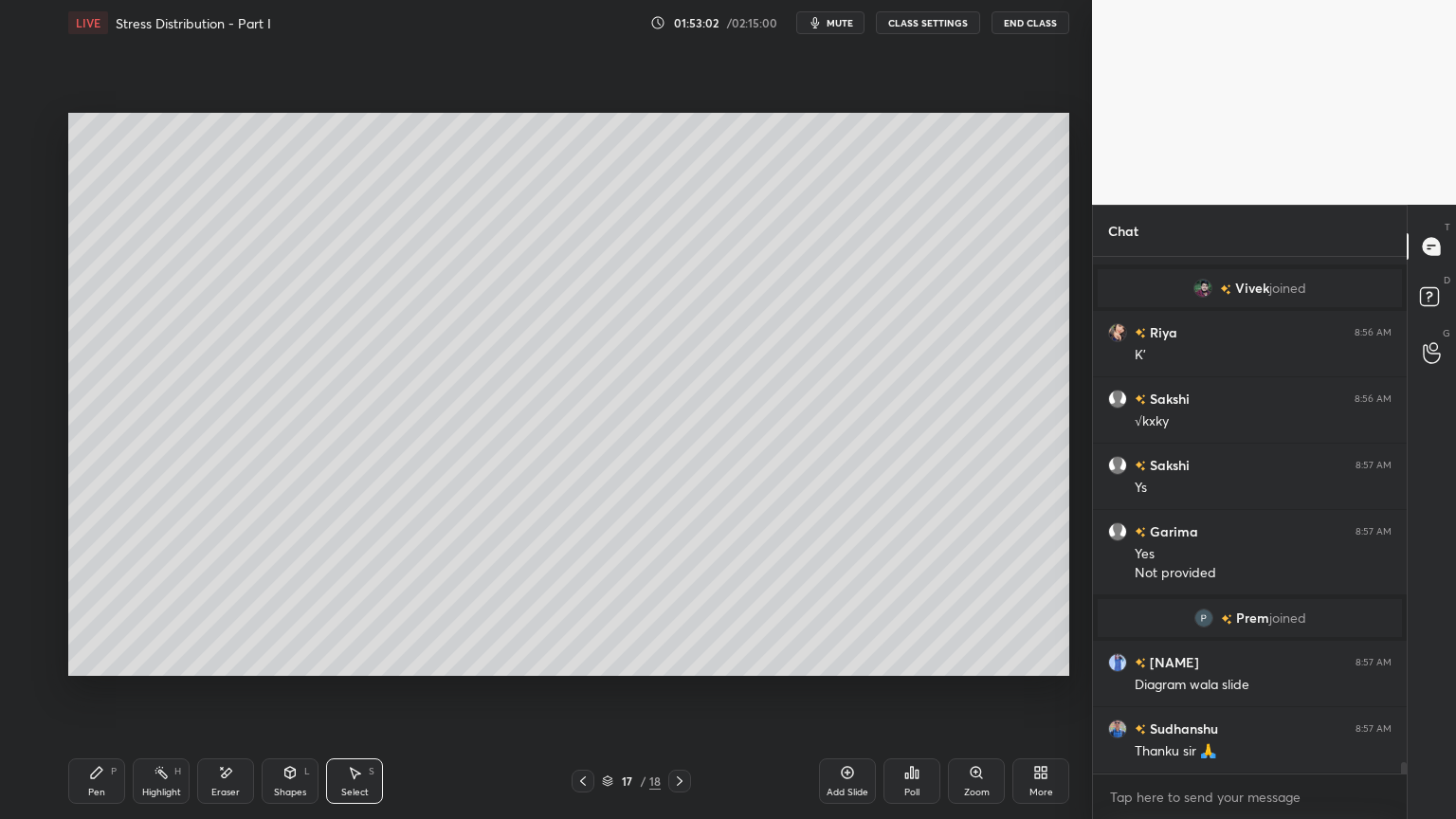 click 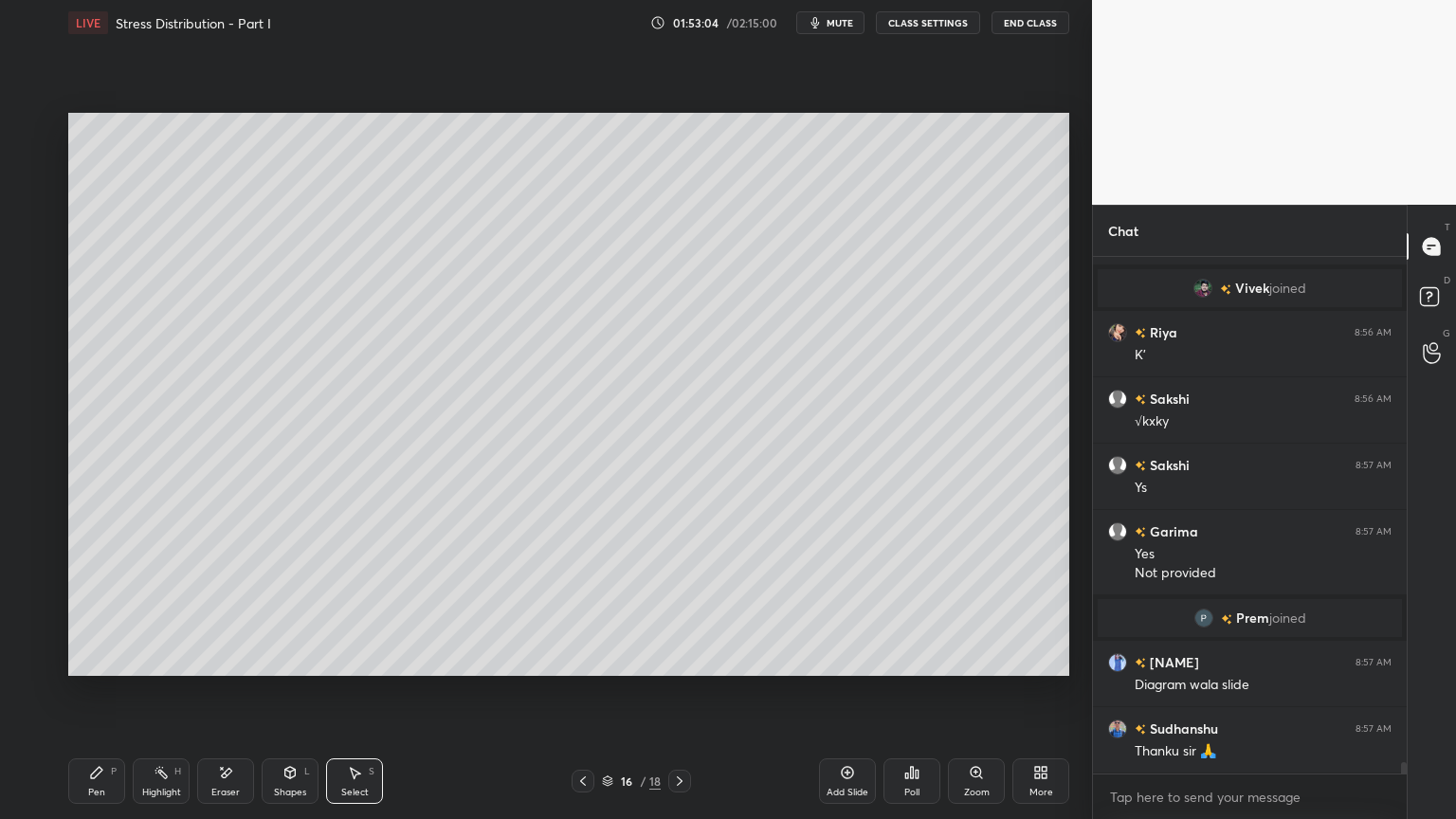 click 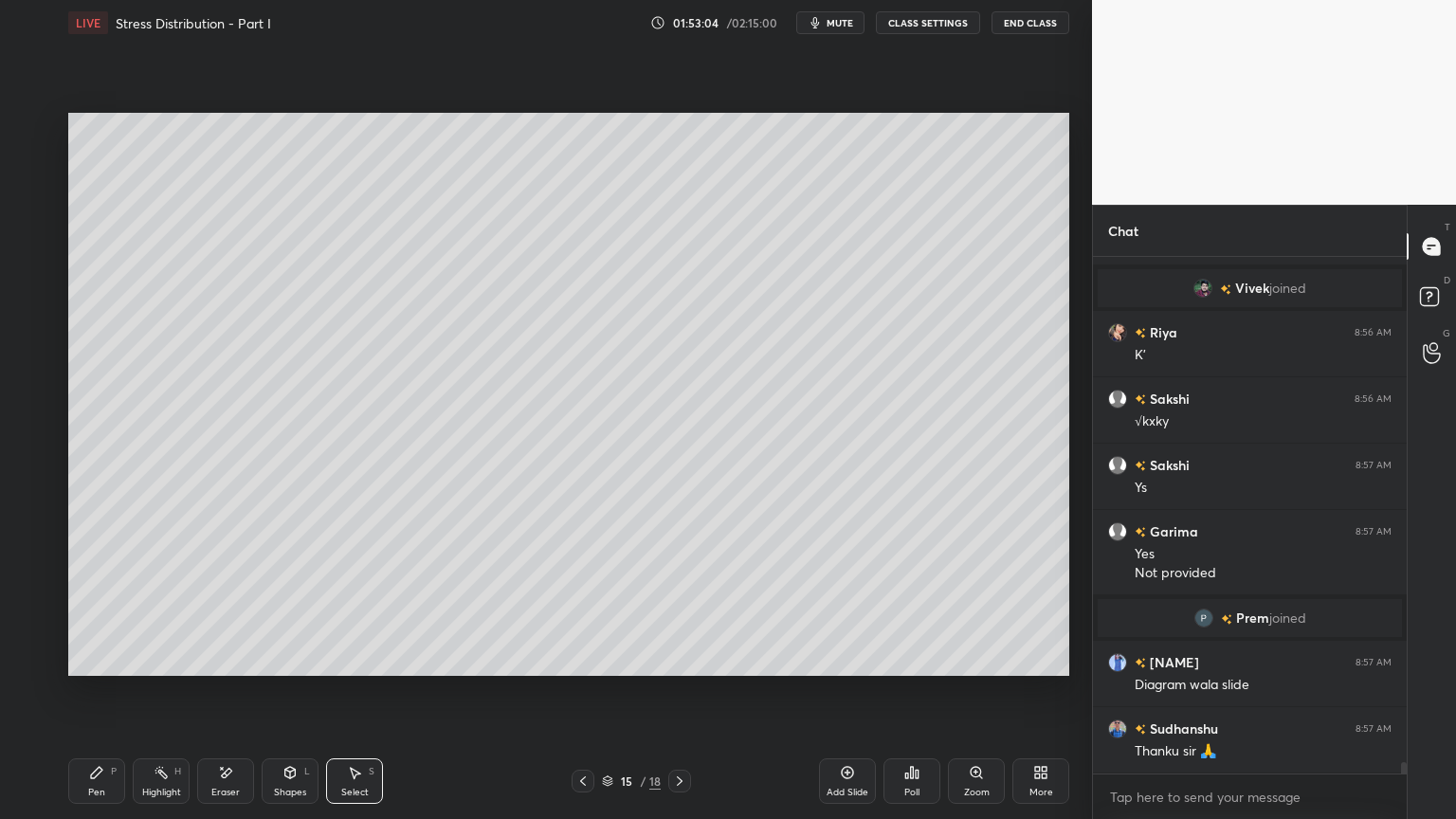 click 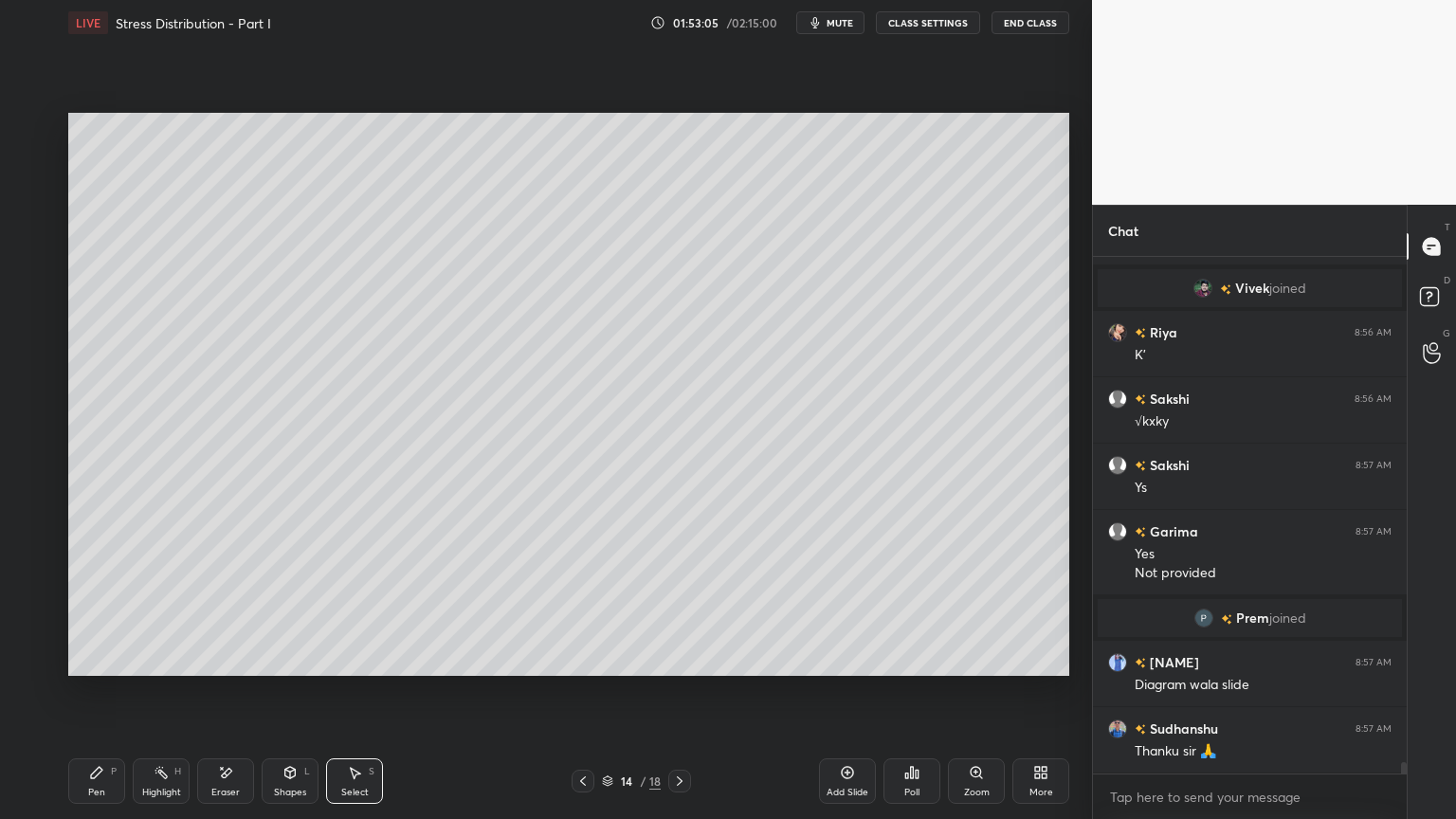 click 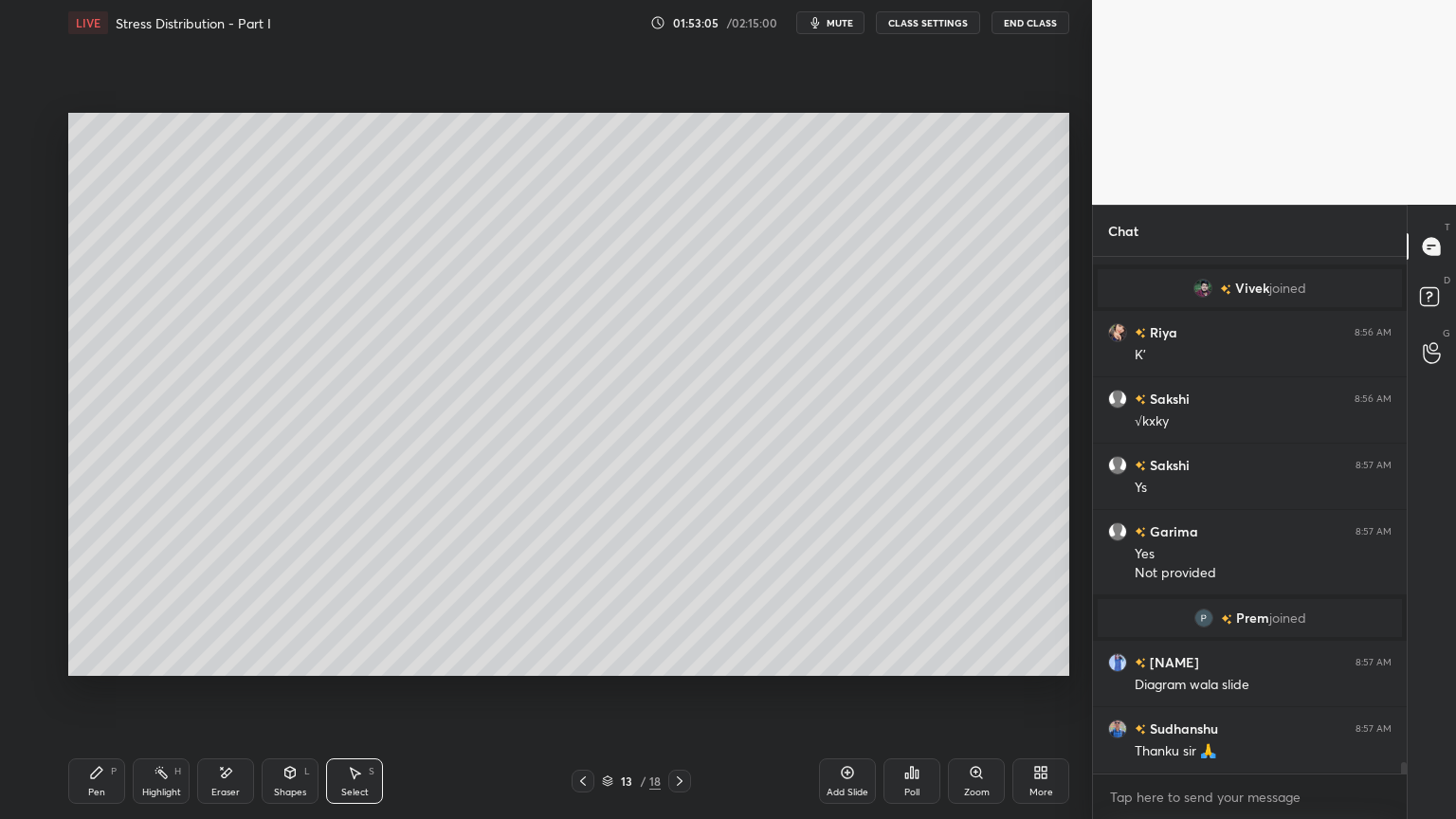 click 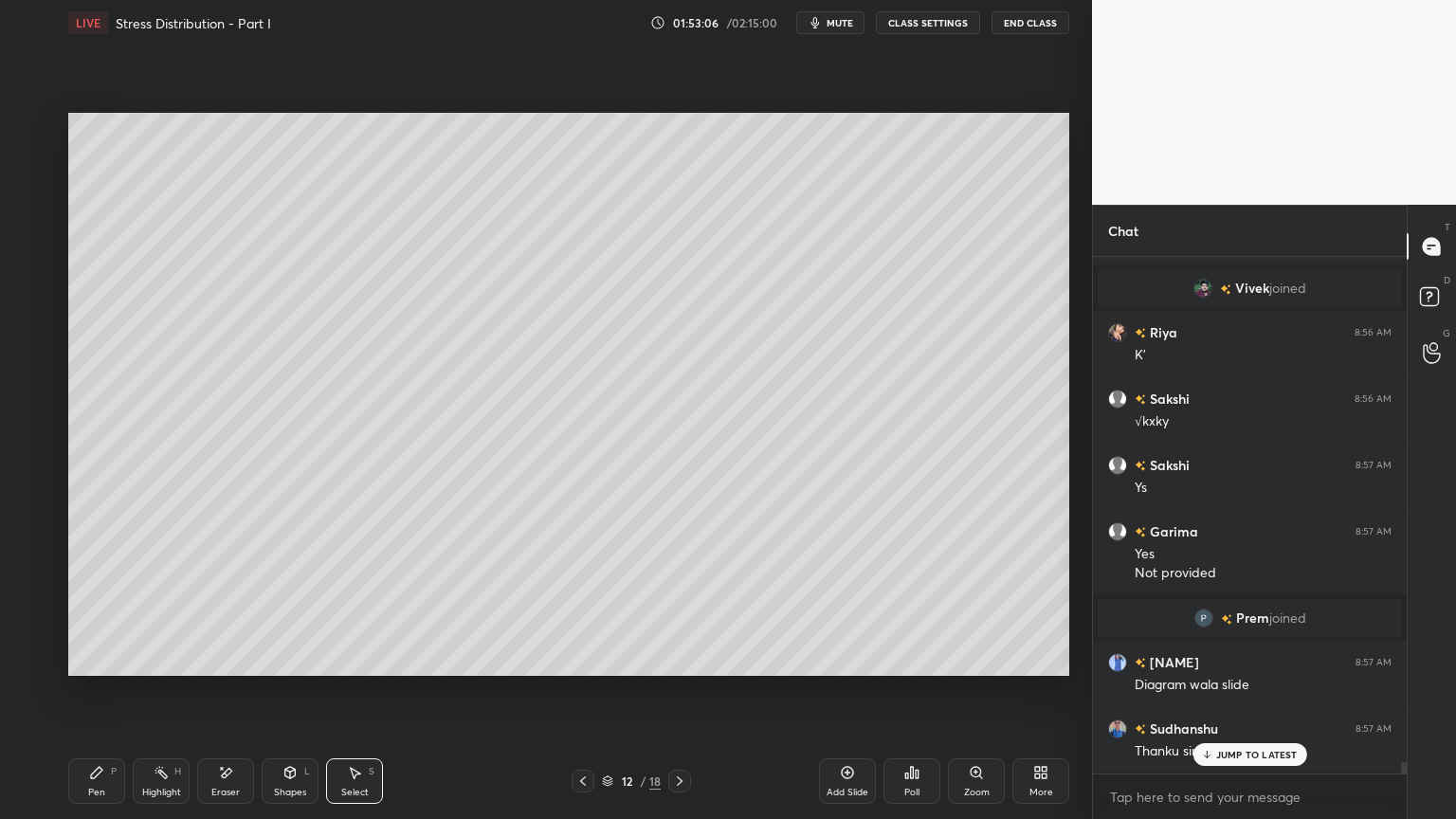 scroll, scrollTop: 23072, scrollLeft: 0, axis: vertical 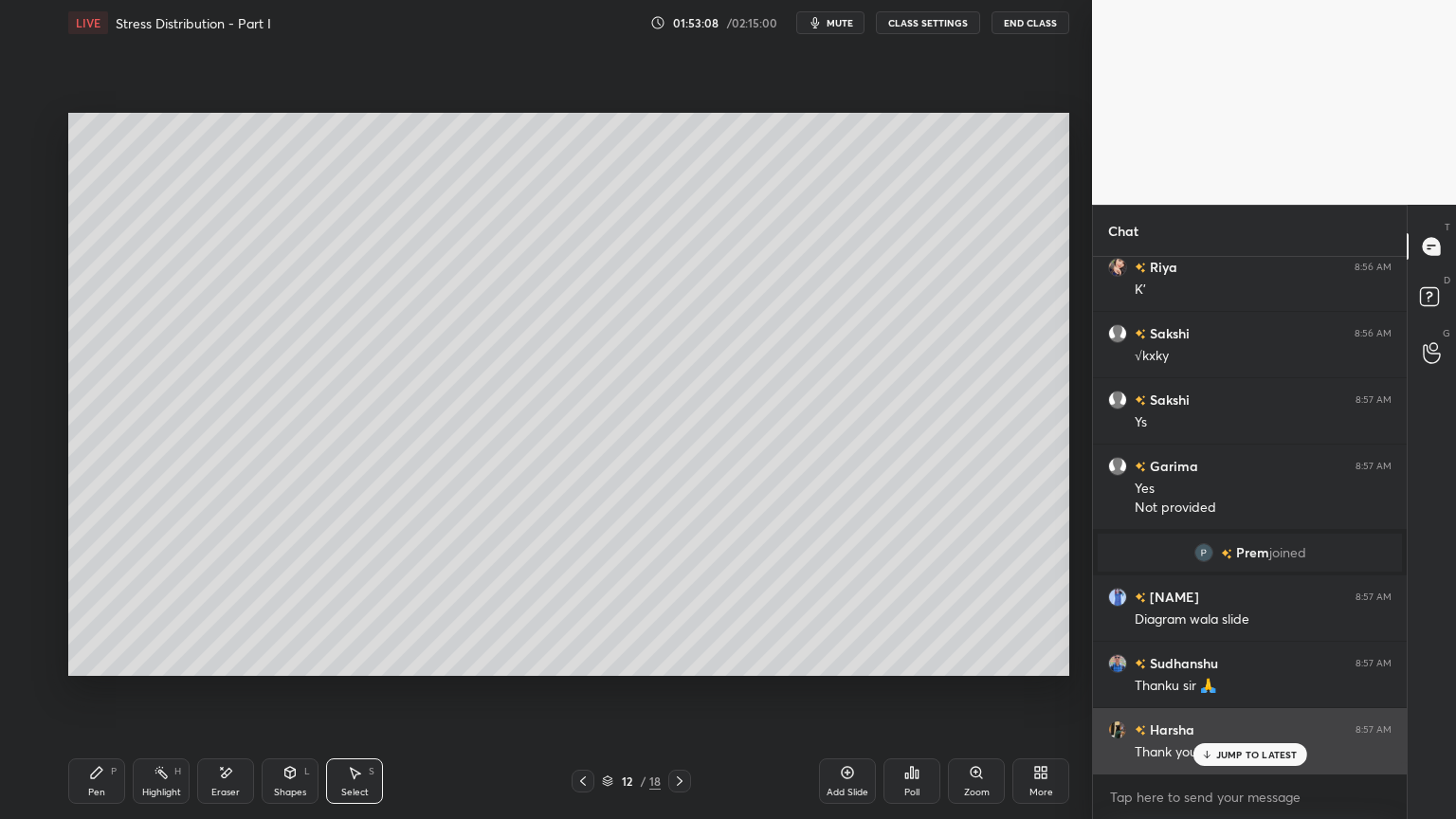click on "JUMP TO LATEST" at bounding box center (1257, 755) 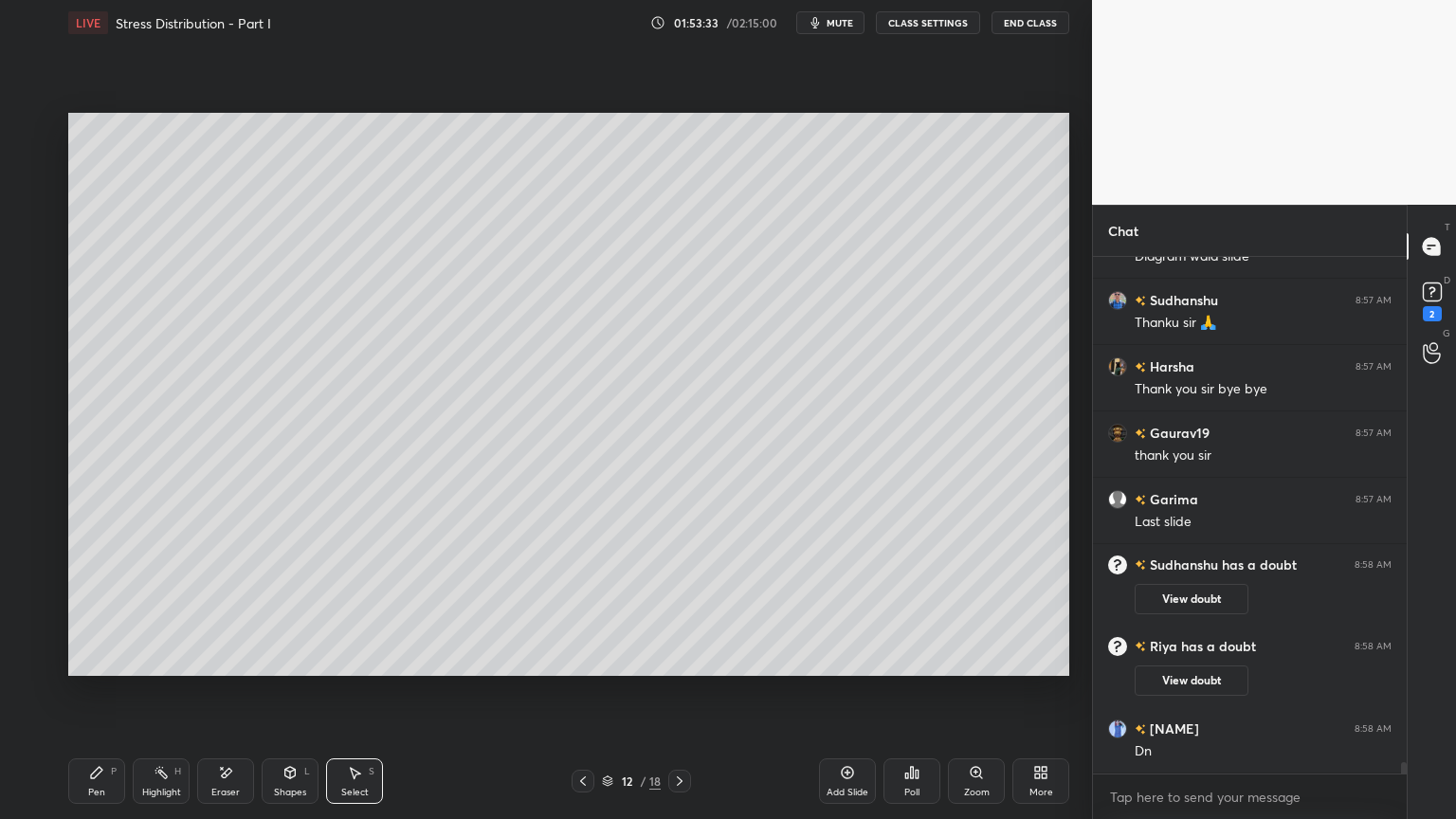 scroll, scrollTop: 23330, scrollLeft: 0, axis: vertical 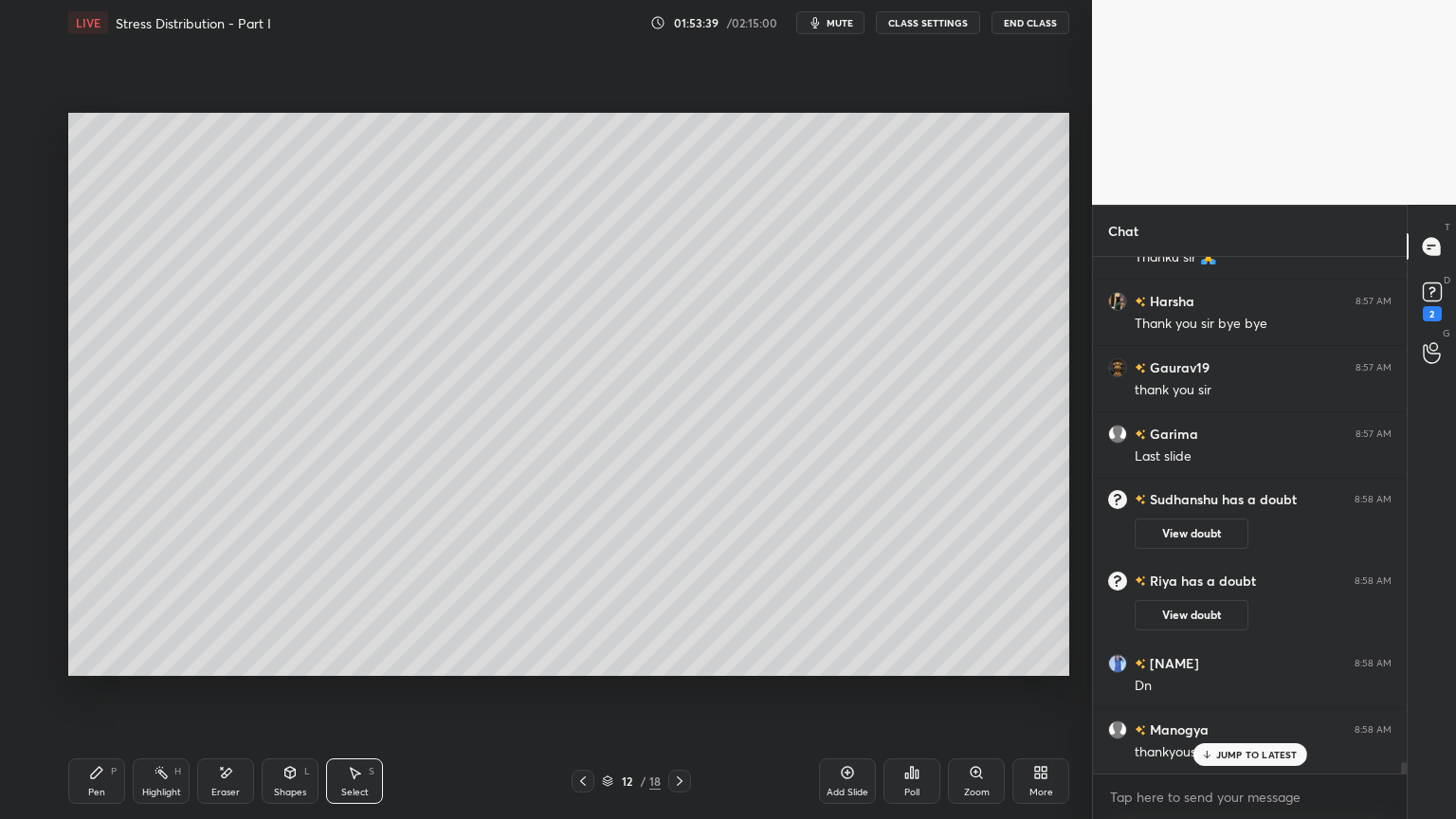 click at bounding box center (680, 781) 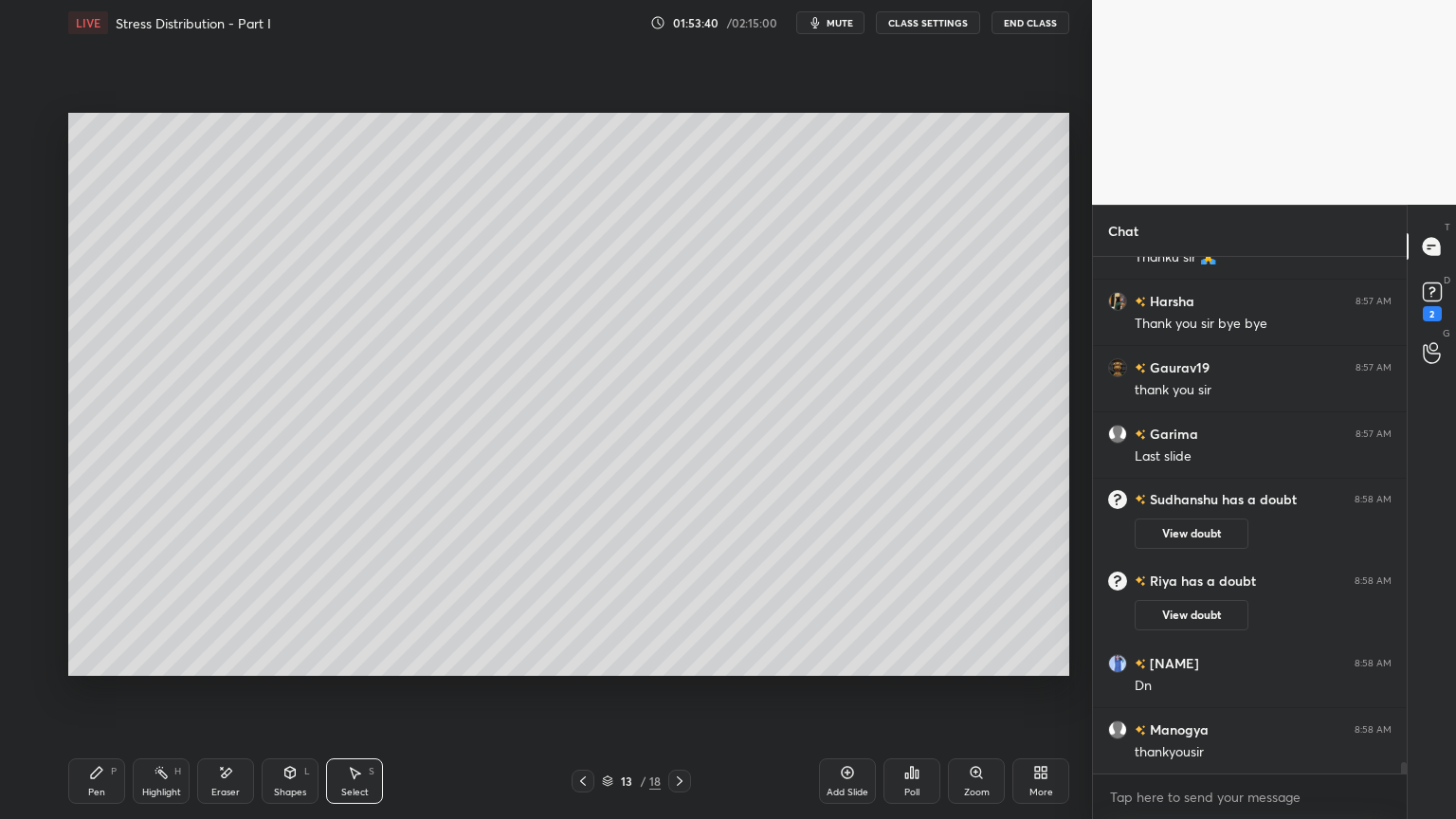 scroll, scrollTop: 23397, scrollLeft: 0, axis: vertical 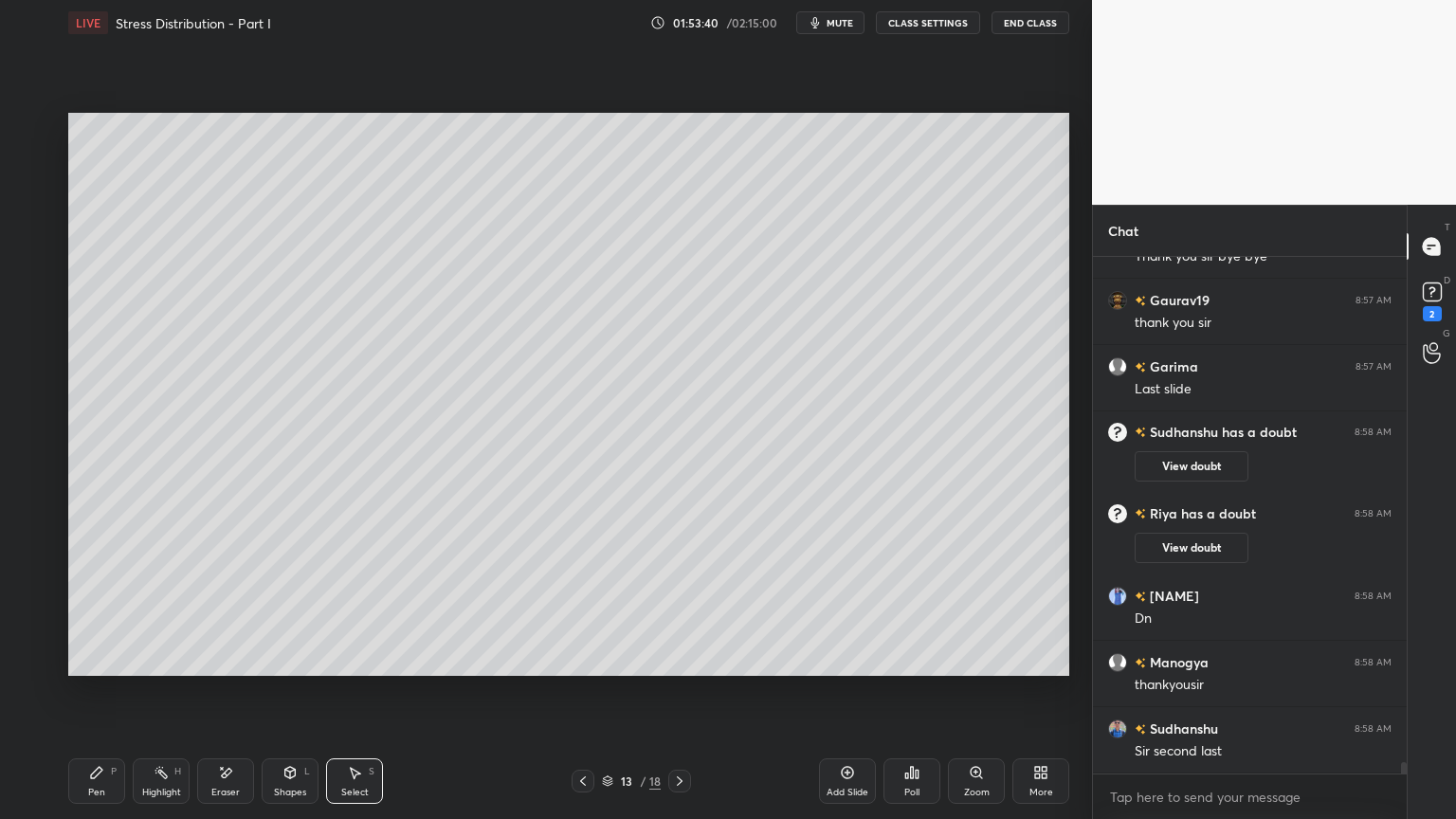 click at bounding box center [680, 781] 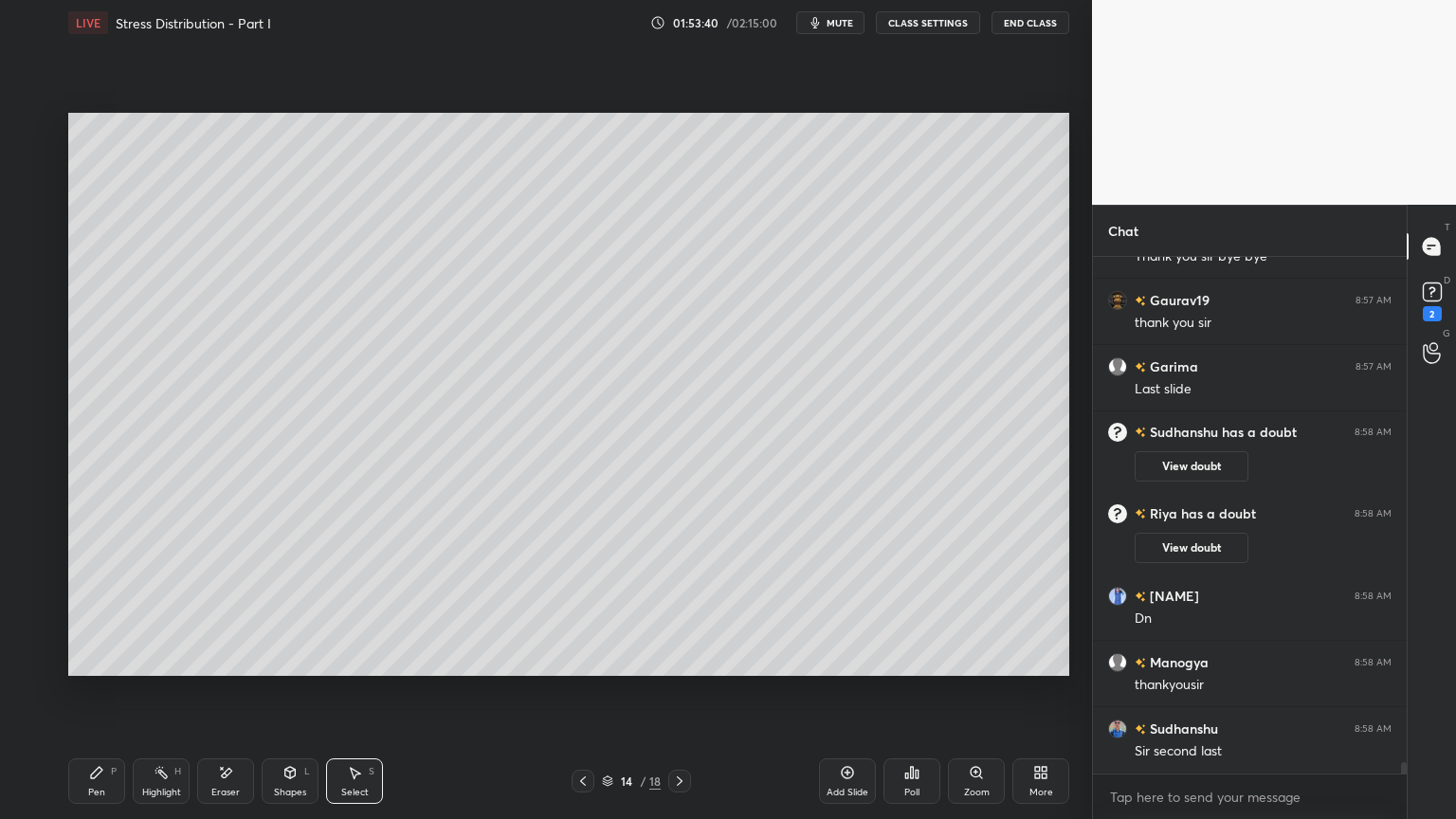 click on "14 / 18" at bounding box center (631, 781) 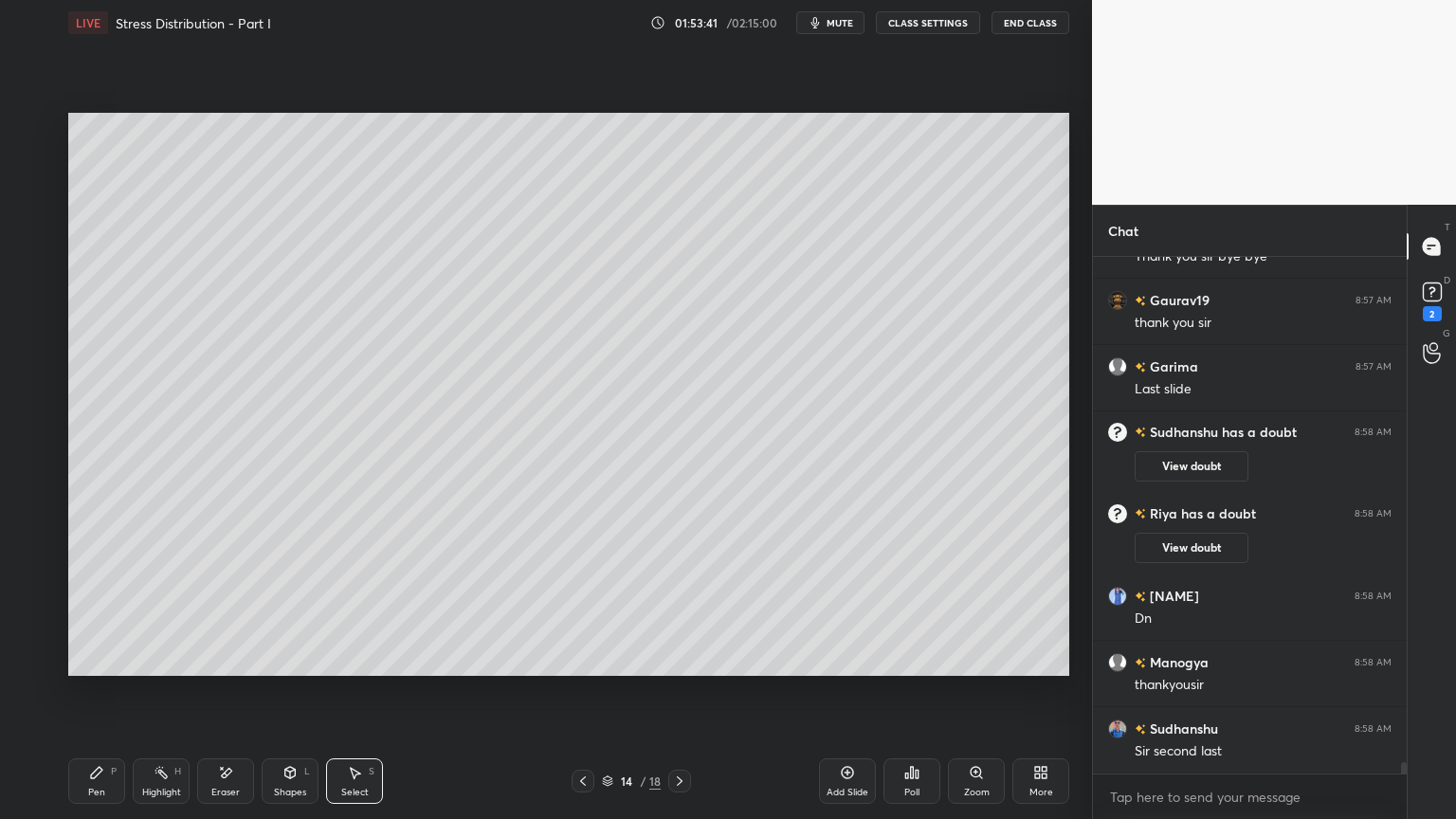 click 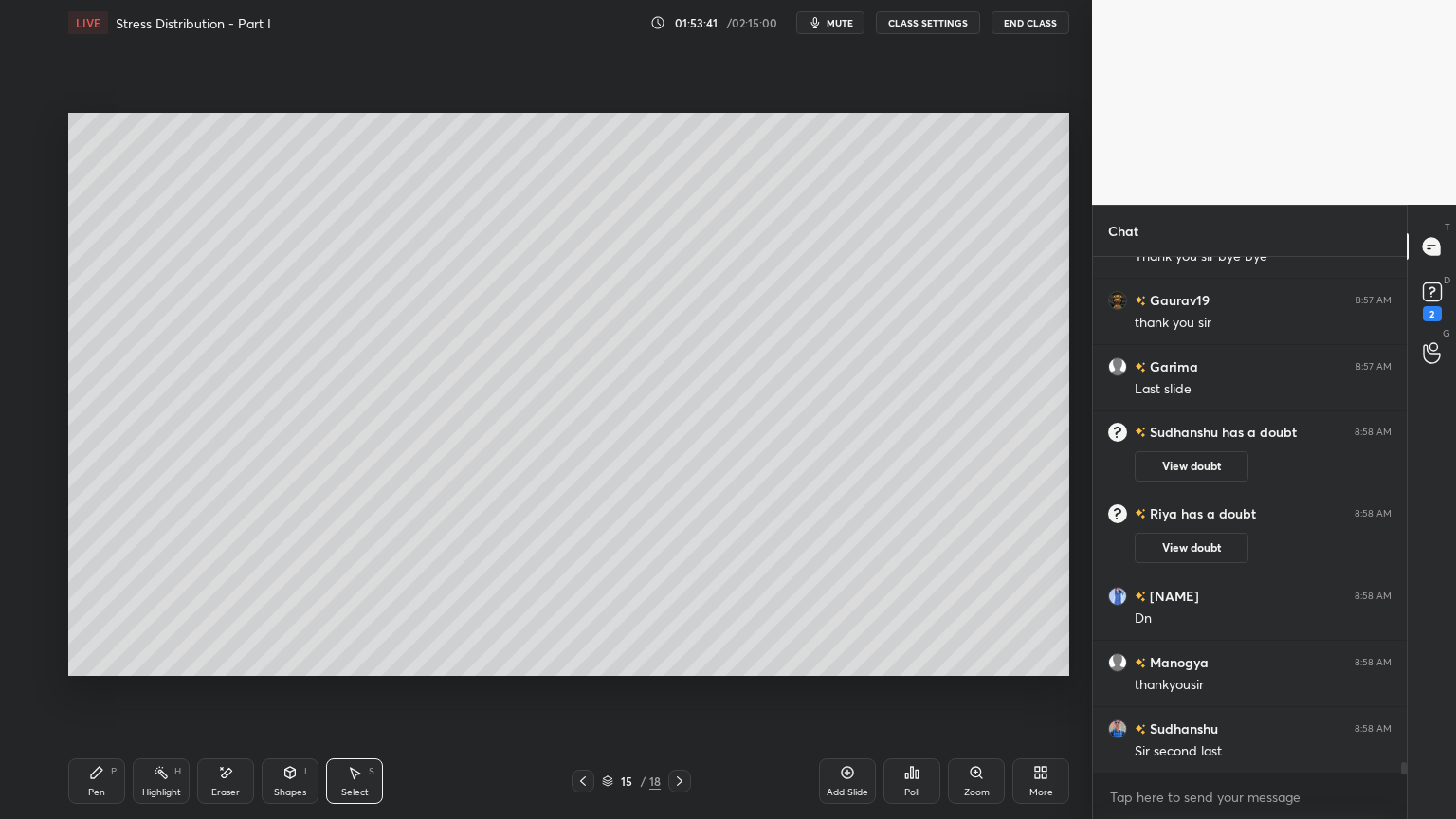 click 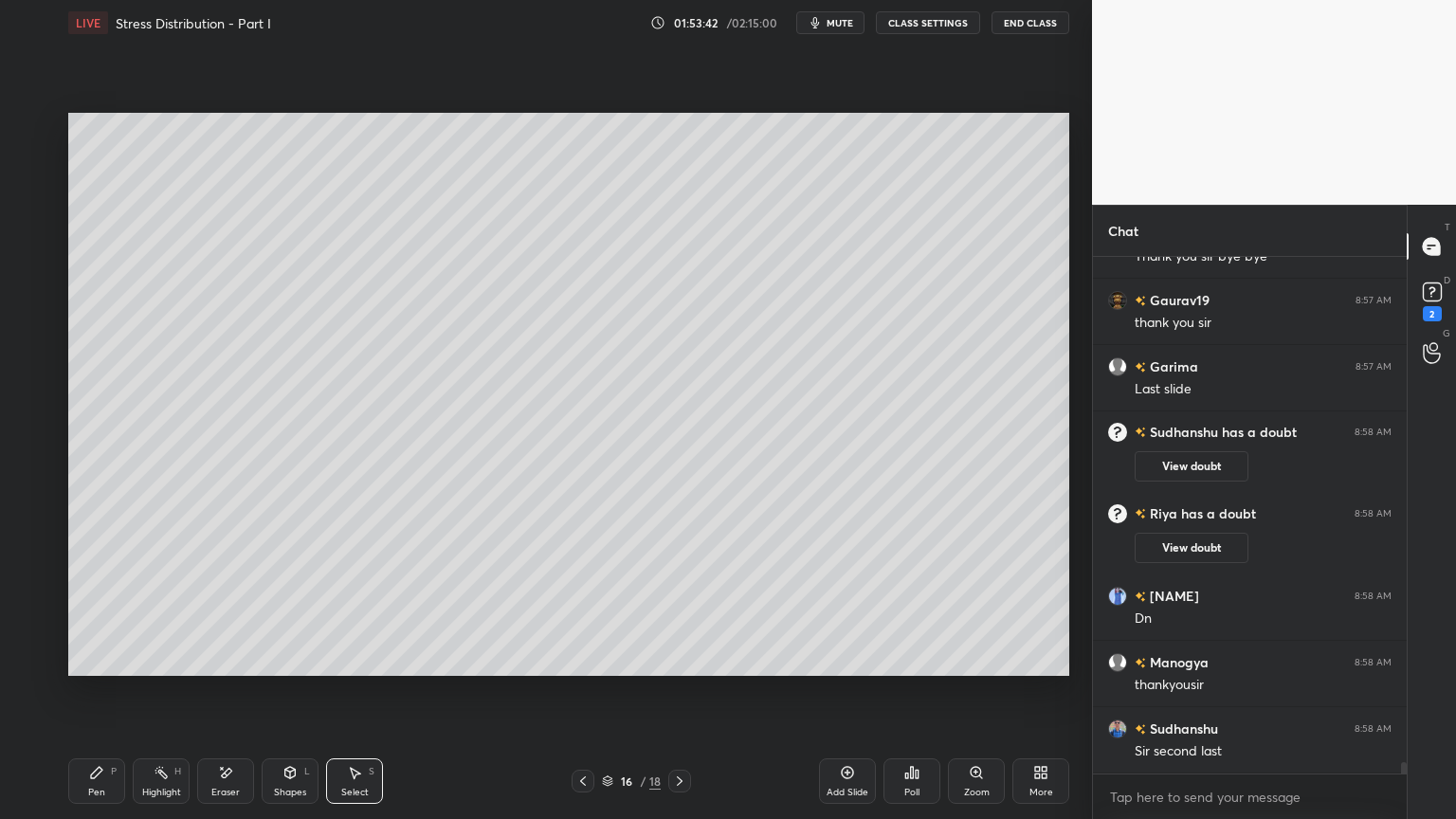 click 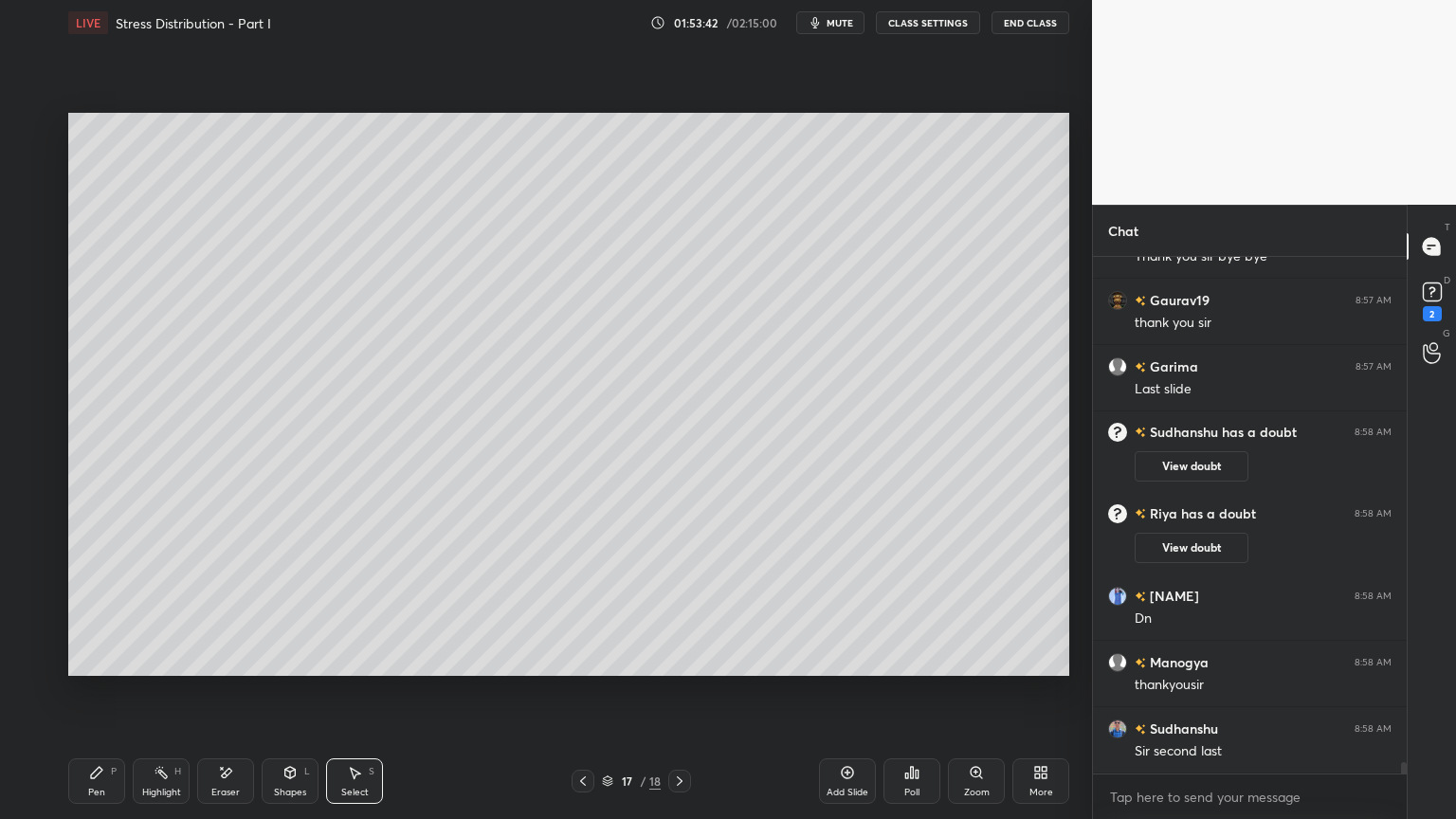 click 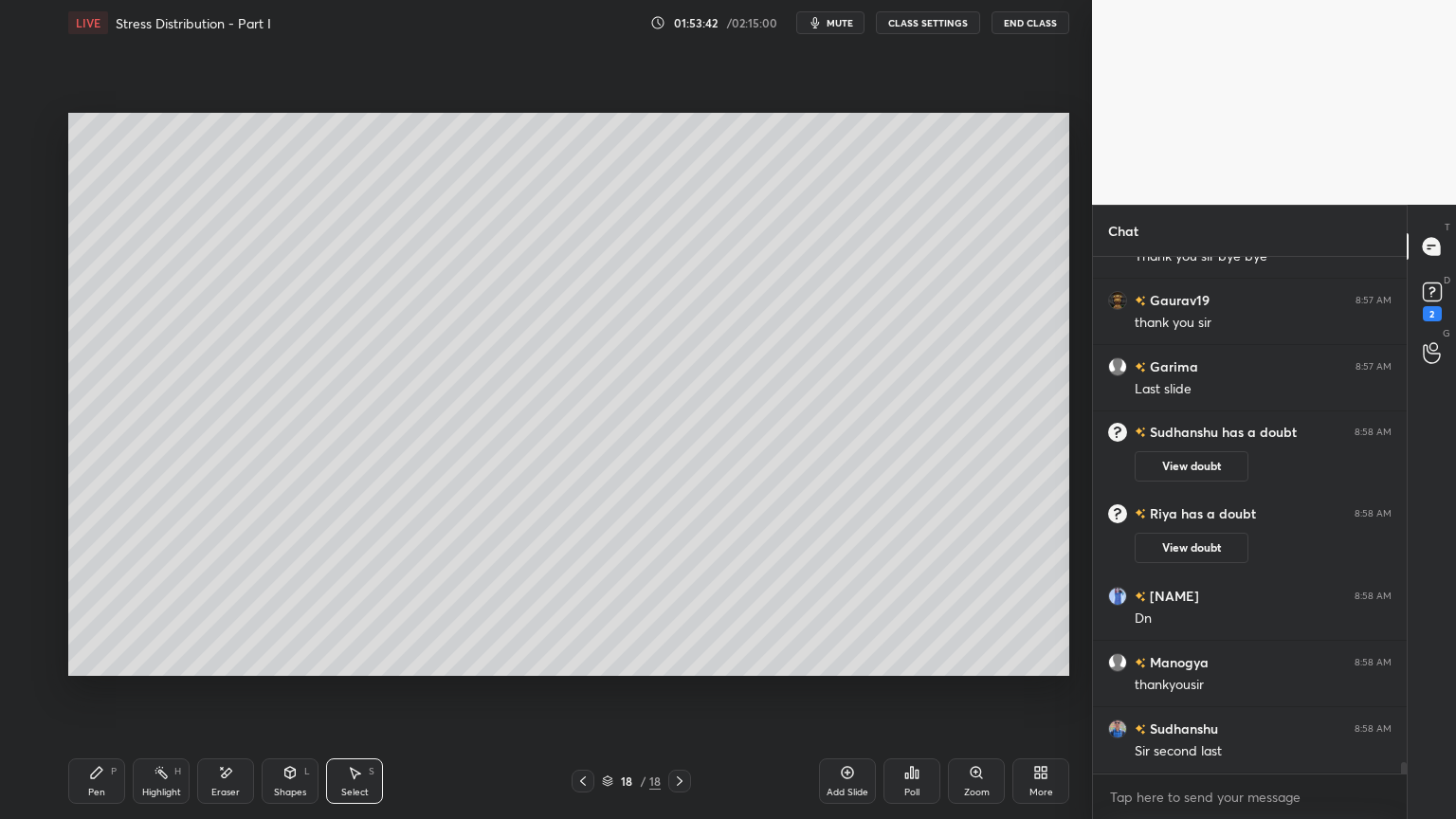 click 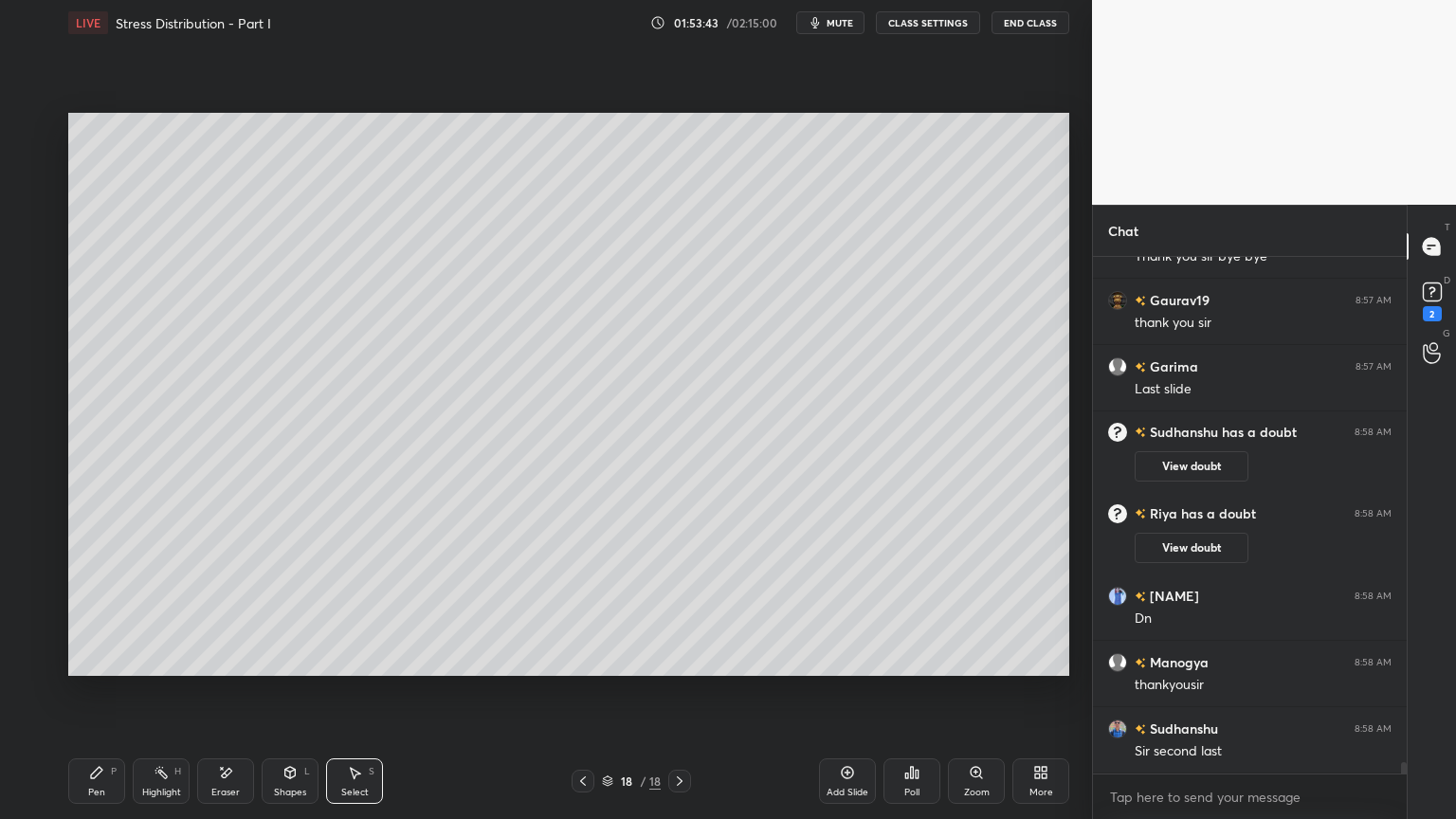 click 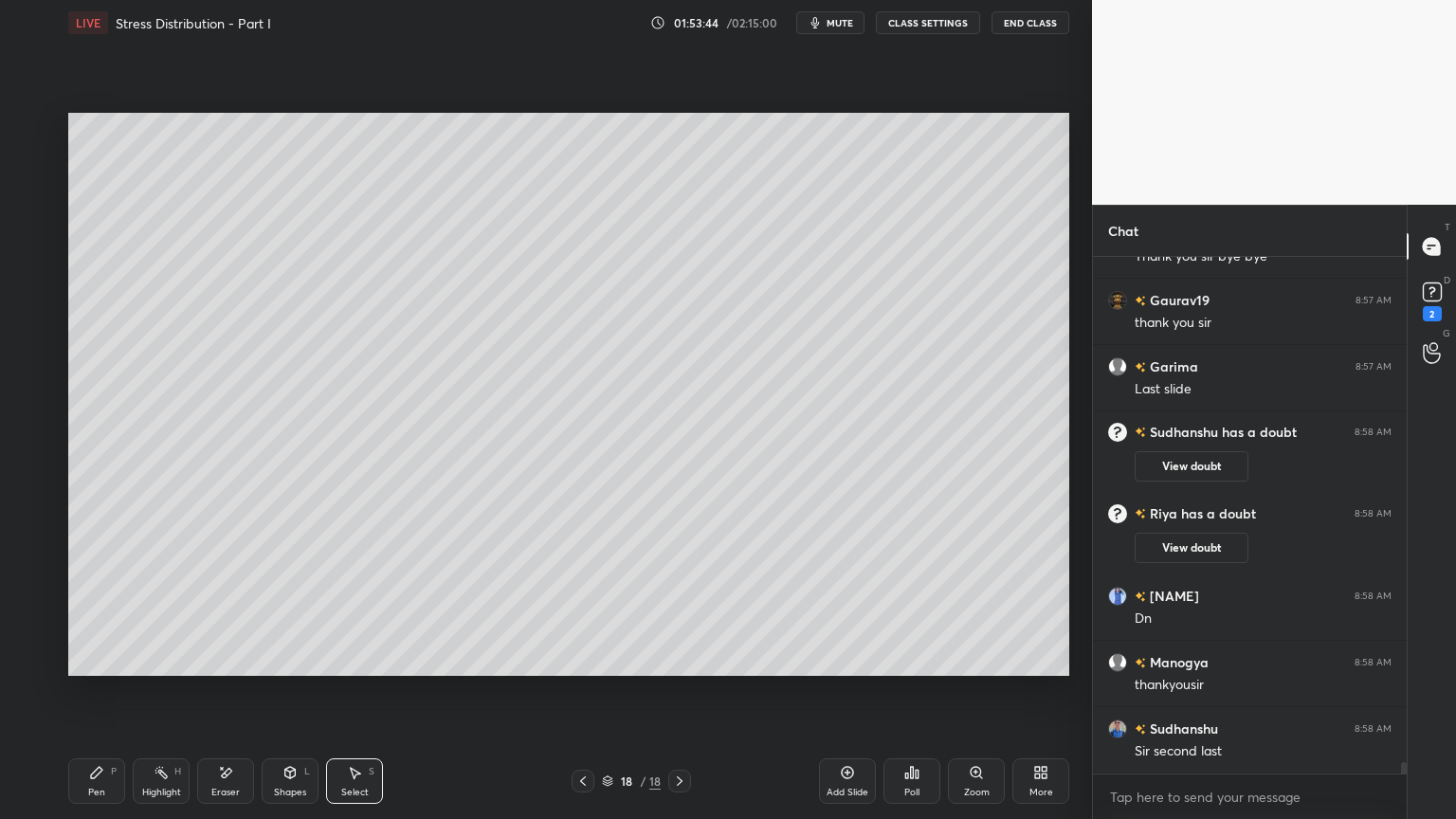 click at bounding box center [583, 781] 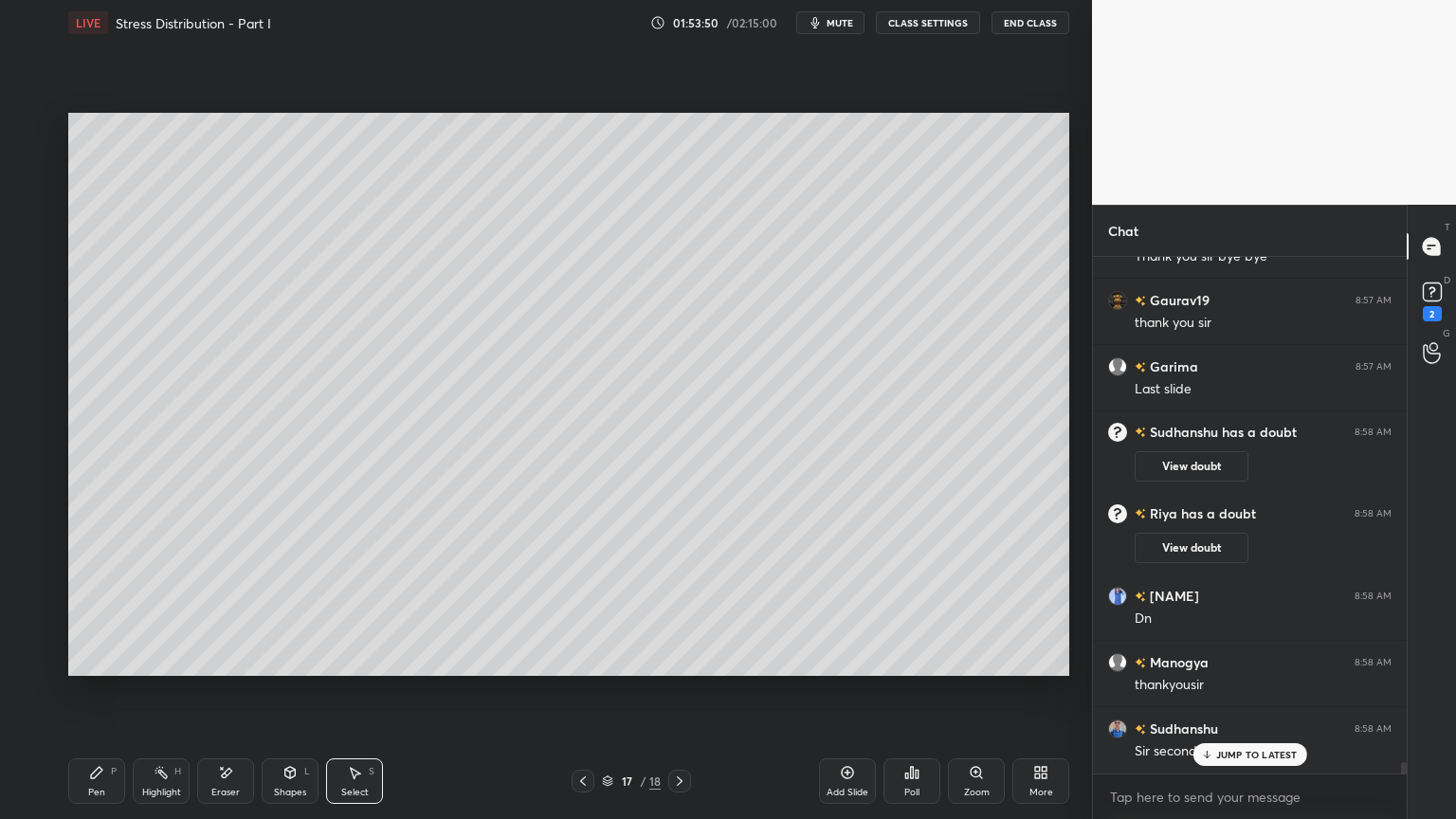 scroll, scrollTop: 23463, scrollLeft: 0, axis: vertical 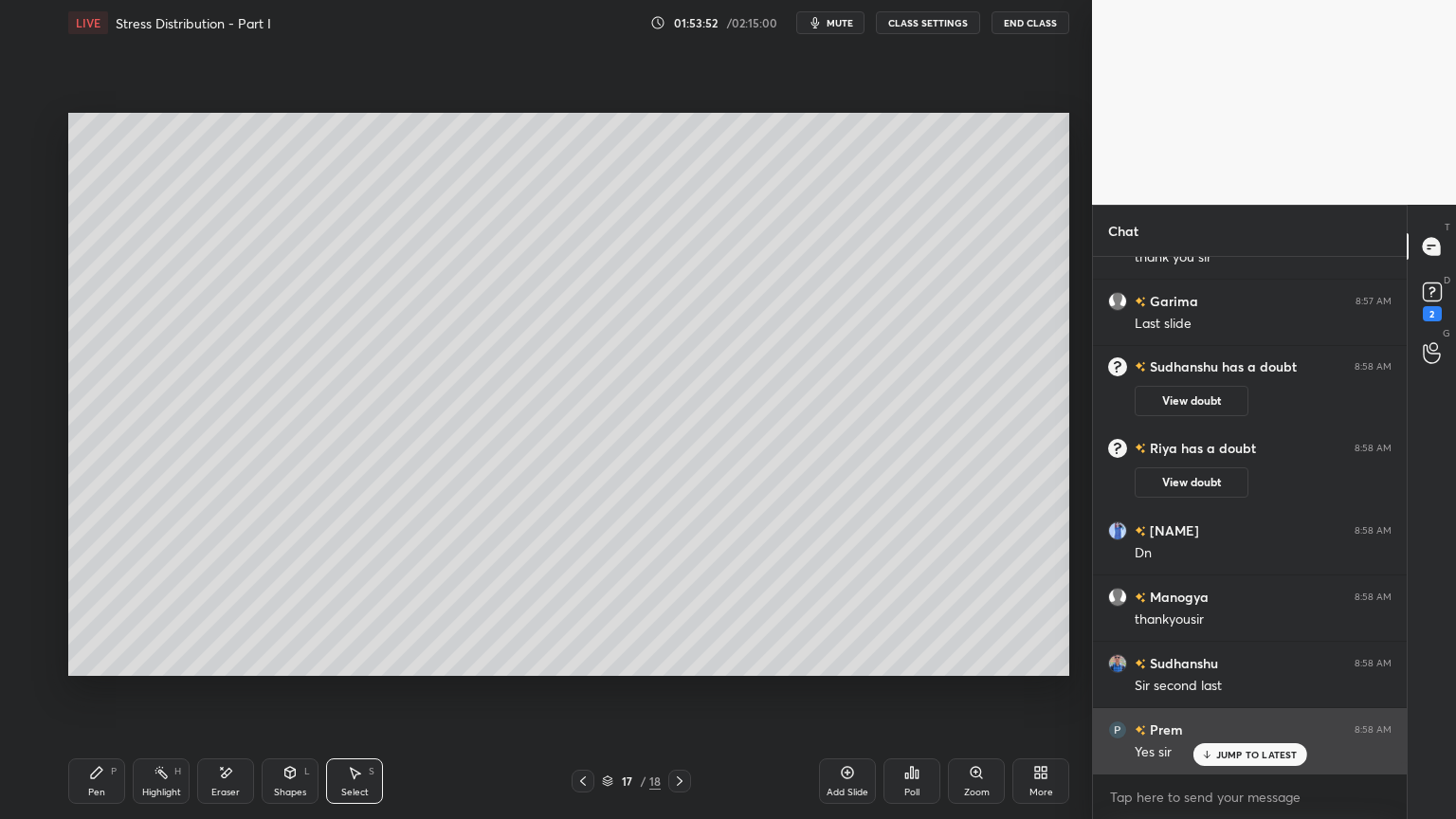 click on "JUMP TO LATEST" at bounding box center (1249, 755) 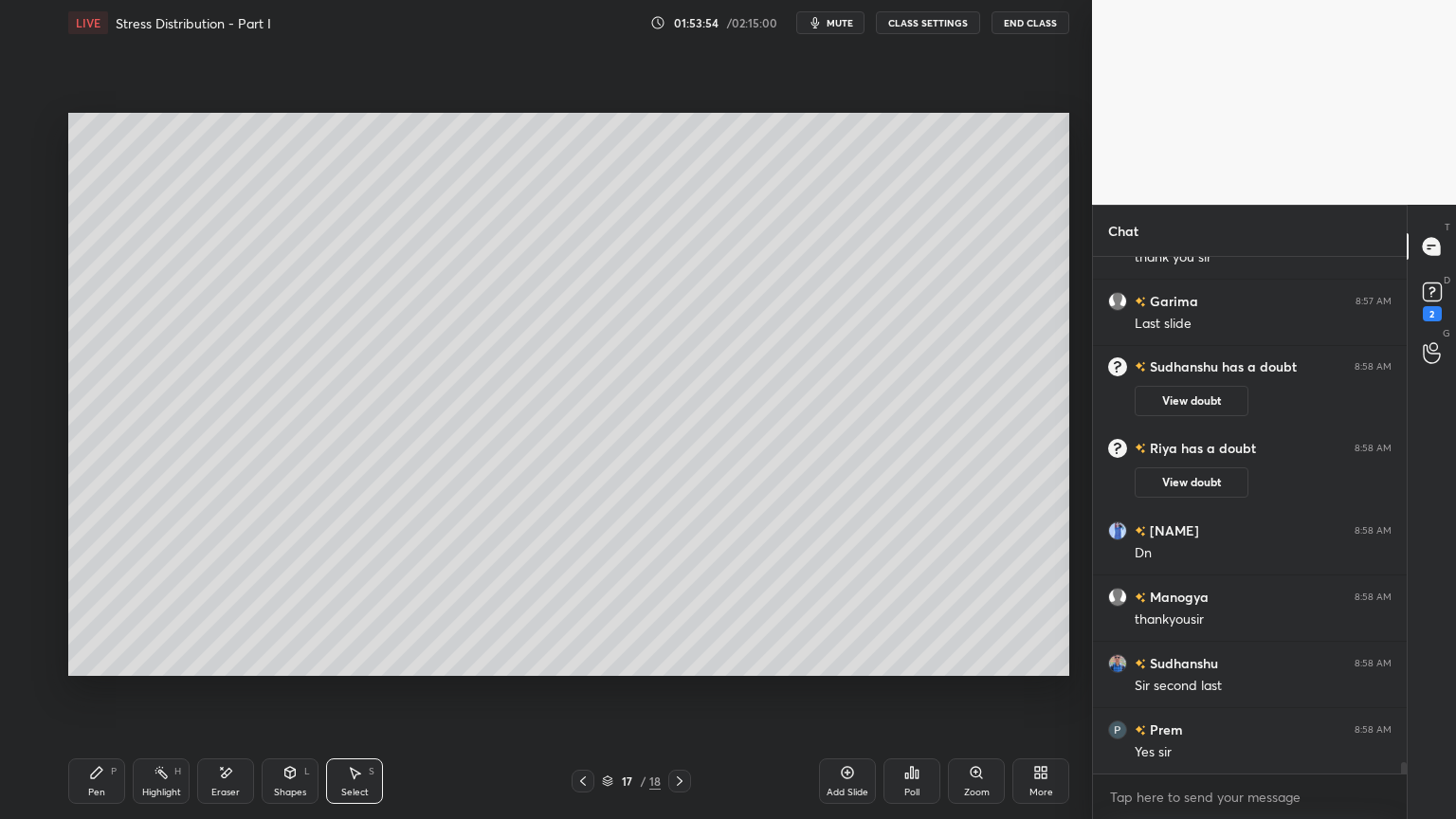 click 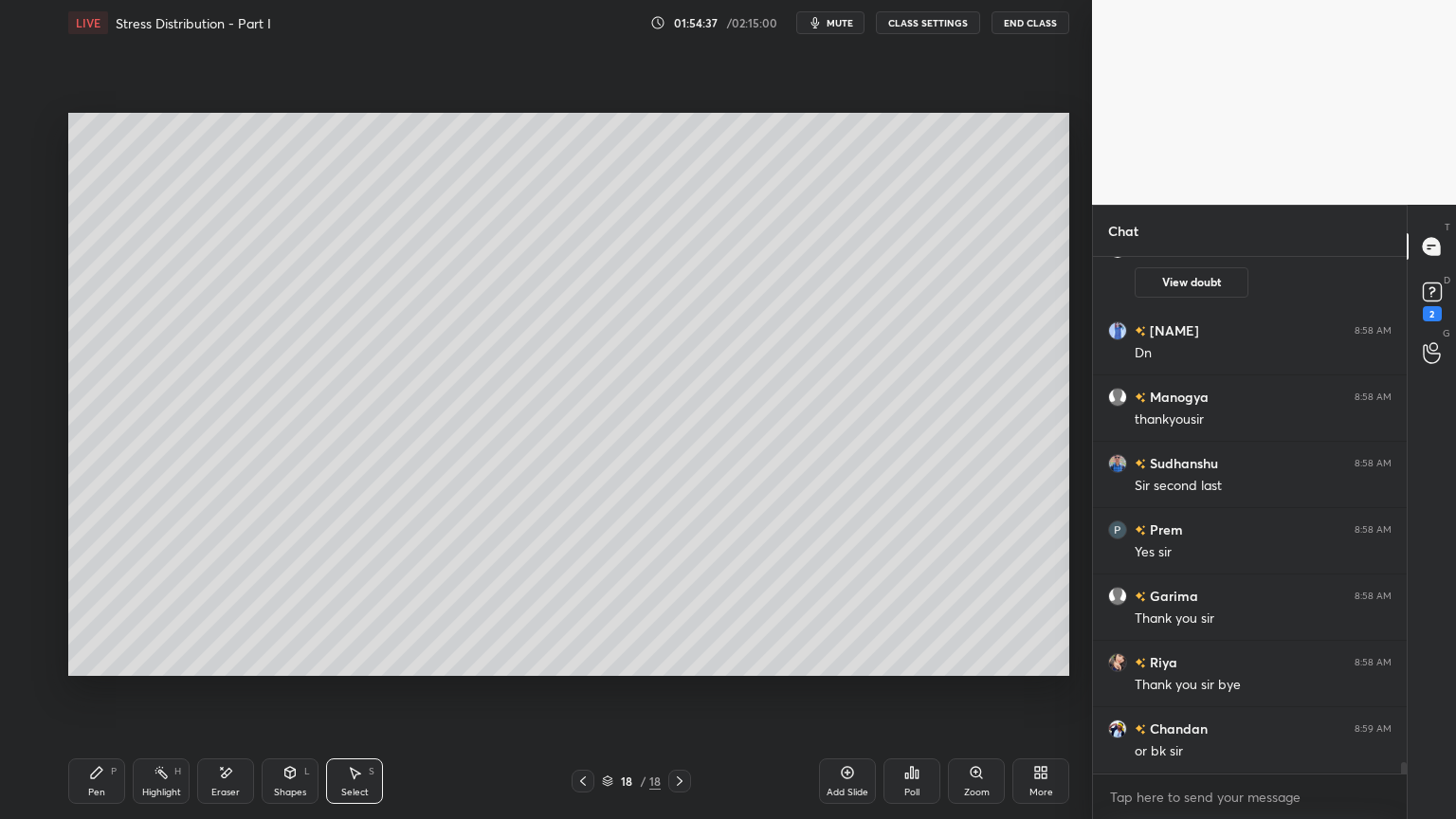 scroll, scrollTop: 23728, scrollLeft: 0, axis: vertical 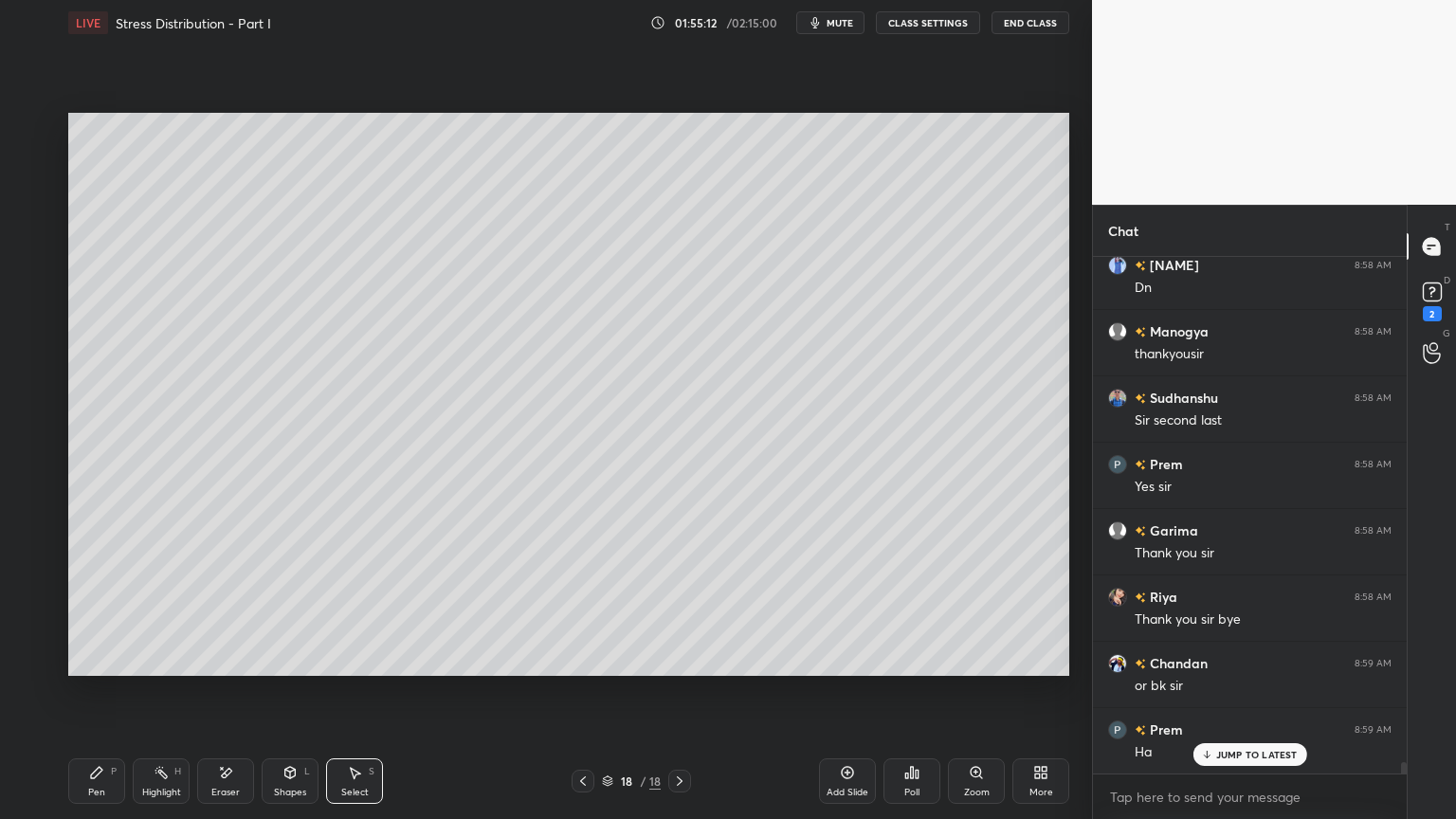 click on "End Class" at bounding box center (1030, 23) 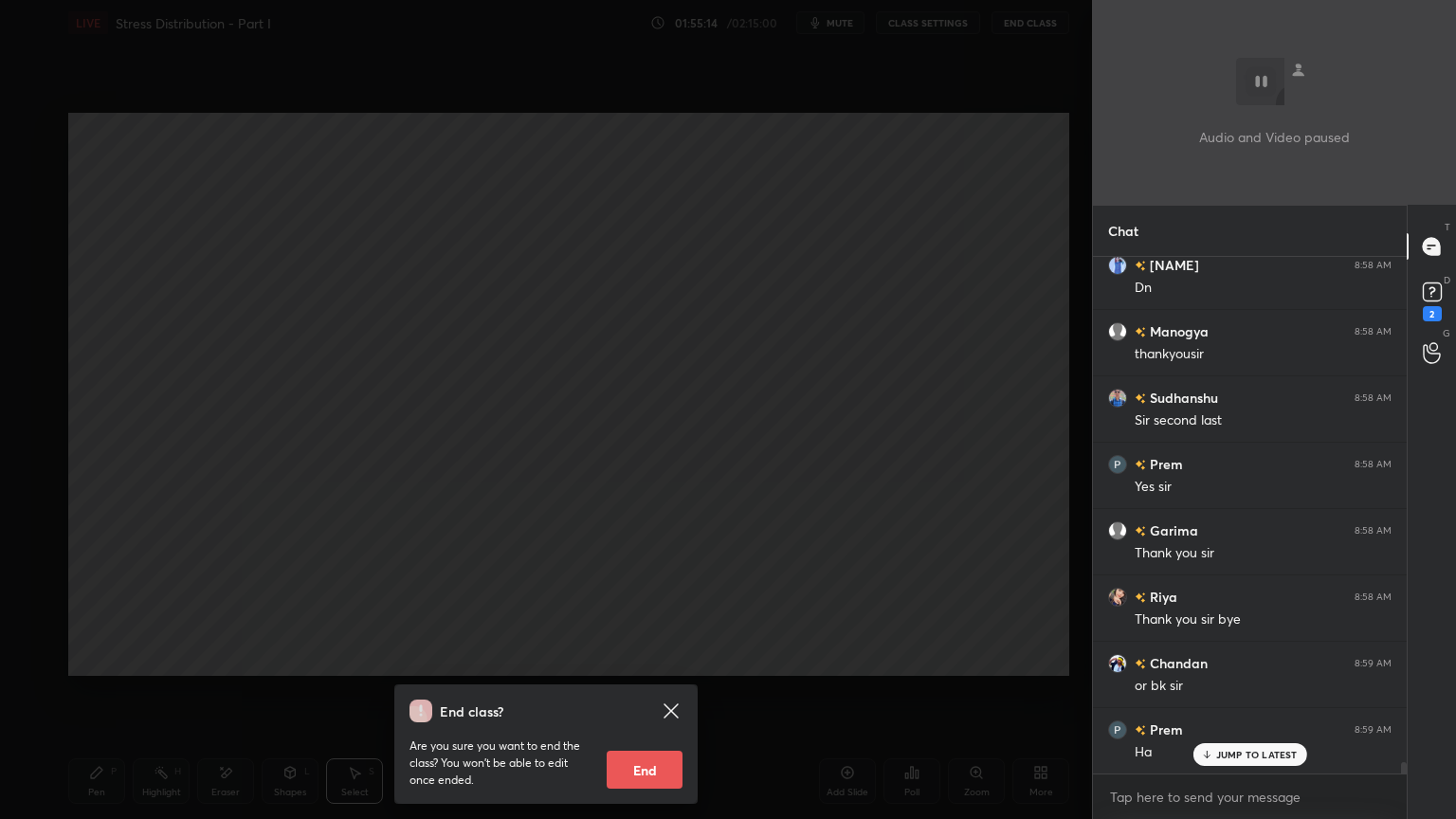 click on "End" at bounding box center [645, 770] 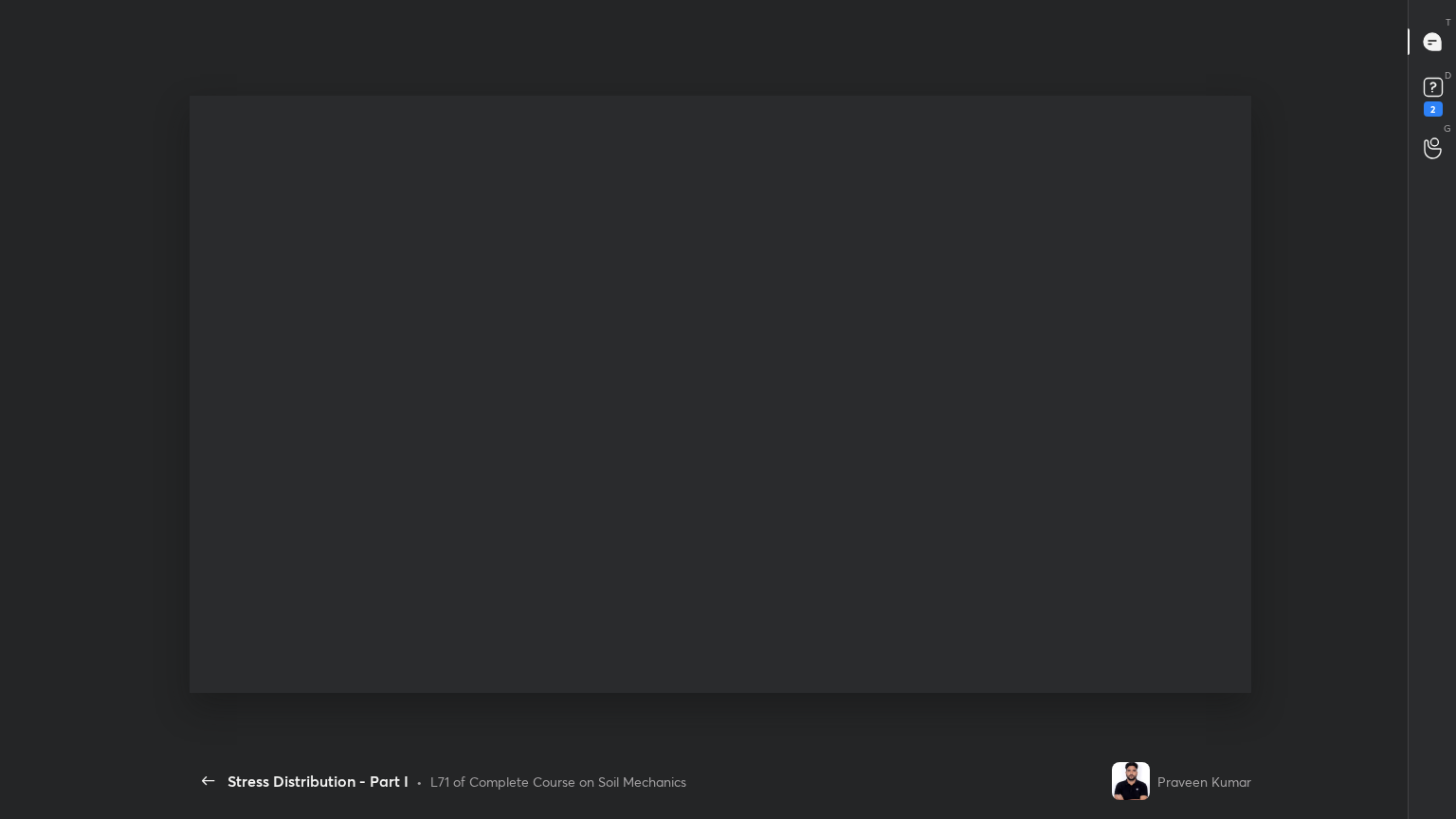 scroll, scrollTop: 94094, scrollLeft: 93702, axis: both 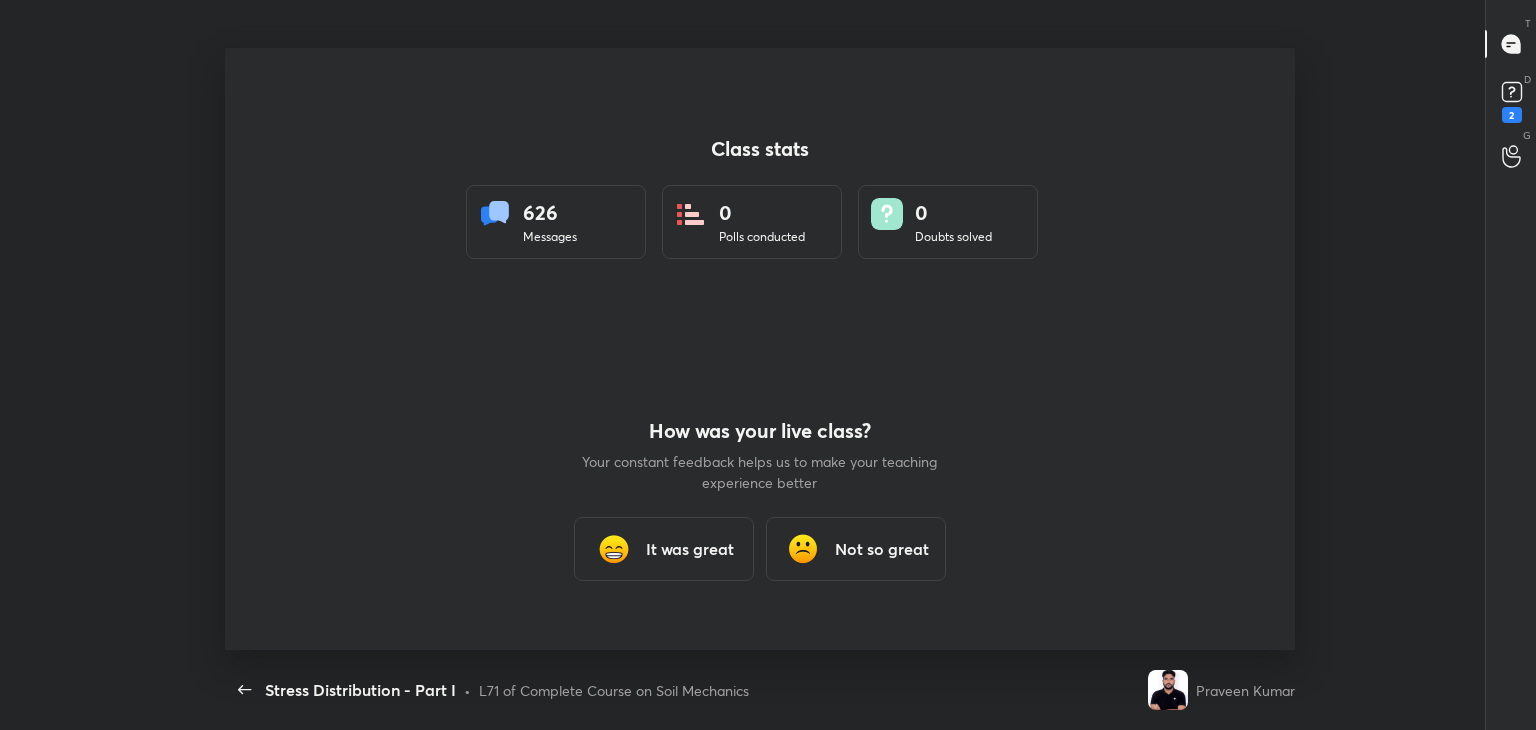 click on "It was great" at bounding box center (664, 549) 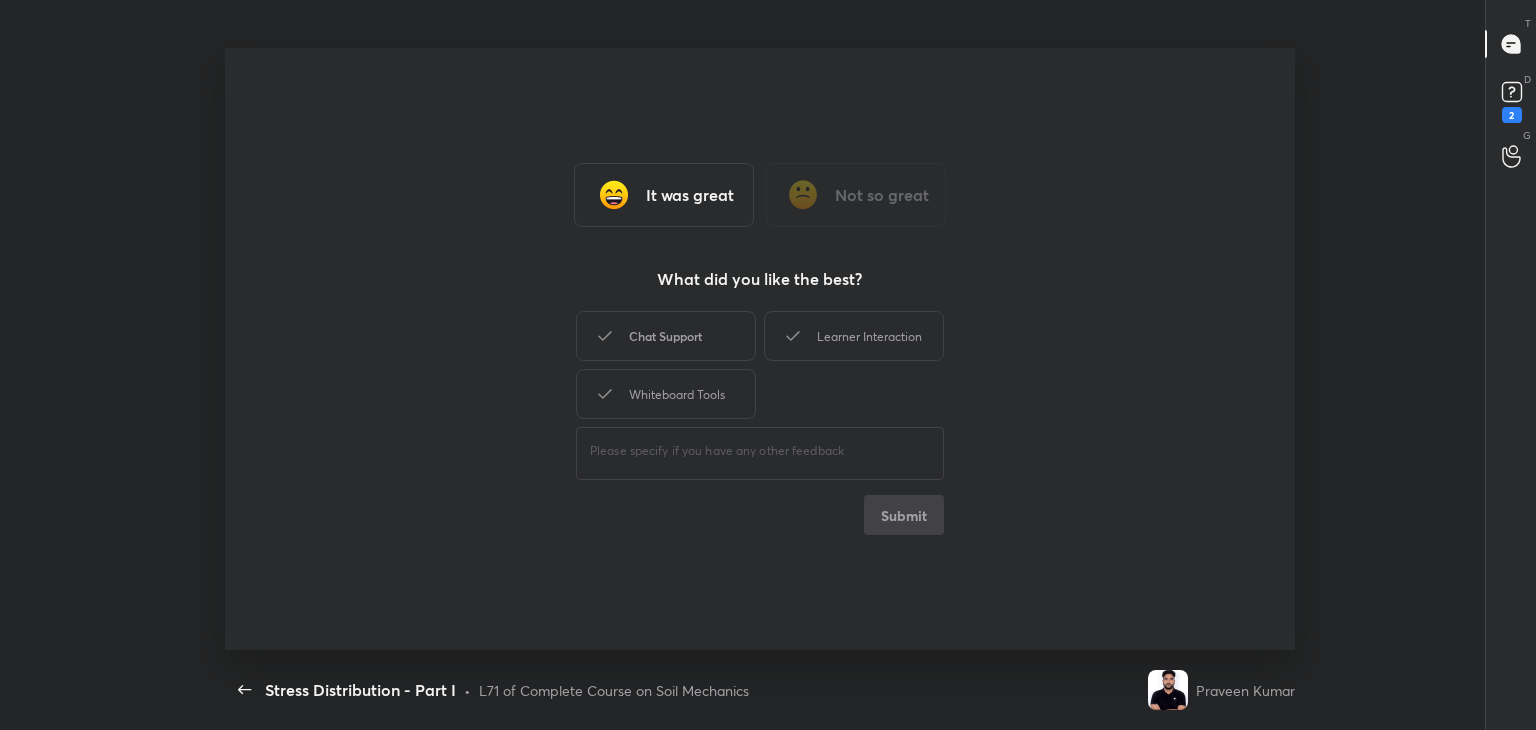 click on "Chat Support" at bounding box center [666, 336] 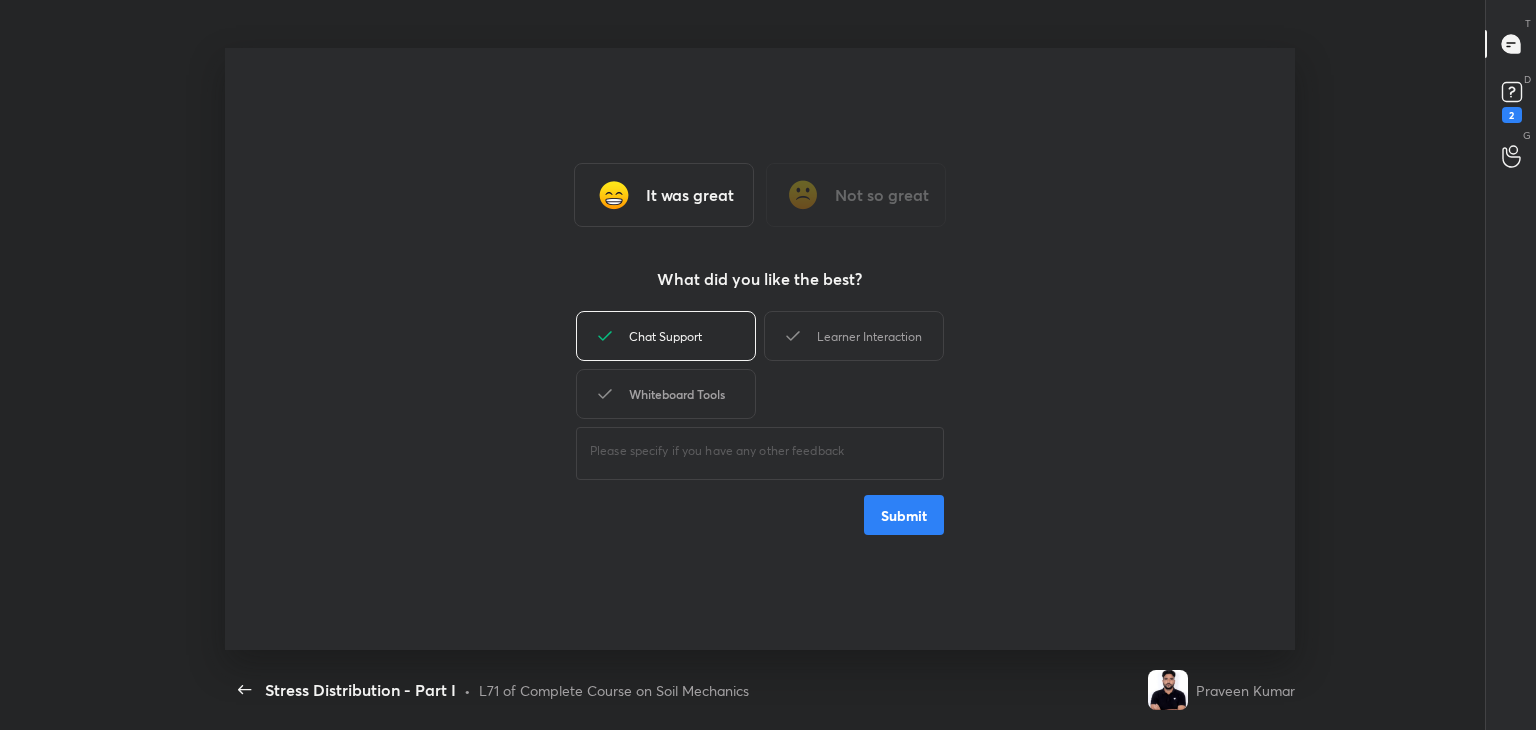 click on "Whiteboard Tools" at bounding box center [666, 394] 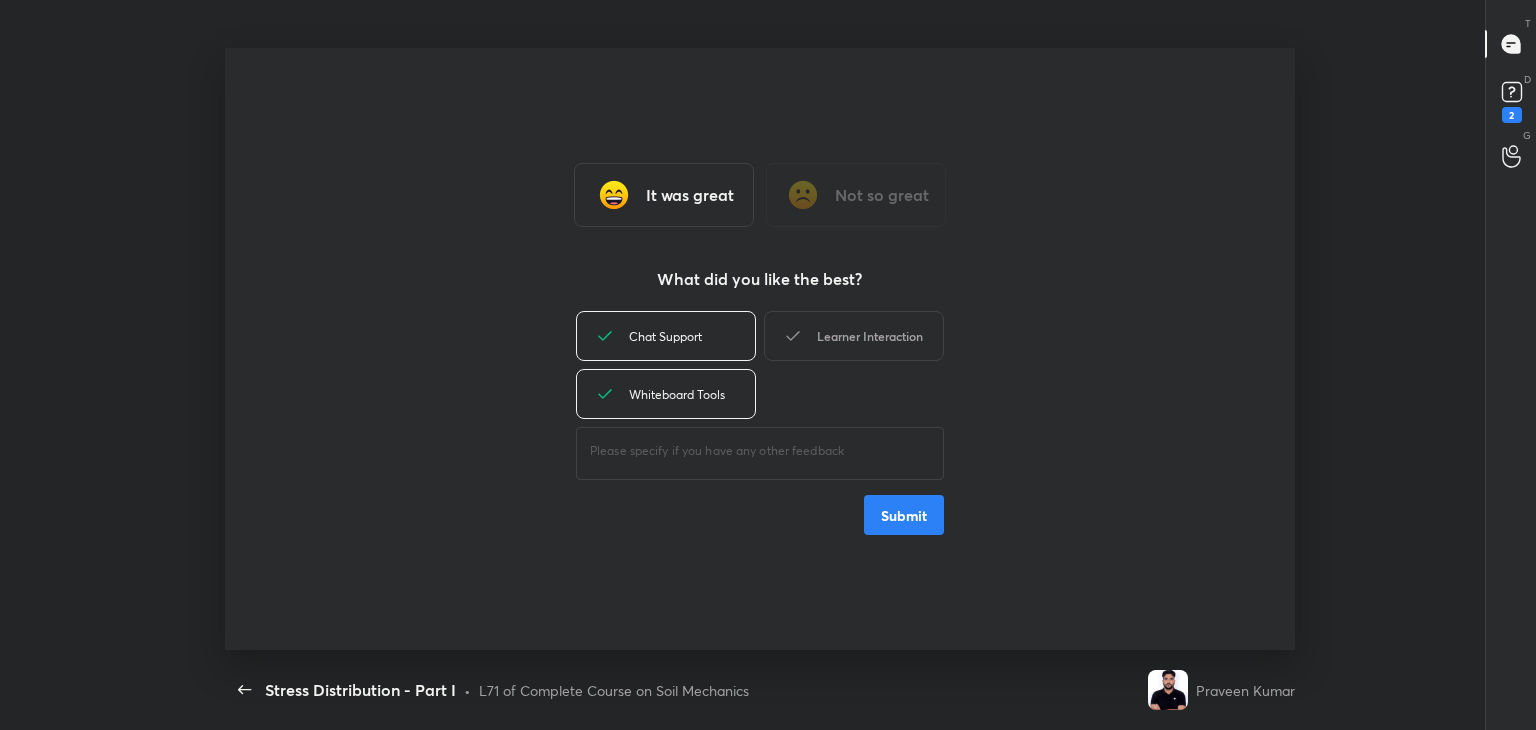 click on "Learner Interaction" at bounding box center (854, 336) 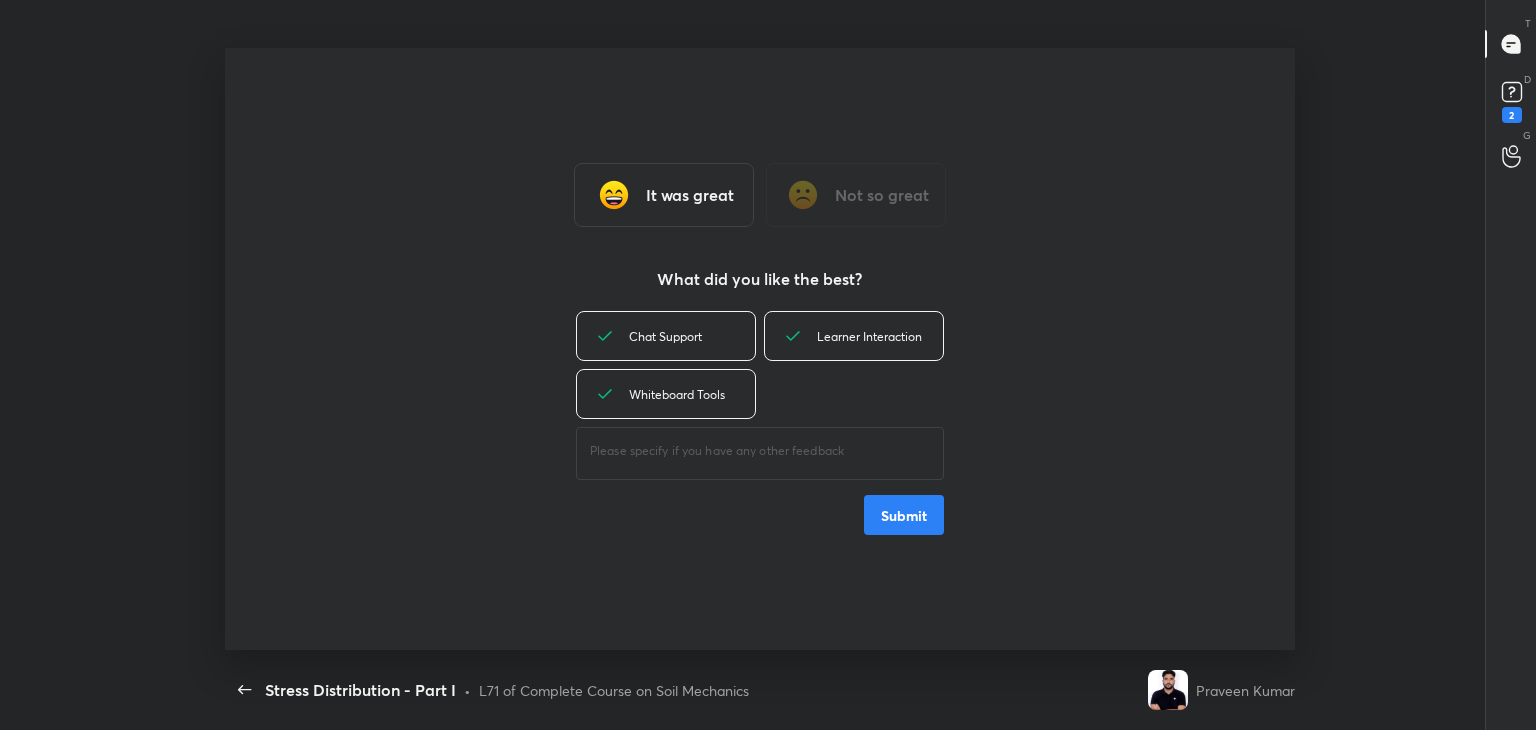 click on "Submit" at bounding box center [904, 515] 